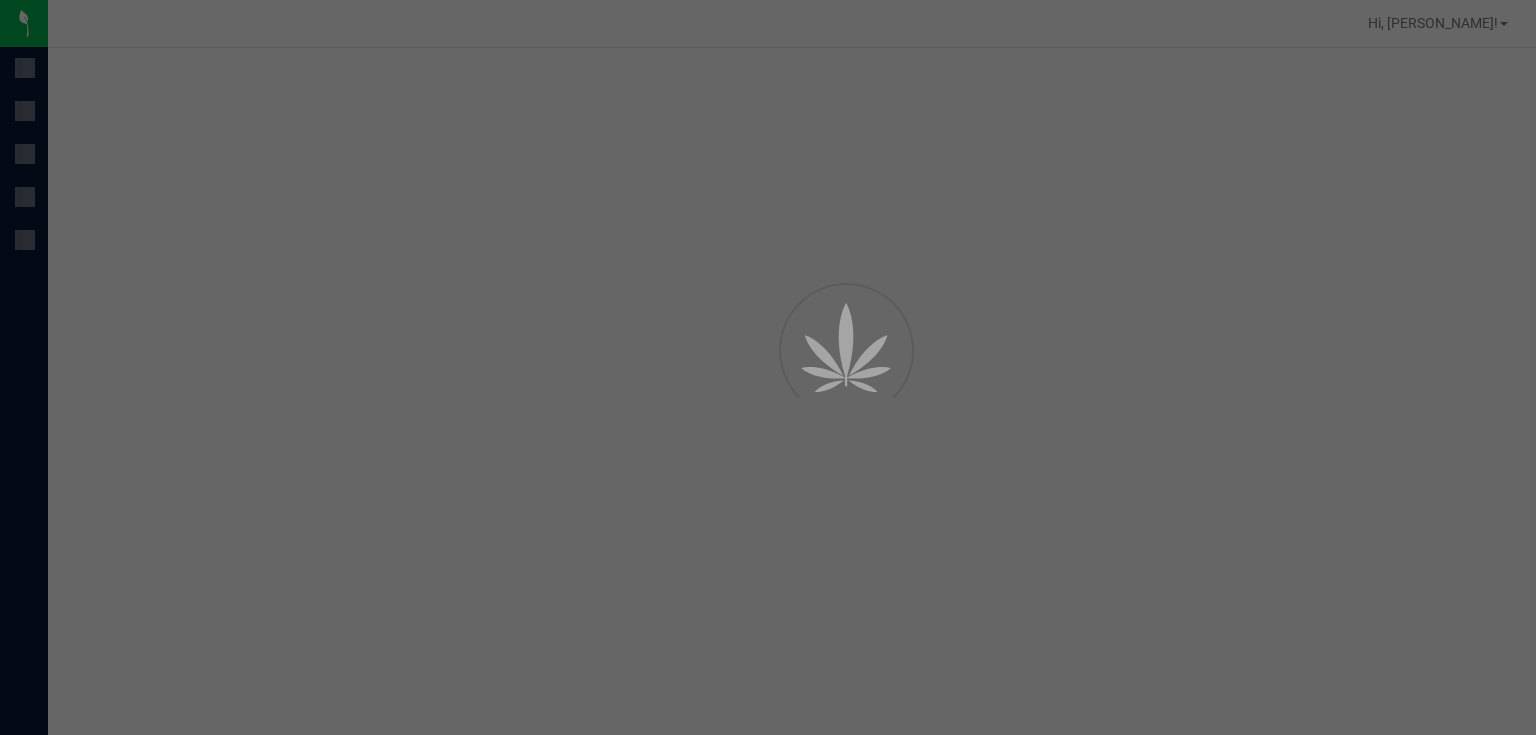 scroll, scrollTop: 0, scrollLeft: 0, axis: both 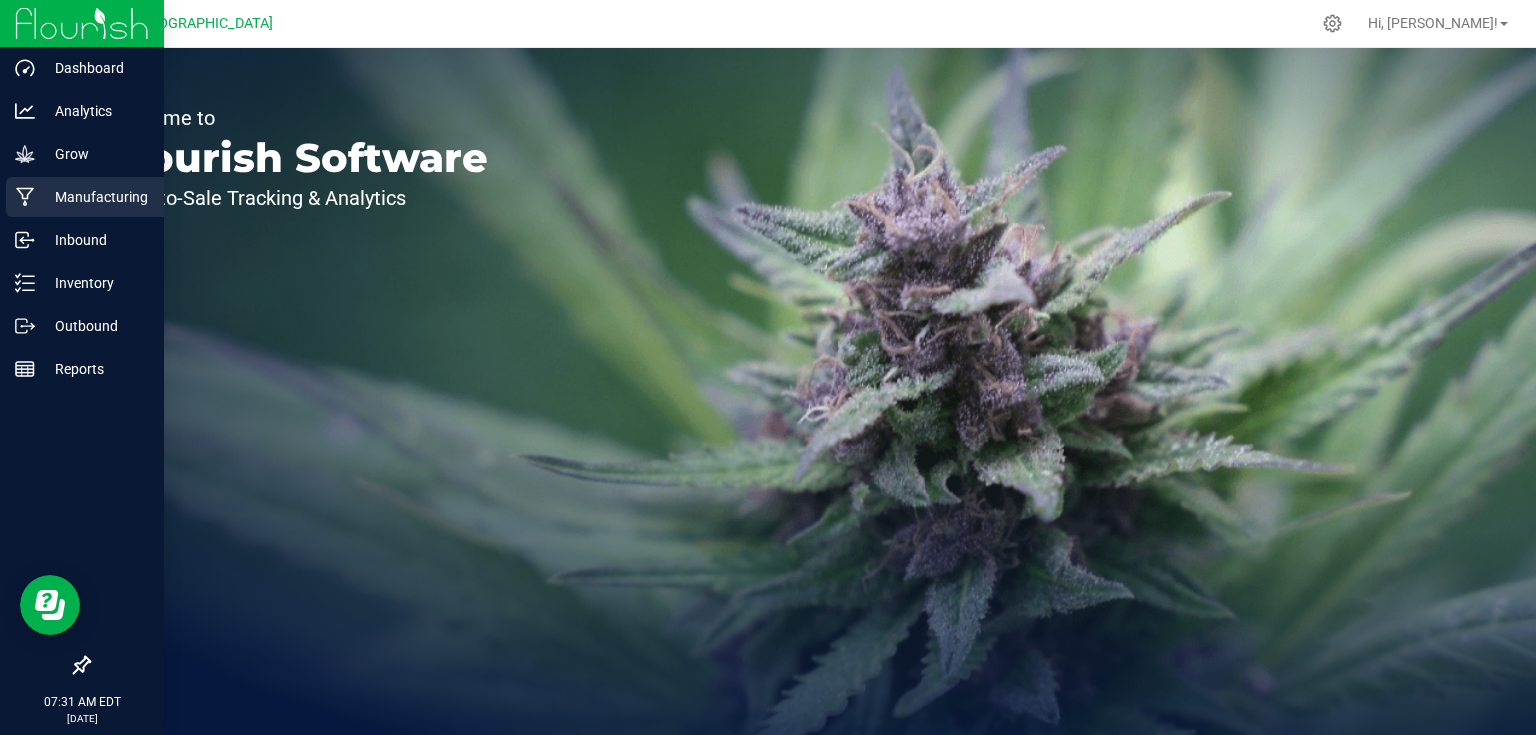 click on "Manufacturing" at bounding box center (95, 197) 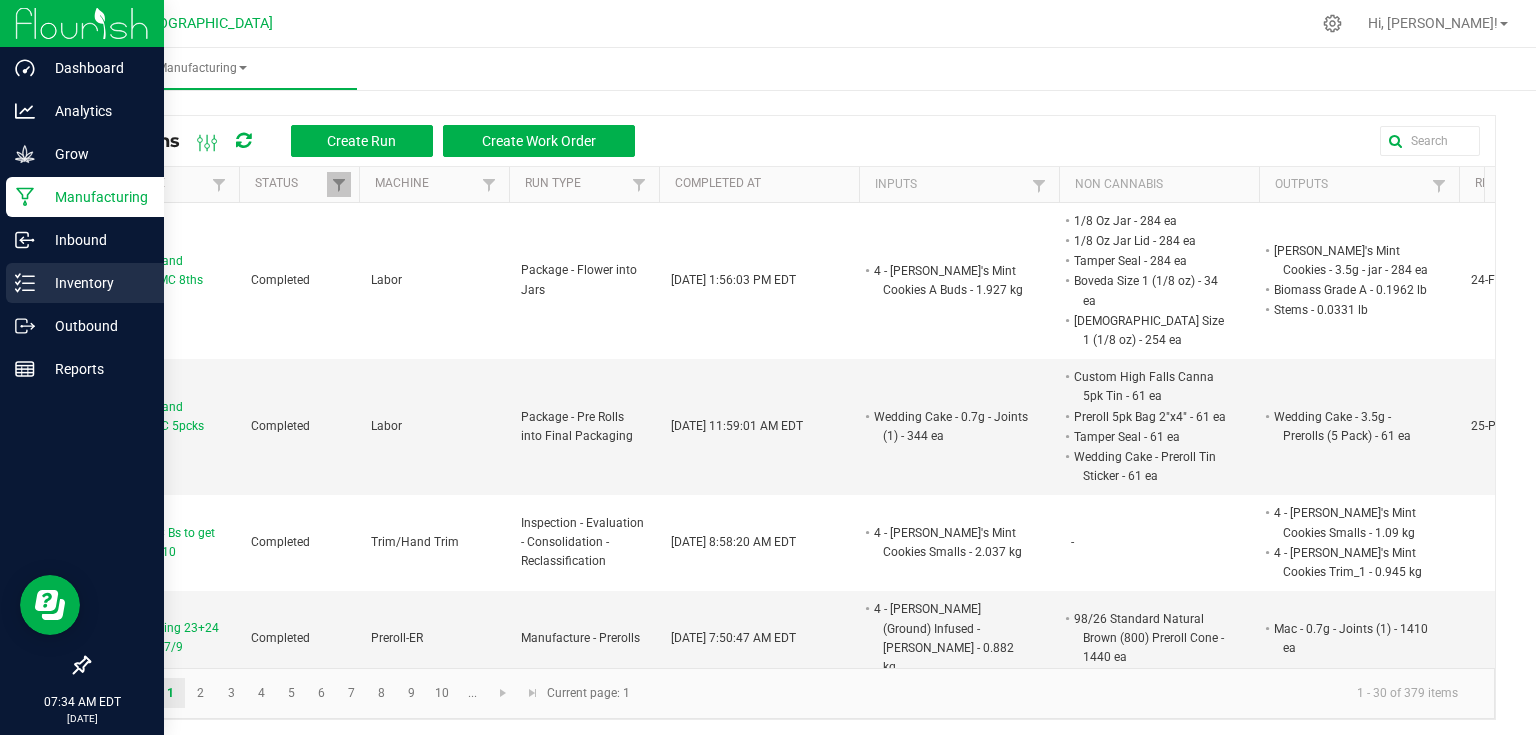 click on "Inventory" at bounding box center [95, 283] 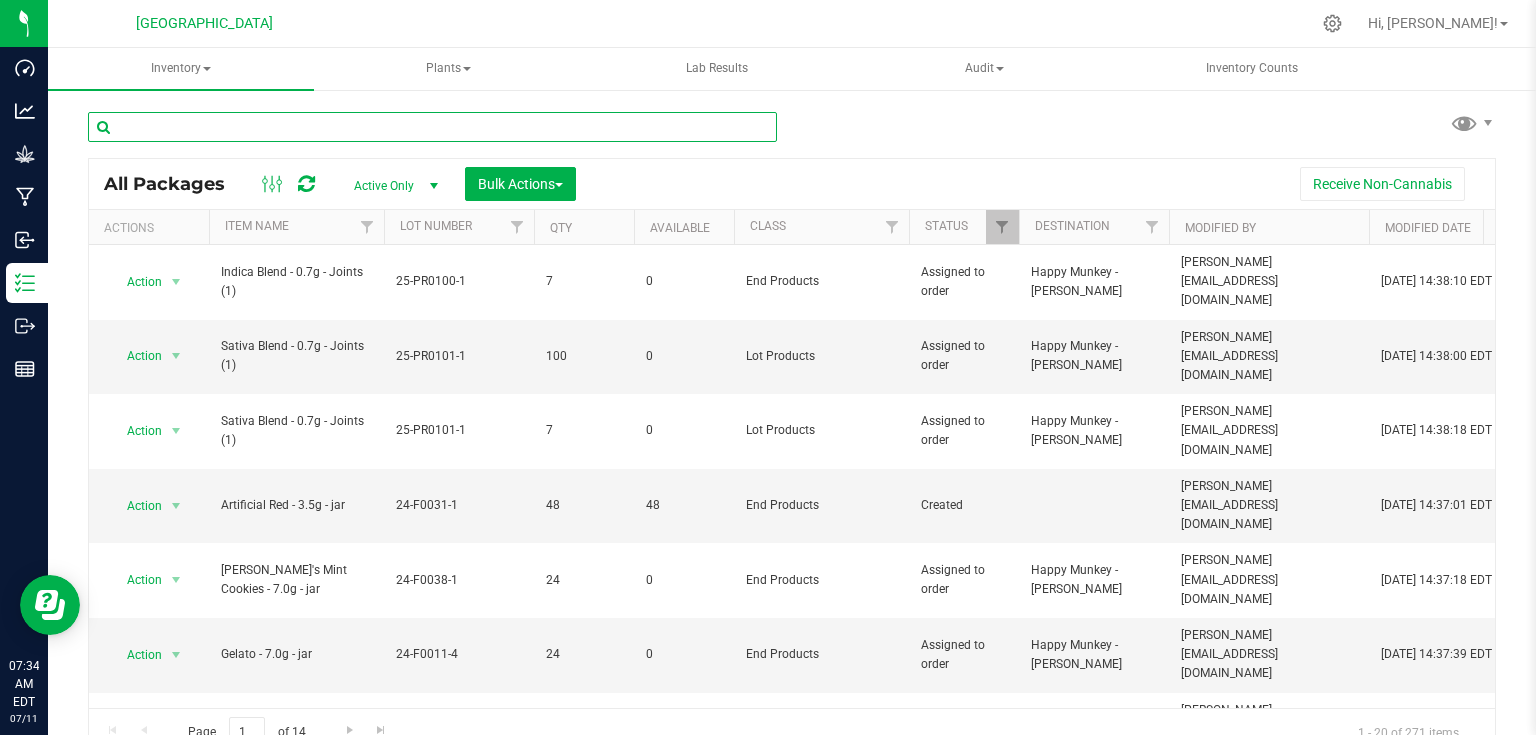 click at bounding box center (432, 127) 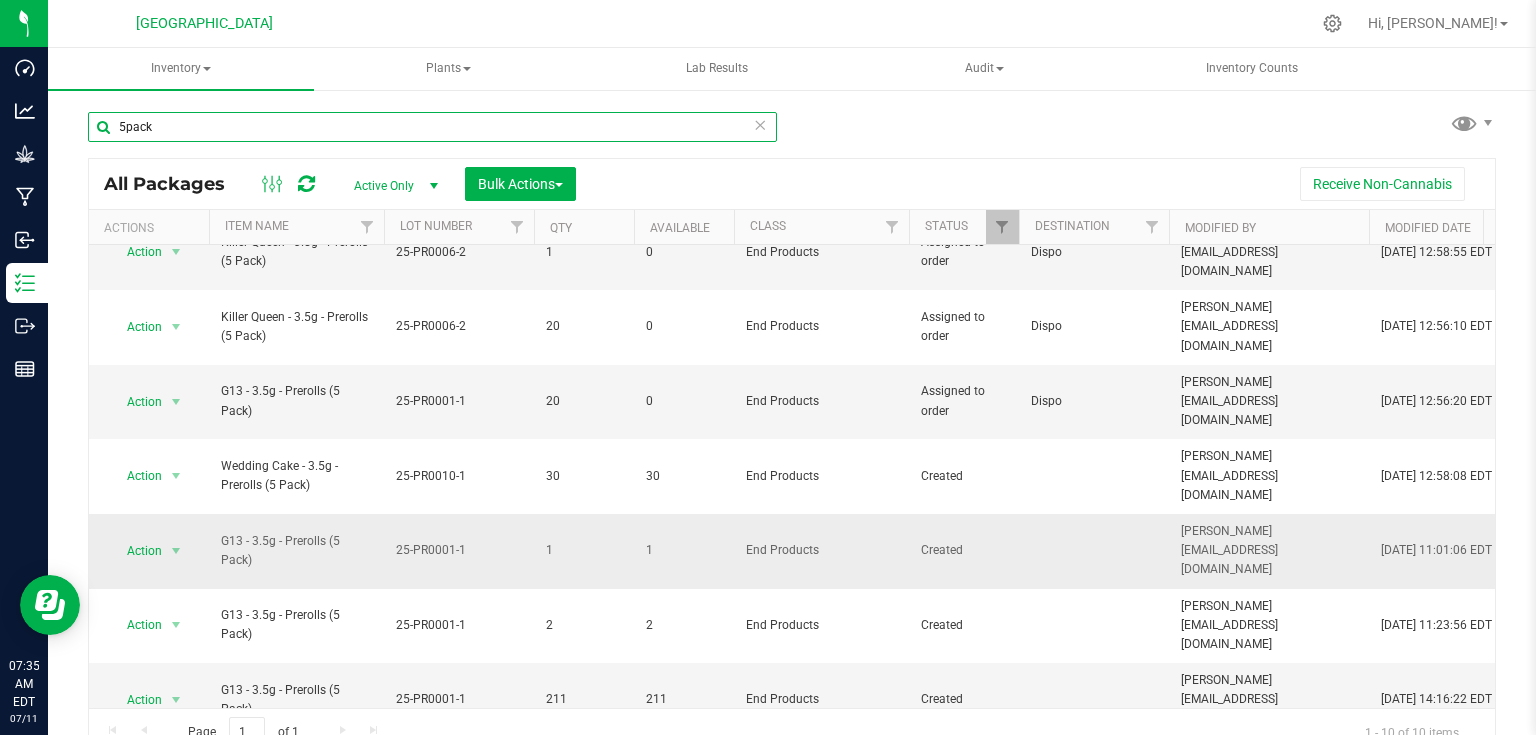 scroll, scrollTop: 116, scrollLeft: 0, axis: vertical 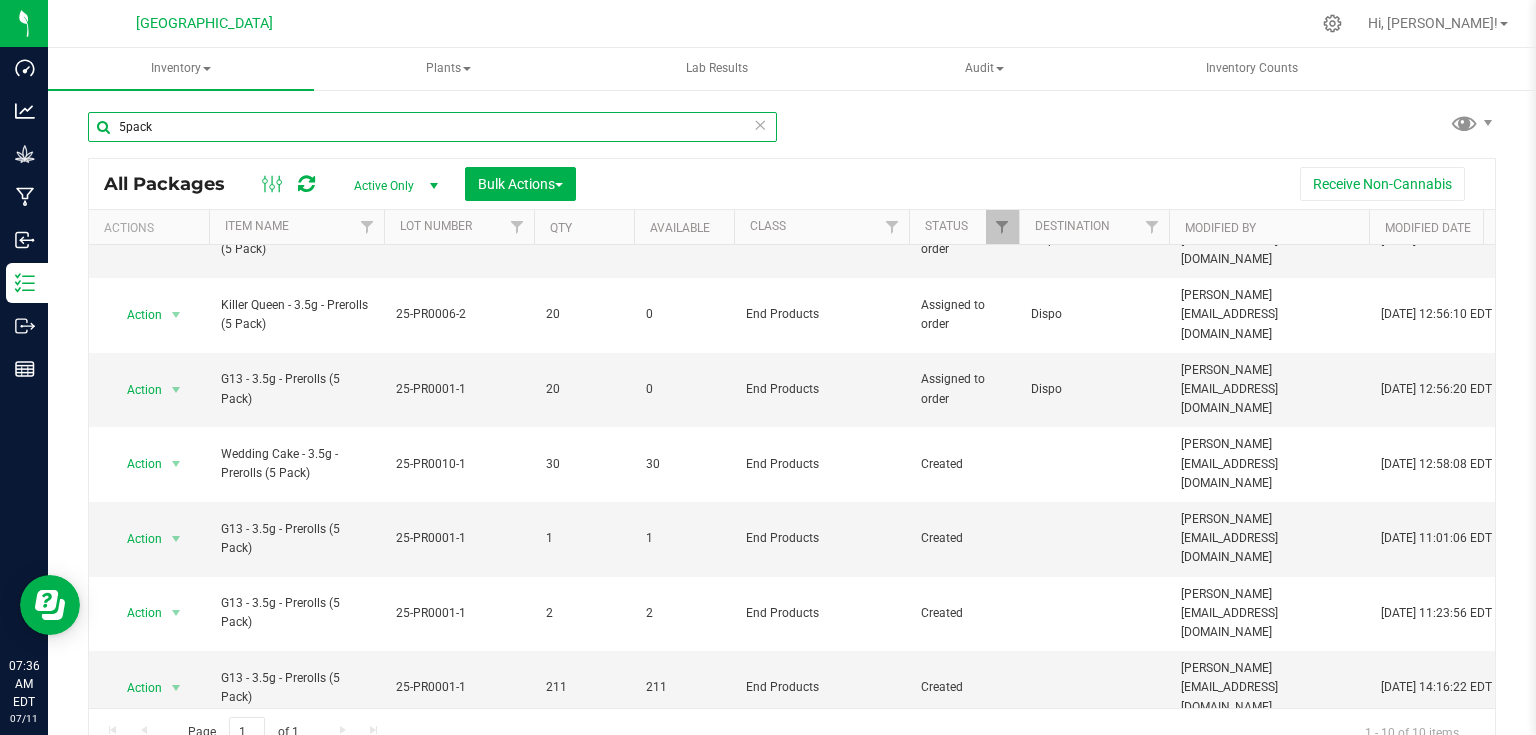 type on "5pack" 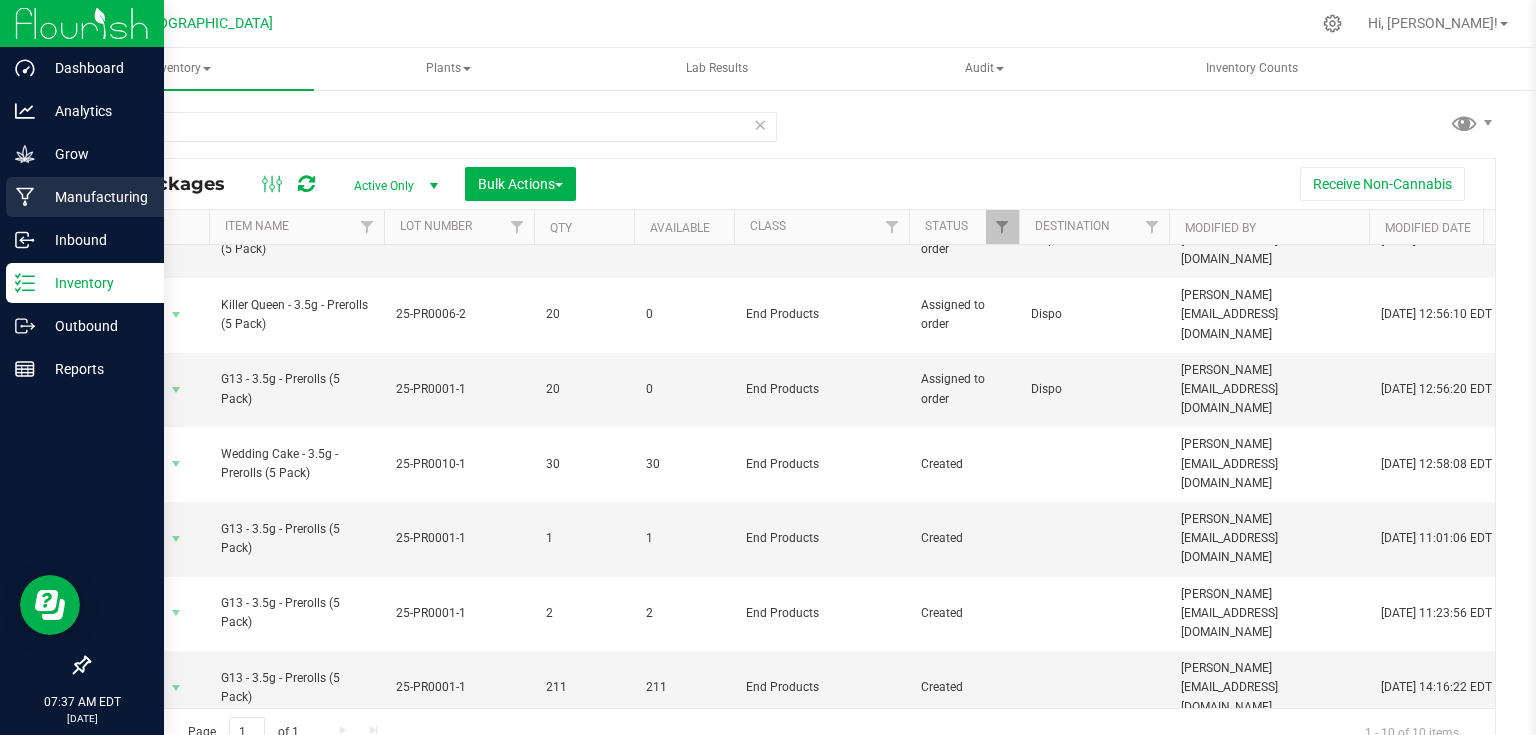 click on "Manufacturing" at bounding box center [95, 197] 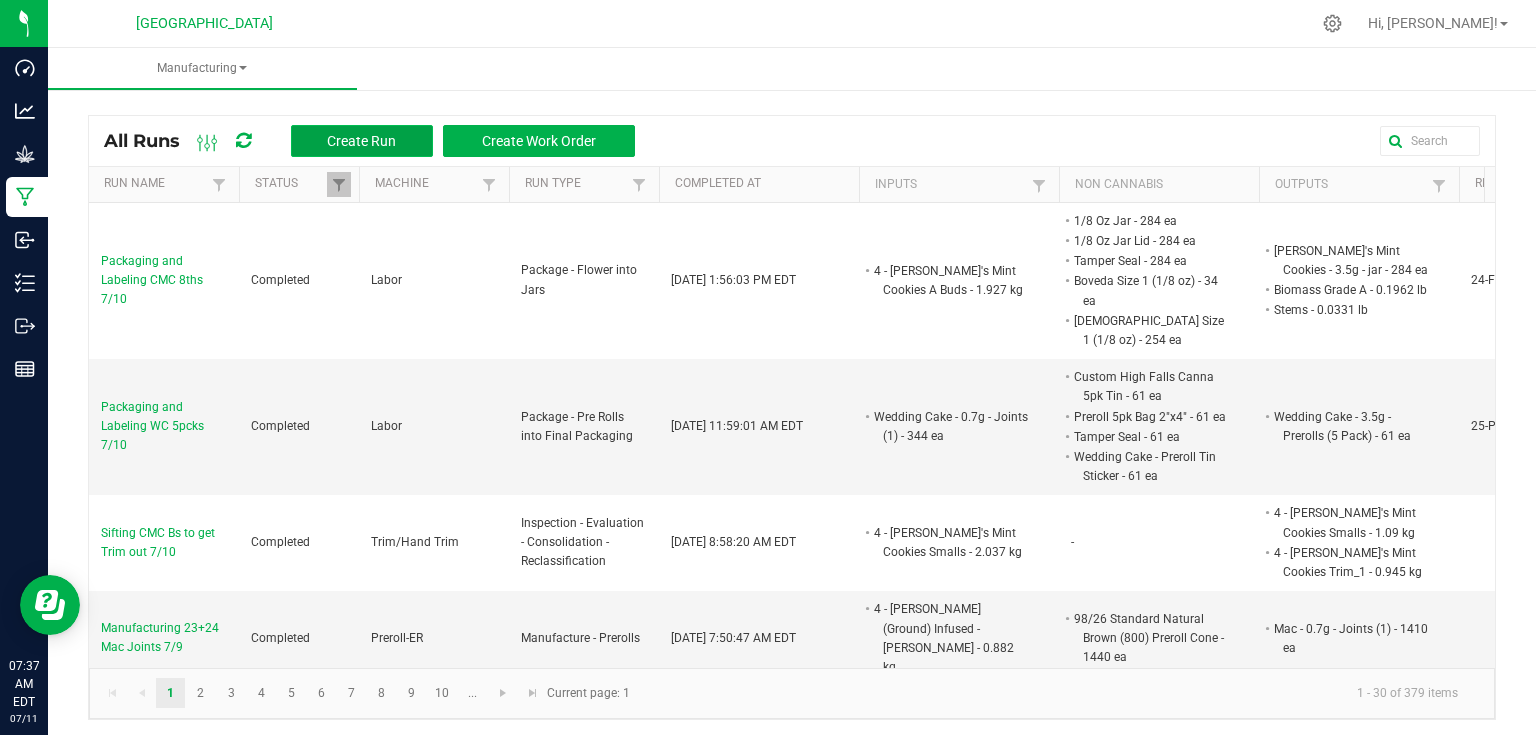 click on "Create Run" at bounding box center (362, 141) 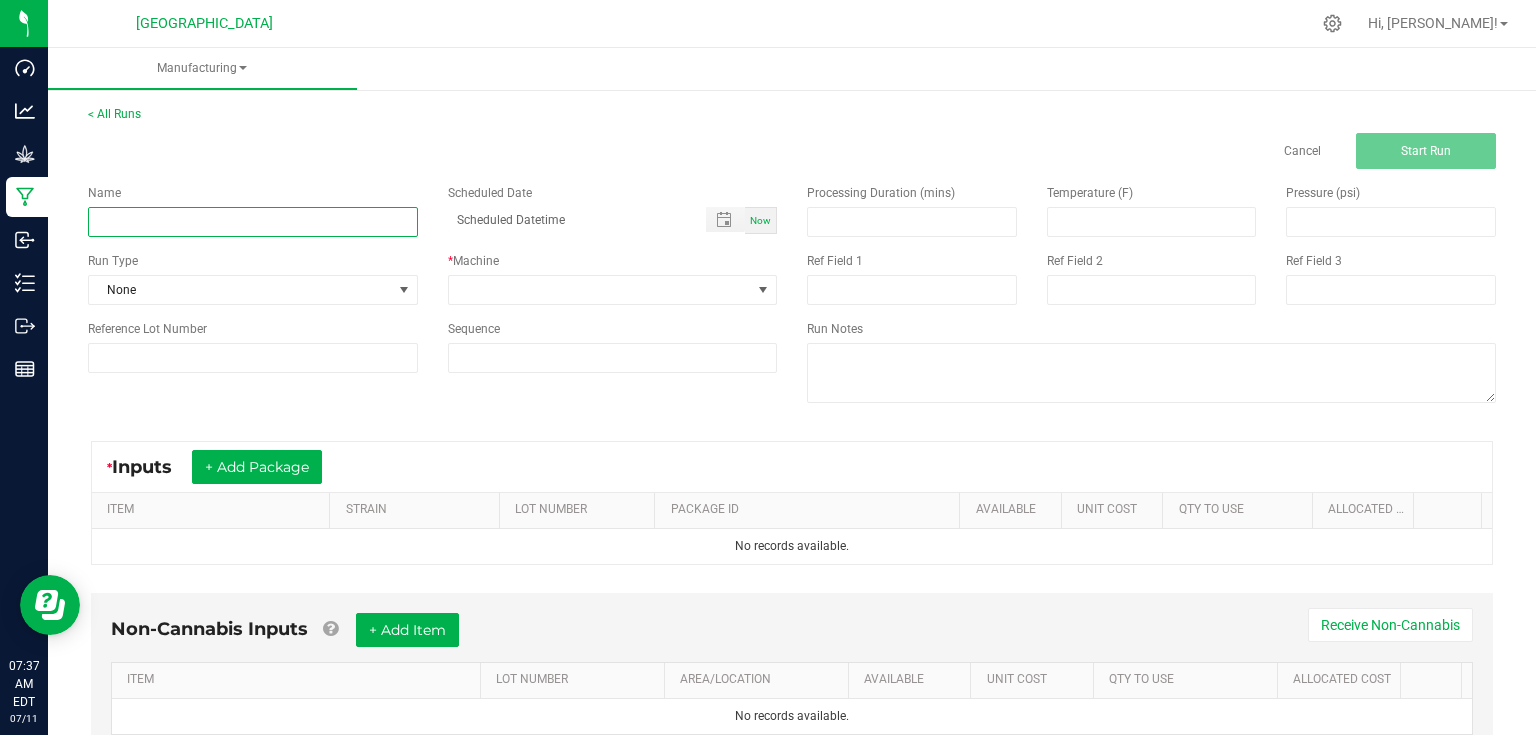 click at bounding box center (253, 222) 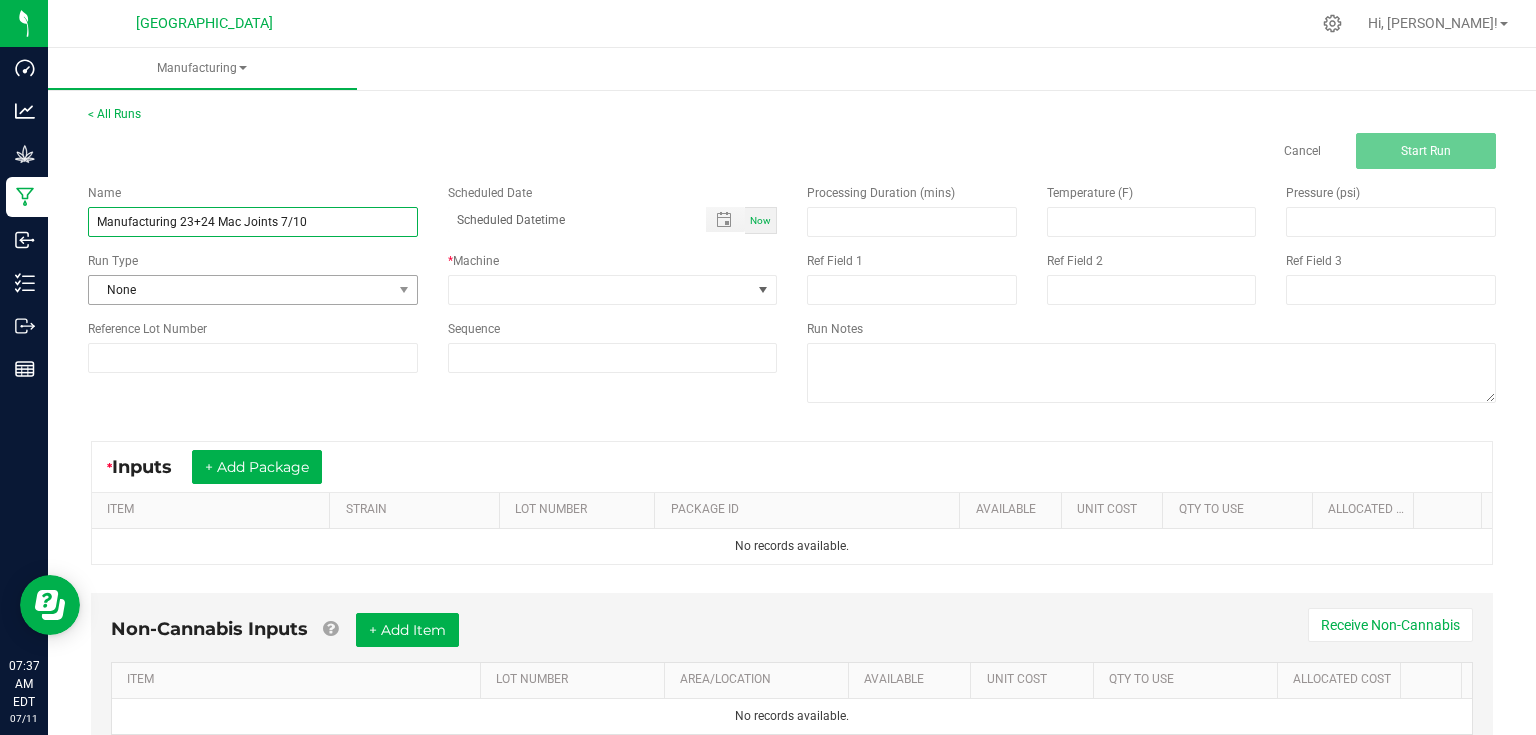 type on "Manufacturing 23+24 Mac Joints 7/10" 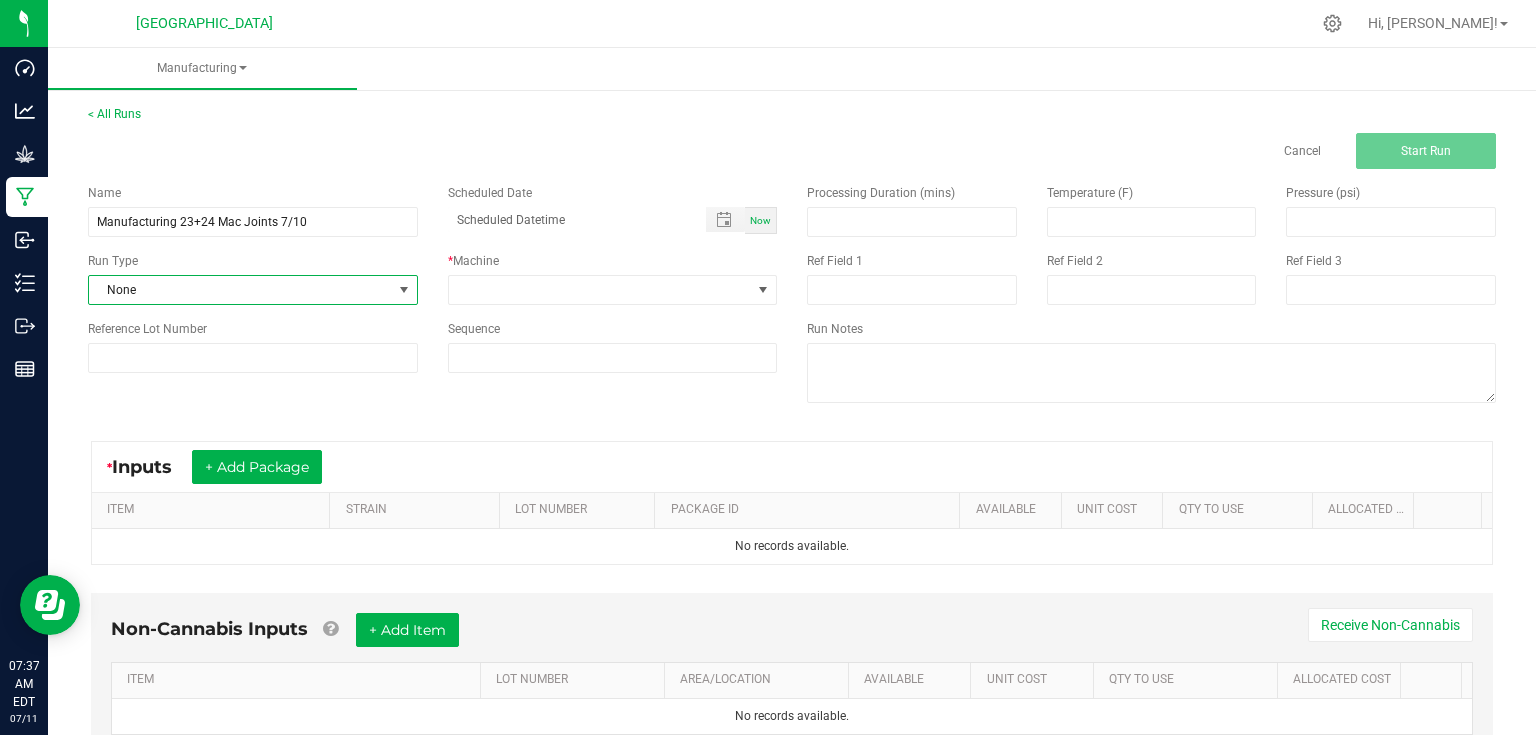 click at bounding box center (403, 290) 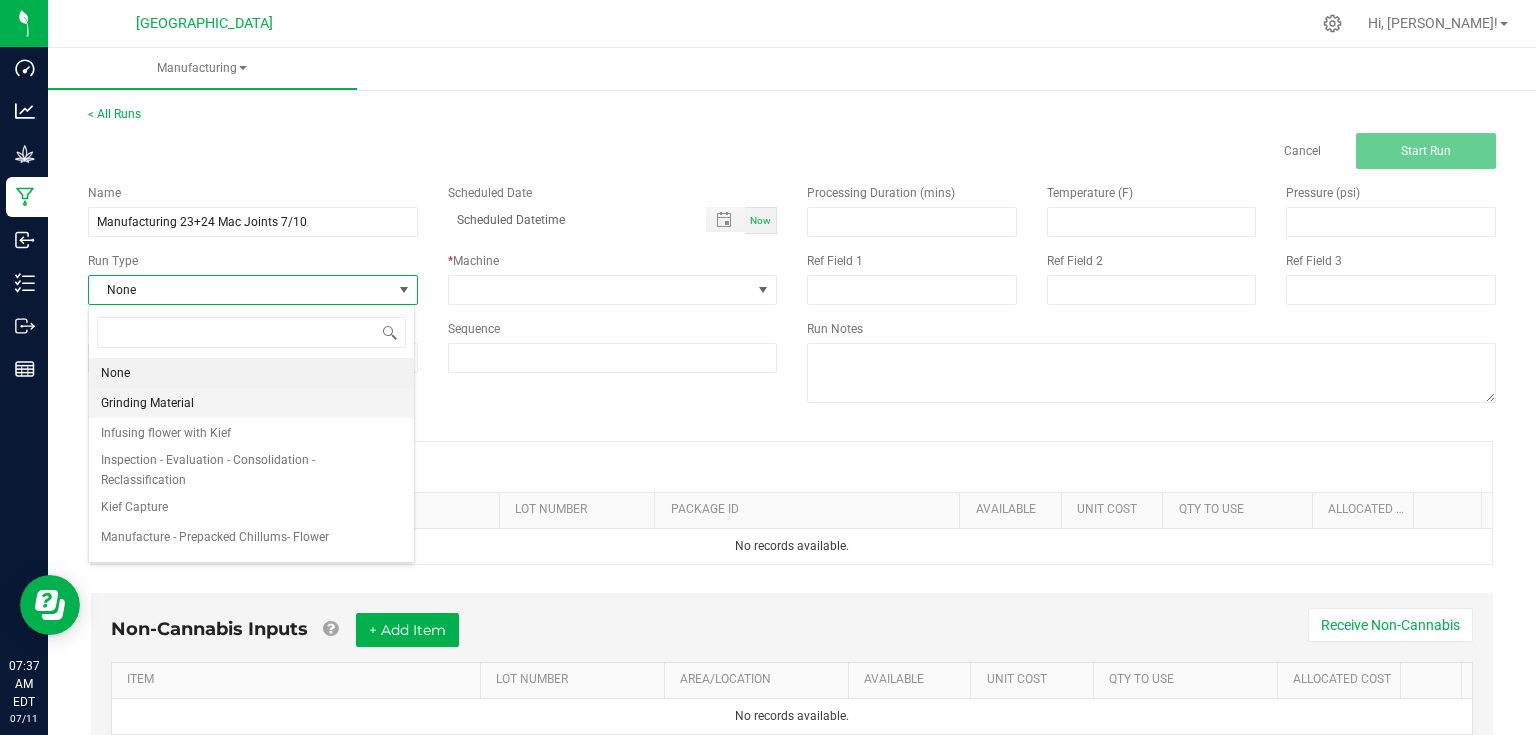 scroll, scrollTop: 99970, scrollLeft: 99673, axis: both 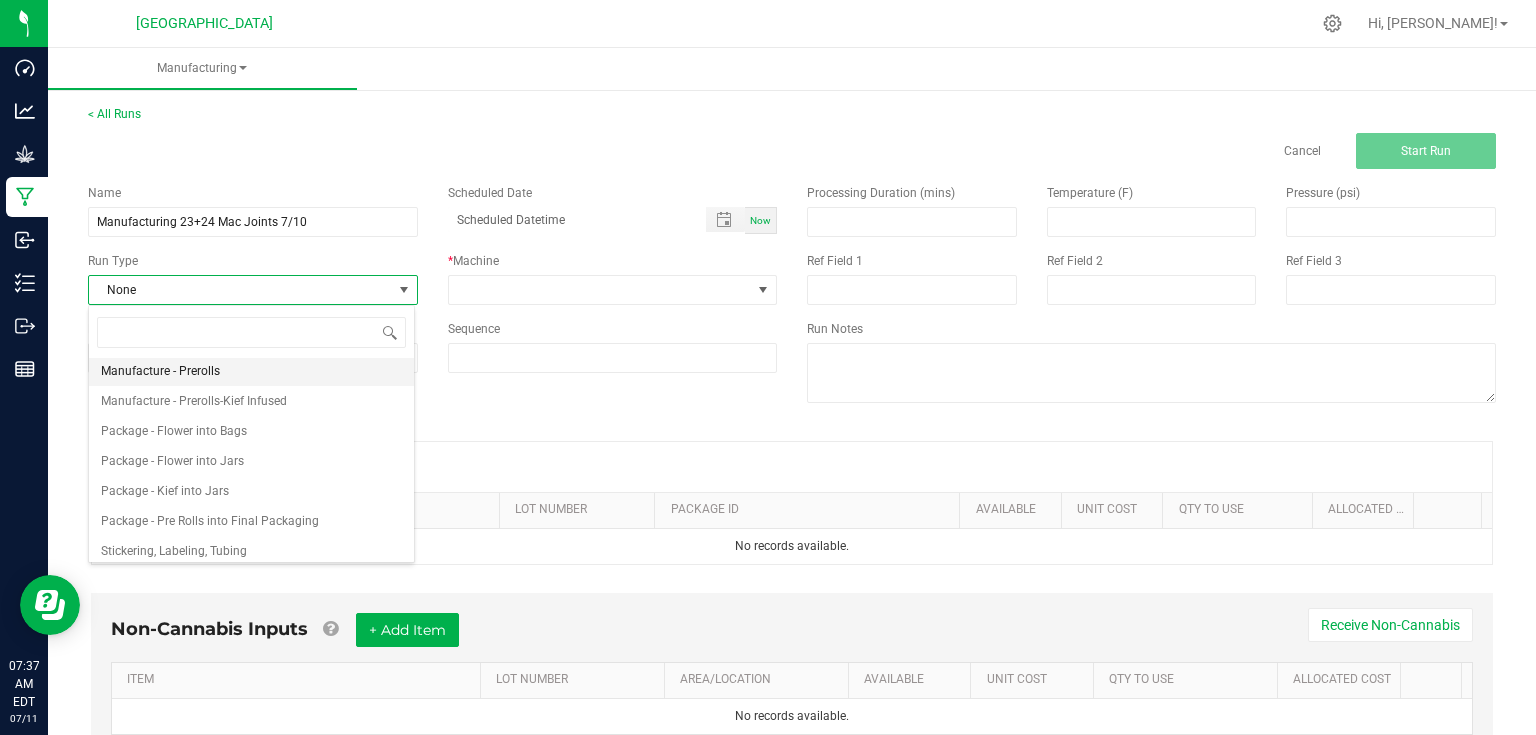 click on "Manufacture - Prerolls" at bounding box center (160, 371) 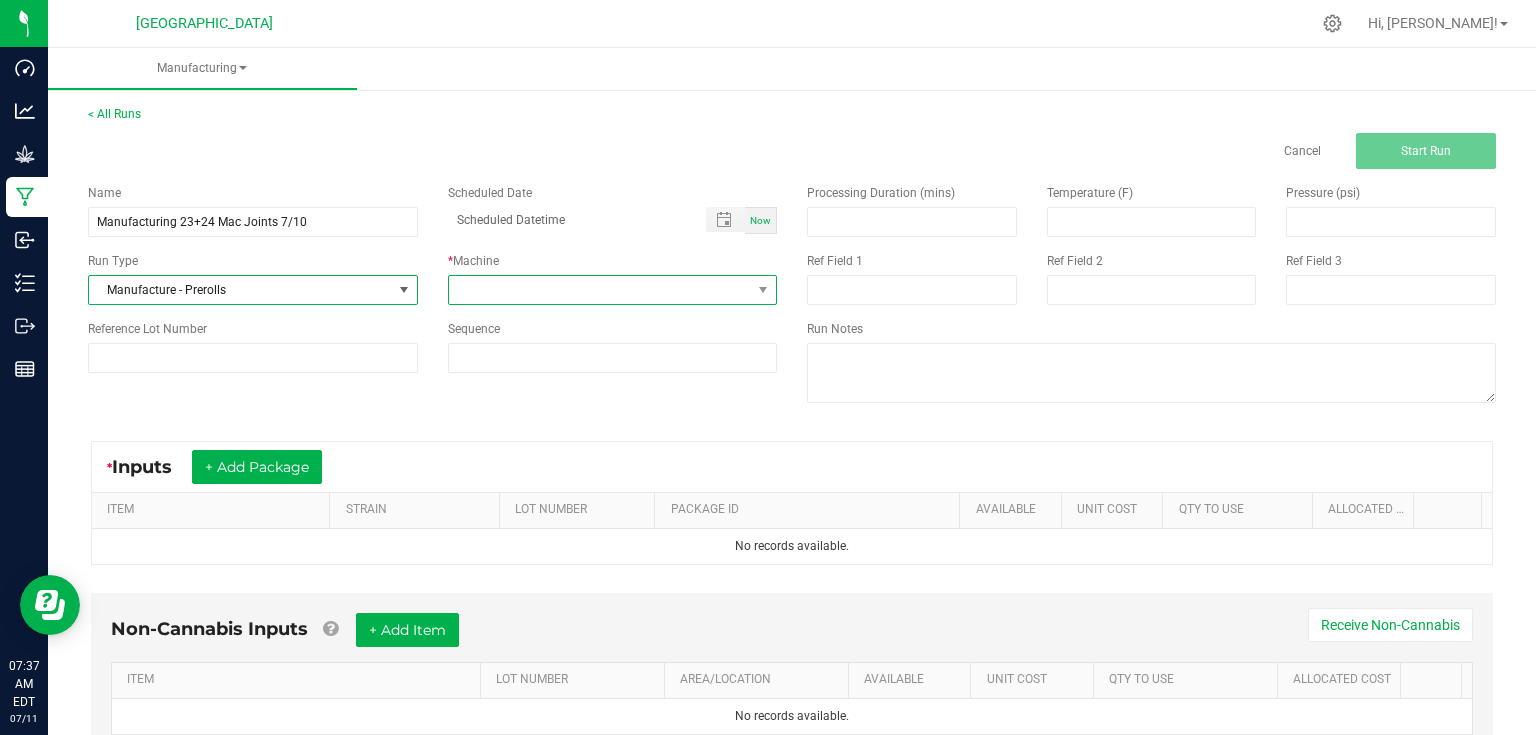 click at bounding box center [600, 290] 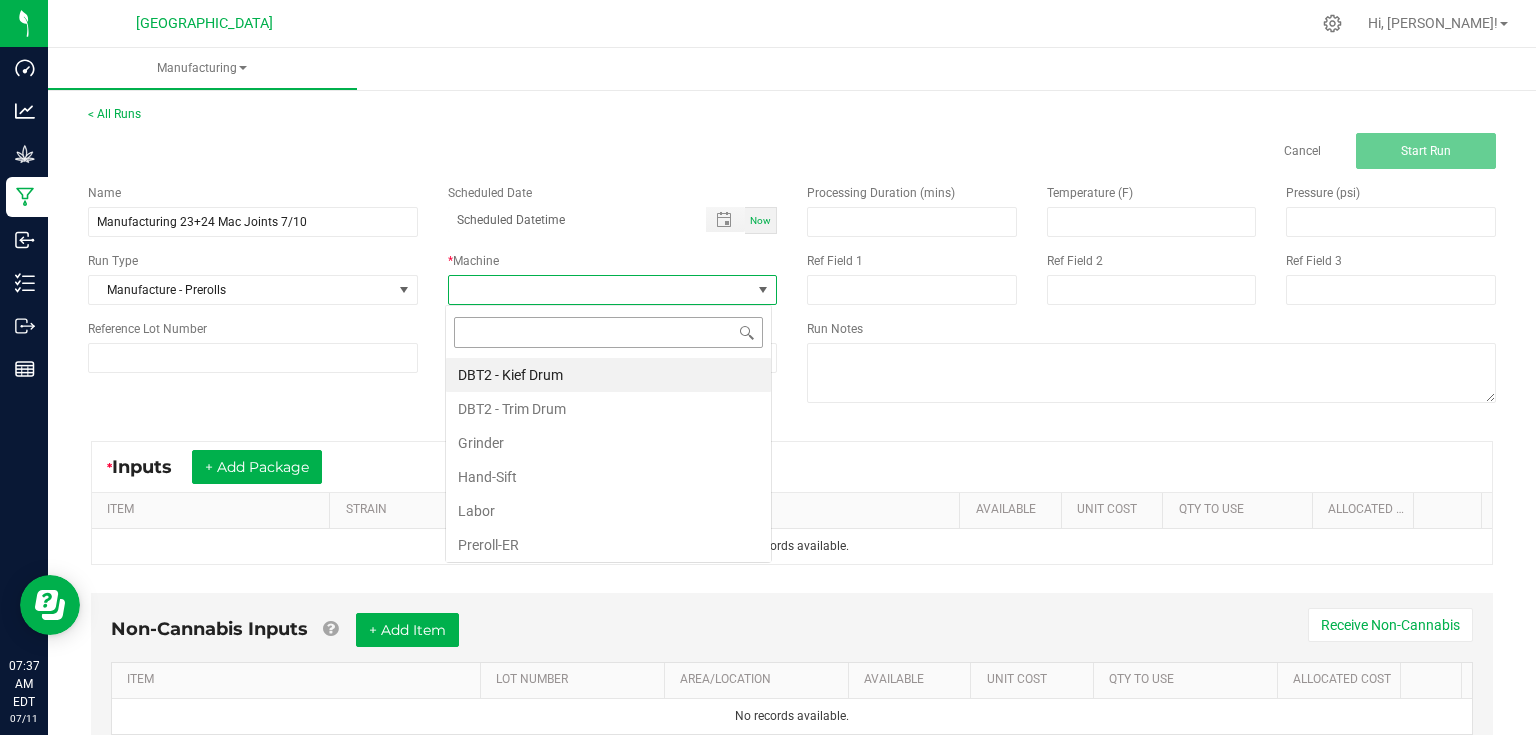 scroll, scrollTop: 99970, scrollLeft: 99673, axis: both 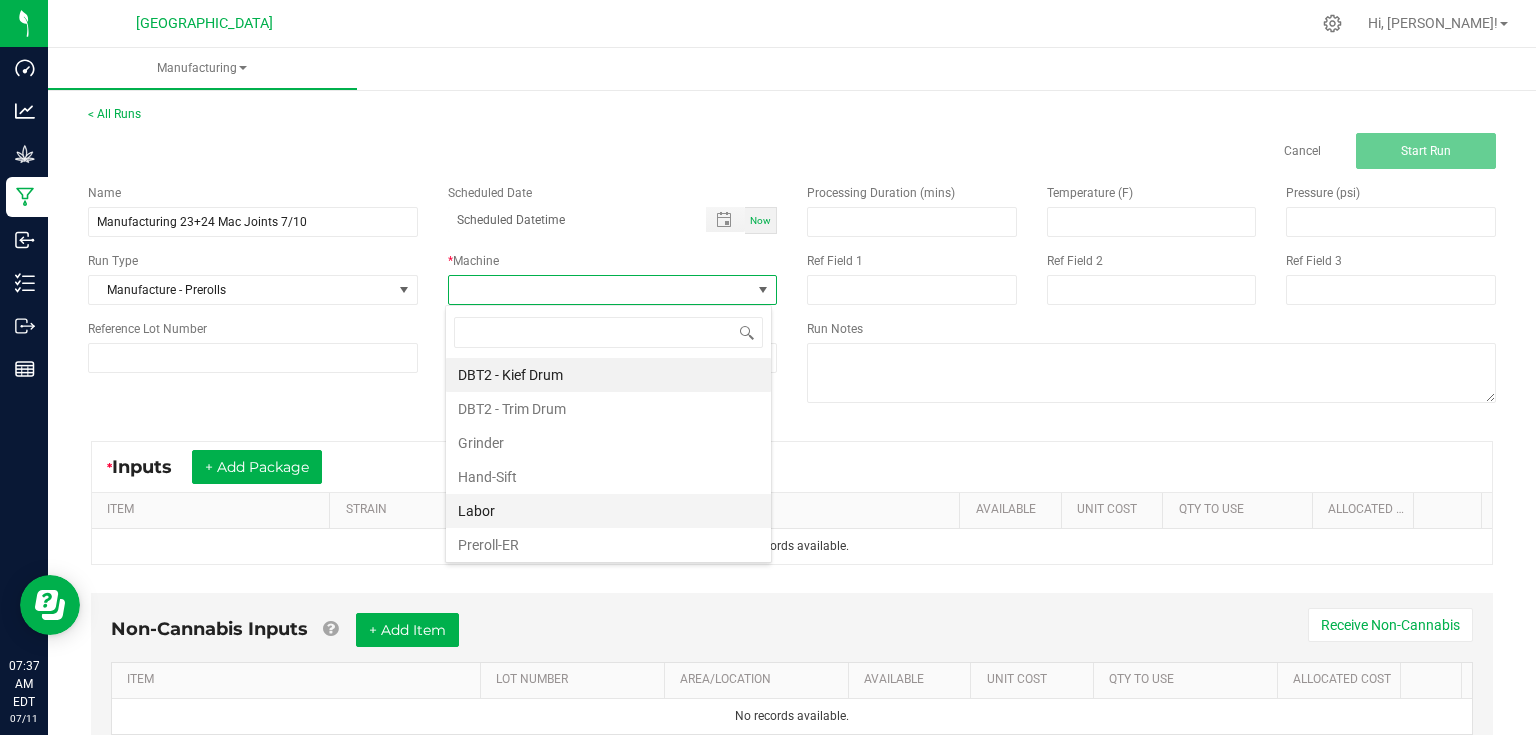 click on "Labor" at bounding box center [608, 511] 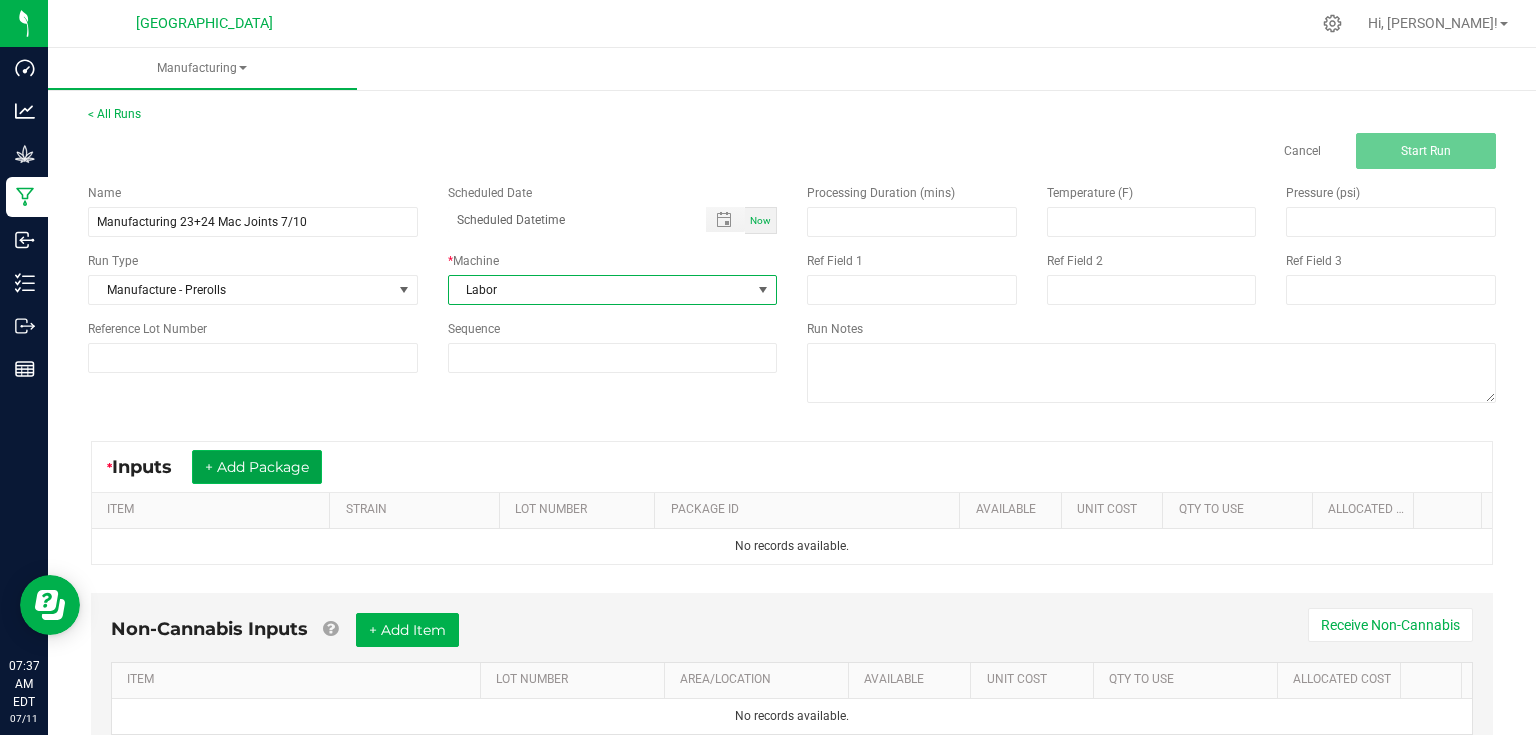 click on "+ Add Package" at bounding box center (257, 467) 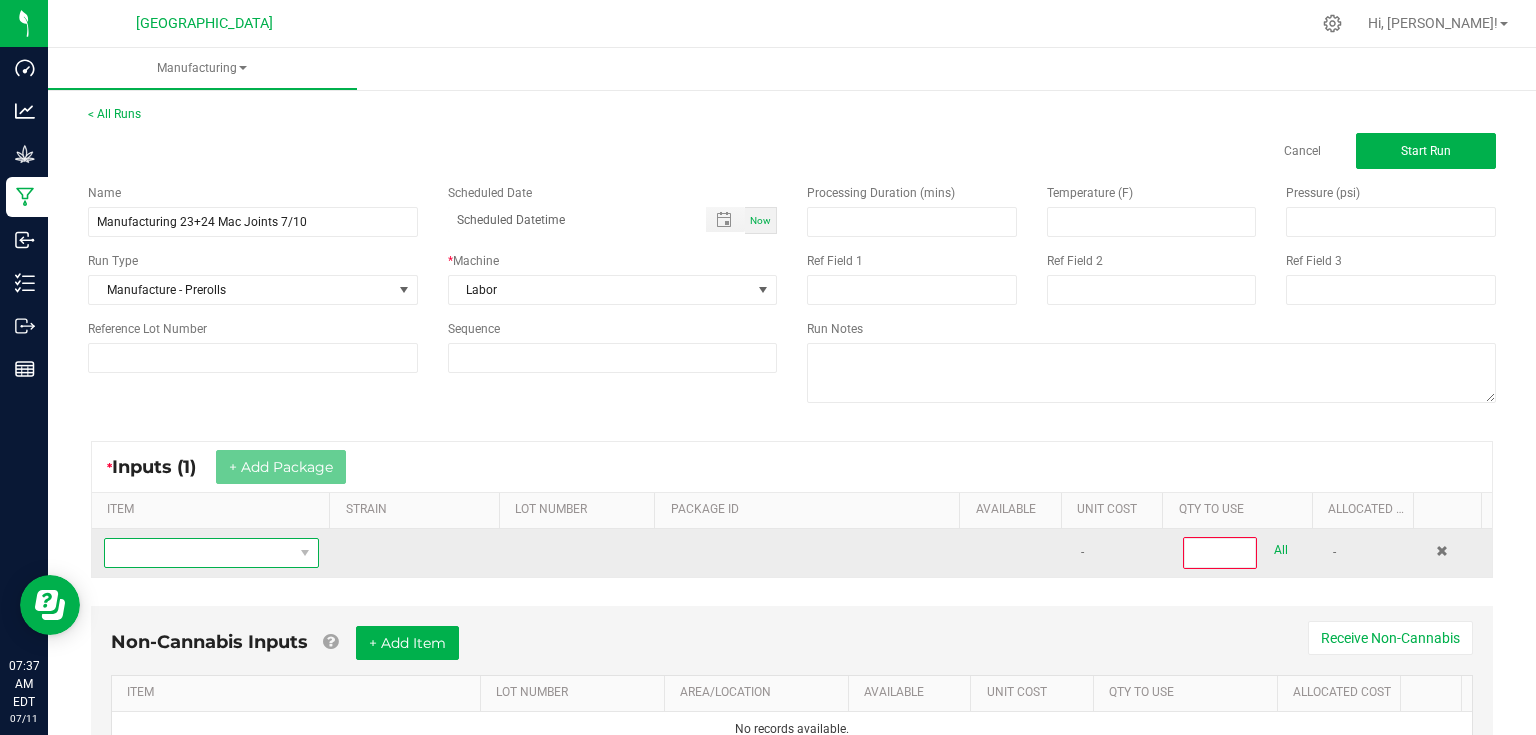 click at bounding box center (199, 553) 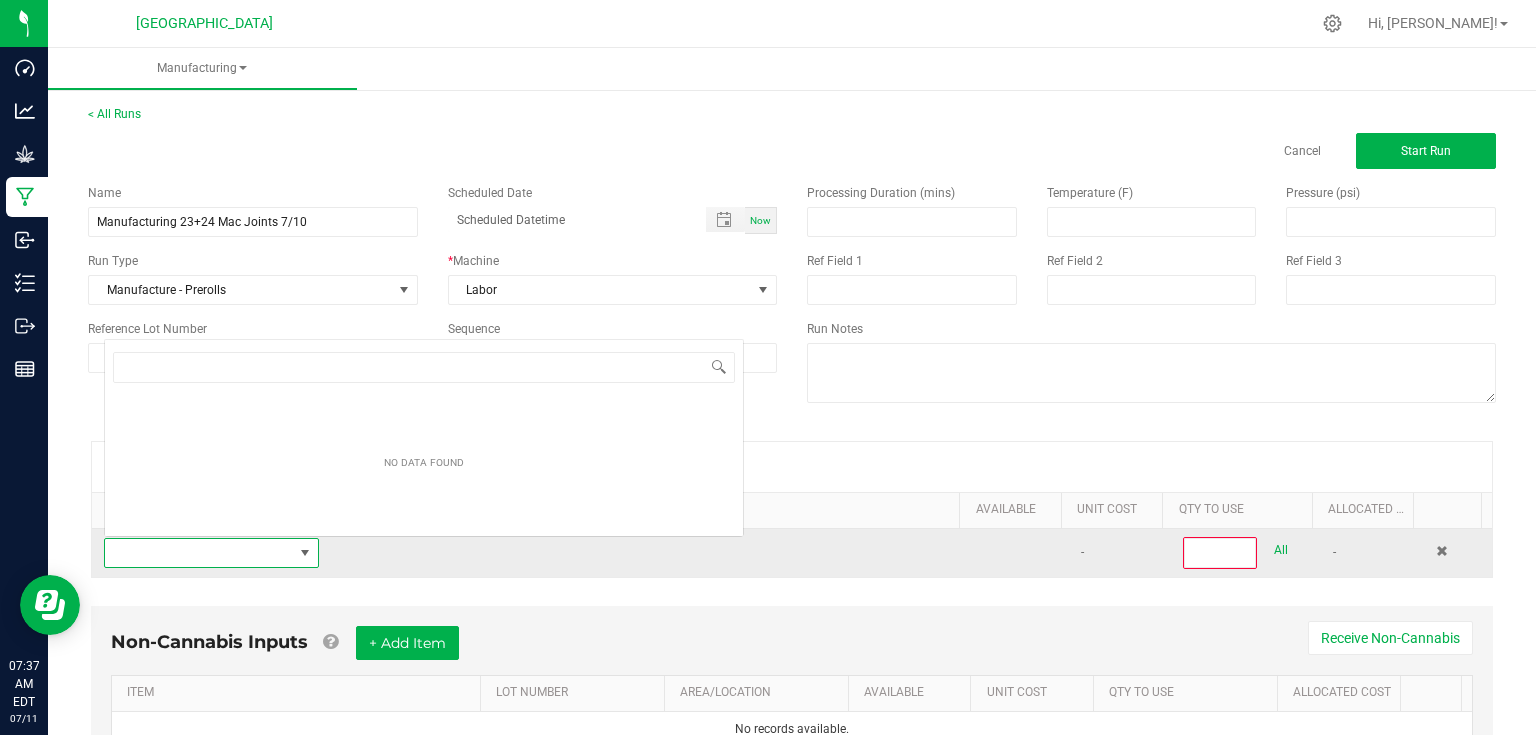 scroll, scrollTop: 0, scrollLeft: 0, axis: both 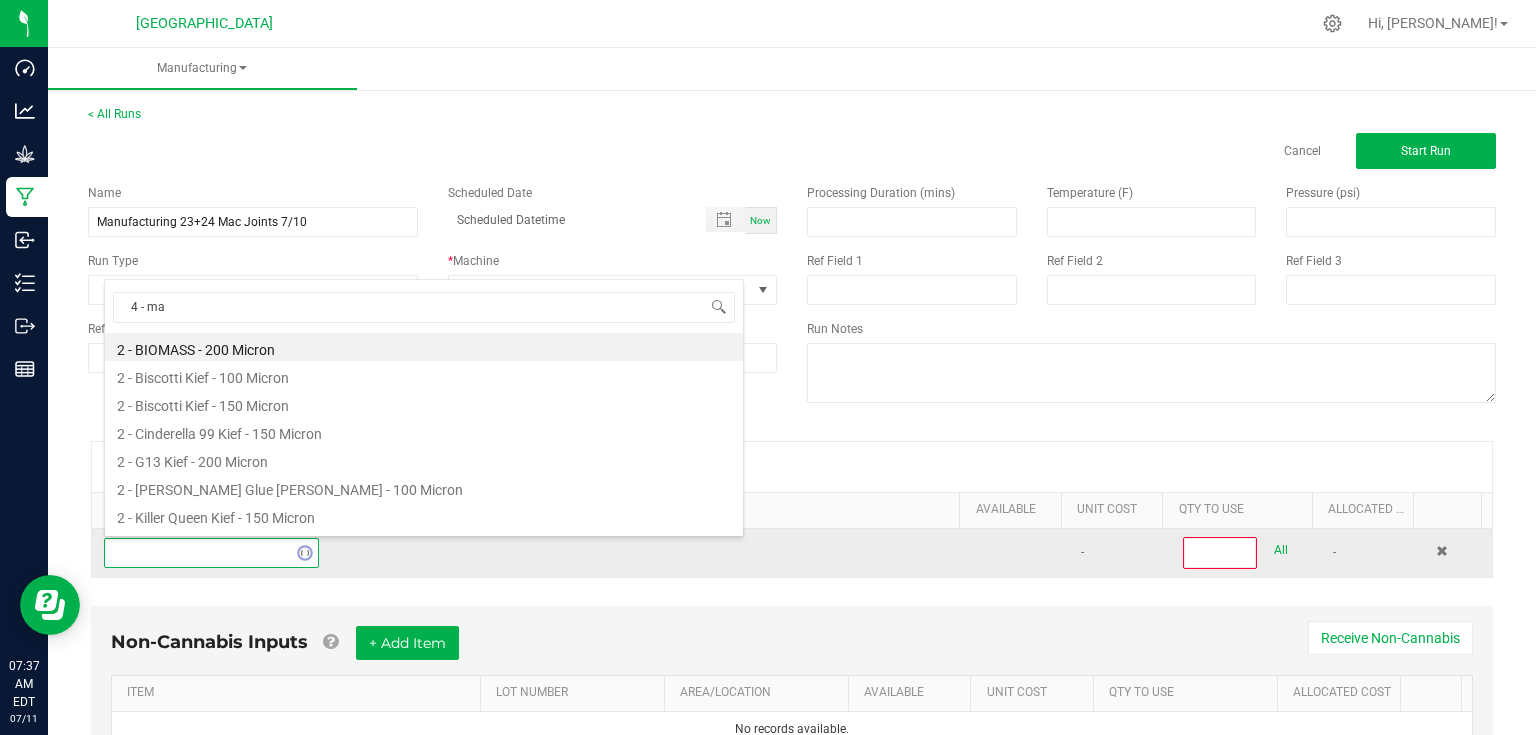 type on "4 - mac" 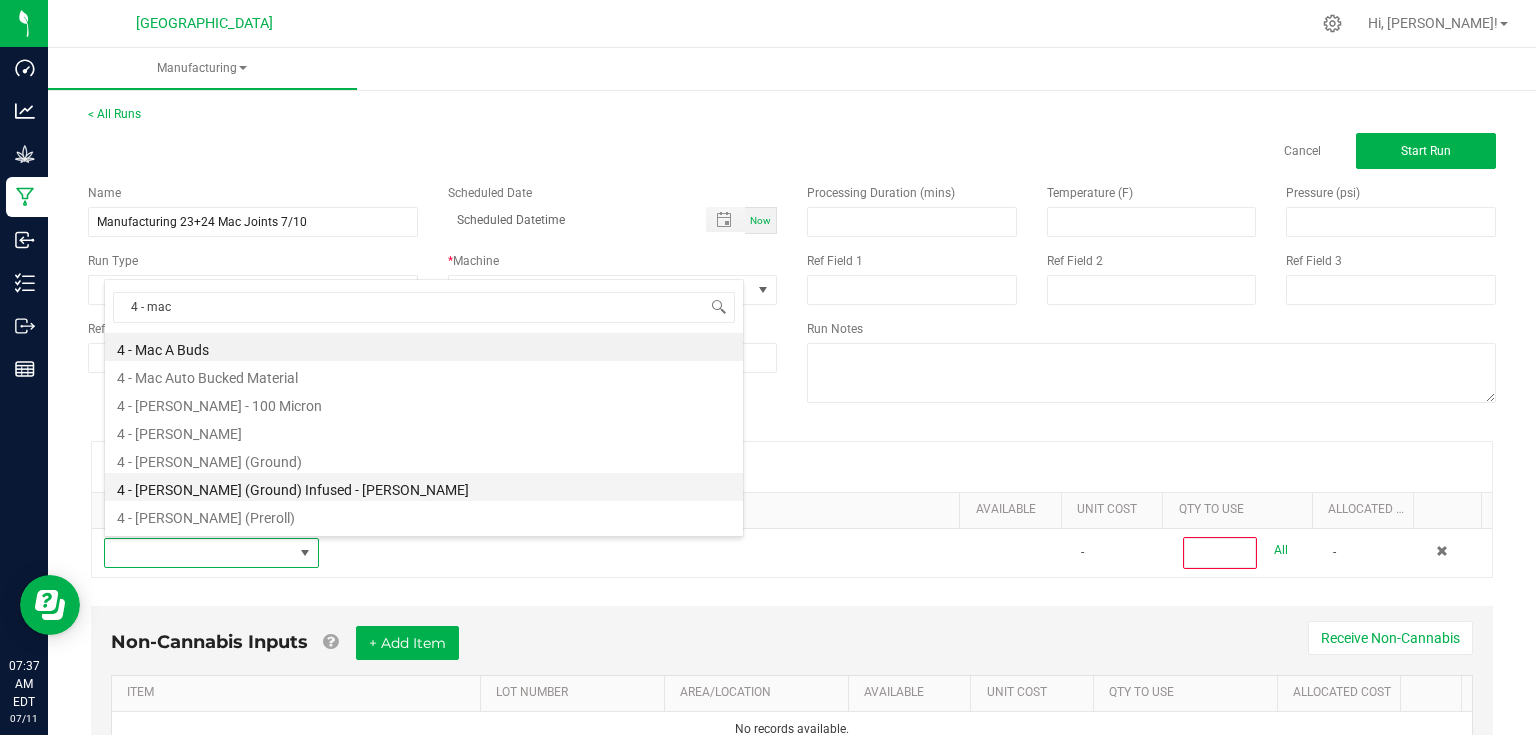 click on "4 - [PERSON_NAME] (Ground) Infused - [PERSON_NAME]" at bounding box center (424, 487) 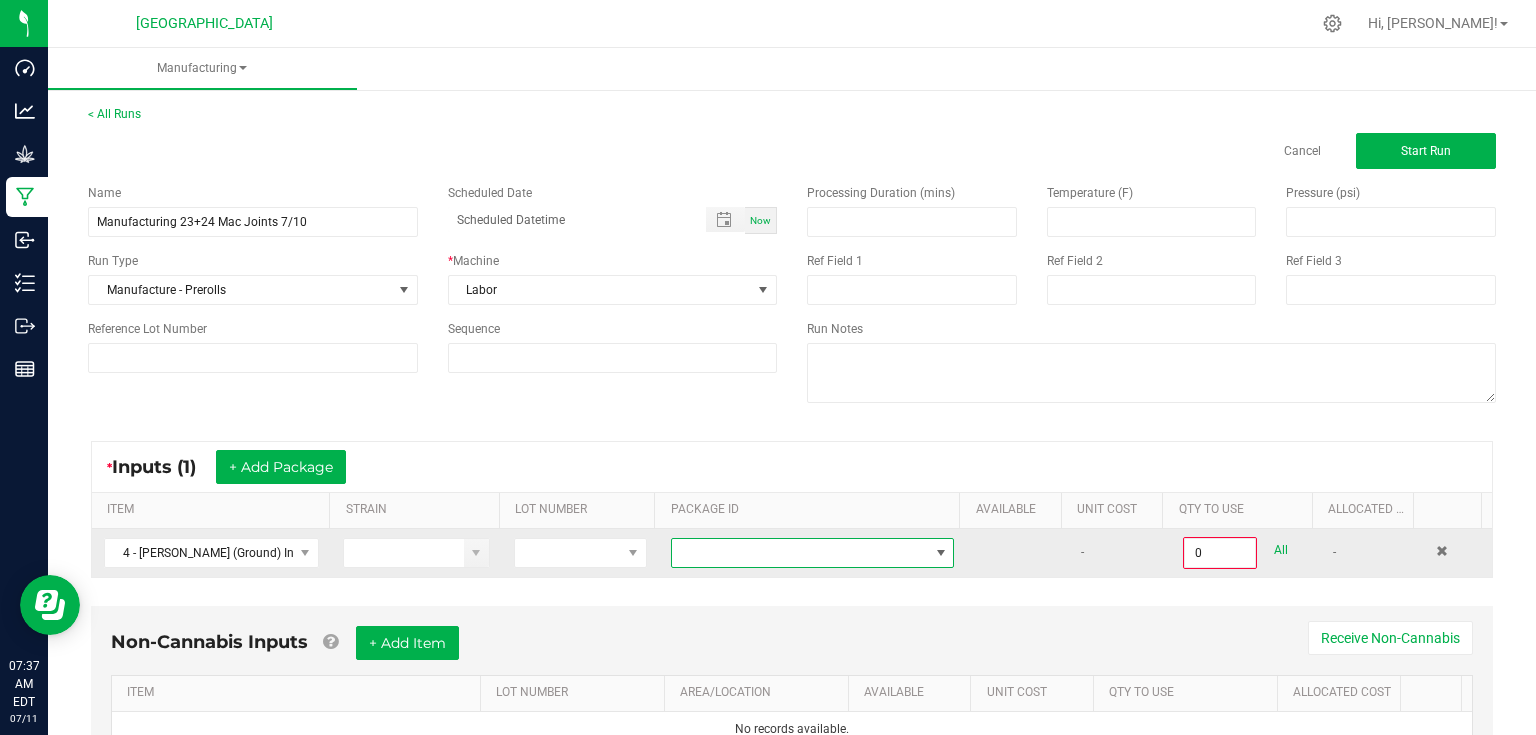 click at bounding box center (800, 553) 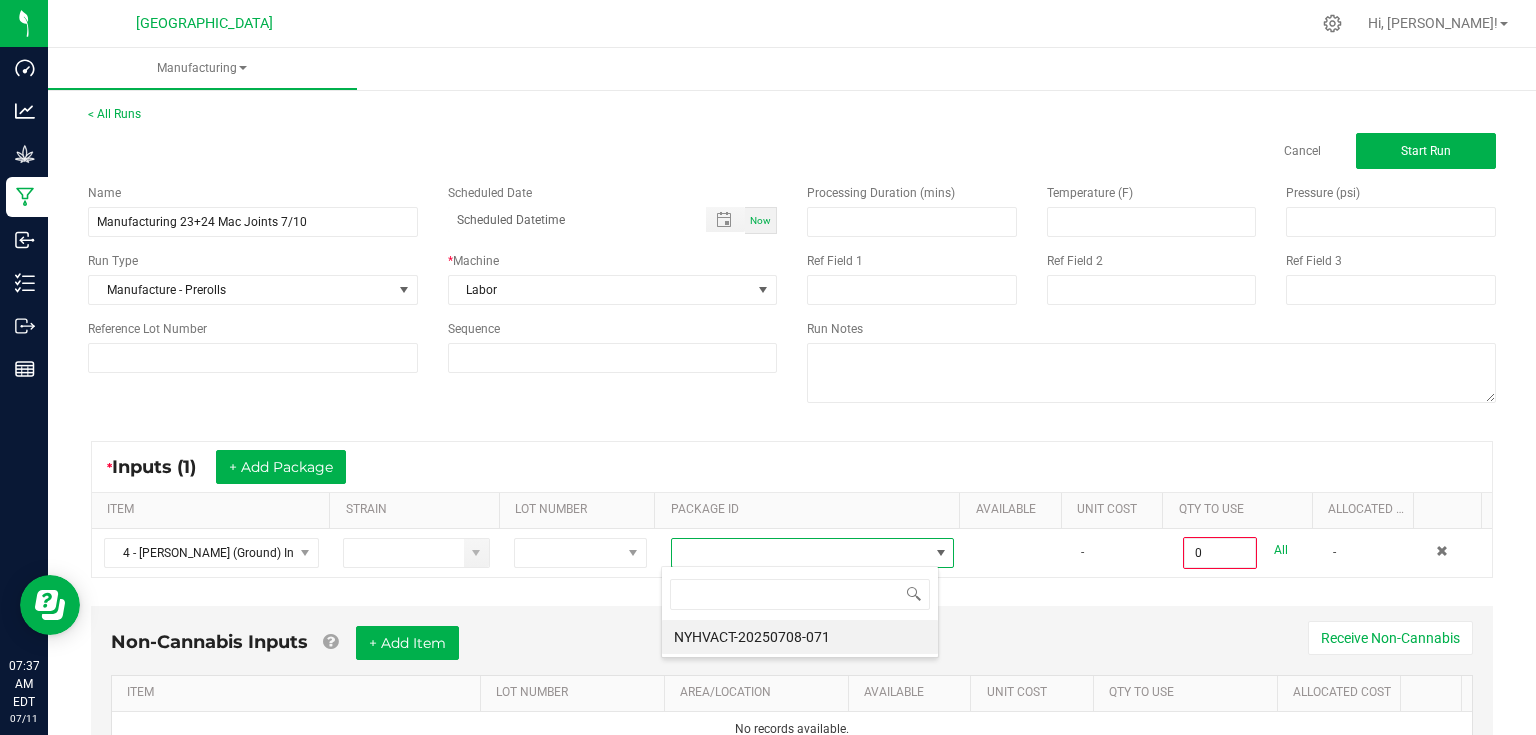 scroll, scrollTop: 99970, scrollLeft: 99721, axis: both 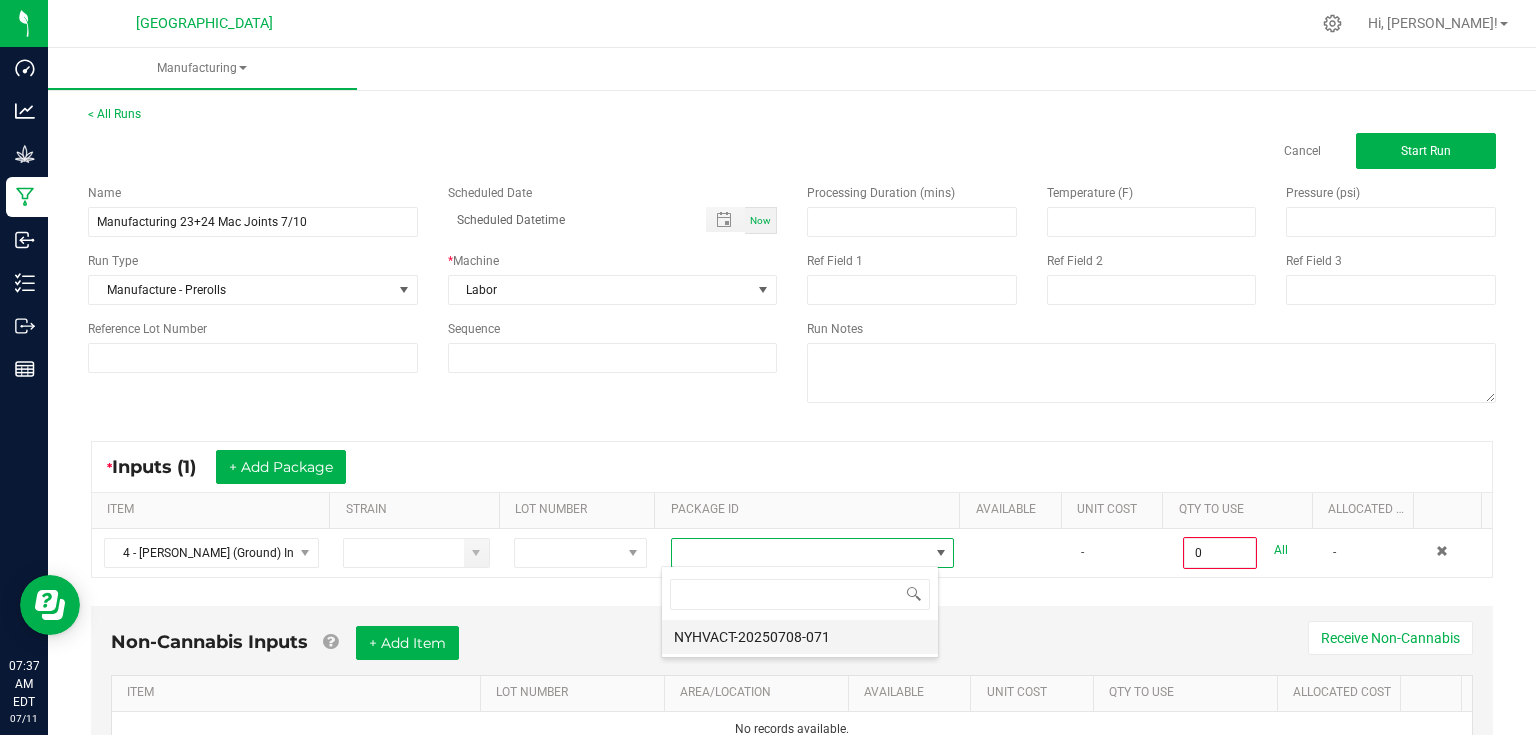 click on "NYHVACT-20250708-071" at bounding box center (800, 637) 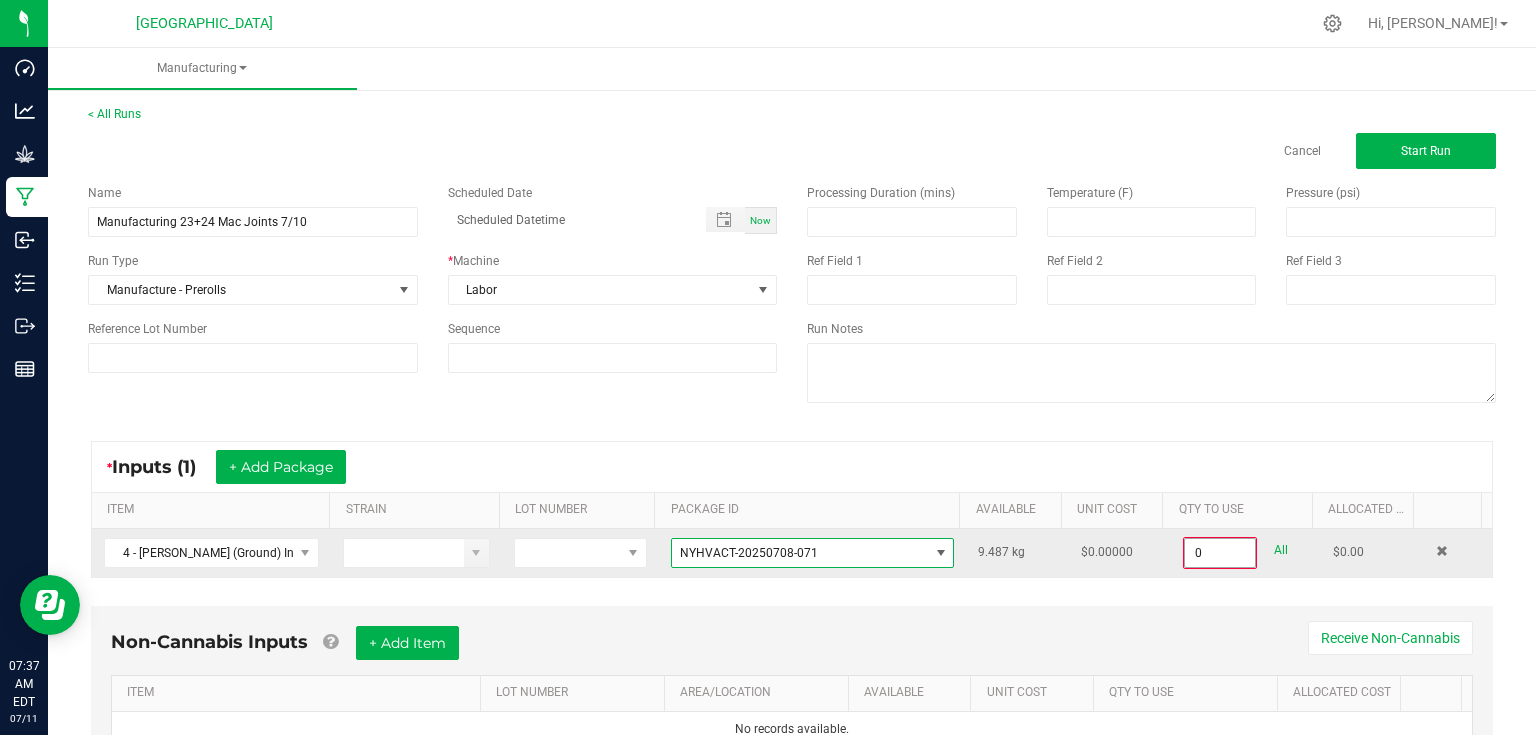 click on "0" at bounding box center (1220, 553) 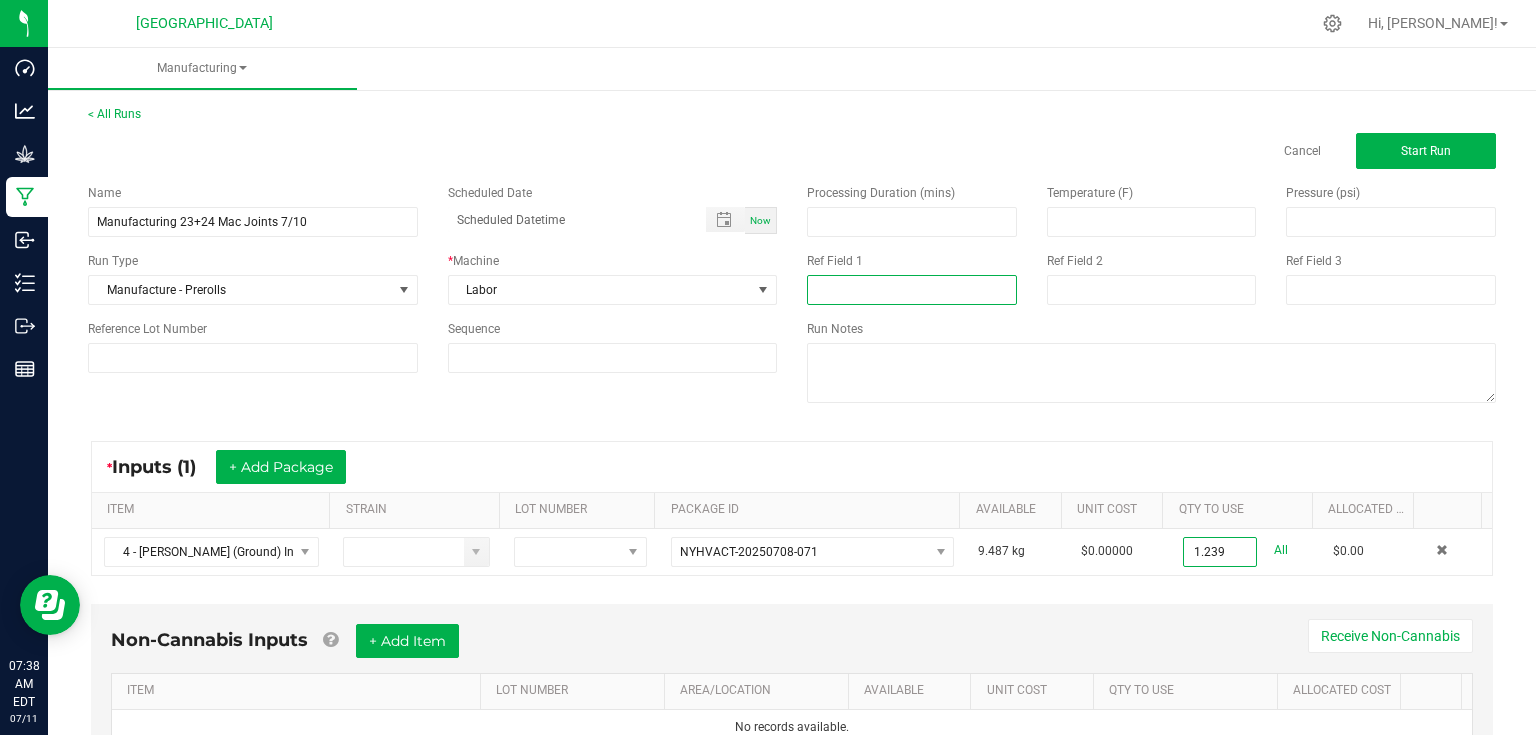 type on "1.2390 kg" 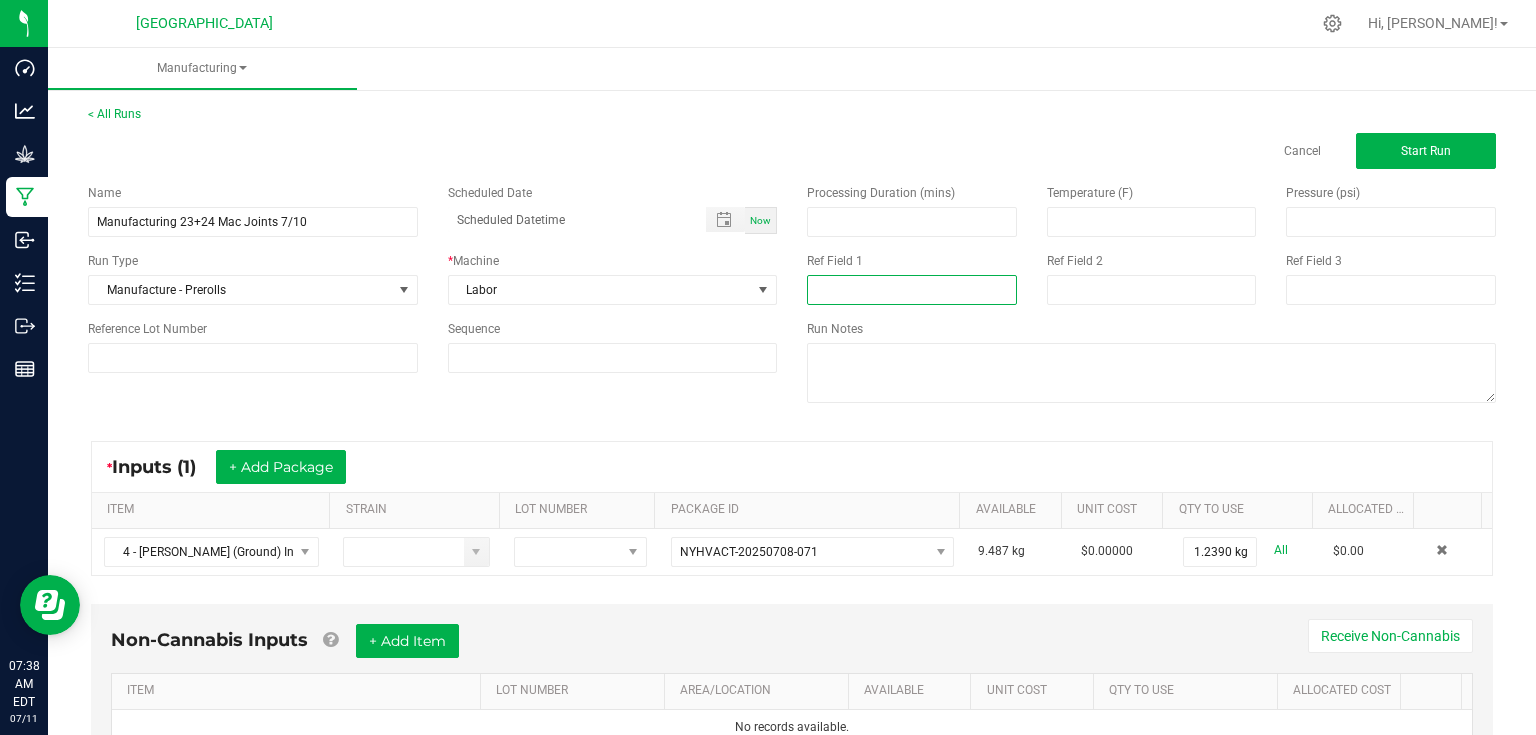 click at bounding box center [912, 290] 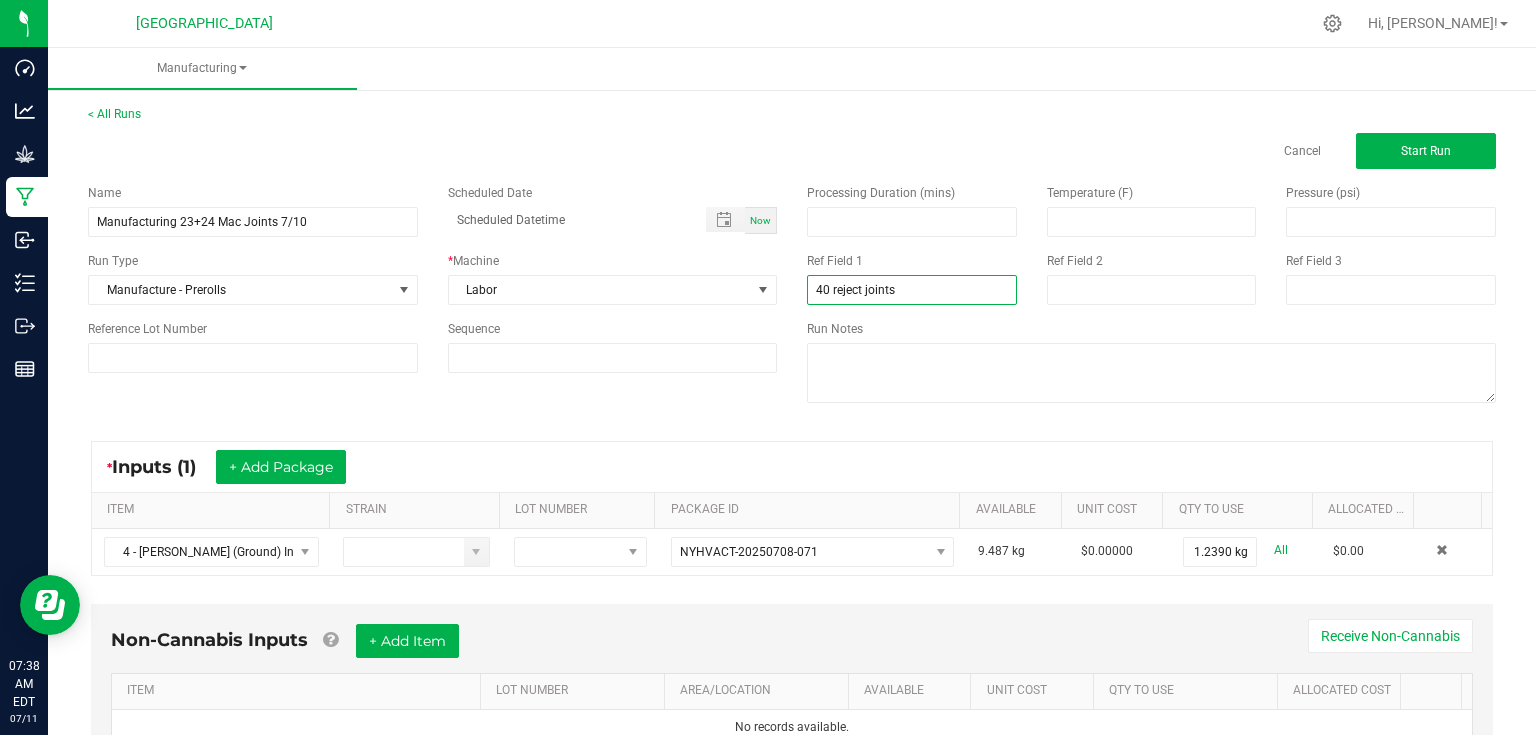type on "40 reject joints" 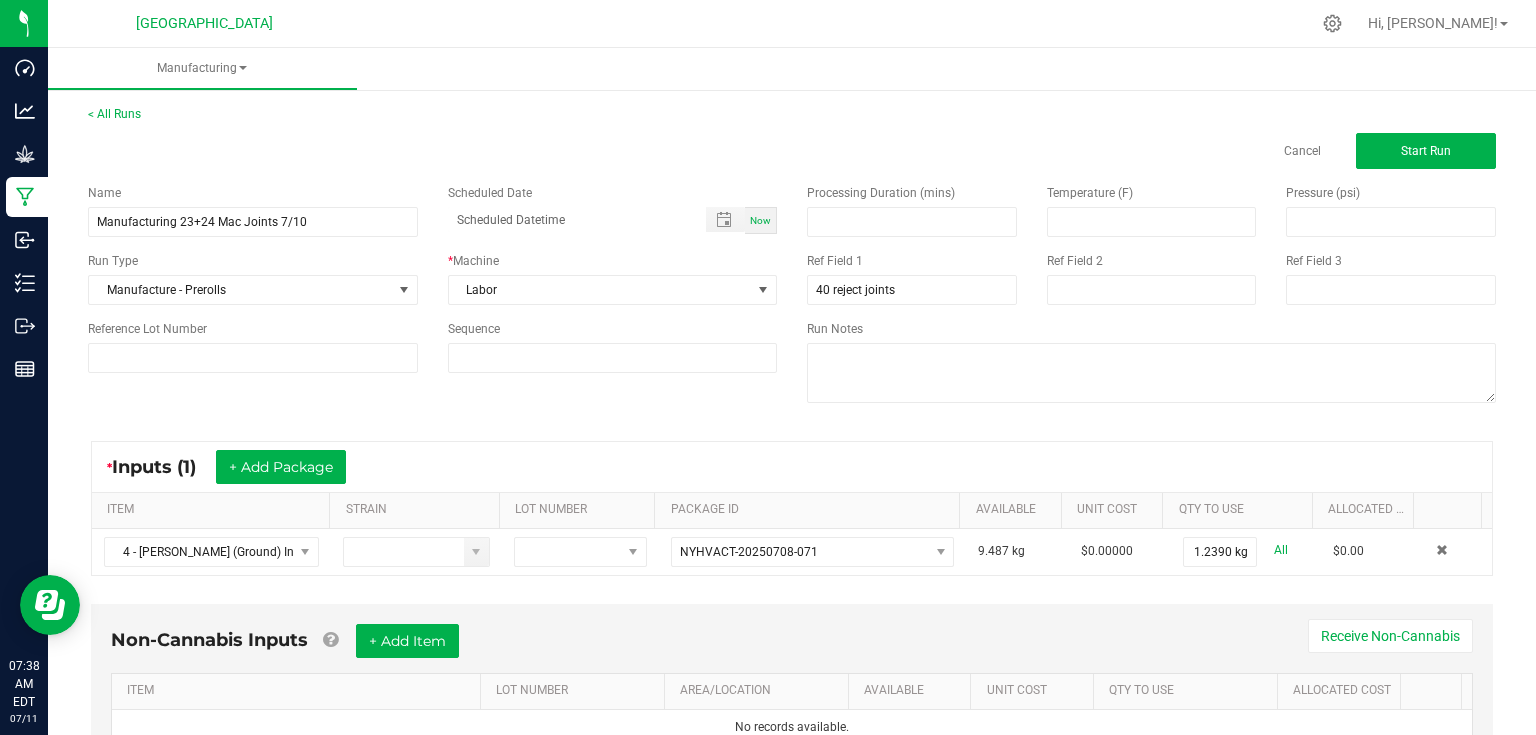 click on "*    Inputs (1)   + Add Package  ITEM STRAIN LOT NUMBER PACKAGE ID AVAILABLE Unit Cost QTY TO USE Allocated Cost 4 - [PERSON_NAME] (Ground) Infused - [PERSON_NAME] NYHVACT-20250708-071 9.487   kg  $0.00000  1.2390 kg All  $0.00" at bounding box center (792, 508) 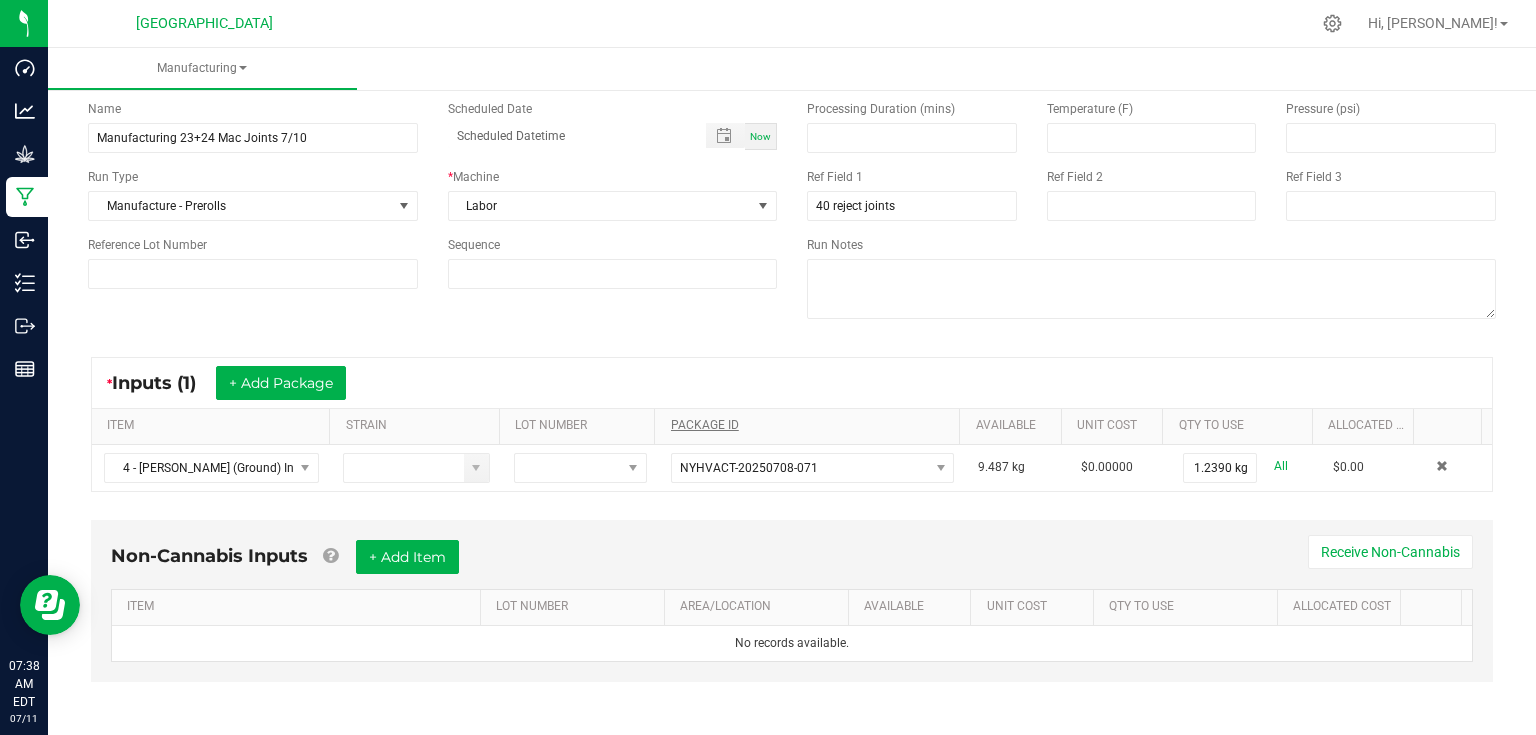 scroll, scrollTop: 85, scrollLeft: 0, axis: vertical 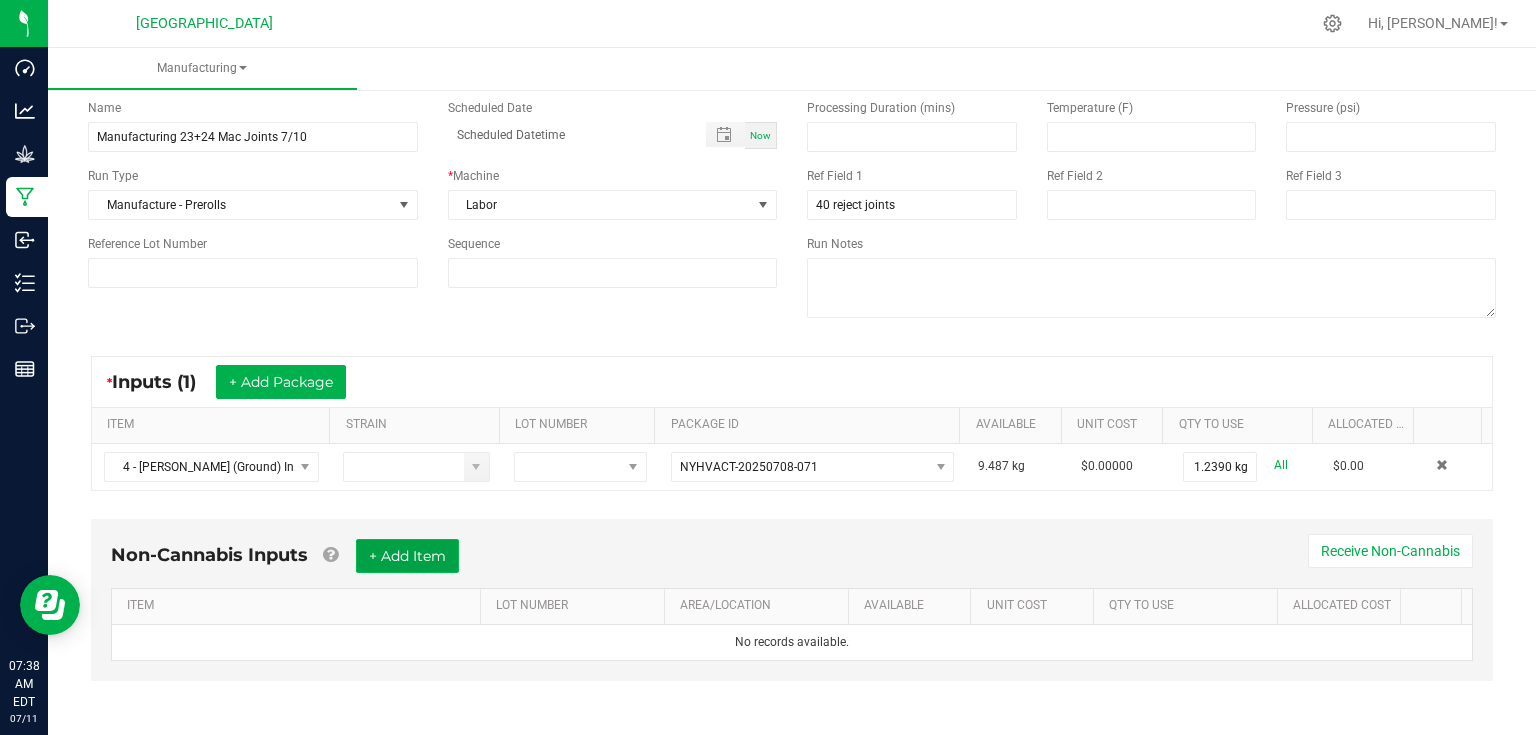 click on "+ Add Item" at bounding box center (407, 556) 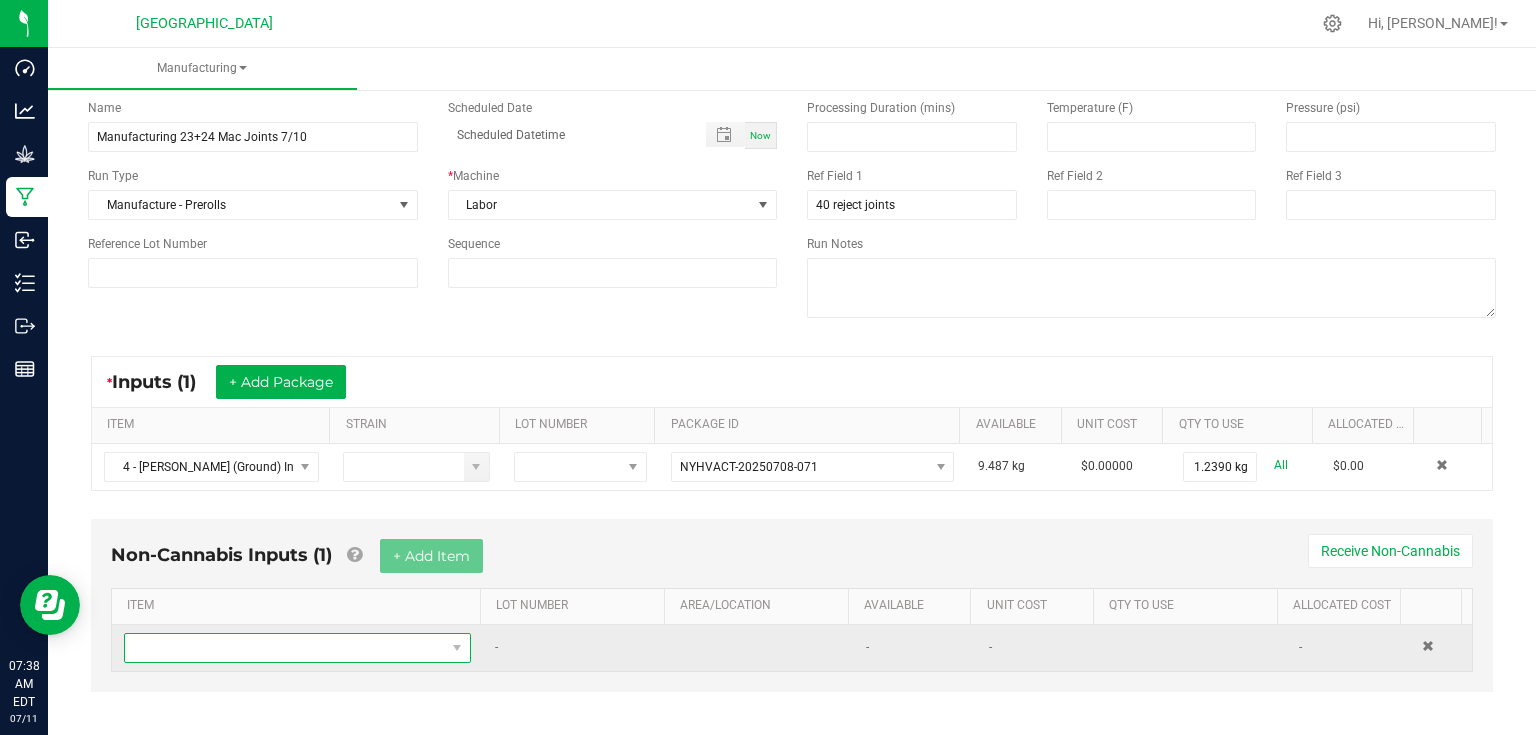click at bounding box center [285, 648] 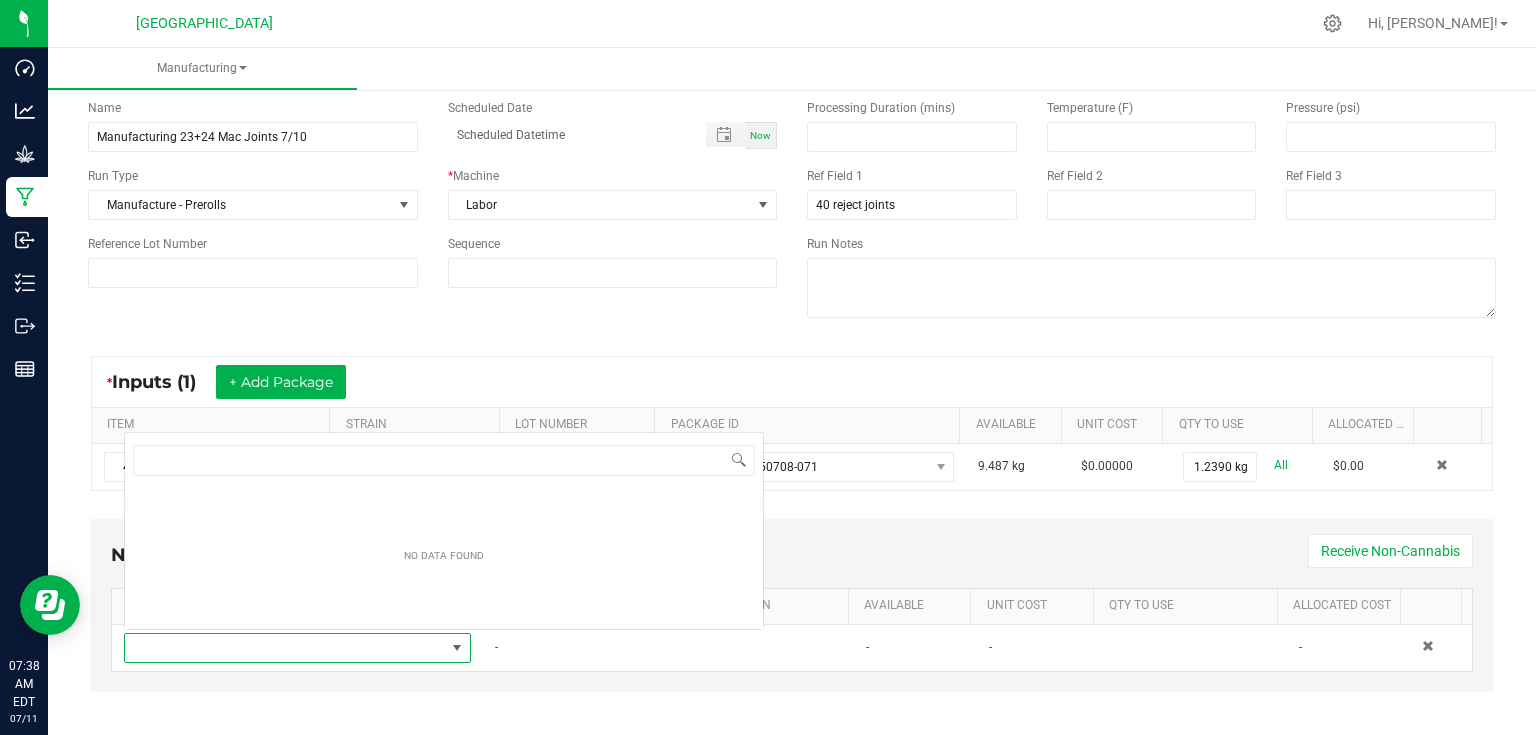 scroll, scrollTop: 0, scrollLeft: 0, axis: both 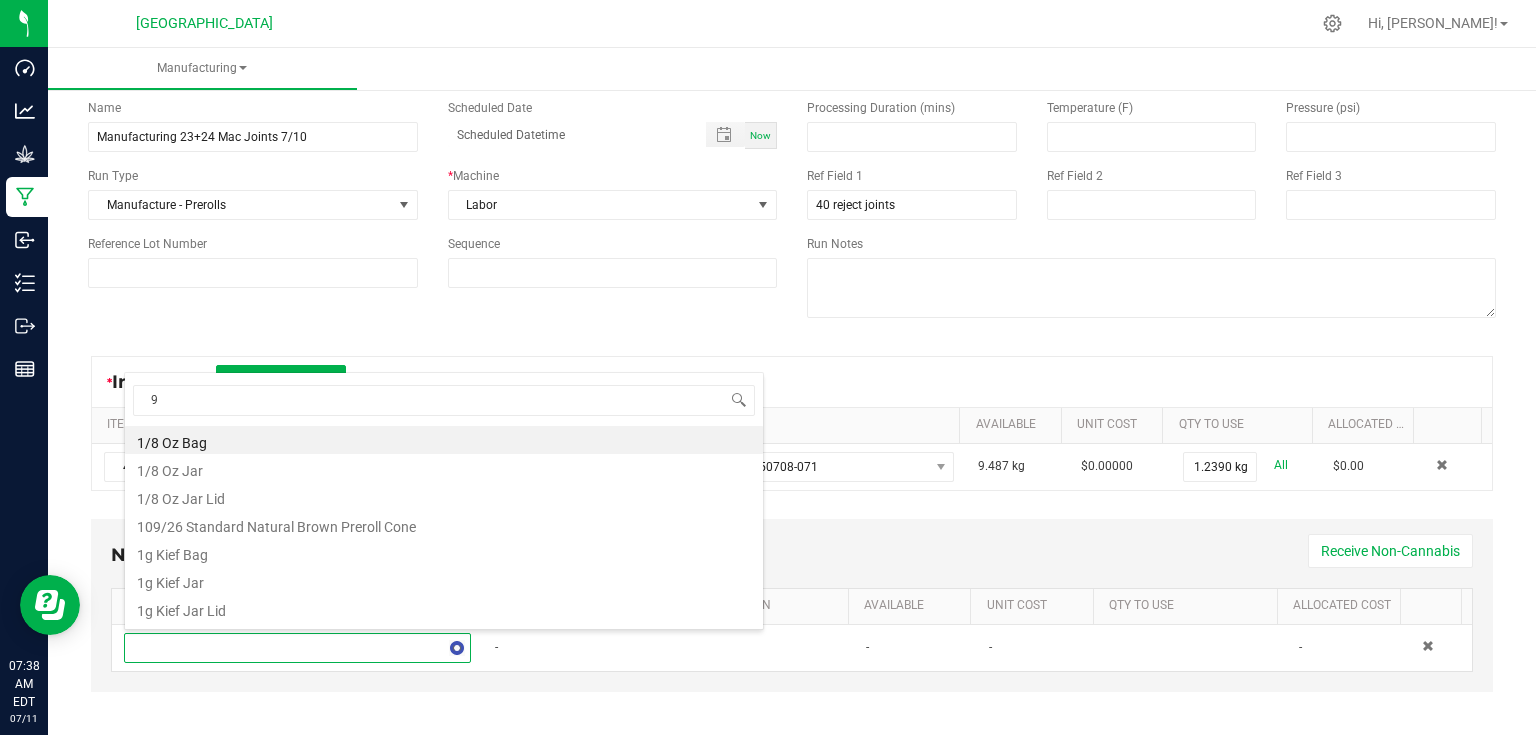 type on "98" 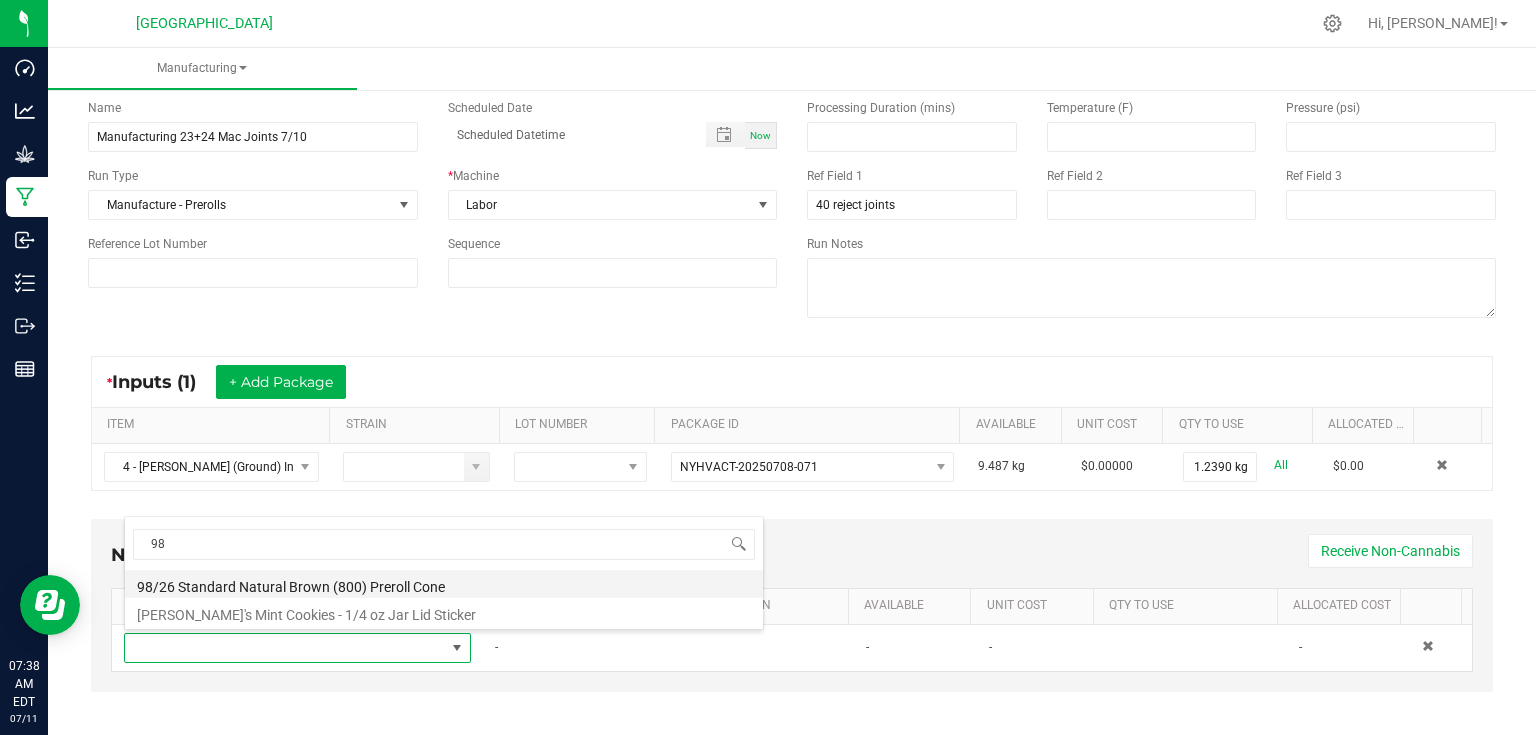 click on "98/26 Standard Natural Brown (800) Preroll Cone" at bounding box center [444, 584] 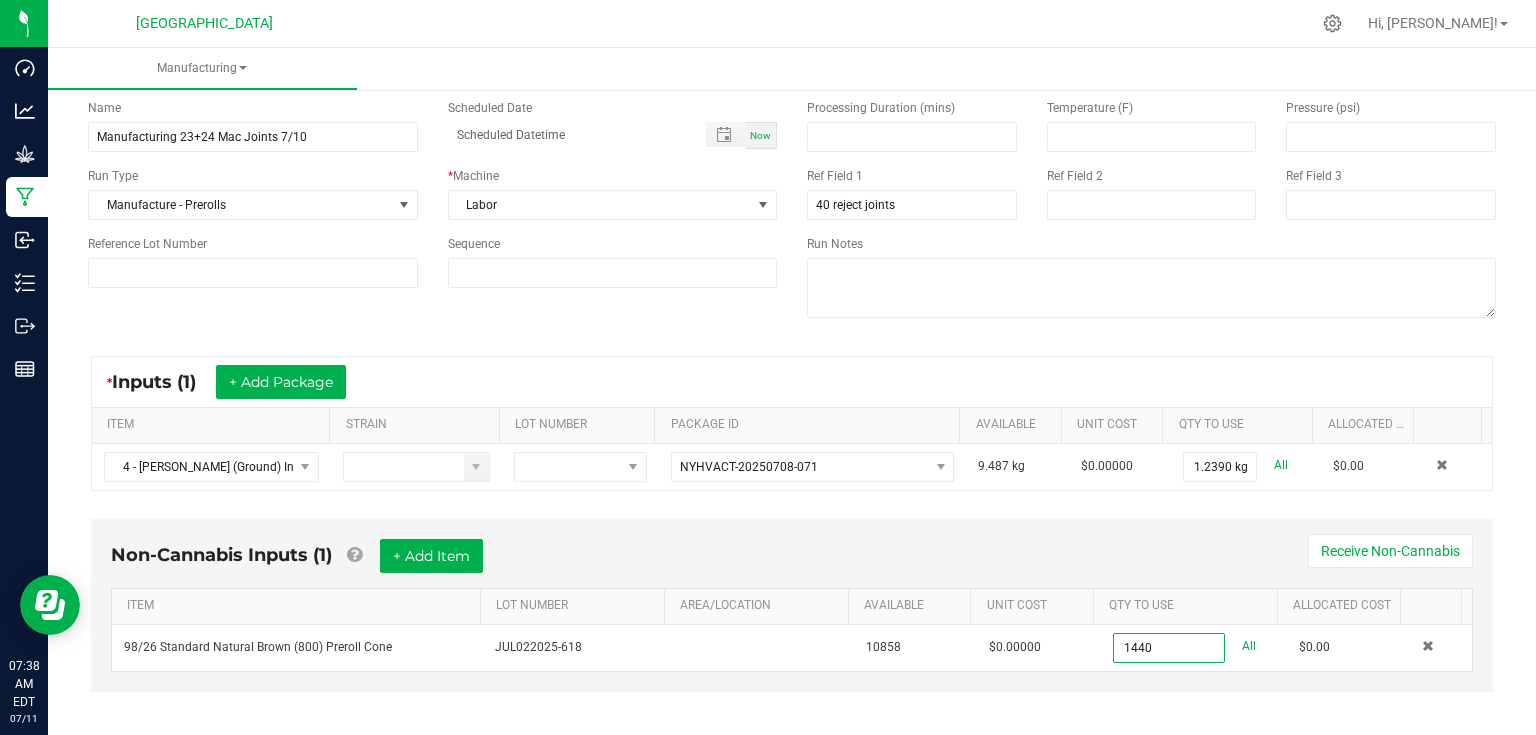 type on "1440 ea" 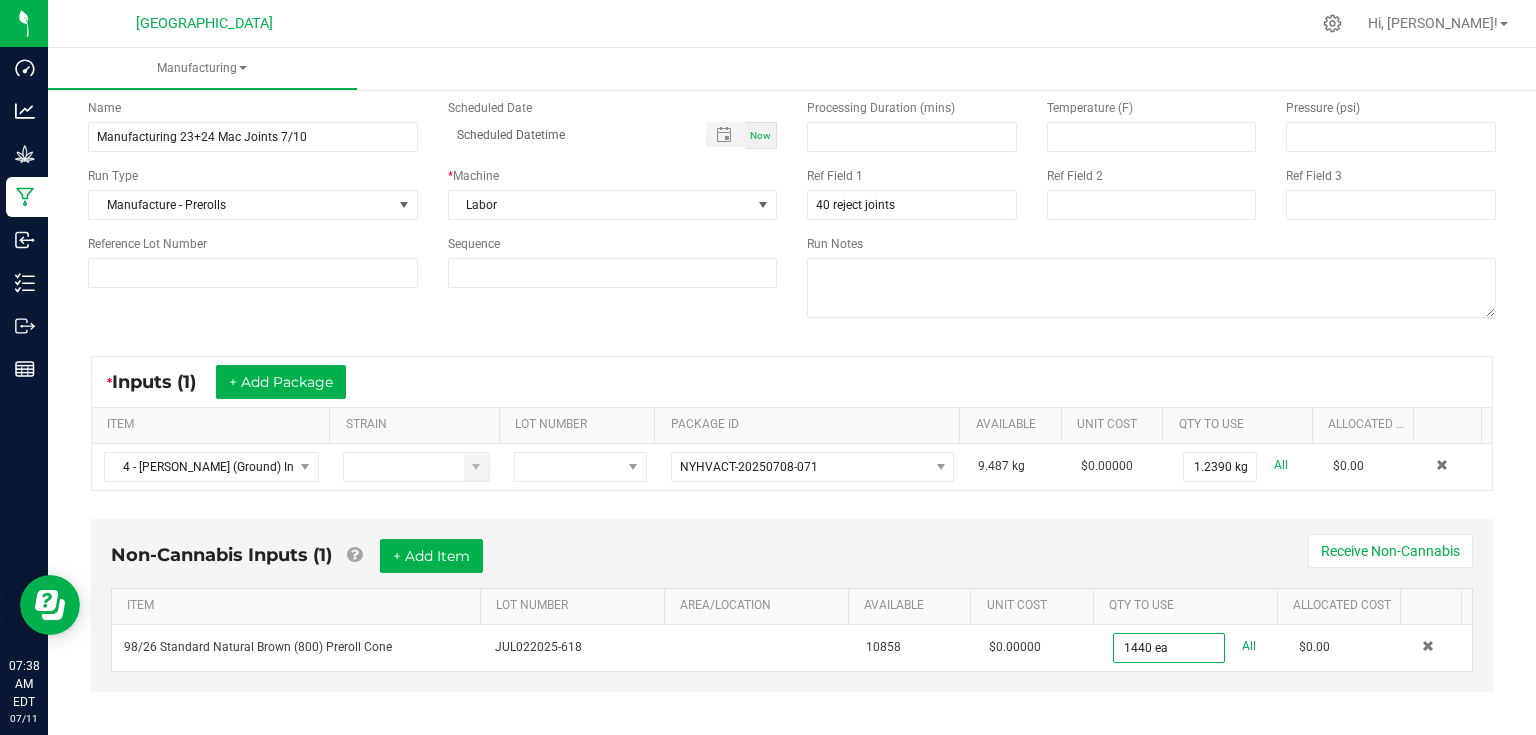 click on "Non-Cannabis Inputs (1)  + Add Item   Receive Non-Cannabis" at bounding box center [792, 563] 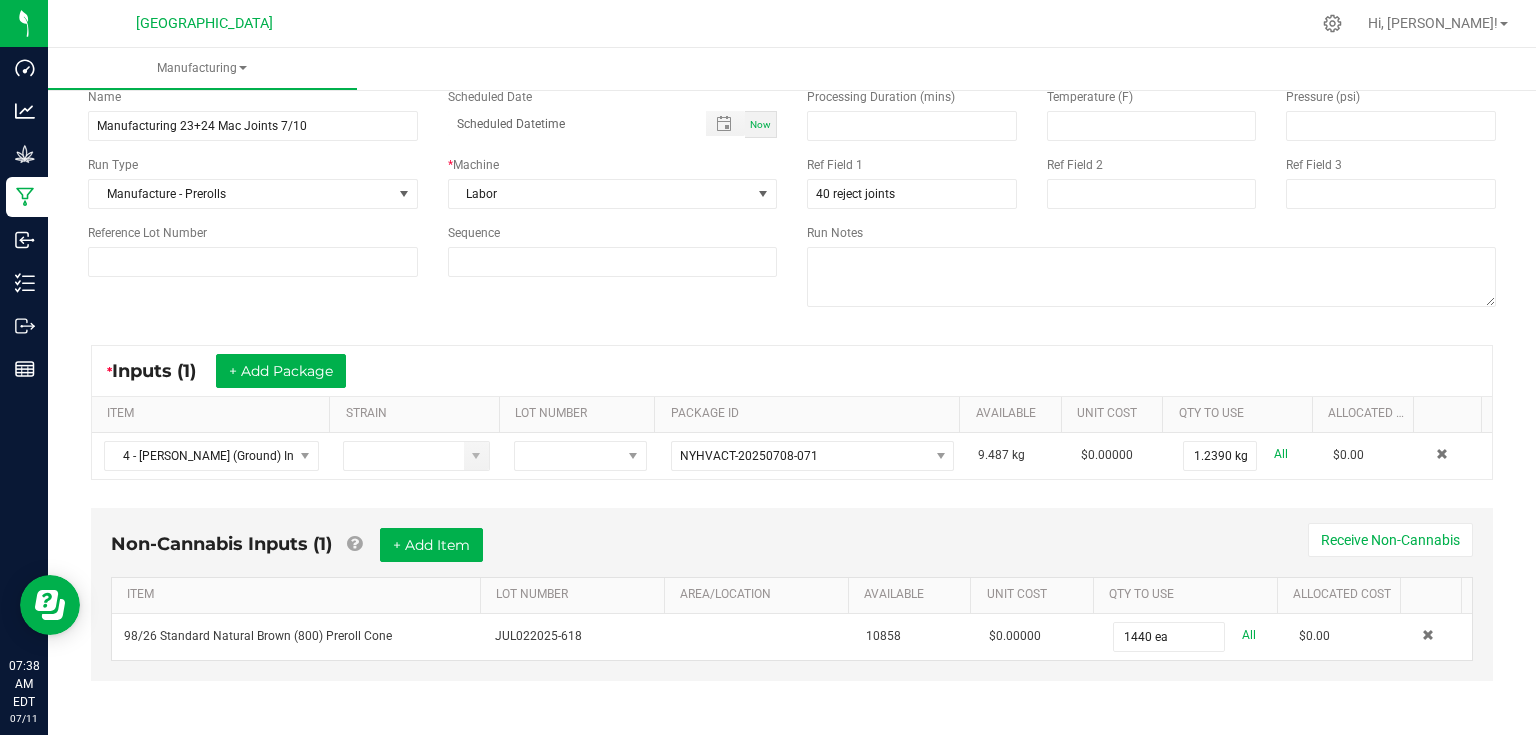 scroll, scrollTop: 16, scrollLeft: 0, axis: vertical 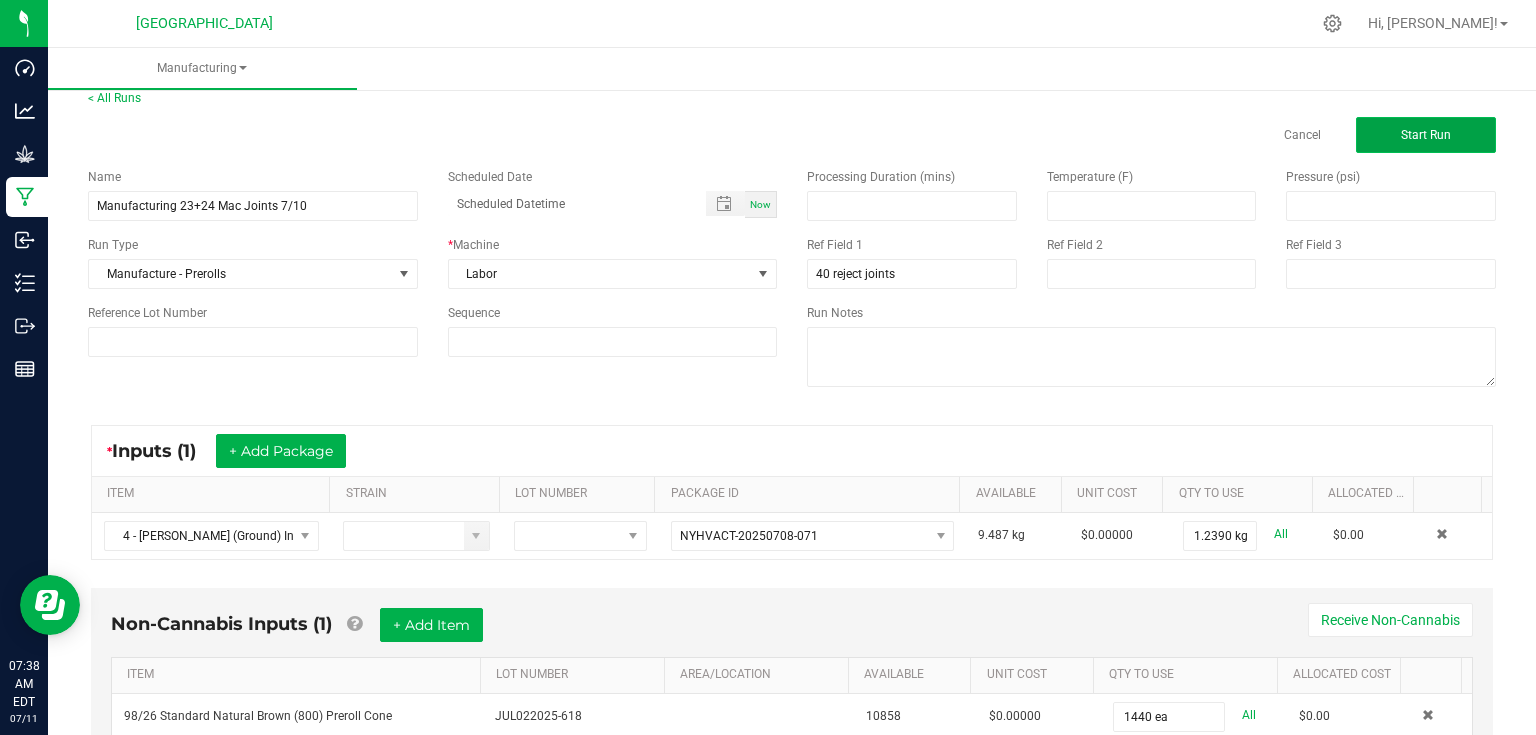 click on "Start Run" 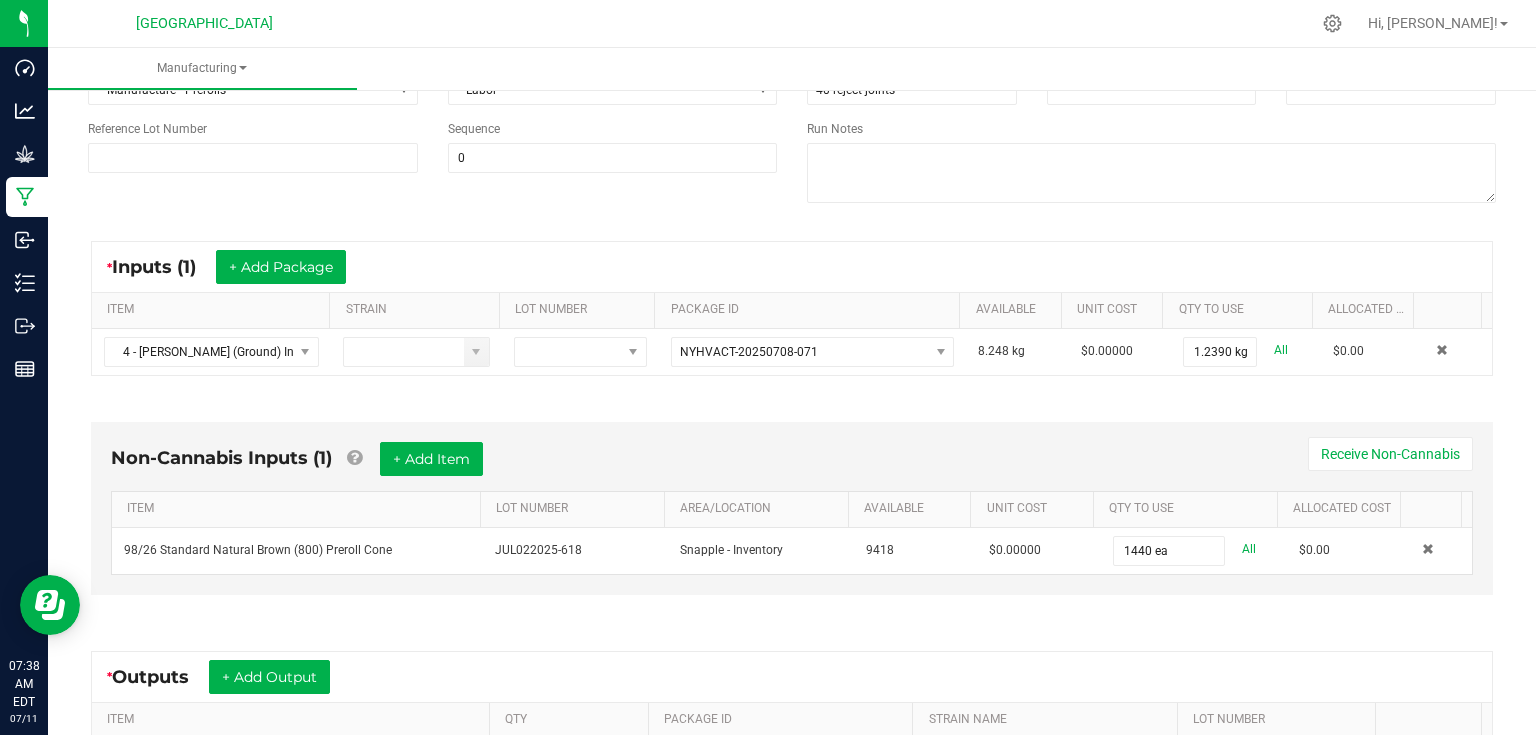 scroll, scrollTop: 240, scrollLeft: 0, axis: vertical 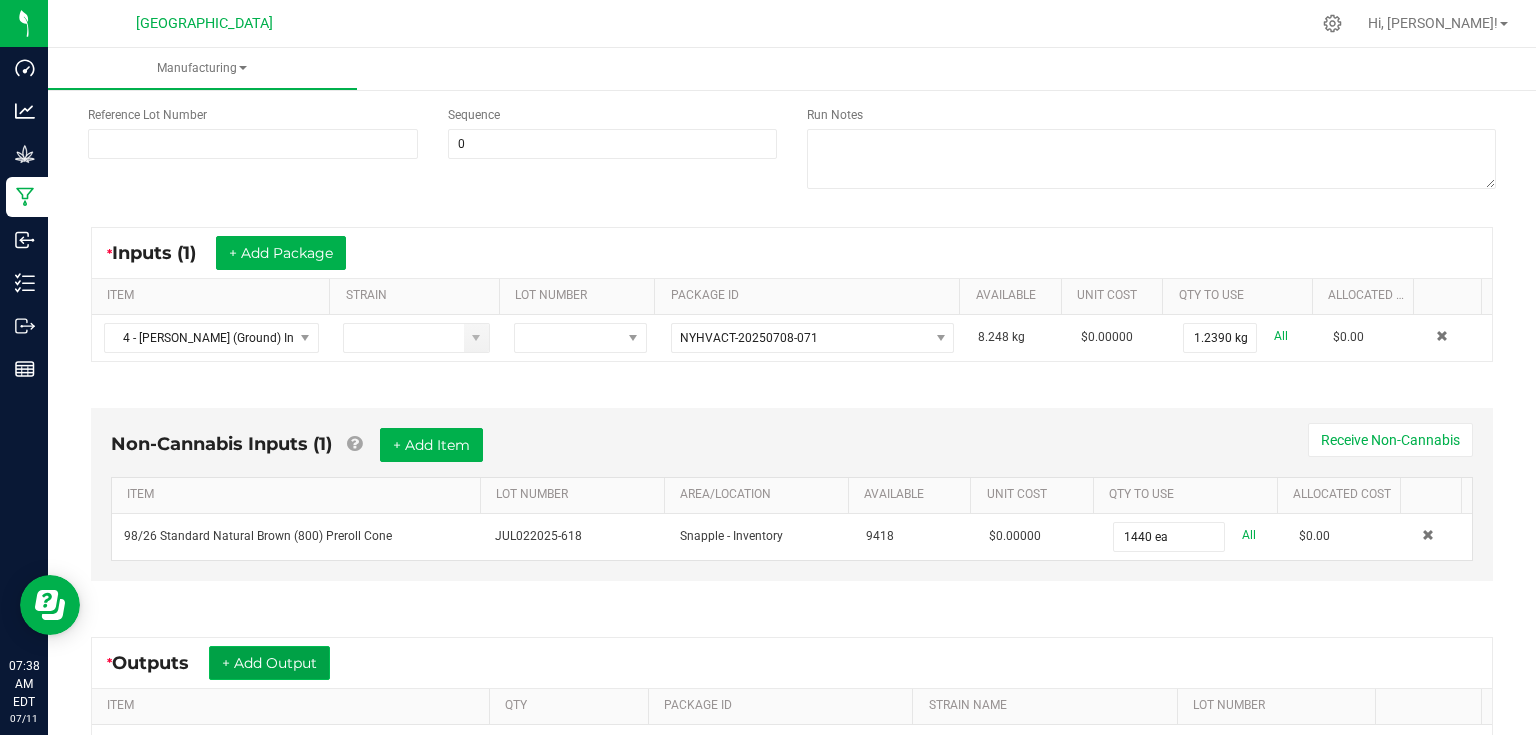 click on "+ Add Output" at bounding box center [269, 663] 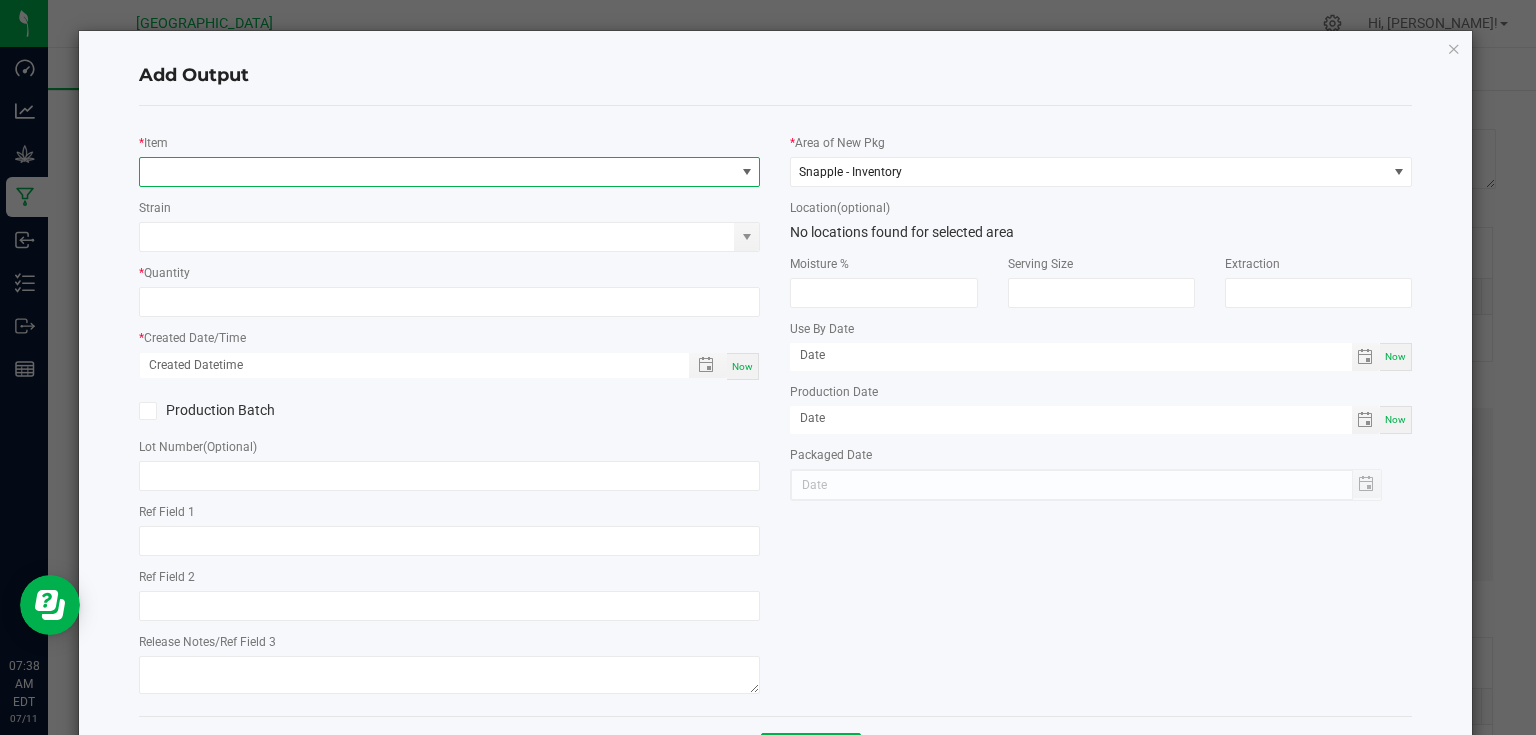 click at bounding box center [437, 172] 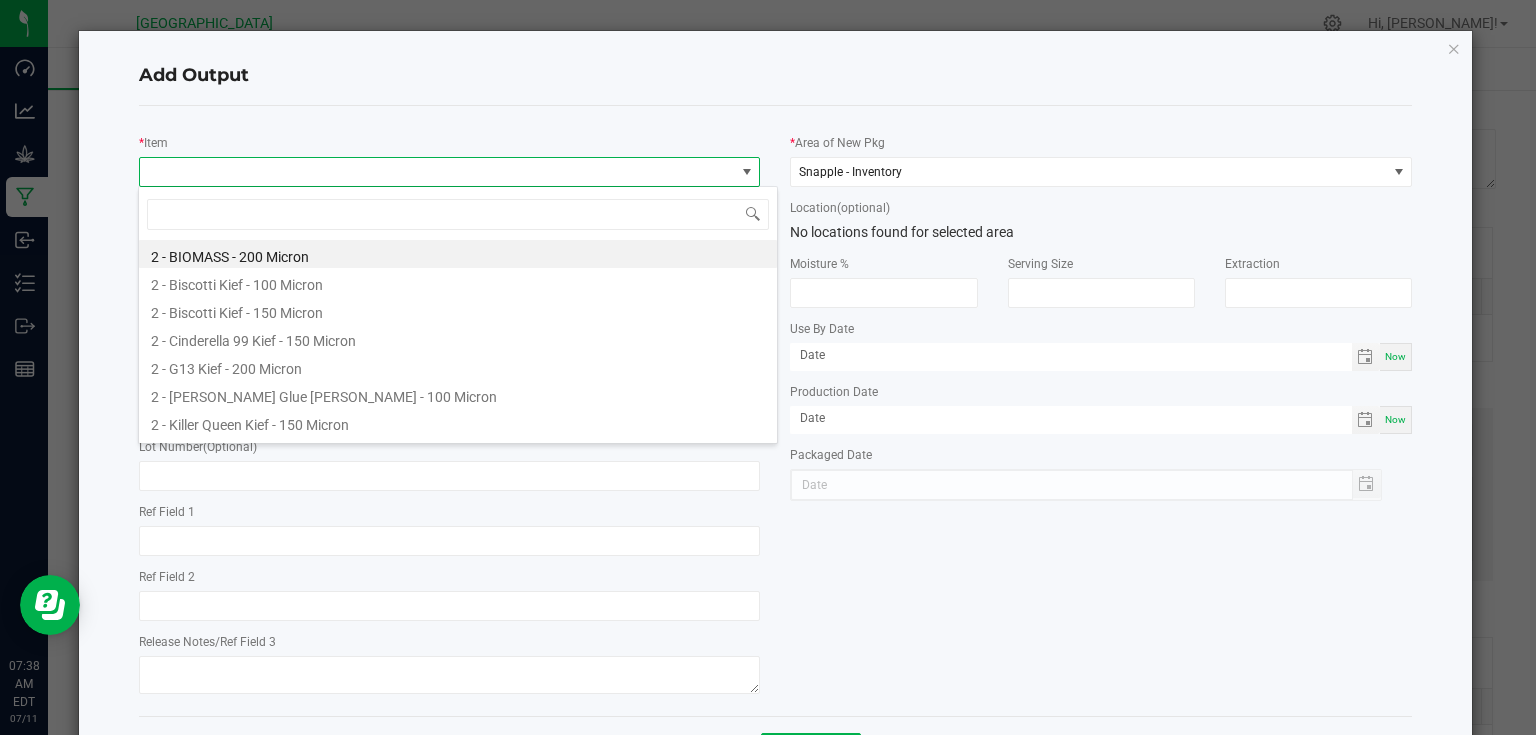 scroll, scrollTop: 99970, scrollLeft: 99383, axis: both 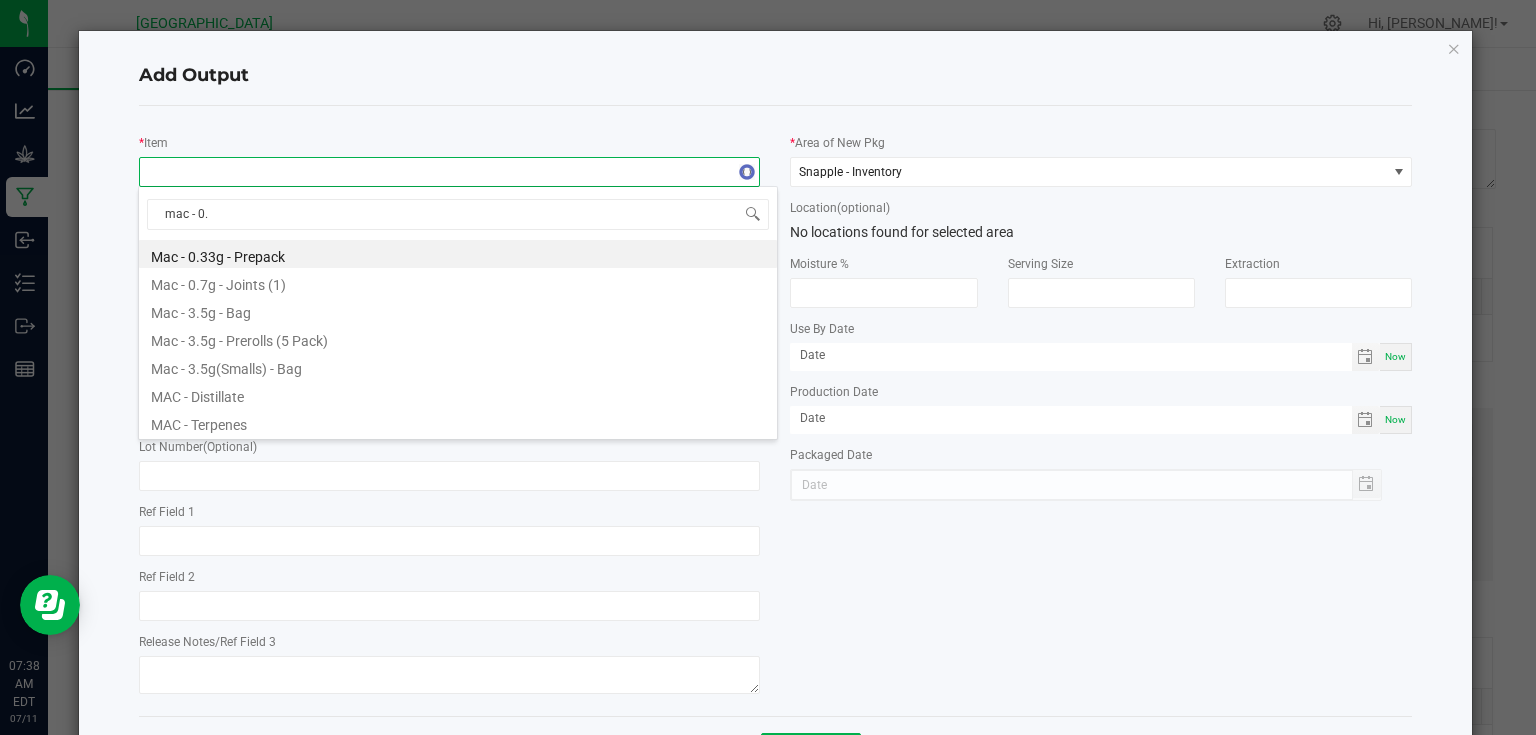 type on "mac - 0.7" 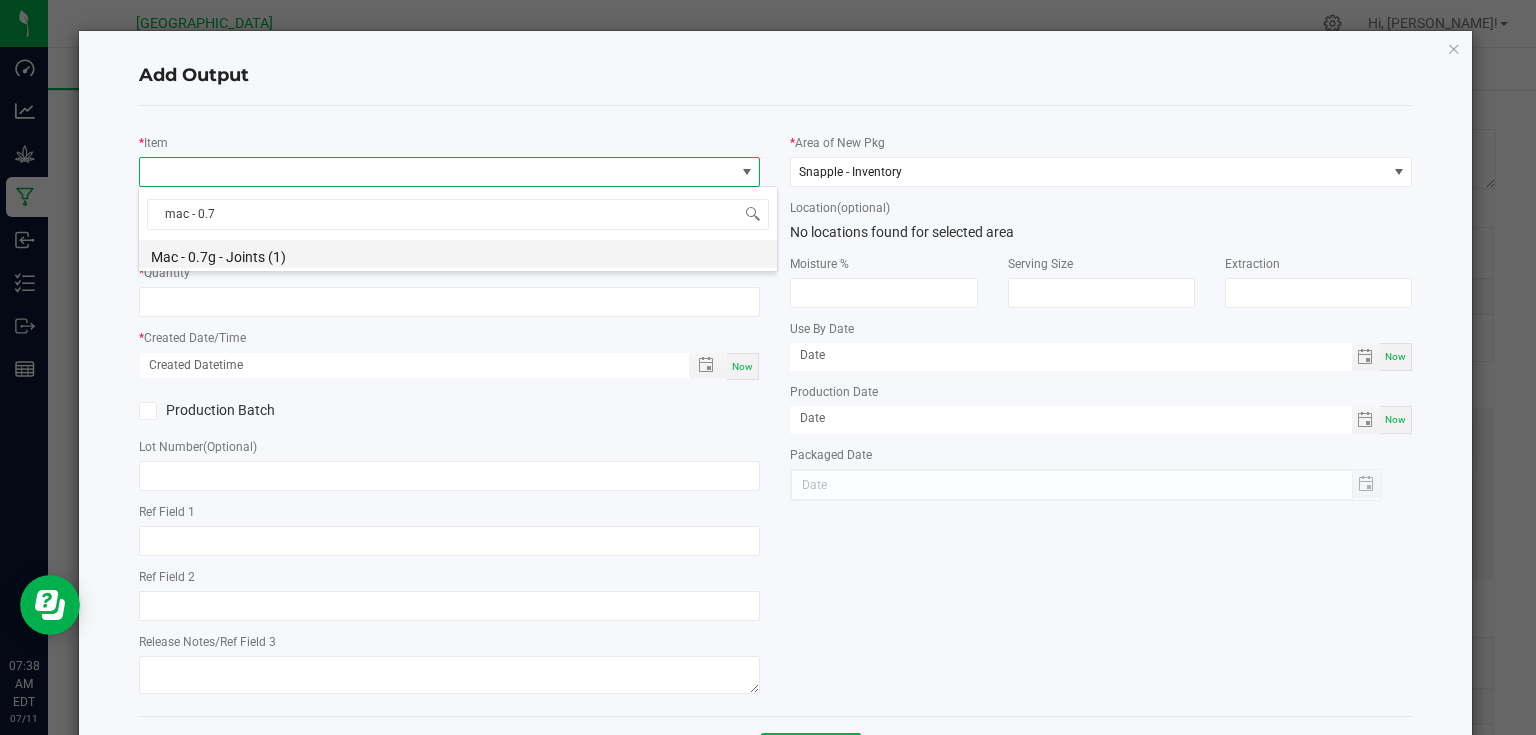 click on "Mac - 0.7g - Joints (1)" at bounding box center [458, 254] 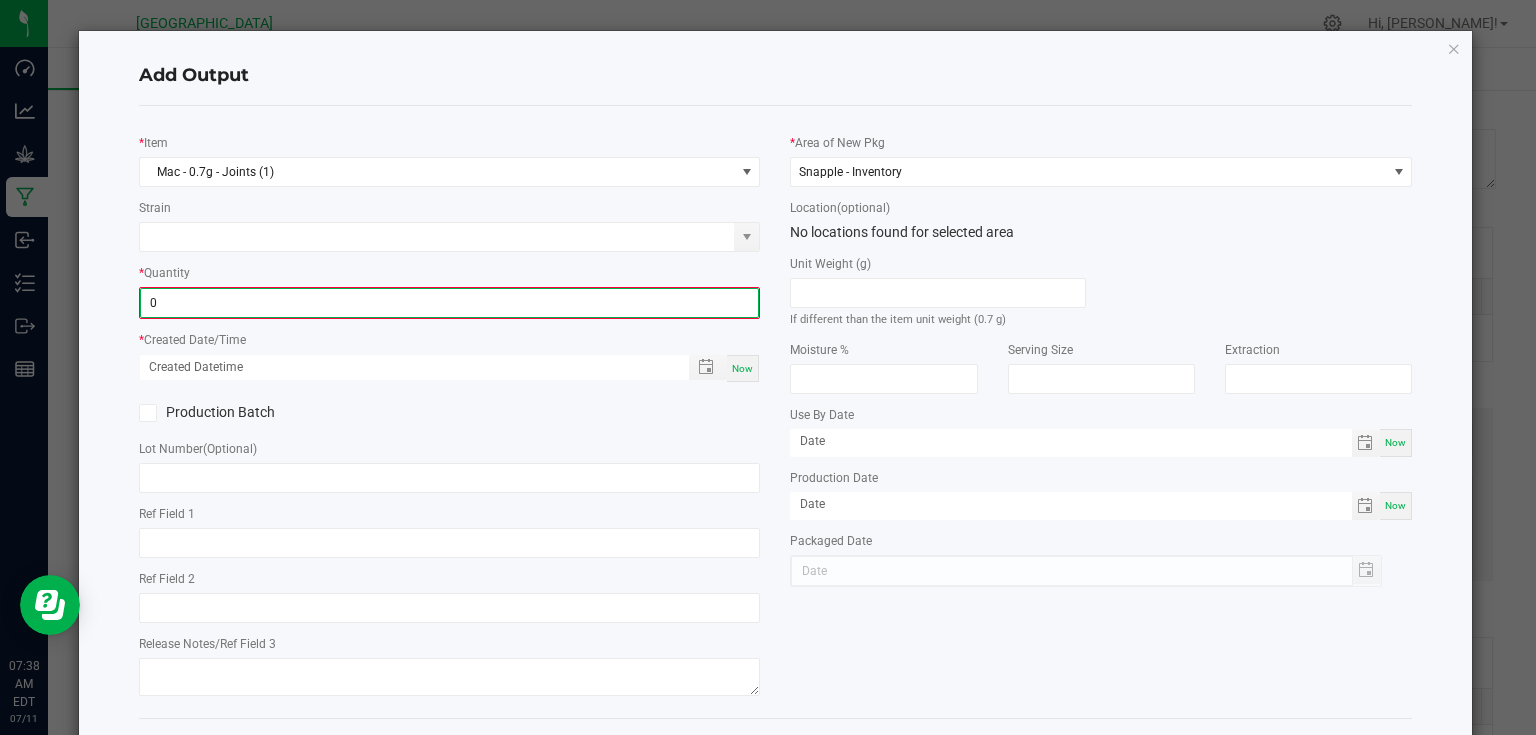 click on "0" at bounding box center (450, 303) 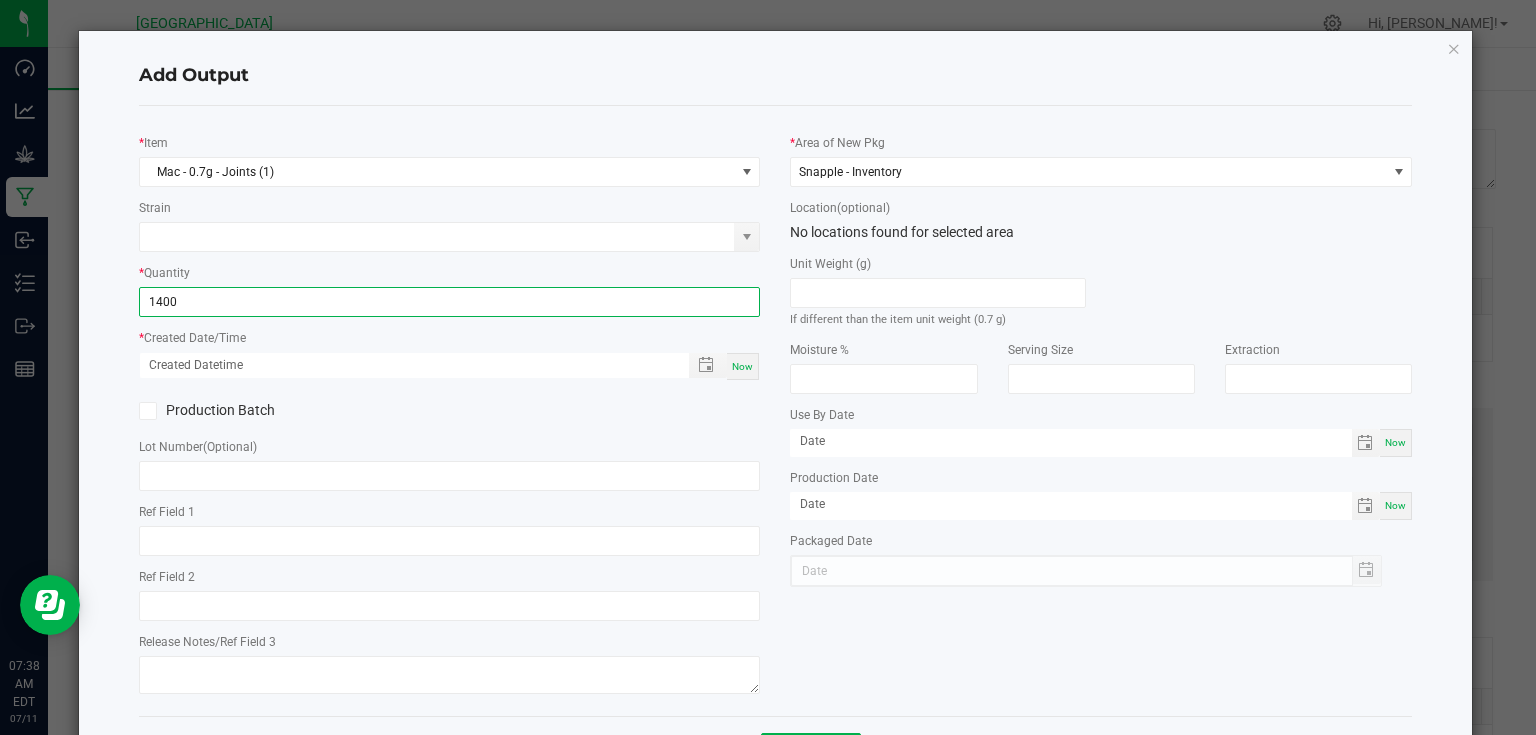 type on "1400 ea" 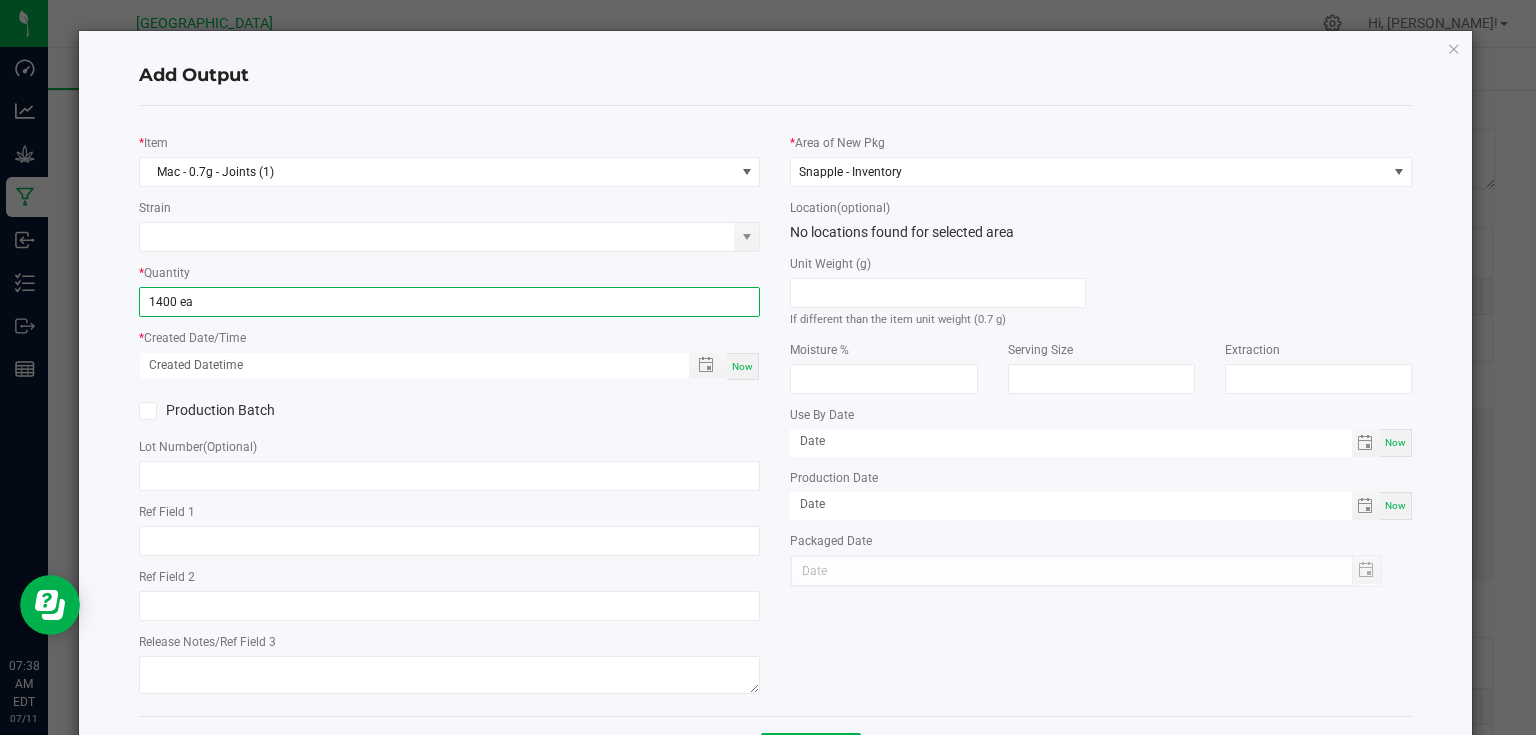 click on "Now" at bounding box center [743, 366] 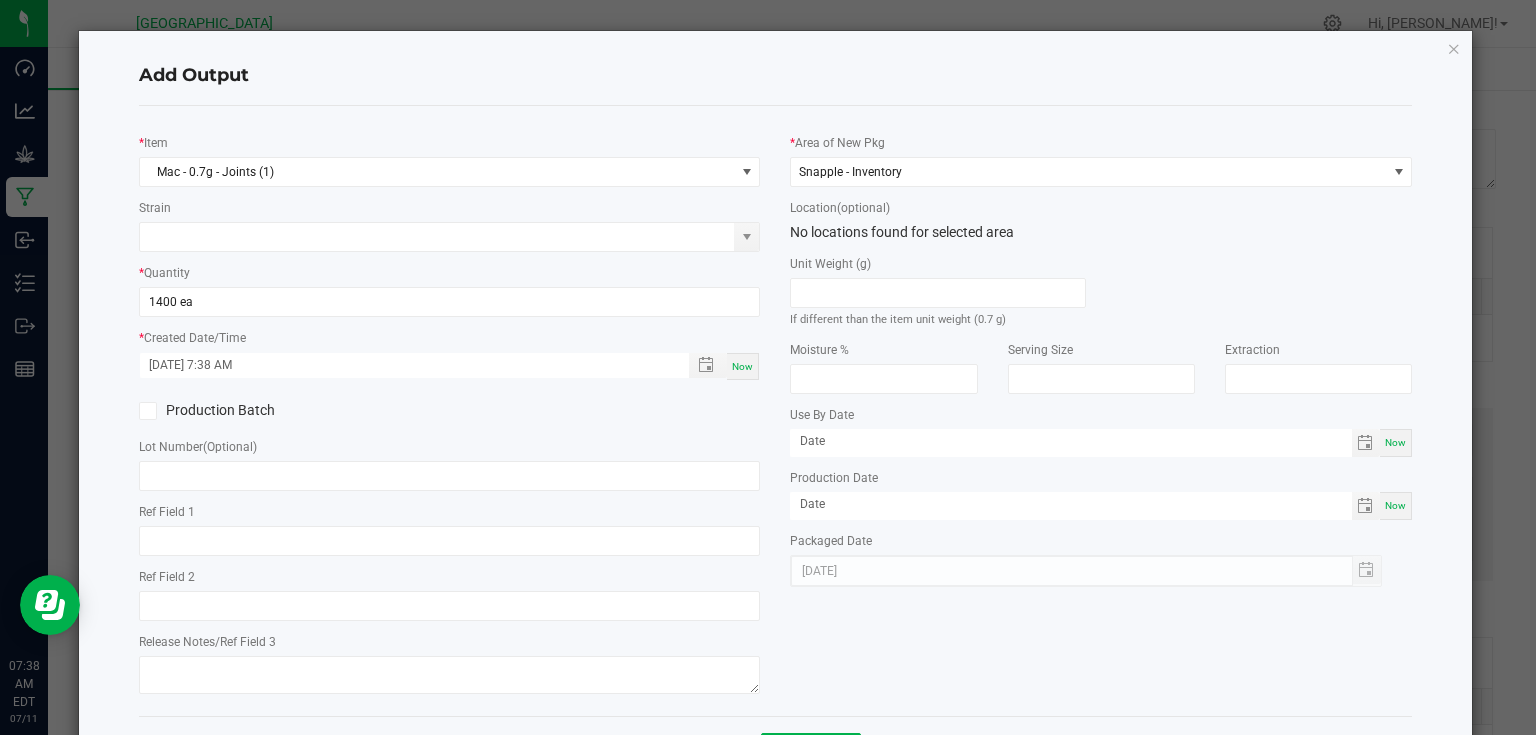 click on "Production Batch" 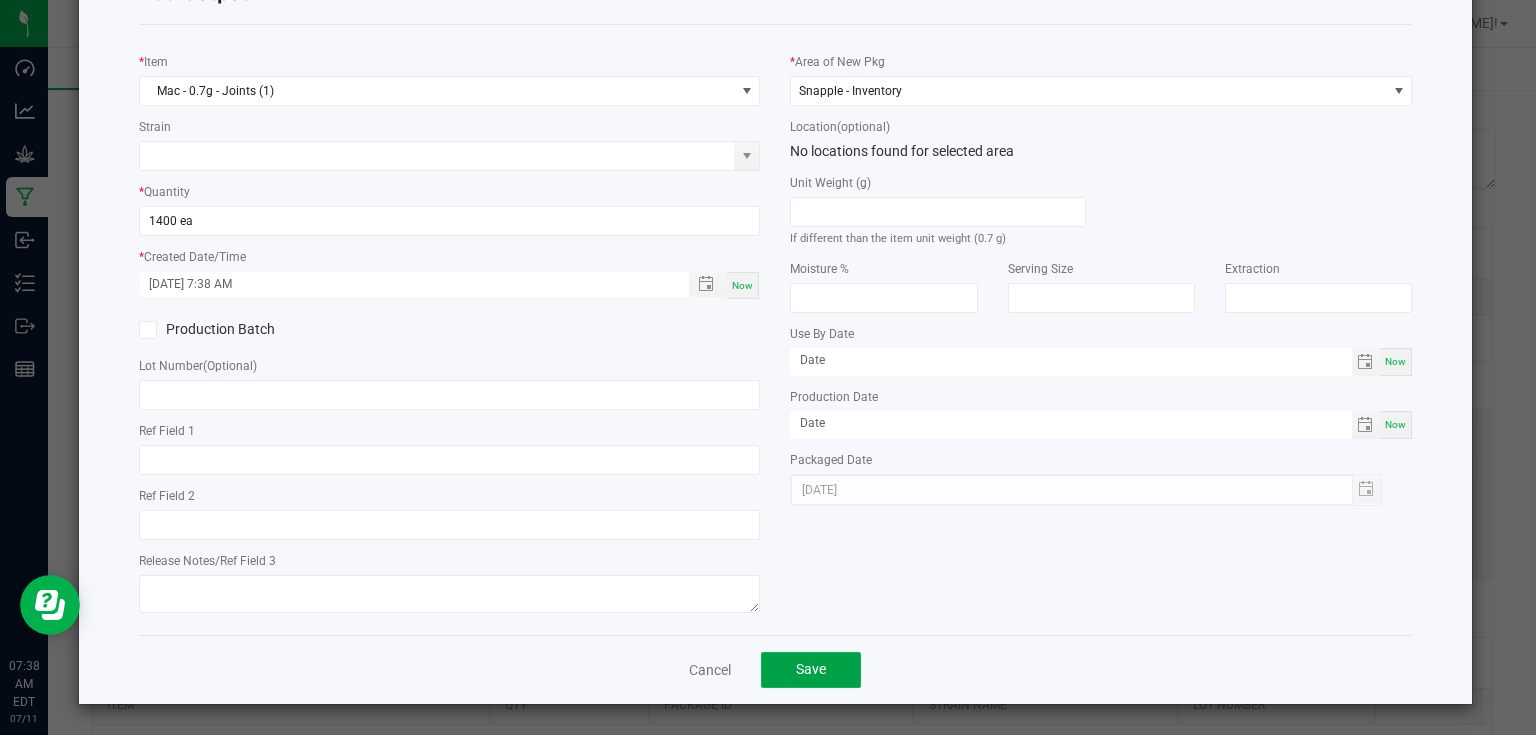 click on "Save" 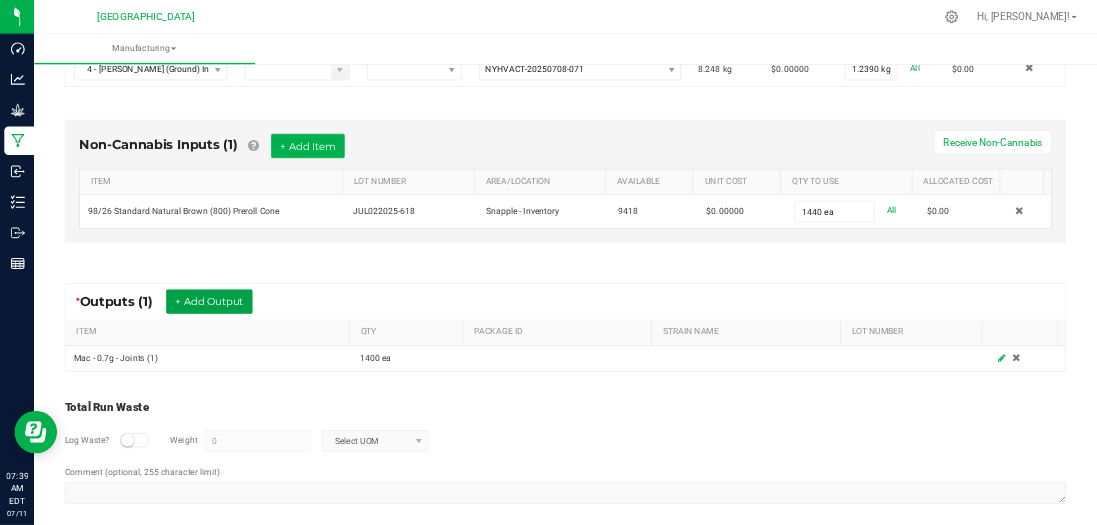 scroll, scrollTop: 0, scrollLeft: 0, axis: both 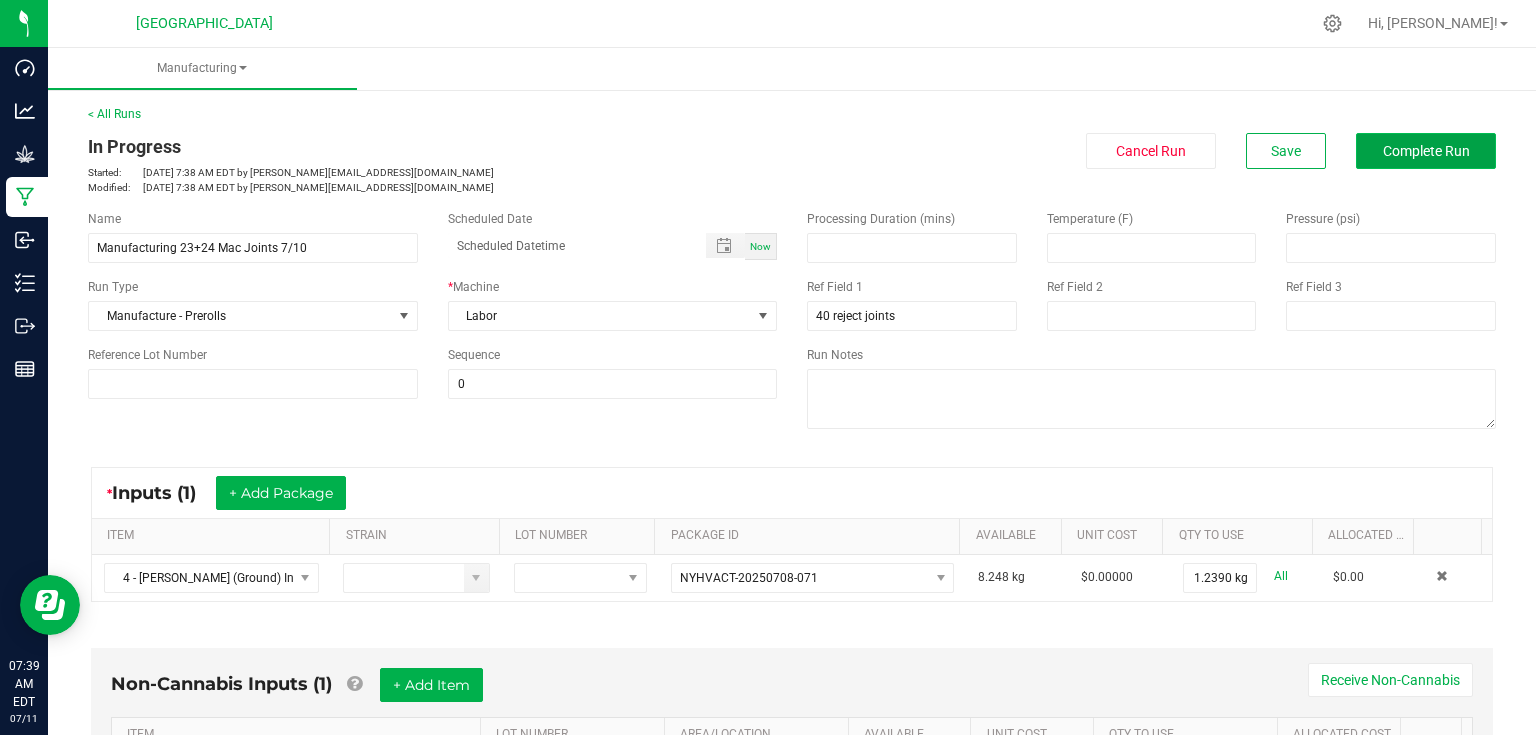 click on "Complete Run" at bounding box center [1426, 151] 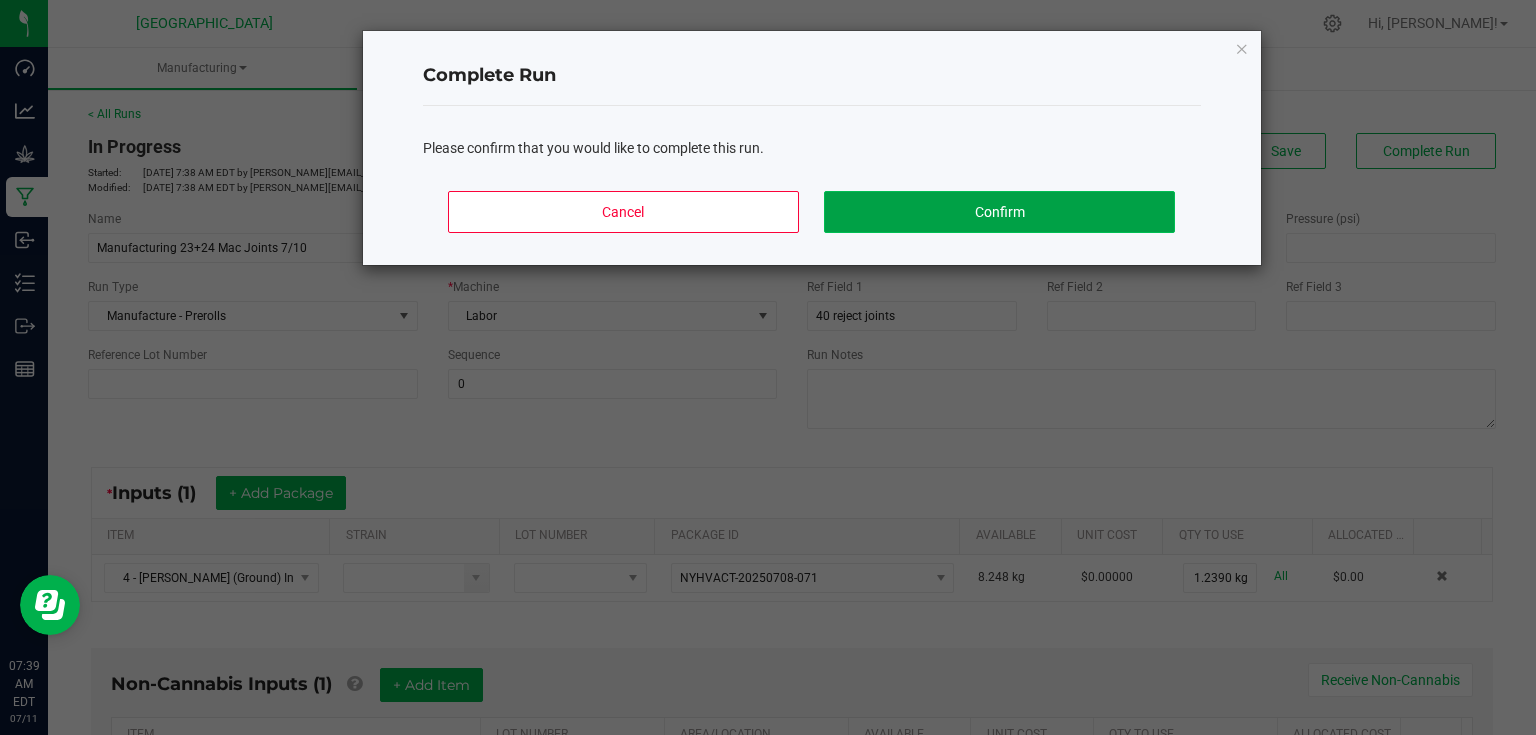 click on "Confirm" 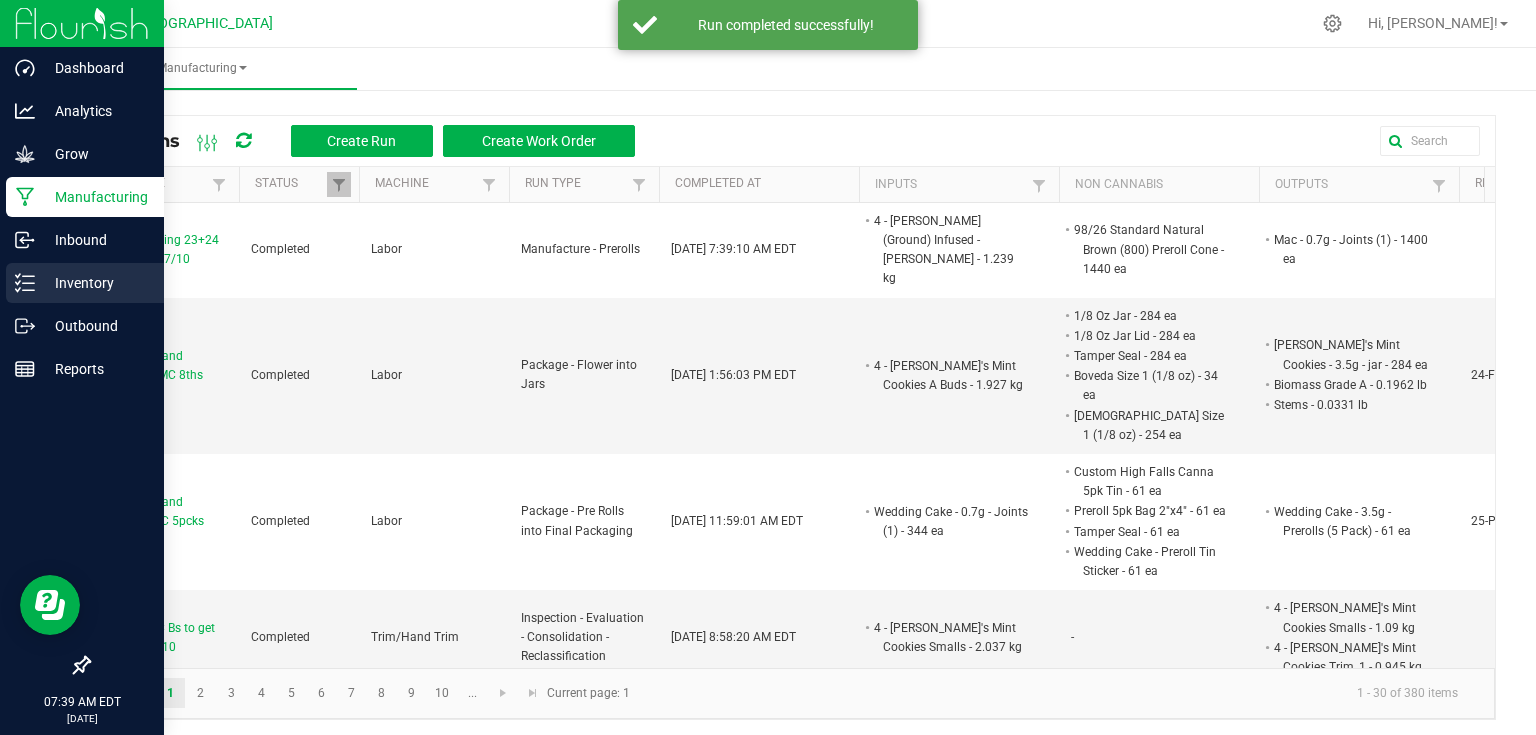 click 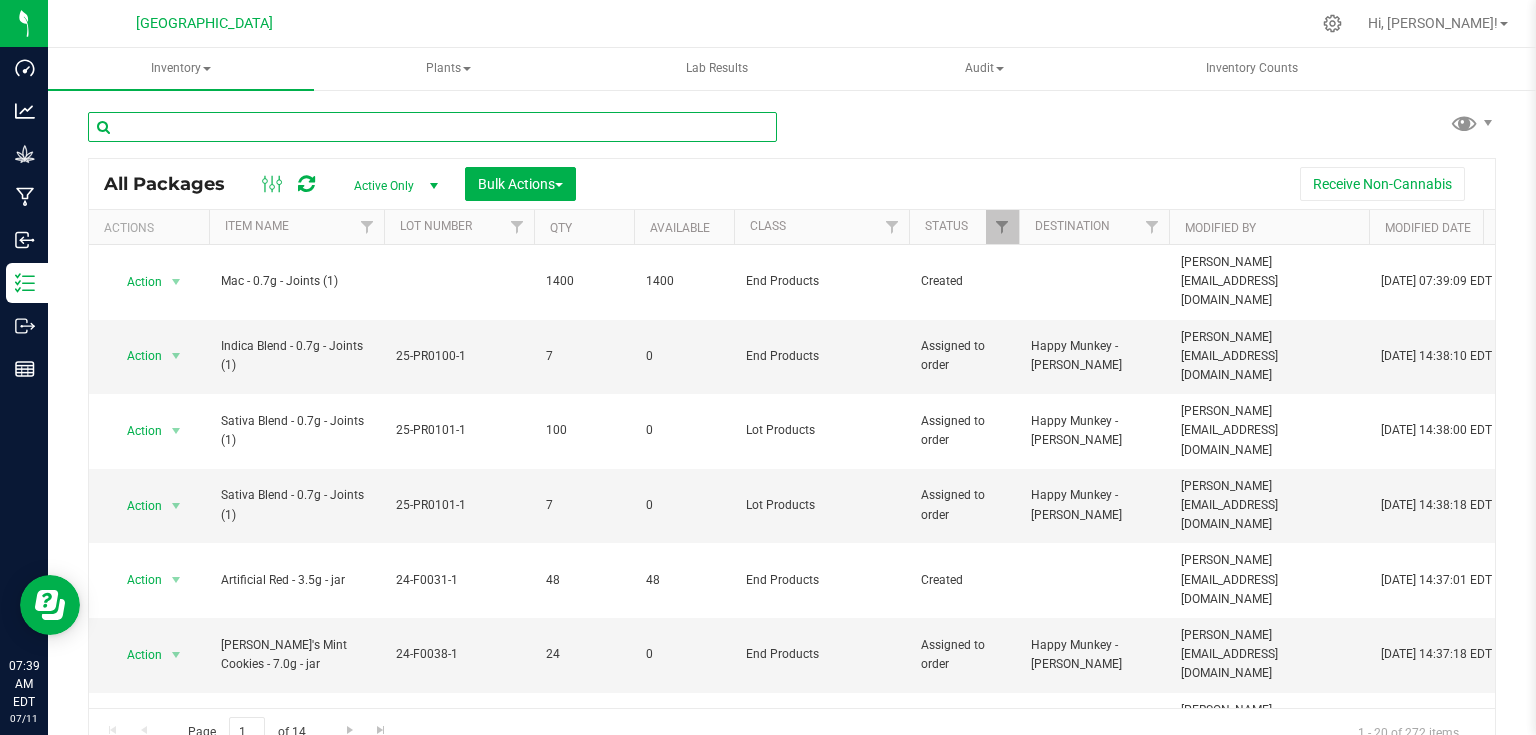 click at bounding box center [432, 127] 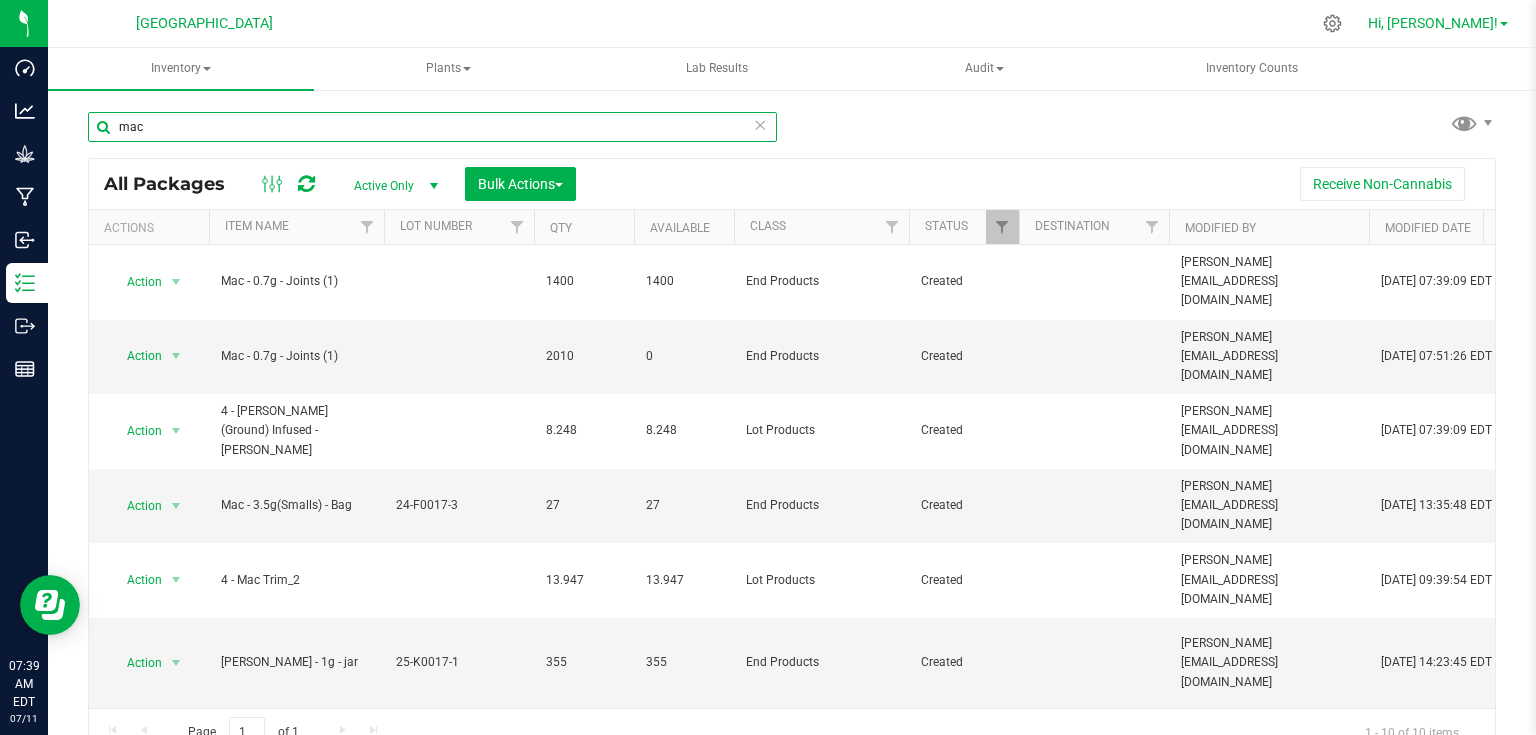 type on "mac" 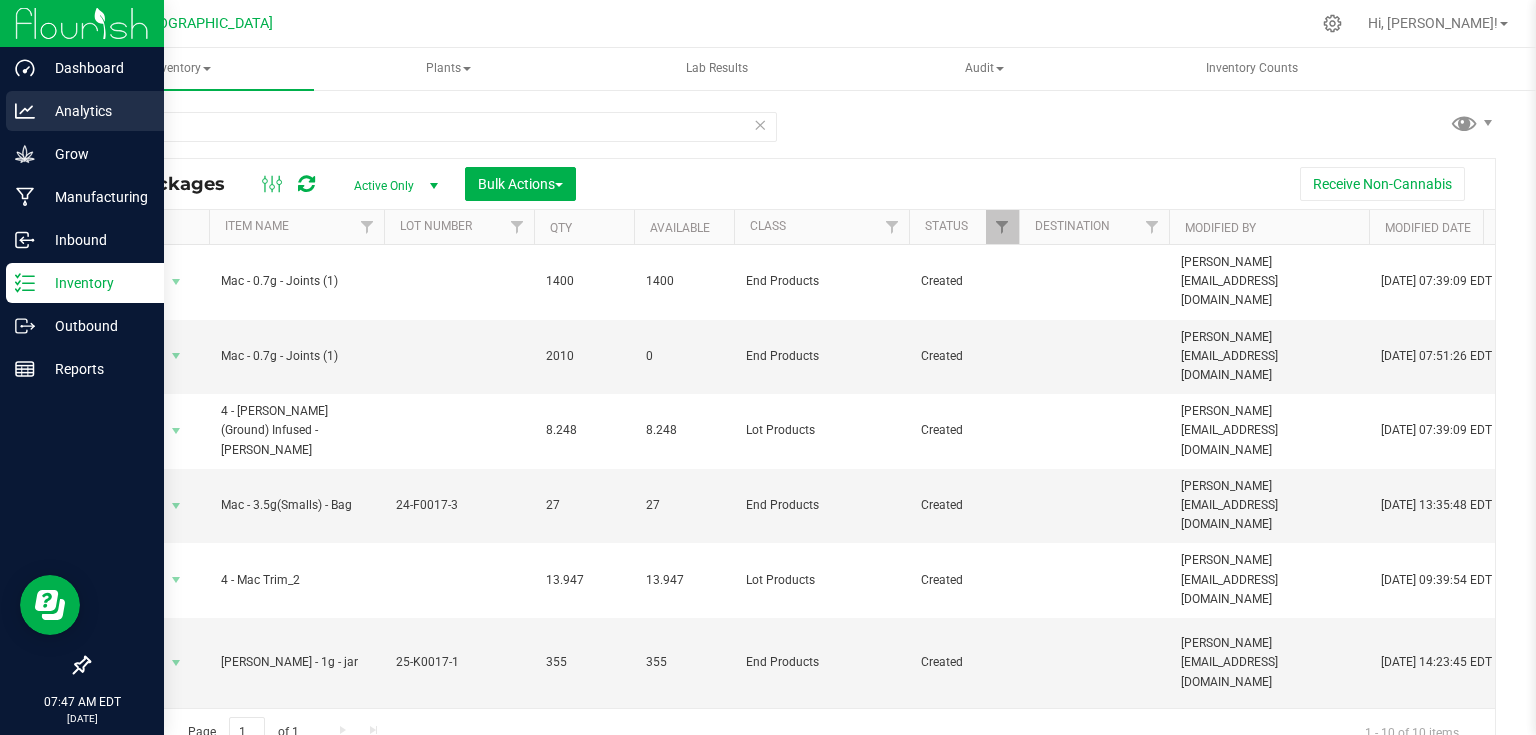 click on "Analytics" at bounding box center [95, 111] 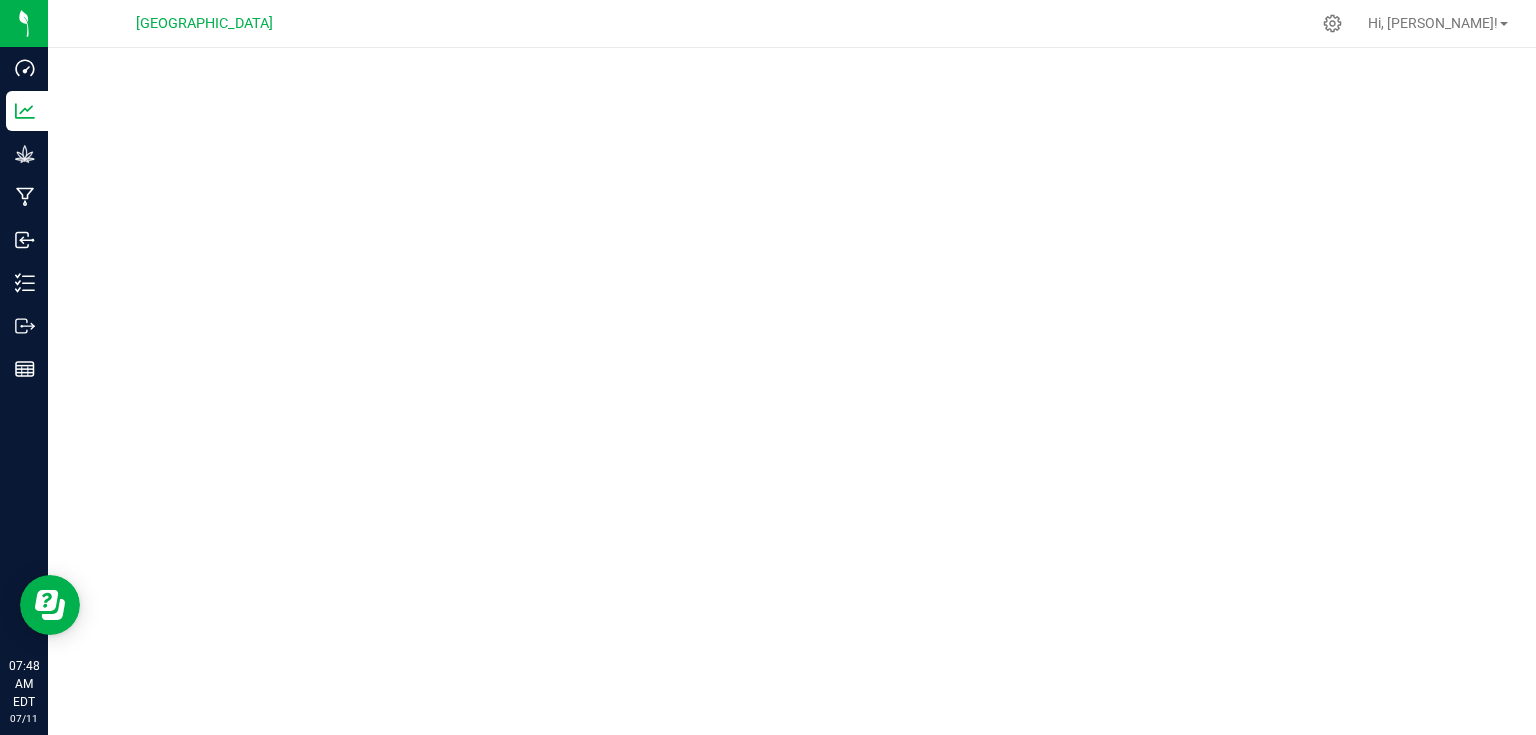 click at bounding box center (834, 23) 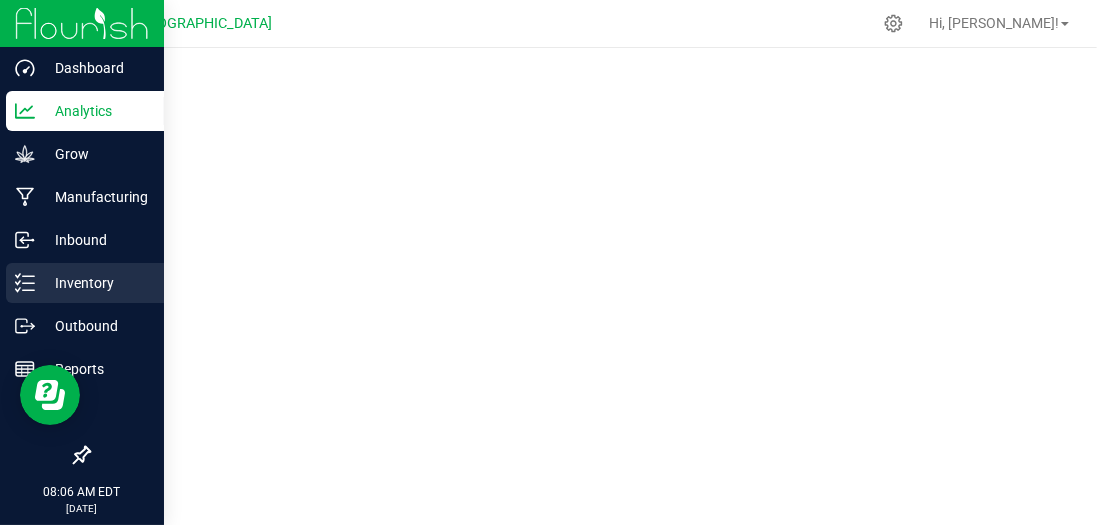 click on "Inventory" at bounding box center (95, 283) 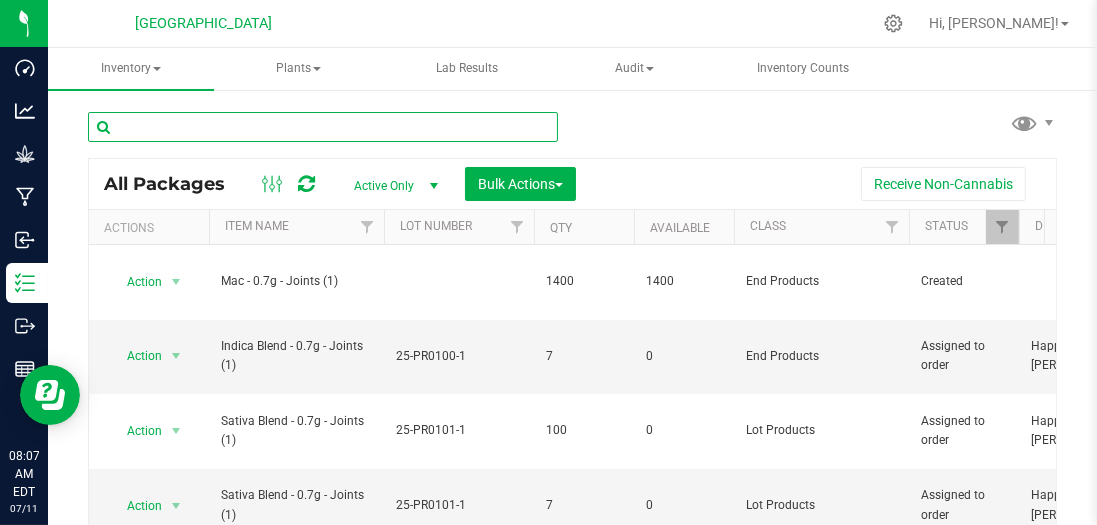 click at bounding box center (323, 127) 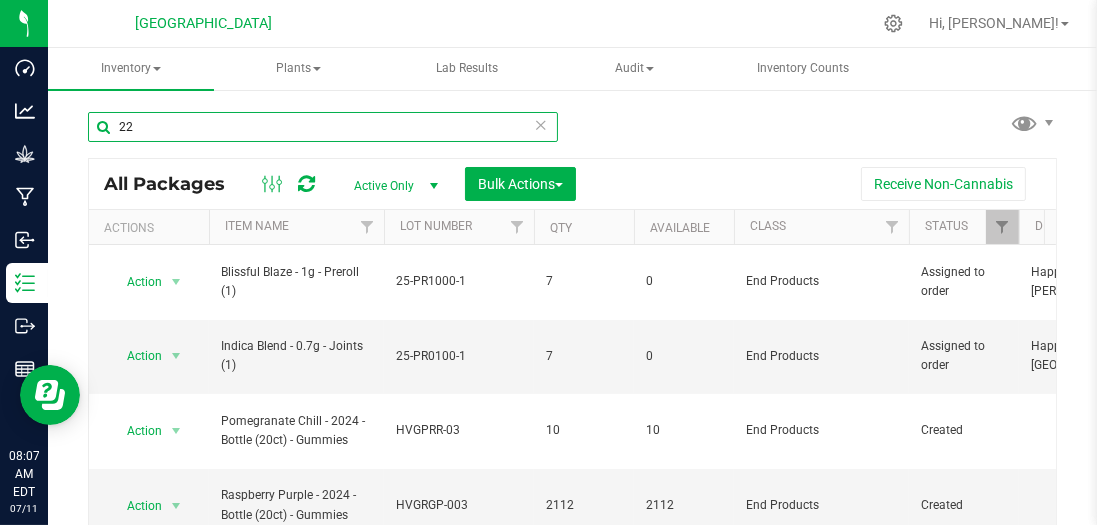 type on "2" 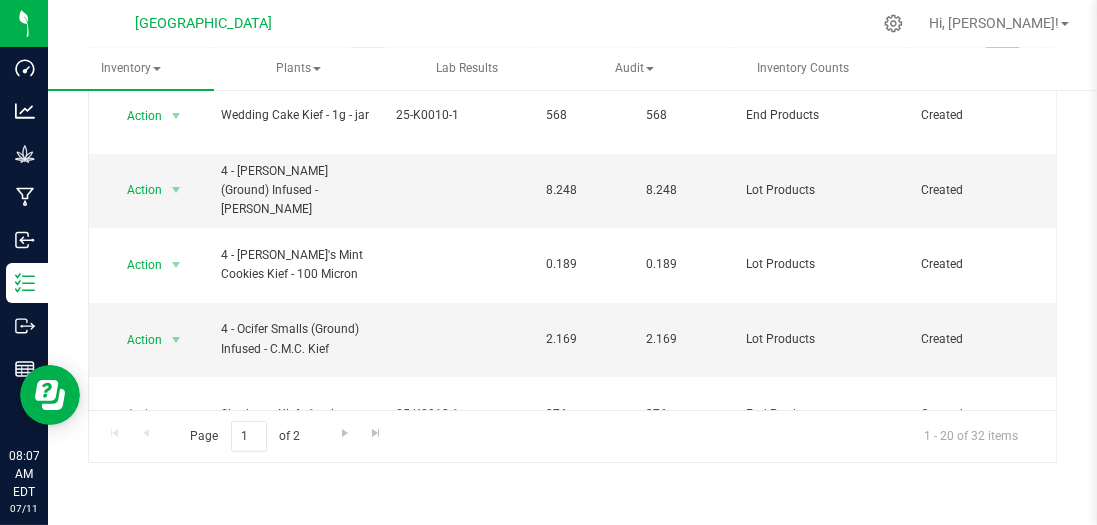 scroll, scrollTop: 173, scrollLeft: 0, axis: vertical 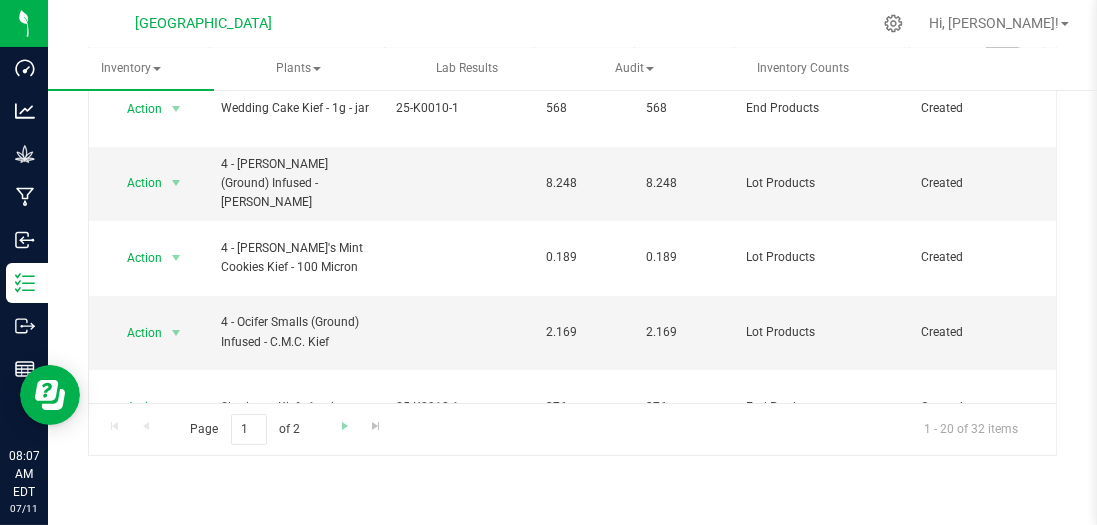 type on "kief" 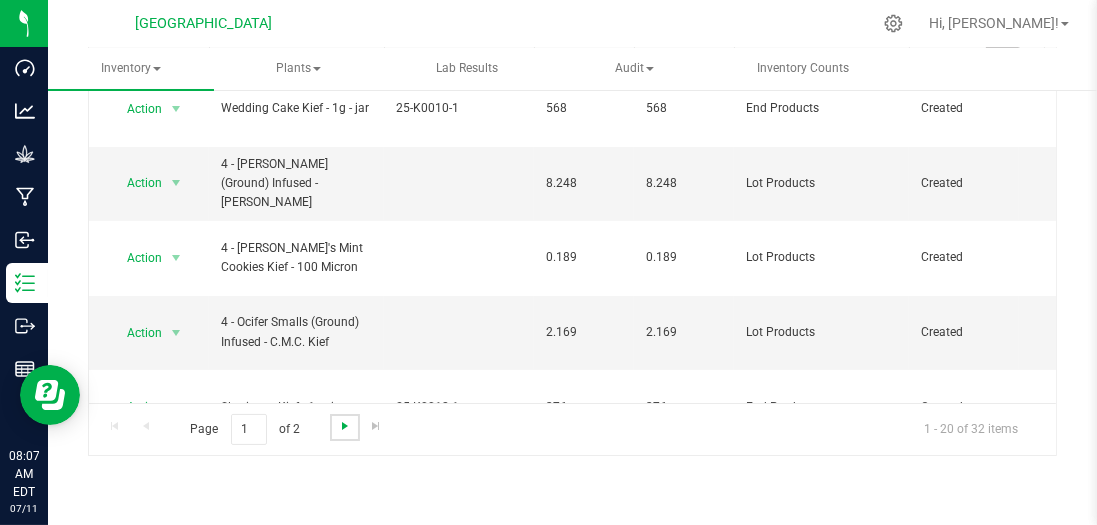 click at bounding box center [345, 426] 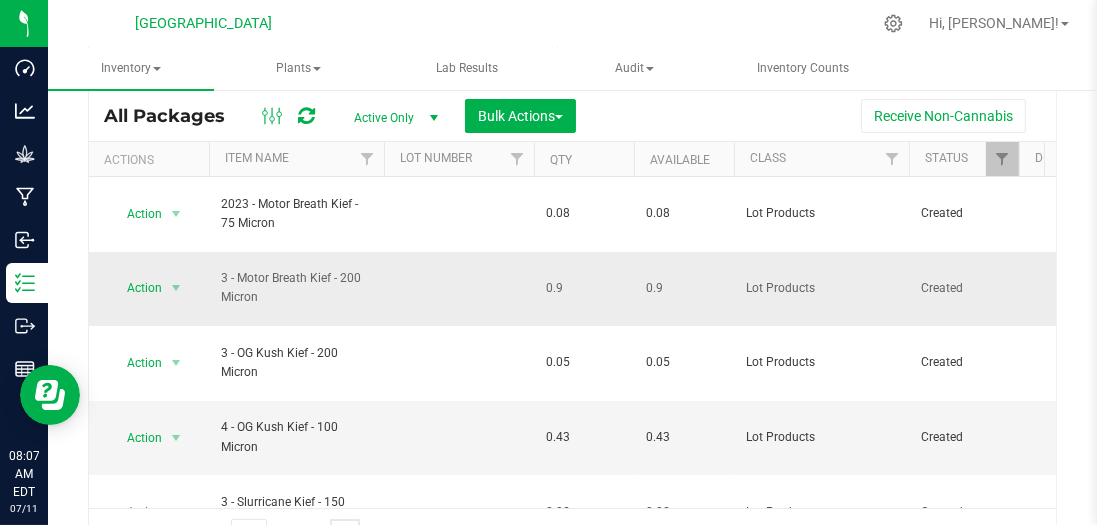 scroll, scrollTop: 58, scrollLeft: 0, axis: vertical 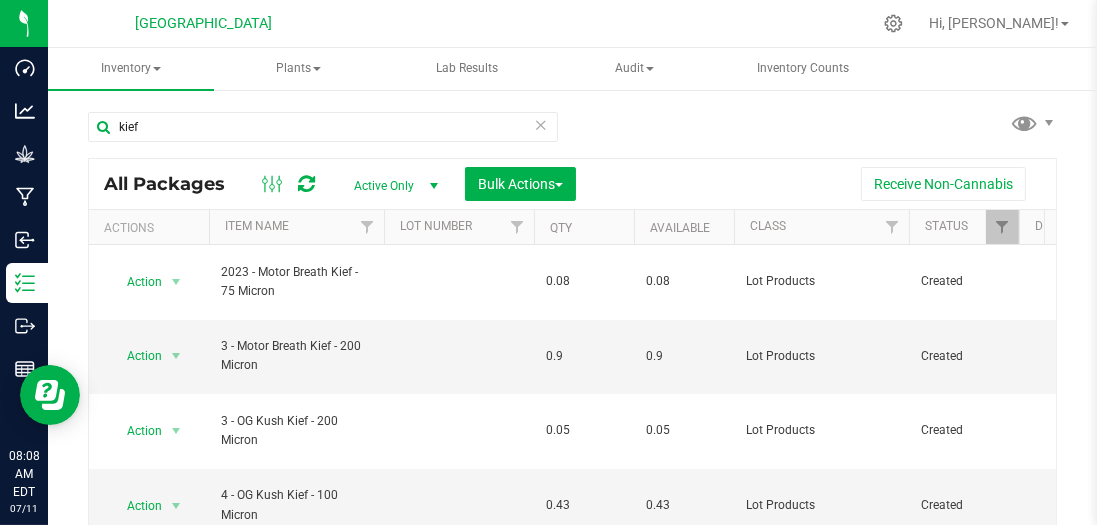 click at bounding box center (614, 23) 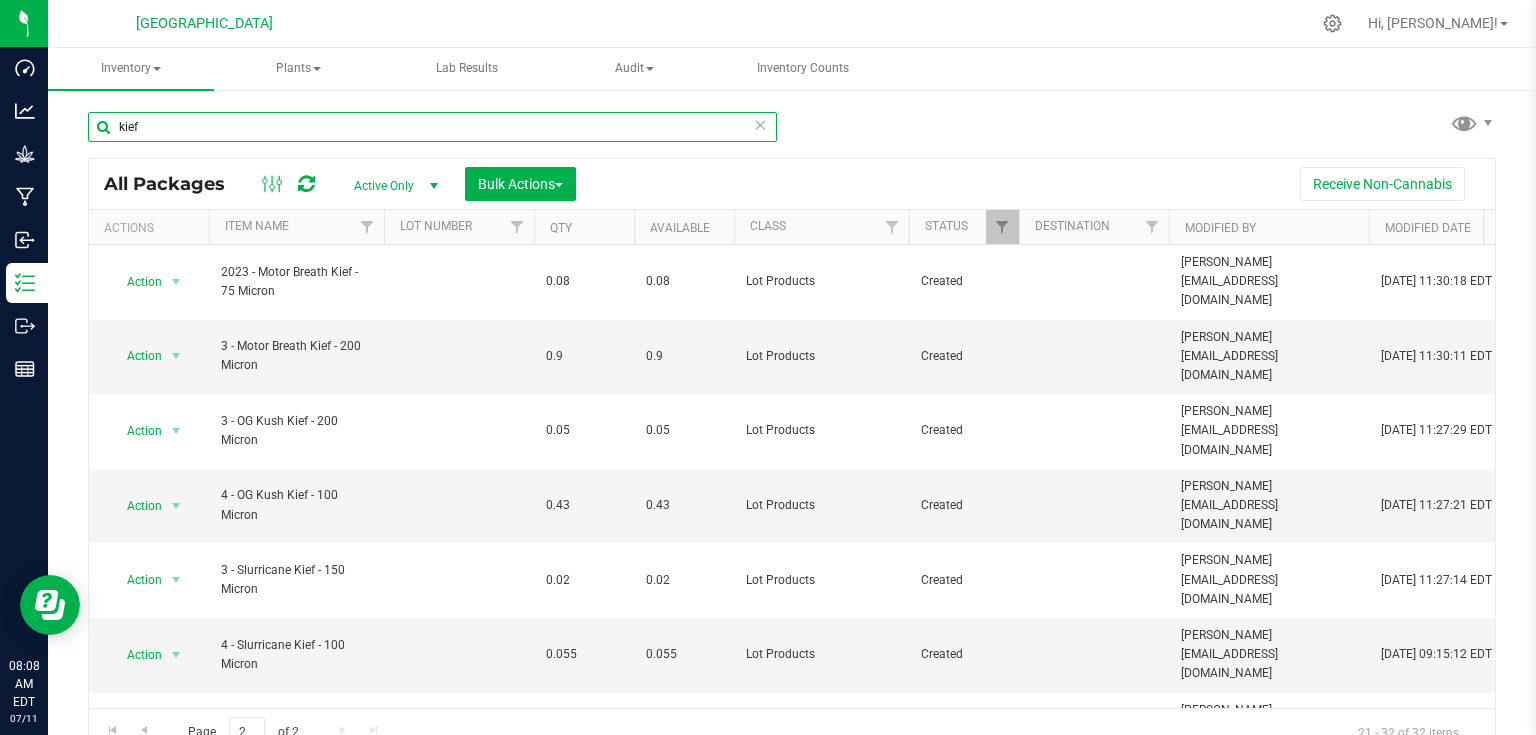 click on "kief" at bounding box center (432, 127) 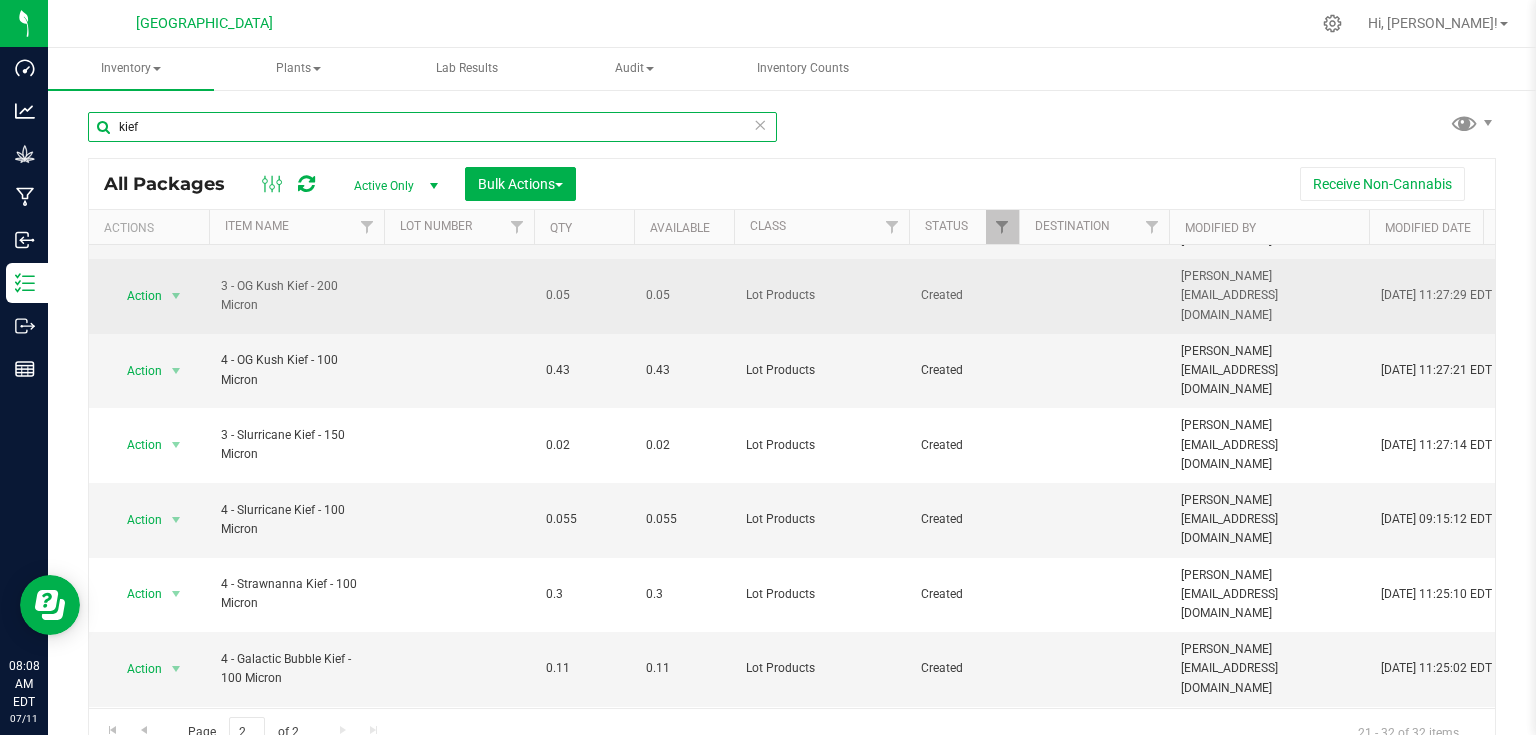 scroll, scrollTop: 184, scrollLeft: 0, axis: vertical 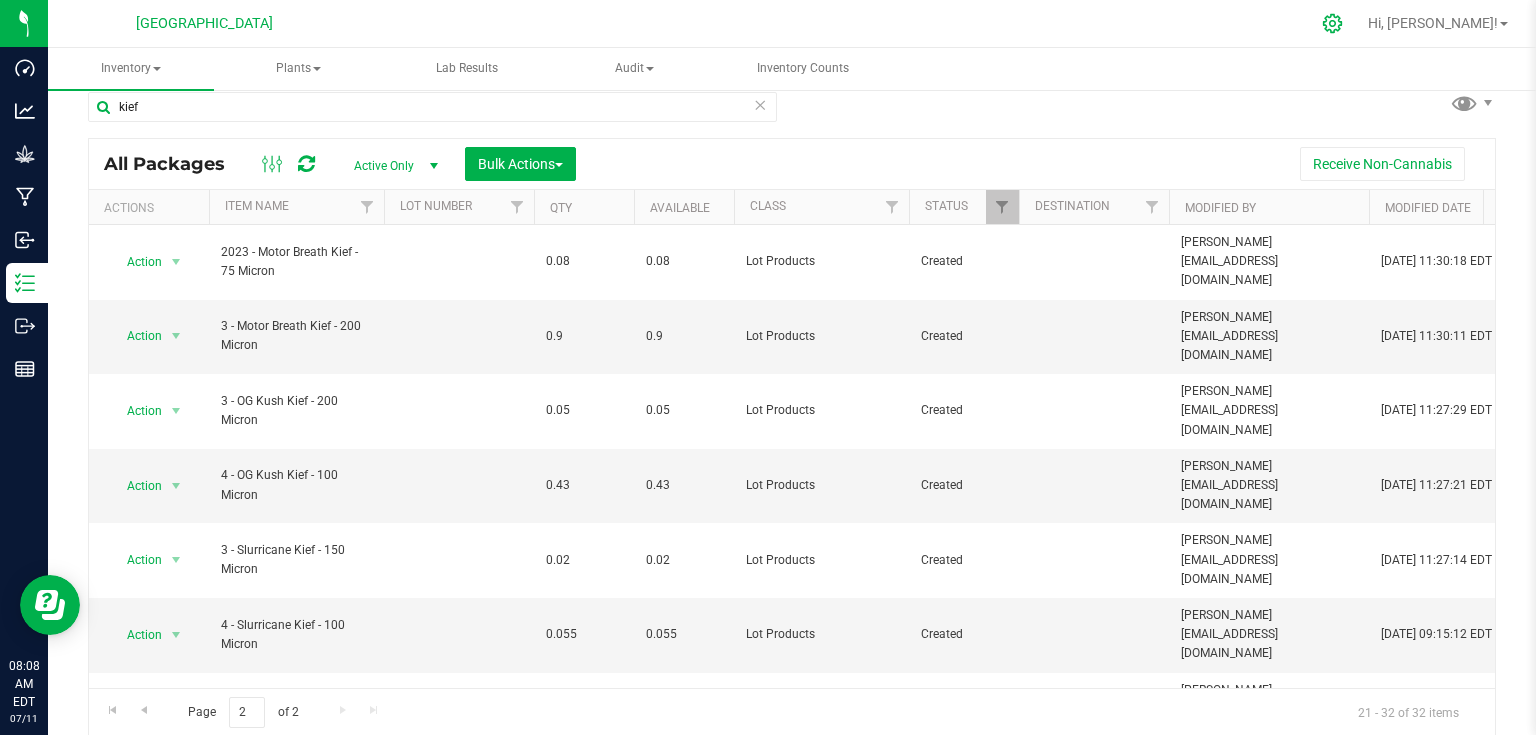 click at bounding box center (1333, 23) 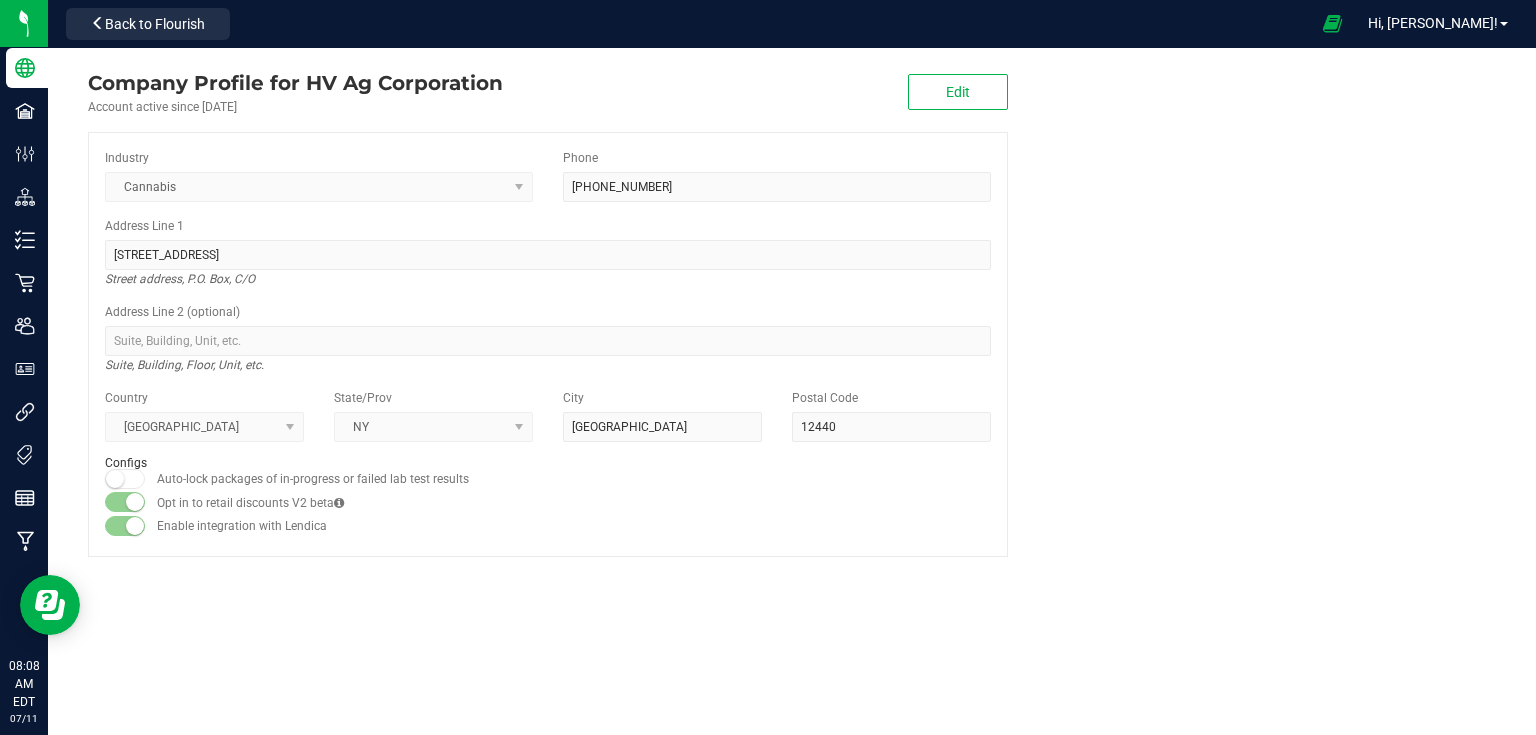 scroll, scrollTop: 0, scrollLeft: 0, axis: both 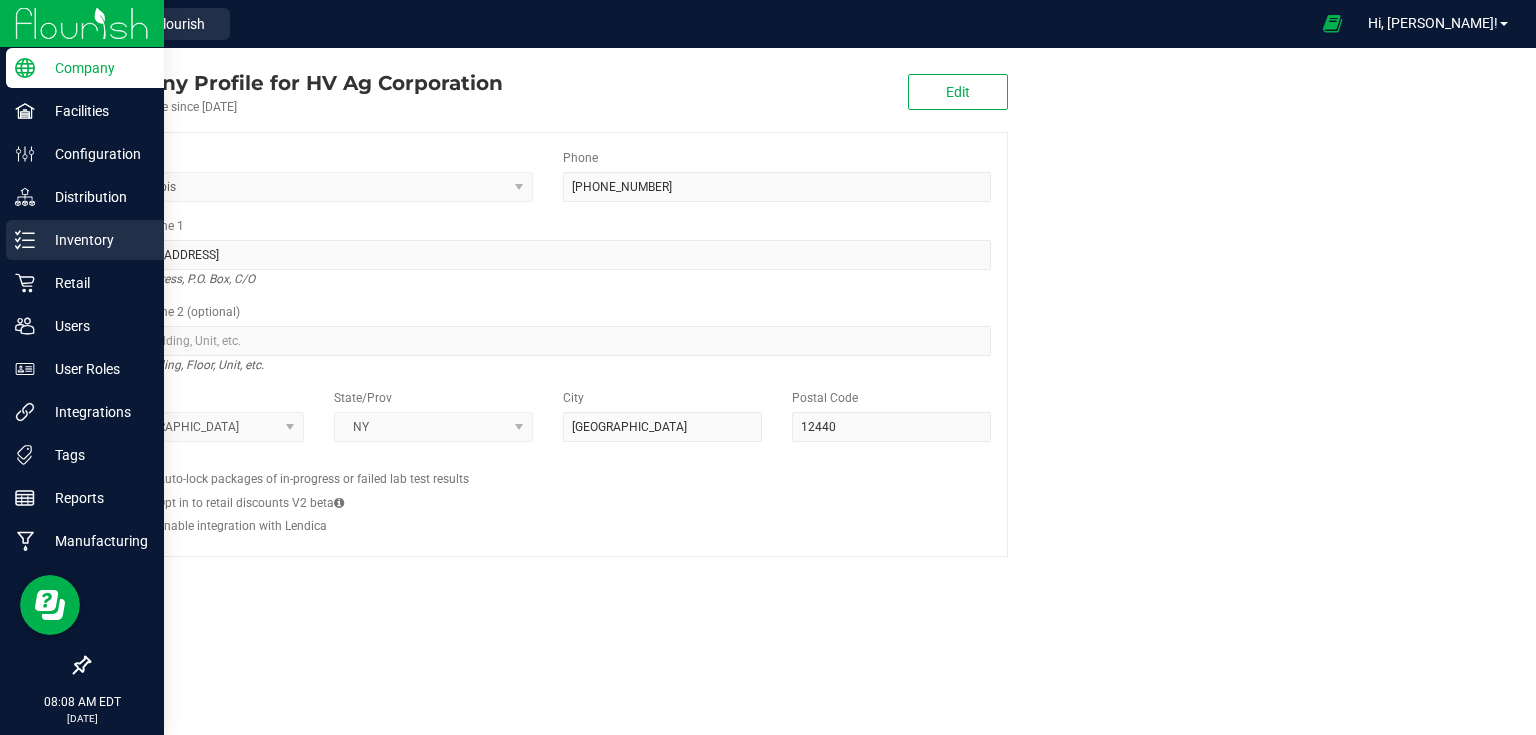 click on "Inventory" at bounding box center (85, 240) 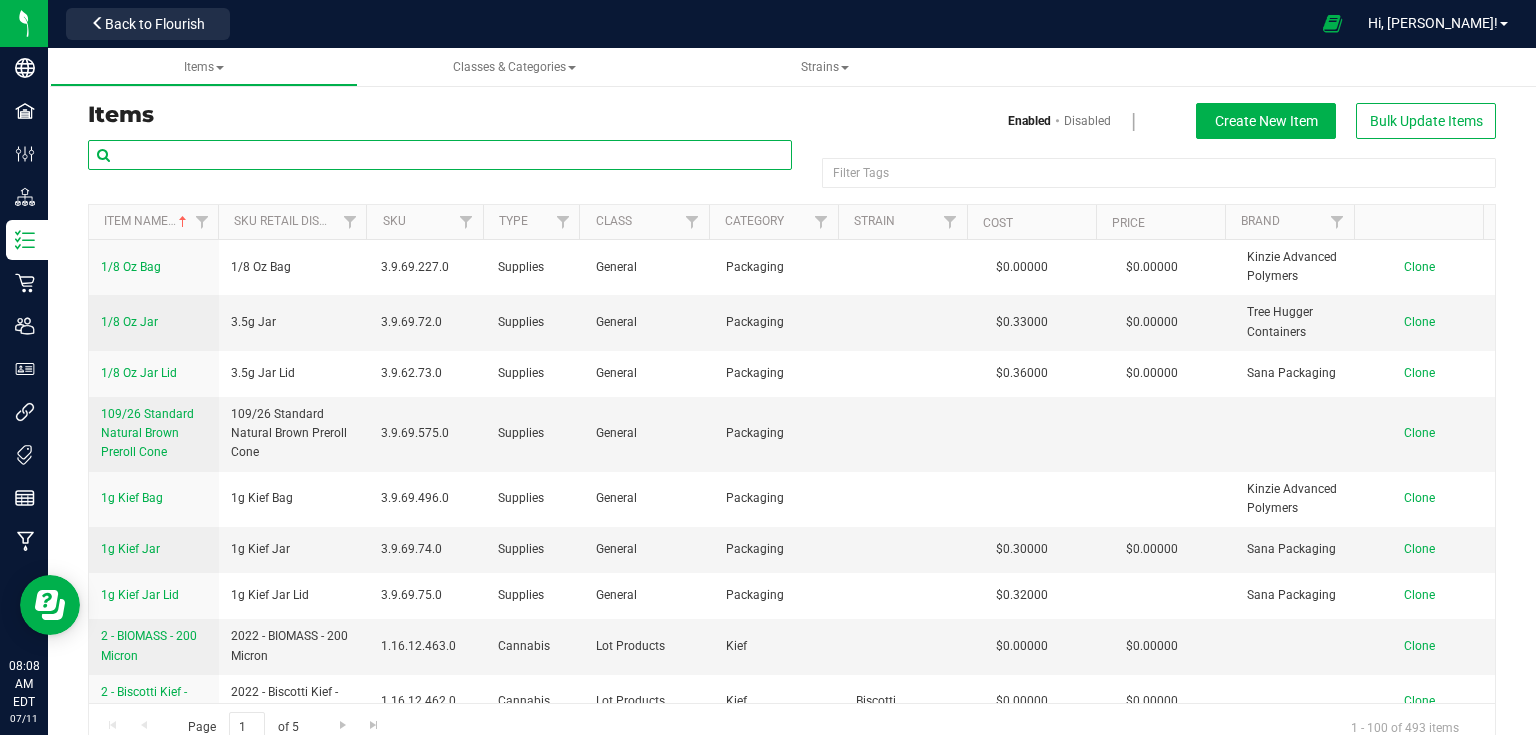click at bounding box center (440, 155) 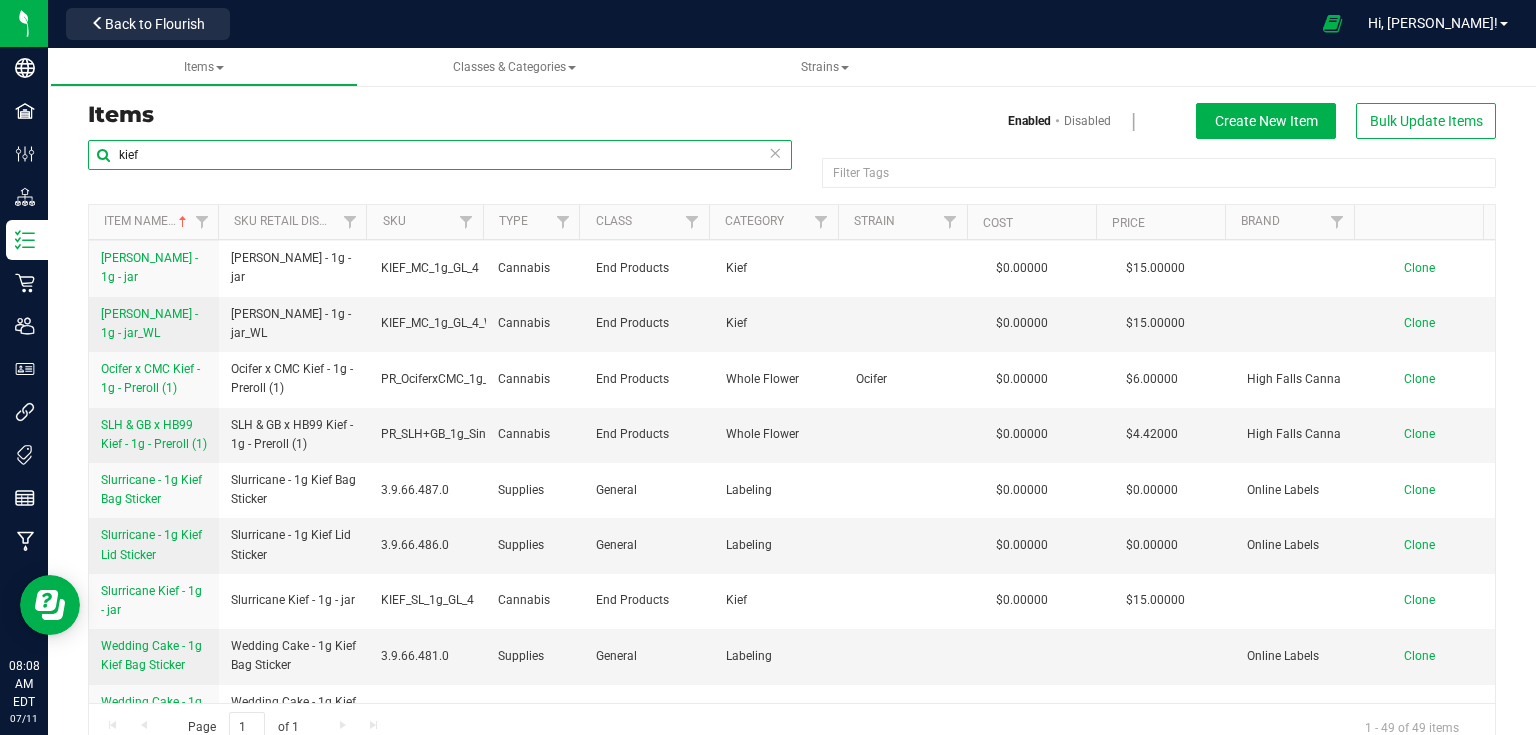 scroll, scrollTop: 2309, scrollLeft: 0, axis: vertical 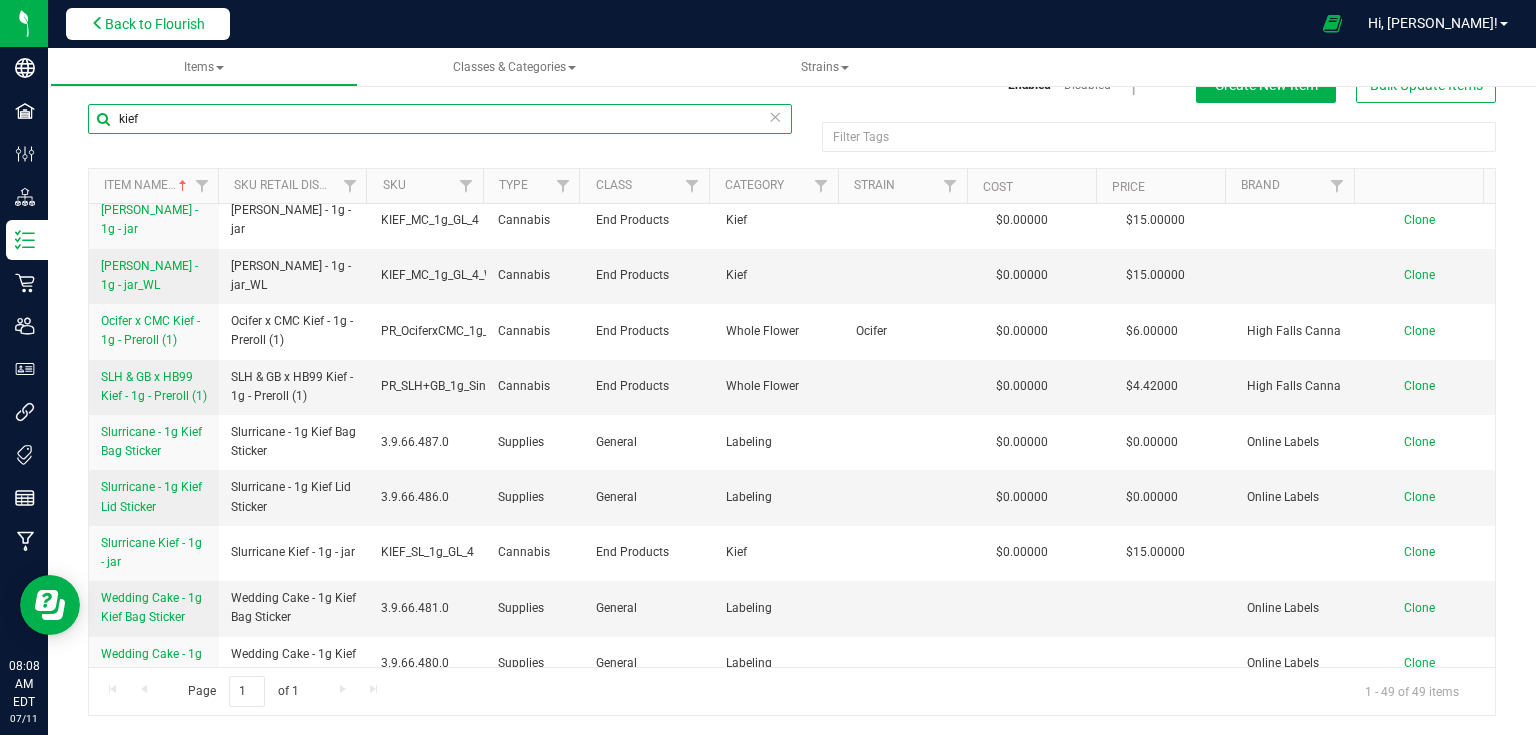 type on "kief" 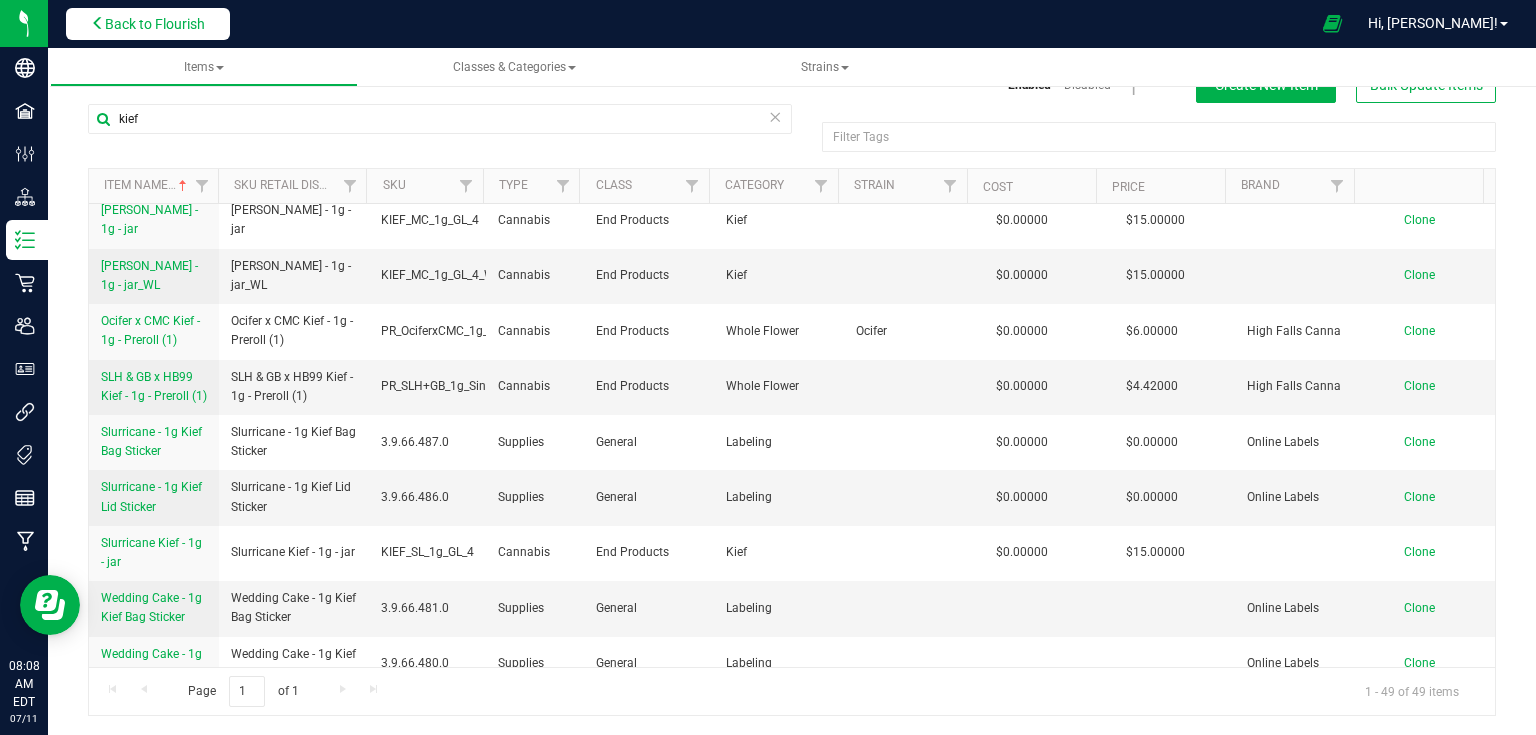 click on "Back to Flourish" at bounding box center [155, 24] 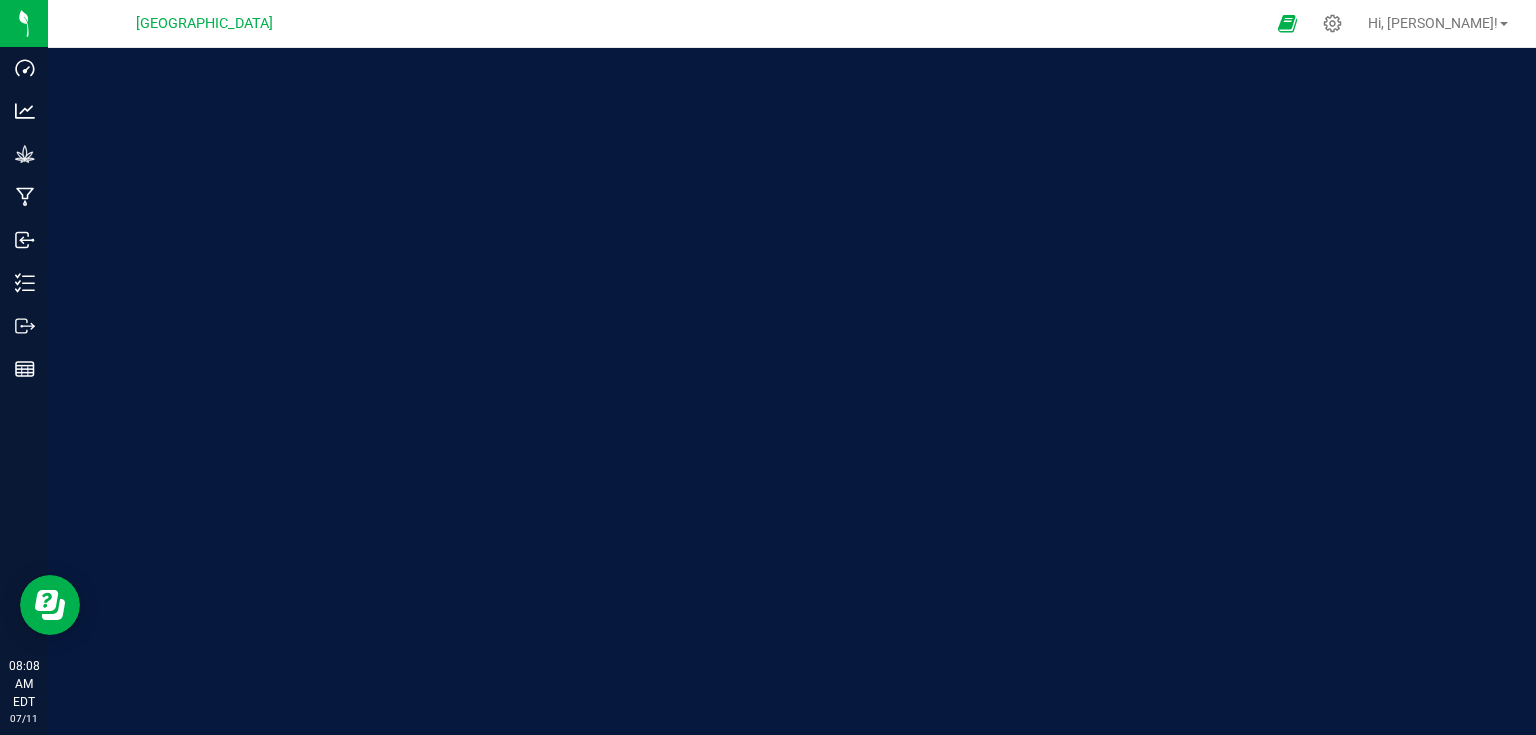 scroll, scrollTop: 0, scrollLeft: 0, axis: both 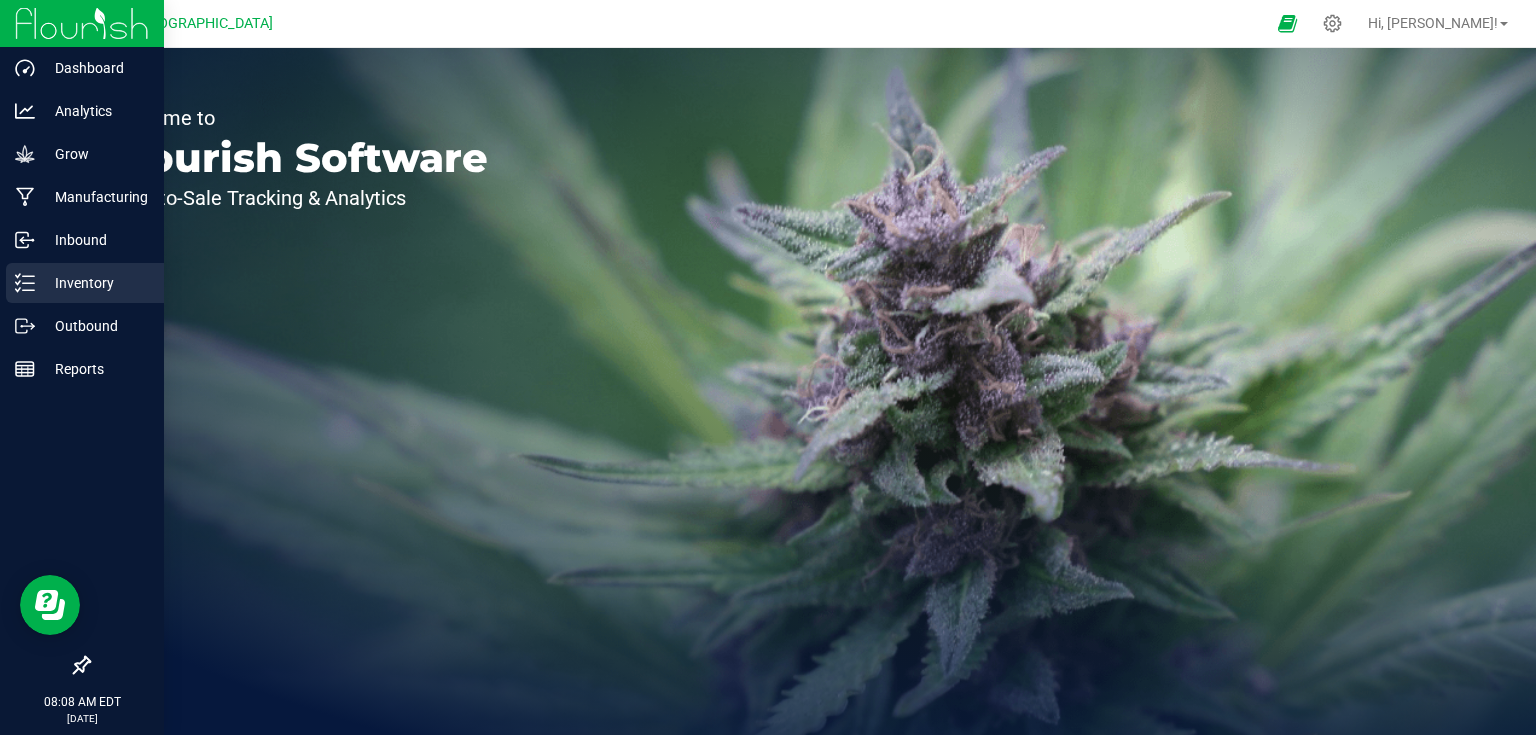 click on "Inventory" at bounding box center (95, 283) 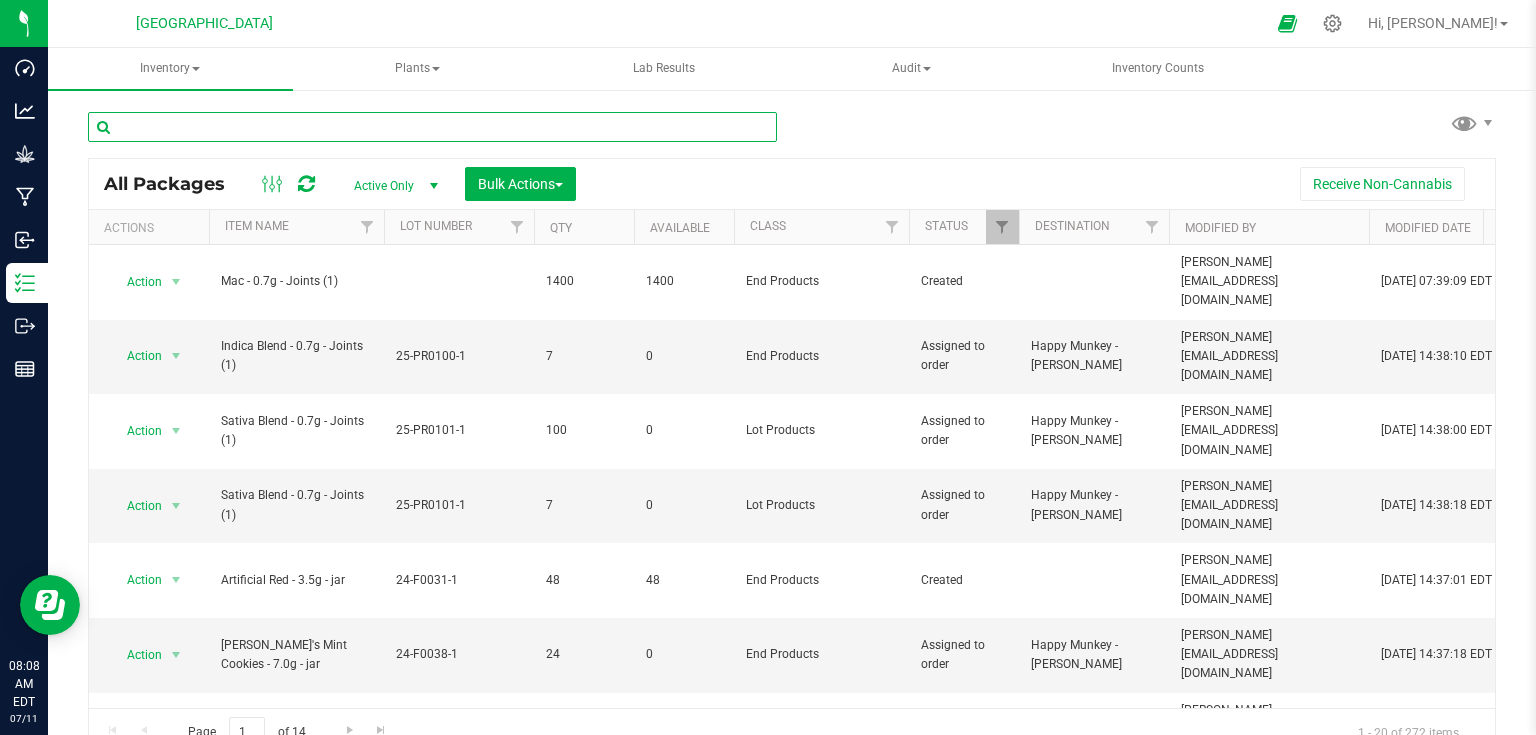 click at bounding box center [432, 127] 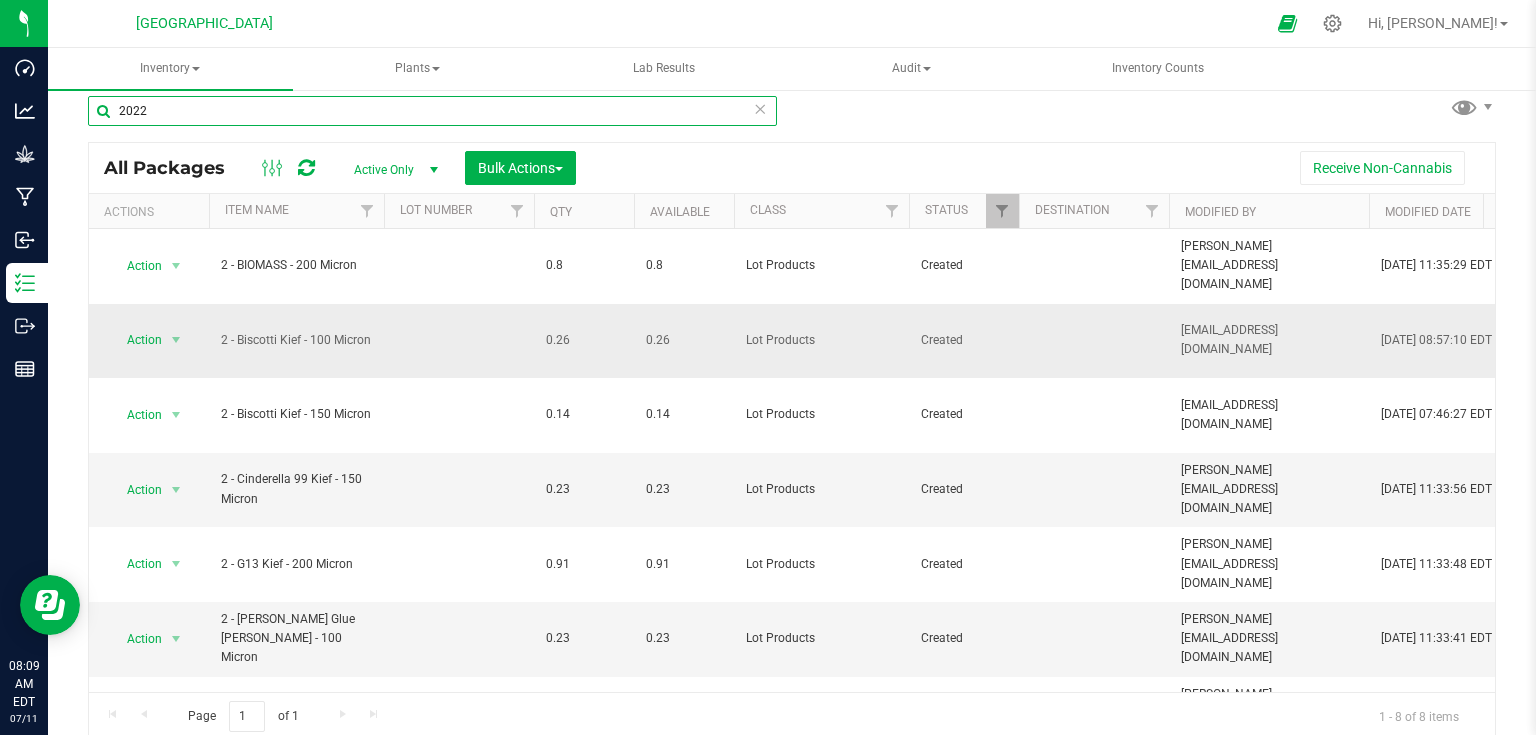 scroll, scrollTop: 20, scrollLeft: 0, axis: vertical 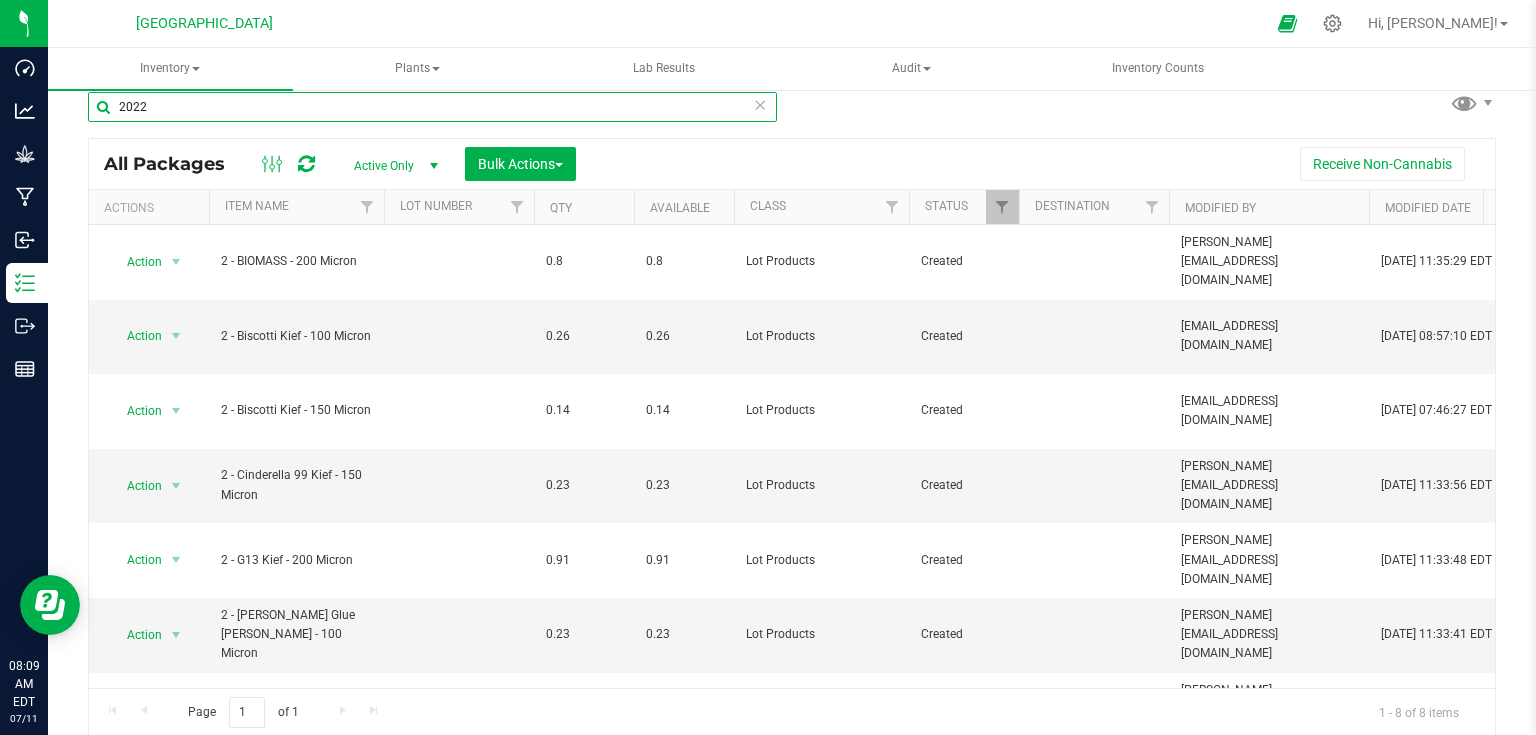 type on "2022" 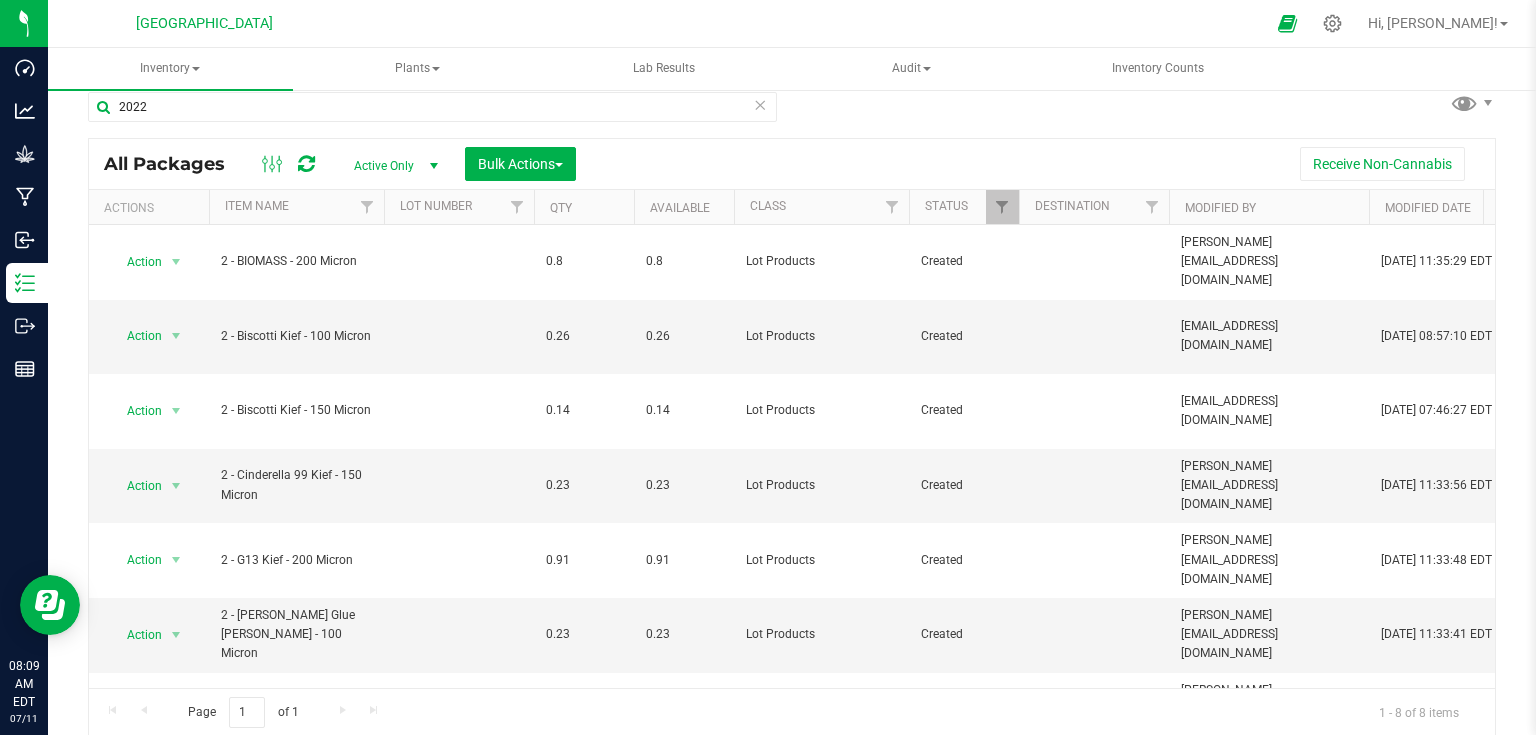 click at bounding box center (760, 104) 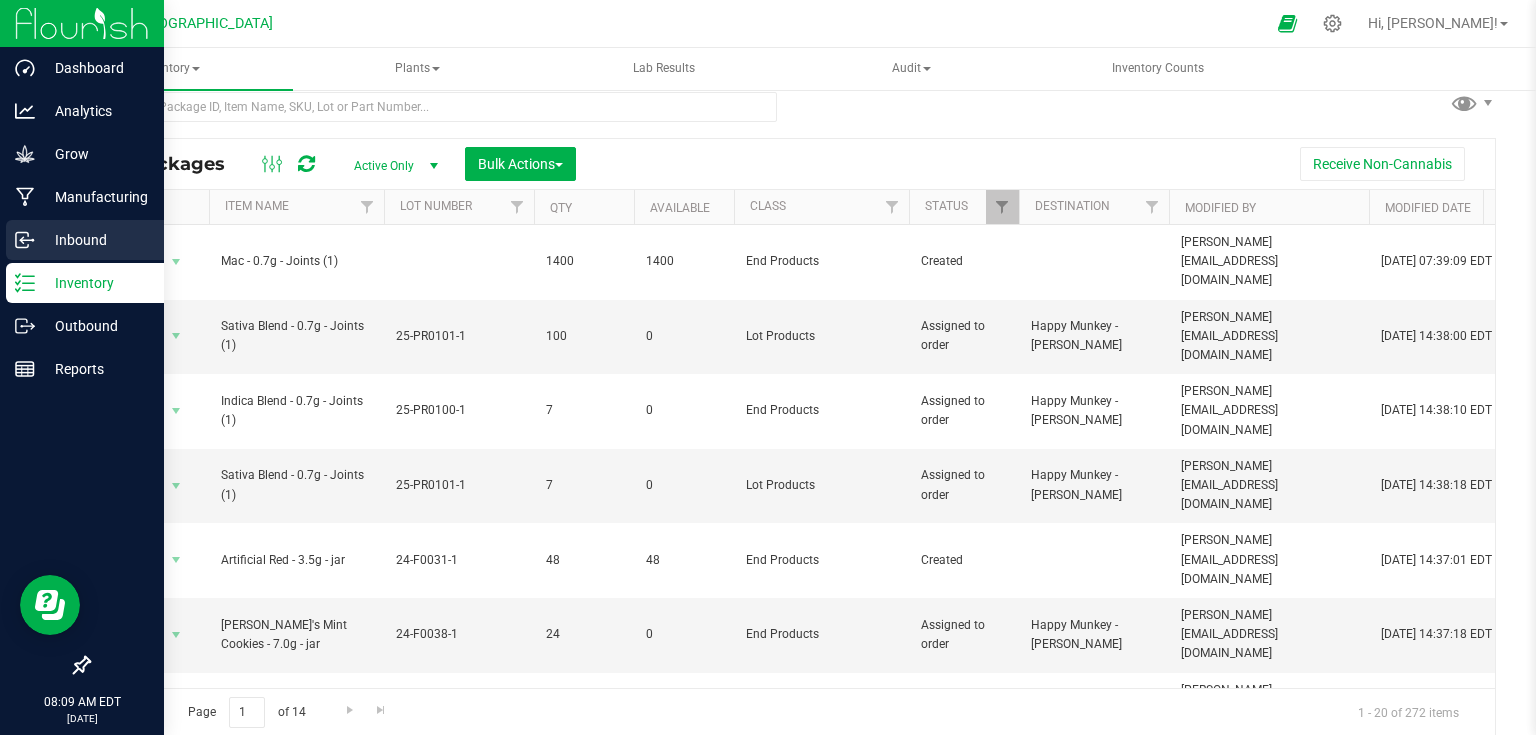 click on "Inbound" at bounding box center (85, 240) 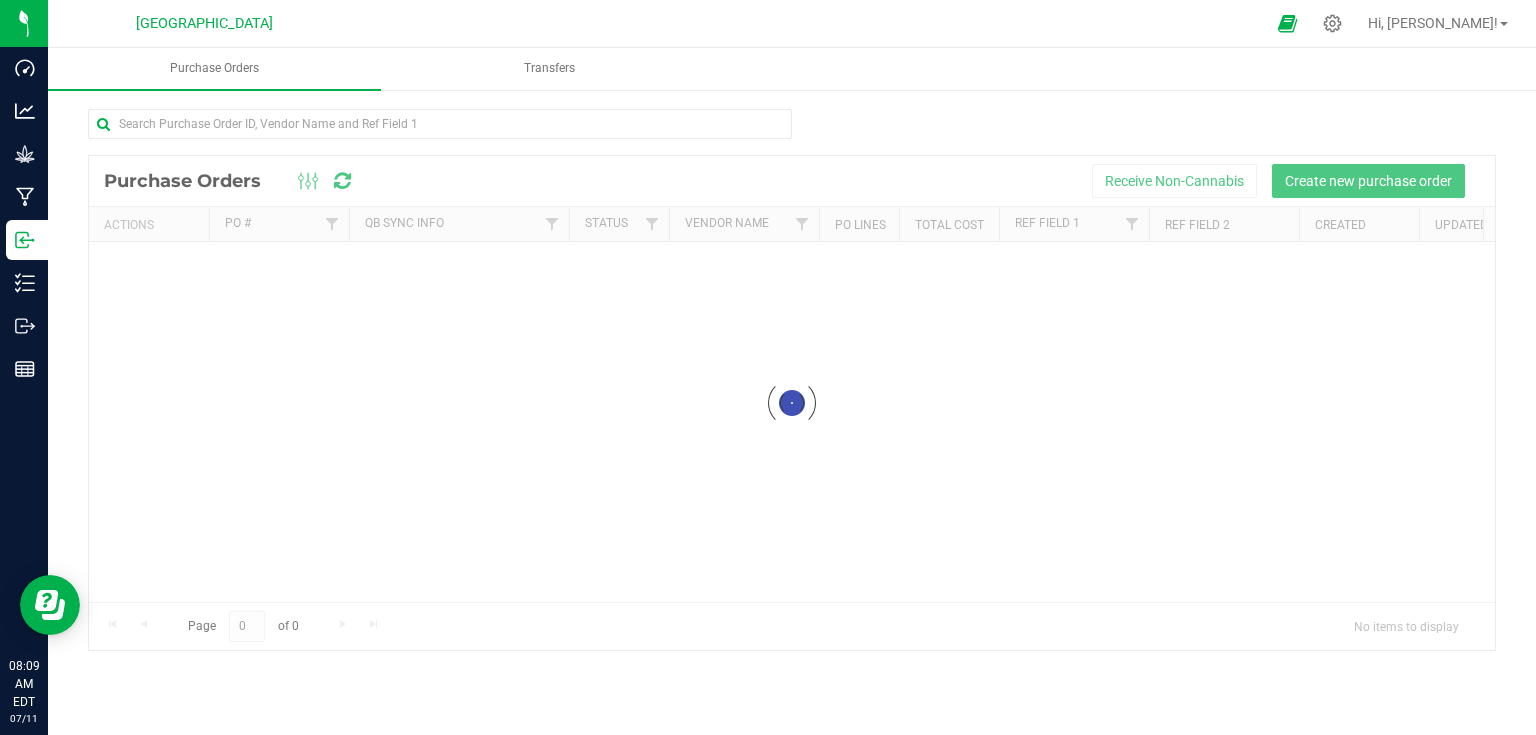 scroll, scrollTop: 0, scrollLeft: 0, axis: both 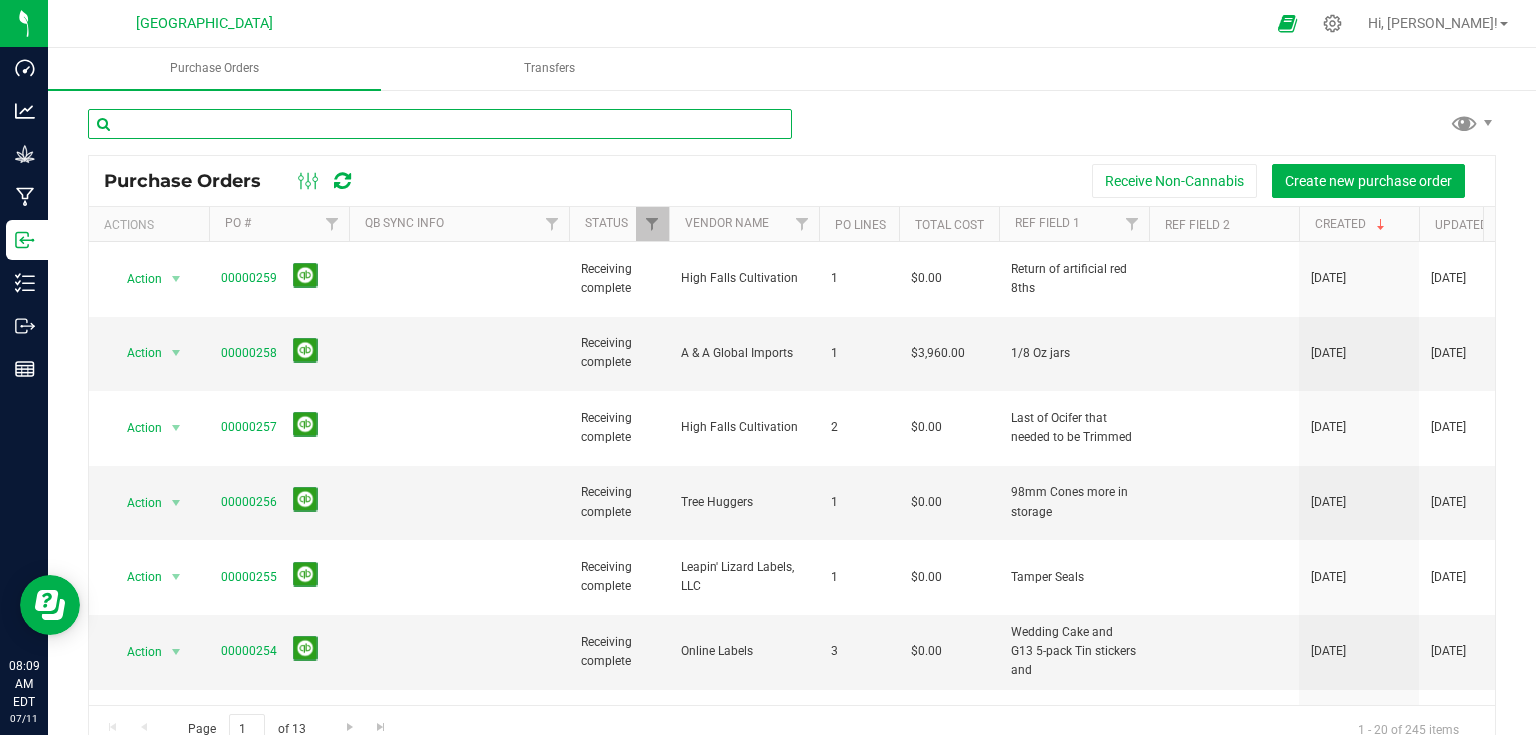click at bounding box center (440, 124) 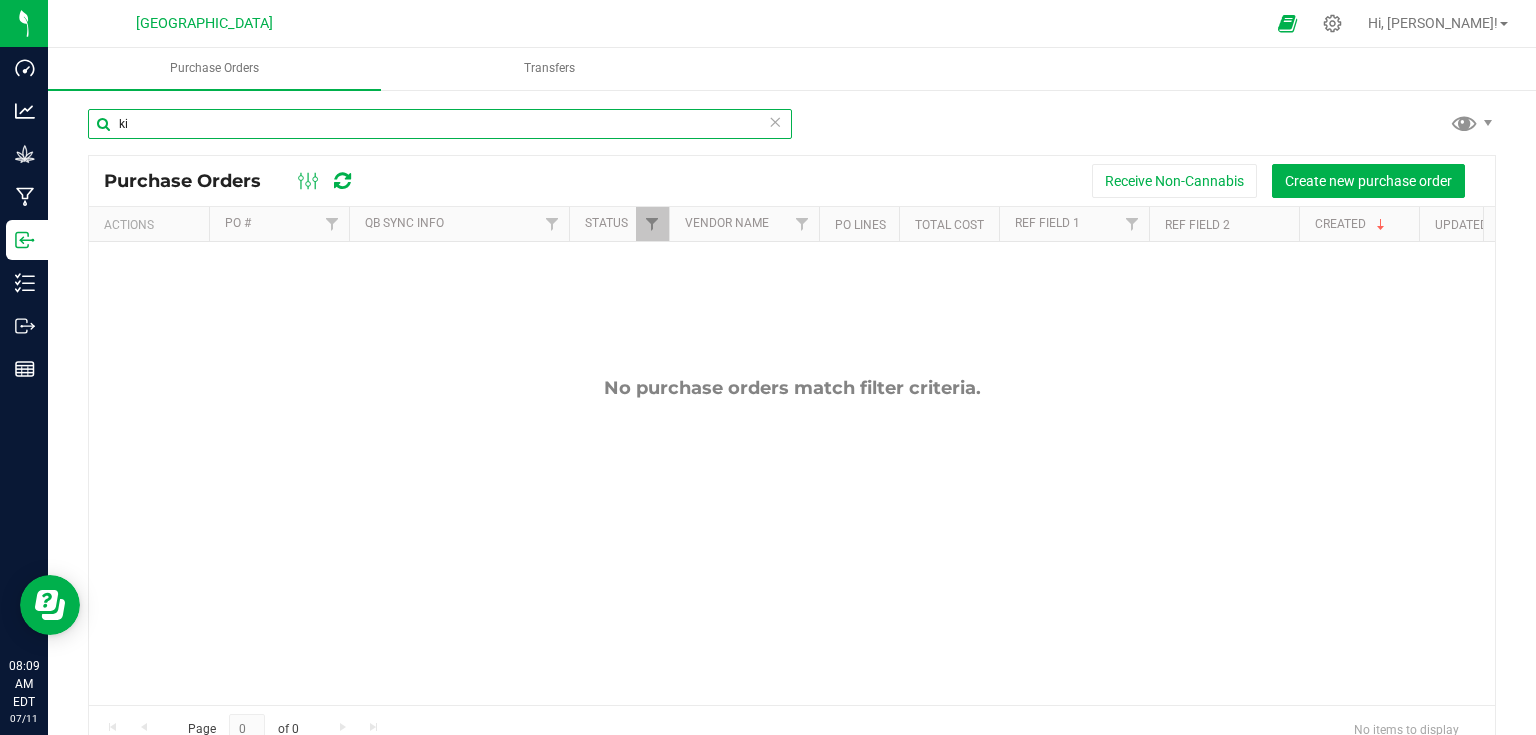 type on "k" 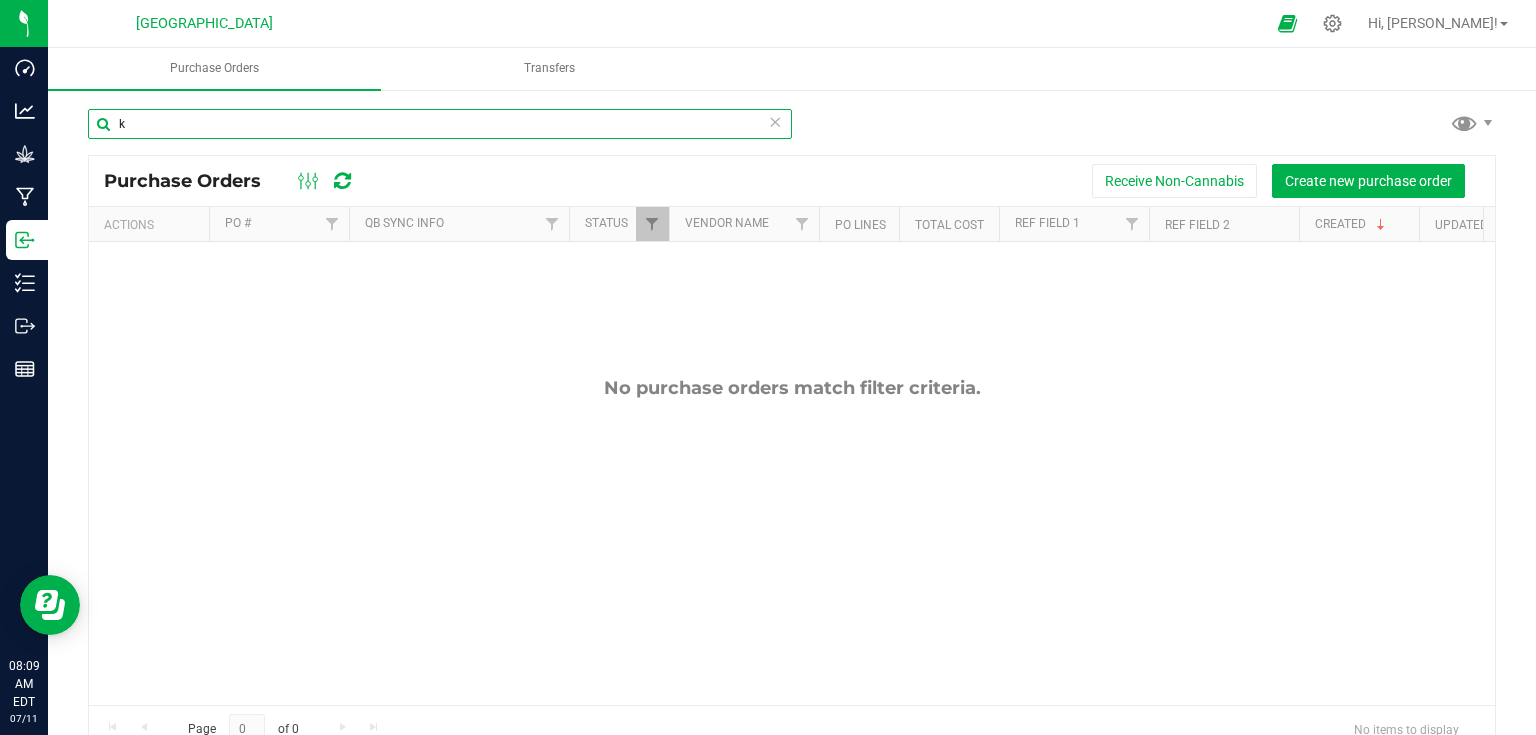 type 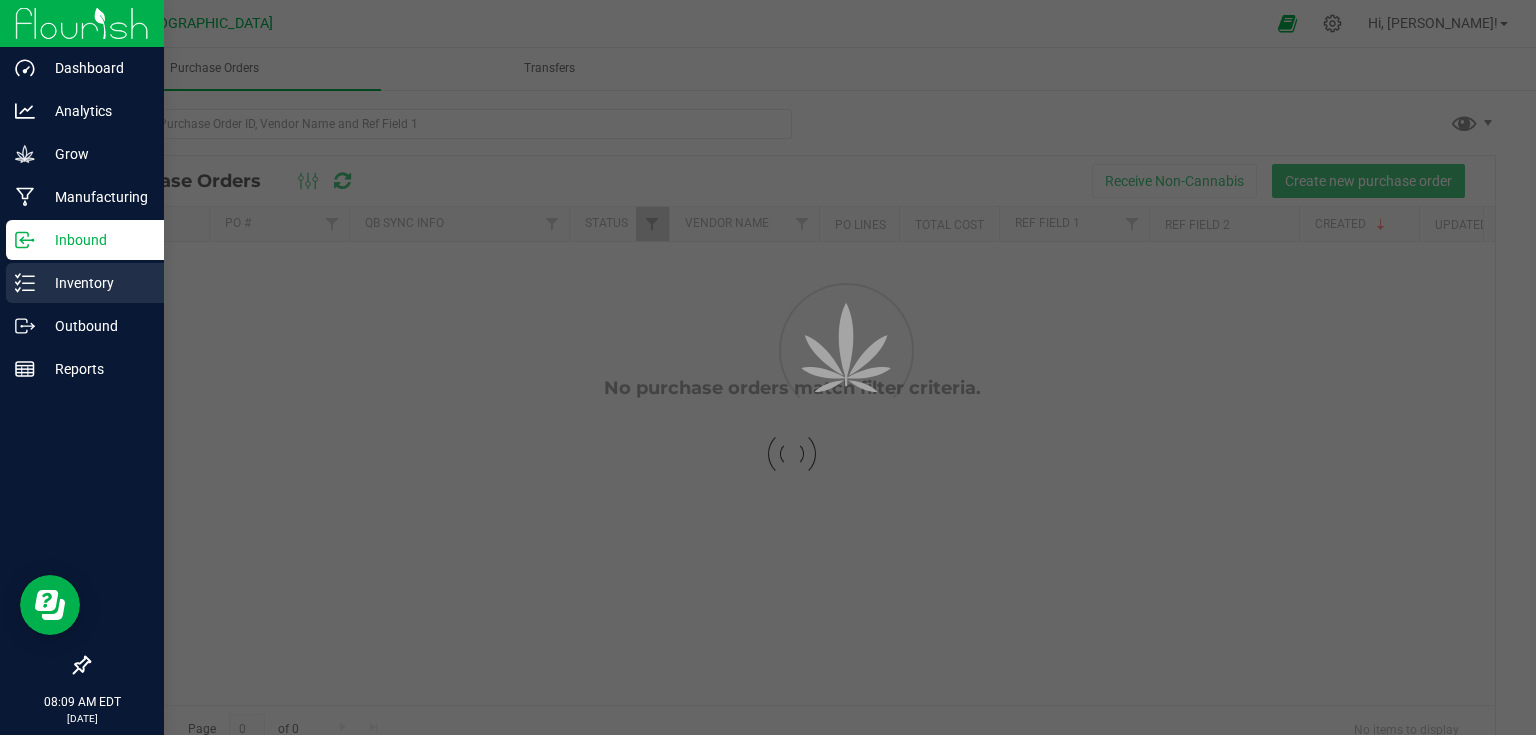 click on "Inventory" at bounding box center (85, 283) 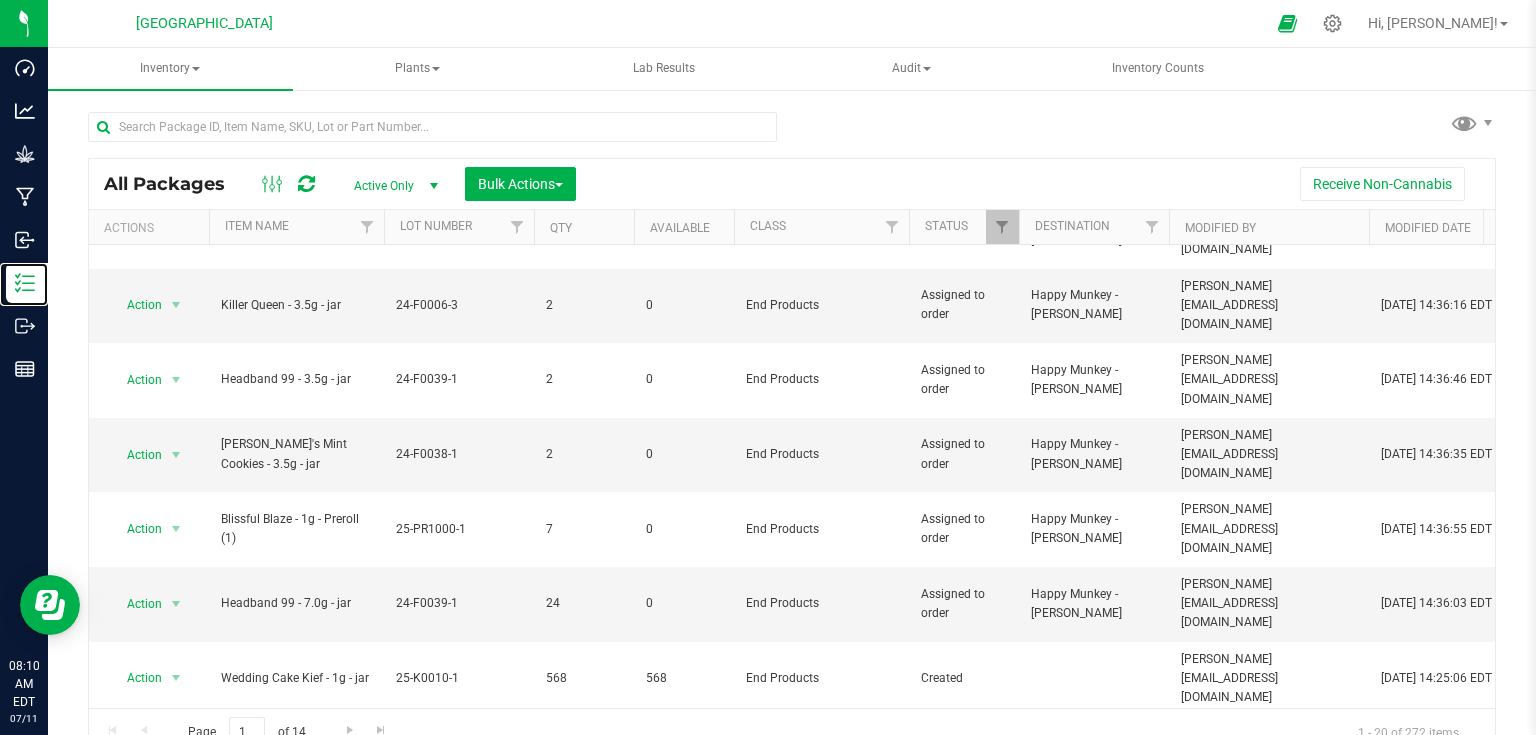 scroll, scrollTop: 653, scrollLeft: 0, axis: vertical 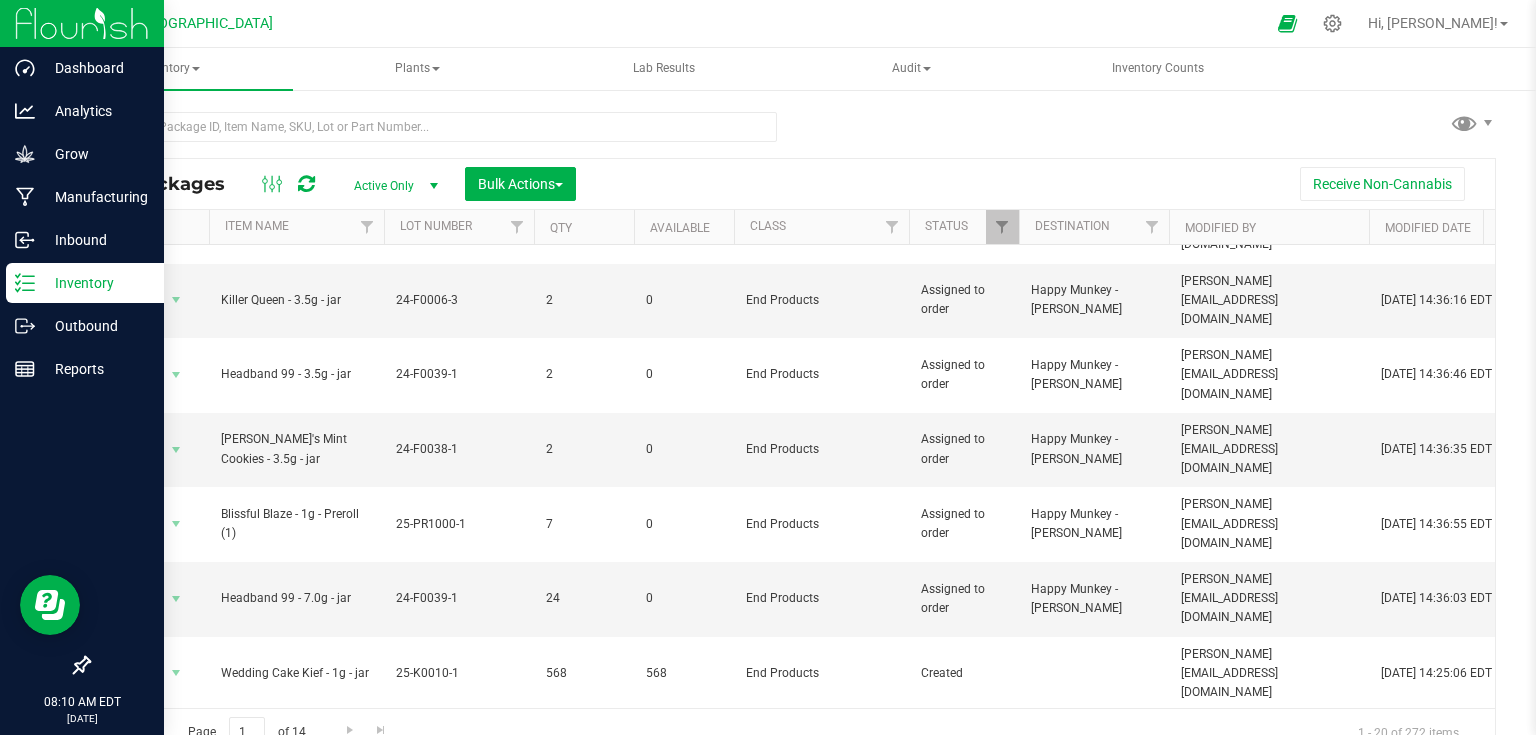 click on "Inventory" at bounding box center [85, 283] 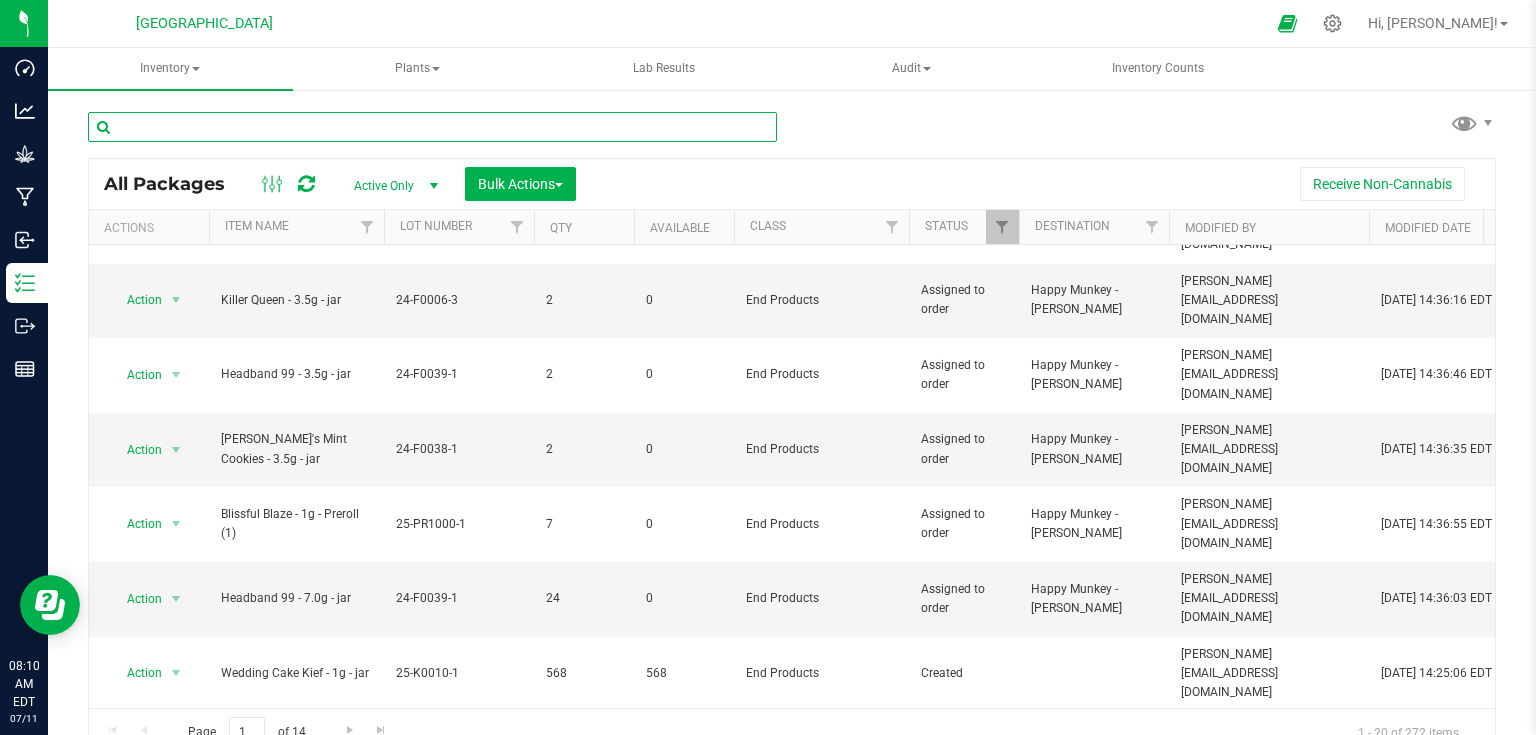 click at bounding box center (432, 127) 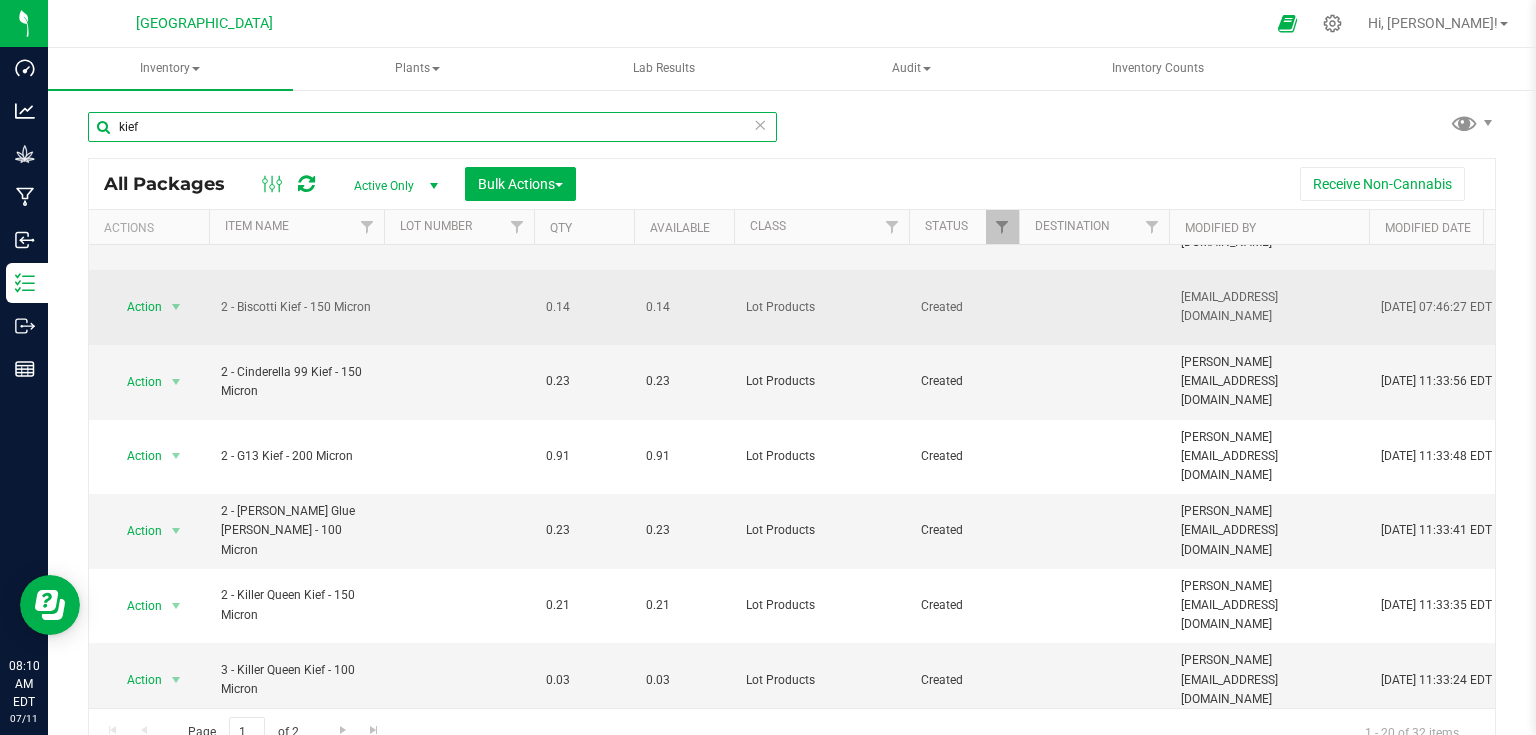 scroll, scrollTop: 742, scrollLeft: 0, axis: vertical 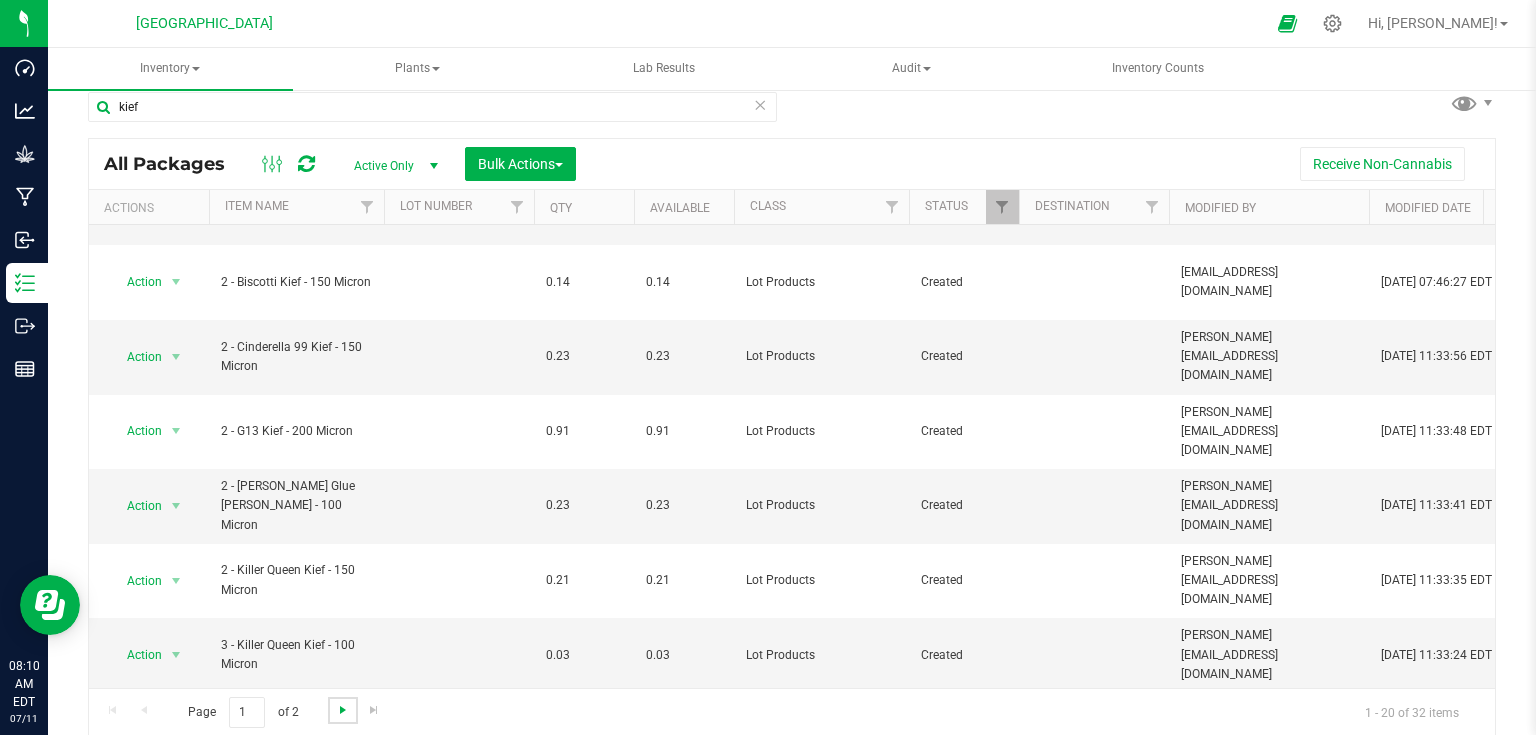 click at bounding box center (343, 710) 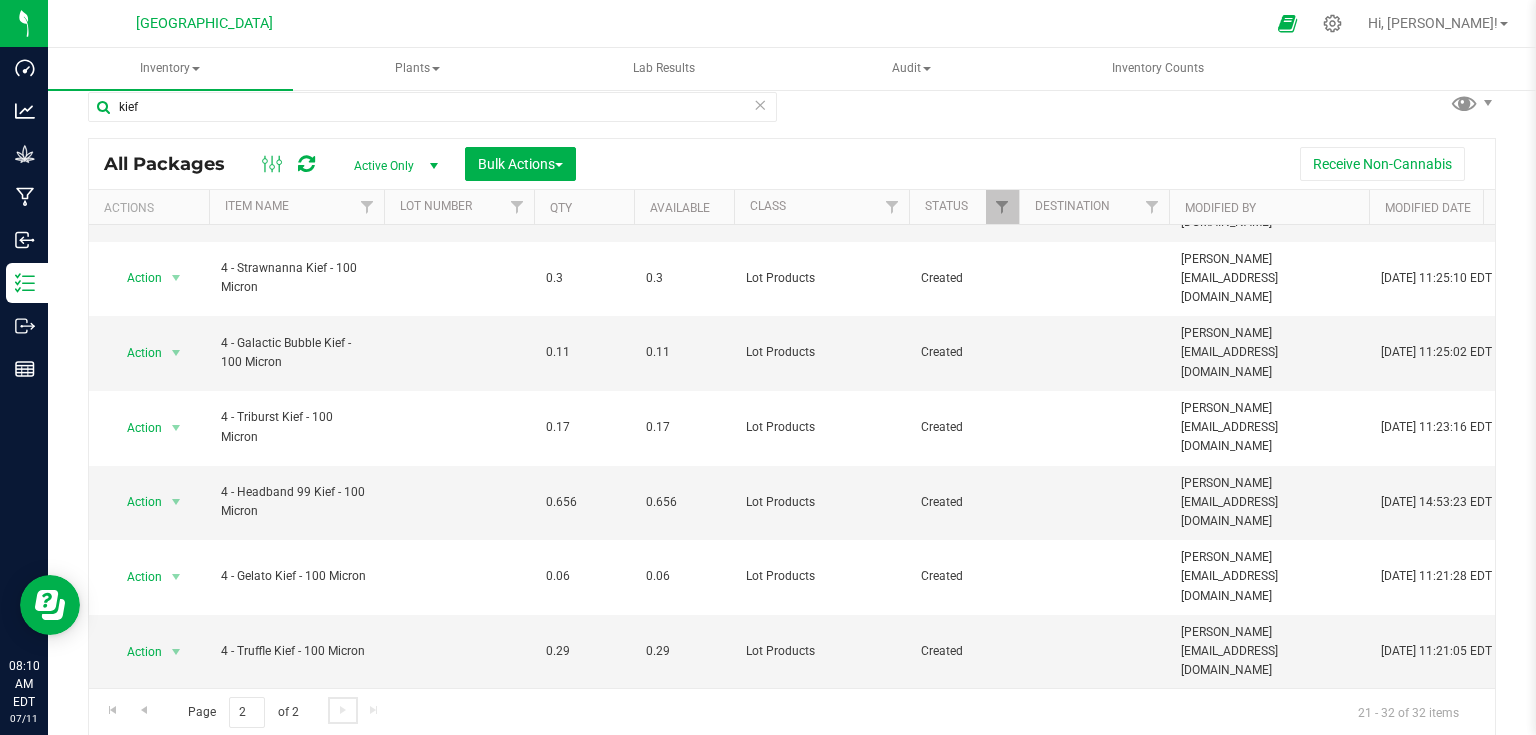 scroll, scrollTop: 0, scrollLeft: 0, axis: both 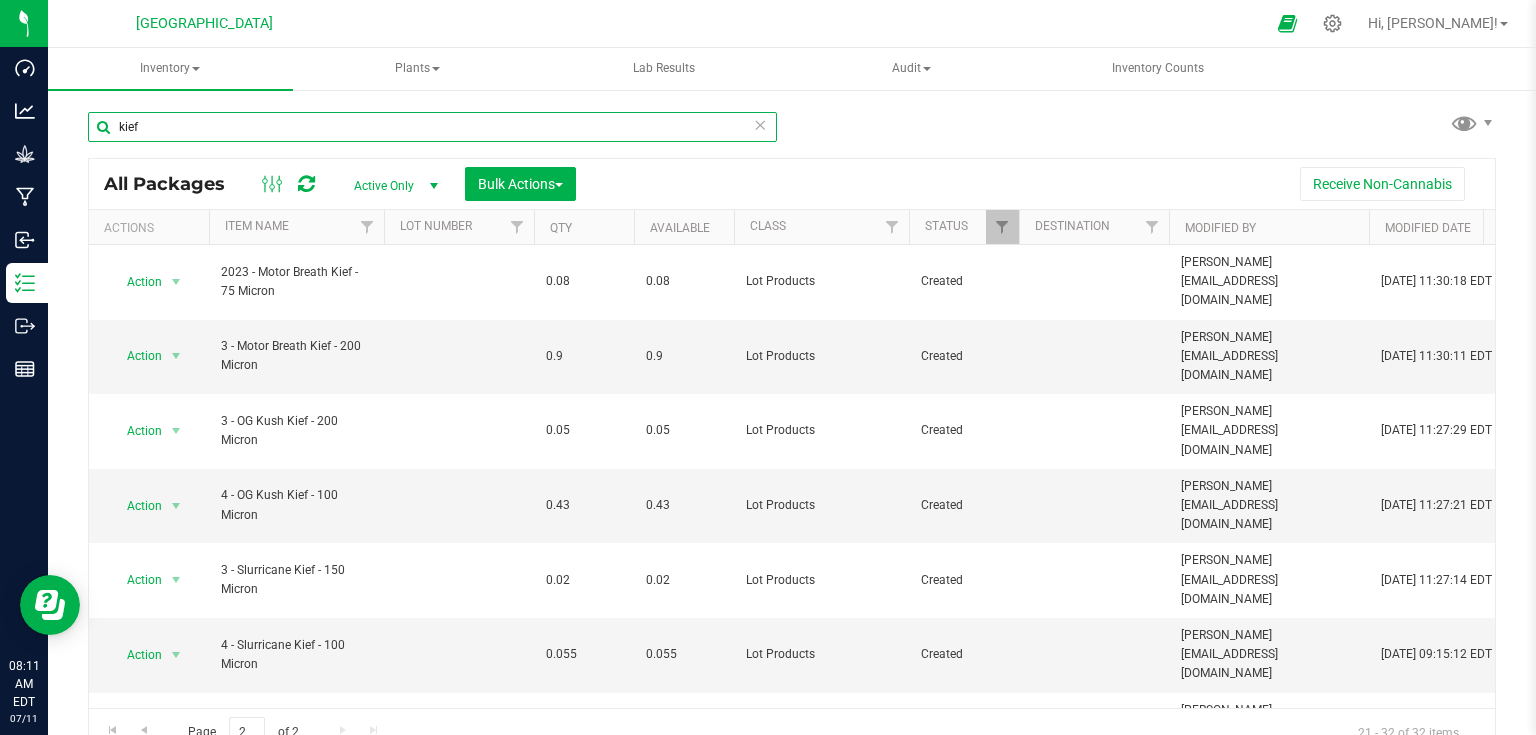 click on "kief" at bounding box center [432, 127] 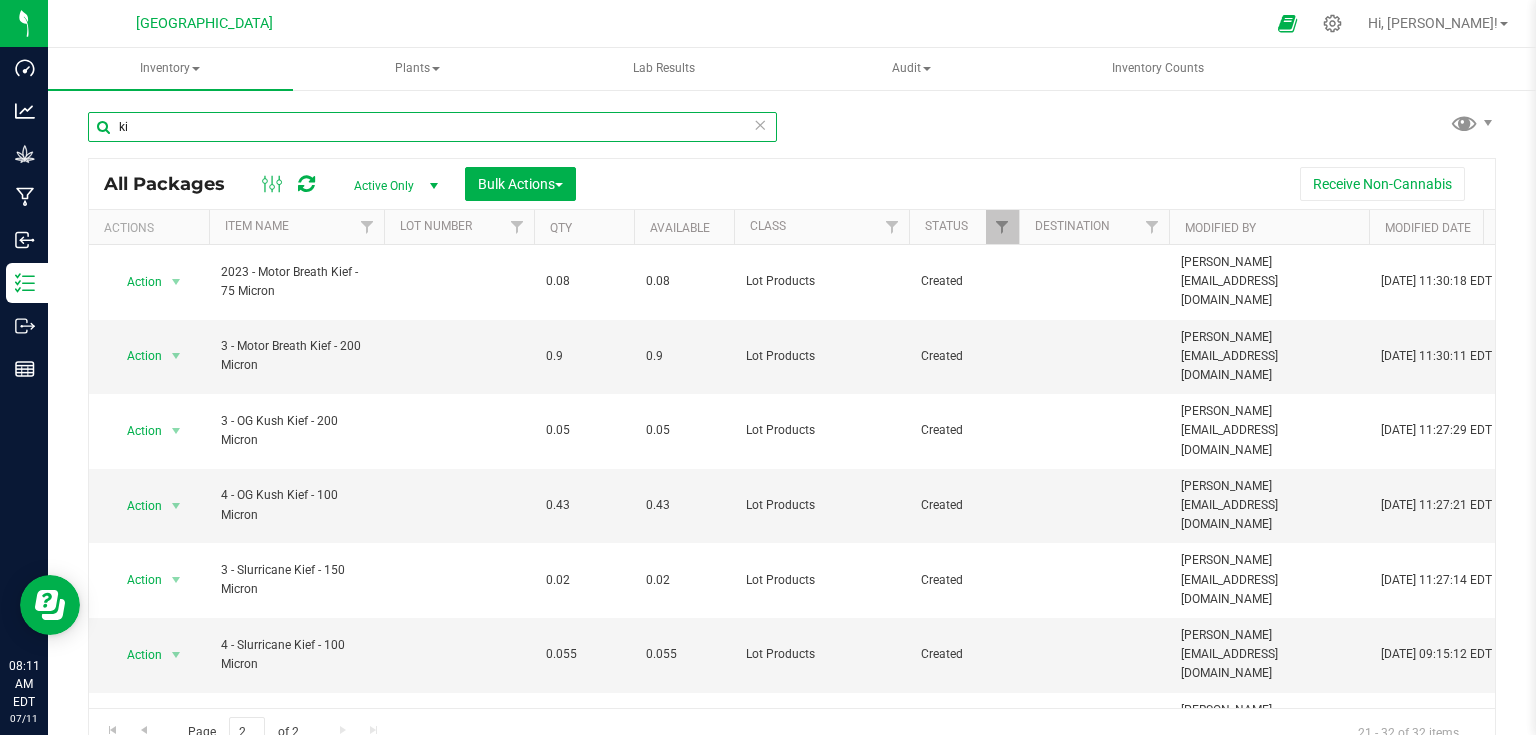 type on "k" 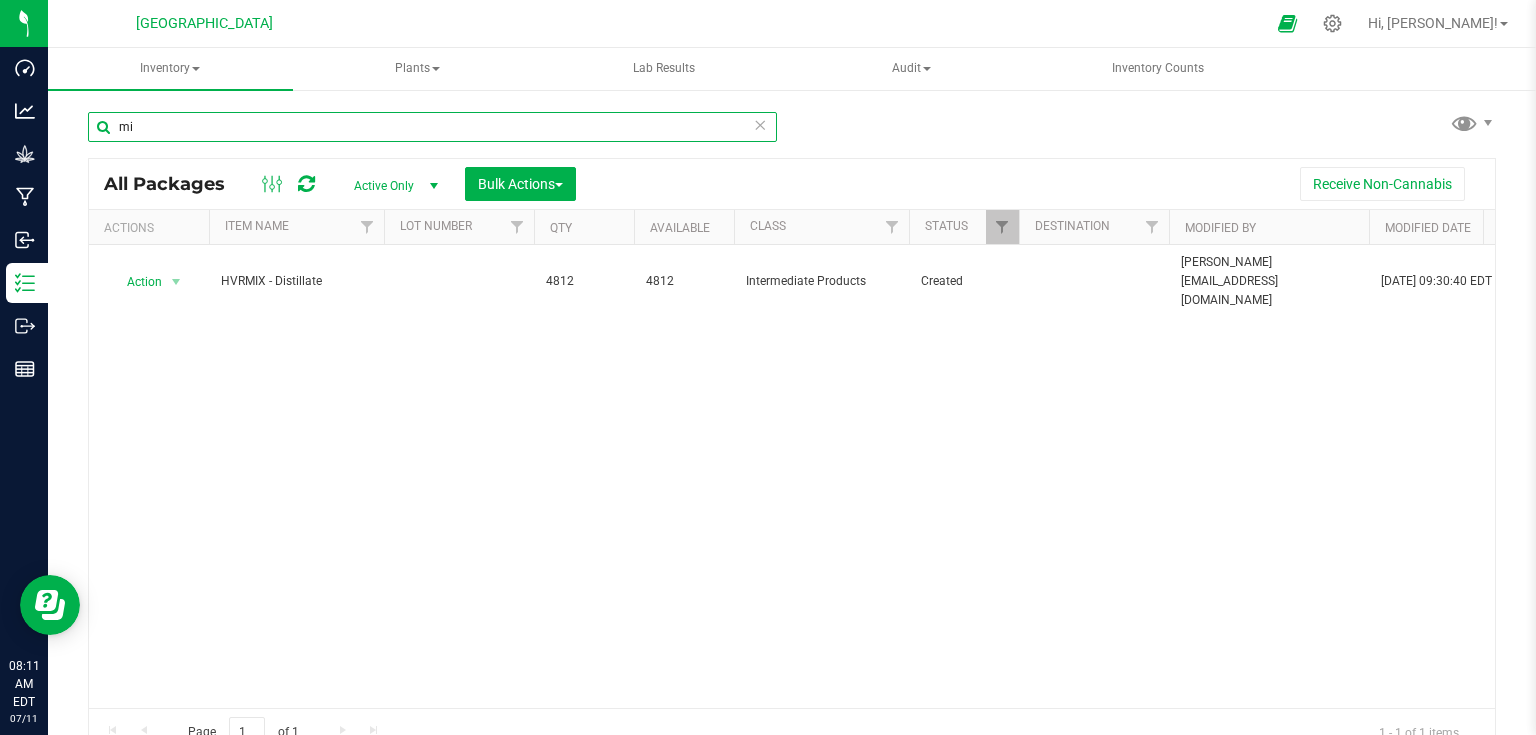 type on "m" 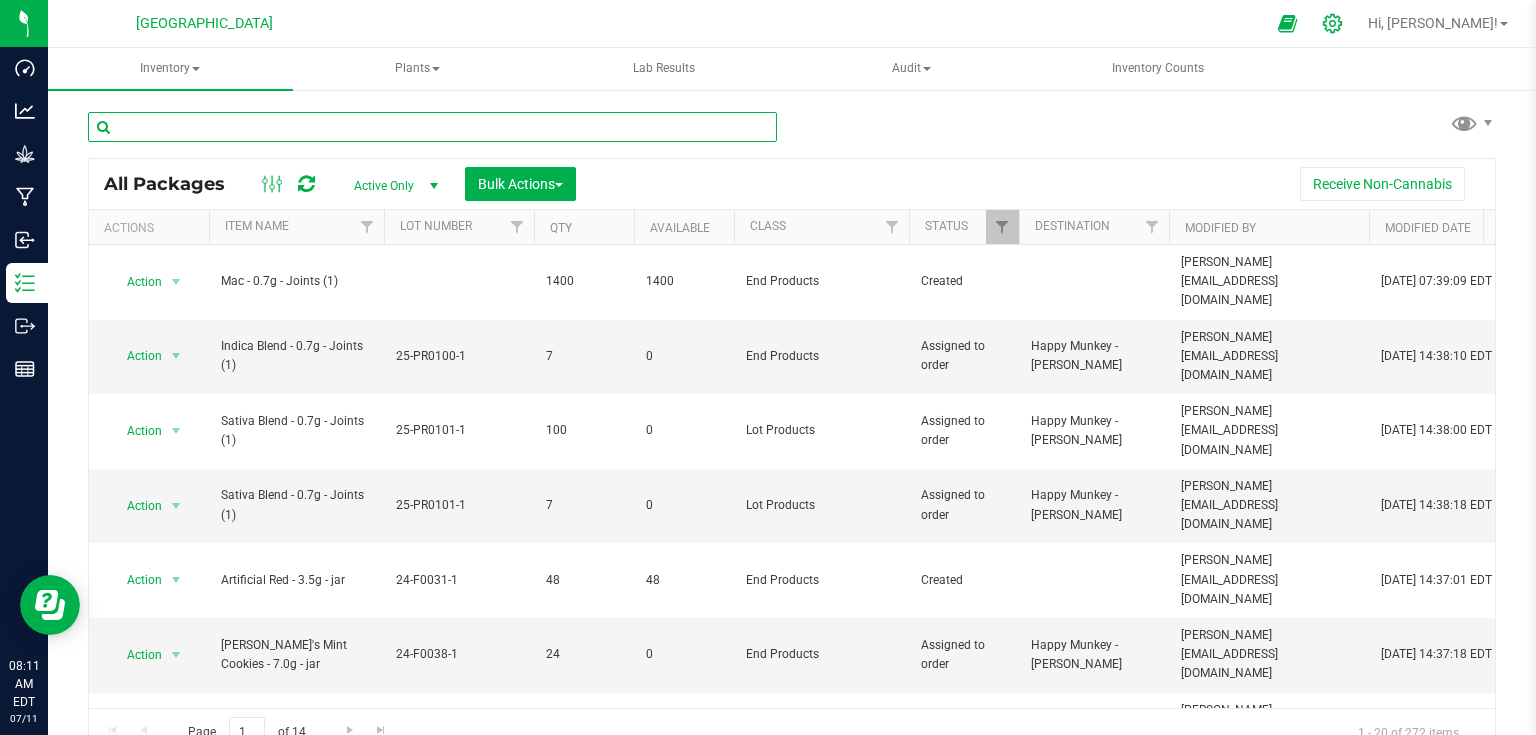 type 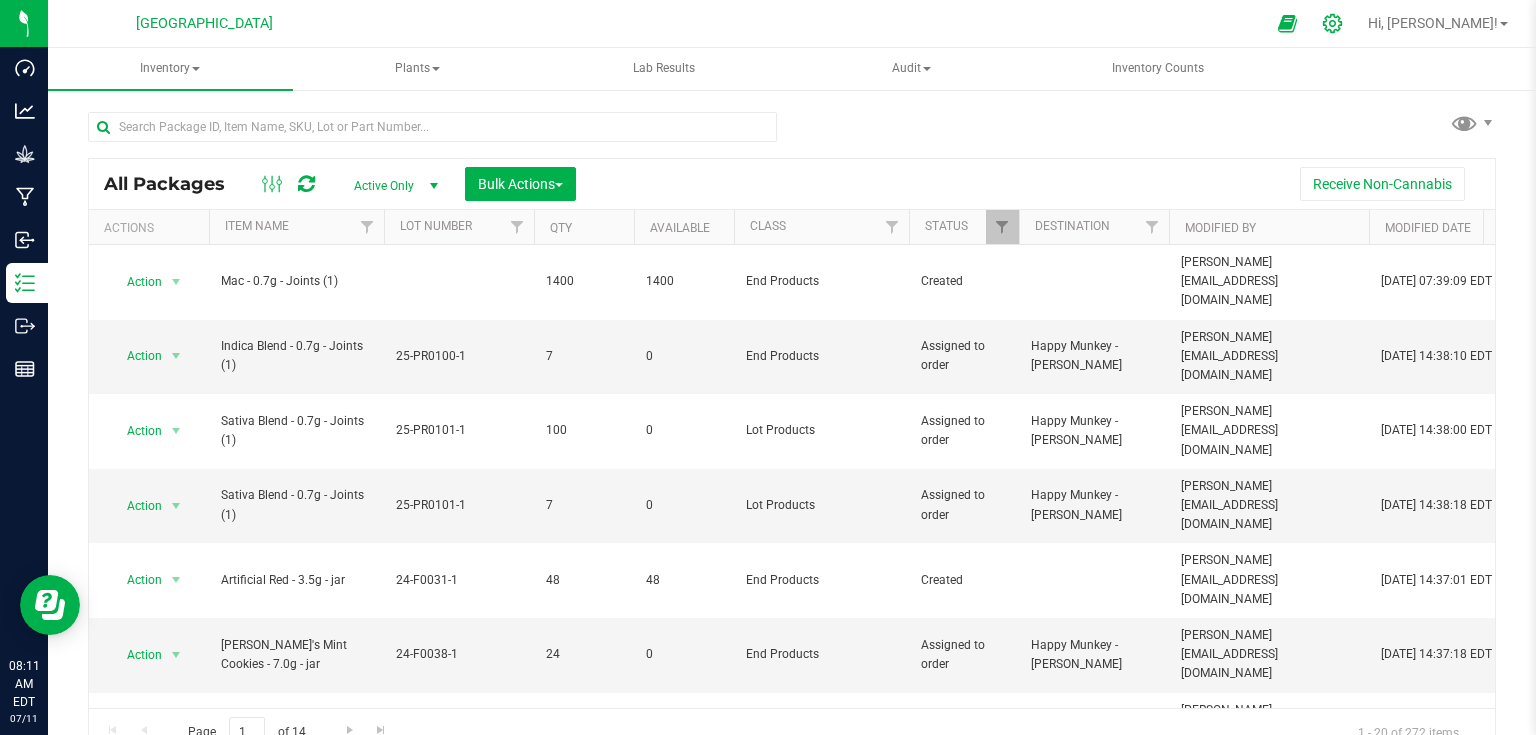 click at bounding box center [1333, 23] 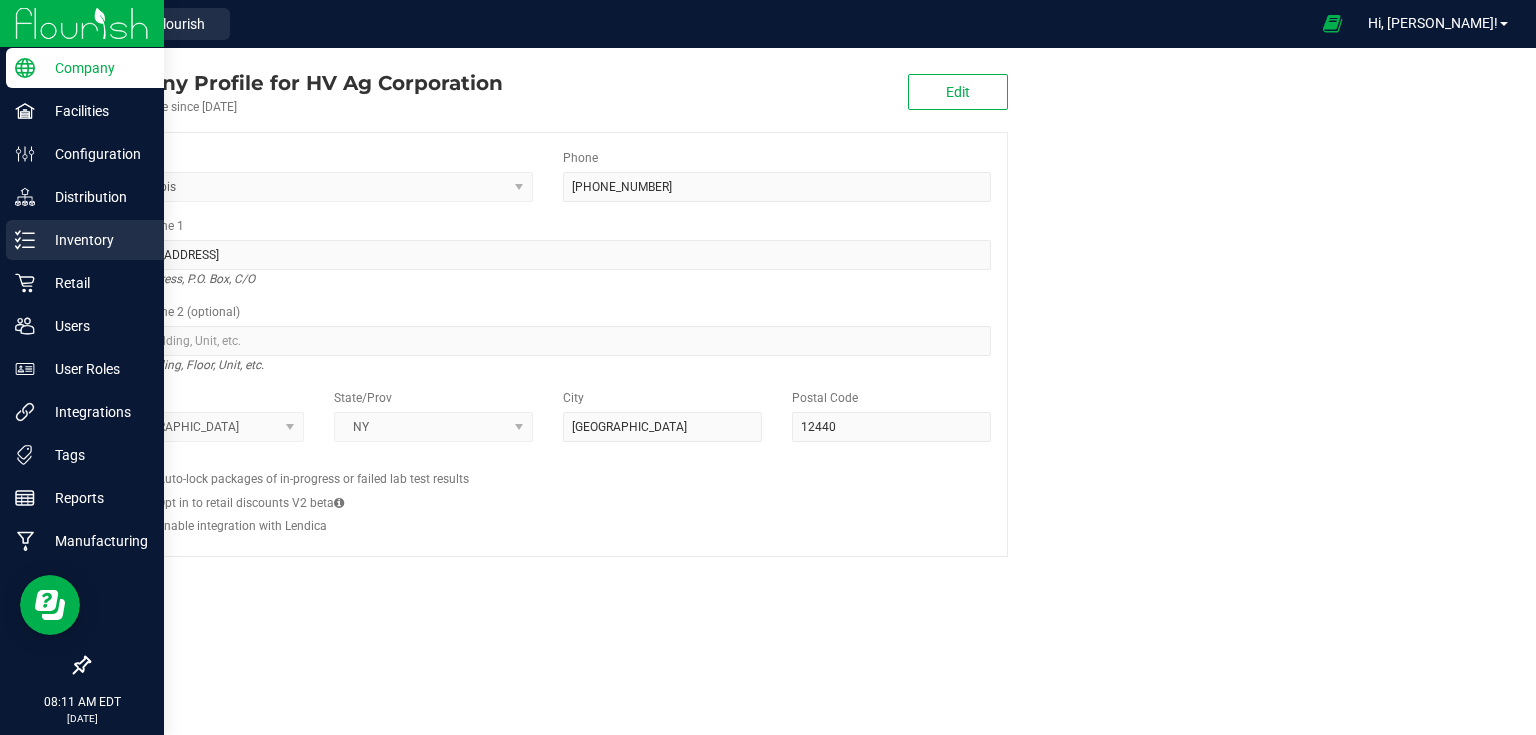click on "Inventory" at bounding box center [95, 240] 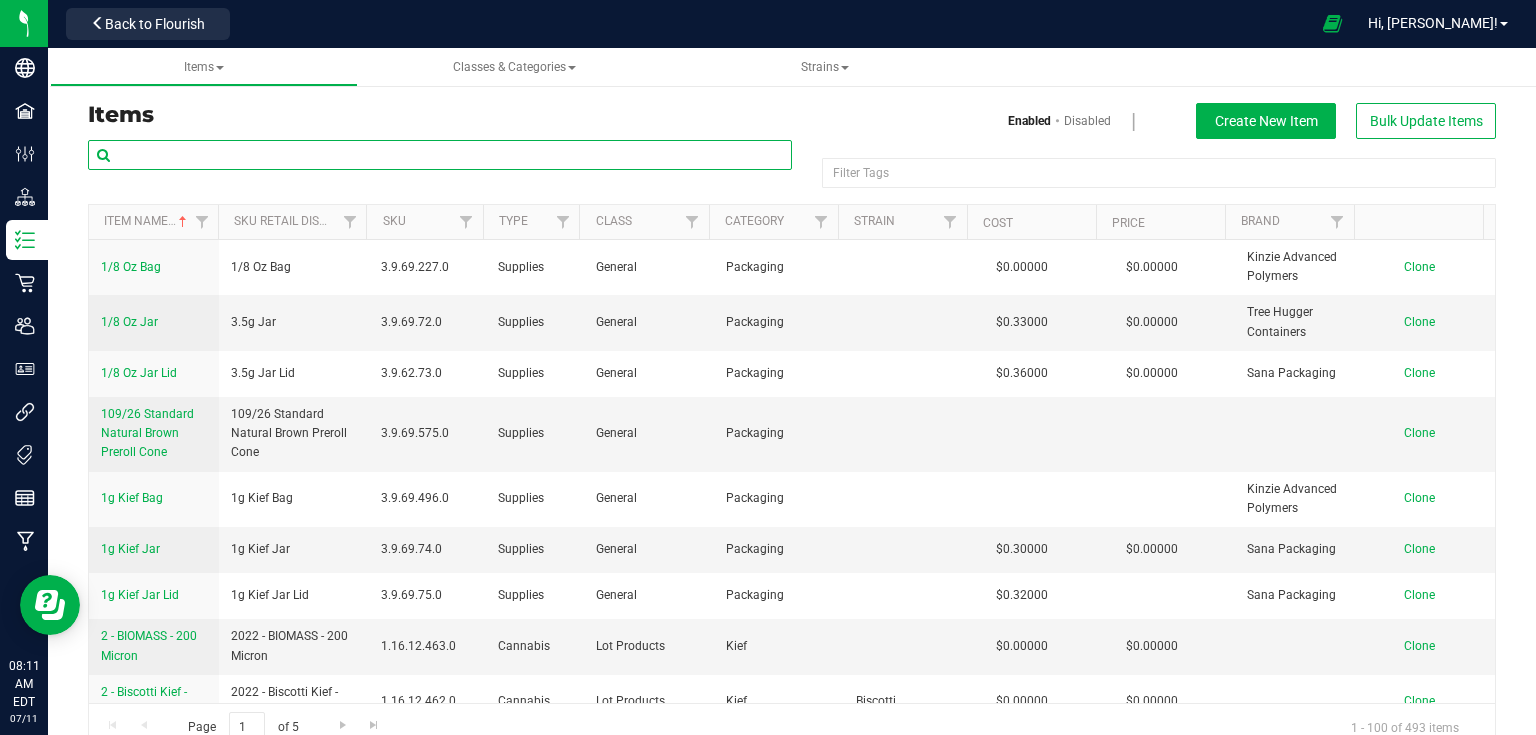 click at bounding box center [440, 155] 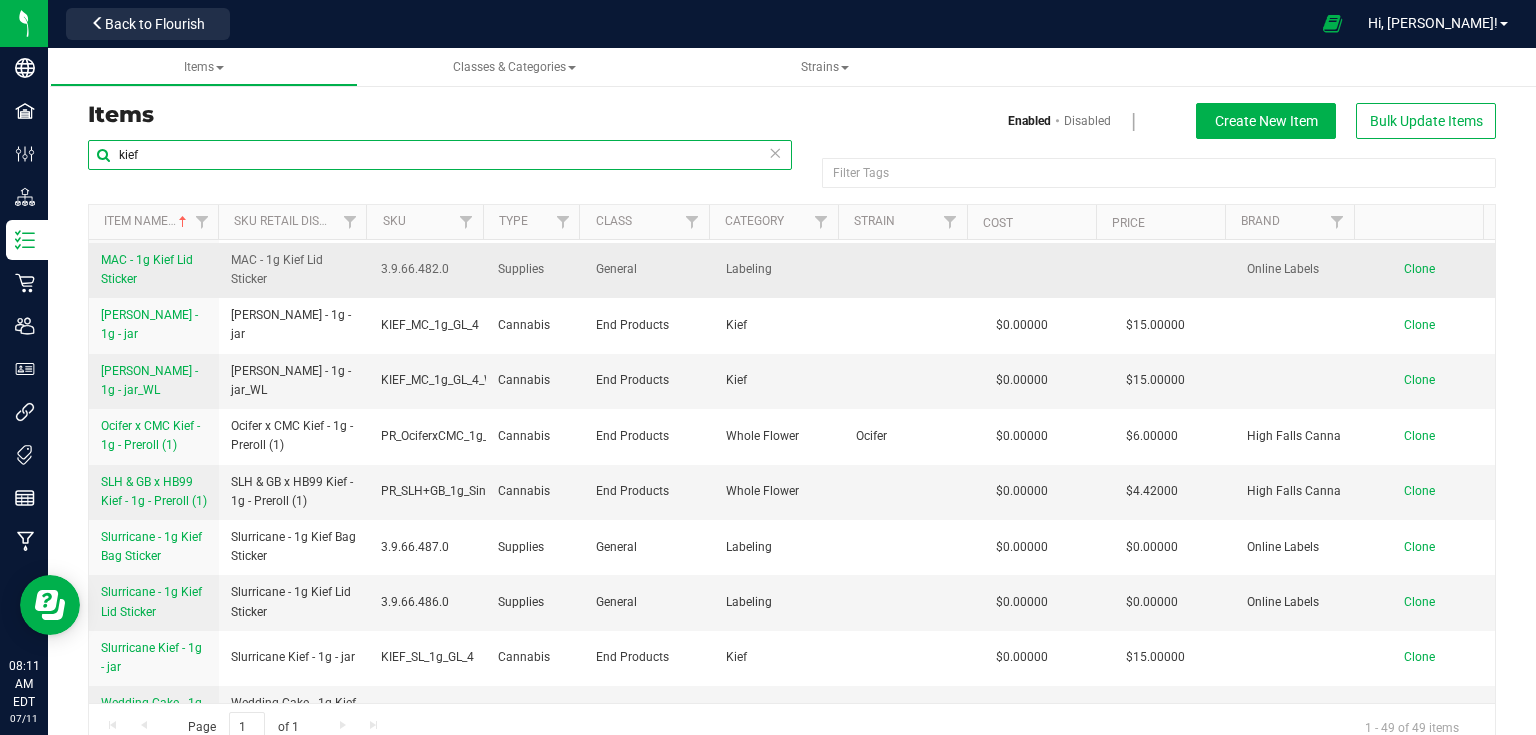 scroll, scrollTop: 2309, scrollLeft: 0, axis: vertical 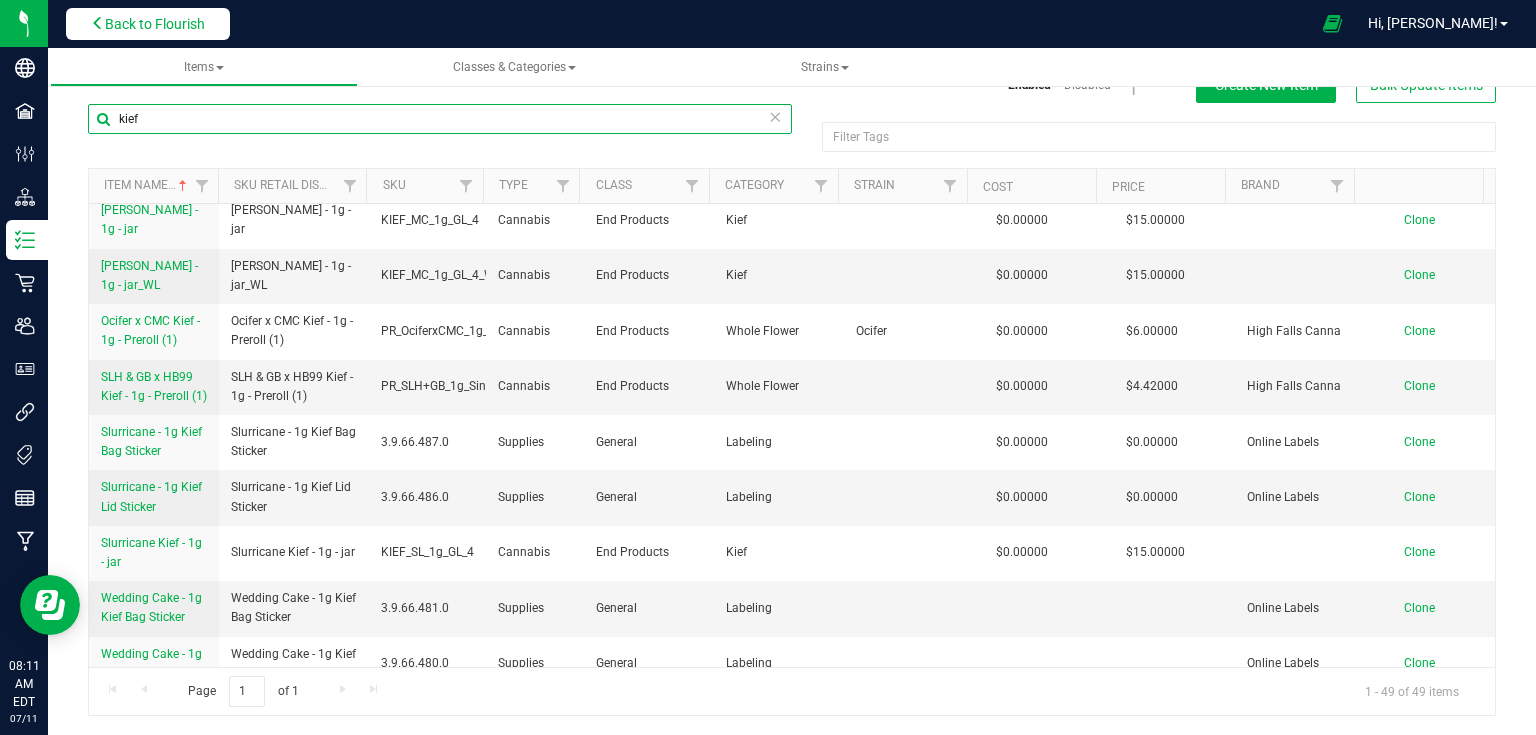 type on "kief" 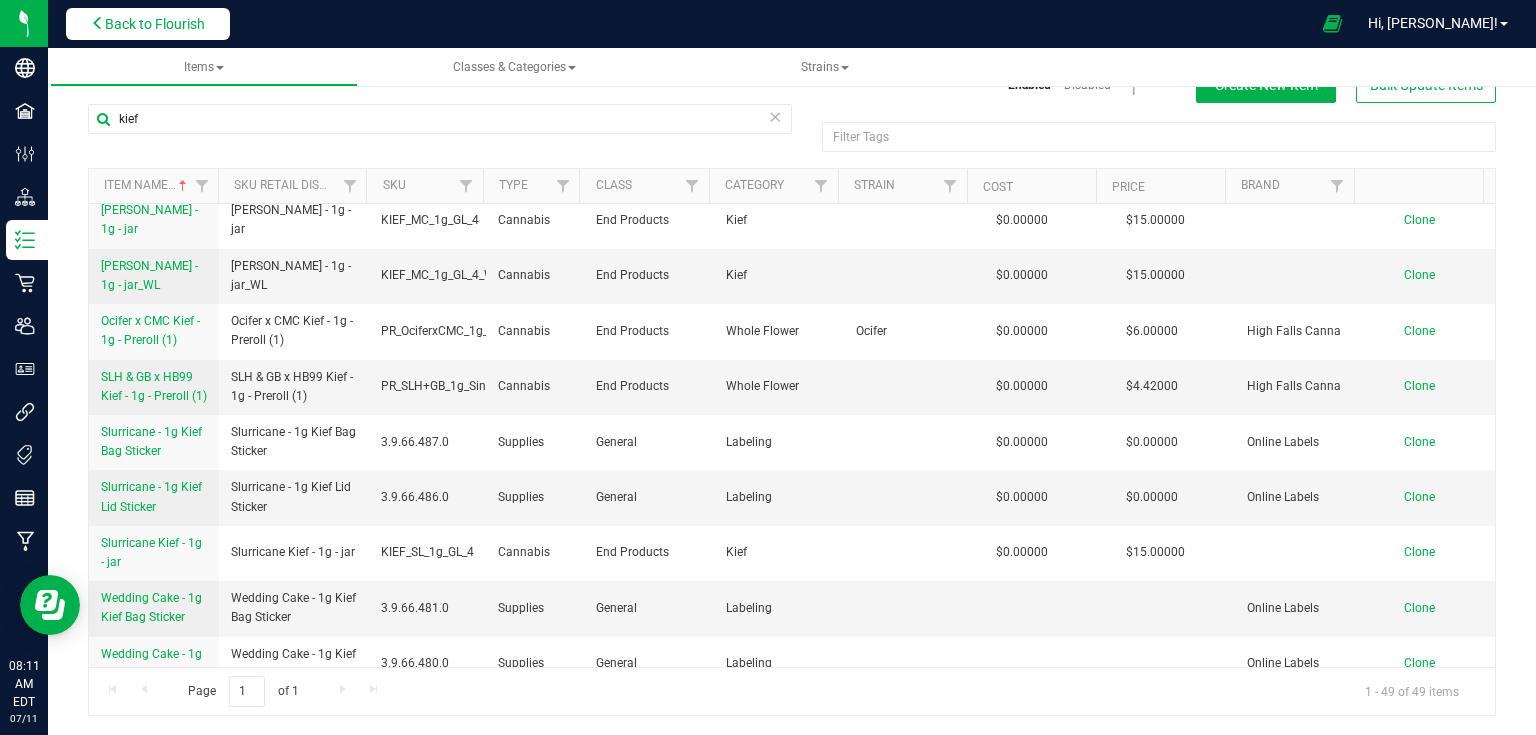 click on "Back to Flourish" at bounding box center (155, 24) 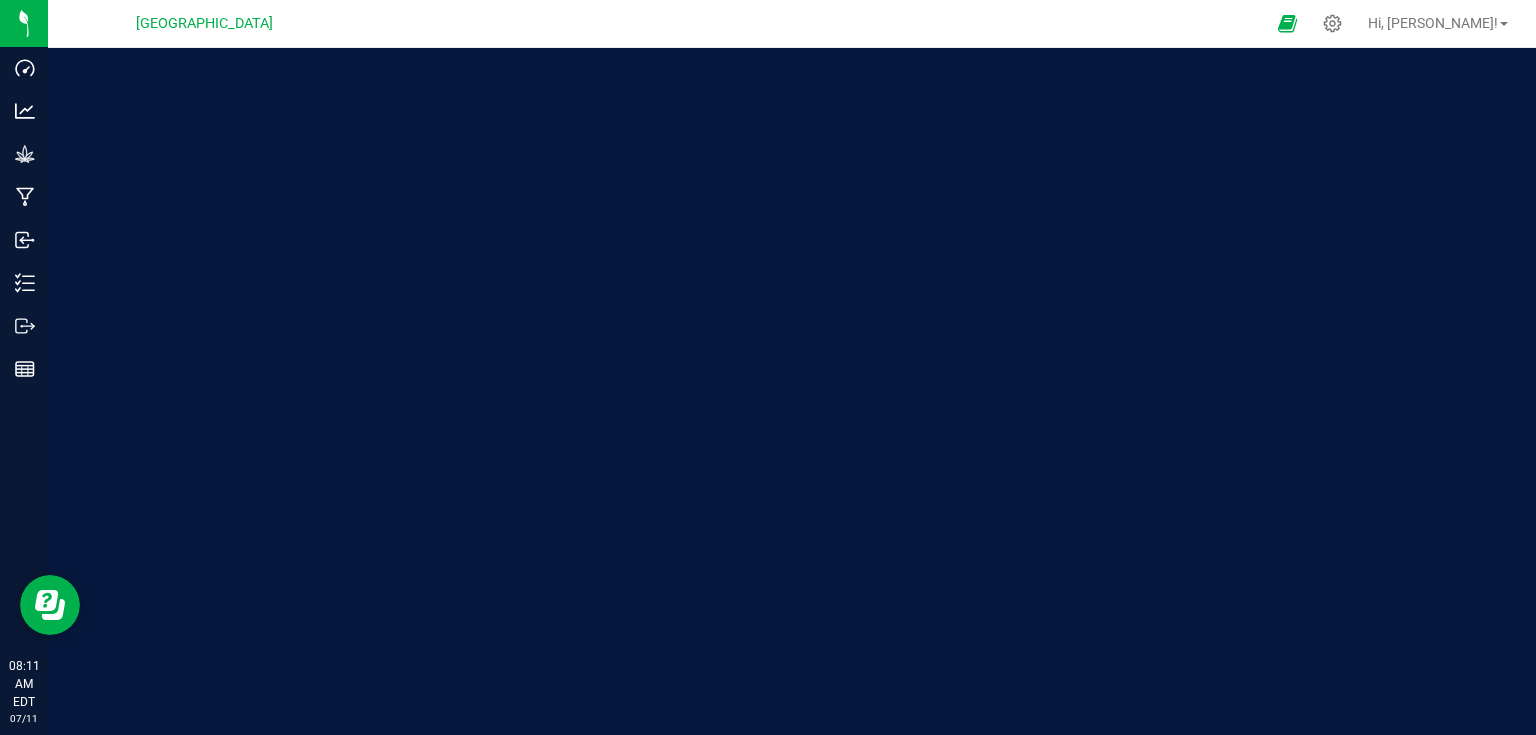 scroll, scrollTop: 0, scrollLeft: 0, axis: both 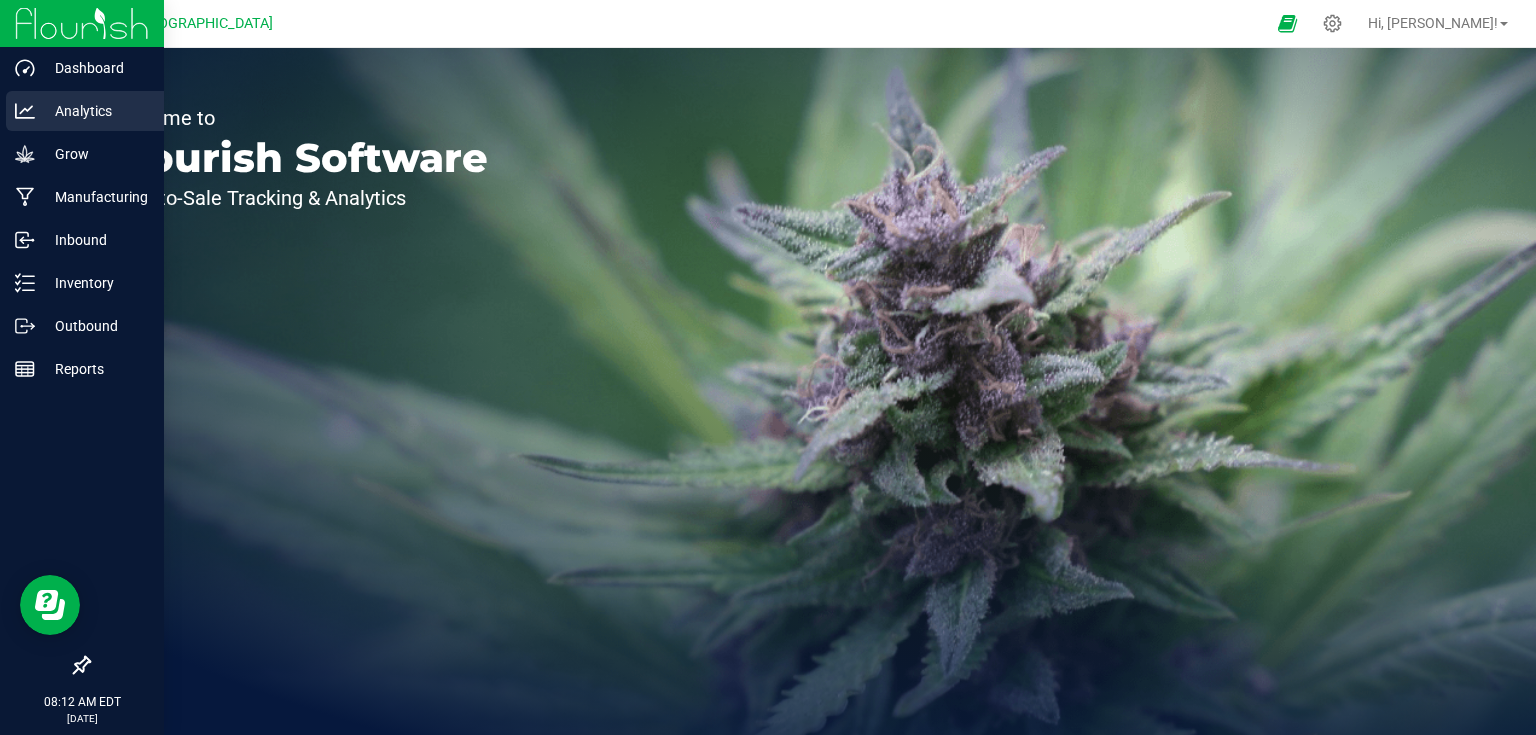 click on "Analytics" at bounding box center (95, 111) 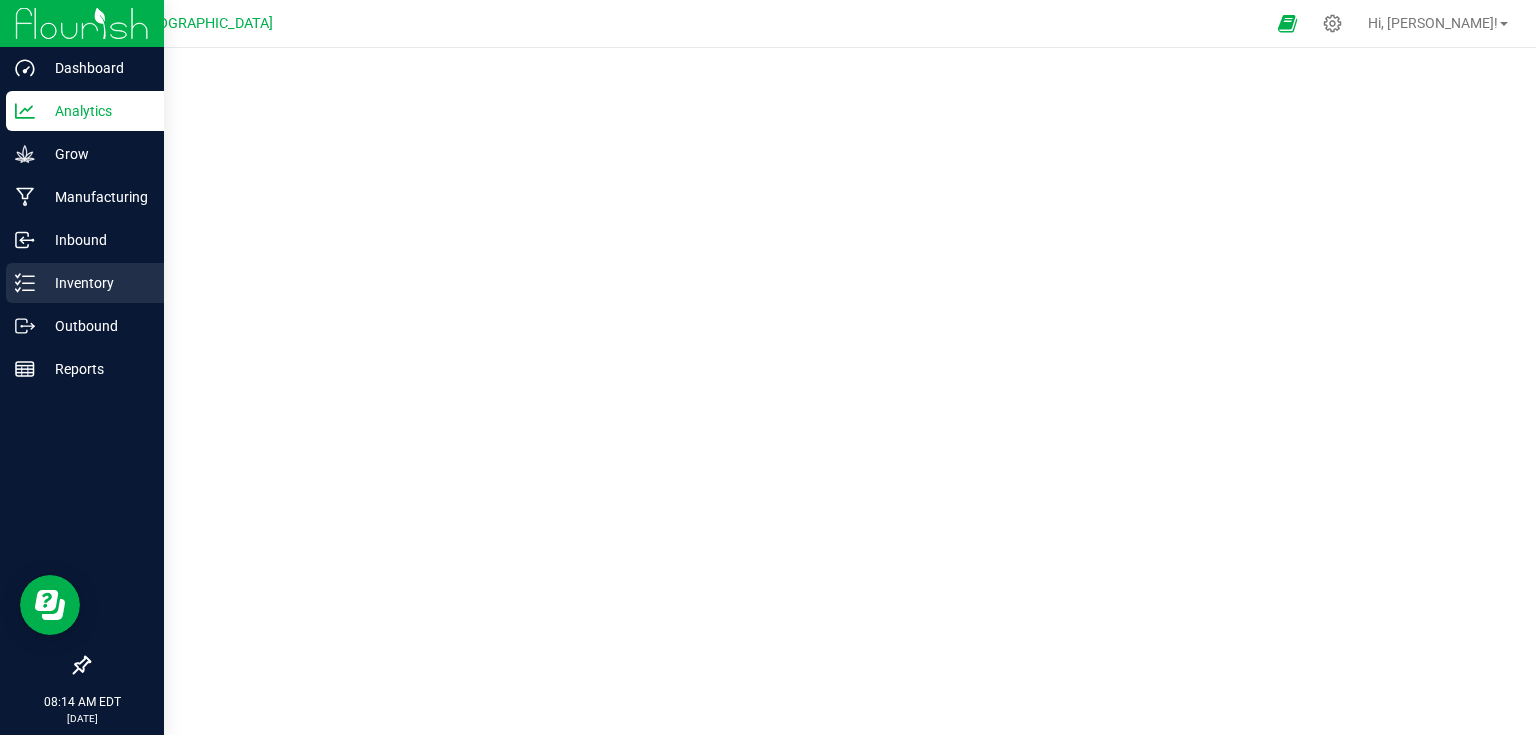 click on "Inventory" at bounding box center (95, 283) 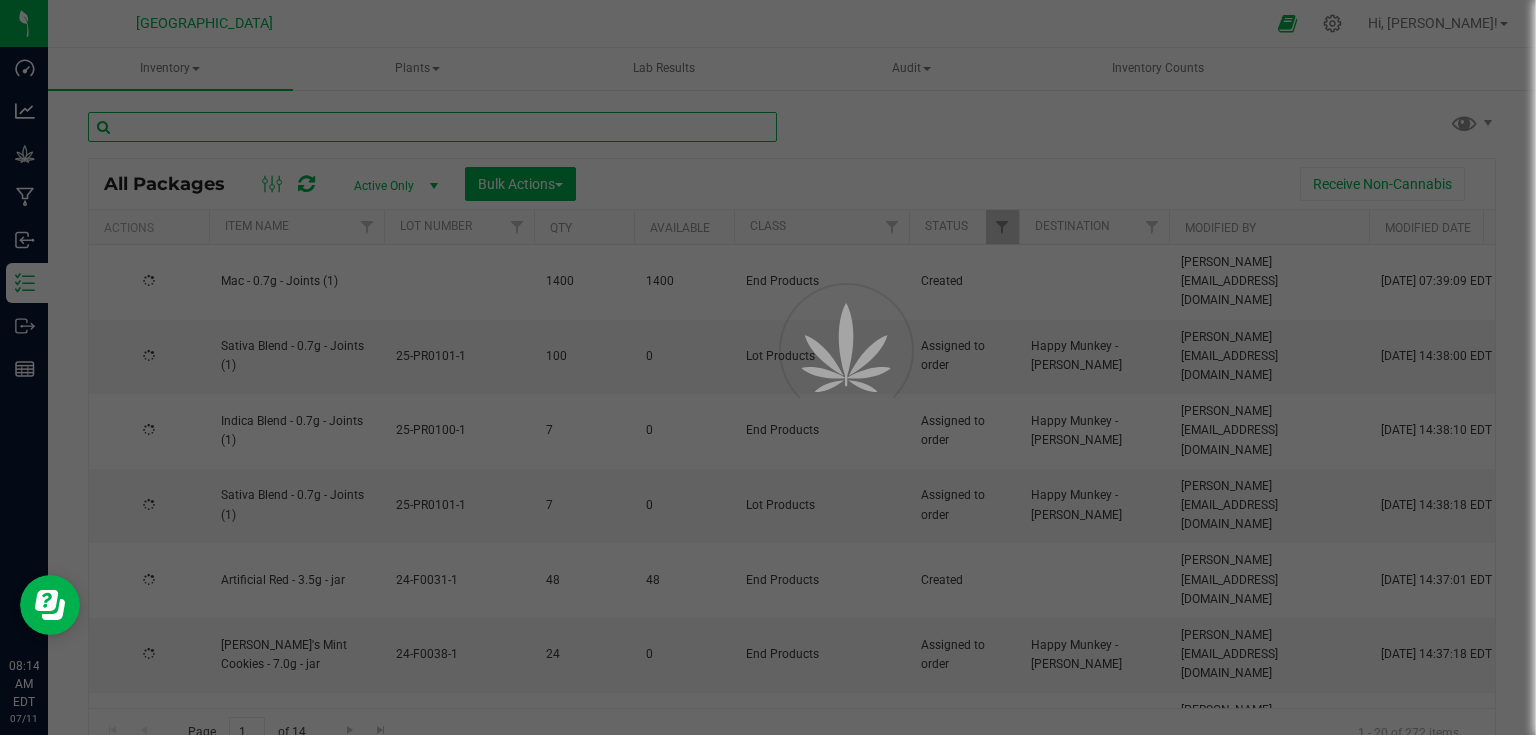click at bounding box center (432, 127) 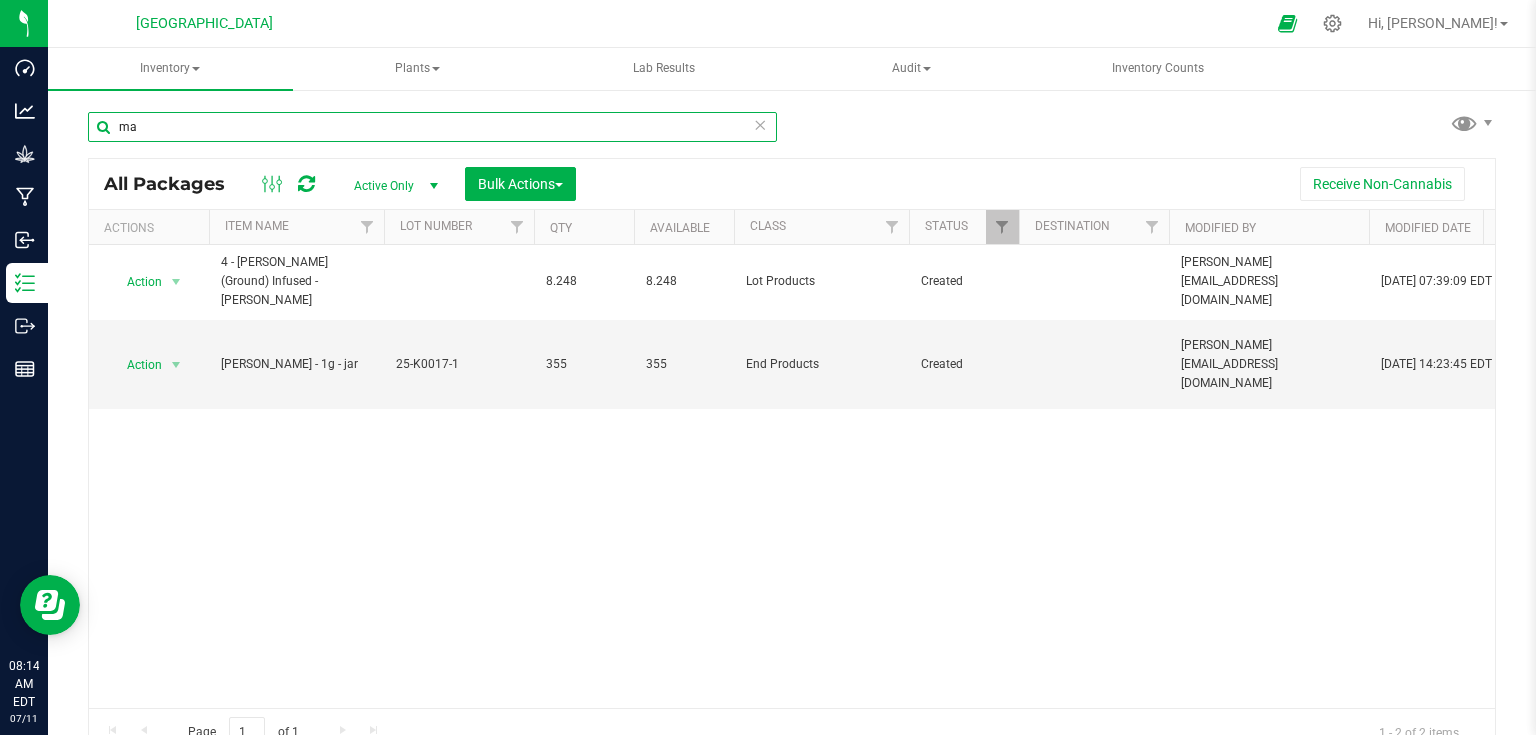 type on "m" 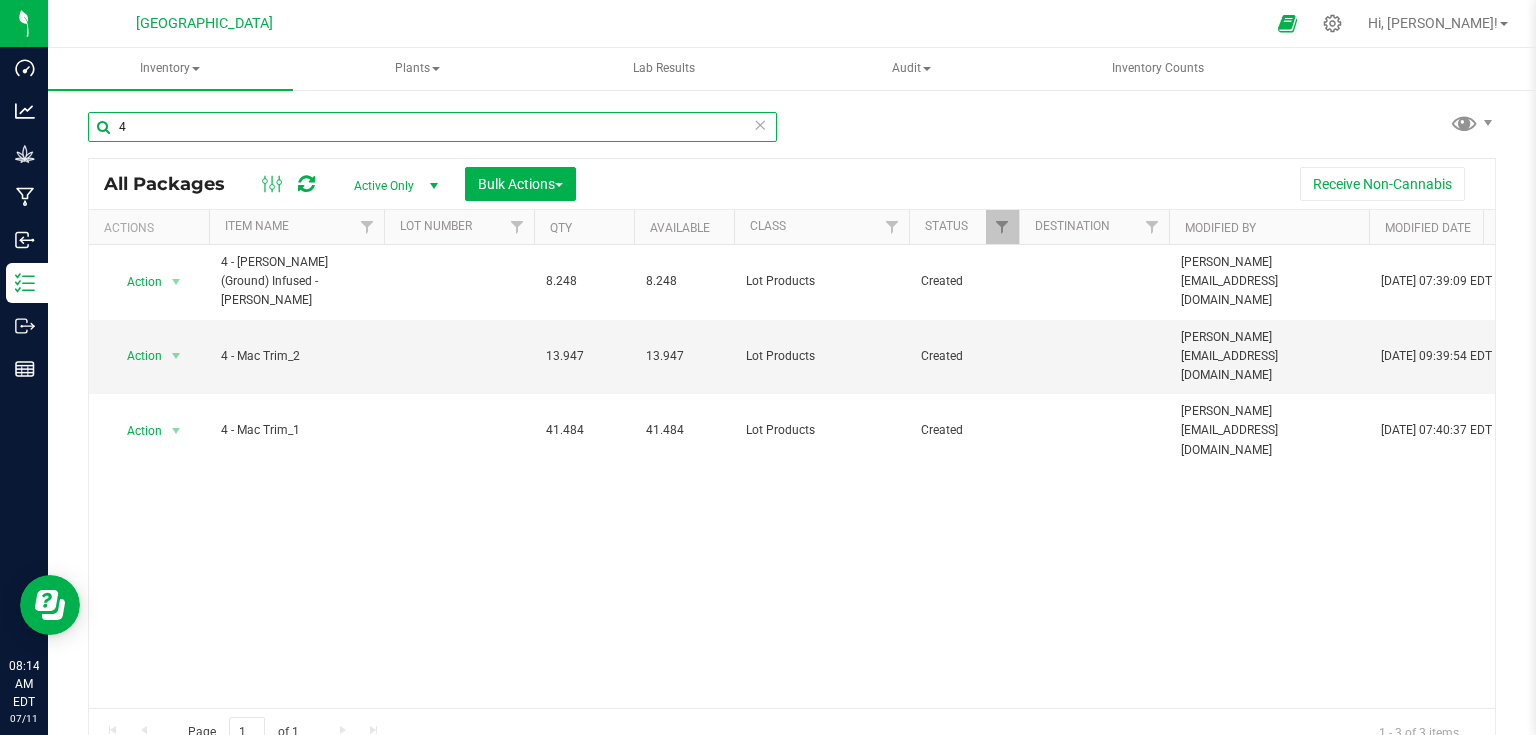 type on "4" 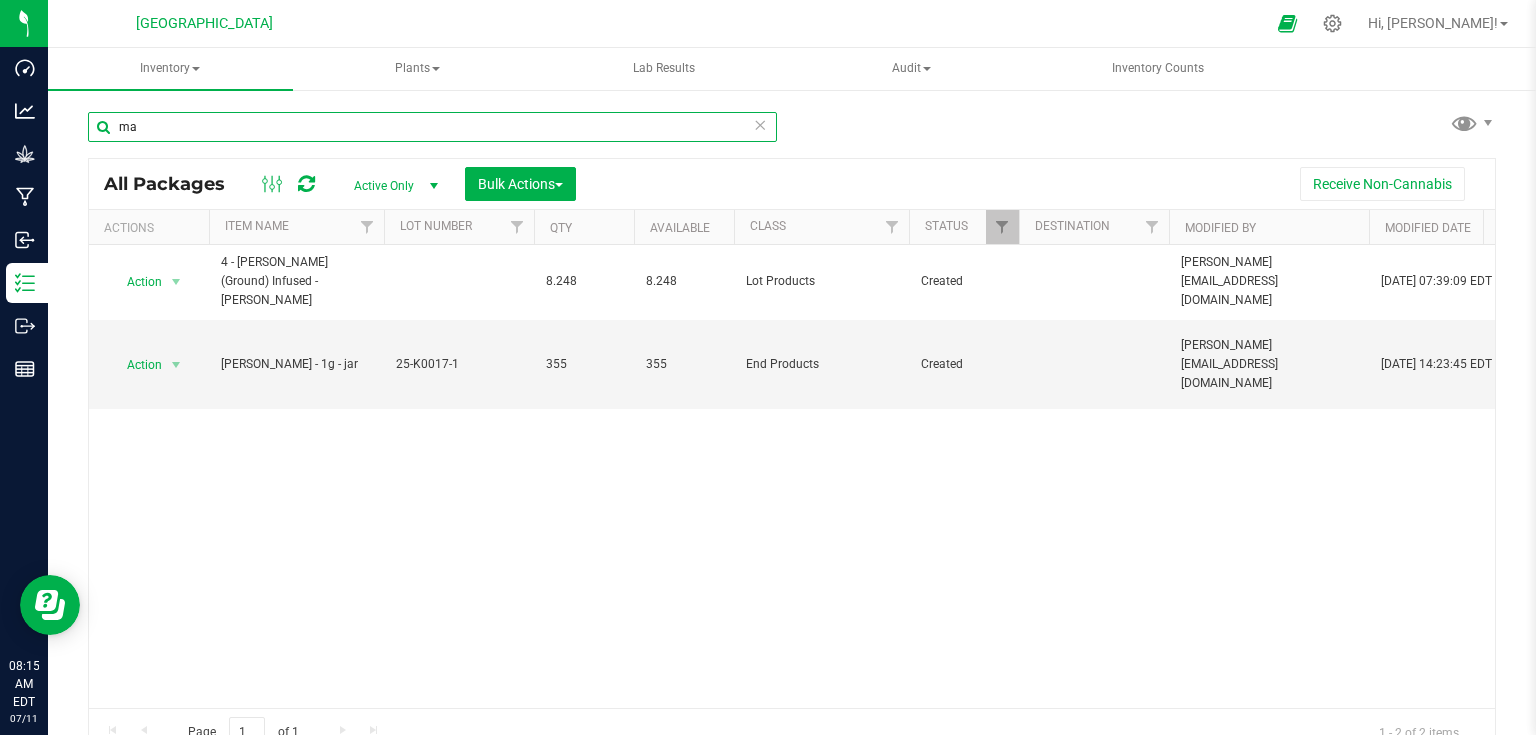 type on "m" 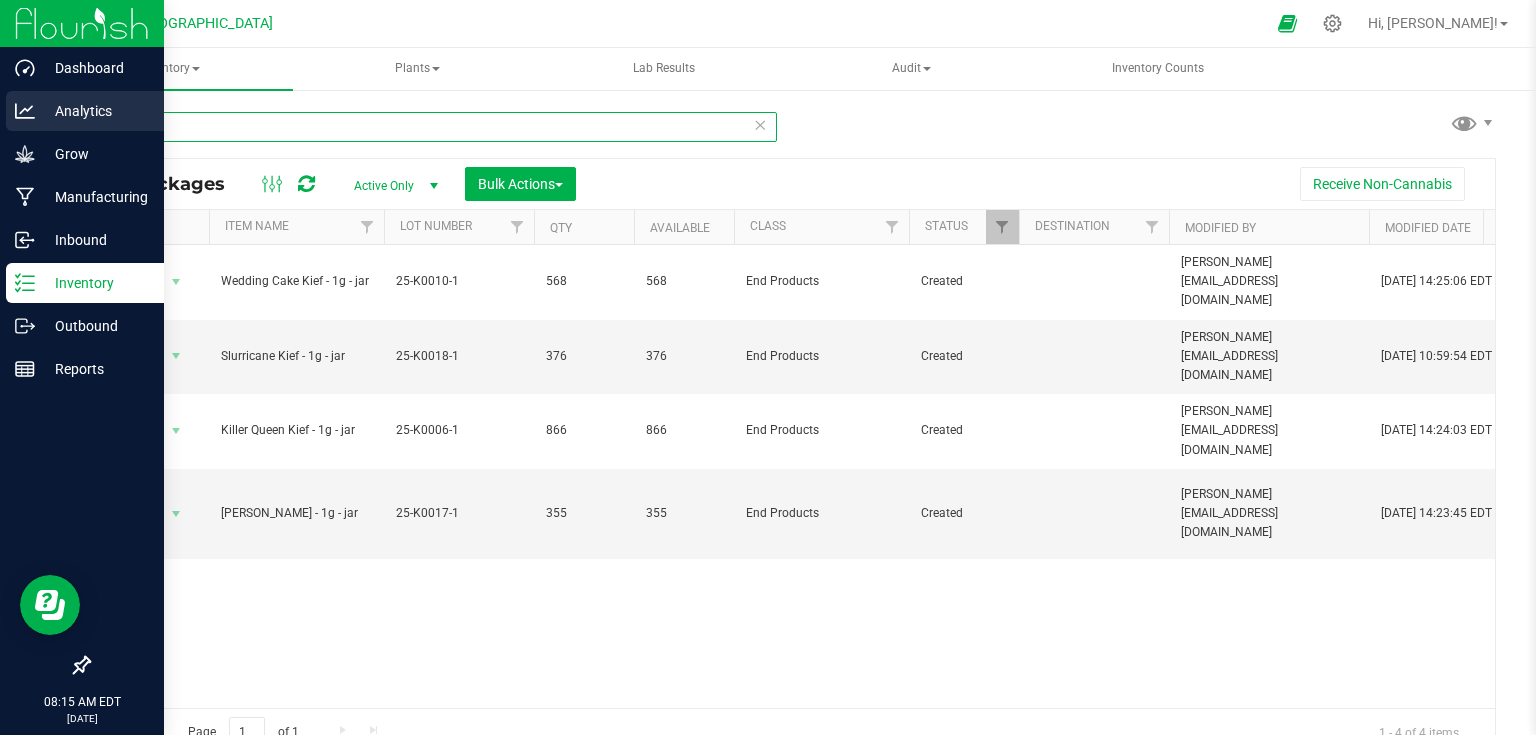 type on "kief - 1g" 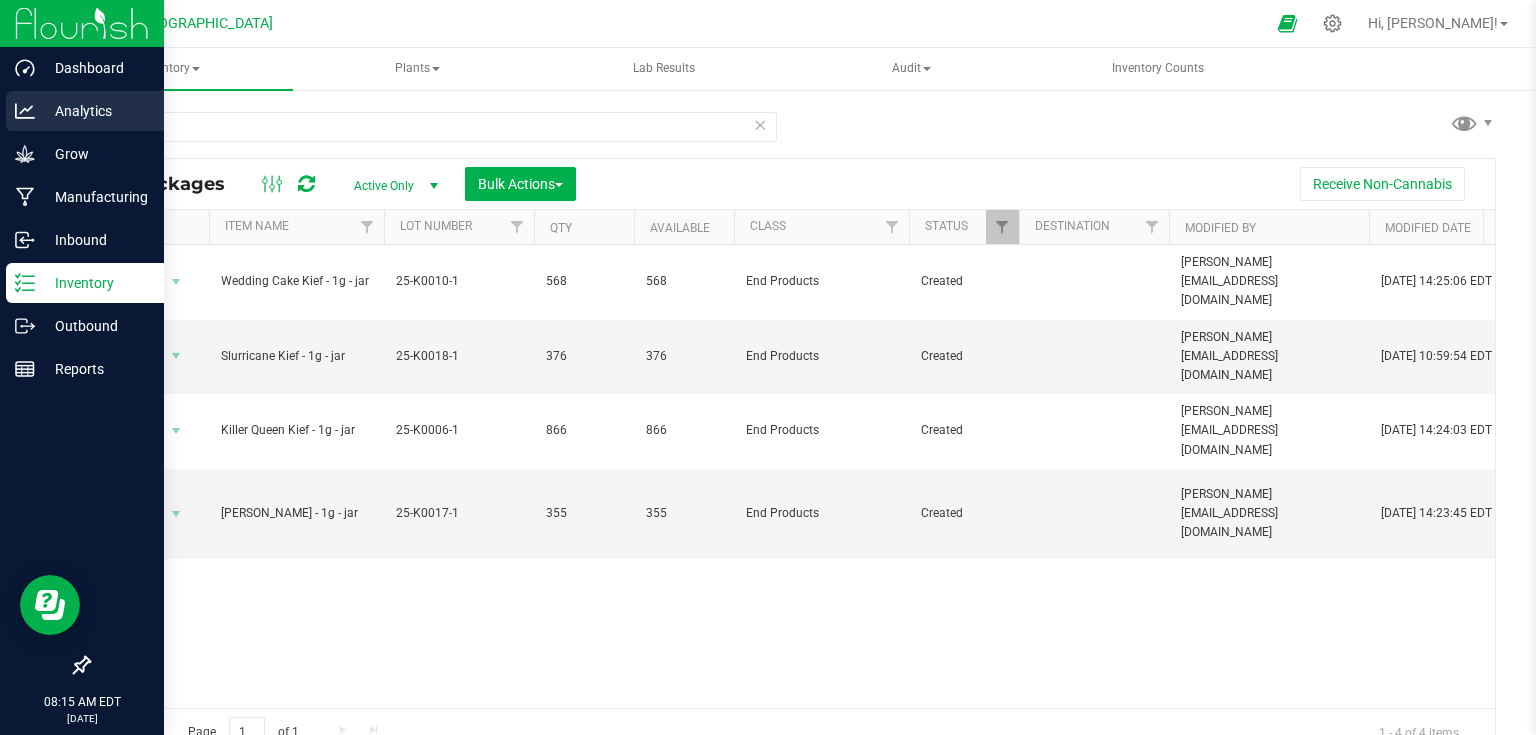 click on "Analytics" at bounding box center (95, 111) 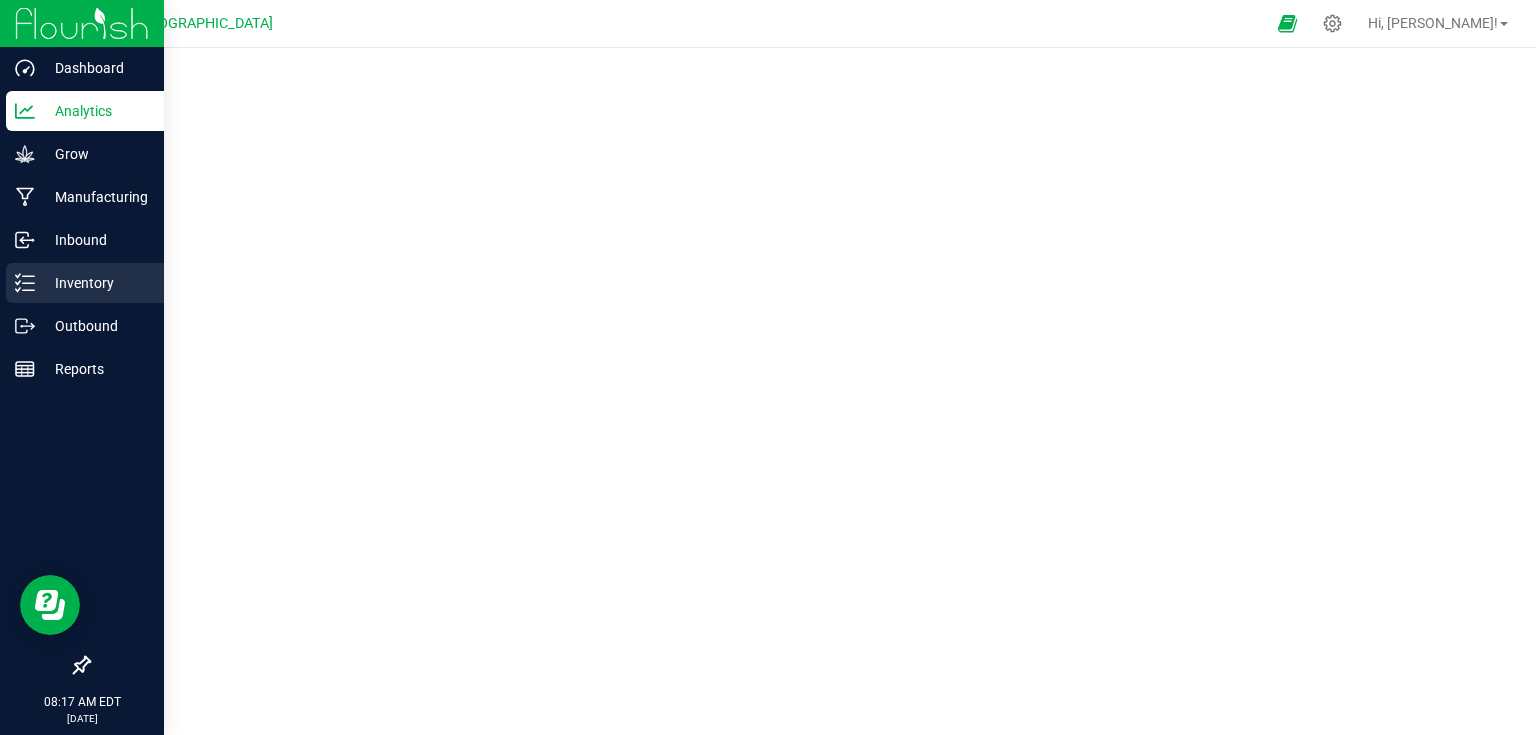click on "Inventory" at bounding box center [95, 283] 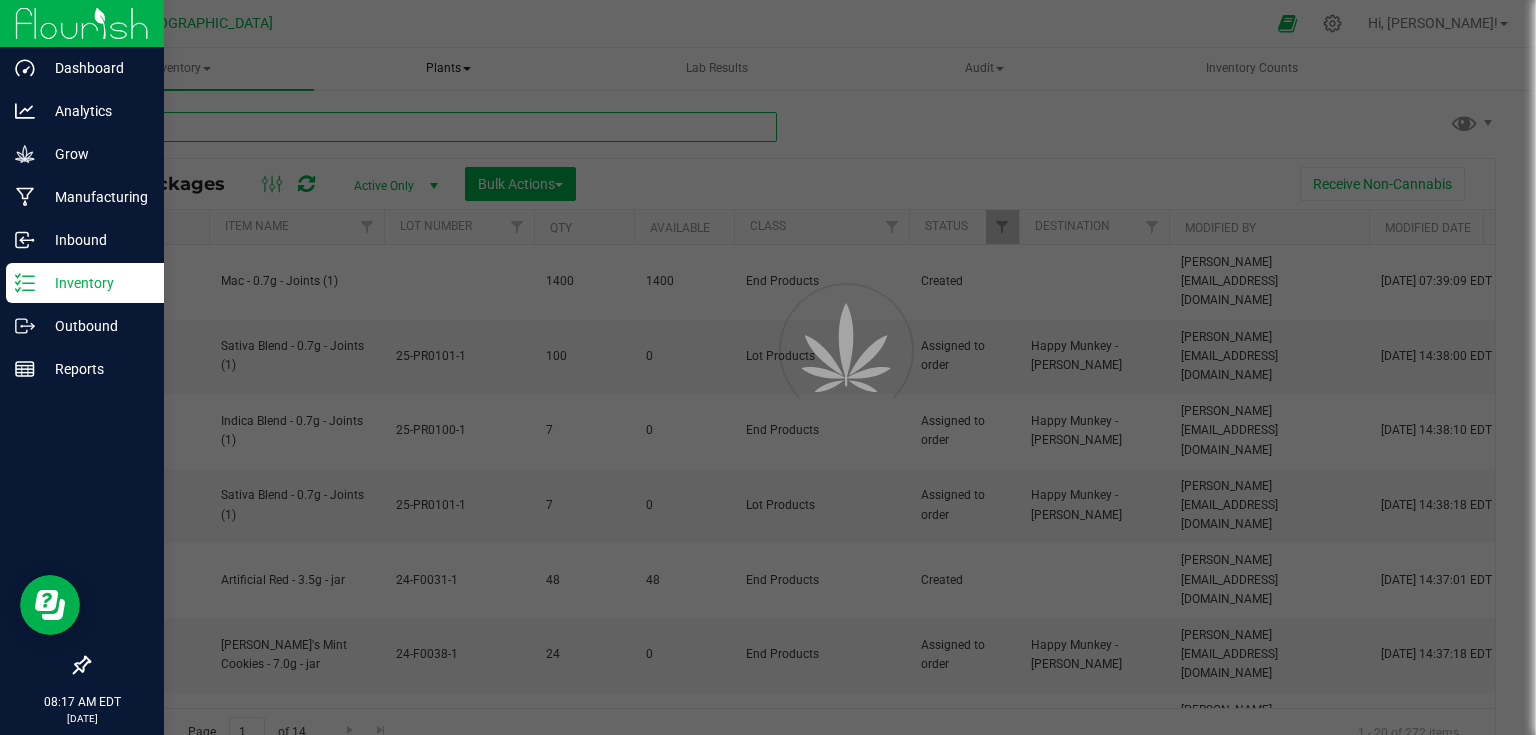 click at bounding box center (432, 127) 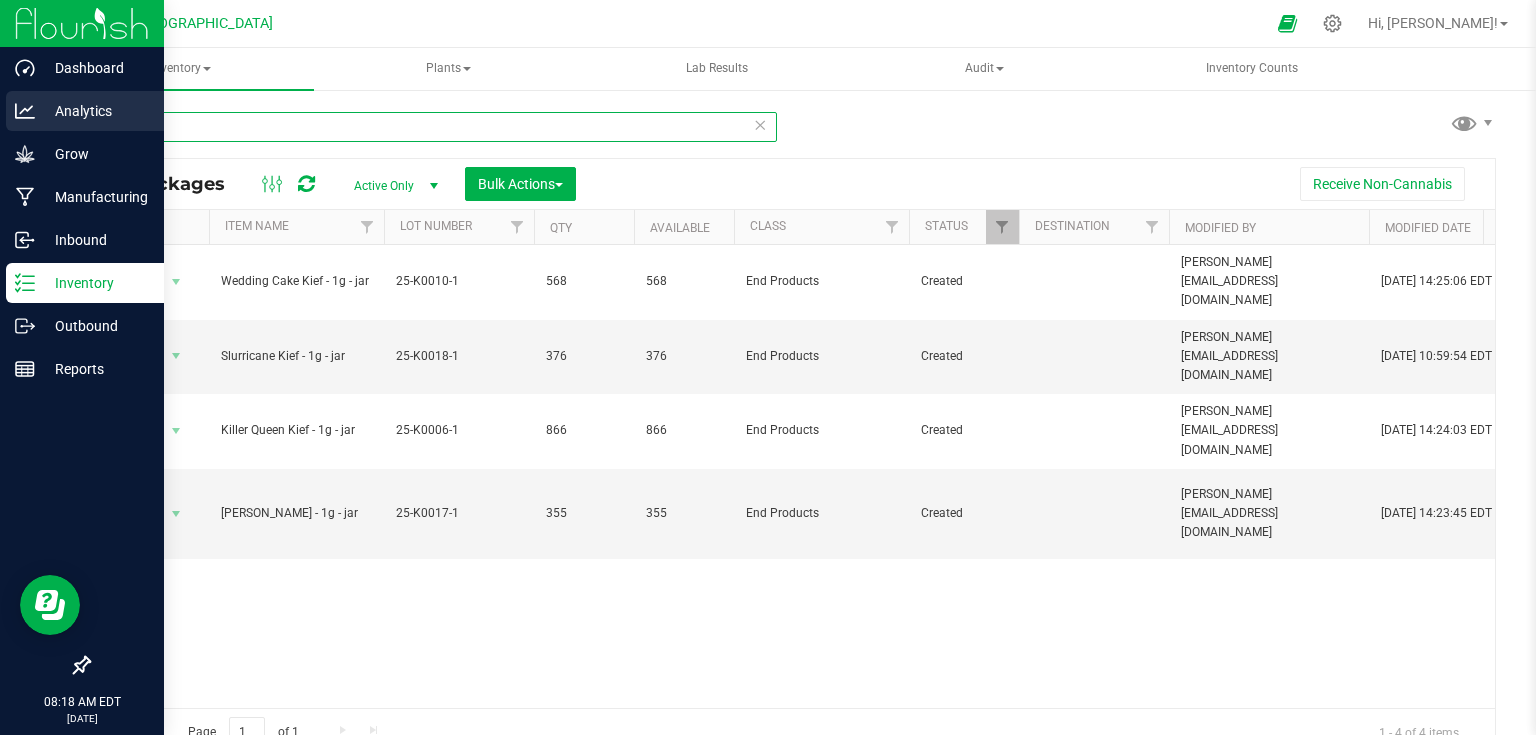 type on "kief - 1g" 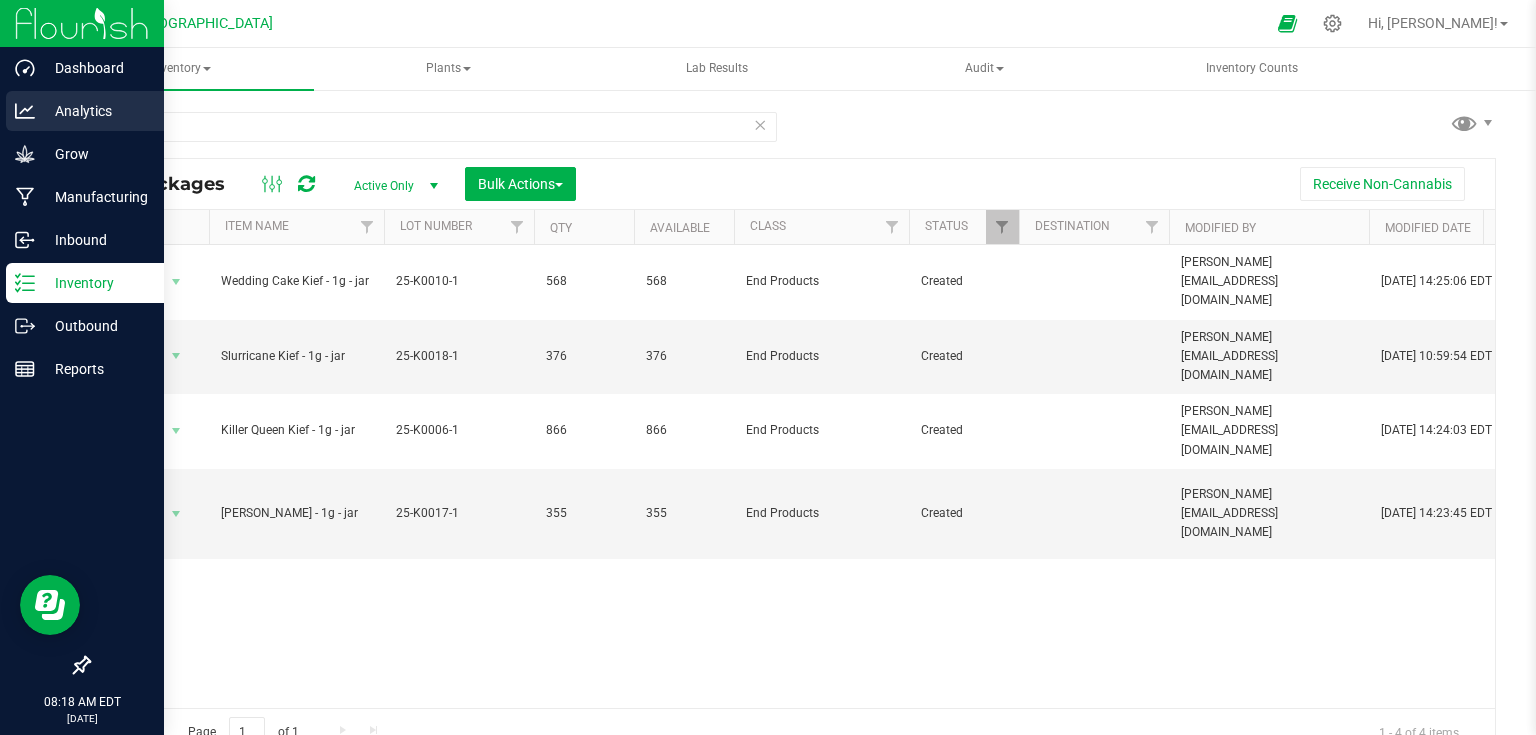 click on "Analytics" at bounding box center [95, 111] 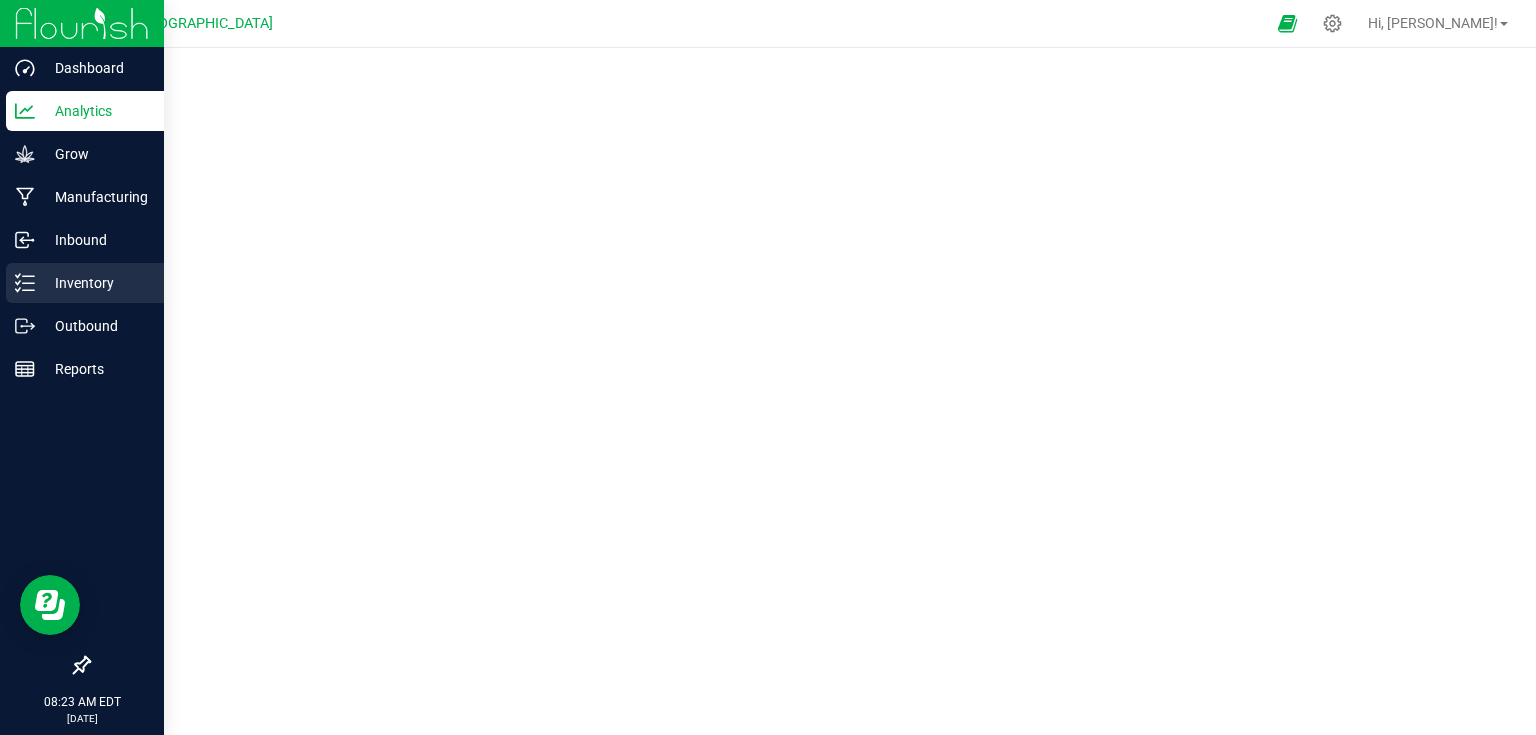 click on "Inventory" at bounding box center [95, 283] 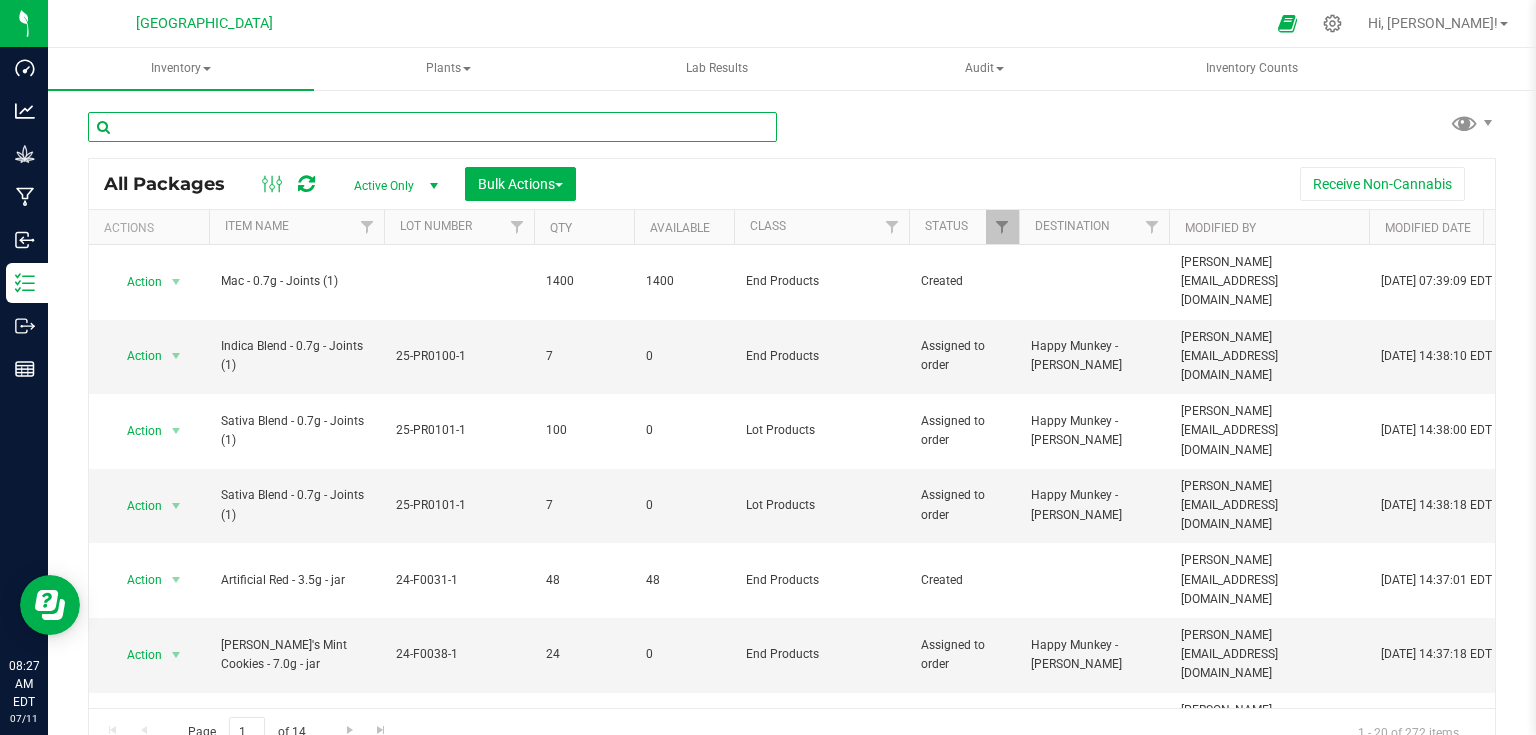 click at bounding box center [432, 127] 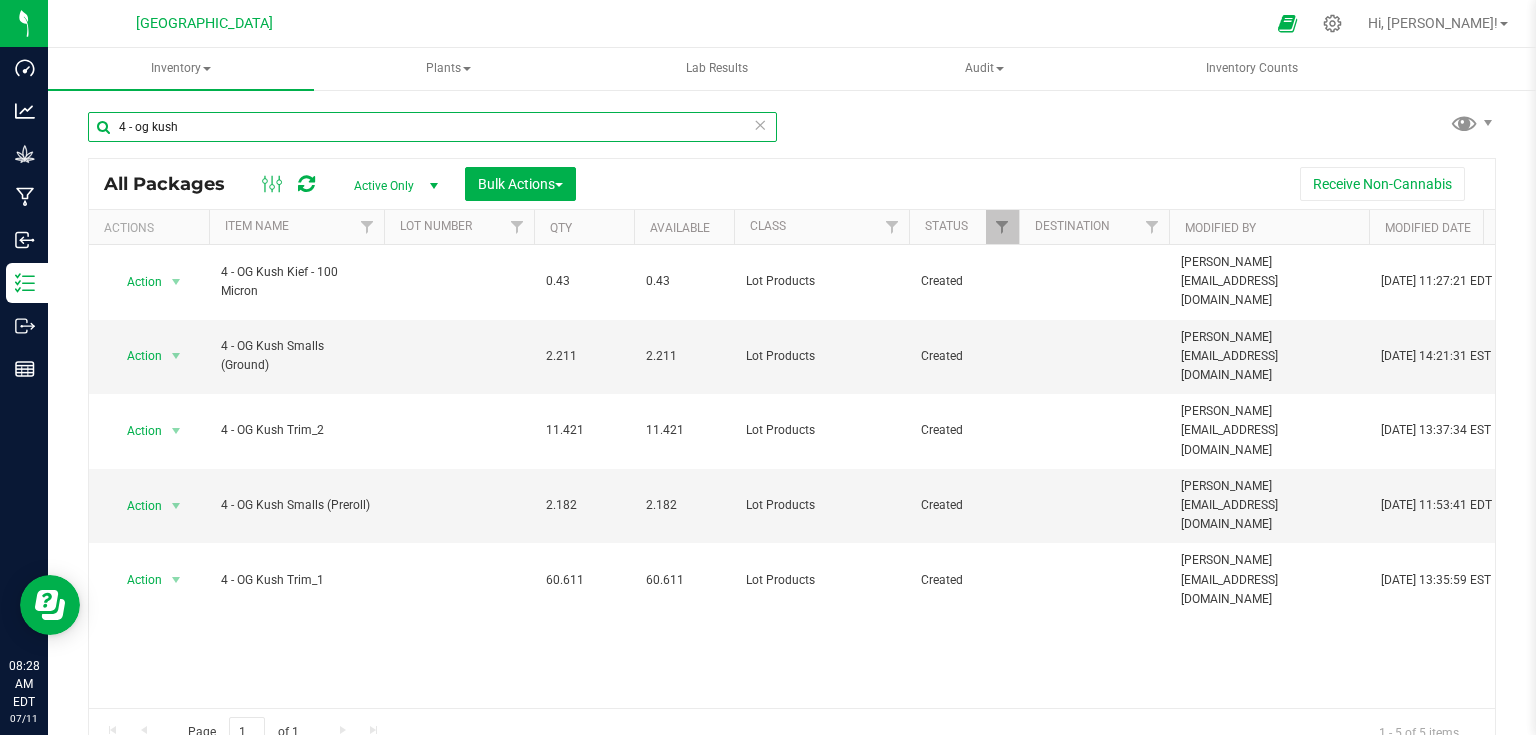 click on "4 - og kush" at bounding box center (432, 127) 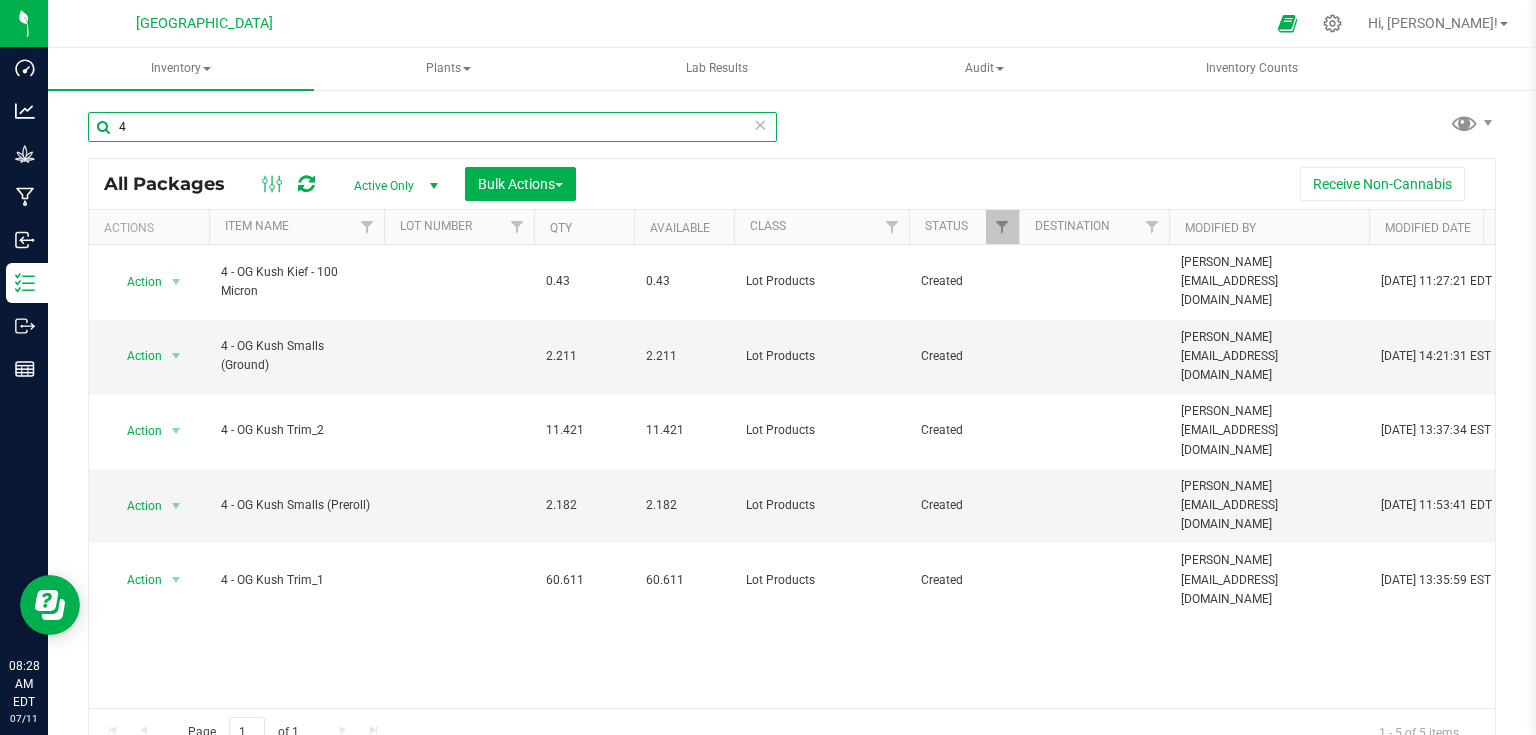 type on "4" 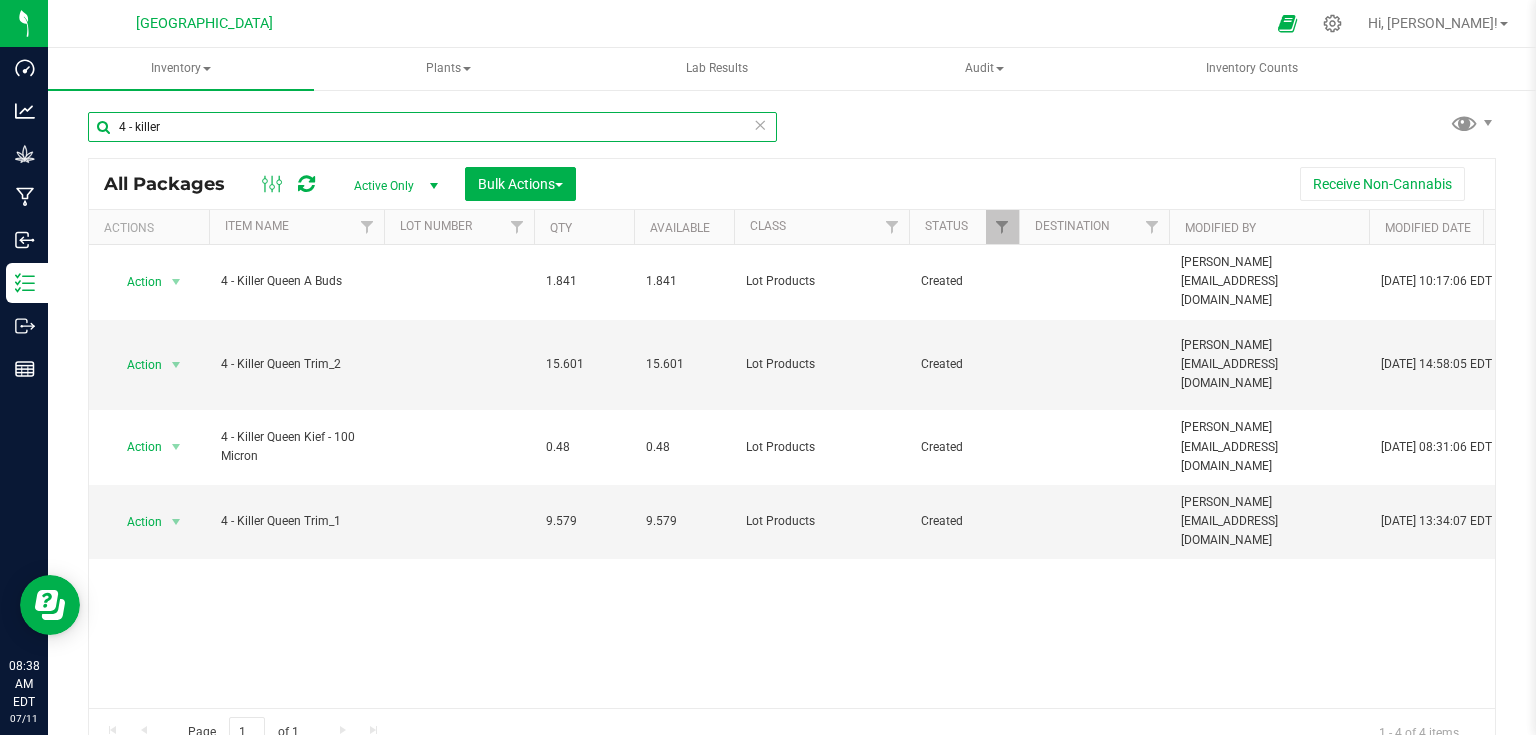 type on "4 - killer" 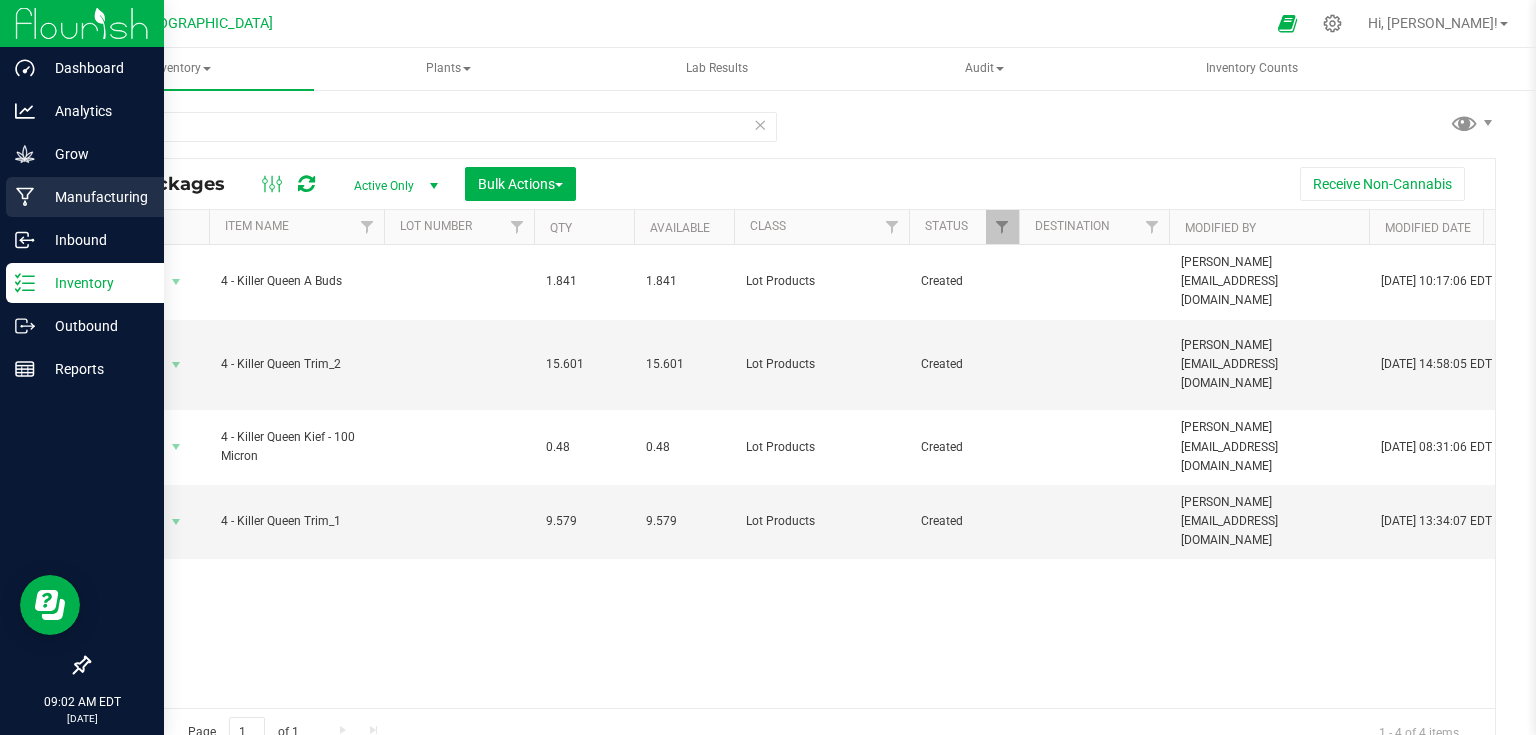 click on "Manufacturing" at bounding box center [95, 197] 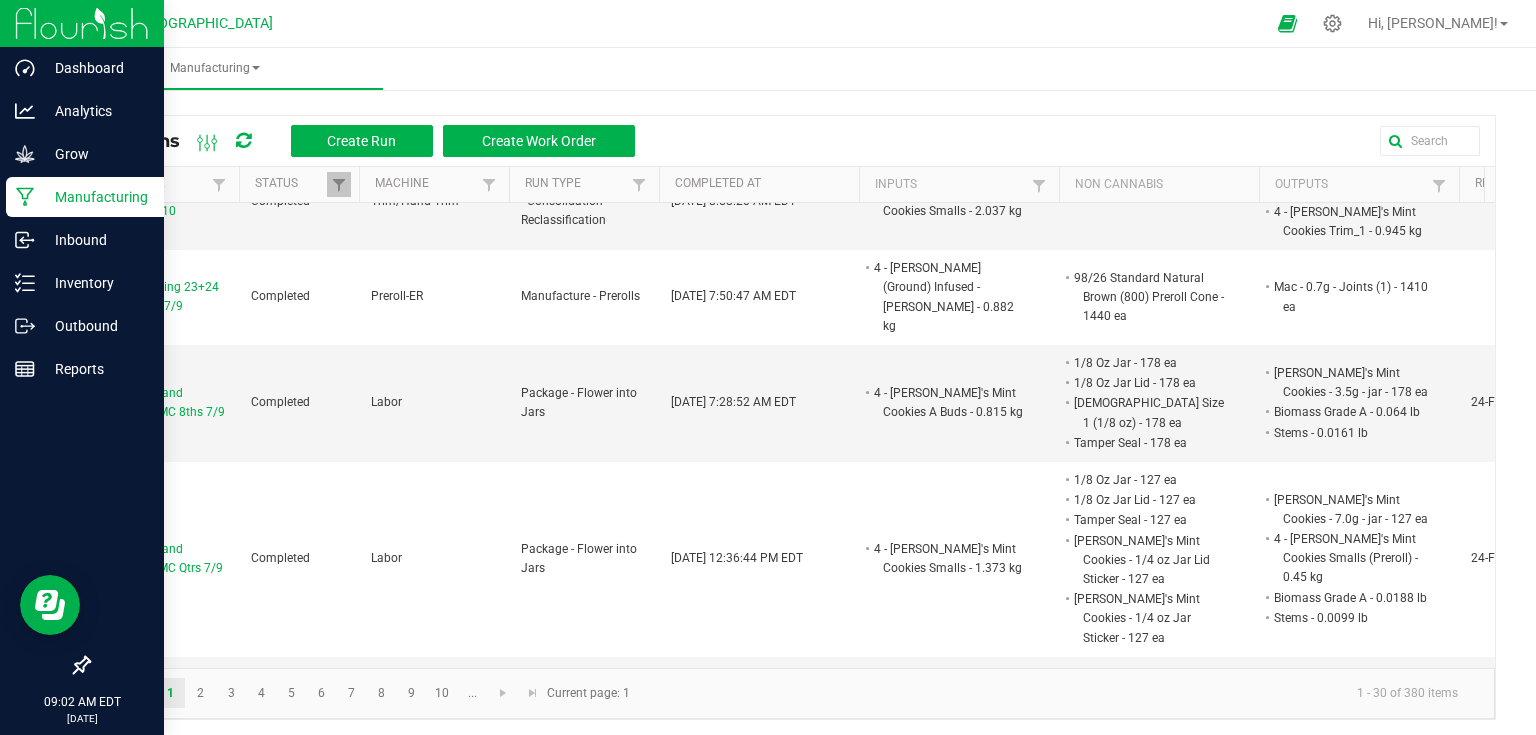 scroll, scrollTop: 560, scrollLeft: 0, axis: vertical 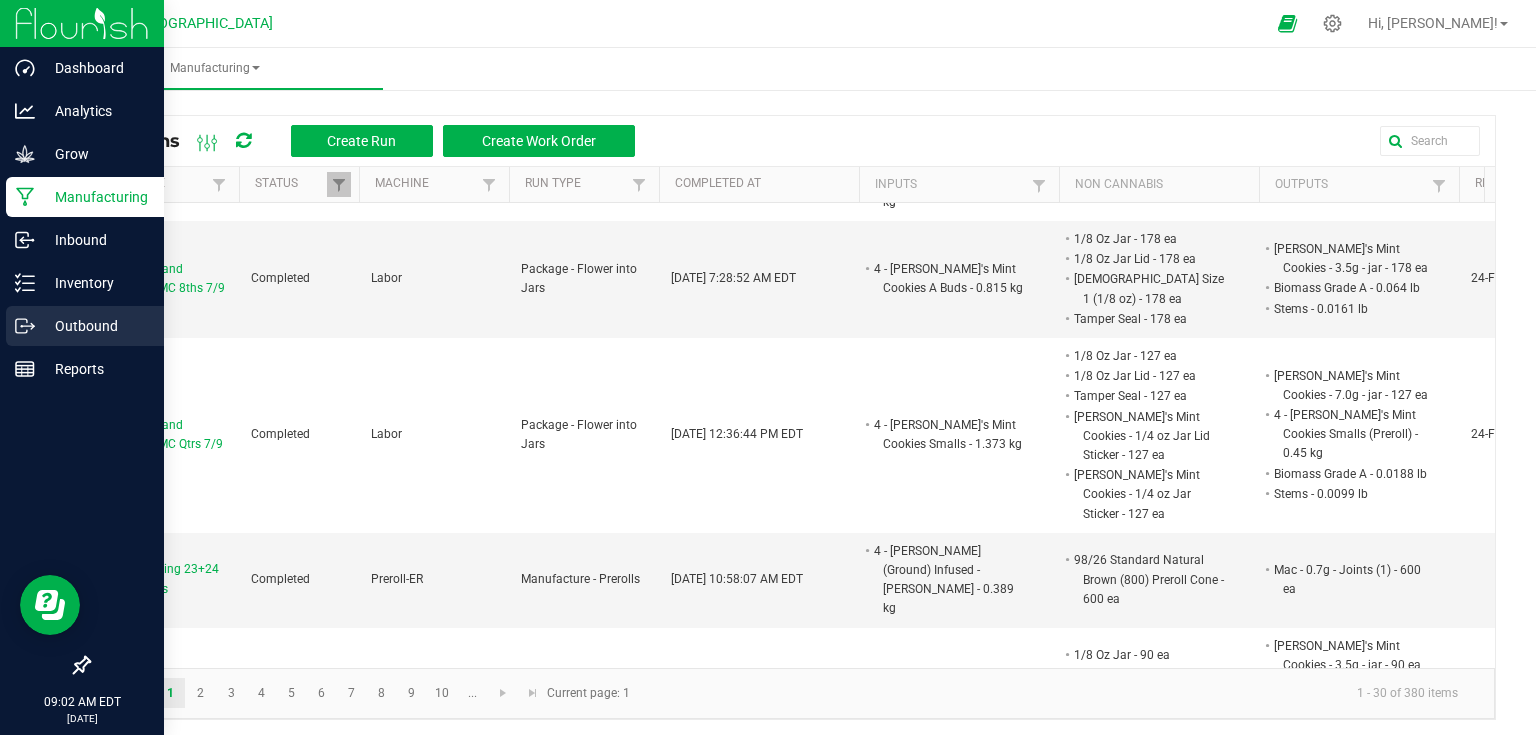 click on "Outbound" at bounding box center (95, 326) 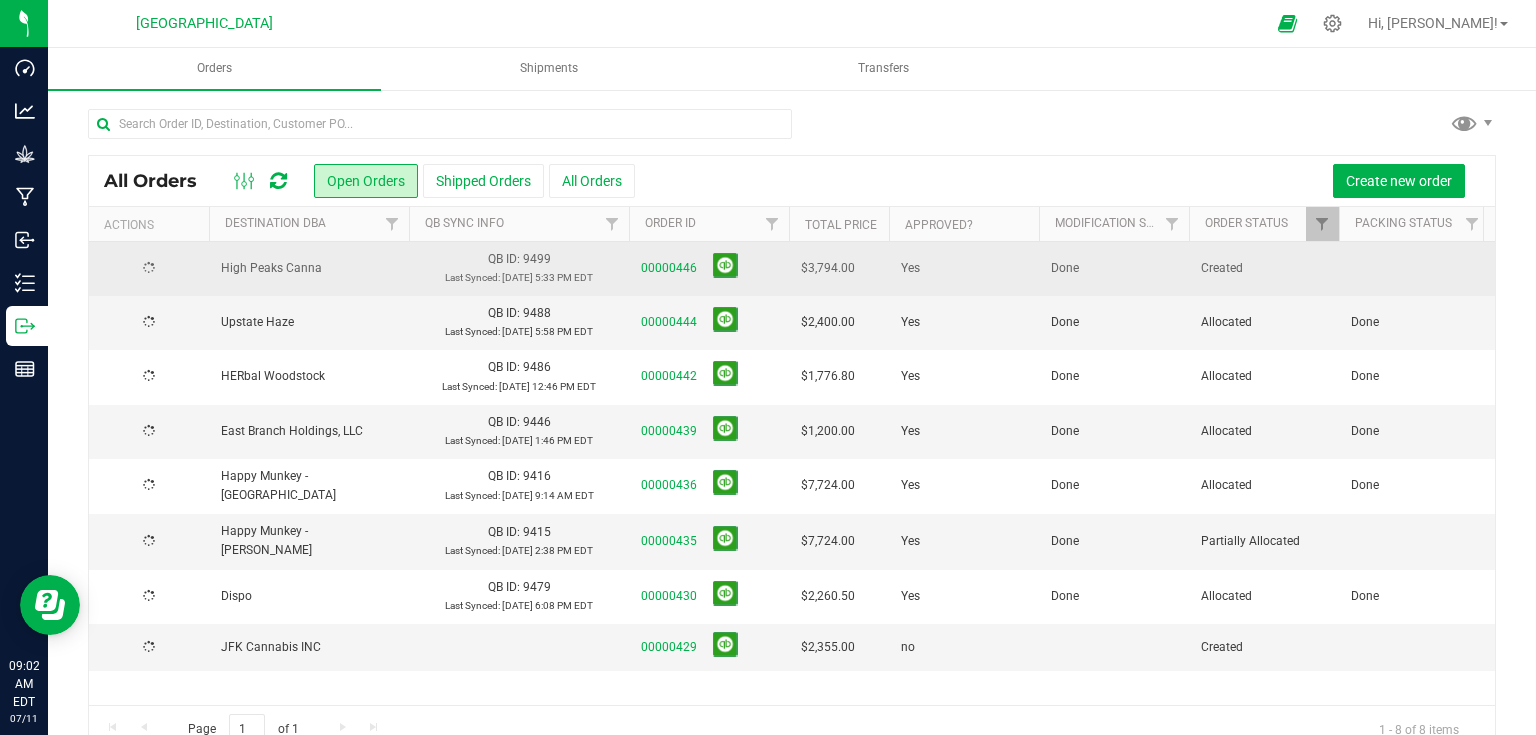scroll, scrollTop: 37, scrollLeft: 0, axis: vertical 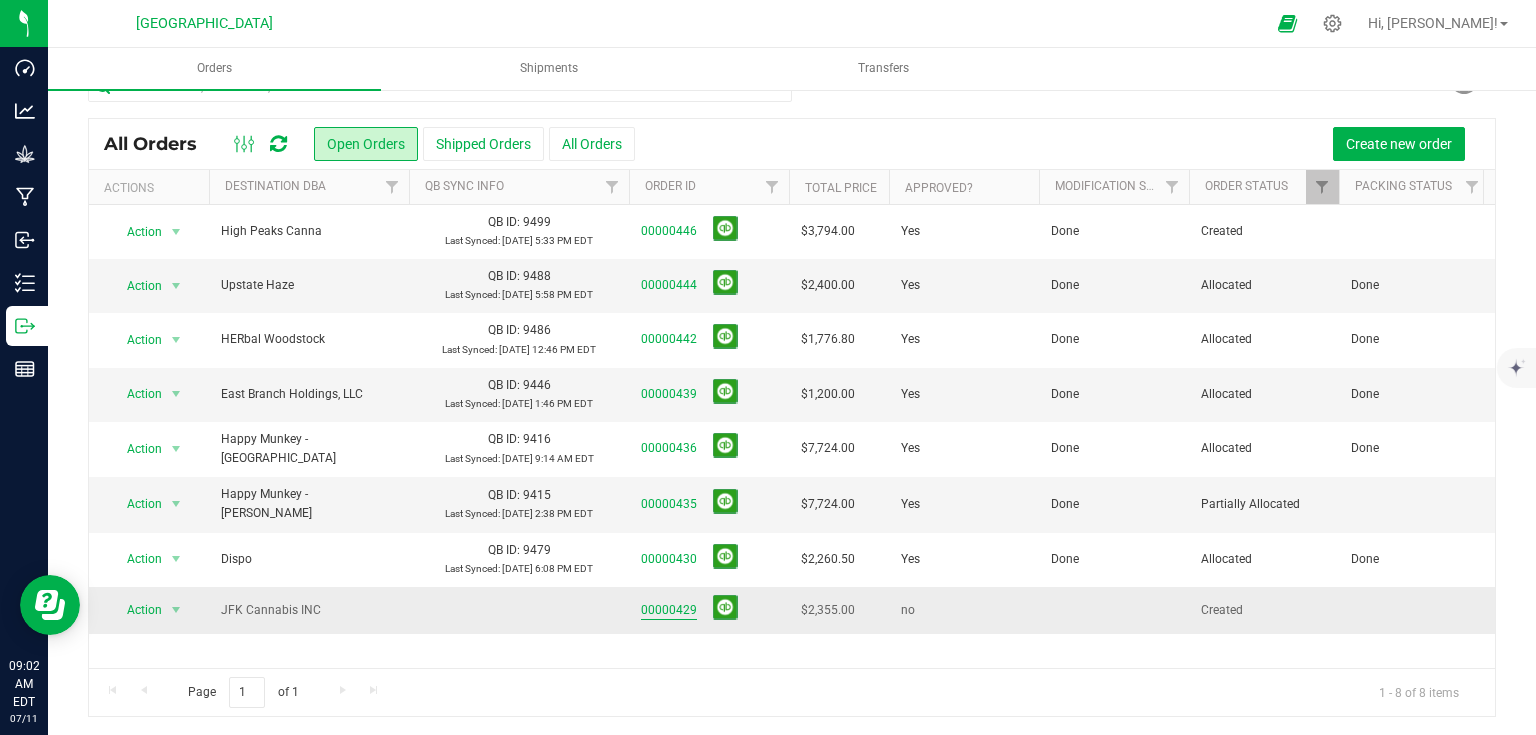 click on "00000429" at bounding box center [669, 610] 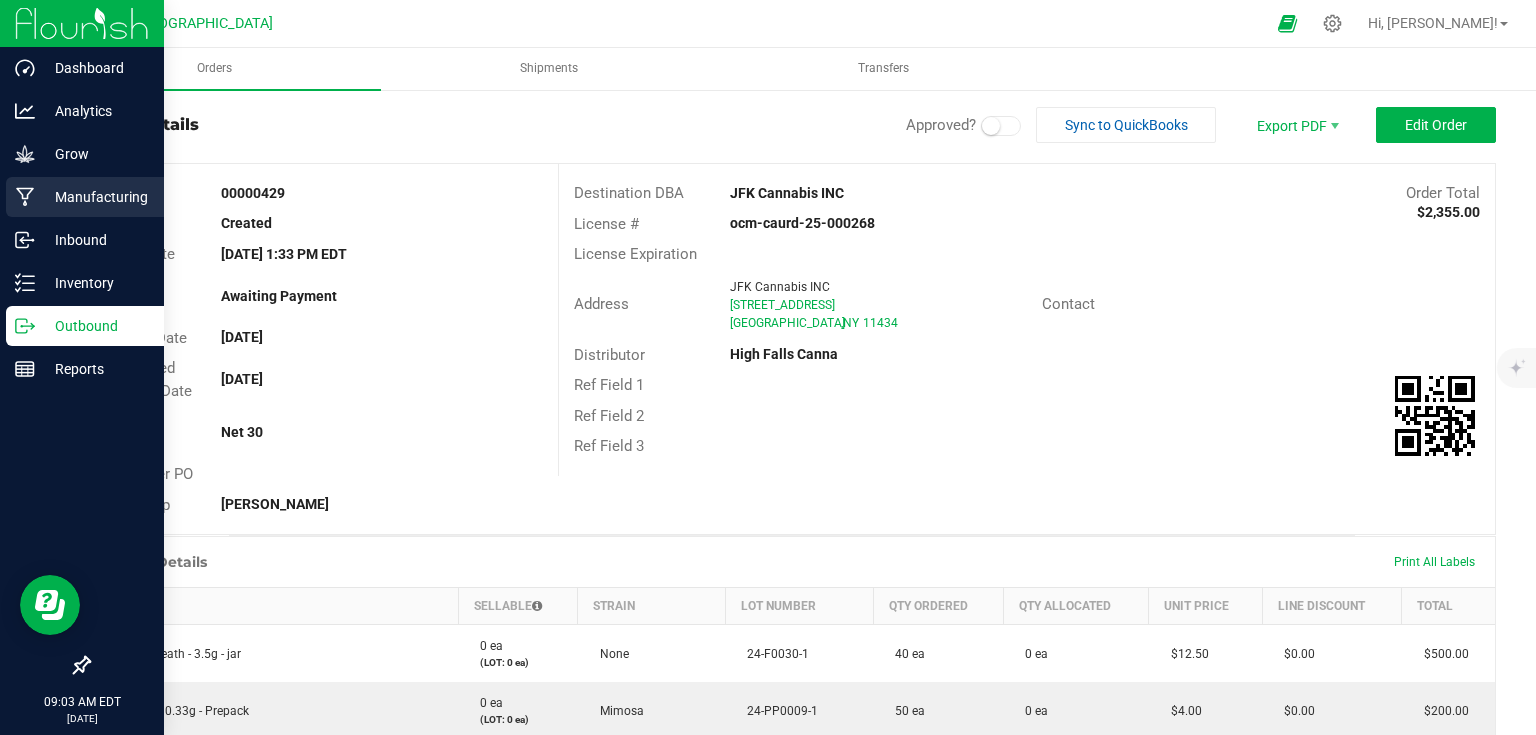 click on "Manufacturing" at bounding box center (95, 197) 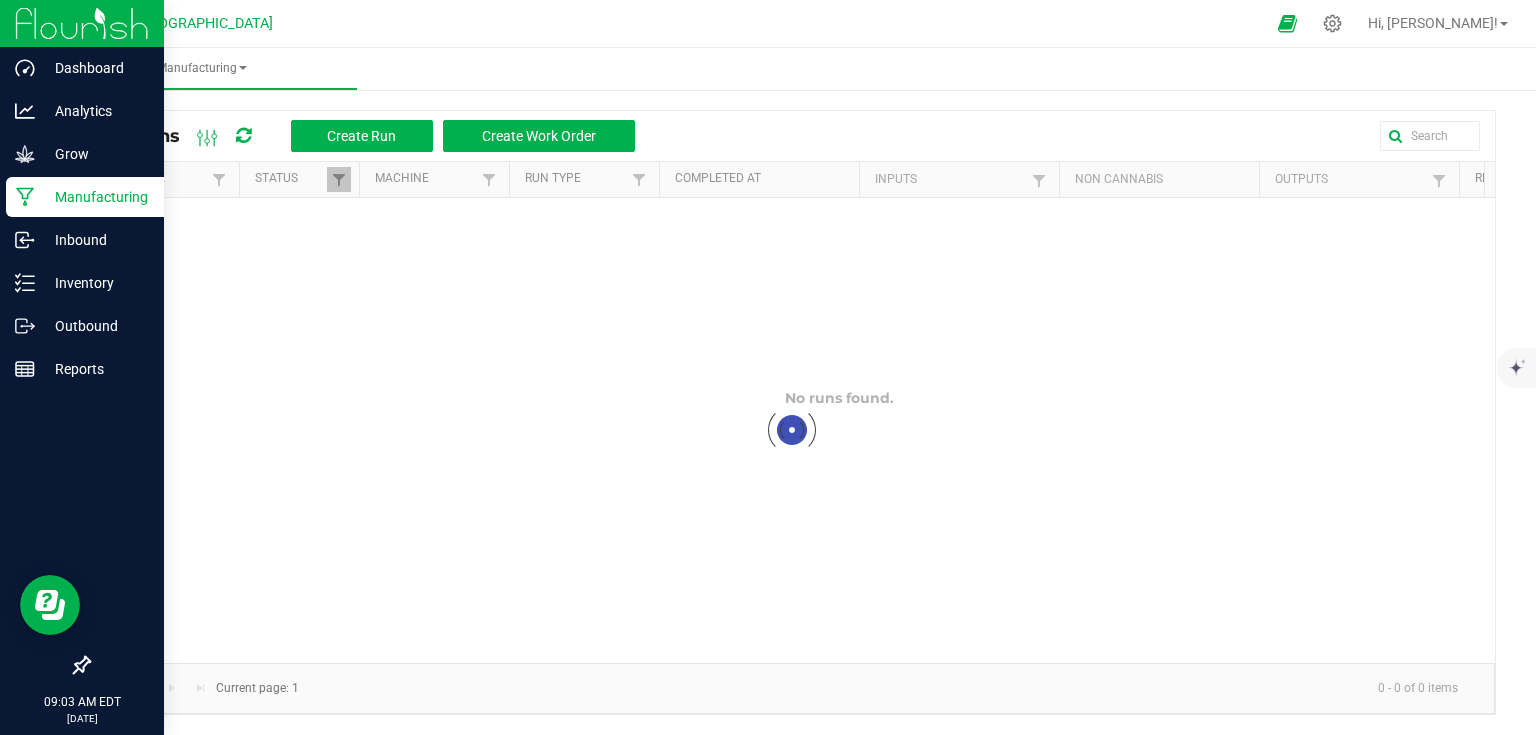 scroll, scrollTop: 0, scrollLeft: 0, axis: both 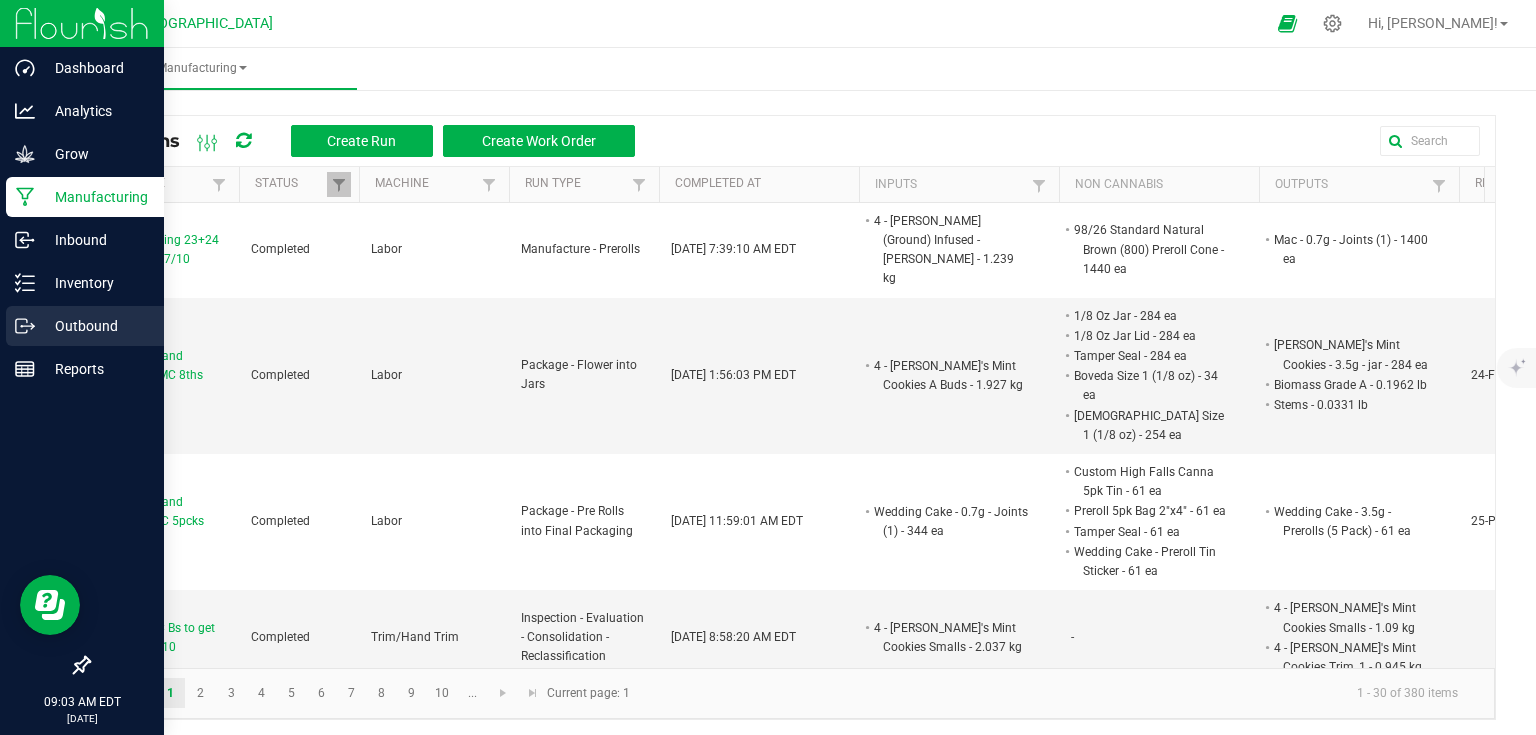 click on "Outbound" at bounding box center (95, 326) 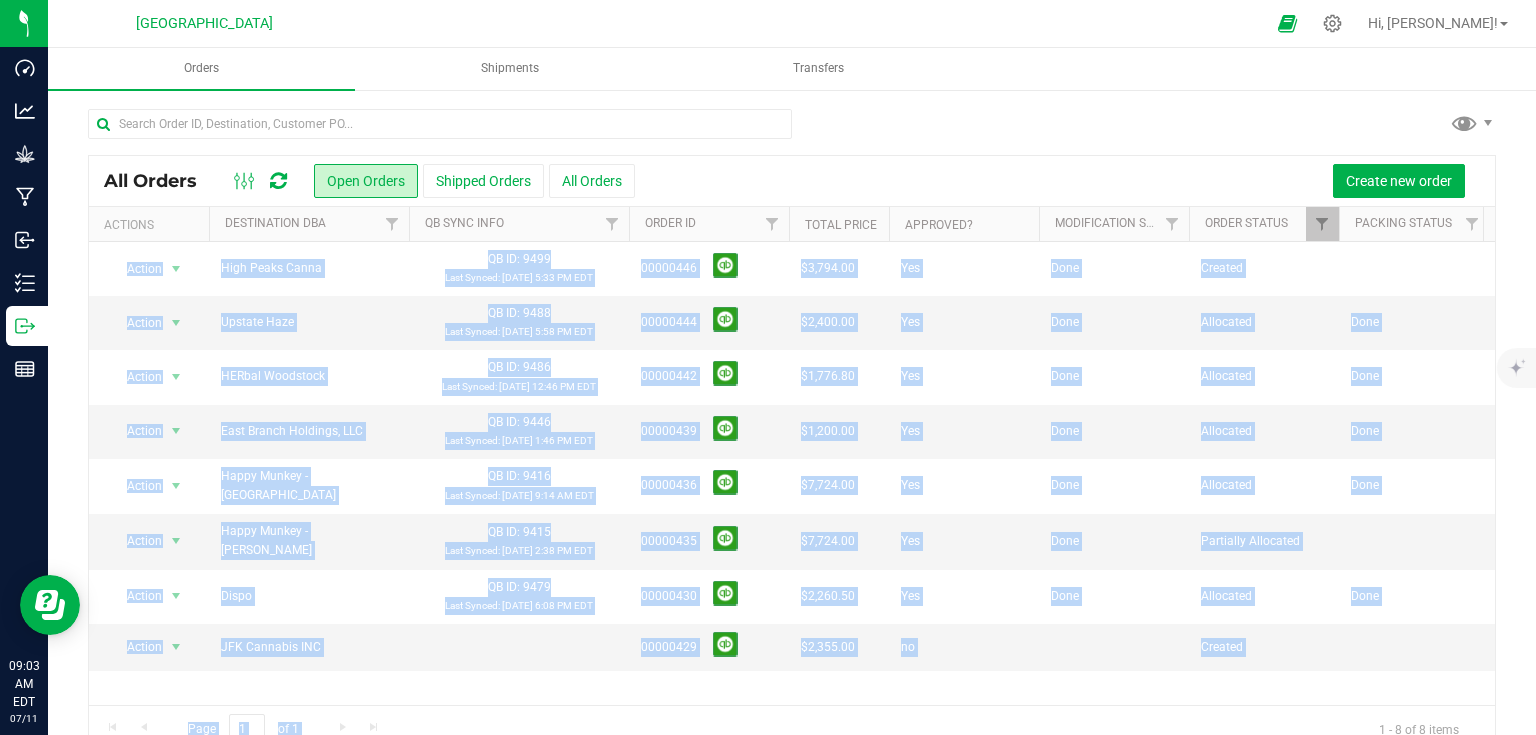 drag, startPoint x: 944, startPoint y: 704, endPoint x: 1055, endPoint y: 700, distance: 111.07205 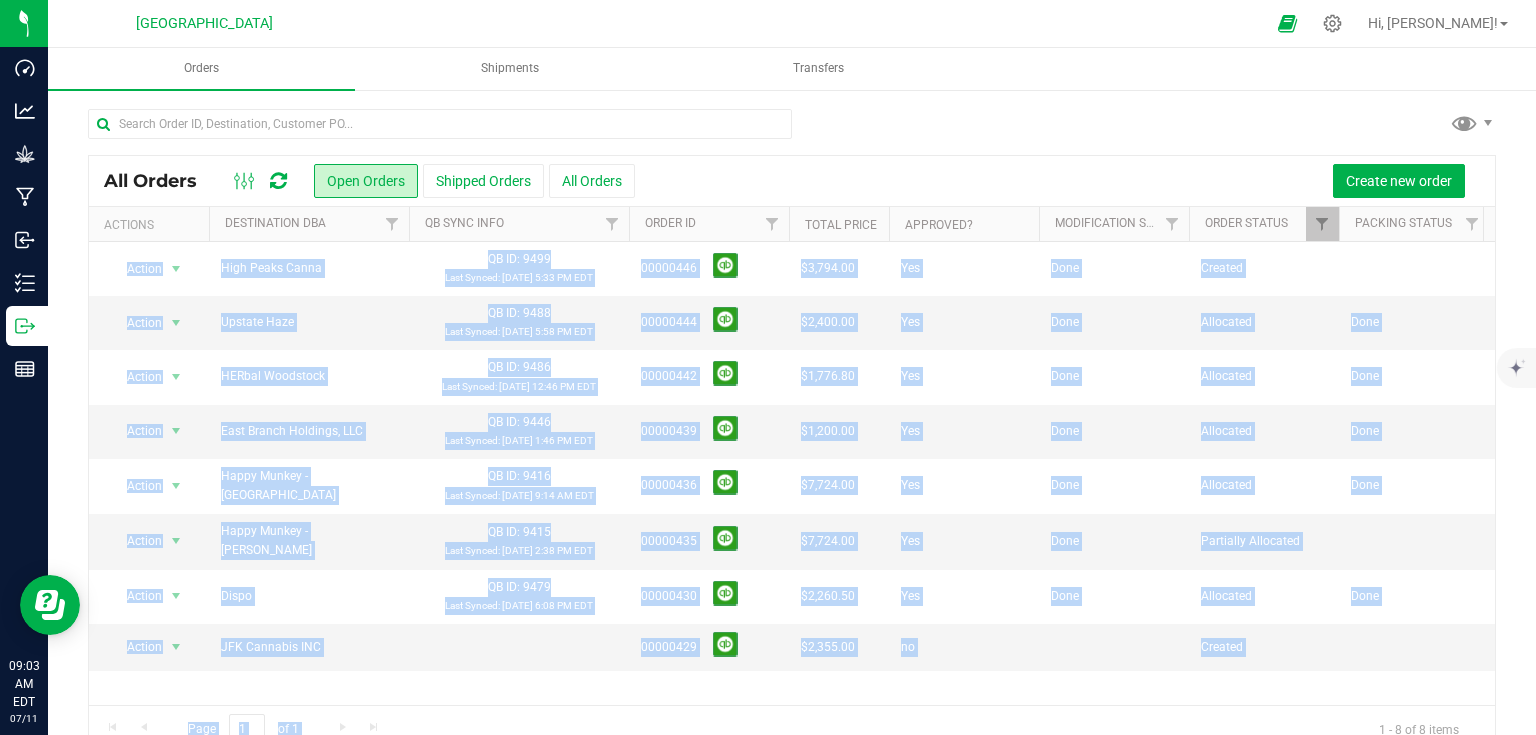 click on "All Orders
Open Orders
Shipped Orders
All Orders
Create new order
Actions Destination DBA QB Sync Info Order ID Total Price Approved? Modification Status Order Status Packing Status QA Double Check Shipment Order Date Invoice Date
Action Action Cancel order Clone order Edit order Mark as fully paid Order audit log Print COAs (single PDF) Print COAs (zip) Print invoice Unapprove" at bounding box center (792, 454) 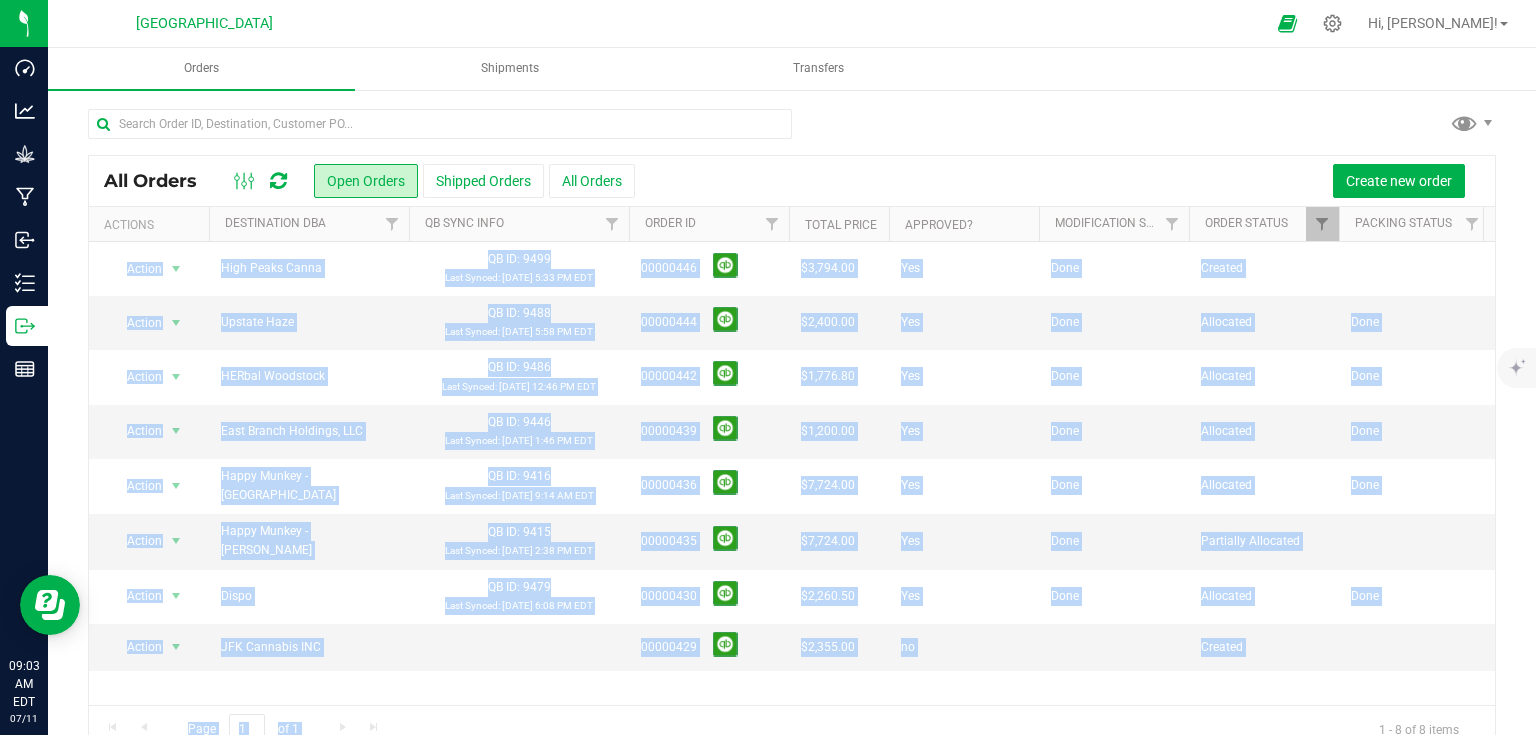 scroll, scrollTop: 0, scrollLeft: 122, axis: horizontal 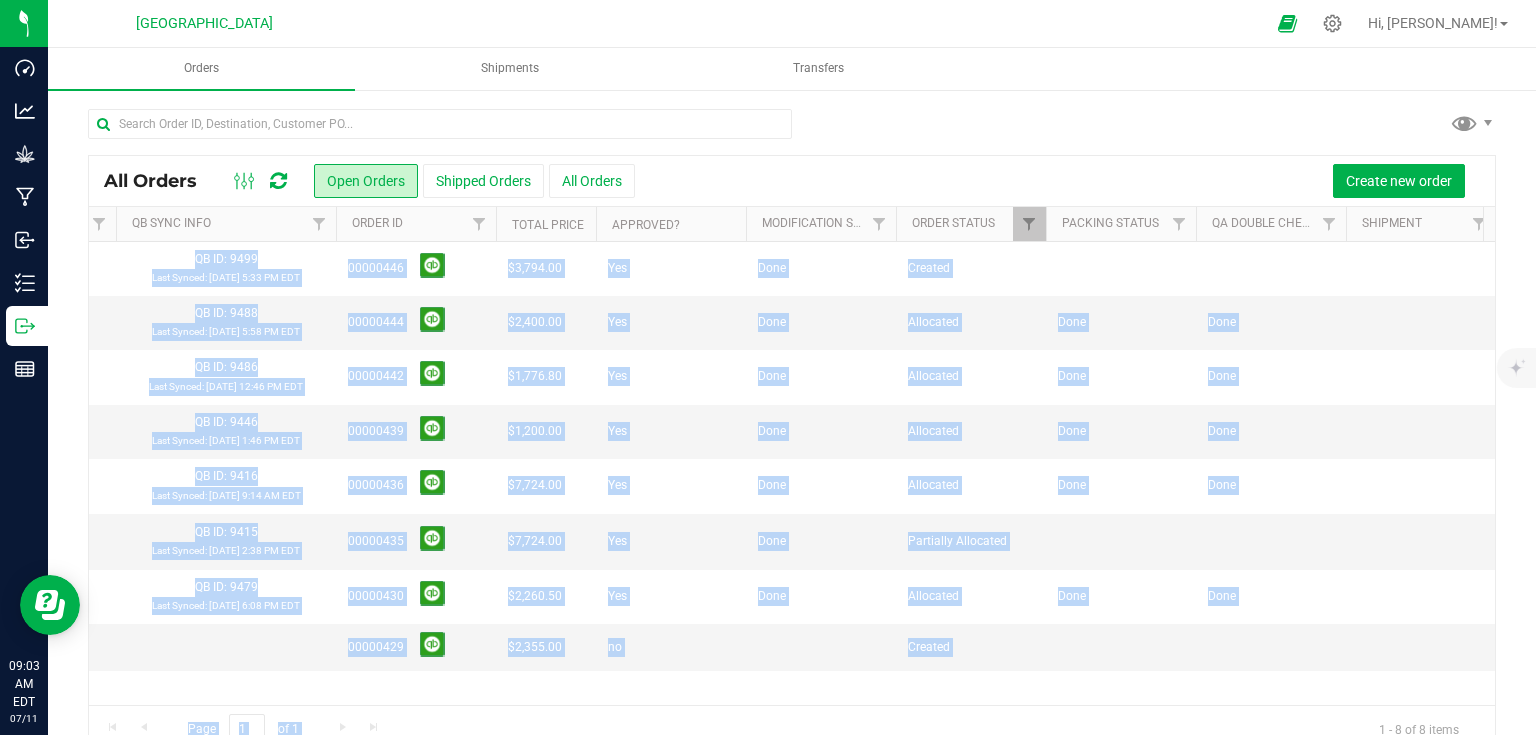 click on "Page 1 of 1 1 - 8 of 8 items" at bounding box center [792, 729] 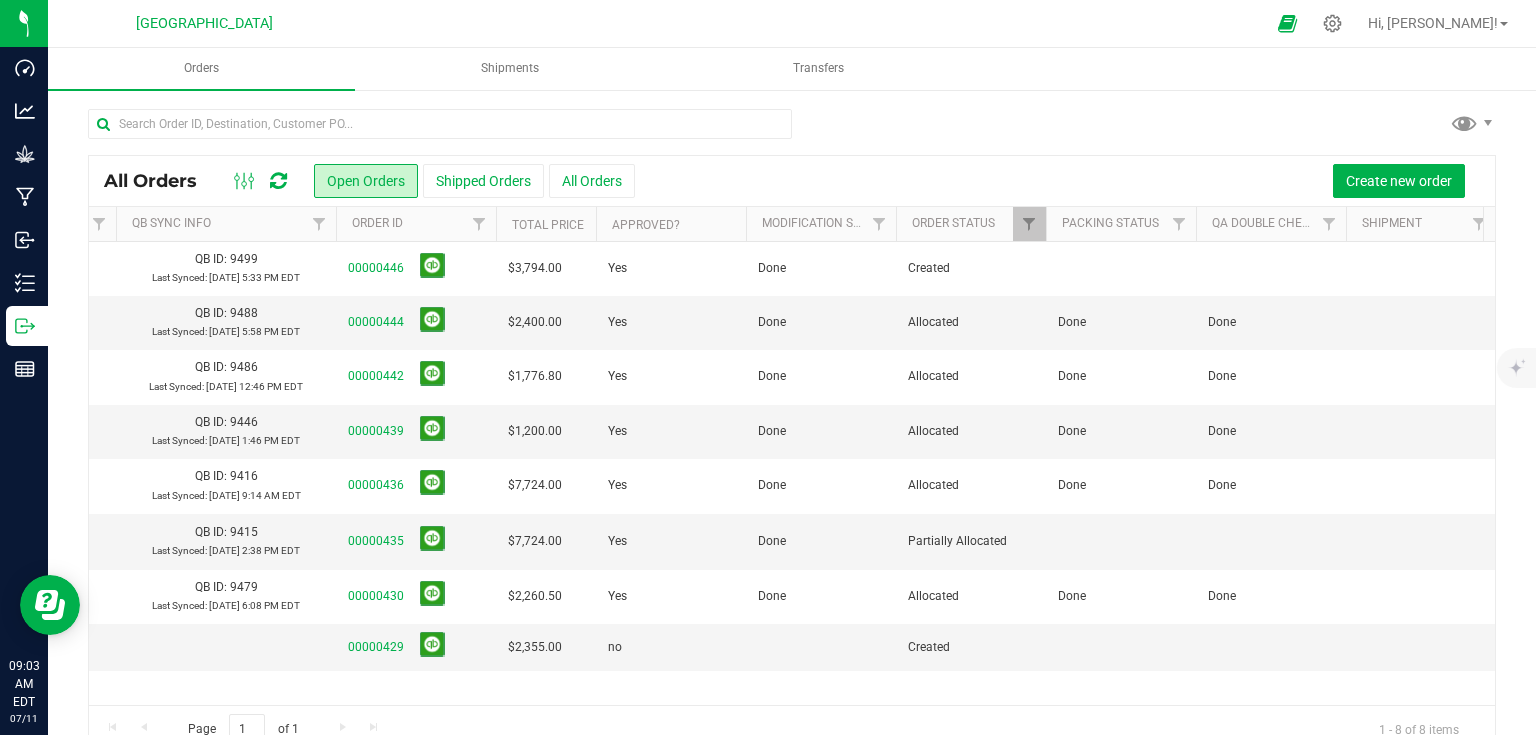scroll, scrollTop: 0, scrollLeft: 218, axis: horizontal 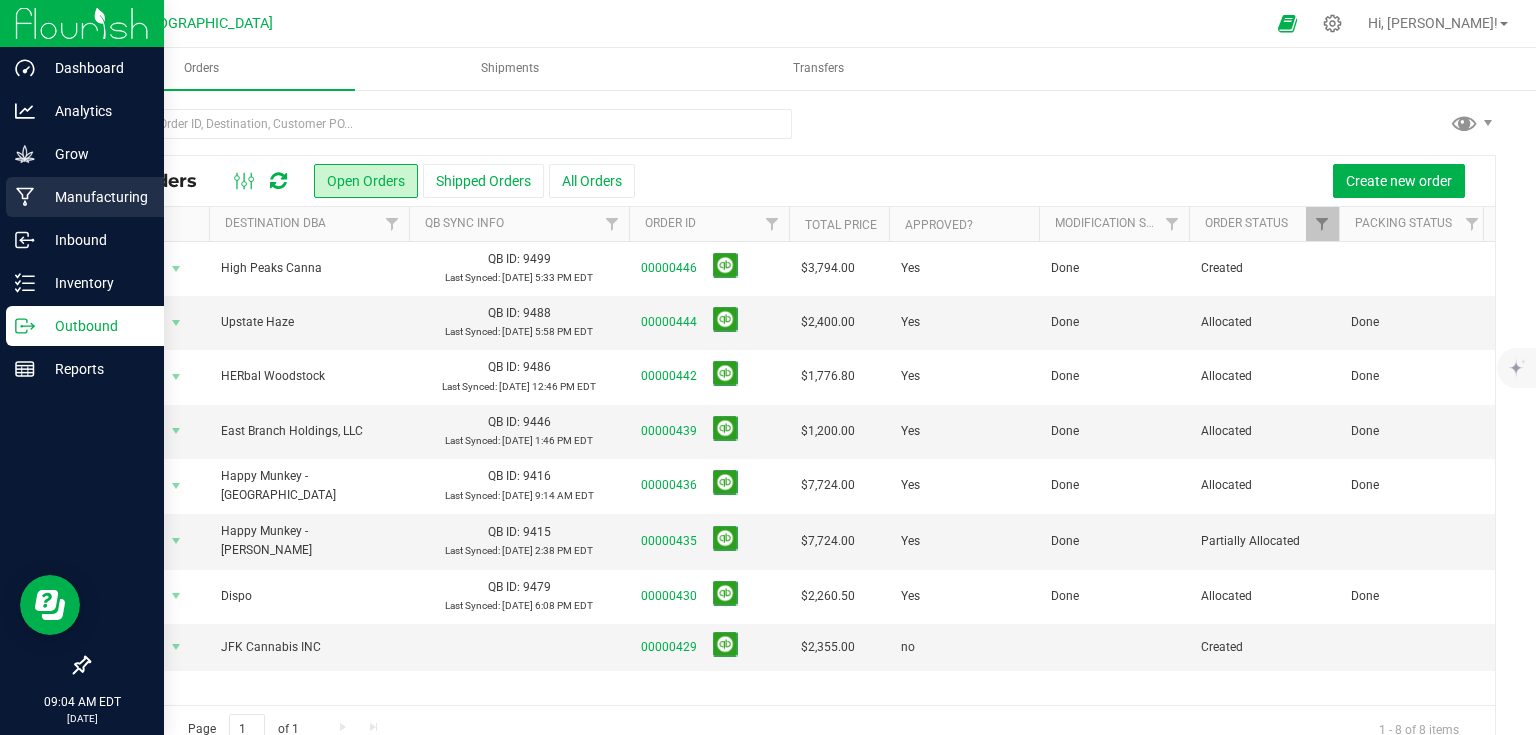 click 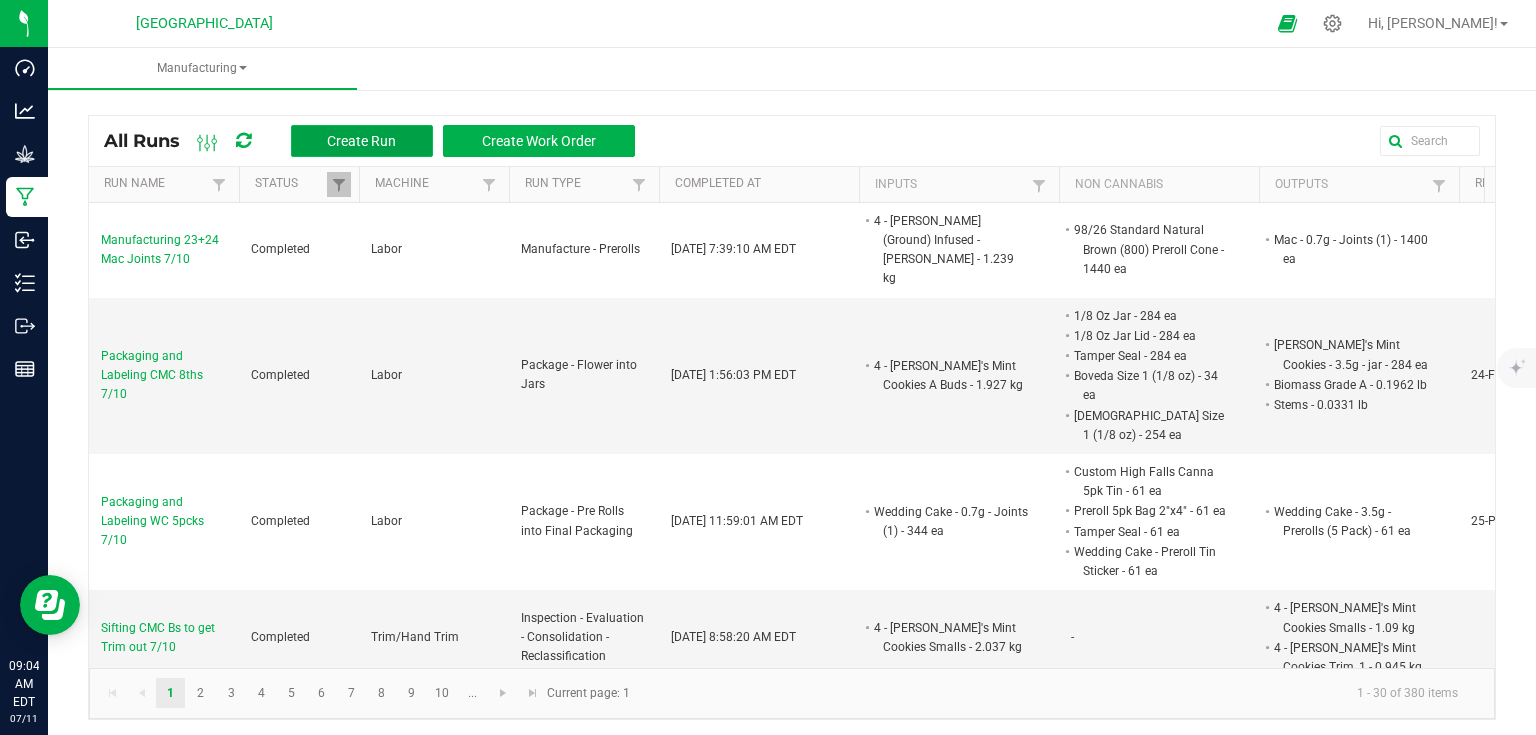 click on "Create Run" at bounding box center (362, 141) 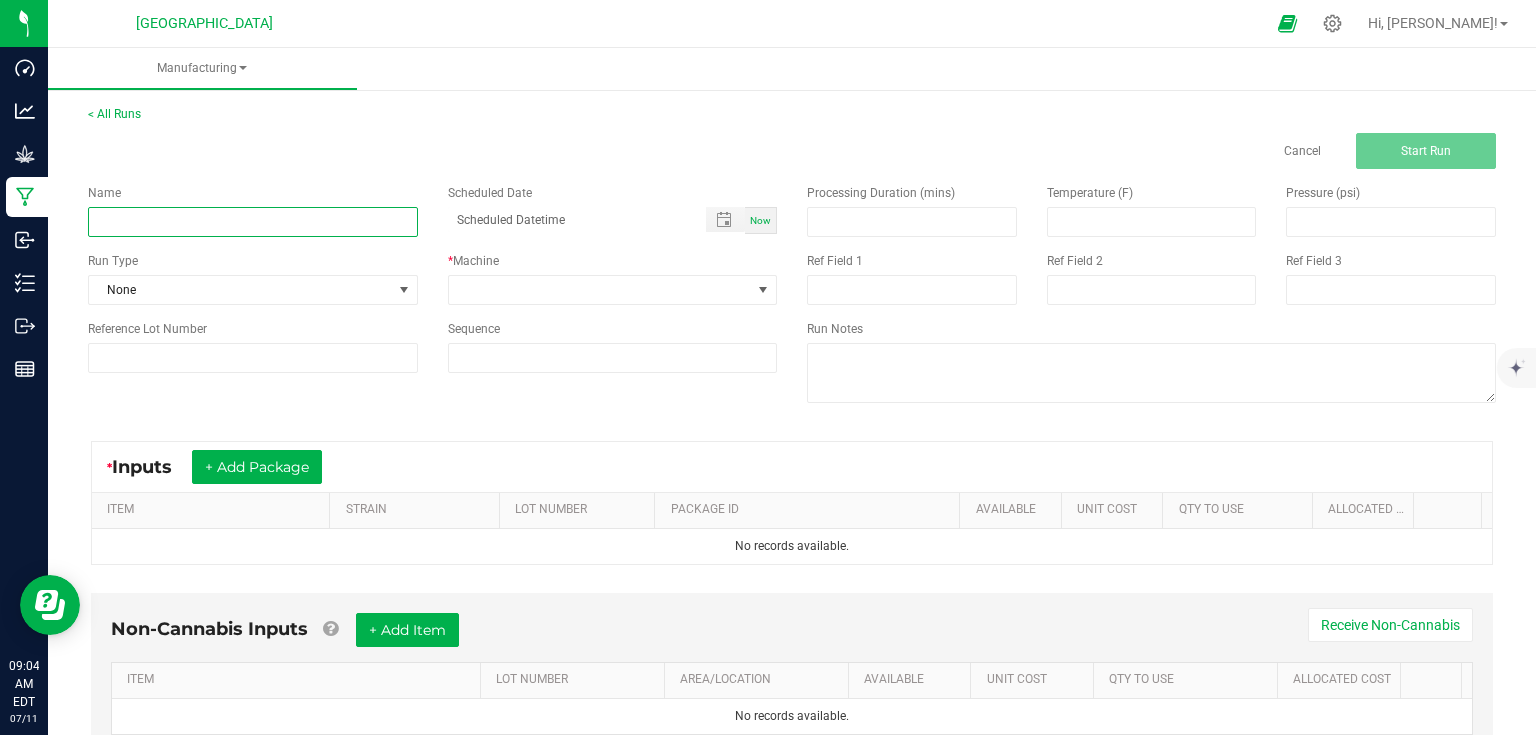 click at bounding box center [253, 222] 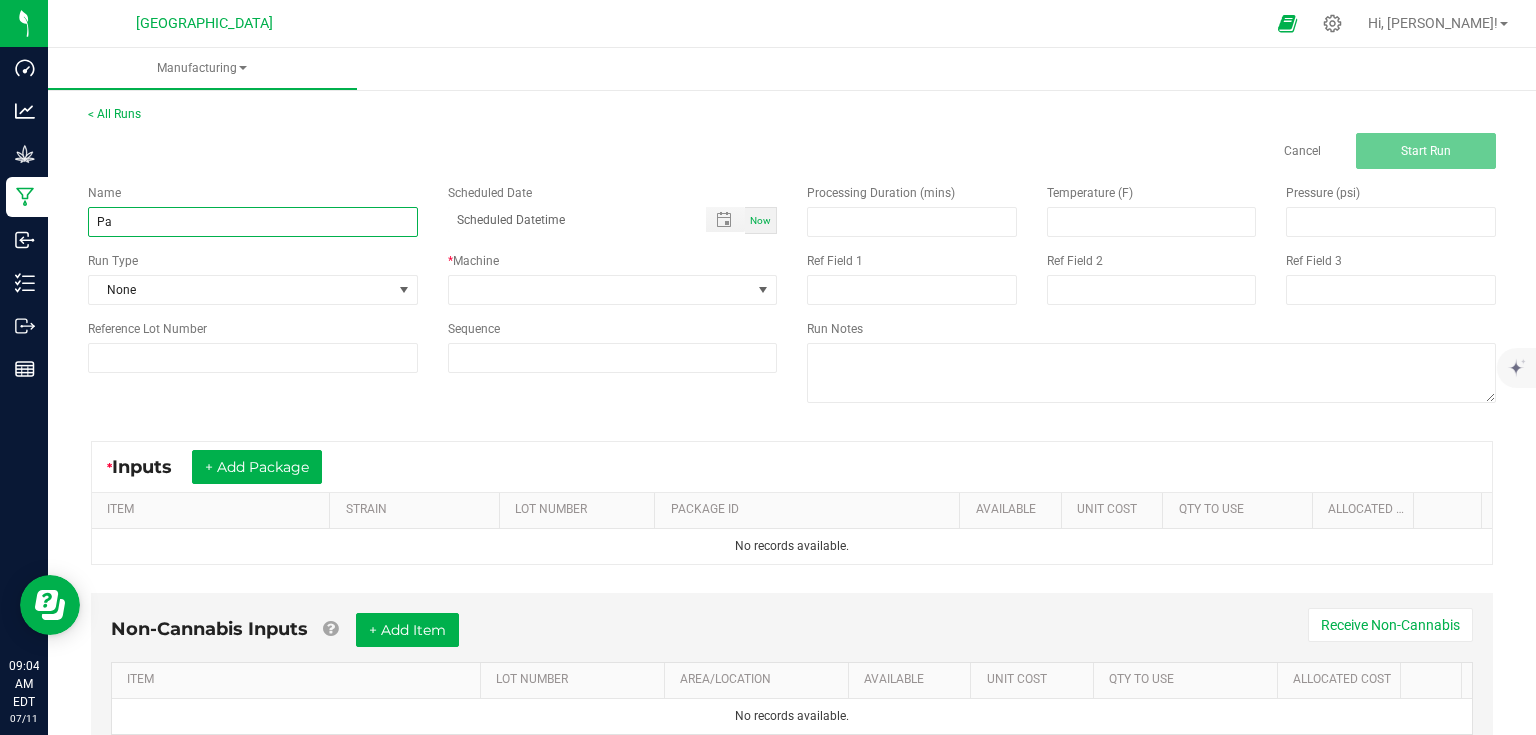 type on "P" 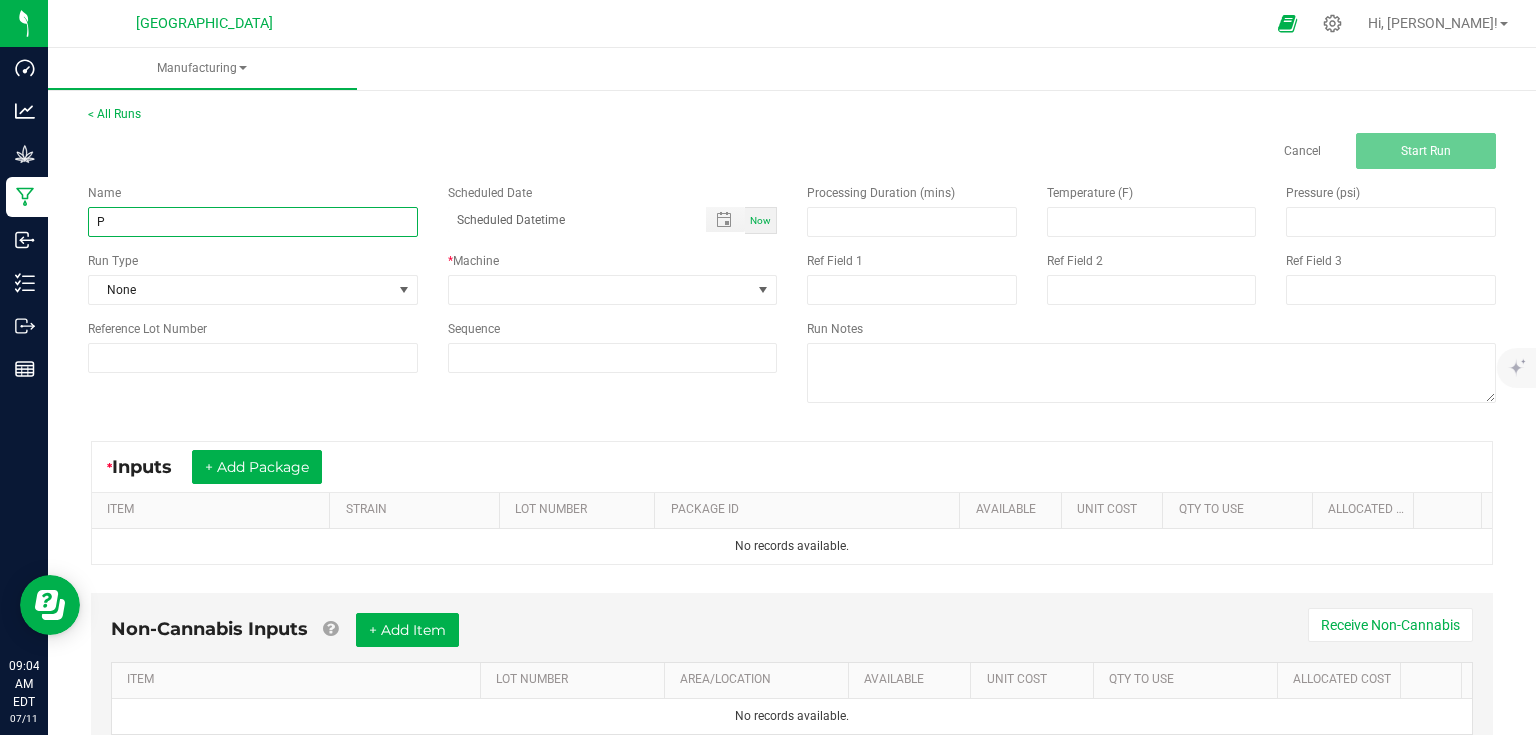 type 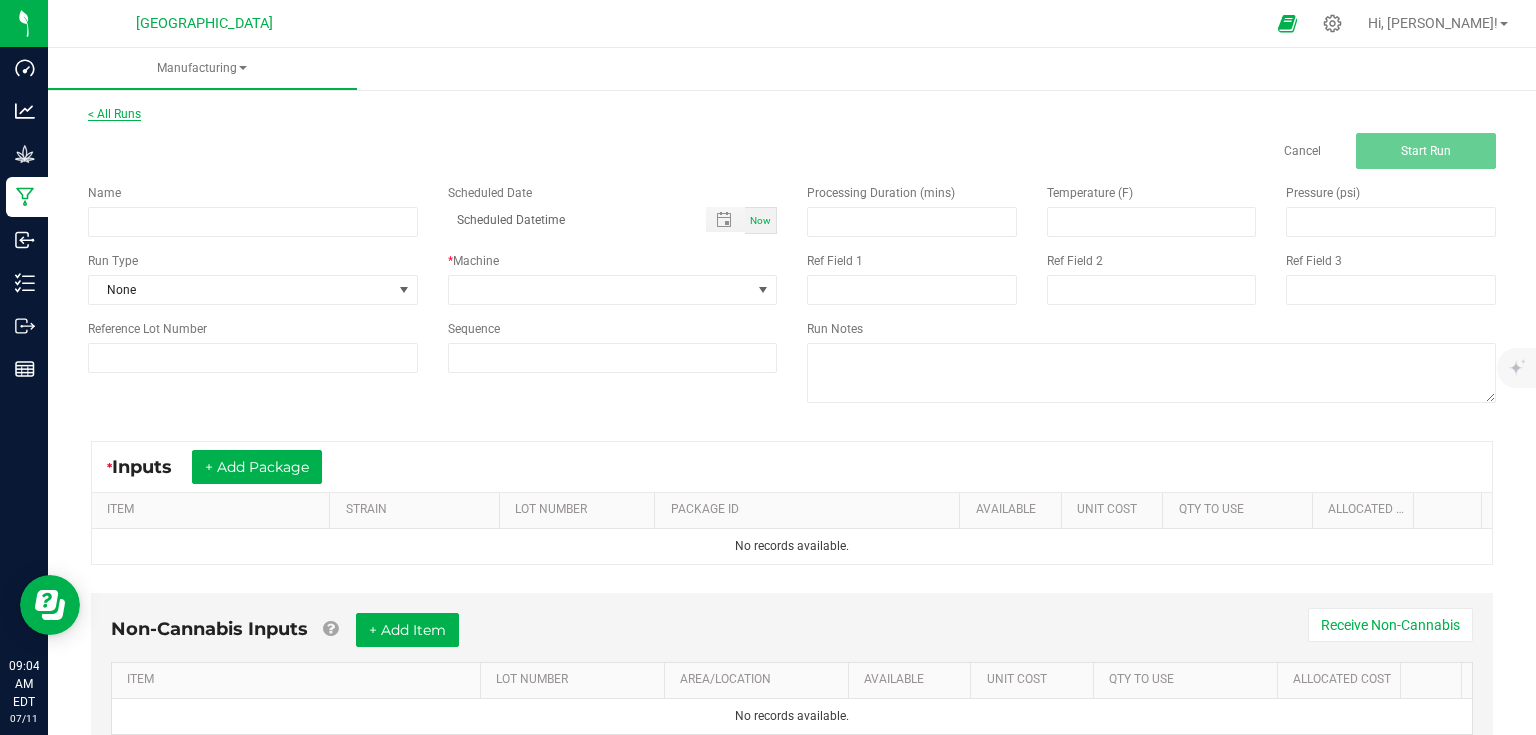 click on "< All Runs" at bounding box center (114, 114) 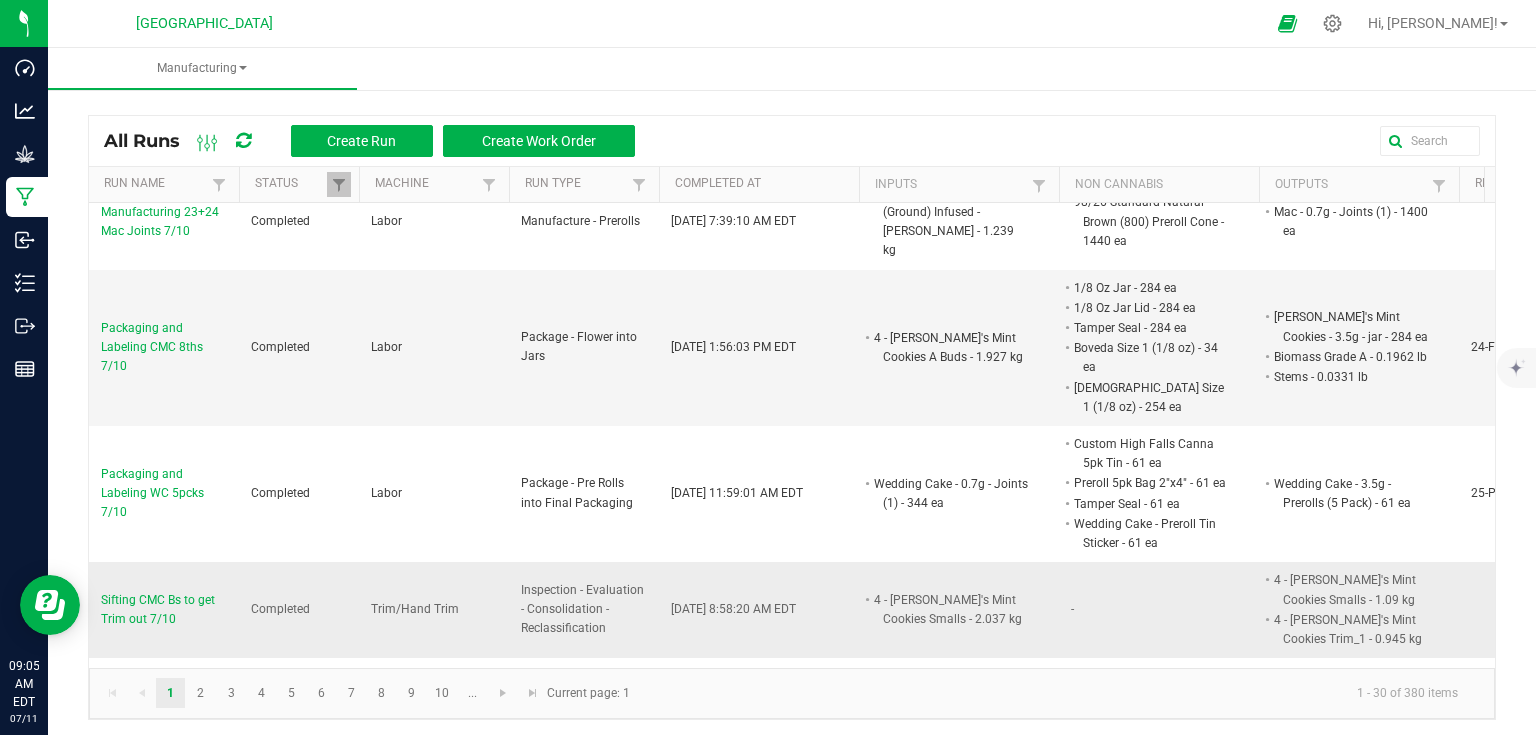 scroll, scrollTop: 0, scrollLeft: 0, axis: both 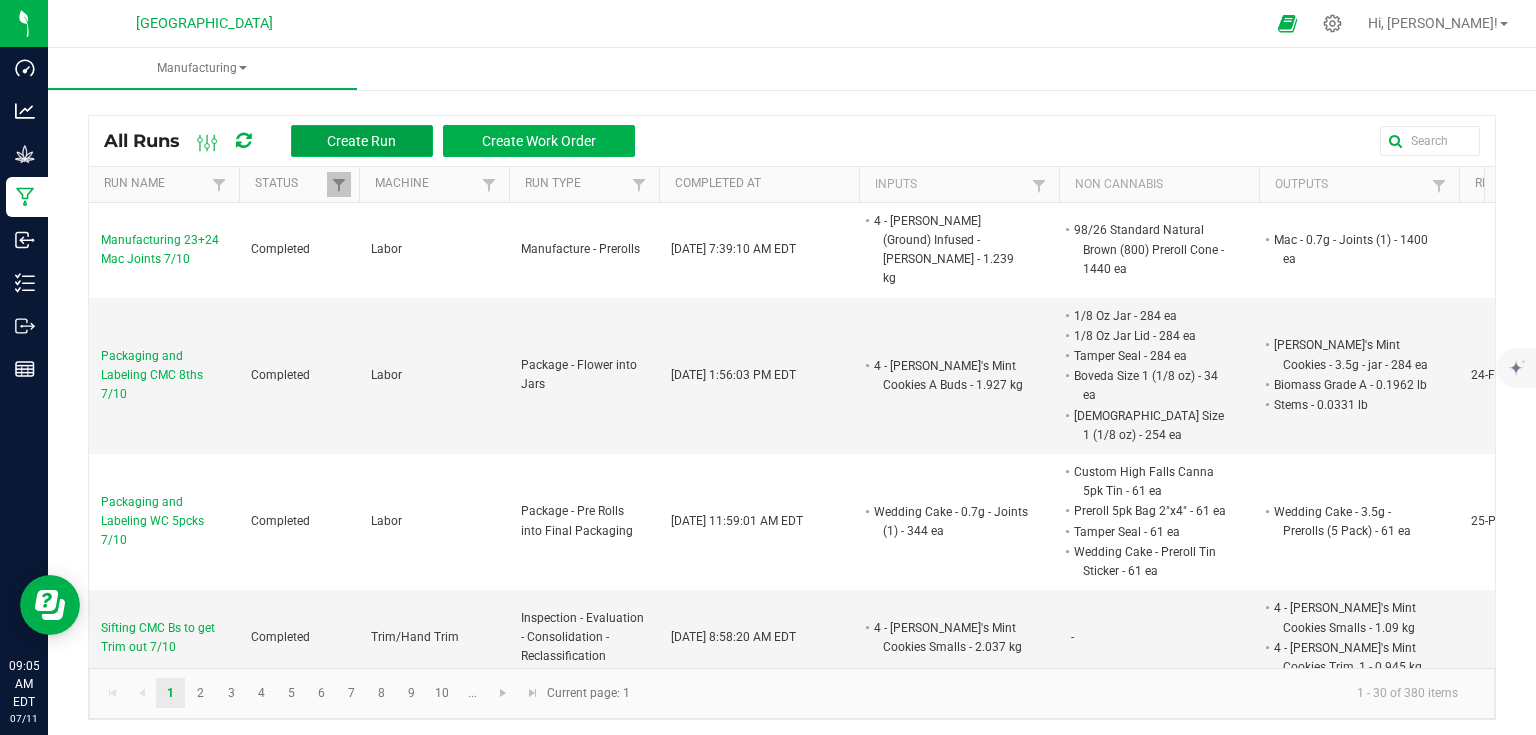 click on "Create Run" at bounding box center [361, 141] 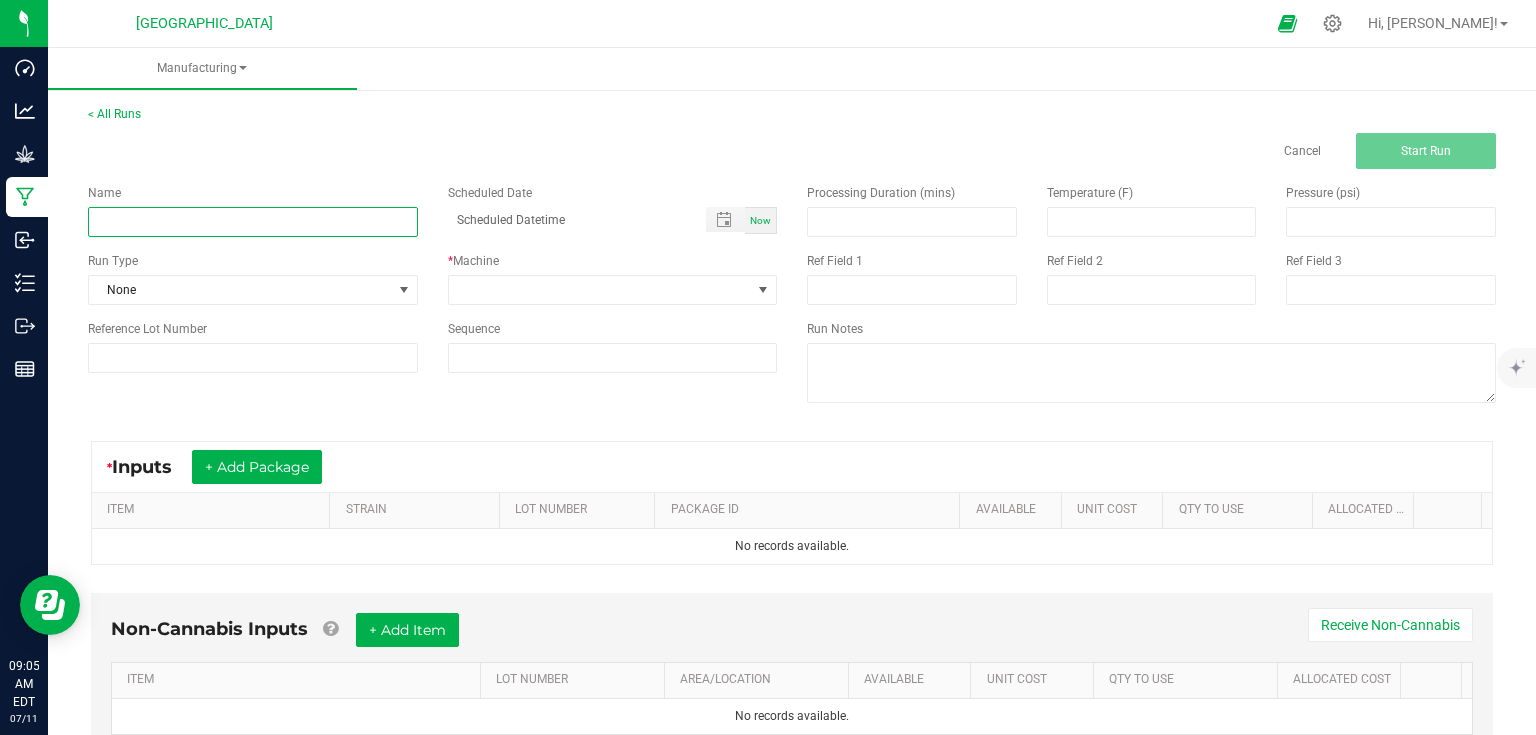 click at bounding box center (253, 222) 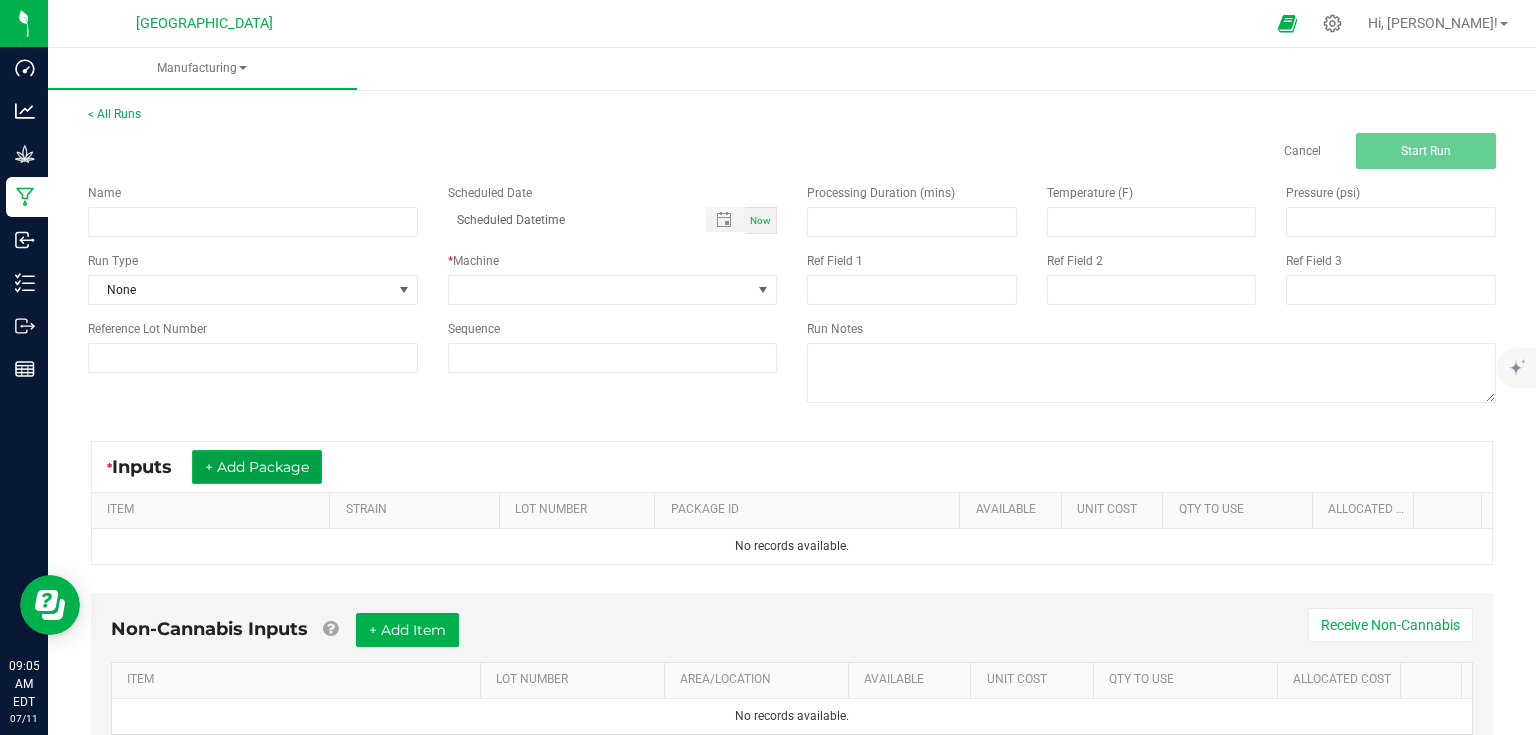 click on "+ Add Package" at bounding box center [257, 467] 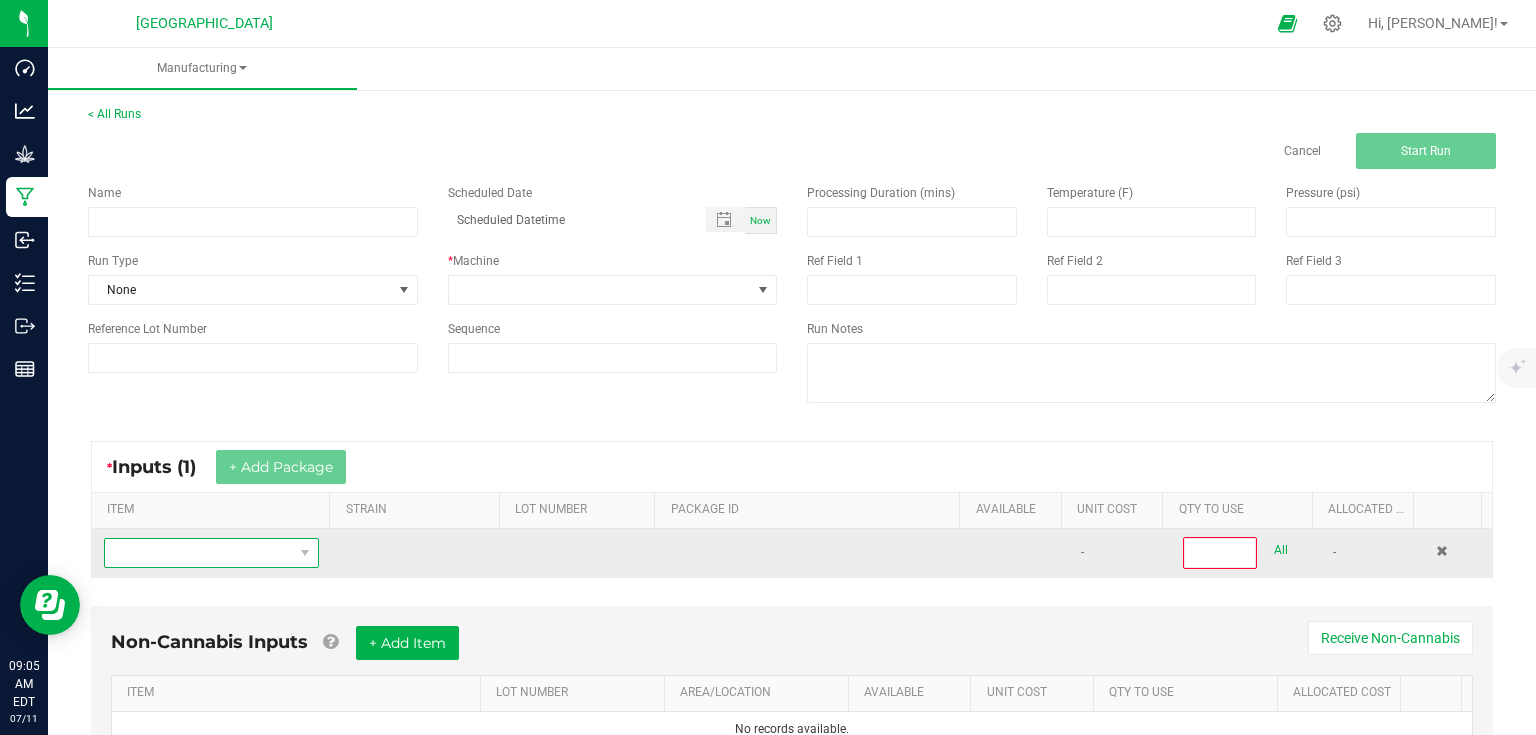 click at bounding box center (199, 553) 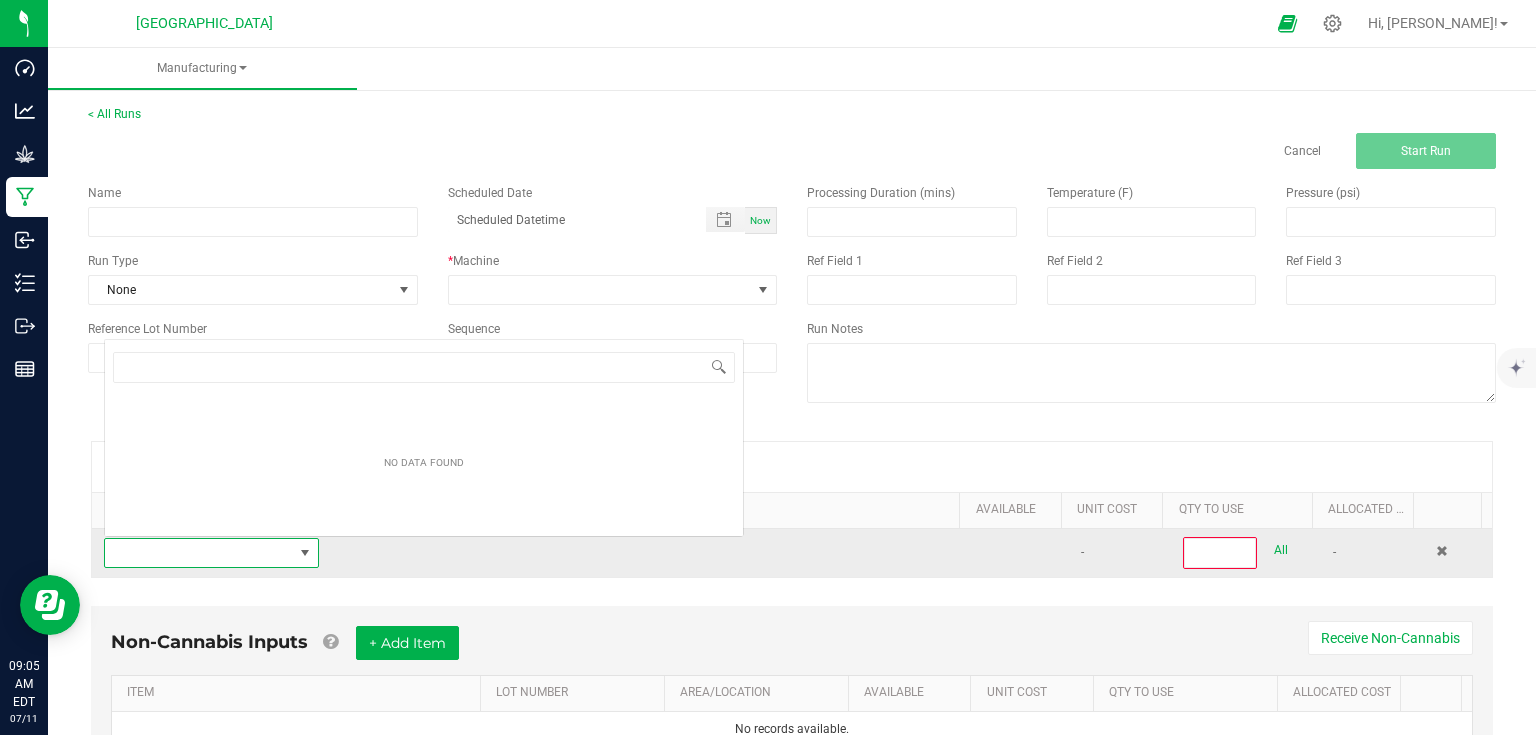 scroll, scrollTop: 0, scrollLeft: 0, axis: both 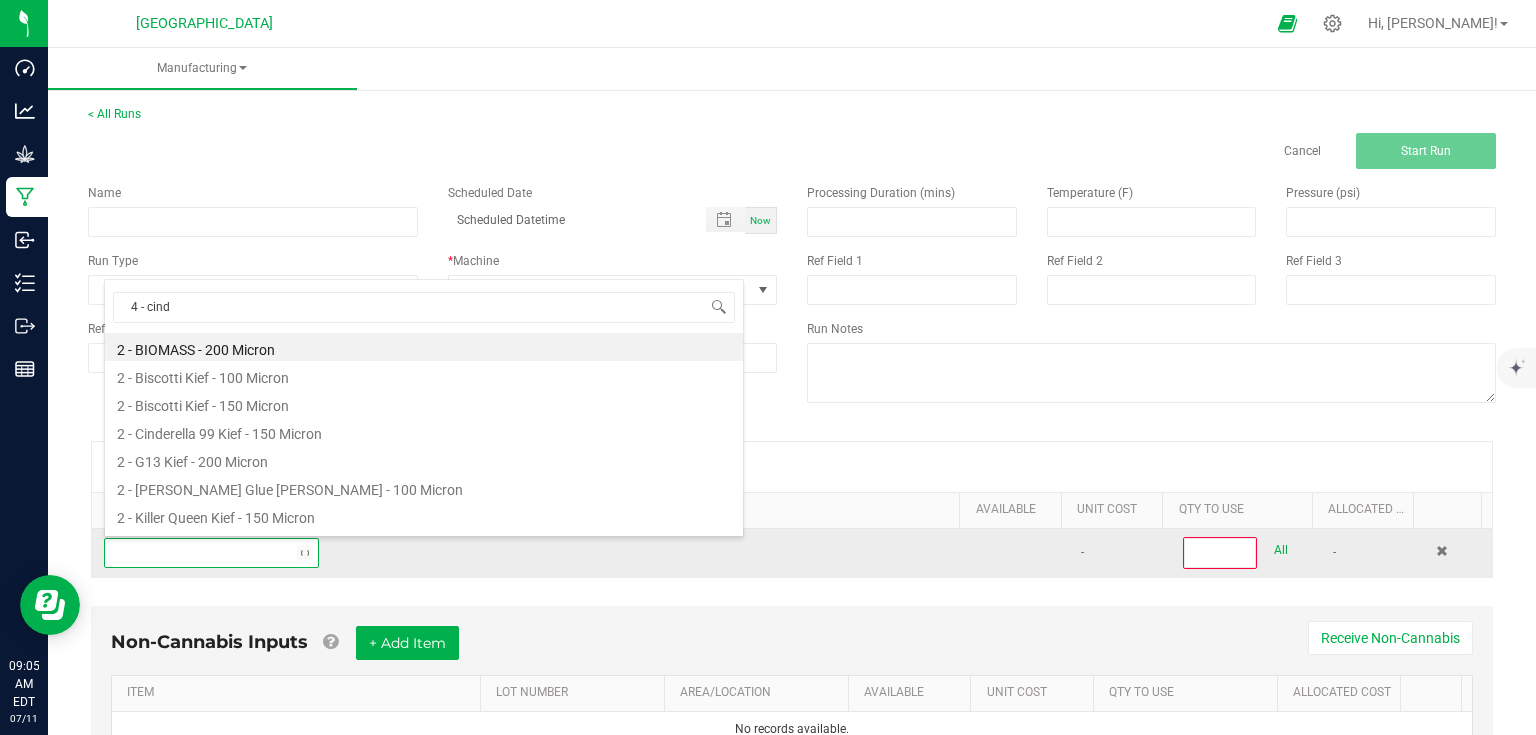 type on "4 - [PERSON_NAME]" 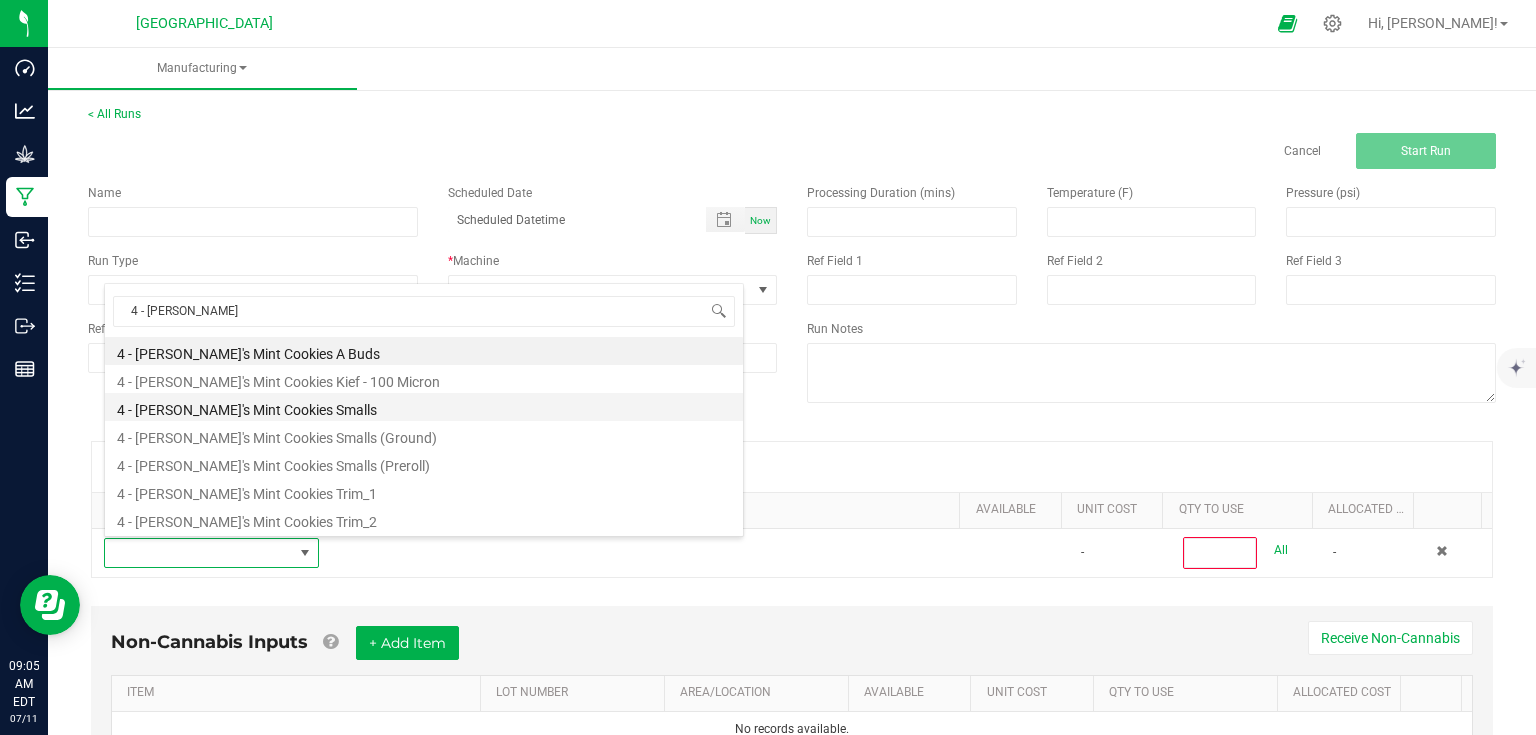 click on "4 - [PERSON_NAME]'s Mint Cookies Smalls" at bounding box center [424, 407] 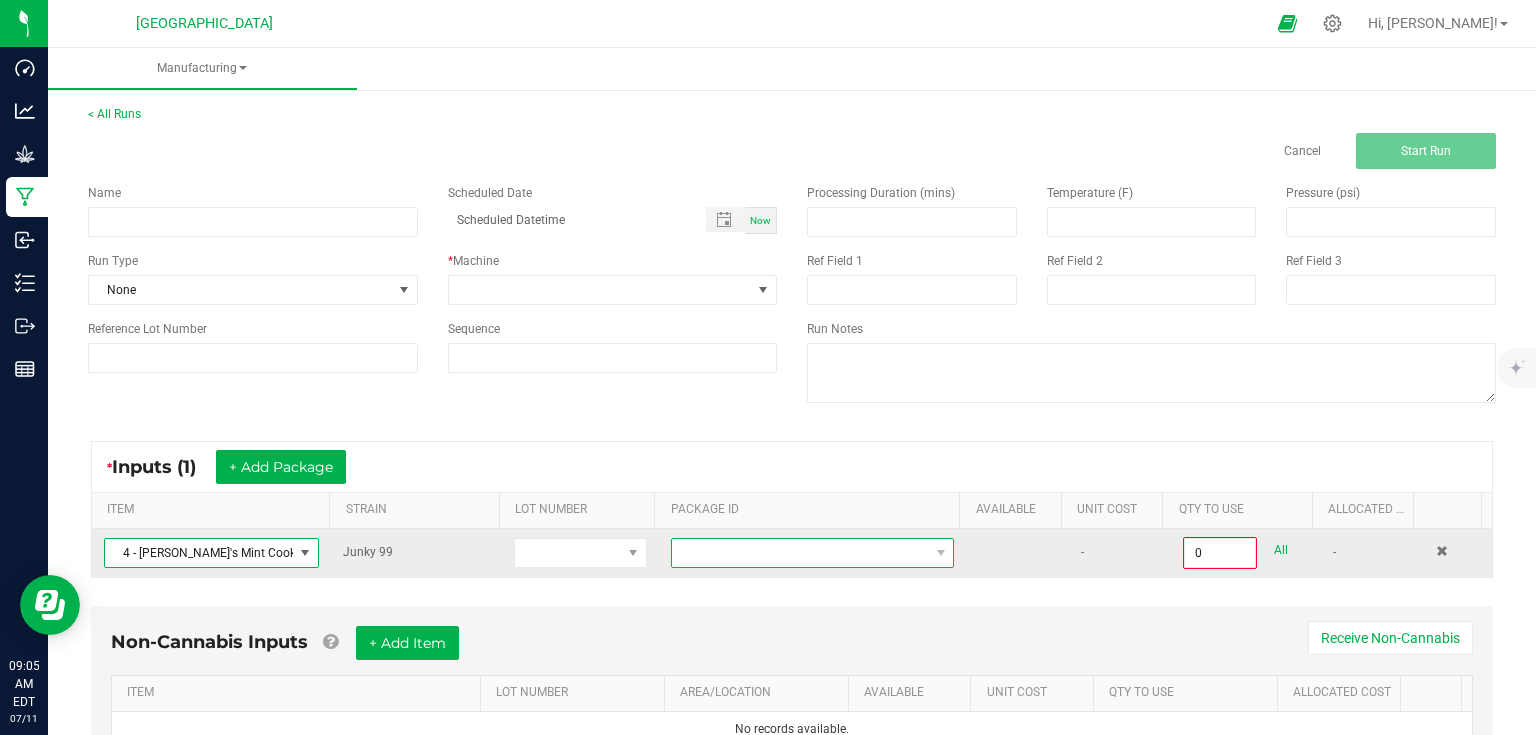 click at bounding box center (800, 553) 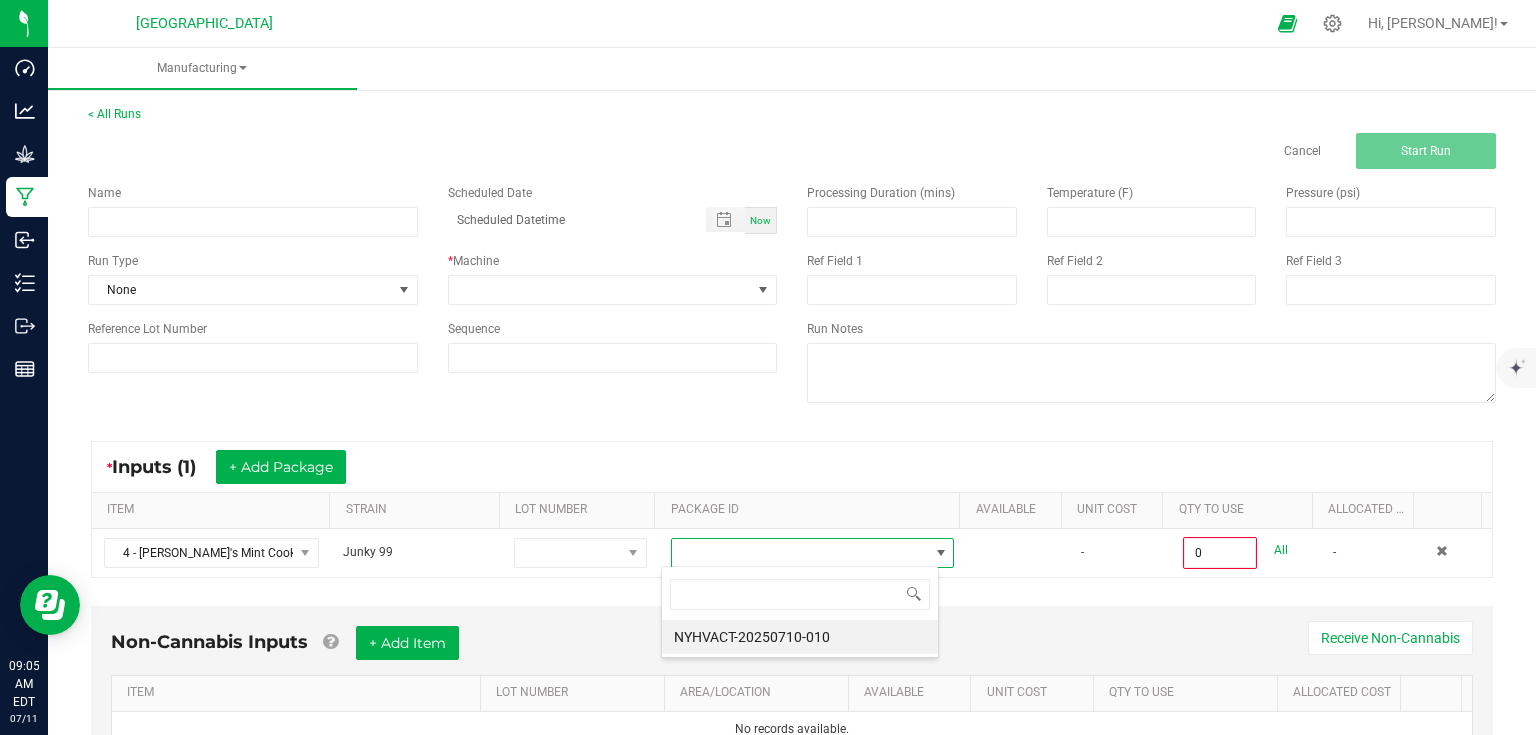 scroll, scrollTop: 99970, scrollLeft: 99721, axis: both 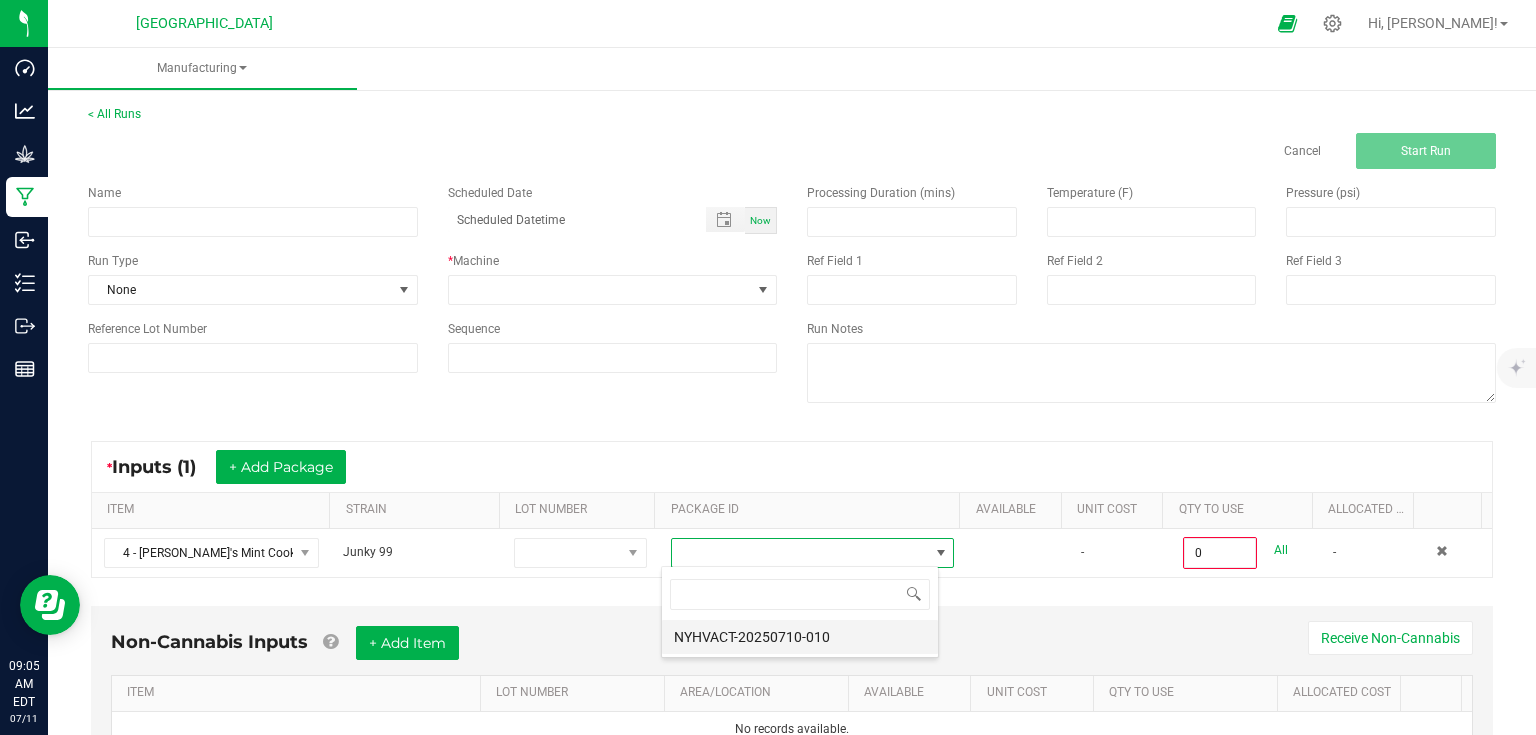 click on "NYHVACT-20250710-010" at bounding box center [800, 637] 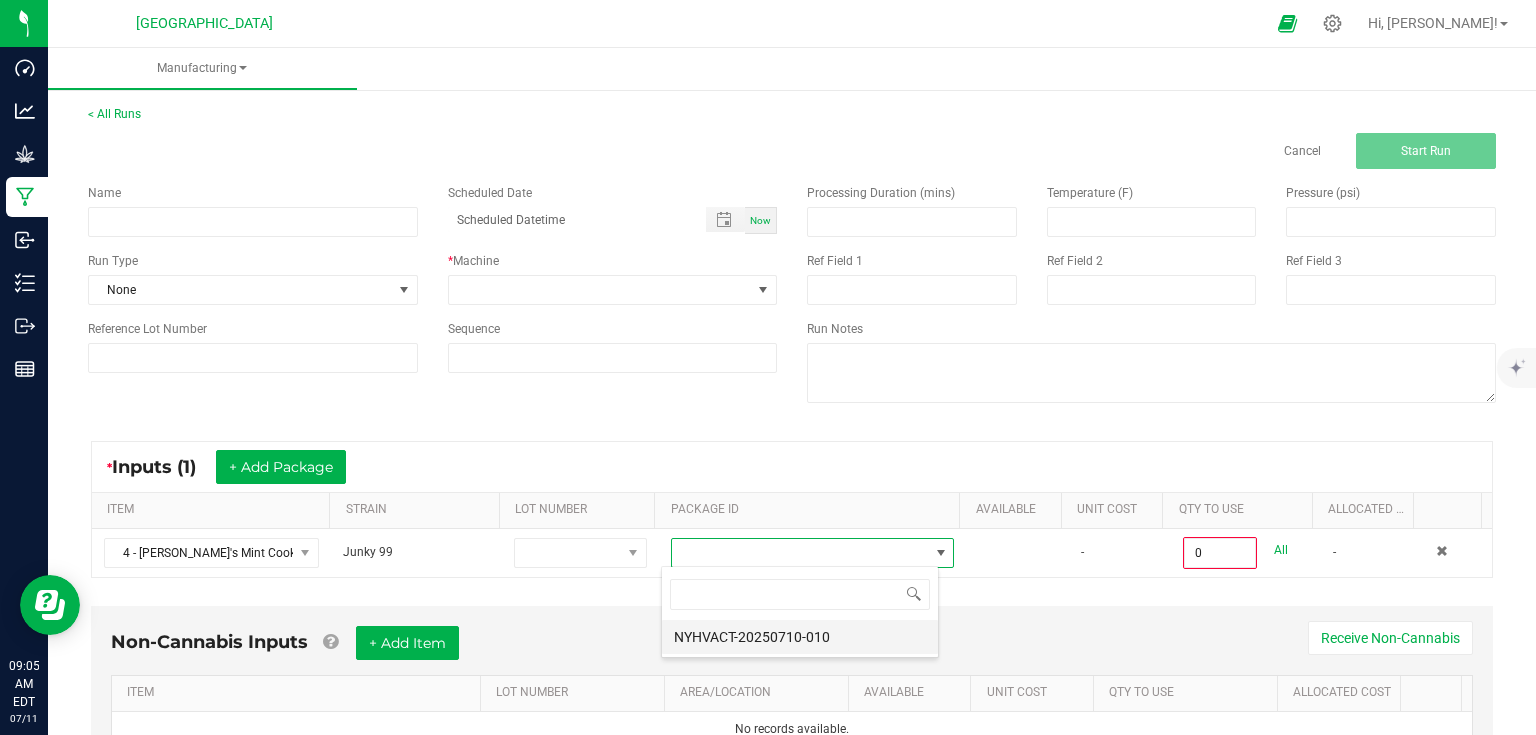 type on "0.0000 kg" 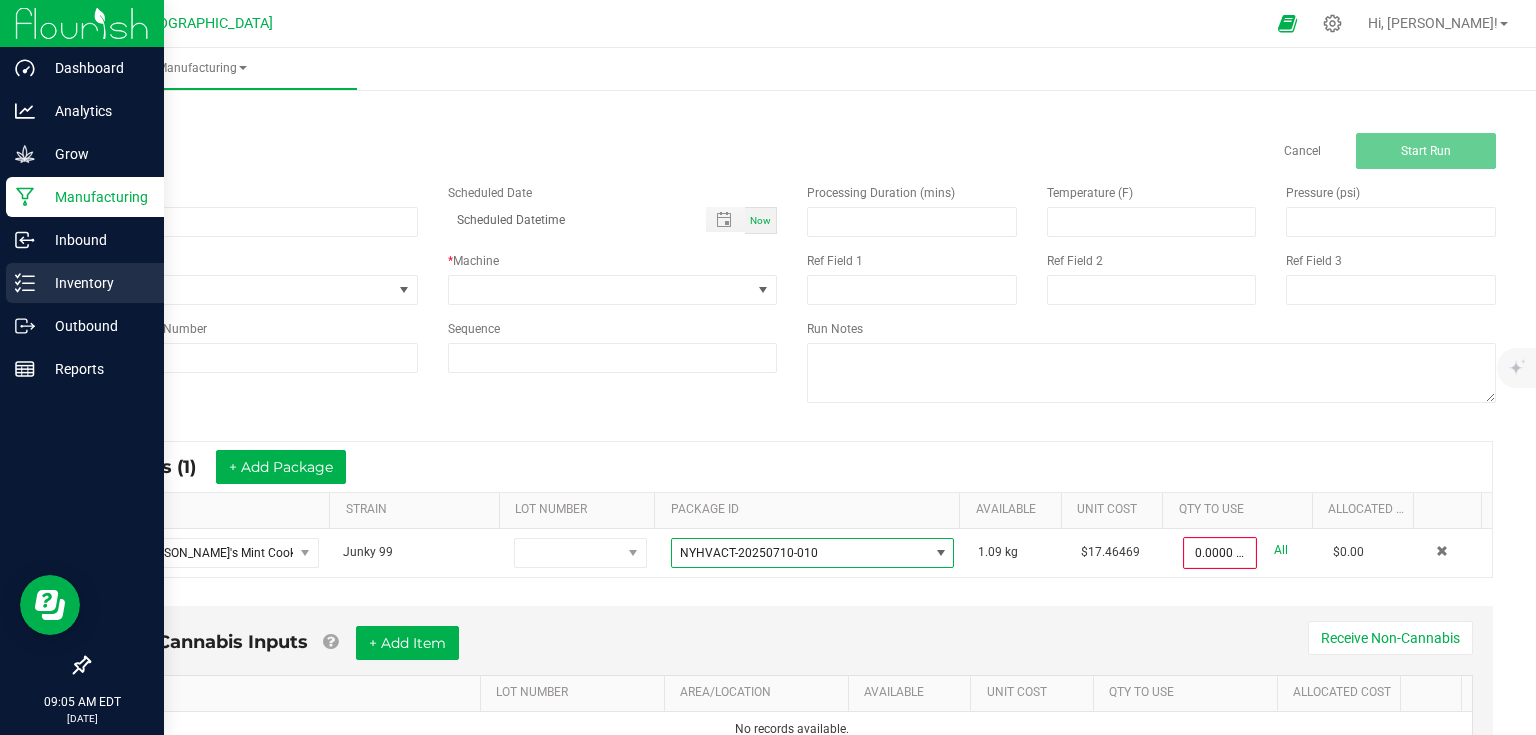 click on "Inventory" at bounding box center [95, 283] 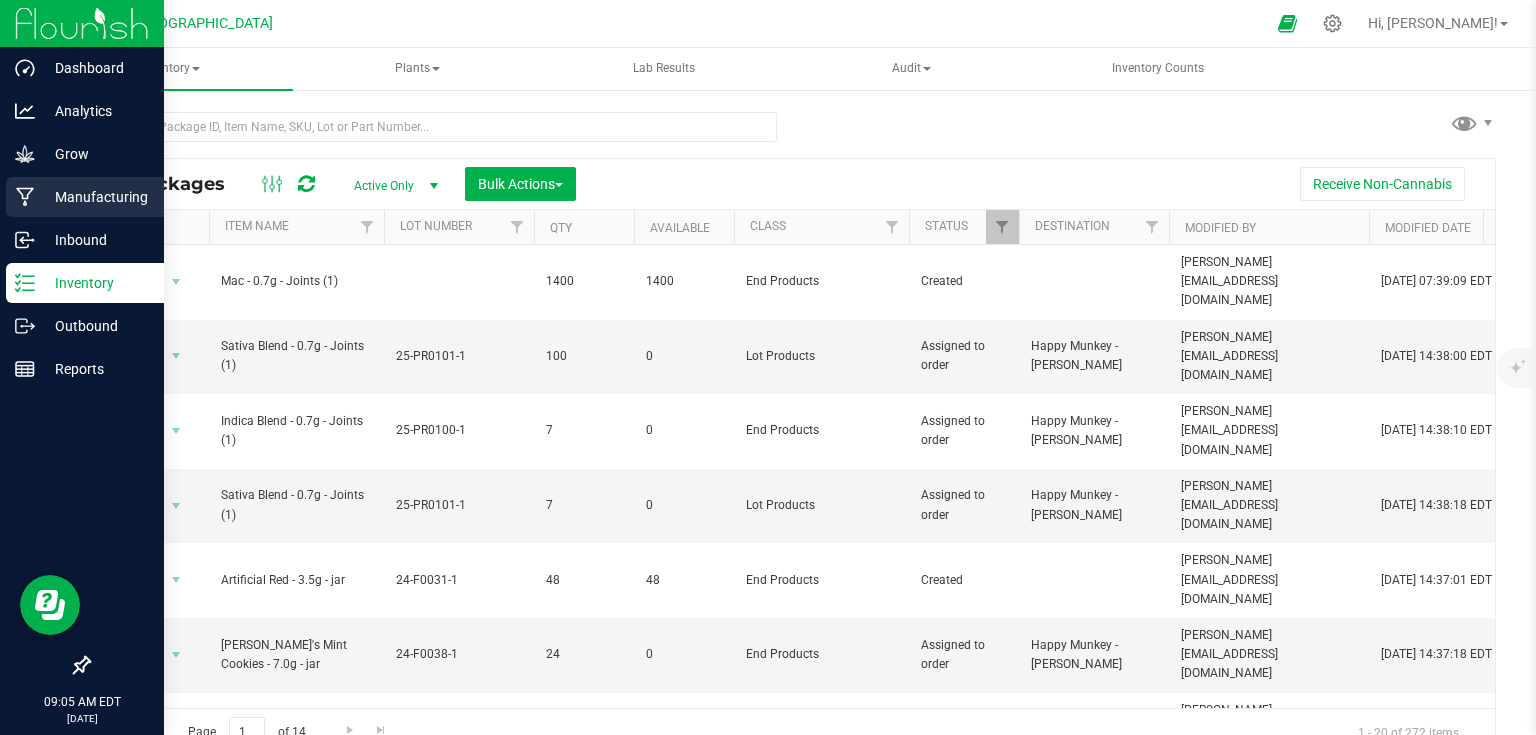 click on "Manufacturing" at bounding box center [95, 197] 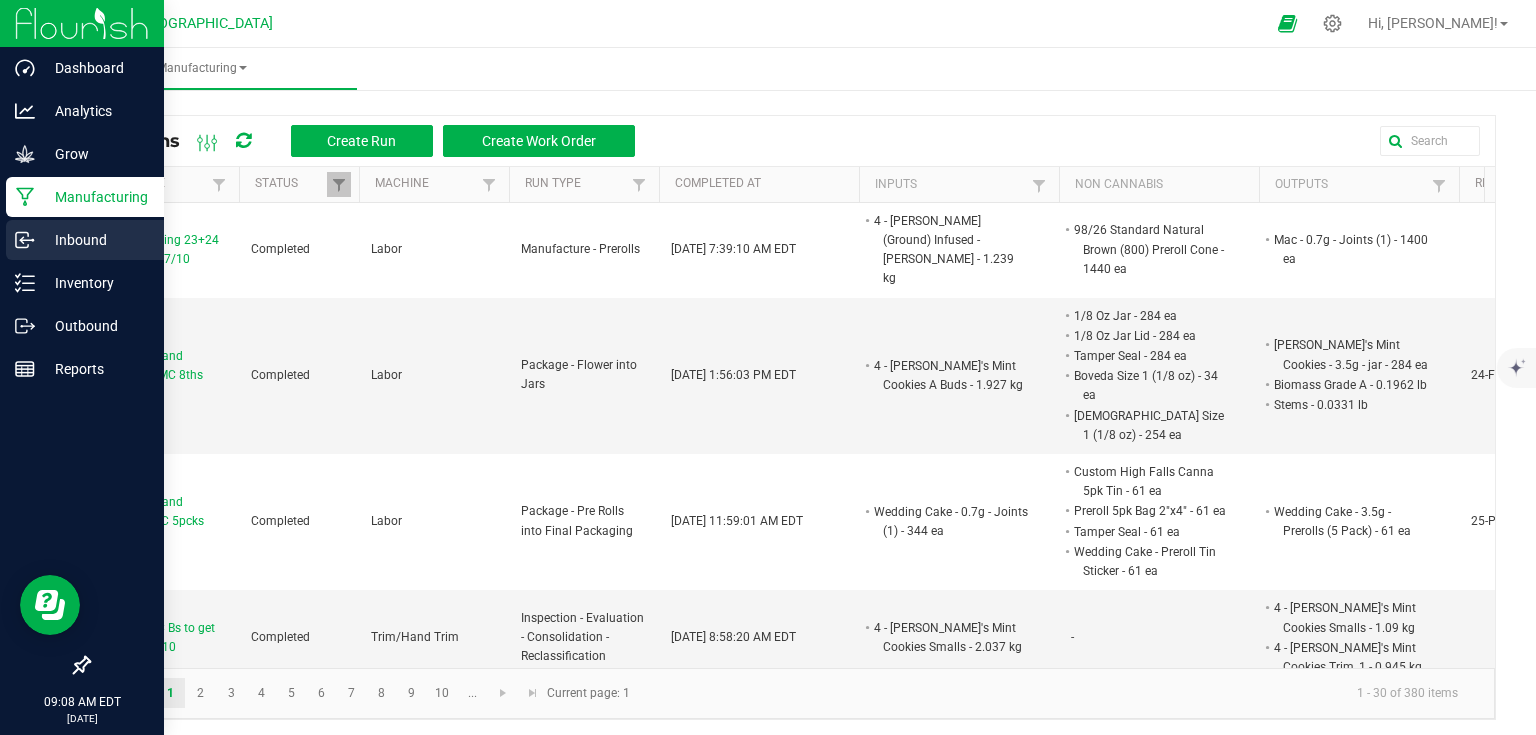 click on "Inbound" at bounding box center (85, 240) 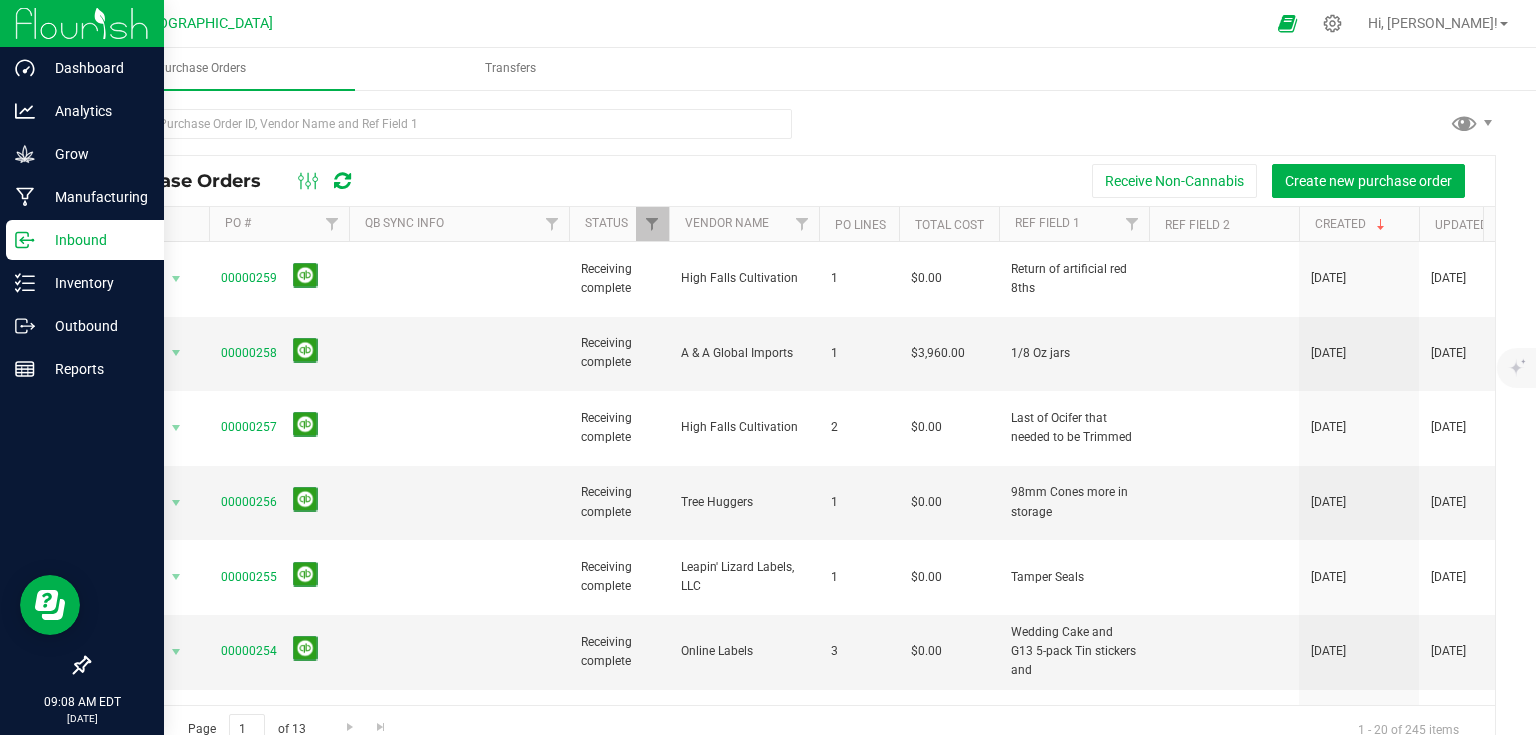 click 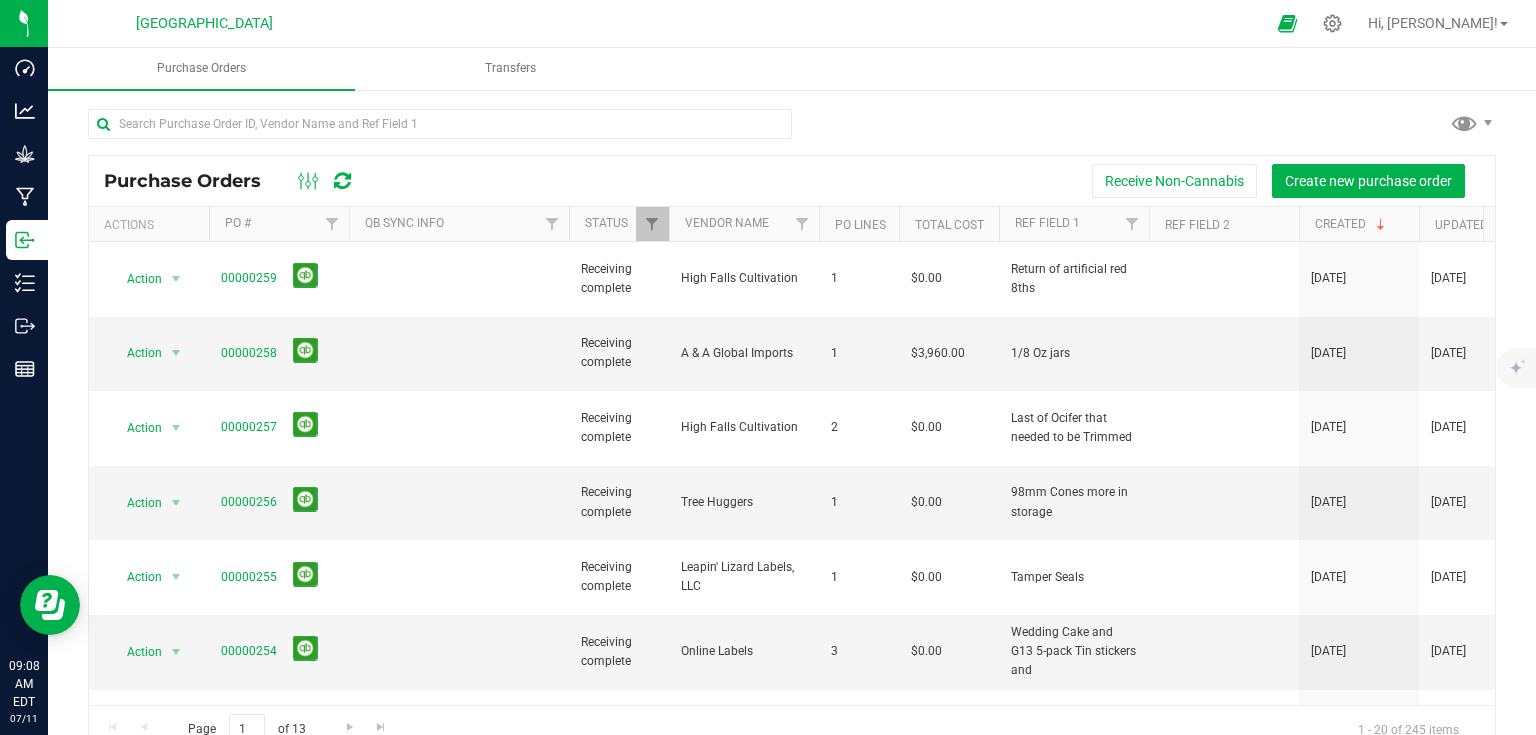 click on "Purchase Orders
Receive Non-Cannabis
Create new purchase order" at bounding box center (792, 181) 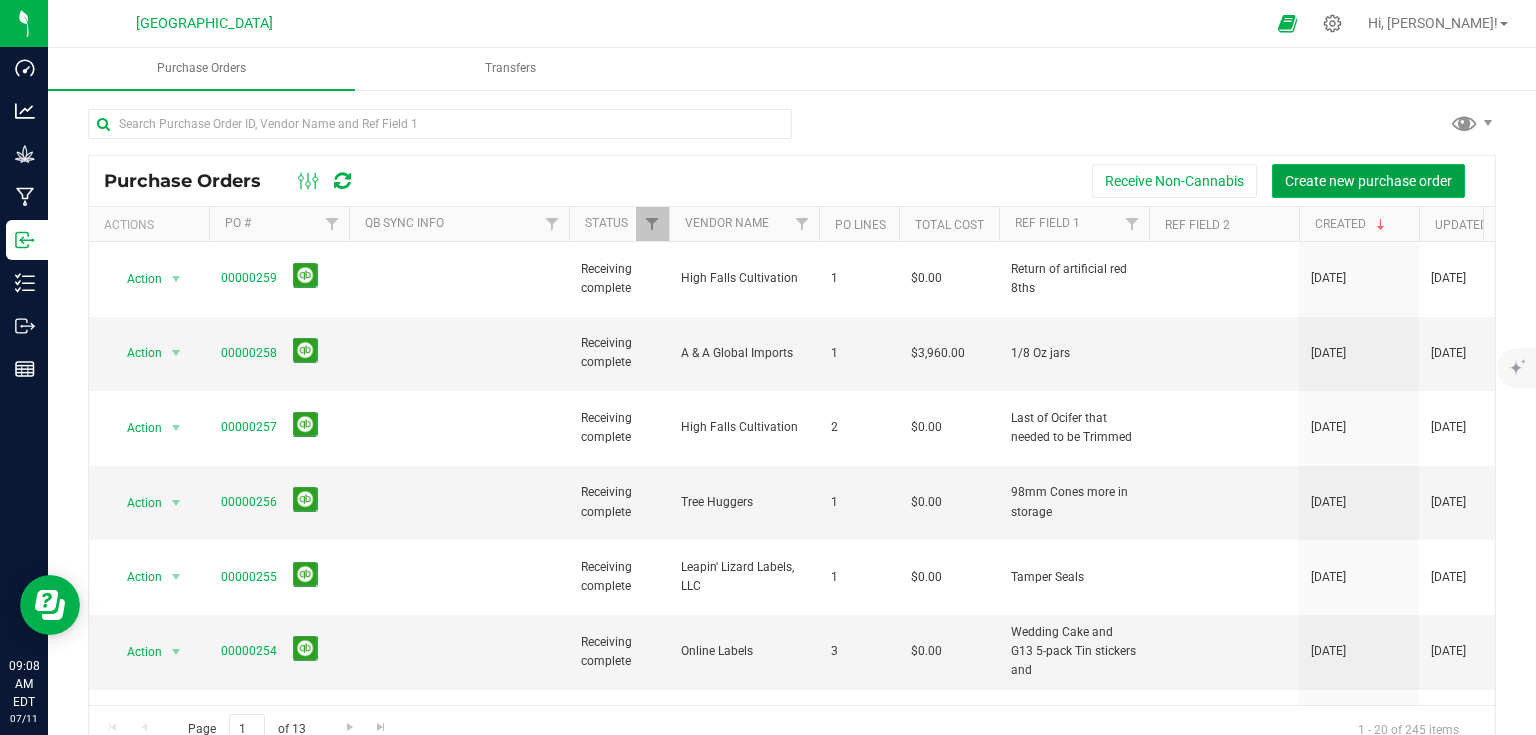 click on "Create new purchase order" at bounding box center (1368, 181) 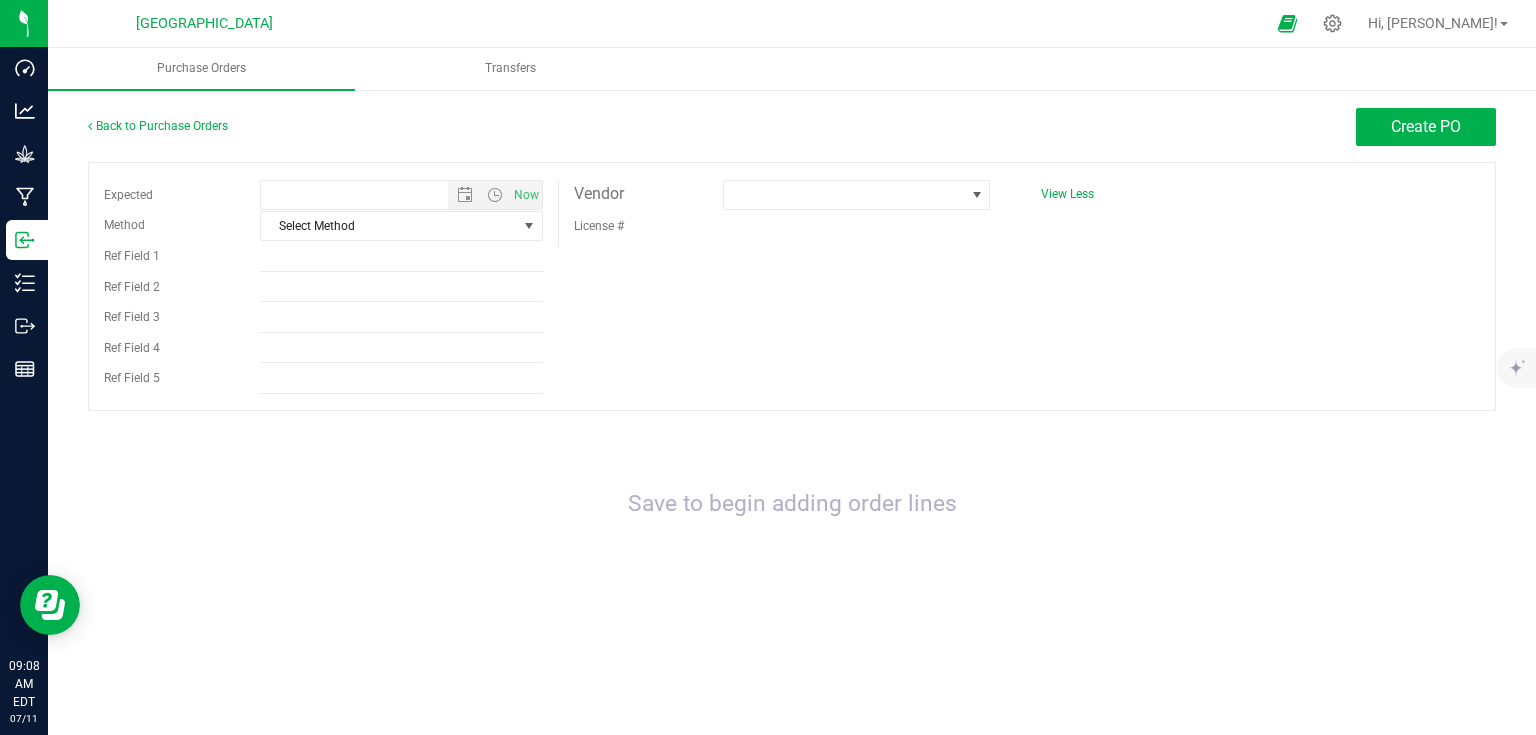 type on "[DATE] 9:08 AM" 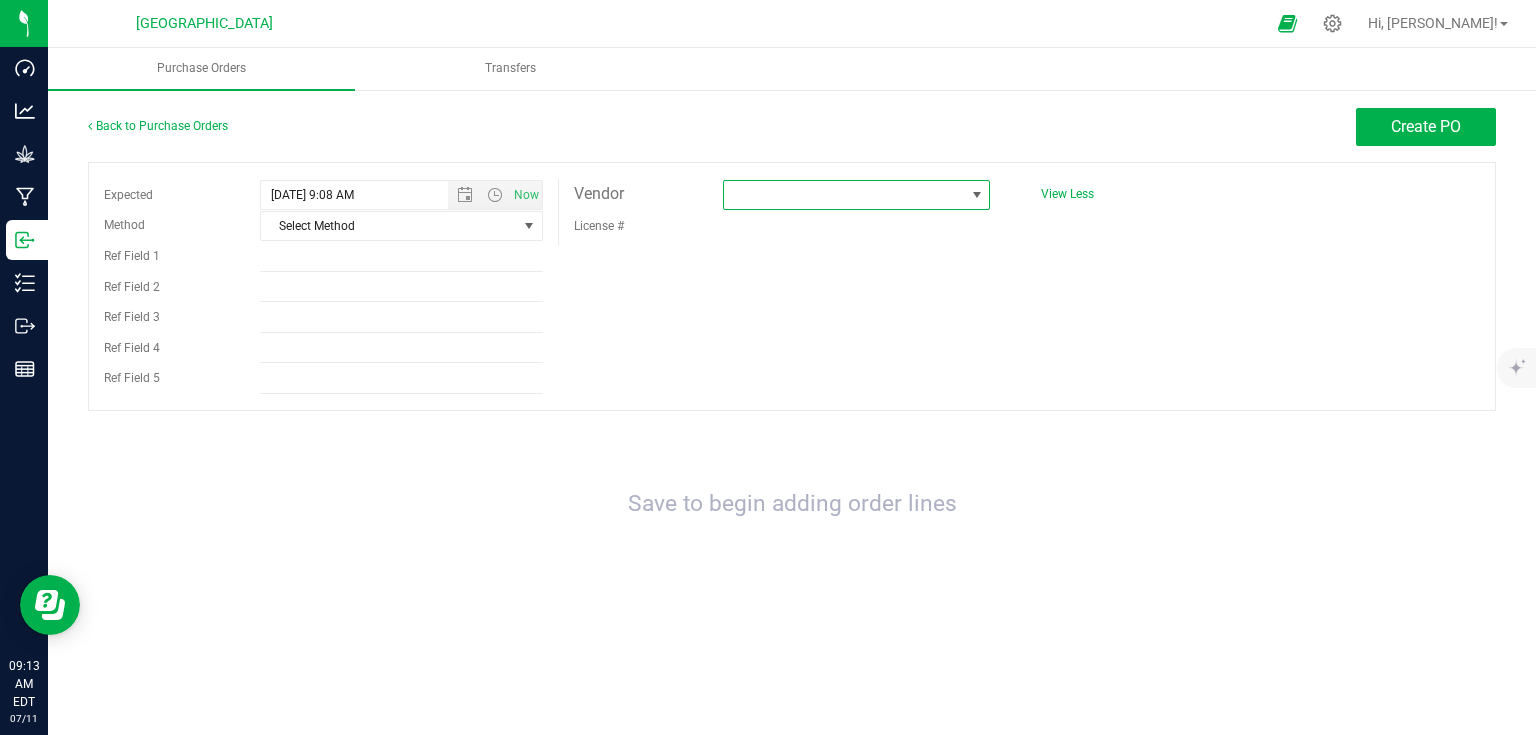click at bounding box center (844, 195) 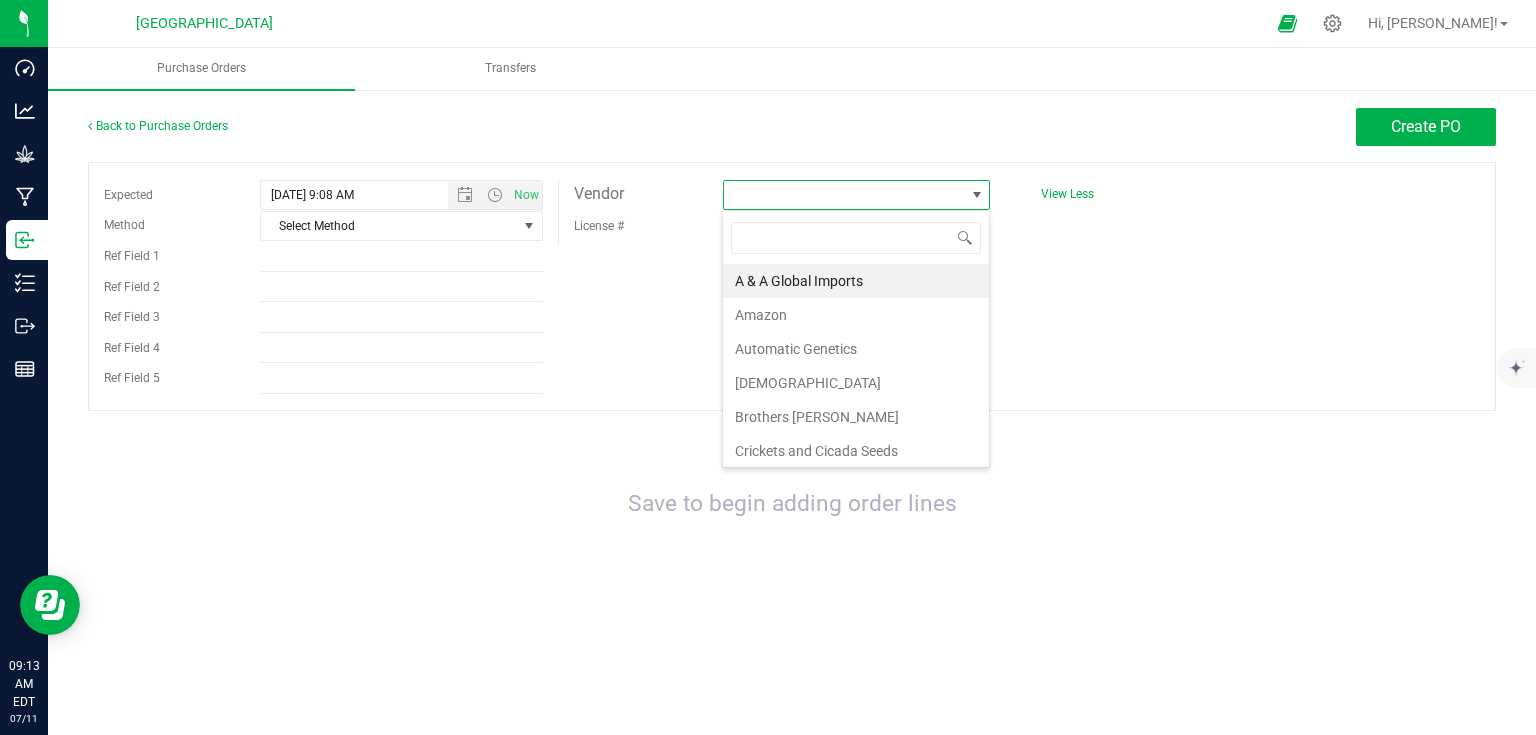scroll, scrollTop: 99970, scrollLeft: 99732, axis: both 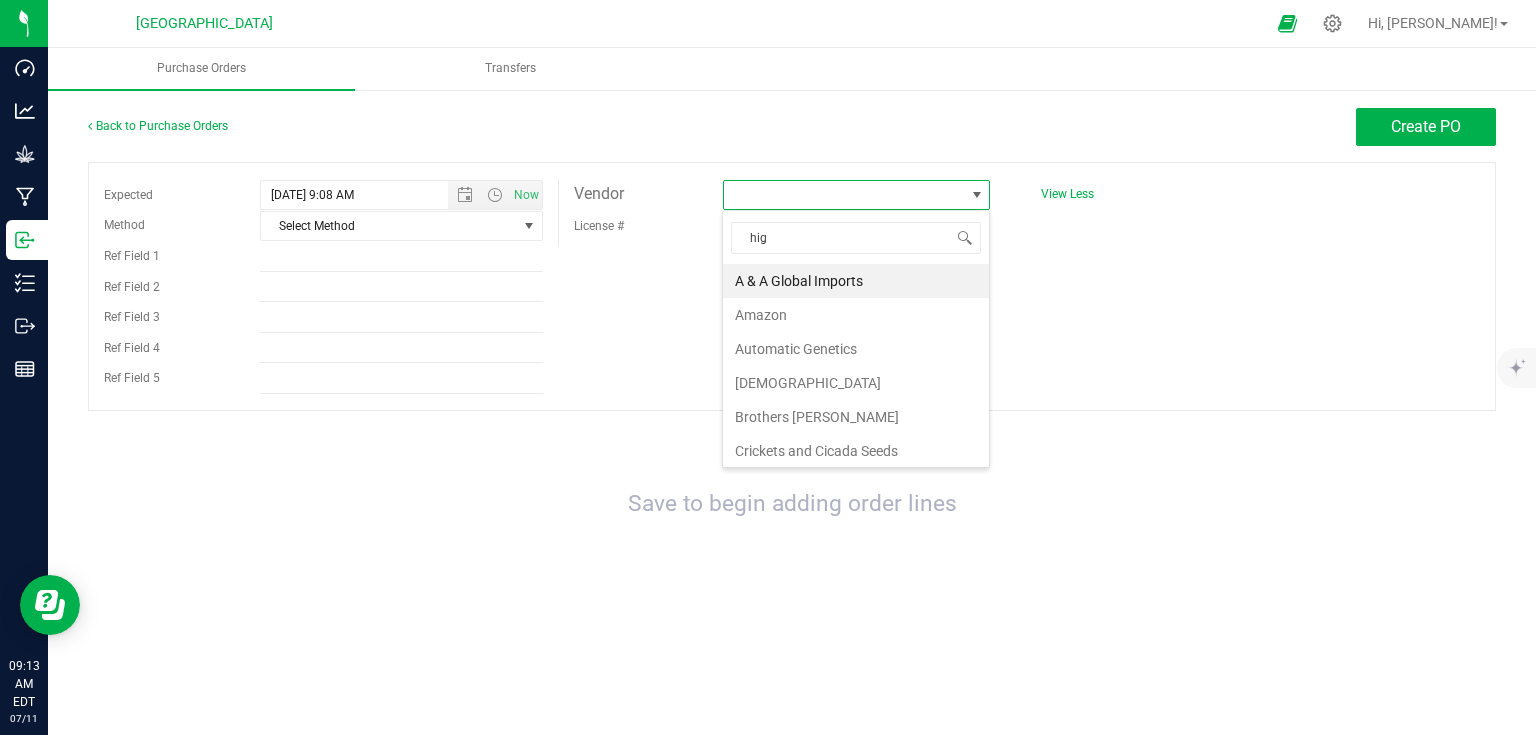 type on "high" 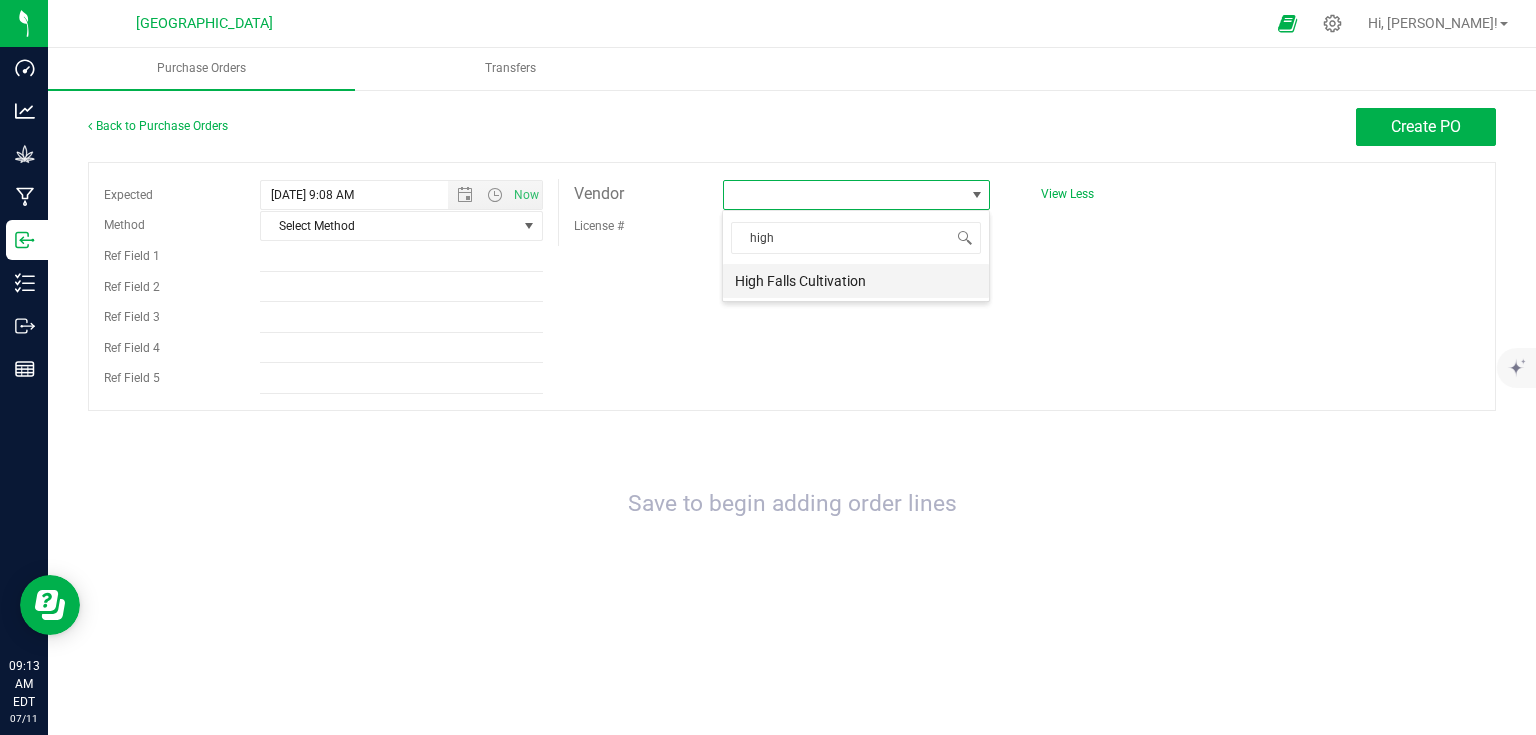 click on "High Falls Cultivation" at bounding box center [856, 281] 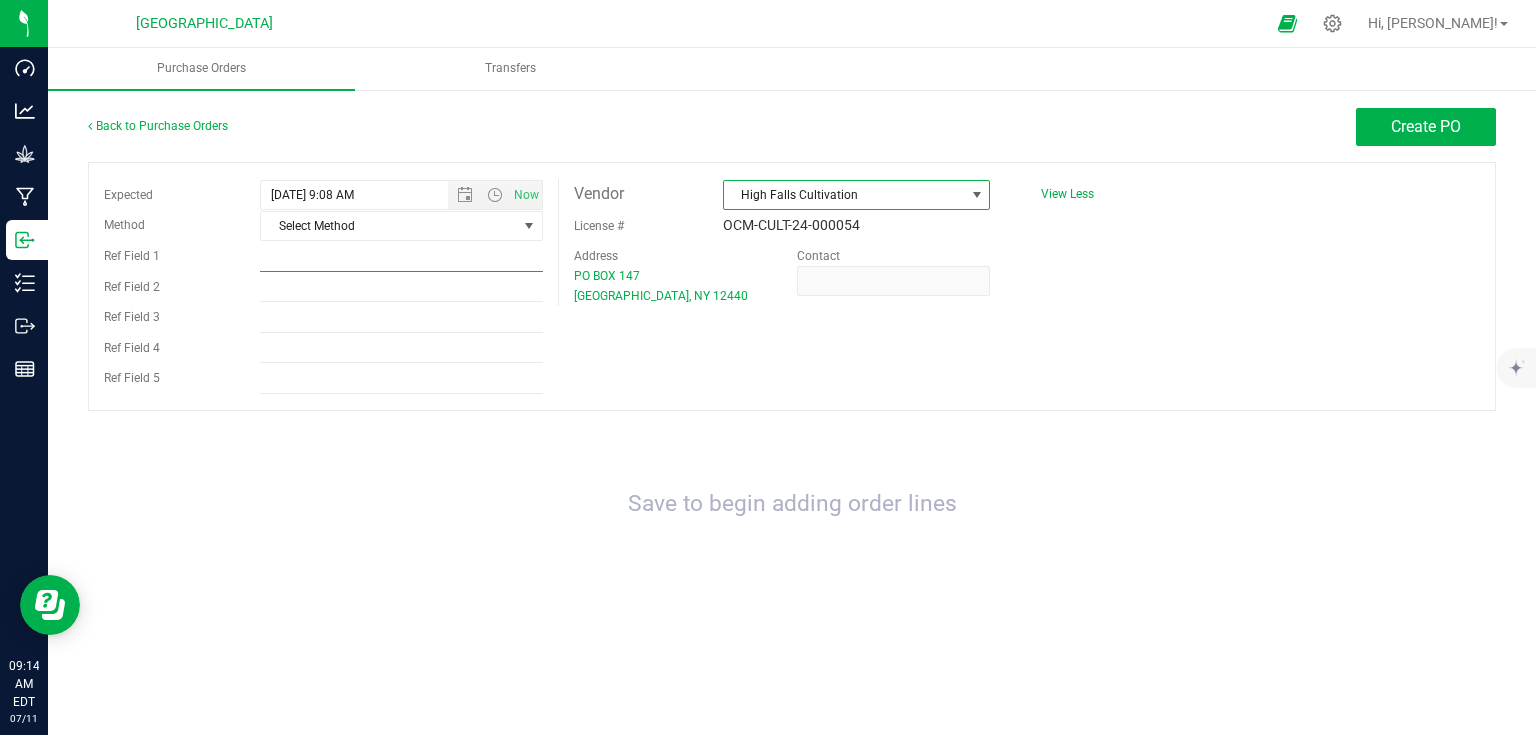 click on "Ref Field 1" at bounding box center [401, 257] 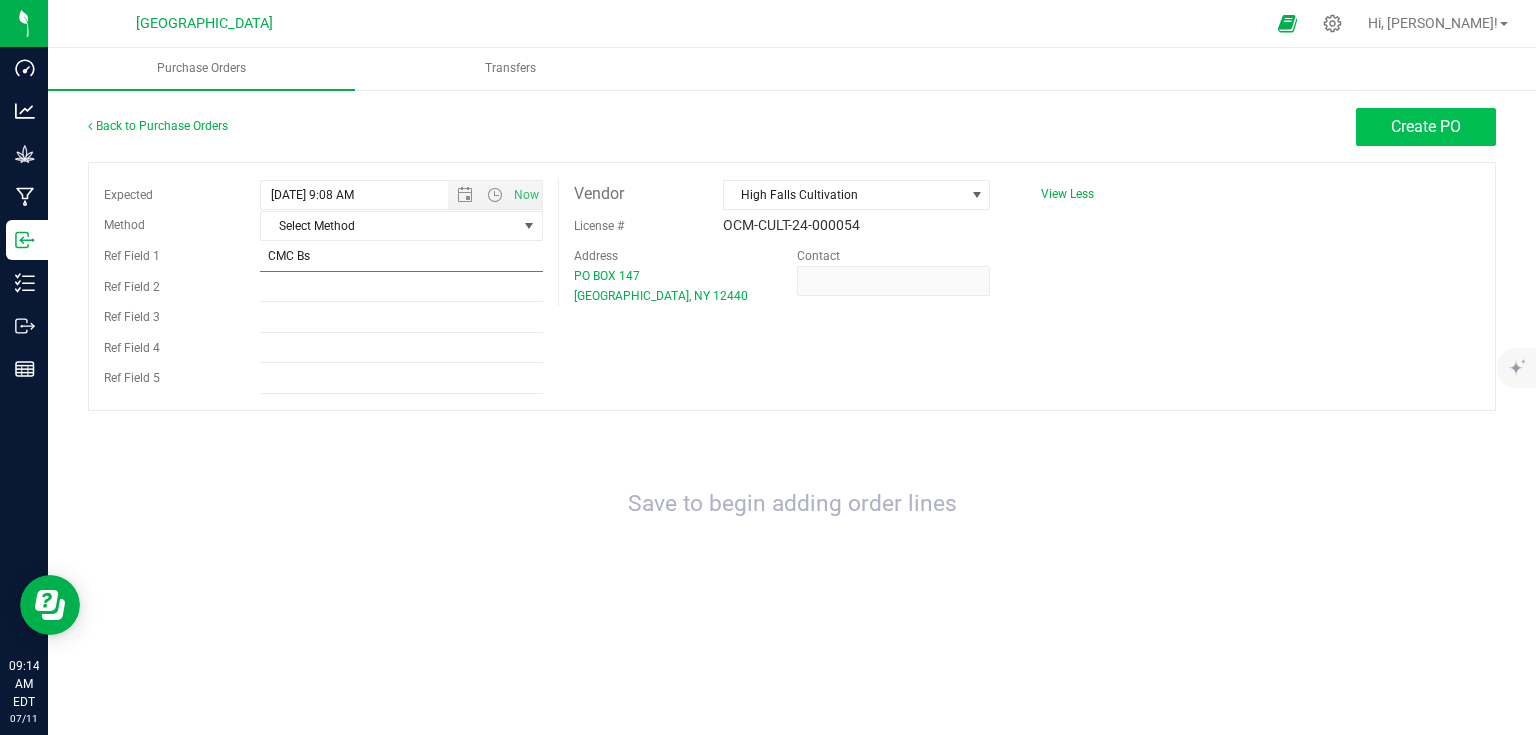 type on "CMC Bs" 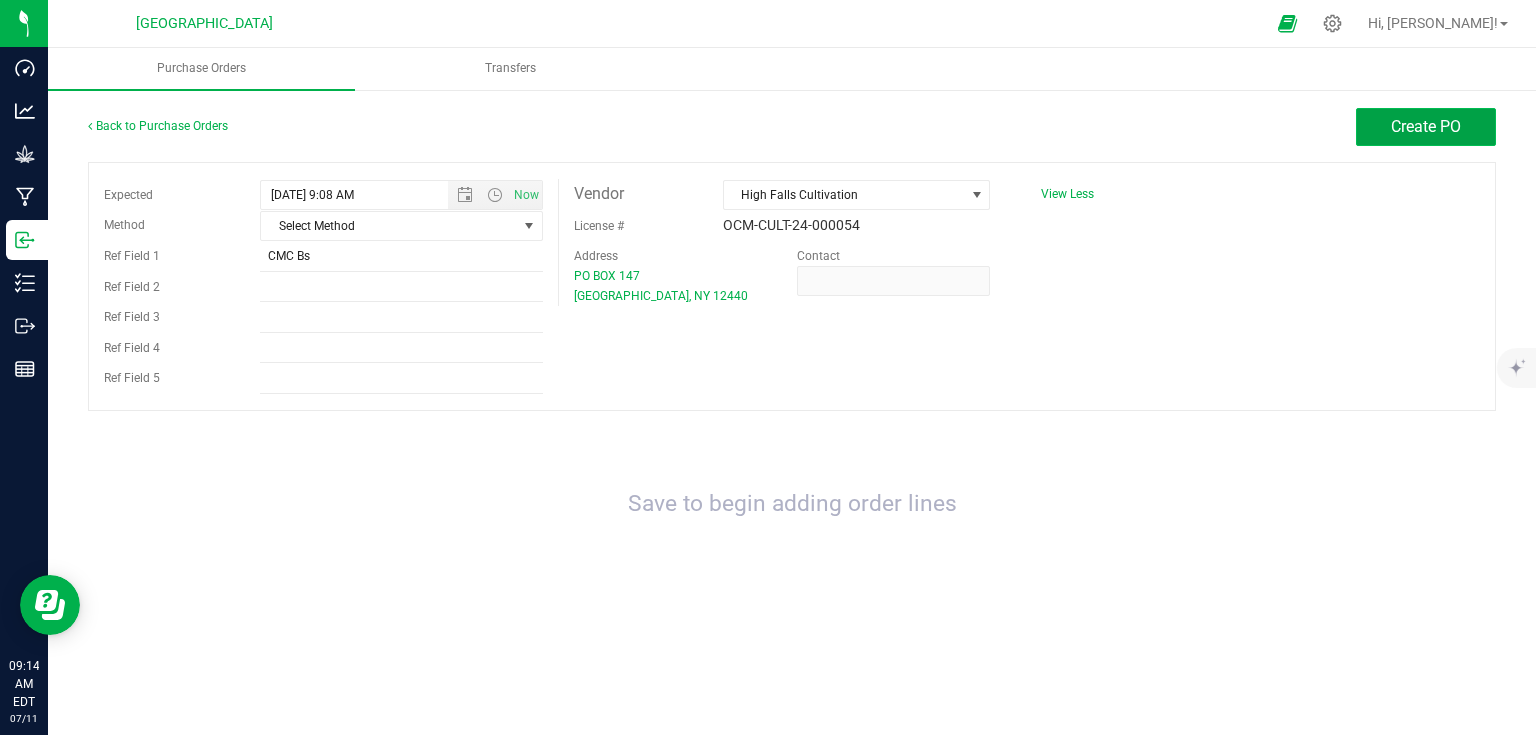 click on "Create PO" at bounding box center [1426, 126] 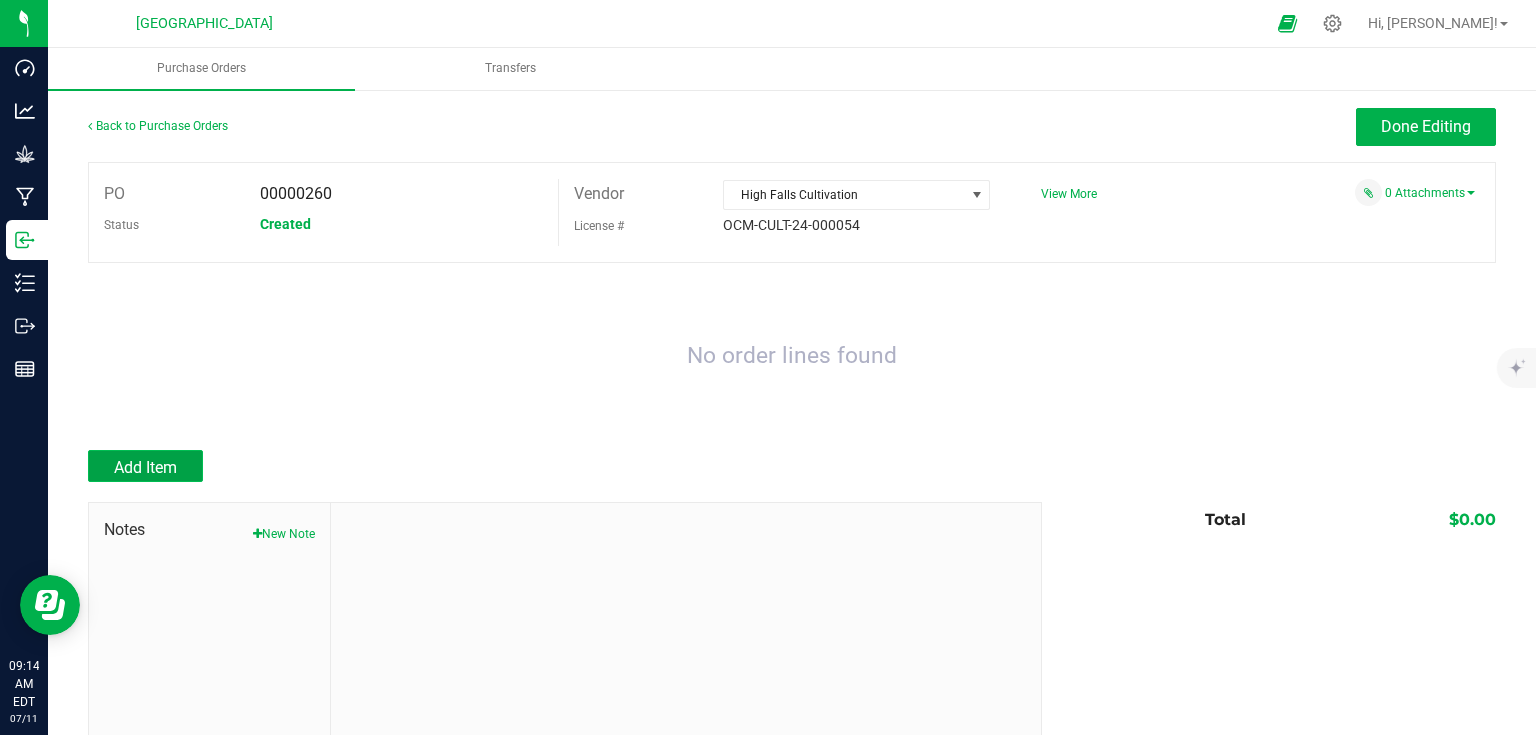 click on "Add Item" at bounding box center (145, 467) 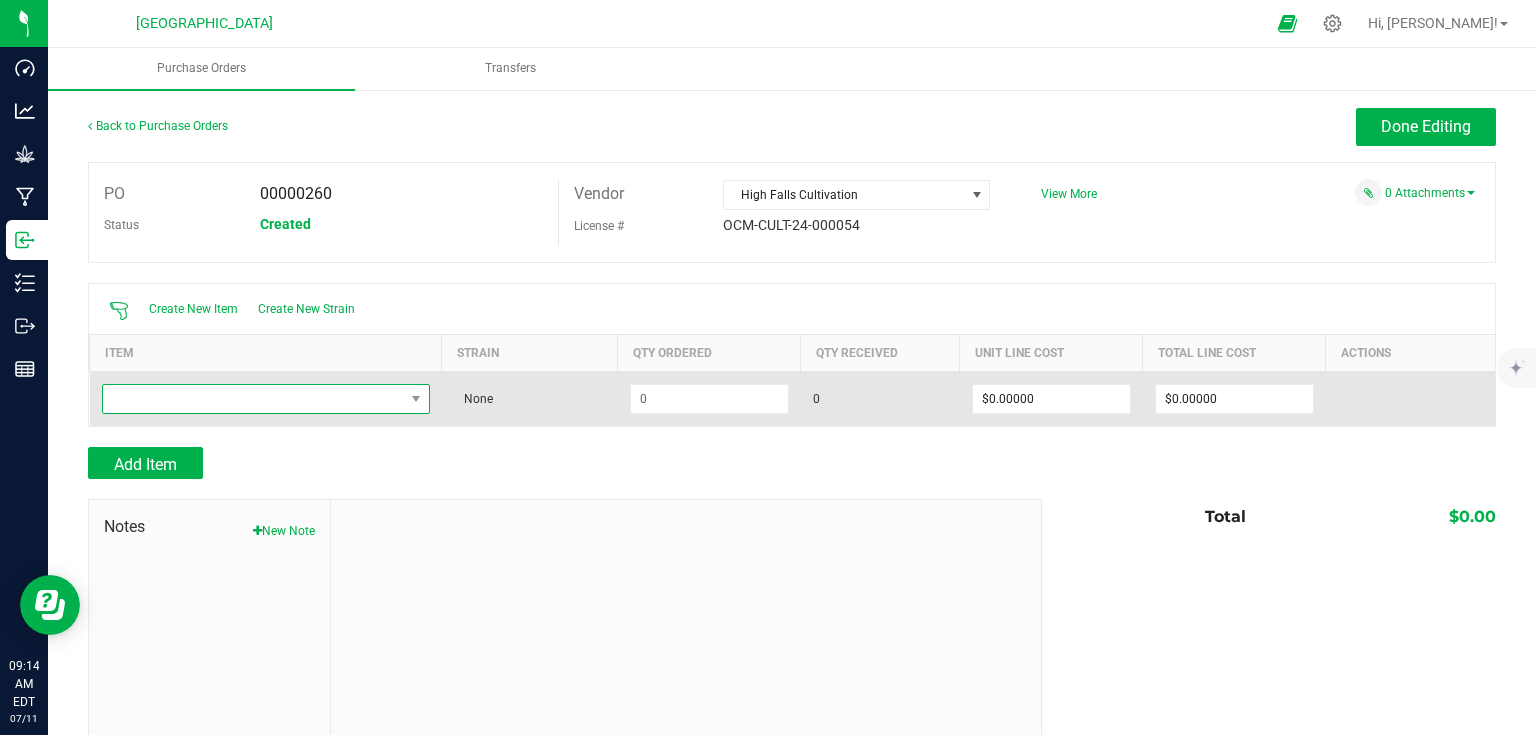 click at bounding box center [253, 399] 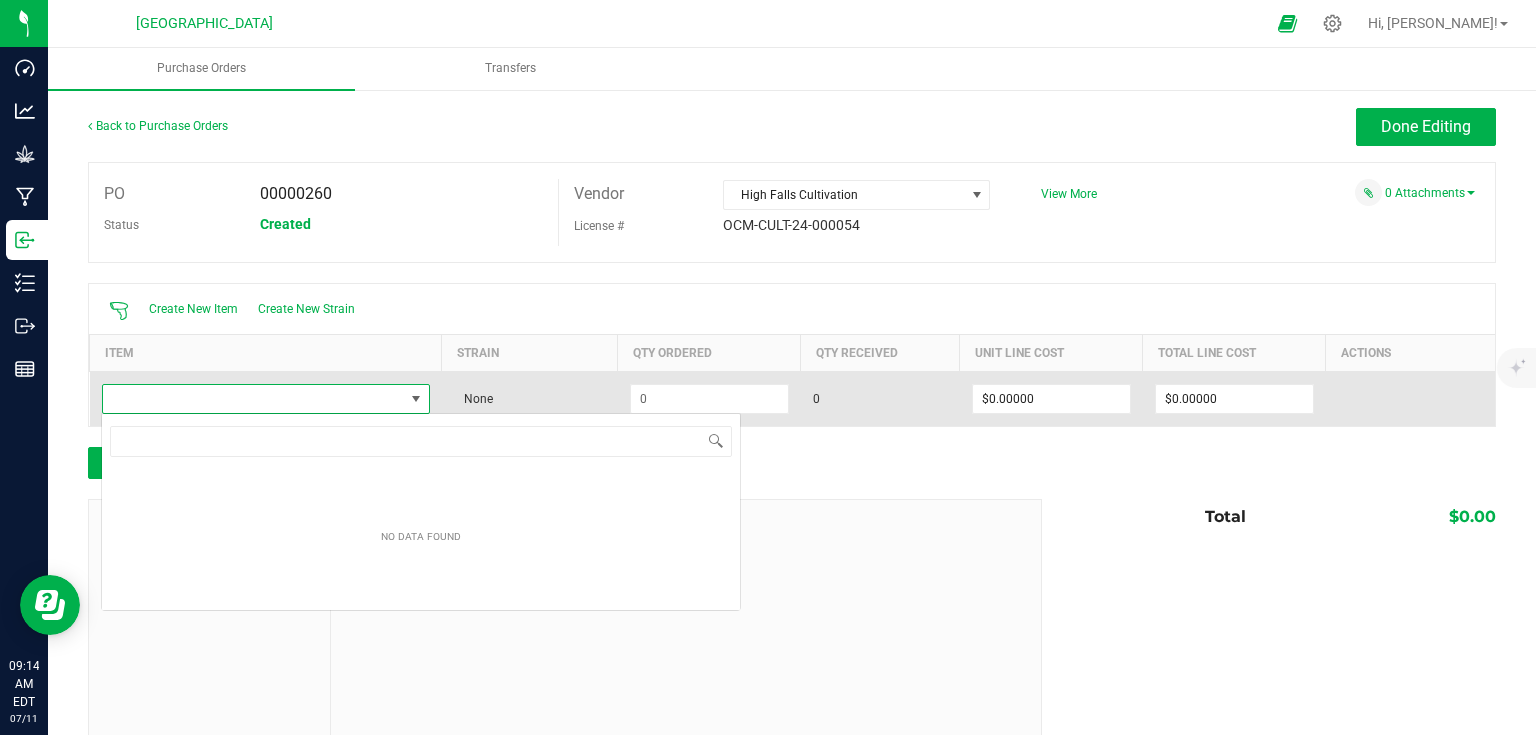 scroll, scrollTop: 99970, scrollLeft: 99674, axis: both 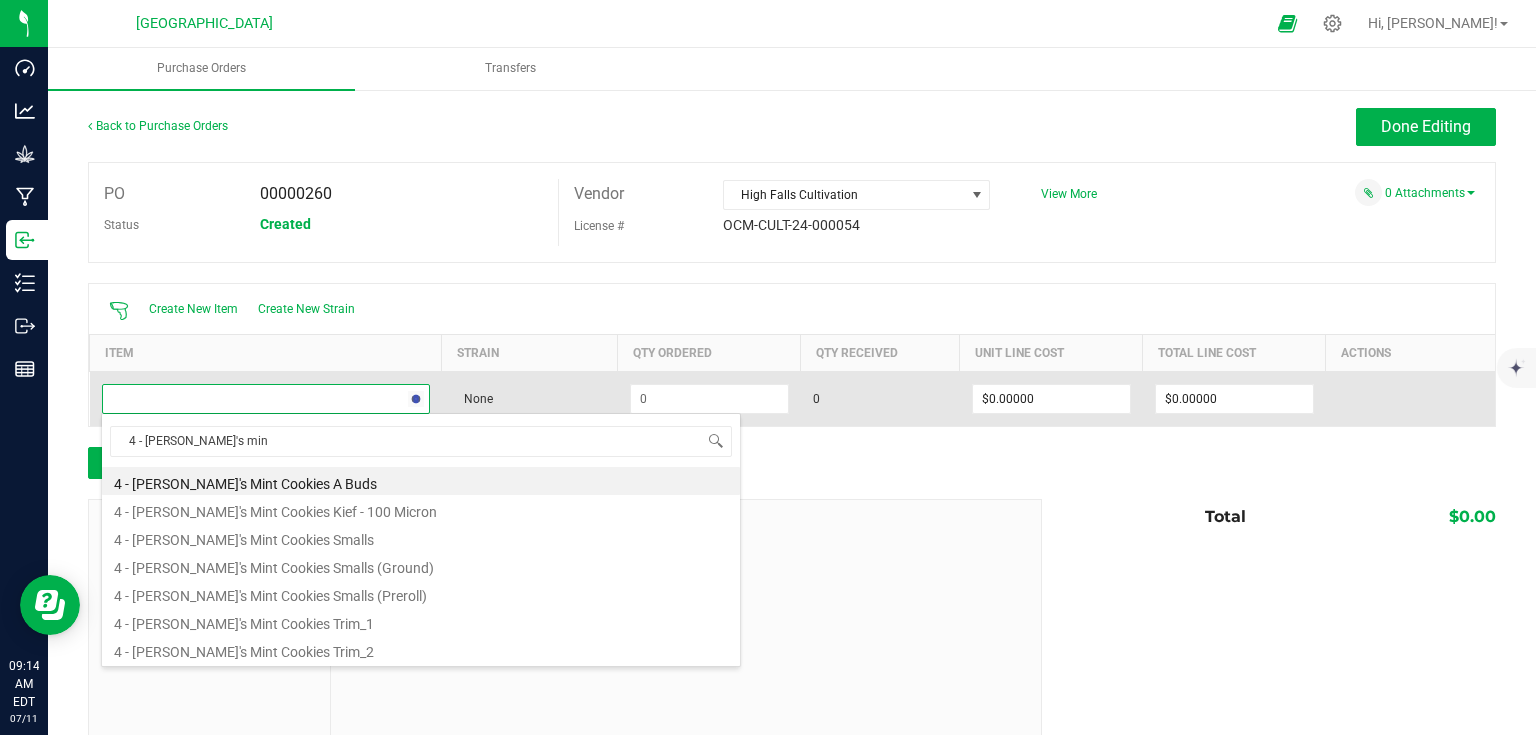 type on "4 - [PERSON_NAME]'s mint" 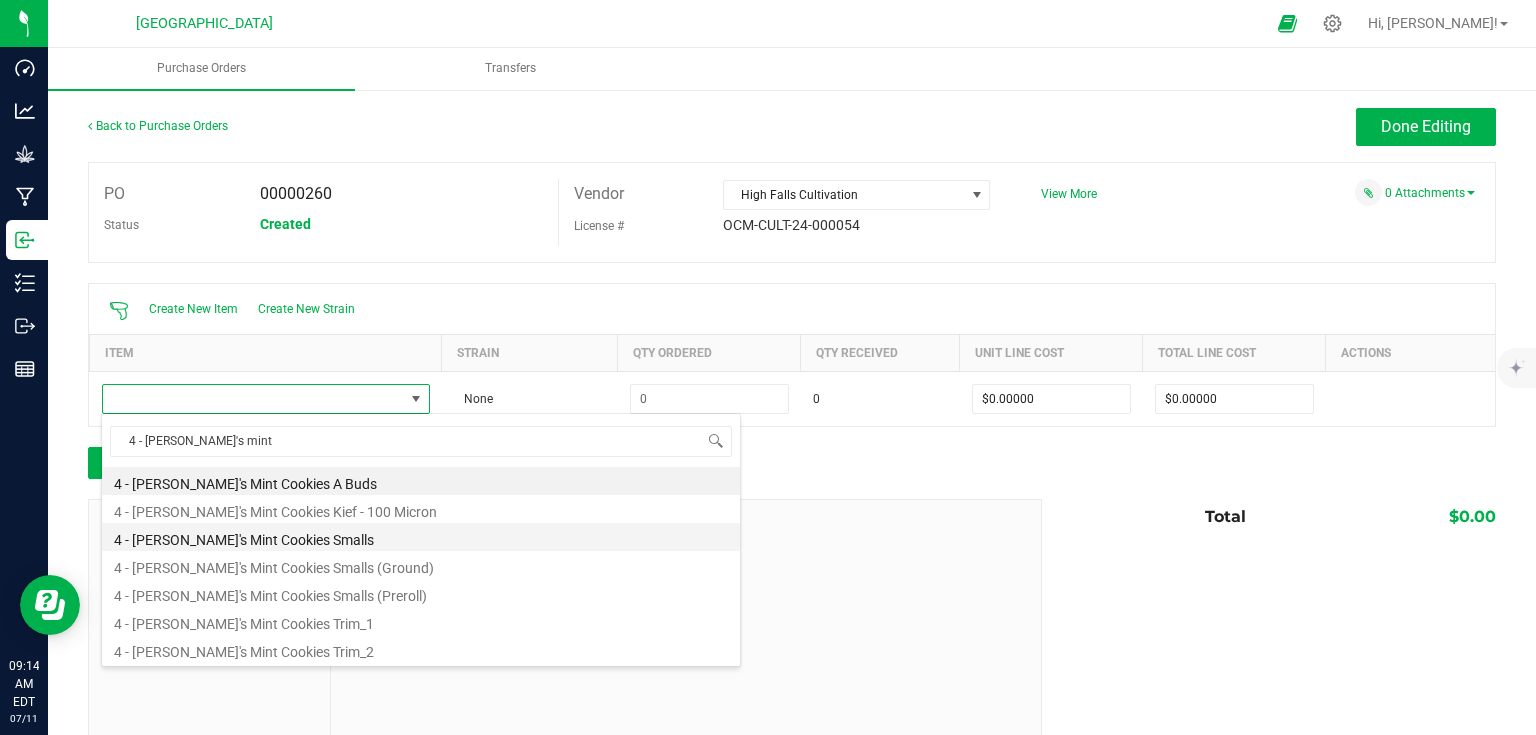 click on "4 - [PERSON_NAME]'s Mint Cookies Smalls" at bounding box center [421, 537] 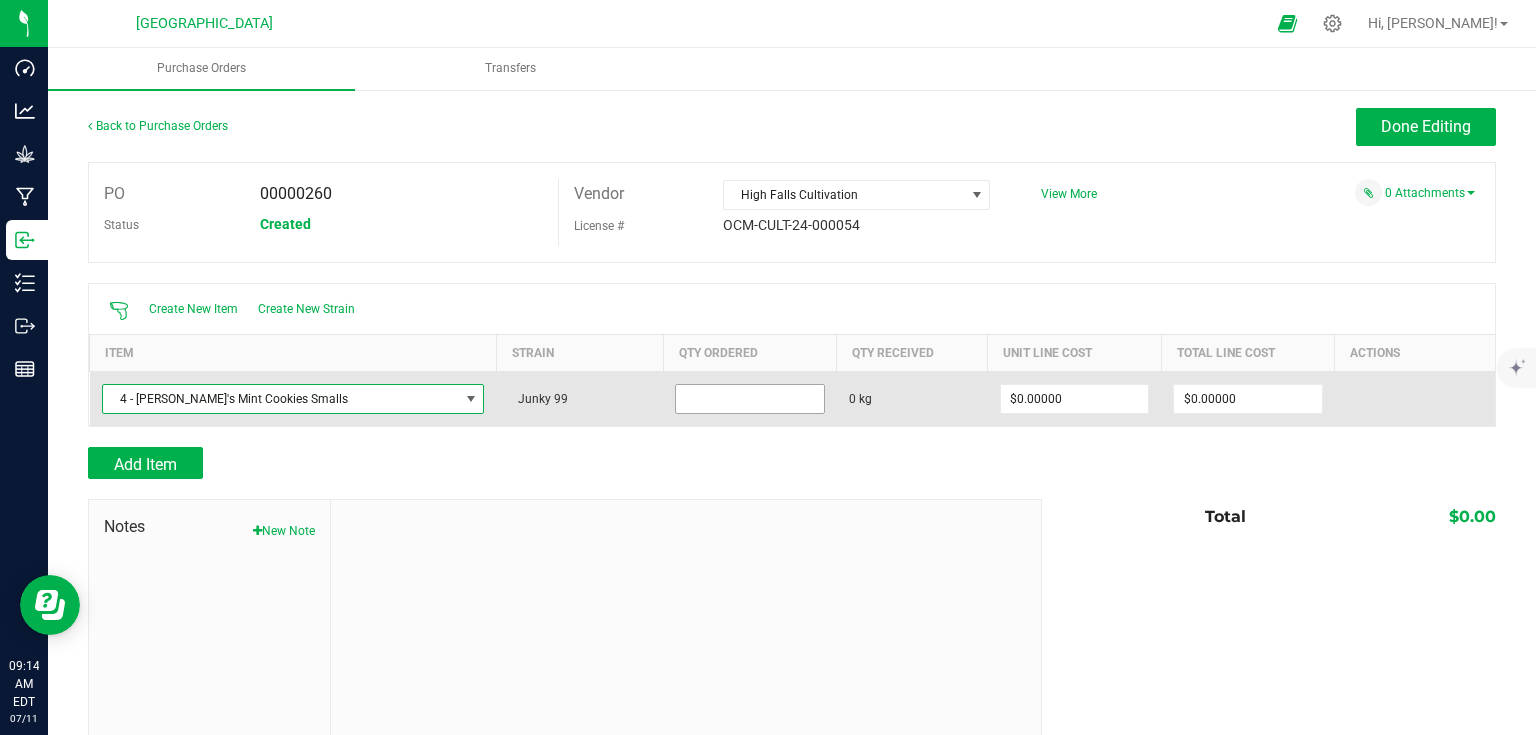 click at bounding box center (750, 399) 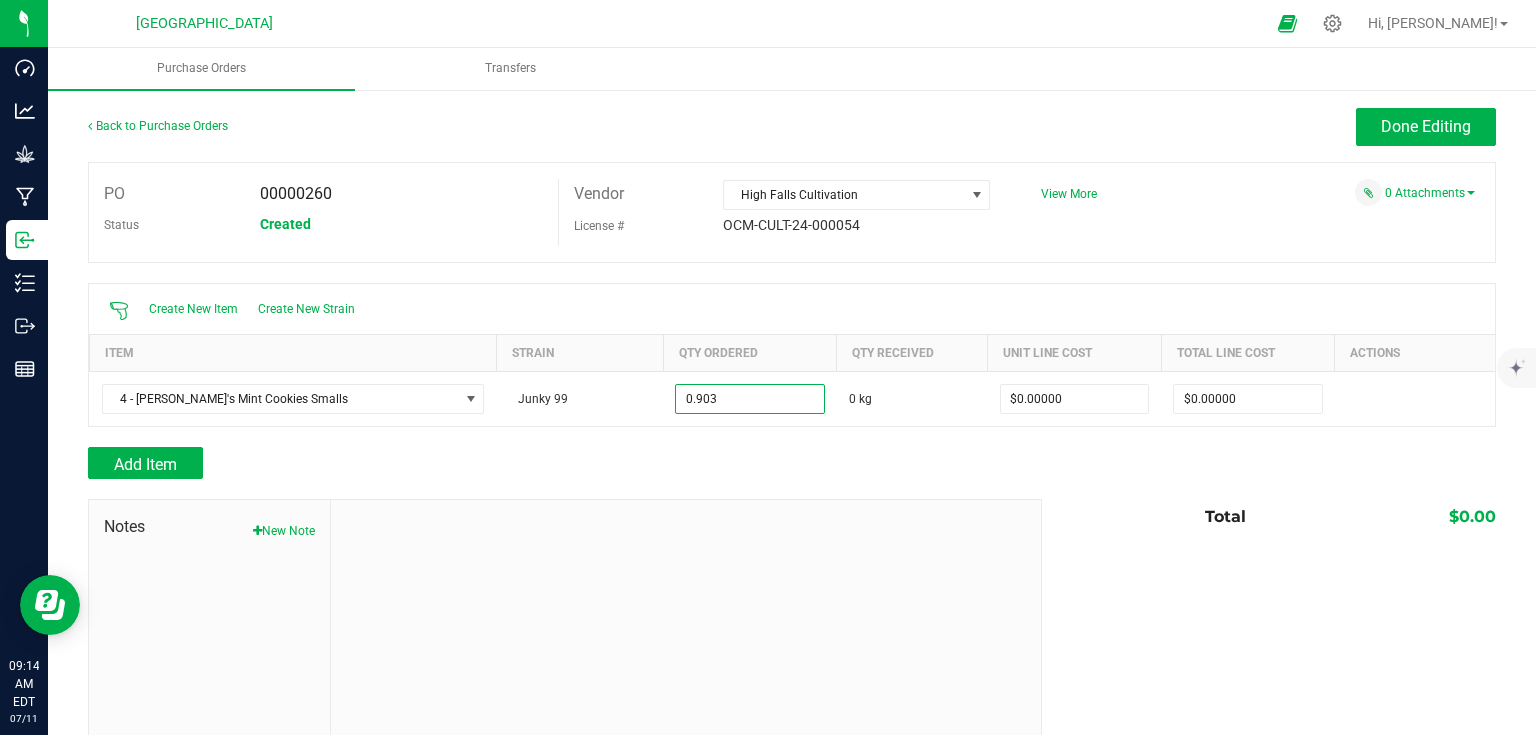 type on "0.9030 kg" 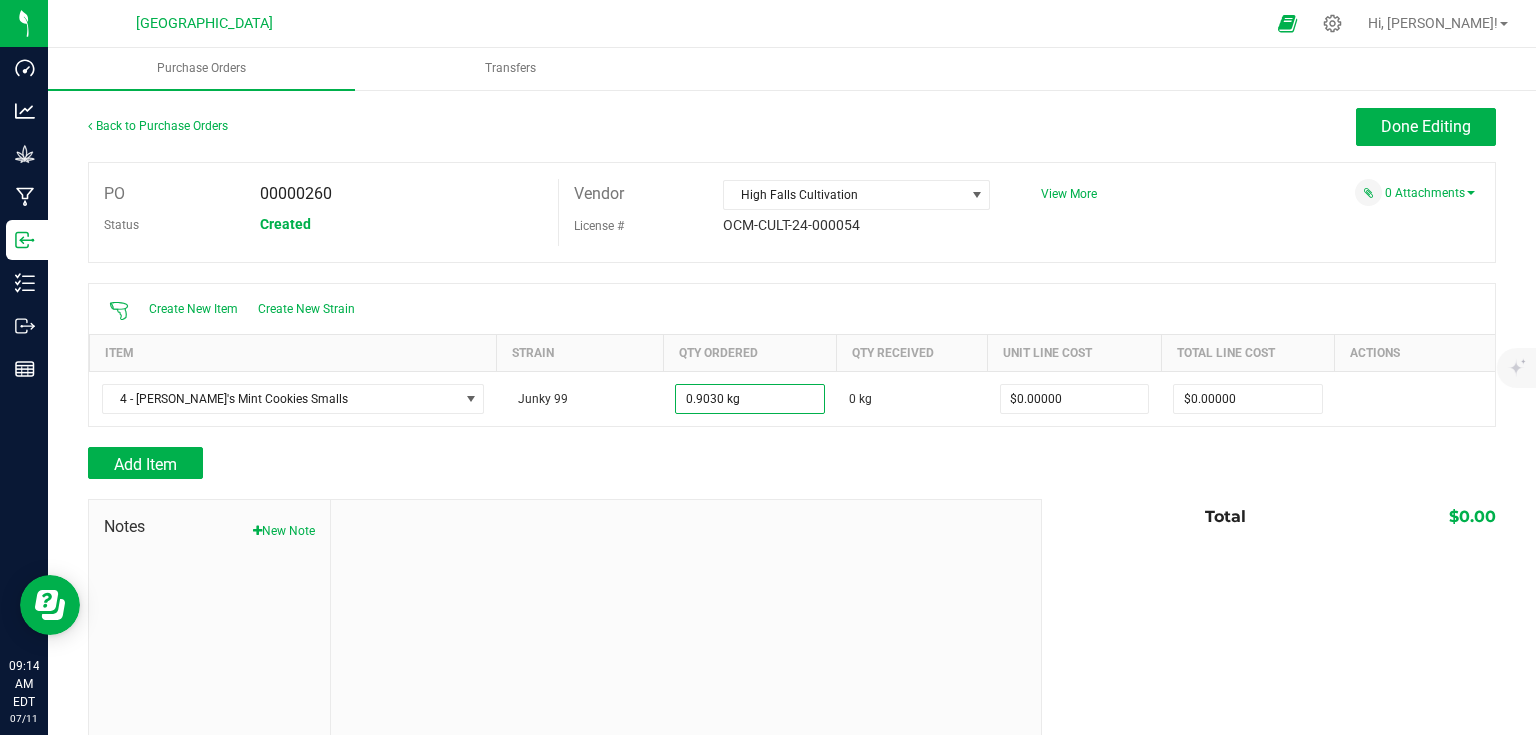 click on "Add Item" at bounding box center [557, 463] 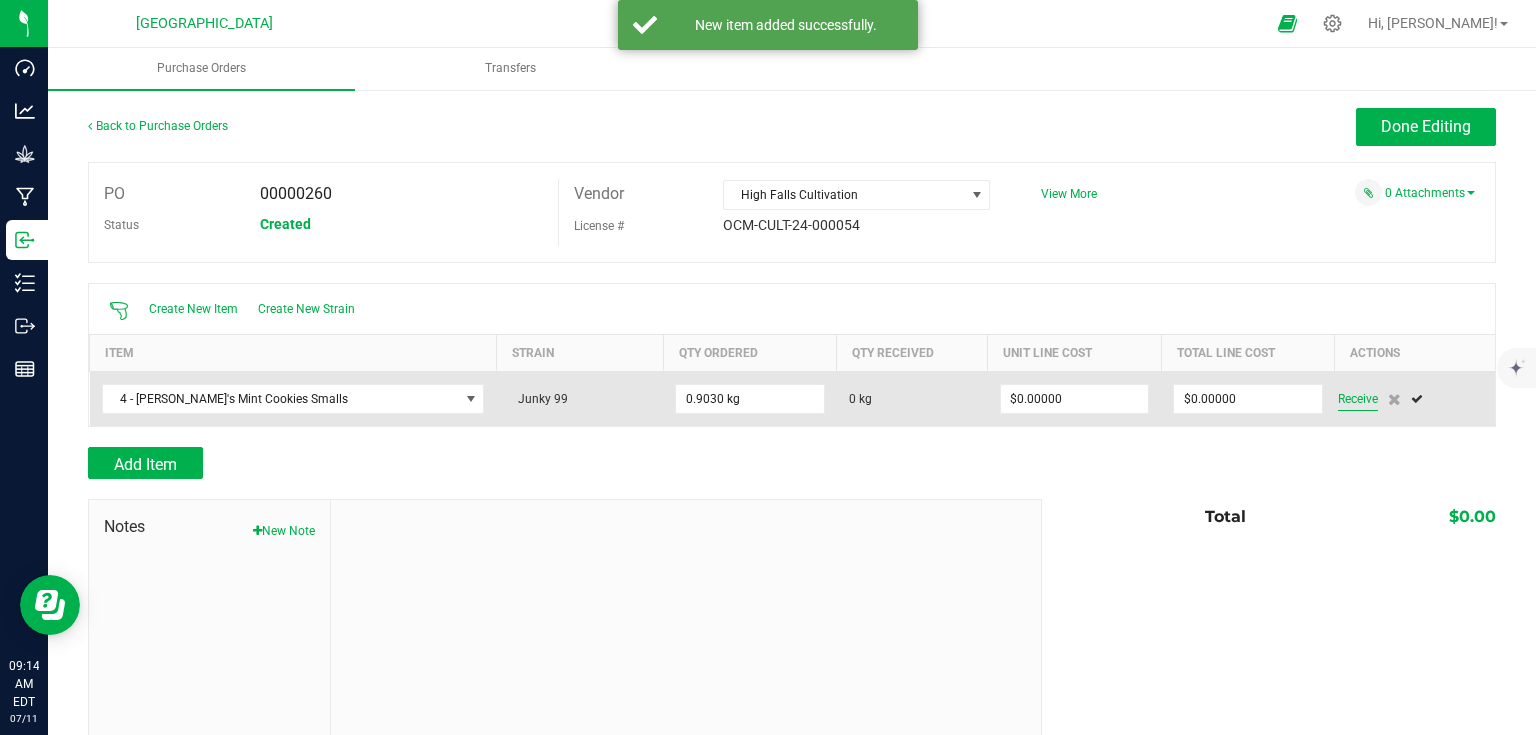click on "Receive" at bounding box center [1358, 399] 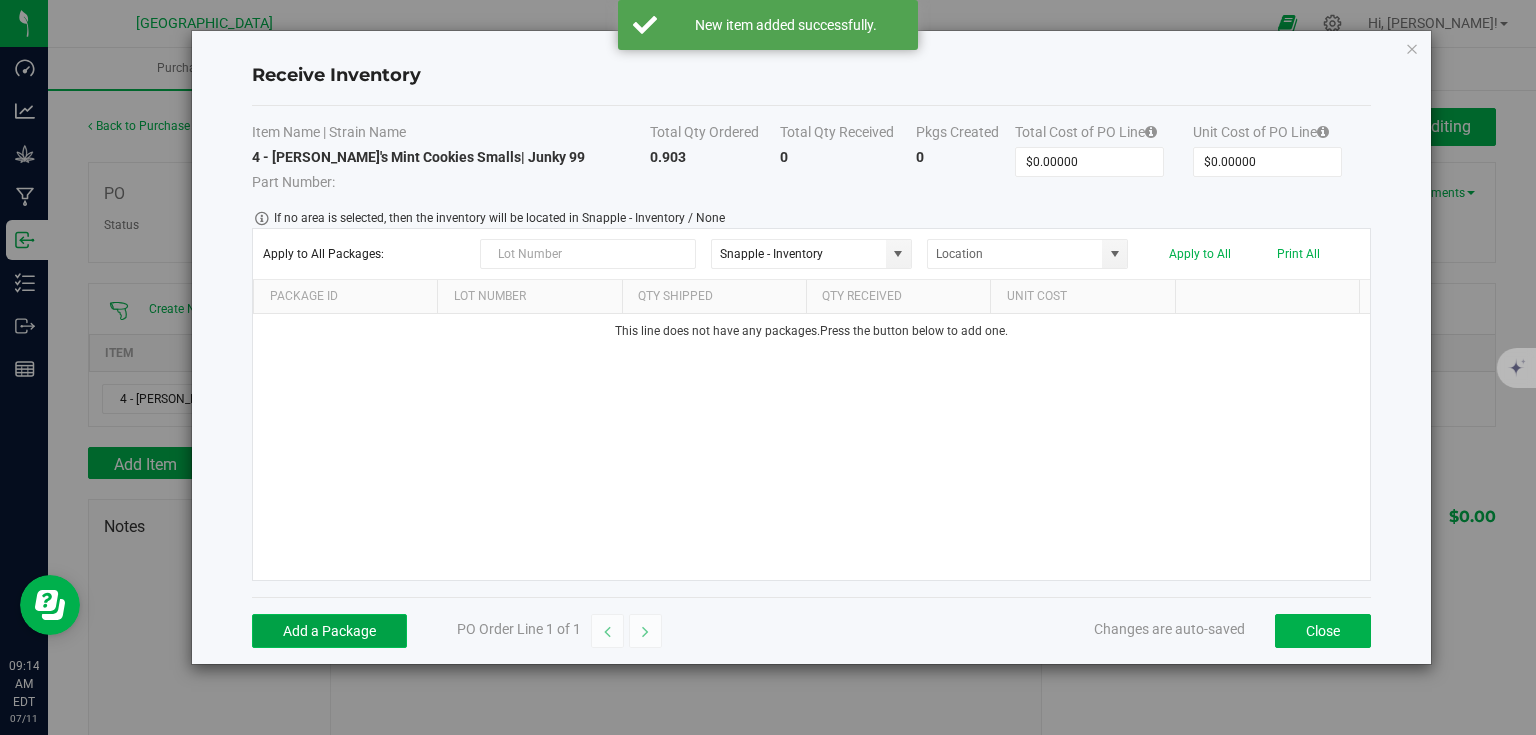 click on "Add a Package" at bounding box center [329, 631] 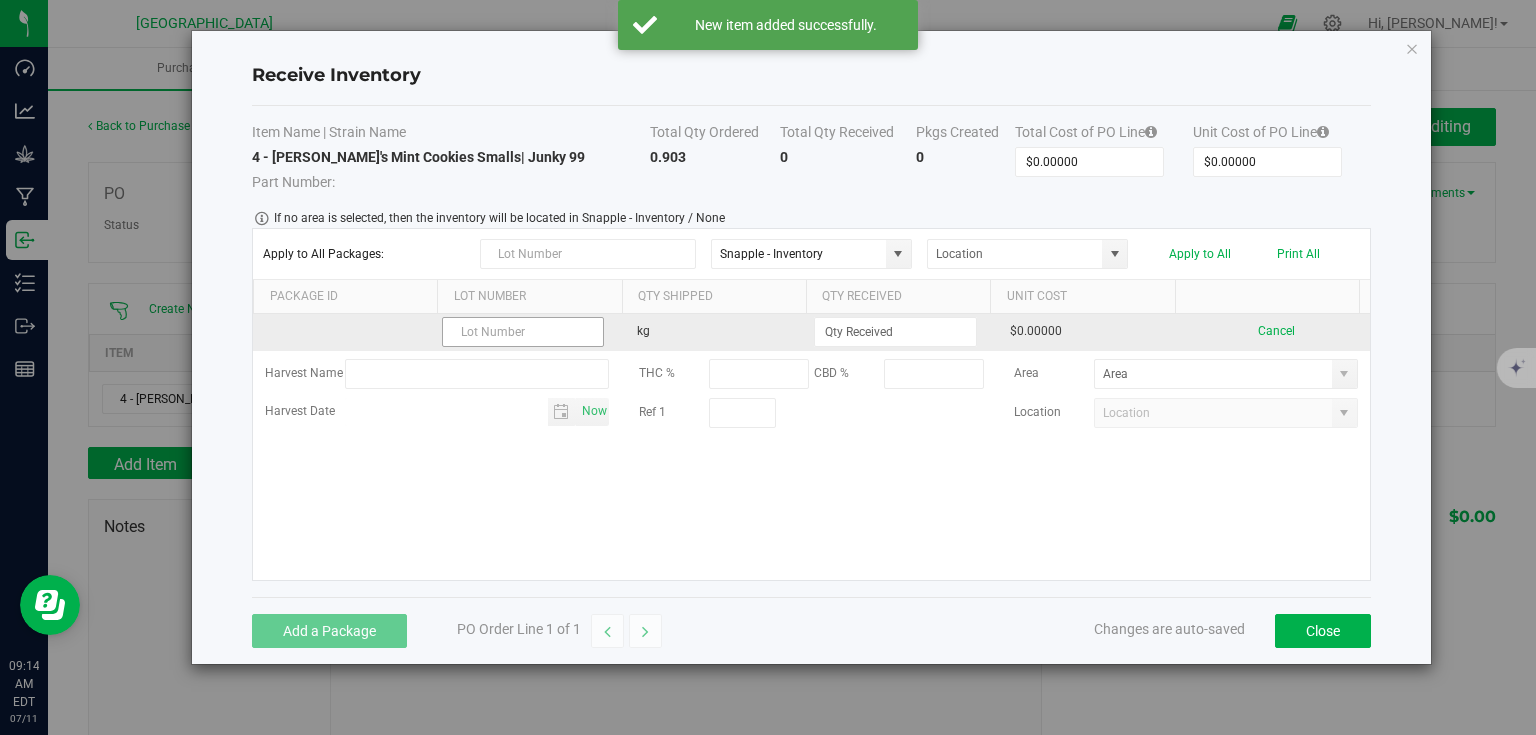 click at bounding box center (523, 332) 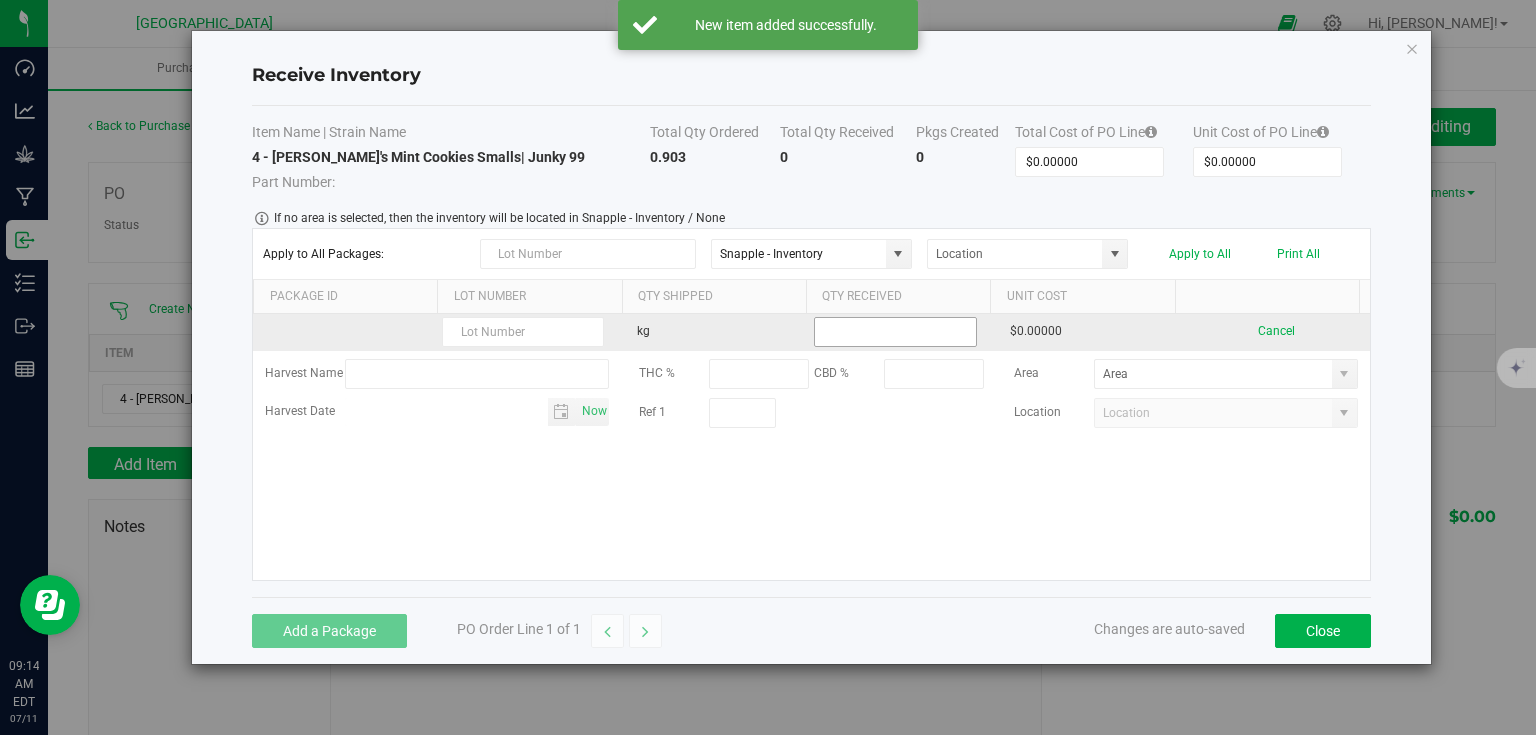click at bounding box center [895, 332] 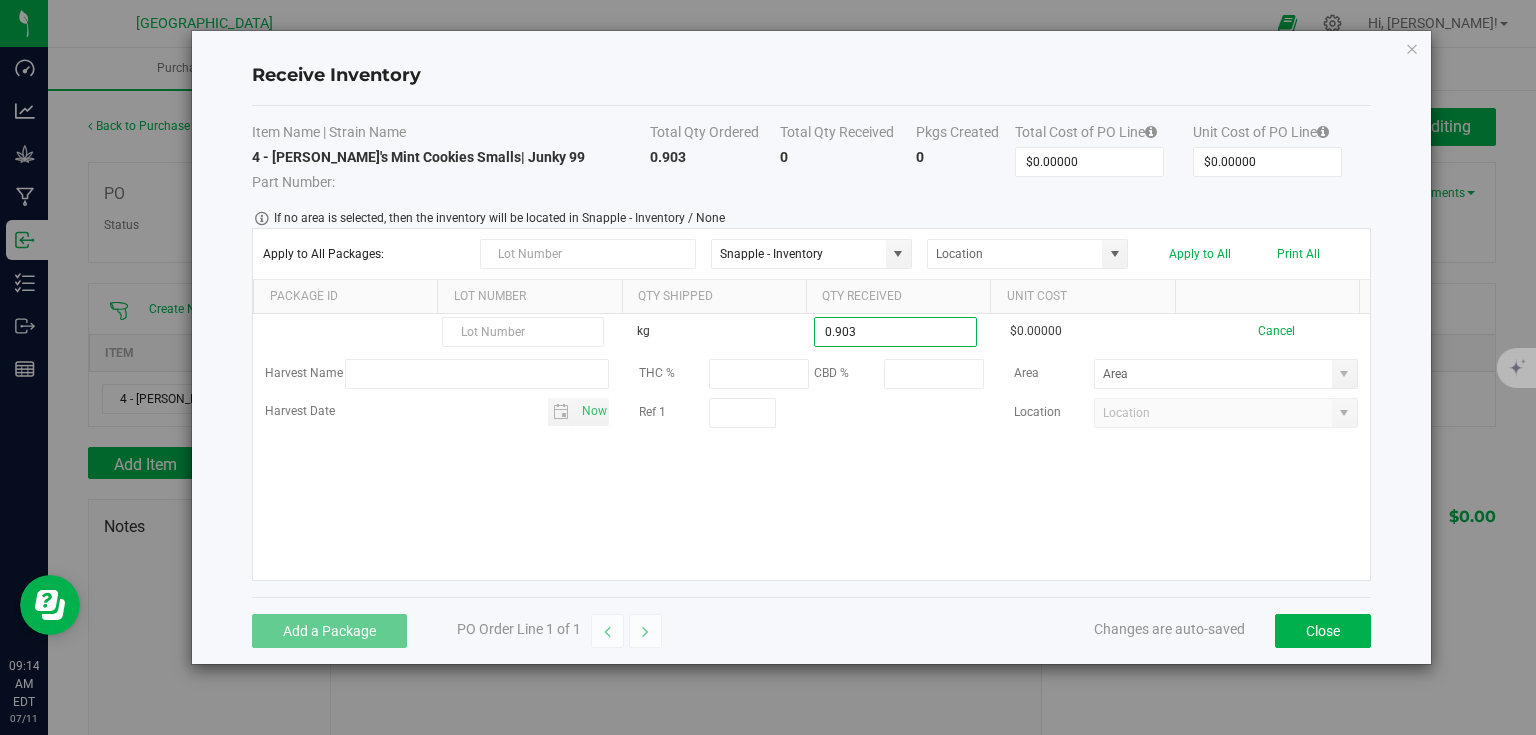 type on "0.9030 kg" 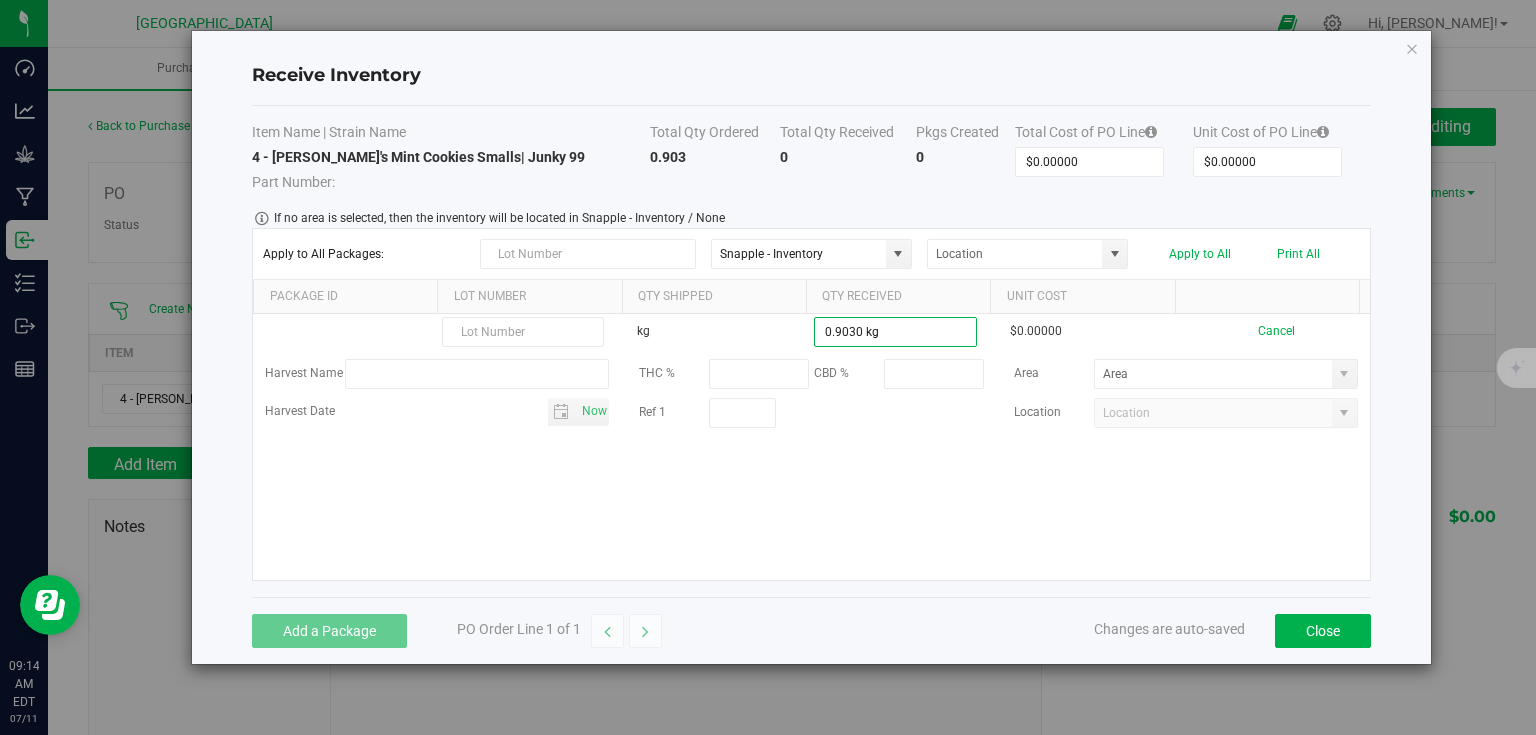 click on "kg  0.9030 kg  $0.00000   Cancel   Harvest Name   THC %   CBD %   Area   Harvest Date
Now
Ref 1   Location" at bounding box center (811, 447) 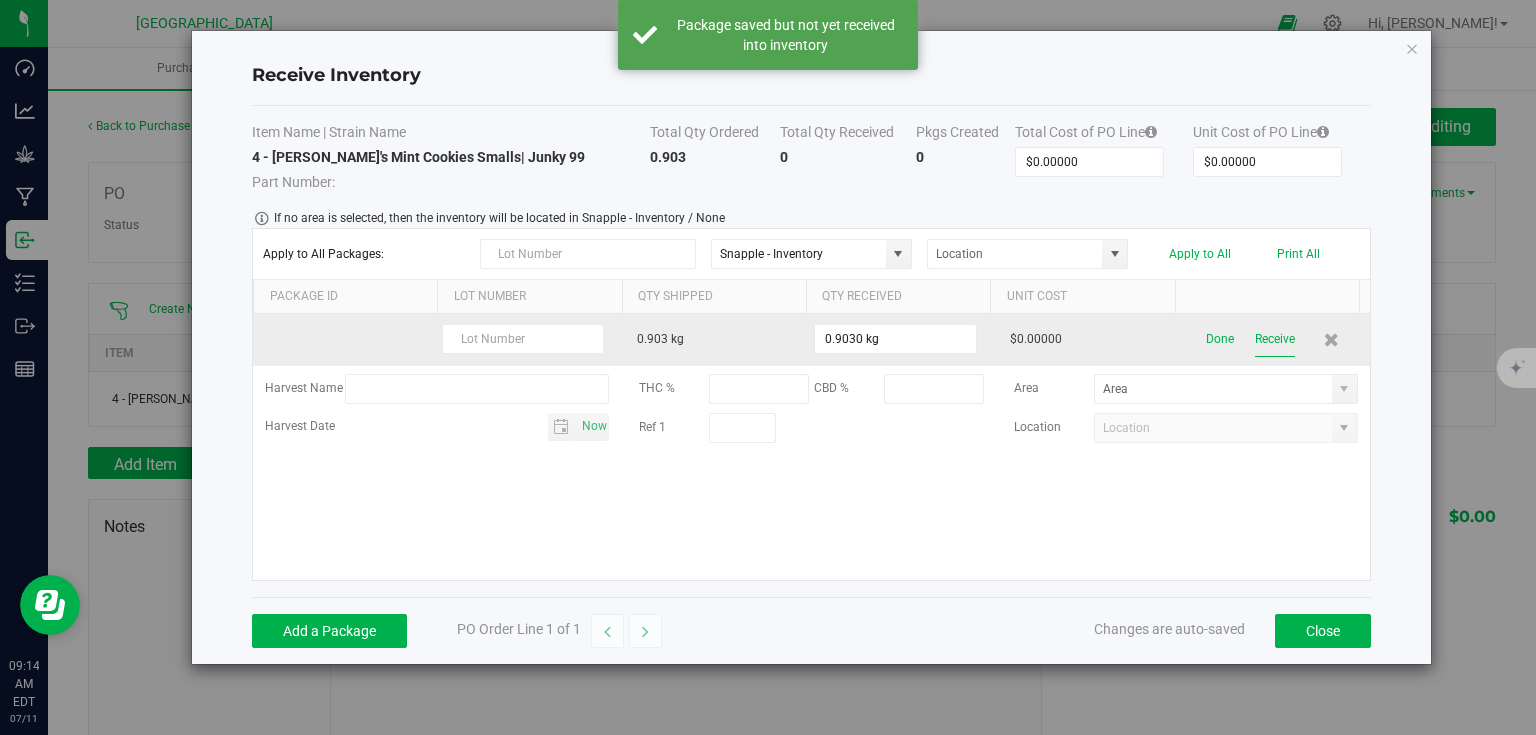 click on "Receive" at bounding box center (1275, 339) 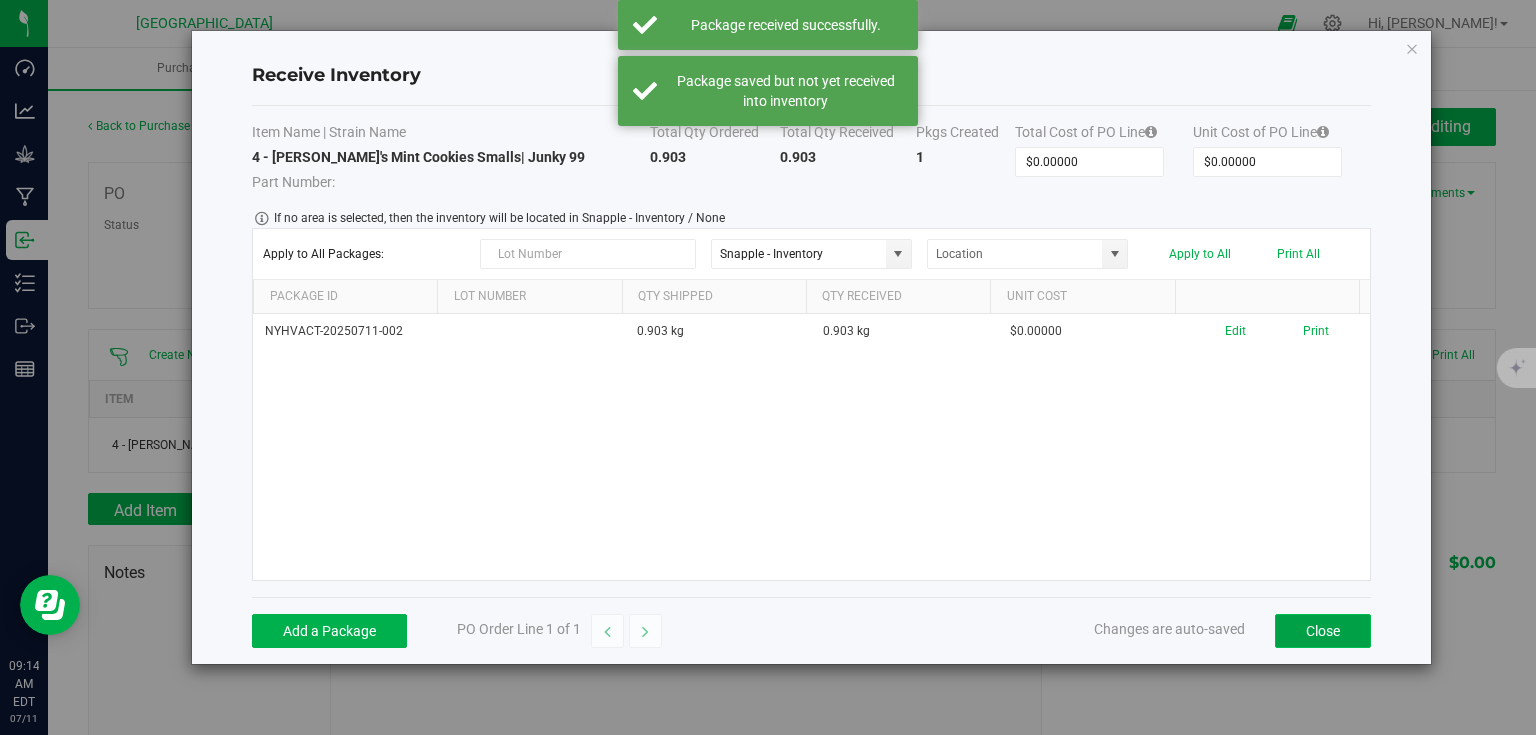 click on "Close" at bounding box center (1323, 631) 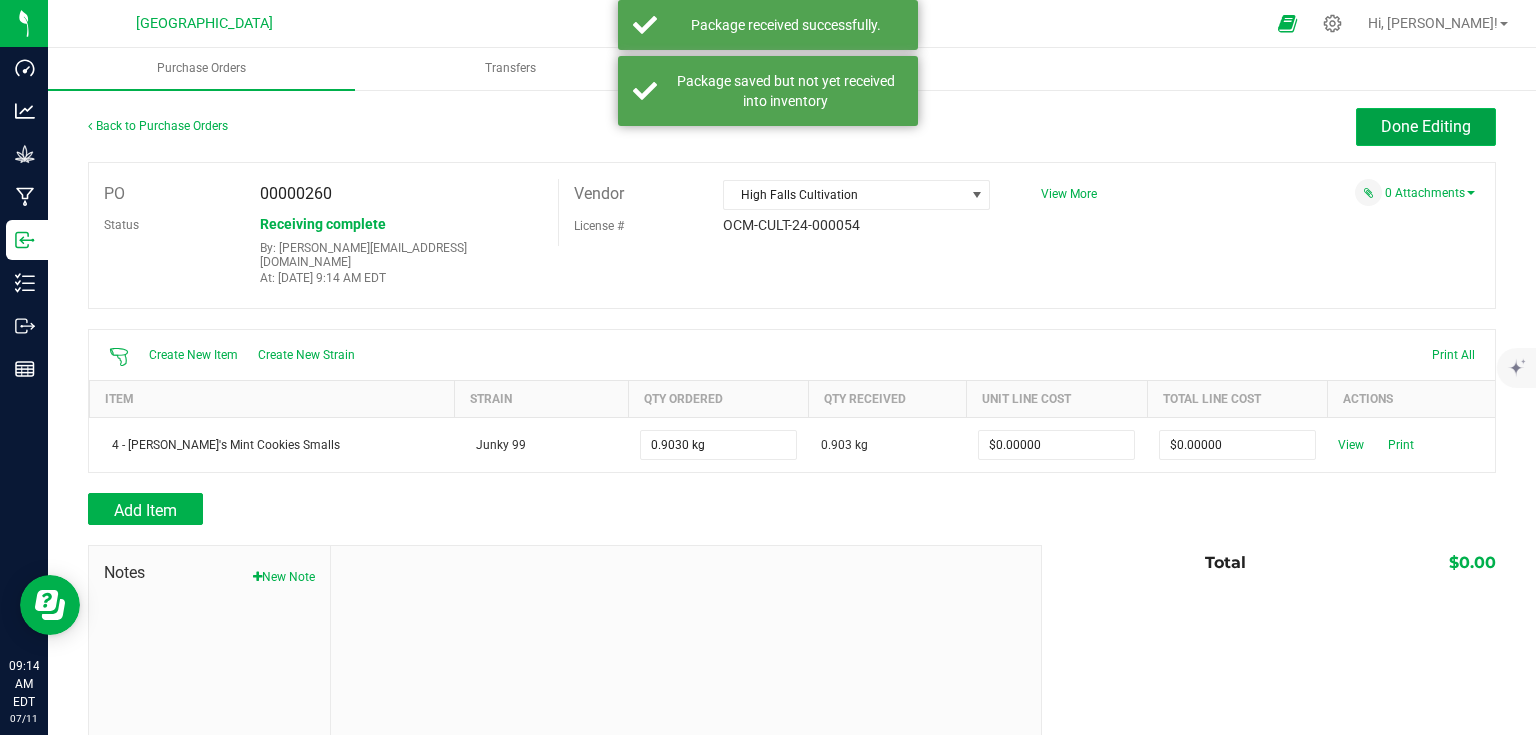 click on "Done Editing" at bounding box center (1426, 126) 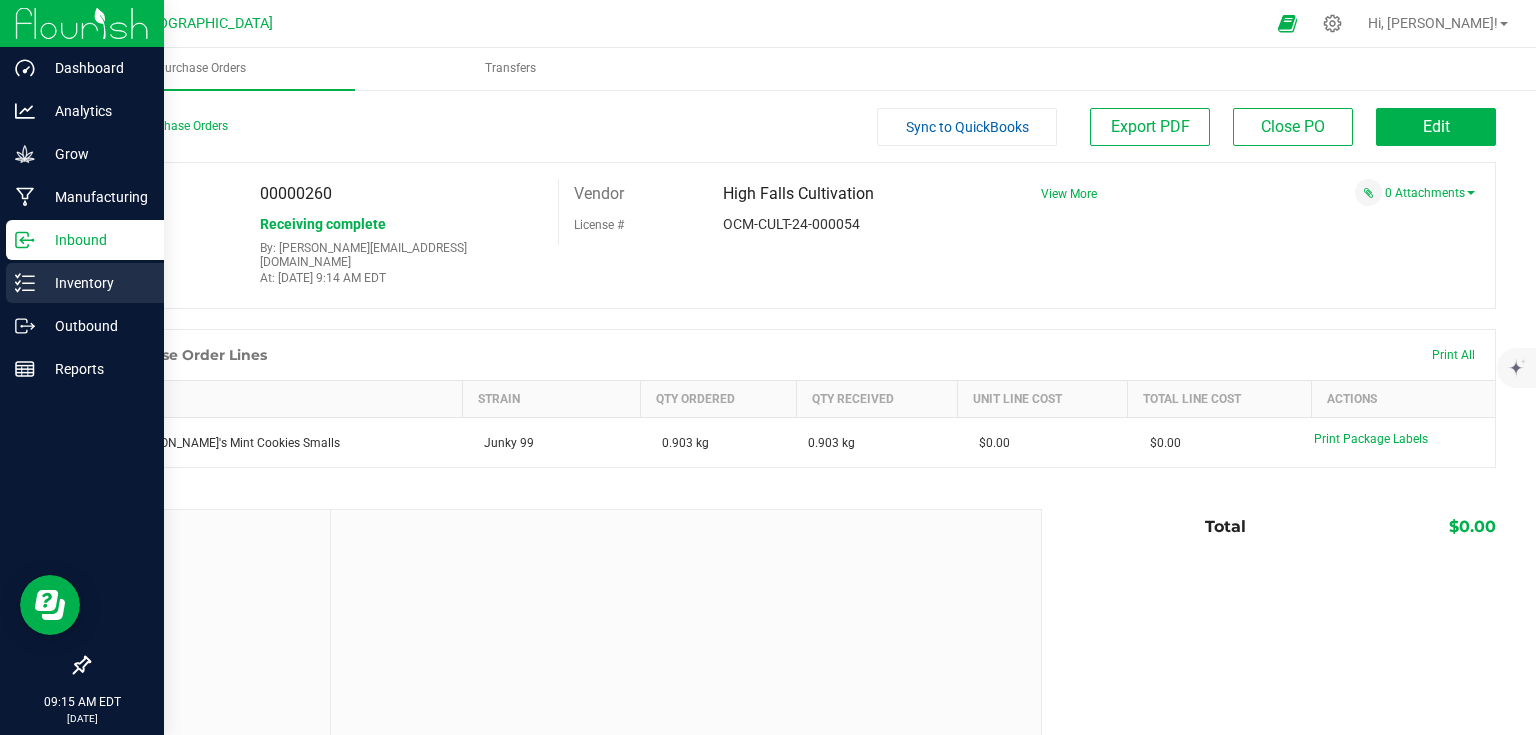 click on "Inventory" at bounding box center (95, 283) 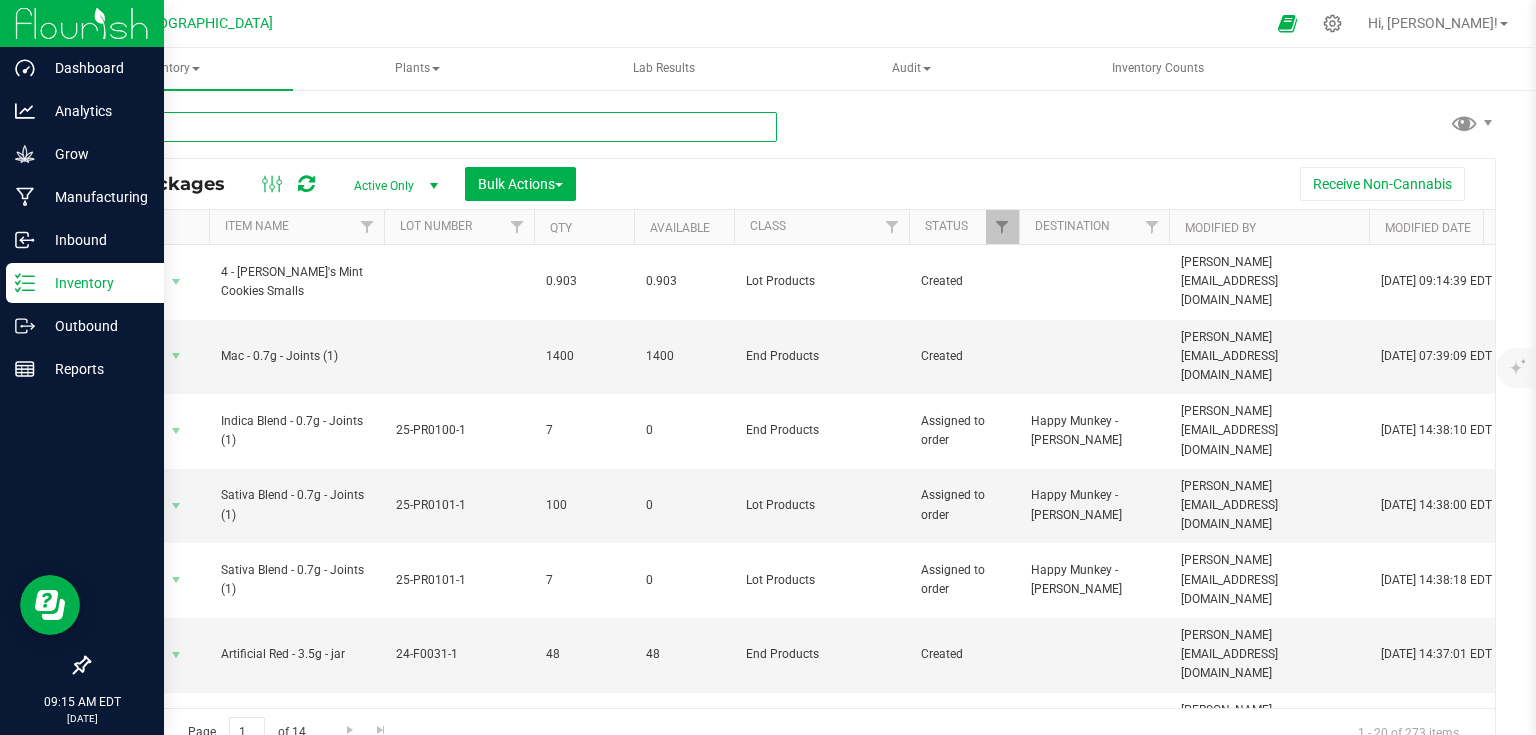 click at bounding box center [432, 127] 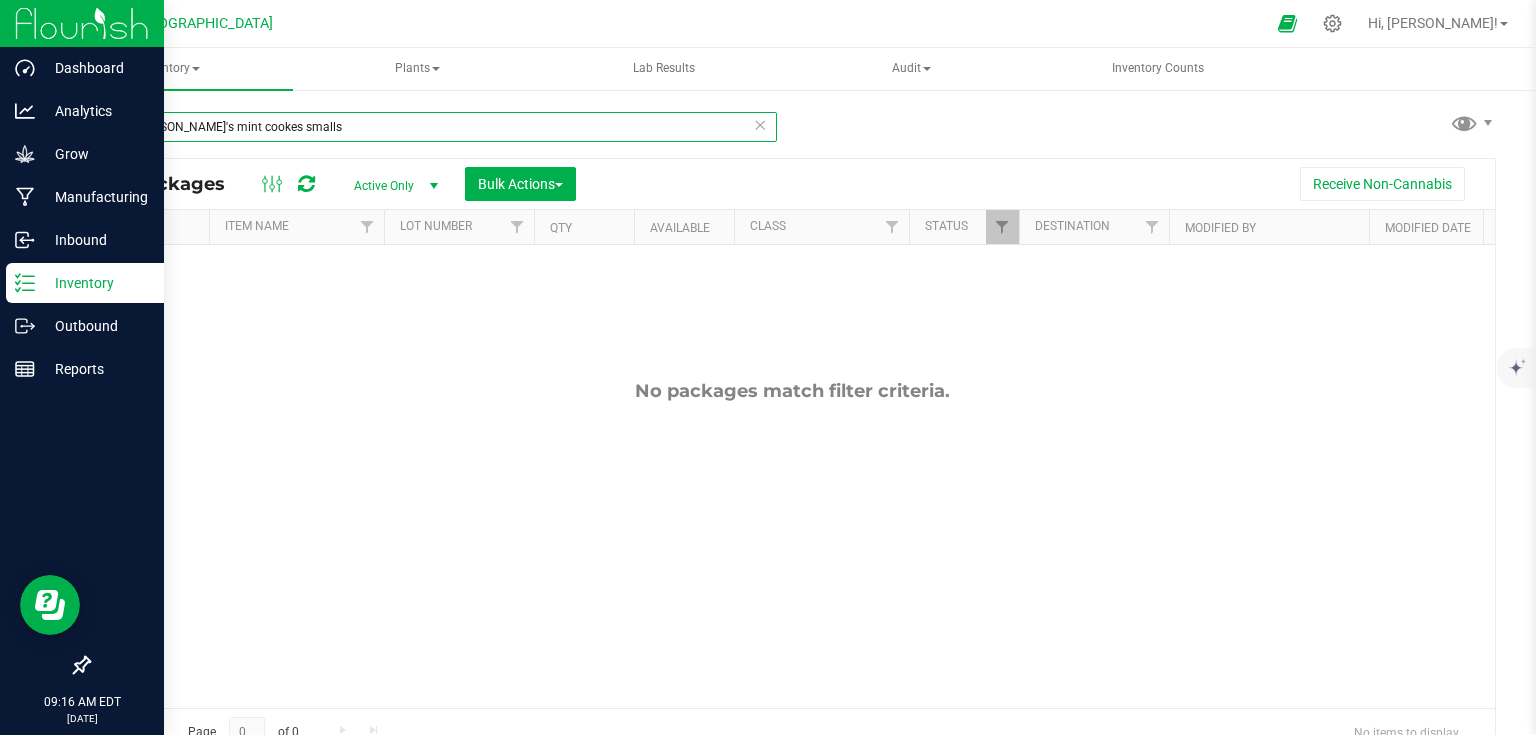 click on "4 - [PERSON_NAME]'s mint cookes smalls" at bounding box center (432, 127) 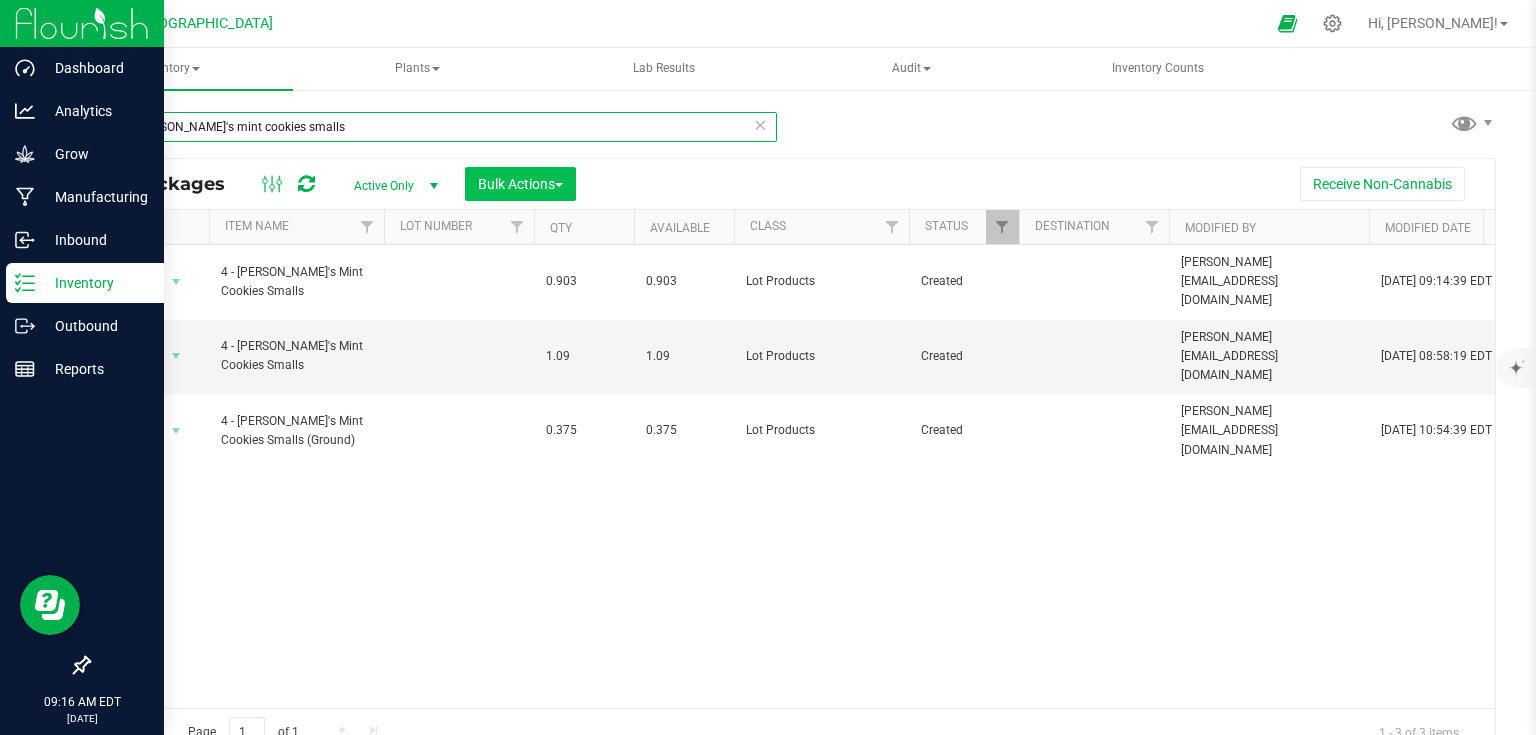 type on "4 - [PERSON_NAME]'s mint cookies smalls" 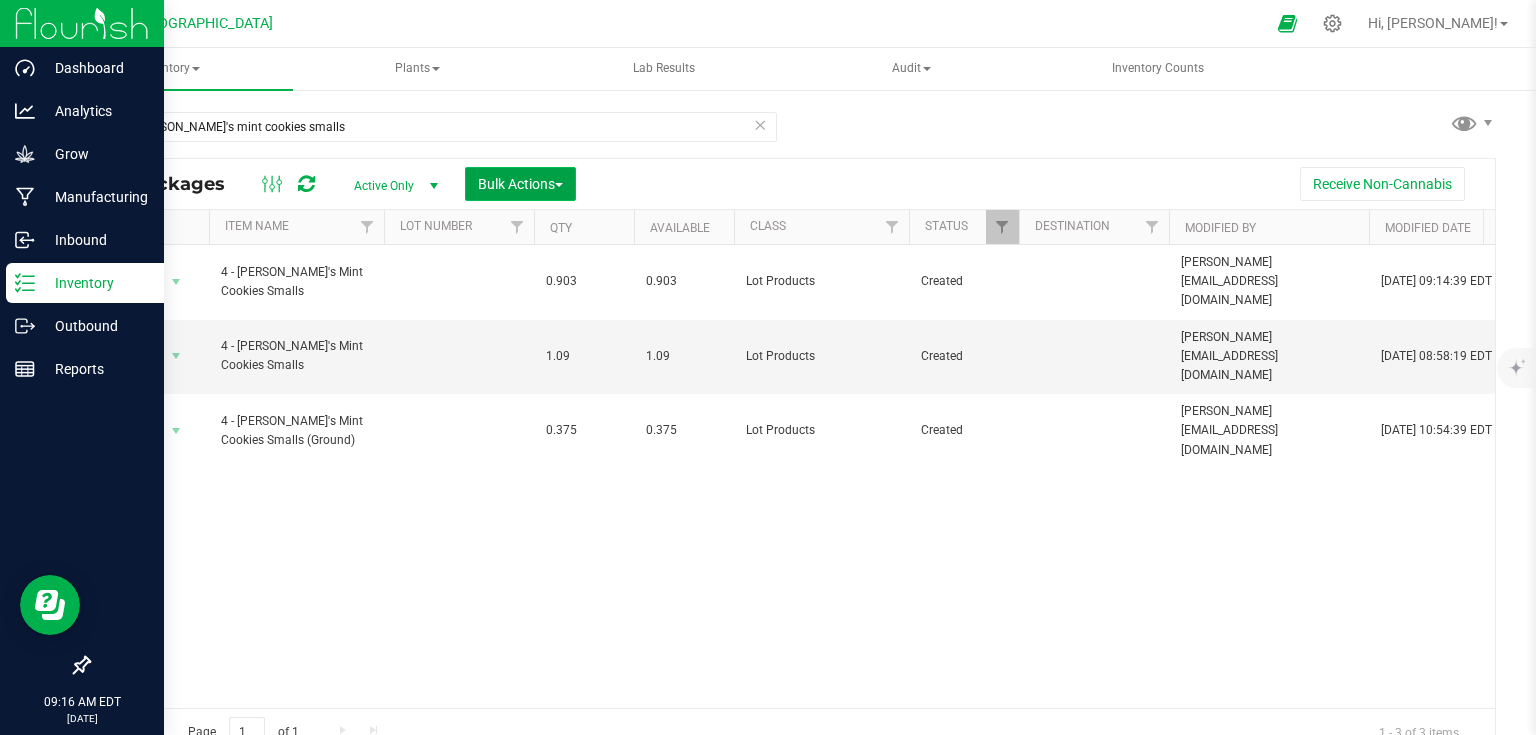 click on "Bulk Actions" at bounding box center [520, 184] 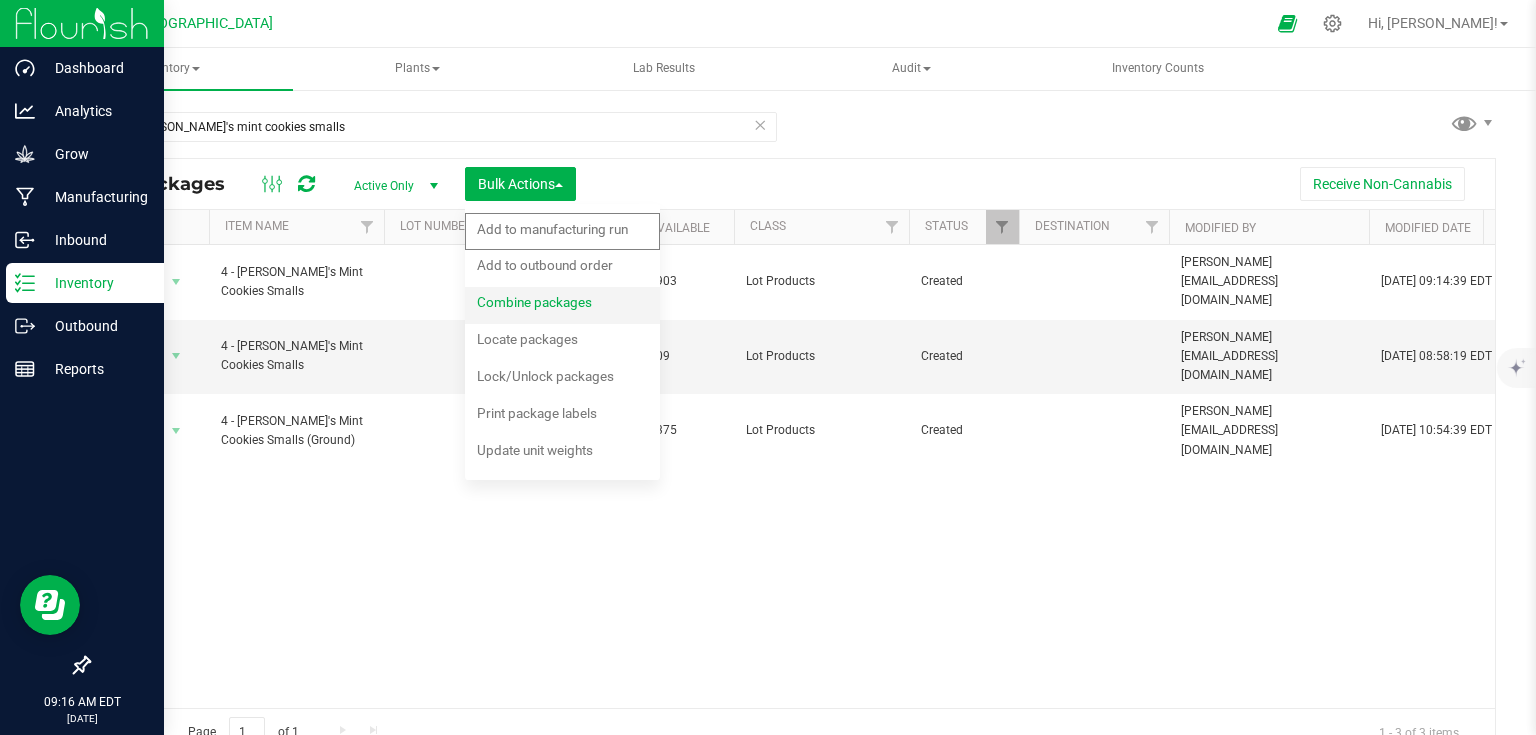 click on "Combine packages" at bounding box center (534, 302) 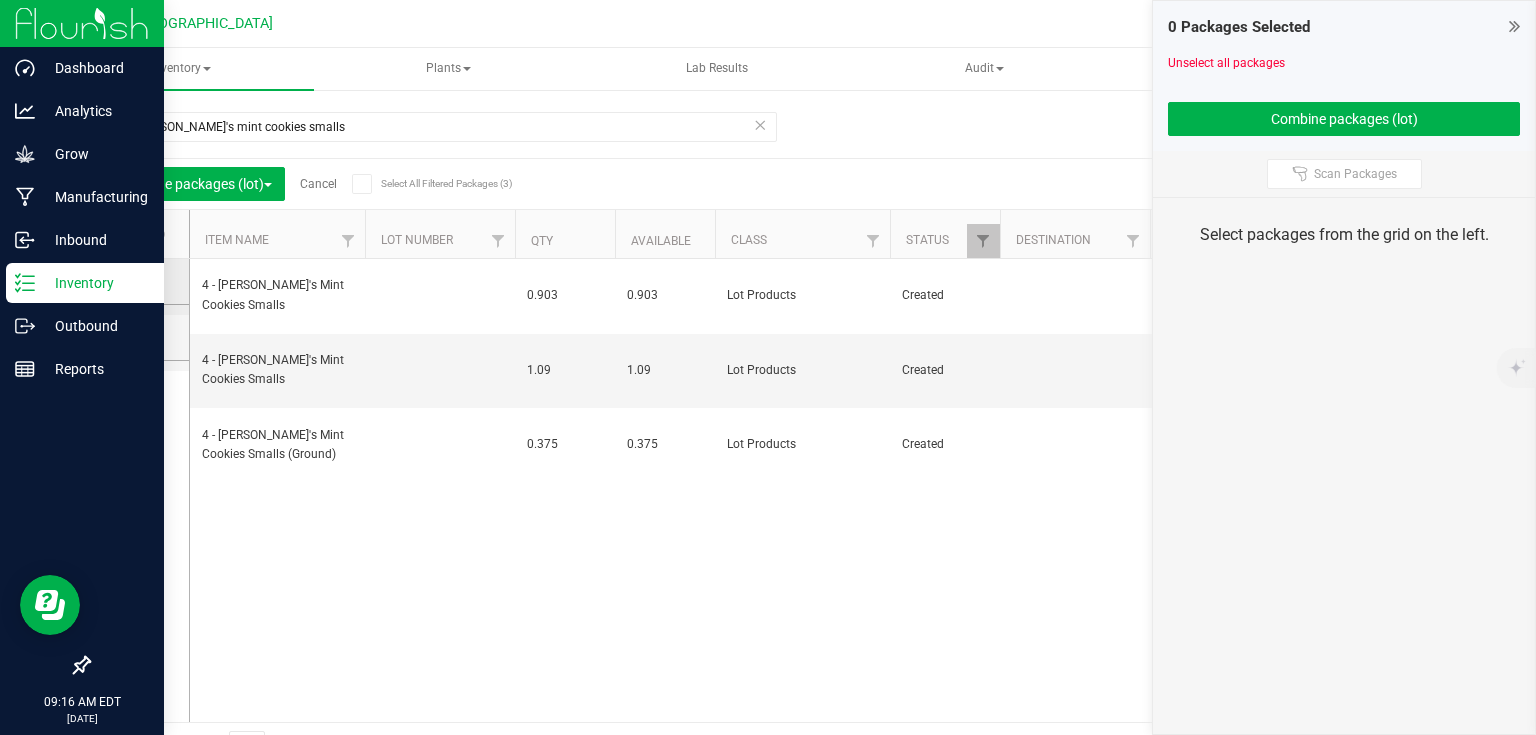 drag, startPoint x: 132, startPoint y: 280, endPoint x: 132, endPoint y: 299, distance: 19 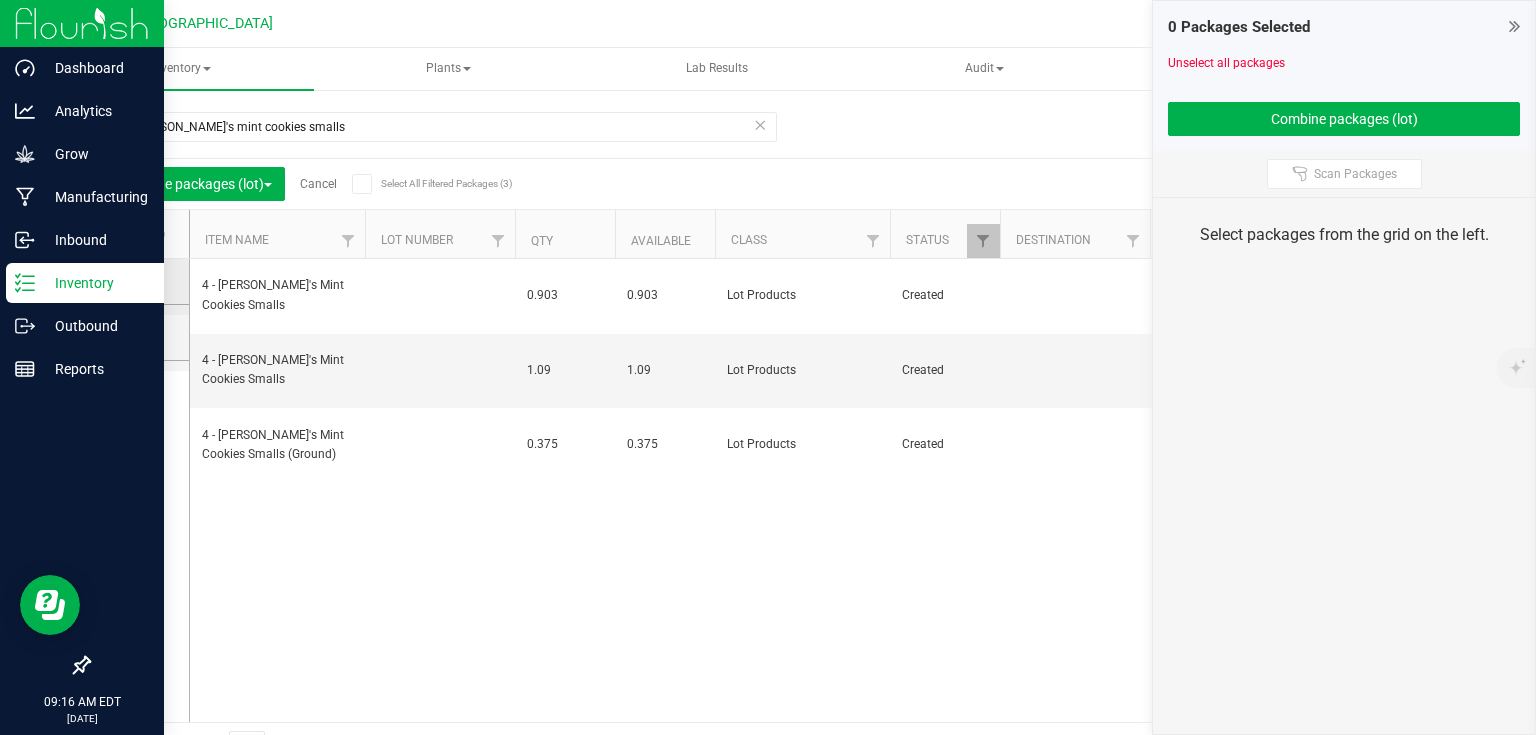 click at bounding box center (133, 281) 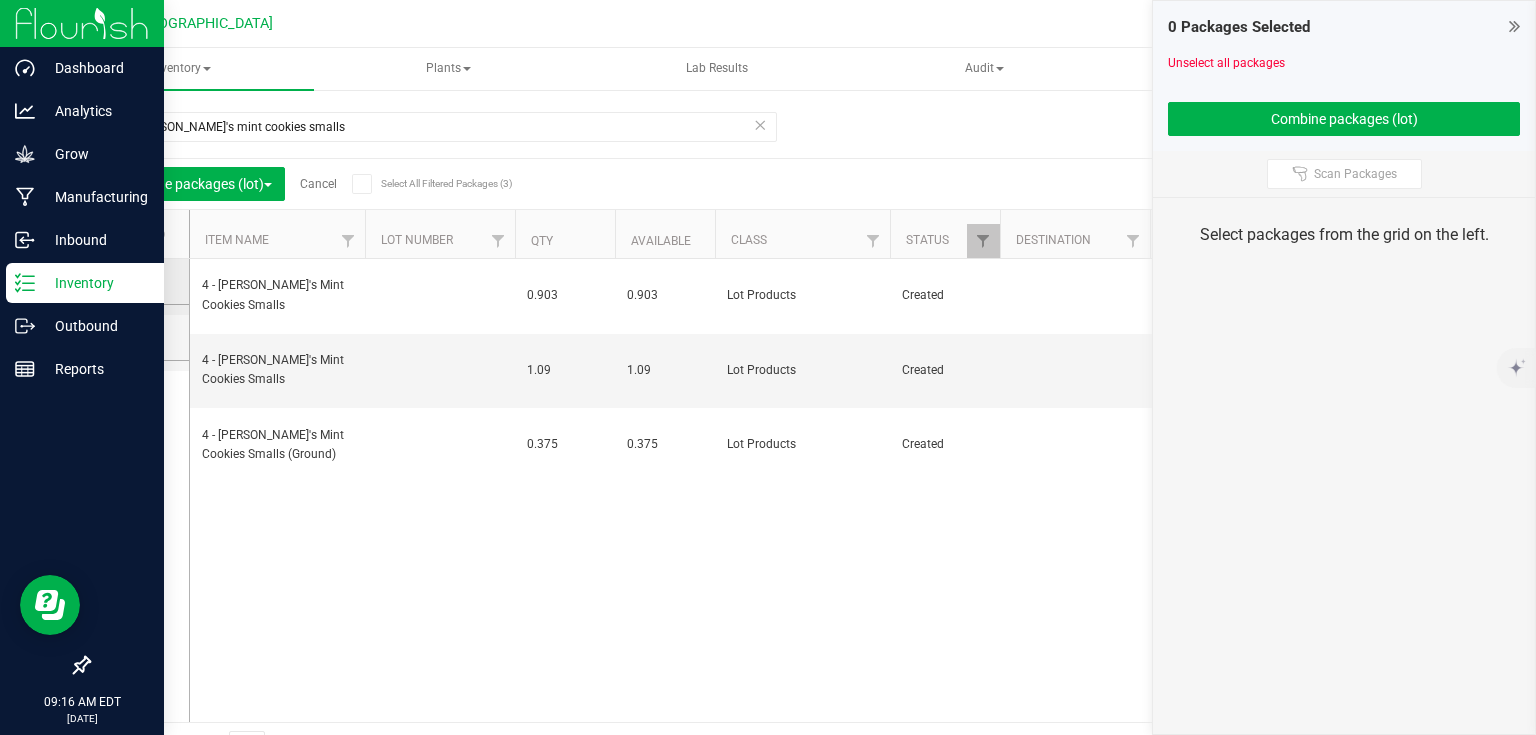 click at bounding box center [0, 0] 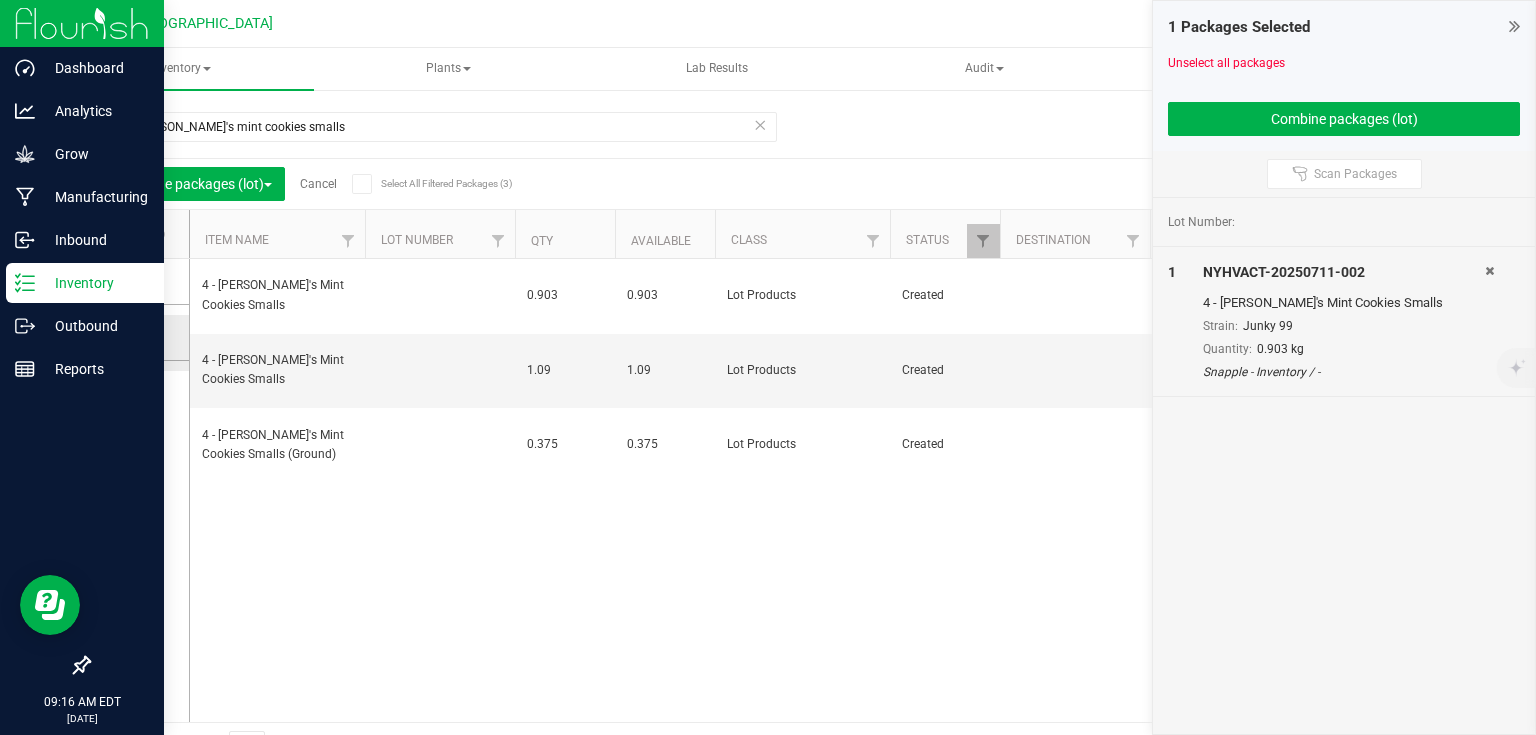 click at bounding box center [135, 337] 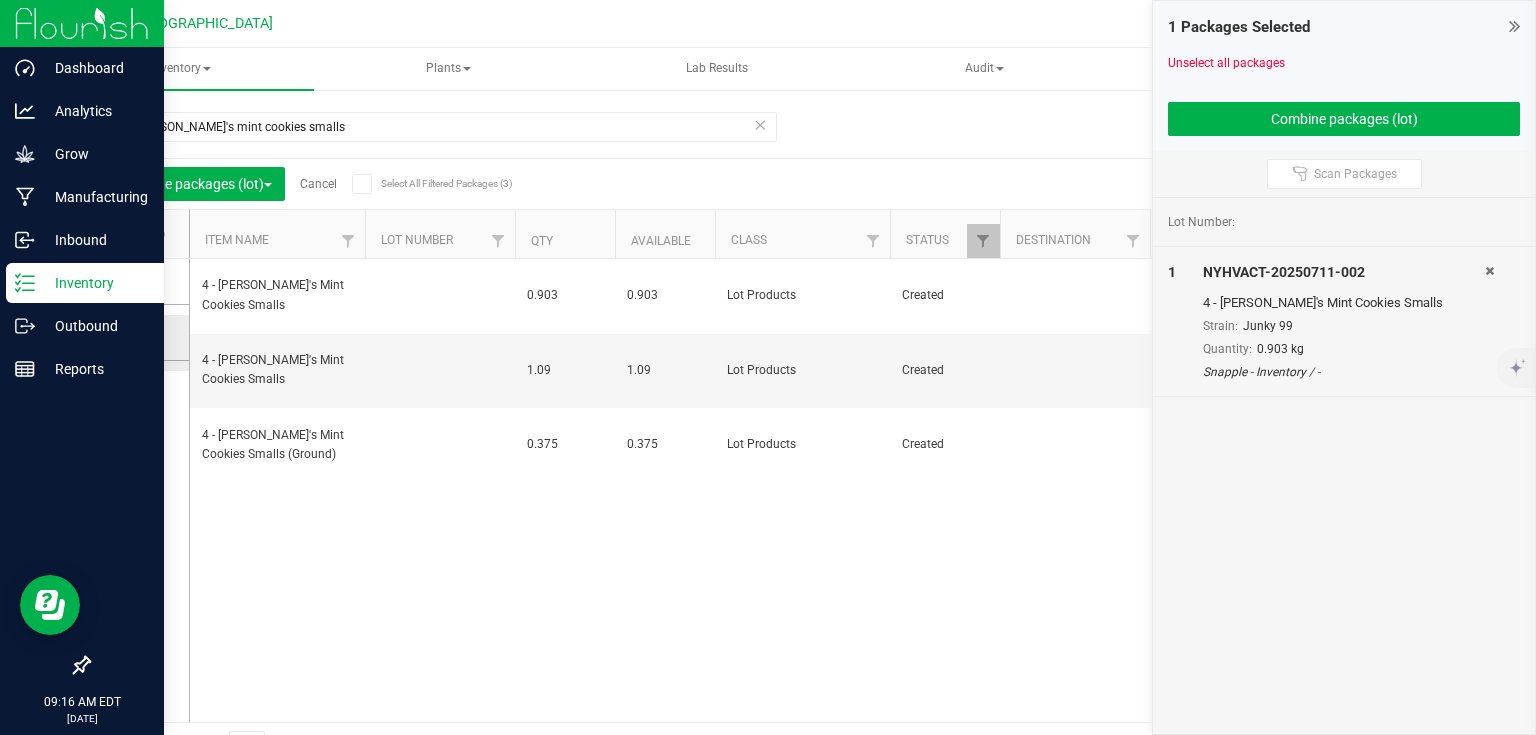 click at bounding box center [0, 0] 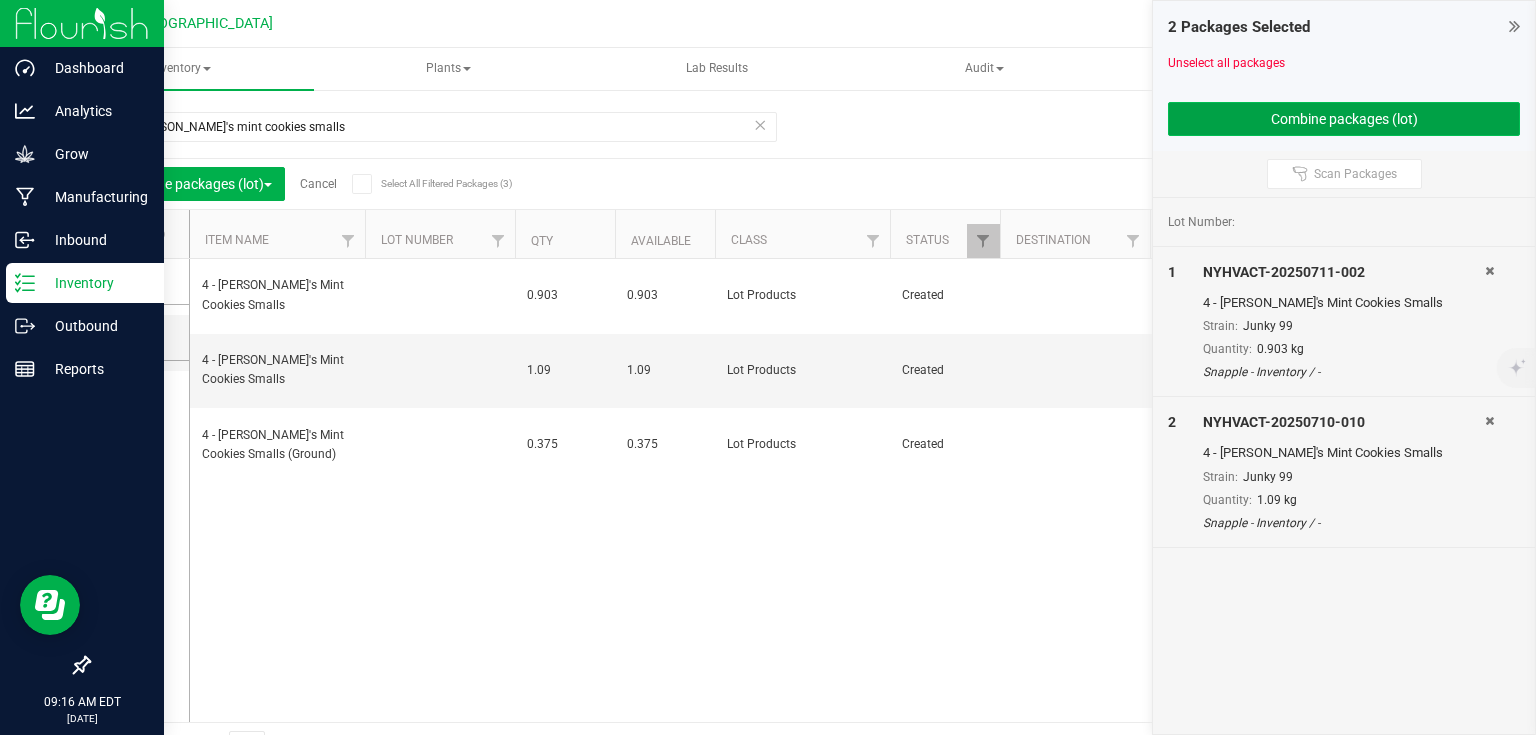 click on "Combine packages (lot)" at bounding box center (1344, 119) 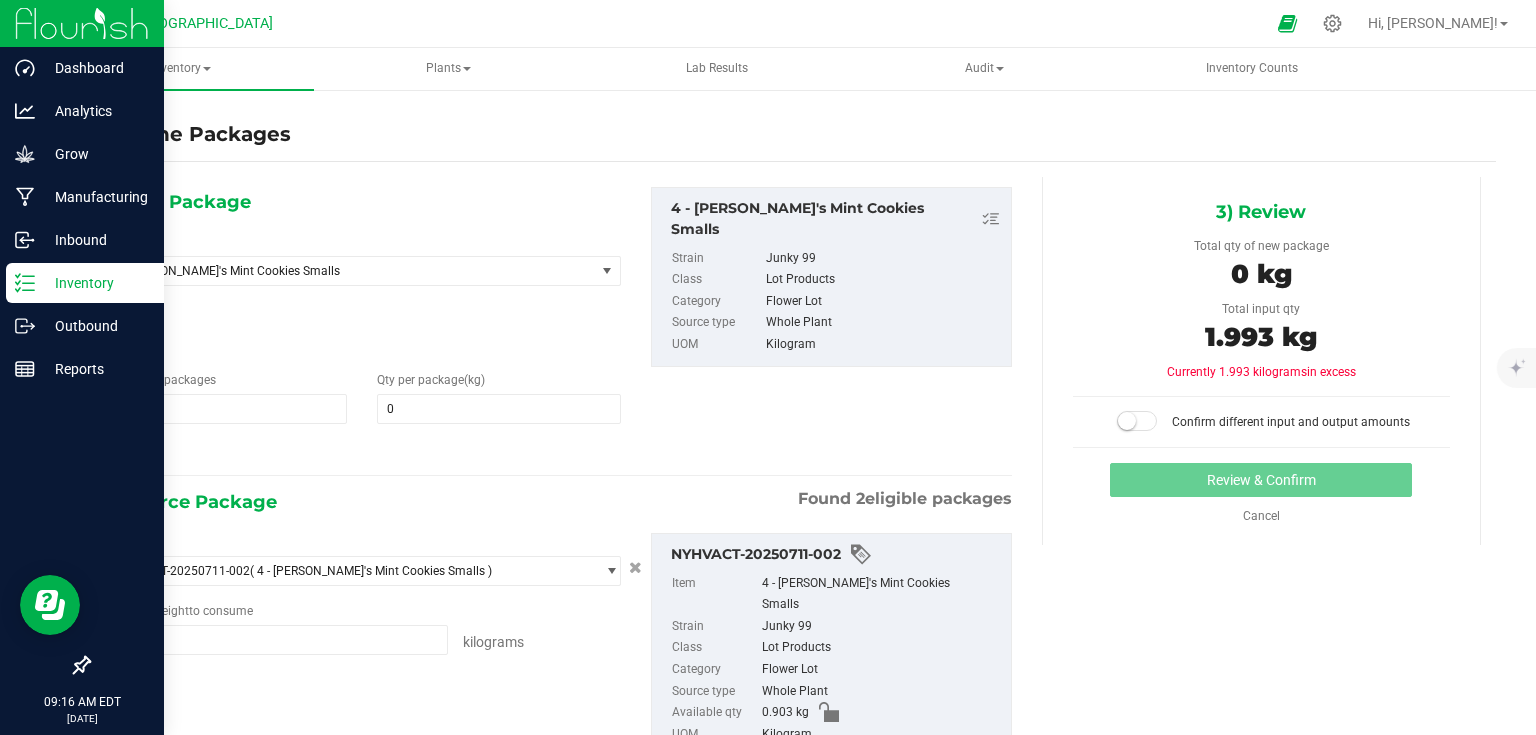 type on "0.9030 kg" 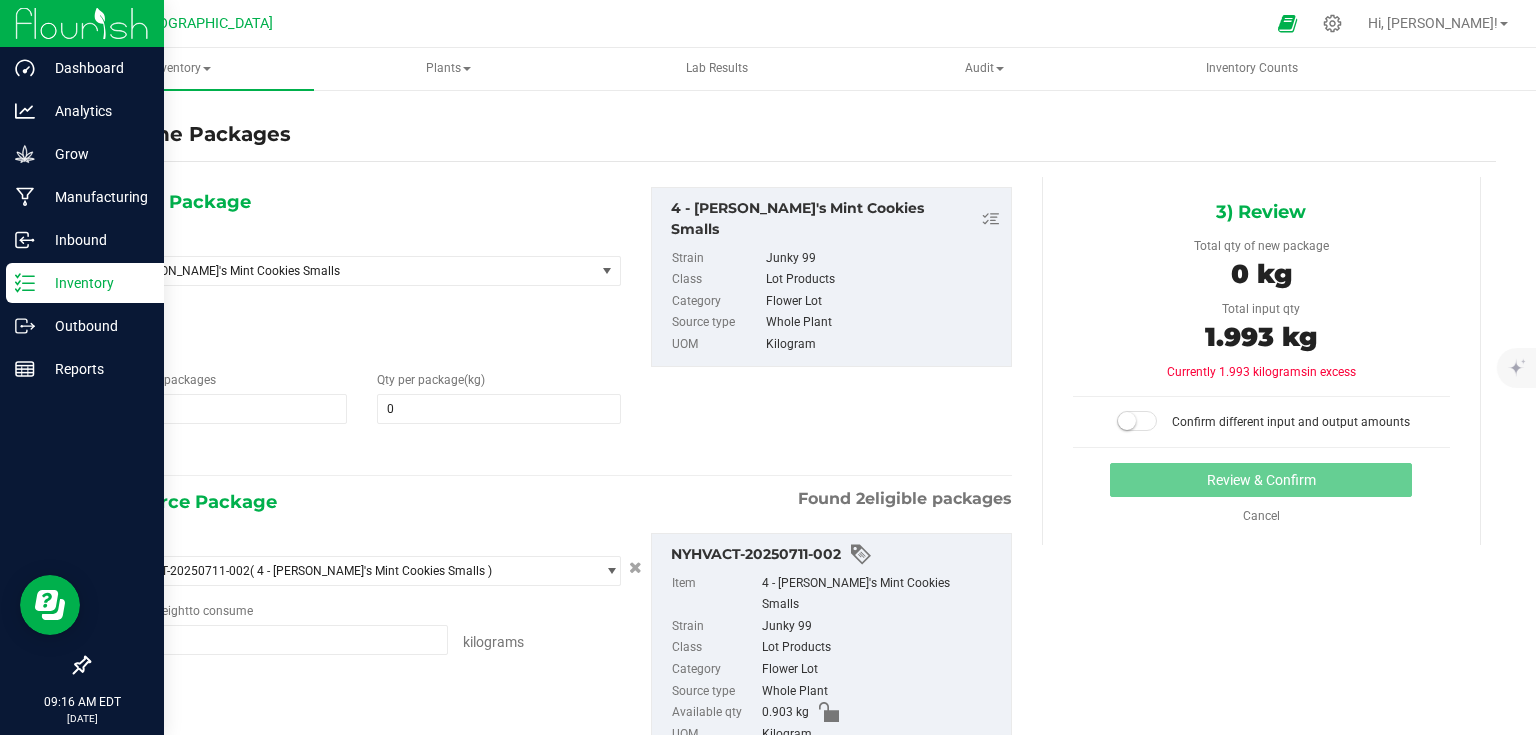 type on "1.0900 kg" 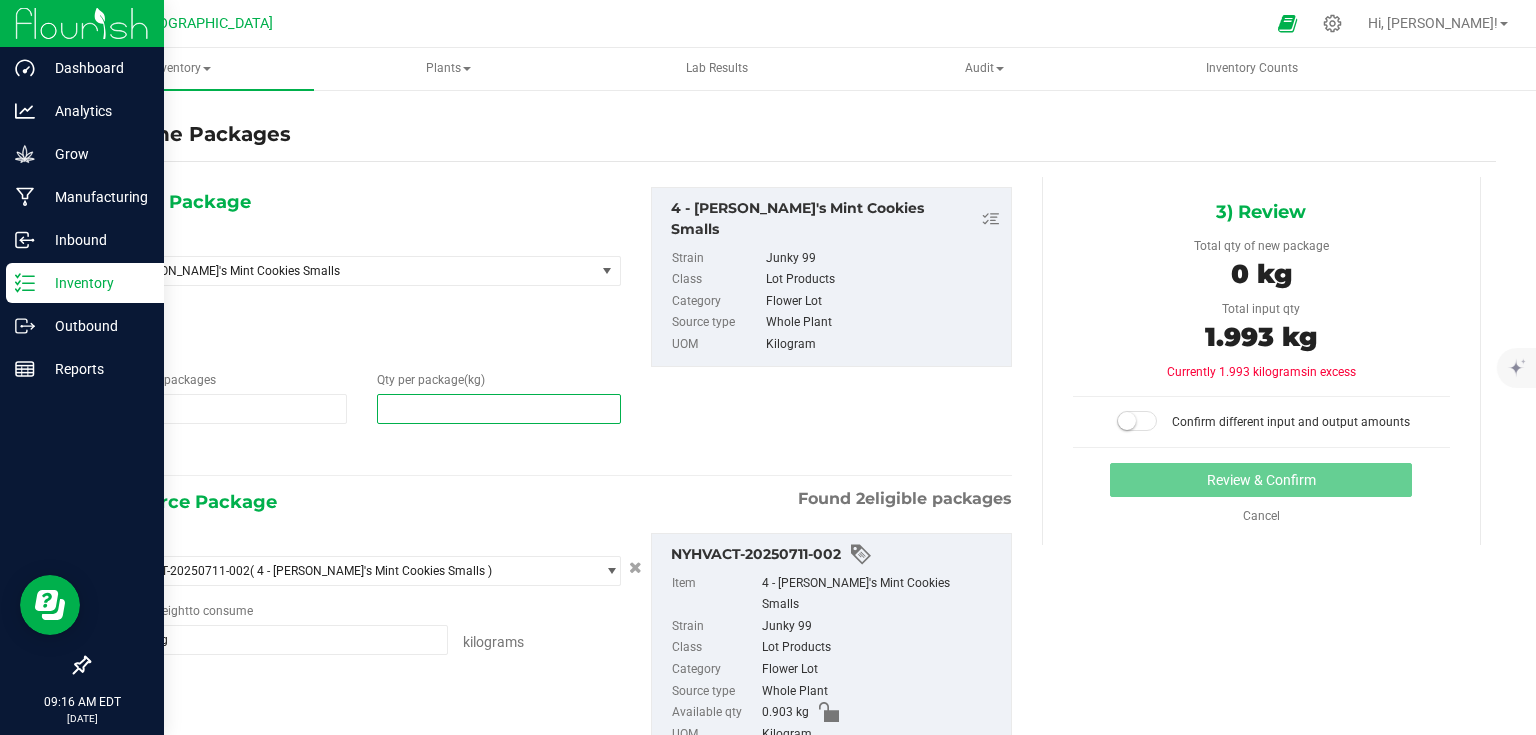 click at bounding box center (499, 409) 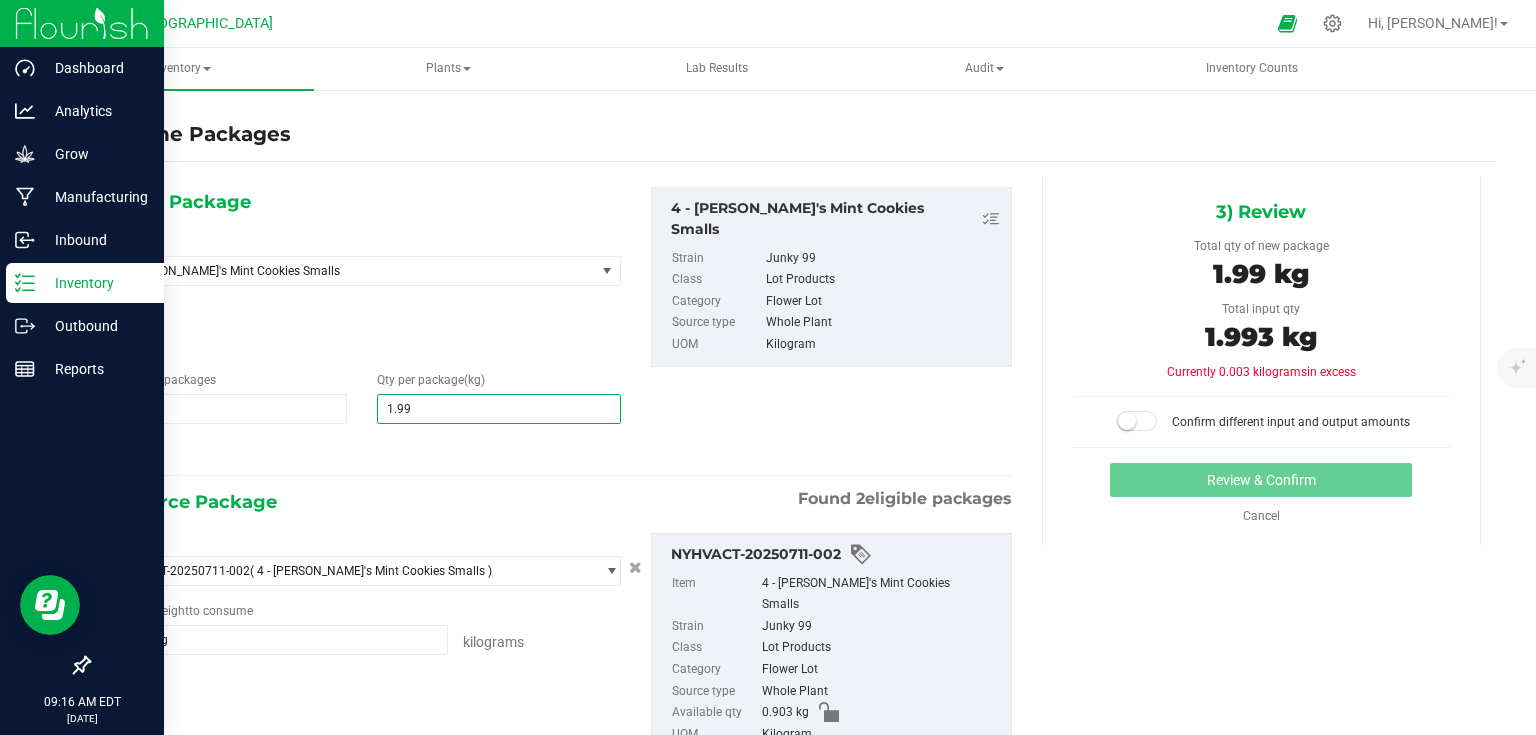 type on "1.993" 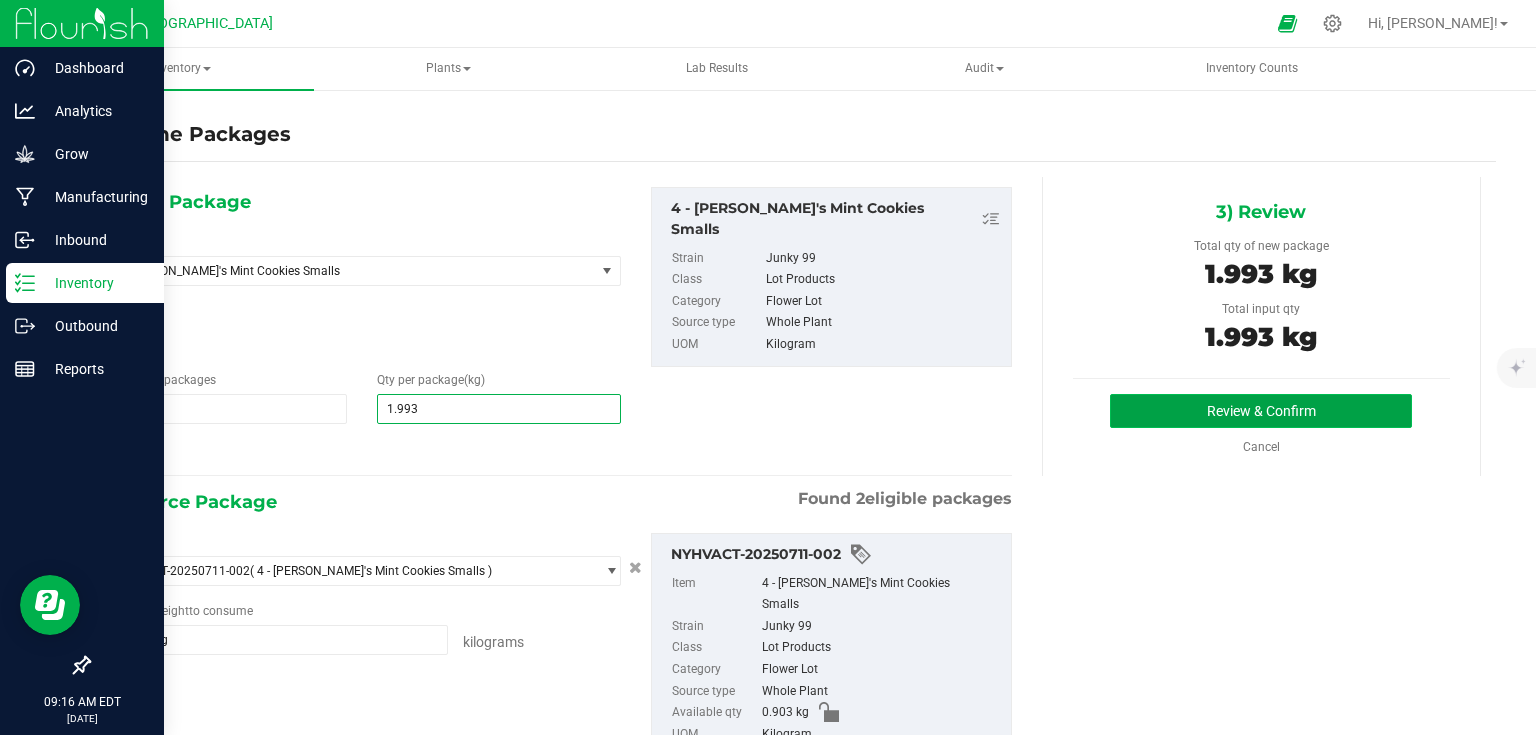 type on "2" 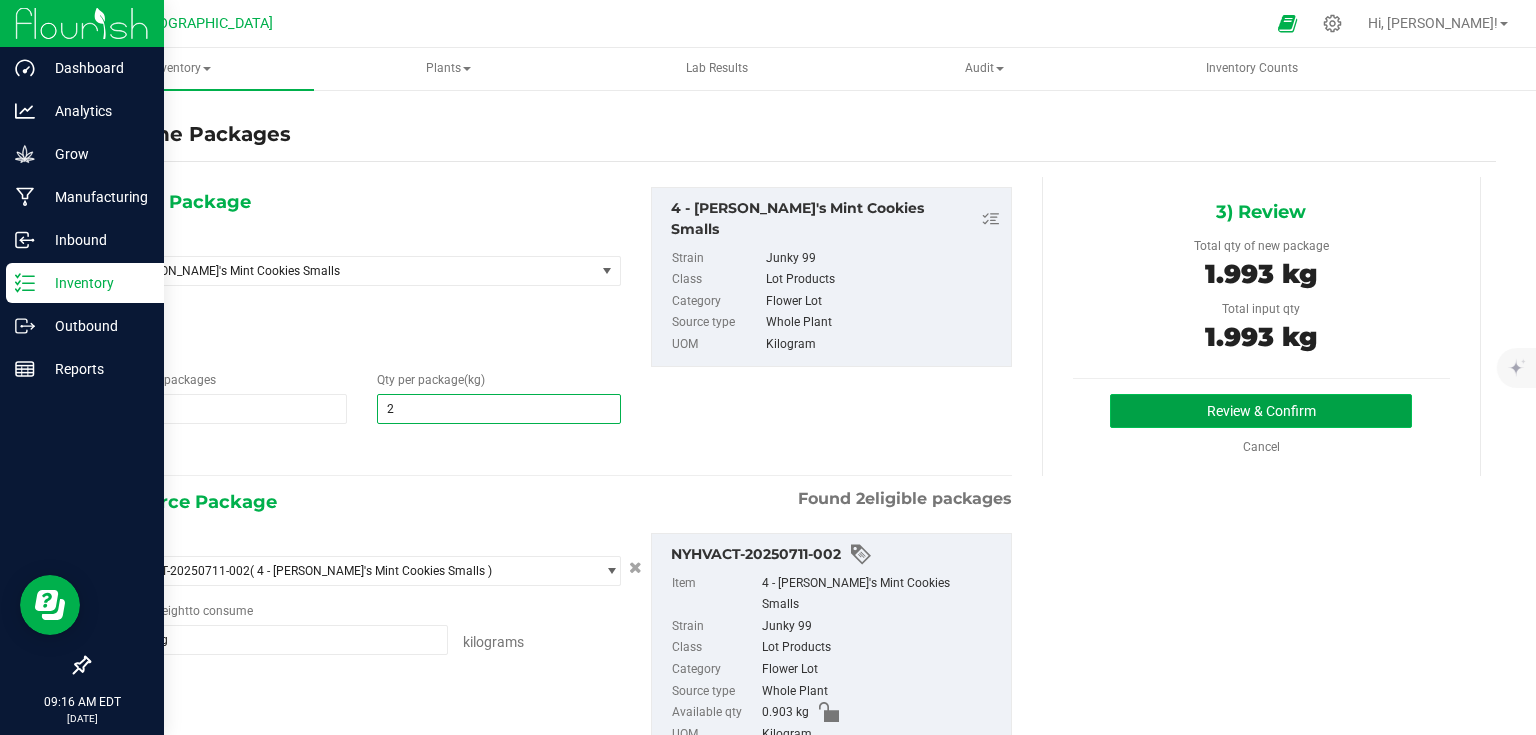 click on "Review & Confirm" at bounding box center (1261, 411) 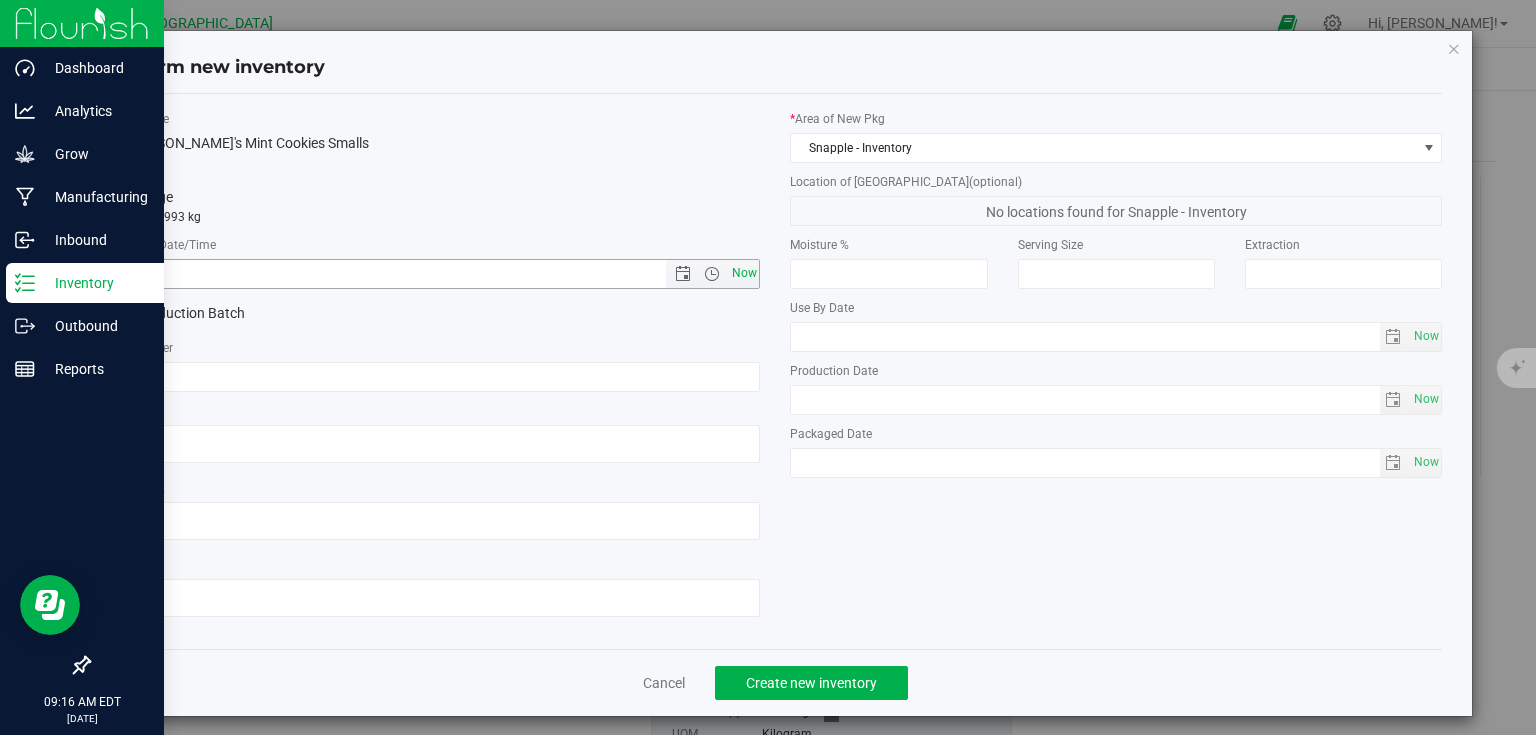 click on "Now" at bounding box center [744, 273] 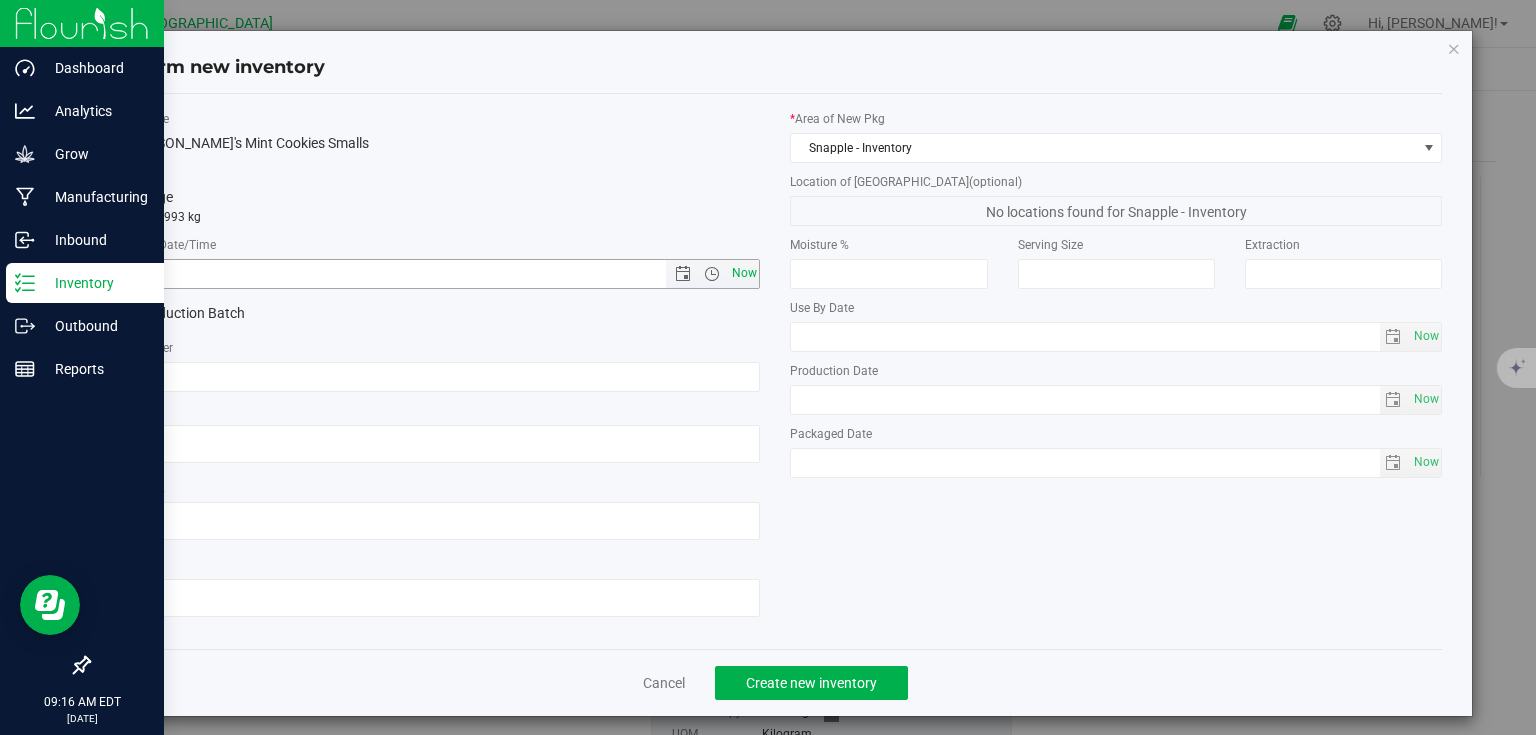 type on "[DATE] 9:16 AM" 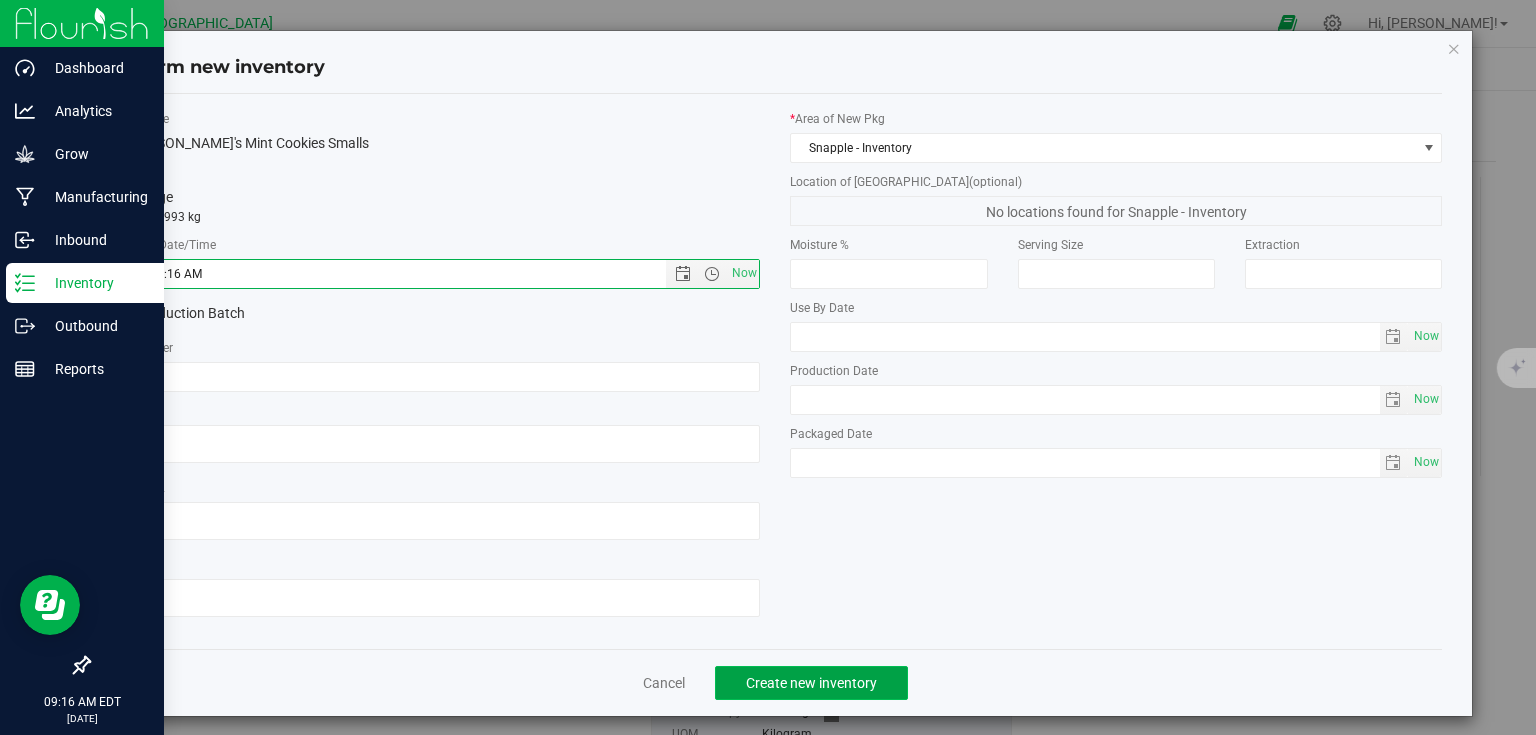 click on "Create new inventory" 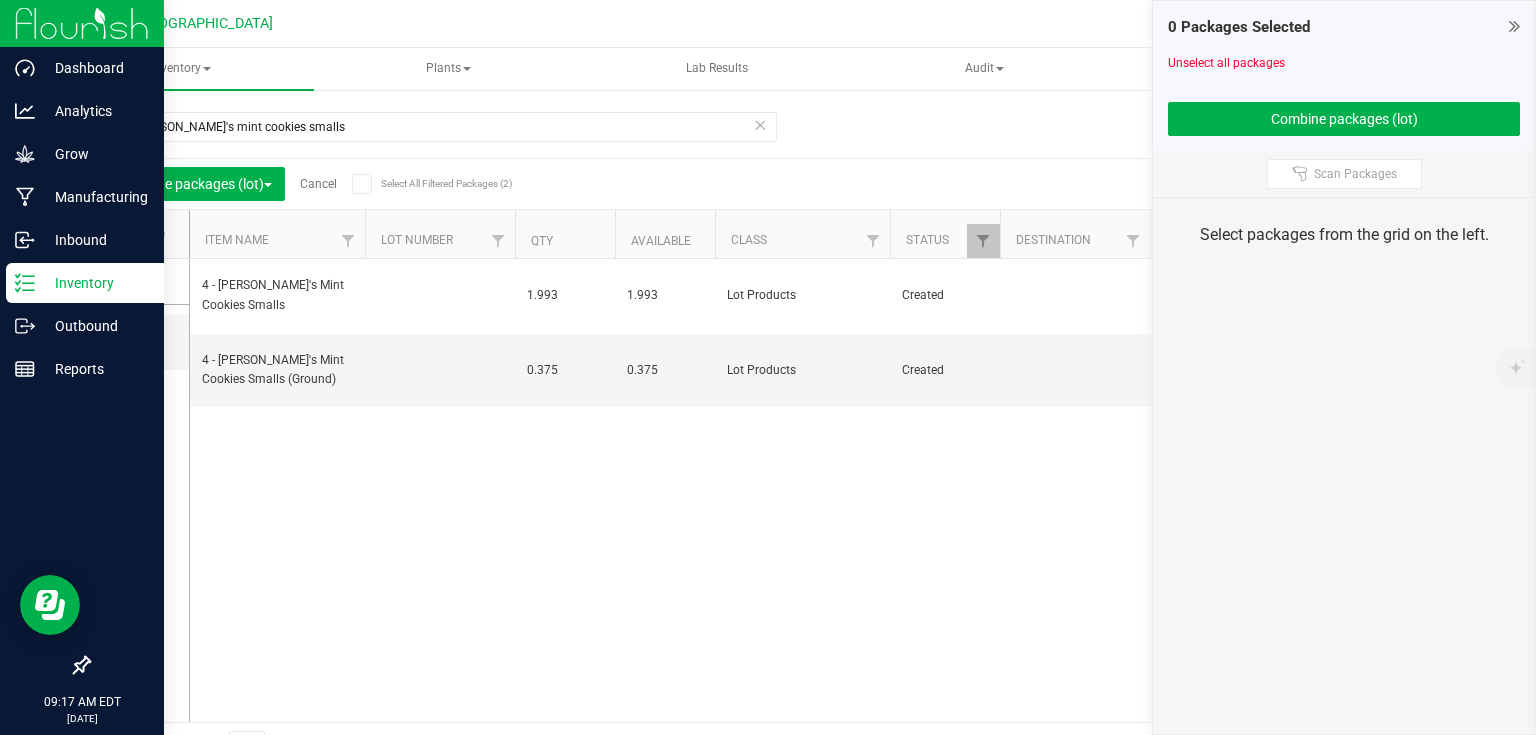 click at bounding box center (1514, 26) 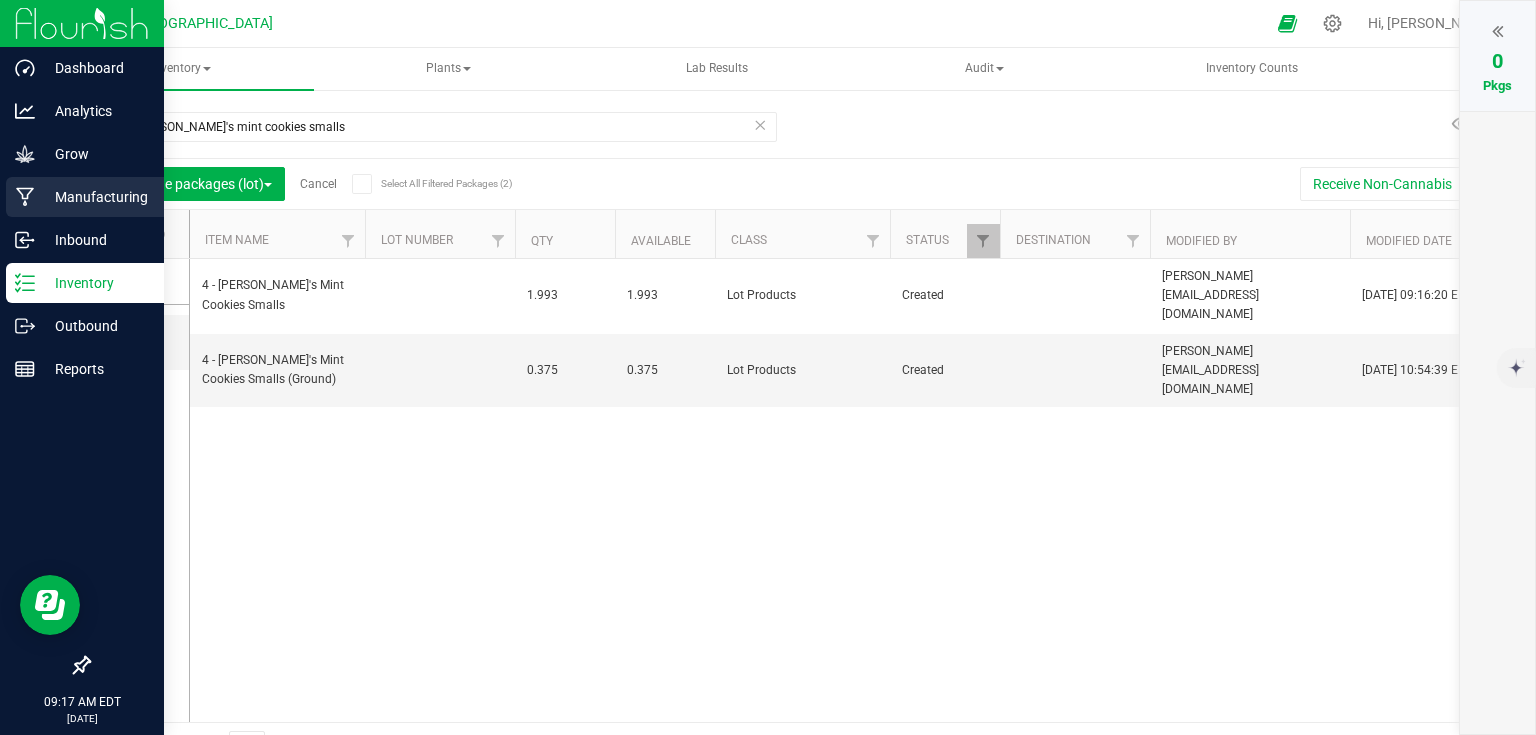 click on "Manufacturing" at bounding box center (95, 197) 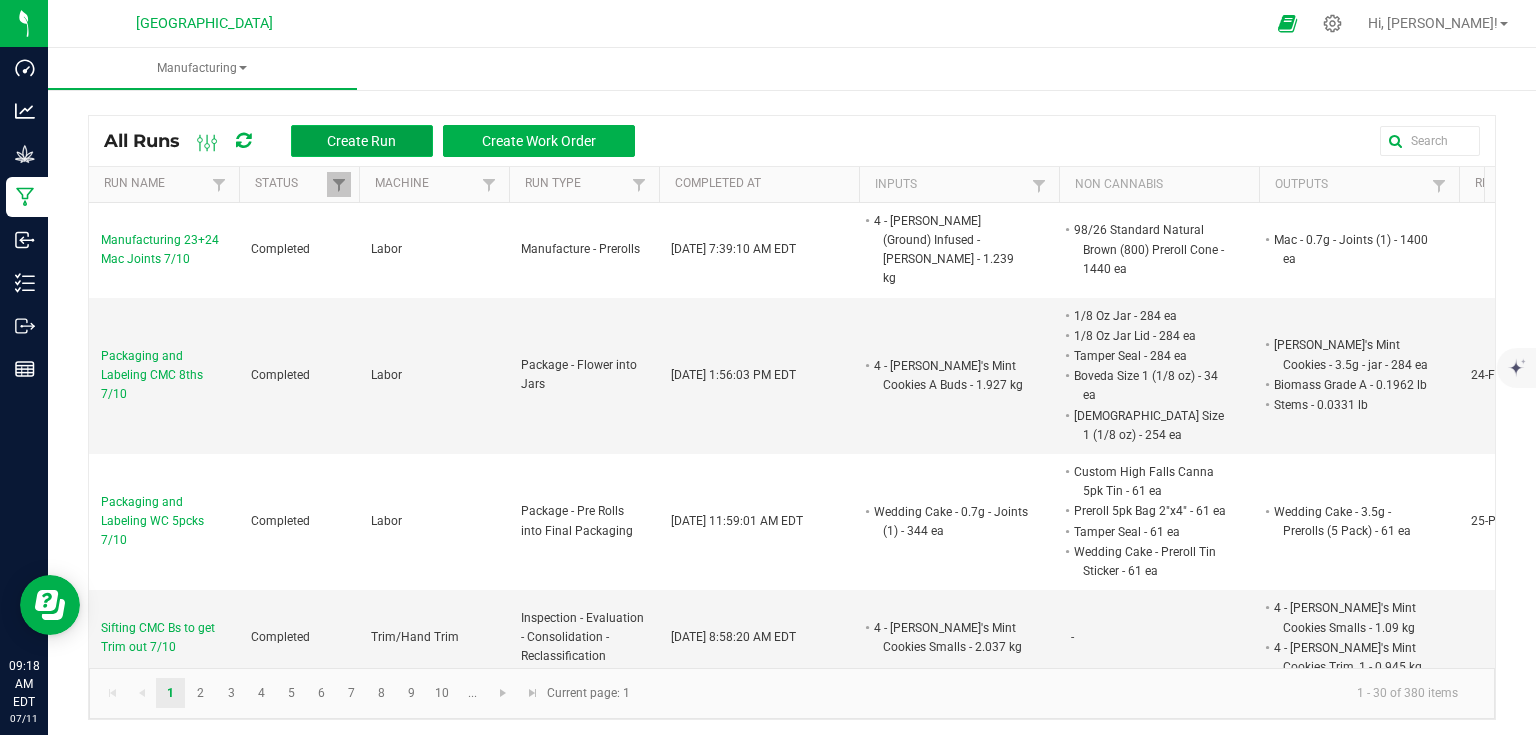 click on "Create Run" at bounding box center [361, 141] 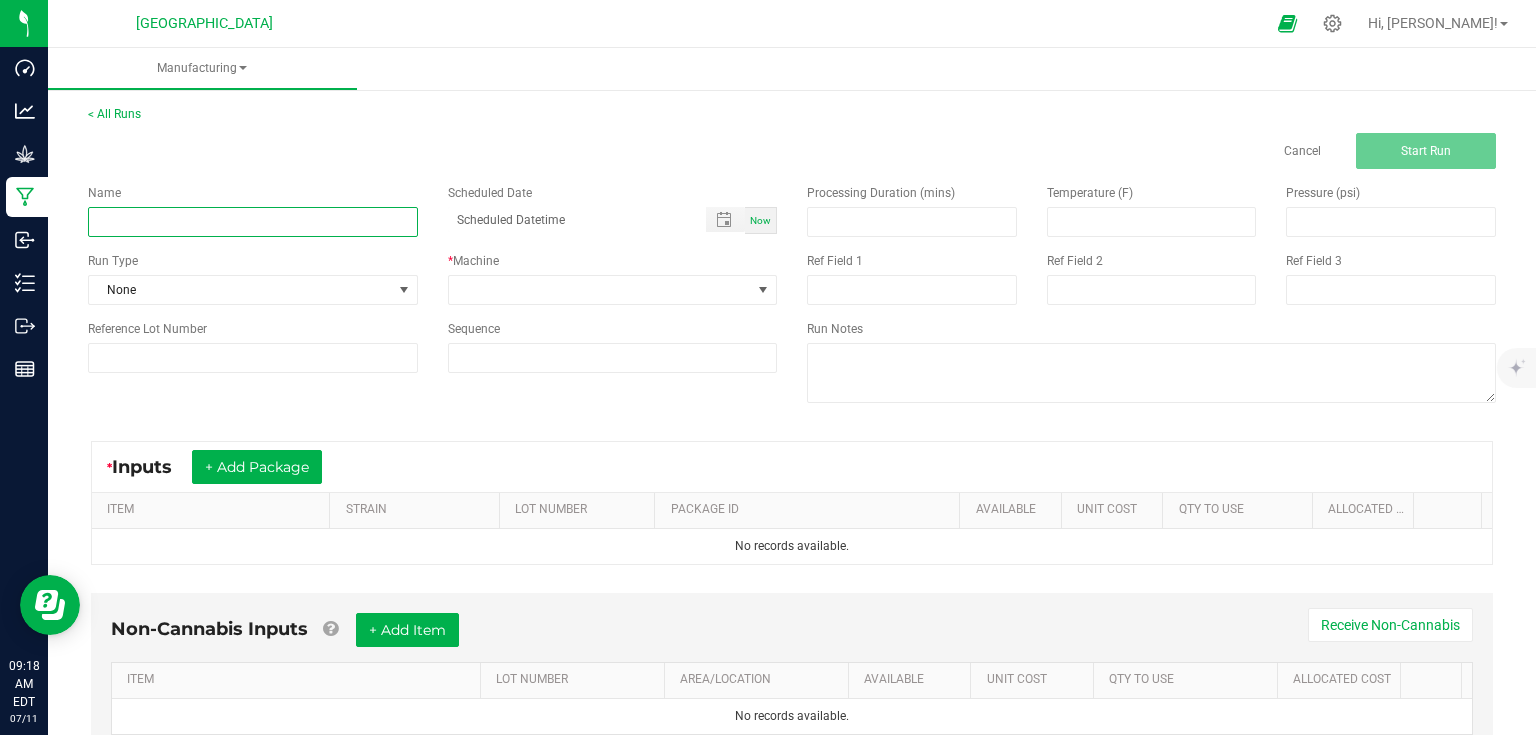 click at bounding box center (253, 222) 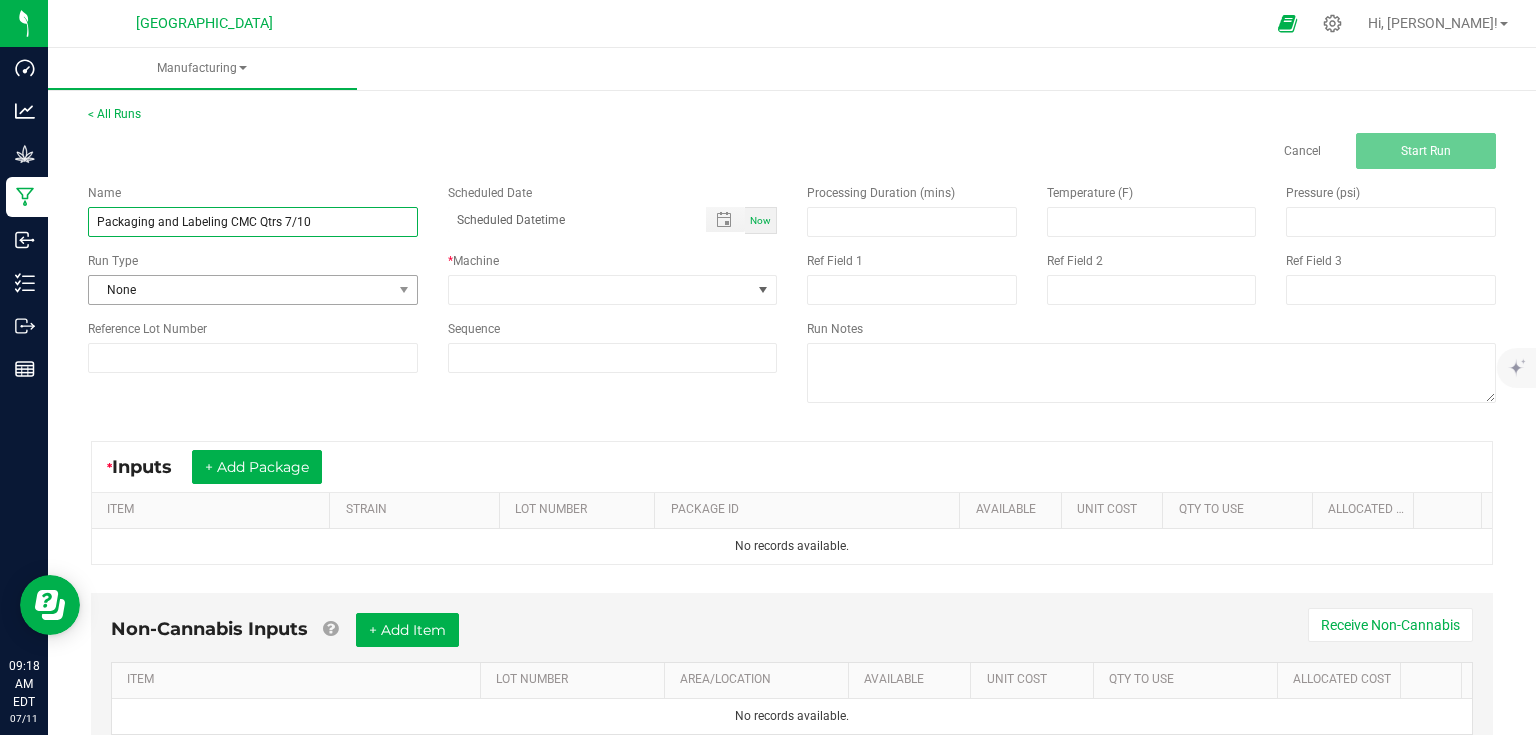 type on "Packaging and Labeling CMC Qtrs 7/10" 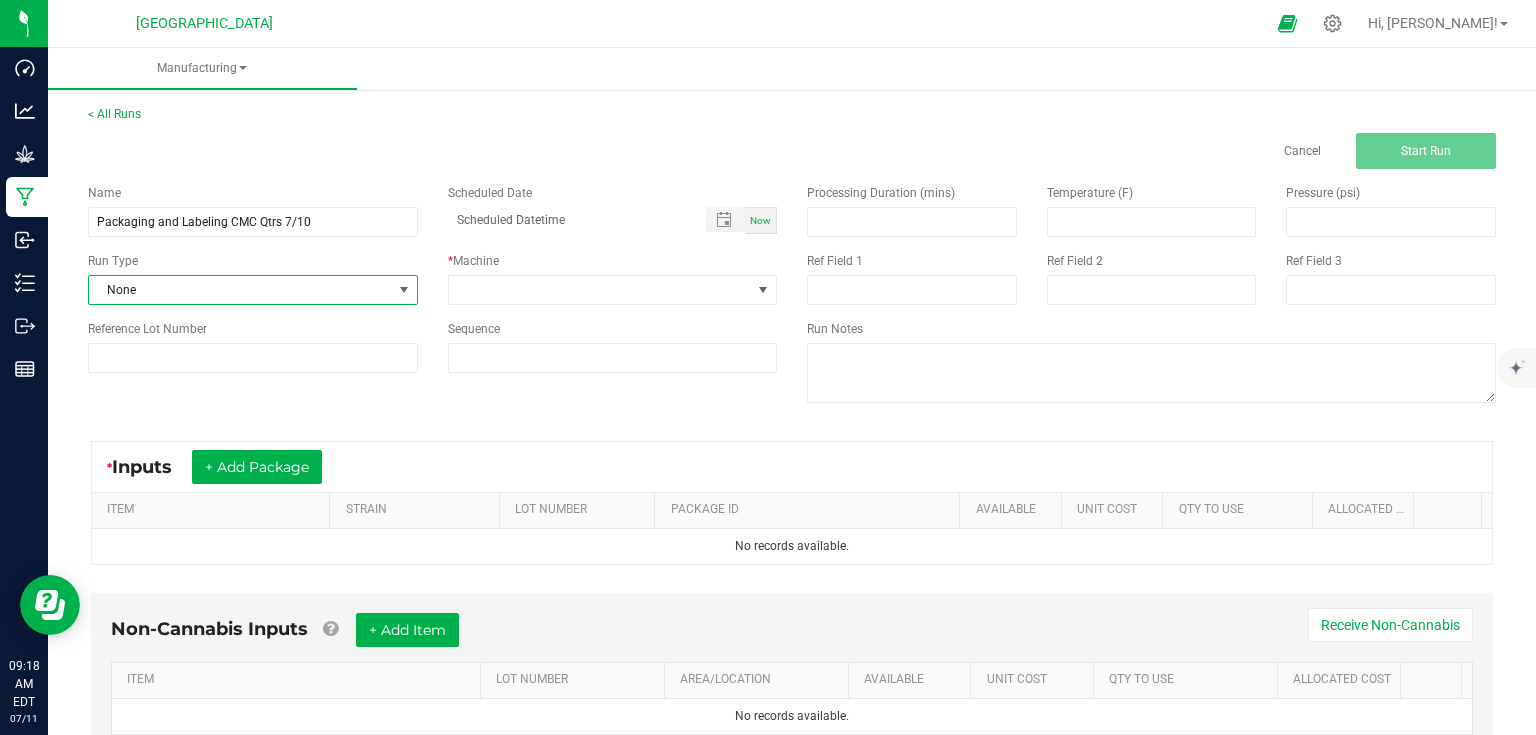 click on "None" at bounding box center (240, 290) 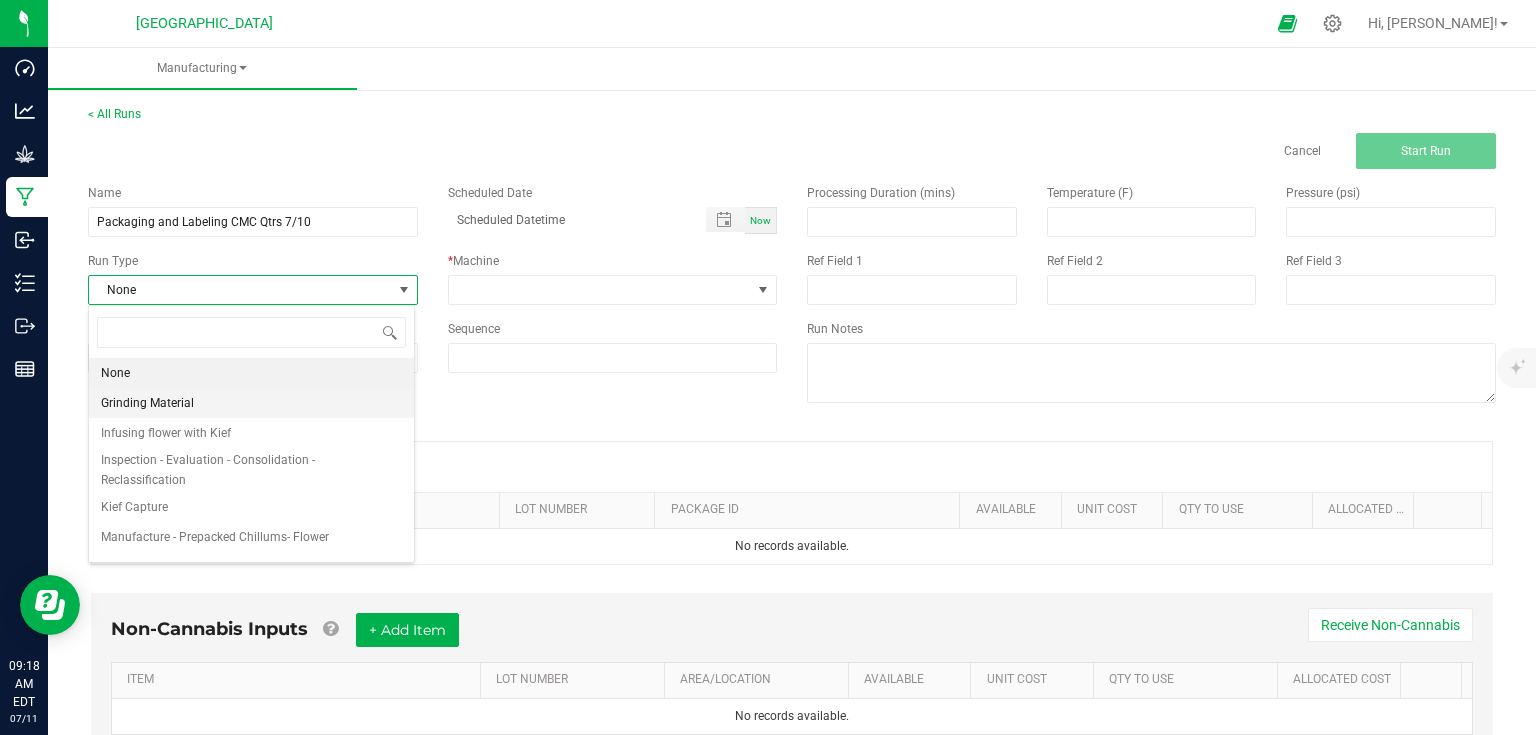 scroll, scrollTop: 99970, scrollLeft: 99673, axis: both 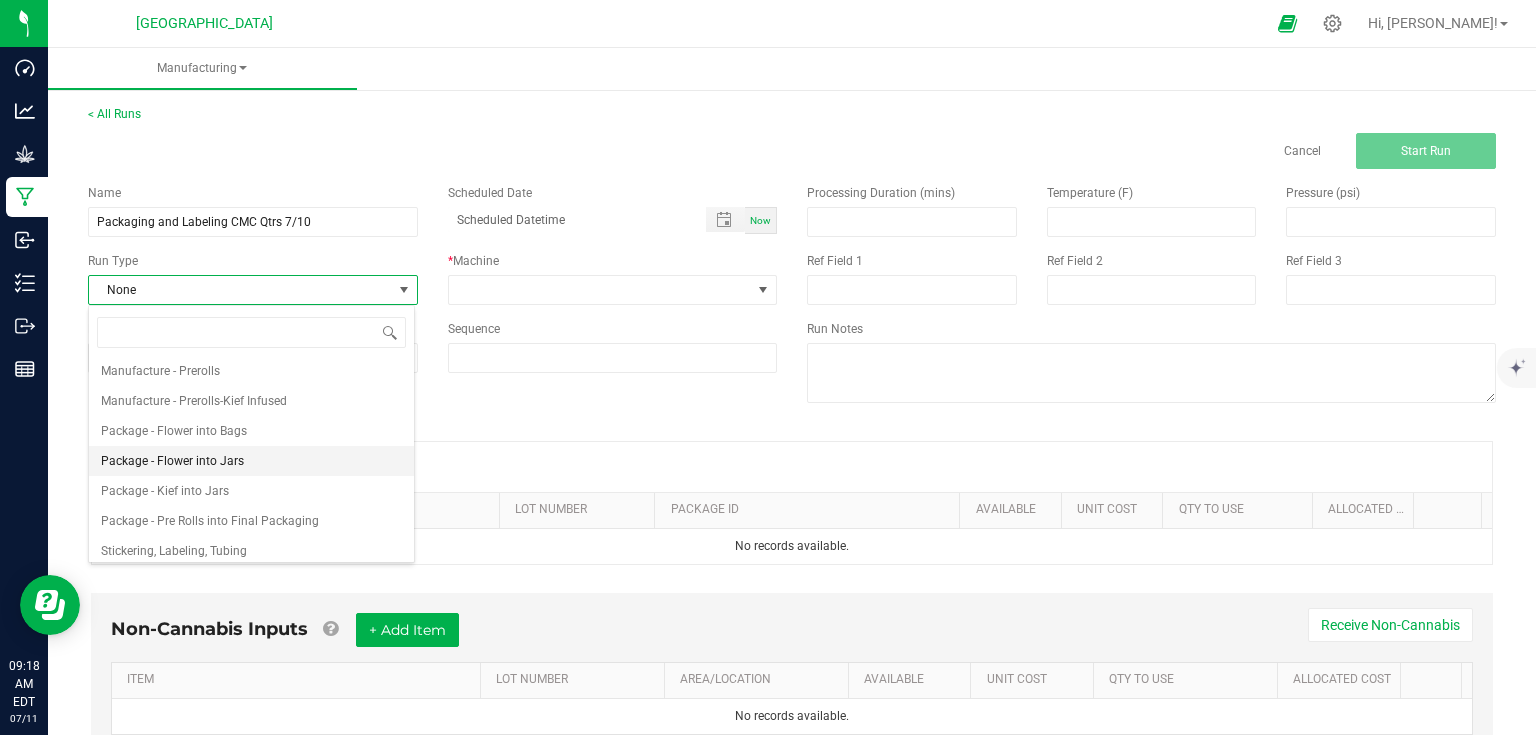 click on "Package - Flower into Jars" at bounding box center (172, 461) 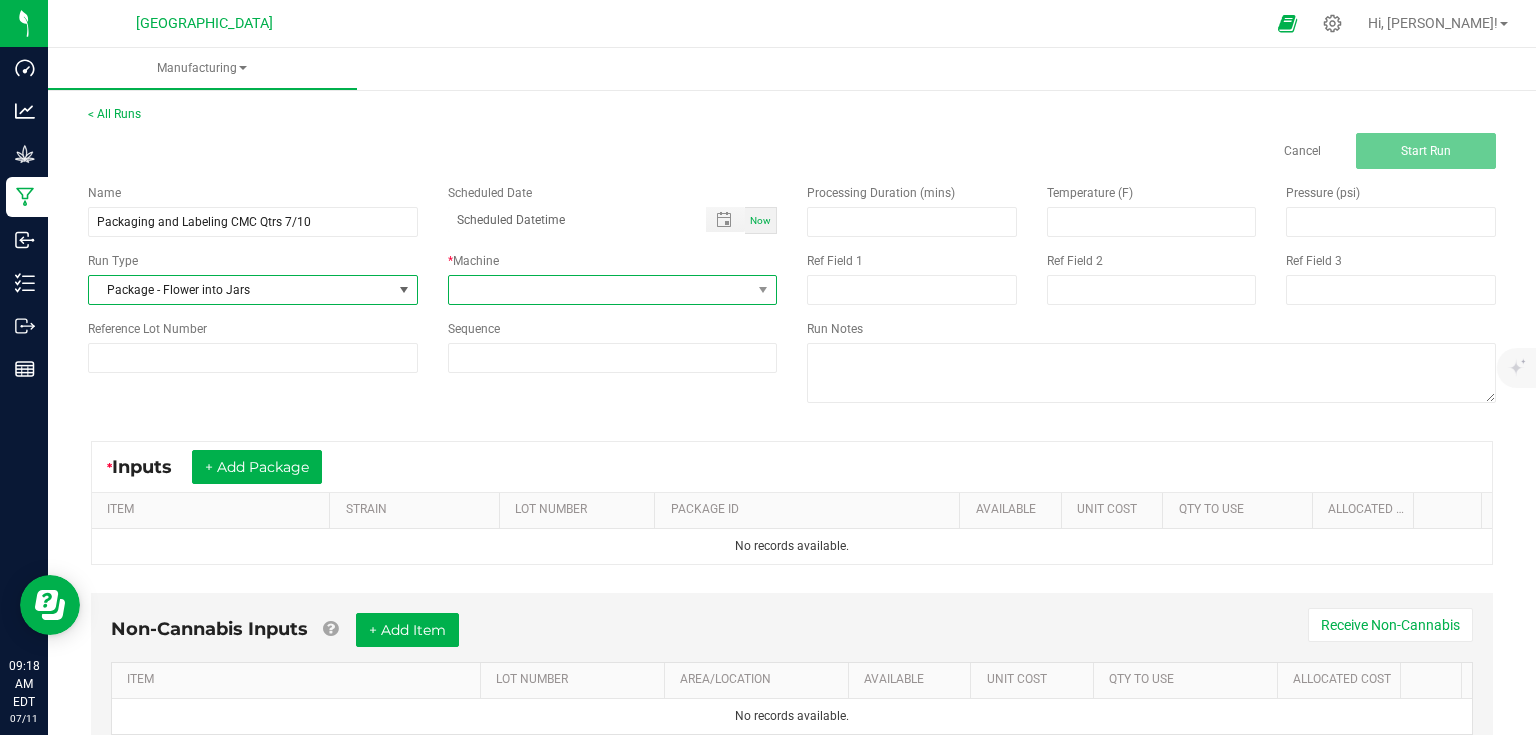 click at bounding box center (600, 290) 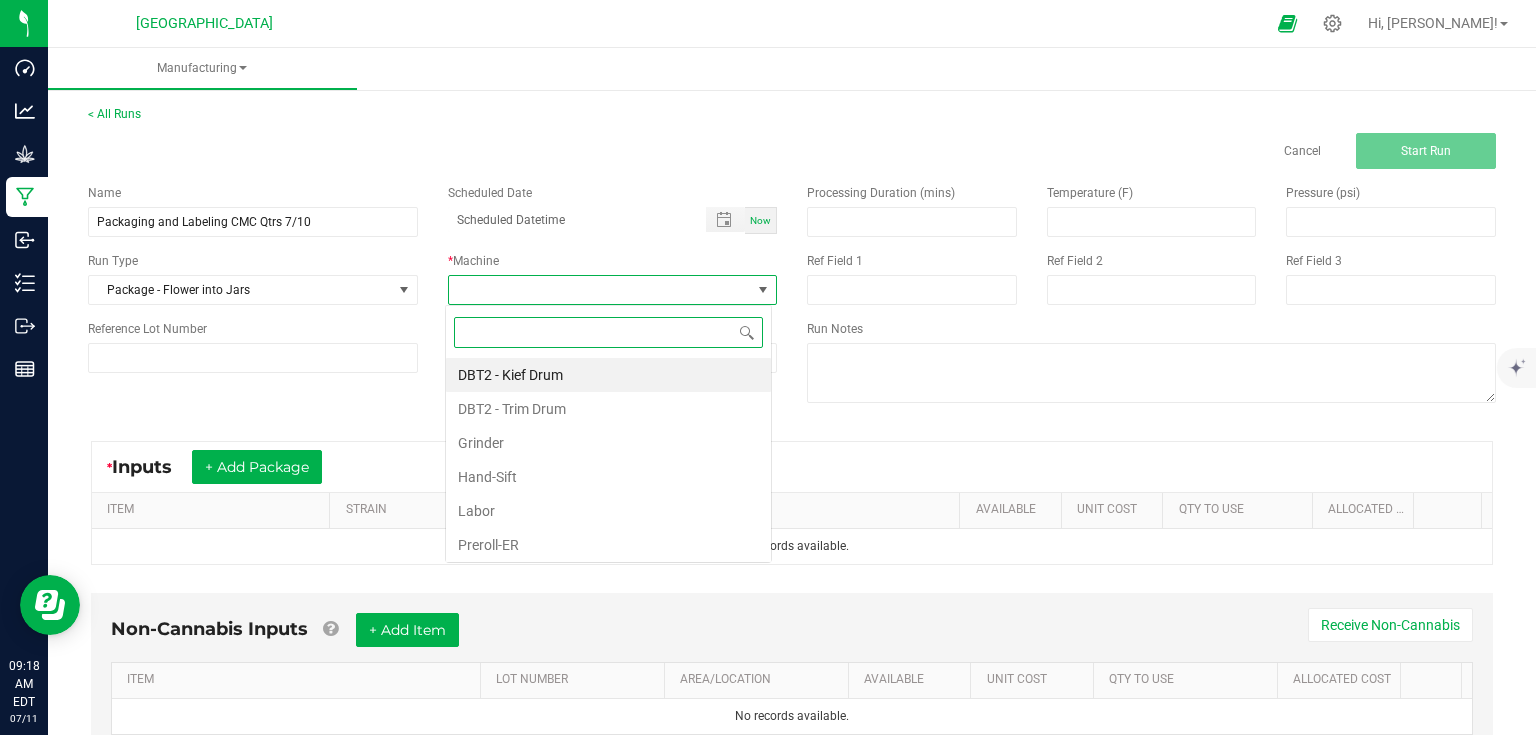 scroll, scrollTop: 99970, scrollLeft: 99673, axis: both 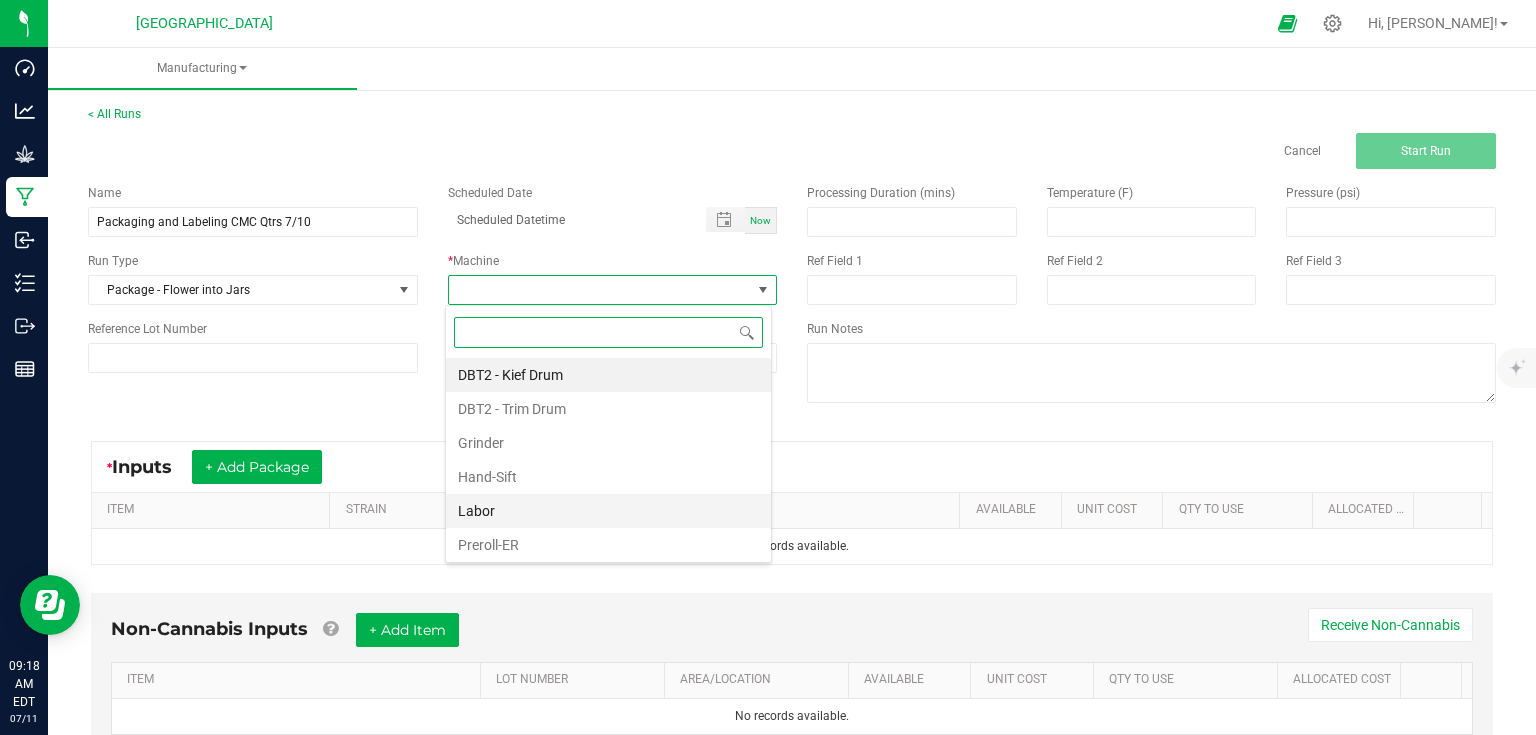 click on "Labor" at bounding box center (608, 511) 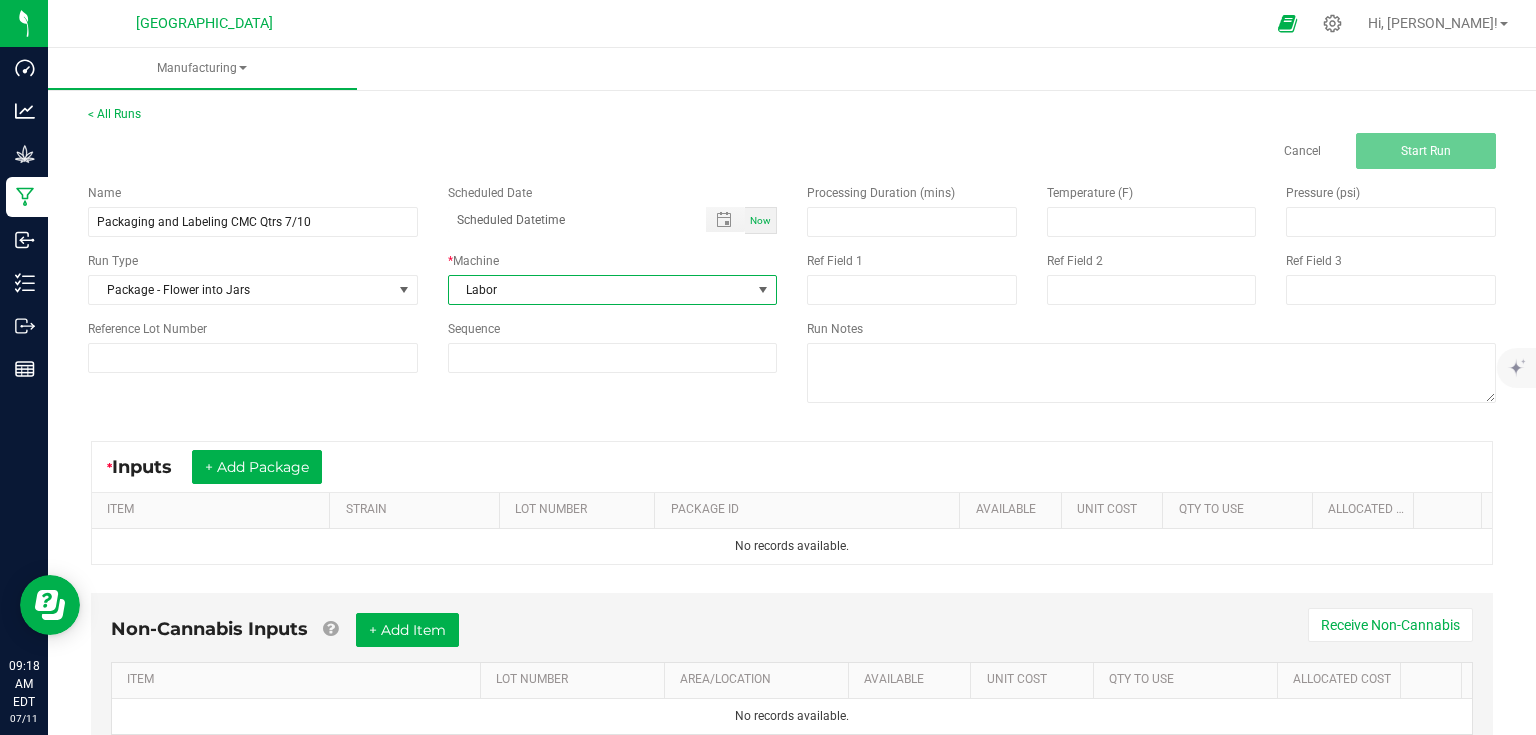 click on "*    Inputs    + Add Package  ITEM STRAIN LOT NUMBER PACKAGE ID AVAILABLE Unit Cost QTY TO USE Allocated Cost  No records available." at bounding box center [792, 503] 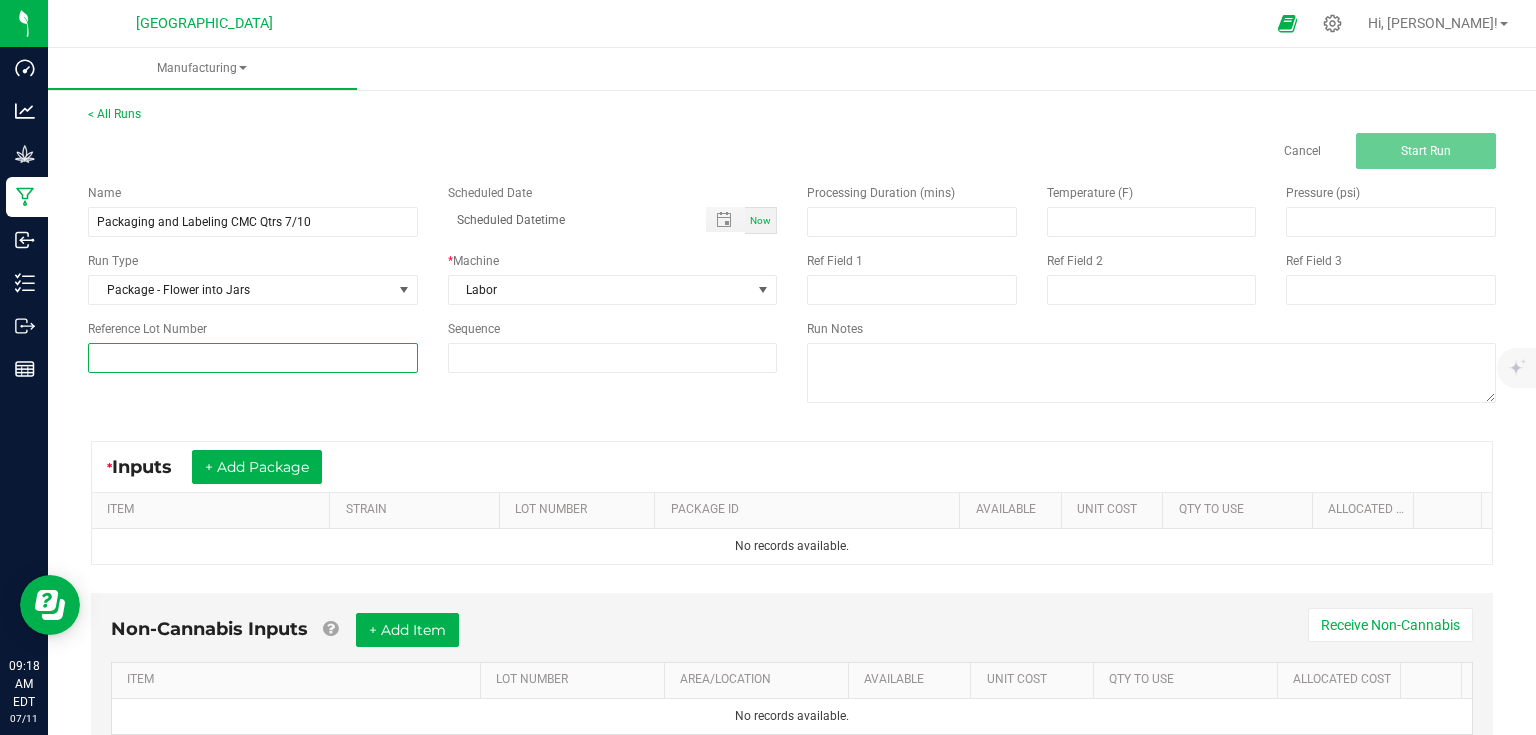 click at bounding box center (253, 358) 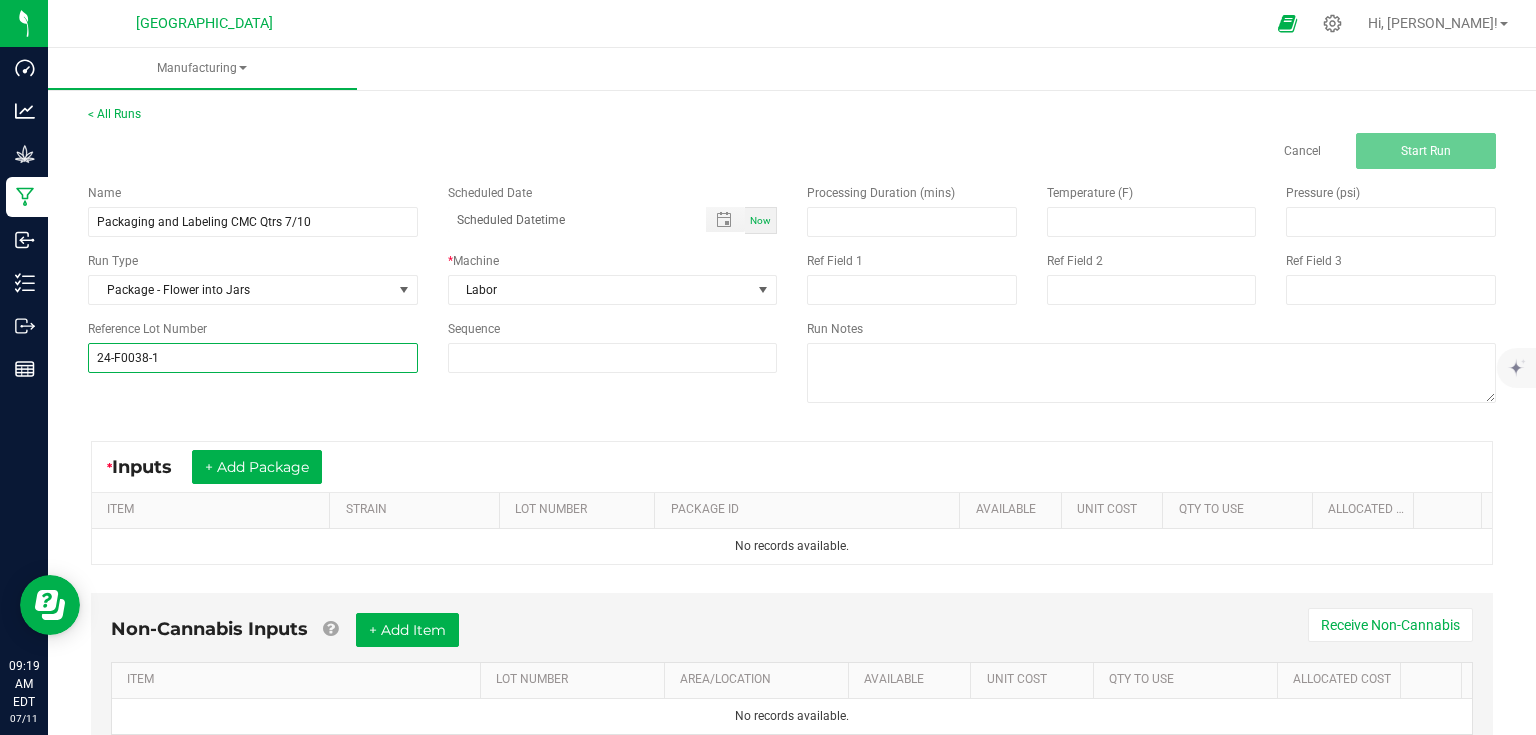 type on "24-F0038-1" 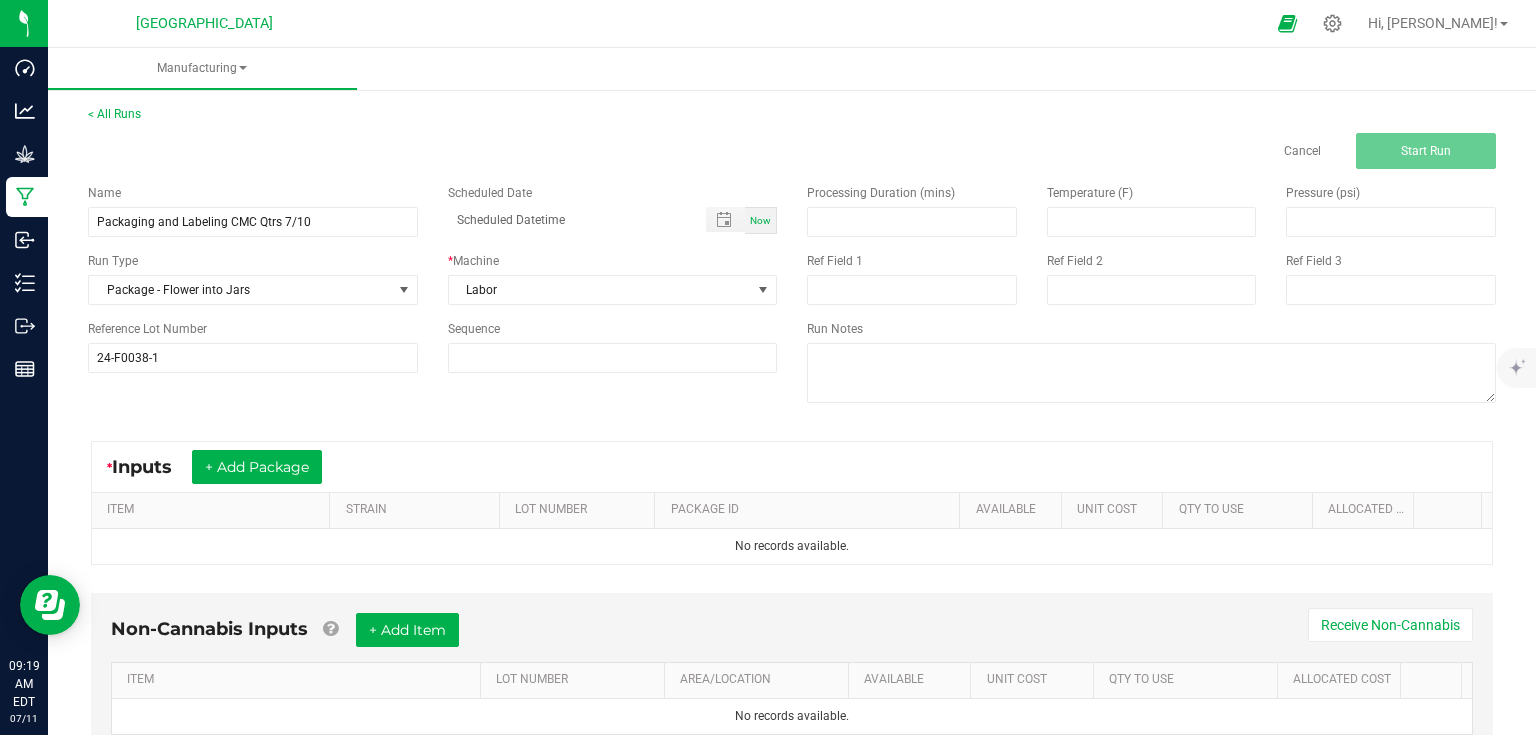 click on "Name  Packaging and Labeling CMC Qtrs 7/10  Scheduled Date  Now  Run Type  Package - Flower into Jars  *   Machine  Labor  Reference Lot Number  24-F0038-1  Sequence" at bounding box center (432, 278) 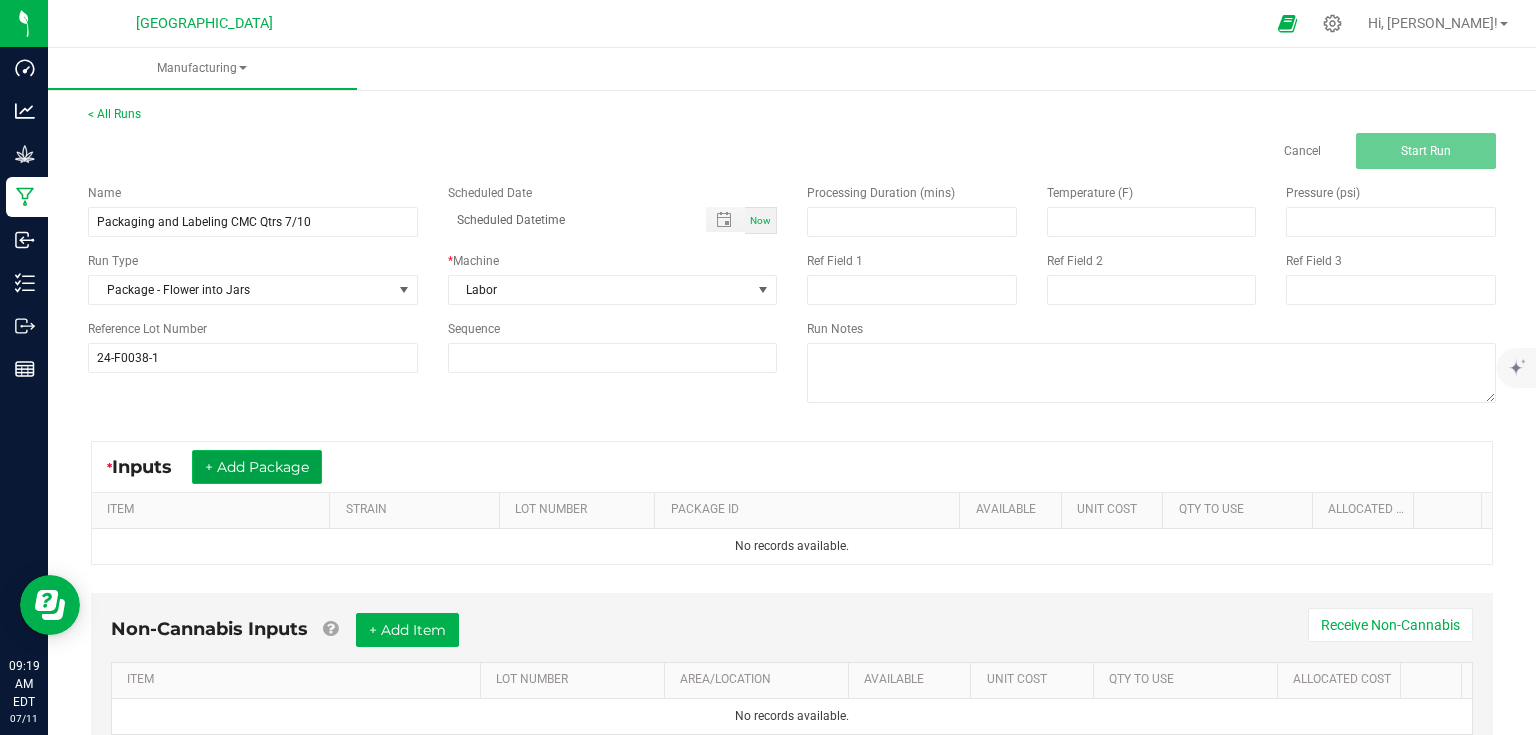 click on "+ Add Package" at bounding box center (257, 467) 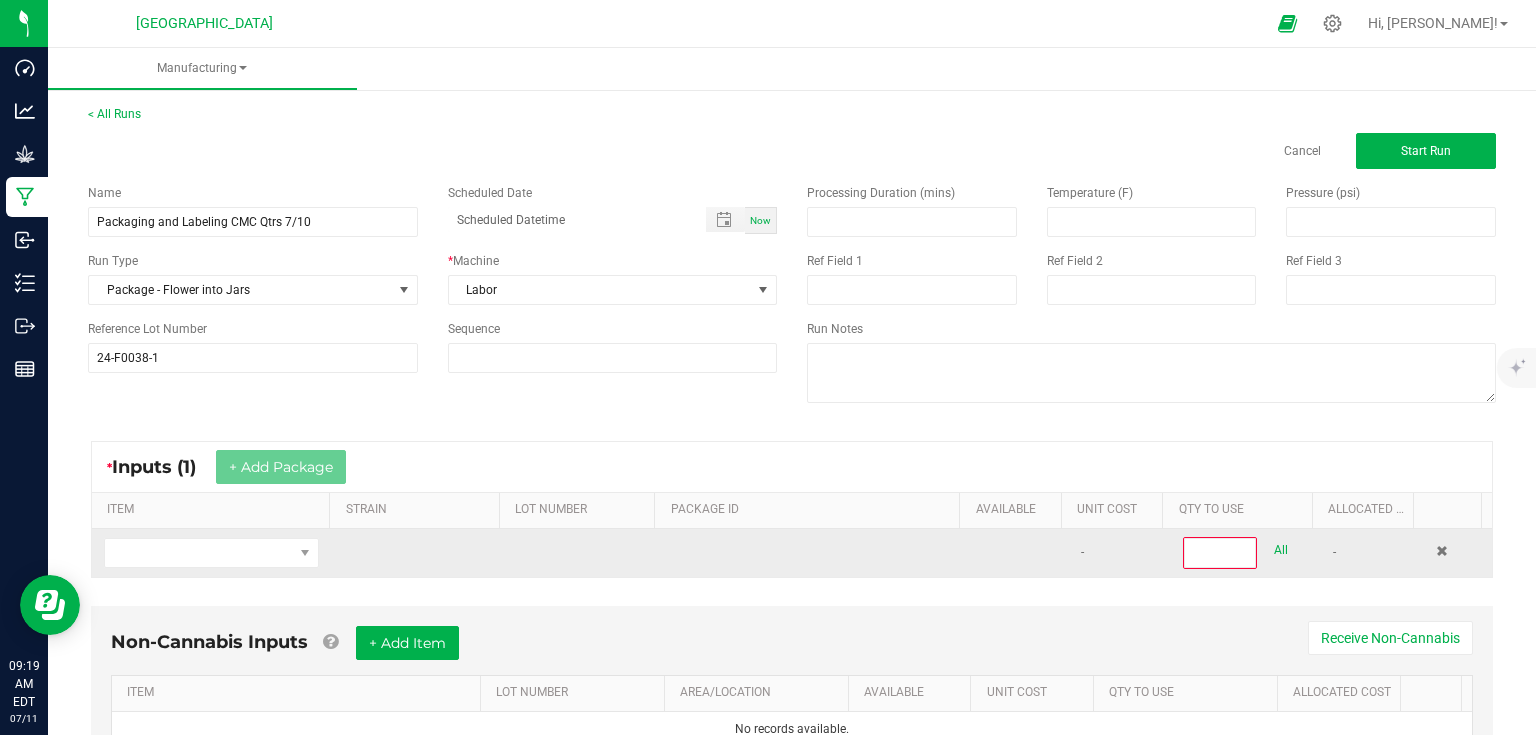 click at bounding box center (211, 553) 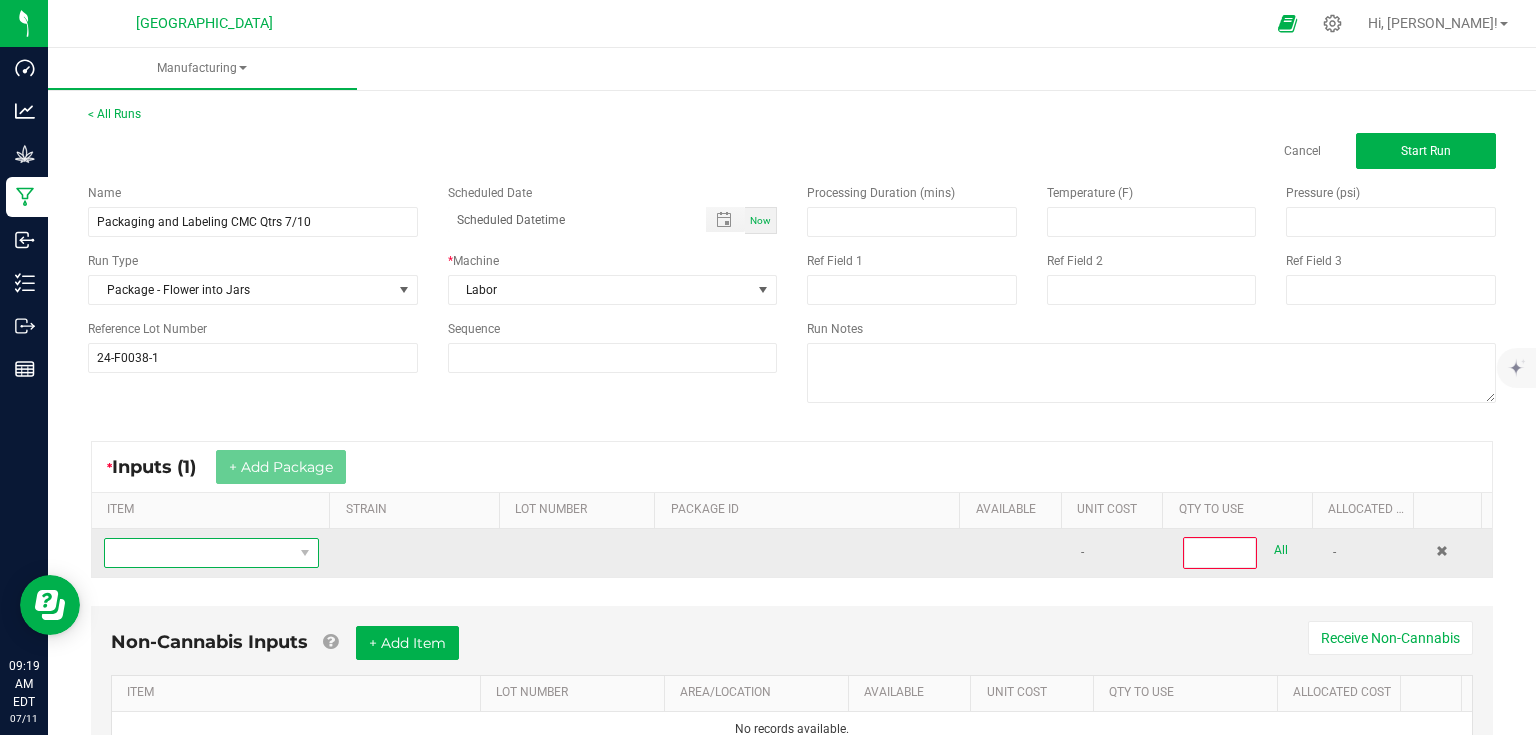 click at bounding box center (199, 553) 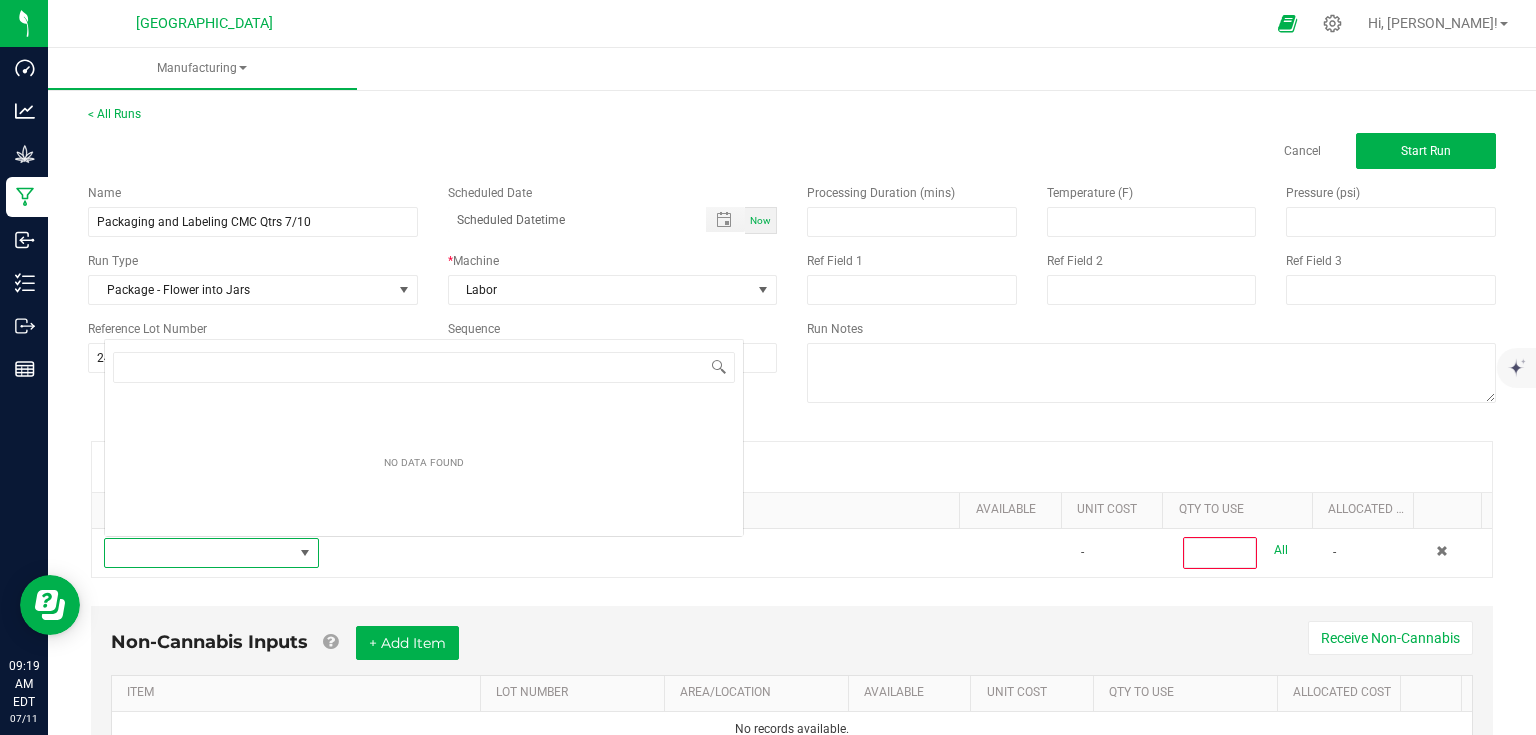 scroll, scrollTop: 0, scrollLeft: 0, axis: both 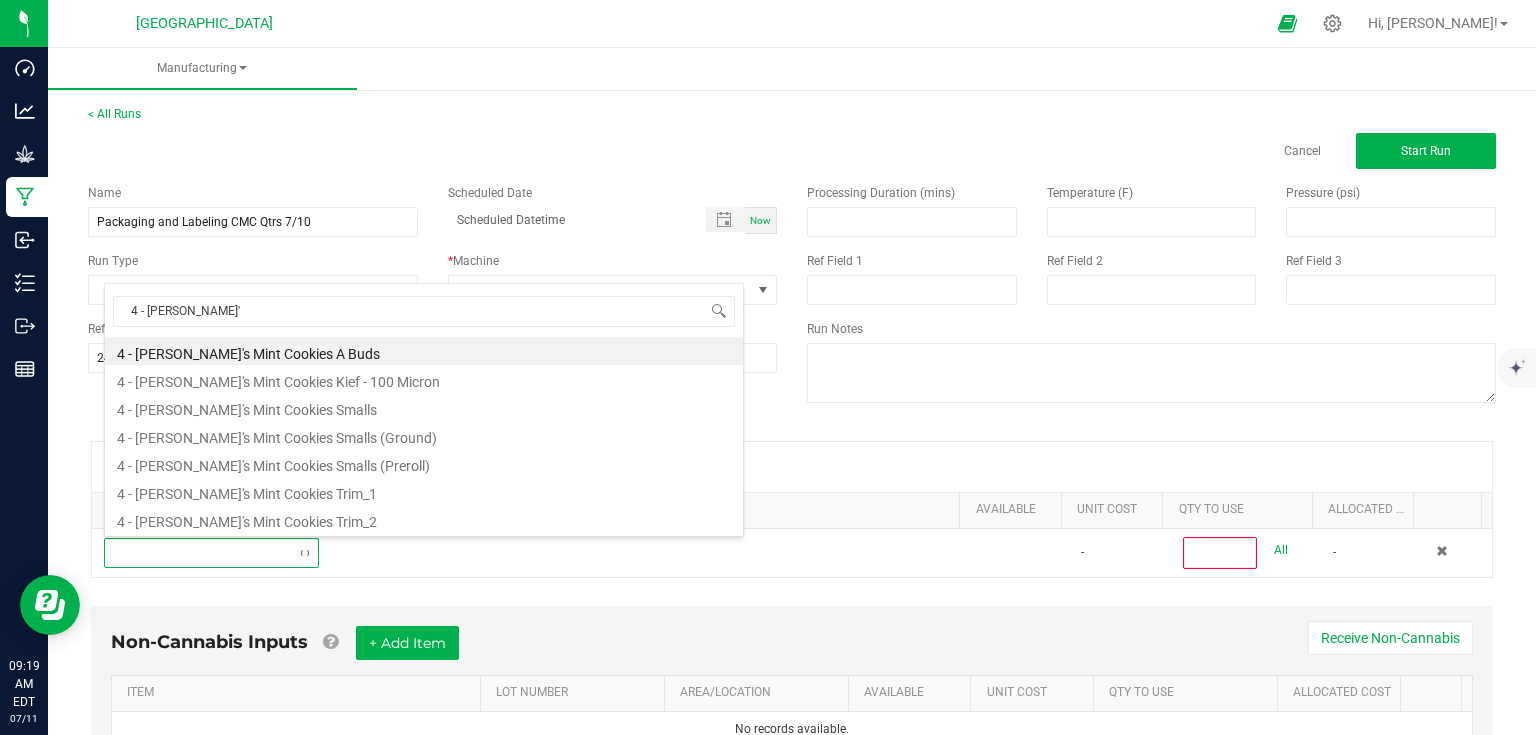 type on "4 - [PERSON_NAME]'s" 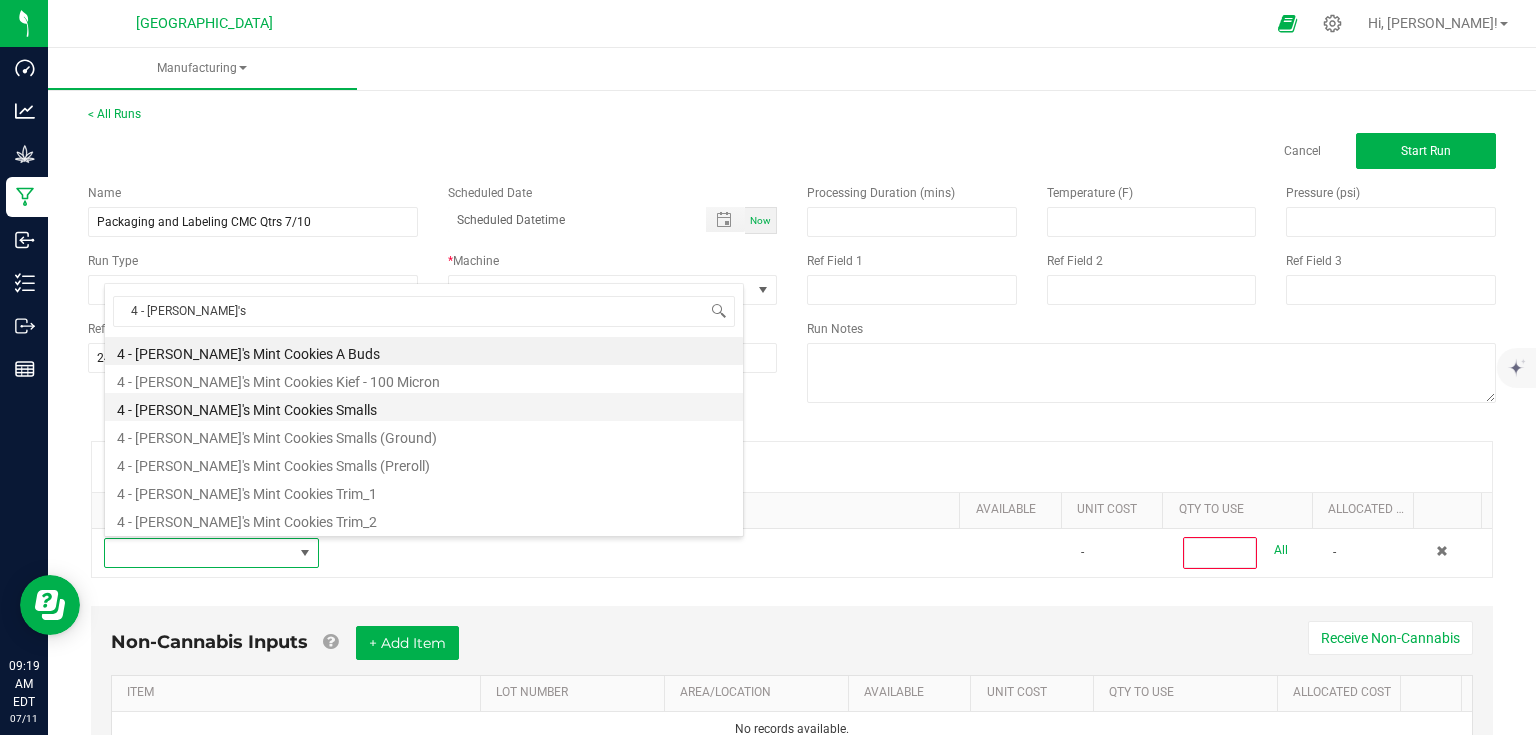 click on "4 - [PERSON_NAME]'s Mint Cookies Smalls" at bounding box center (424, 407) 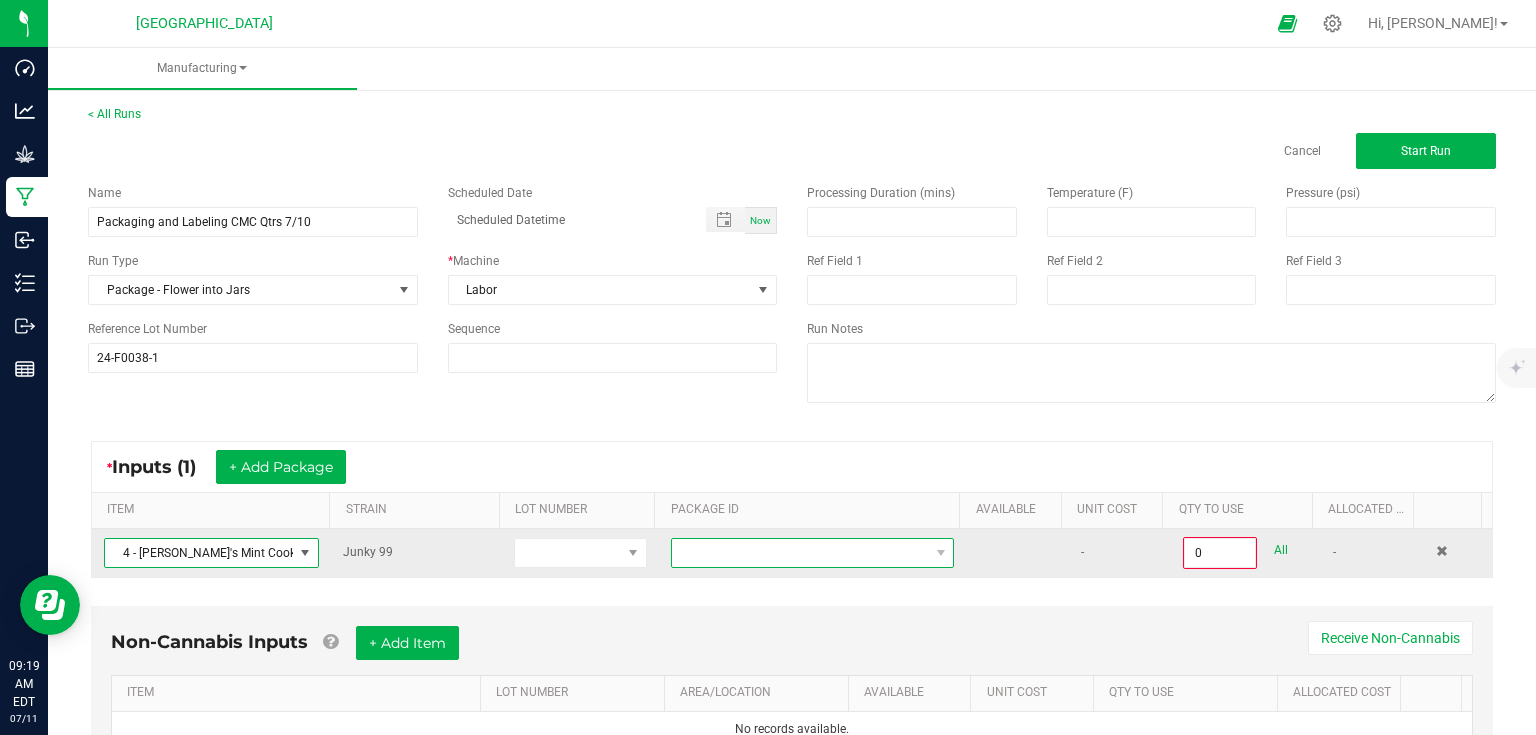 click at bounding box center [800, 553] 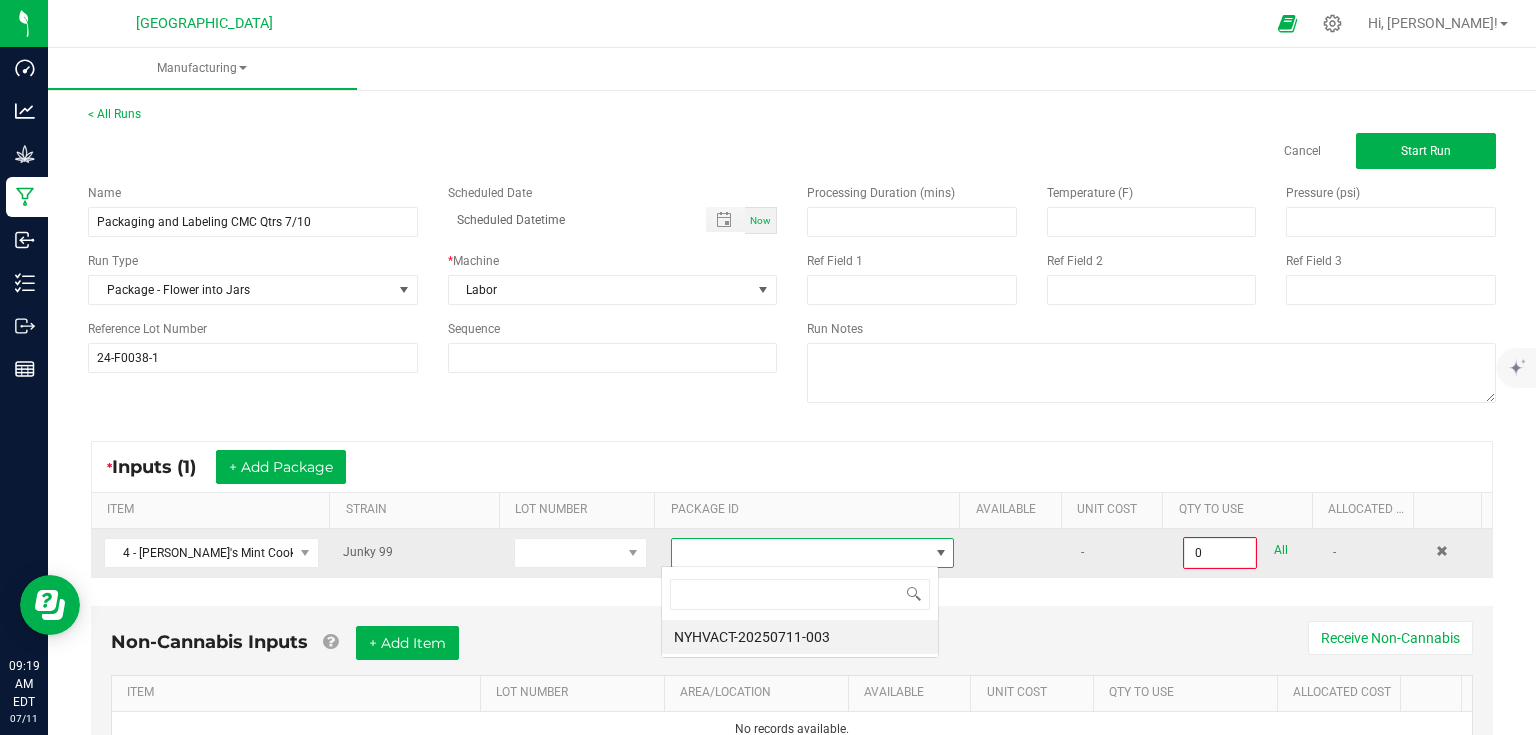 scroll, scrollTop: 99970, scrollLeft: 99721, axis: both 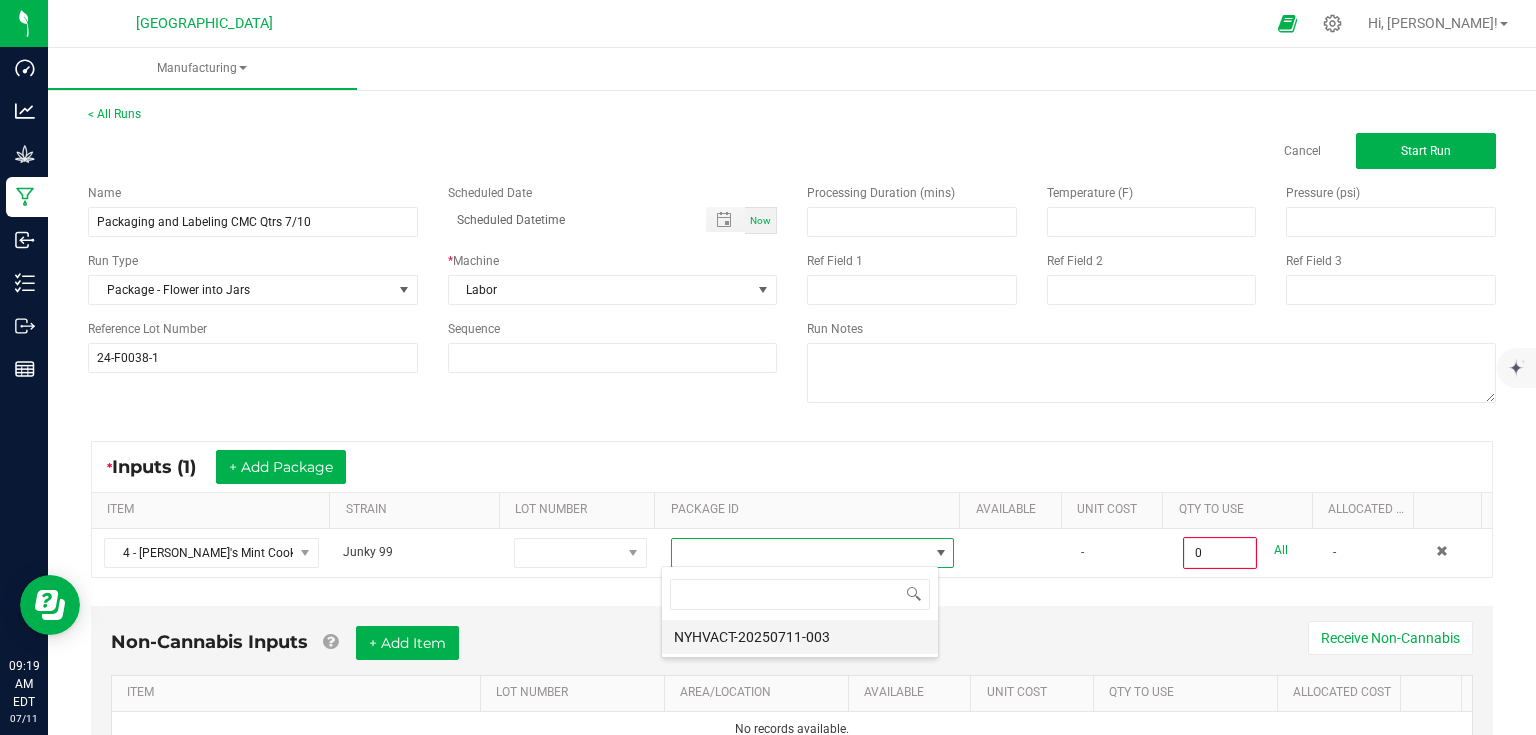 click on "NYHVACT-20250711-003" at bounding box center (800, 637) 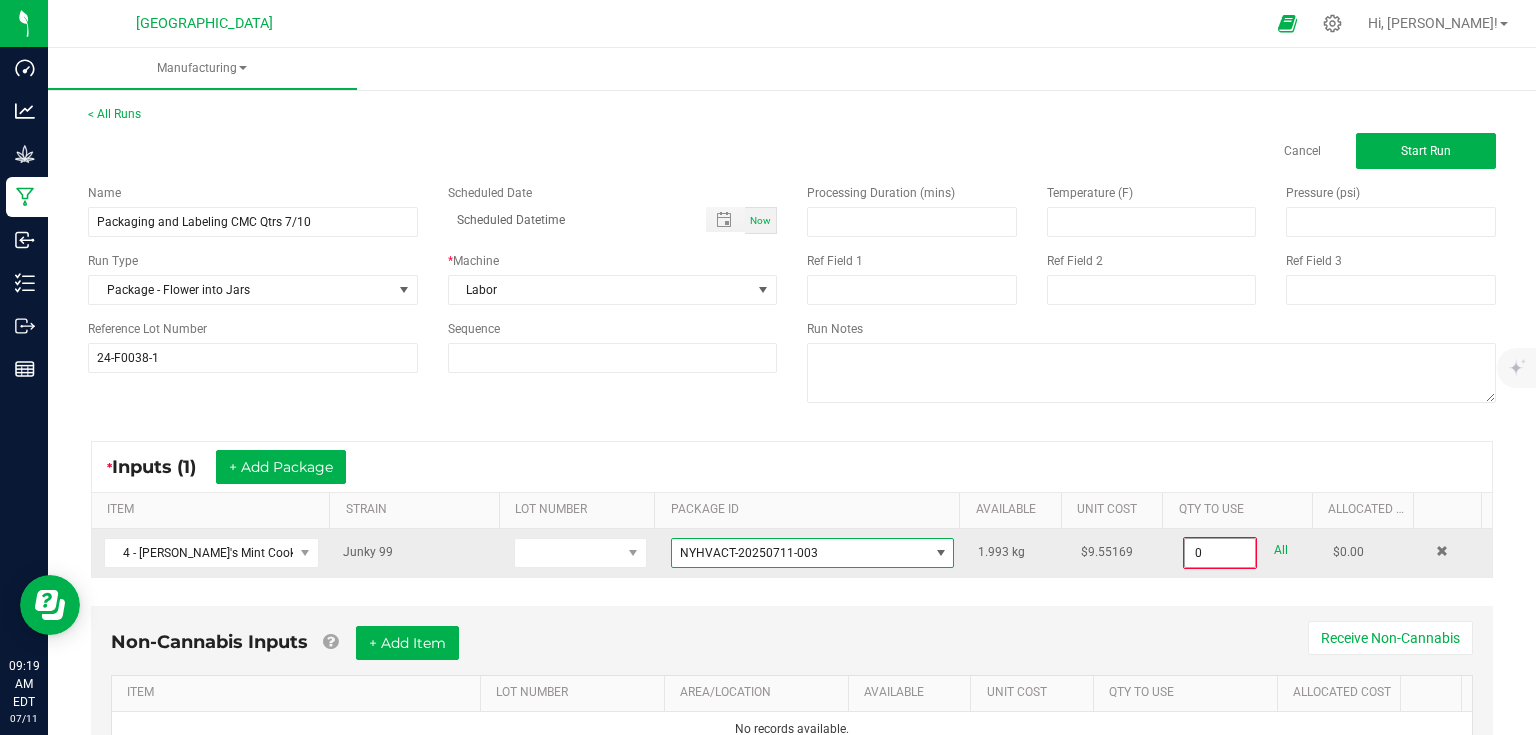 click on "0" at bounding box center (1220, 553) 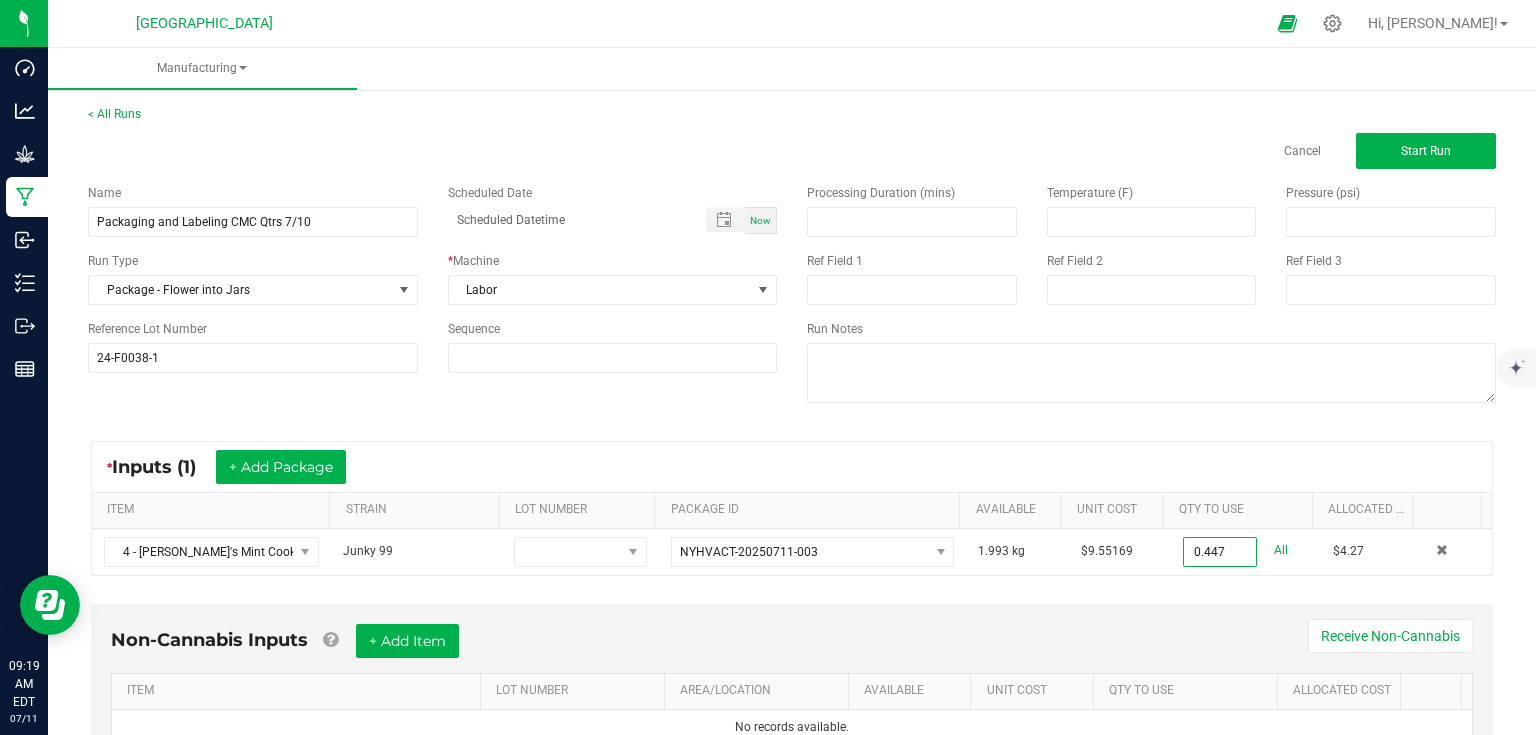 type on "0.4470 kg" 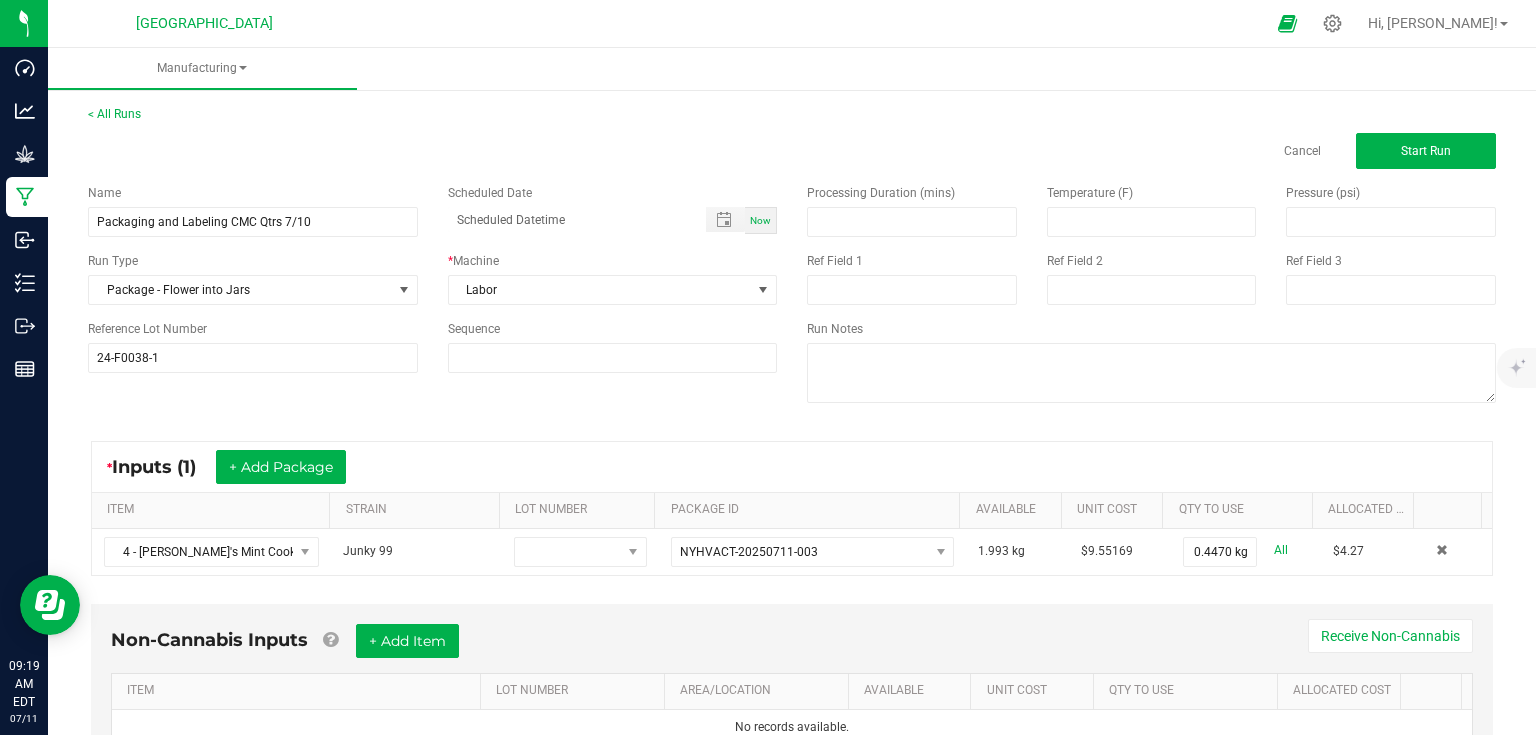 click on "*    Inputs (1)   + Add Package" at bounding box center [792, 467] 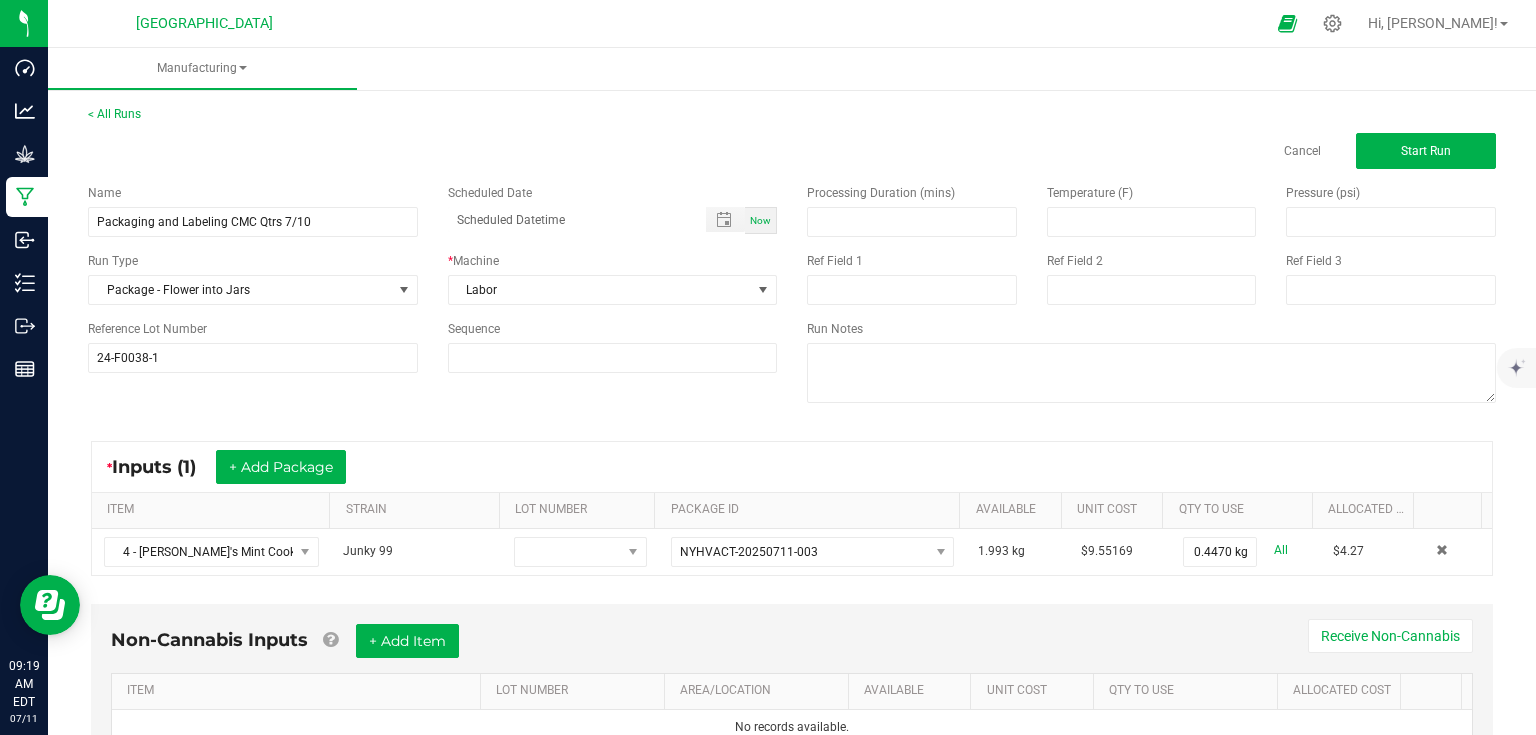 scroll, scrollTop: 85, scrollLeft: 0, axis: vertical 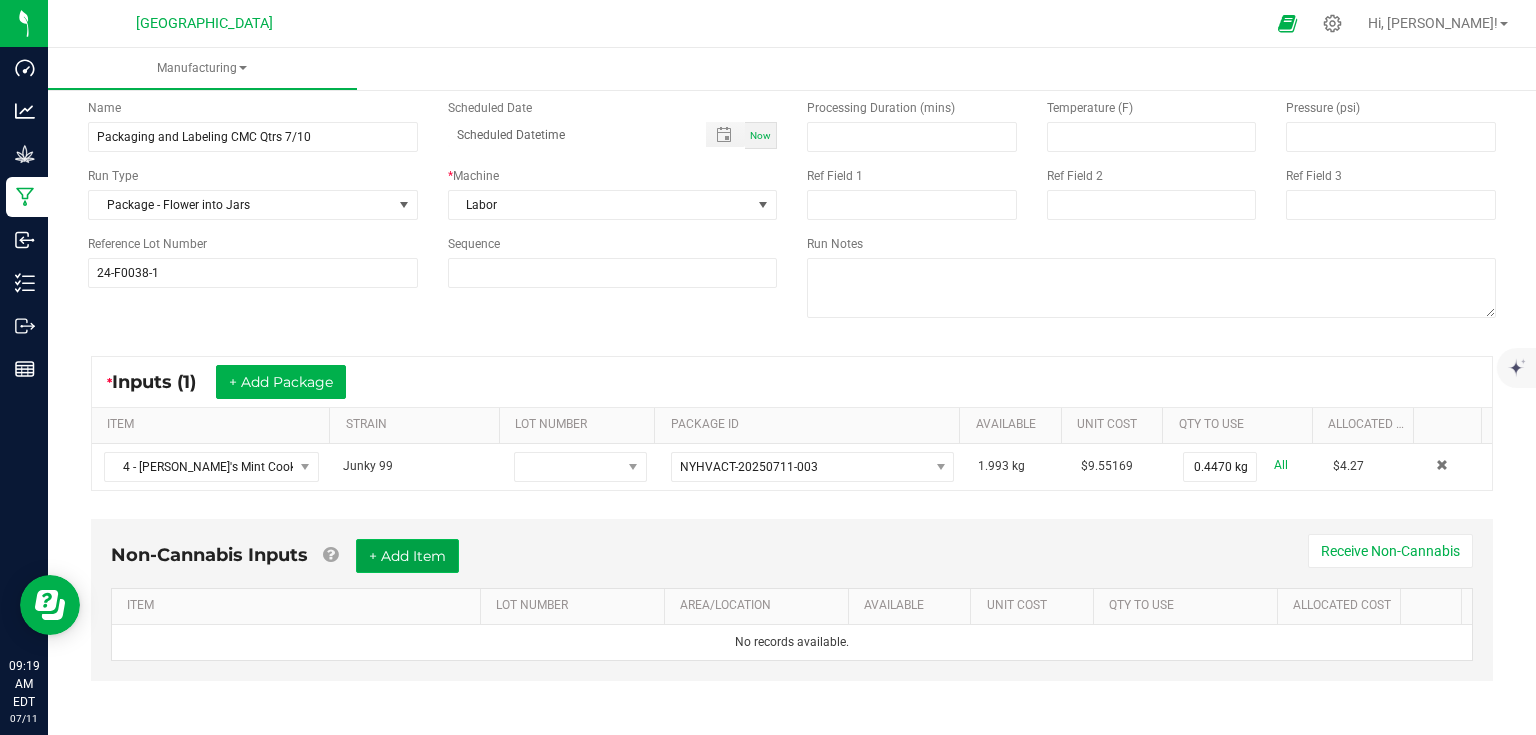 click on "+ Add Item" at bounding box center (407, 556) 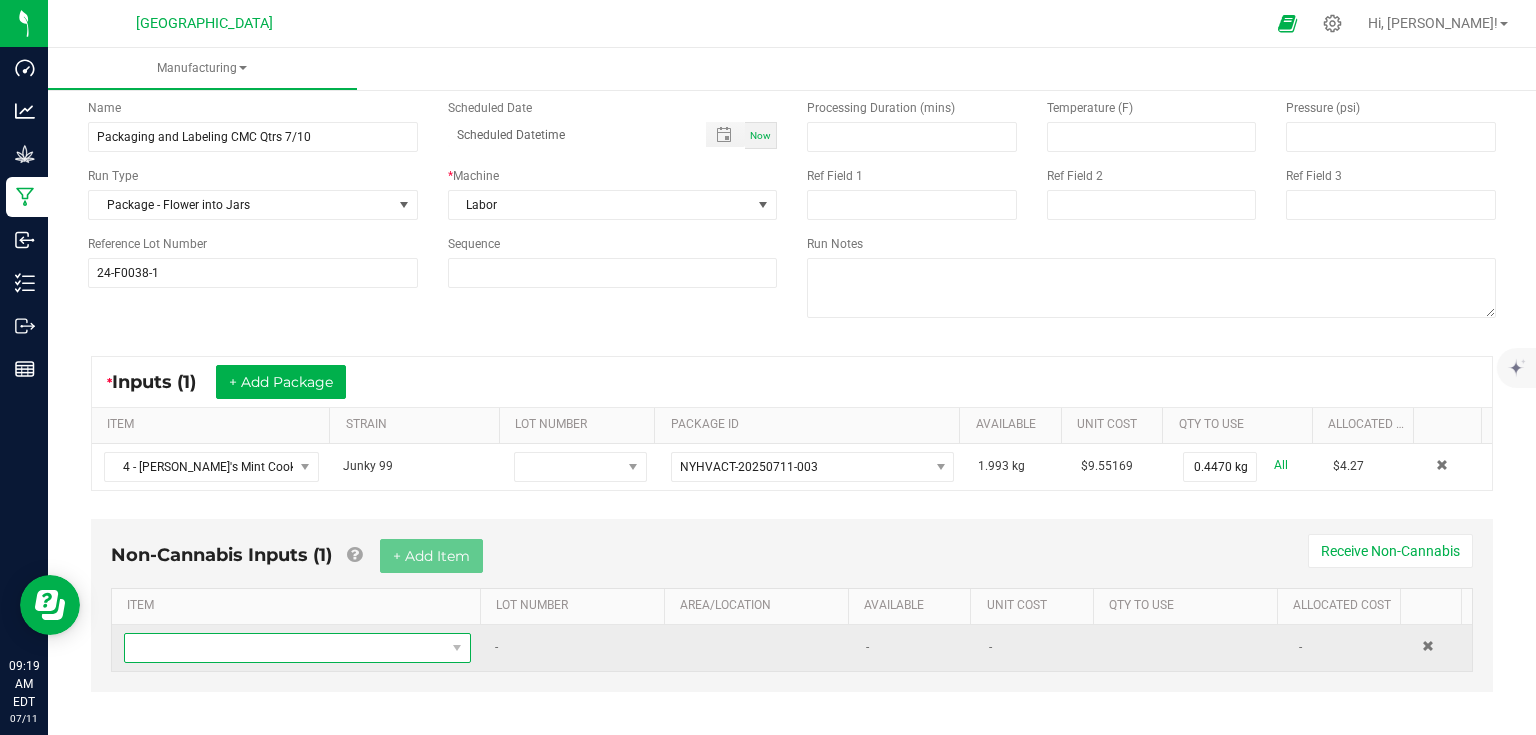 click at bounding box center [285, 648] 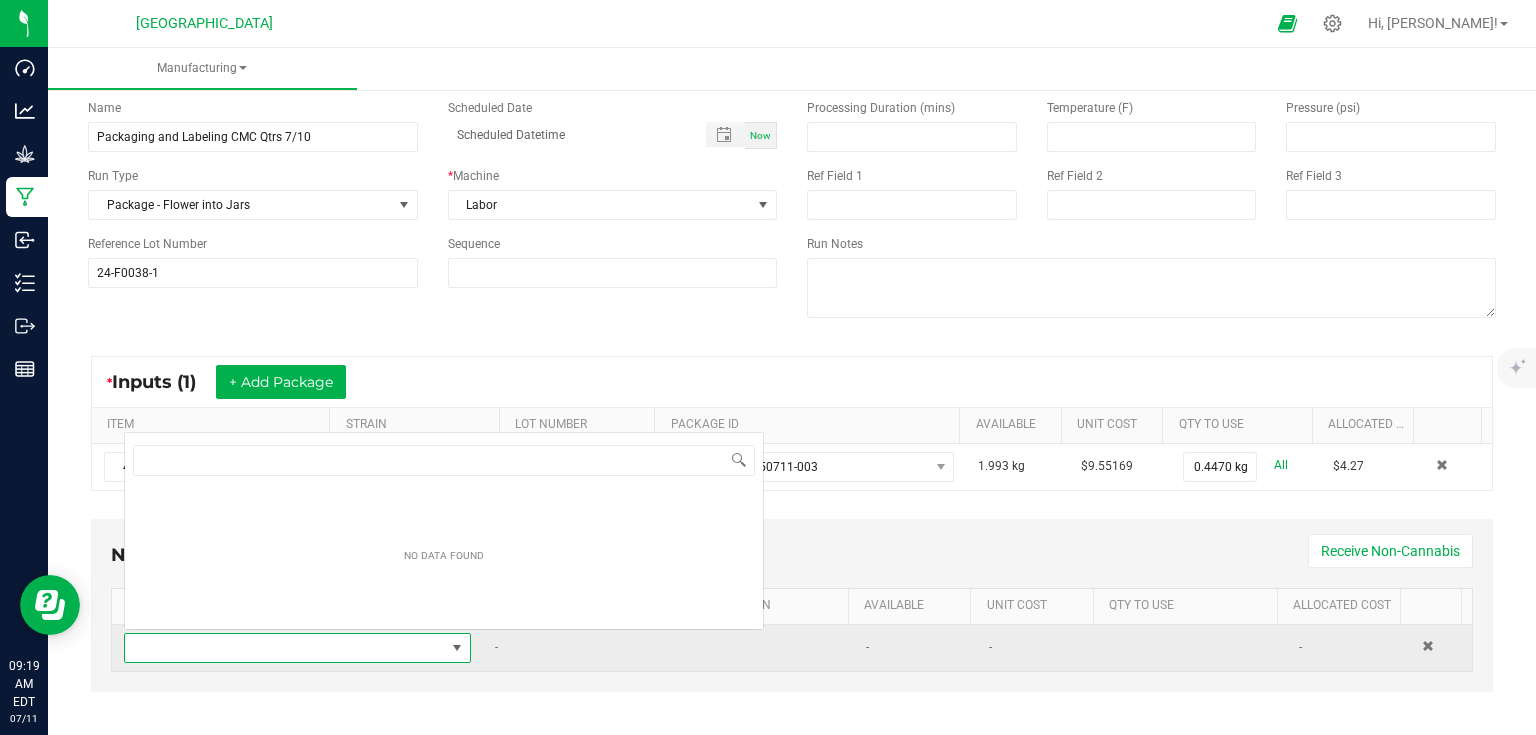 scroll, scrollTop: 0, scrollLeft: 0, axis: both 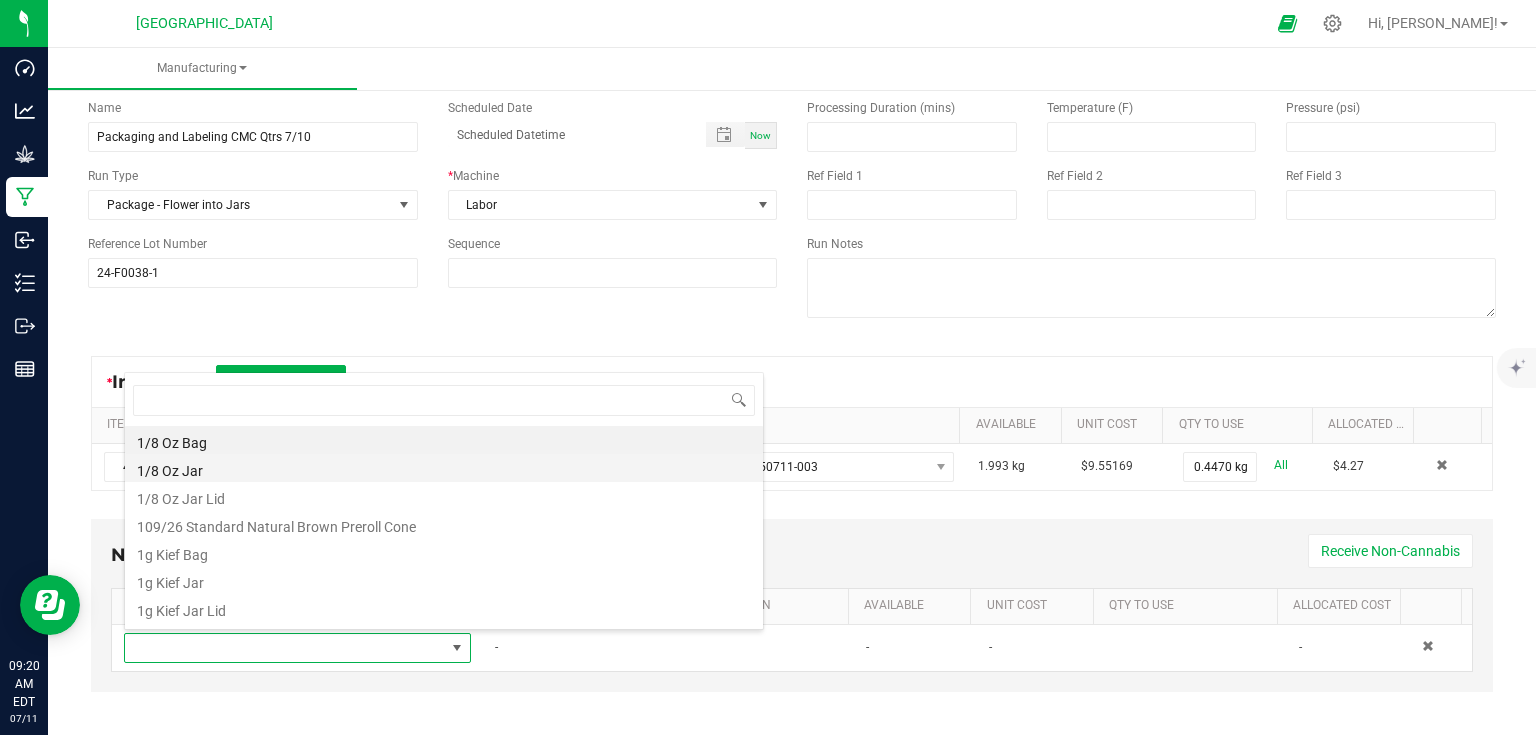 click on "1/8 Oz Jar" at bounding box center [444, 468] 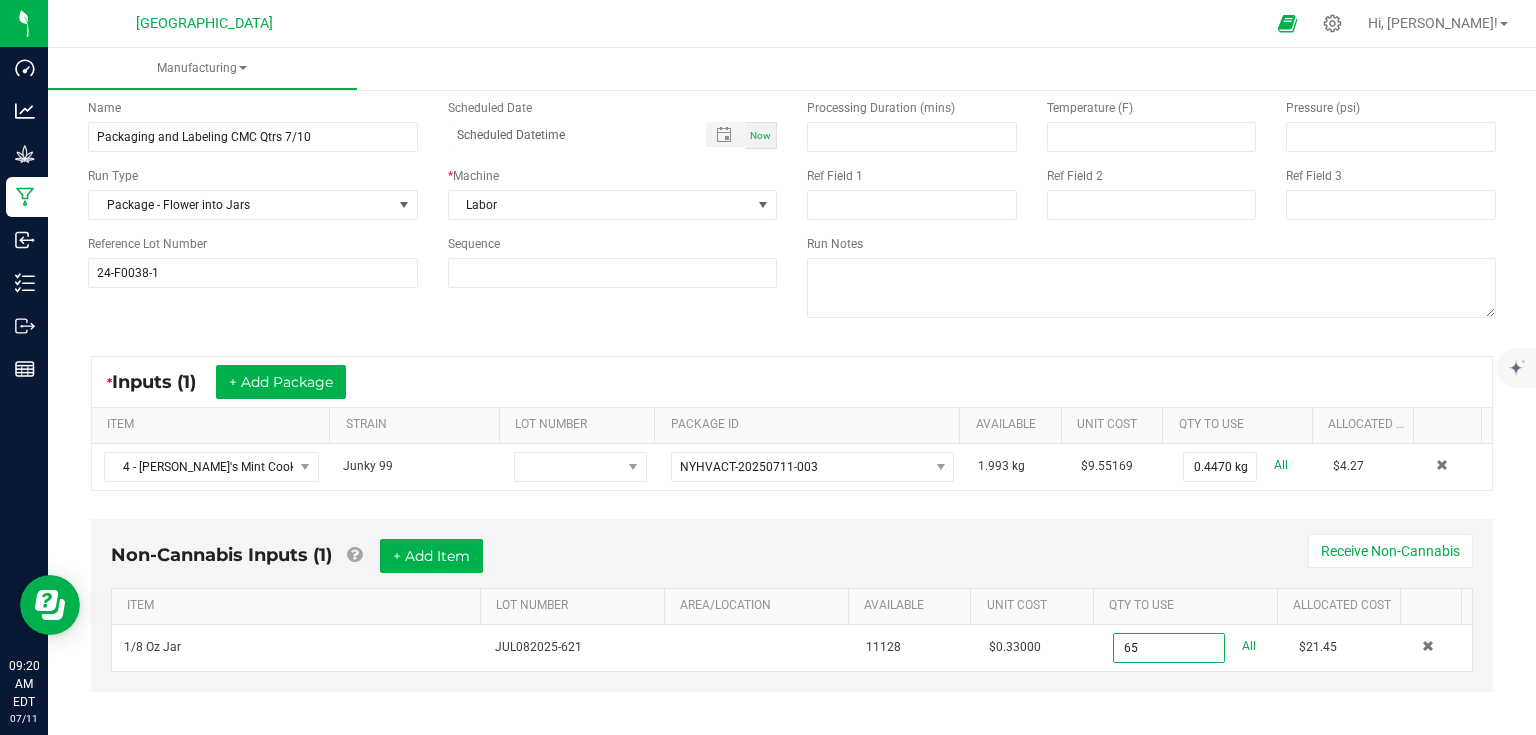 type on "65 ea" 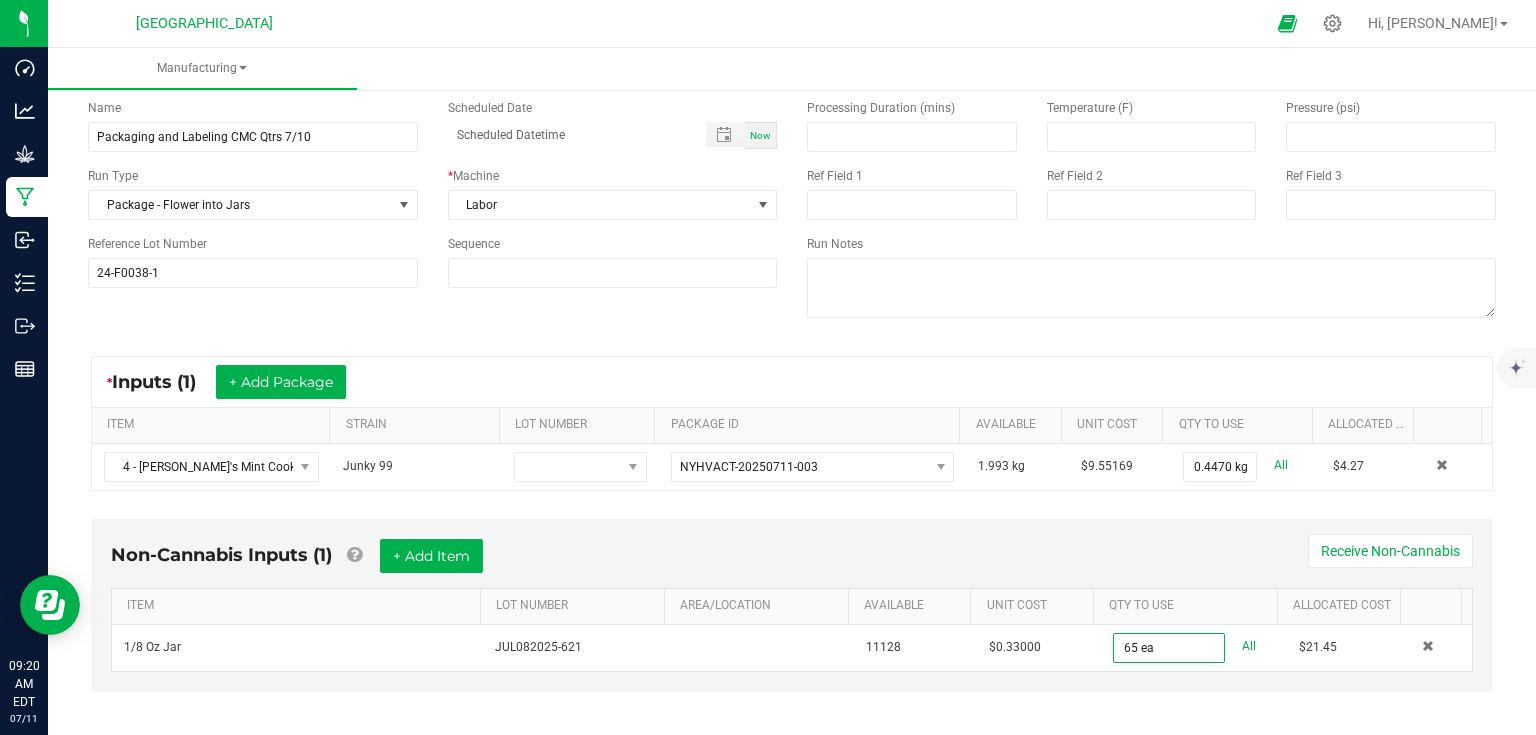 click on "Non-Cannabis Inputs (1)  + Add Item   Receive Non-Cannabis" at bounding box center (792, 563) 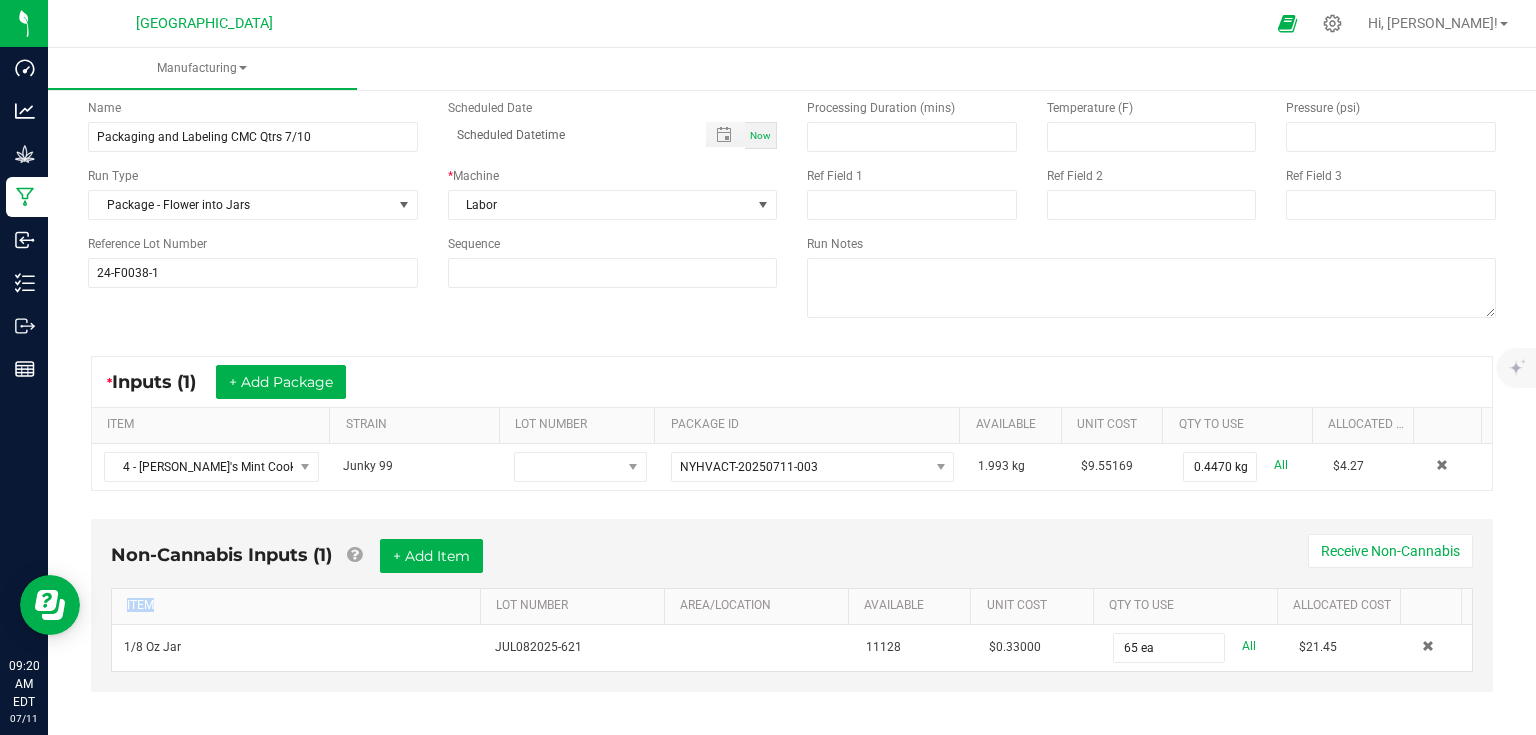 click on "Non-Cannabis Inputs (1)  + Add Item   Receive Non-Cannabis" at bounding box center [792, 563] 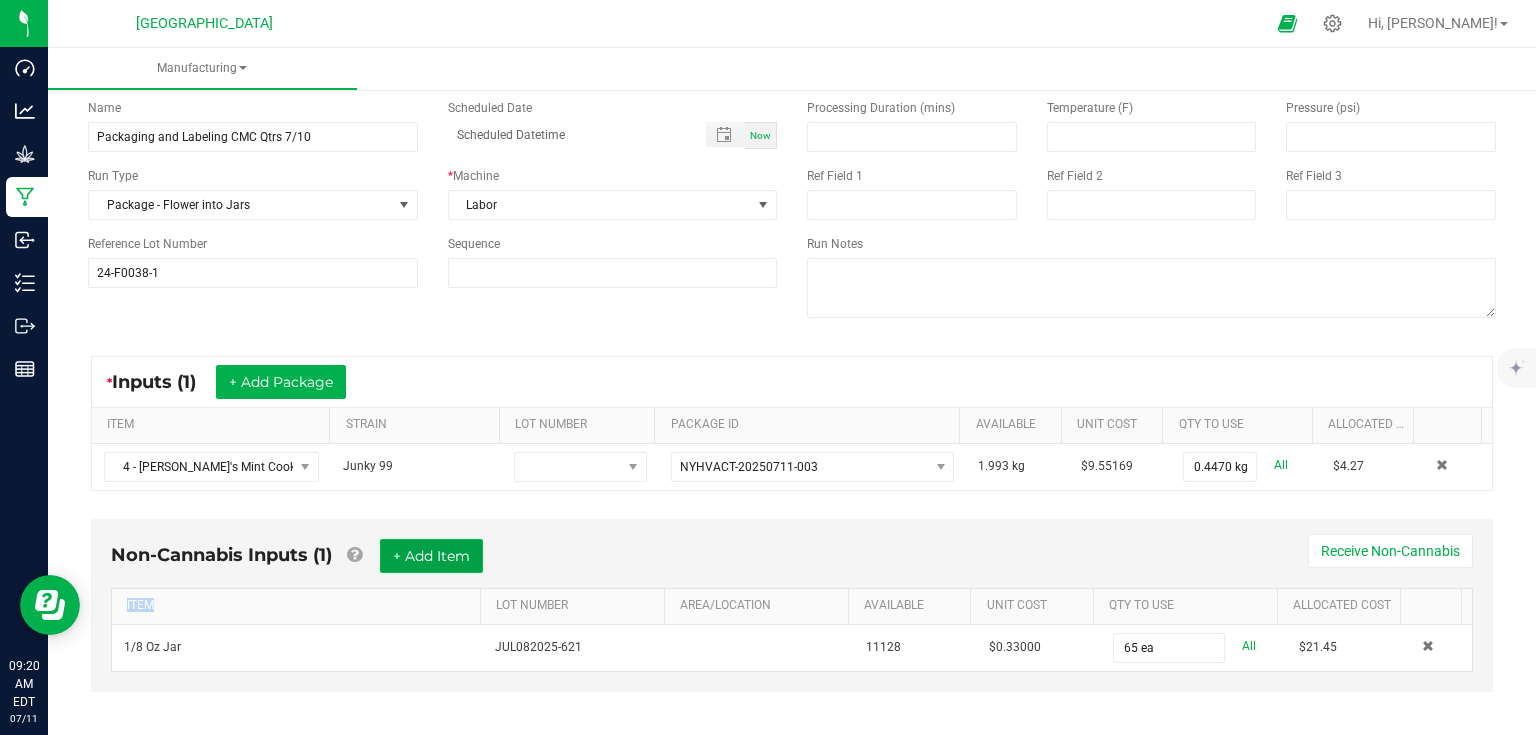click on "+ Add Item" at bounding box center (431, 556) 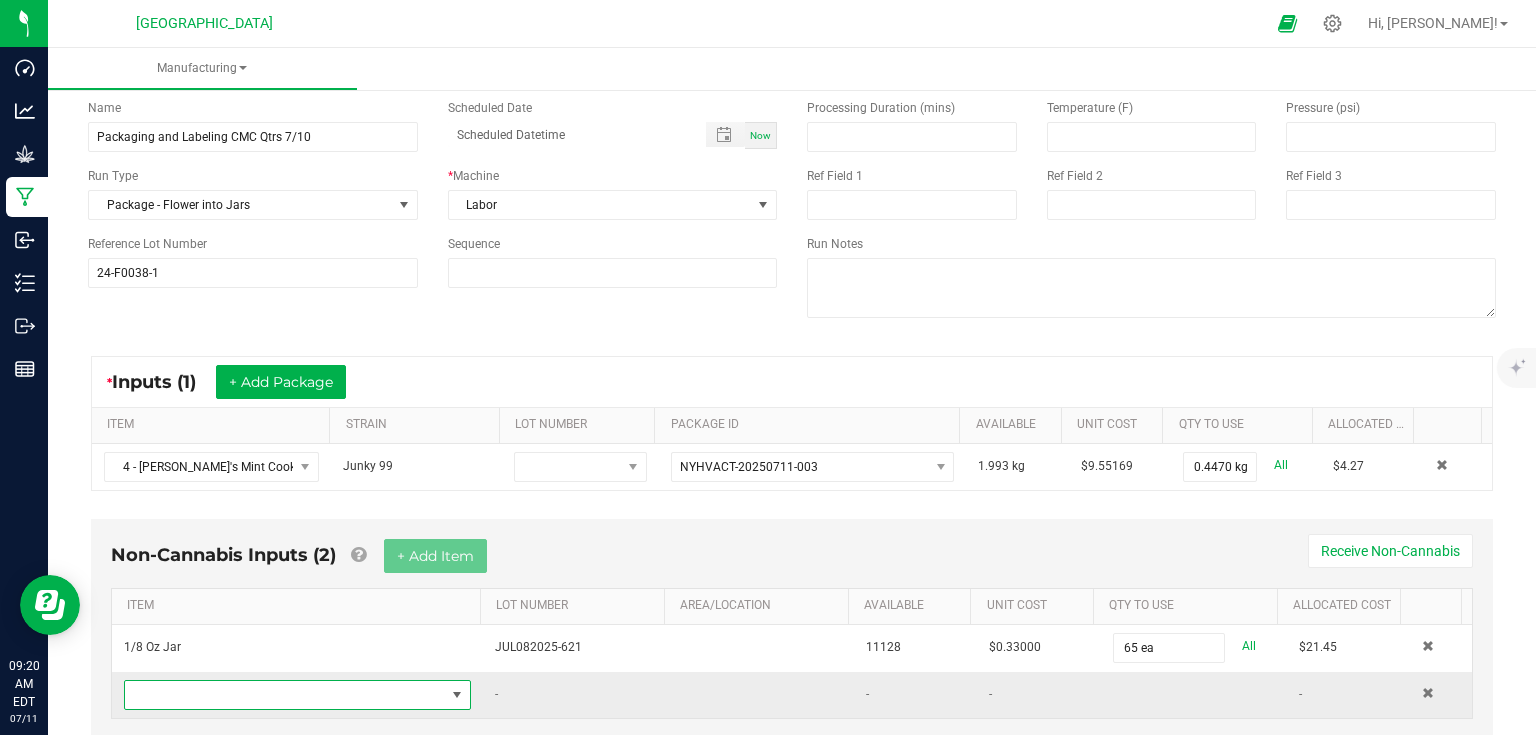 click at bounding box center (285, 695) 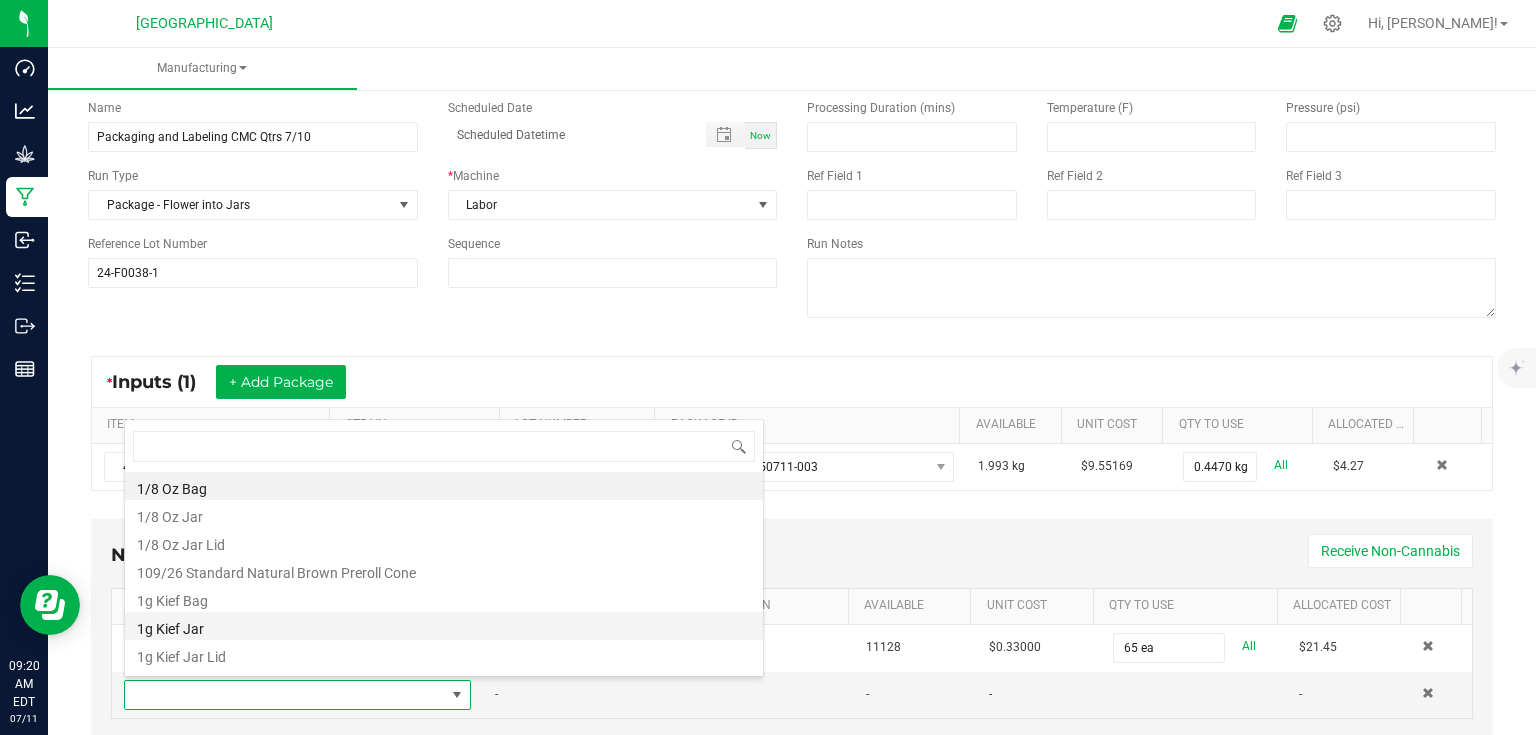 scroll, scrollTop: 99970, scrollLeft: 99659, axis: both 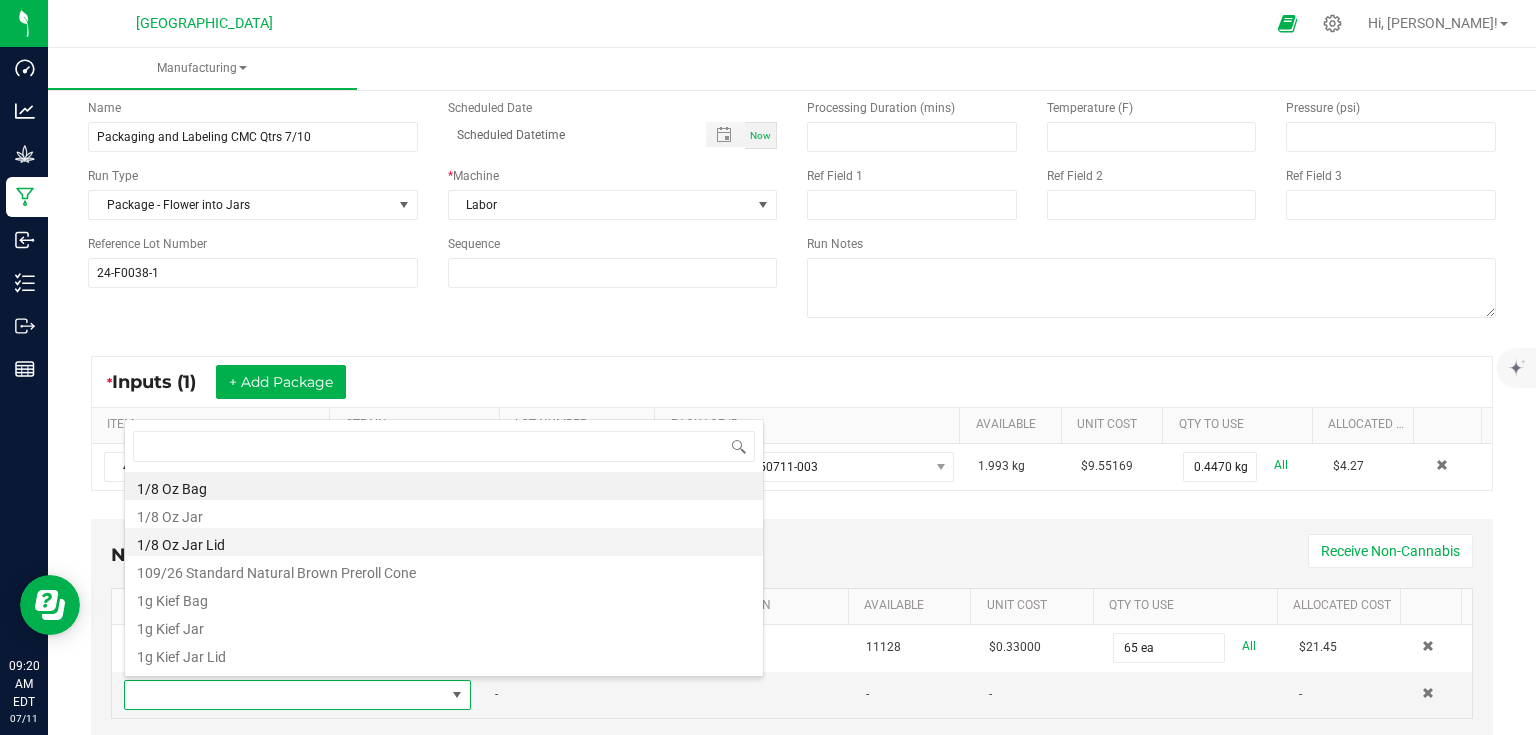 click on "1/8 Oz Jar Lid" at bounding box center (444, 542) 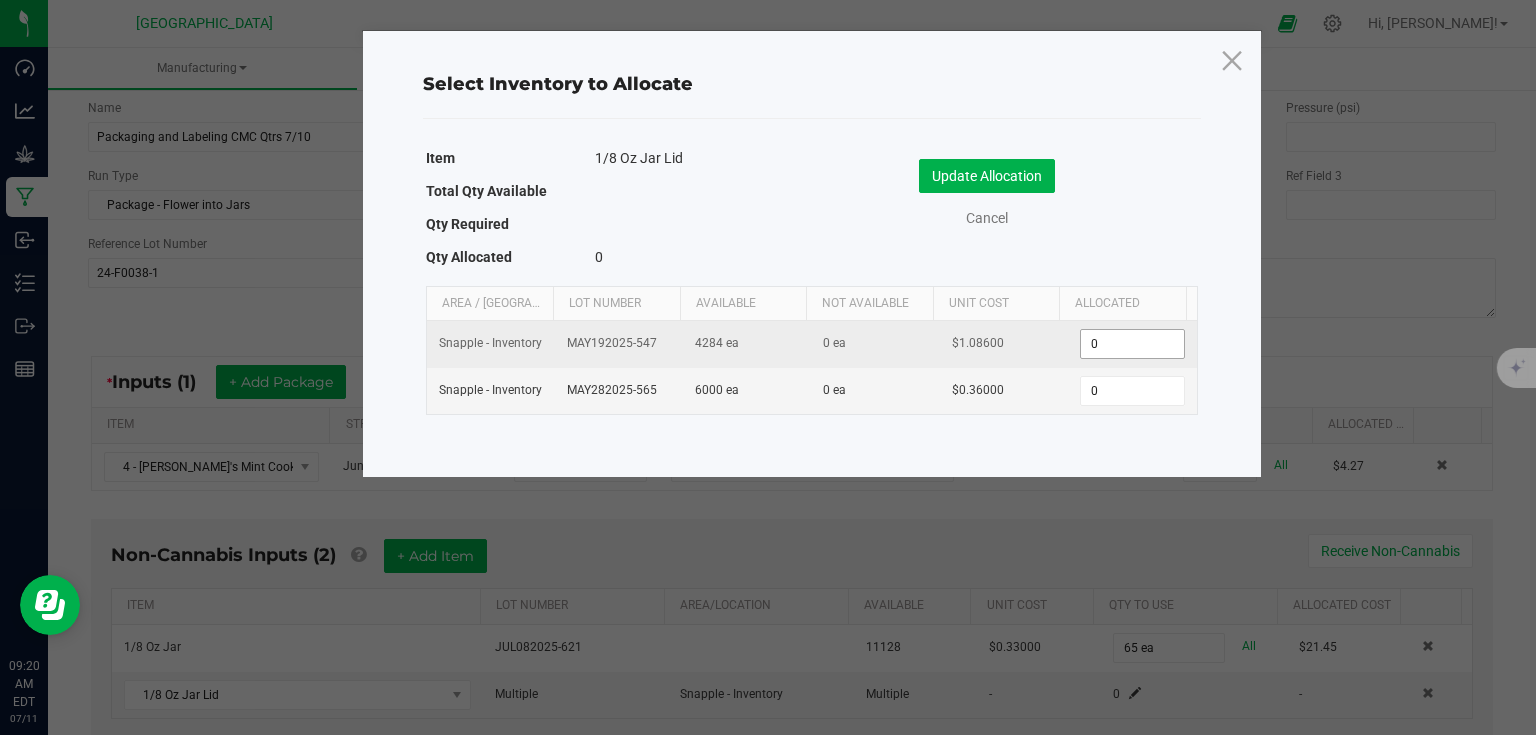 click on "0" at bounding box center [1132, 344] 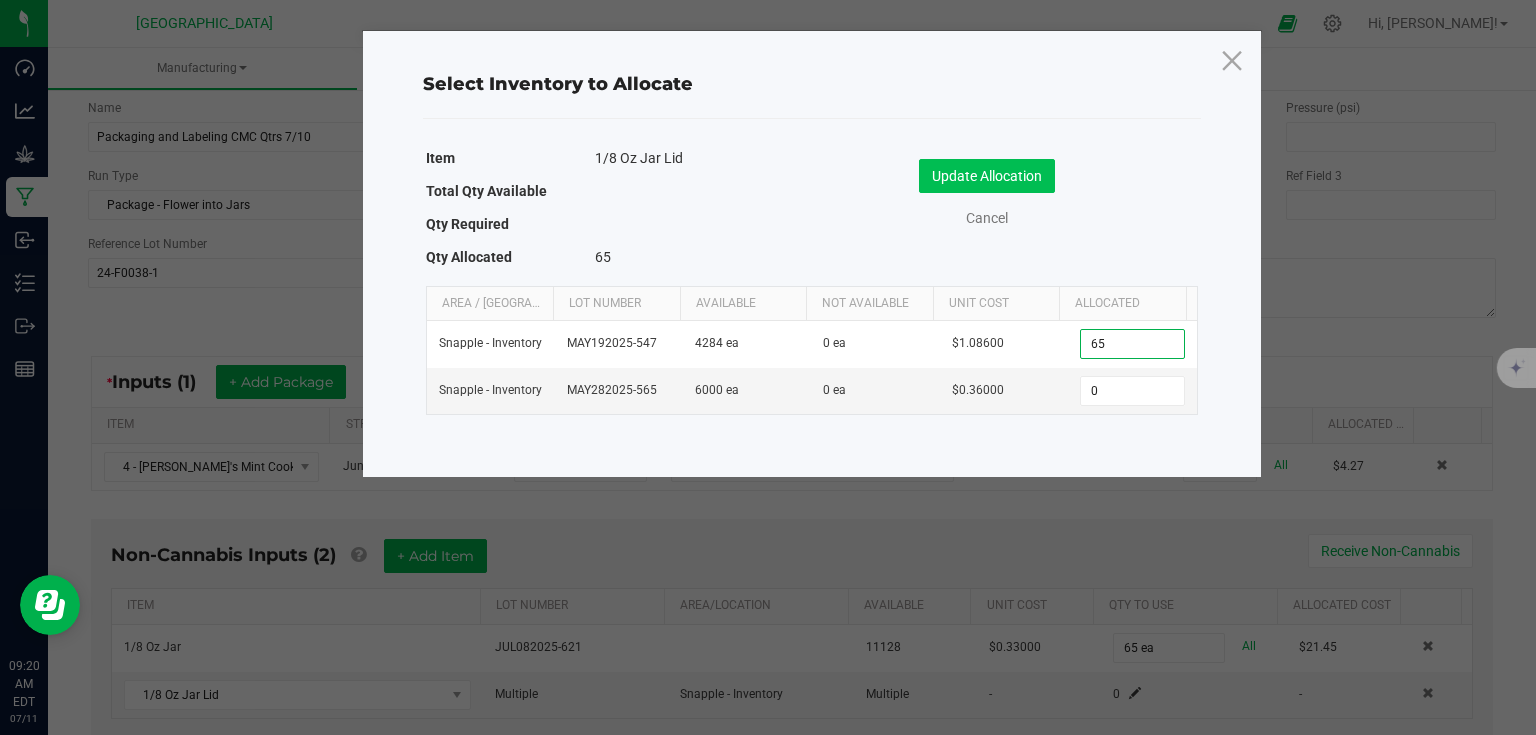 type on "65" 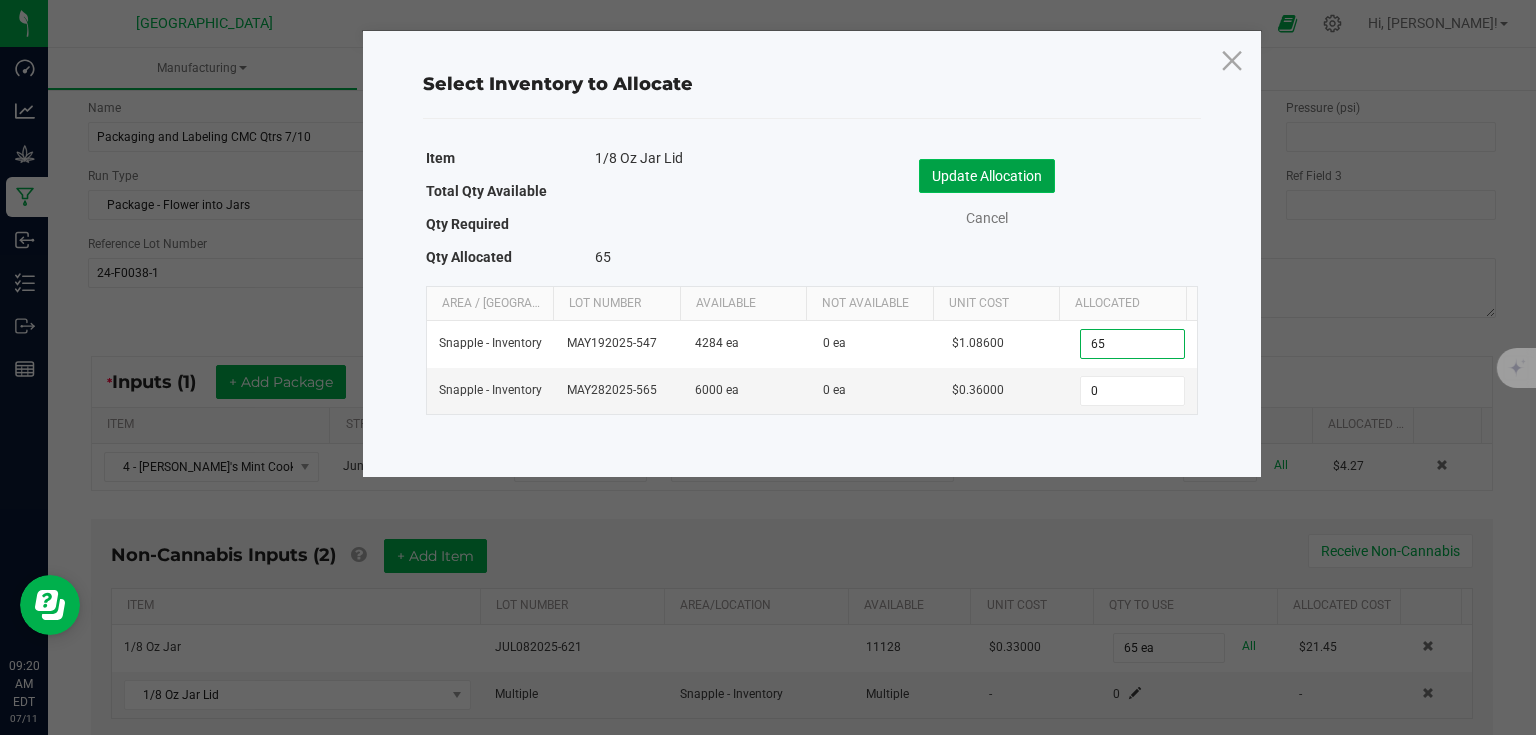 click on "Update Allocation" 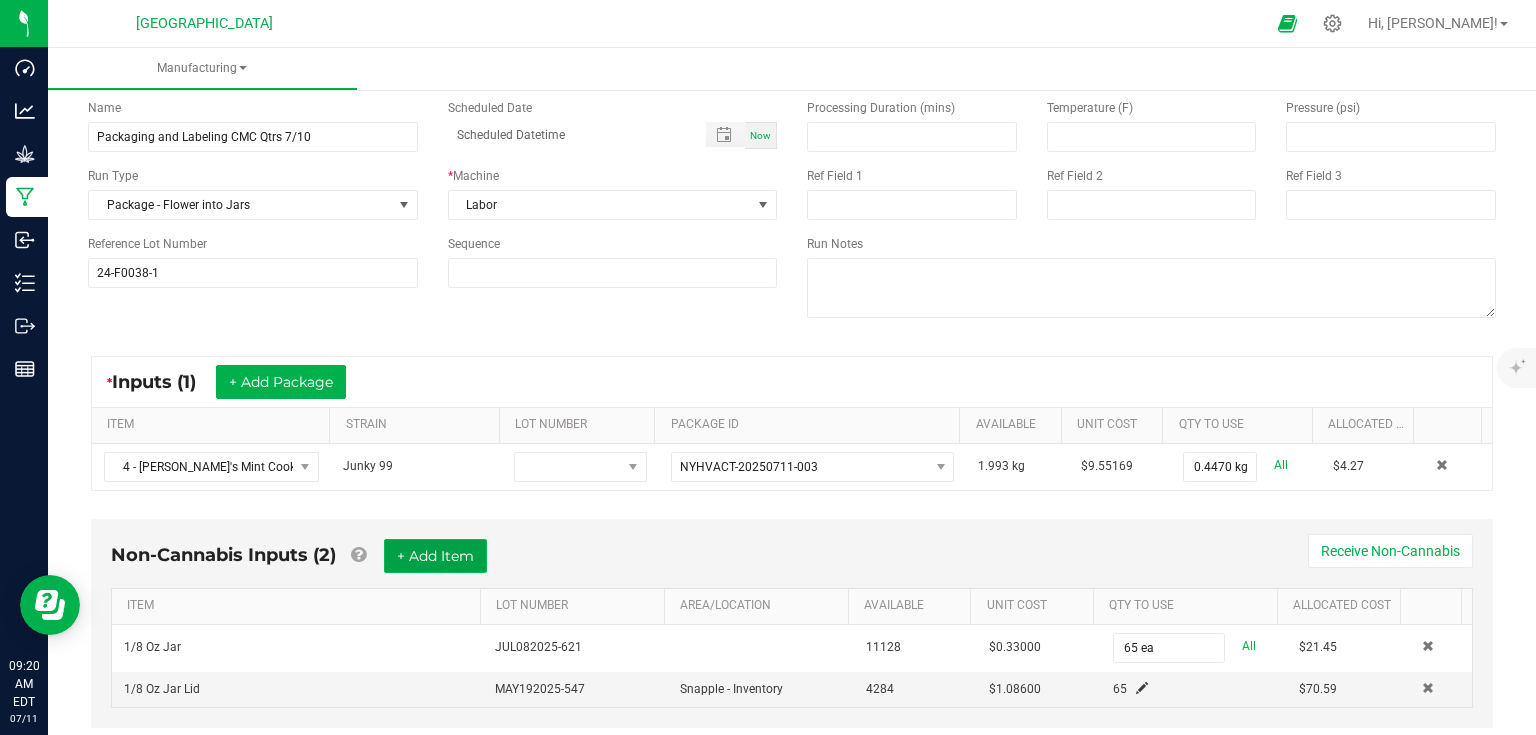 click on "+ Add Item" at bounding box center (435, 556) 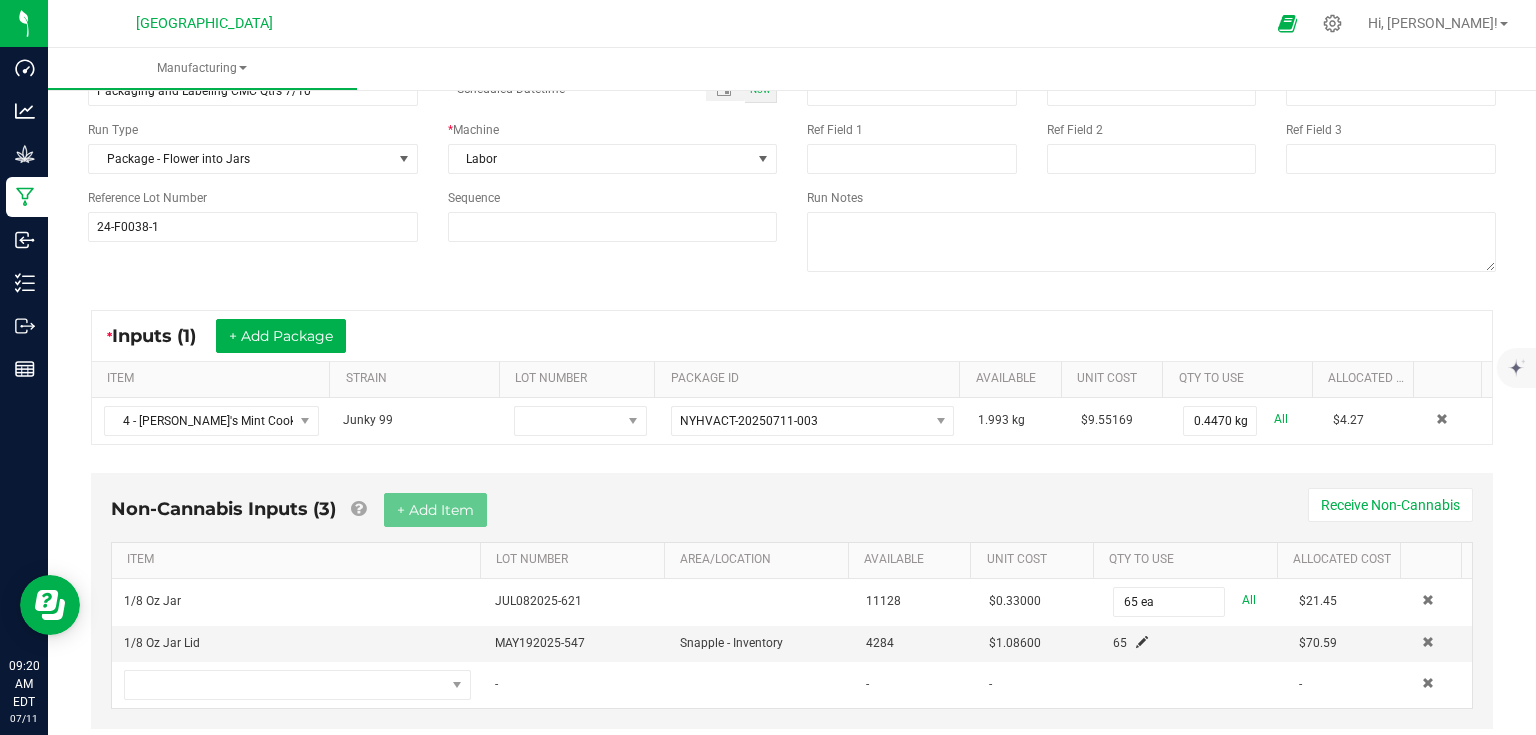 scroll, scrollTop: 178, scrollLeft: 0, axis: vertical 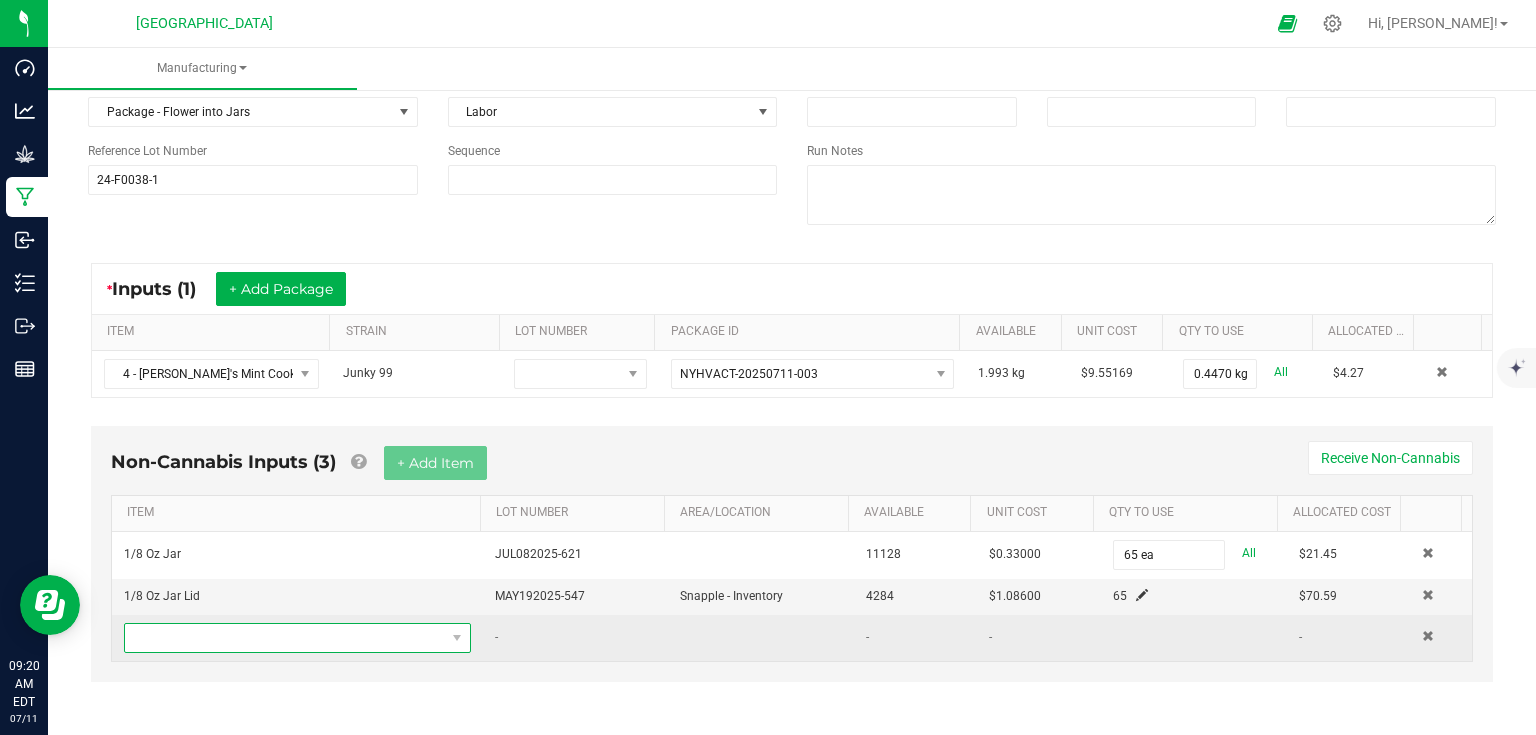 drag, startPoint x: 340, startPoint y: 638, endPoint x: 350, endPoint y: 629, distance: 13.453624 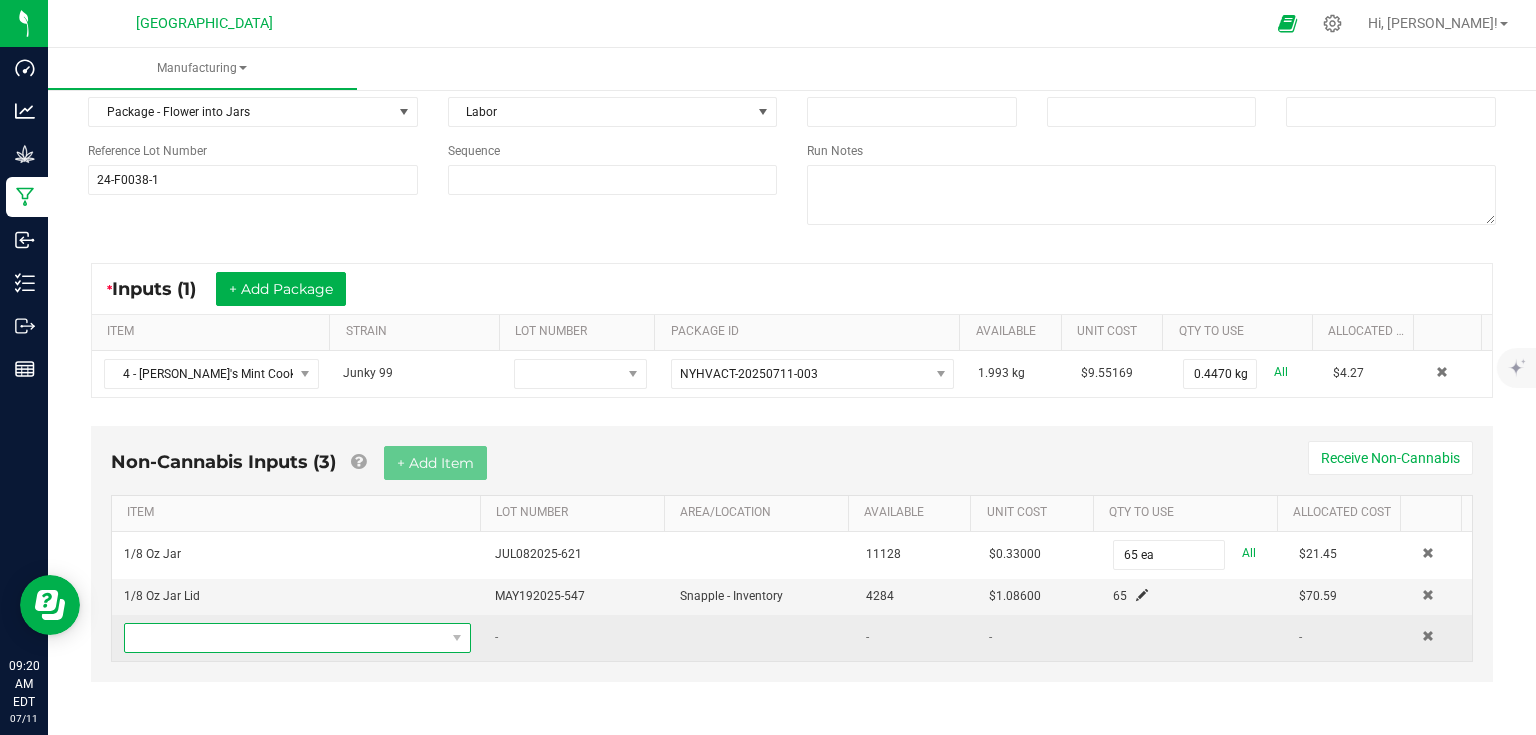 click at bounding box center [285, 638] 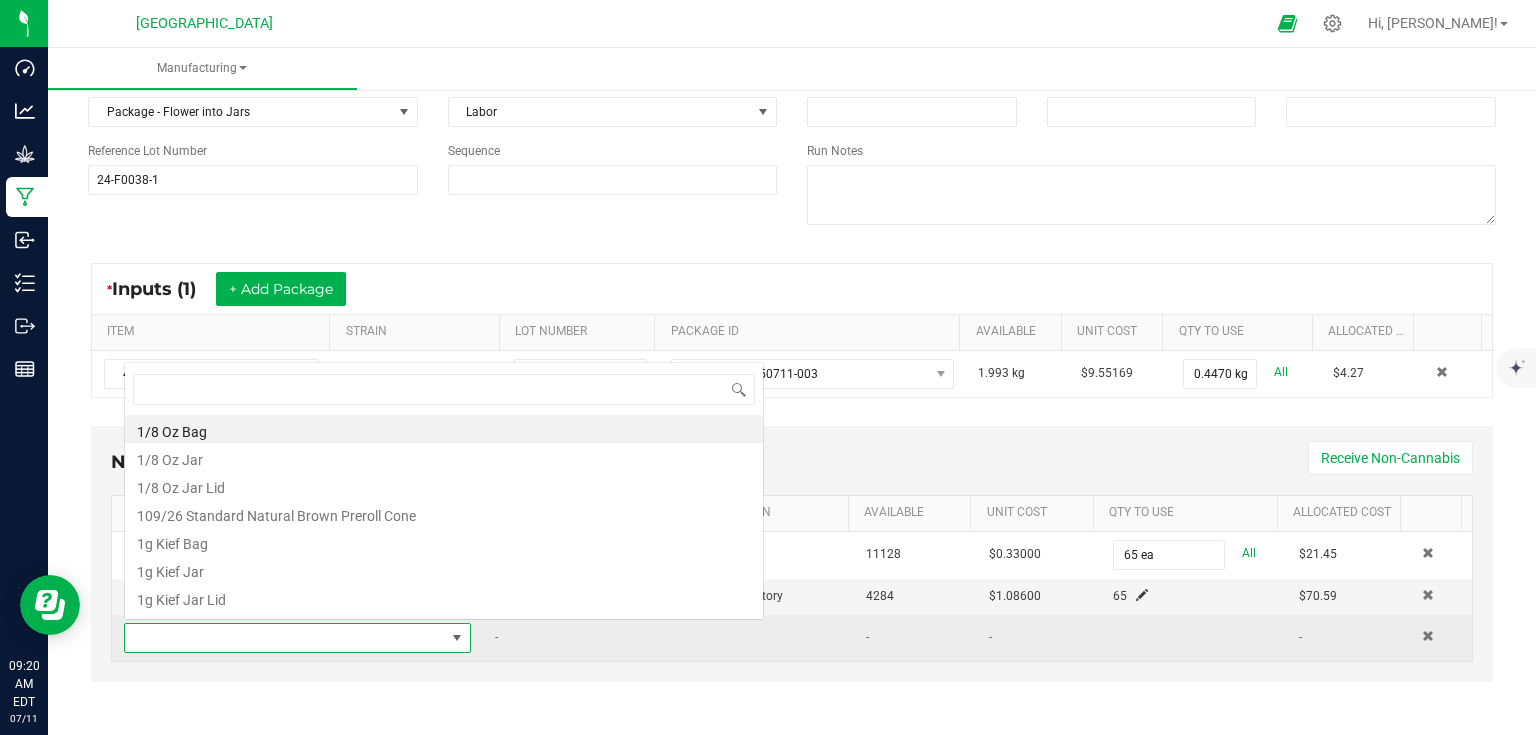 scroll, scrollTop: 0, scrollLeft: 0, axis: both 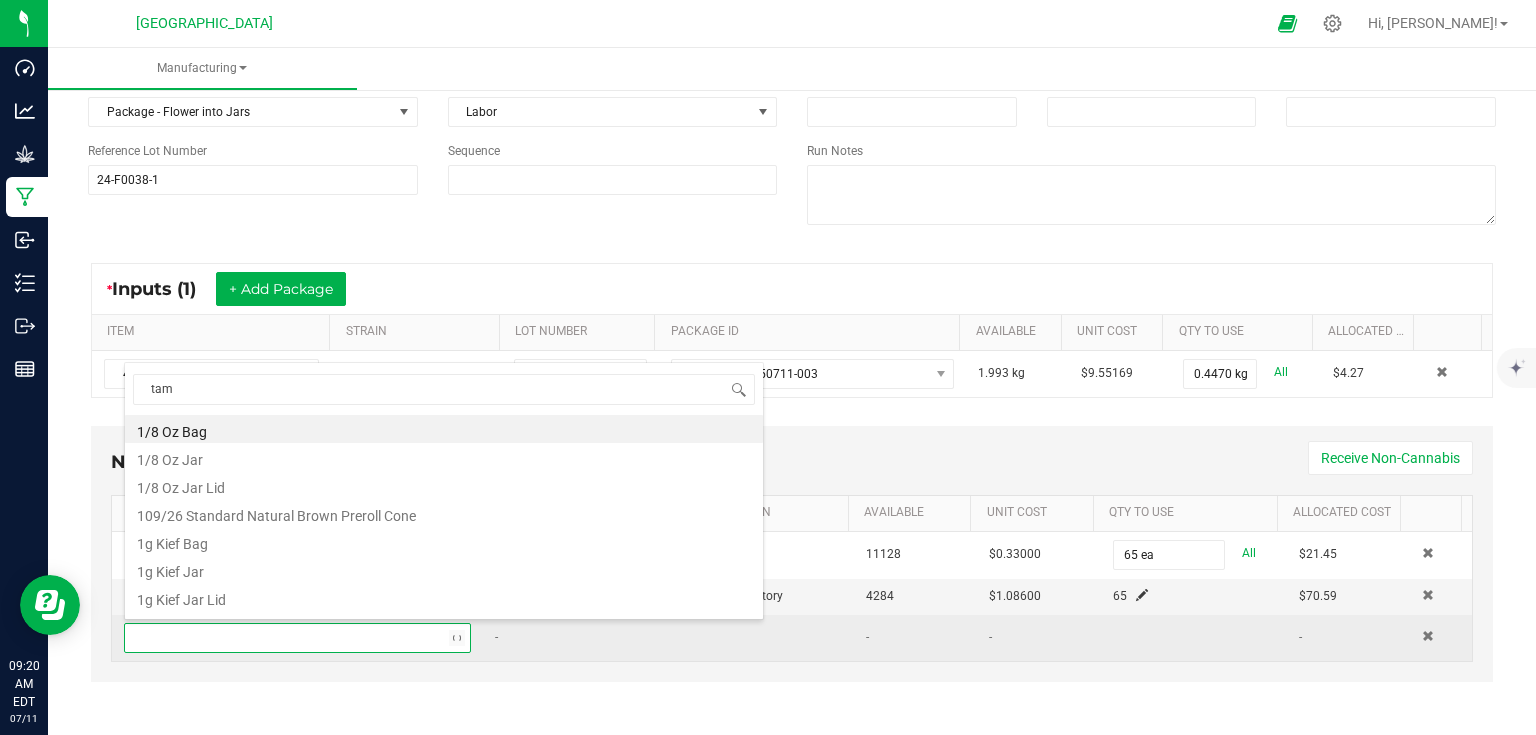 type on "tamp" 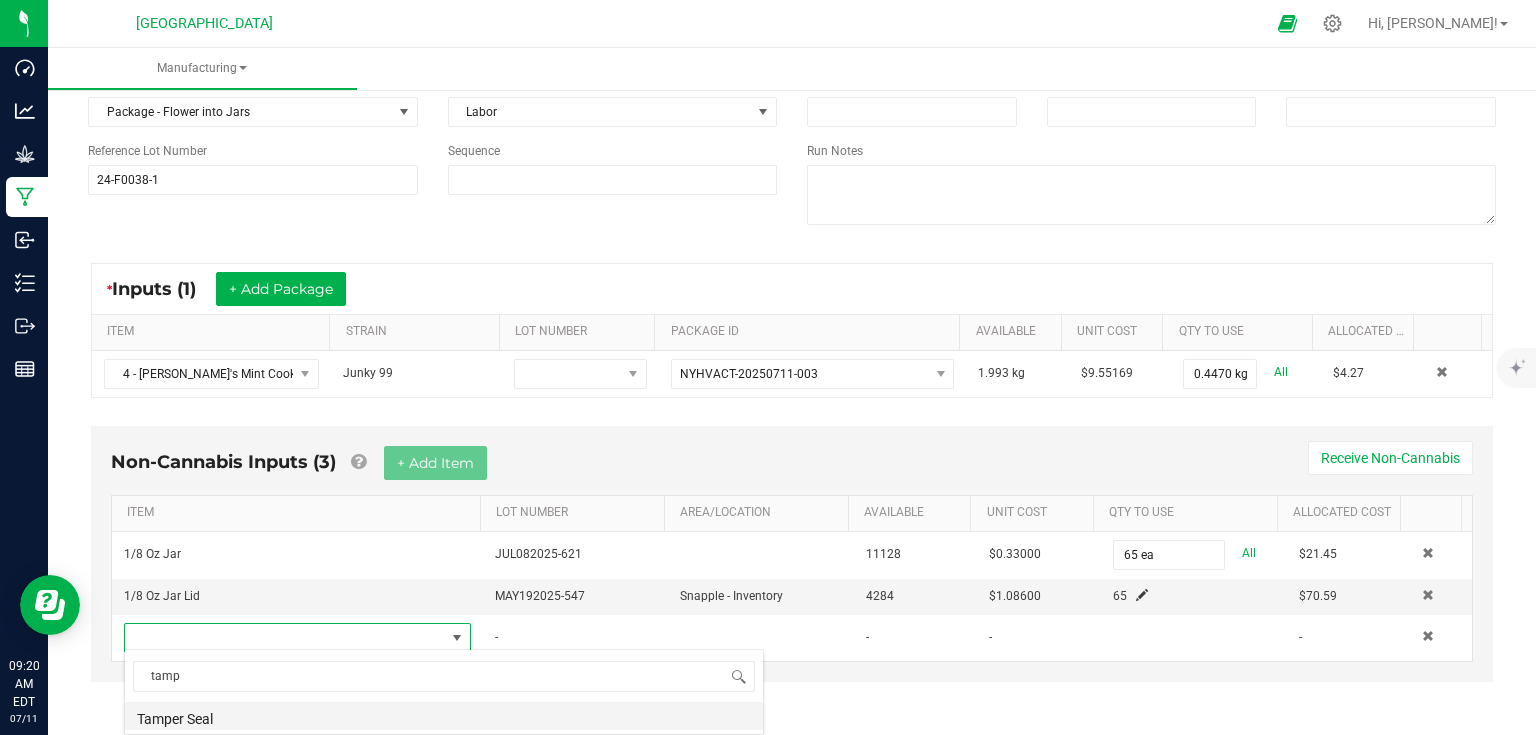 click on "Tamper Seal" at bounding box center (444, 716) 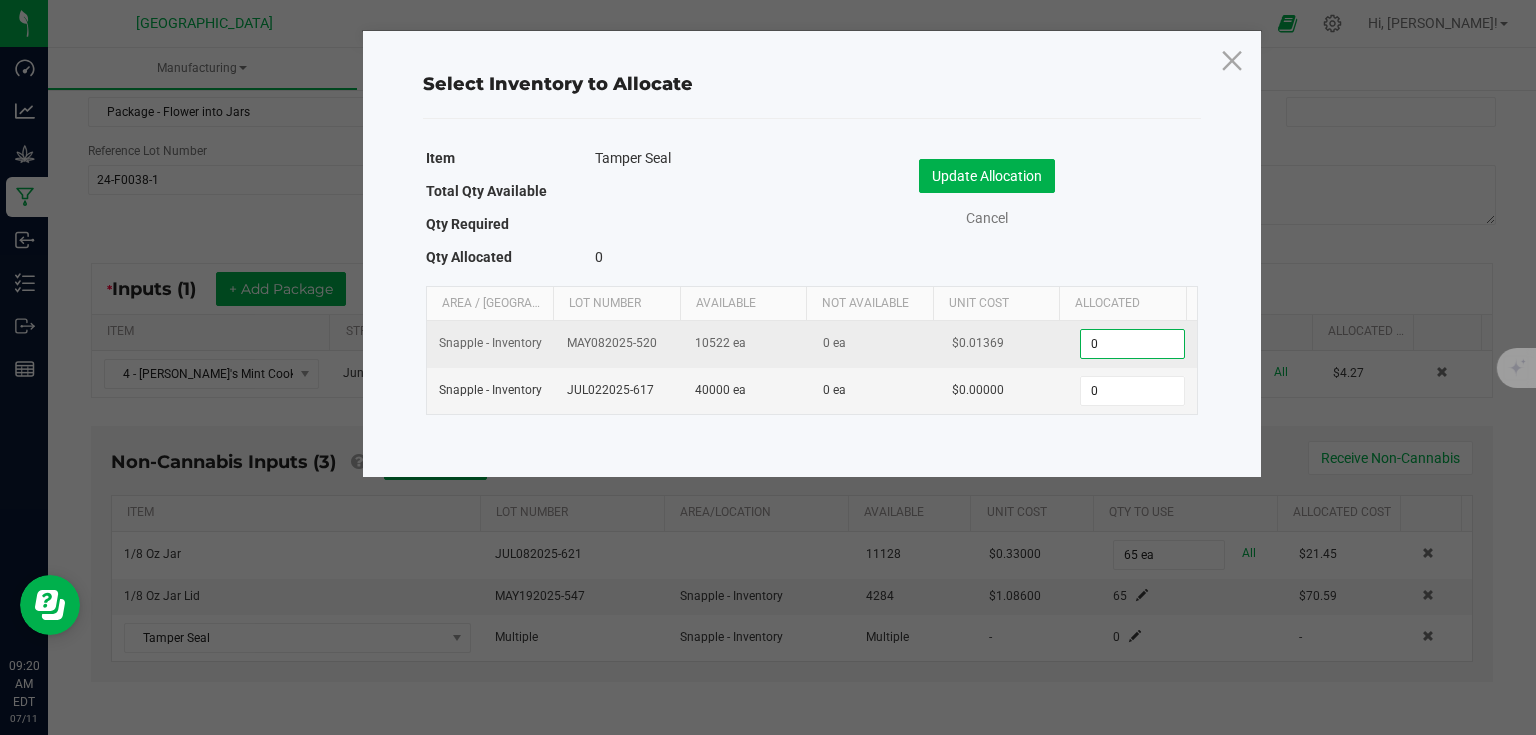 click on "0" at bounding box center (1132, 344) 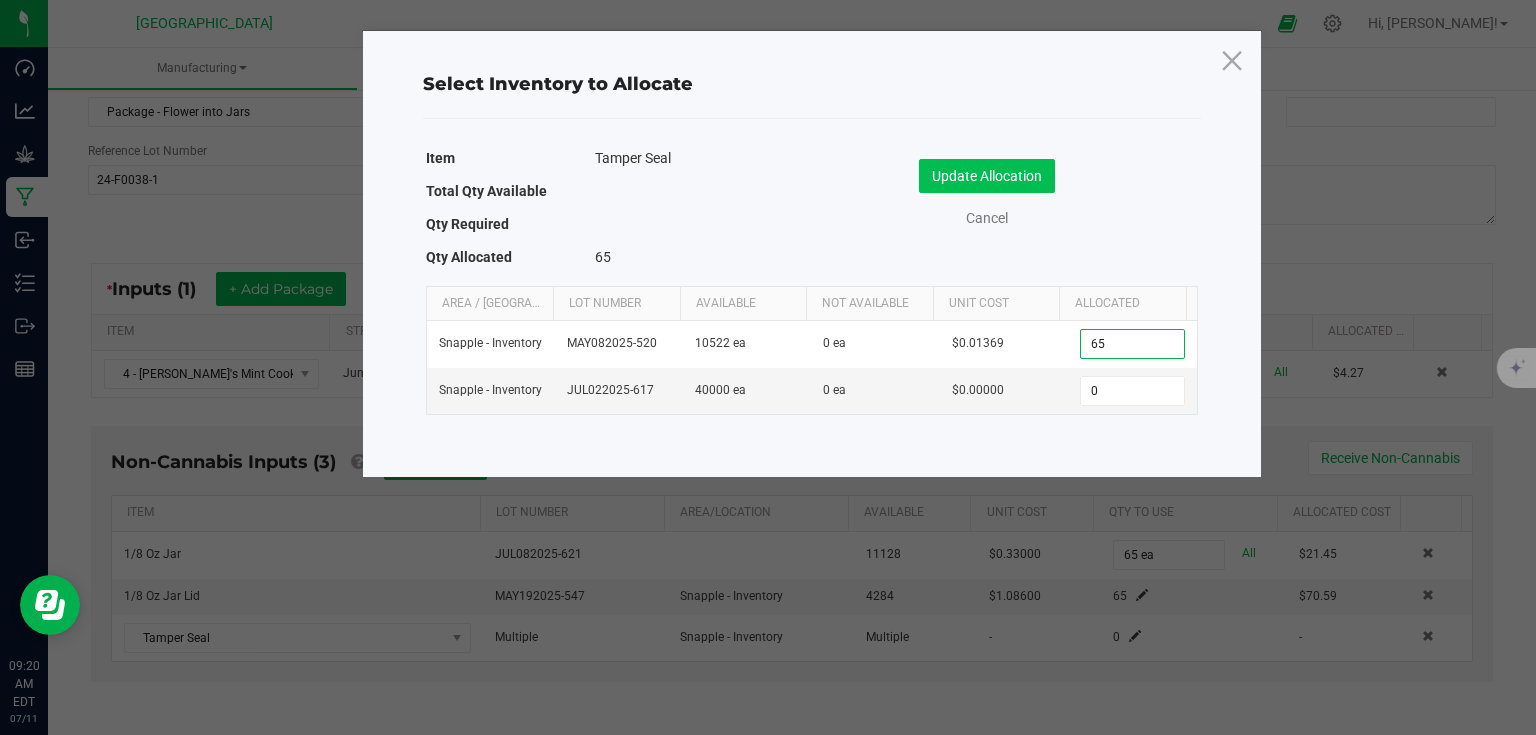 type on "65" 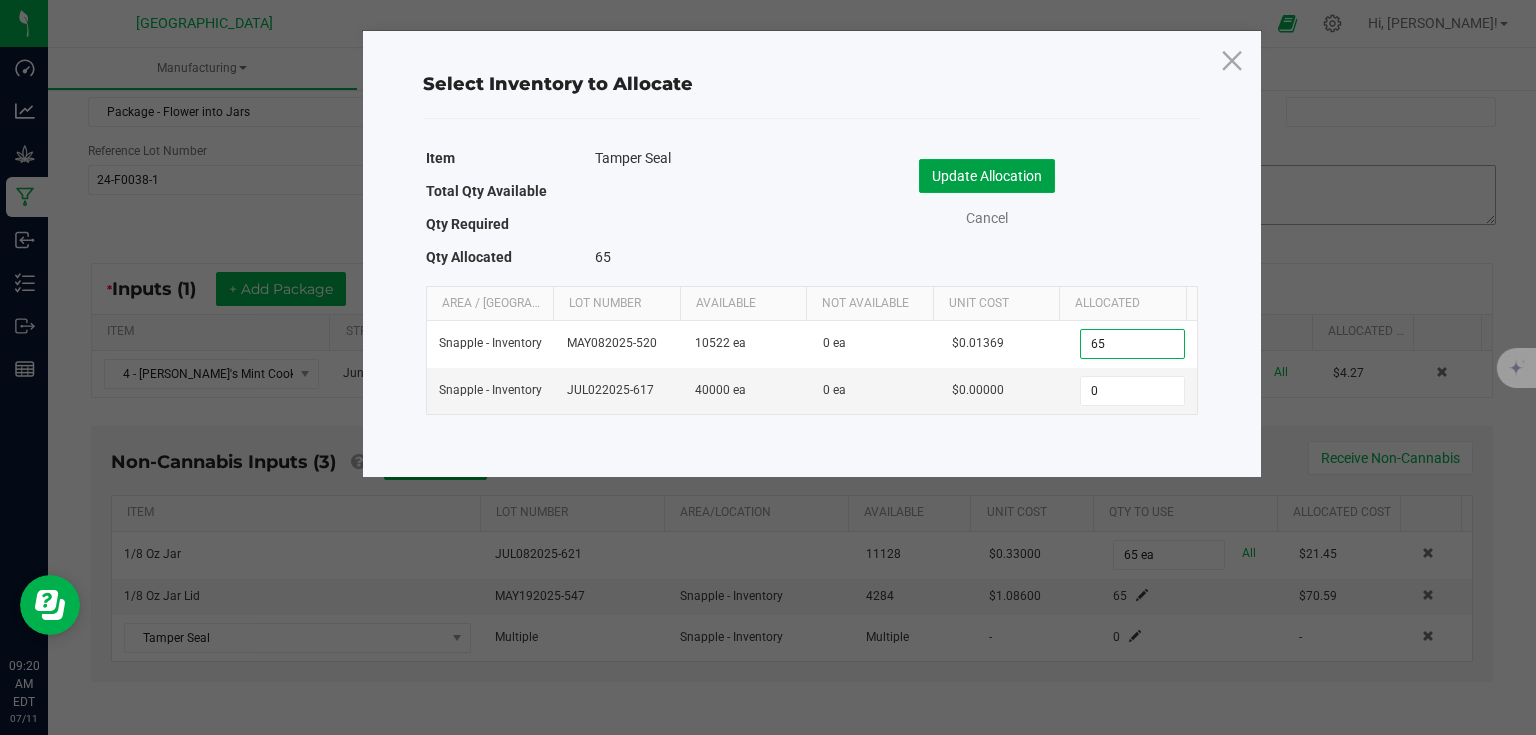 click on "Update Allocation" 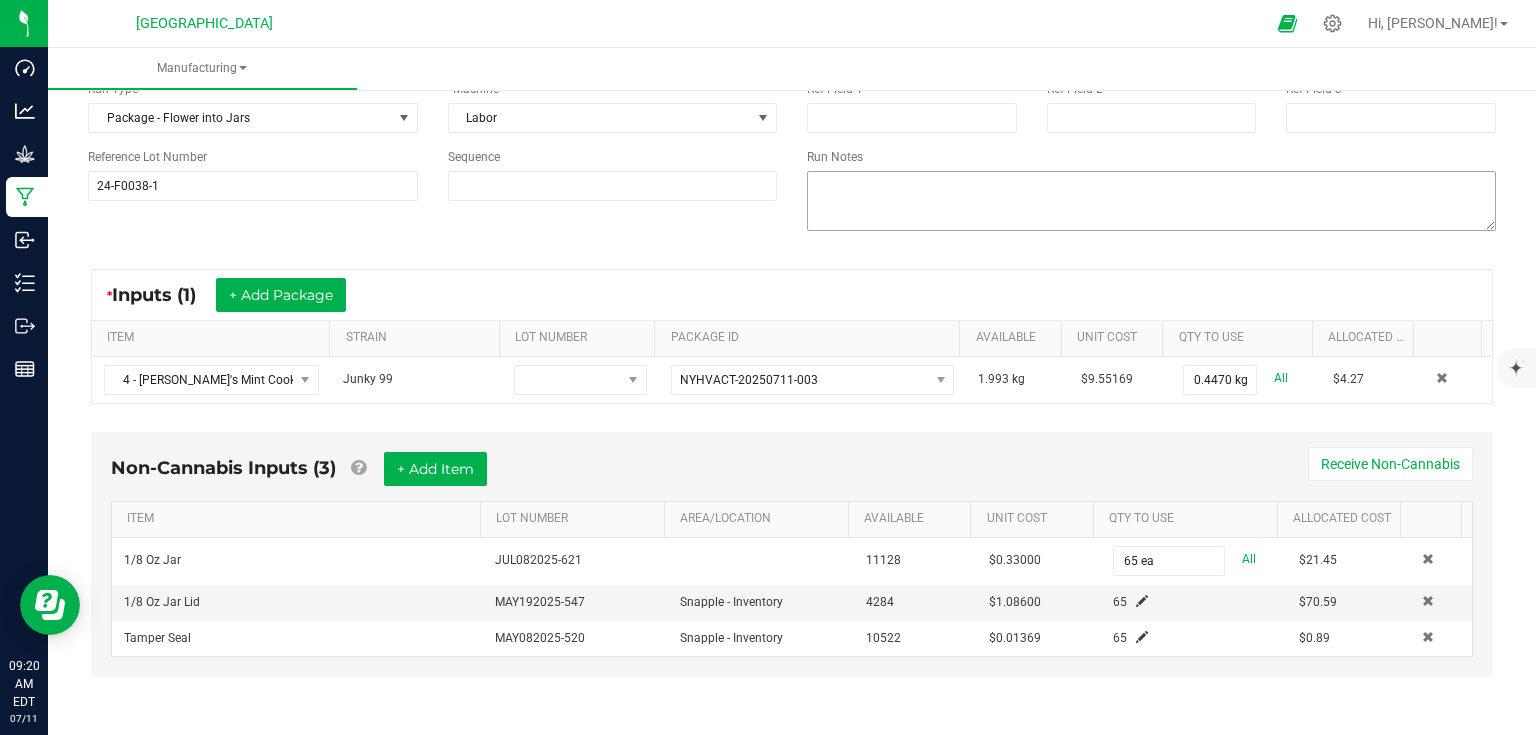 scroll, scrollTop: 168, scrollLeft: 0, axis: vertical 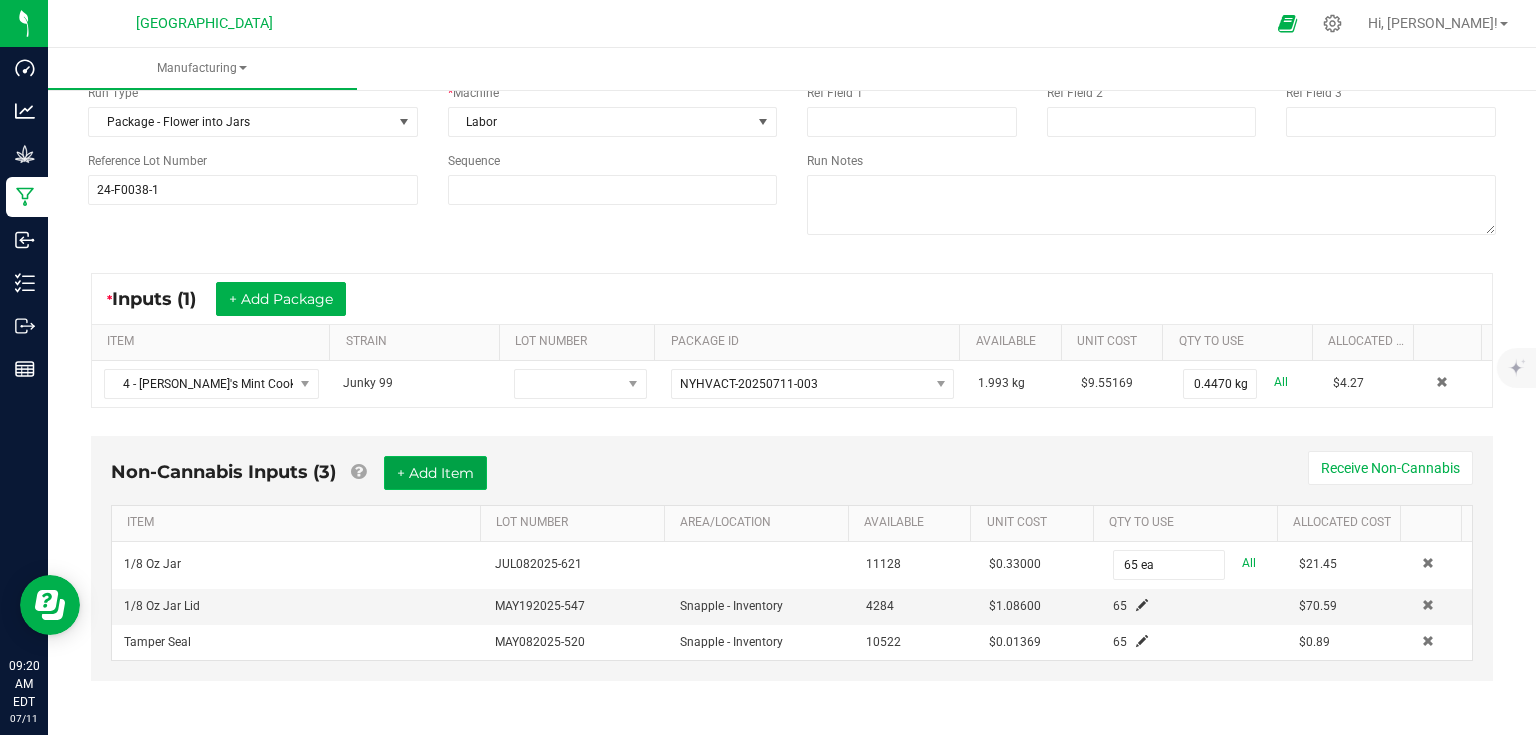 click on "+ Add Item" at bounding box center (435, 473) 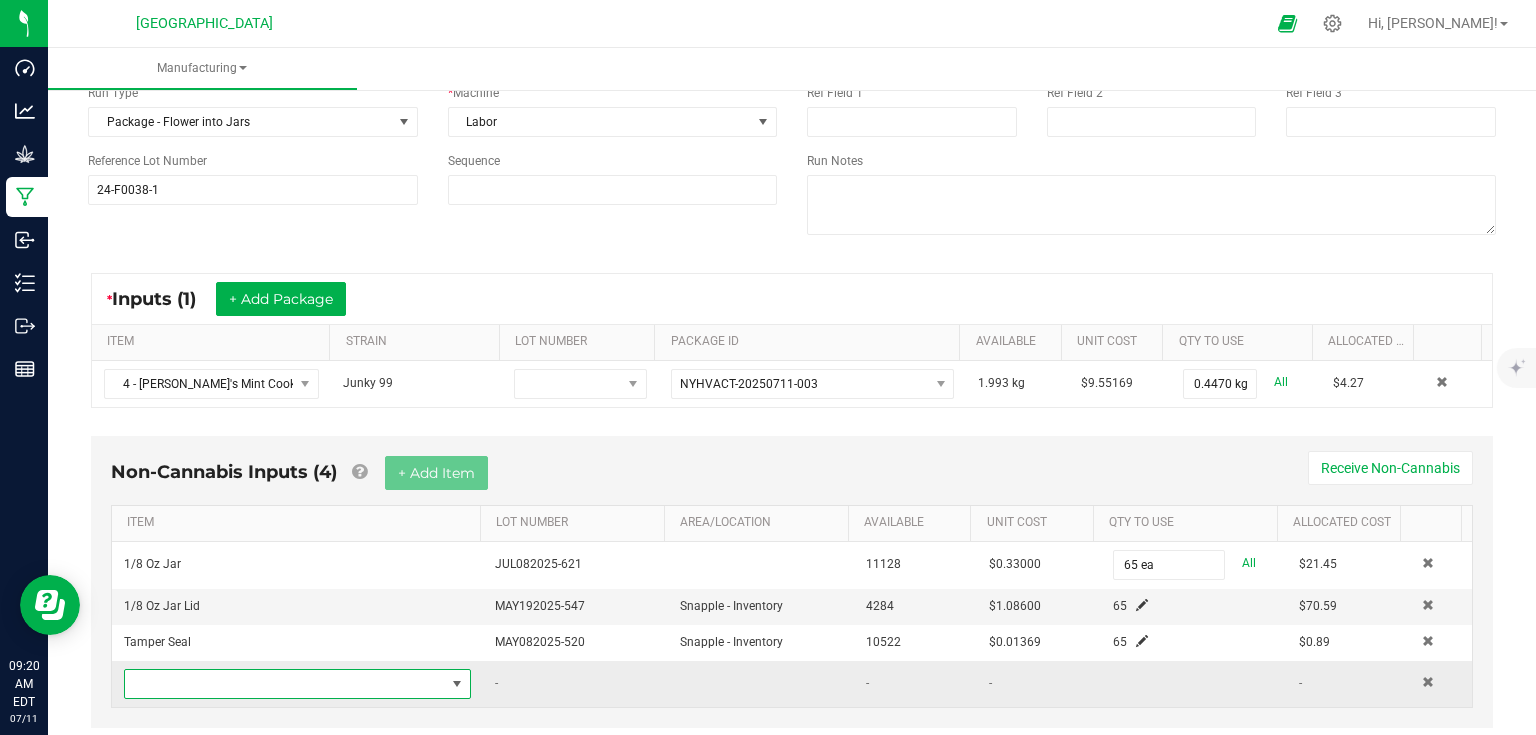 click at bounding box center (285, 684) 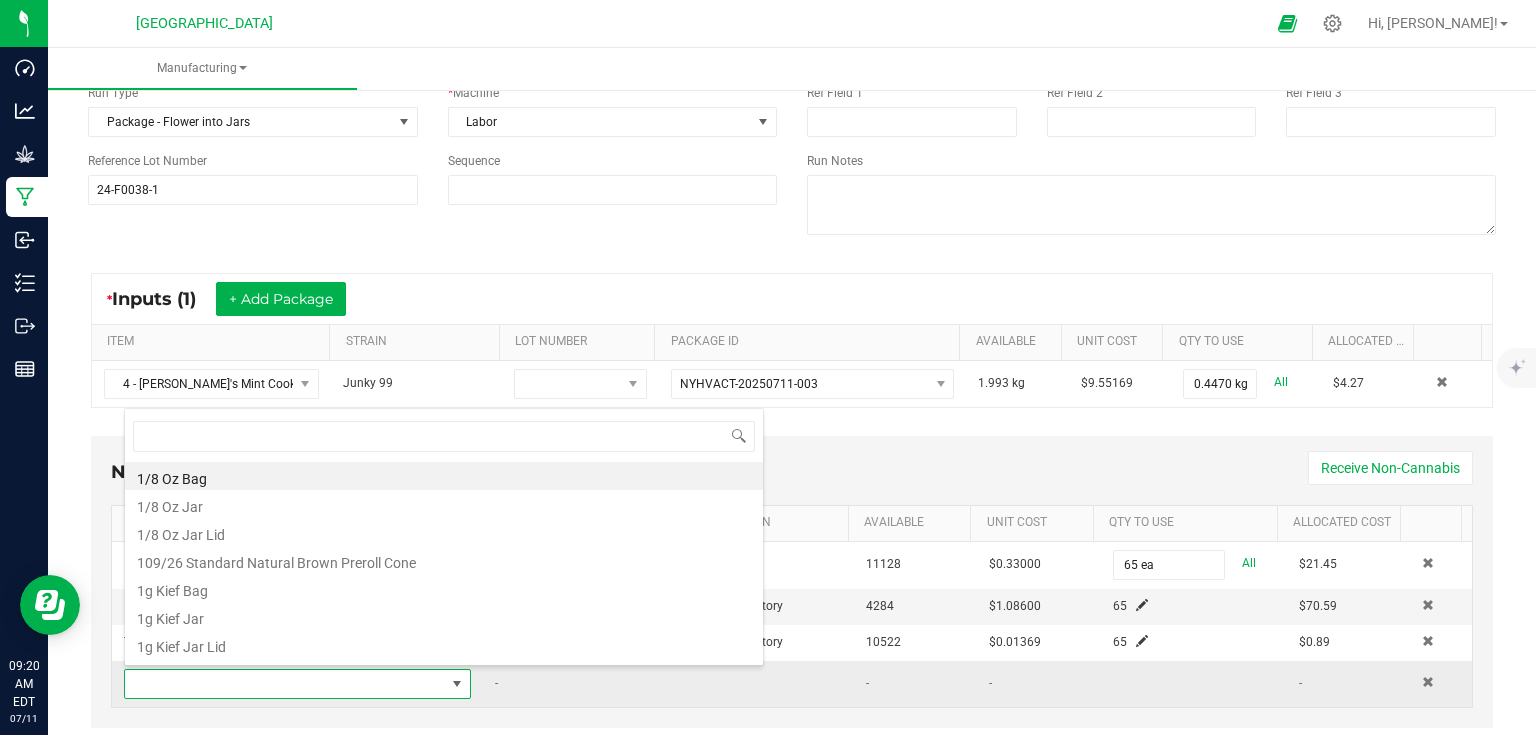 scroll, scrollTop: 99970, scrollLeft: 99659, axis: both 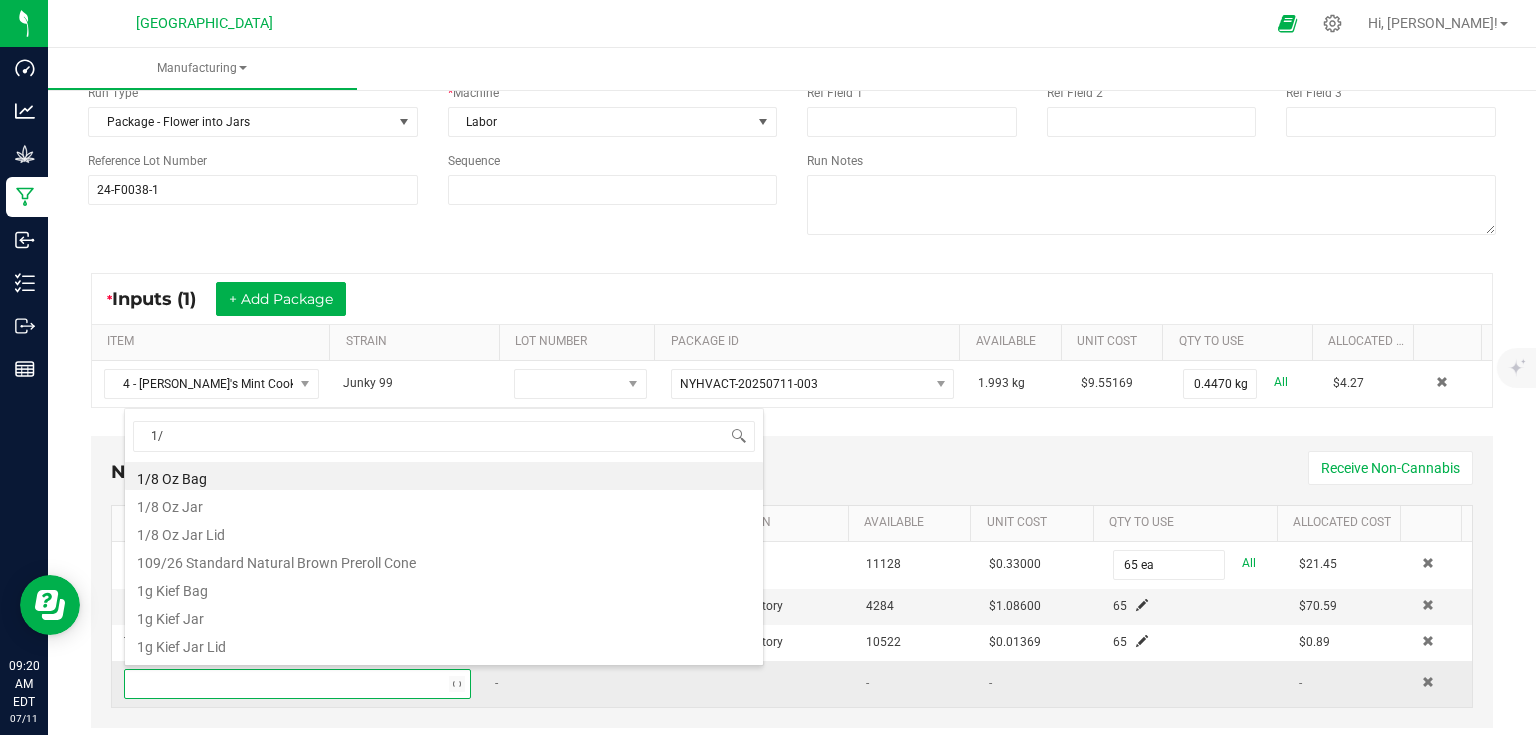 type on "1/4" 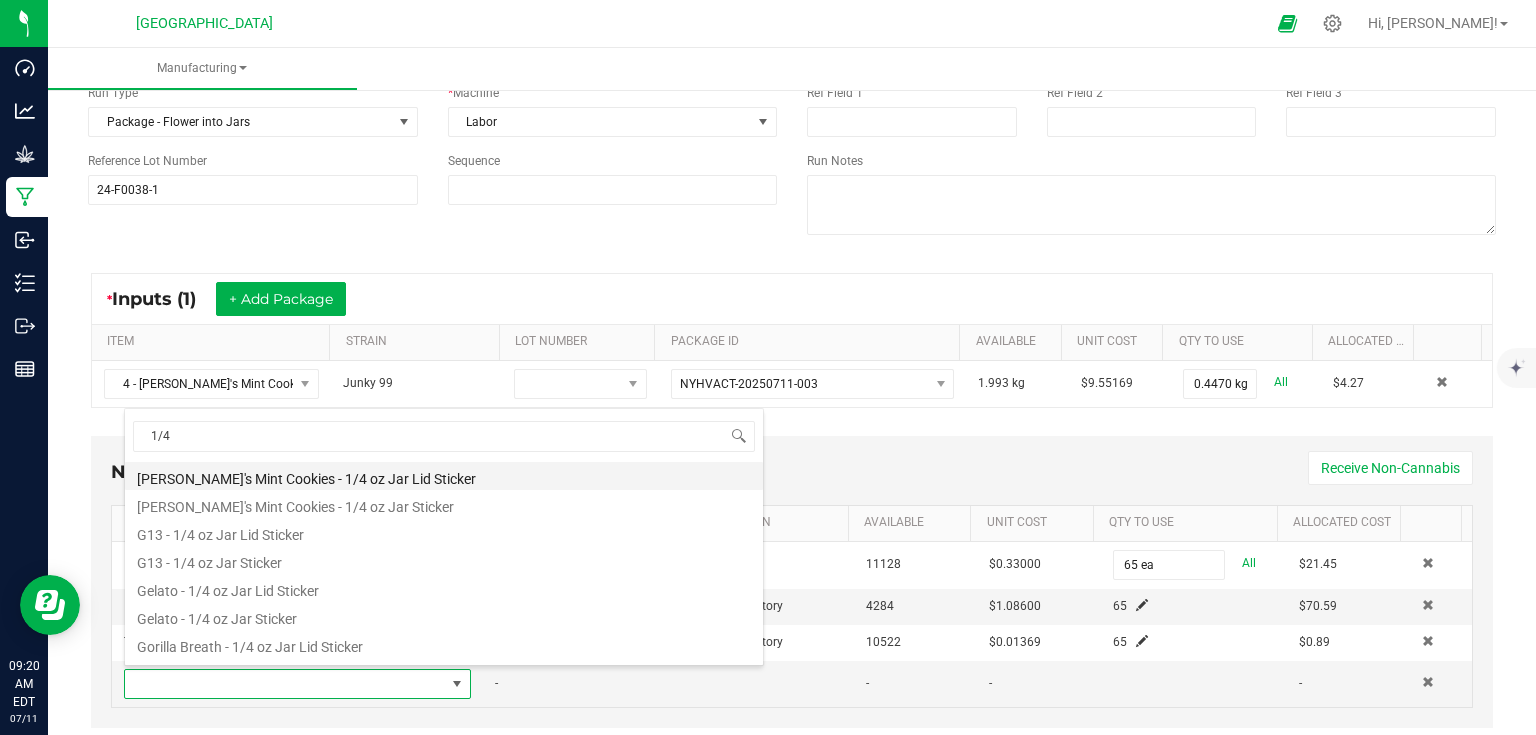 click on "[PERSON_NAME]'s Mint Cookies - 1/4 oz Jar Lid Sticker" at bounding box center [444, 476] 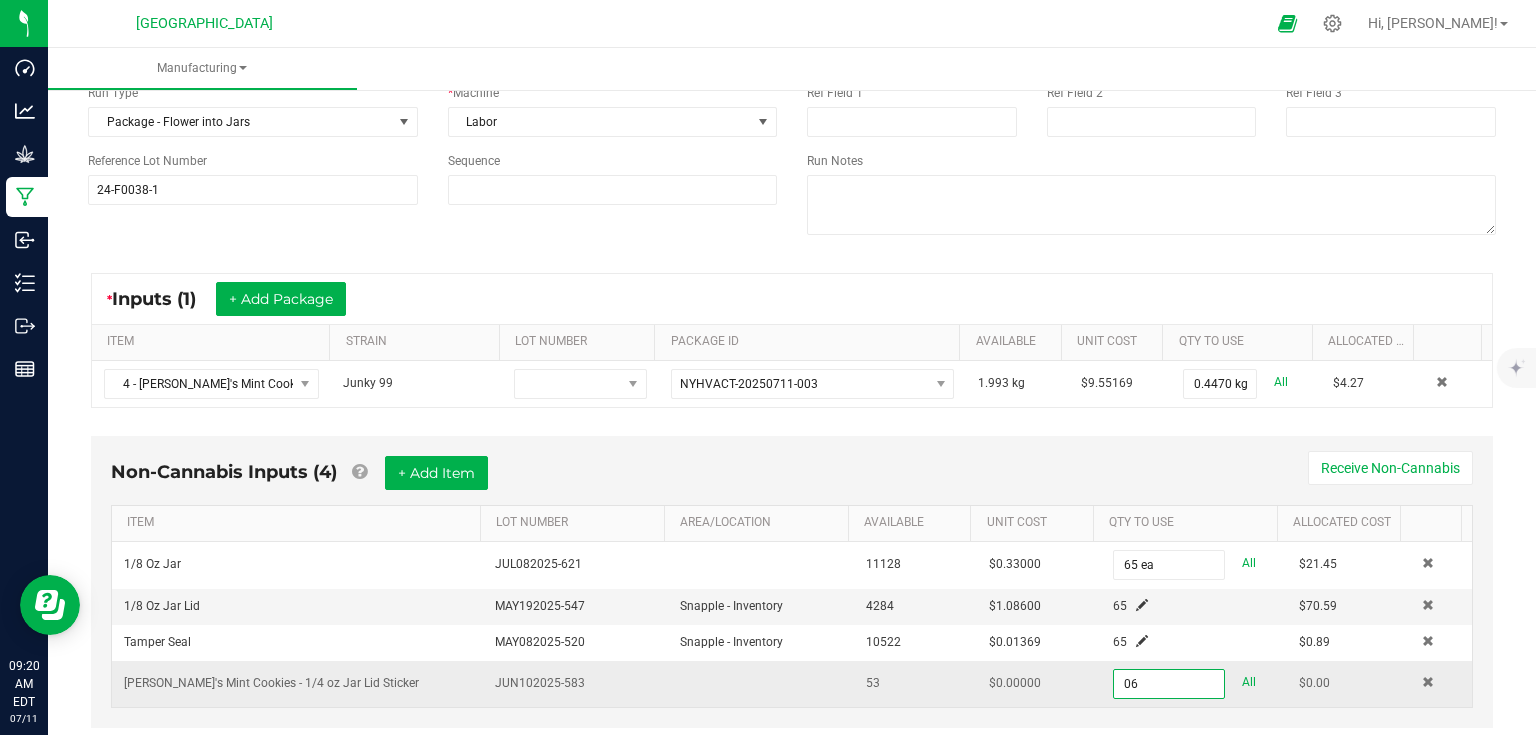 type on "0" 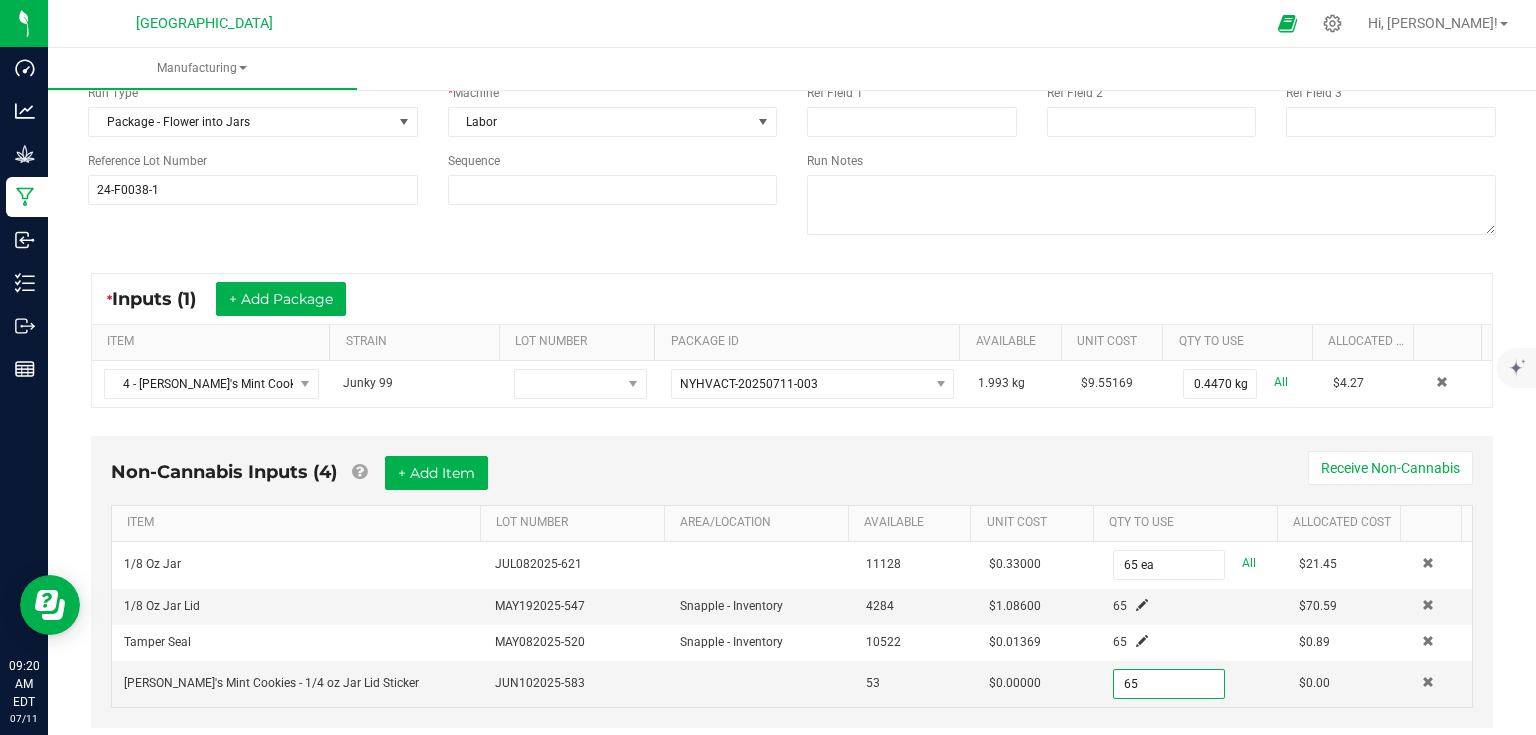 type on "65 ea" 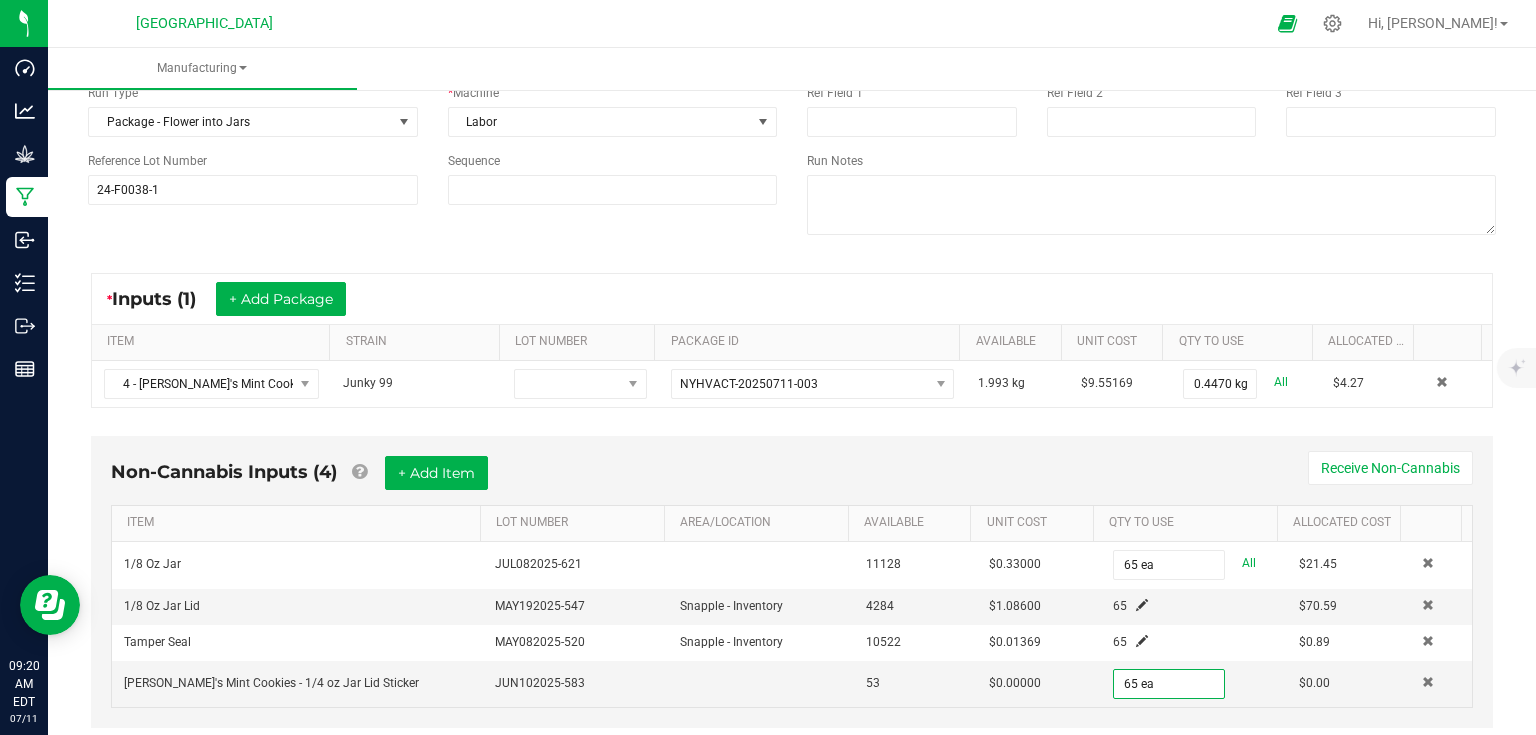 click on "Non-Cannabis Inputs (4)  + Add Item   Receive Non-Cannabis" at bounding box center (792, 480) 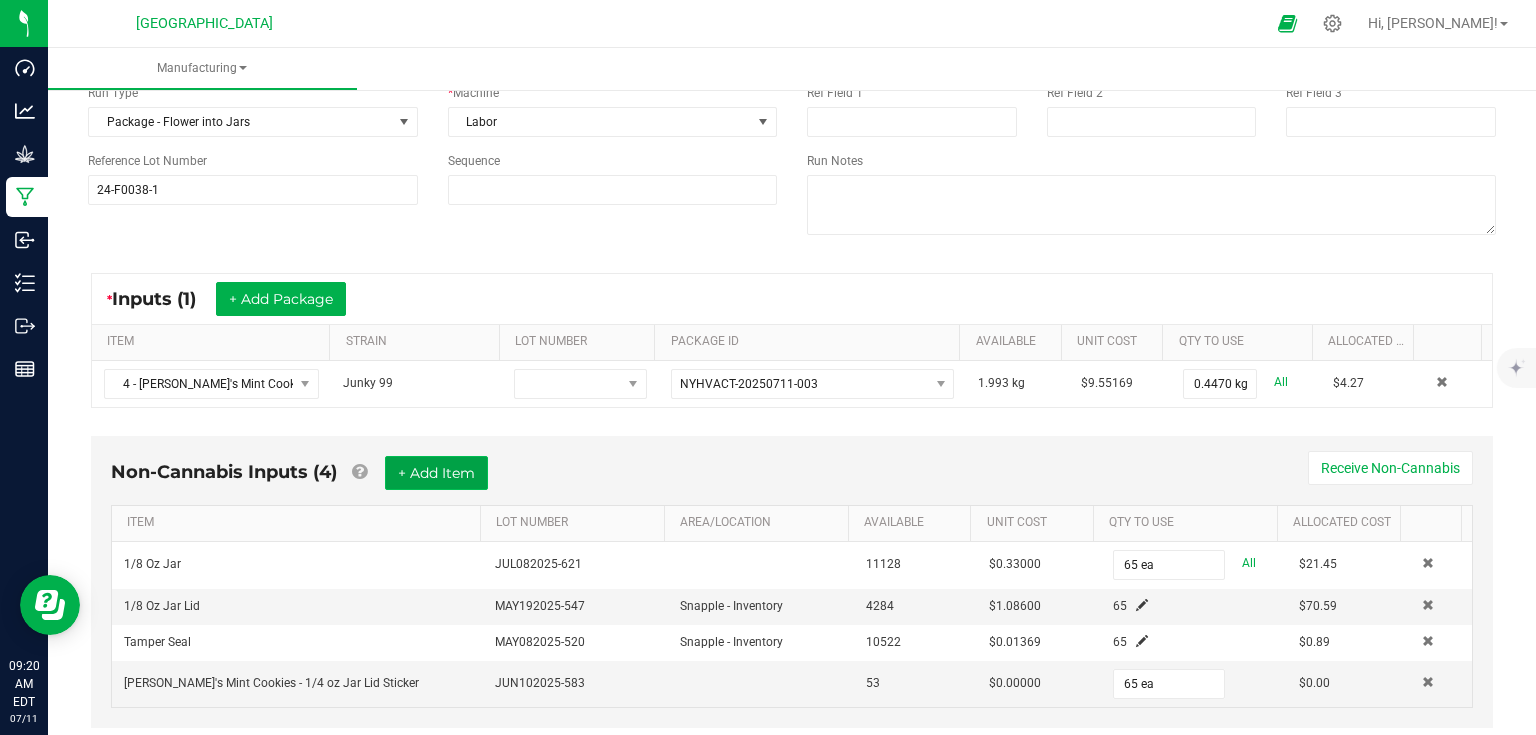 click on "+ Add Item" at bounding box center (436, 473) 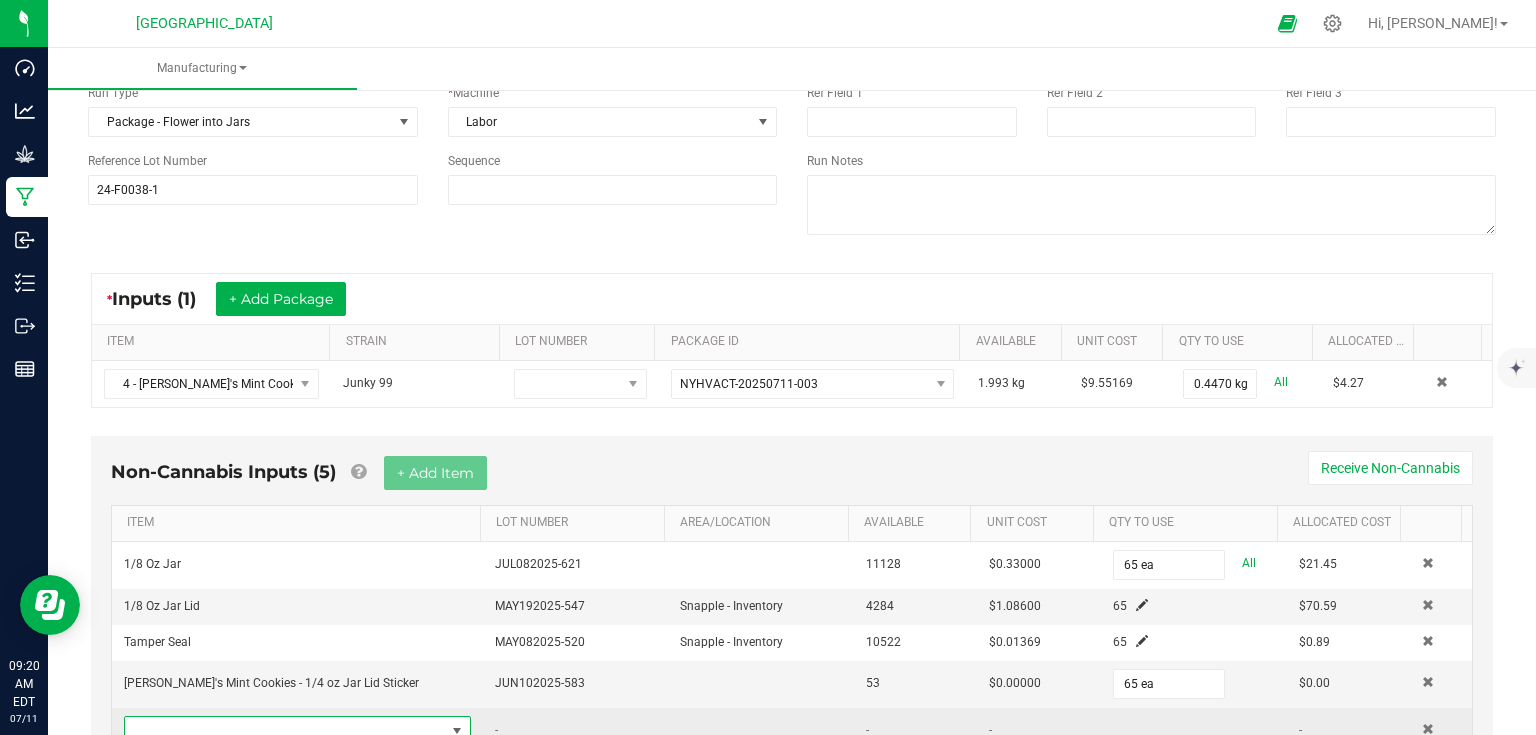 click at bounding box center [285, 731] 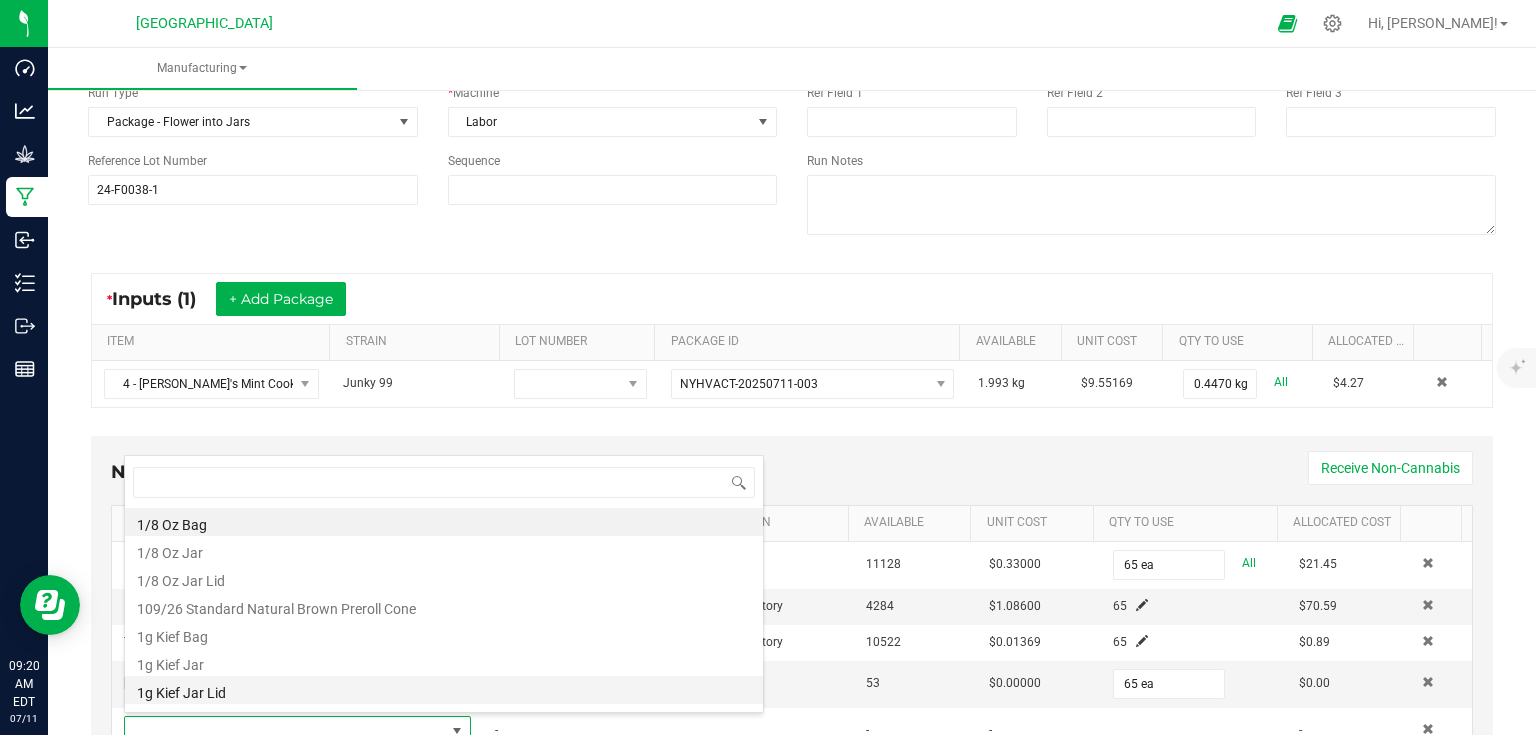 scroll, scrollTop: 99970, scrollLeft: 99659, axis: both 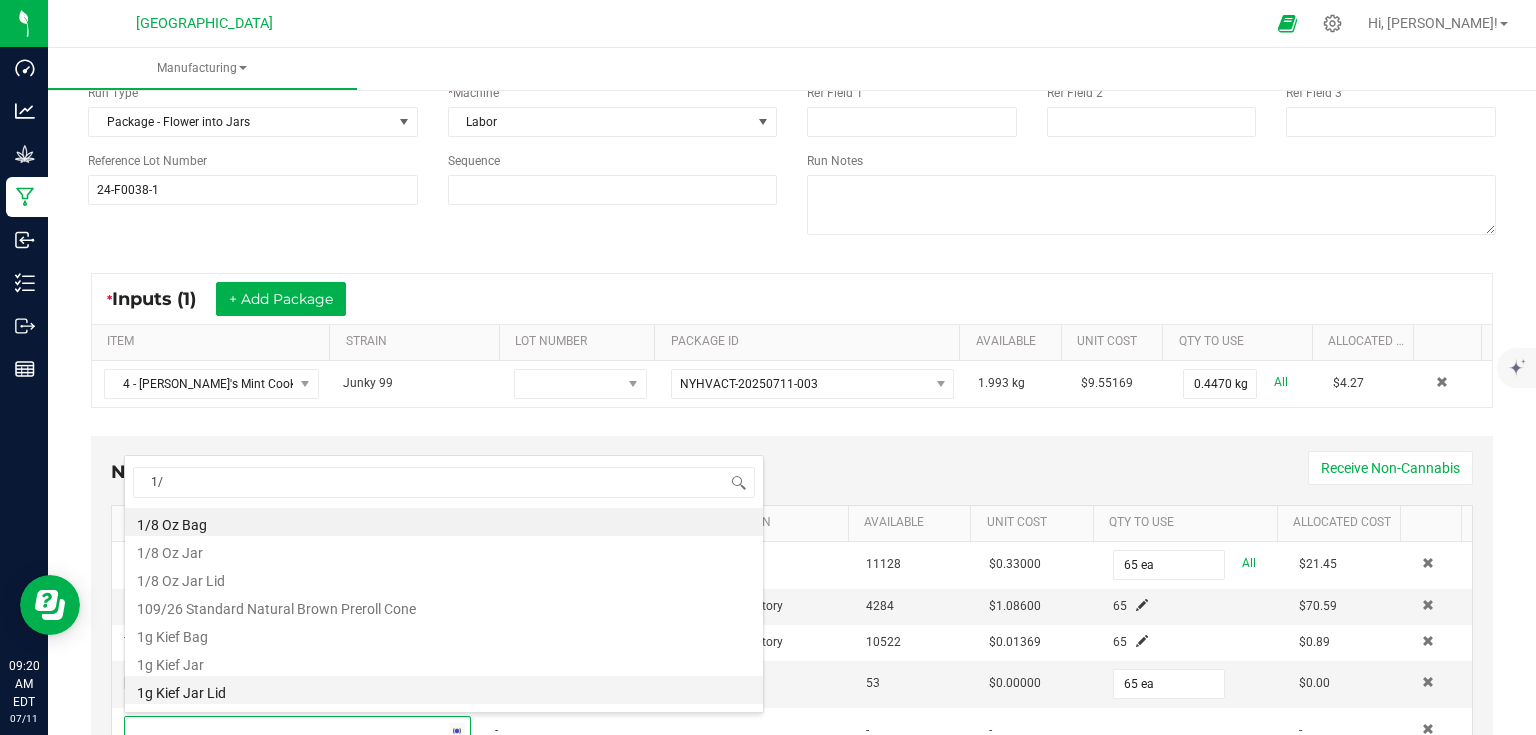 type on "1/4" 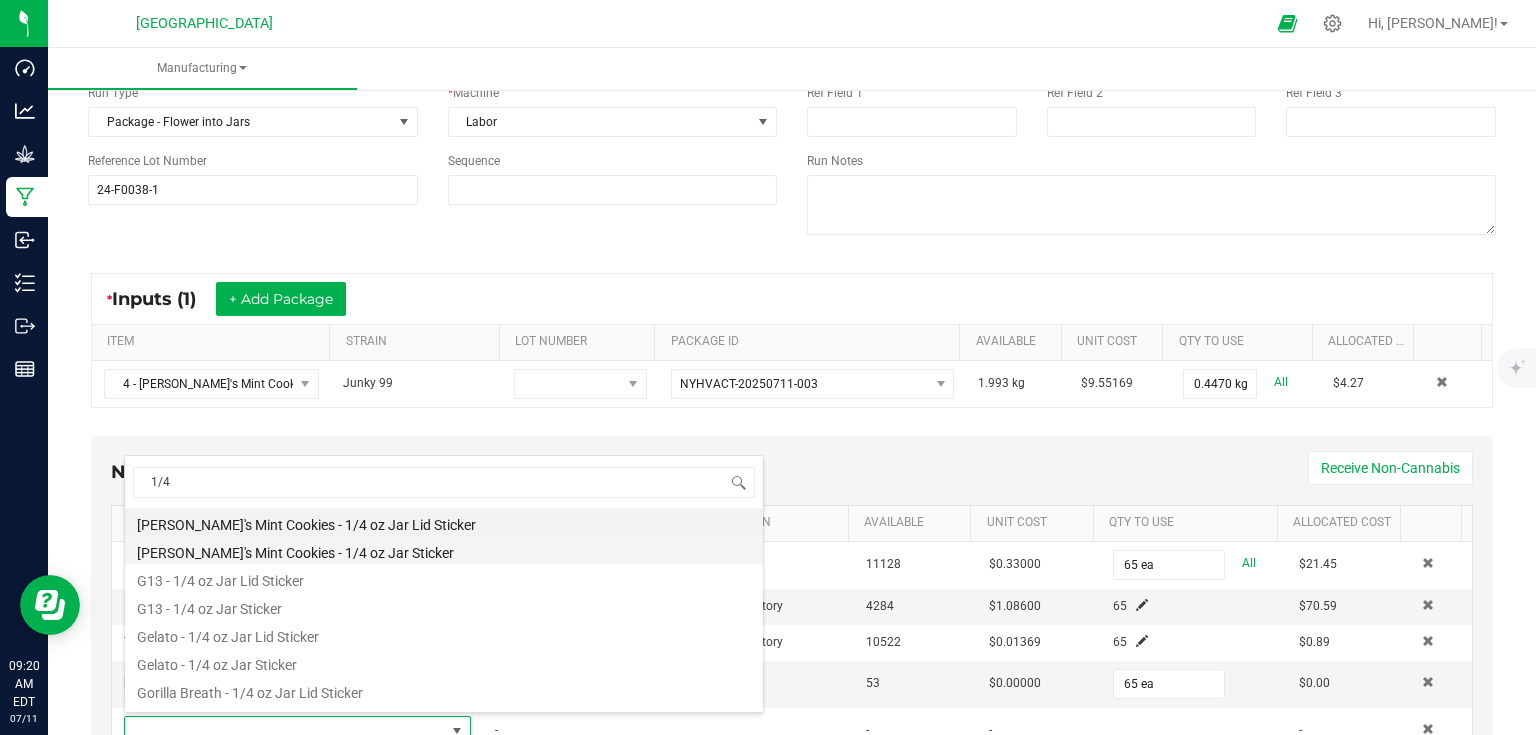 click on "[PERSON_NAME]'s Mint Cookies - 1/4 oz Jar Sticker" at bounding box center [444, 550] 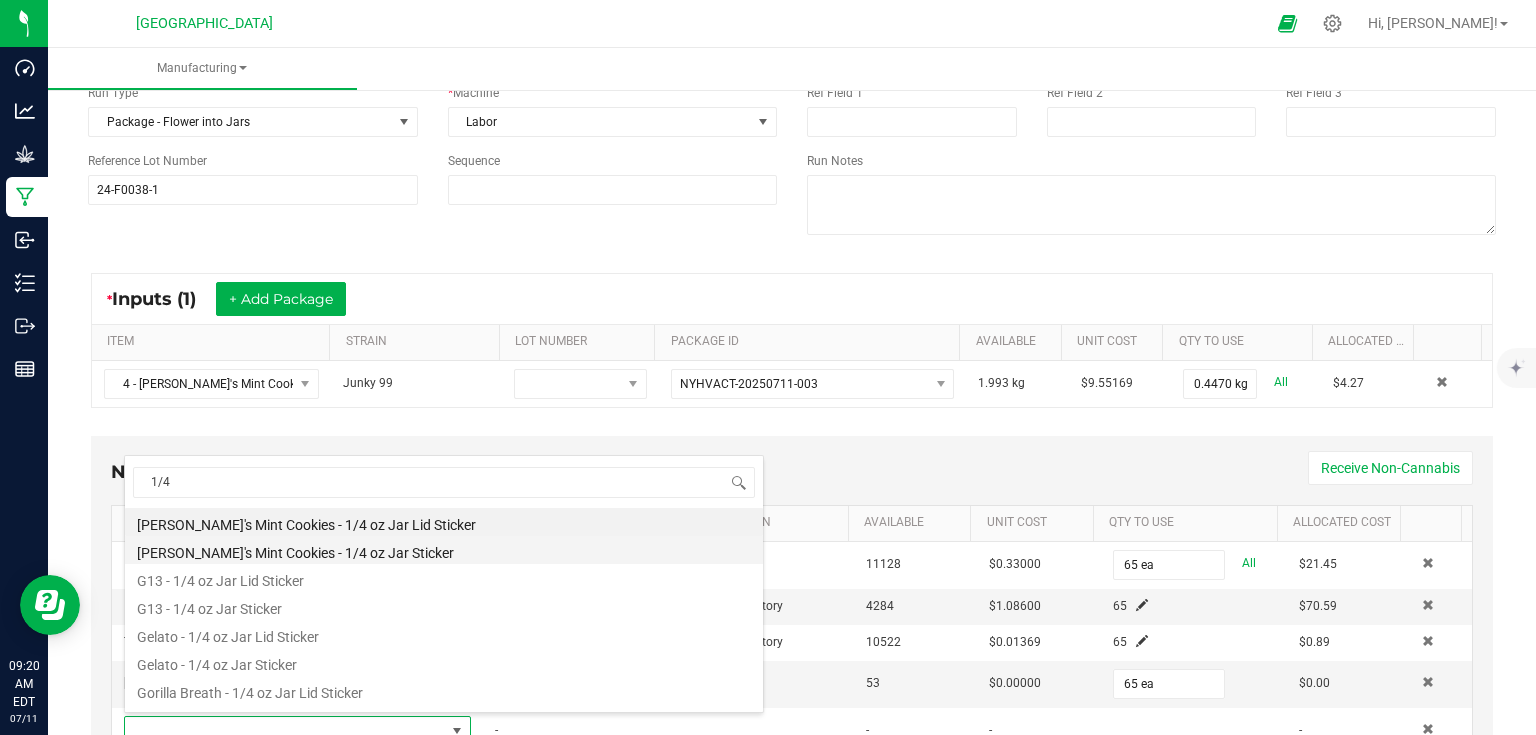 scroll, scrollTop: 173, scrollLeft: 0, axis: vertical 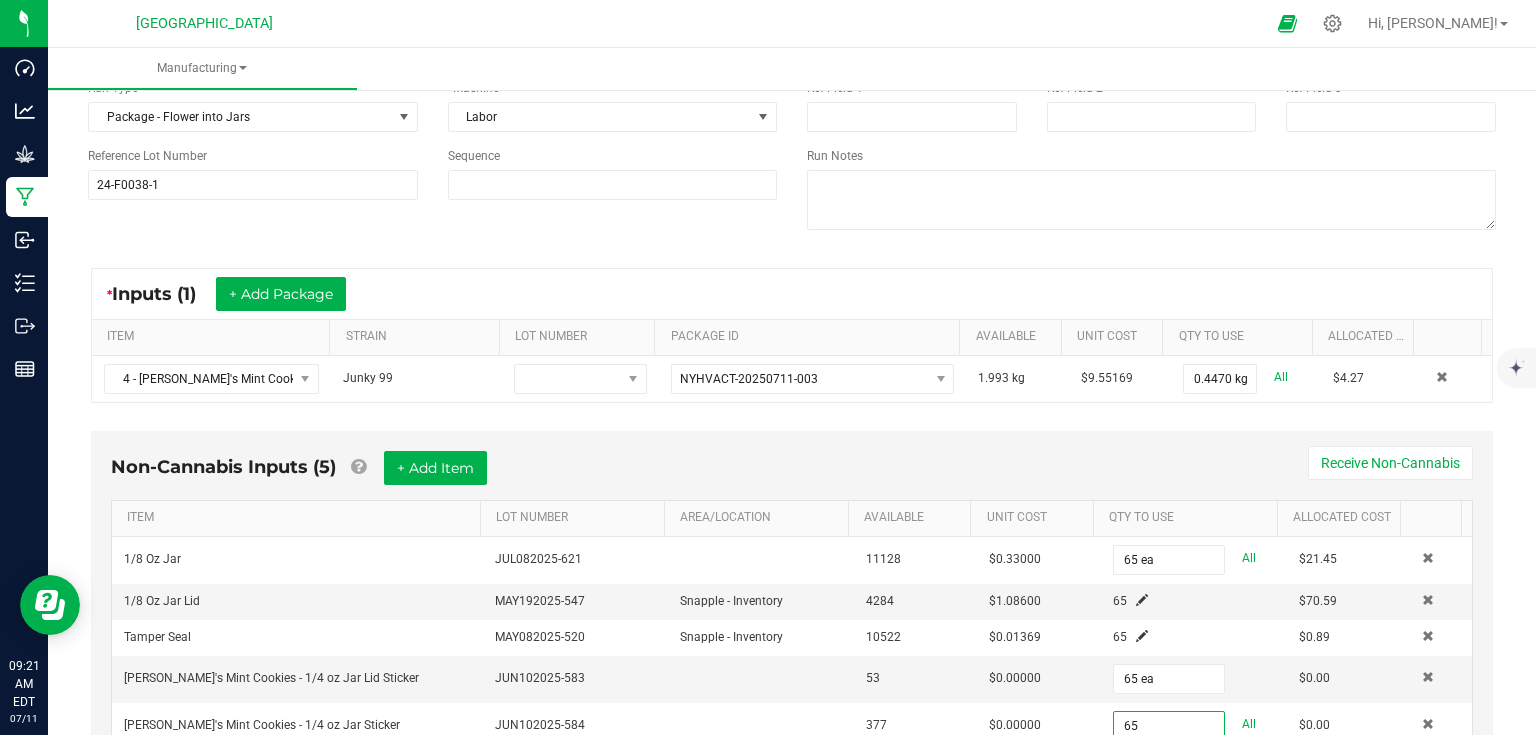 type on "65 ea" 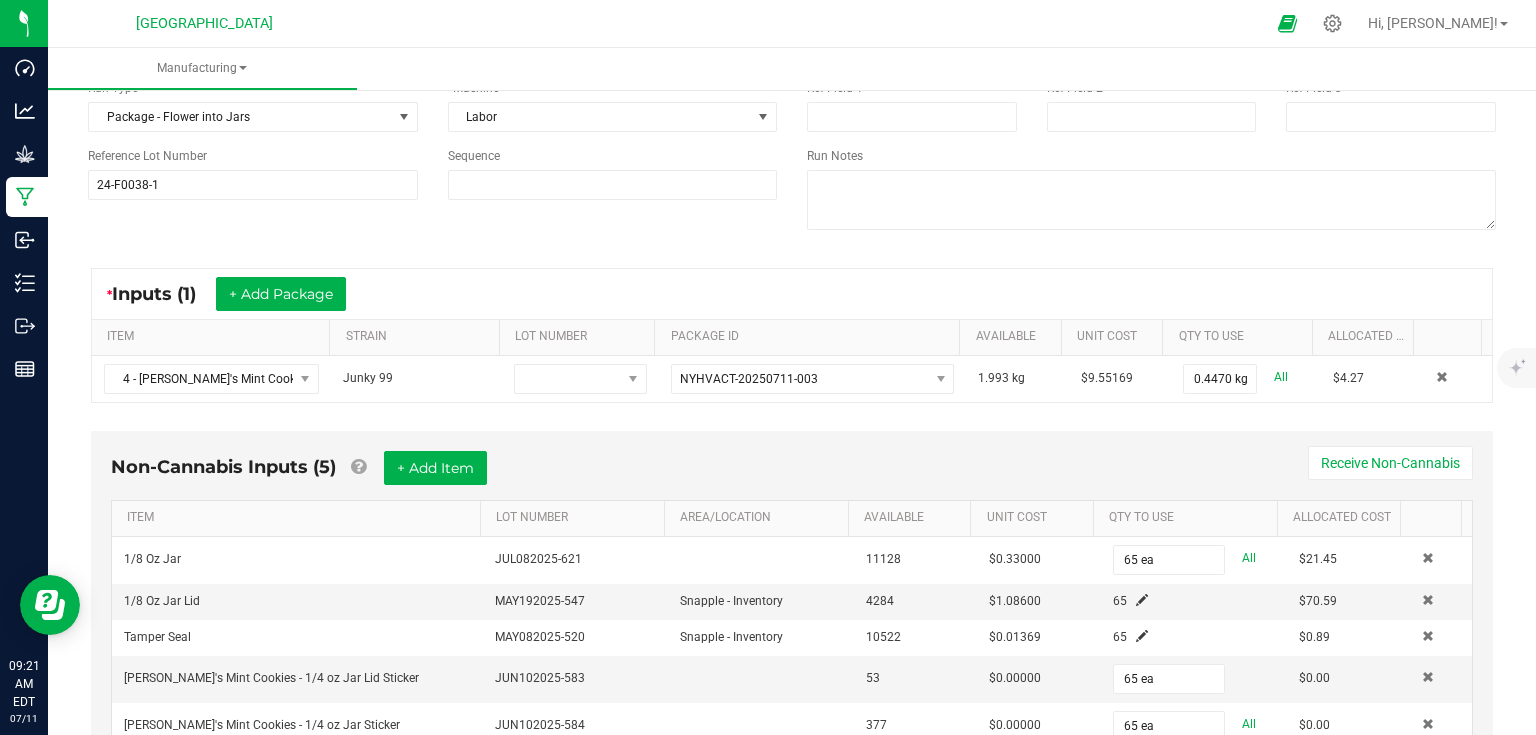 click on "Non-Cannabis Inputs (5)  + Add Item   Receive Non-Cannabis" at bounding box center (792, 475) 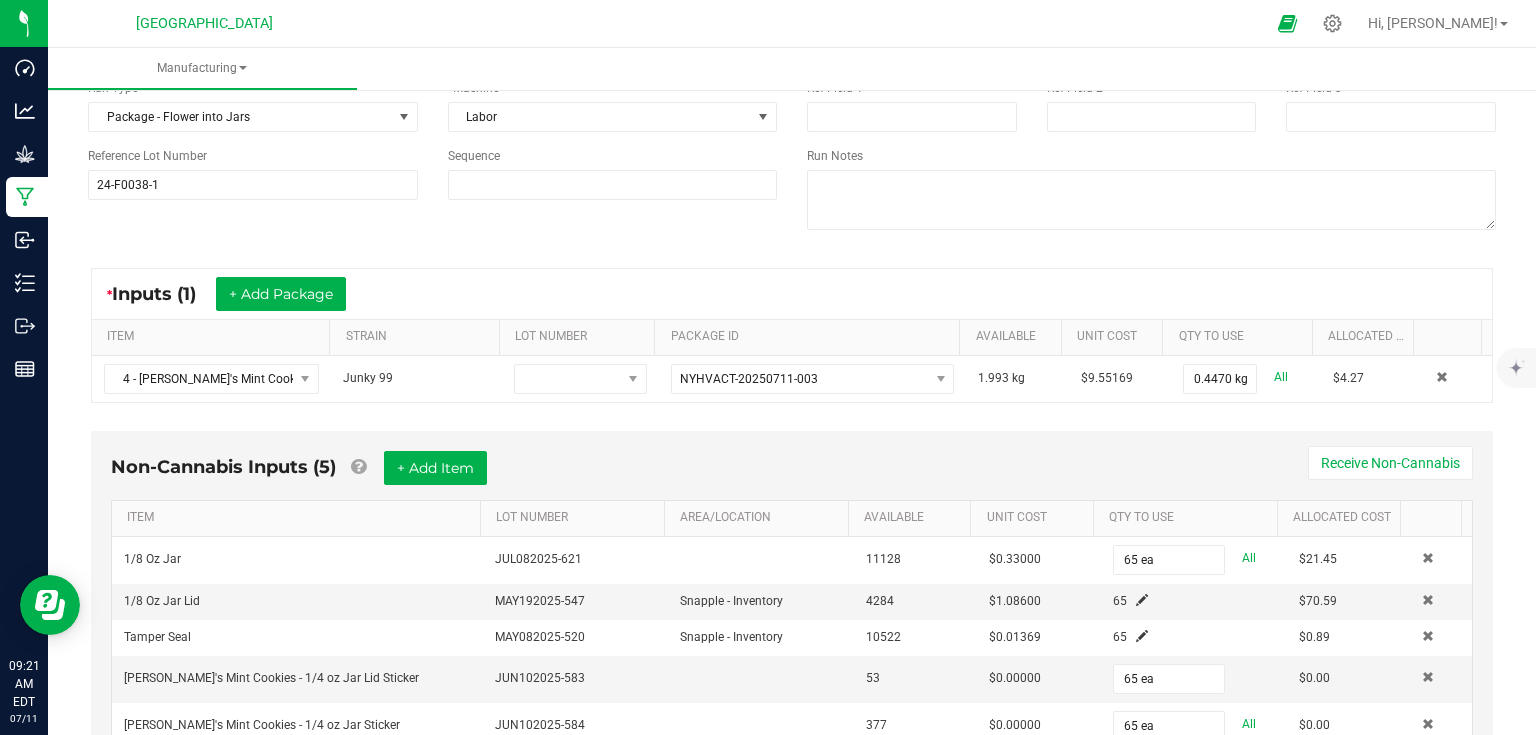 click on "Non-Cannabis Inputs (5)  + Add Item   Receive Non-Cannabis" at bounding box center [792, 475] 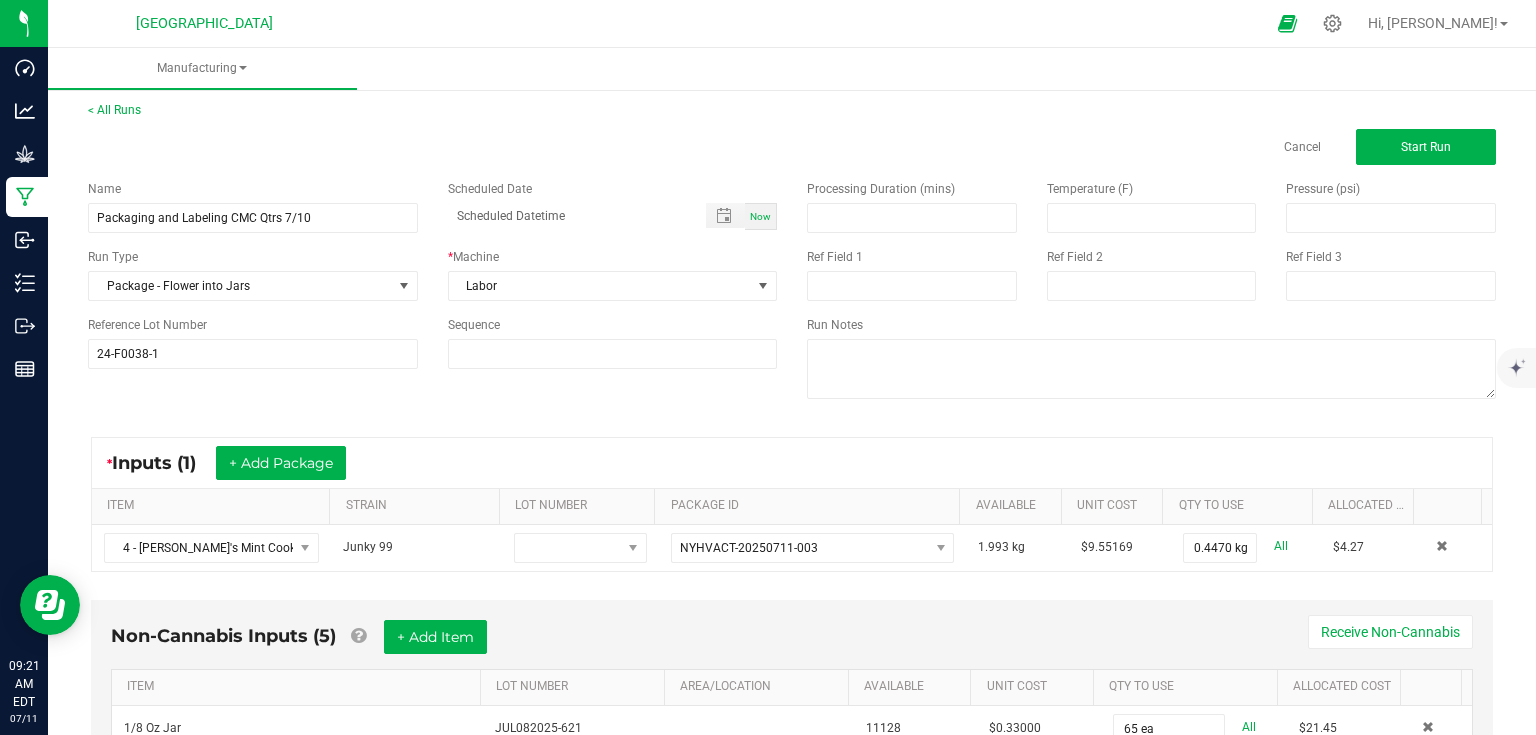 scroll, scrollTop: 0, scrollLeft: 0, axis: both 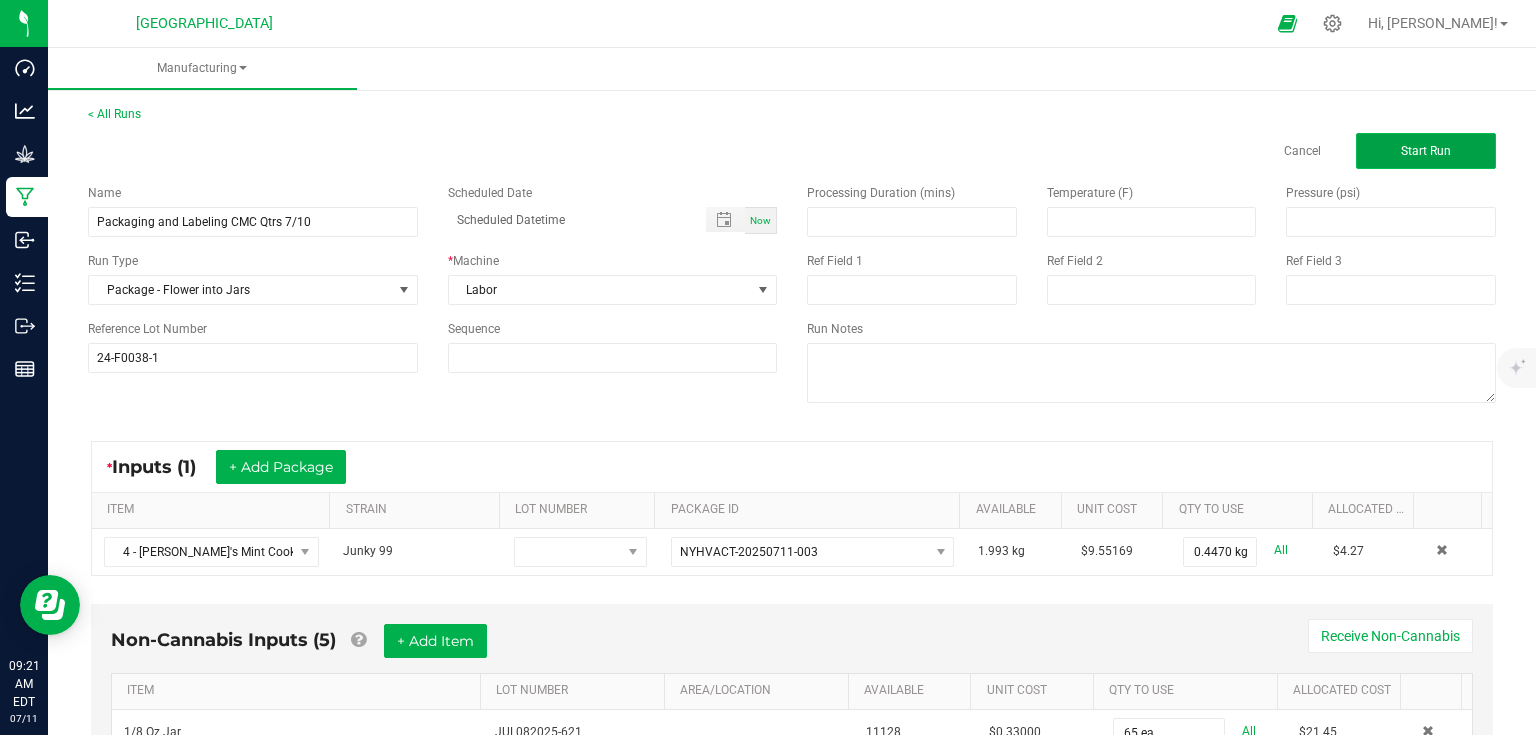 click on "Start Run" 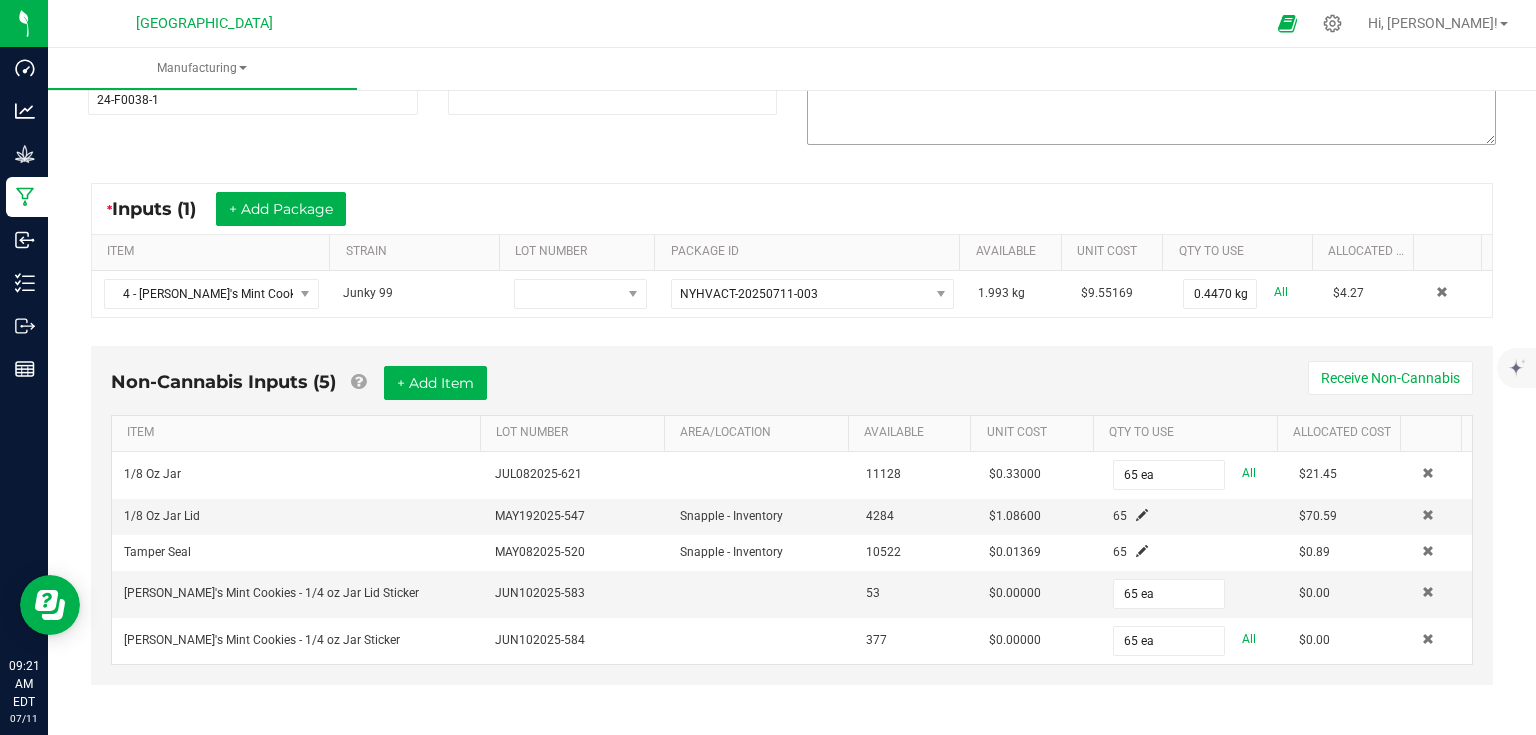 scroll, scrollTop: 260, scrollLeft: 0, axis: vertical 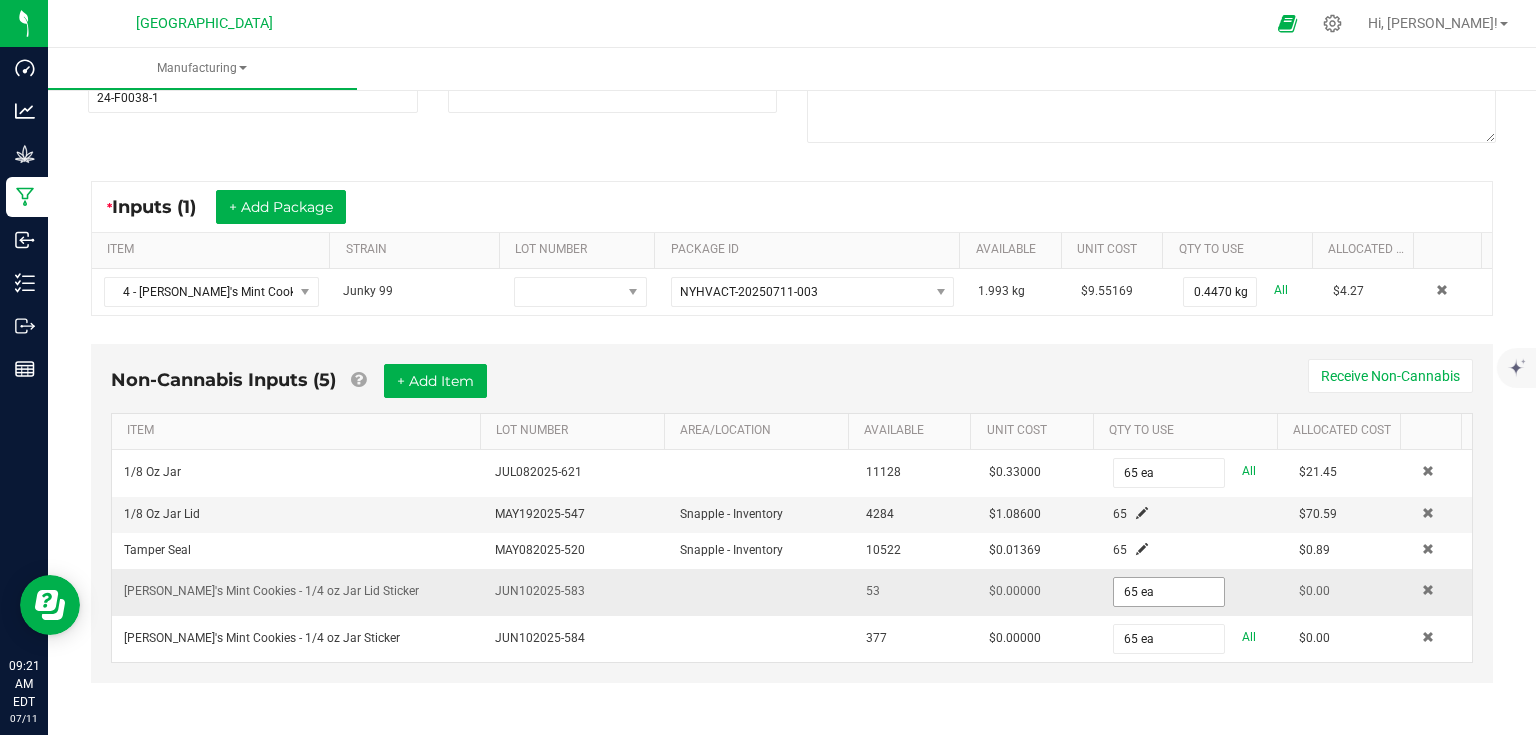 type on "65" 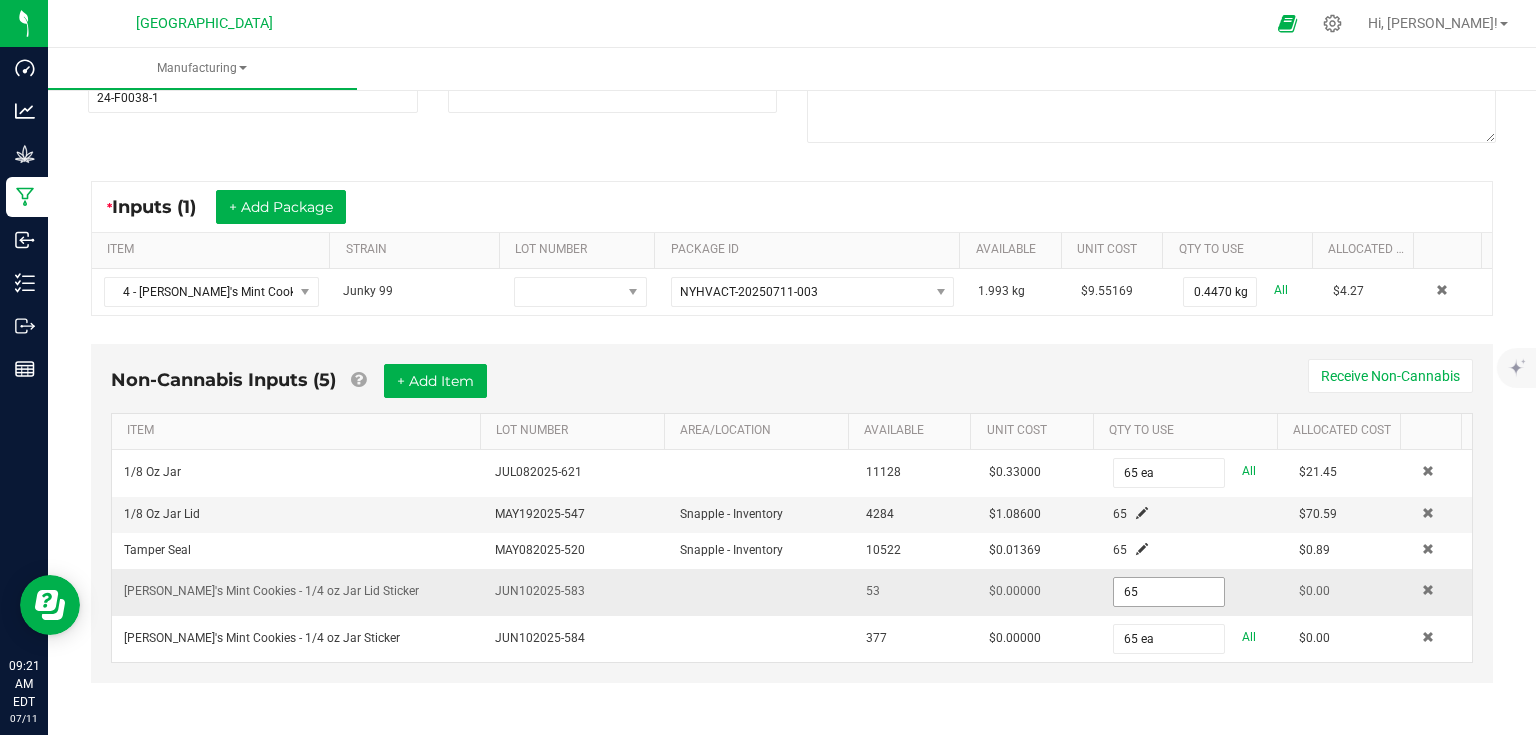 click on "65" at bounding box center [1169, 592] 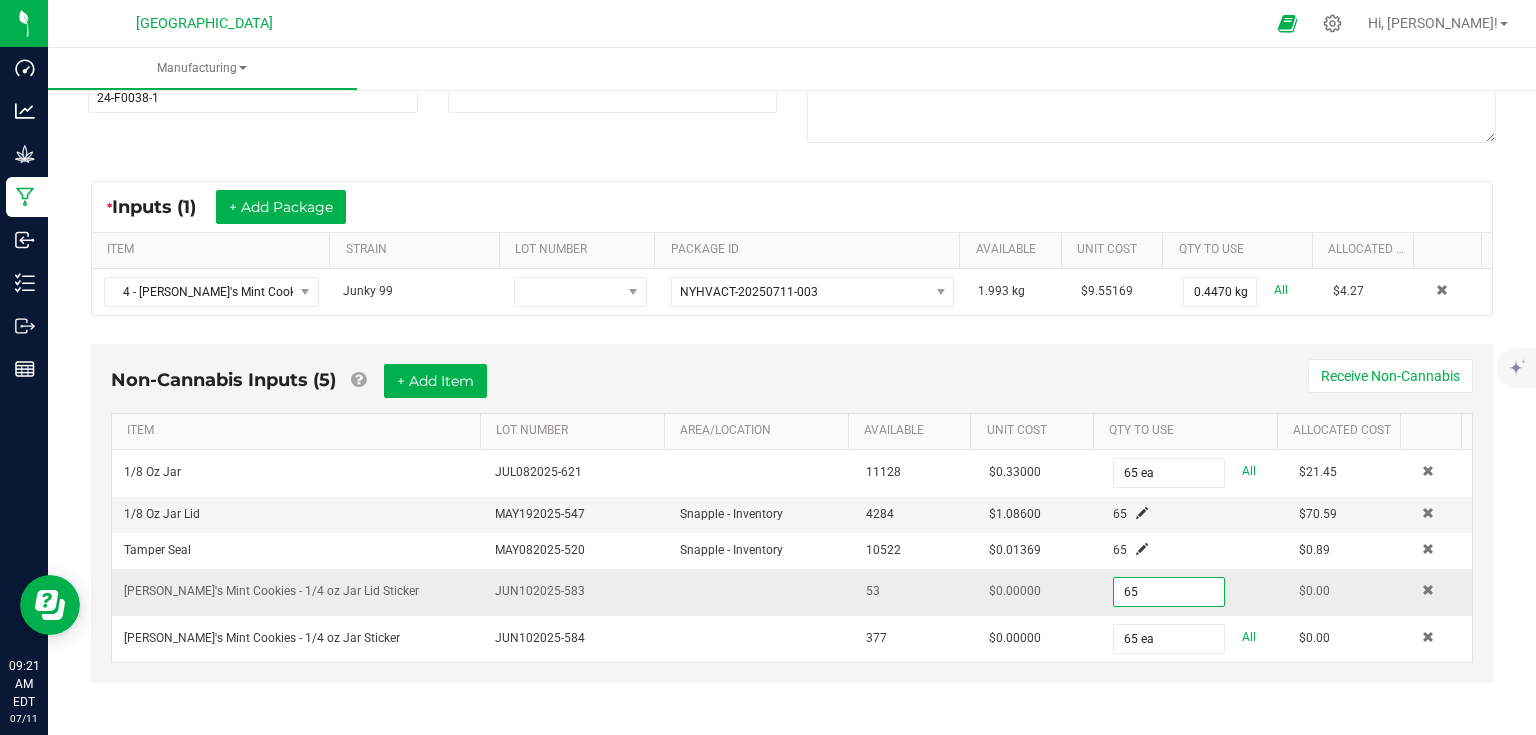 click on "65" at bounding box center (1169, 592) 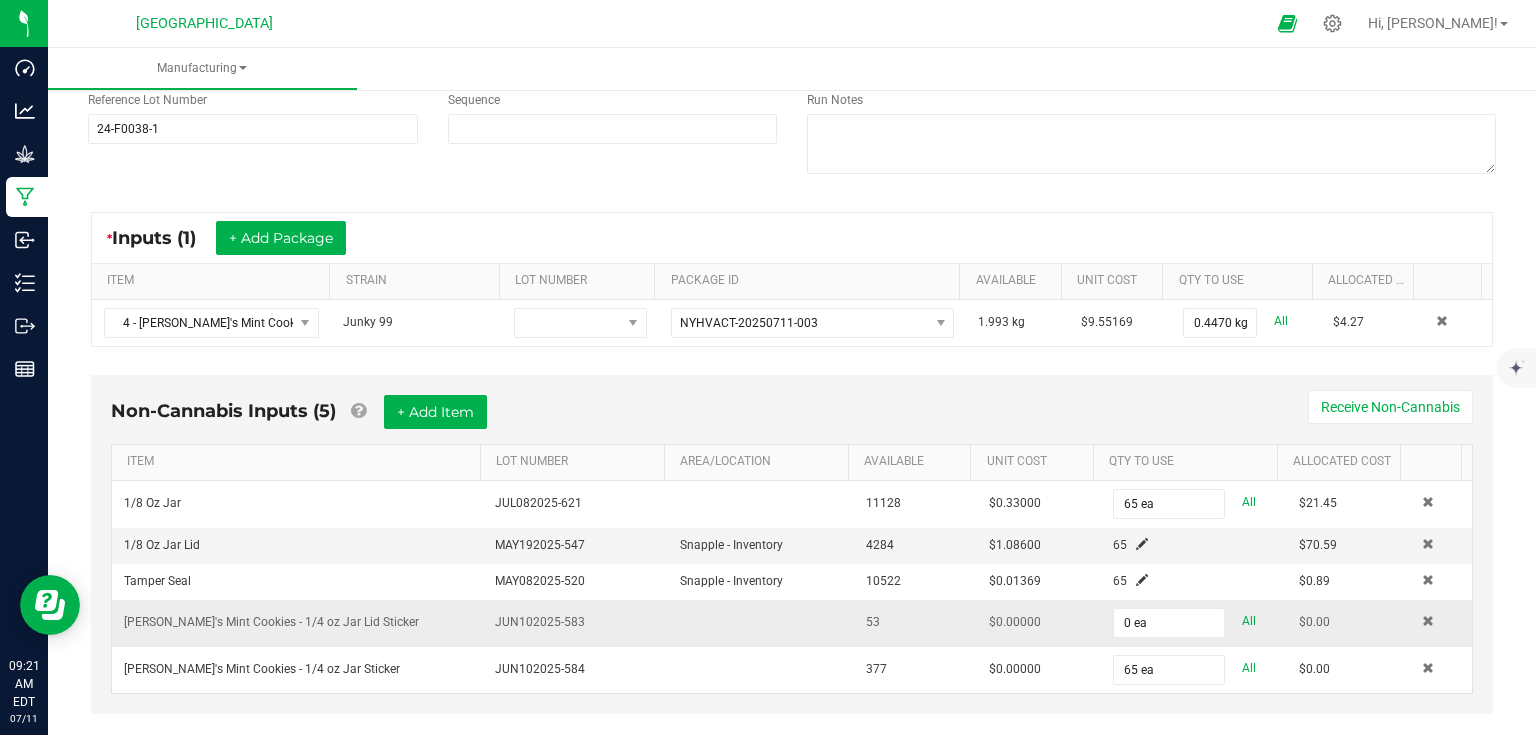 scroll, scrollTop: 260, scrollLeft: 0, axis: vertical 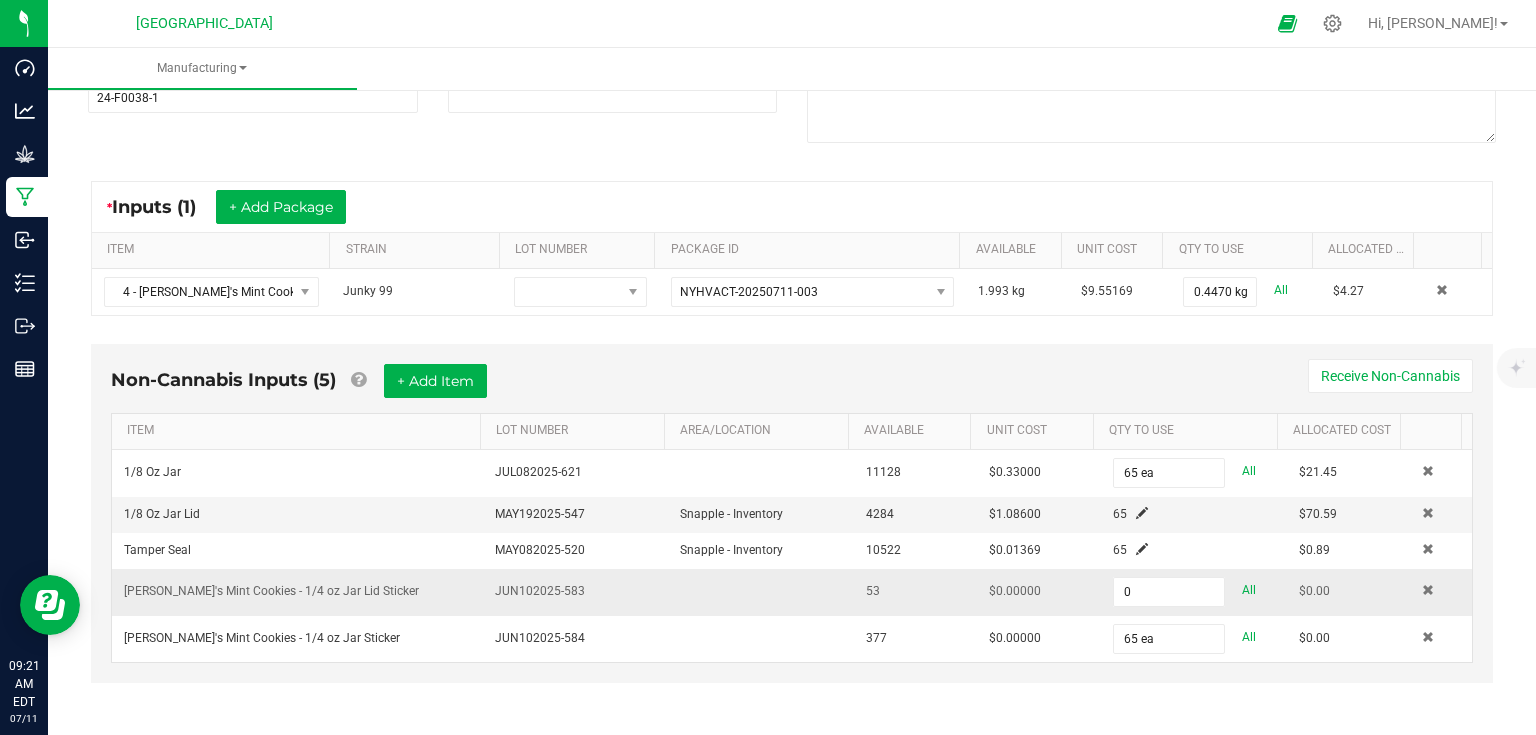 click on "0" at bounding box center [1169, 592] 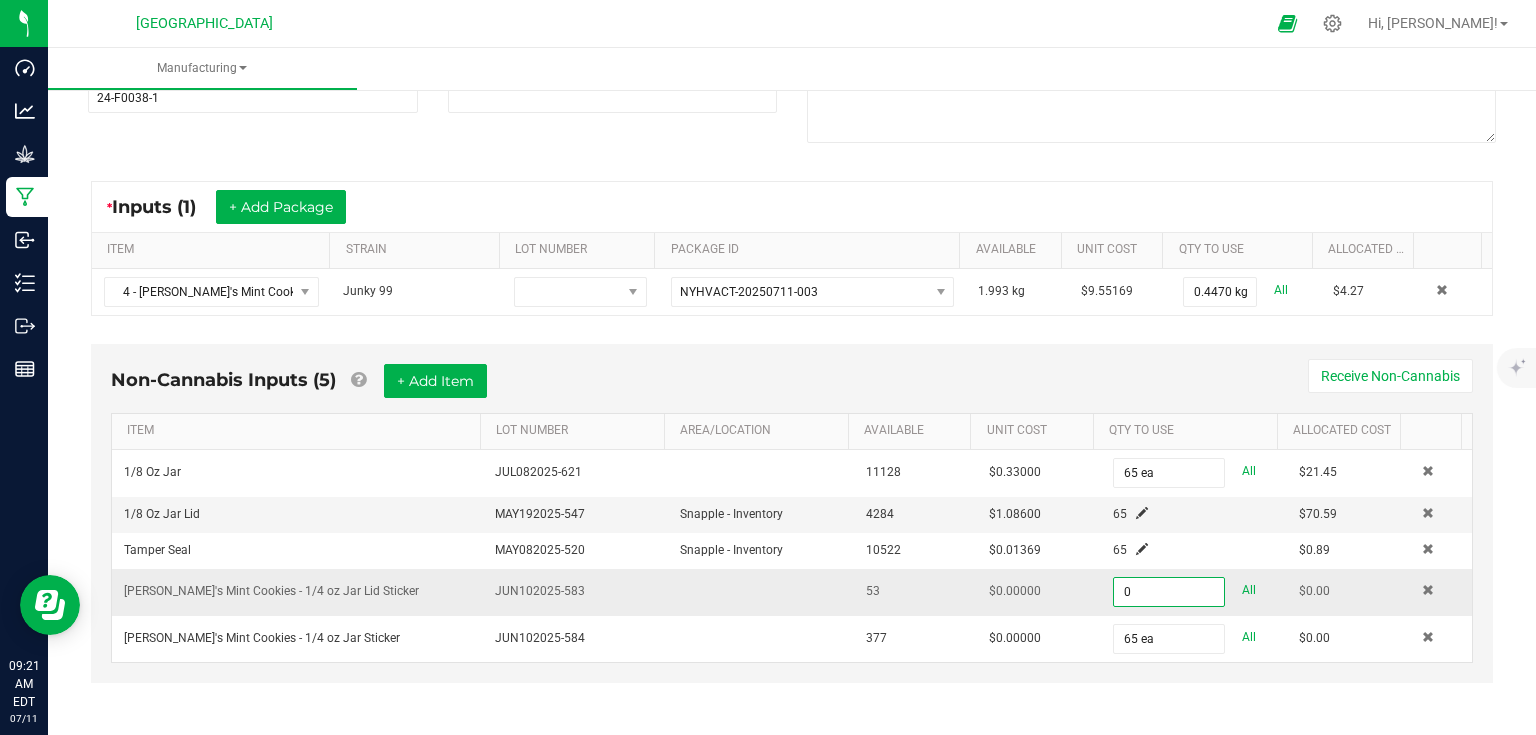 click on "0" at bounding box center [1169, 592] 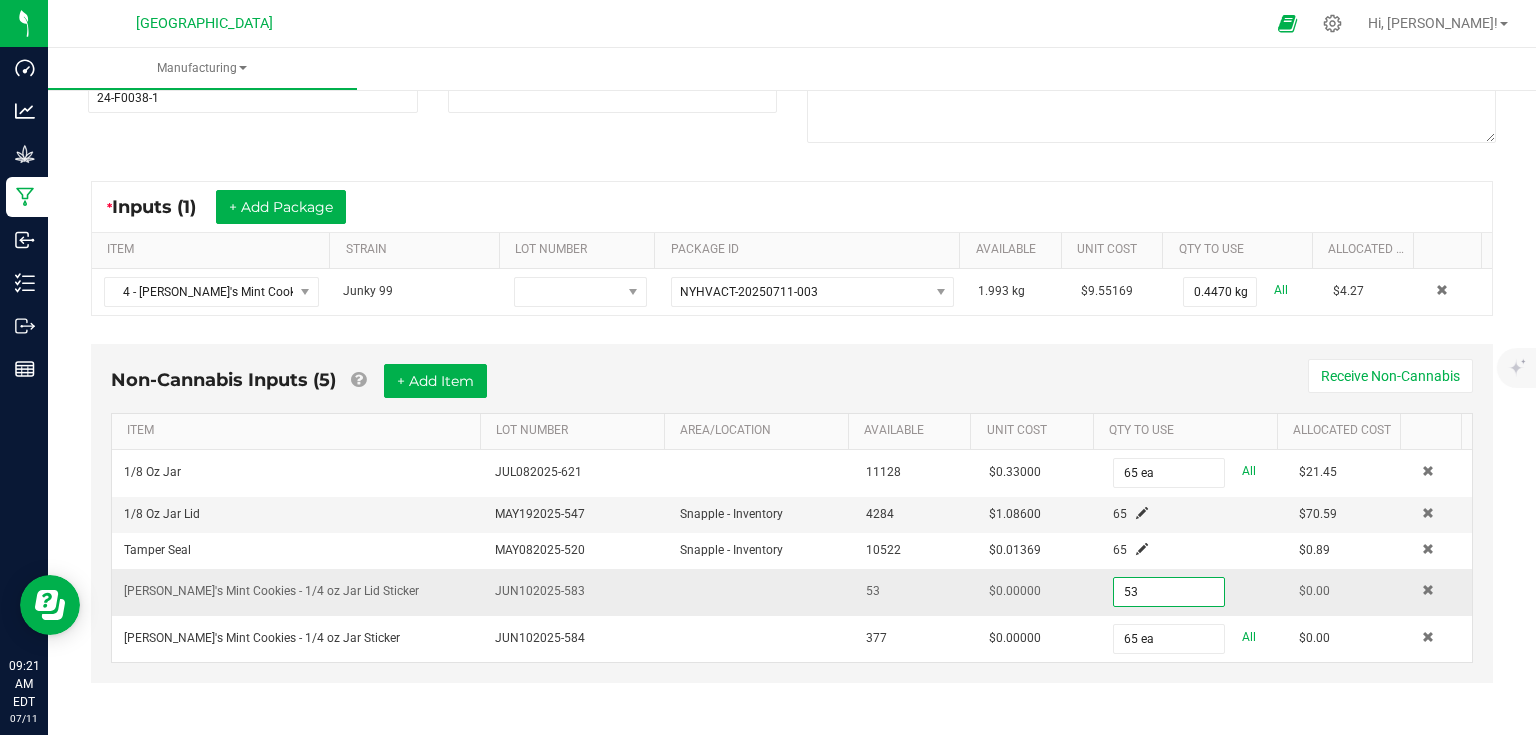 type on "53 ea" 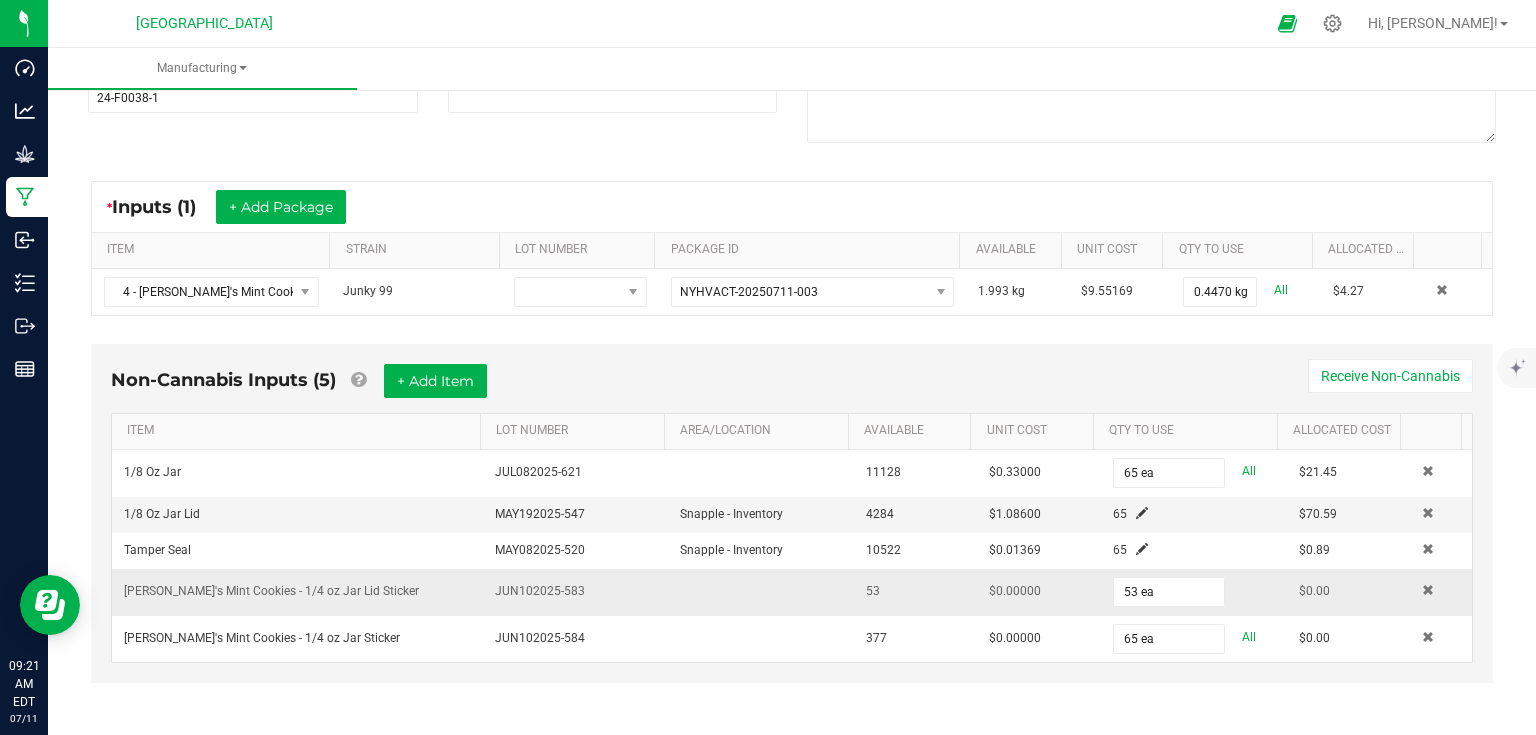 click on "Non-Cannabis Inputs (5)  + Add Item   Receive Non-Cannabis  ITEM LOT NUMBER AREA/LOCATION AVAILABLE Unit Cost QTY TO USE Allocated Cost  1/8 Oz Jar   JUL082025-621      11128    $0.33000  65 ea All  $21.45   1/8 Oz Jar Lid   MAY192025-547   Snapple - Inventory   4284    $1.08600   65        $70.59   Tamper Seal   MAY082025-520   Snapple - Inventory   10522    $0.01369   65        $0.89   [PERSON_NAME]'s Mint Cookies - 1/4 oz Jar Lid Sticker   JUN102025-583      53    $0.00000  53 ea  $0.00   [PERSON_NAME]'s Mint Cookies - 1/4 oz Jar Sticker   JUN102025-584      377    $0.00000  65 ea All  $0.00" at bounding box center (792, 527) 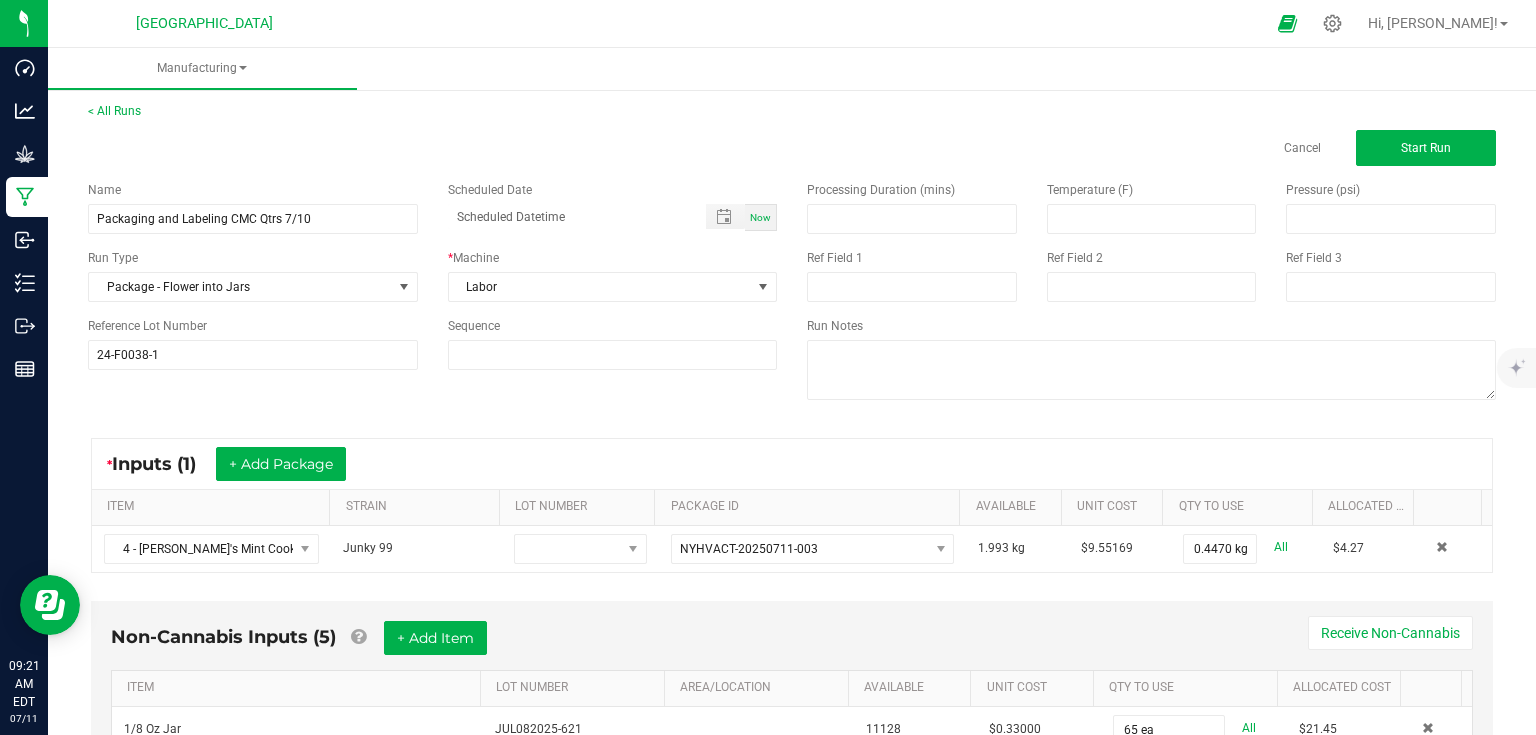 scroll, scrollTop: 0, scrollLeft: 0, axis: both 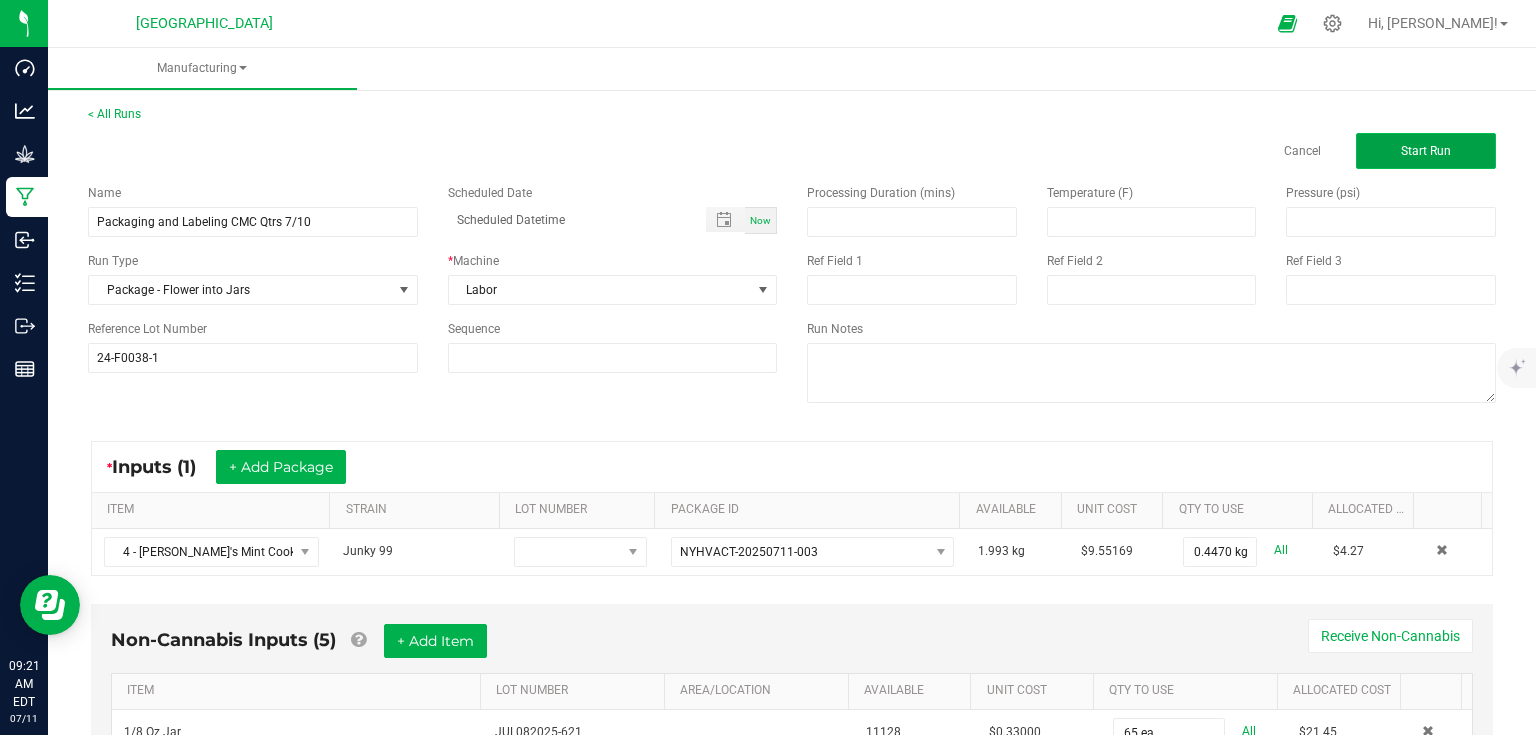 click on "Start Run" 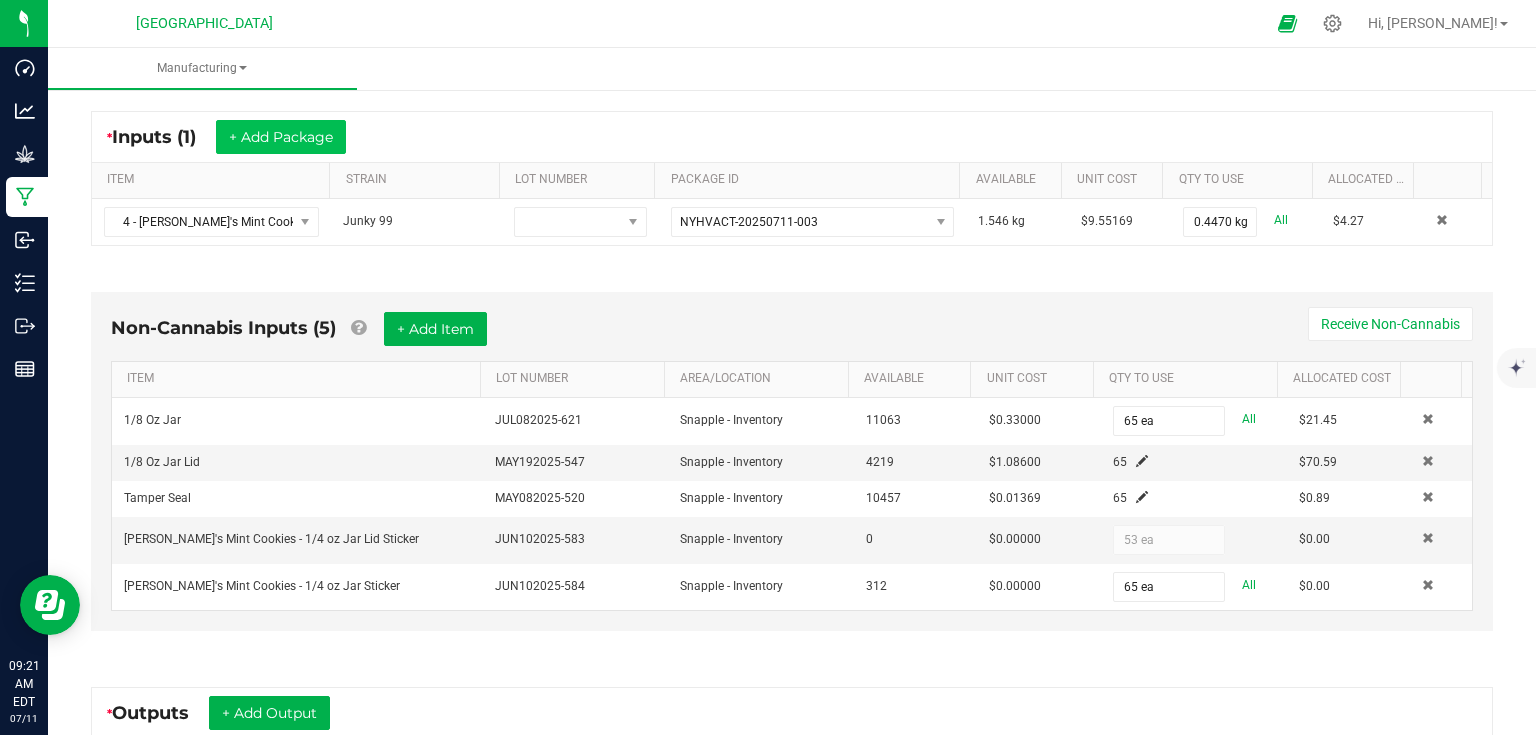 scroll, scrollTop: 400, scrollLeft: 0, axis: vertical 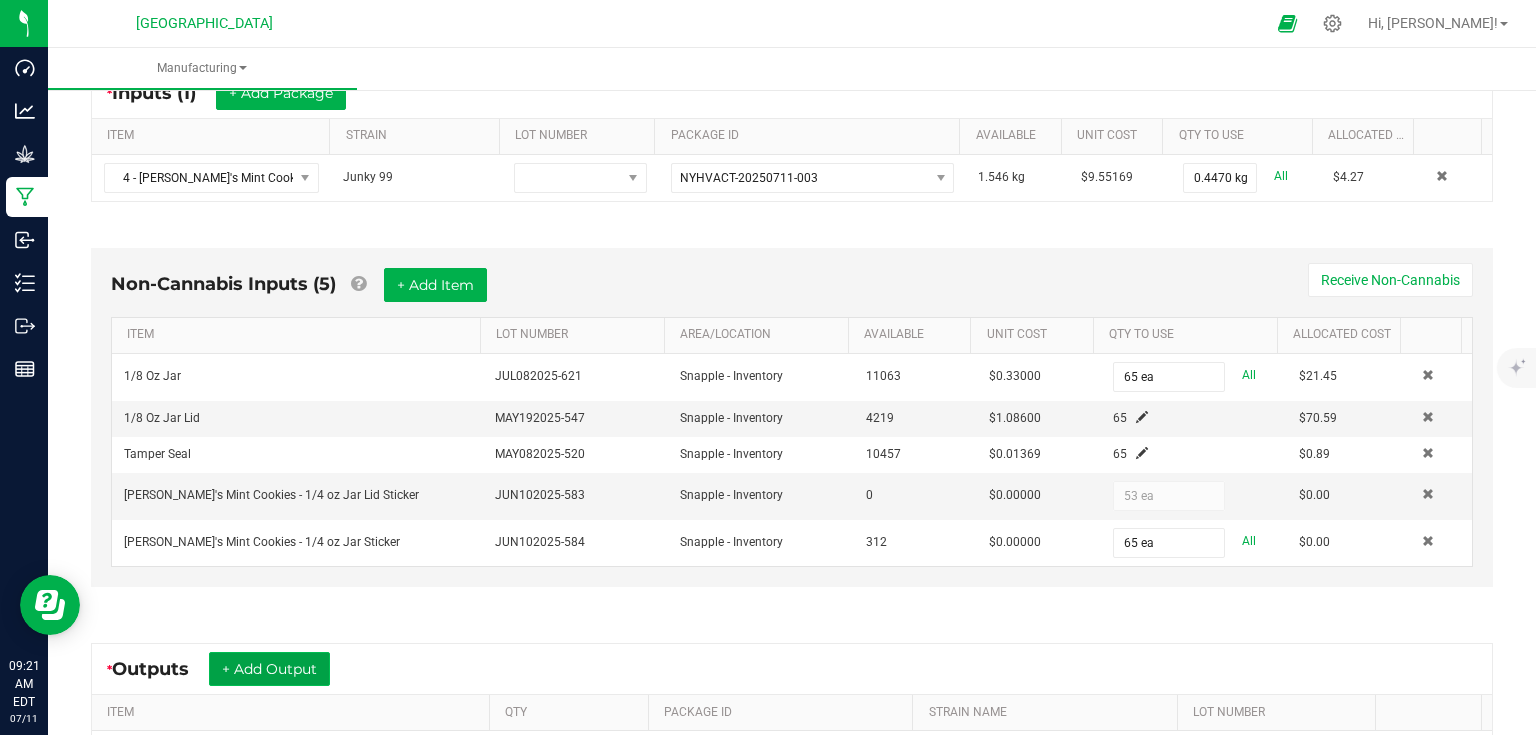 click on "+ Add Output" at bounding box center (269, 669) 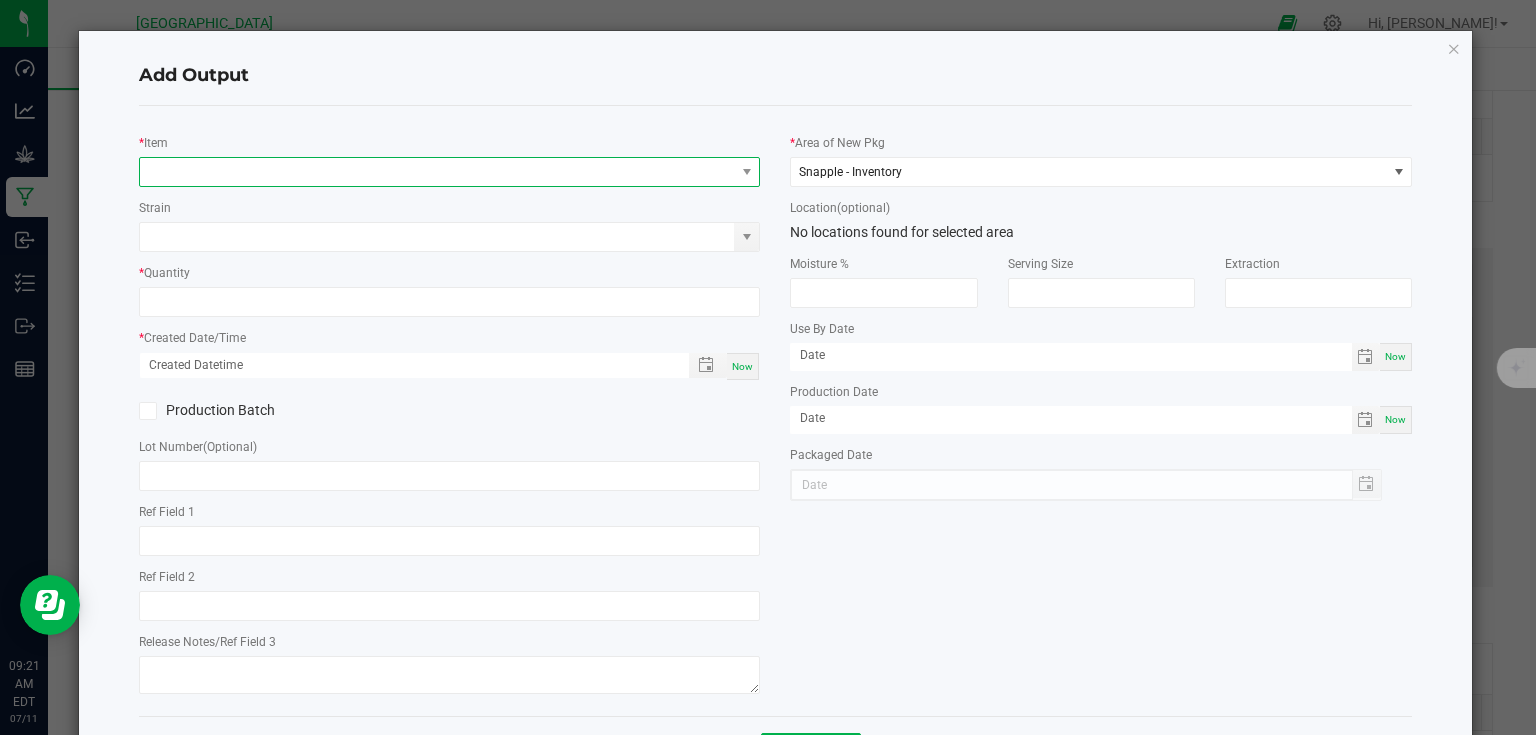 click at bounding box center [437, 172] 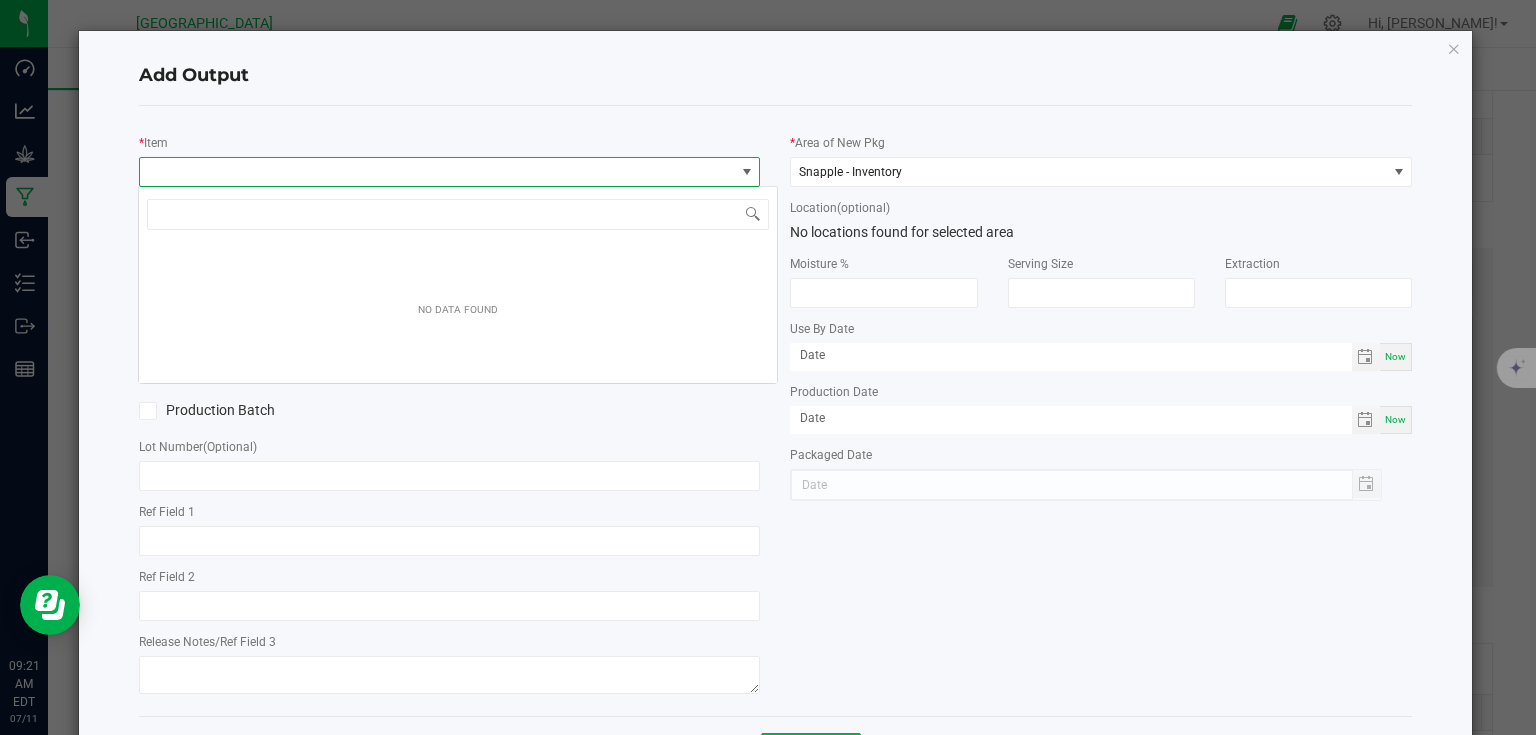 scroll, scrollTop: 99970, scrollLeft: 99383, axis: both 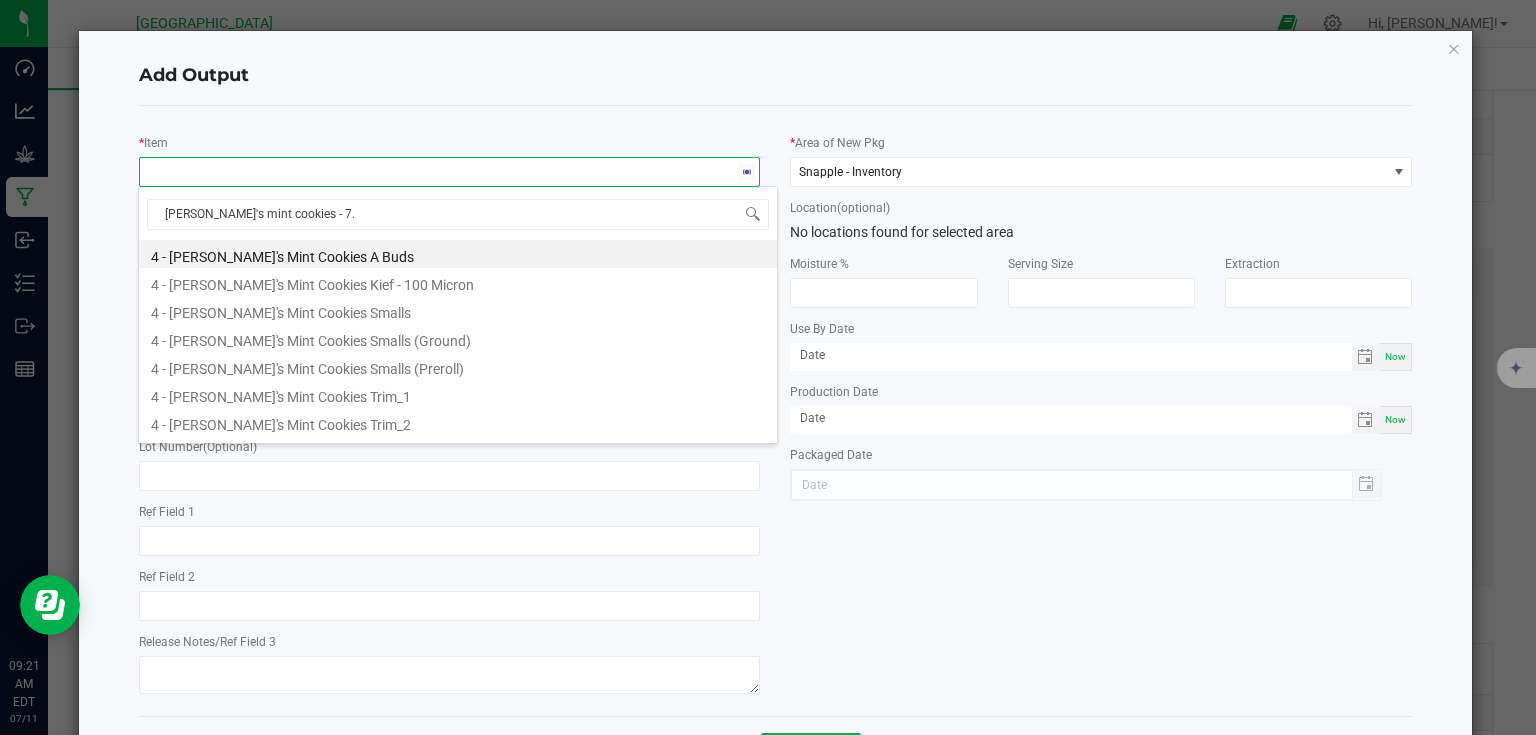 type on "[PERSON_NAME]'s mint cookies - 7.0" 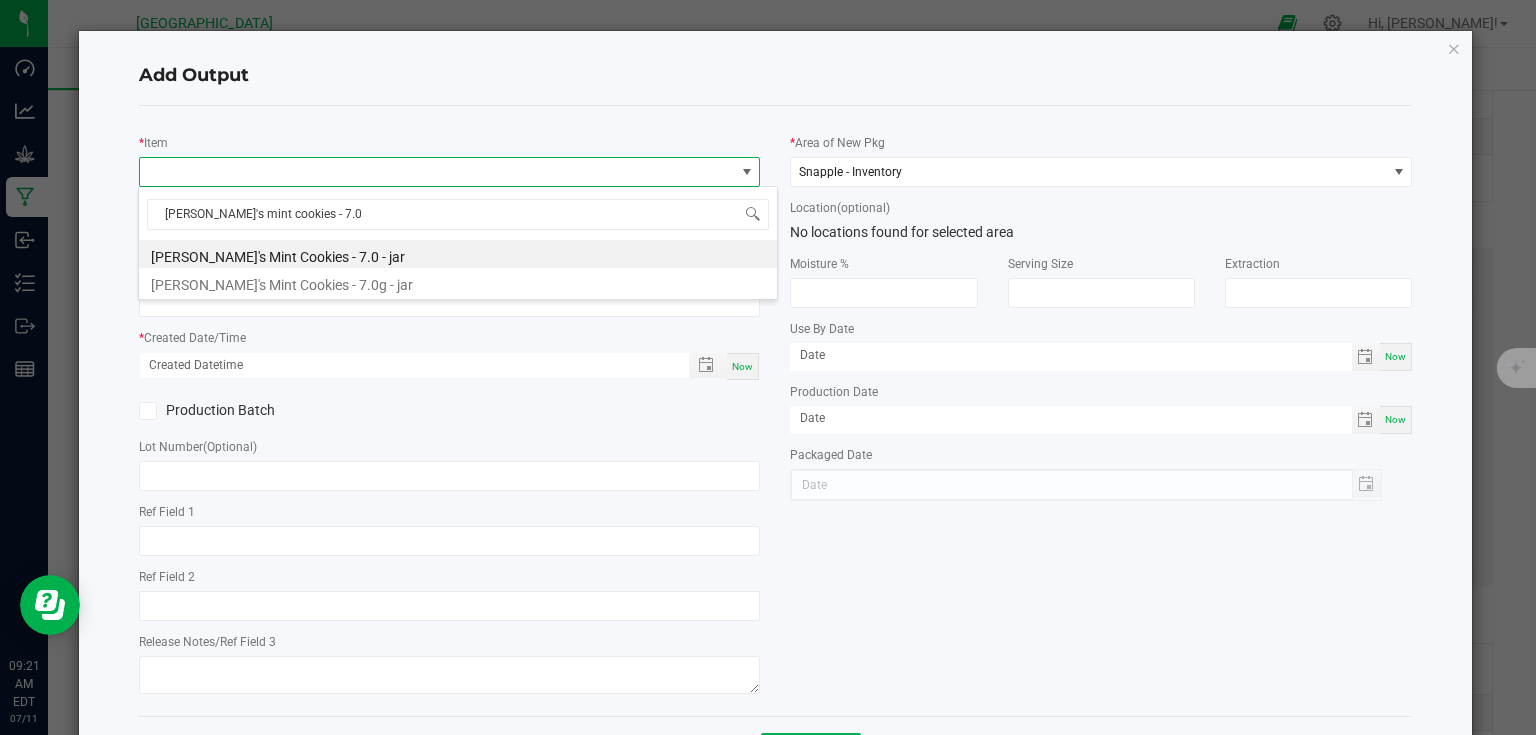 click on "[PERSON_NAME]'s mint cookies - 7.0 [PERSON_NAME]'s Mint Cookies - 7.0 - jar [PERSON_NAME]'s Mint Cookies - 7.0g - jar" 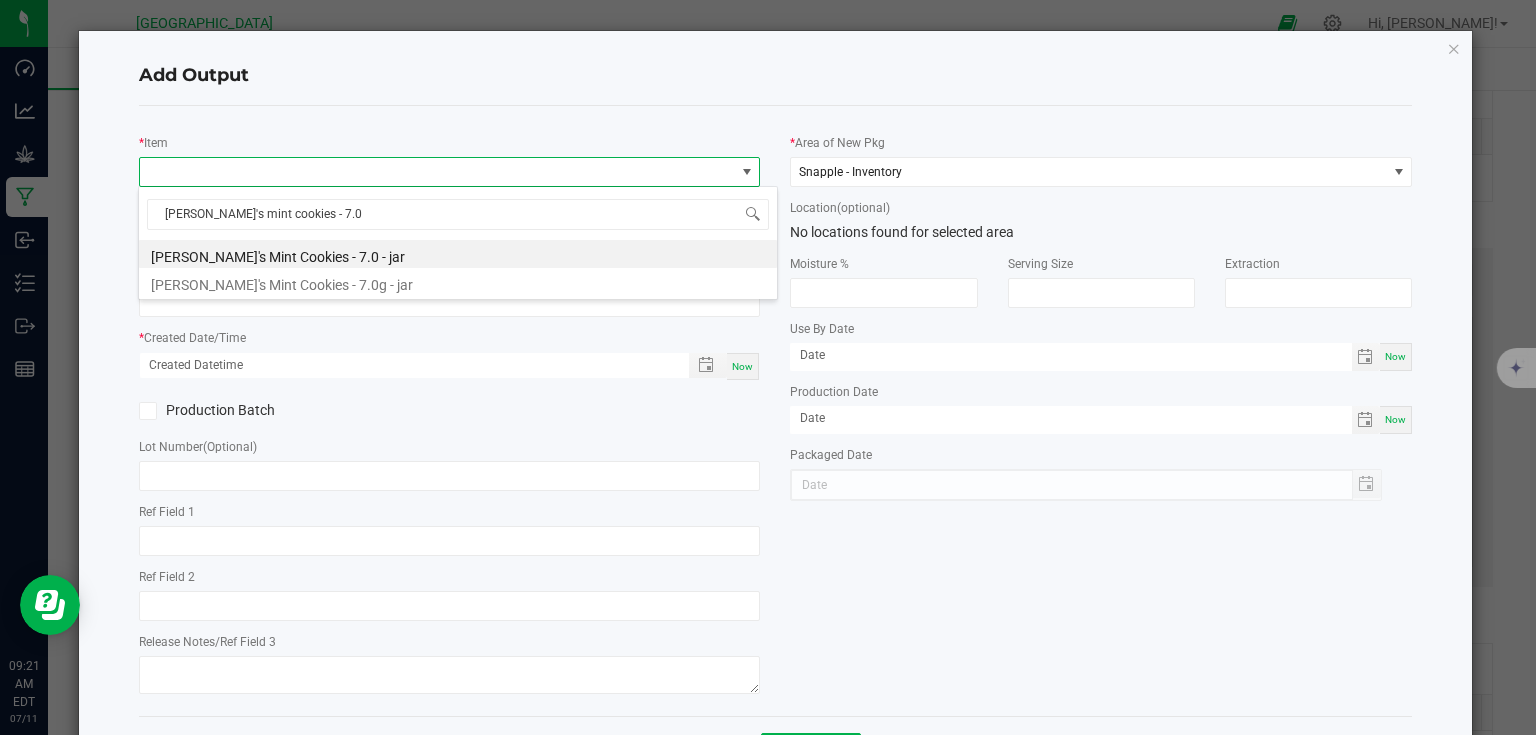 click on "[PERSON_NAME]'s mint cookies - 7.0 [PERSON_NAME]'s Mint Cookies - 7.0 - jar [PERSON_NAME]'s Mint Cookies - 7.0g - jar" 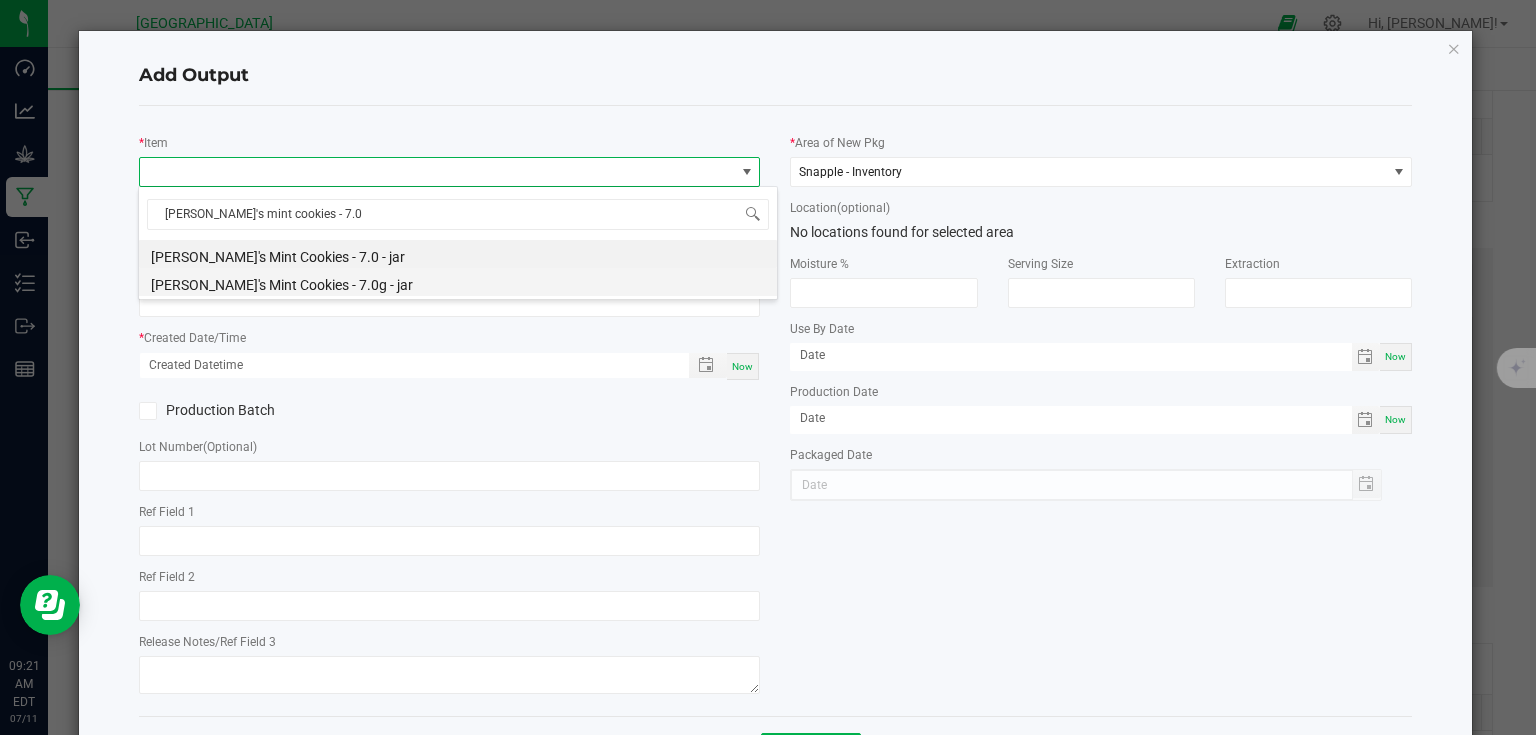 click on "[PERSON_NAME]'s Mint Cookies - 7.0g - jar" at bounding box center [458, 282] 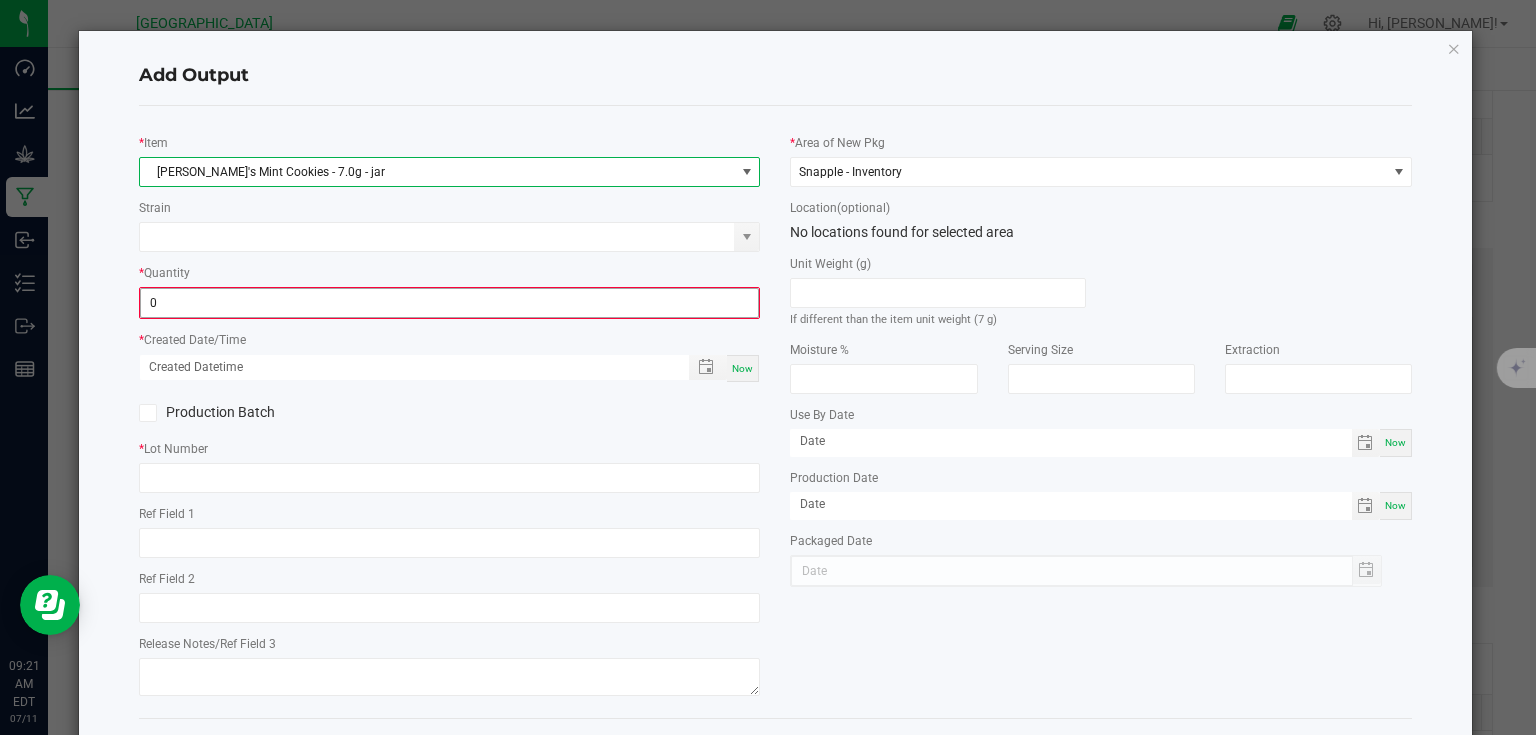 click on "0" at bounding box center [450, 303] 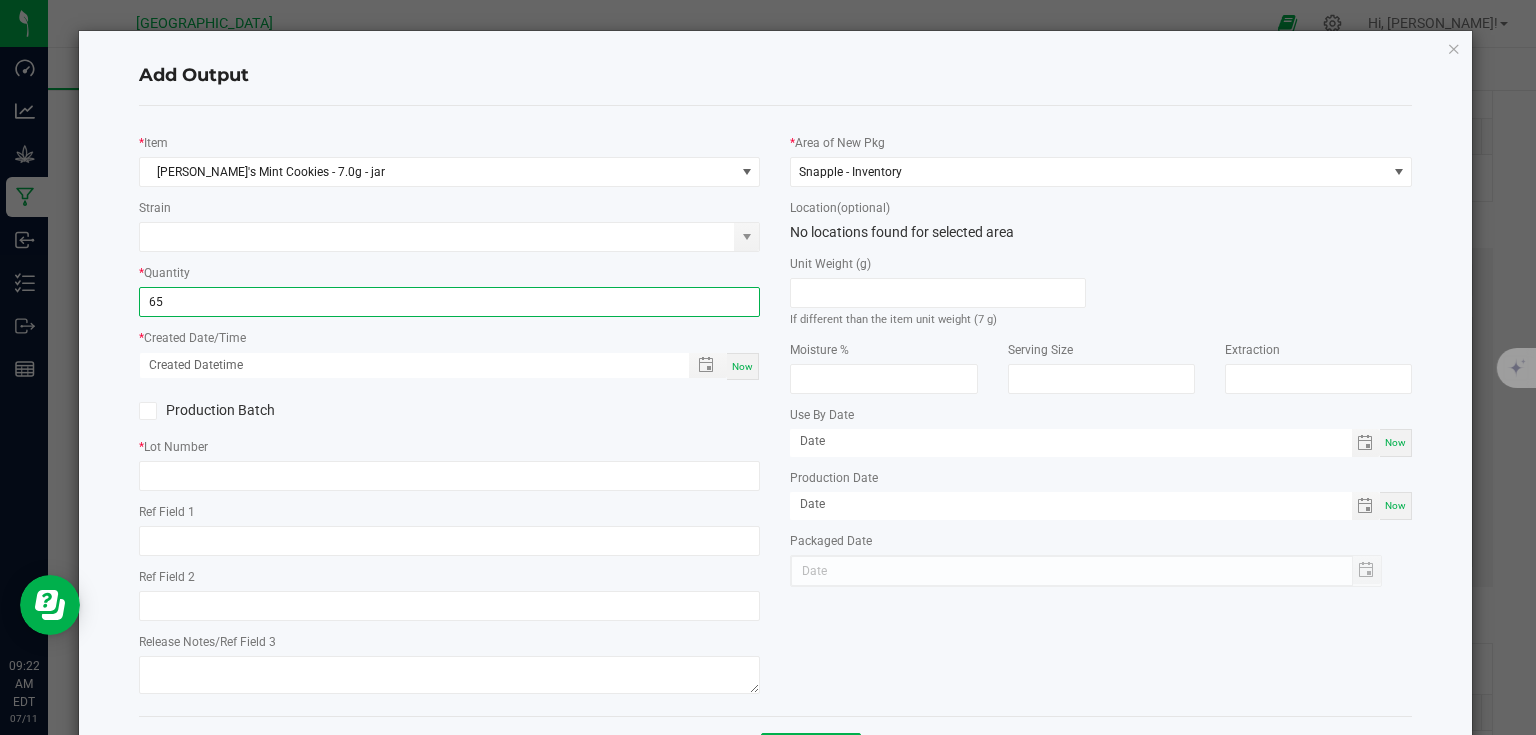 type on "65 ea" 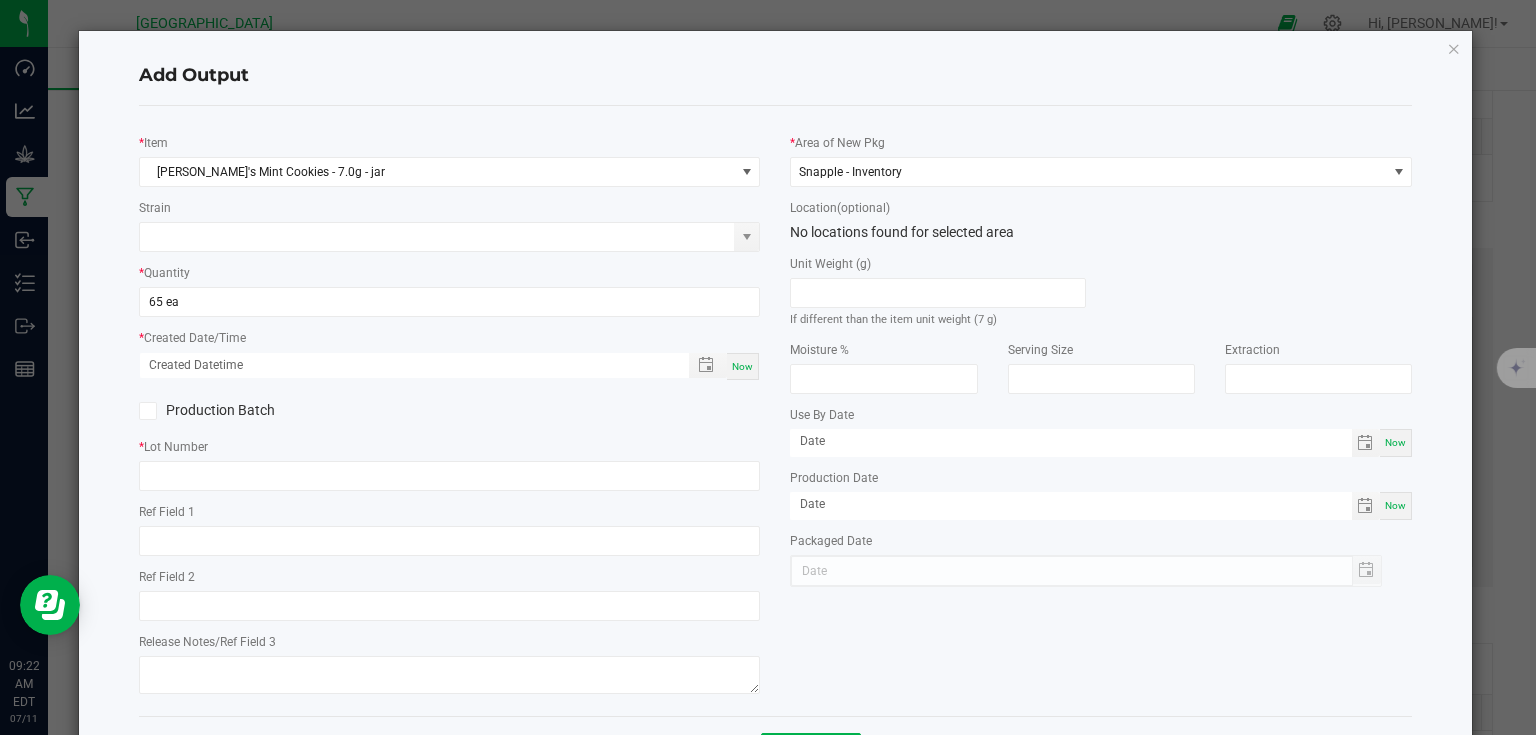 click on "Now" at bounding box center [742, 366] 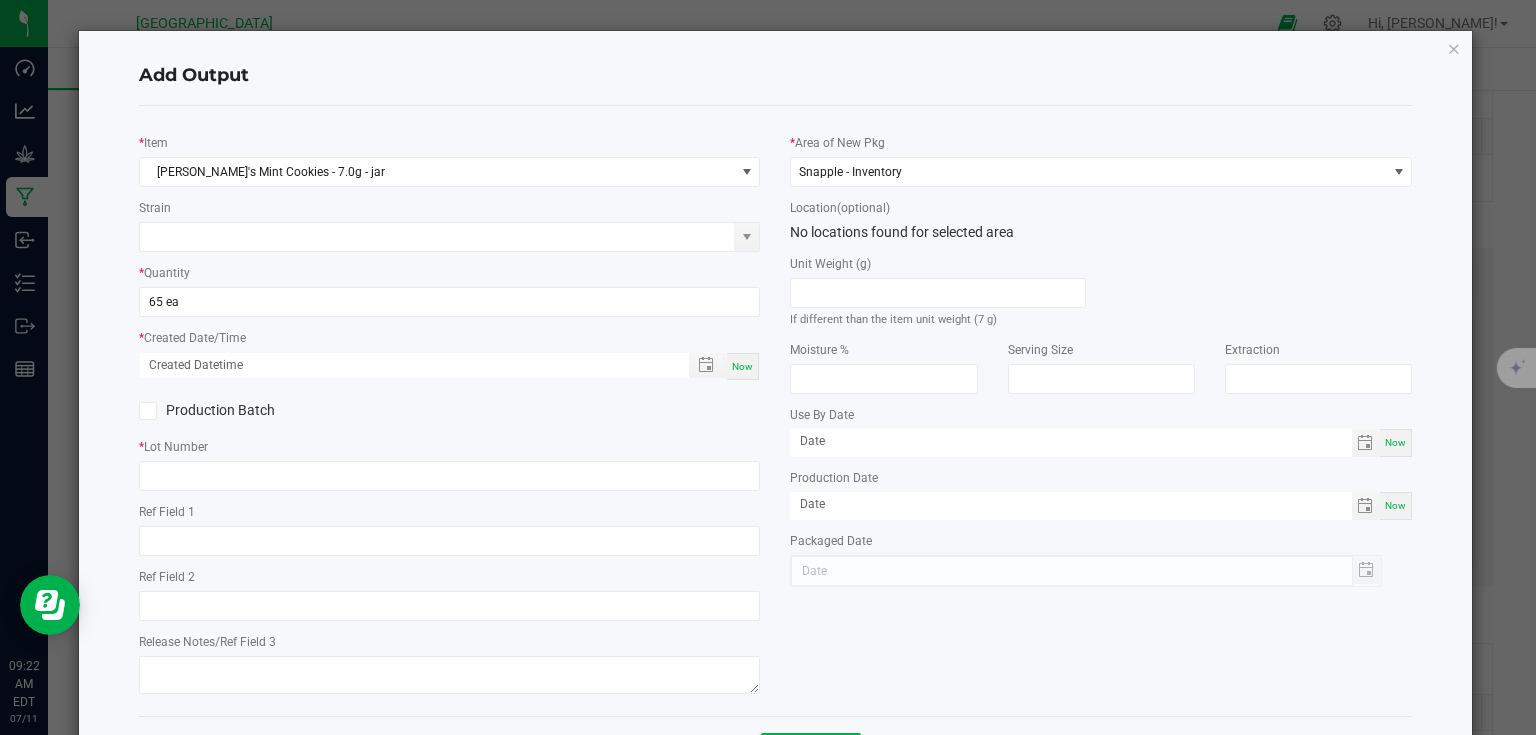 type on "[DATE] 9:22 AM" 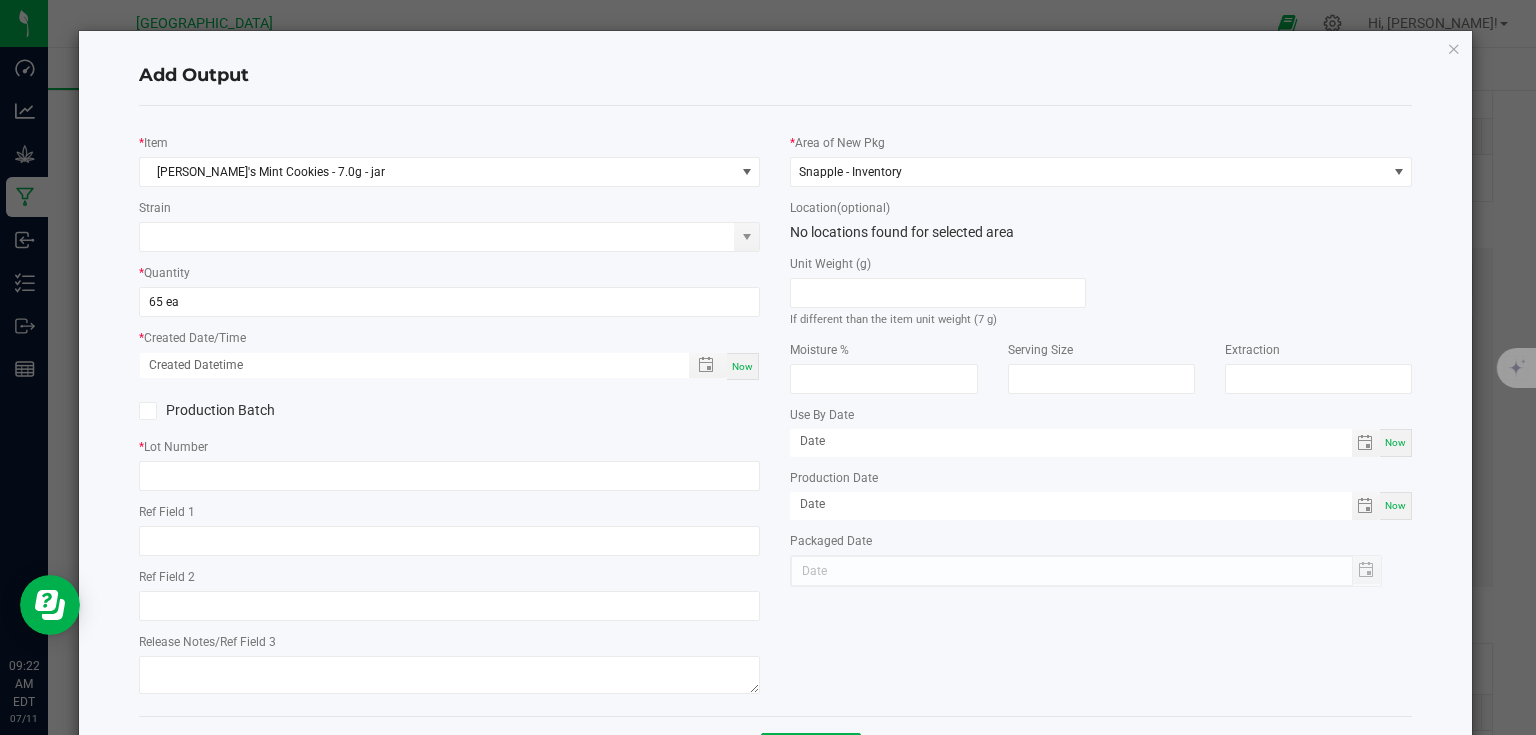 type on "[DATE]" 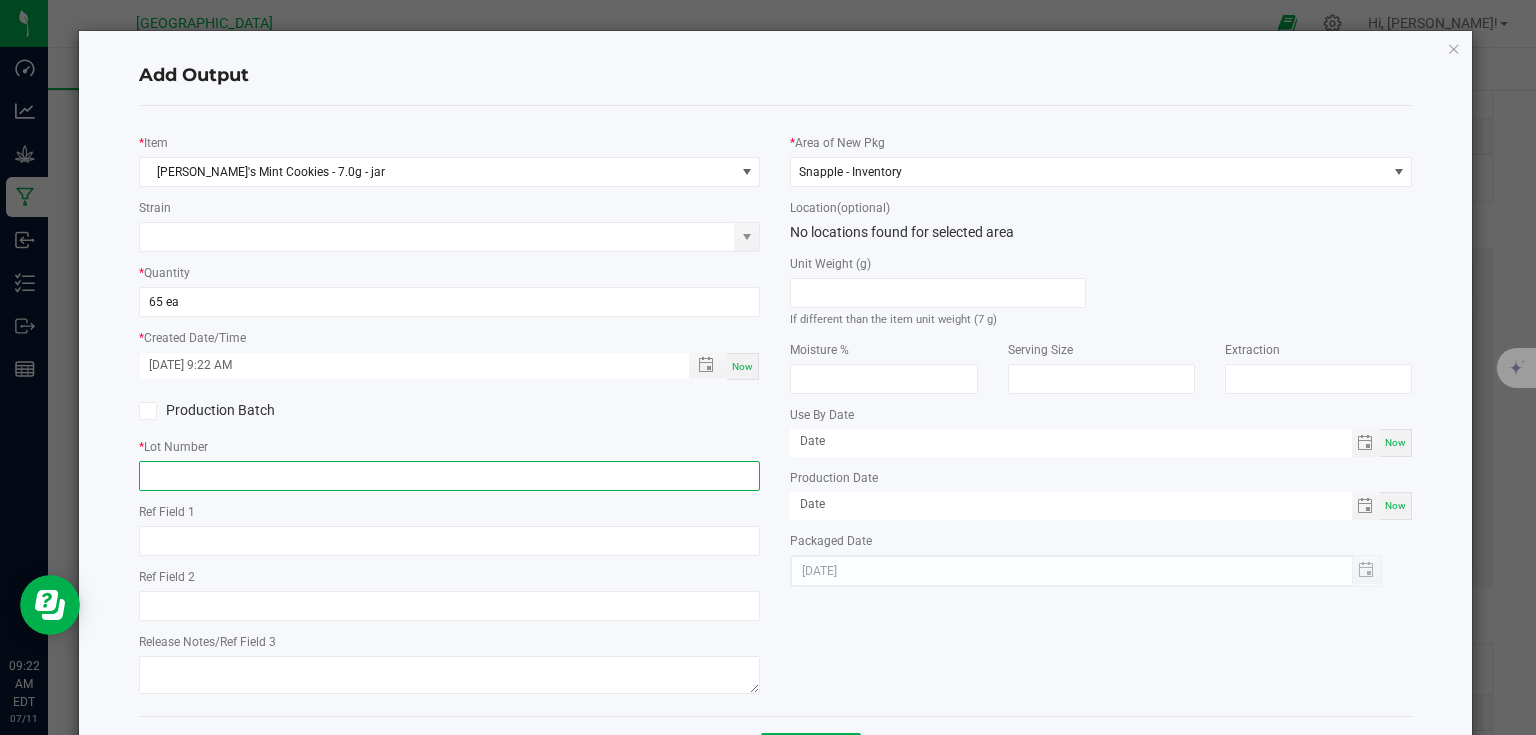 click 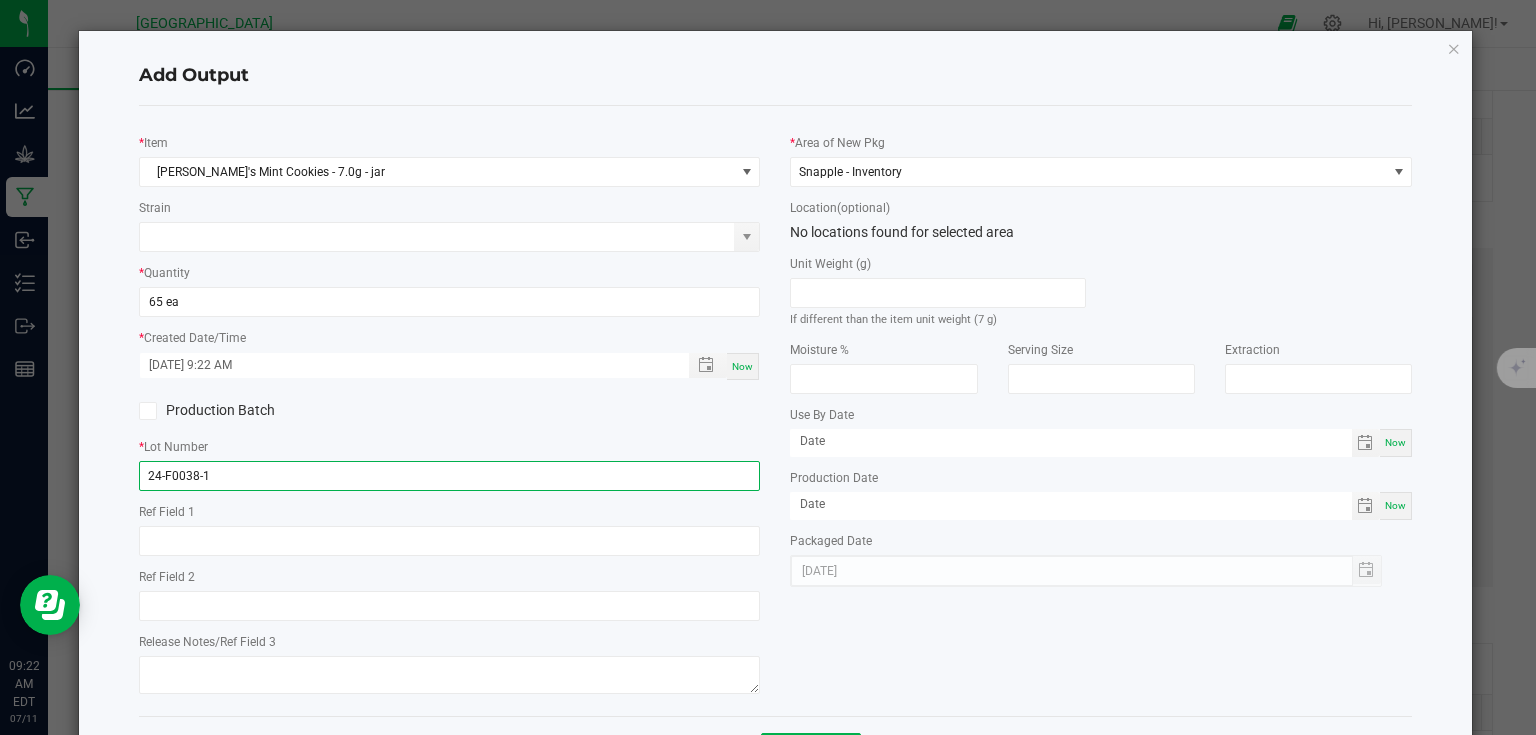 click on "24-F0038-1" 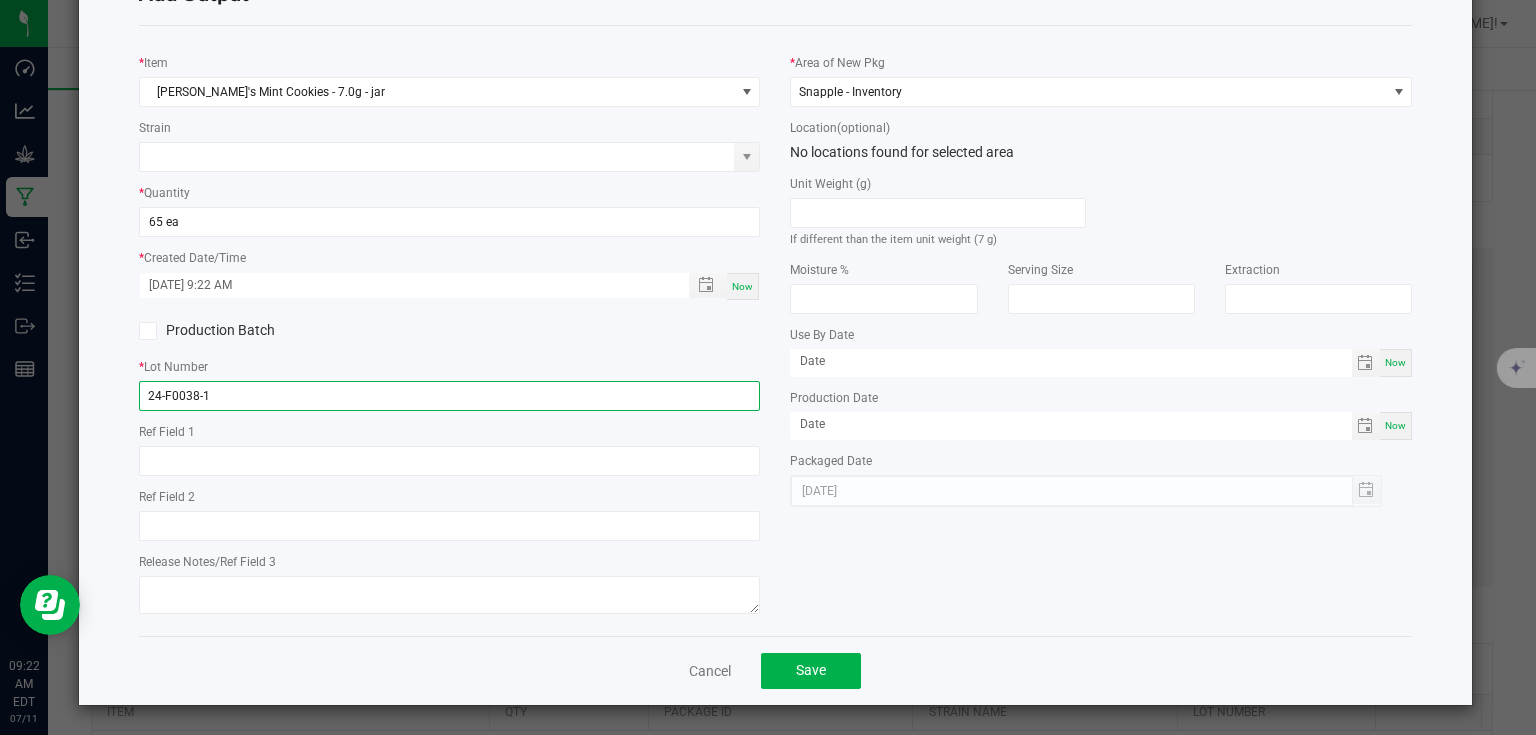 scroll, scrollTop: 81, scrollLeft: 0, axis: vertical 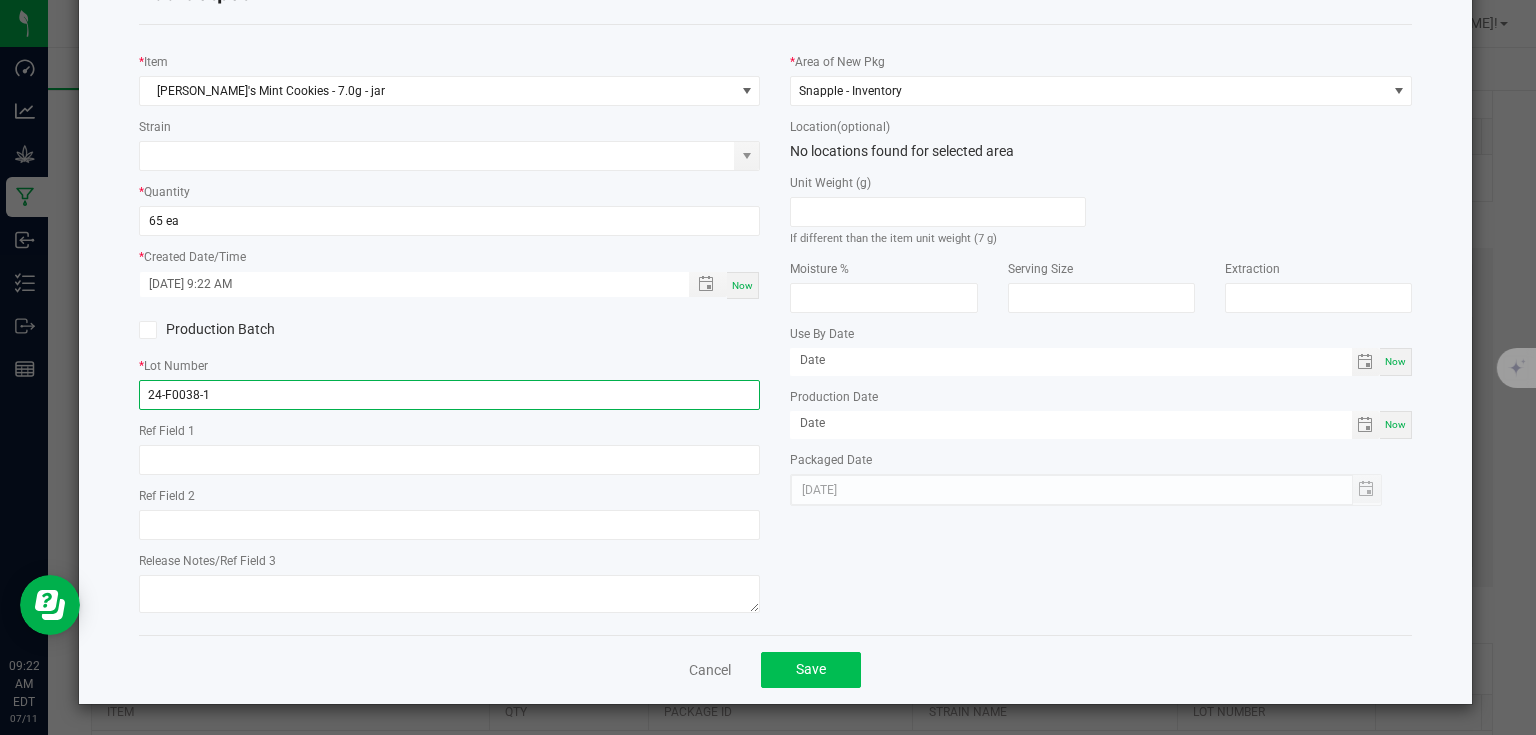 type on "24-F0038-1" 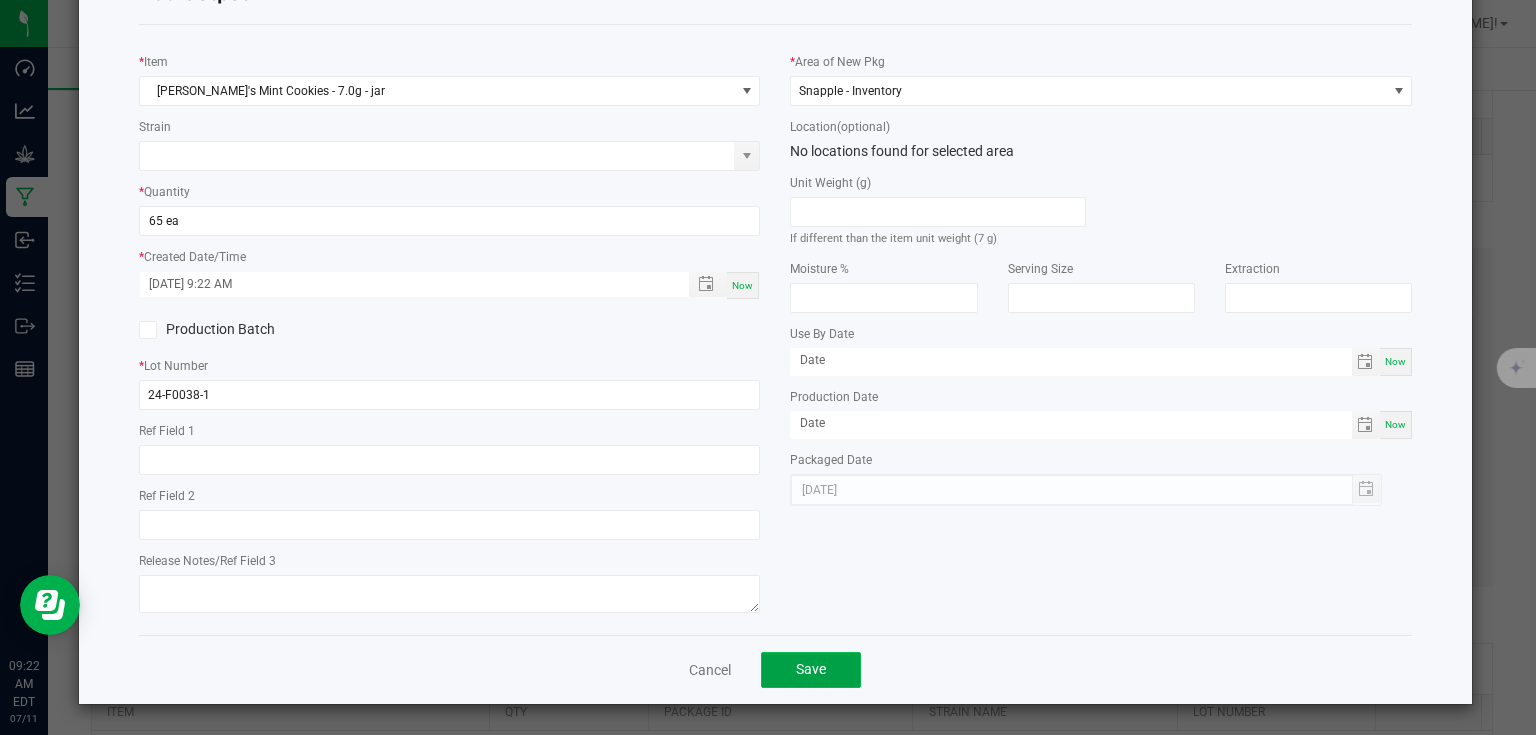 click on "Save" 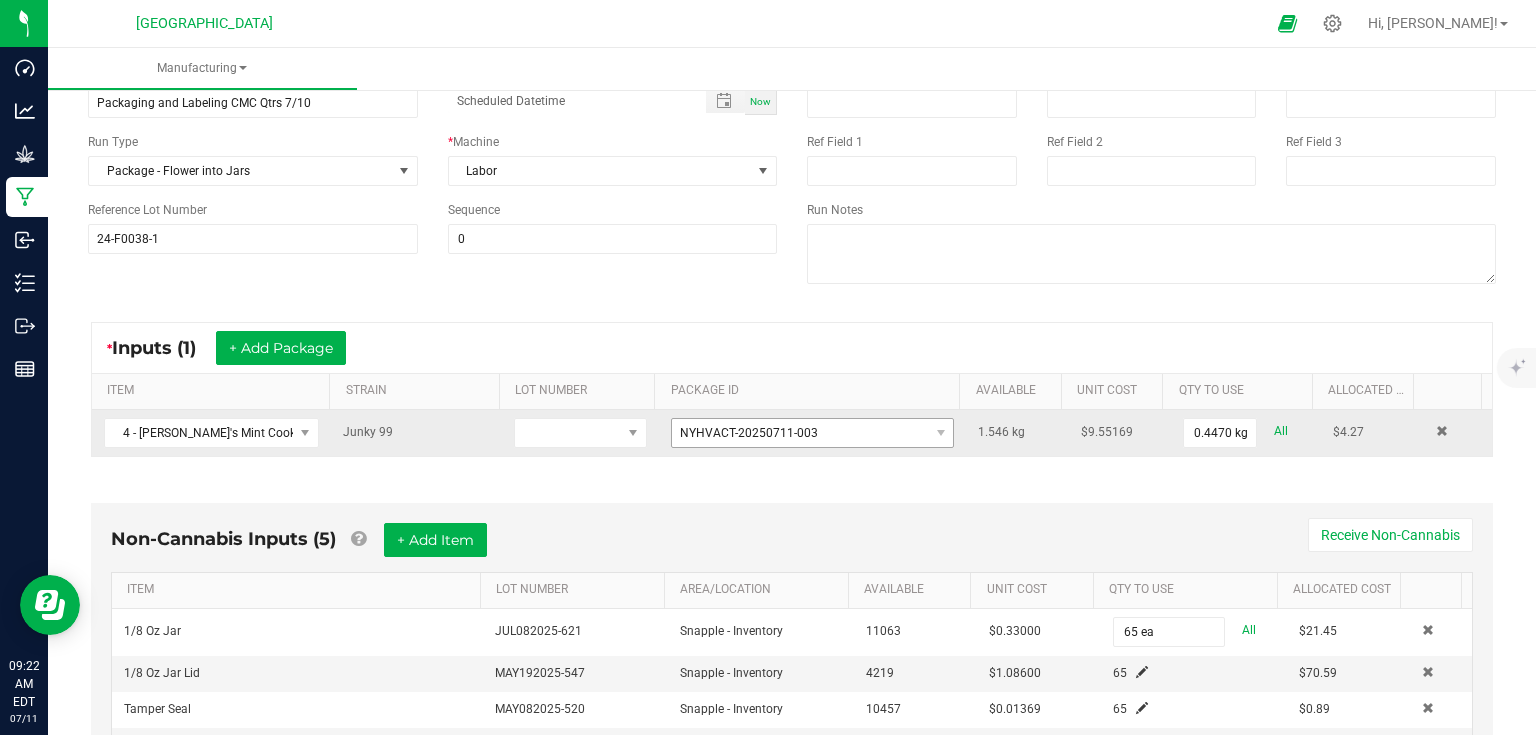 scroll, scrollTop: 0, scrollLeft: 0, axis: both 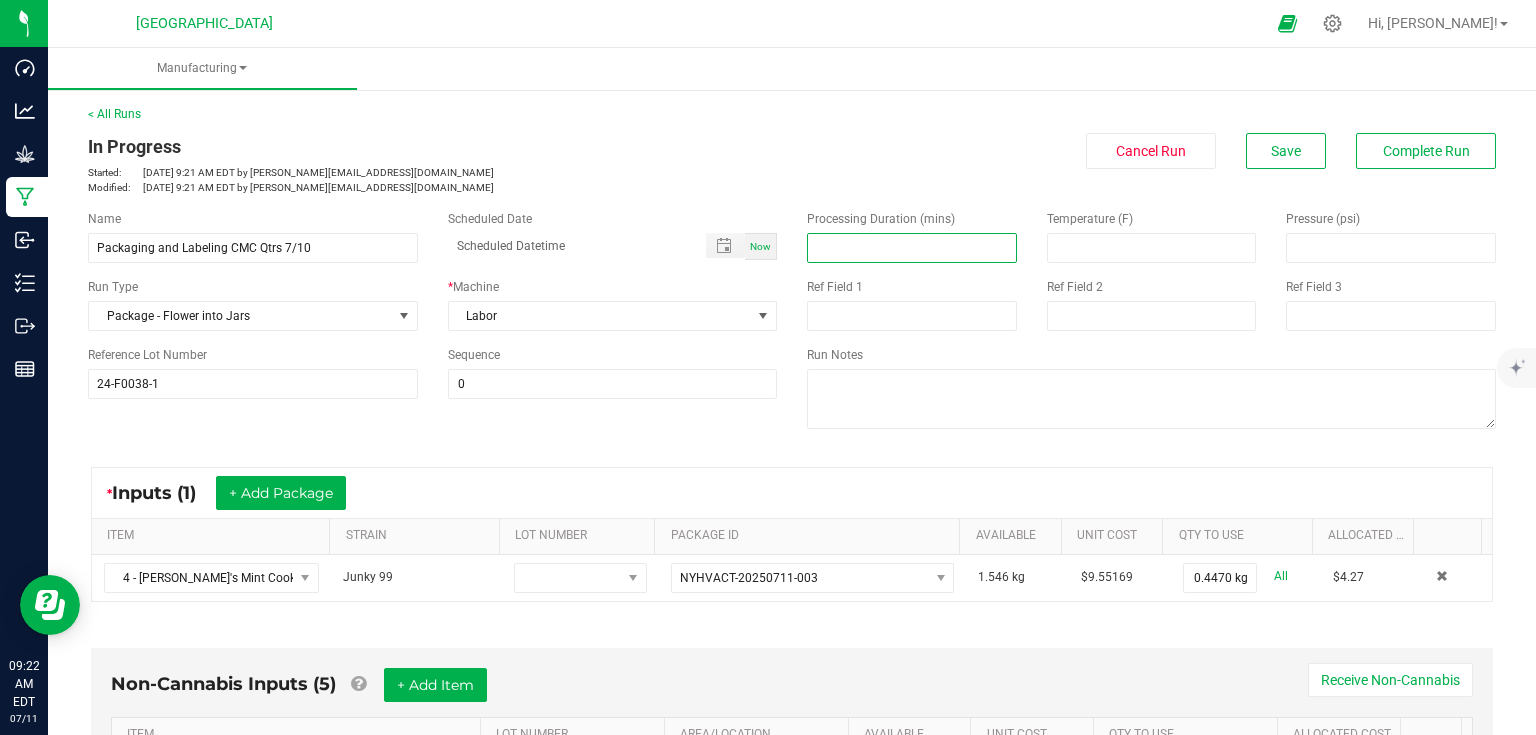 click at bounding box center [912, 248] 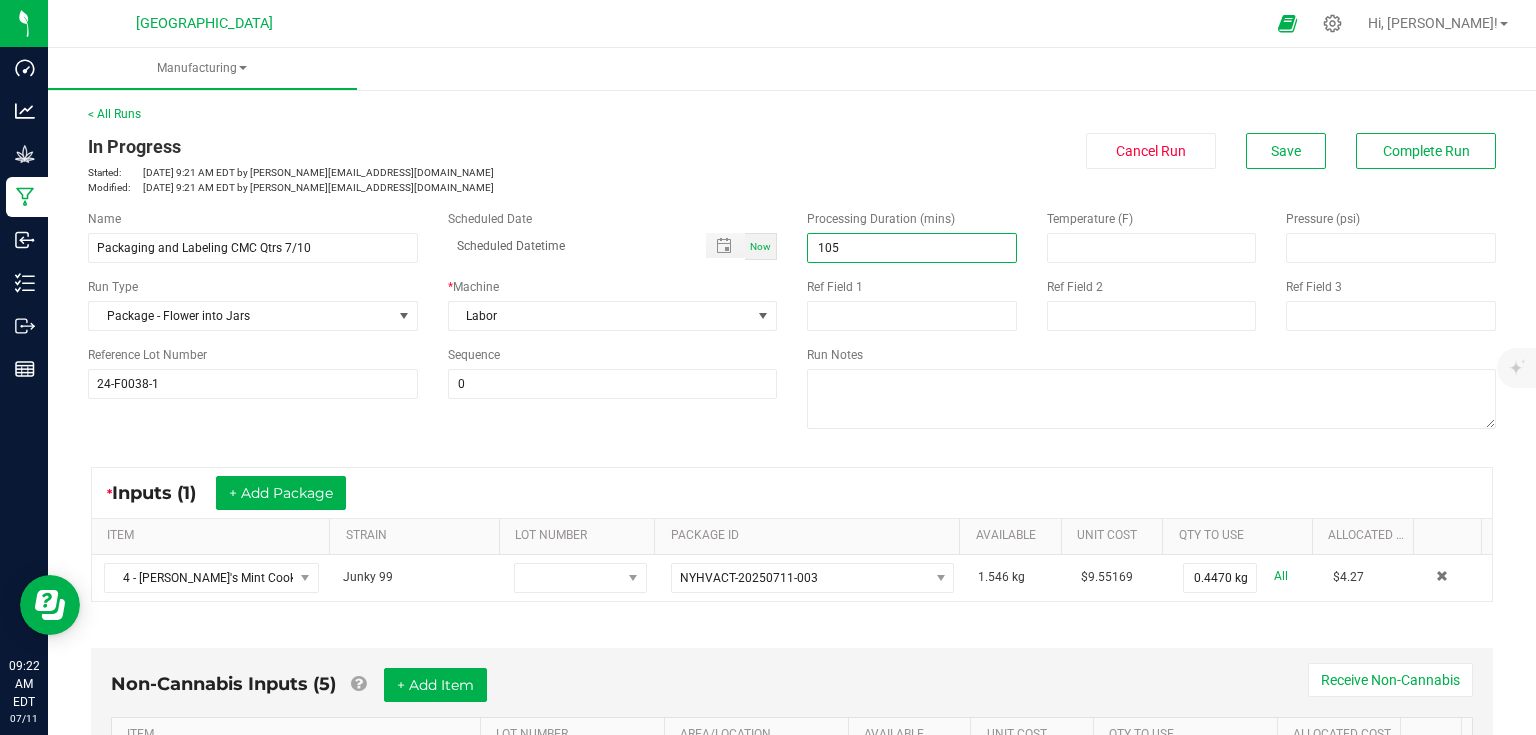 type on "105.00" 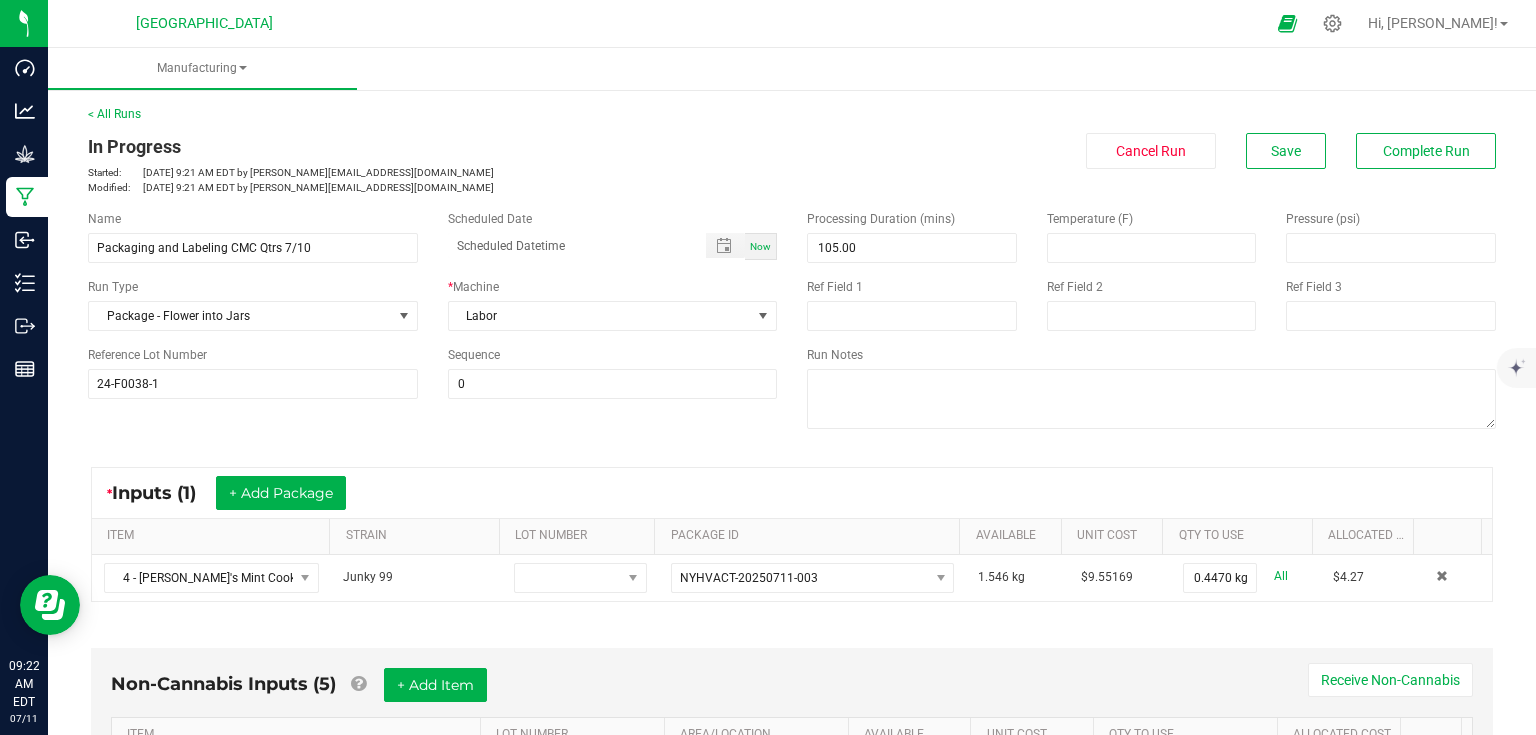 click on "Cancel Run   Save   Complete Run" at bounding box center (1151, 151) 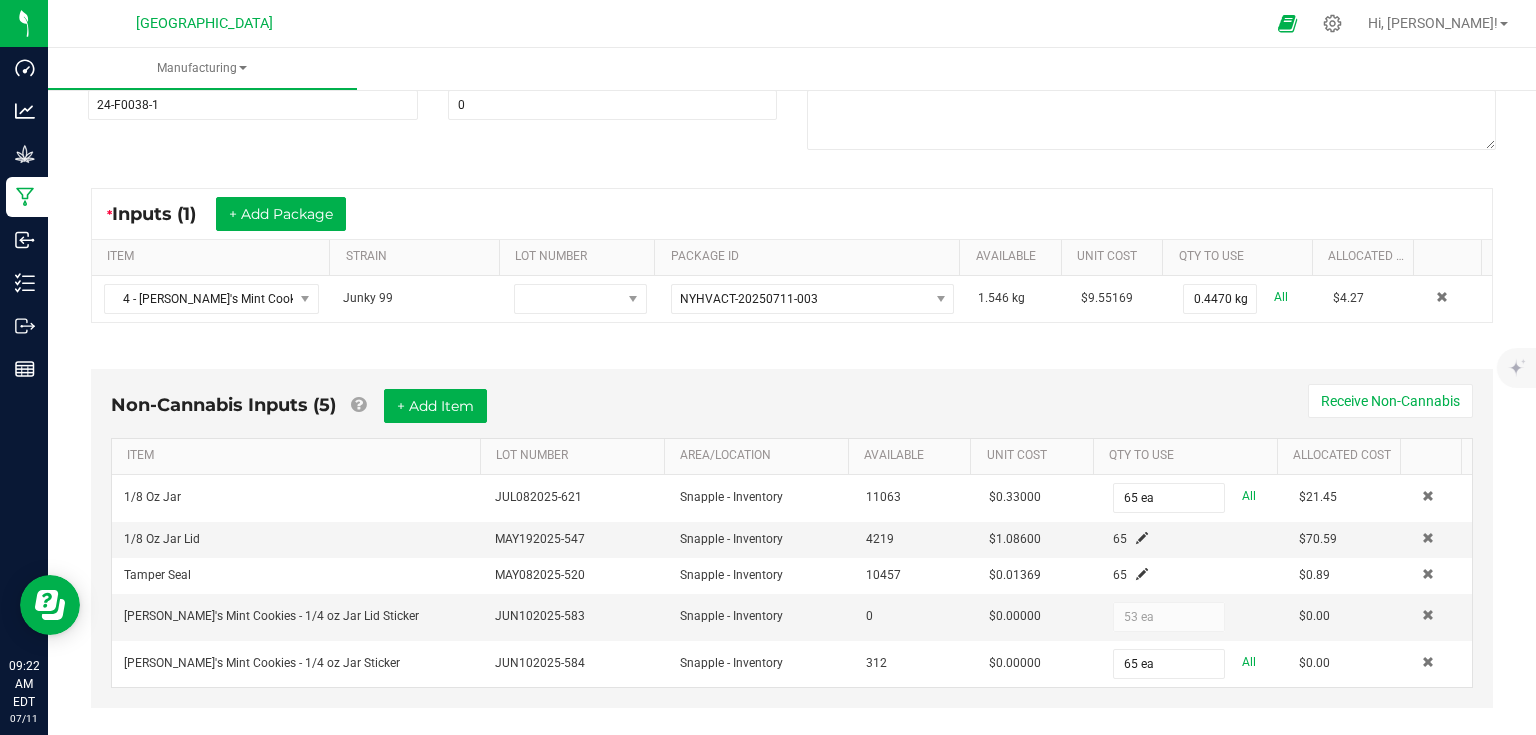scroll, scrollTop: 480, scrollLeft: 0, axis: vertical 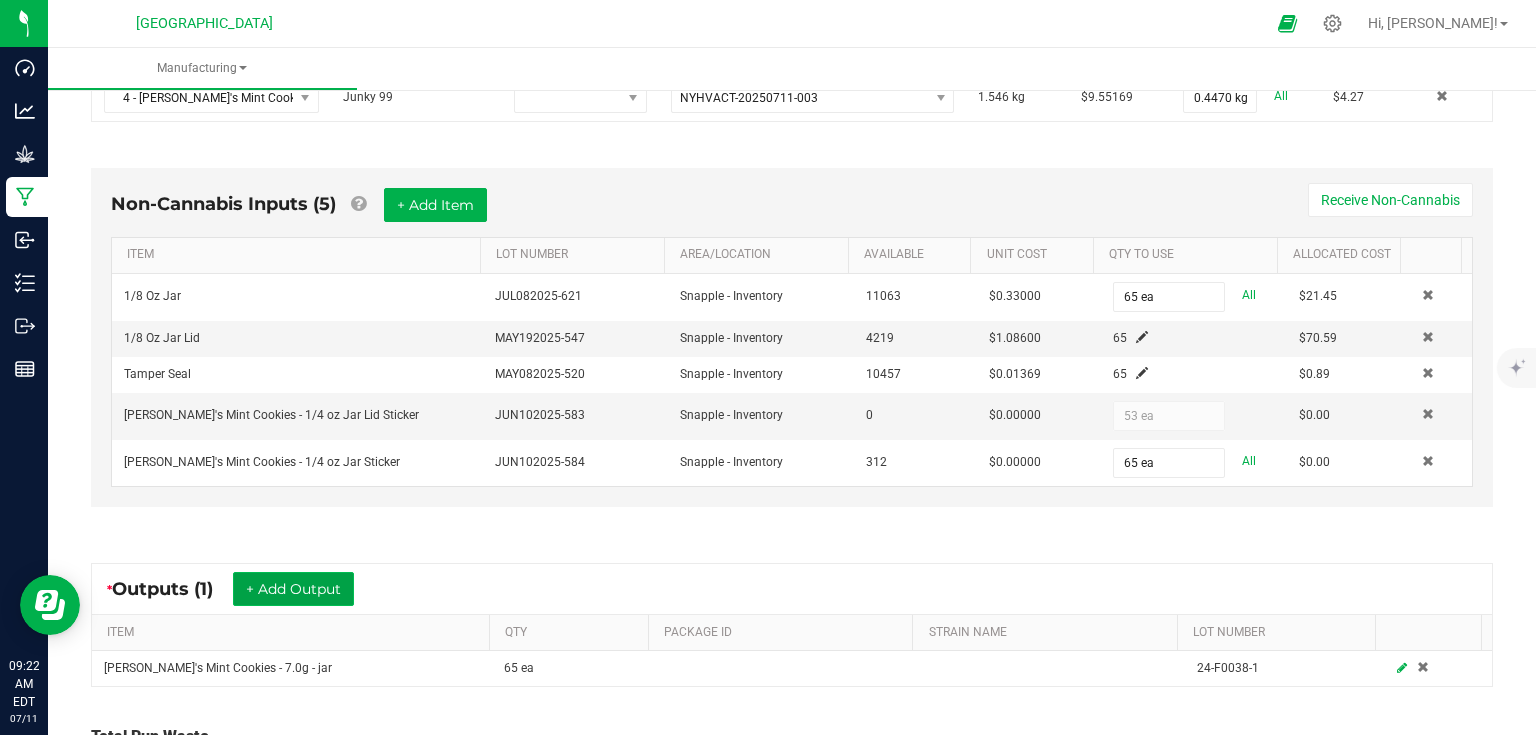 click on "+ Add Output" at bounding box center [293, 589] 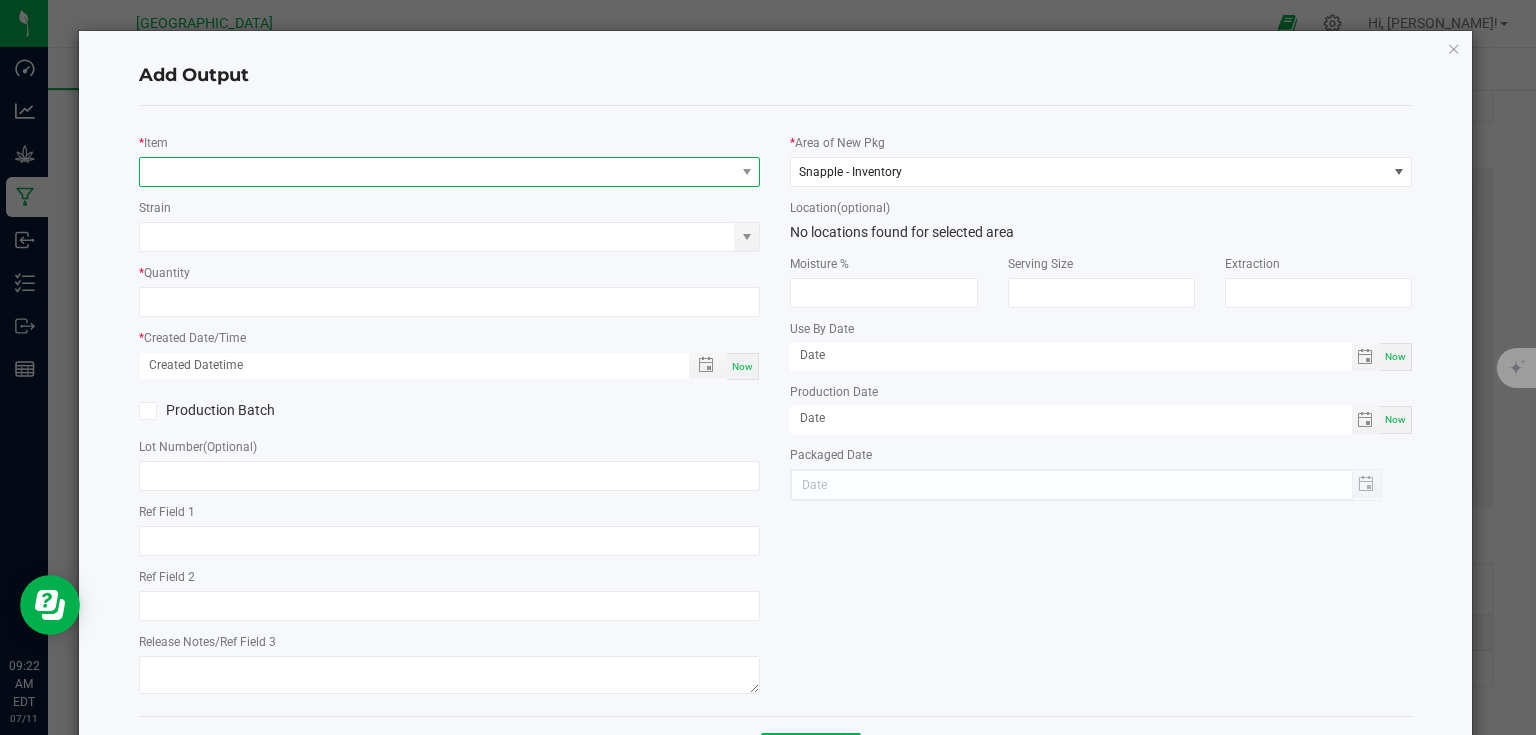 click at bounding box center [437, 172] 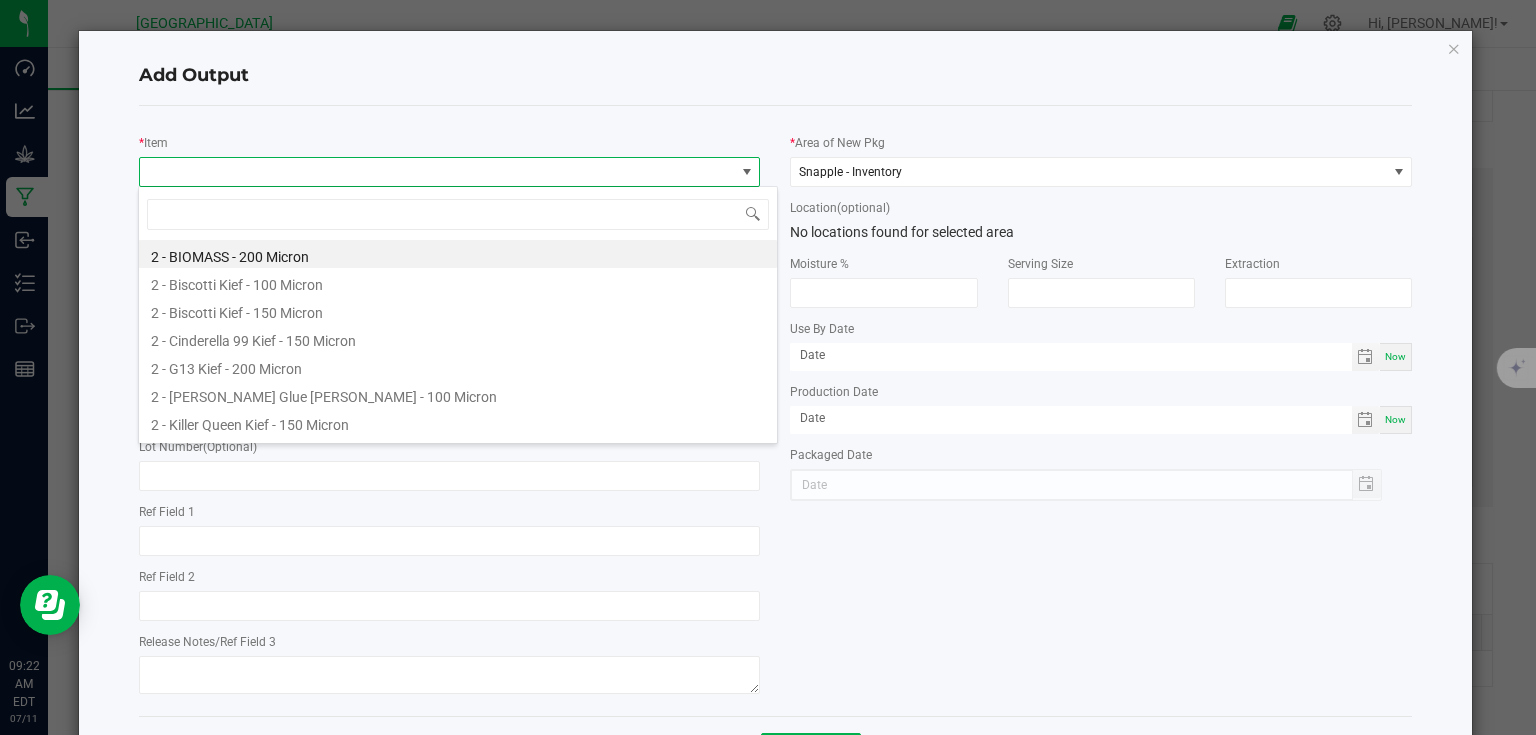 scroll, scrollTop: 99970, scrollLeft: 99383, axis: both 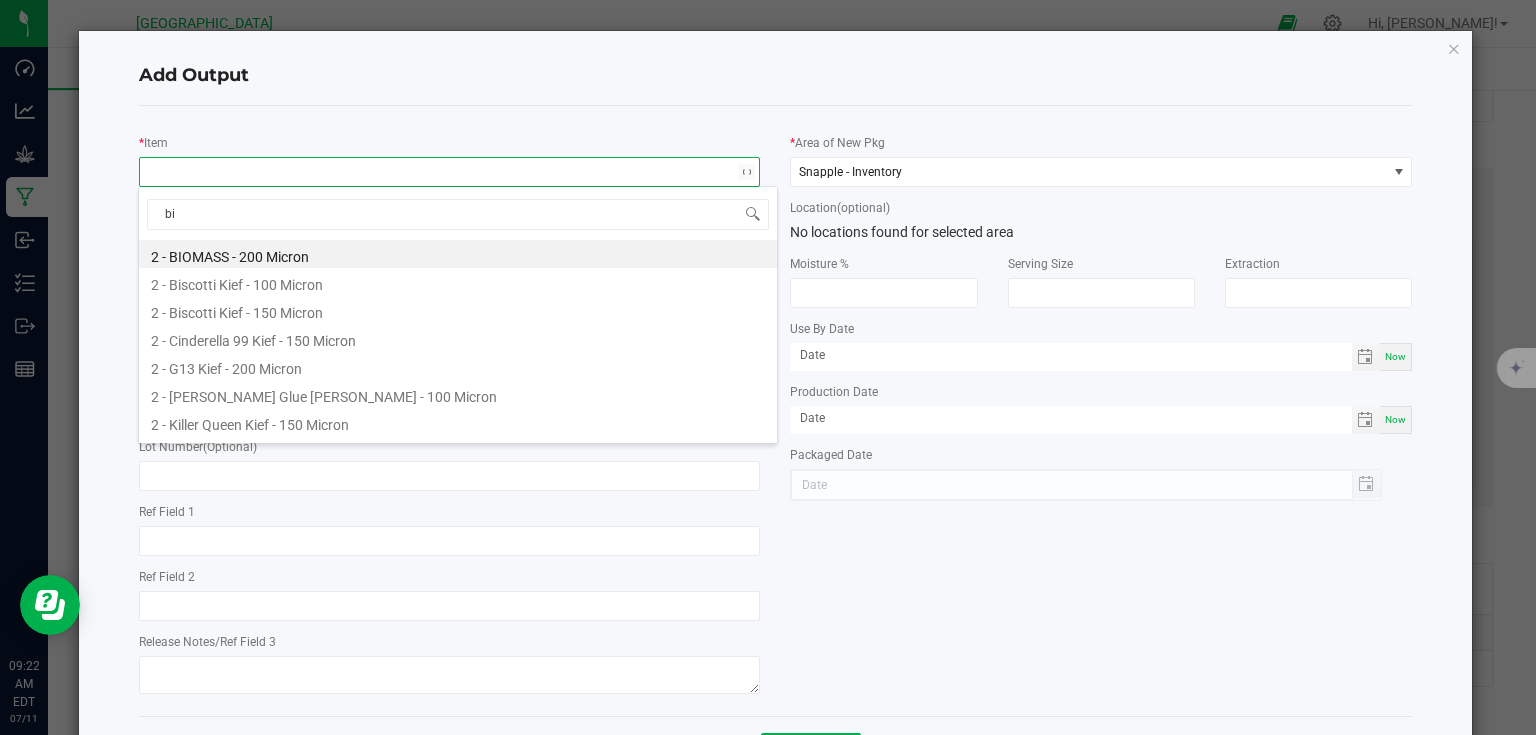type on "bio" 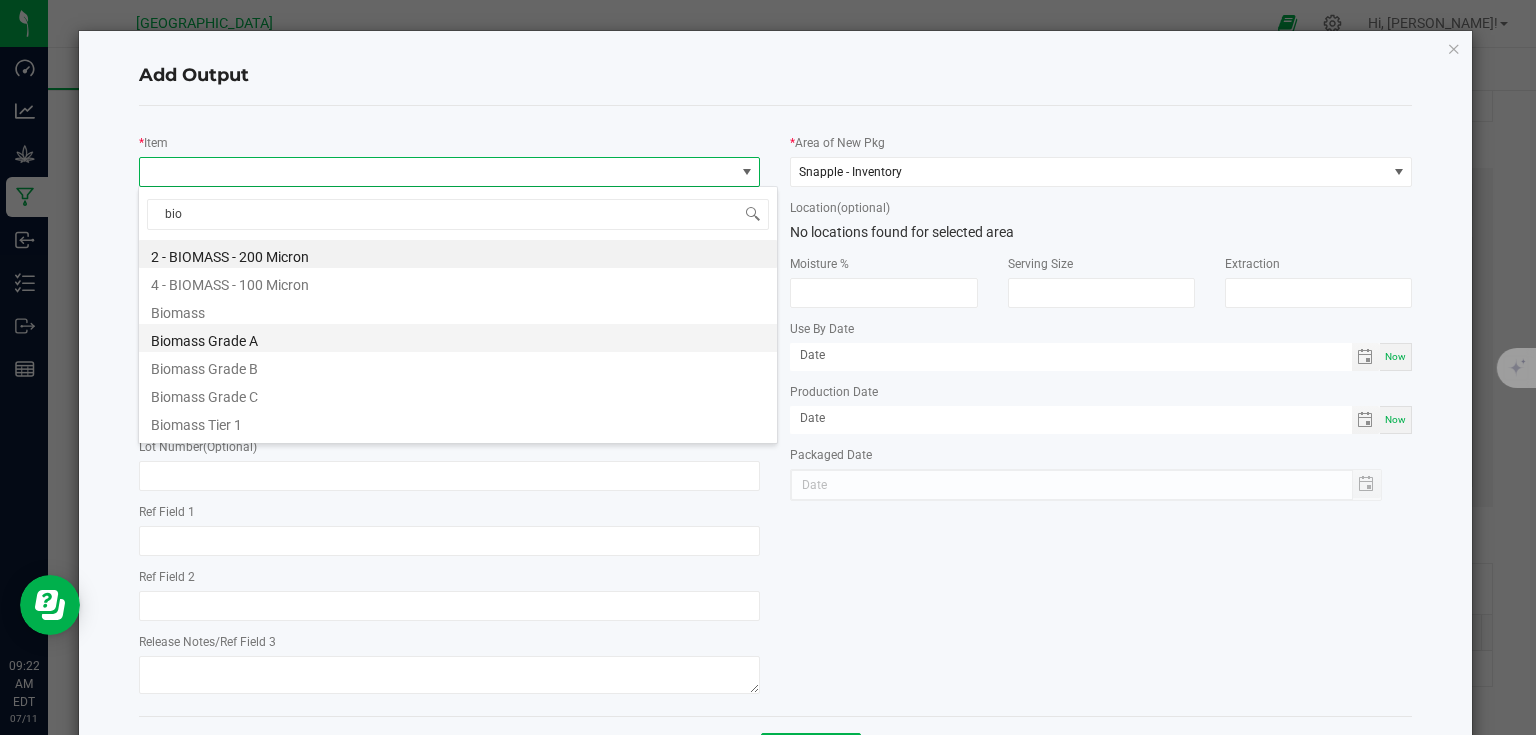 click on "Biomass Grade A" at bounding box center [458, 338] 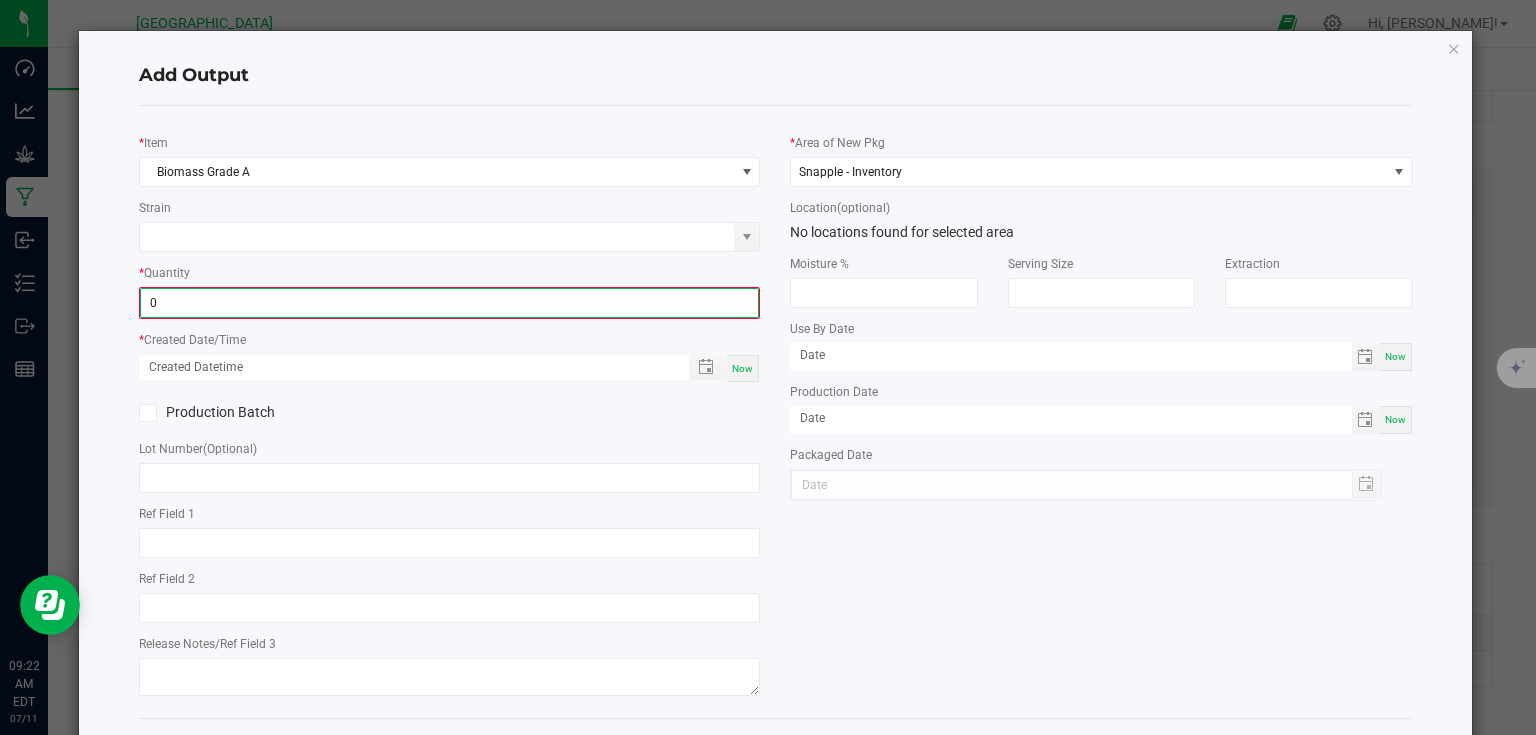 click on "0" at bounding box center (450, 303) 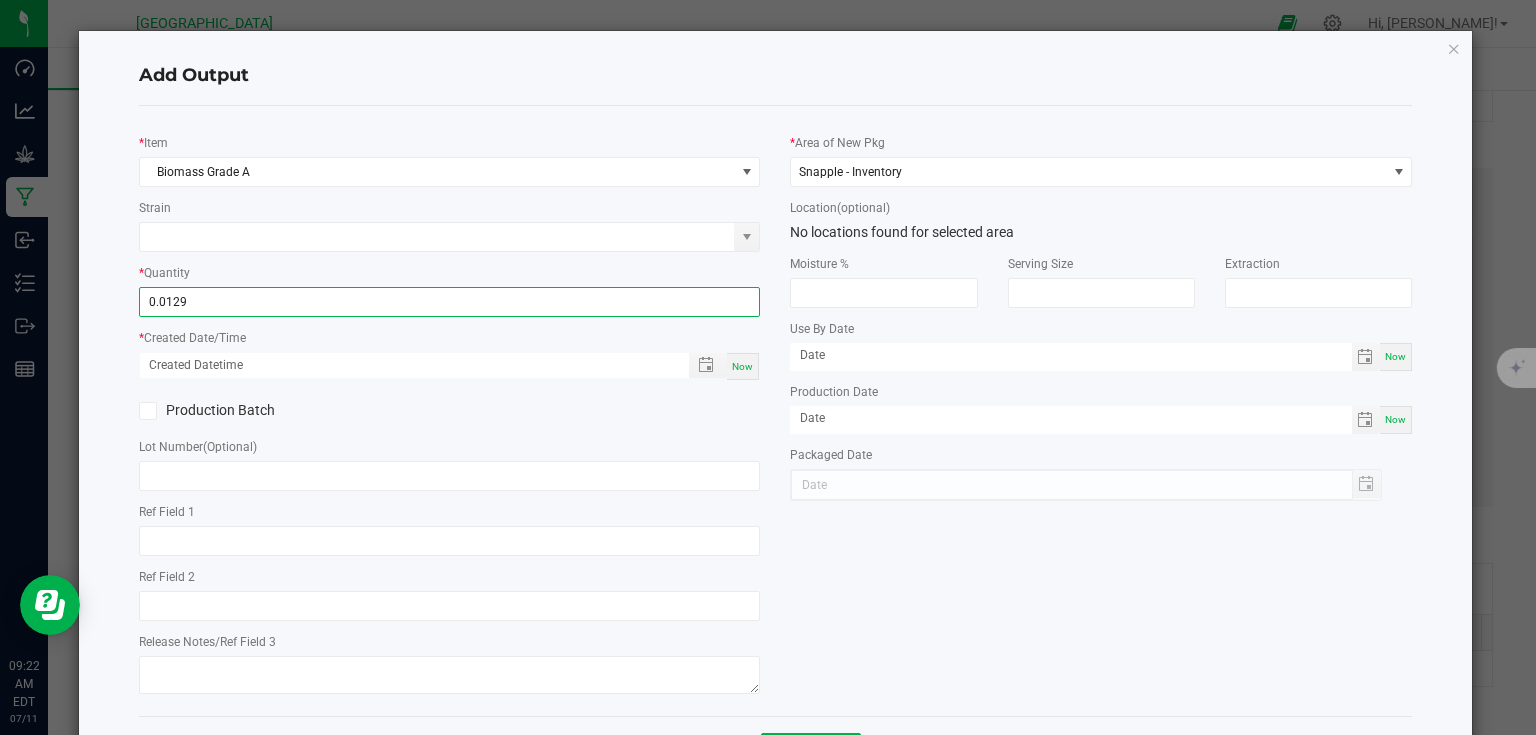 type on "0.0129 lb" 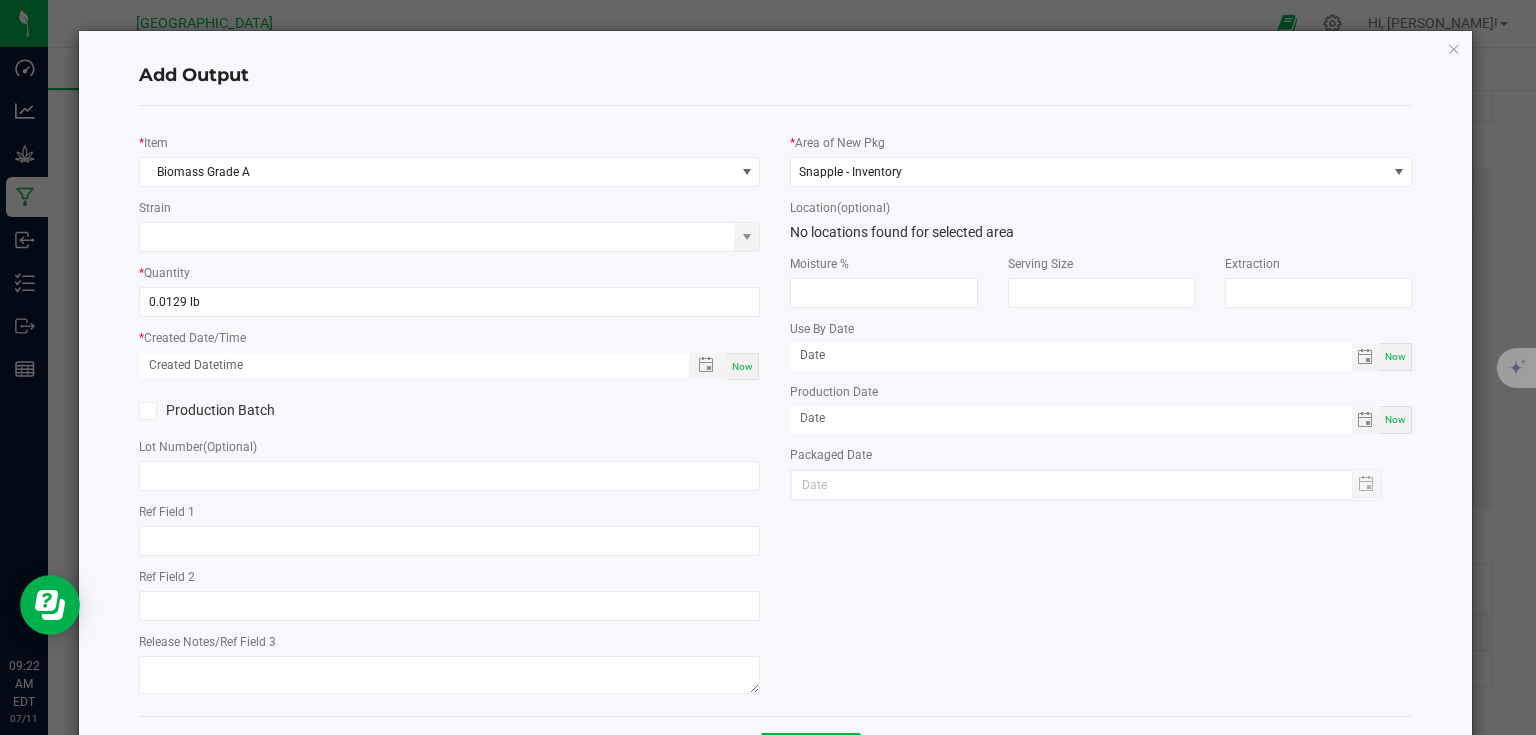 click on "Now" at bounding box center [742, 366] 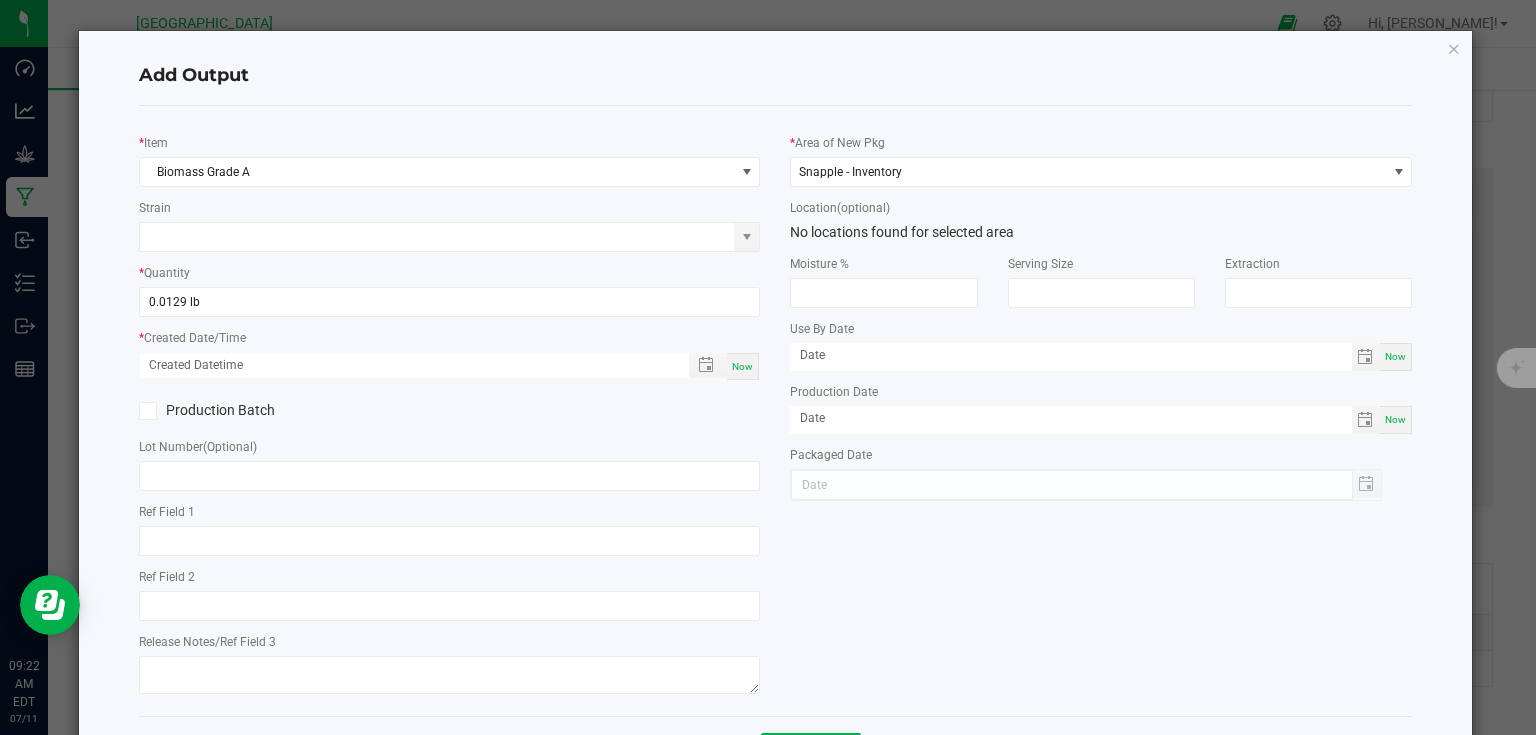 type on "[DATE] 9:22 AM" 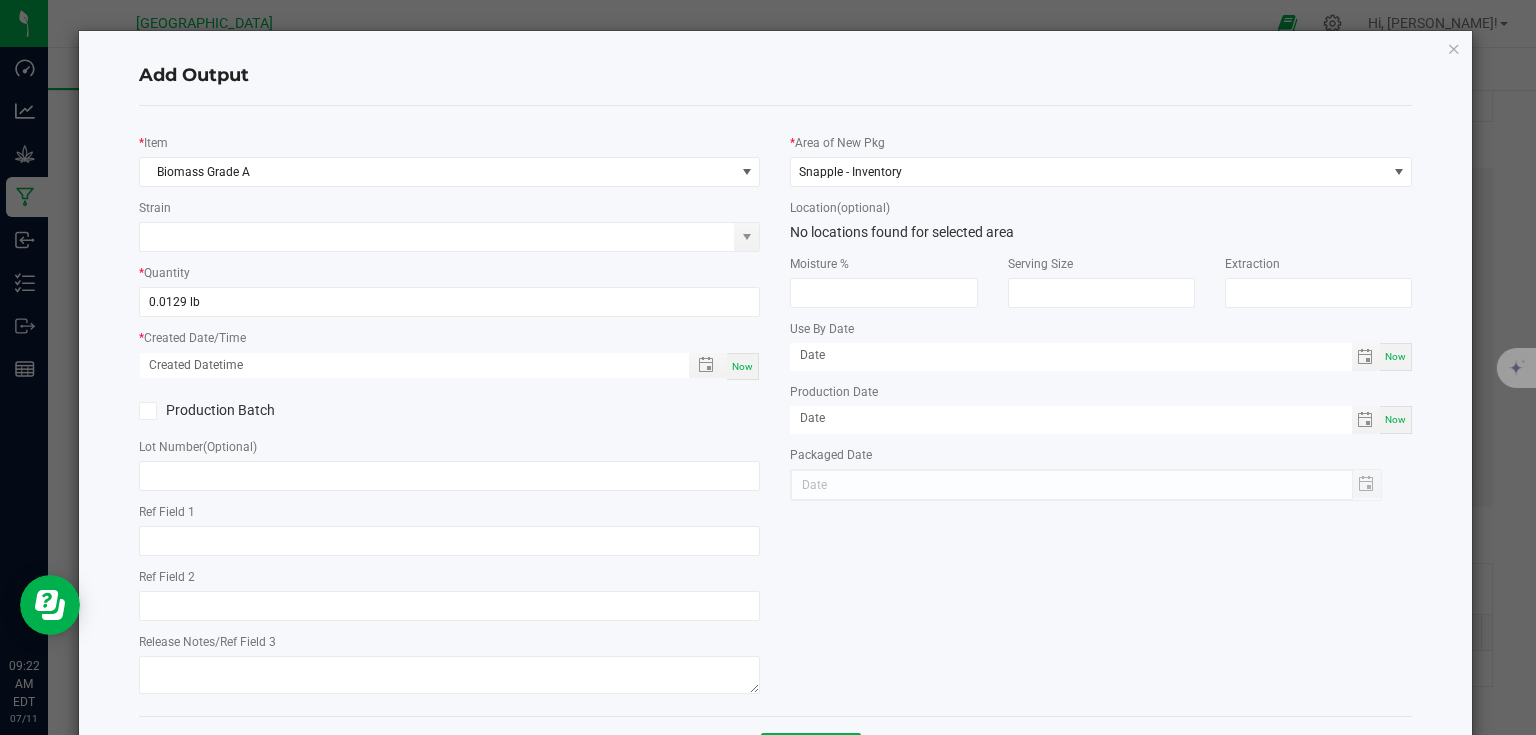 type on "[DATE]" 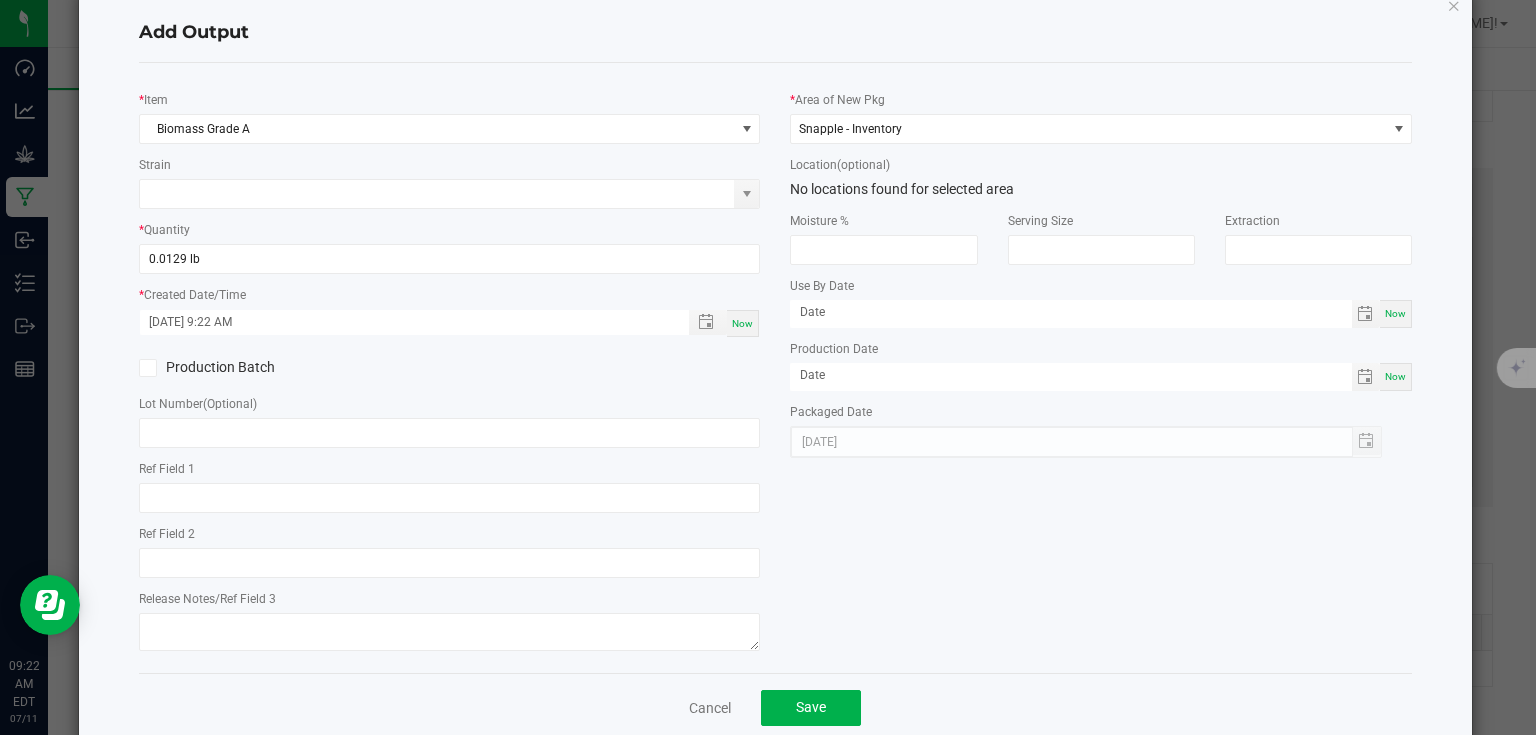 scroll, scrollTop: 81, scrollLeft: 0, axis: vertical 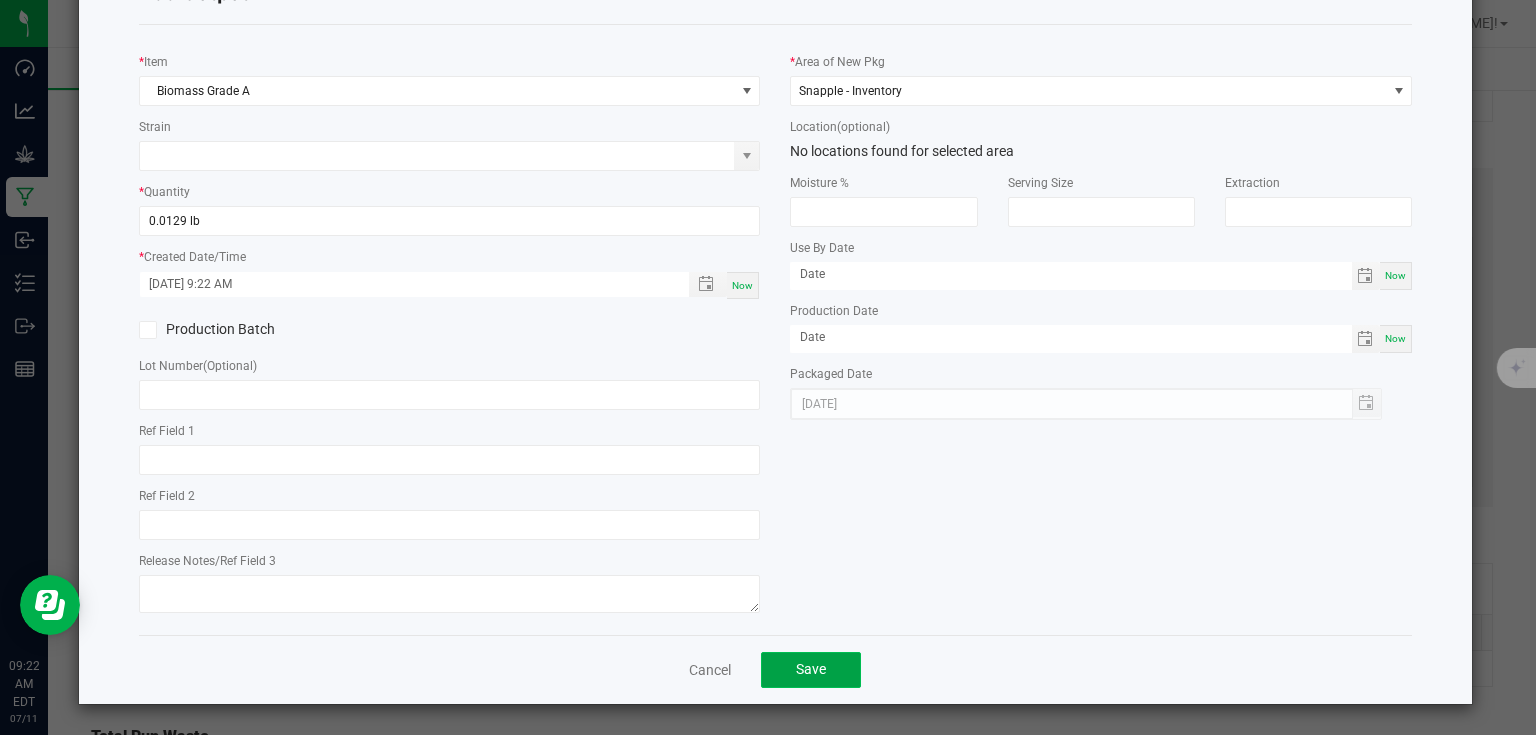click on "Save" 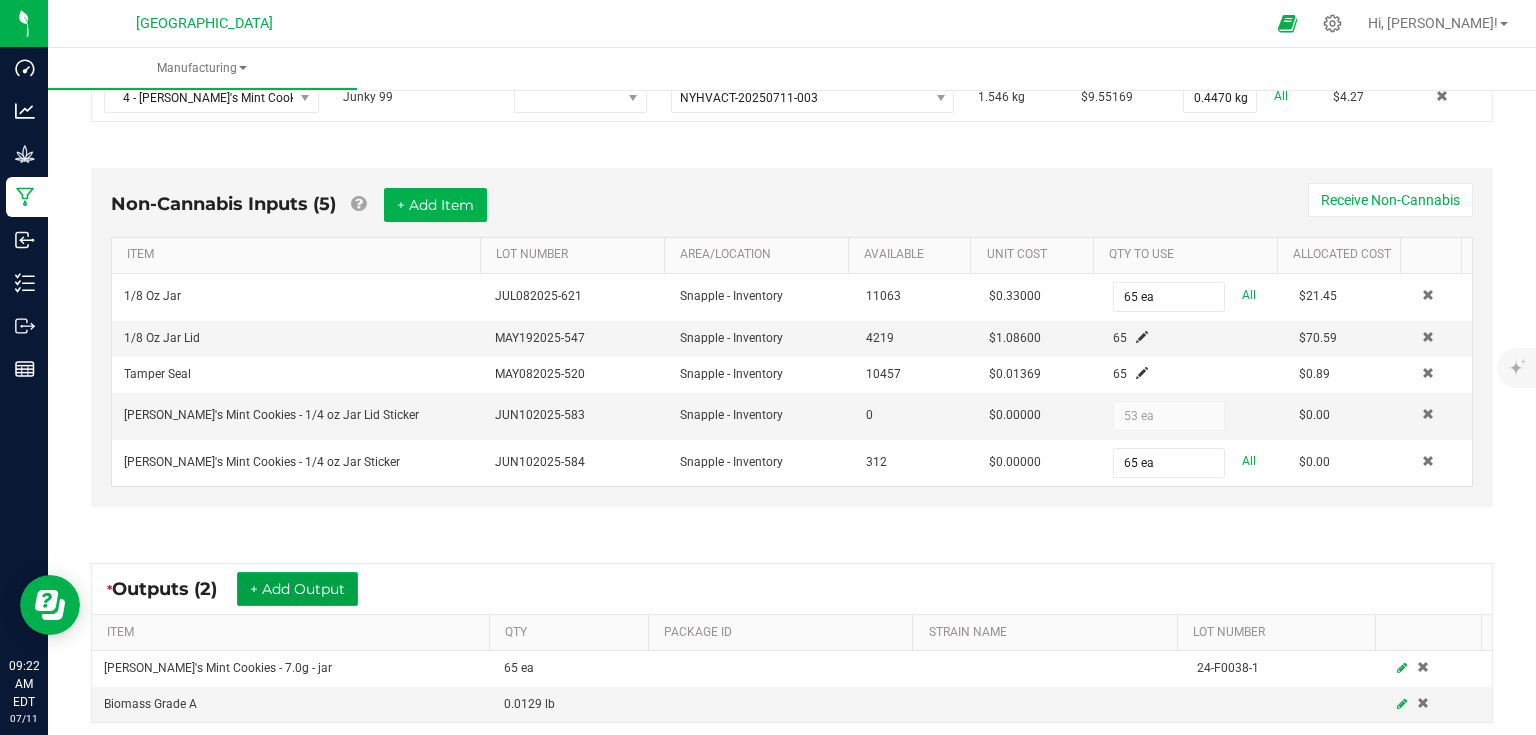 click on "+ Add Output" at bounding box center [297, 589] 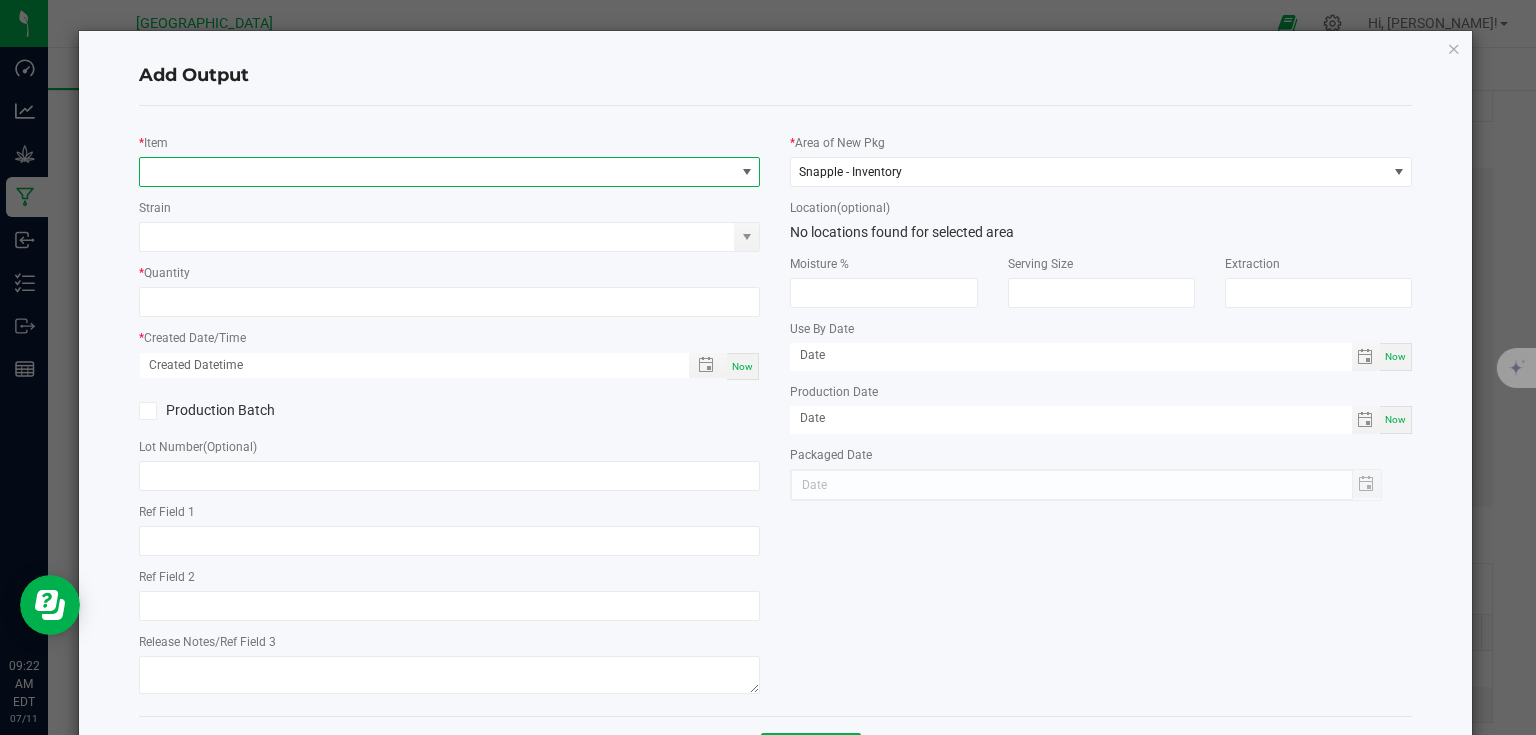 click at bounding box center (437, 172) 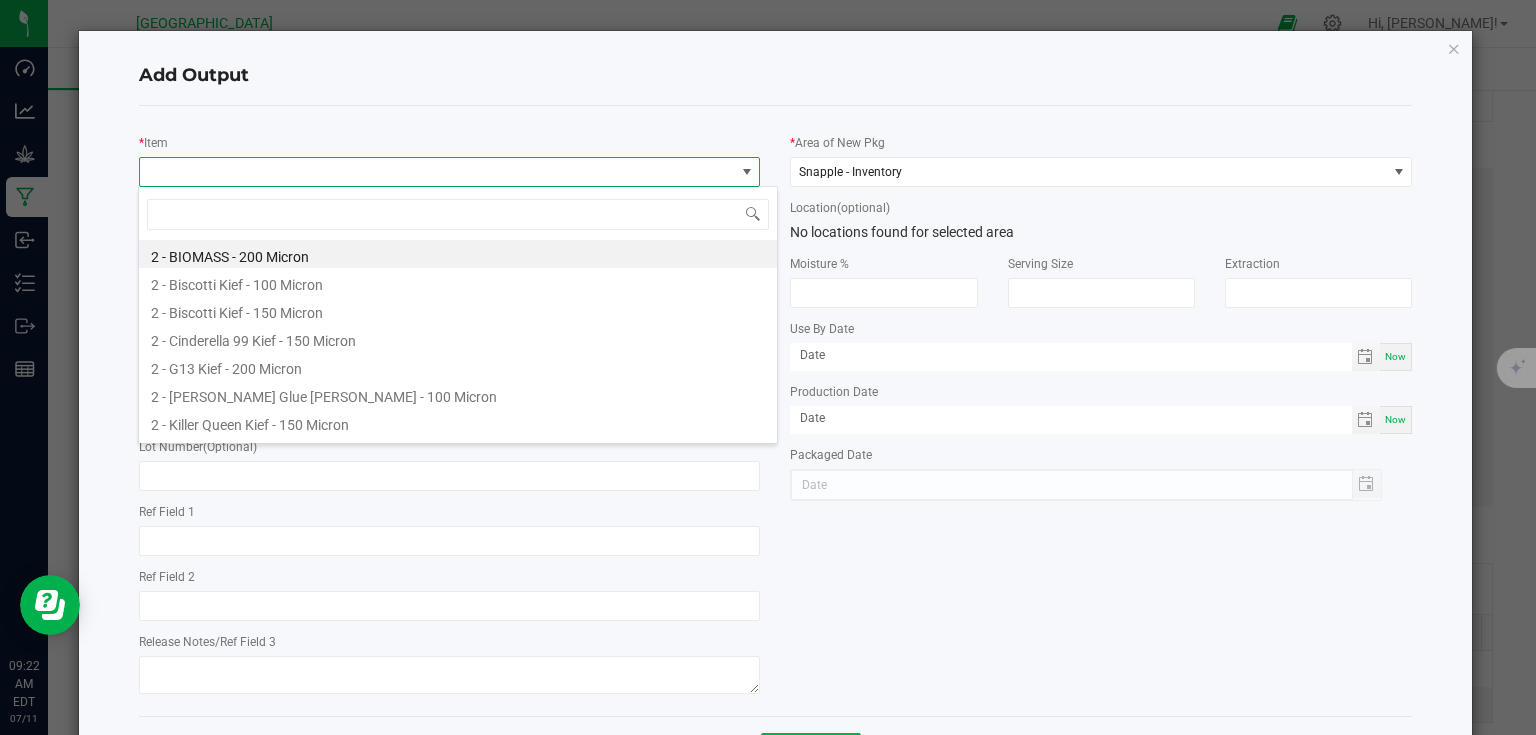scroll, scrollTop: 99970, scrollLeft: 99383, axis: both 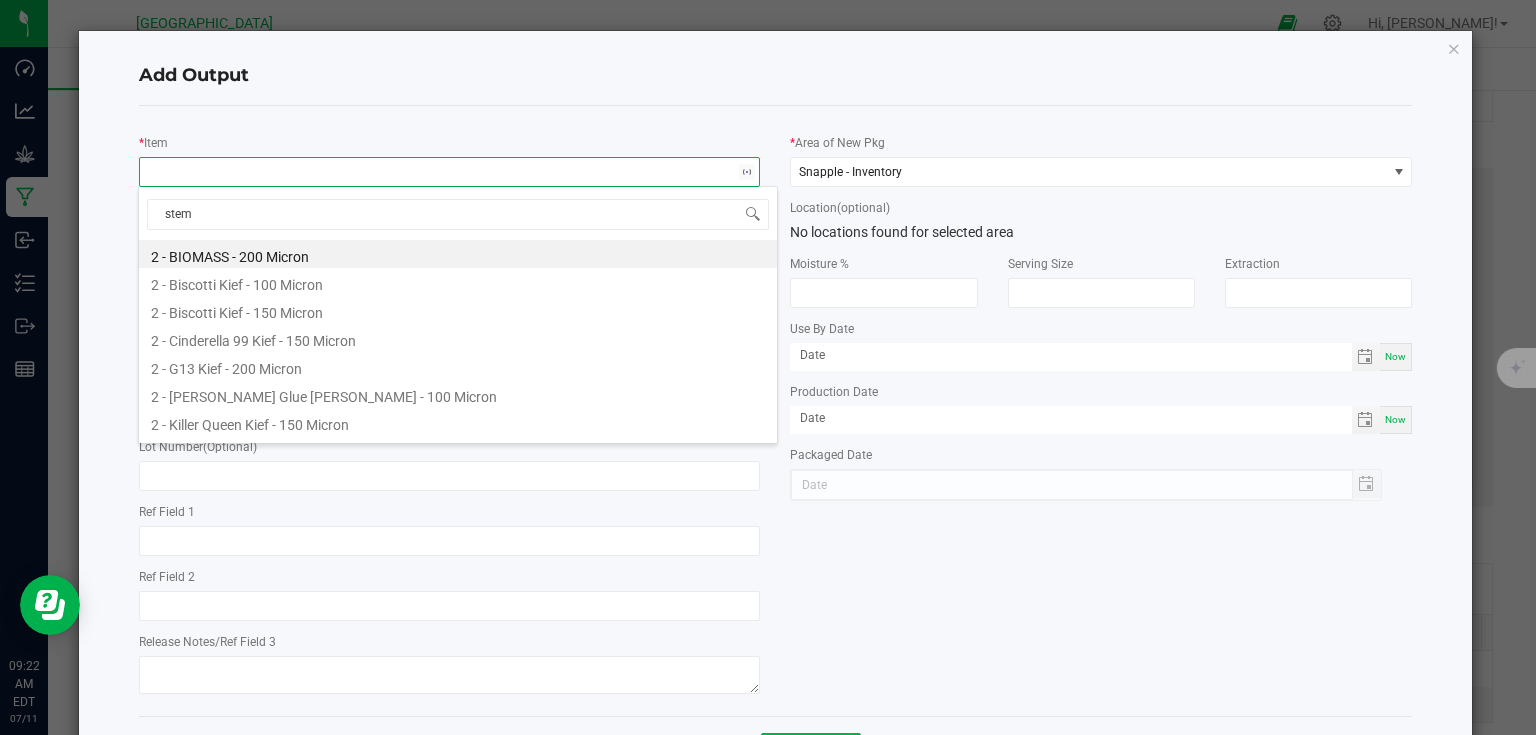 type on "stems" 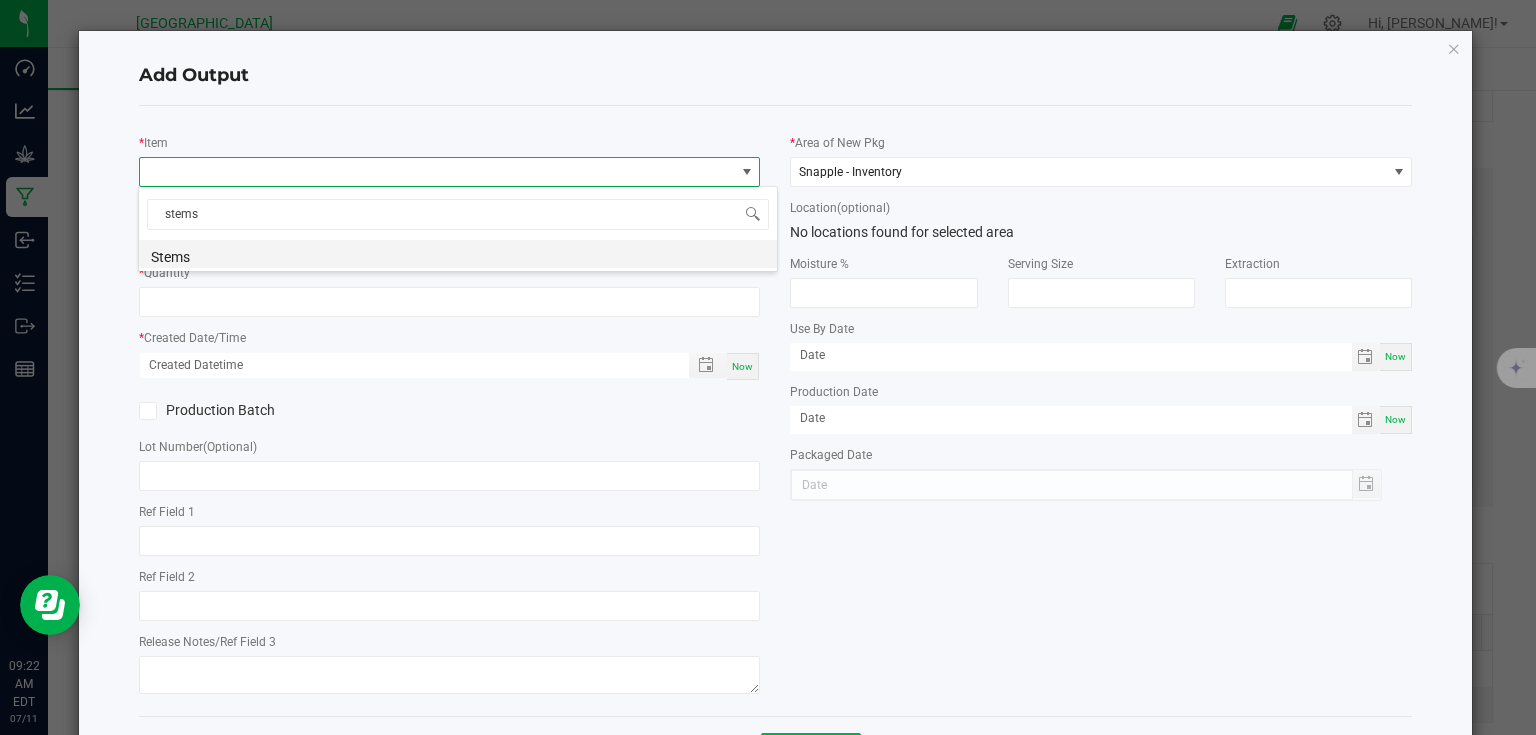 click on "Stems" at bounding box center (458, 254) 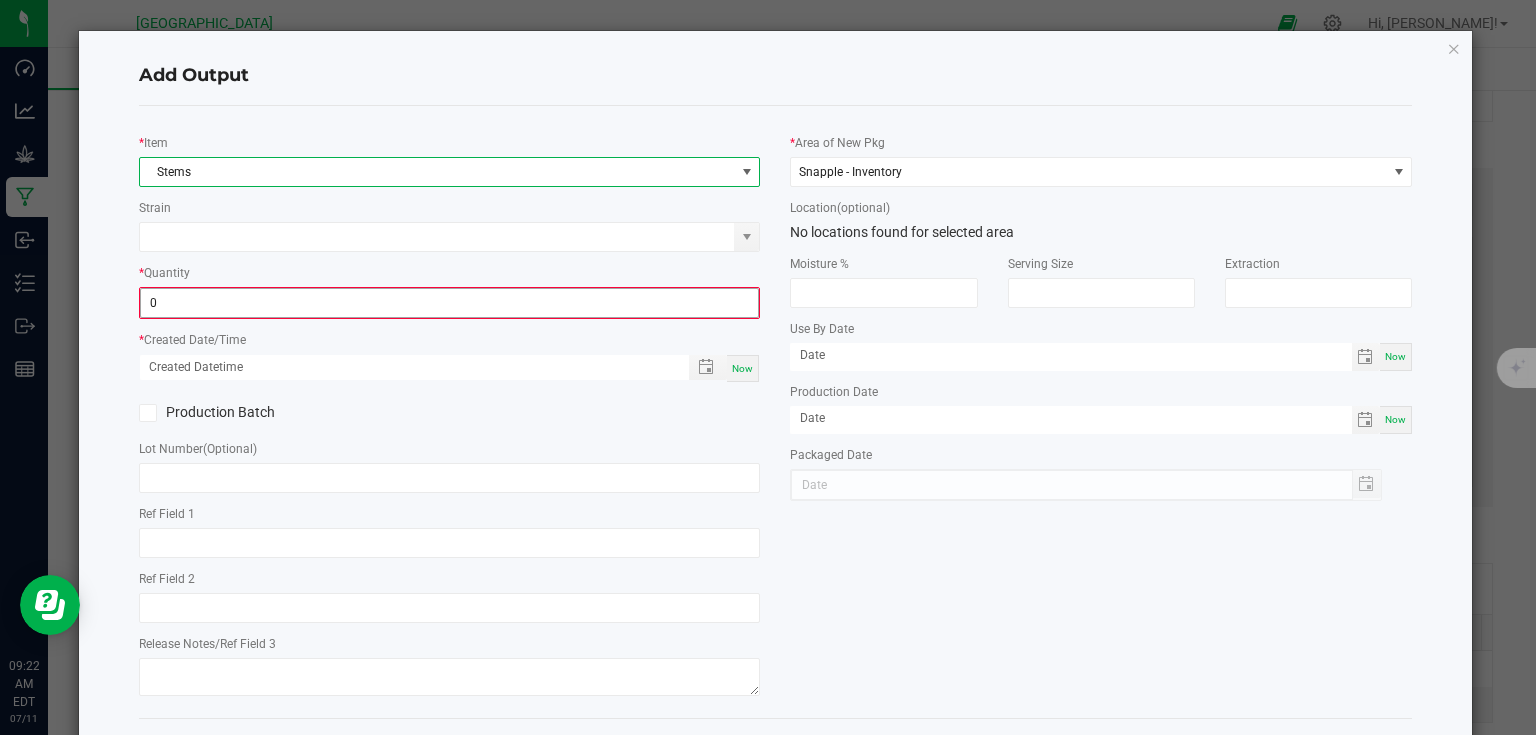 click on "0" at bounding box center [450, 303] 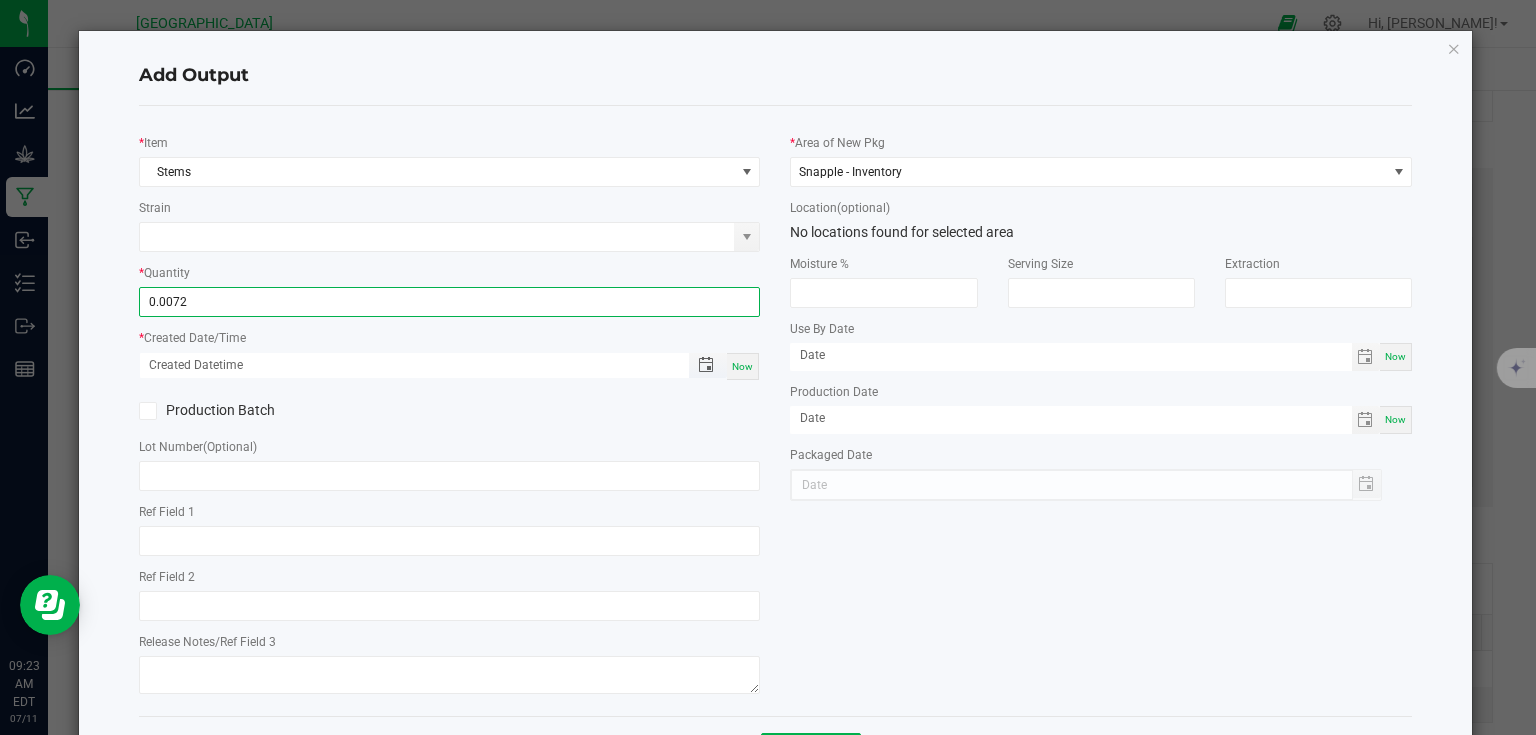 click at bounding box center (706, 365) 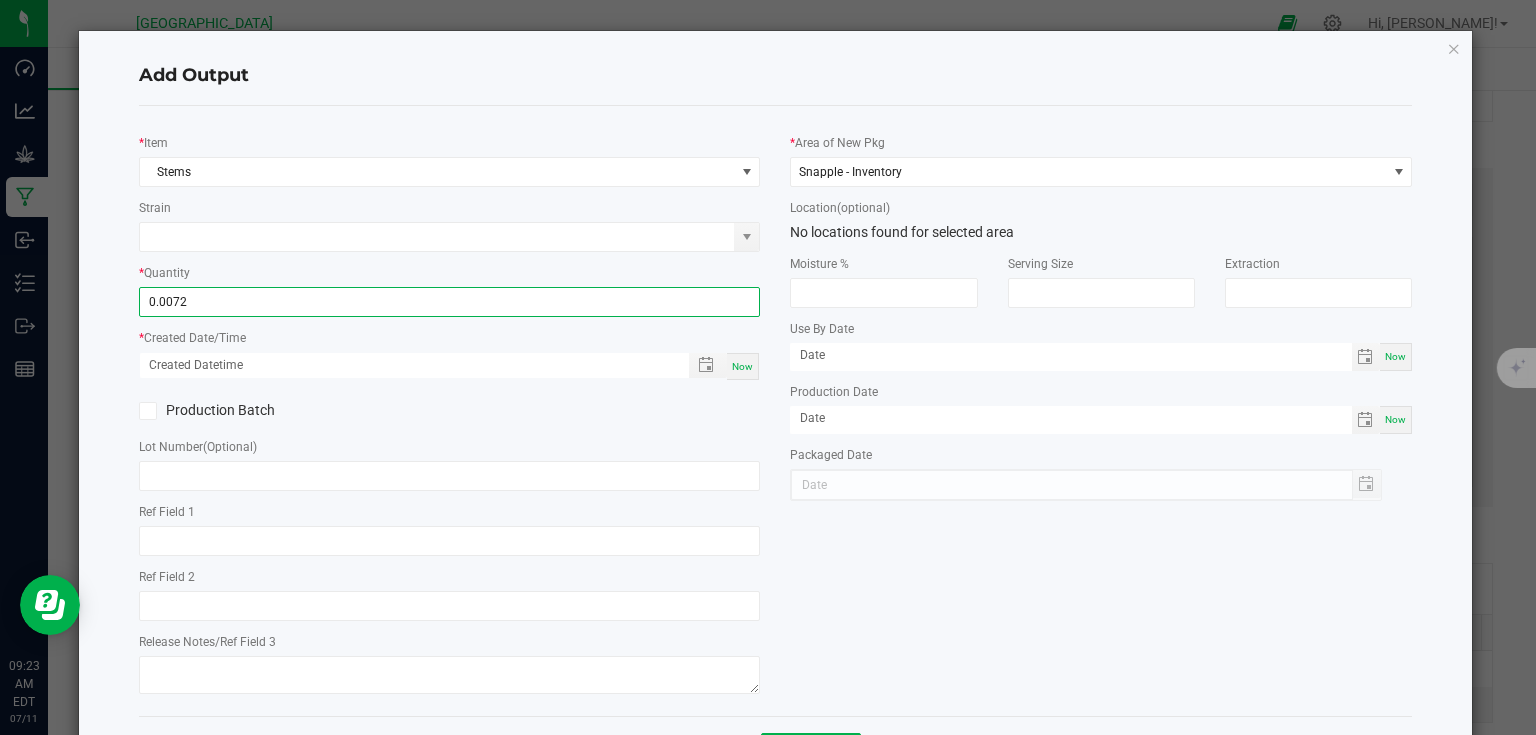 type on "0.0072 lb" 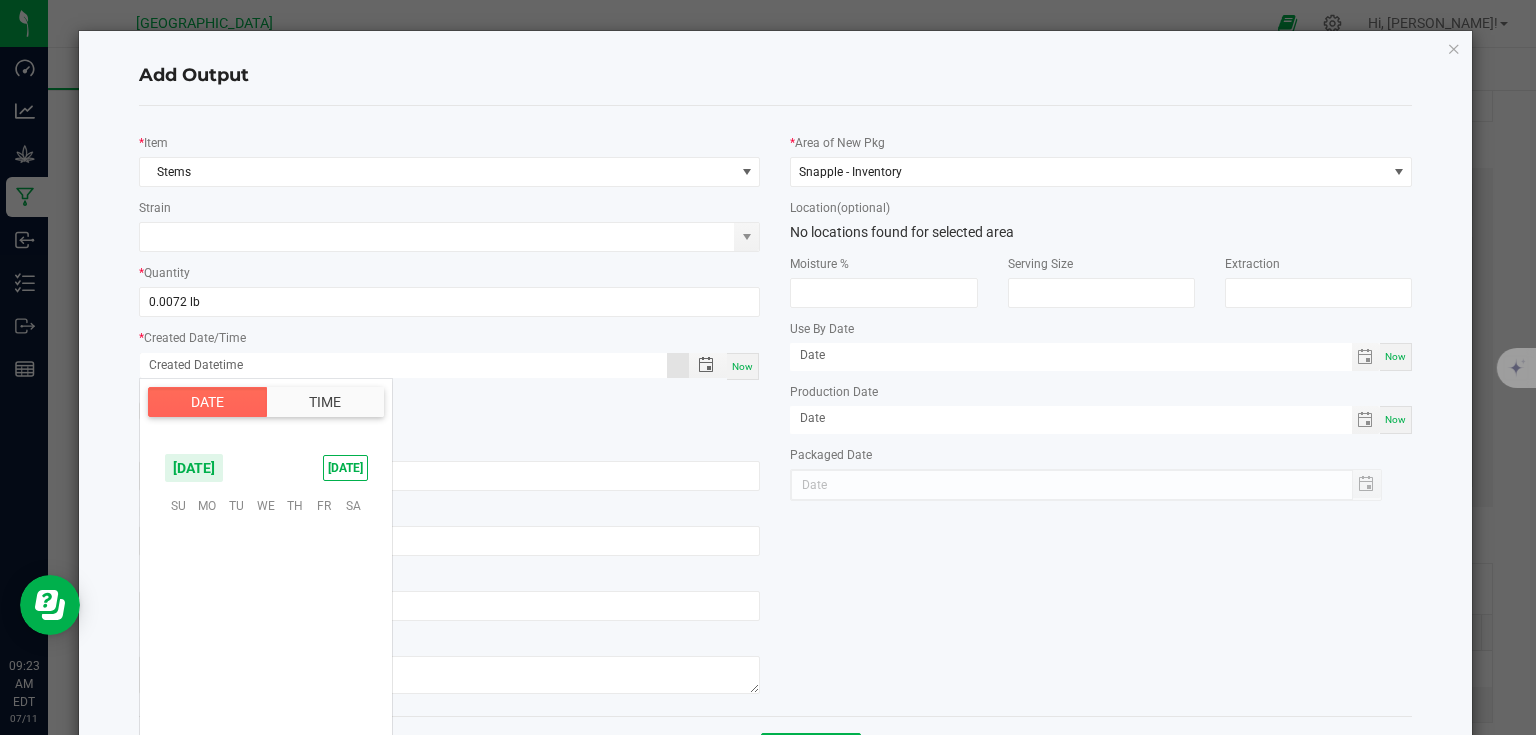 scroll, scrollTop: 323940, scrollLeft: 0, axis: vertical 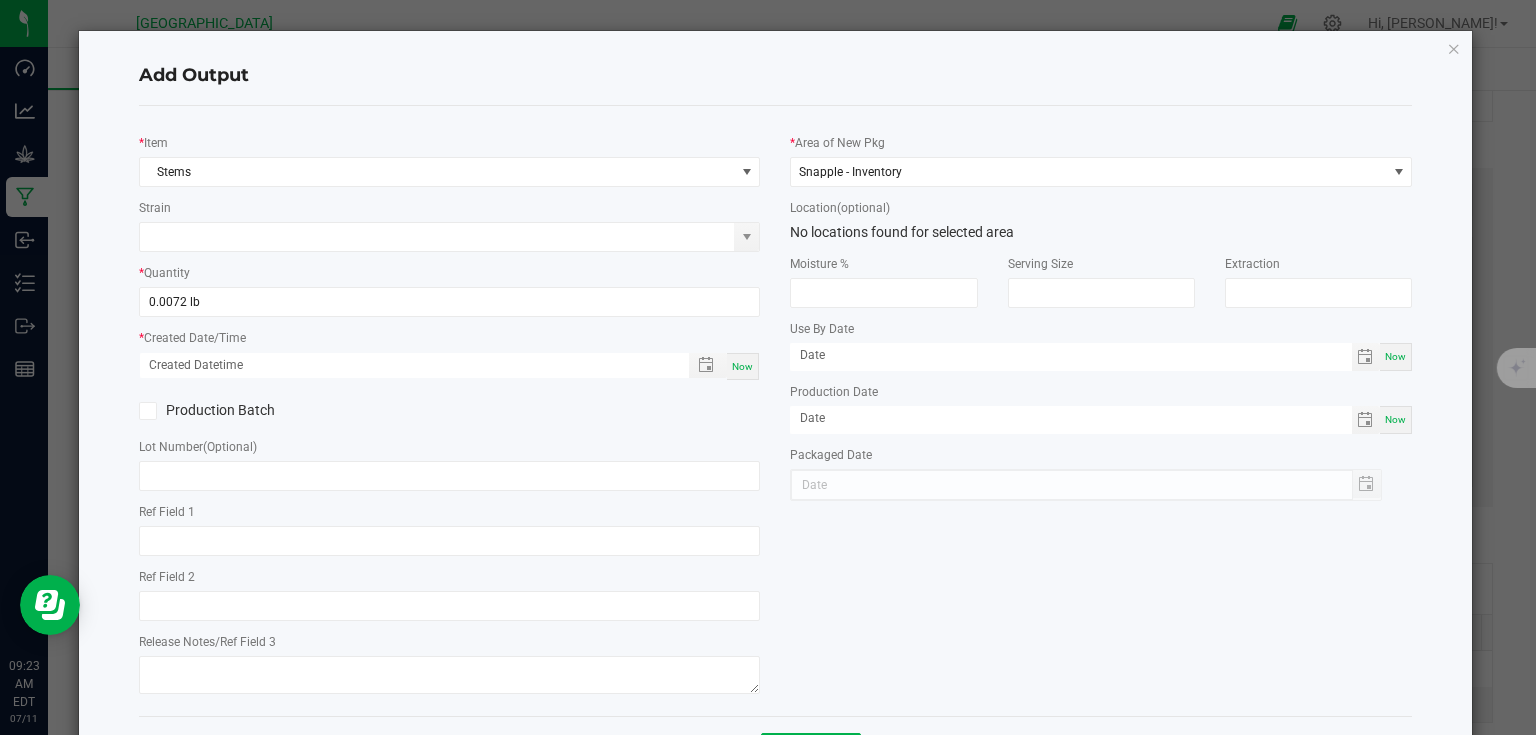 click on "*   Item  Stems  Strain   *   Quantity  0.0072 lb  *   Created Date/Time  Now  Production Batch   Lot Number  (Optional)     Ref Field 1   Ref Field 2   Release Notes/Ref Field 3" 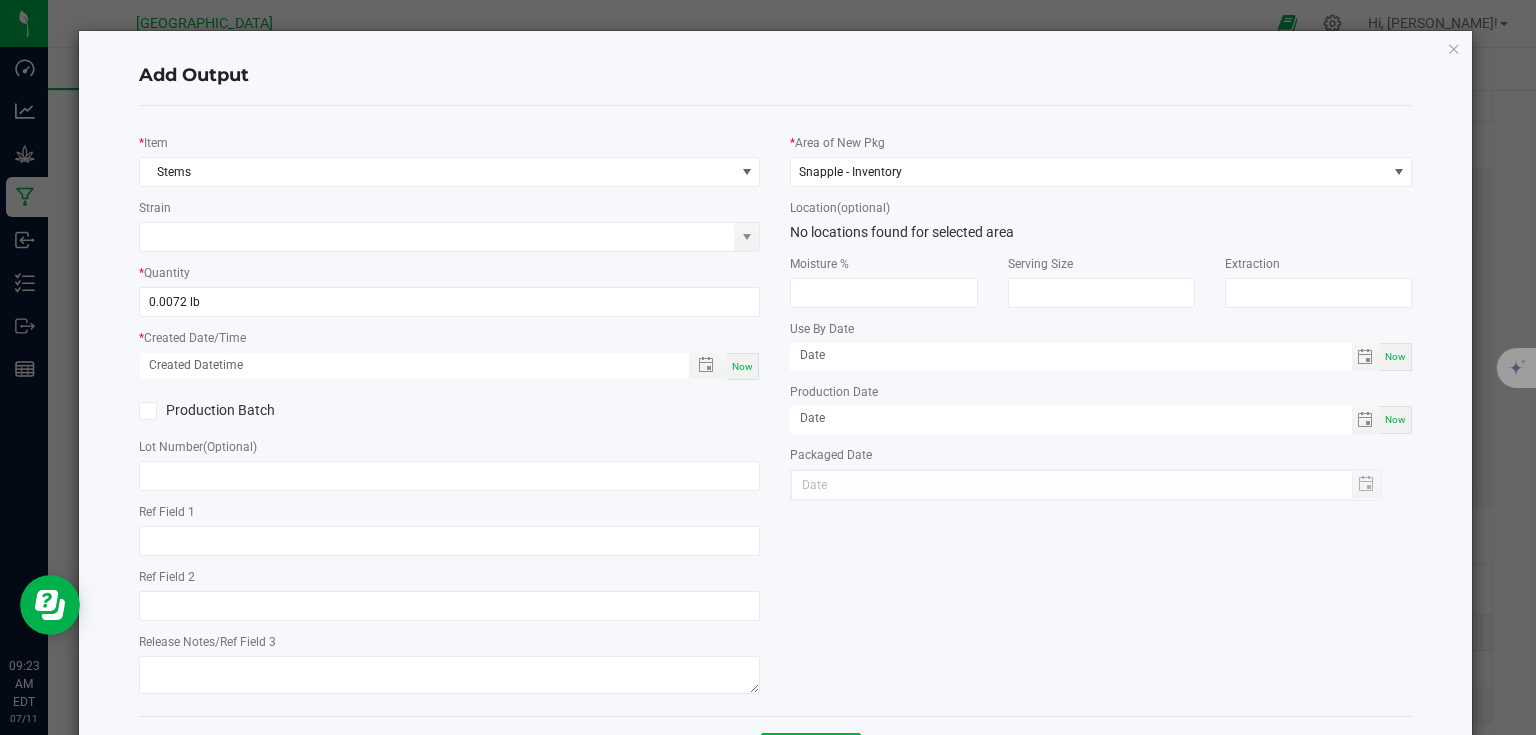 click on "Now" at bounding box center [742, 366] 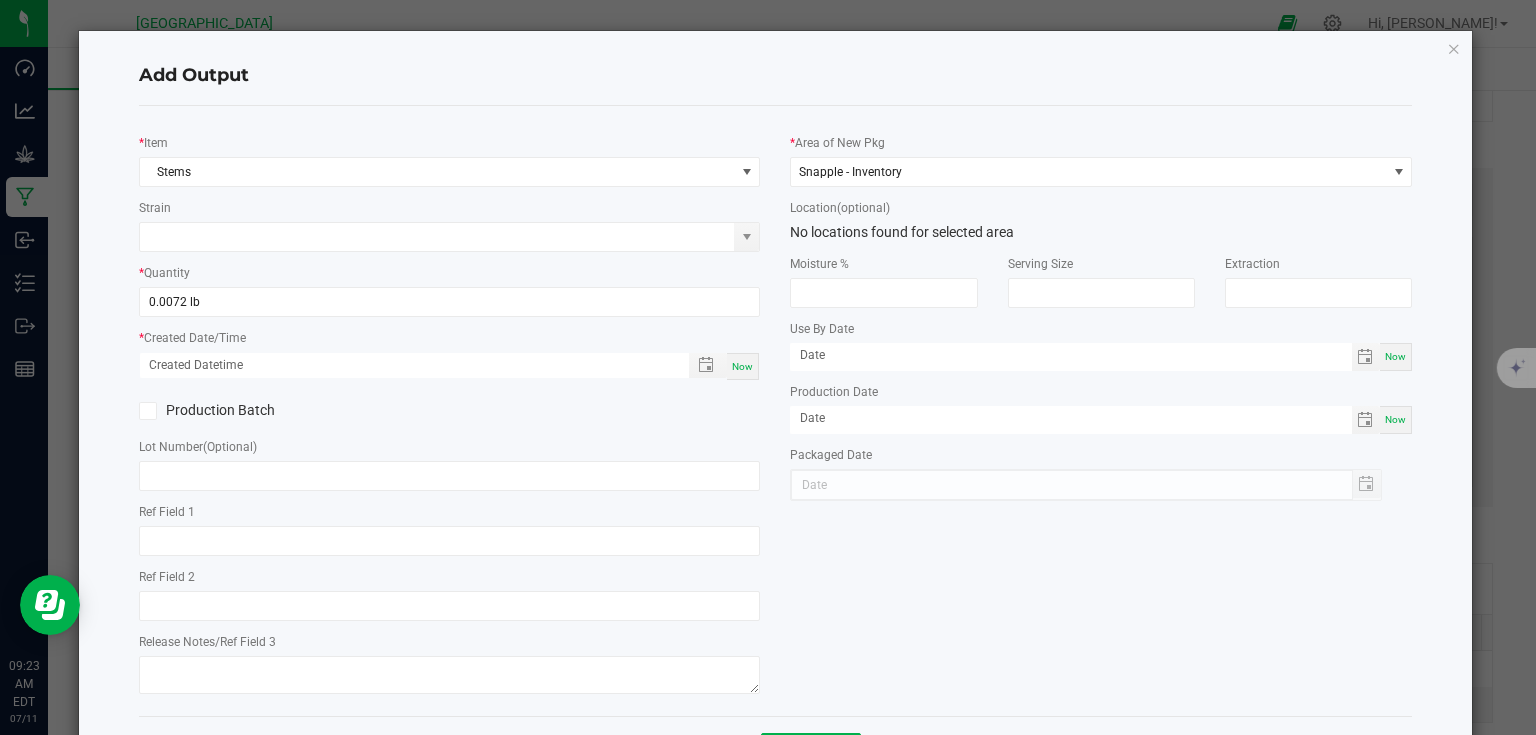 type on "[DATE] 9:23 AM" 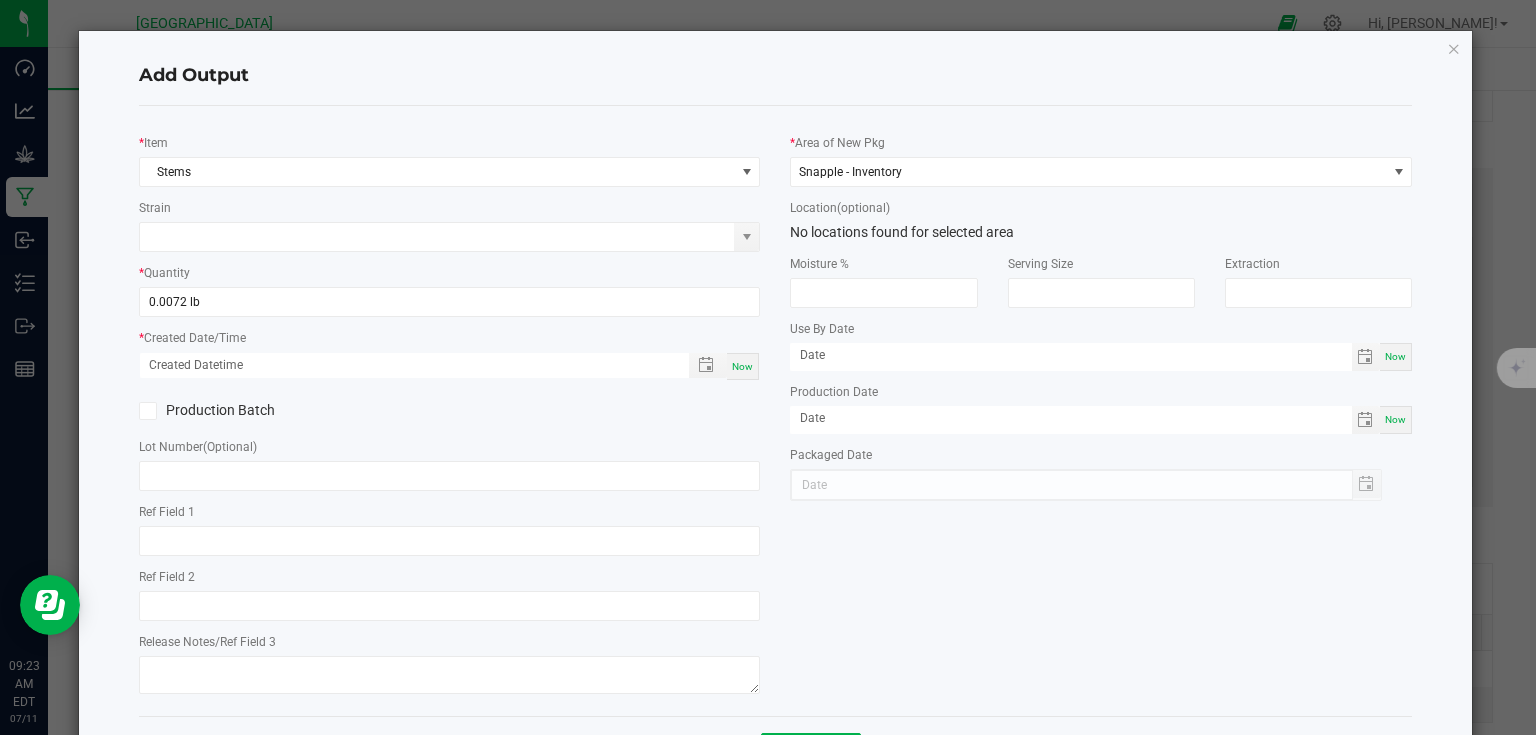 type on "[DATE]" 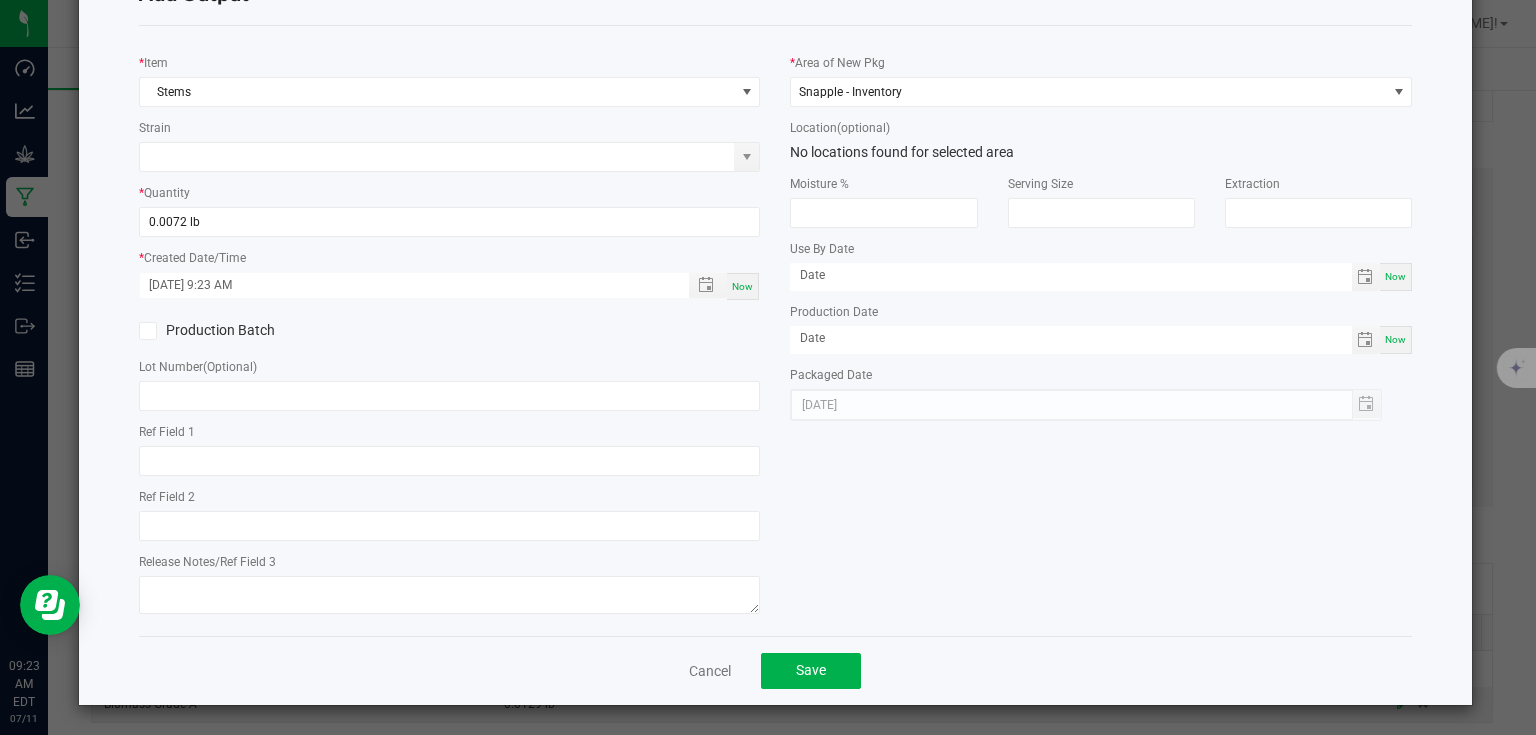 scroll, scrollTop: 81, scrollLeft: 0, axis: vertical 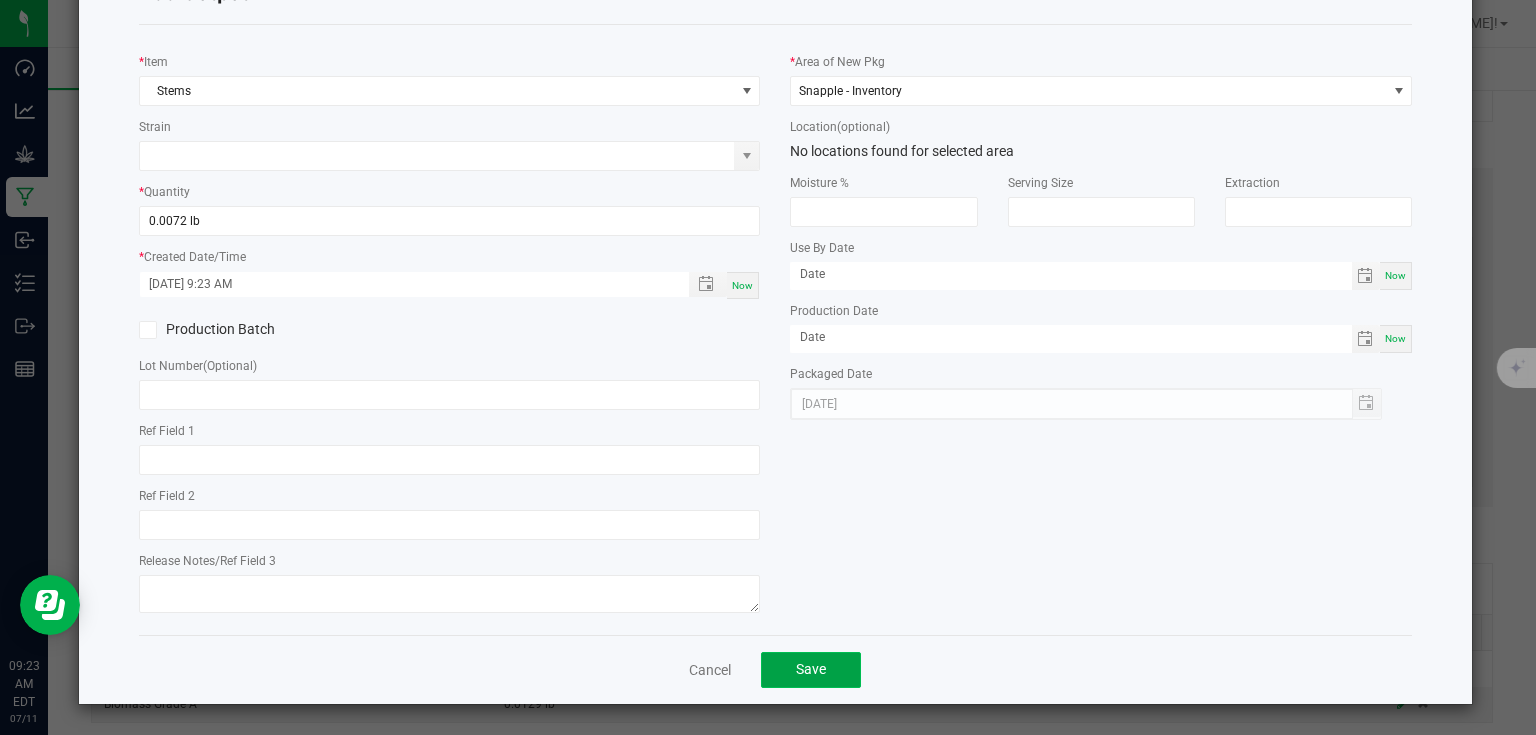 click on "Save" 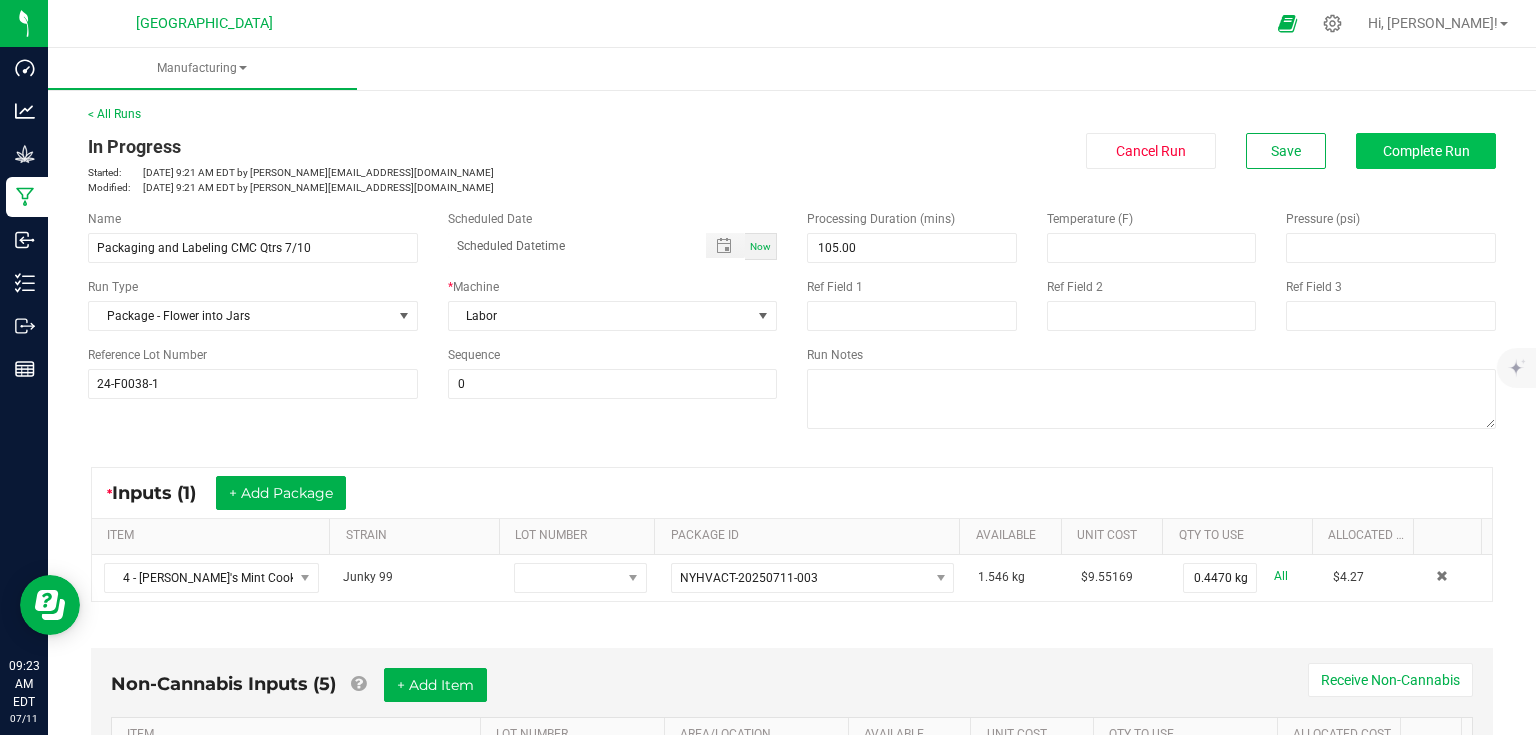scroll, scrollTop: 0, scrollLeft: 0, axis: both 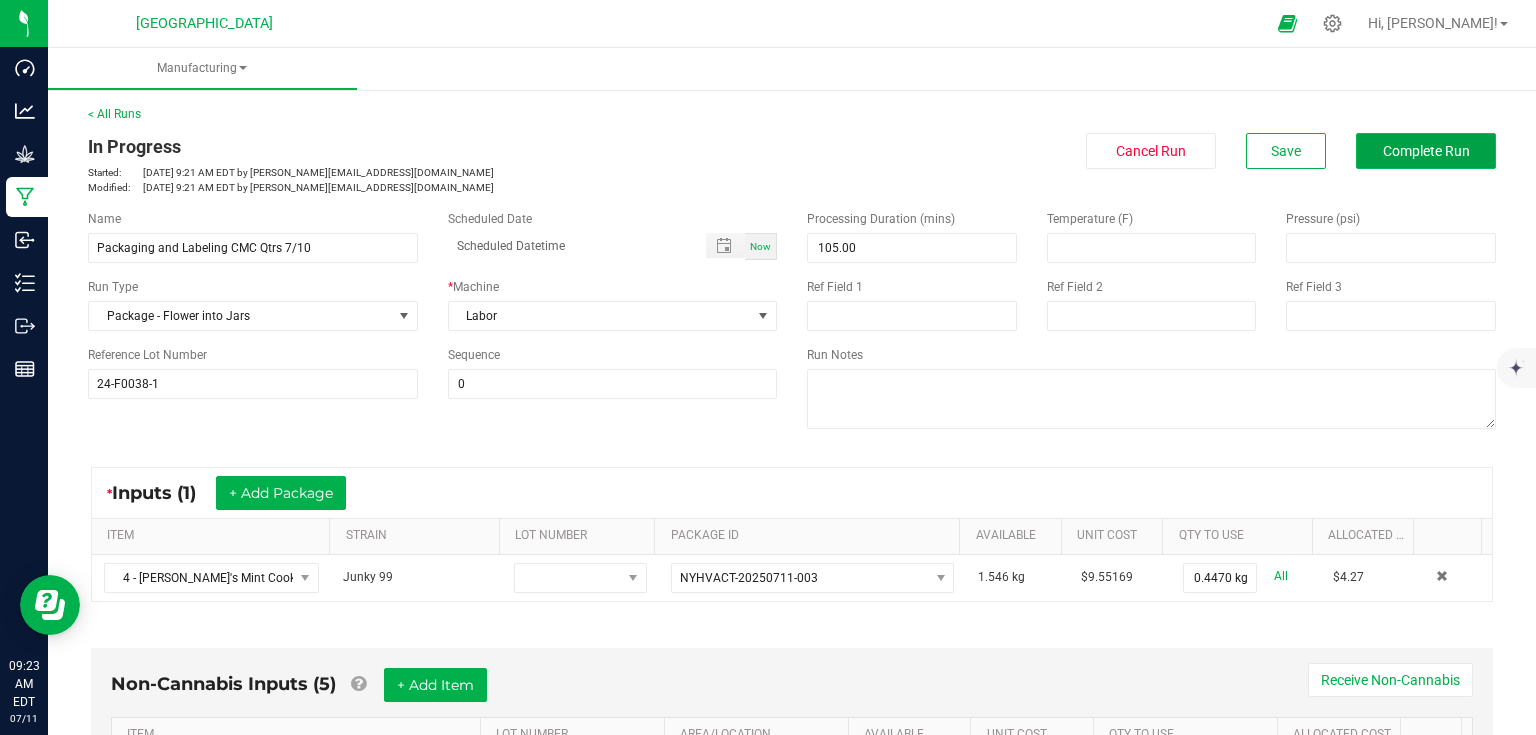 click on "Complete Run" at bounding box center [1426, 151] 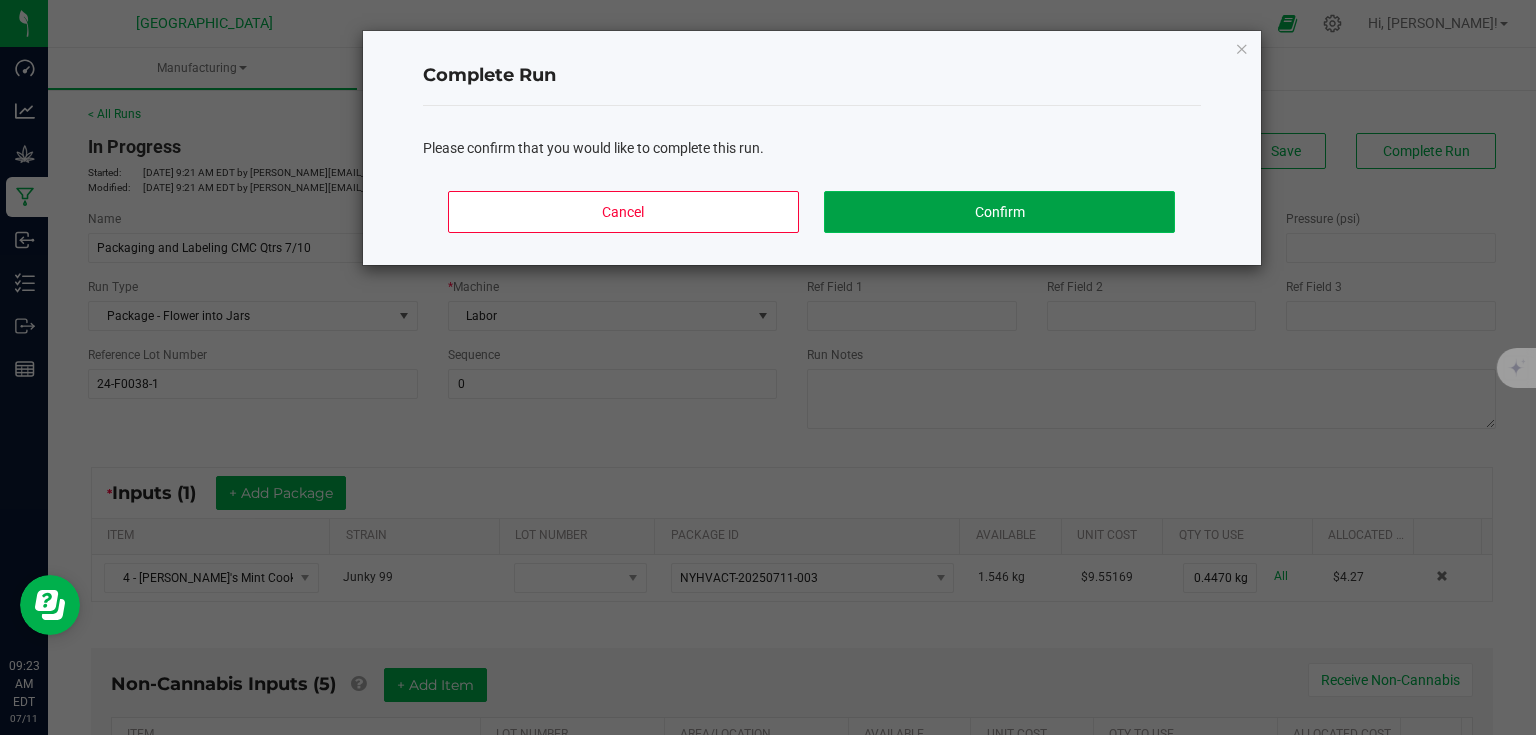 click on "Confirm" 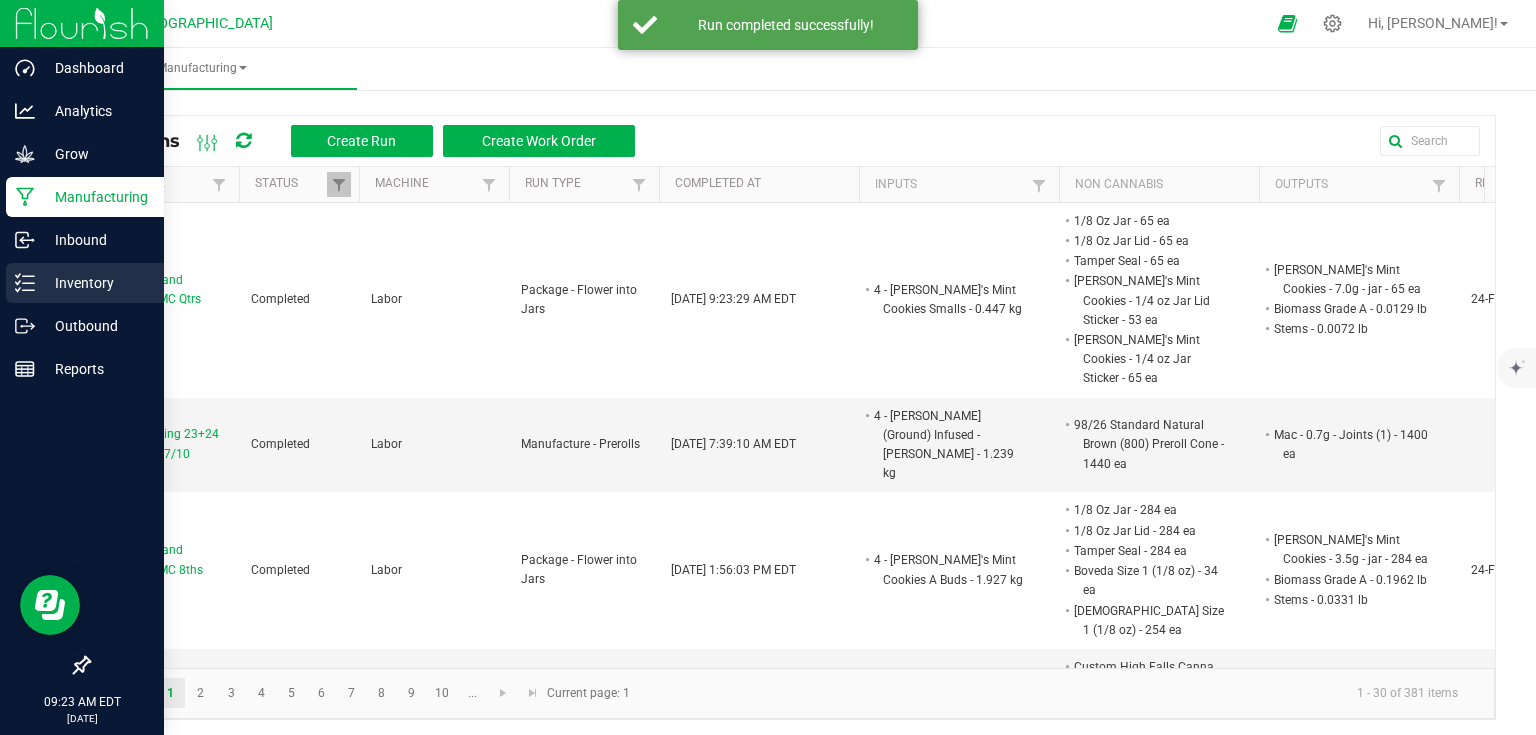 click on "Inventory" at bounding box center [95, 283] 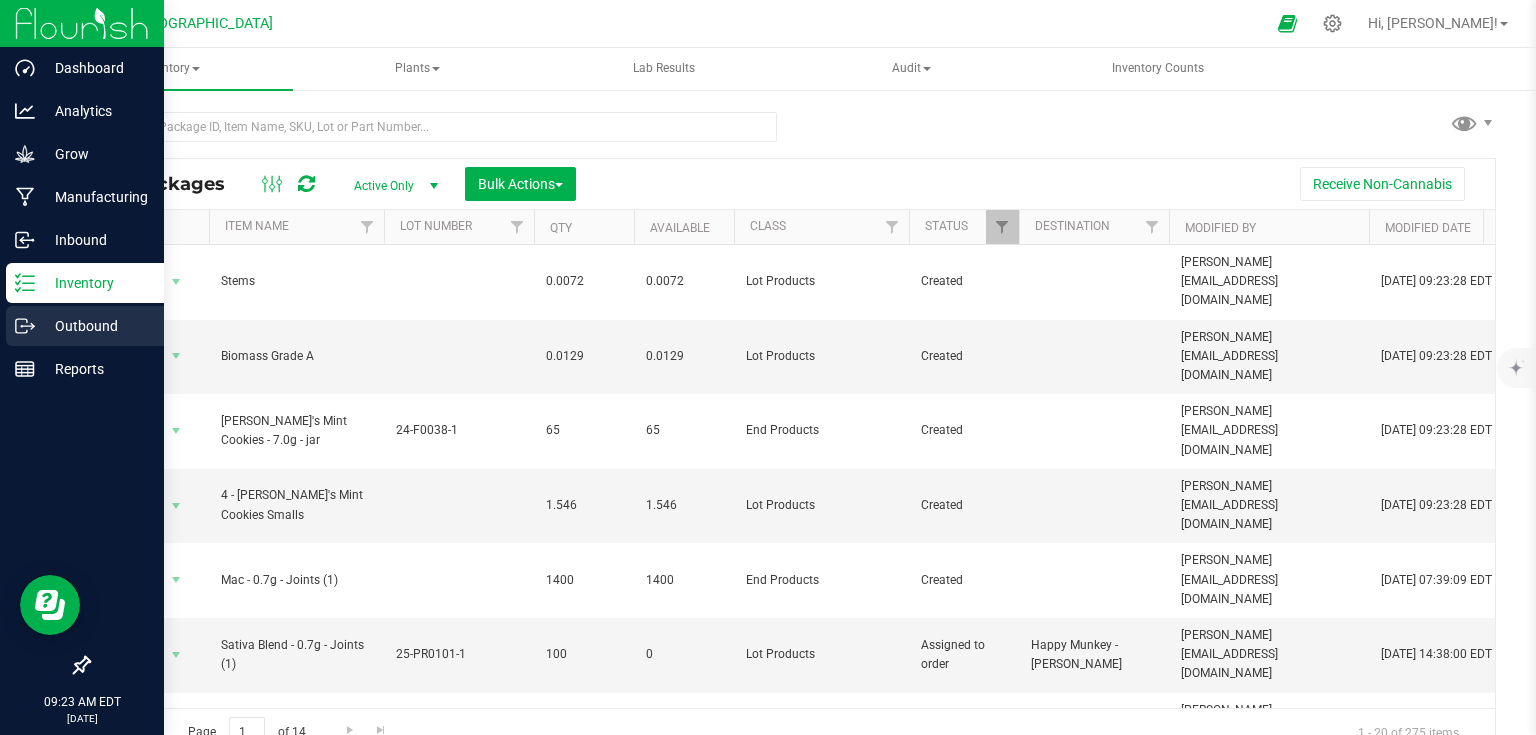 click on "Outbound" at bounding box center [95, 326] 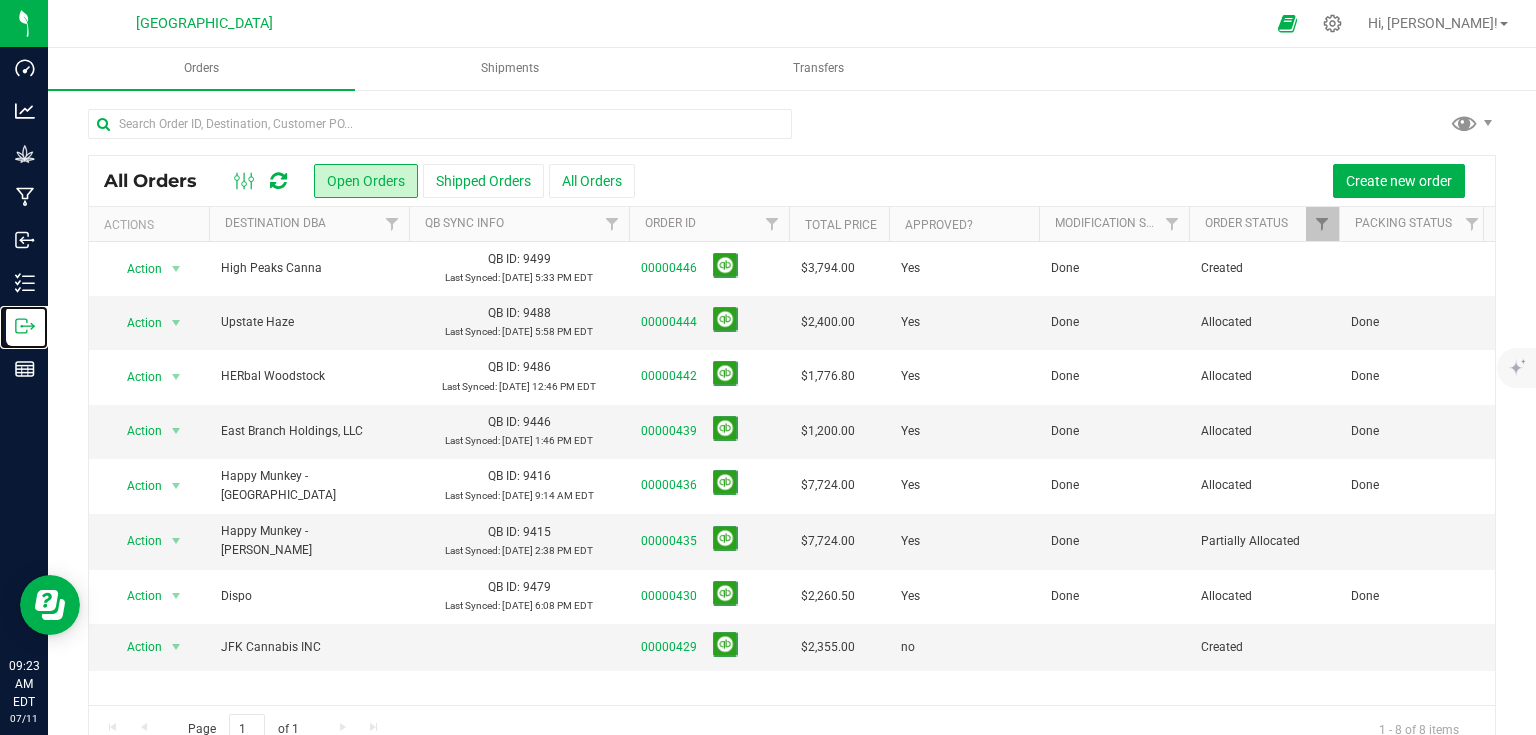 scroll, scrollTop: 0, scrollLeft: 159, axis: horizontal 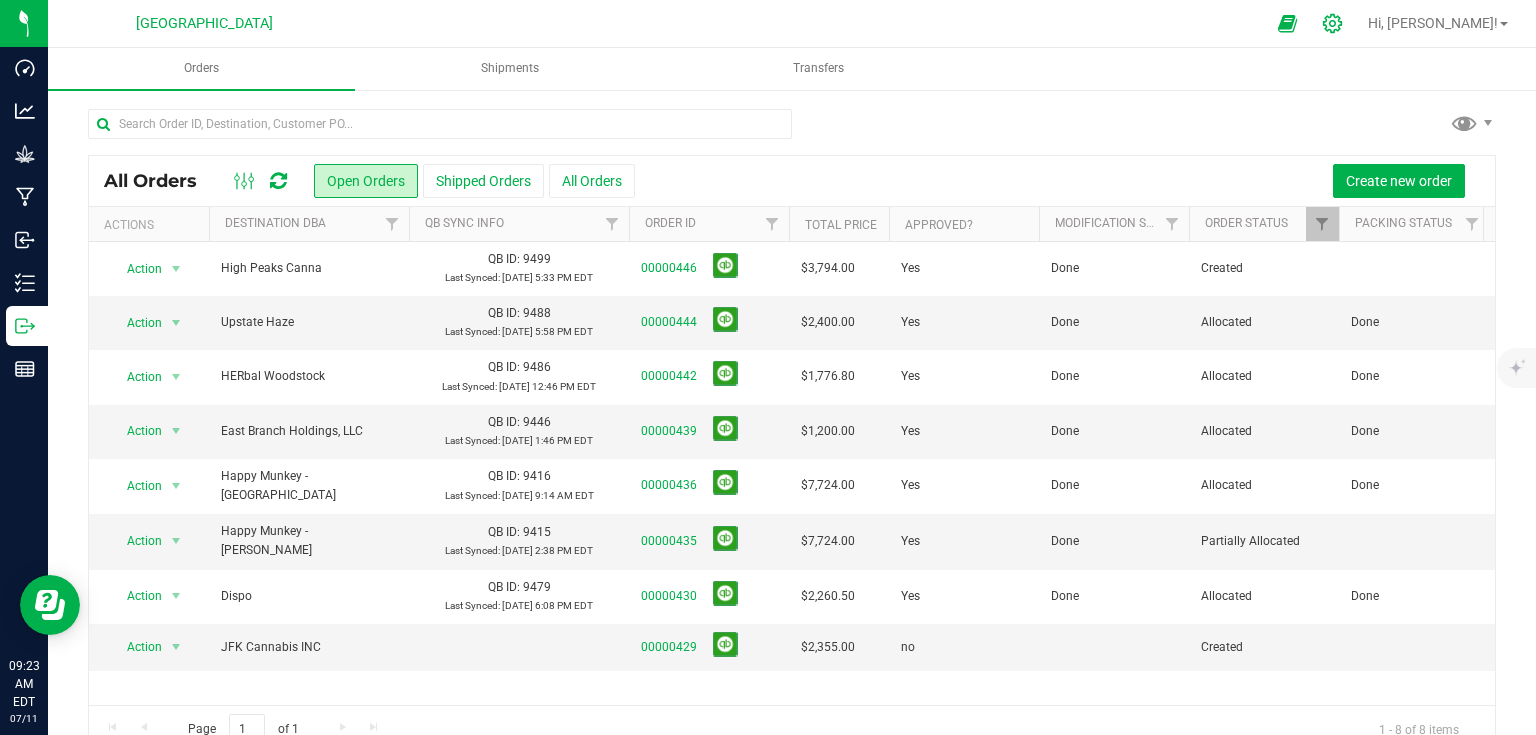 click 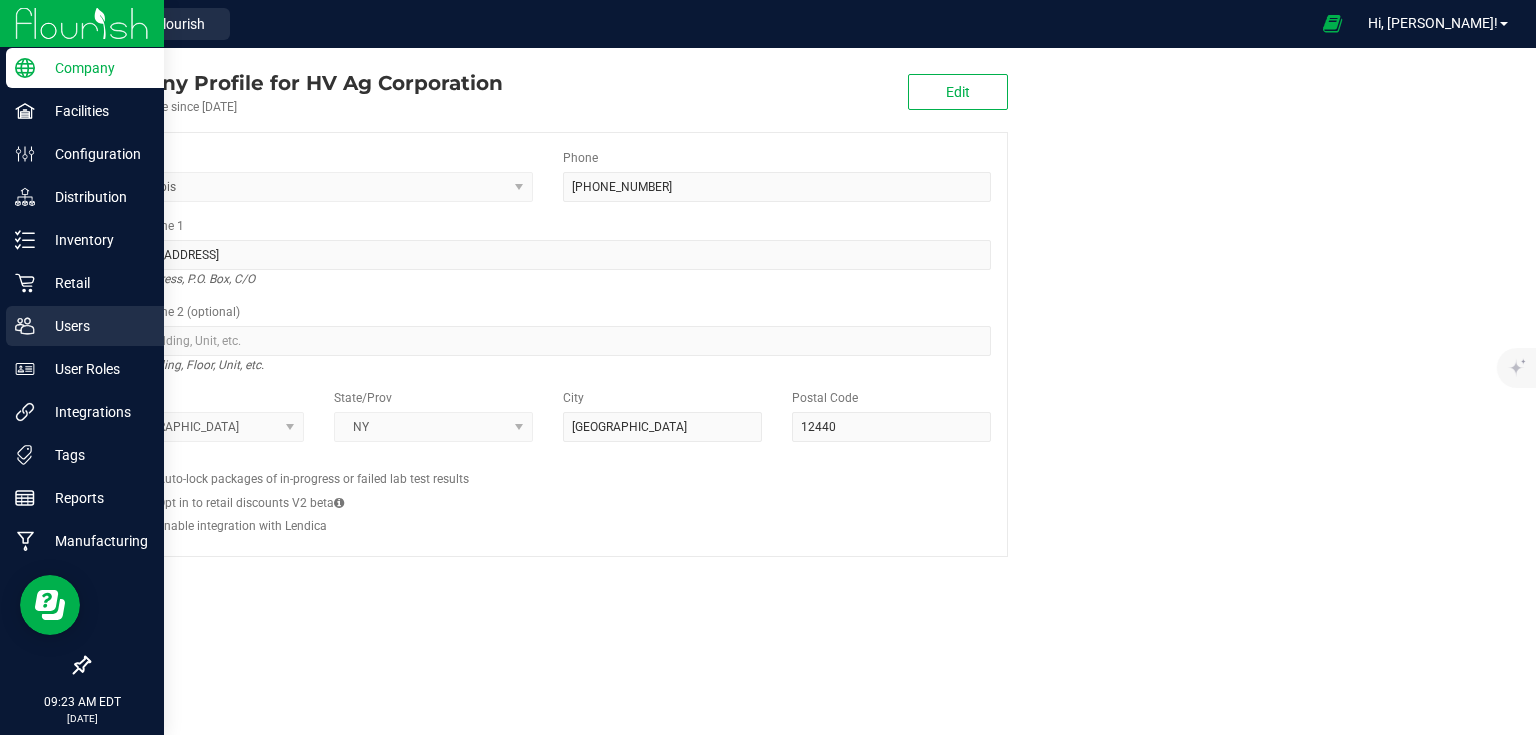 click on "Users" at bounding box center (95, 326) 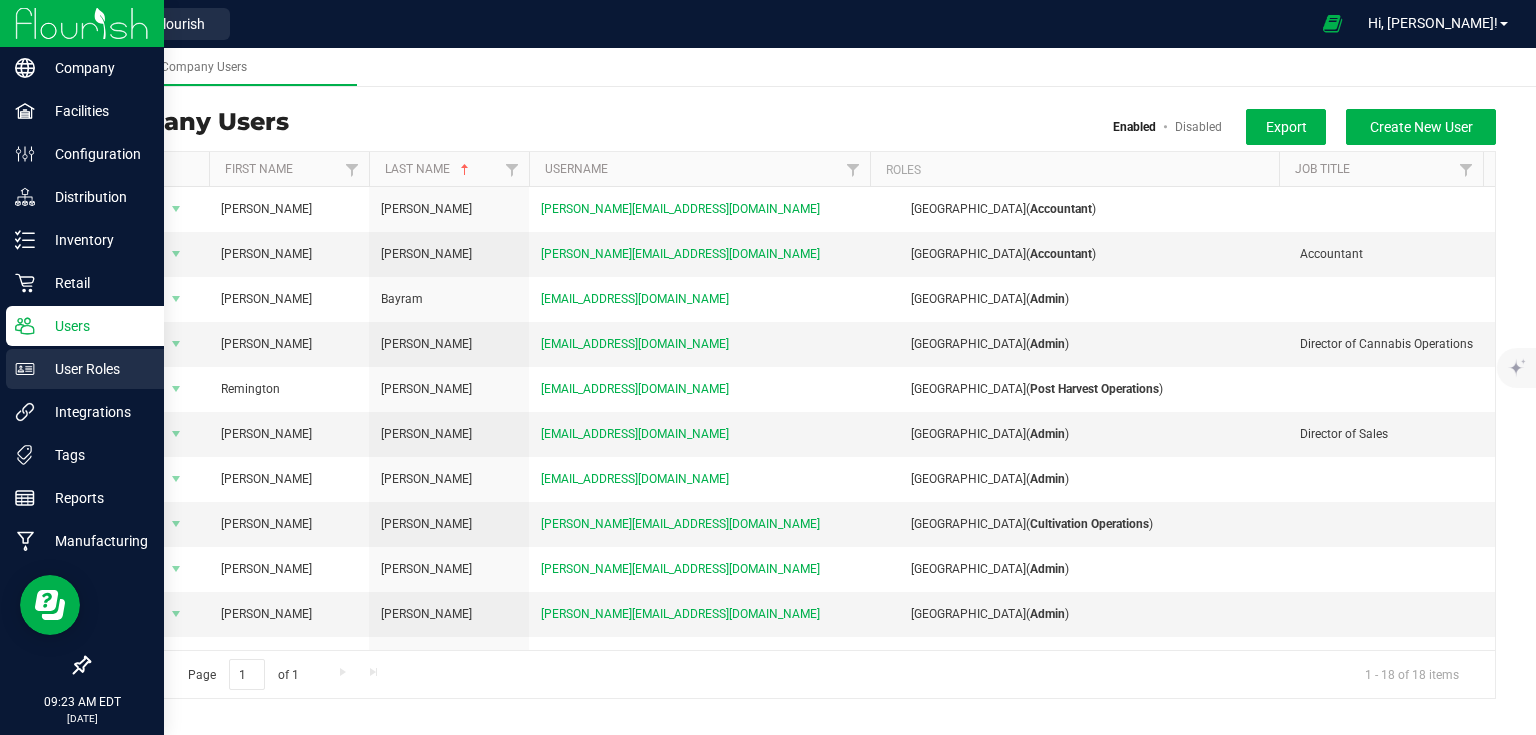 click on "User Roles" at bounding box center (95, 369) 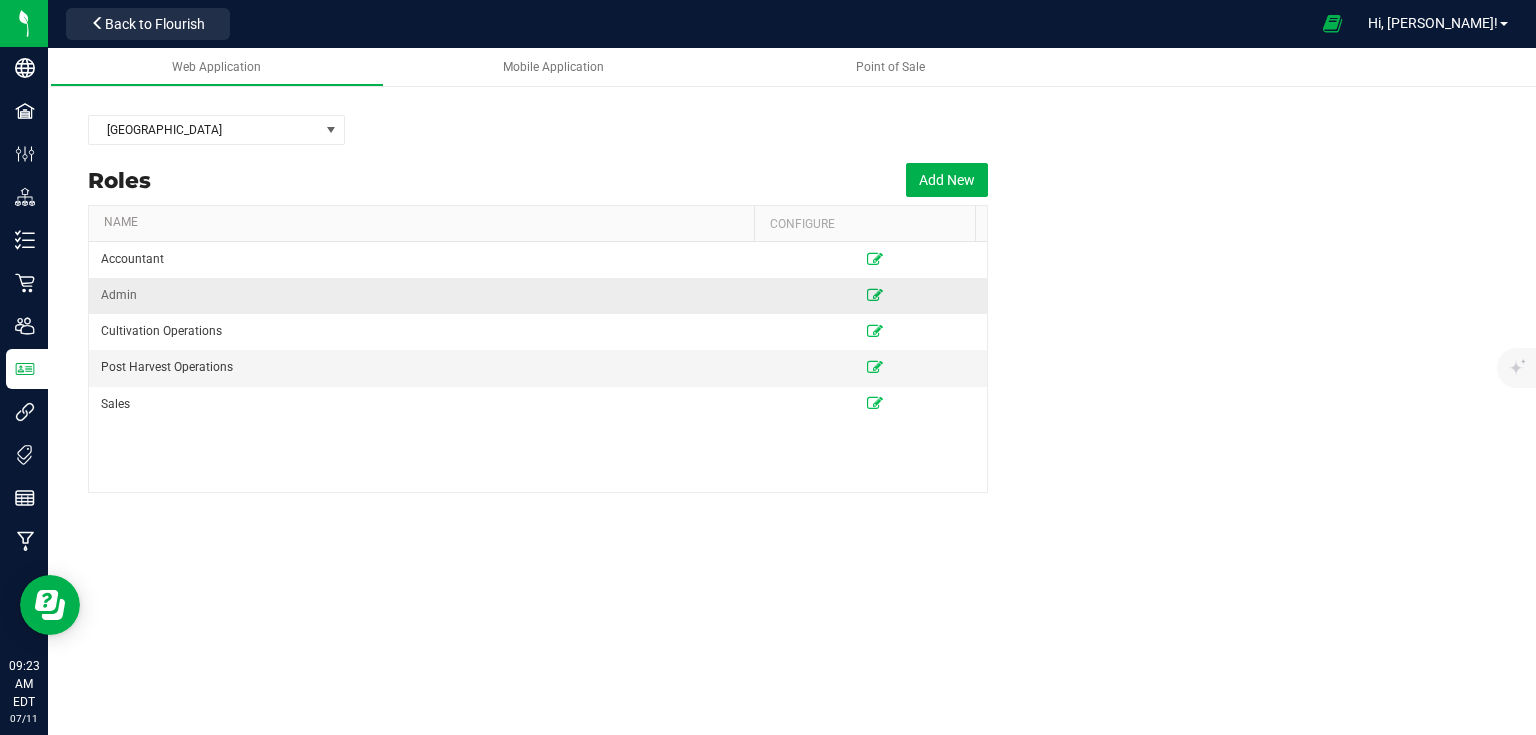 click at bounding box center (875, 295) 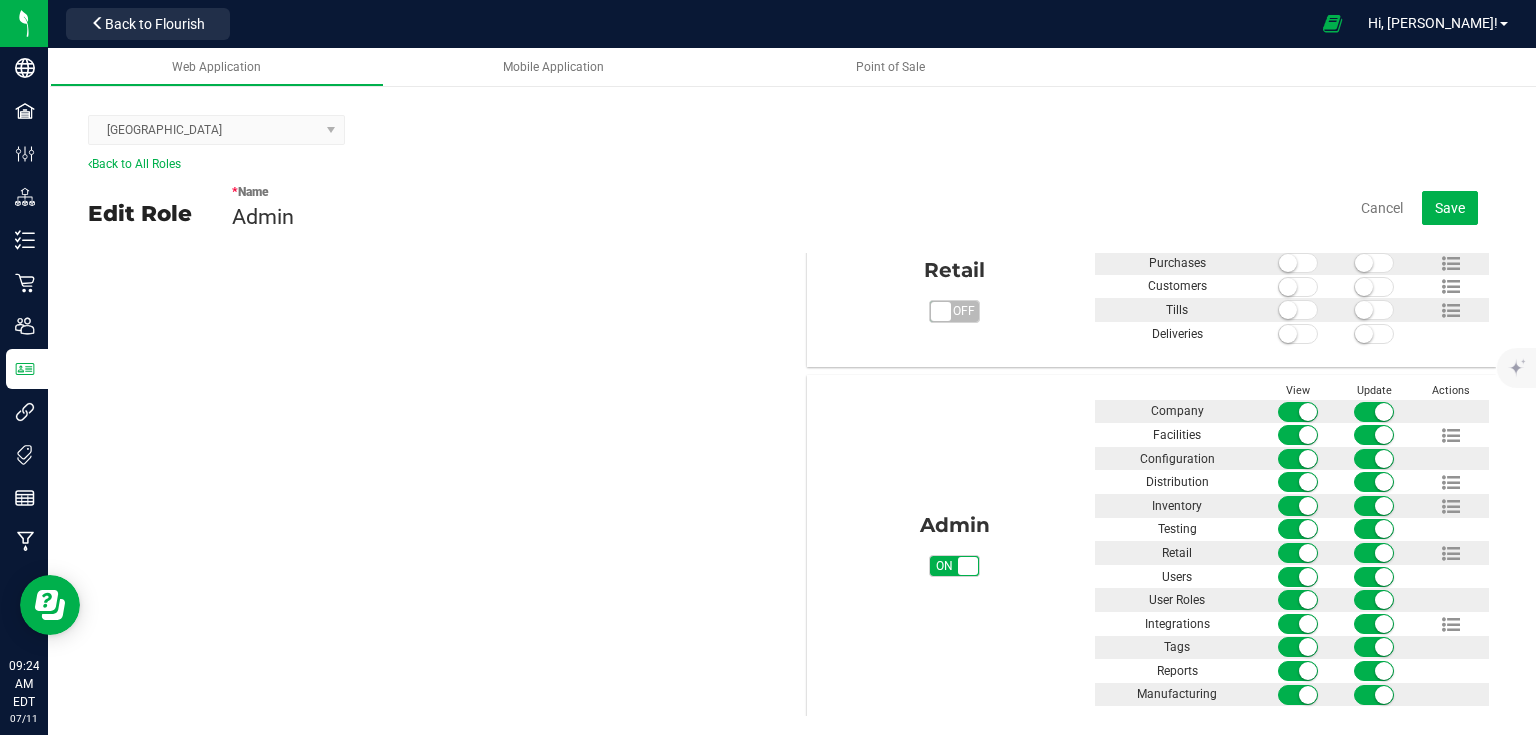 scroll, scrollTop: 1129, scrollLeft: 0, axis: vertical 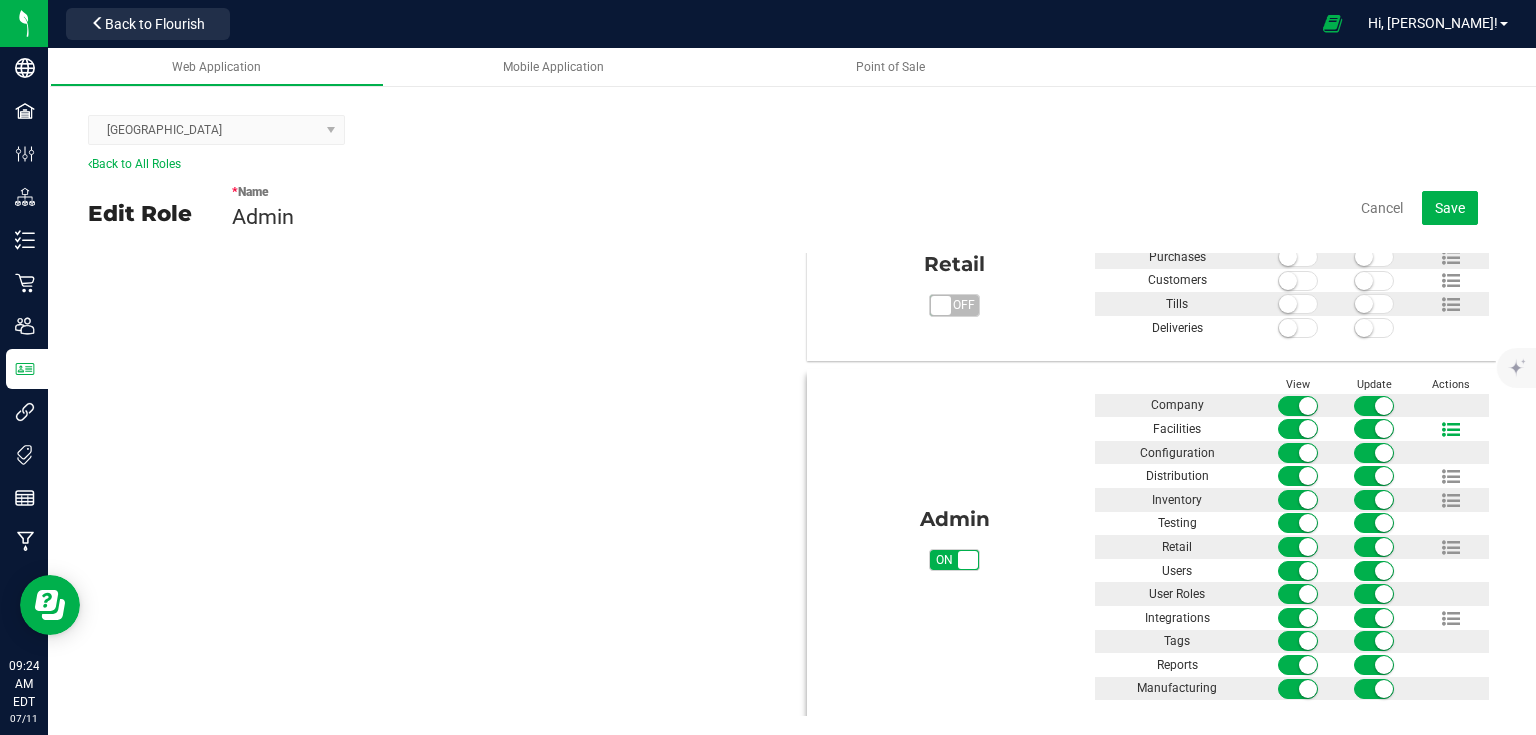 click at bounding box center (1451, 430) 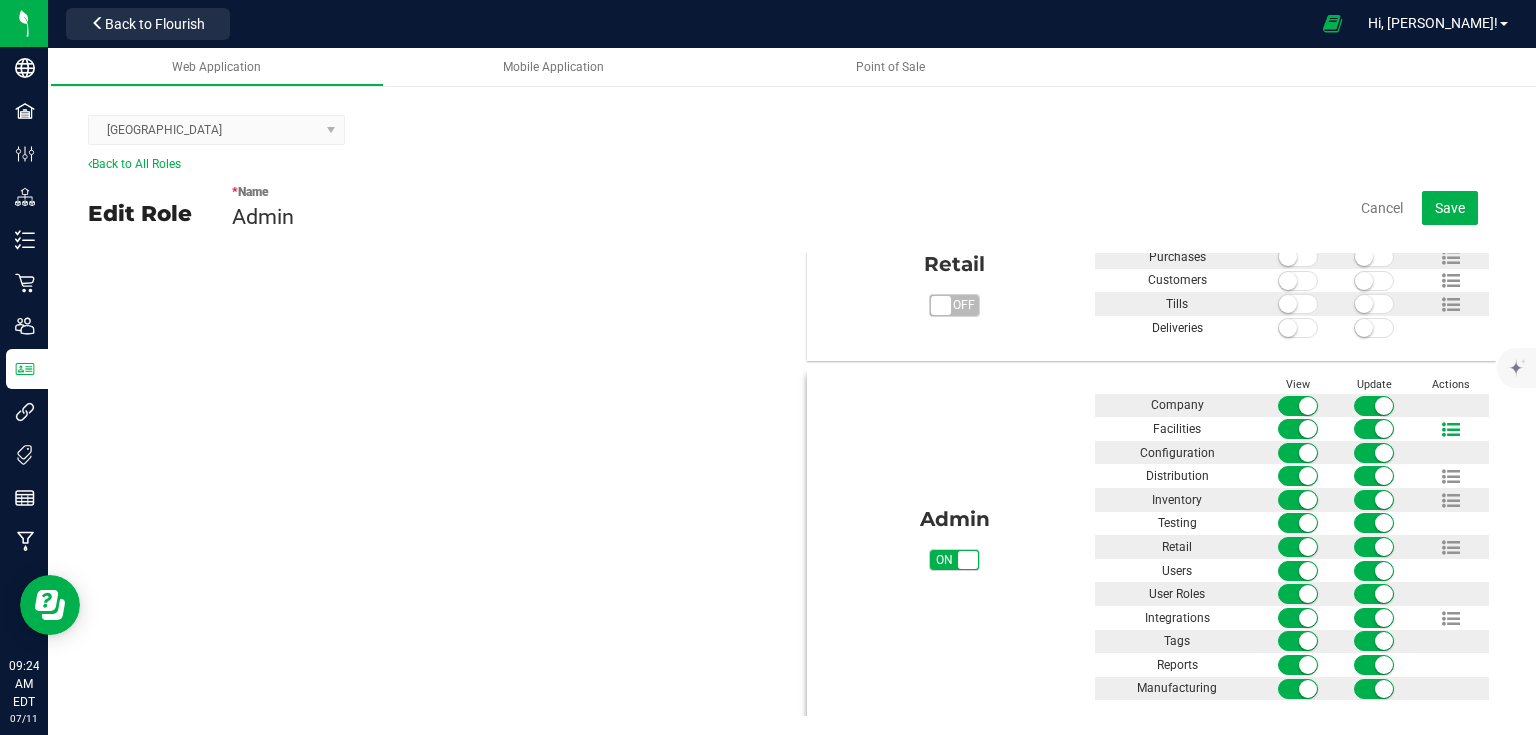 scroll, scrollTop: 1076, scrollLeft: 0, axis: vertical 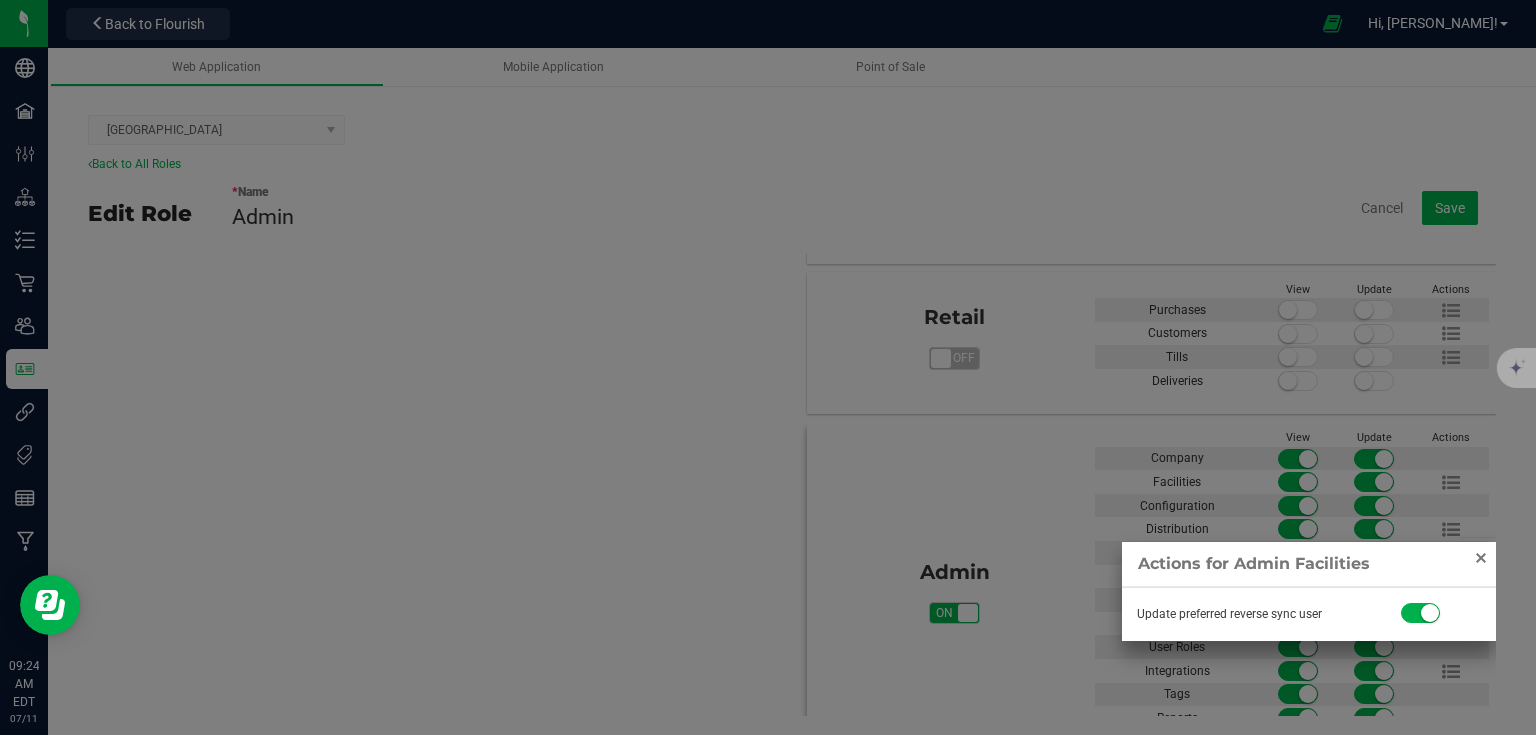 click at bounding box center (1481, 558) 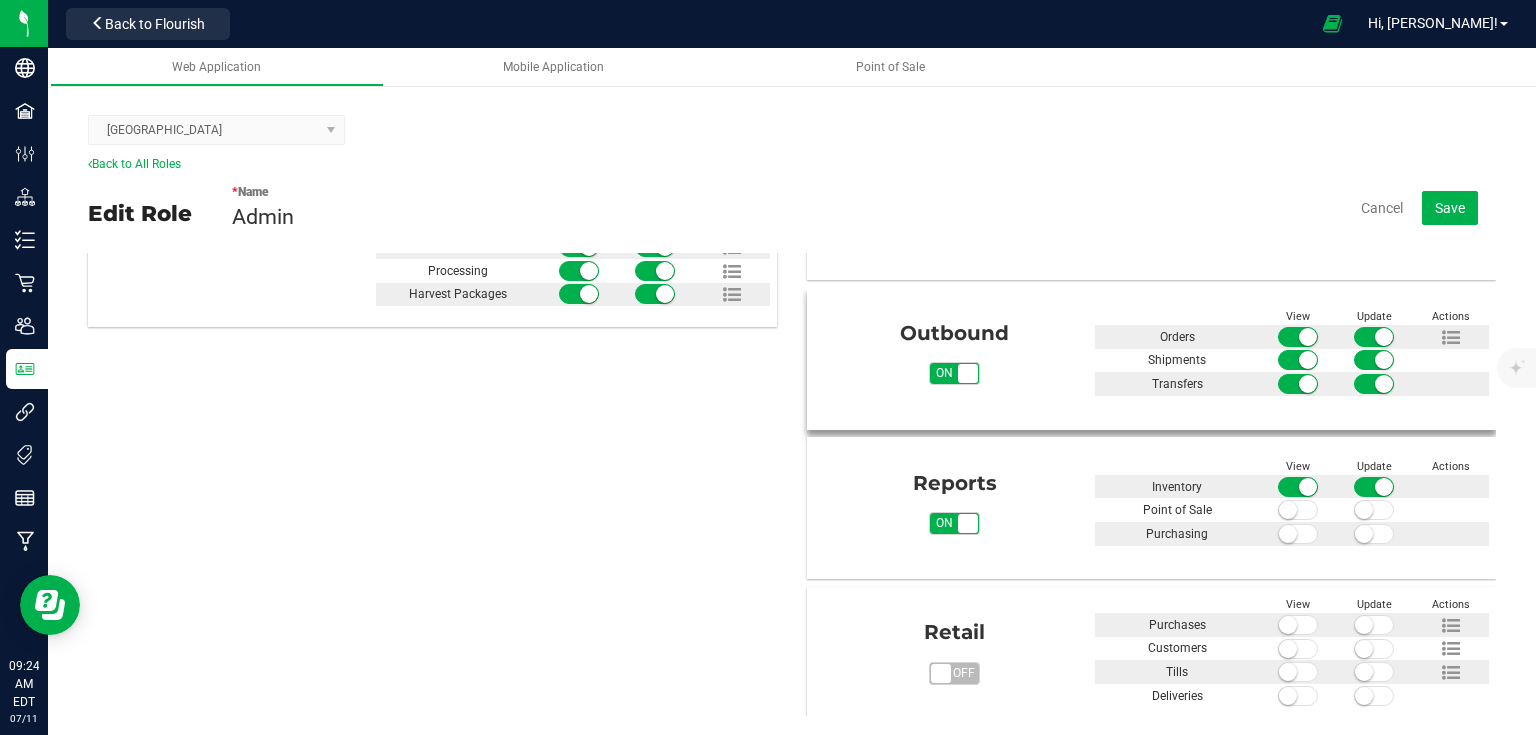scroll, scrollTop: 755, scrollLeft: 0, axis: vertical 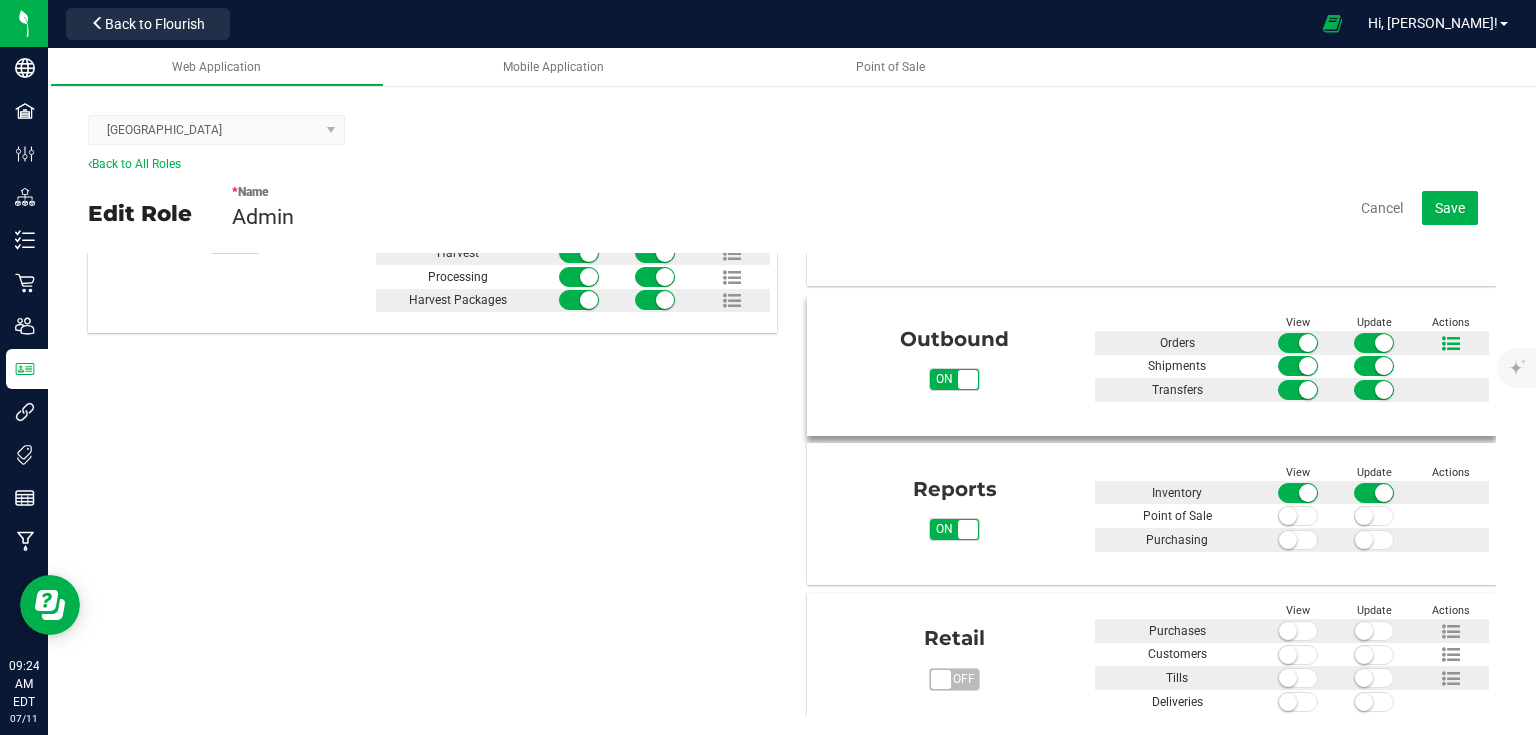 click at bounding box center [1451, 344] 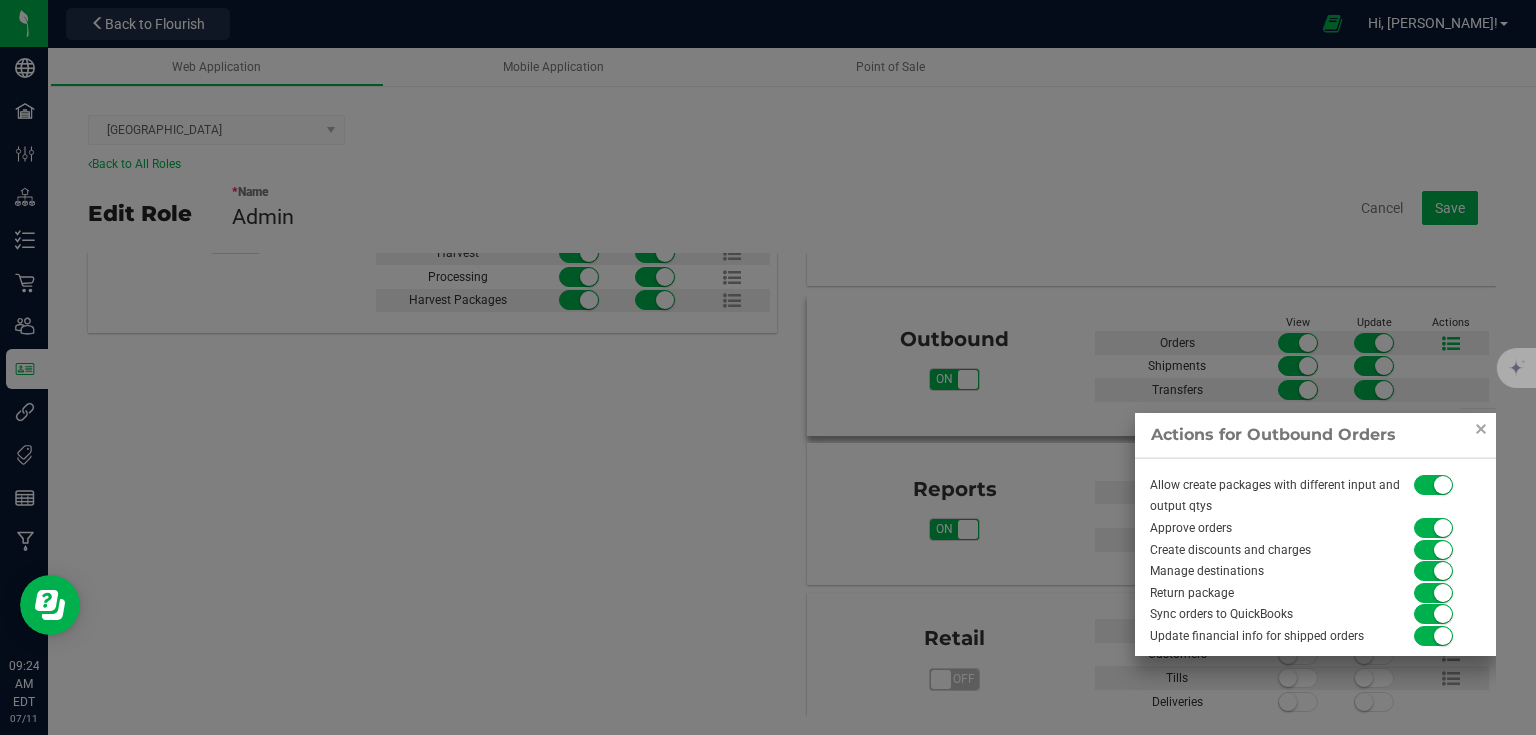 scroll, scrollTop: 627, scrollLeft: 0, axis: vertical 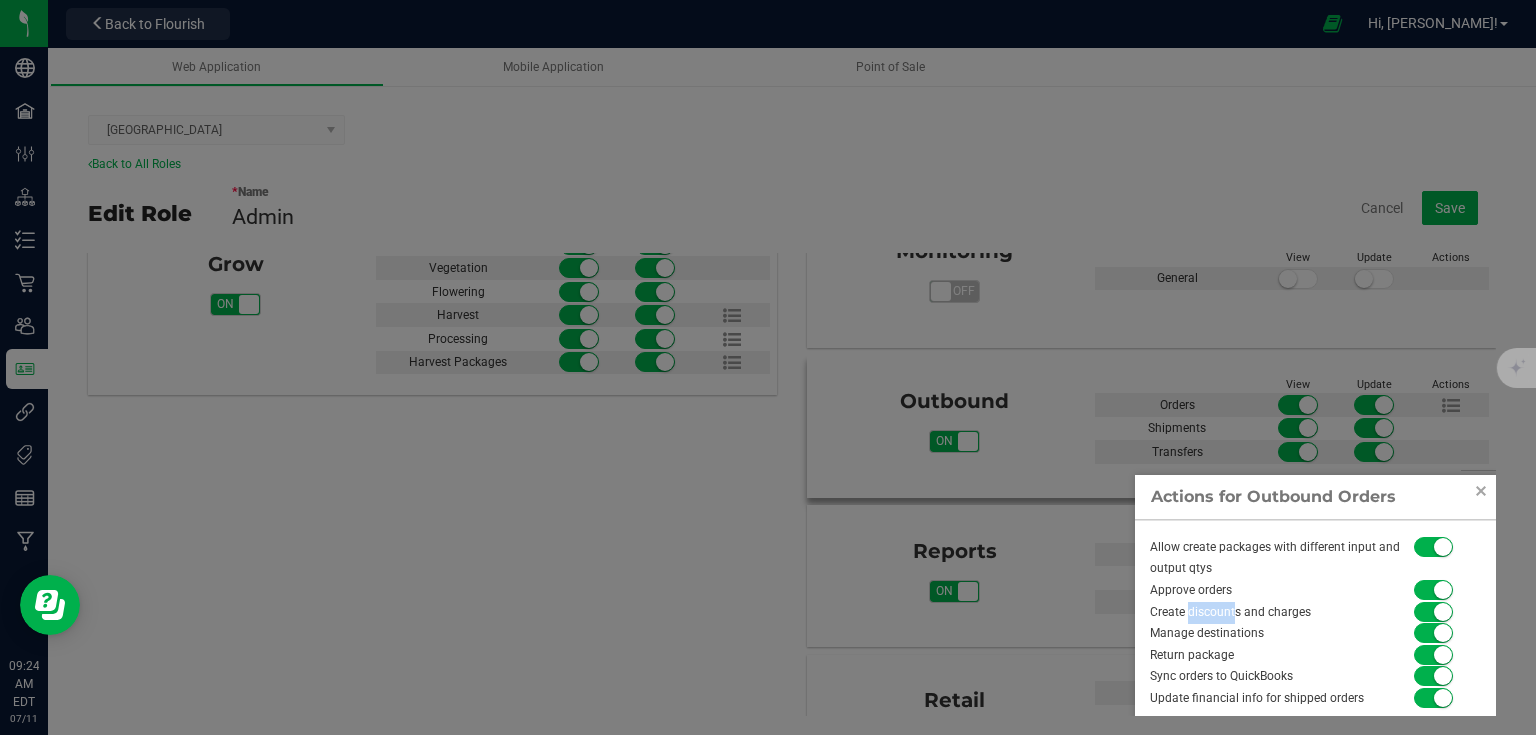 drag, startPoint x: 1132, startPoint y: 608, endPoint x: 1180, endPoint y: 610, distance: 48.04165 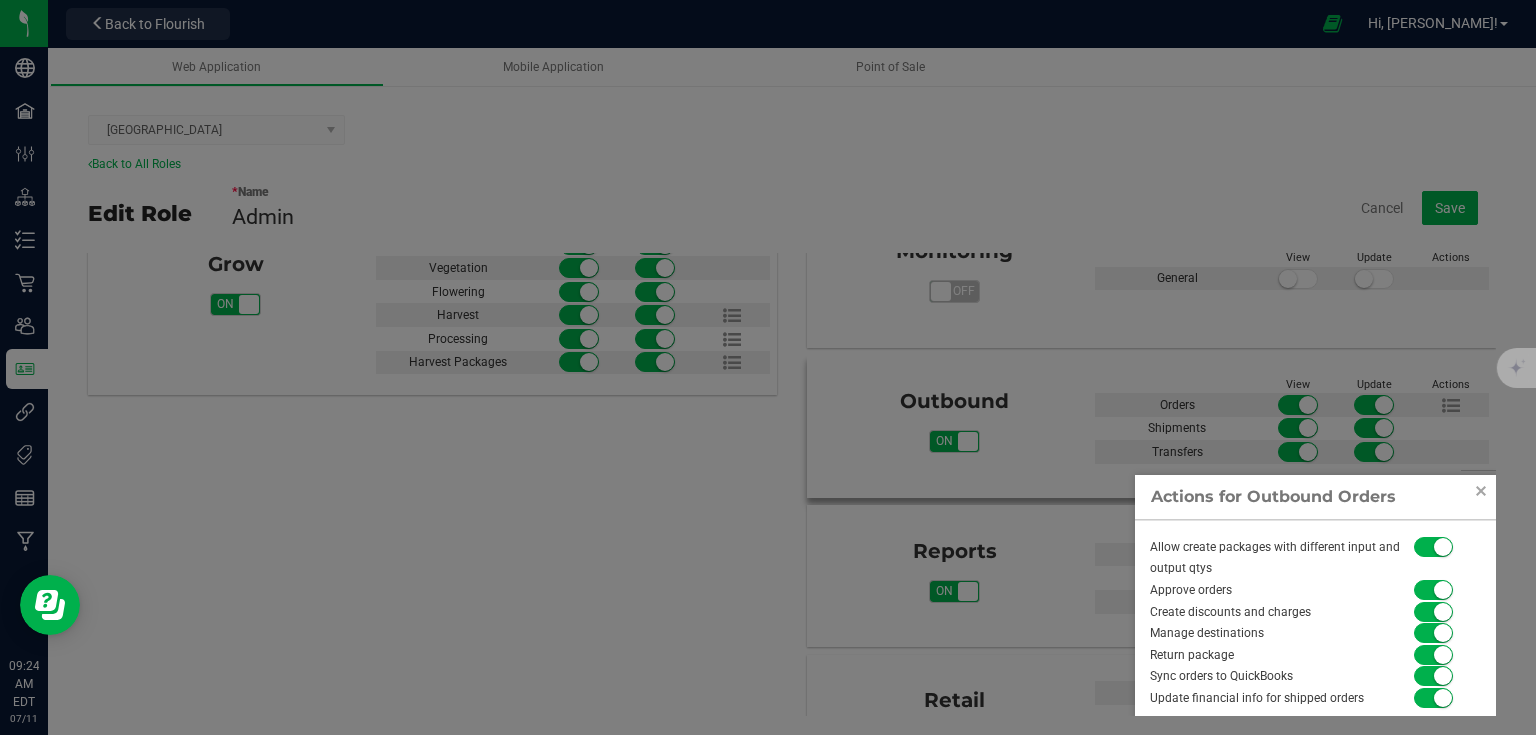 click on "Create discounts and charges" at bounding box center [1273, 613] 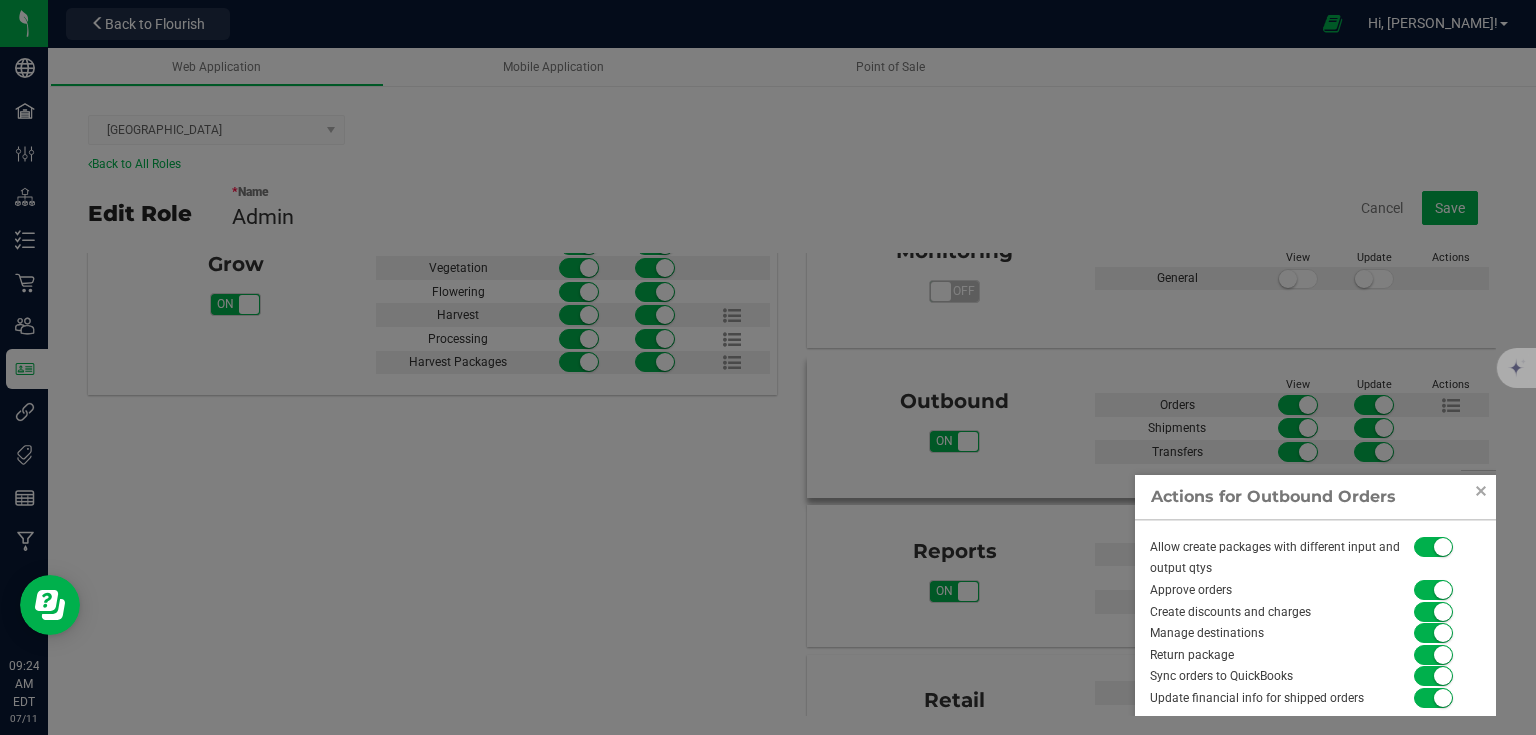 scroll, scrollTop: 7, scrollLeft: 0, axis: vertical 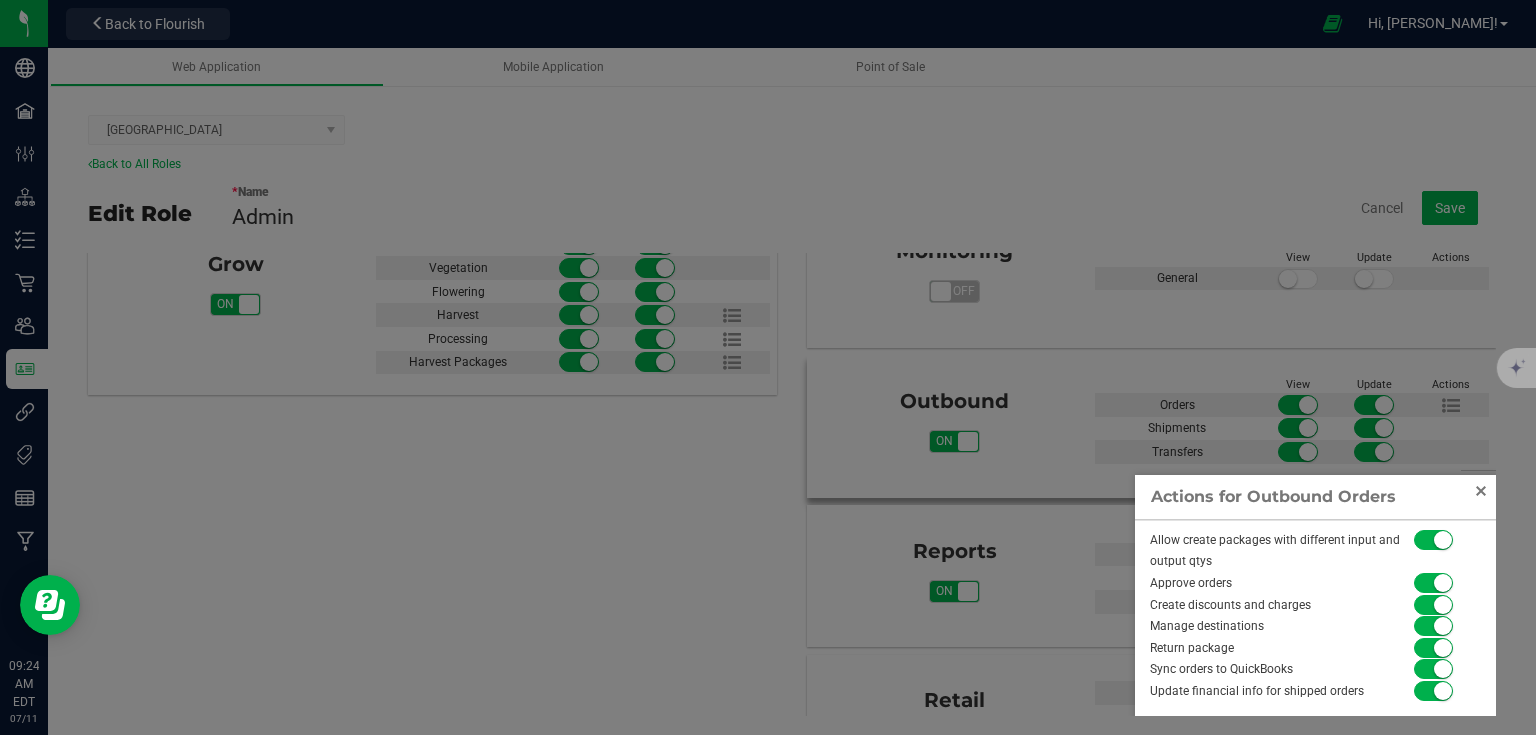 click at bounding box center [1481, 491] 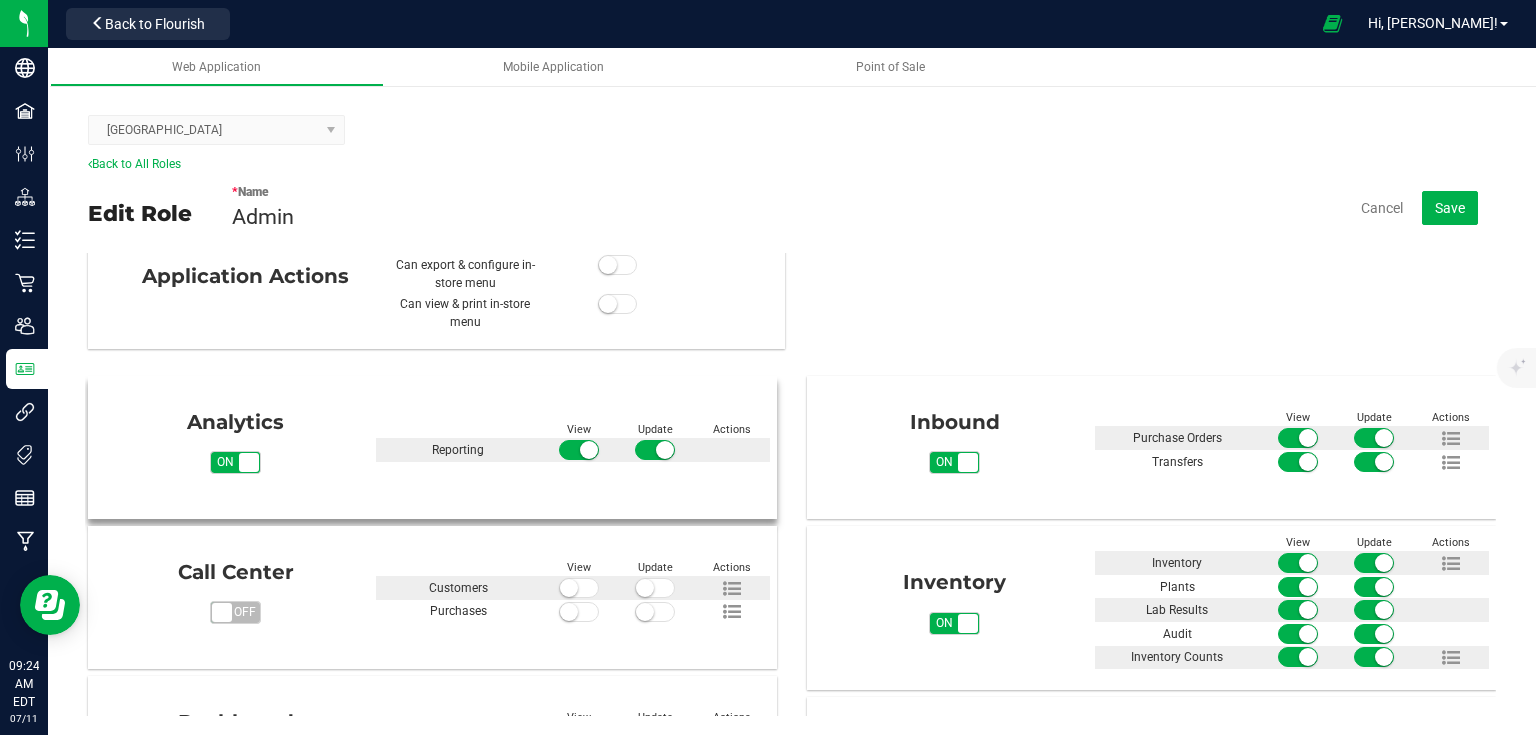 scroll, scrollTop: 80, scrollLeft: 0, axis: vertical 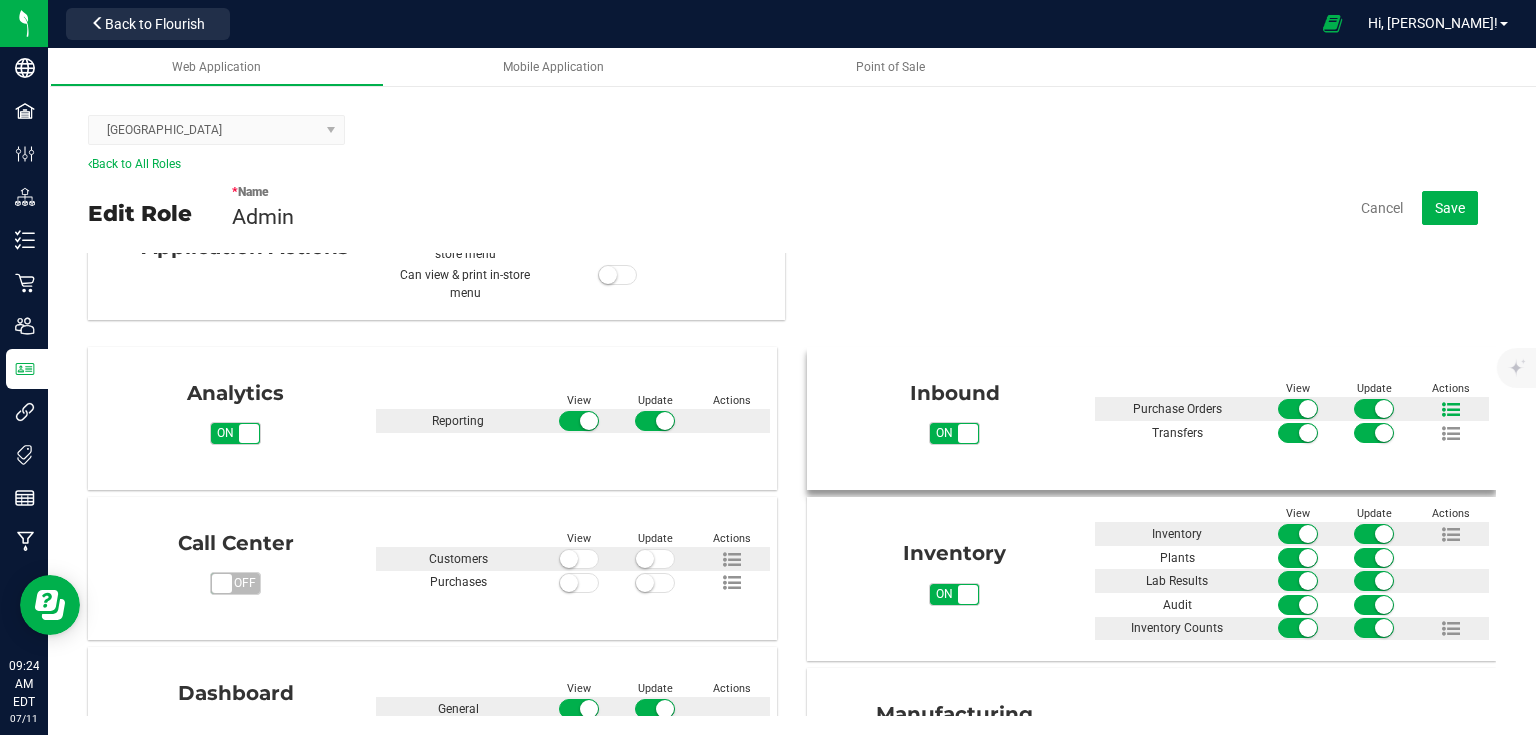 click at bounding box center [1451, 410] 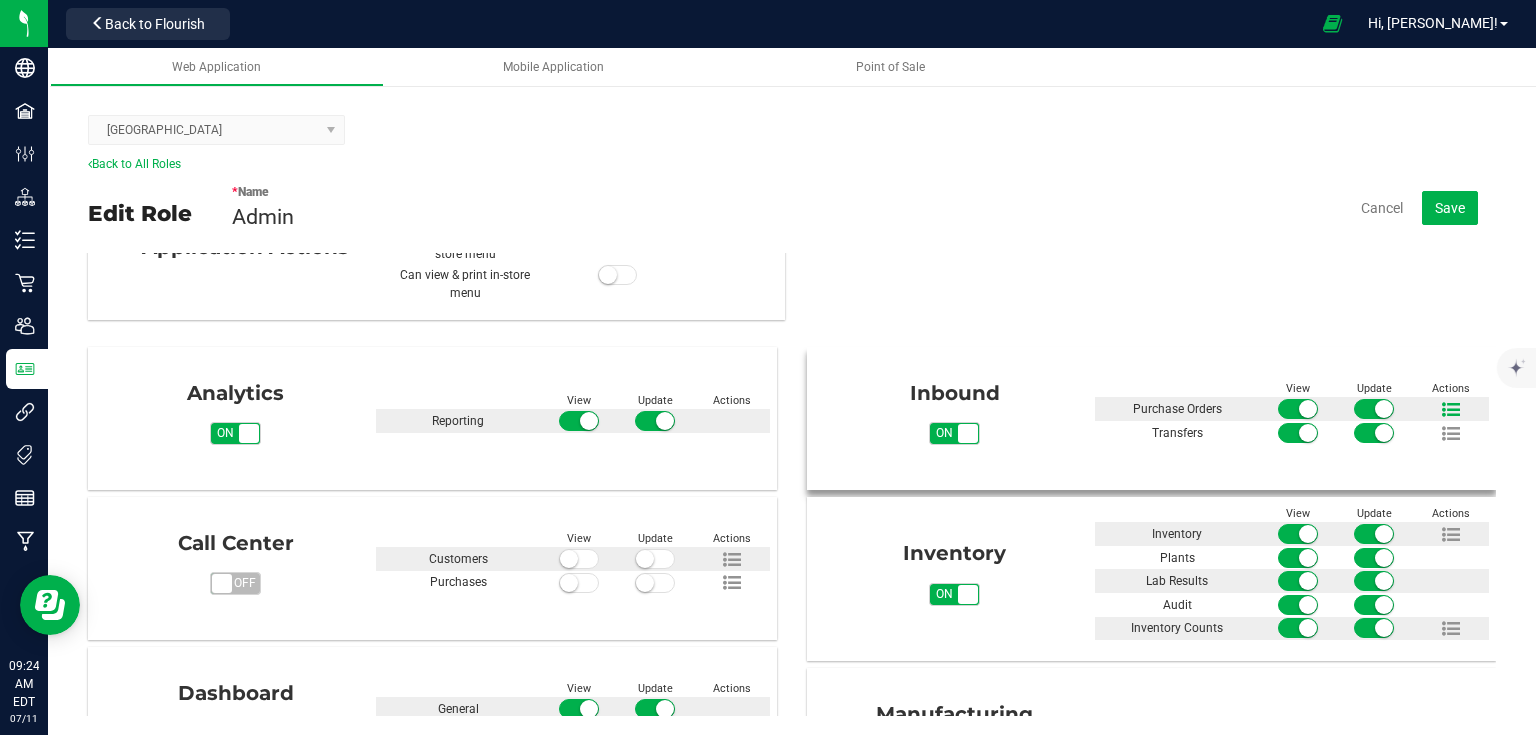 scroll, scrollTop: 7, scrollLeft: 0, axis: vertical 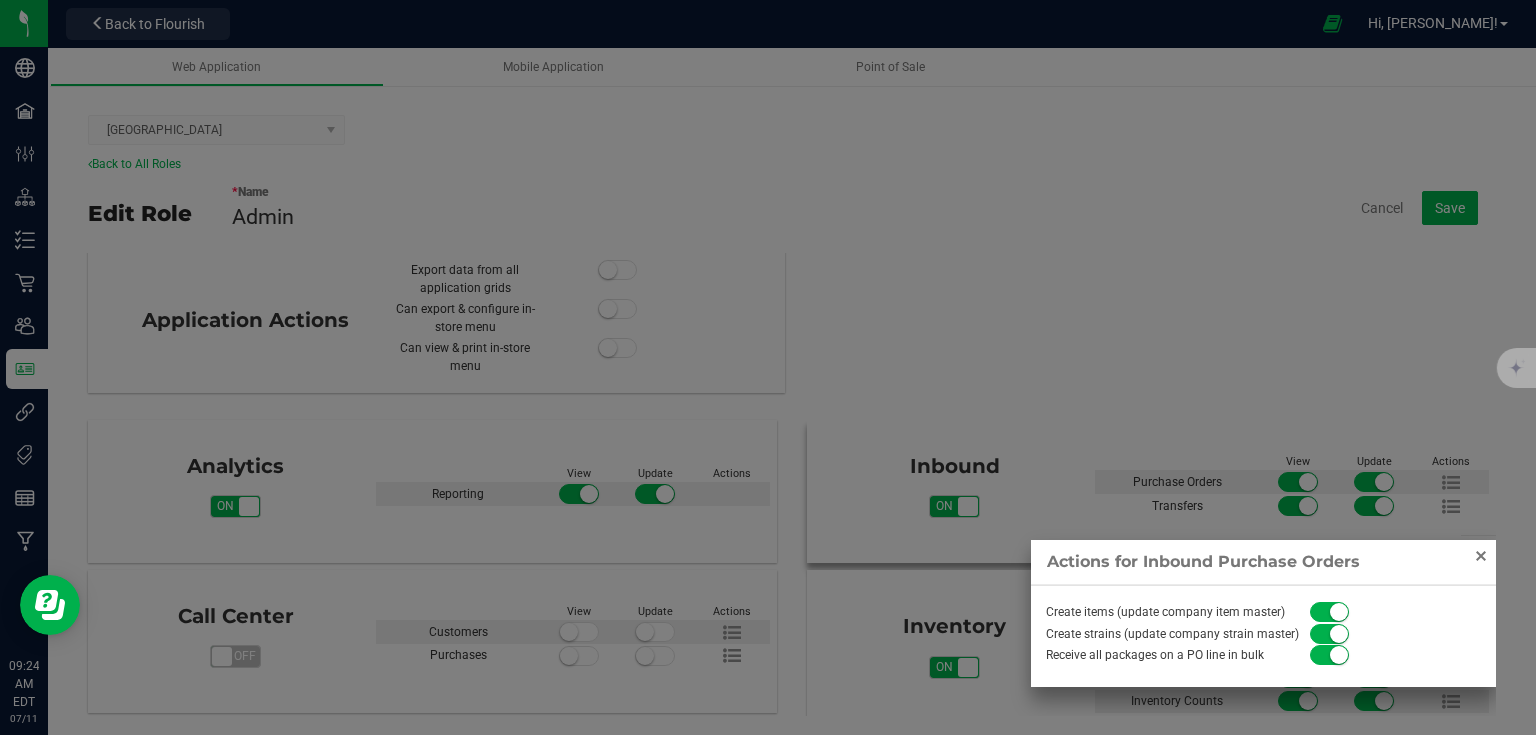 click at bounding box center [1481, 556] 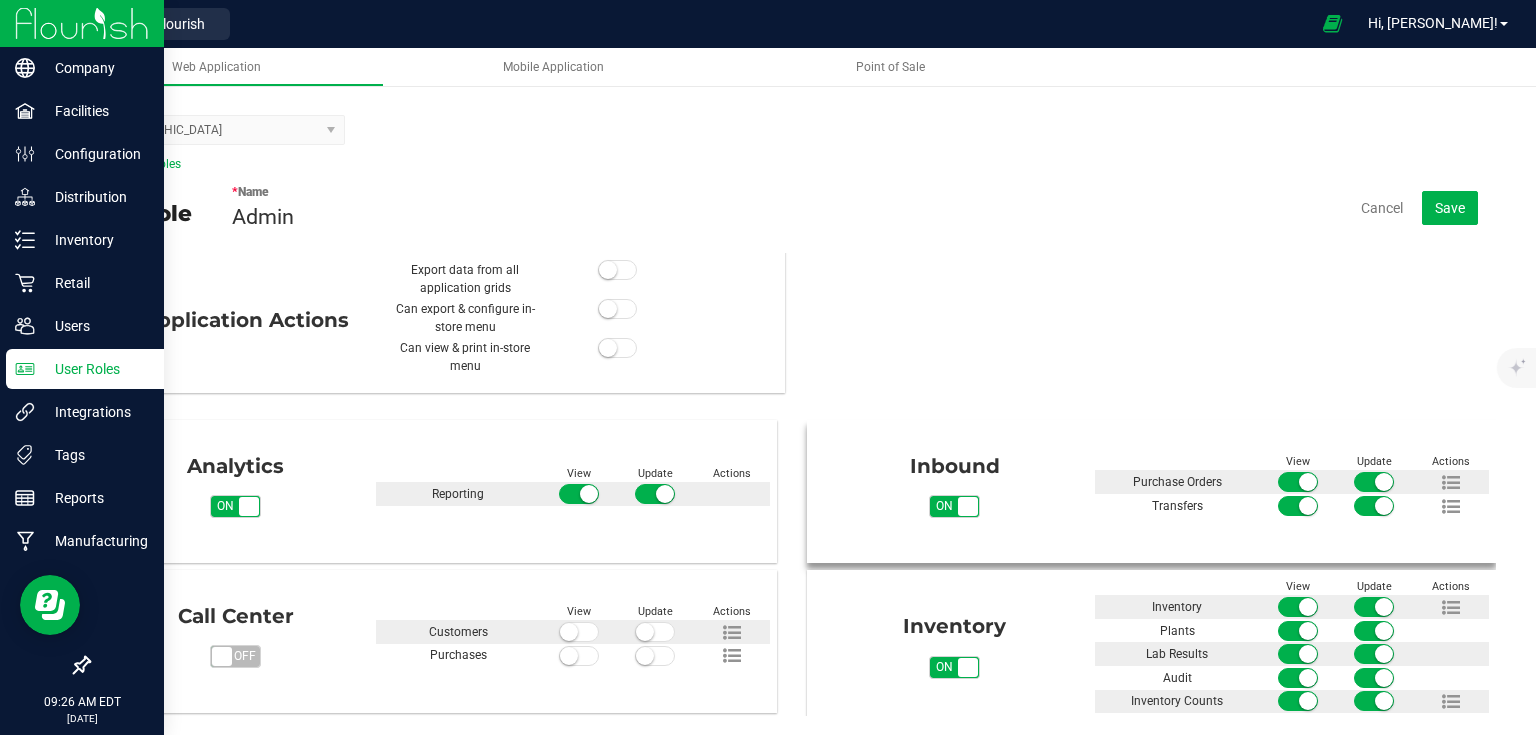 click at bounding box center [82, 23] 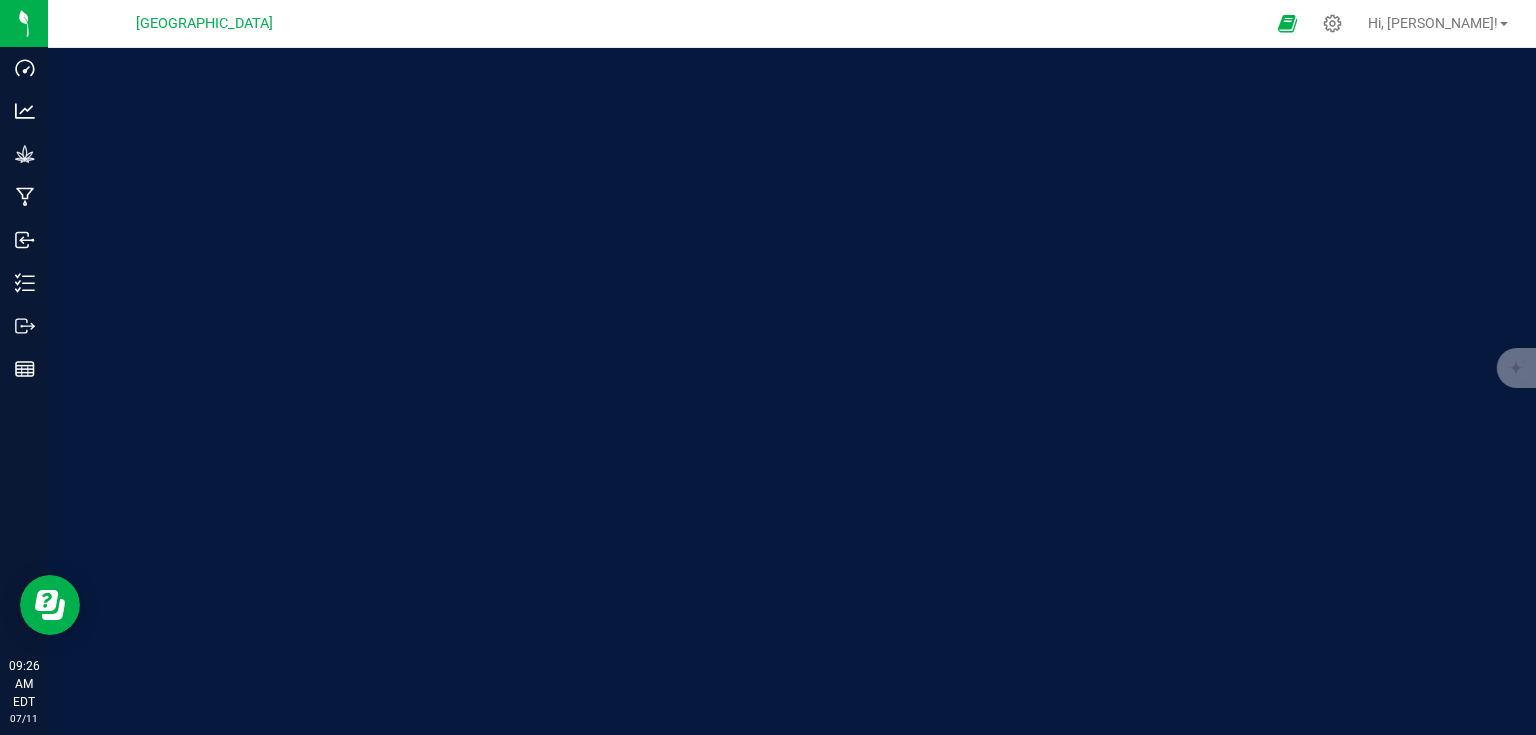 scroll, scrollTop: 0, scrollLeft: 0, axis: both 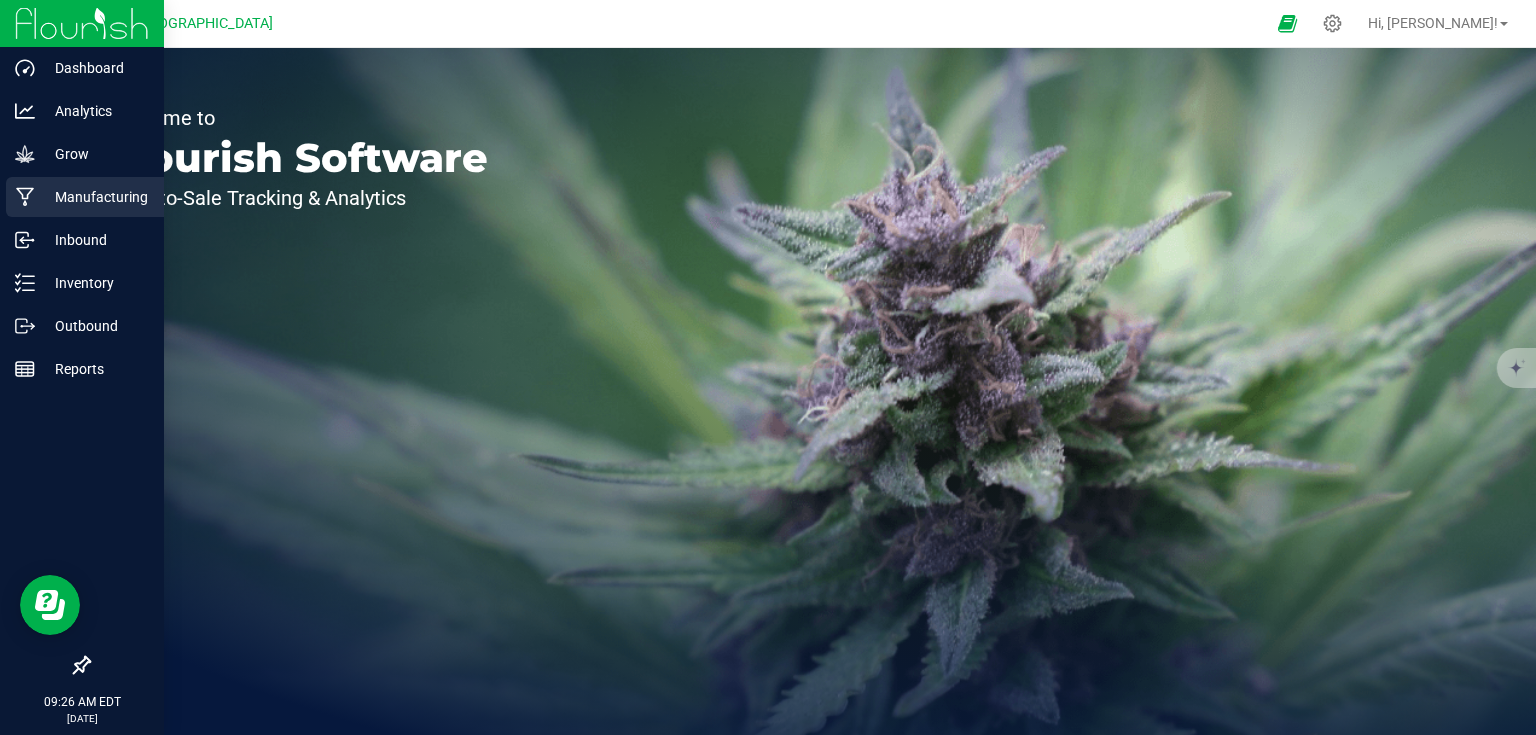 click on "Manufacturing" at bounding box center (95, 197) 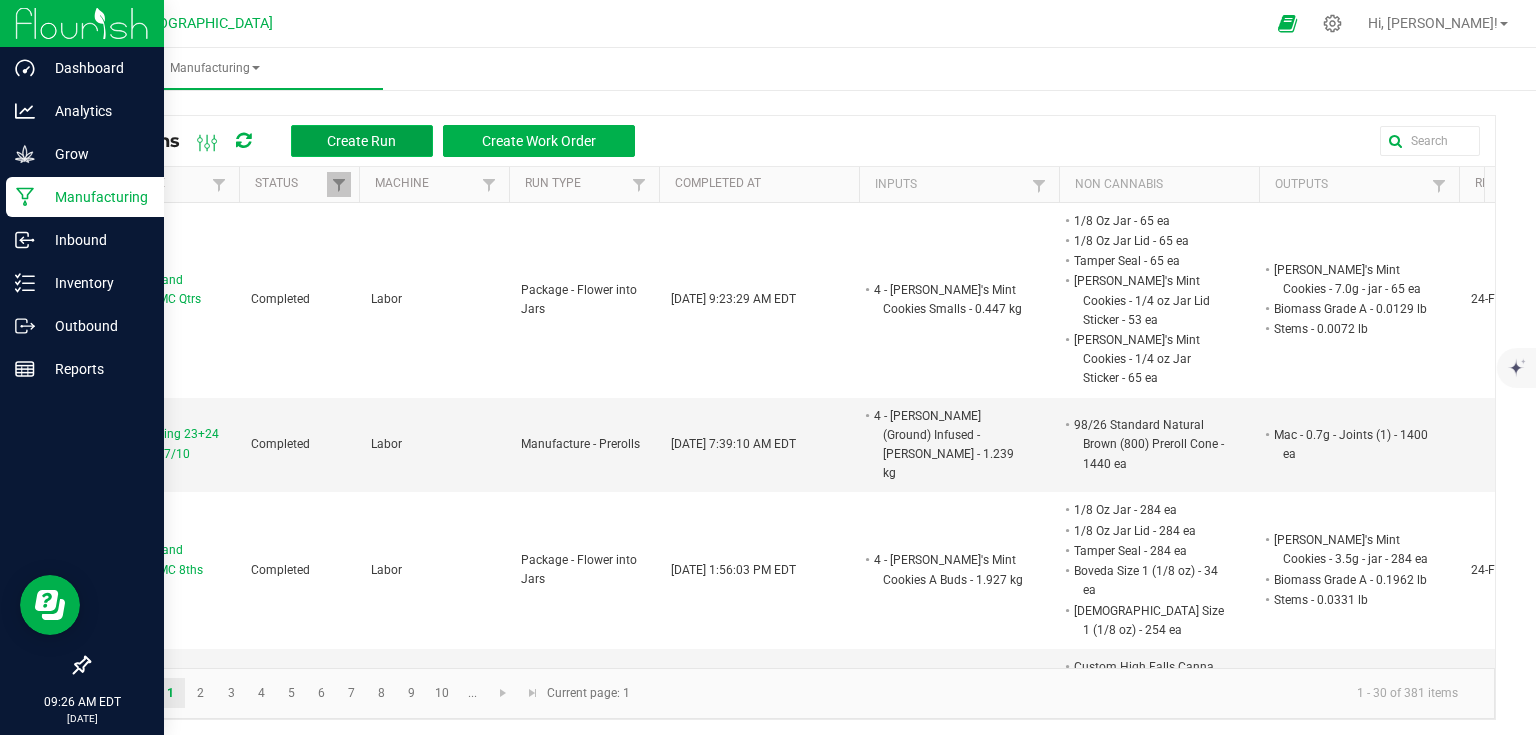 click on "Create Run" at bounding box center [362, 141] 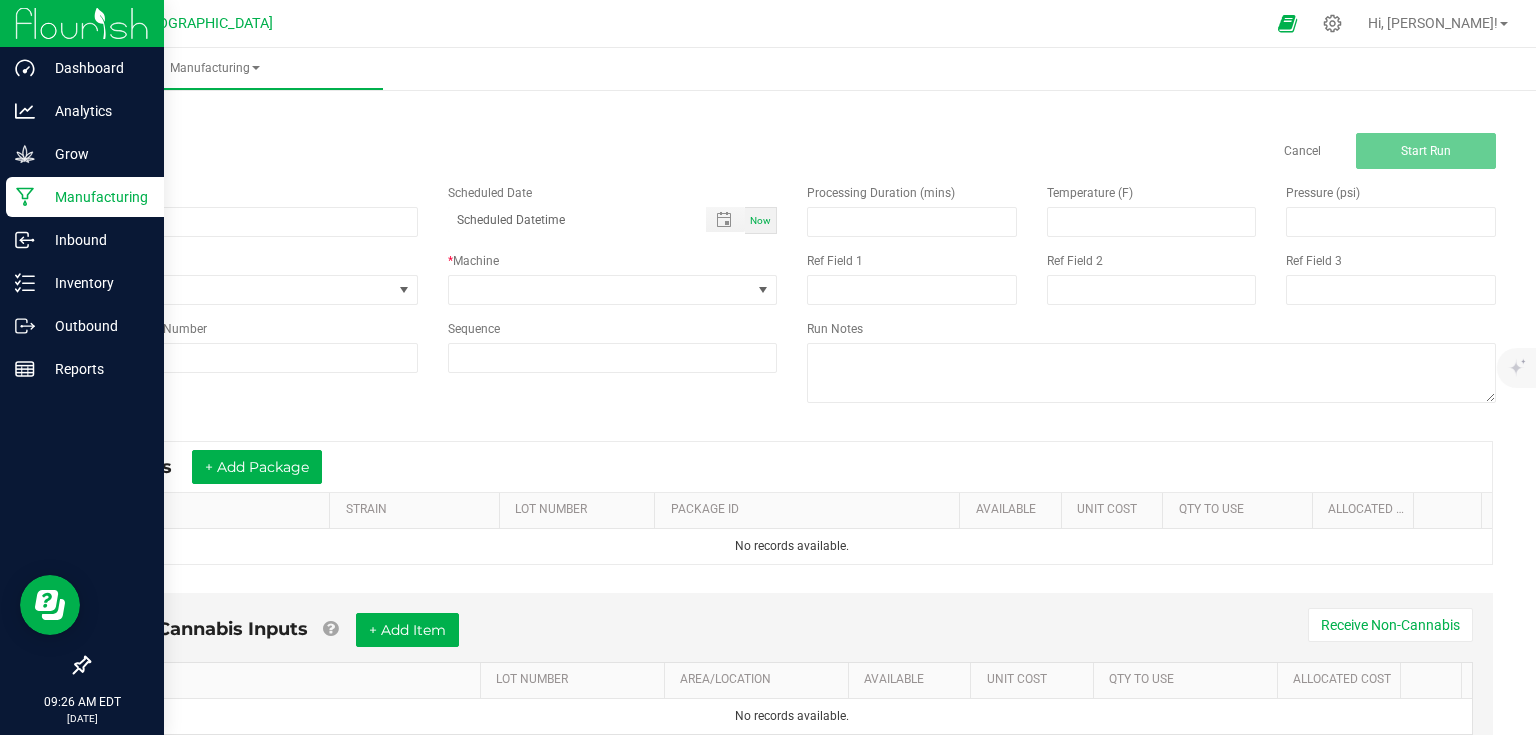 click on "Name" at bounding box center [253, 210] 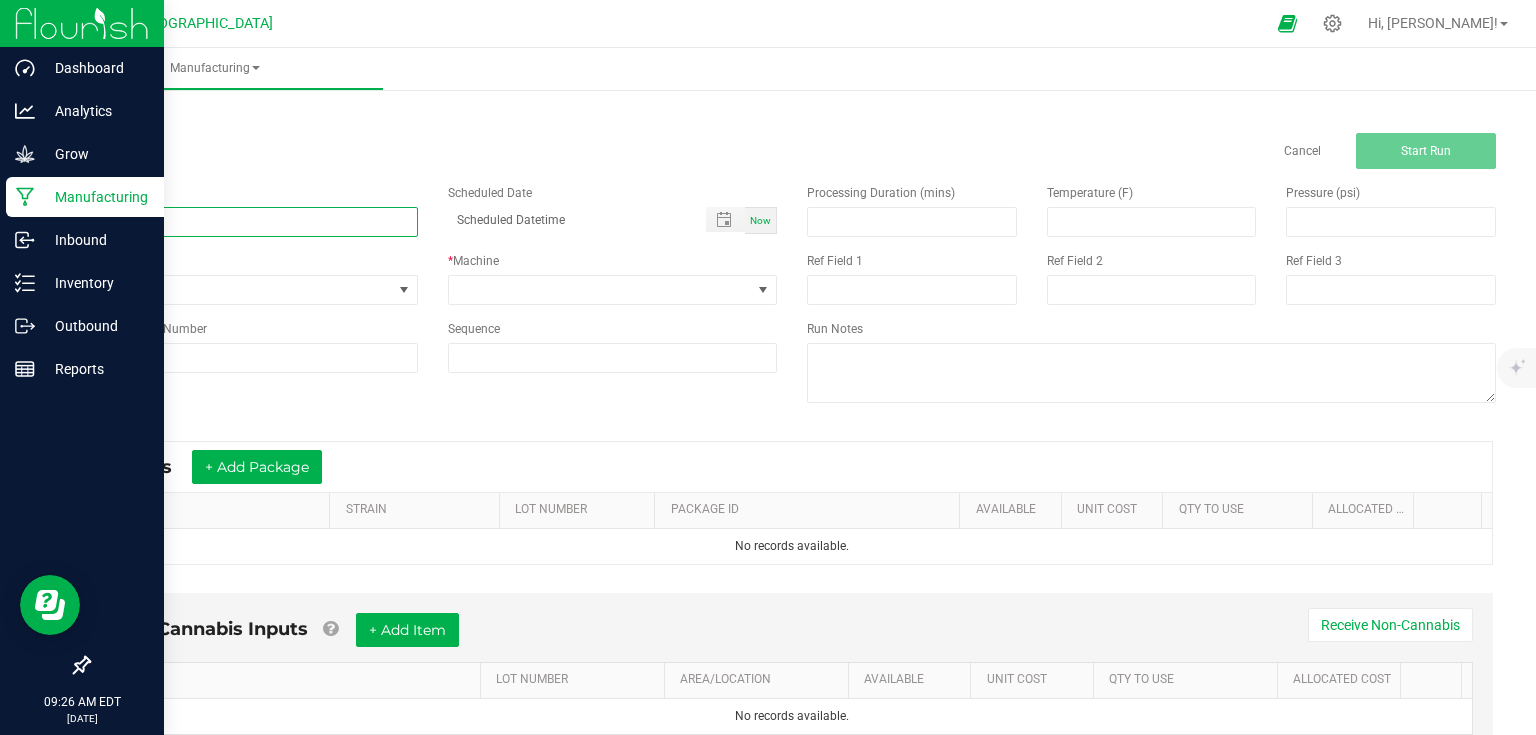 click at bounding box center [253, 222] 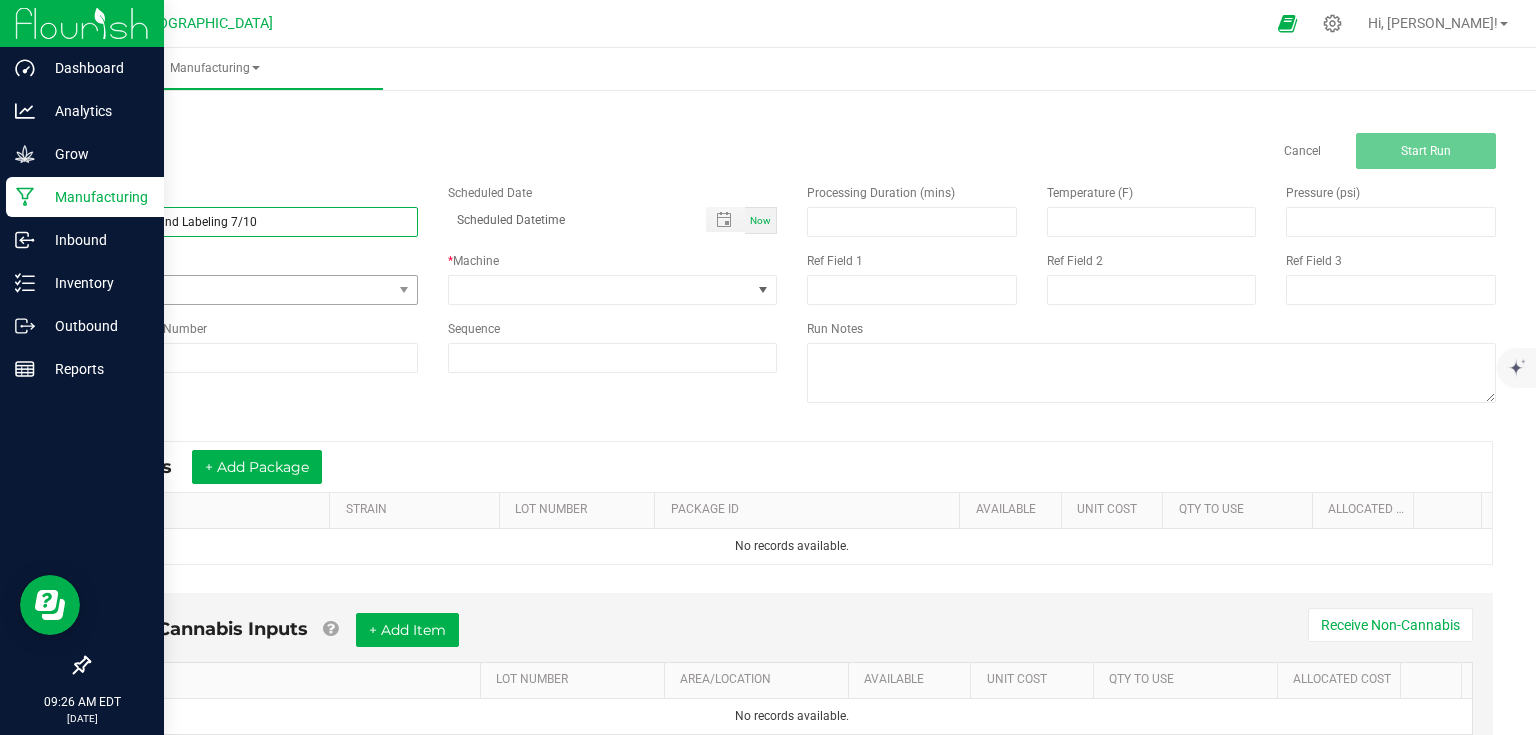 type on "Packaging and Labeling 7/10" 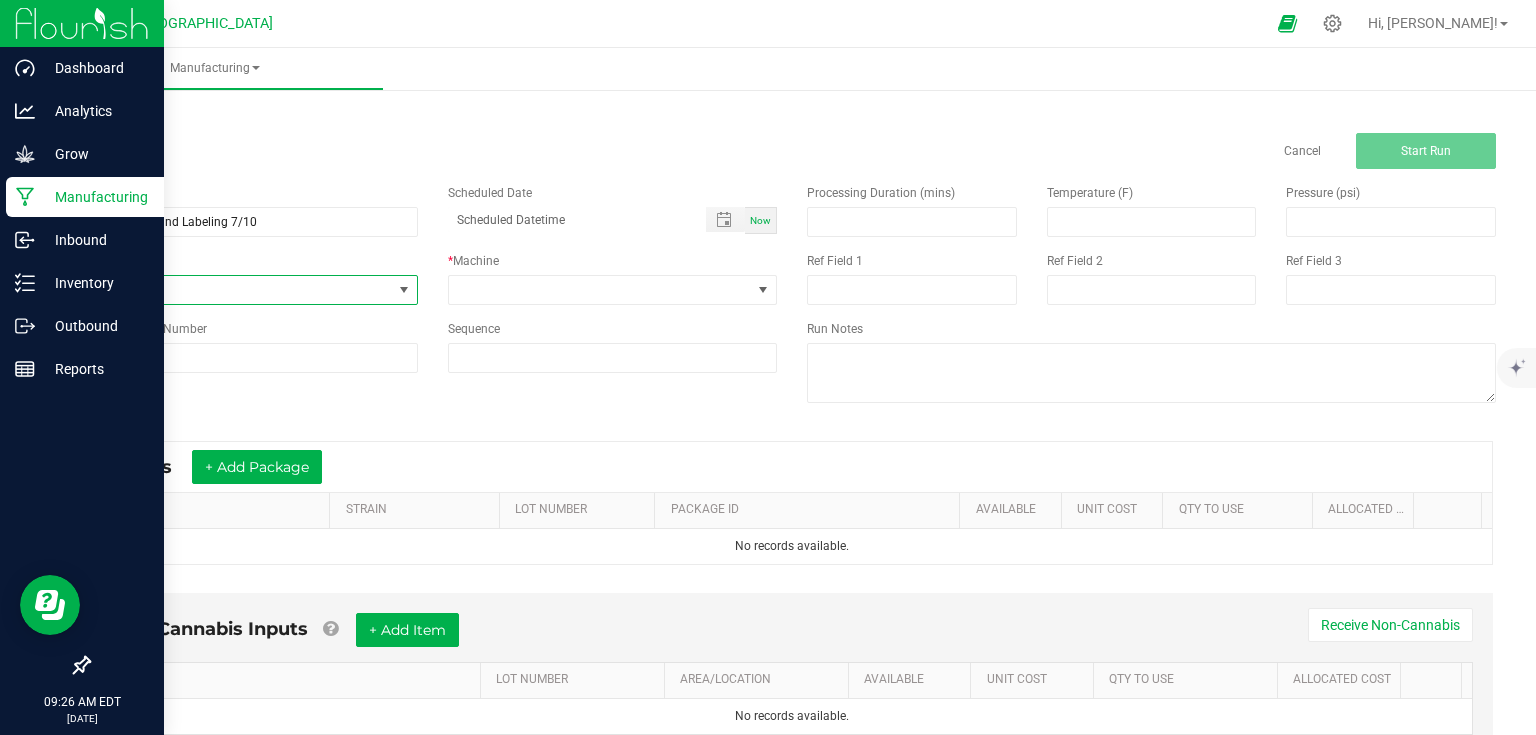 click on "None" at bounding box center [240, 290] 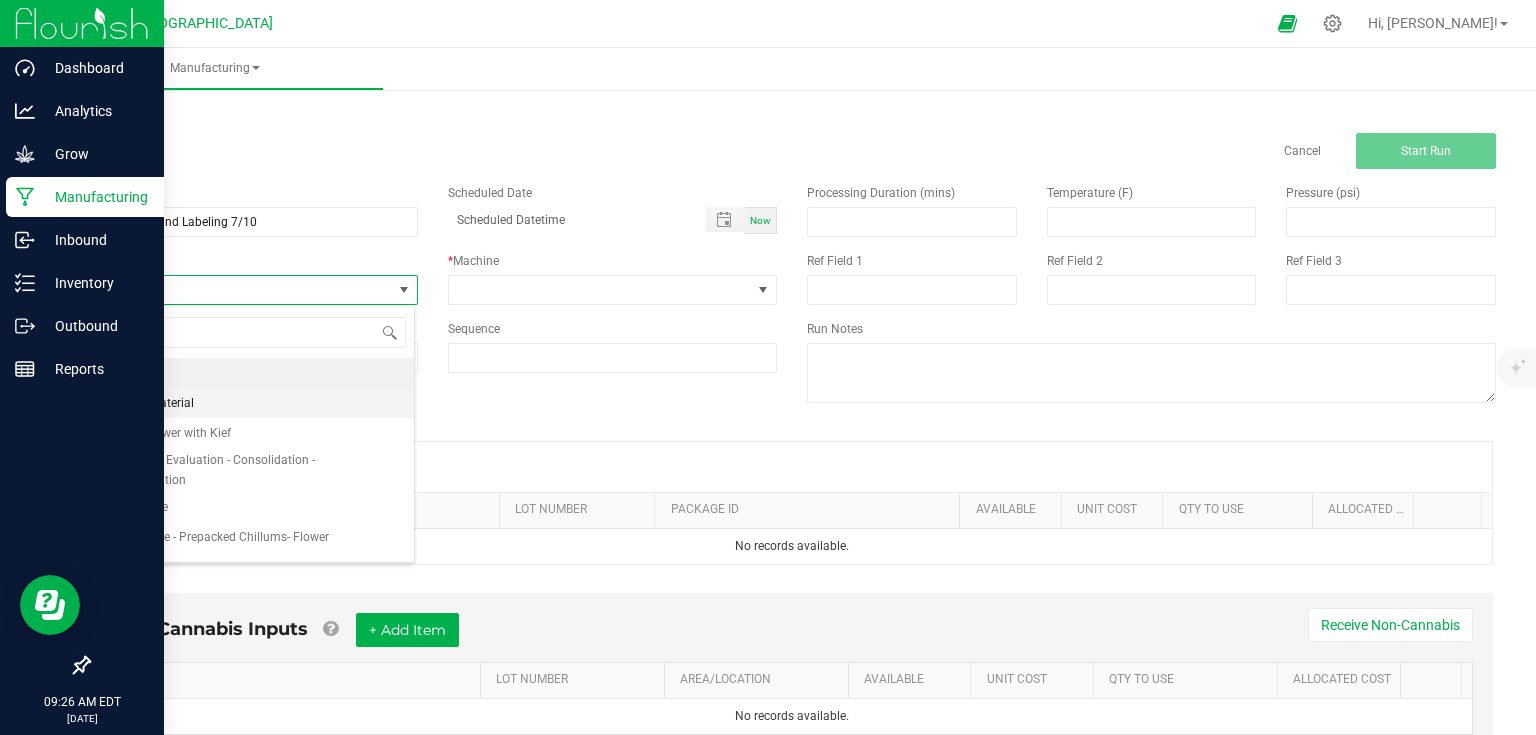 scroll, scrollTop: 99970, scrollLeft: 99673, axis: both 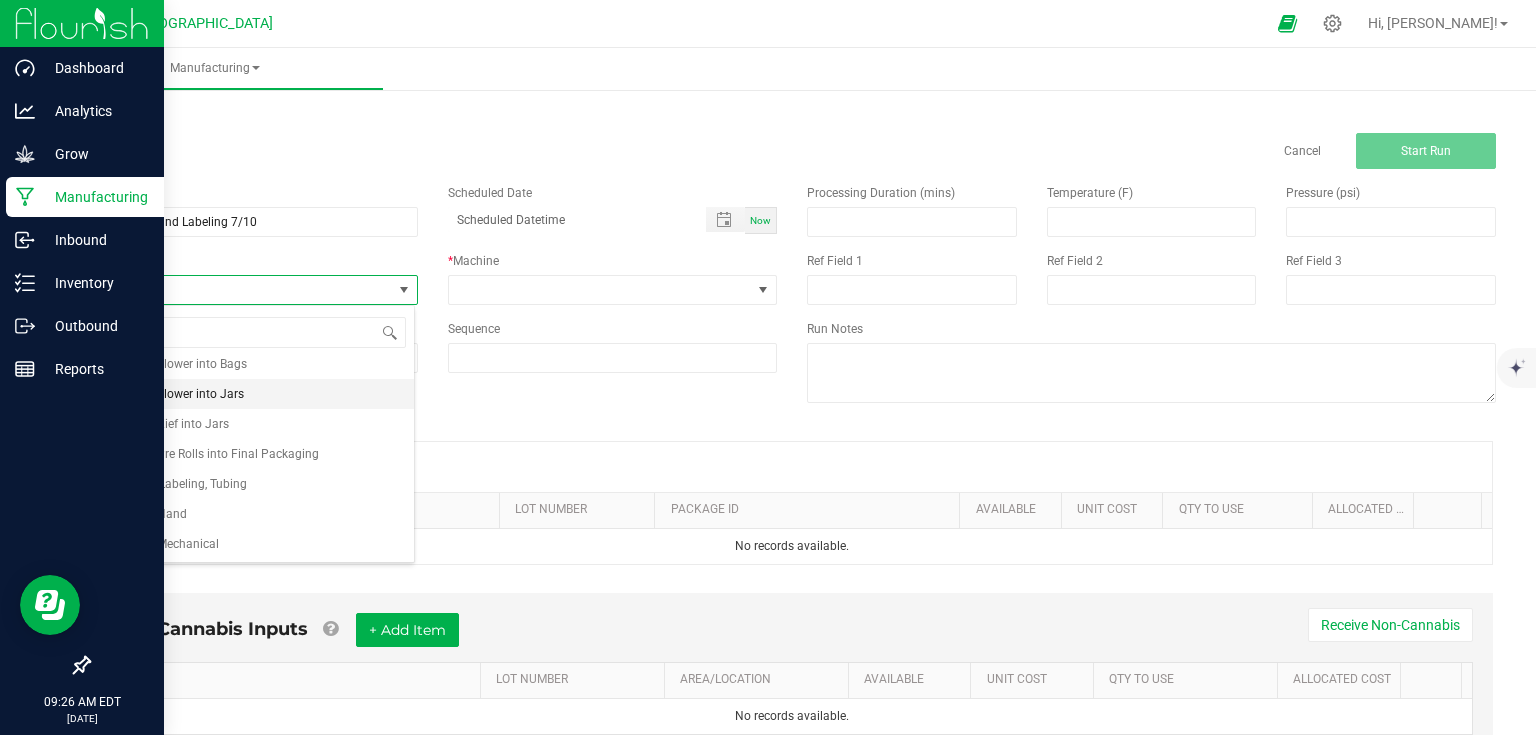 click on "Package - Flower into Jars" at bounding box center [172, 394] 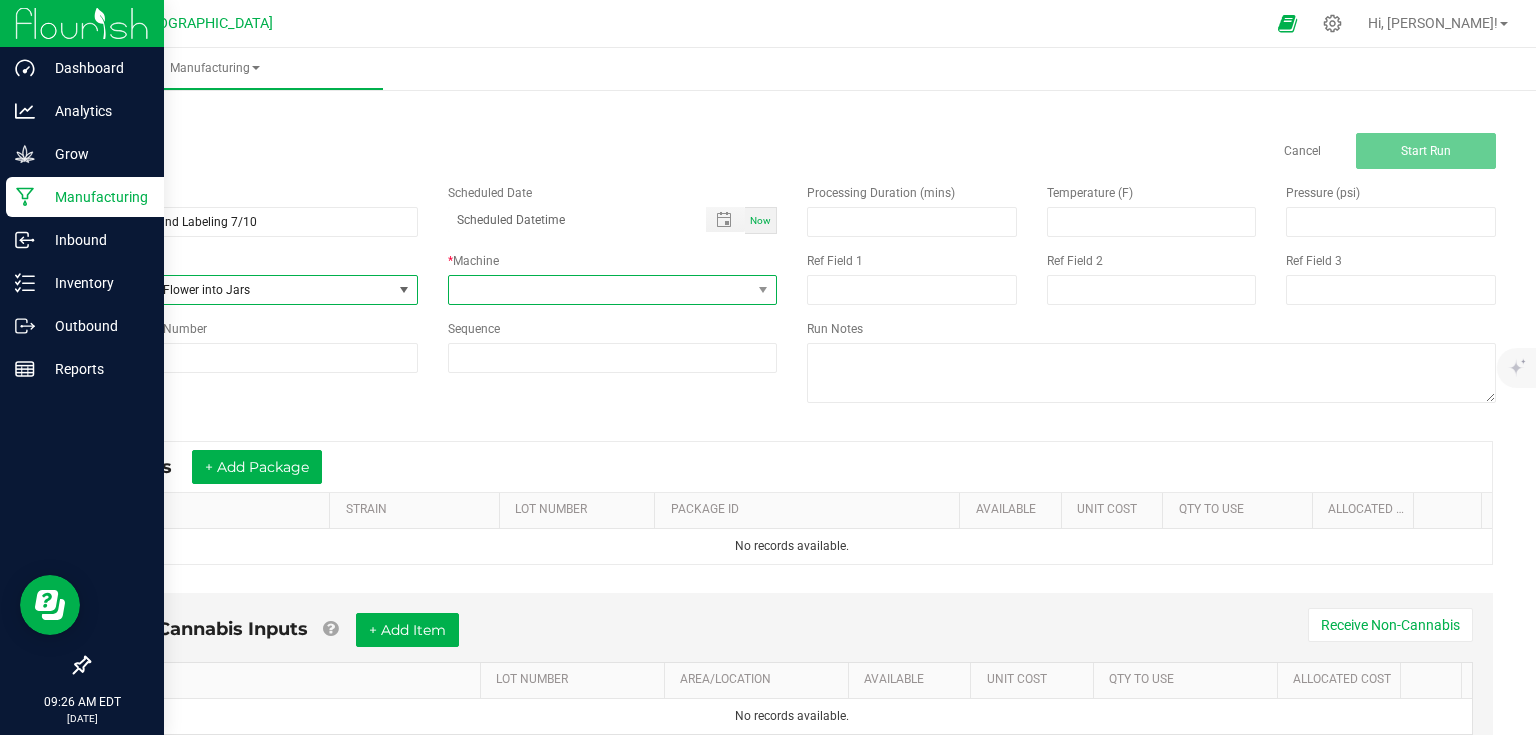 click at bounding box center [600, 290] 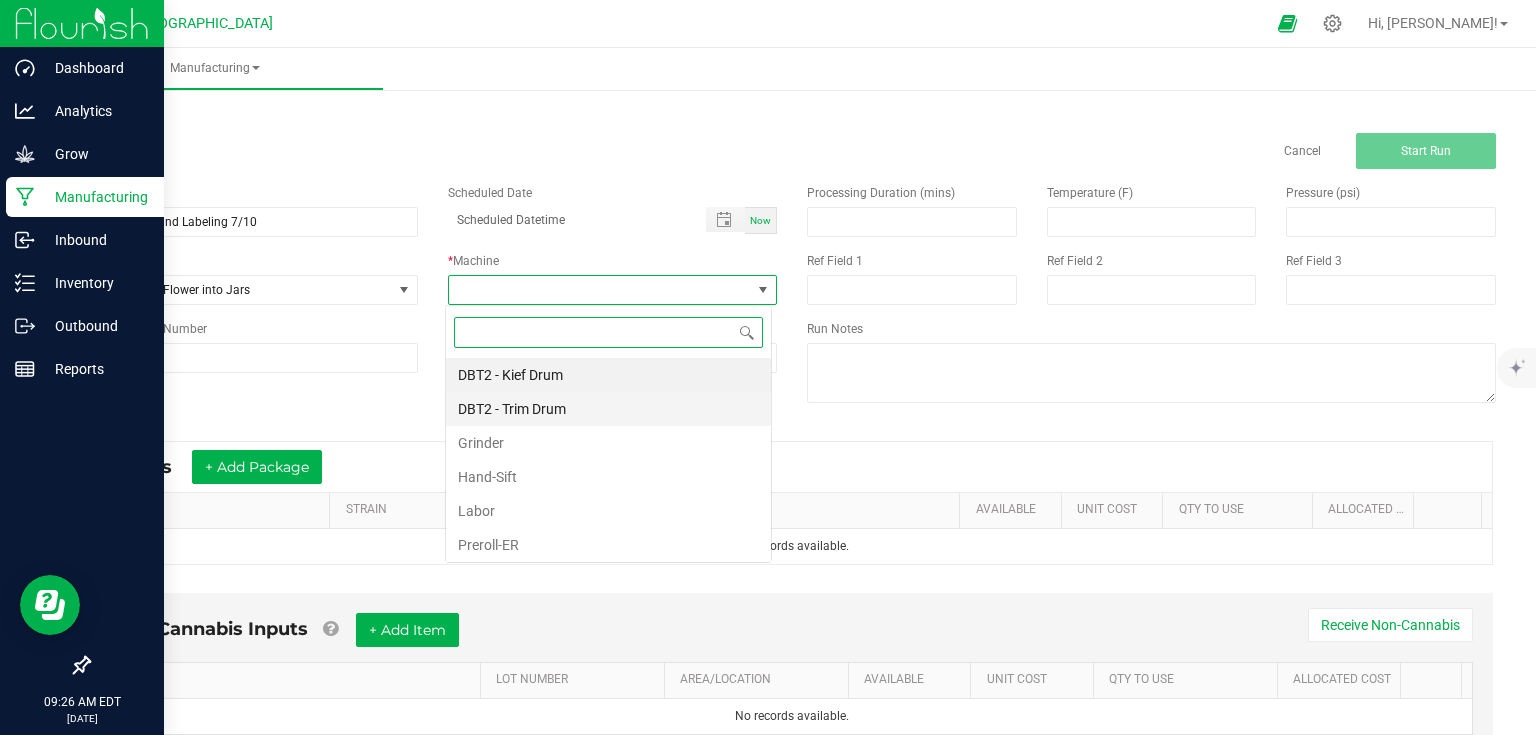 scroll, scrollTop: 99970, scrollLeft: 99673, axis: both 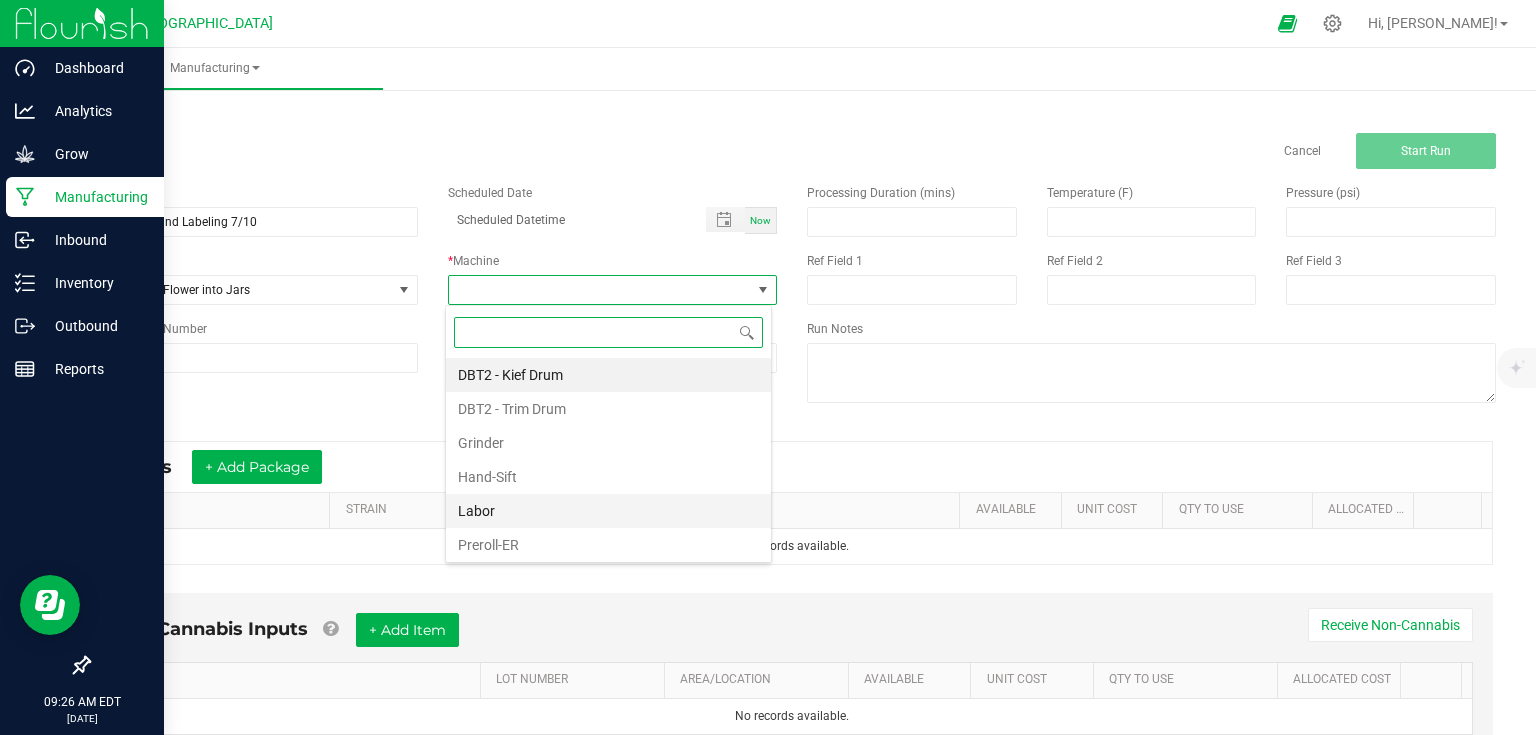 click on "Labor" at bounding box center [608, 511] 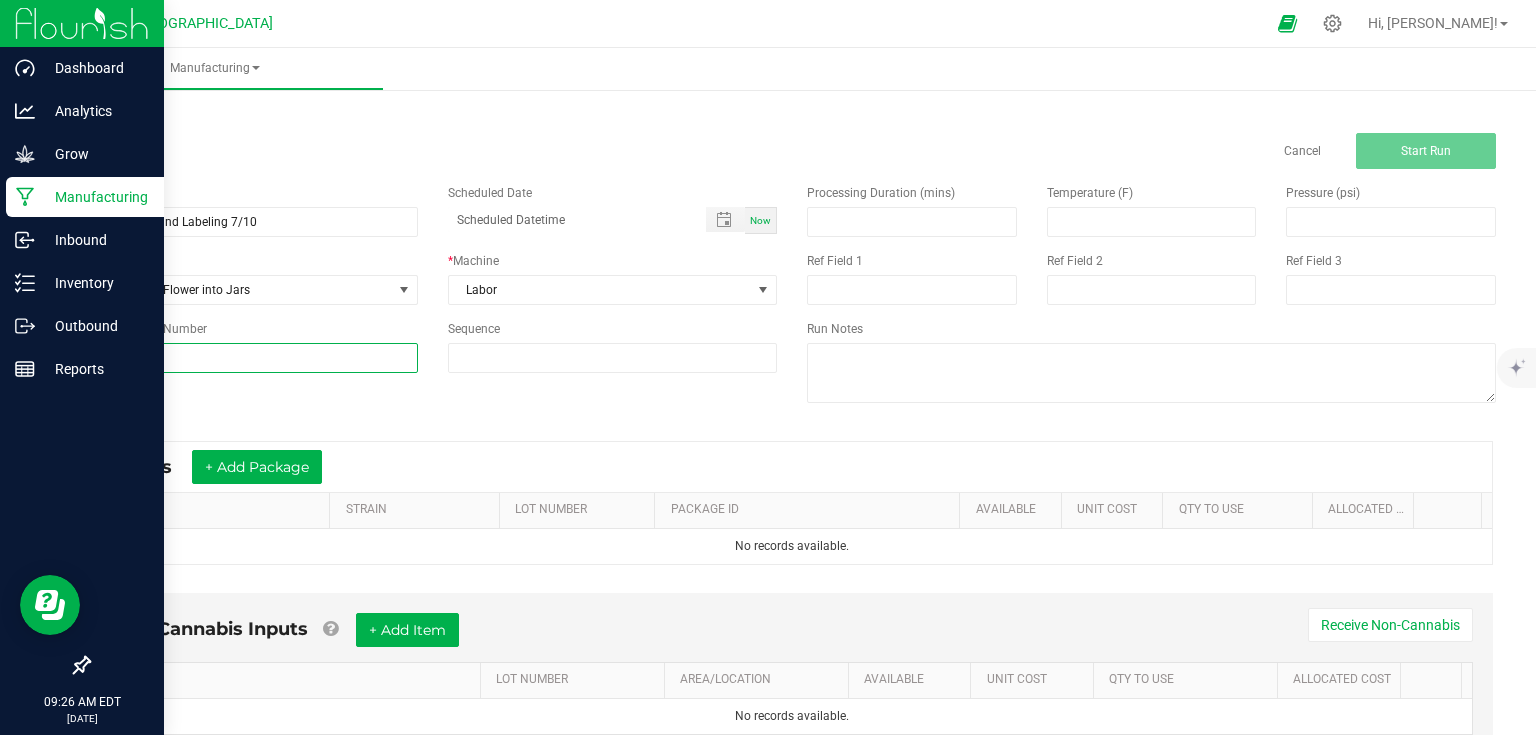 click at bounding box center [253, 358] 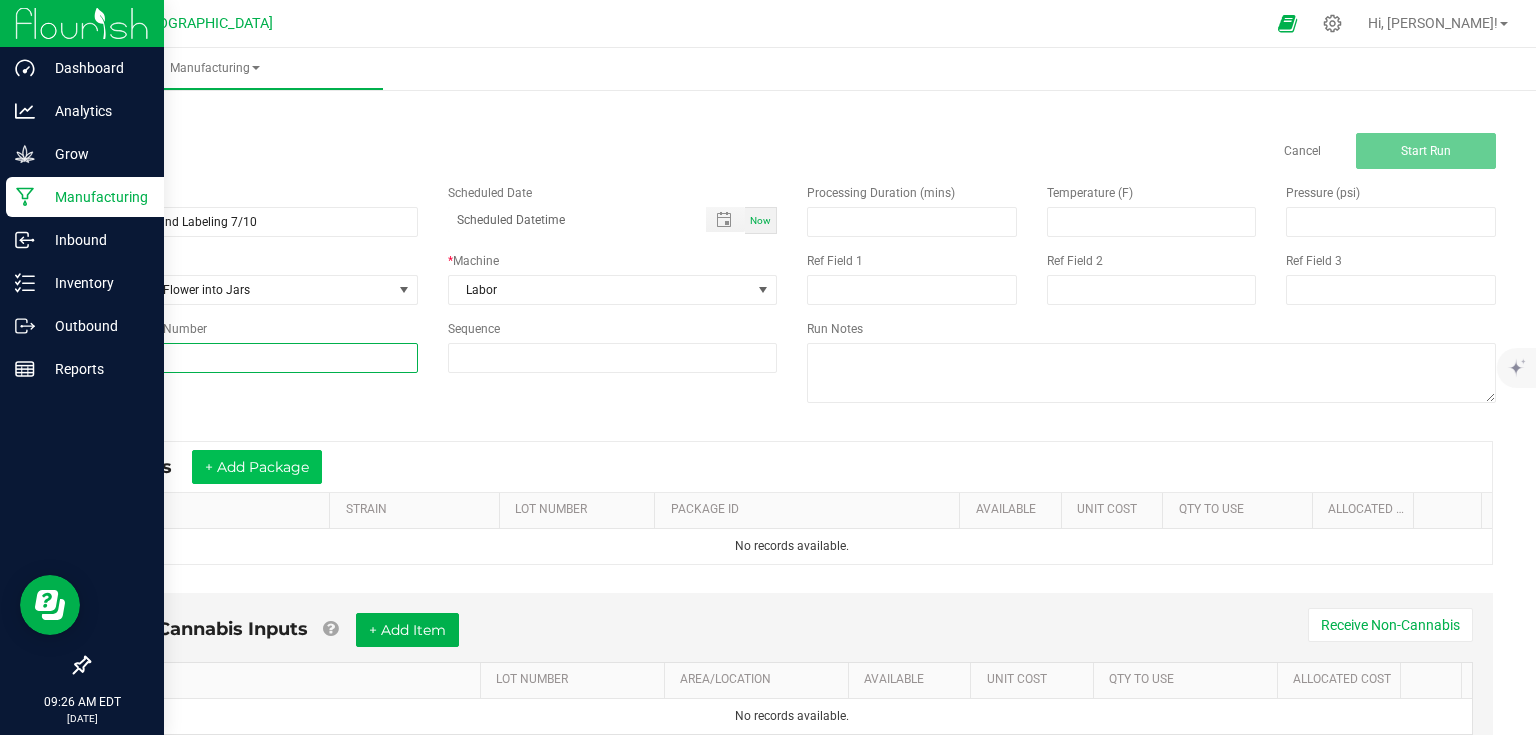 type on "24-F0001-3" 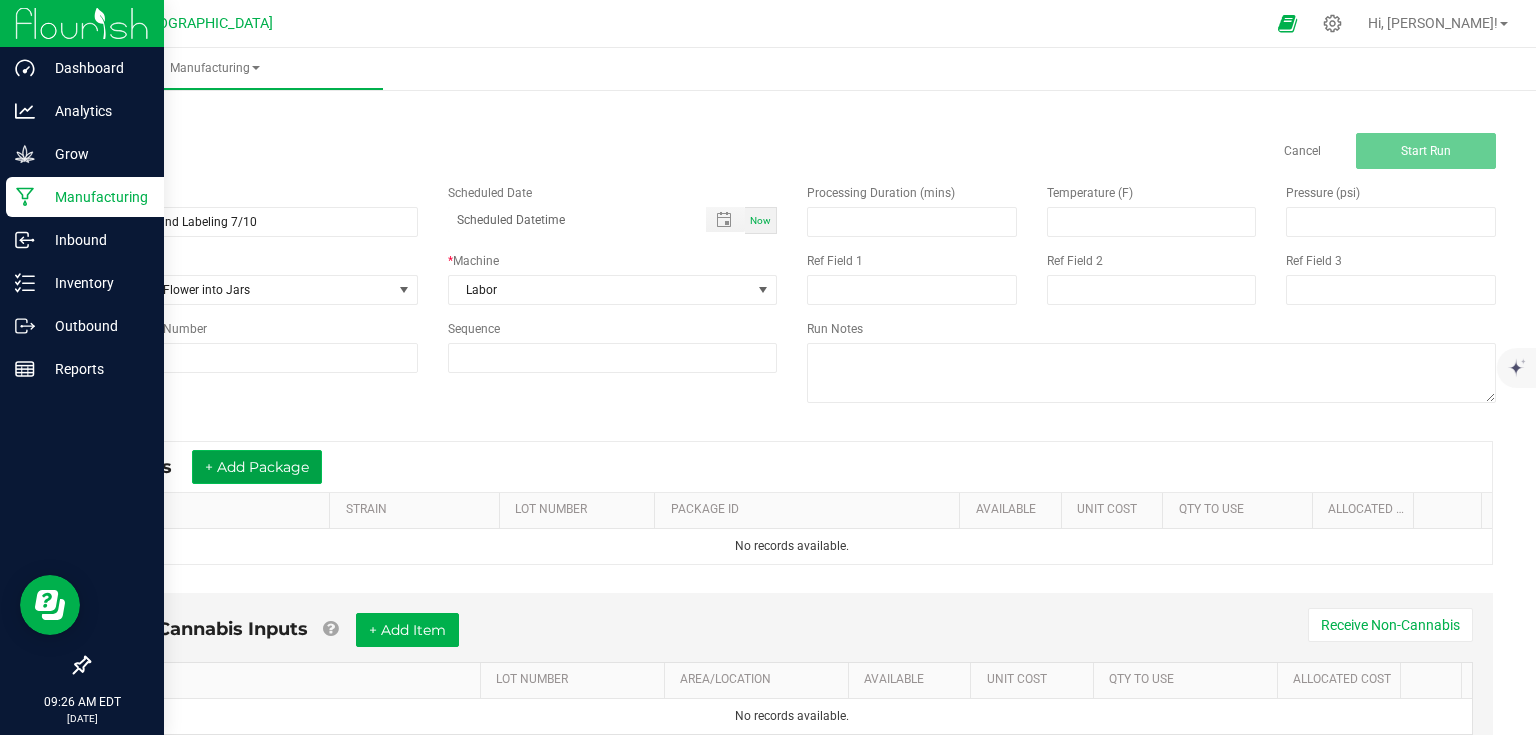 click on "+ Add Package" at bounding box center (257, 467) 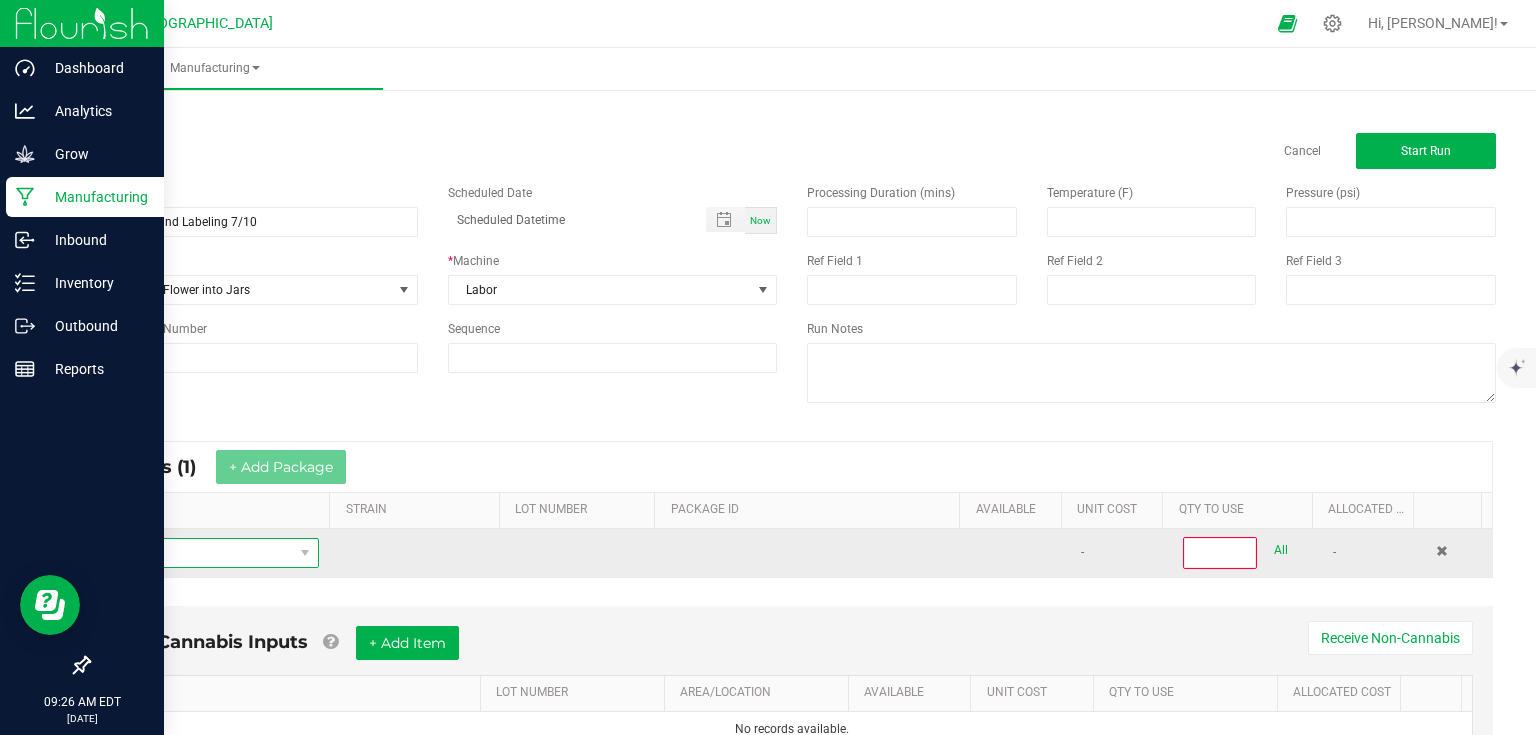 click at bounding box center [199, 553] 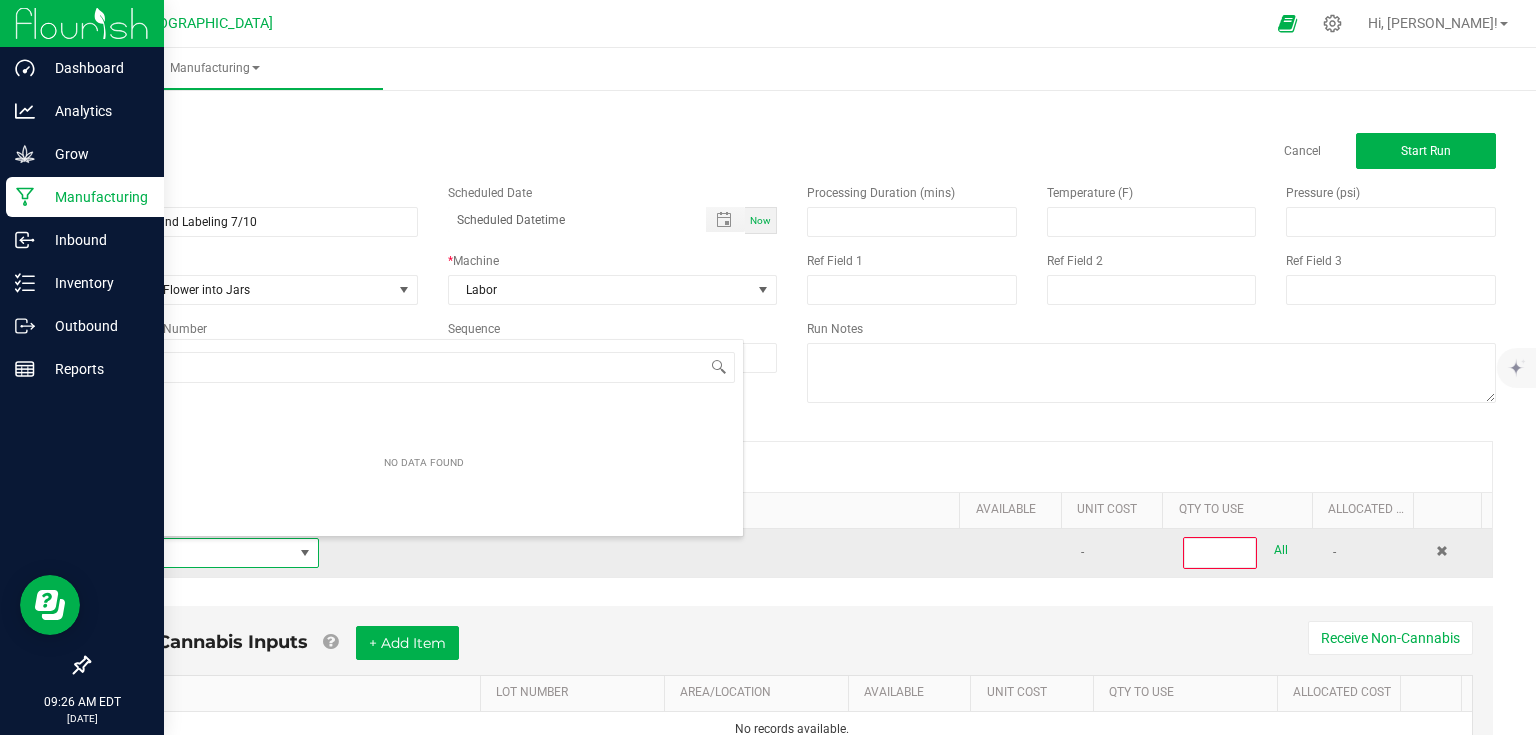scroll, scrollTop: 99970, scrollLeft: 99788, axis: both 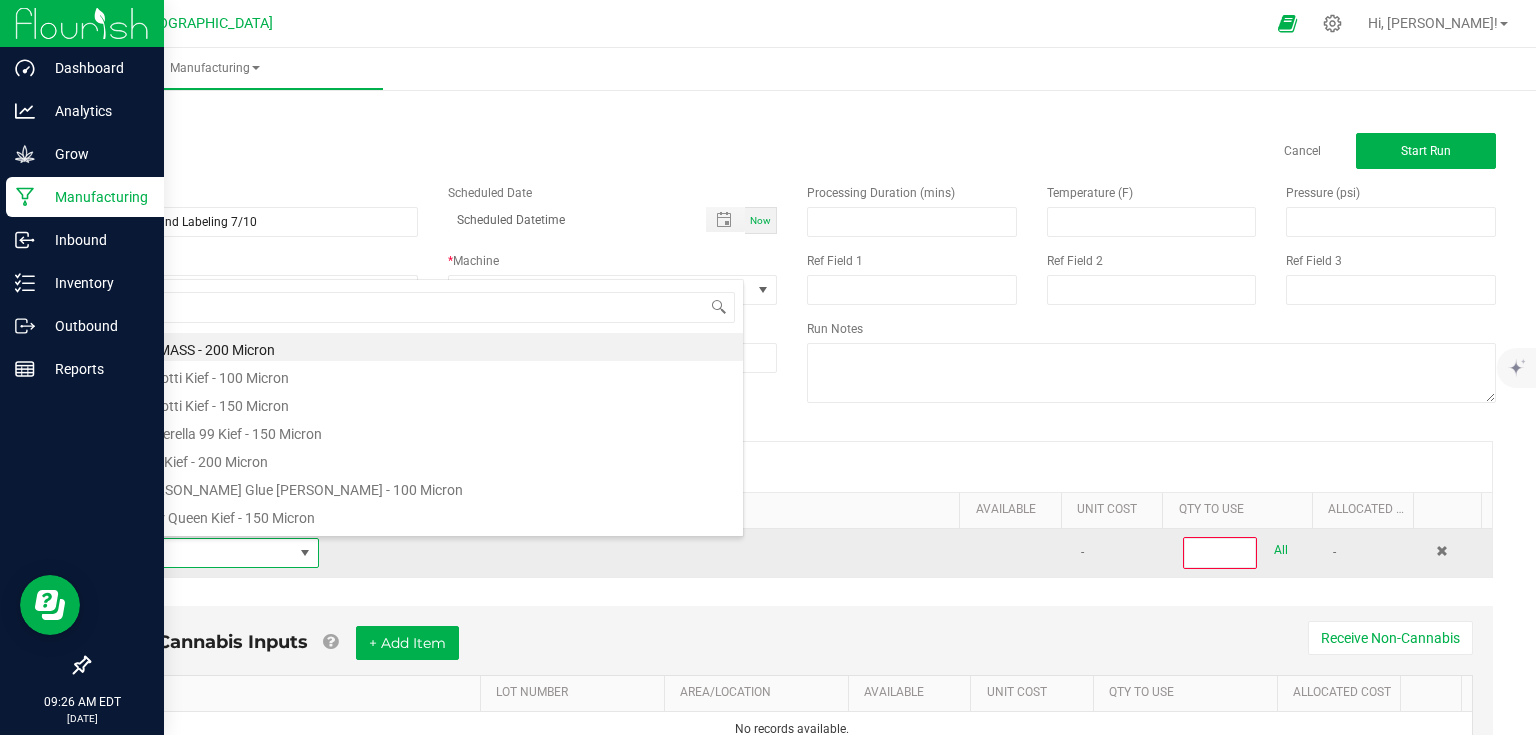 type on "4 - g13" 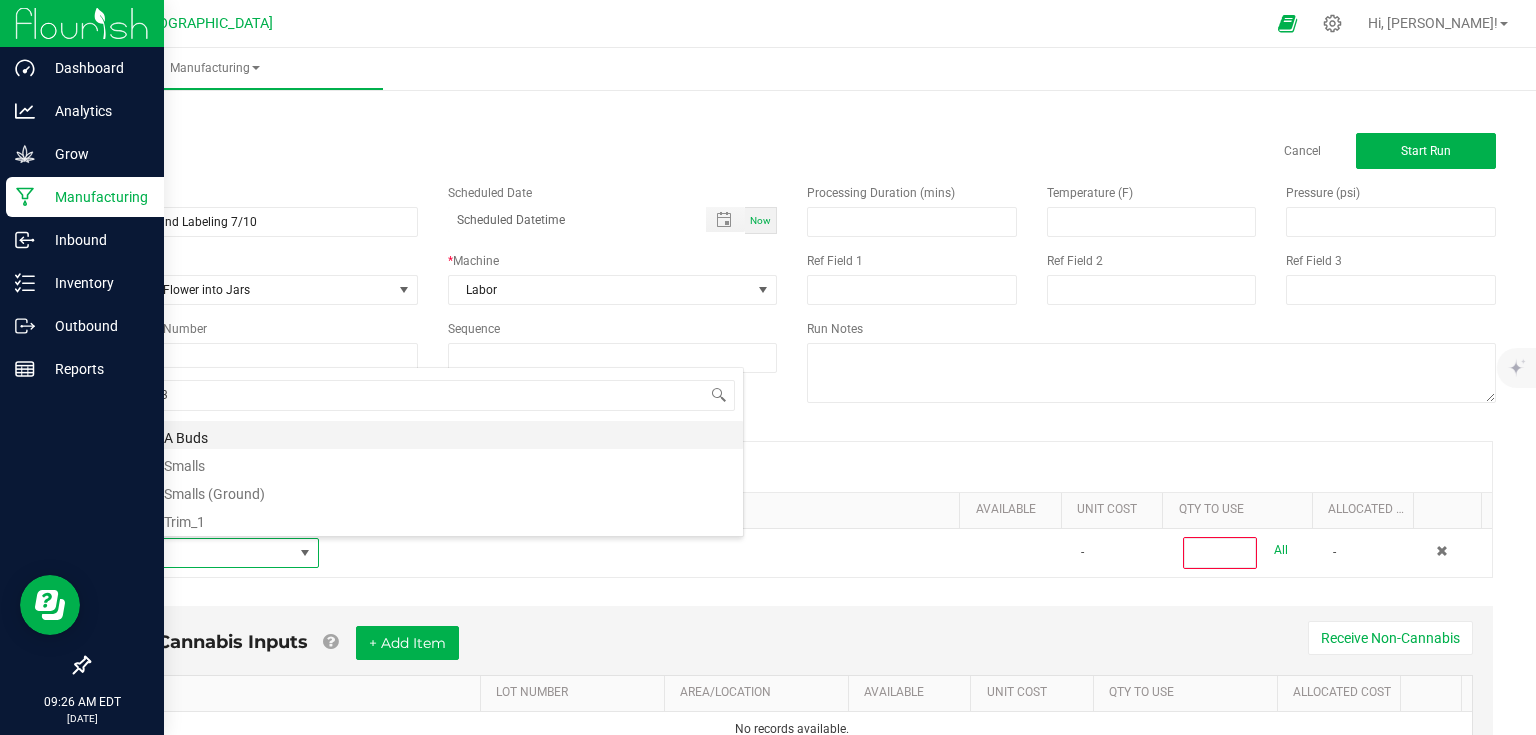 click on "4 - G13 A Buds" at bounding box center (424, 435) 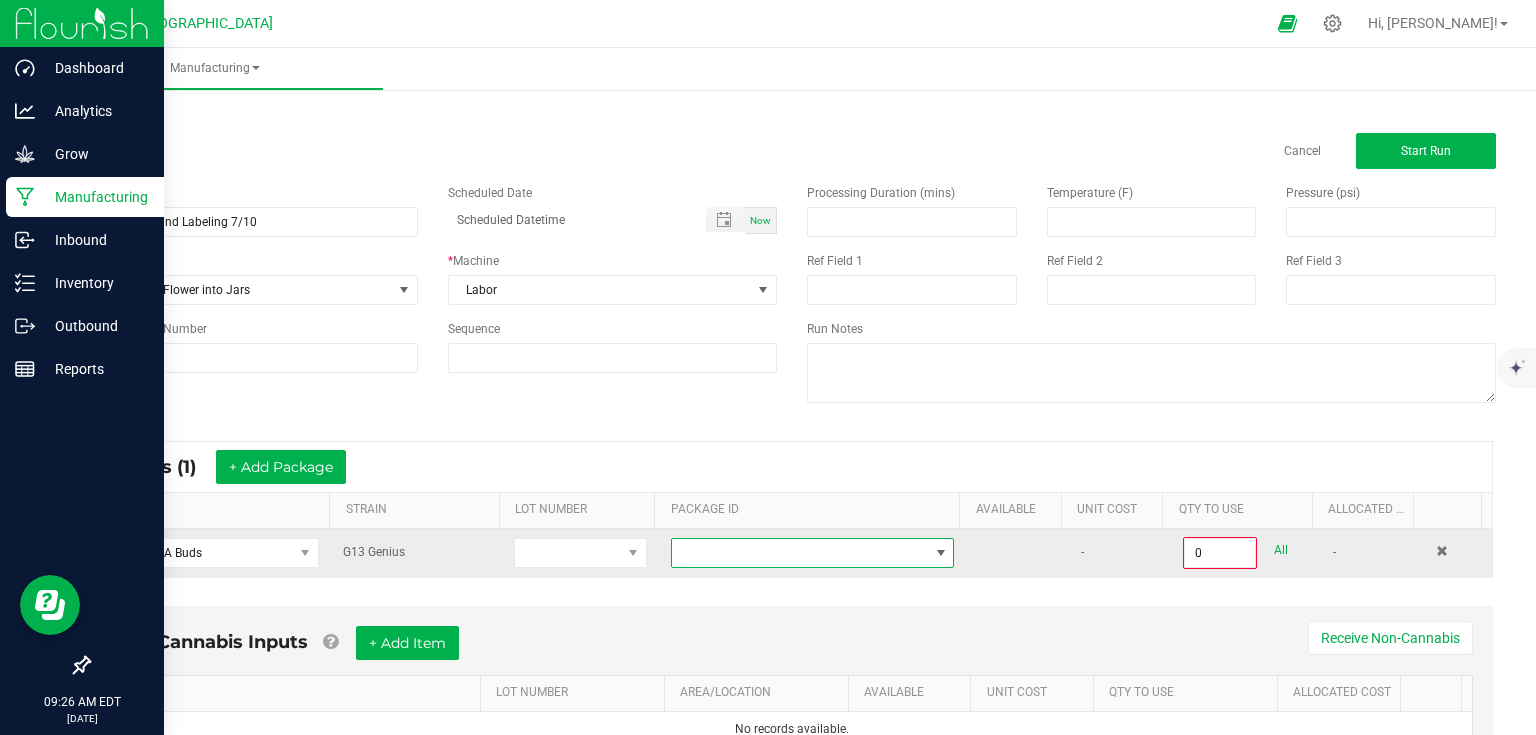 click at bounding box center (800, 553) 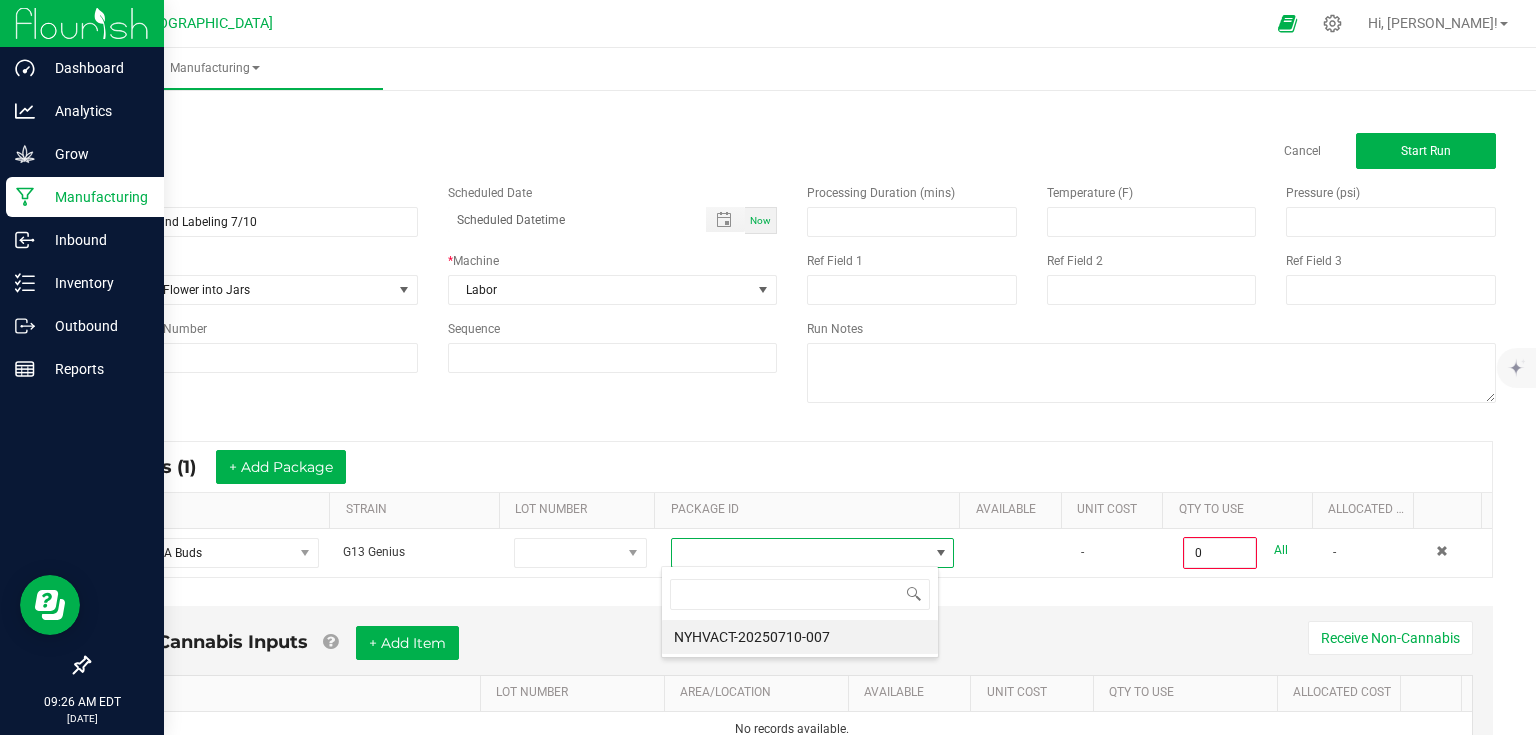 scroll, scrollTop: 99970, scrollLeft: 99721, axis: both 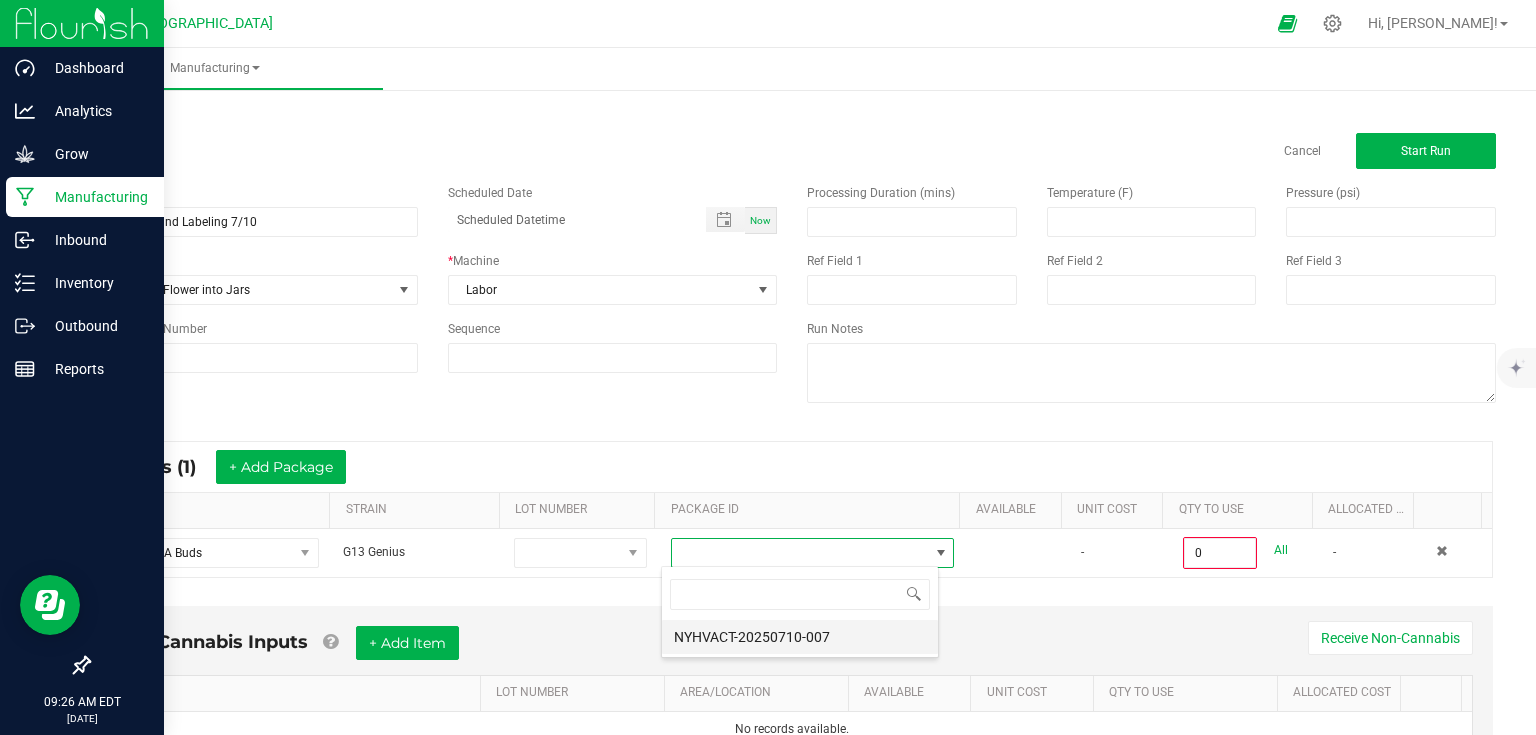 click on "NYHVACT-20250710-007" at bounding box center (800, 637) 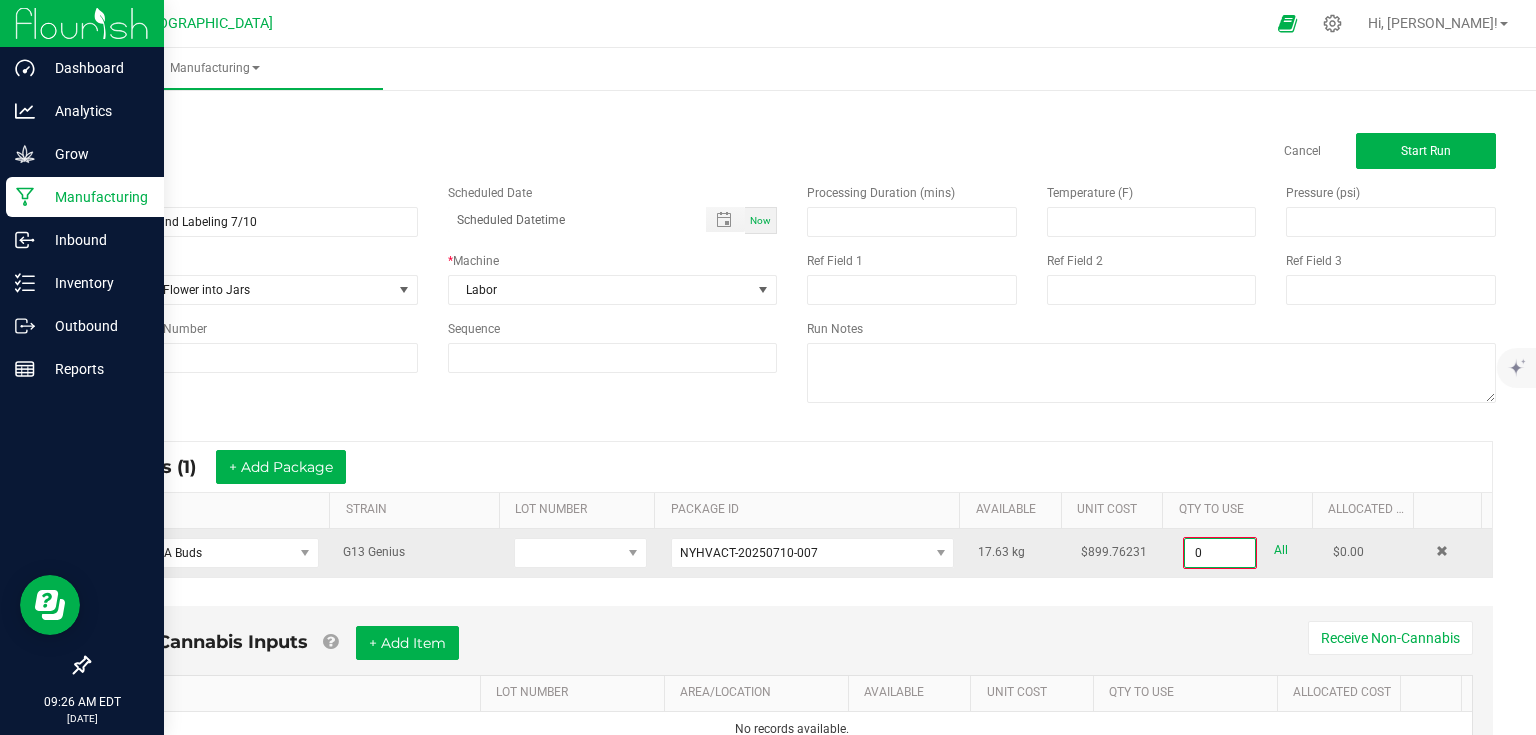 click on "0" at bounding box center (1220, 553) 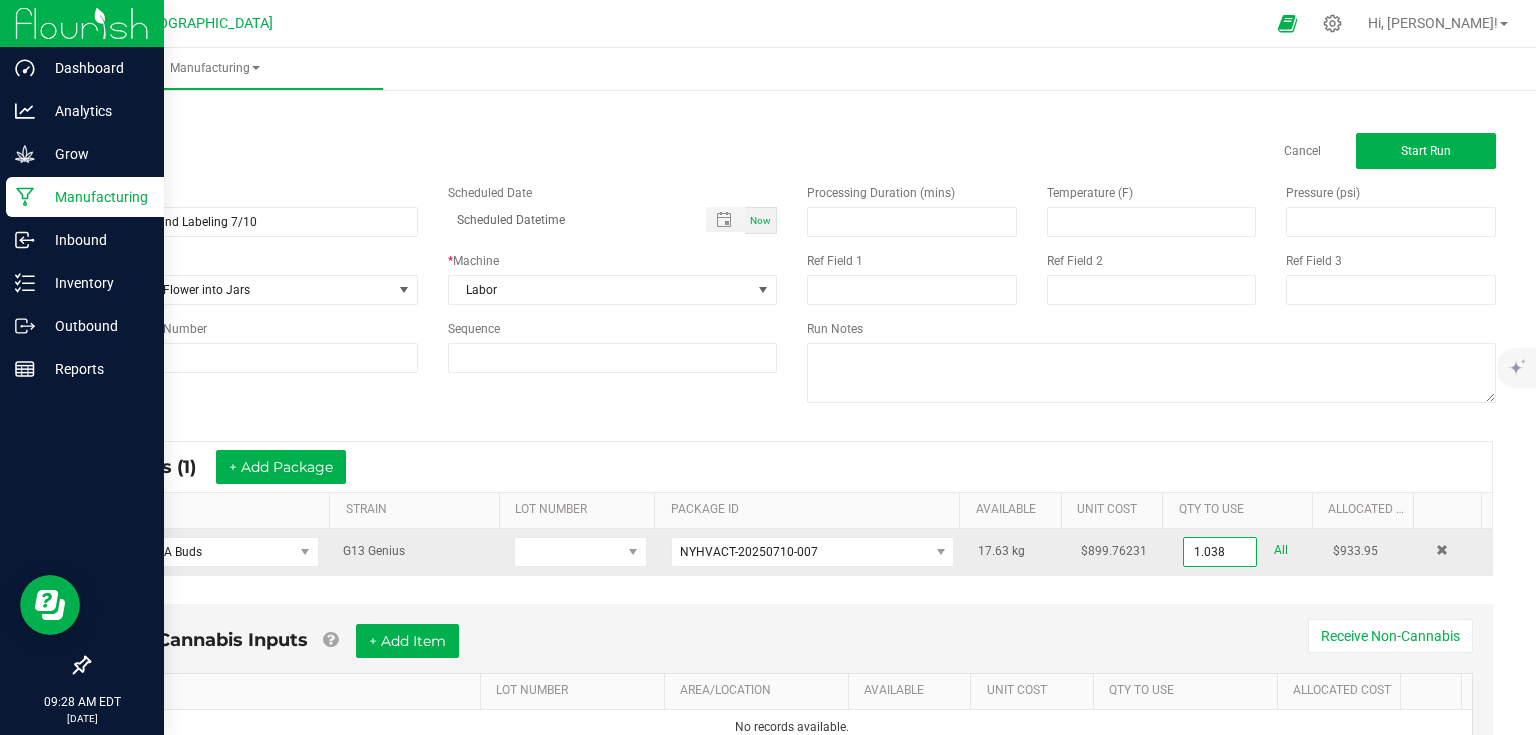 click on "1.038" at bounding box center [1220, 552] 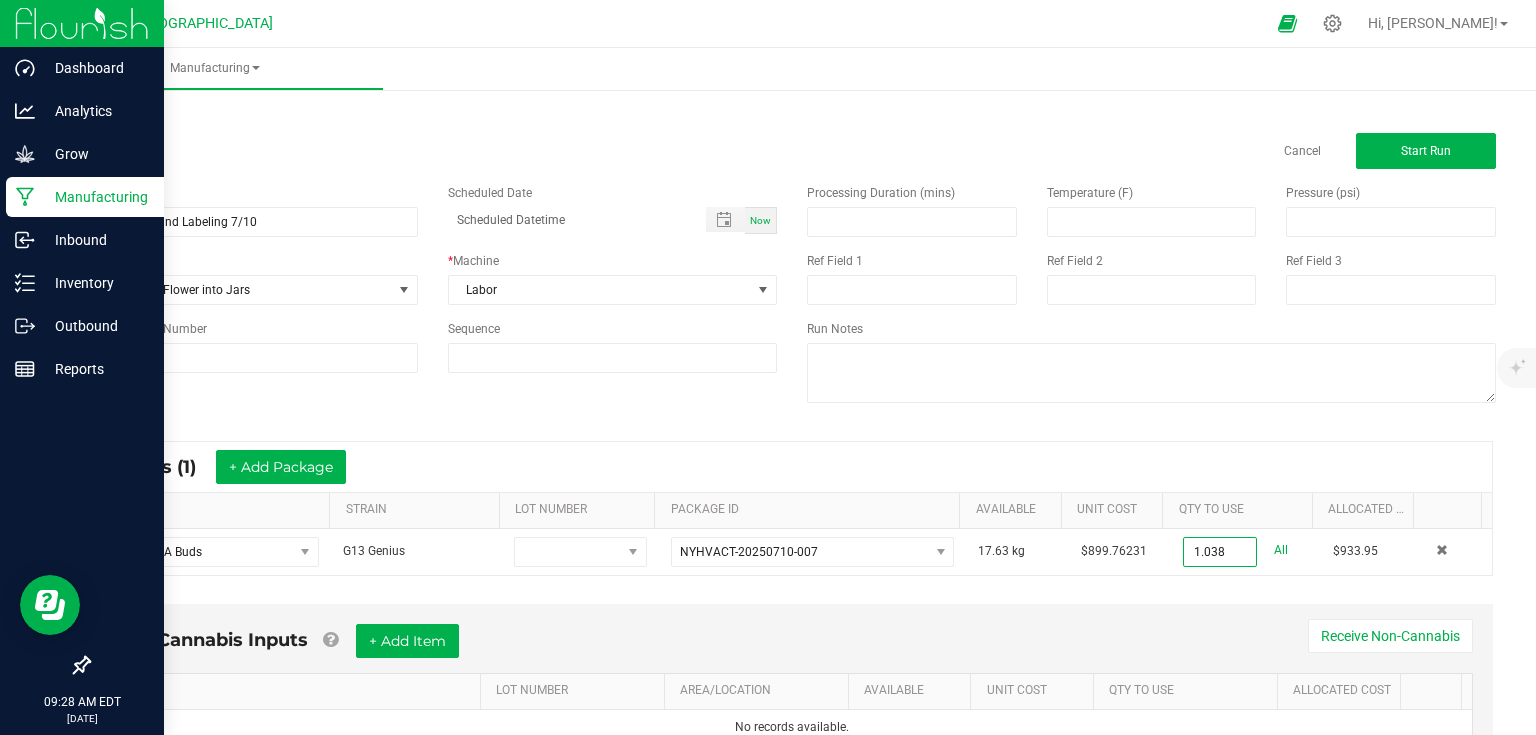 type on "1.0380 kg" 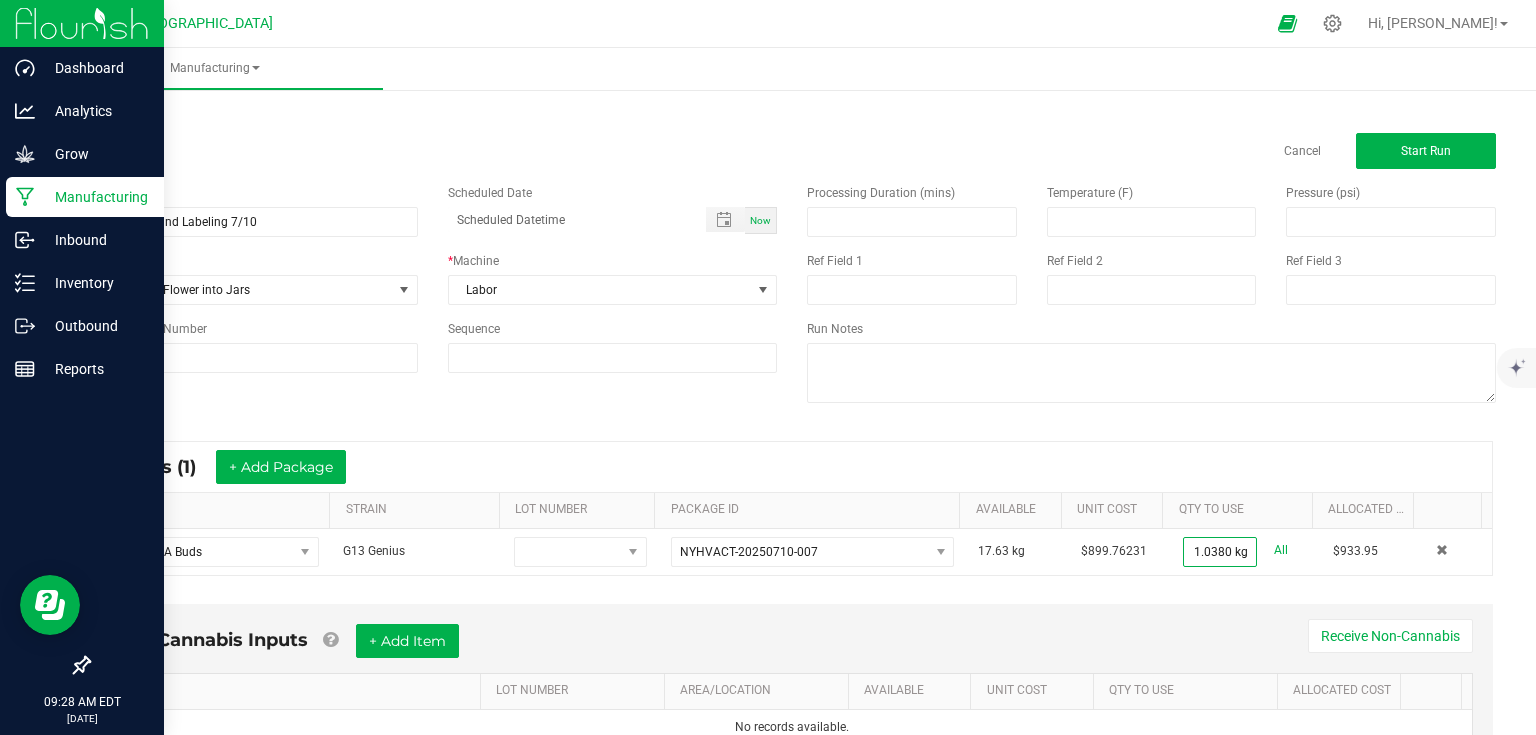 click on "Non-Cannabis Inputs   + Add Item   Receive Non-Cannabis  ITEM LOT NUMBER AREA/LOCATION AVAILABLE Unit Cost QTY TO USE Allocated Cost  No records available." at bounding box center (792, 699) 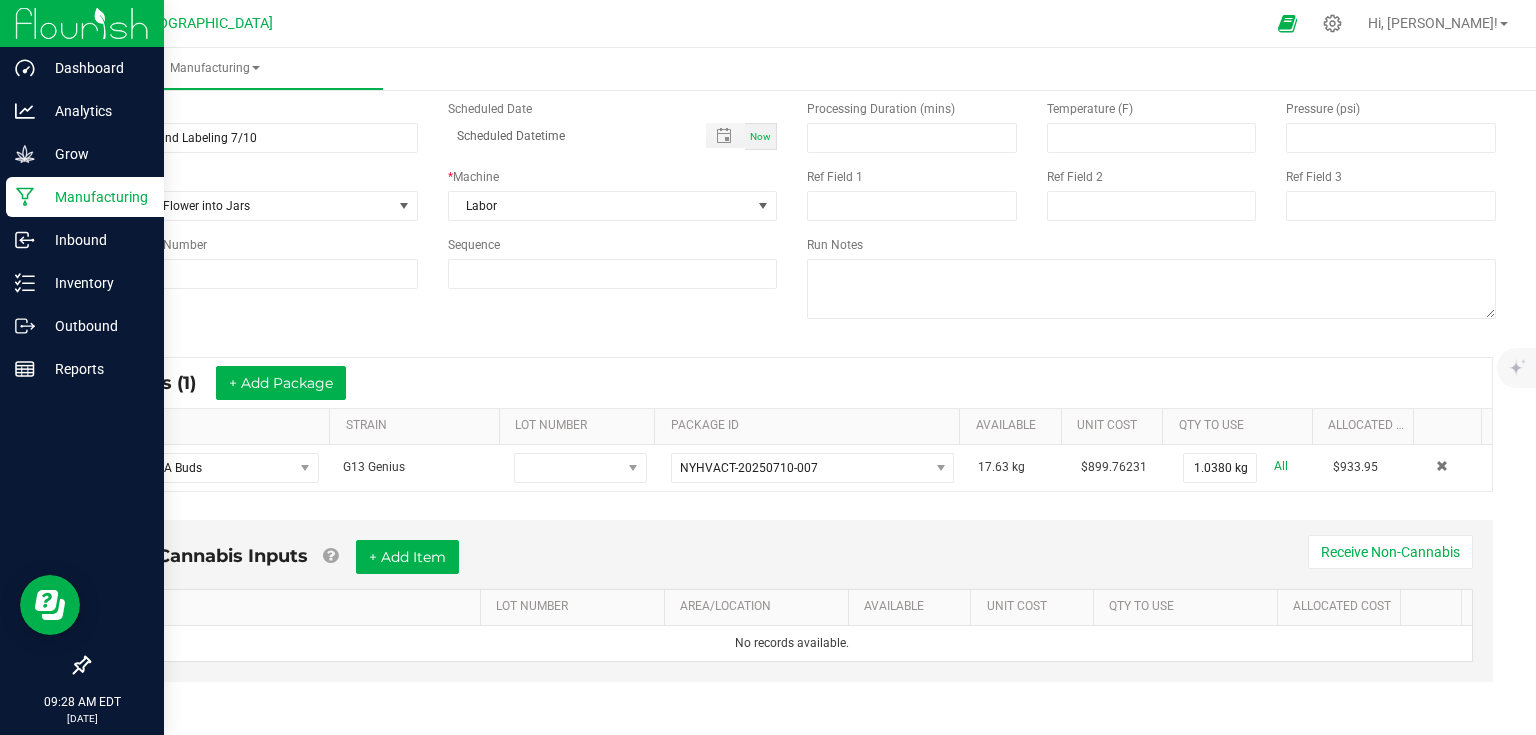 scroll, scrollTop: 85, scrollLeft: 0, axis: vertical 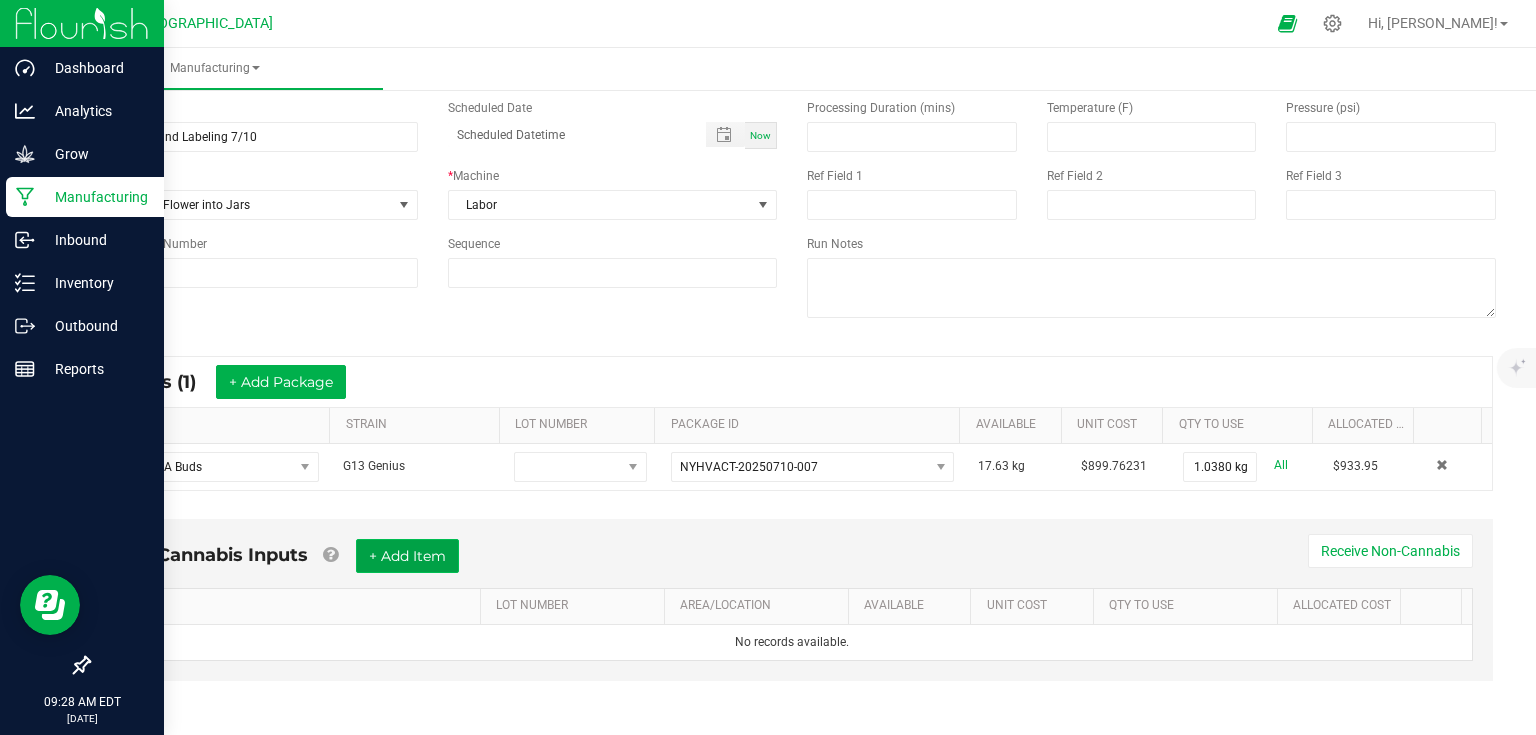 click on "+ Add Item" at bounding box center (407, 556) 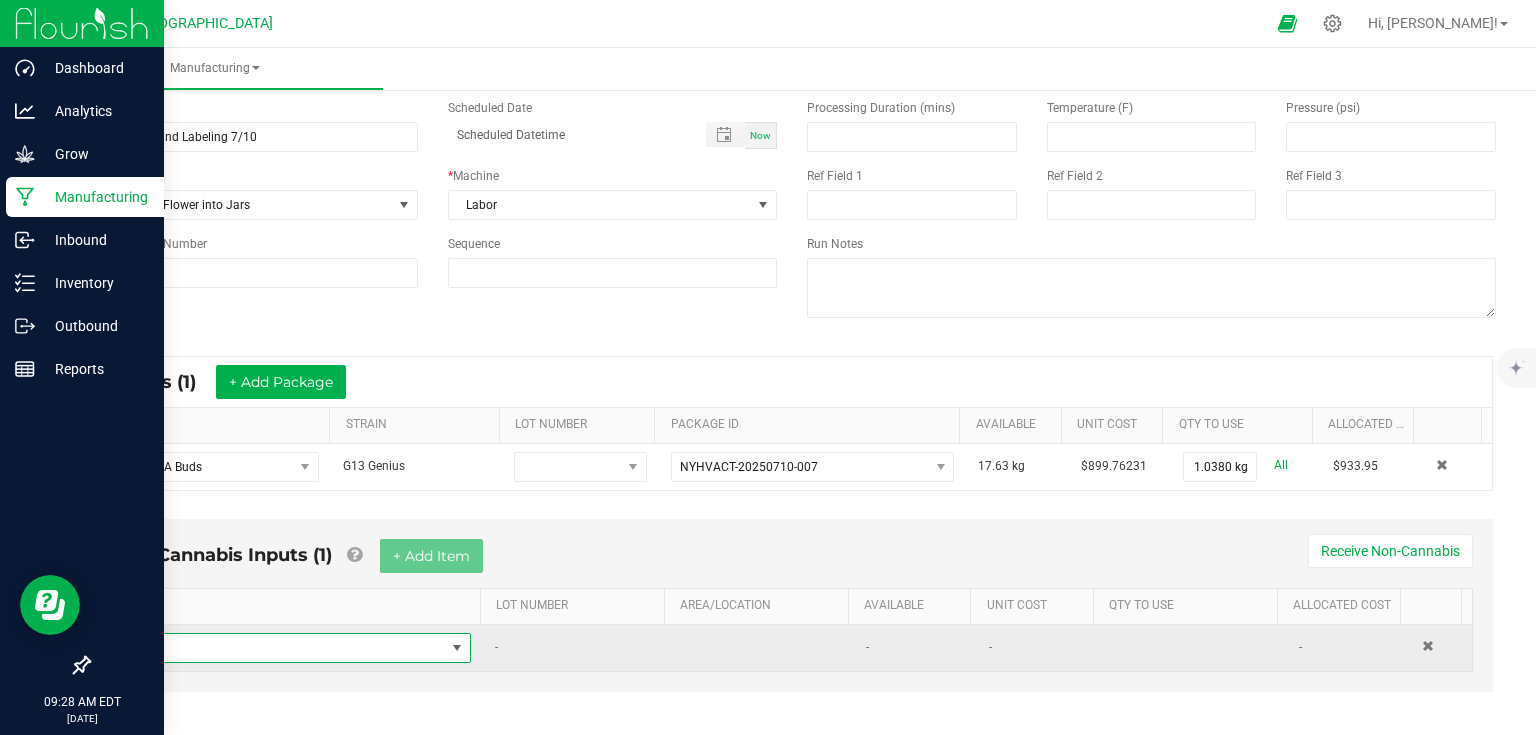click at bounding box center [285, 648] 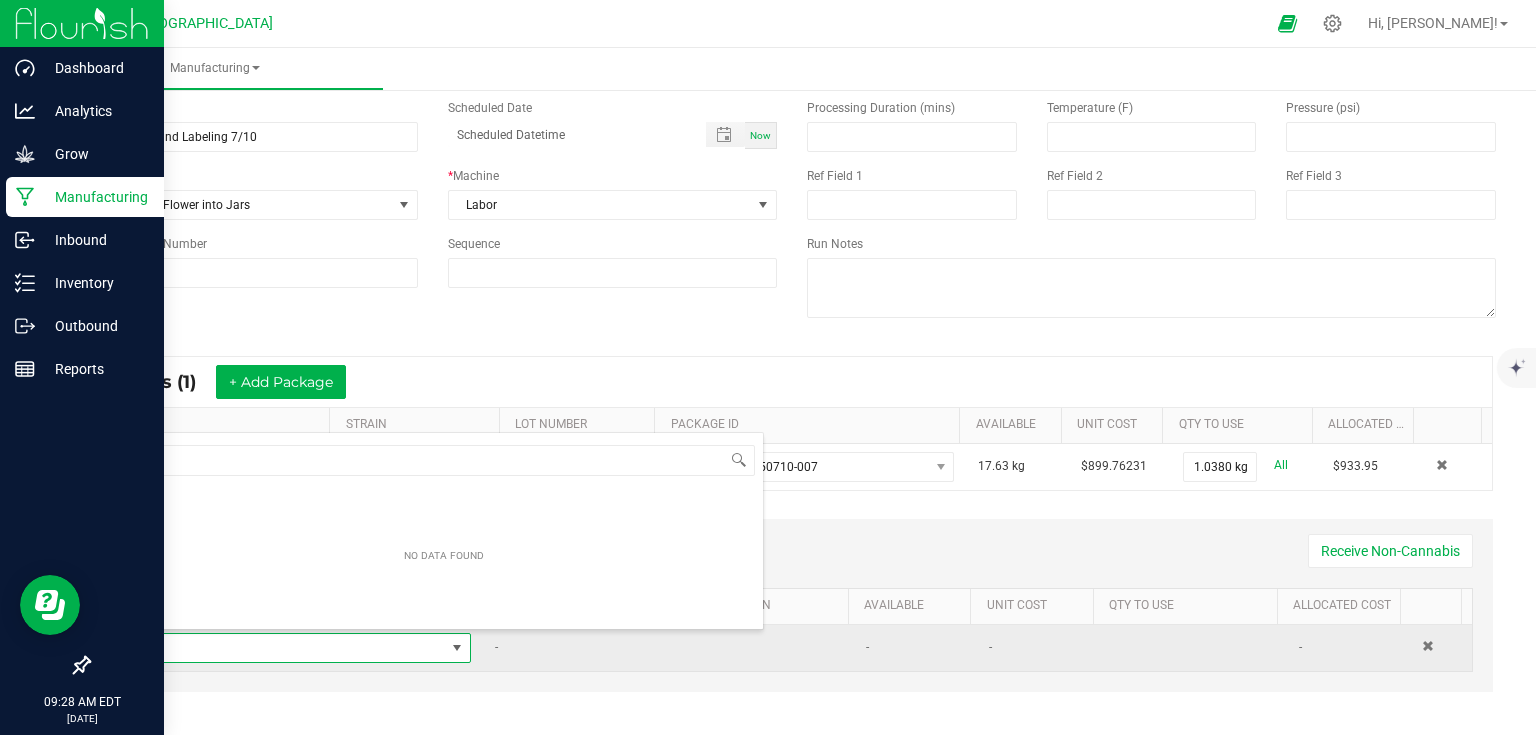 scroll, scrollTop: 99970, scrollLeft: 99659, axis: both 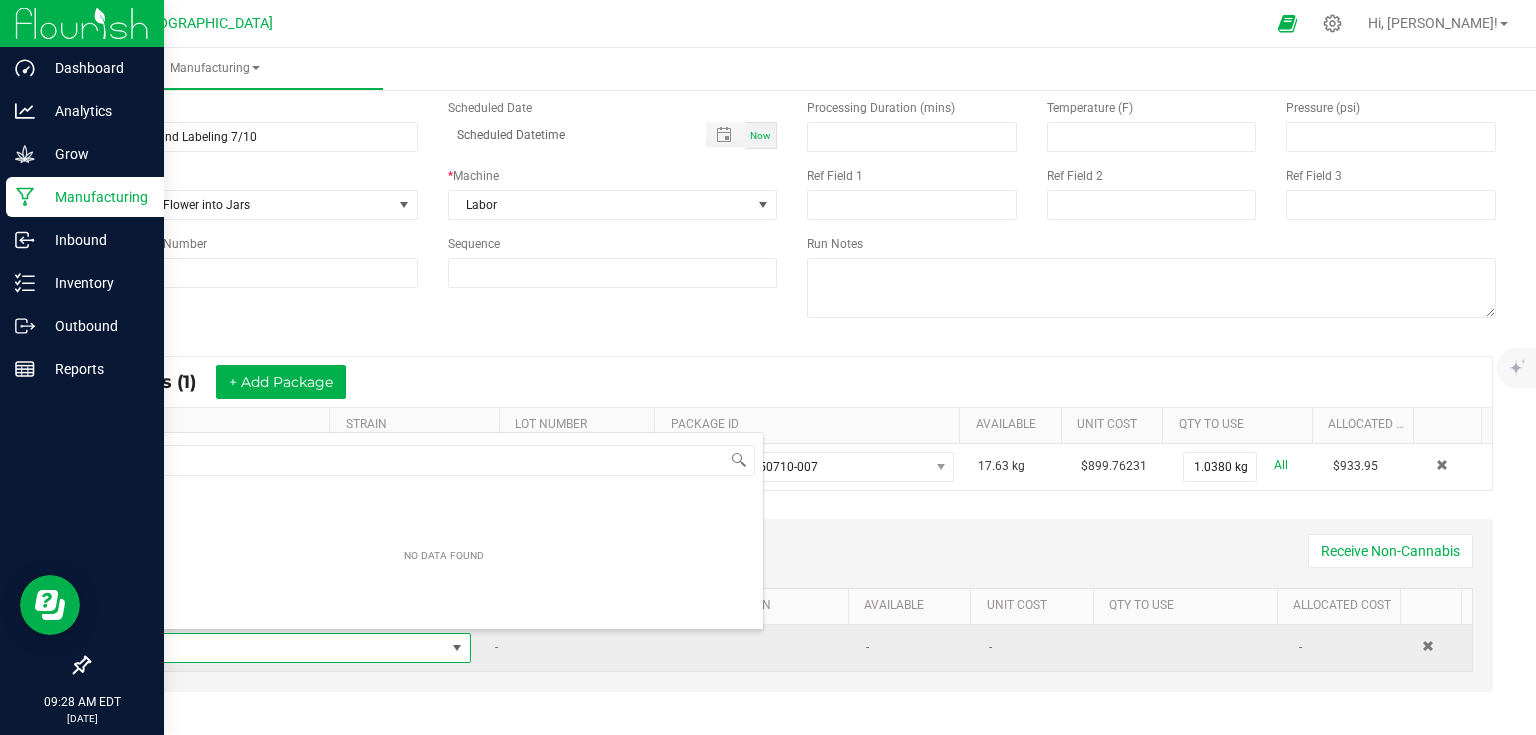 type on "1" 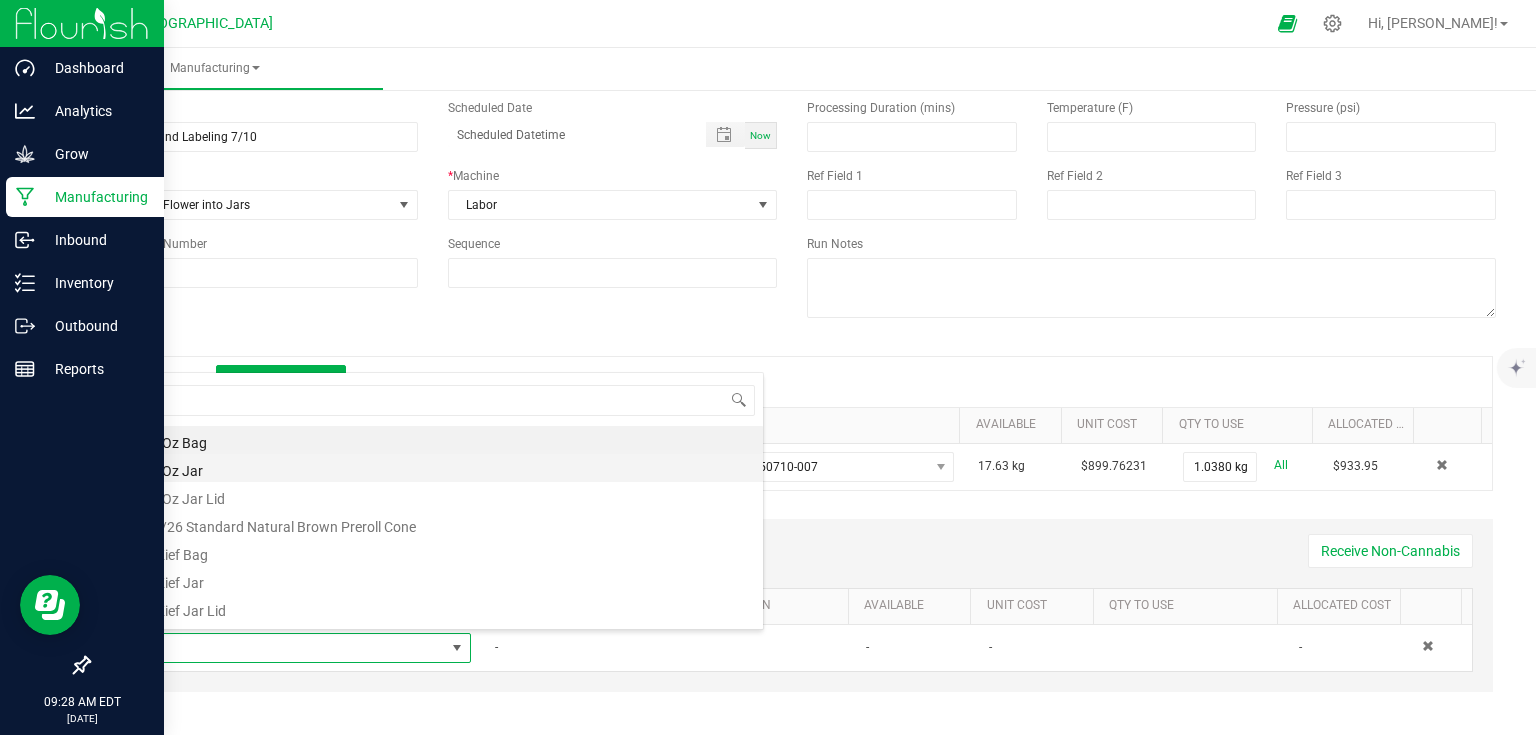 click on "1/8 Oz Jar" at bounding box center (444, 468) 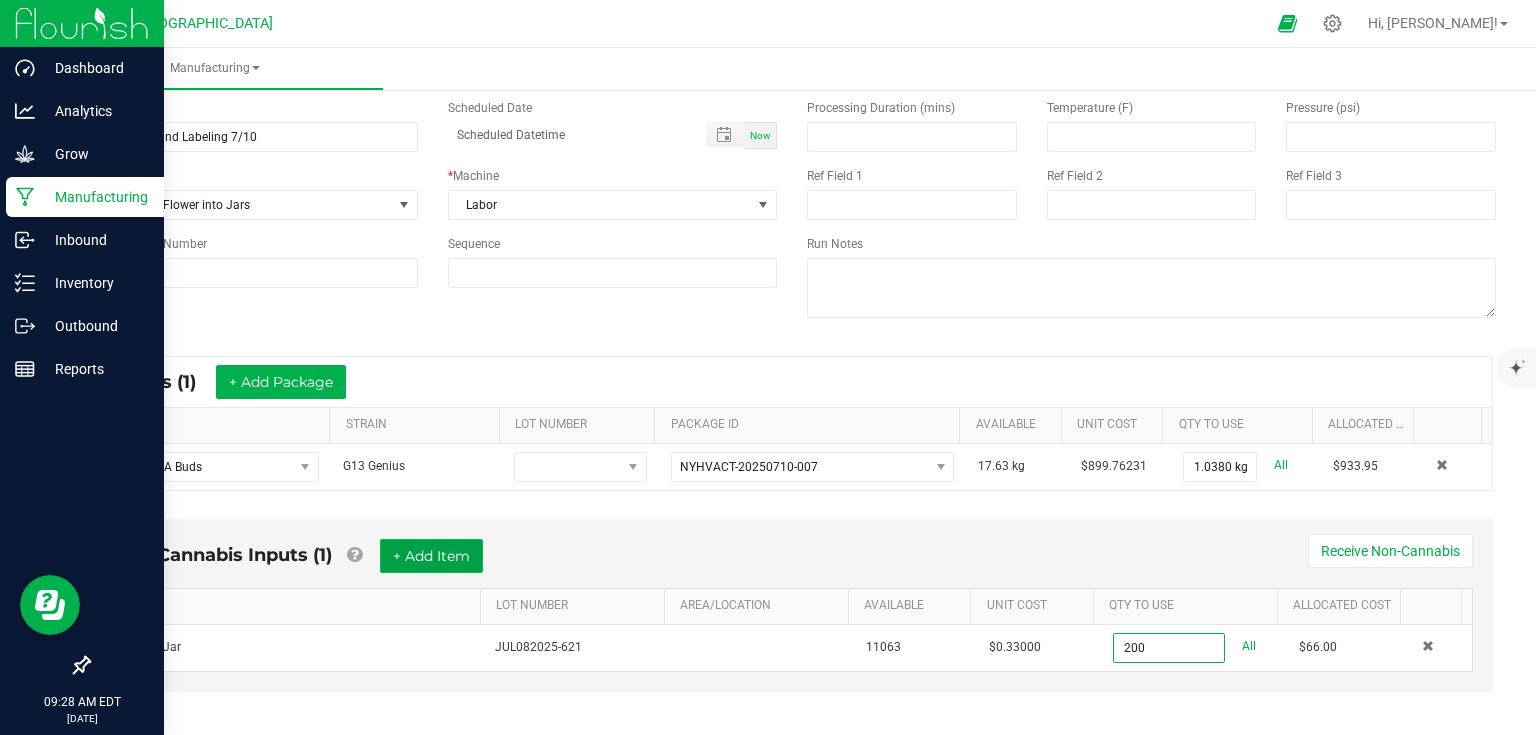 type on "200 ea" 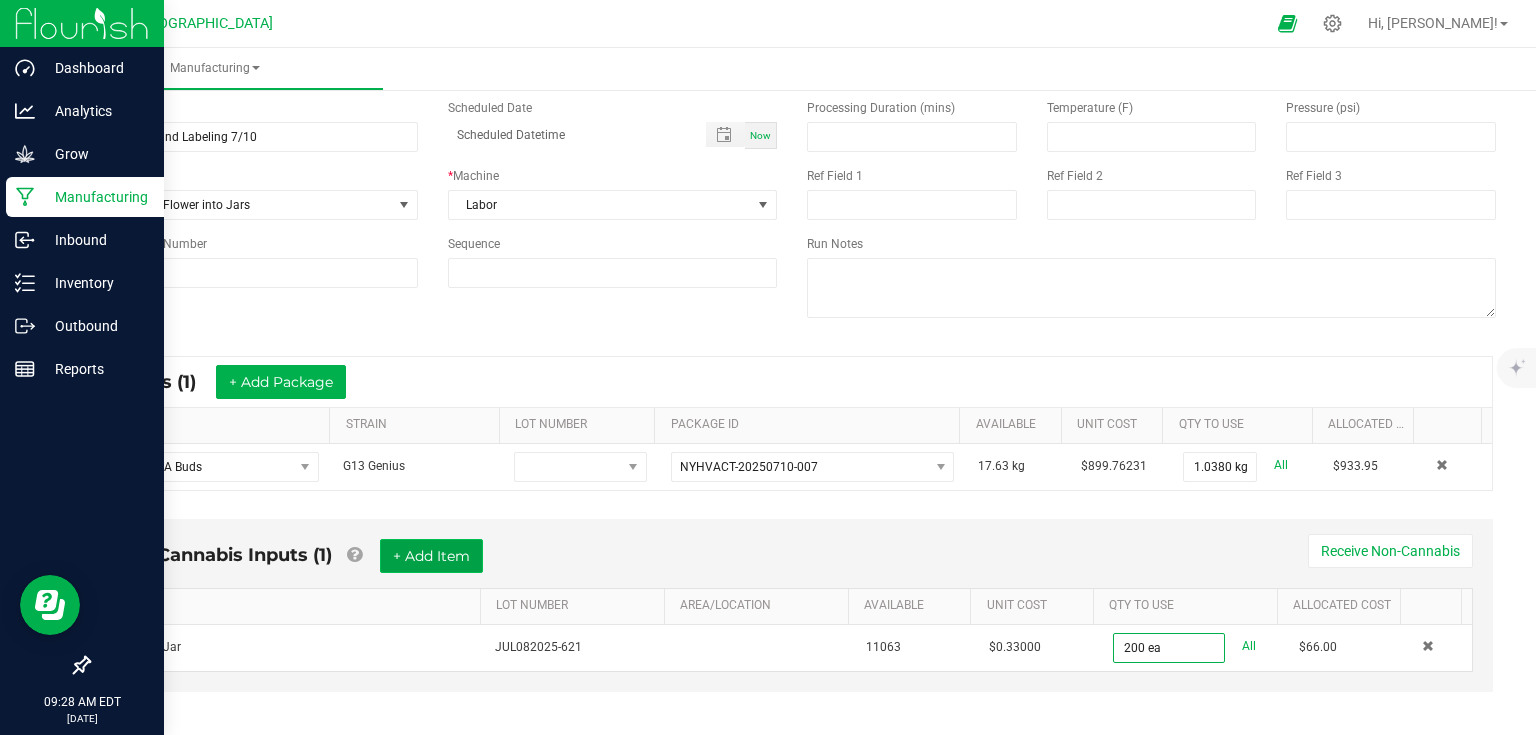 click on "+ Add Item" at bounding box center (431, 556) 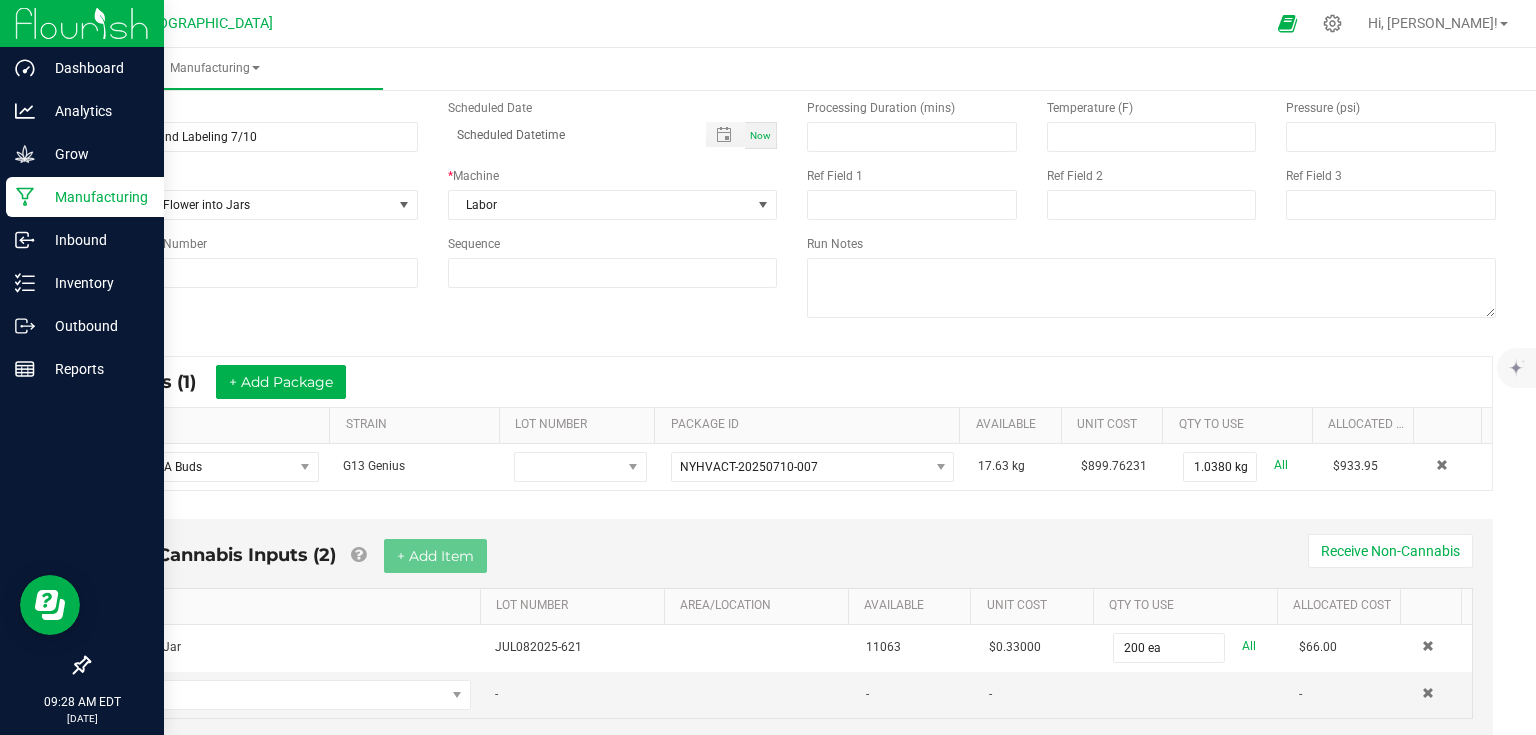 drag, startPoint x: 244, startPoint y: 683, endPoint x: 632, endPoint y: 382, distance: 491.06516 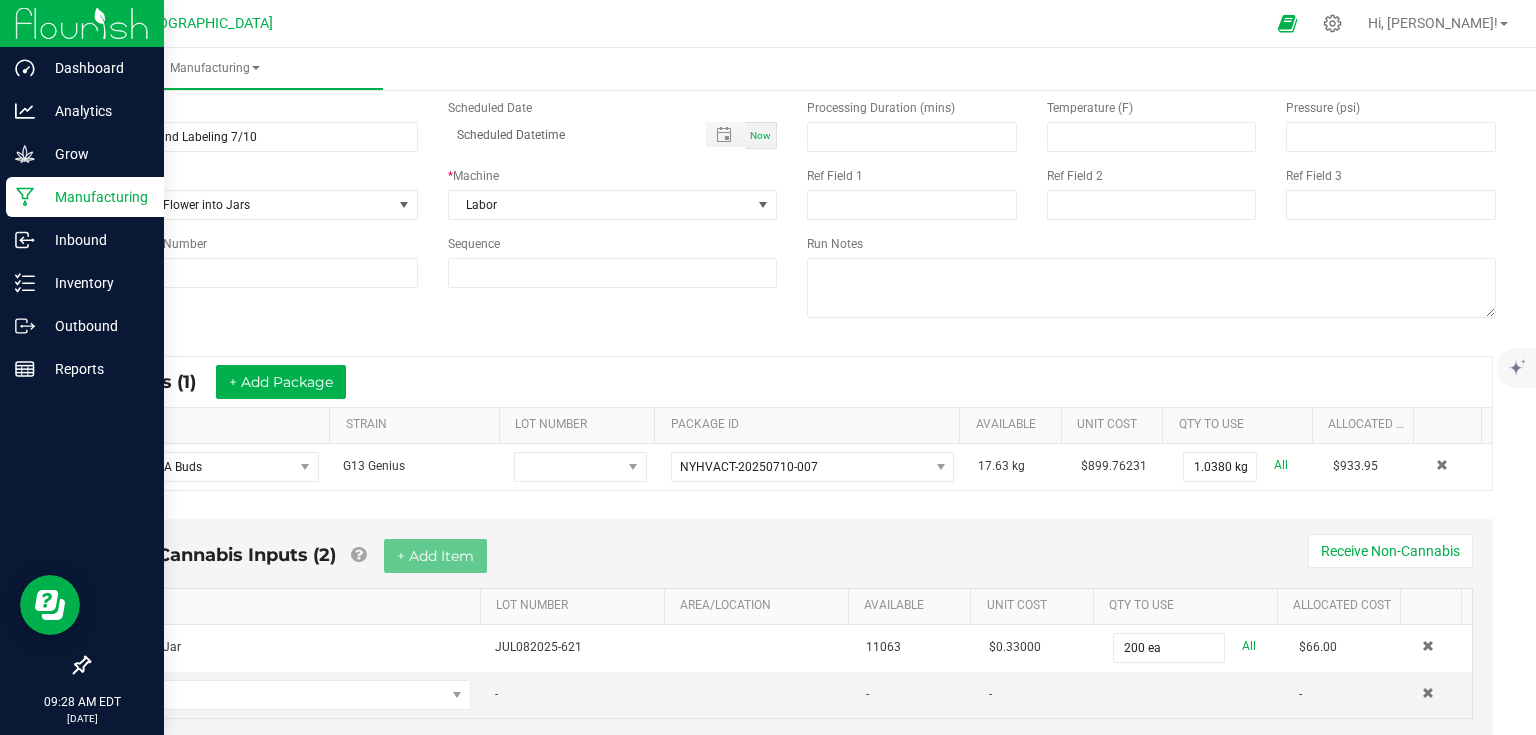 click on "*    Inputs (1)   + Add Package" at bounding box center [792, 382] 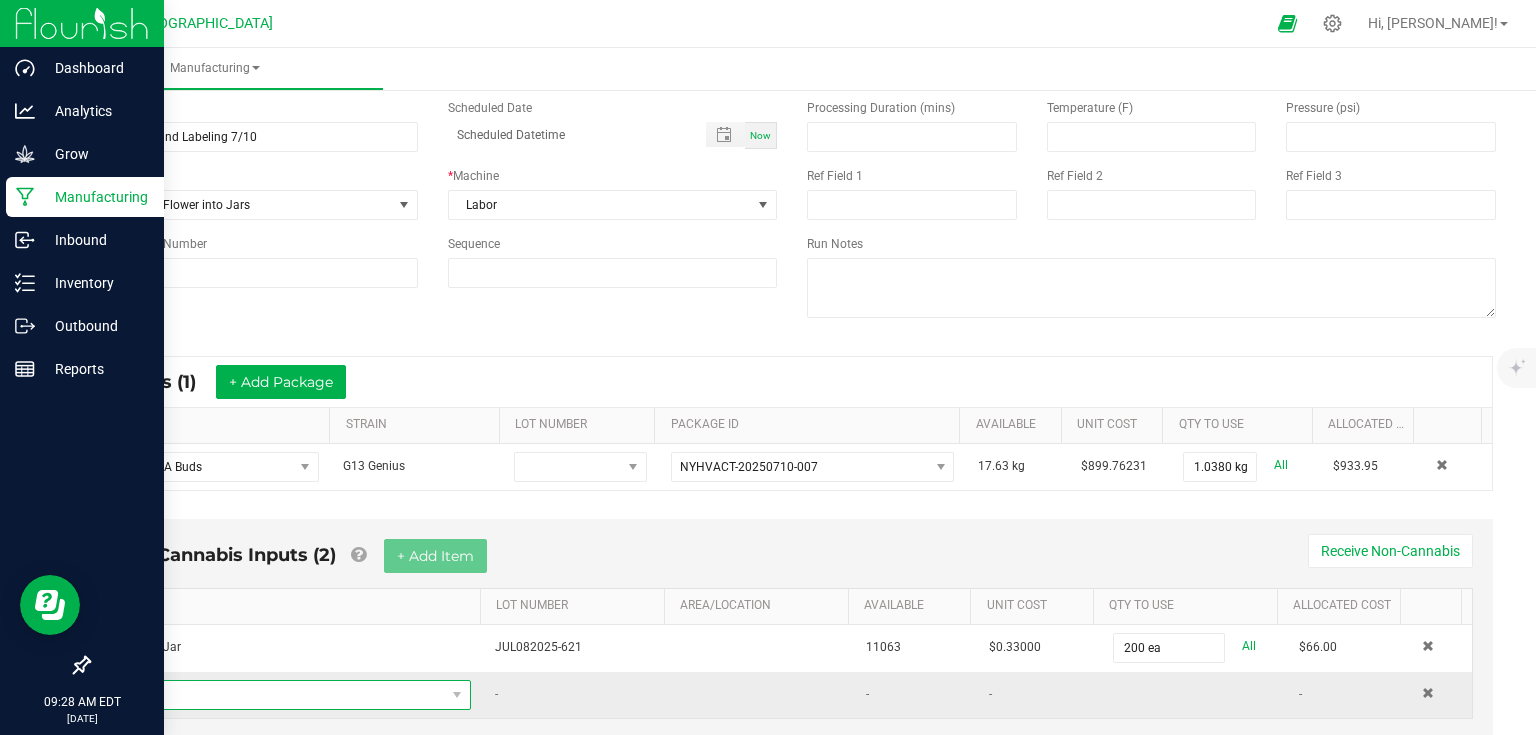 click at bounding box center [285, 695] 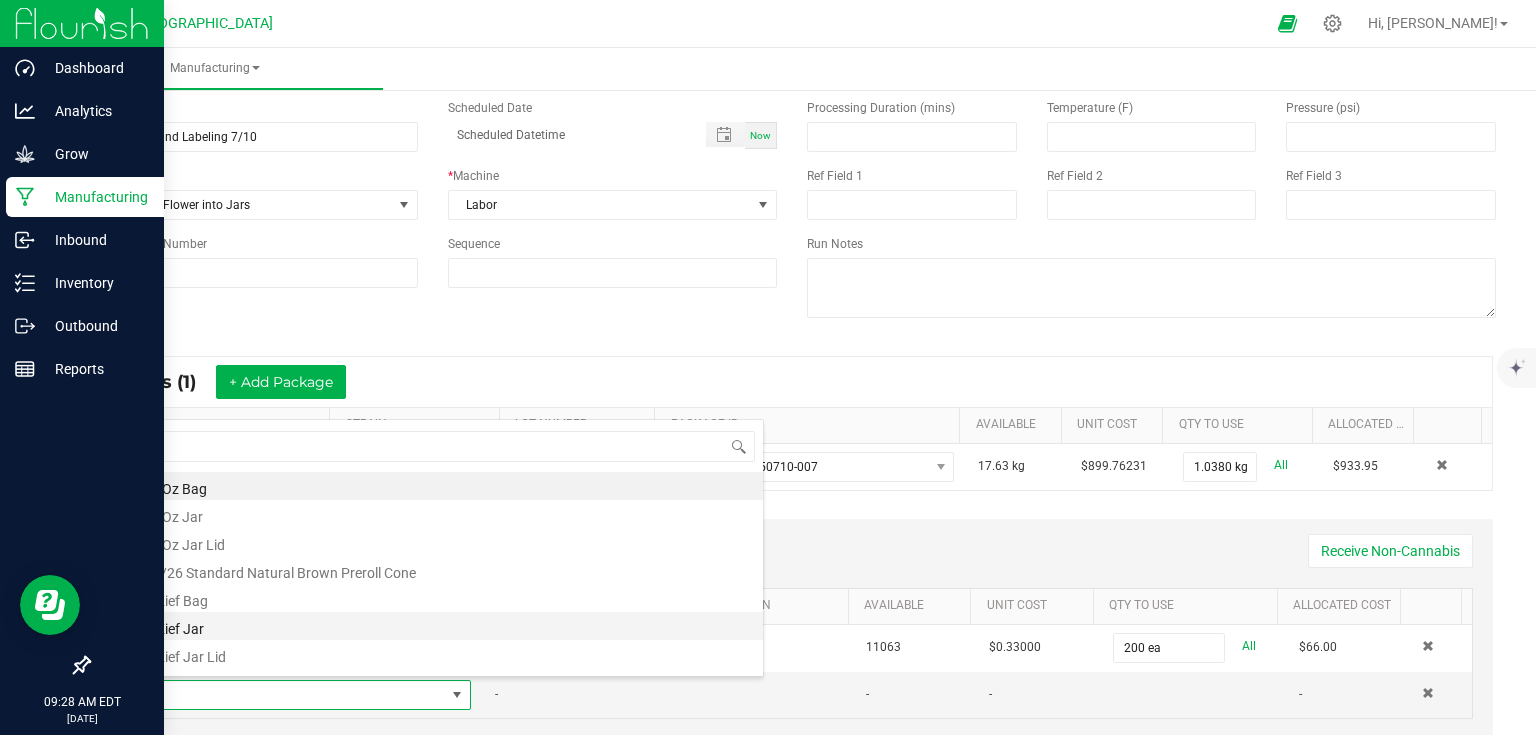 scroll, scrollTop: 99970, scrollLeft: 99659, axis: both 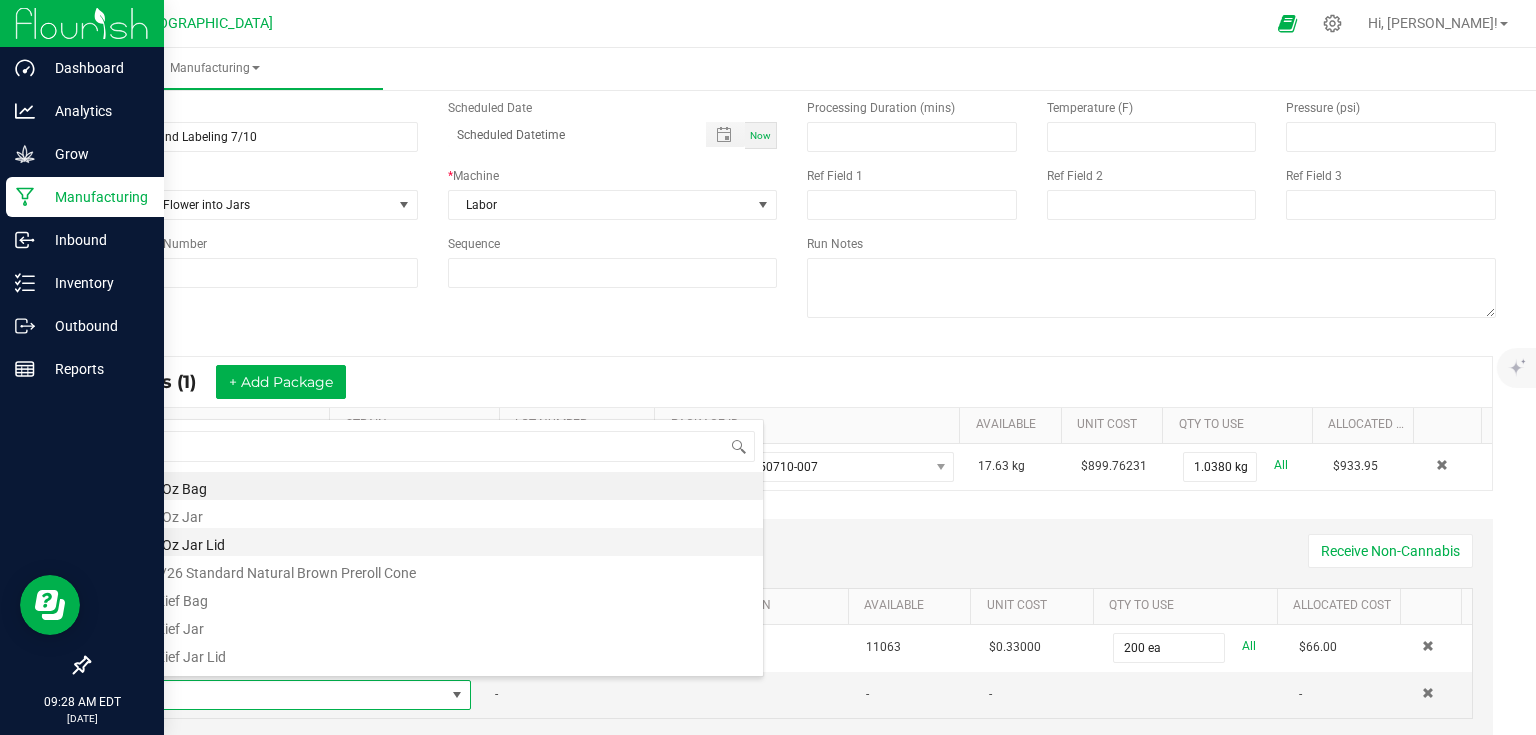 click on "1/8 Oz Jar Lid" at bounding box center (444, 542) 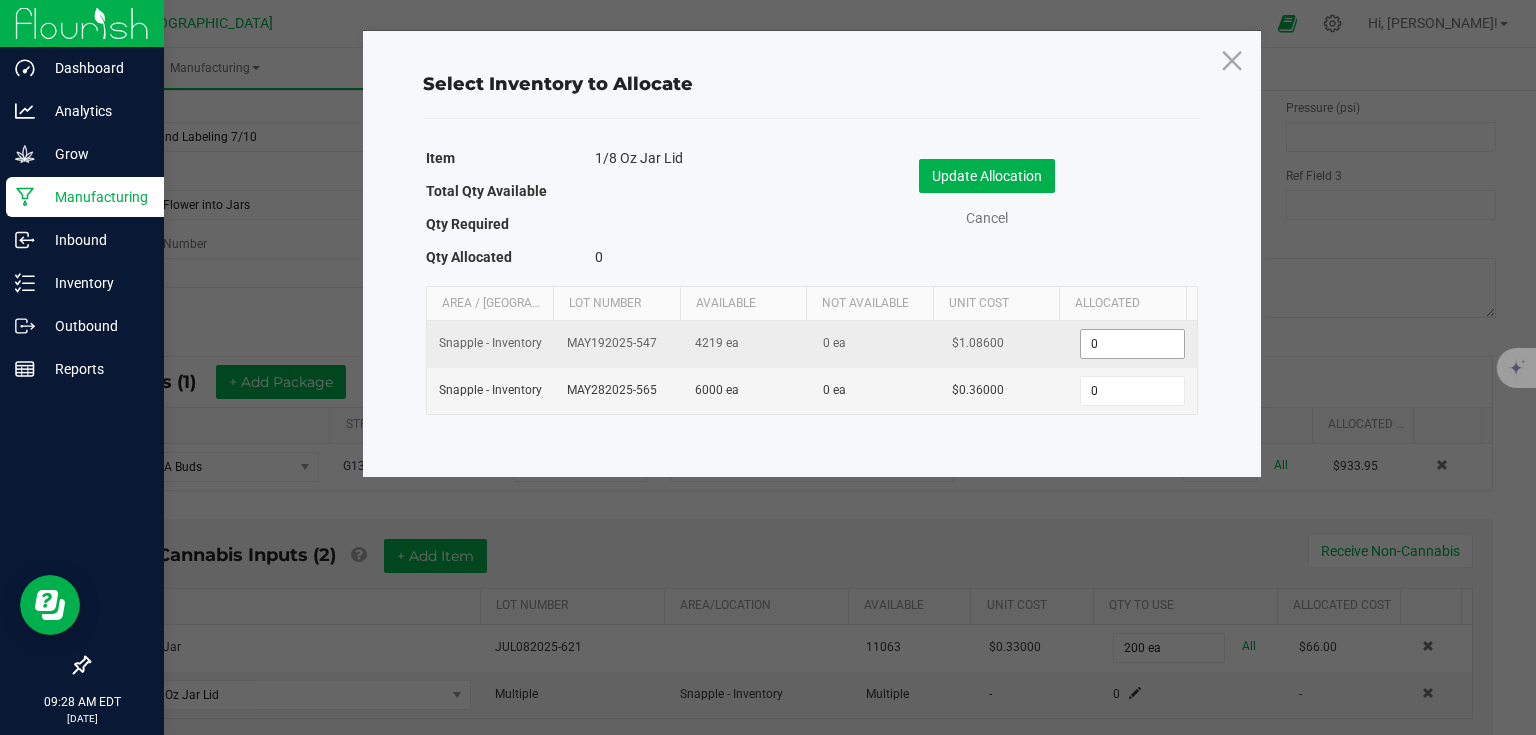 click on "0" at bounding box center (1132, 344) 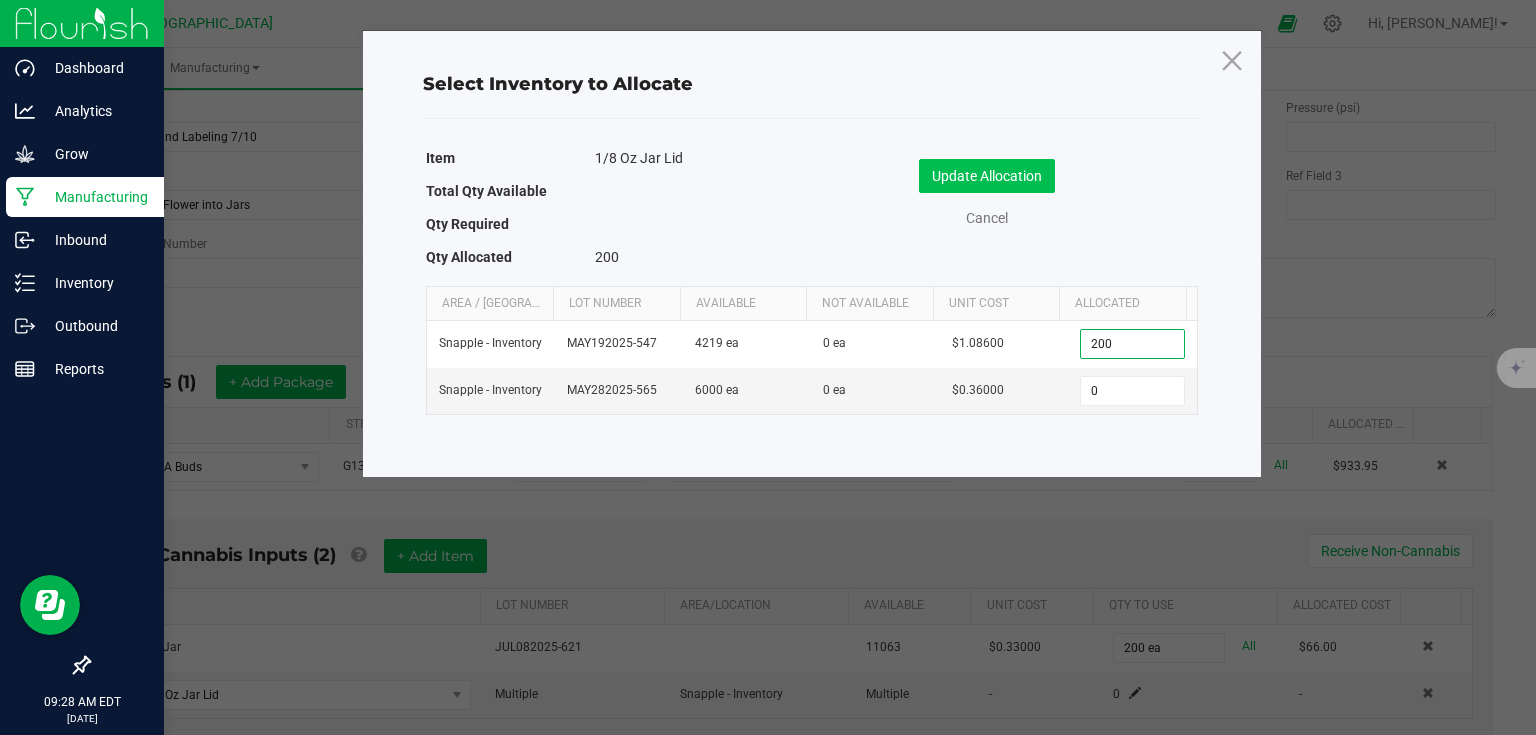 type on "200" 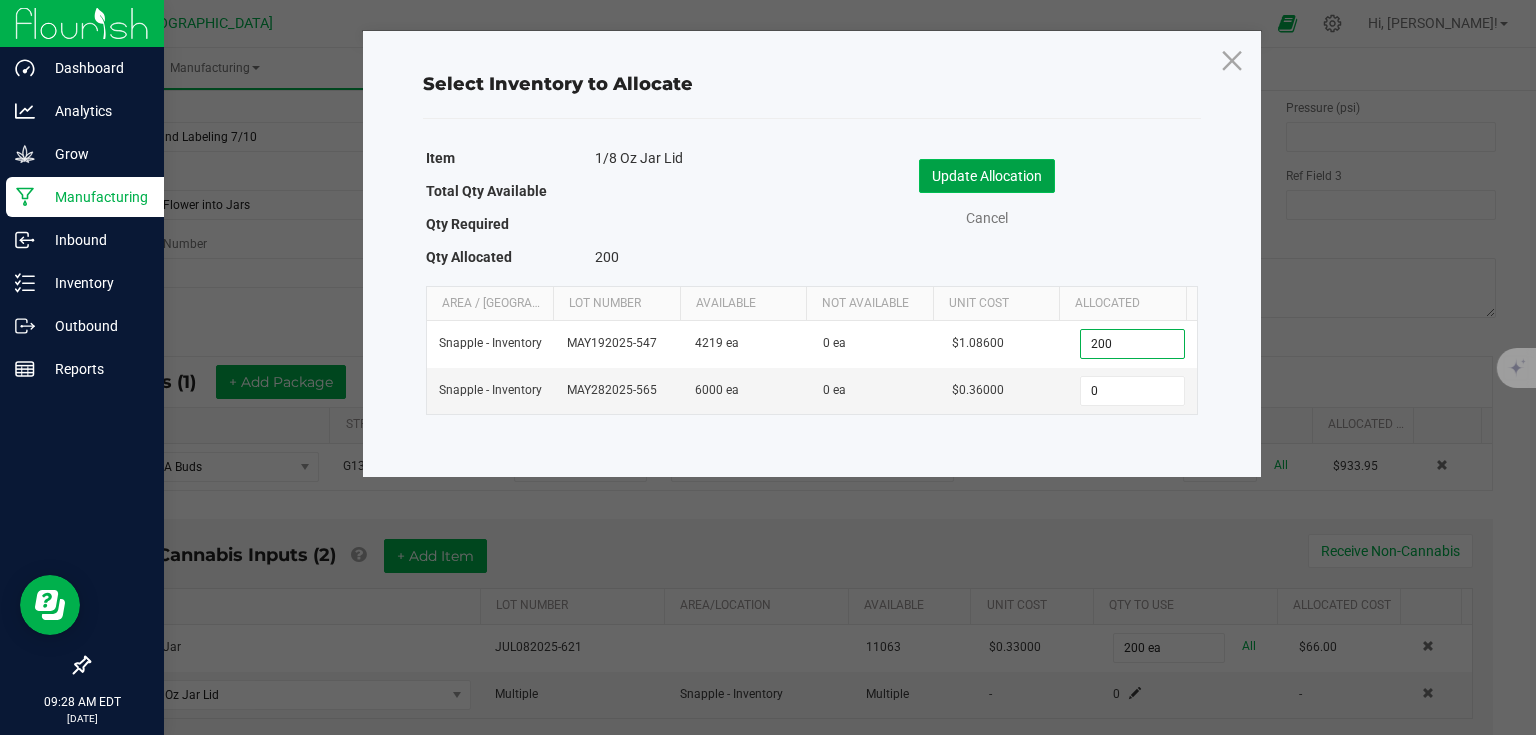 click on "Update Allocation" 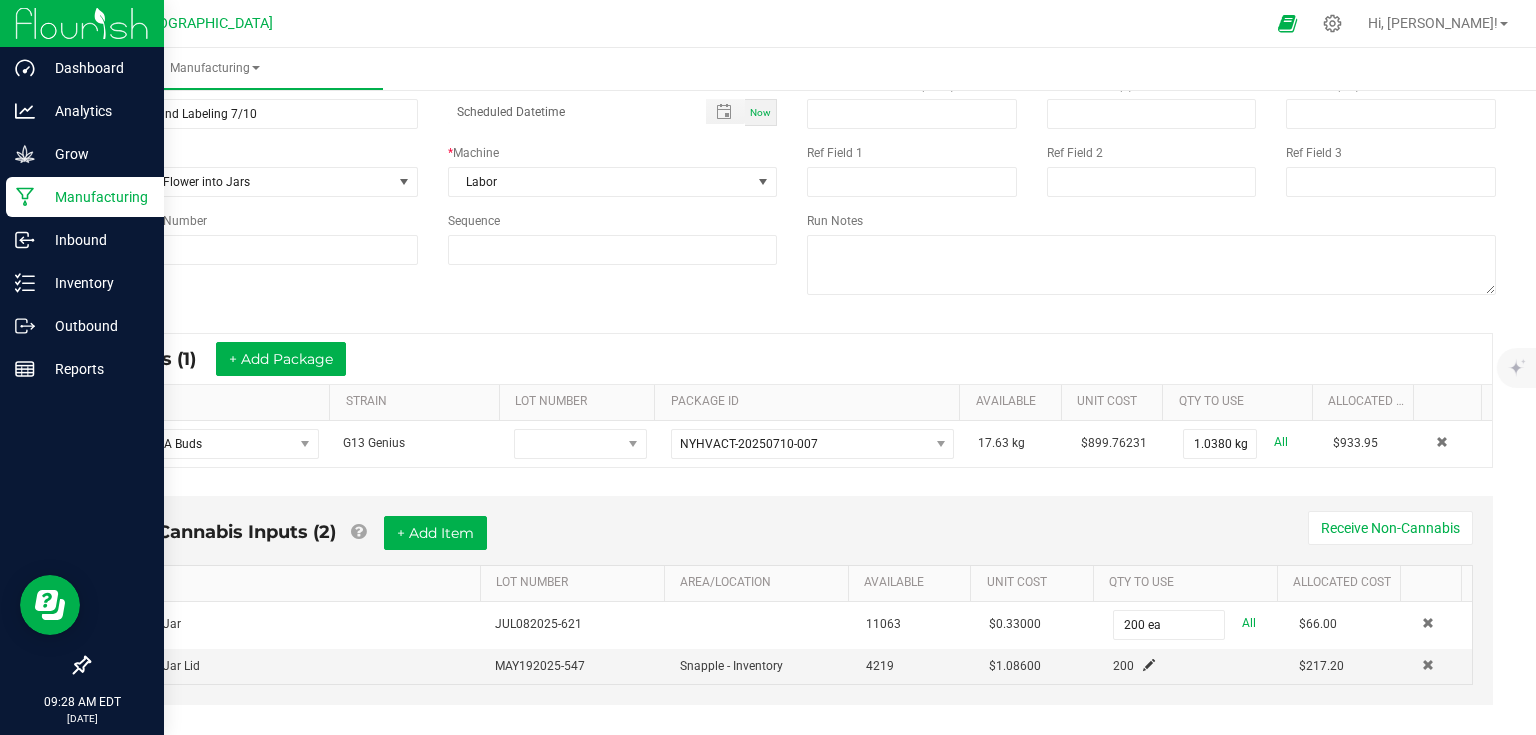 scroll, scrollTop: 132, scrollLeft: 0, axis: vertical 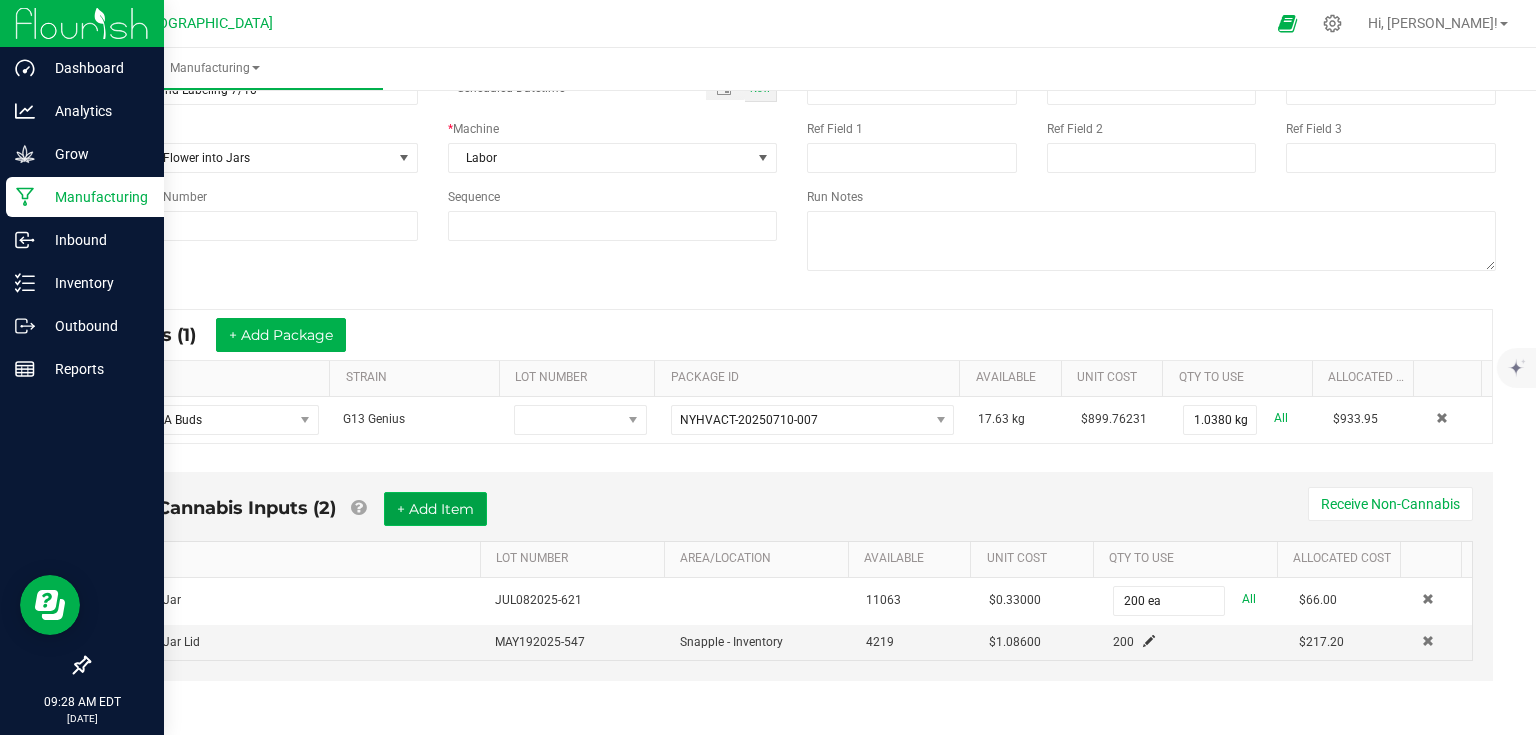 click on "+ Add Item" at bounding box center [435, 509] 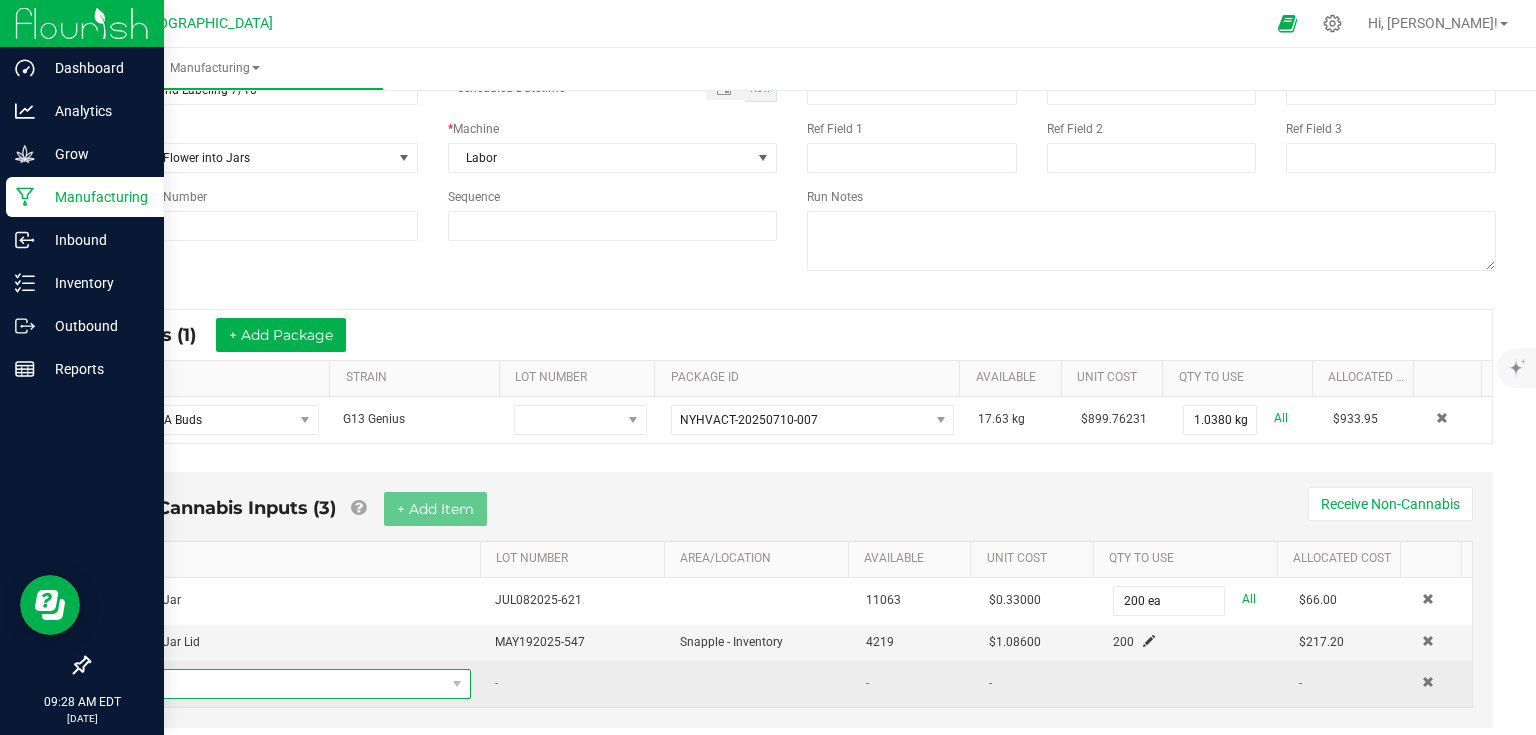click at bounding box center (285, 684) 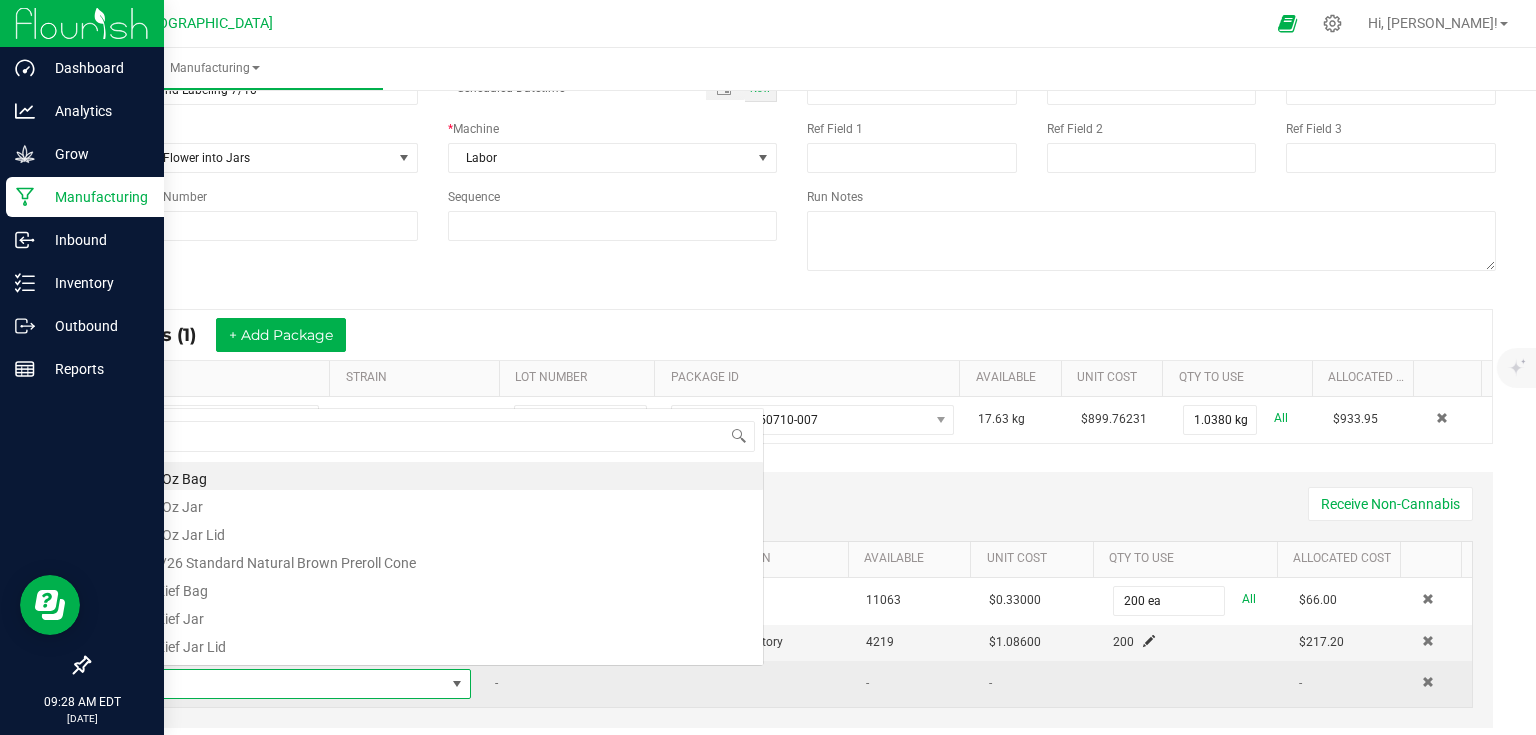 scroll, scrollTop: 0, scrollLeft: 0, axis: both 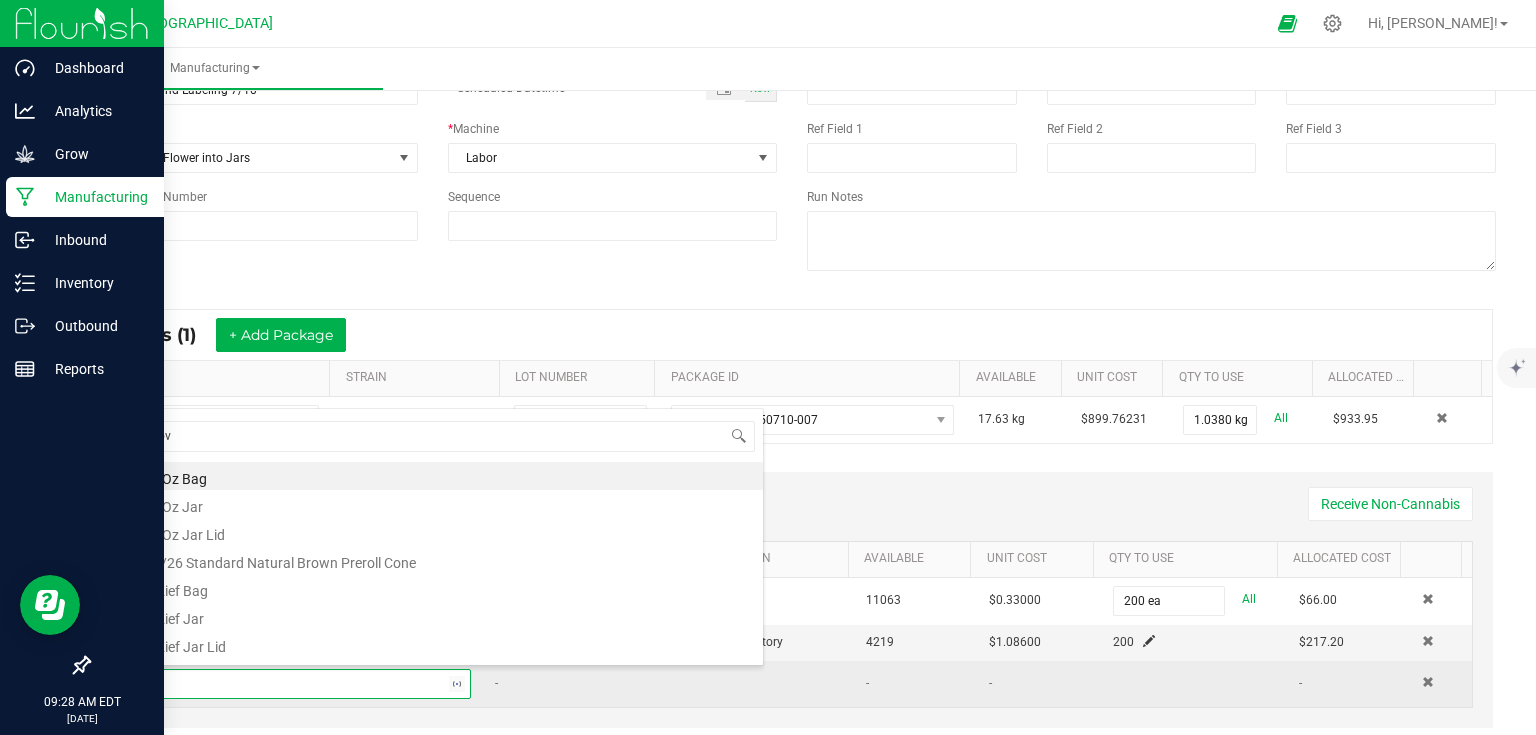type on "[PERSON_NAME]" 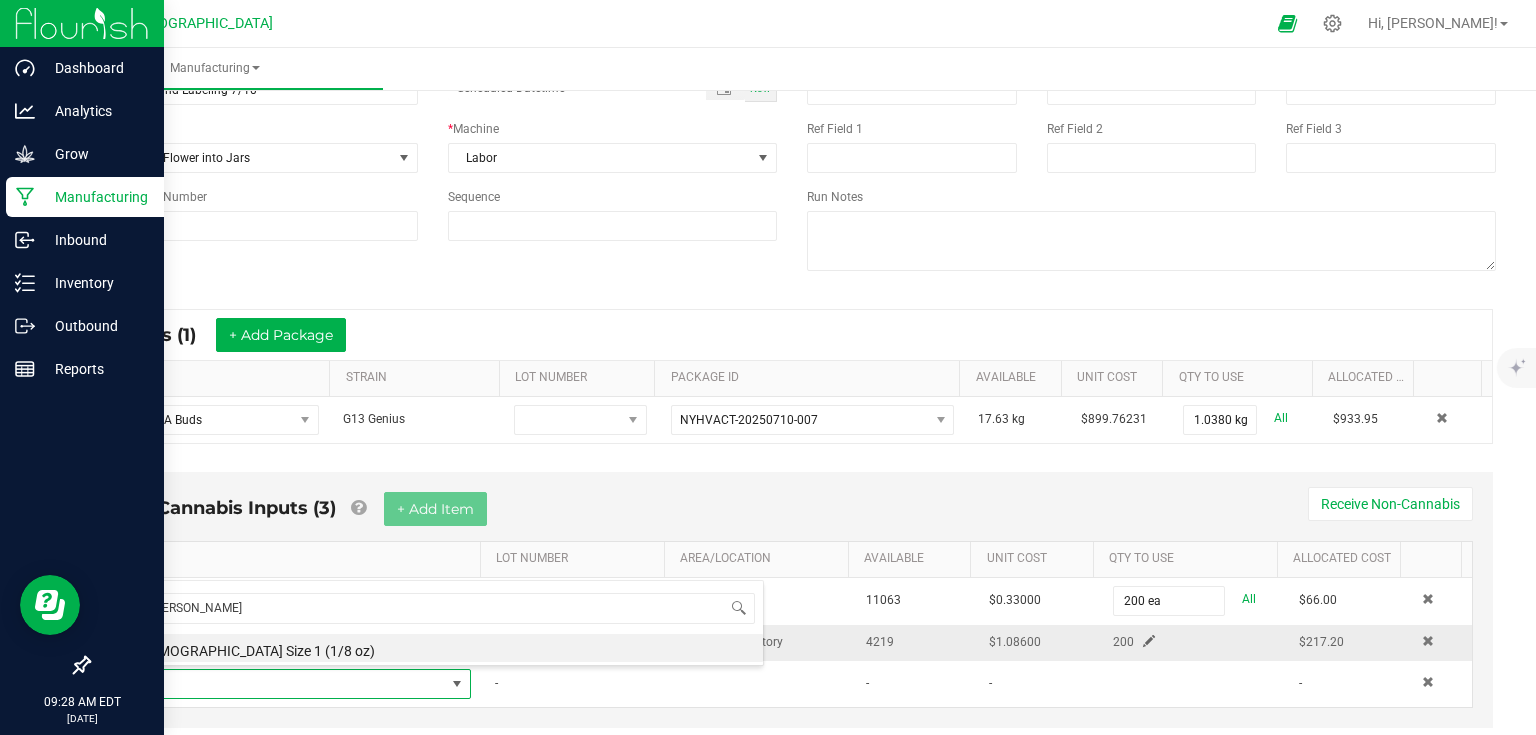 click on "[DEMOGRAPHIC_DATA] Size 1 (1/8 oz)" at bounding box center [444, 648] 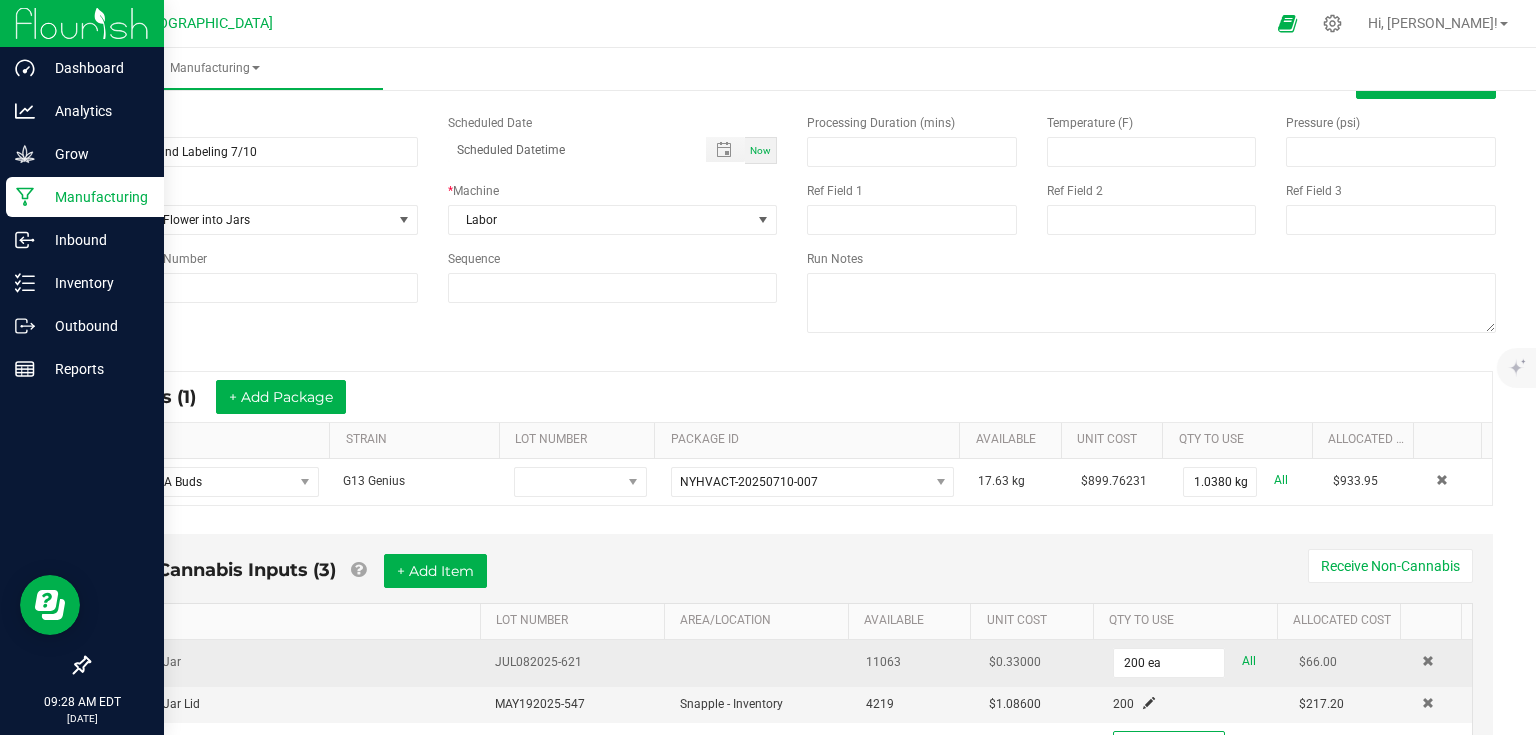 scroll, scrollTop: 52, scrollLeft: 0, axis: vertical 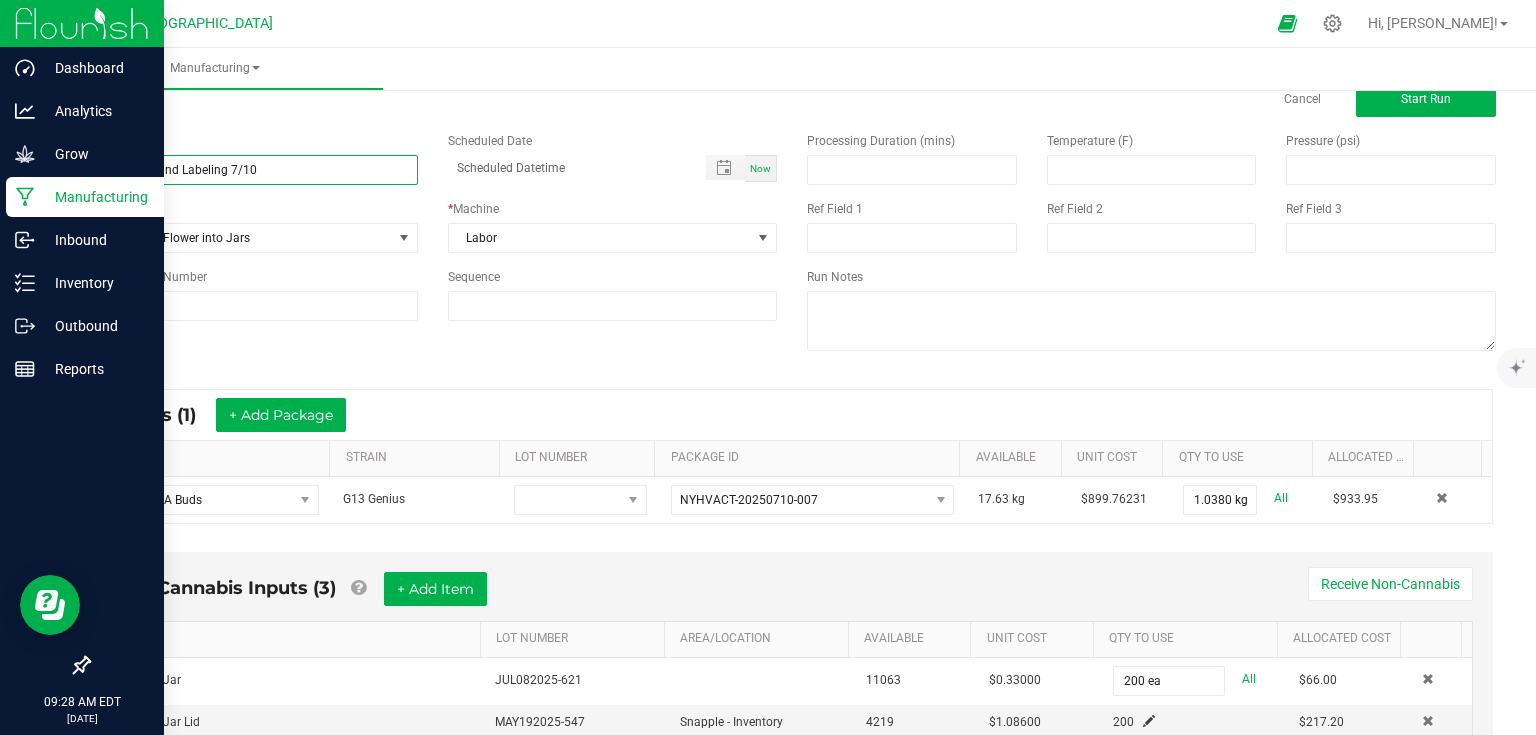 type on "0 ea" 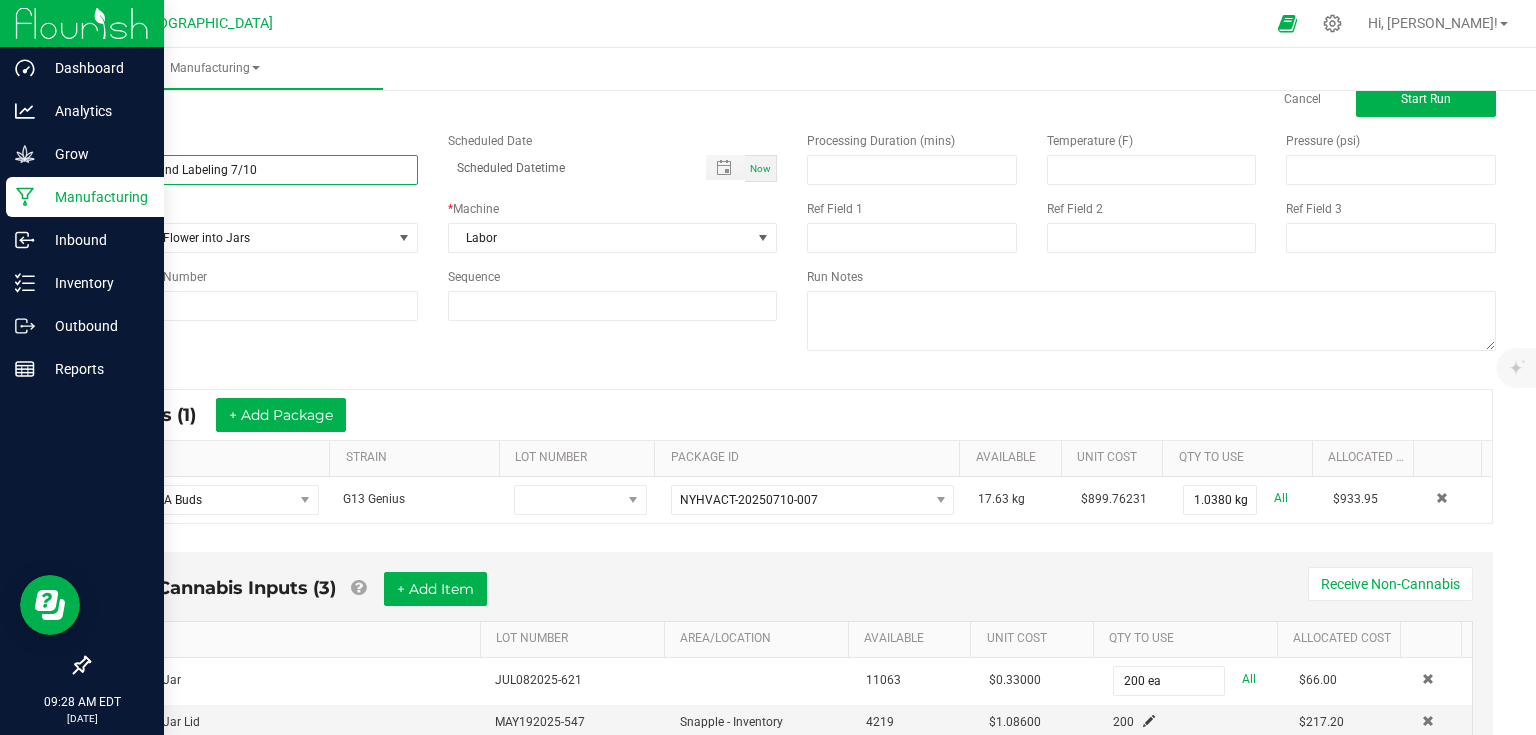 click on "Packaging and Labeling 7/10" at bounding box center (253, 170) 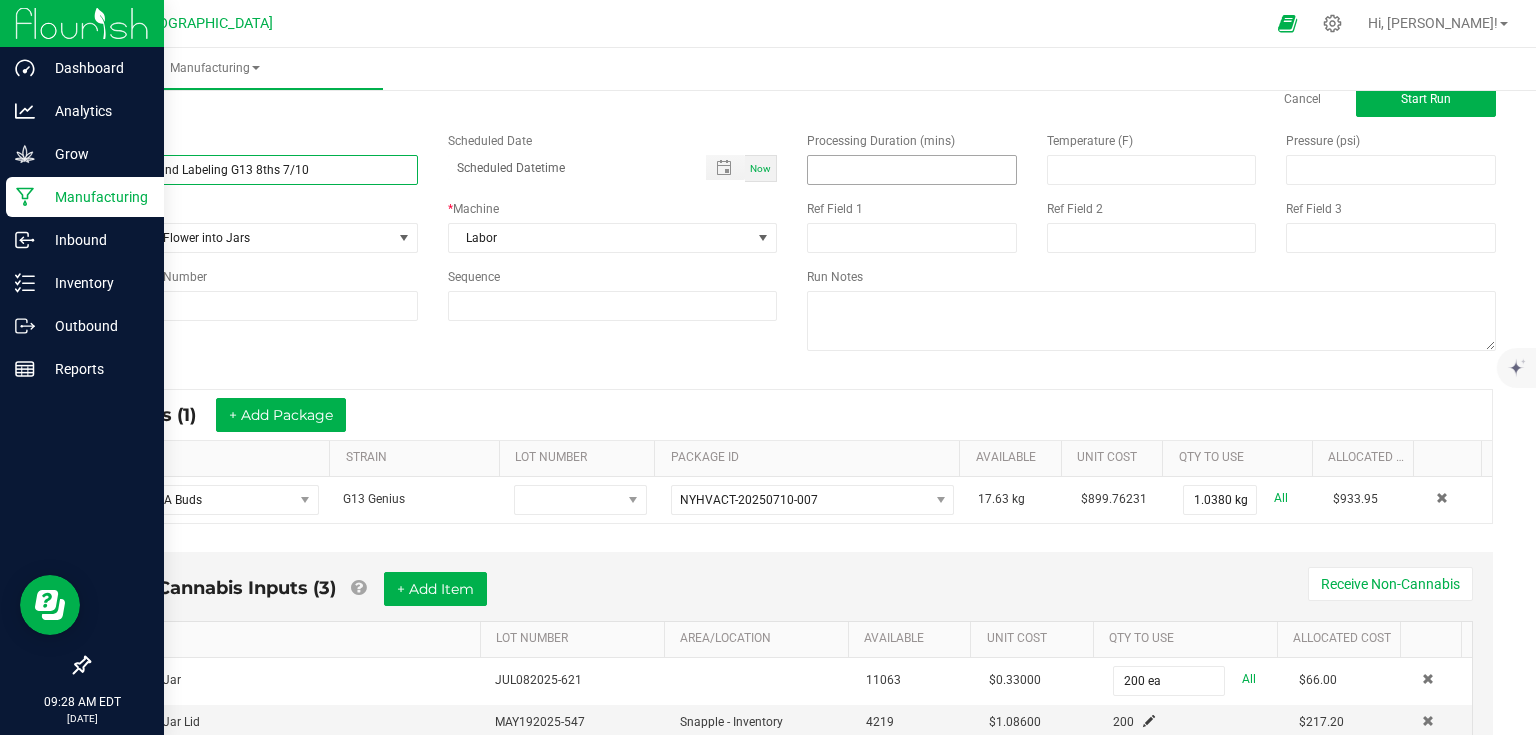 type on "Packaging and Labeling G13 8ths 7/10" 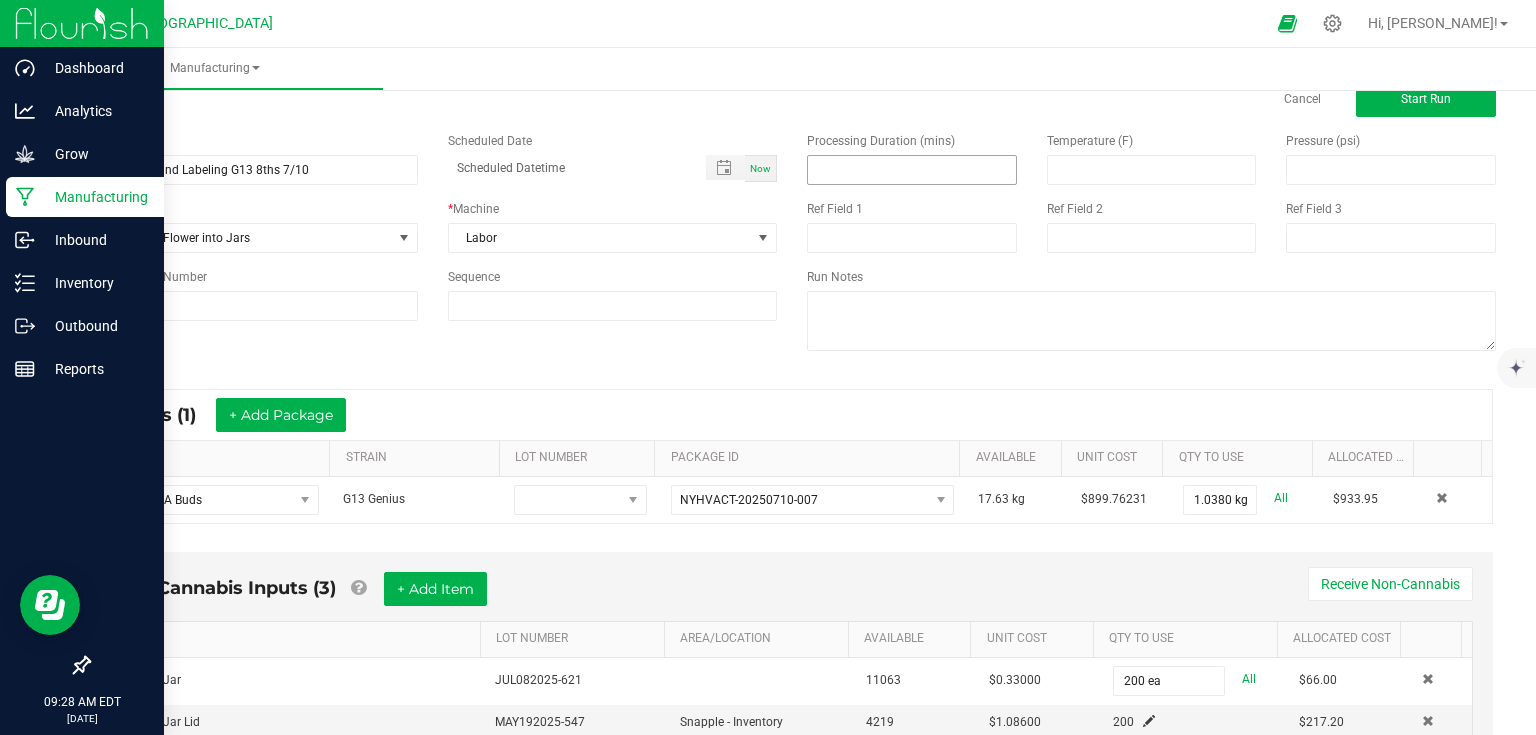 click at bounding box center (912, 170) 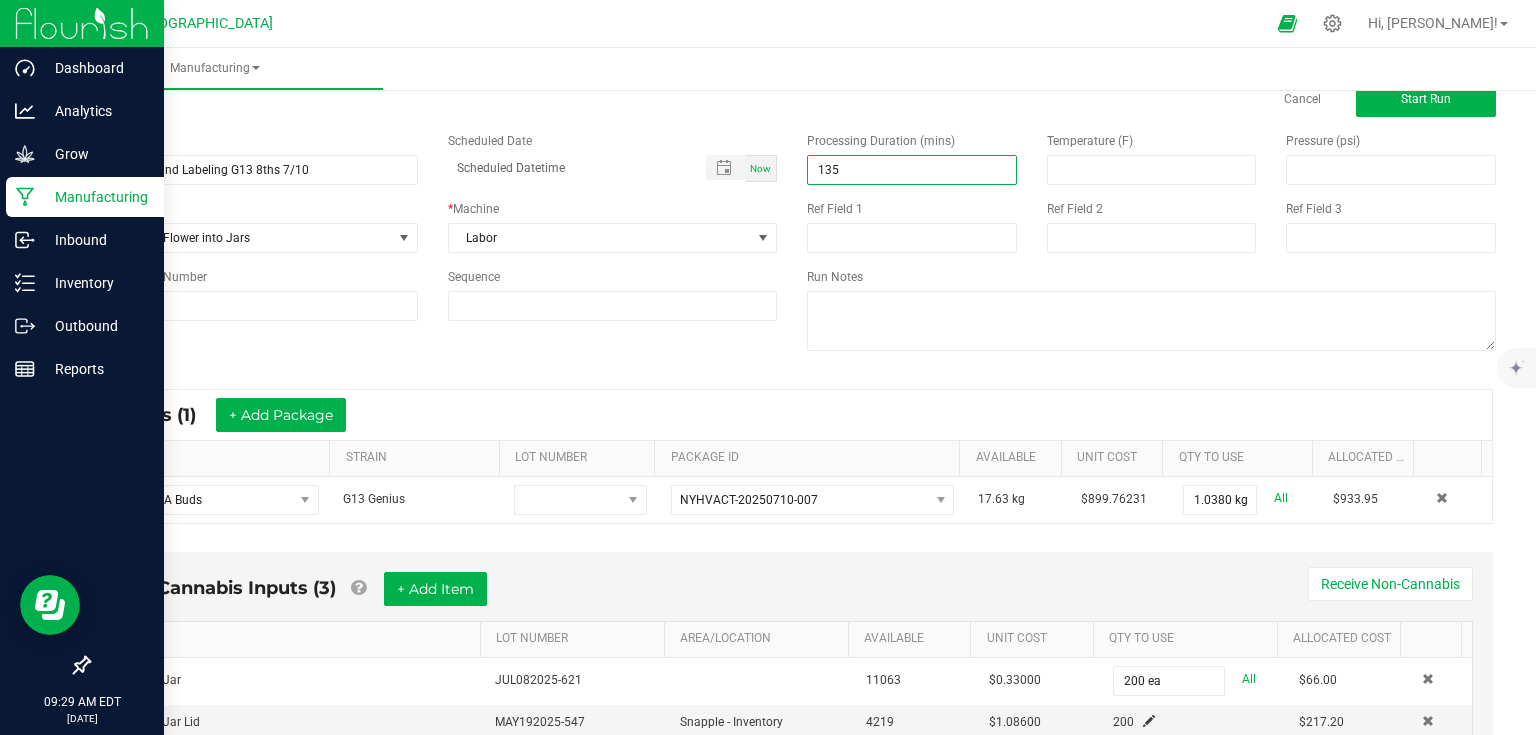 type on "135.00" 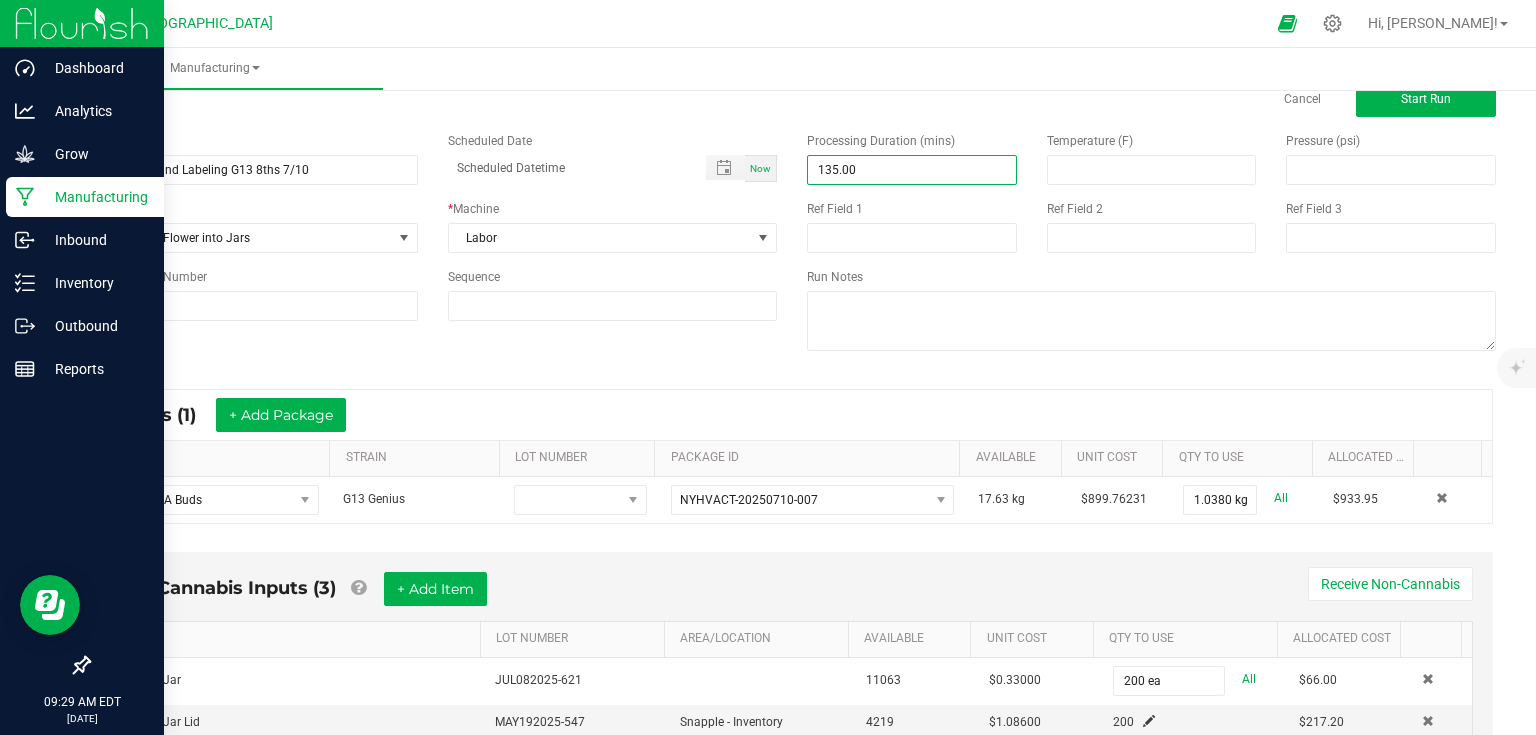 click on "Name  Packaging and Labeling G13 8ths 7/10  Scheduled Date  Now  Run Type  Package - Flower into Jars  *   Machine  Labor  Reference Lot Number  24-F0001-3  Sequence   Processing Duration (mins)  135.00  Temperature (F)   Pressure (psi)   Ref Field 1   Ref Field 2   Ref Field 3   Run Notes" at bounding box center [792, 244] 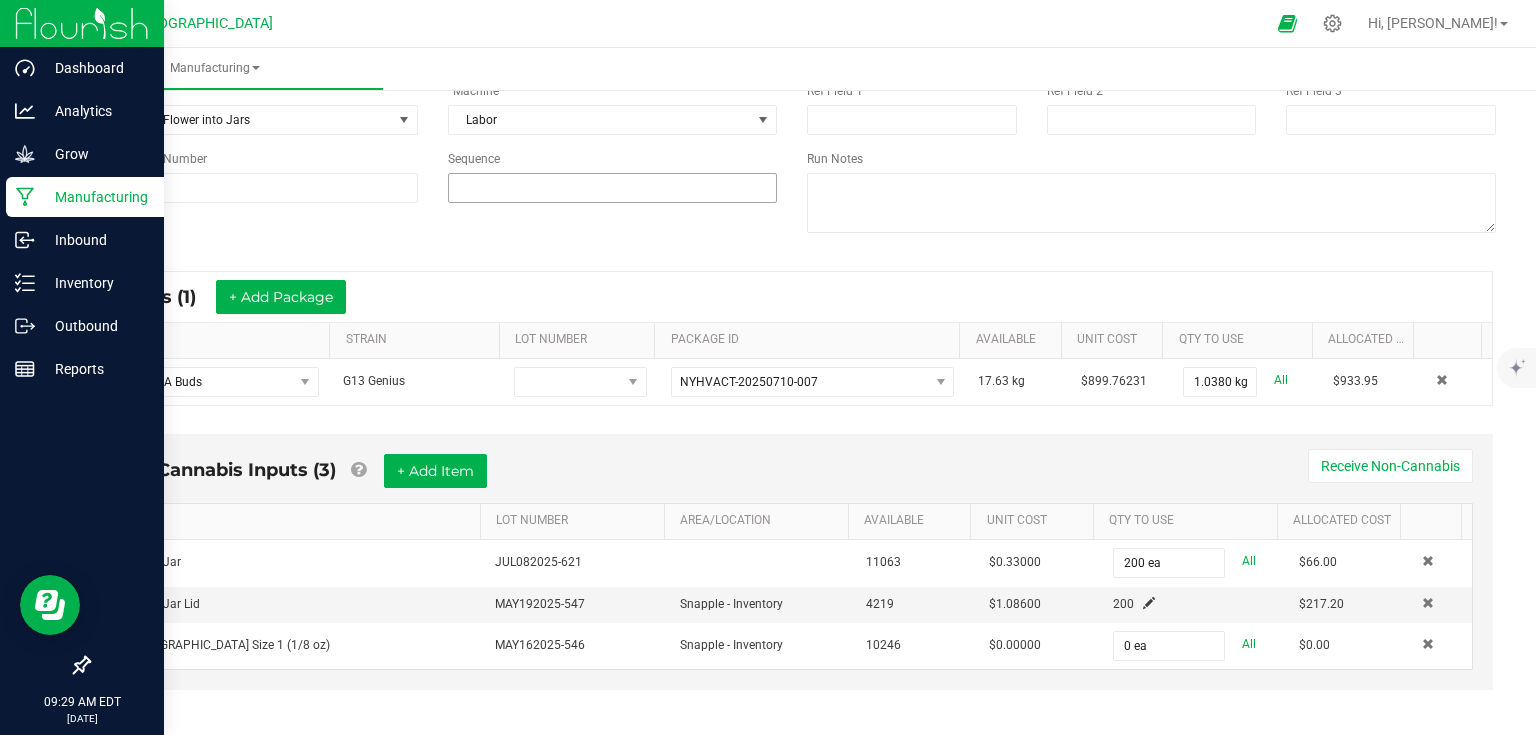 scroll, scrollTop: 178, scrollLeft: 0, axis: vertical 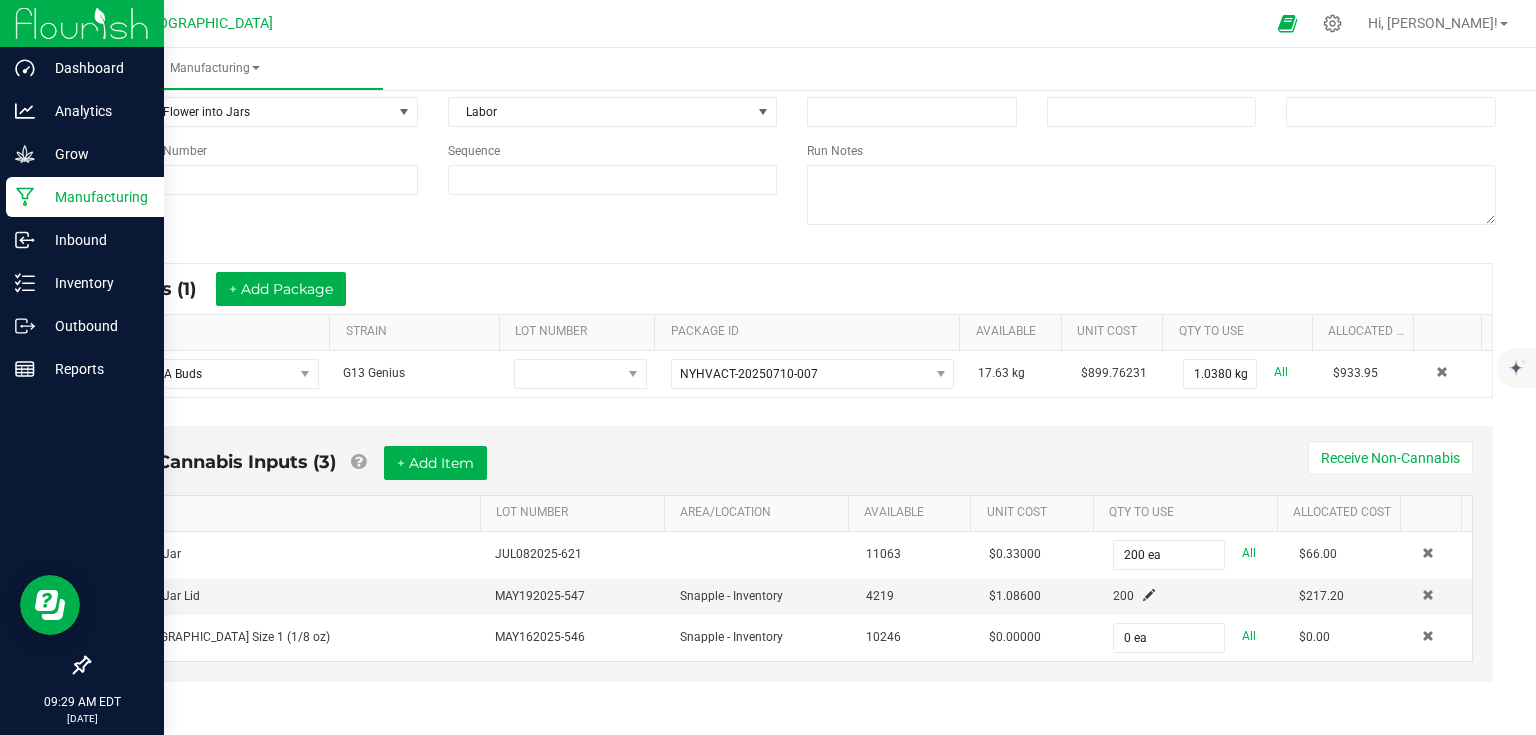 click on "Non-Cannabis Inputs (3)  + Add Item   Receive Non-Cannabis" at bounding box center [792, 470] 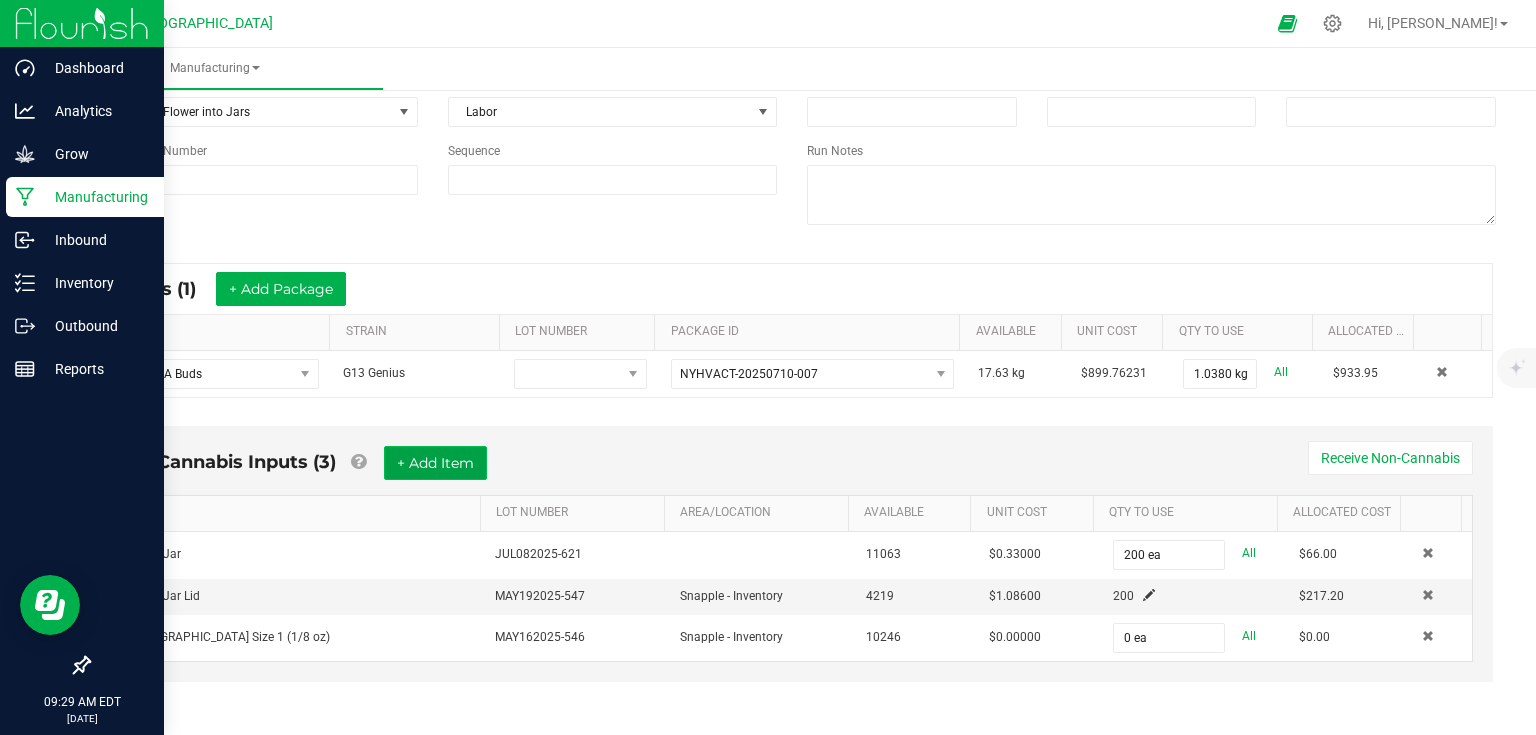 click on "+ Add Item" at bounding box center [435, 463] 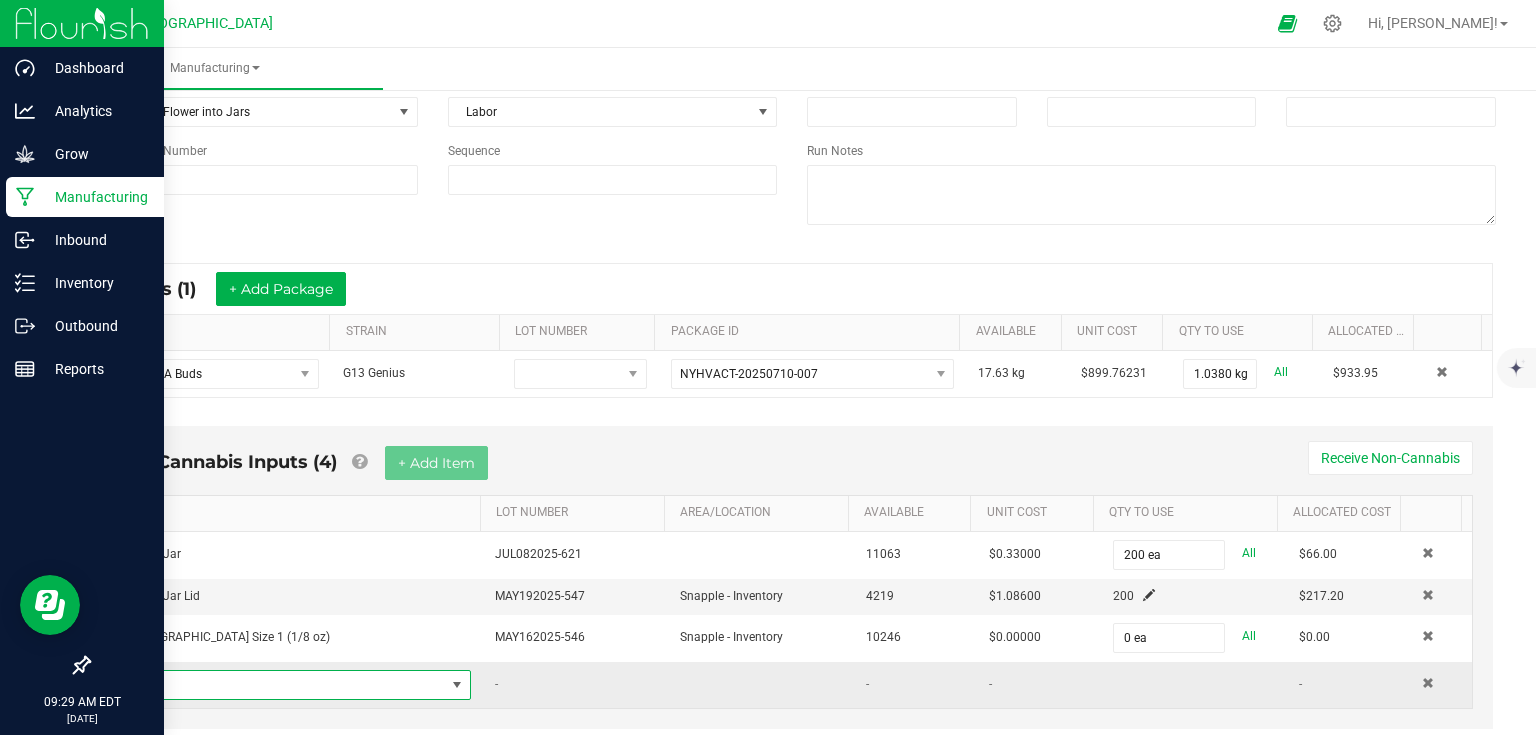 click at bounding box center (285, 685) 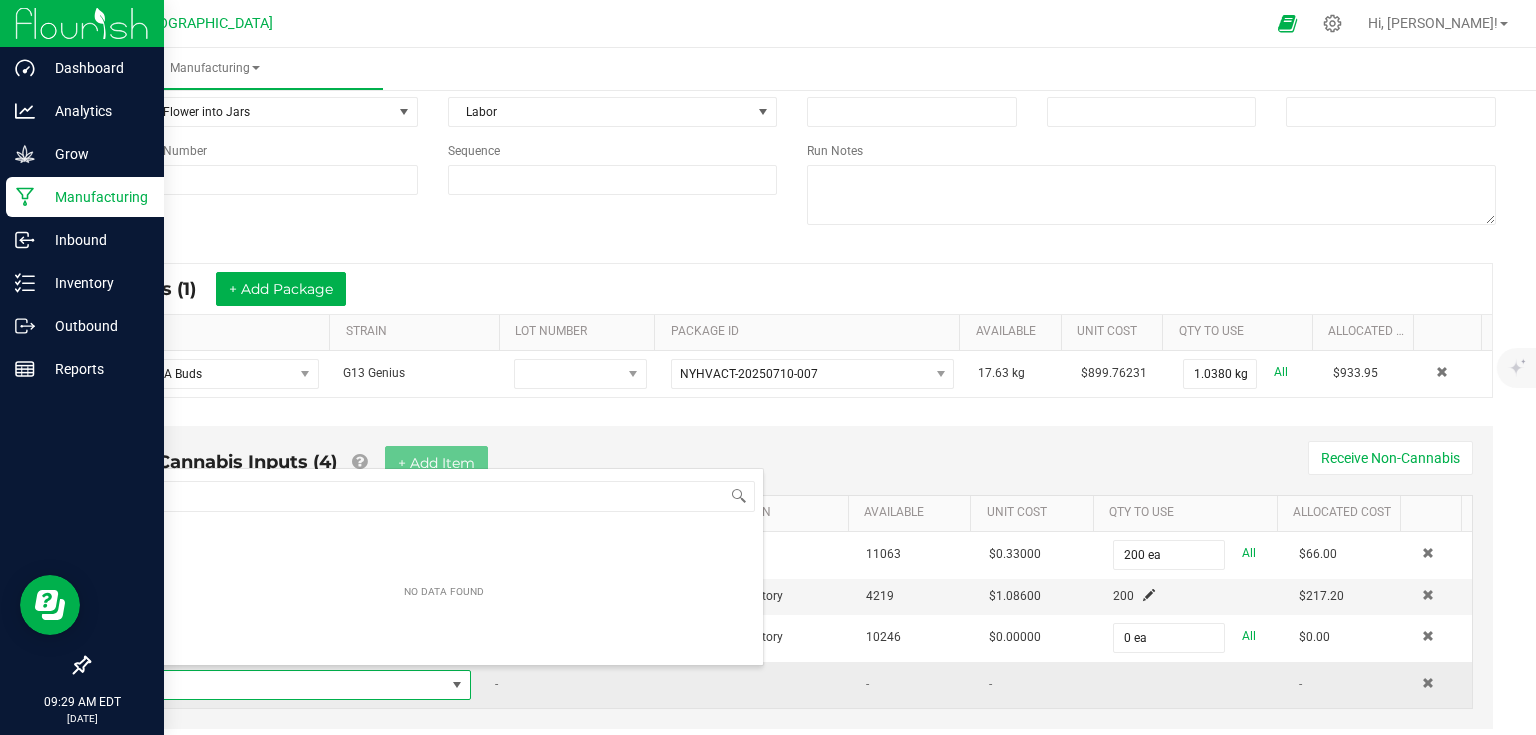 scroll, scrollTop: 99970, scrollLeft: 99659, axis: both 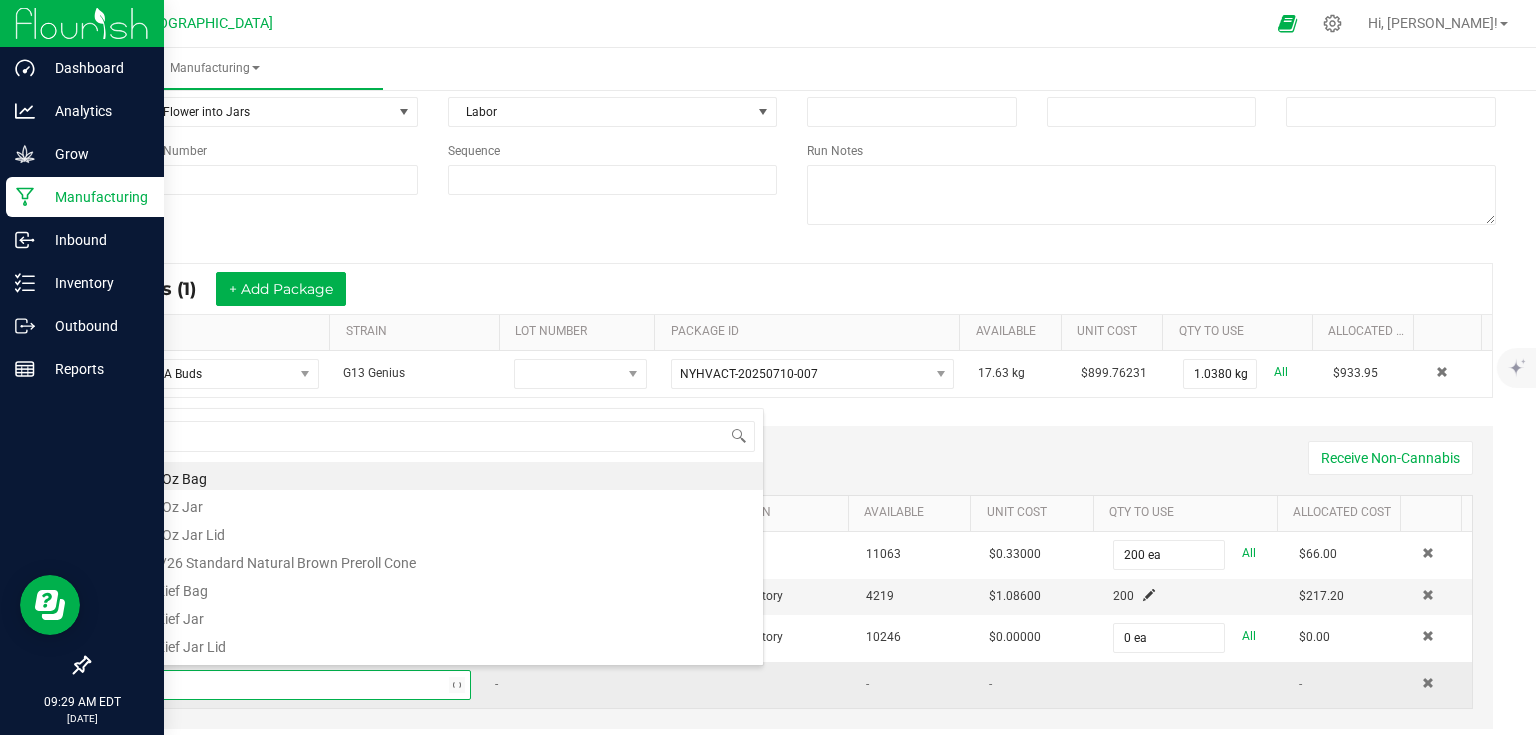 type on "g13" 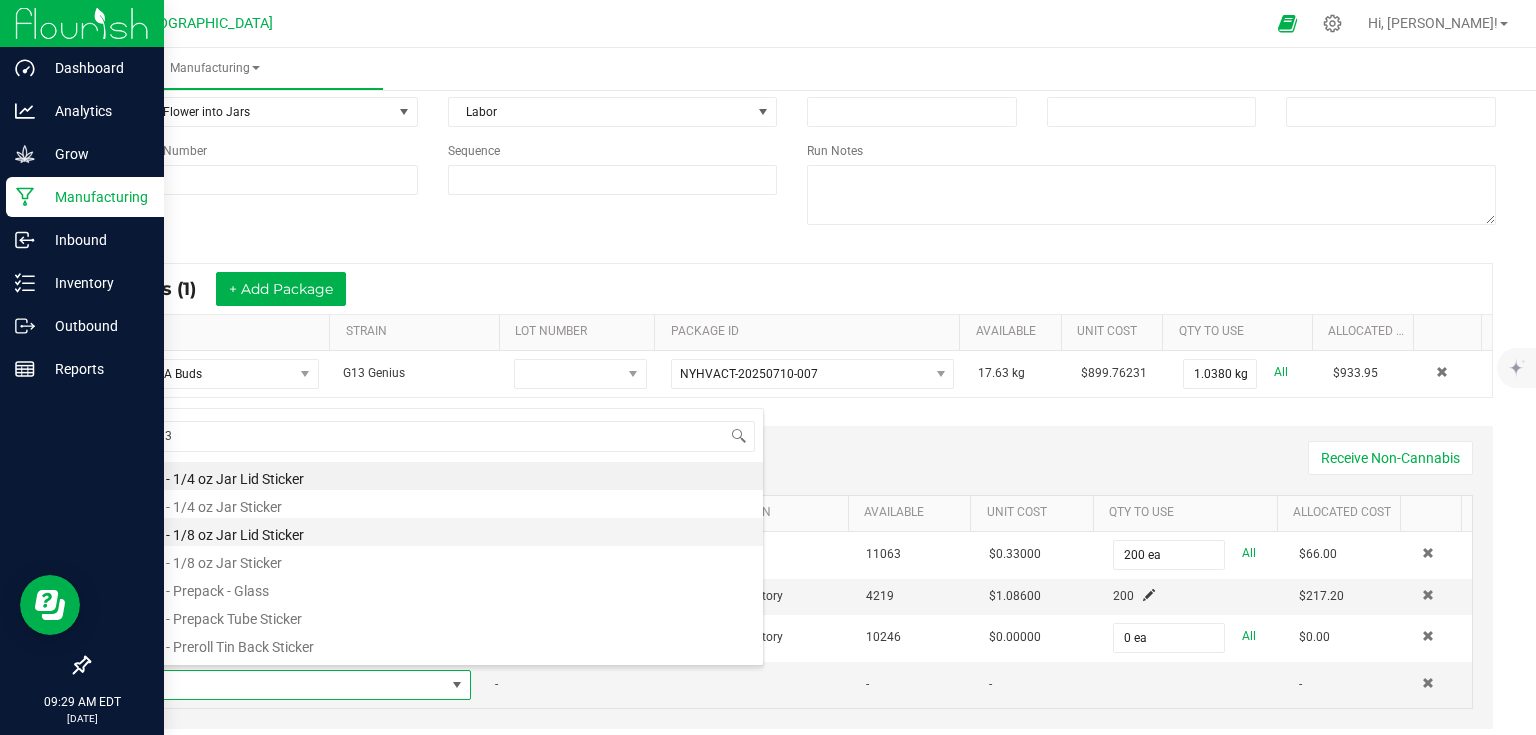 click on "G13 - 1/8 oz Jar Lid Sticker" at bounding box center (444, 532) 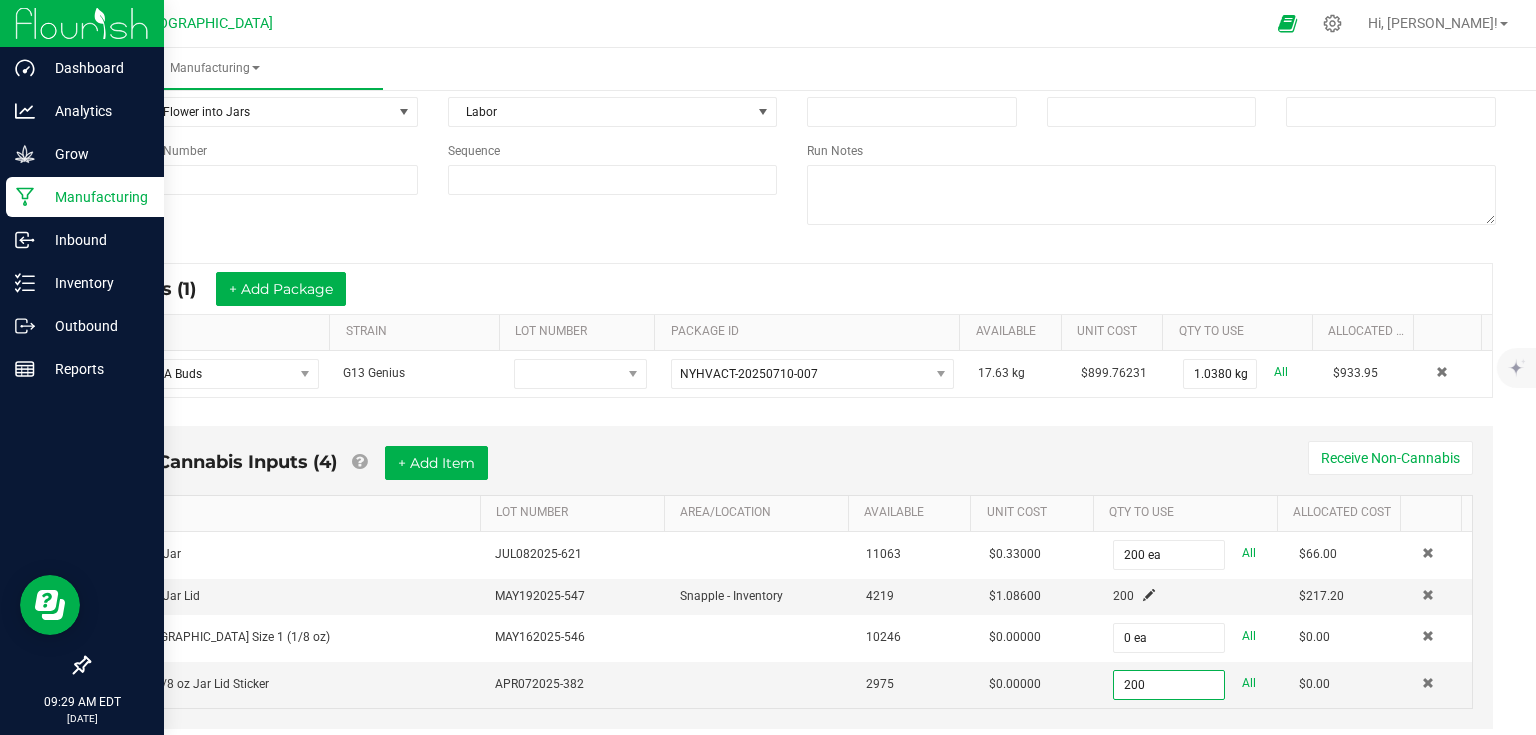 type on "200 ea" 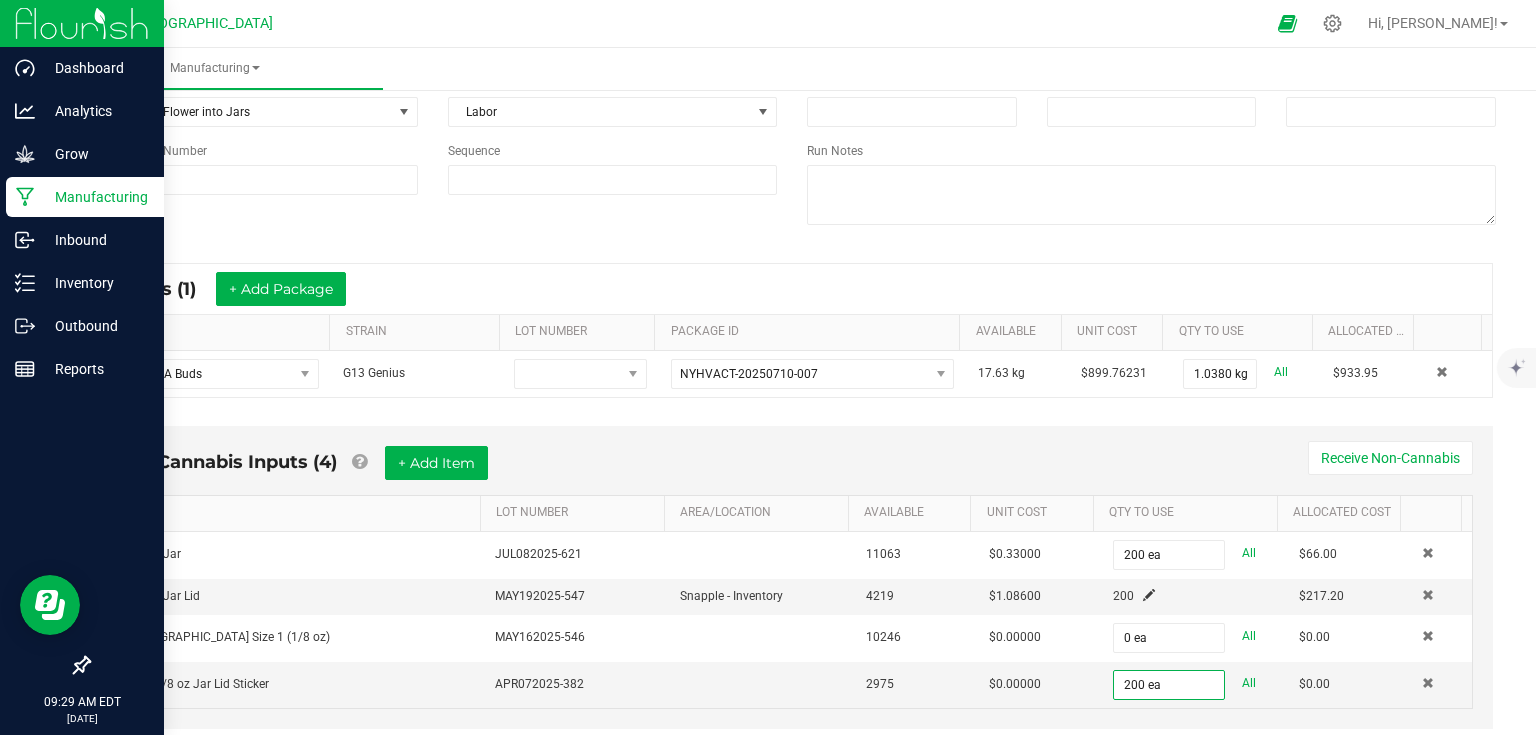 click on "Non-Cannabis Inputs (4)  + Add Item   Receive Non-Cannabis  ITEM LOT NUMBER AREA/LOCATION AVAILABLE Unit Cost QTY TO USE Allocated Cost  1/8 Oz Jar   JUL082025-621      11063    $0.33000  200 ea All  $66.00   1/8 Oz Jar Lid   MAY192025-547   Snapple - Inventory   4219    $1.08600   200        $217.20   Boveda Size 1 (1/8 oz)   MAY162025-546      10246    $0.00000  0 ea All  $0.00   G13 - 1/8 oz Jar Lid Sticker   APR072025-382      2975    $0.00000  200 ea All  $0.00" at bounding box center [792, 577] 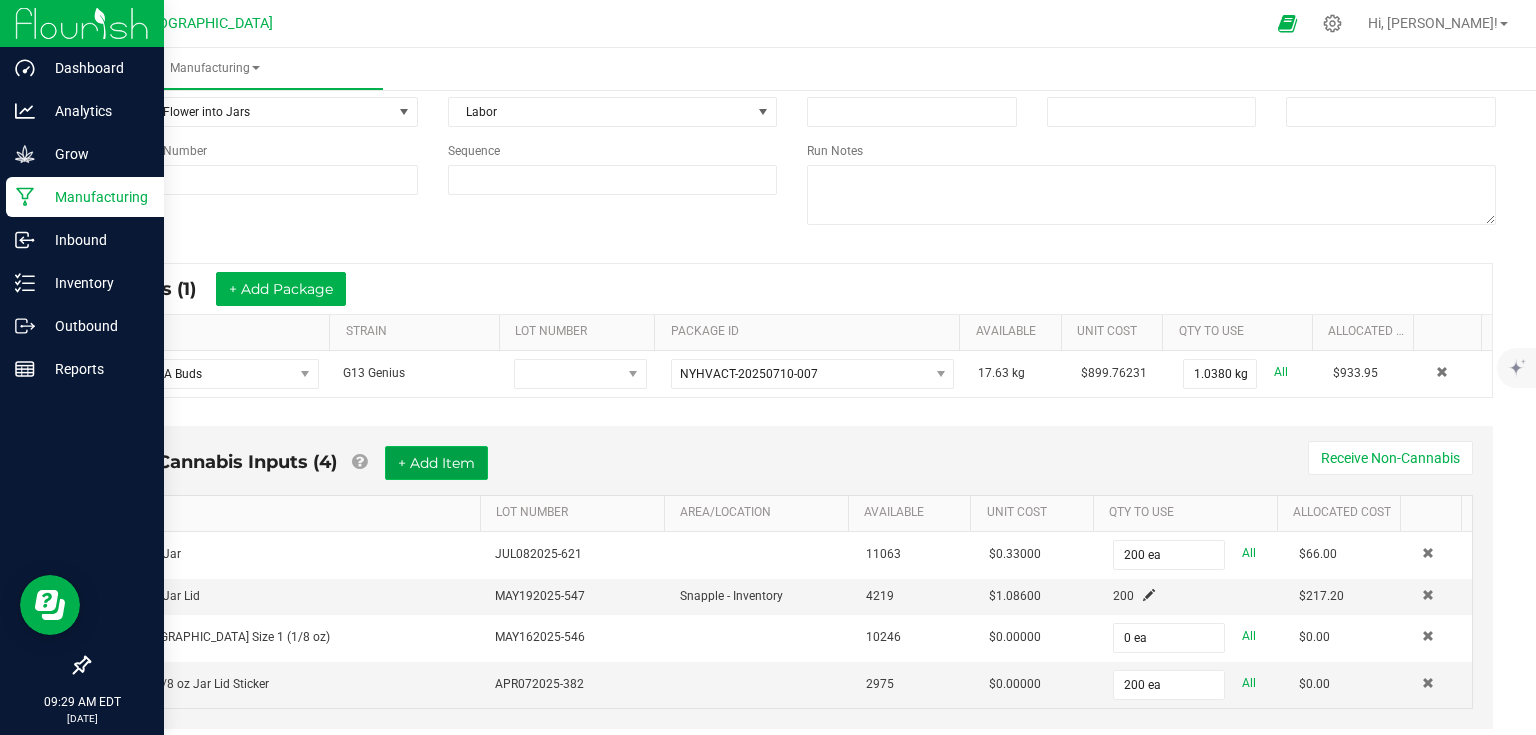 click on "+ Add Item" at bounding box center (436, 463) 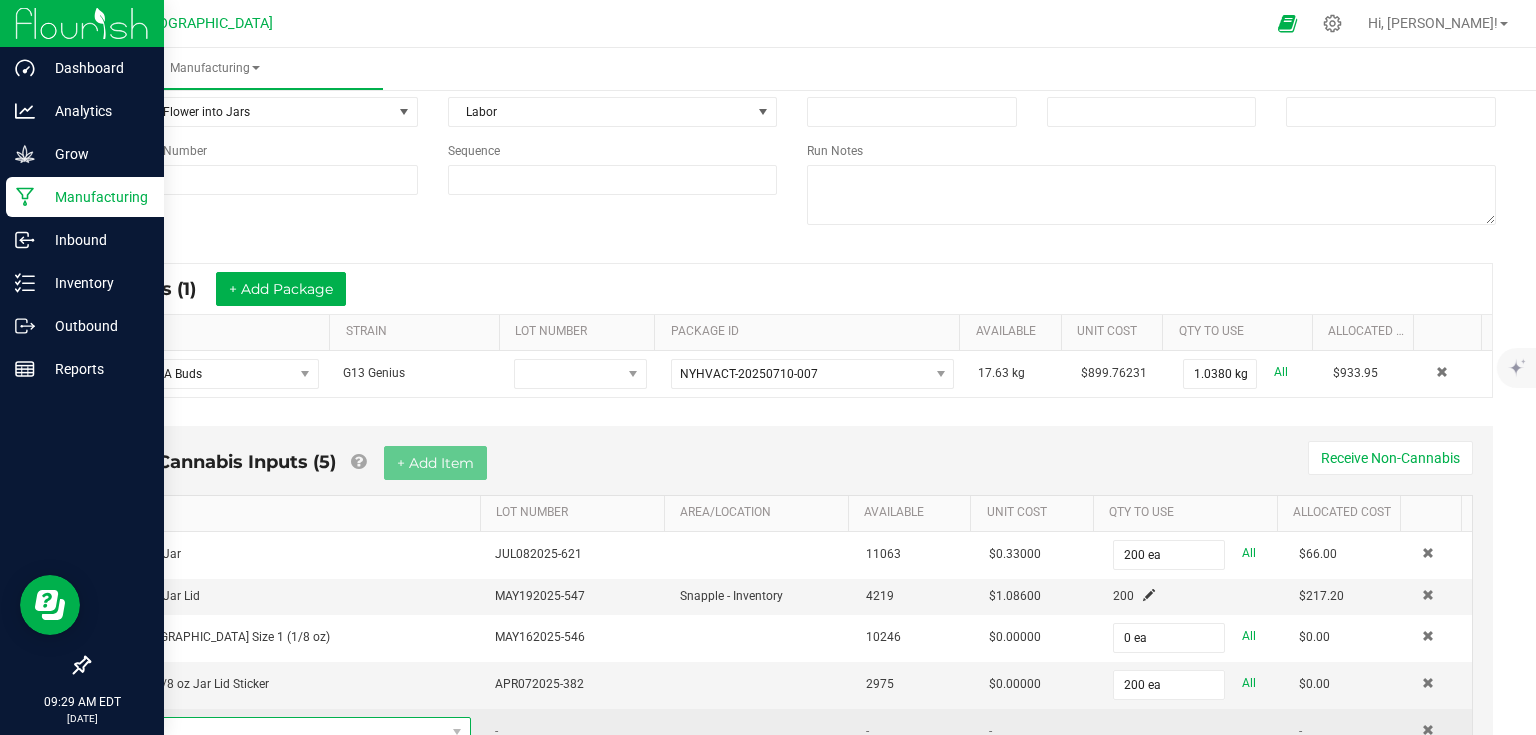 click at bounding box center [285, 732] 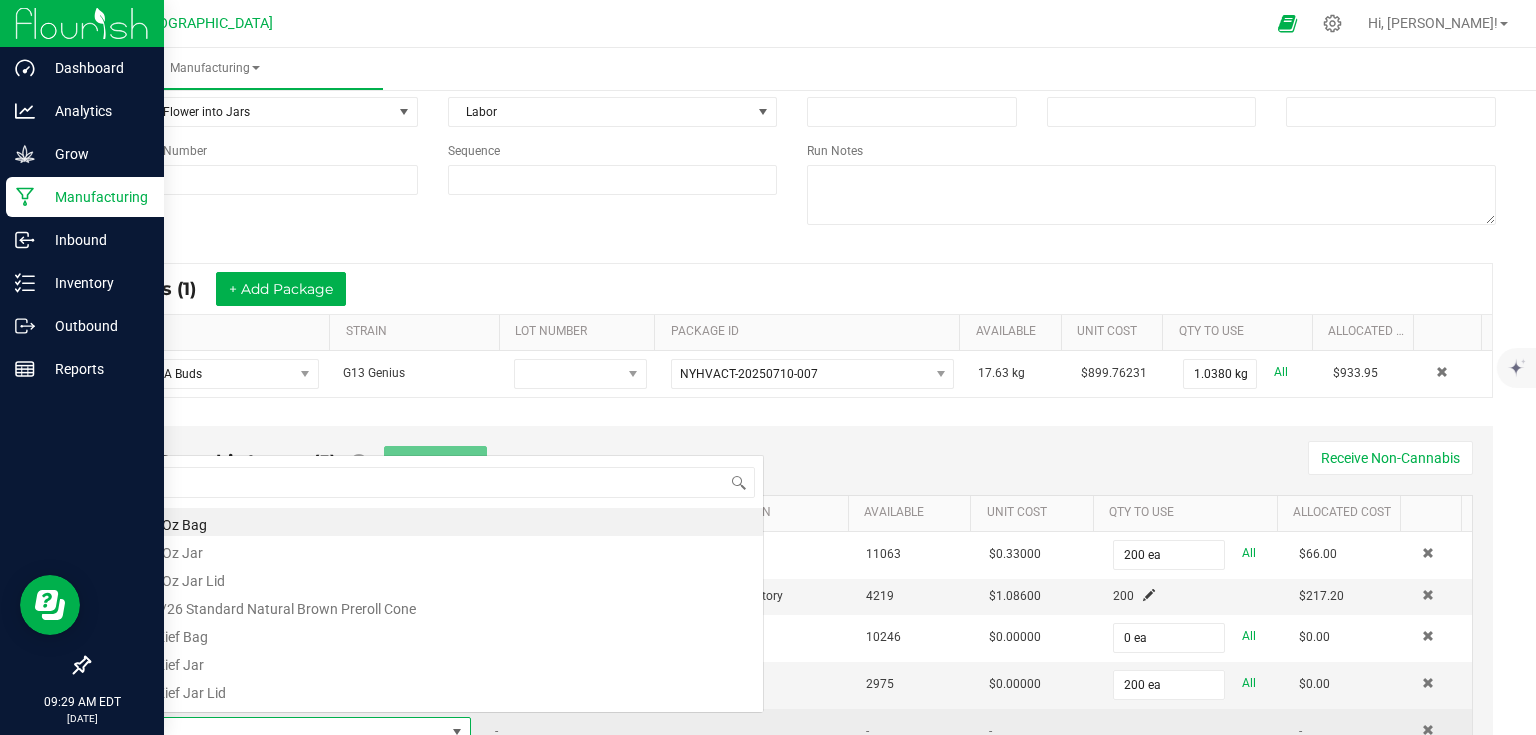 scroll, scrollTop: 0, scrollLeft: 0, axis: both 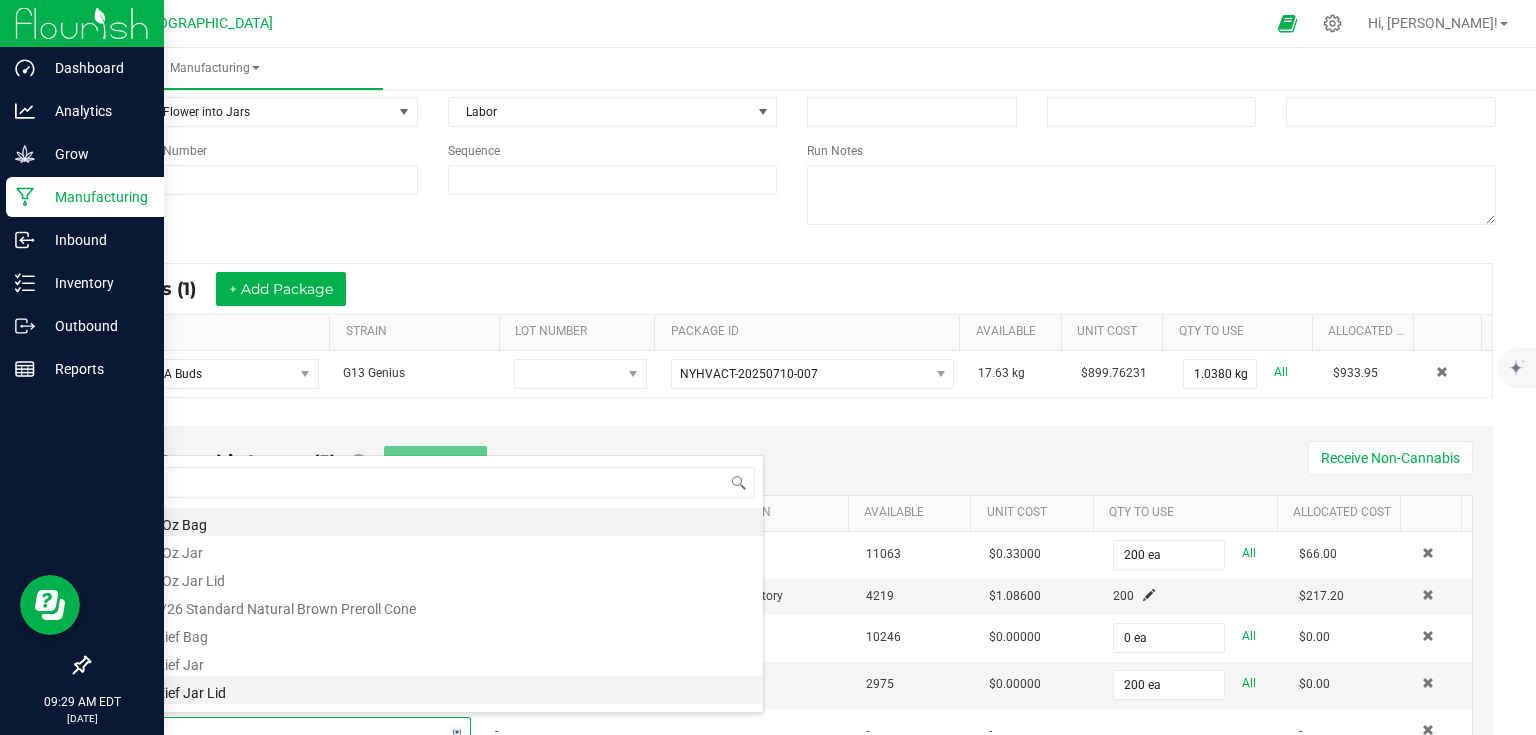 type on "g13" 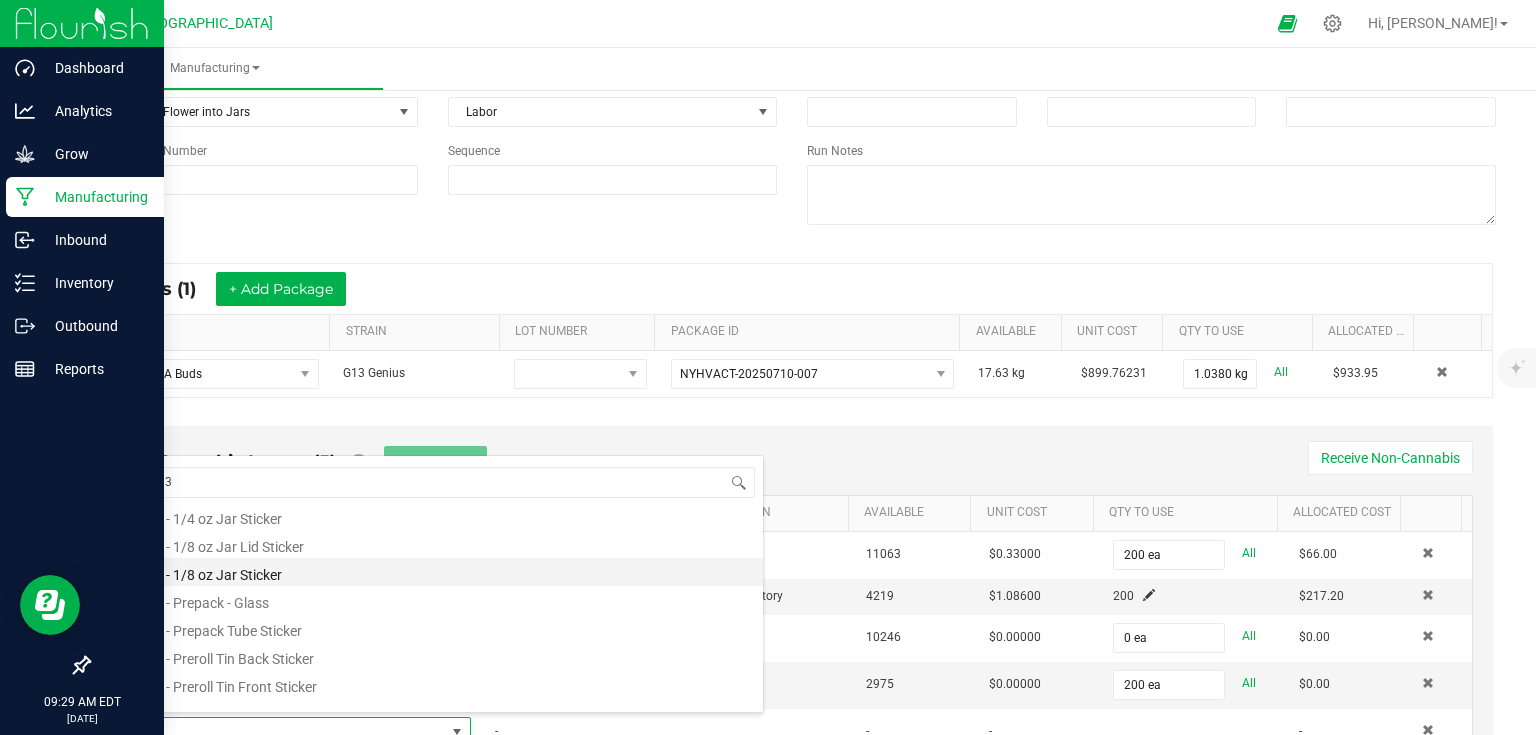 scroll, scrollTop: 52, scrollLeft: 0, axis: vertical 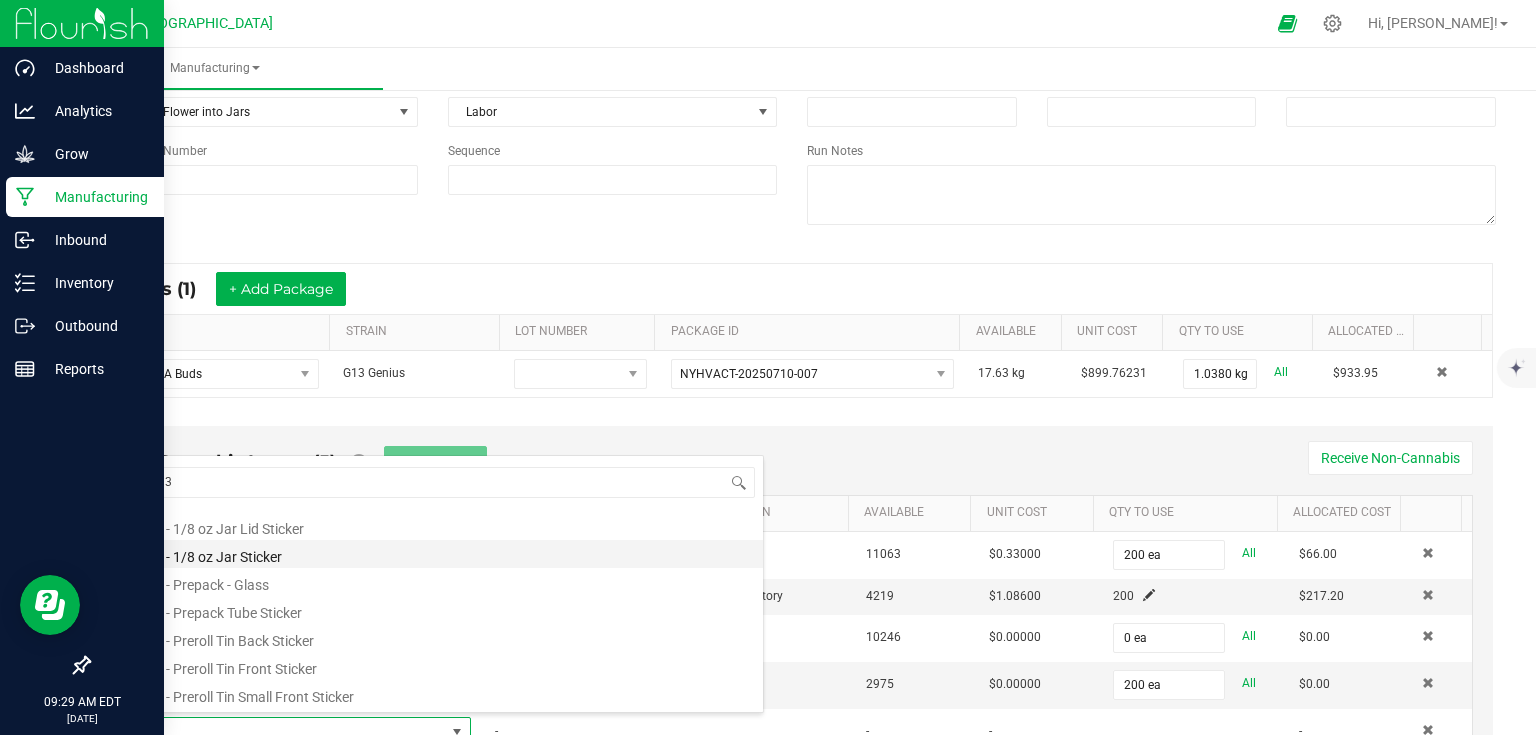 click on "G13 - 1/8 oz Jar Sticker" at bounding box center (444, 554) 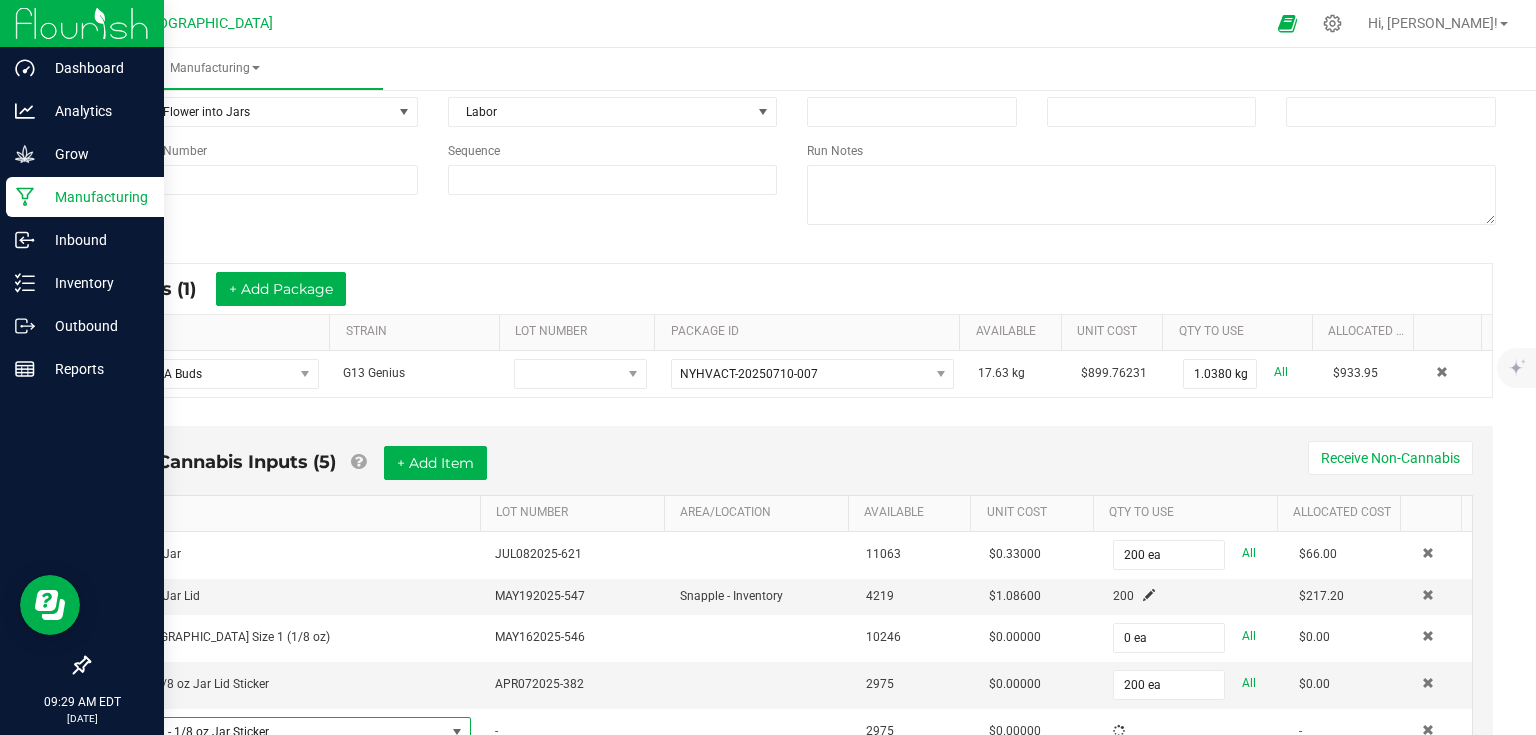 scroll, scrollTop: 184, scrollLeft: 0, axis: vertical 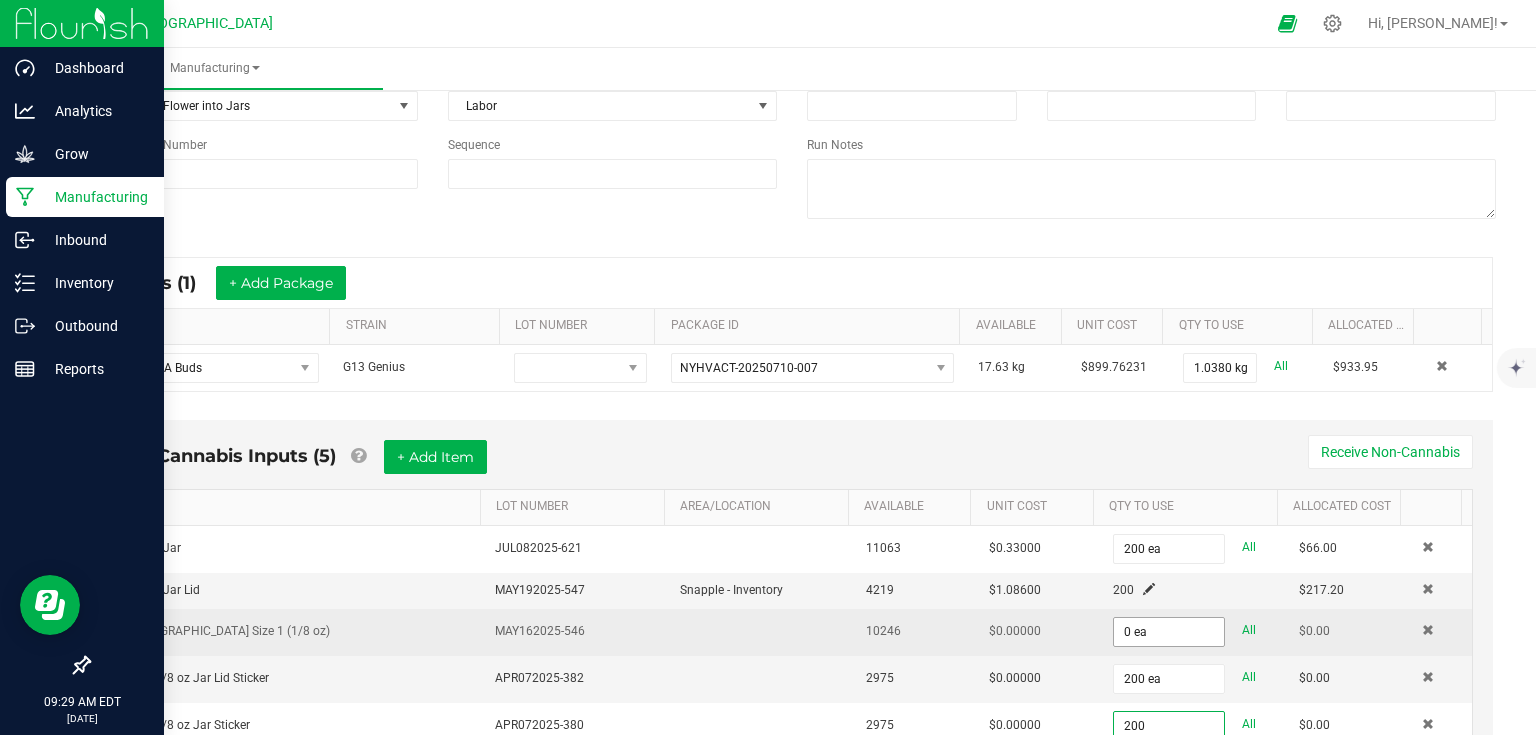 type on "200" 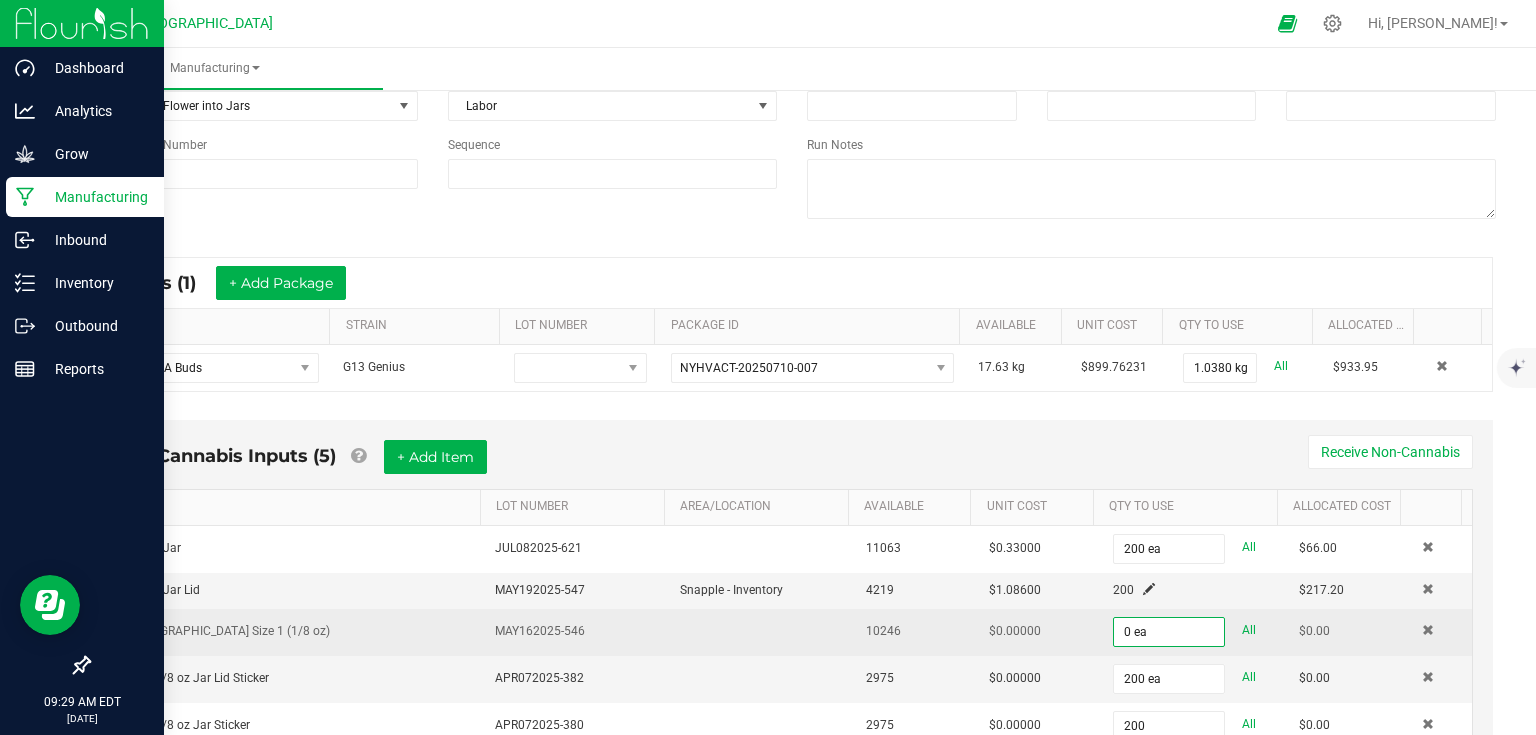 type on "0" 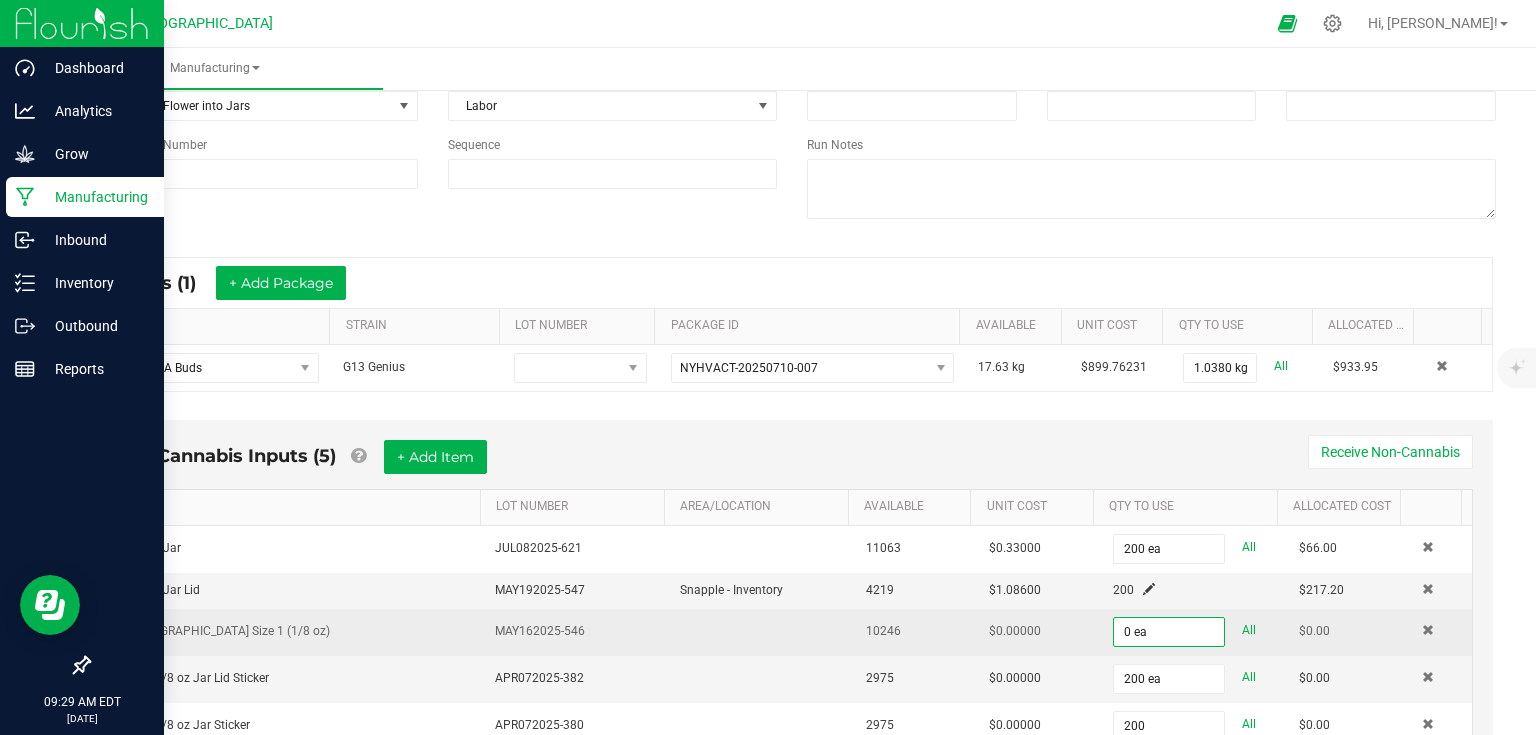 type on "200 ea" 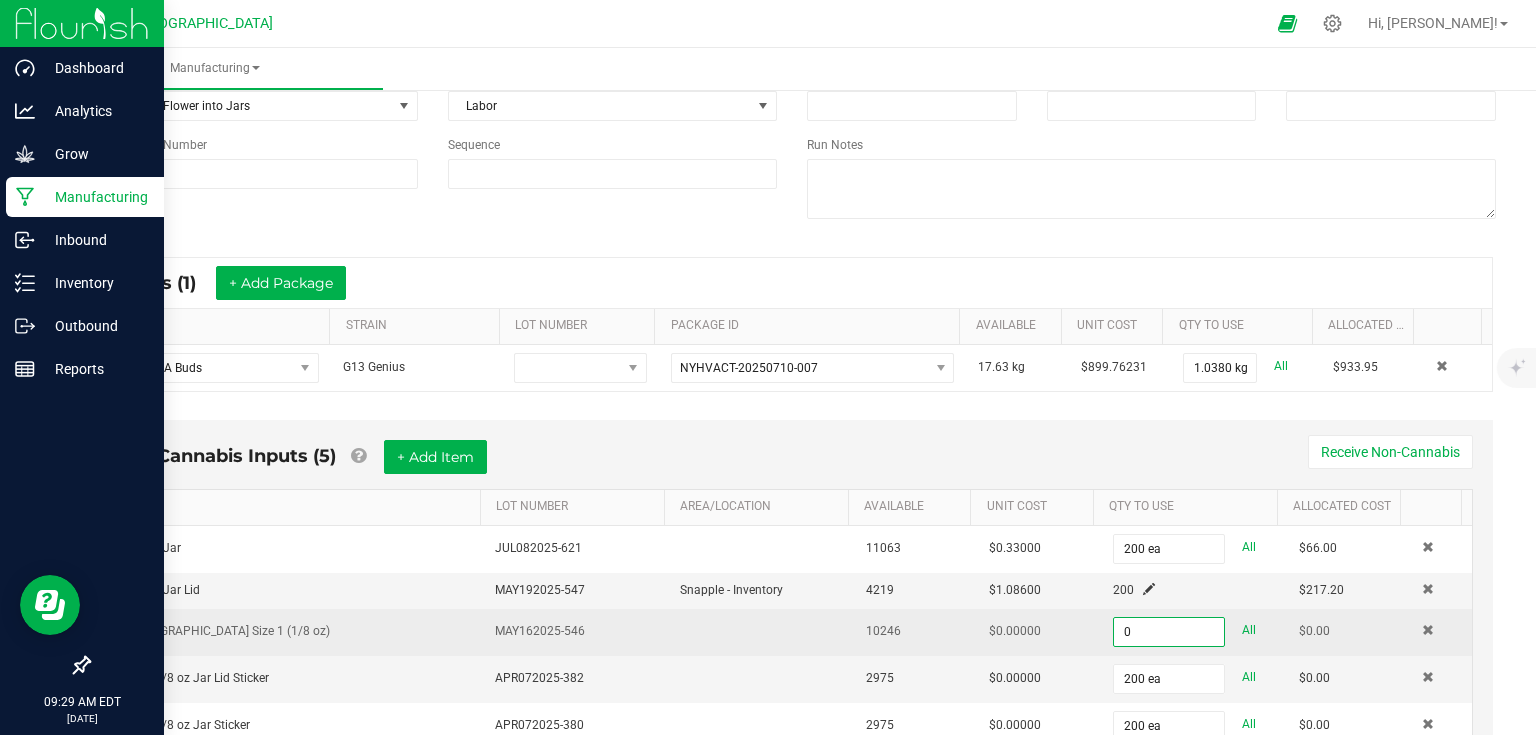 click on "0" at bounding box center (1169, 632) 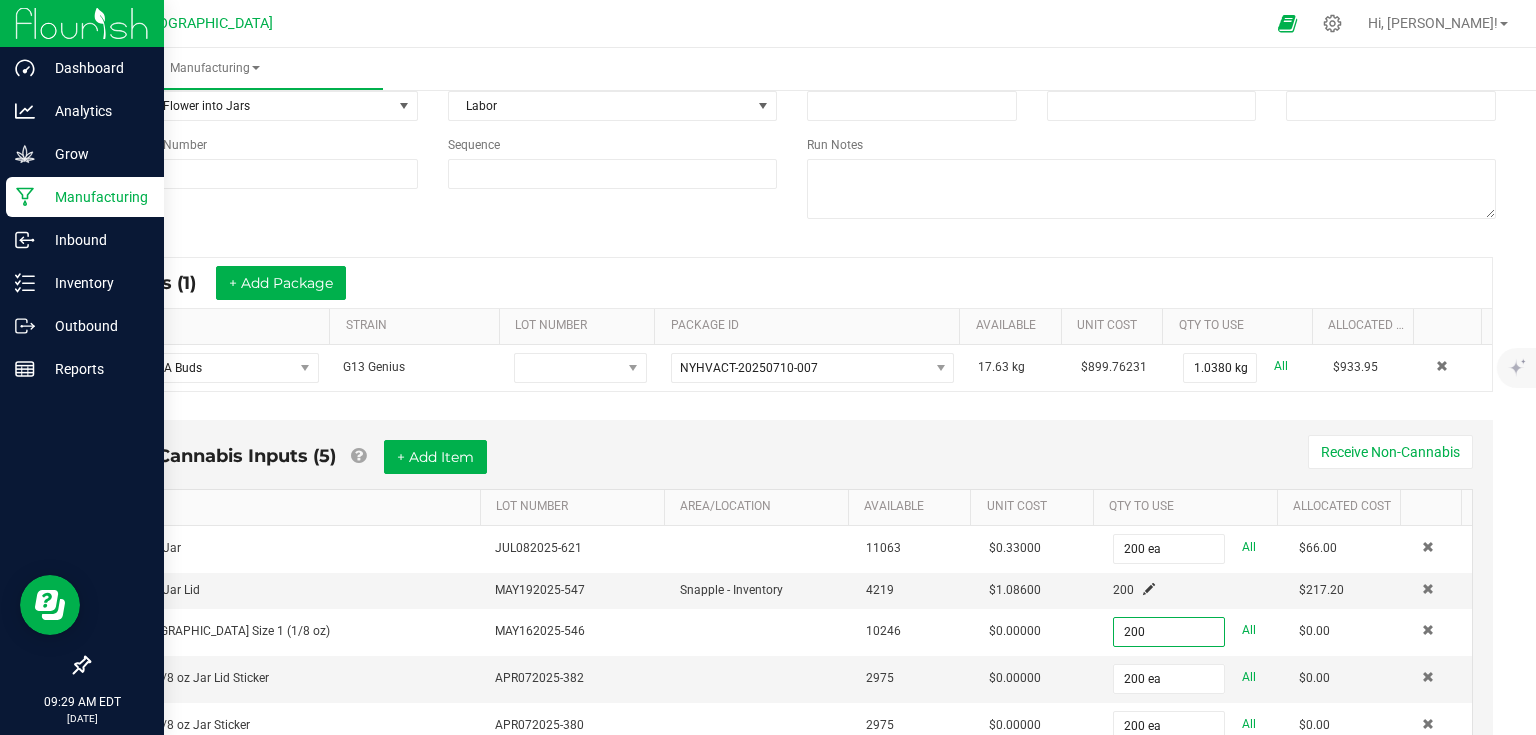type on "200 ea" 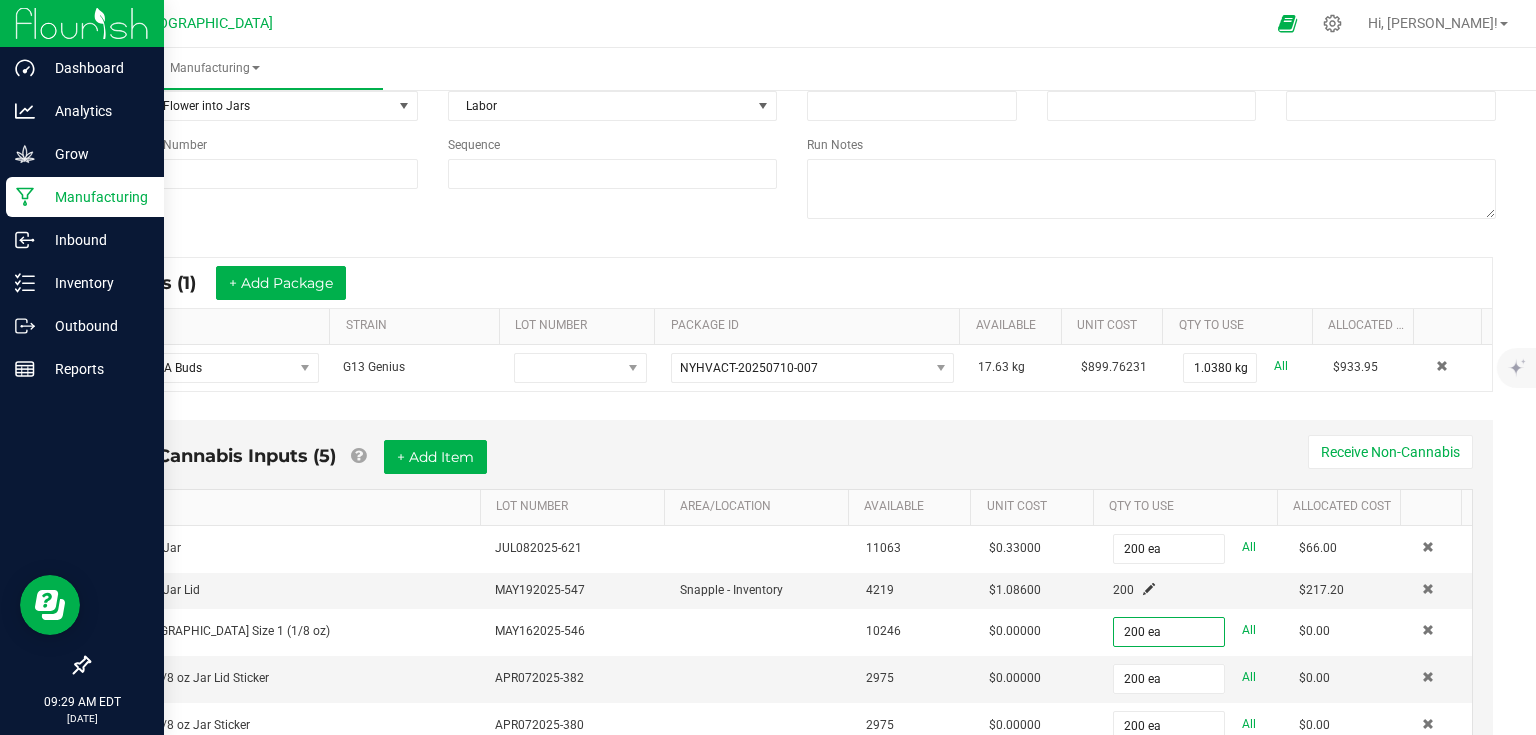 click on "Non-Cannabis Inputs (5)  + Add Item   Receive Non-Cannabis" at bounding box center (792, 464) 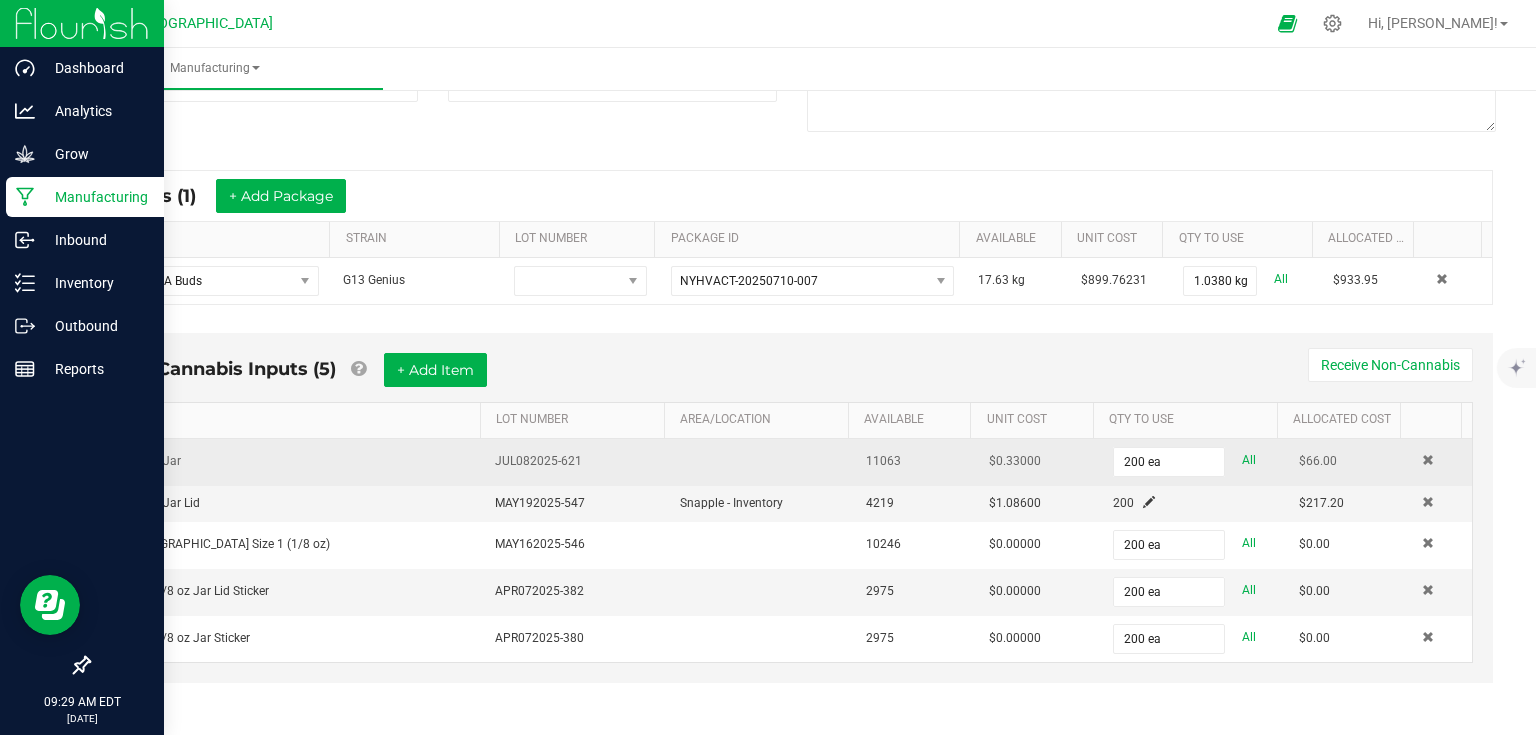scroll, scrollTop: 0, scrollLeft: 0, axis: both 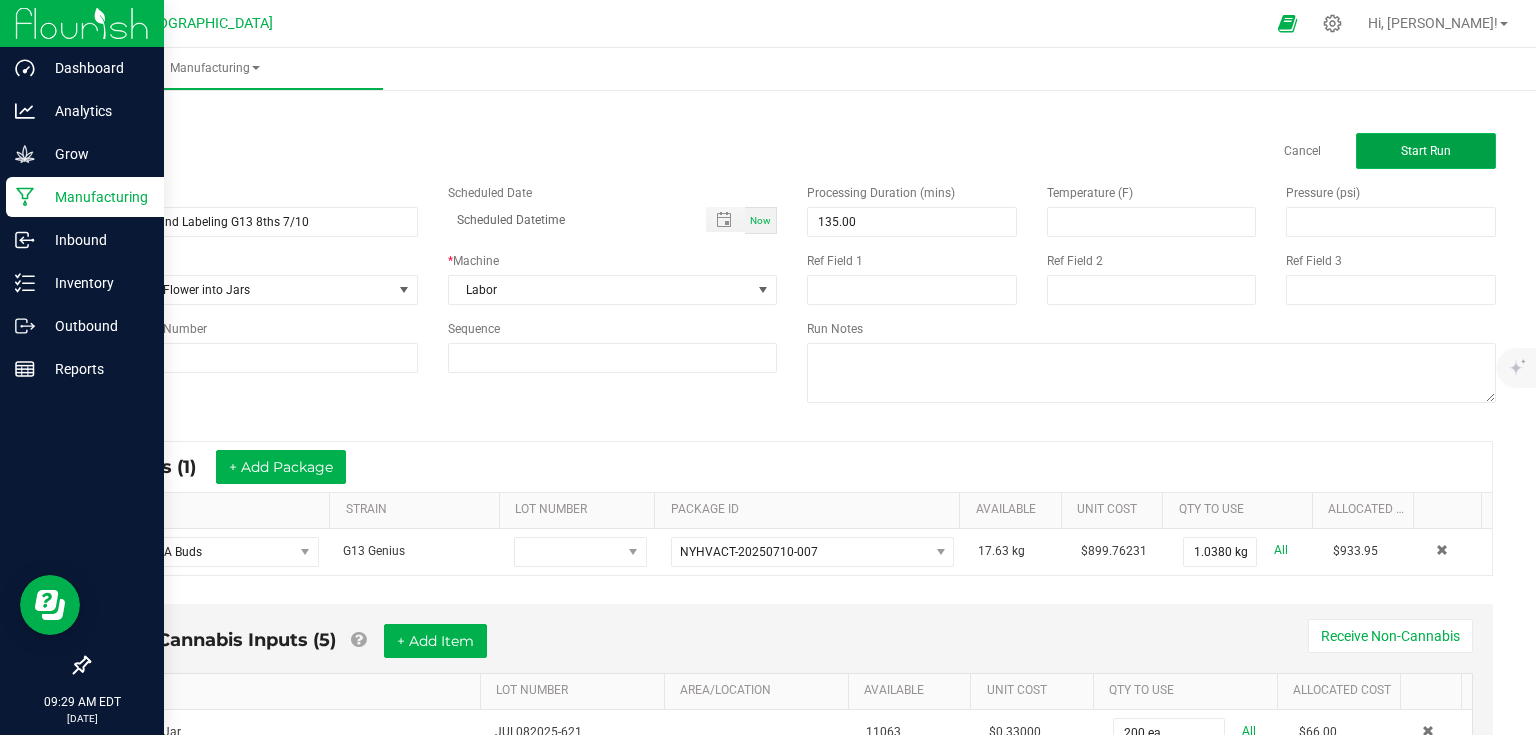click on "Start Run" 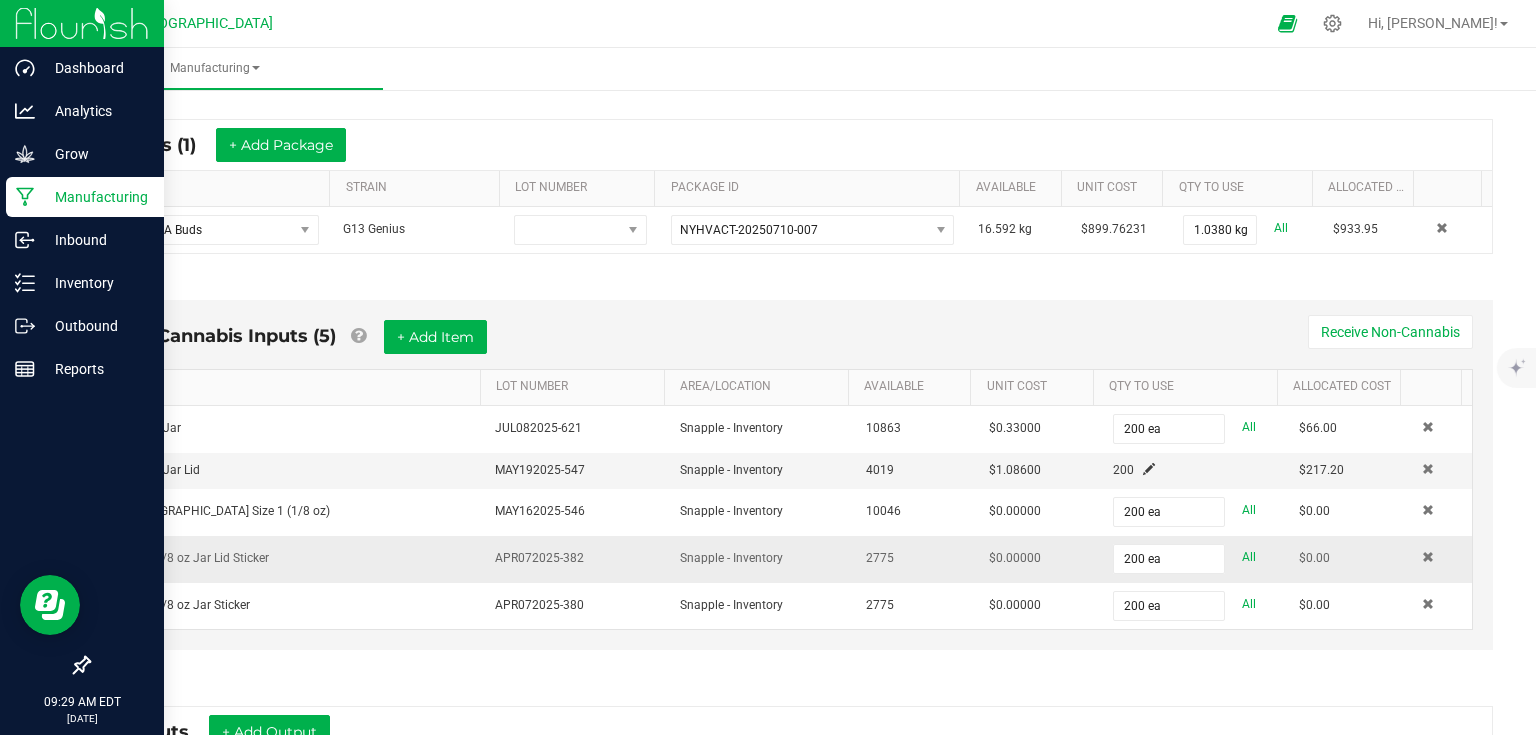 scroll, scrollTop: 480, scrollLeft: 0, axis: vertical 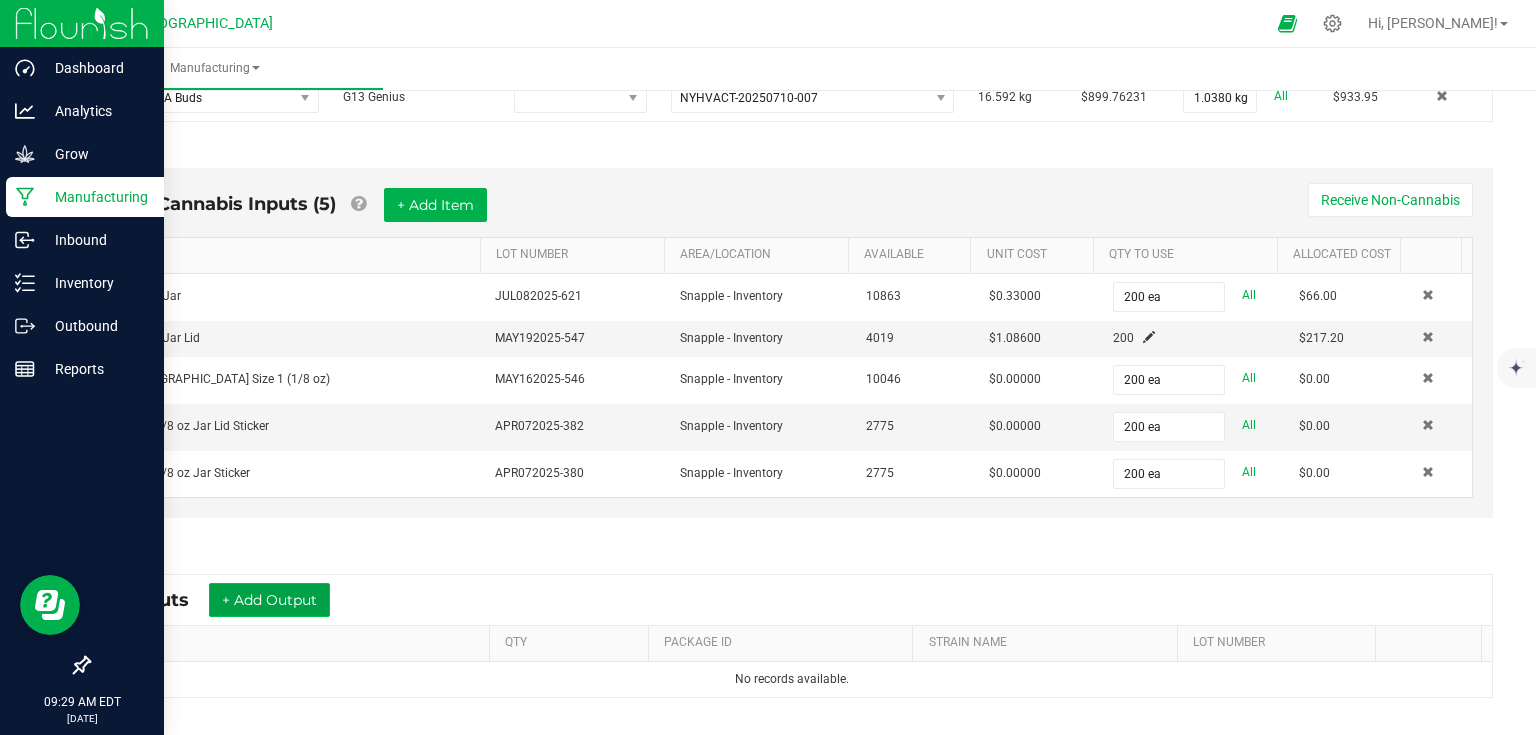 click on "+ Add Output" at bounding box center [269, 600] 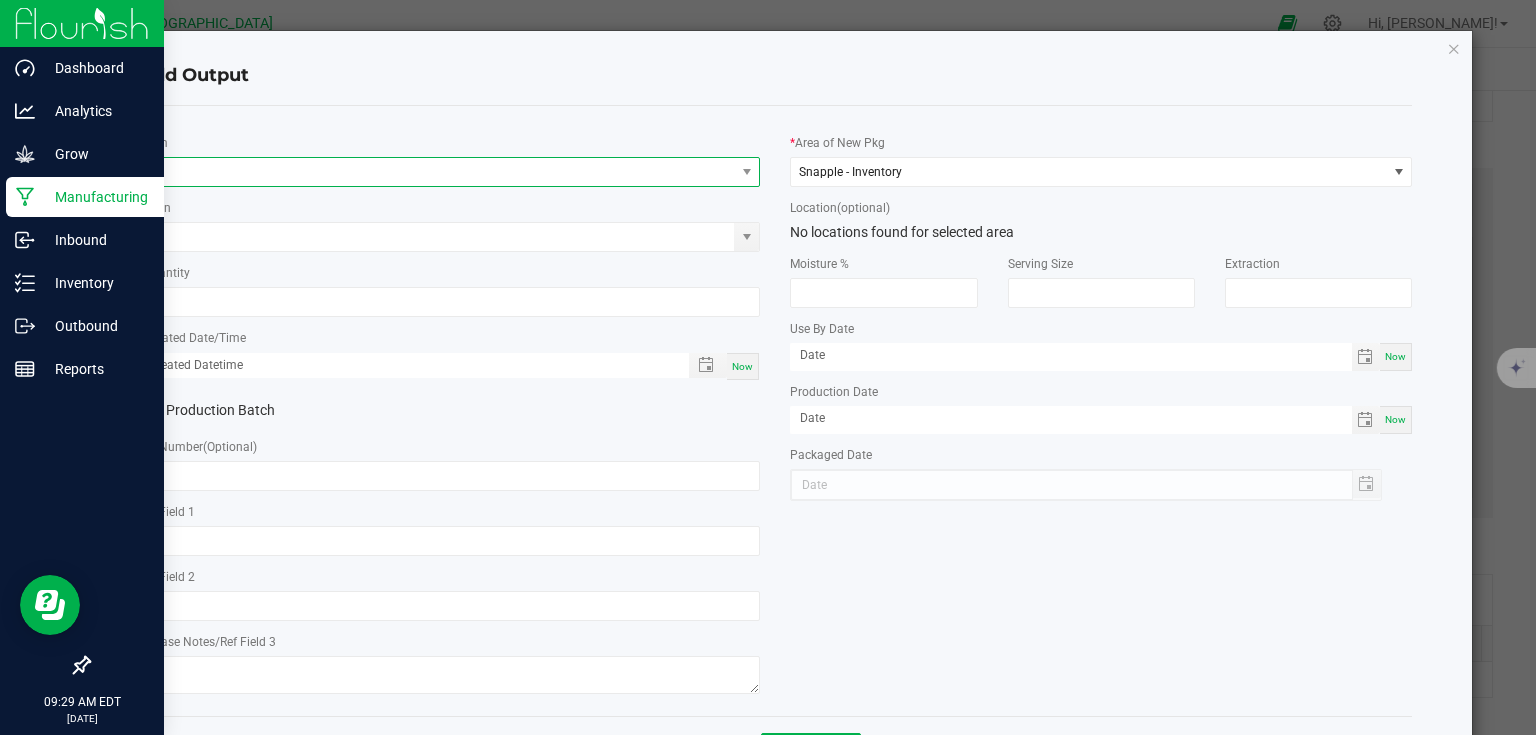 click at bounding box center [437, 172] 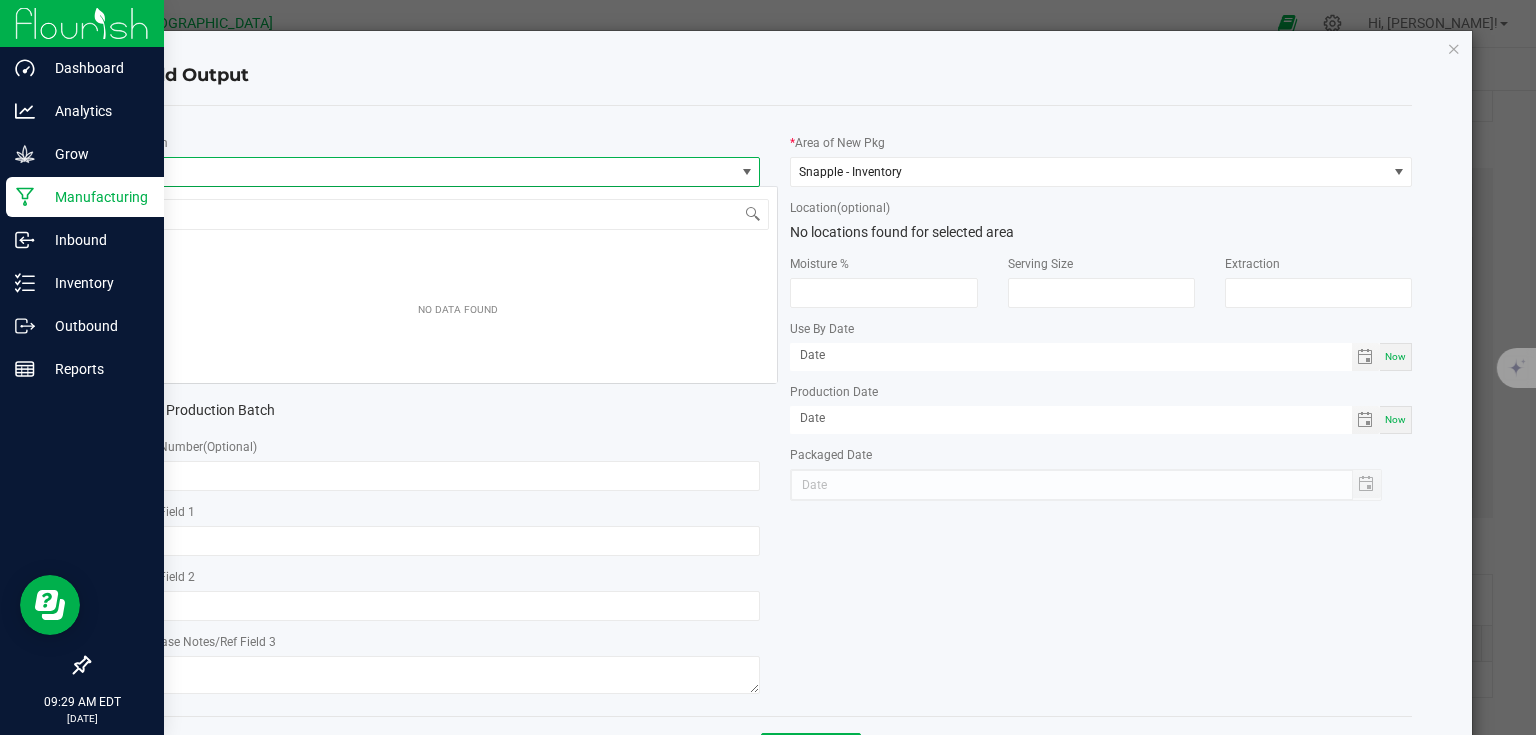 scroll, scrollTop: 99970, scrollLeft: 99383, axis: both 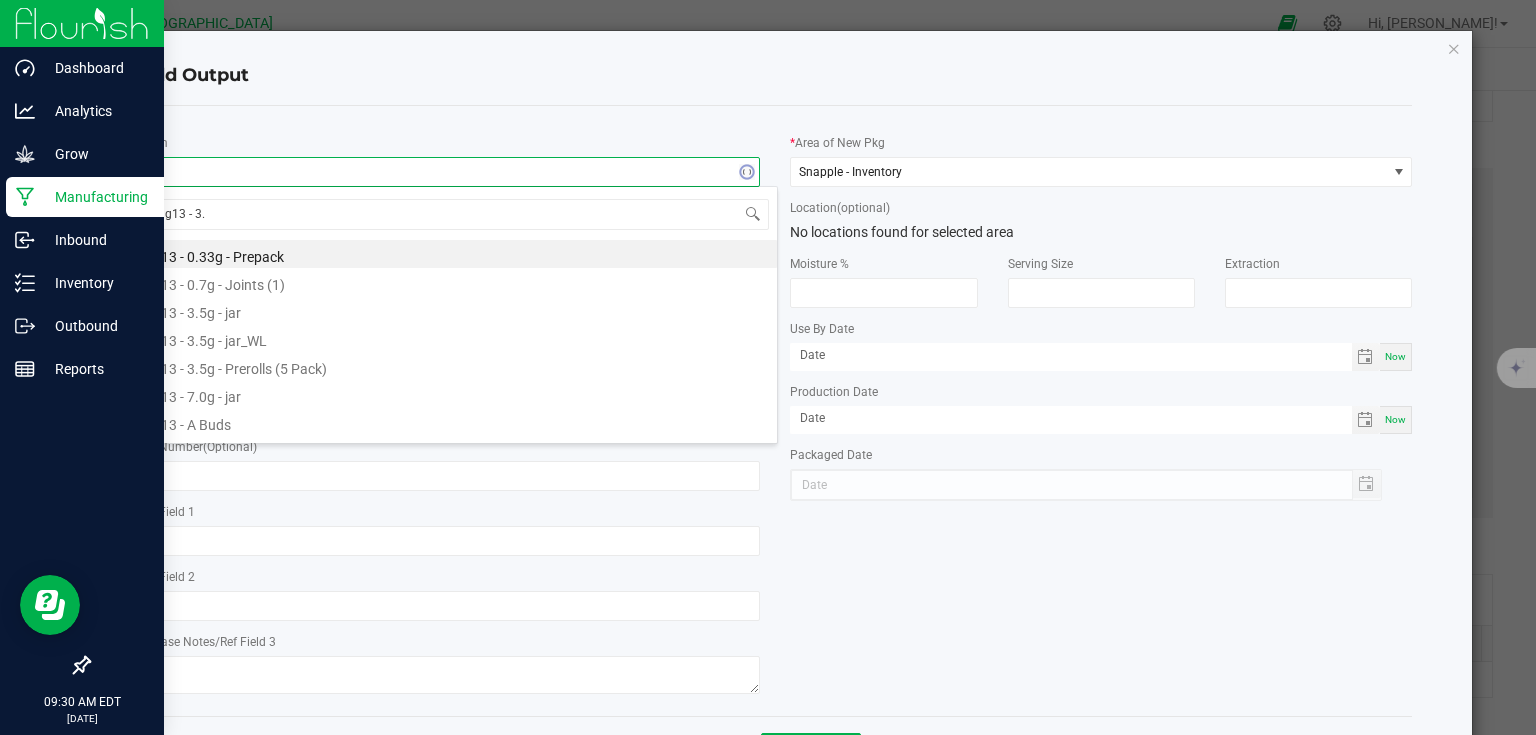 type on "g13 - 3.5" 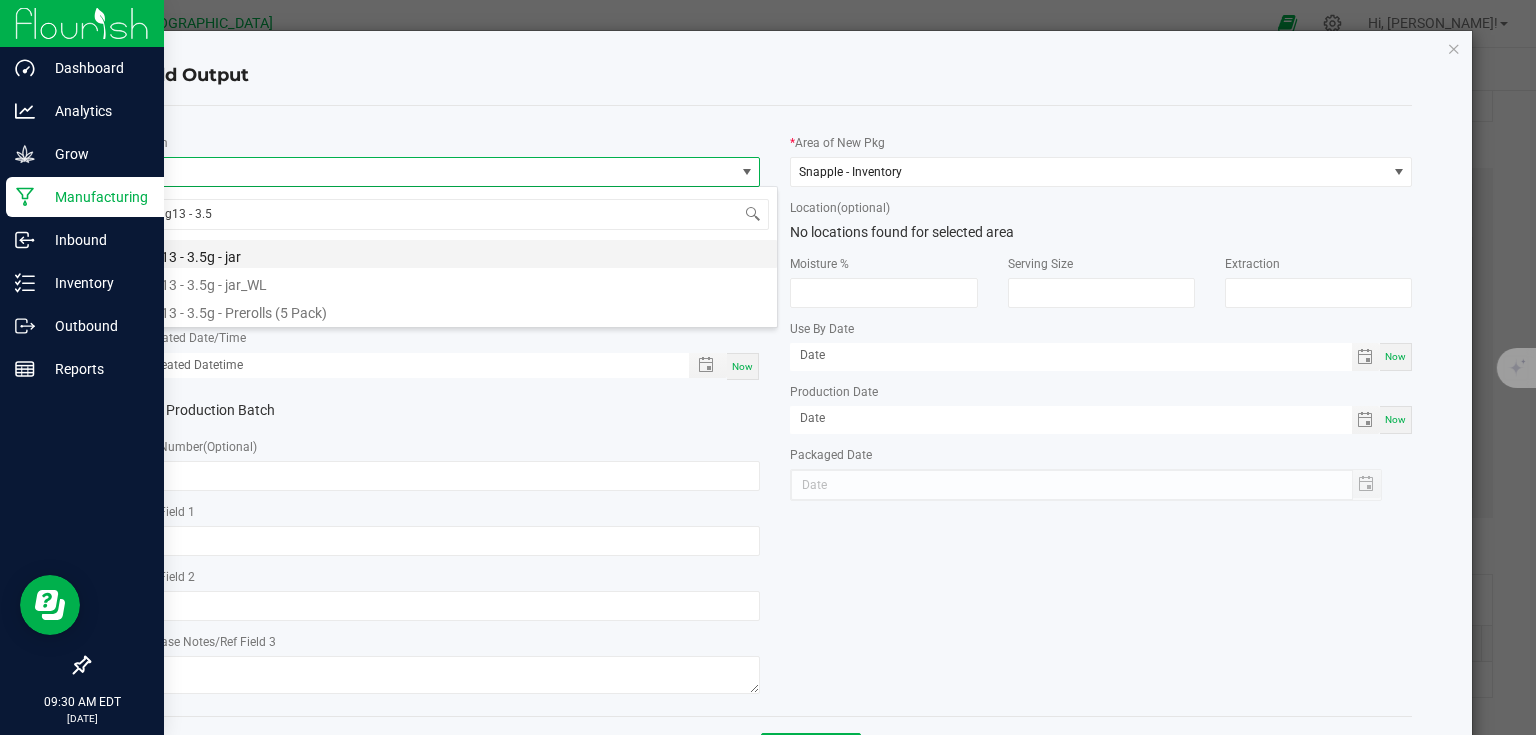 click on "G13 - 3.5g - jar" at bounding box center (458, 254) 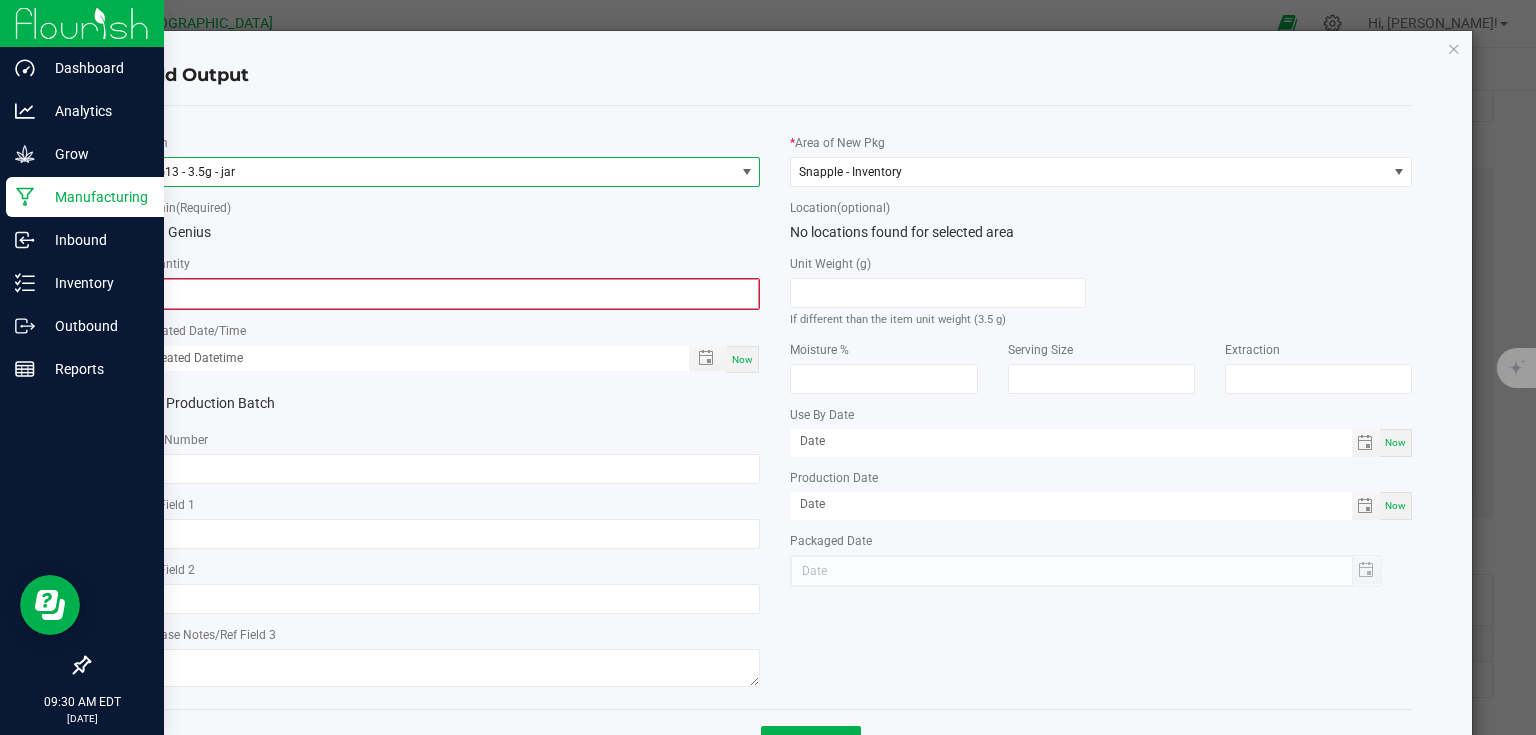 click on "0" at bounding box center [450, 294] 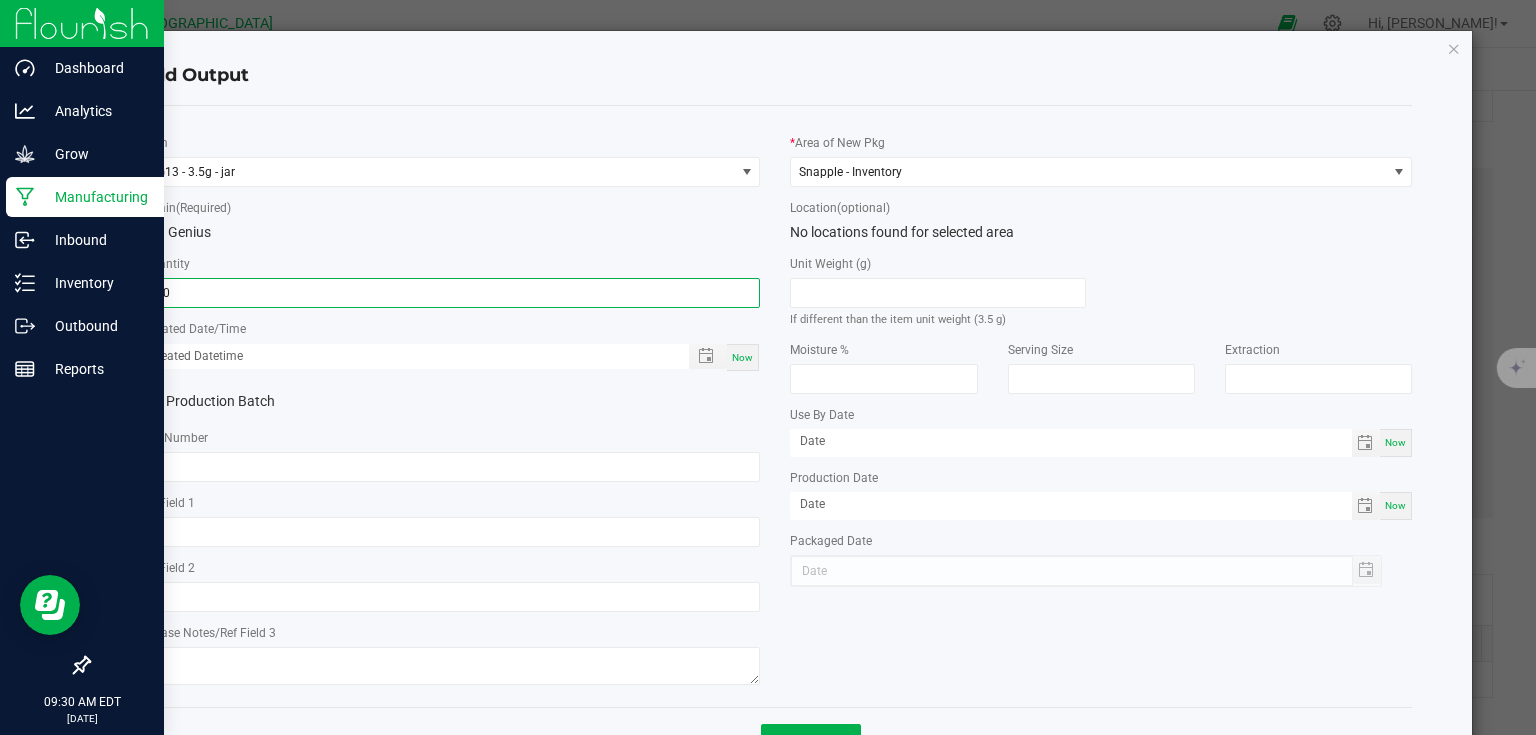 type on "200 ea" 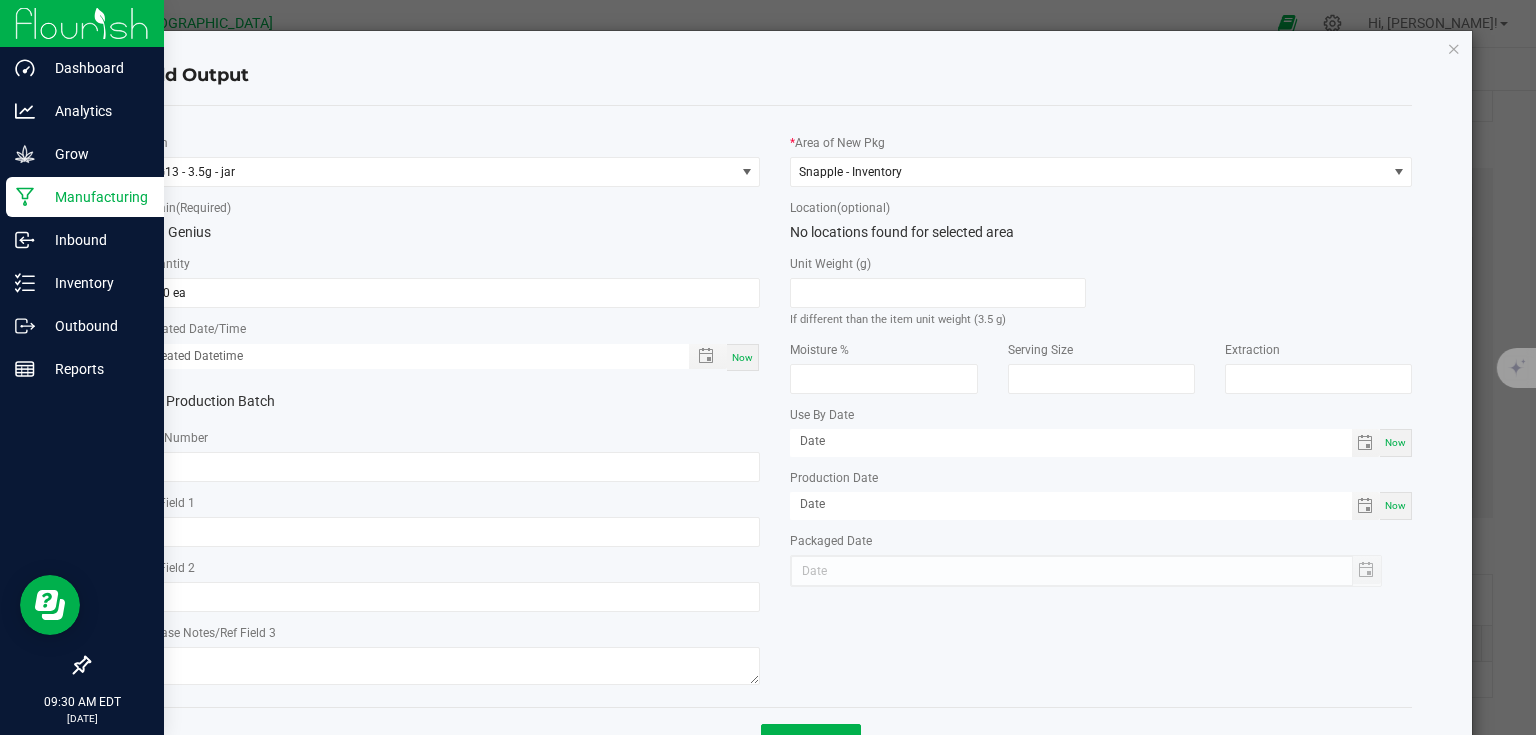 click on "Now" at bounding box center [742, 357] 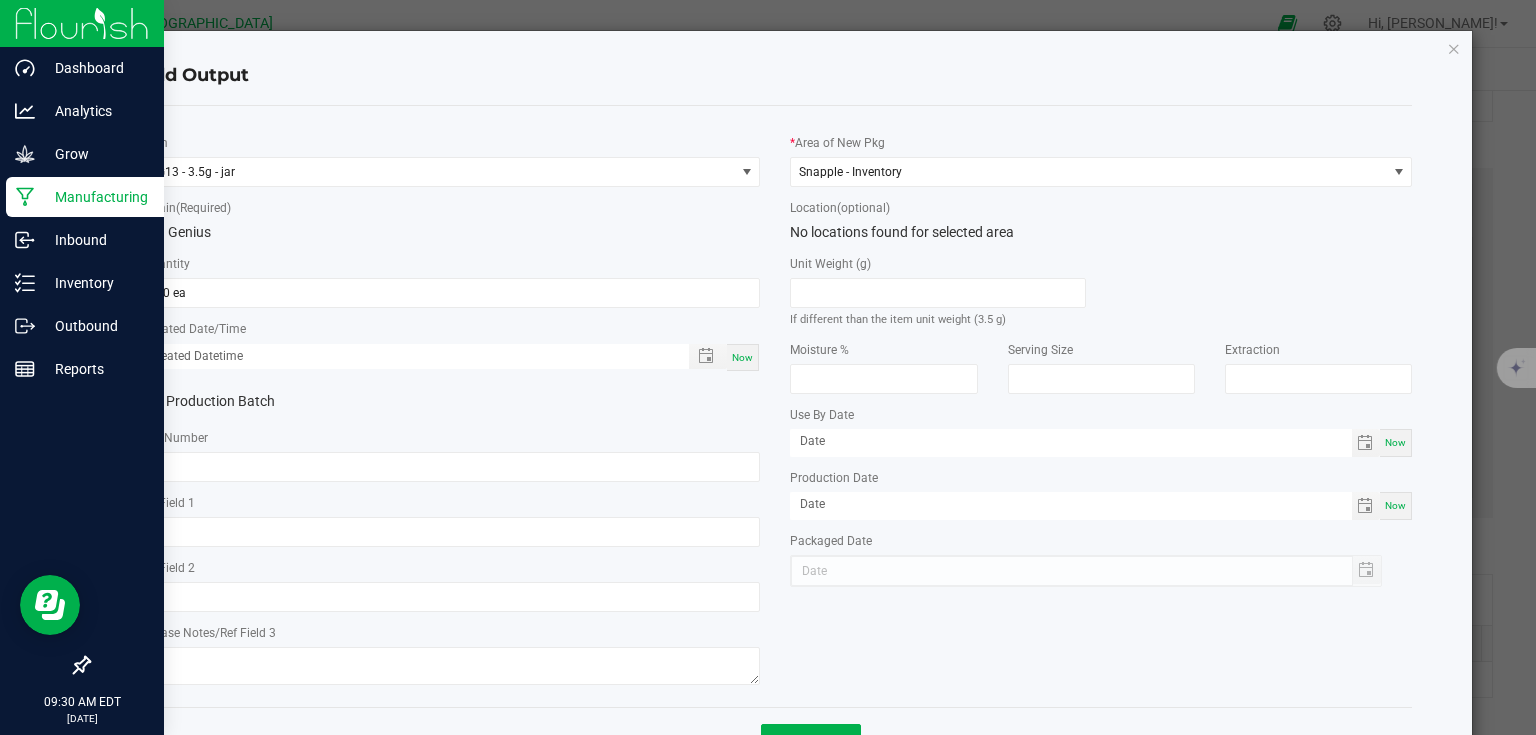 type on "[DATE] 9:30 AM" 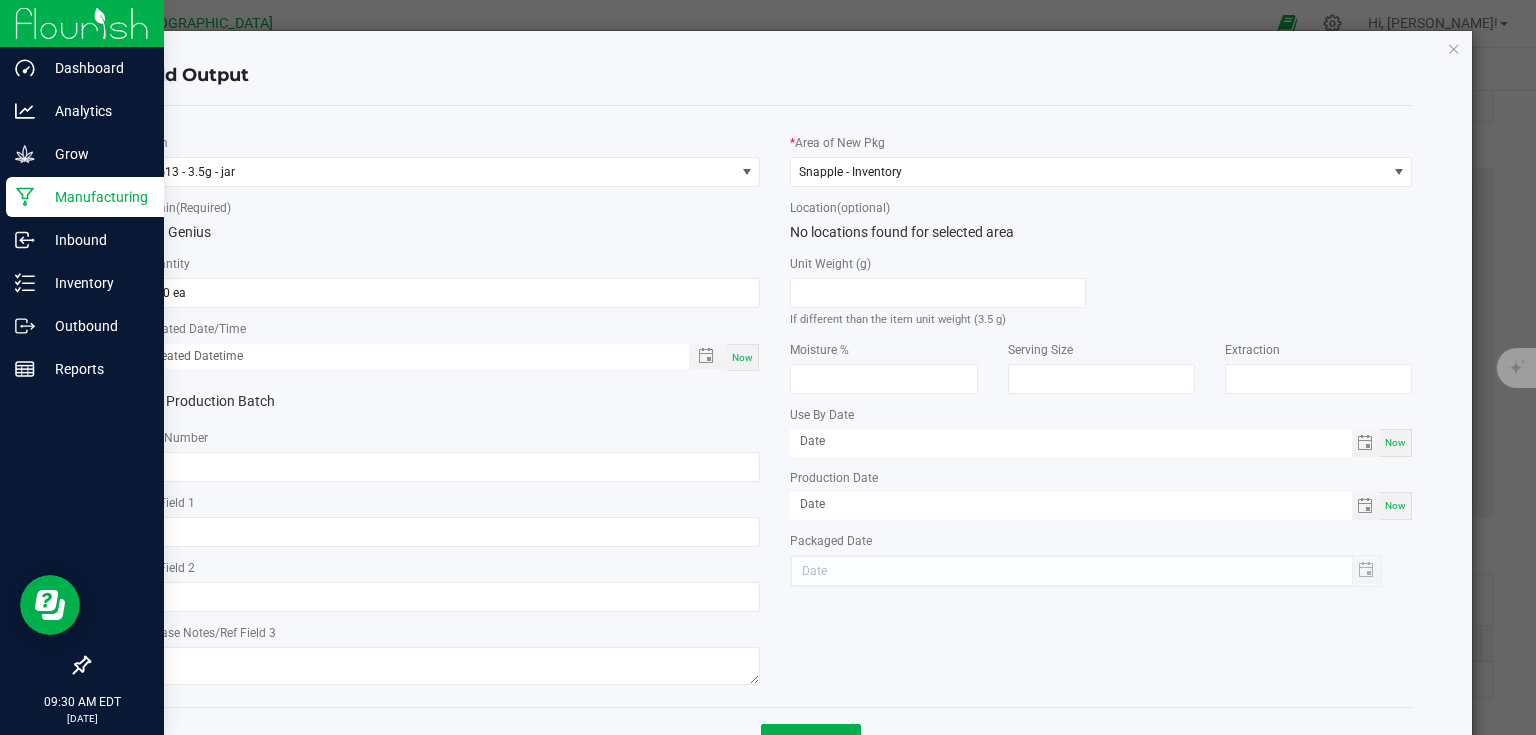 type on "[DATE]" 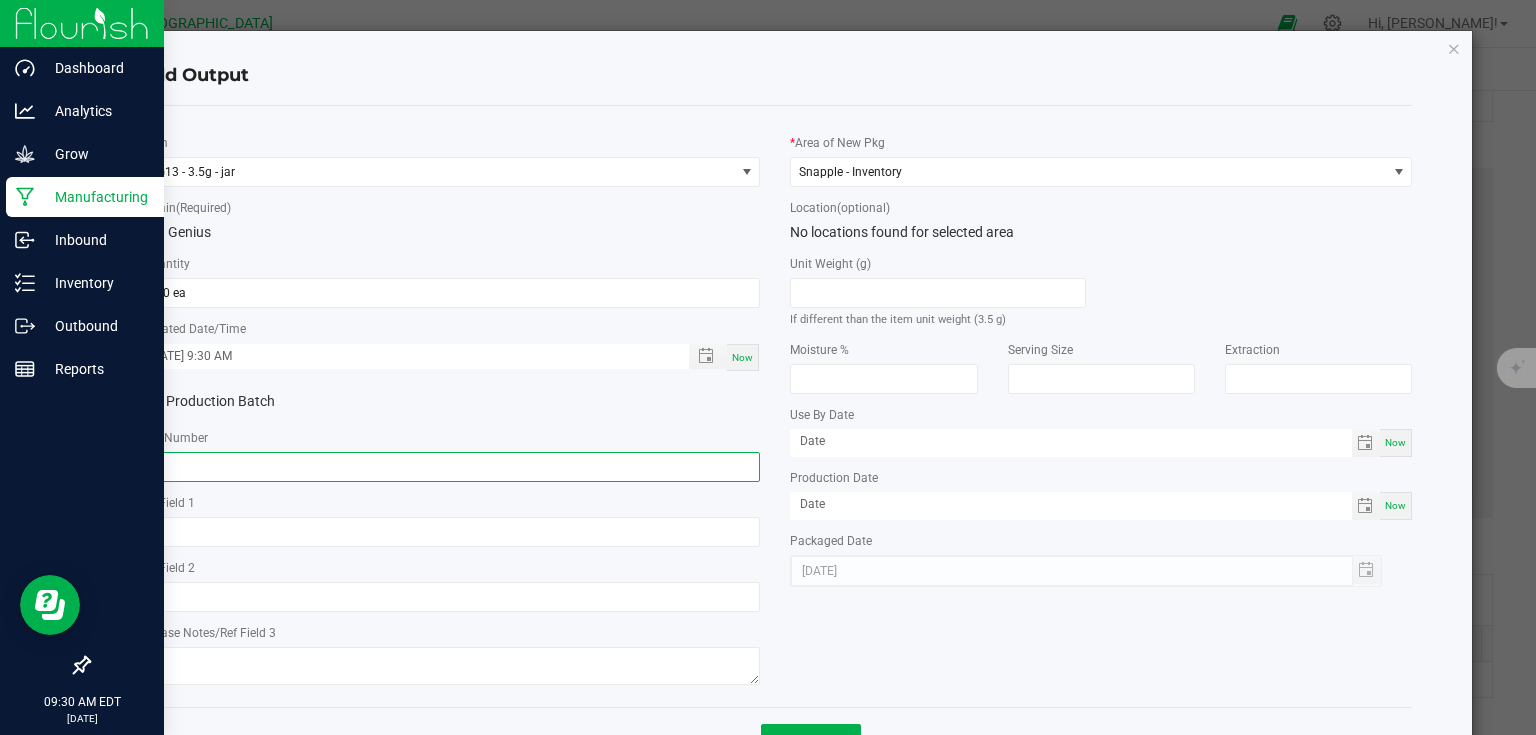click 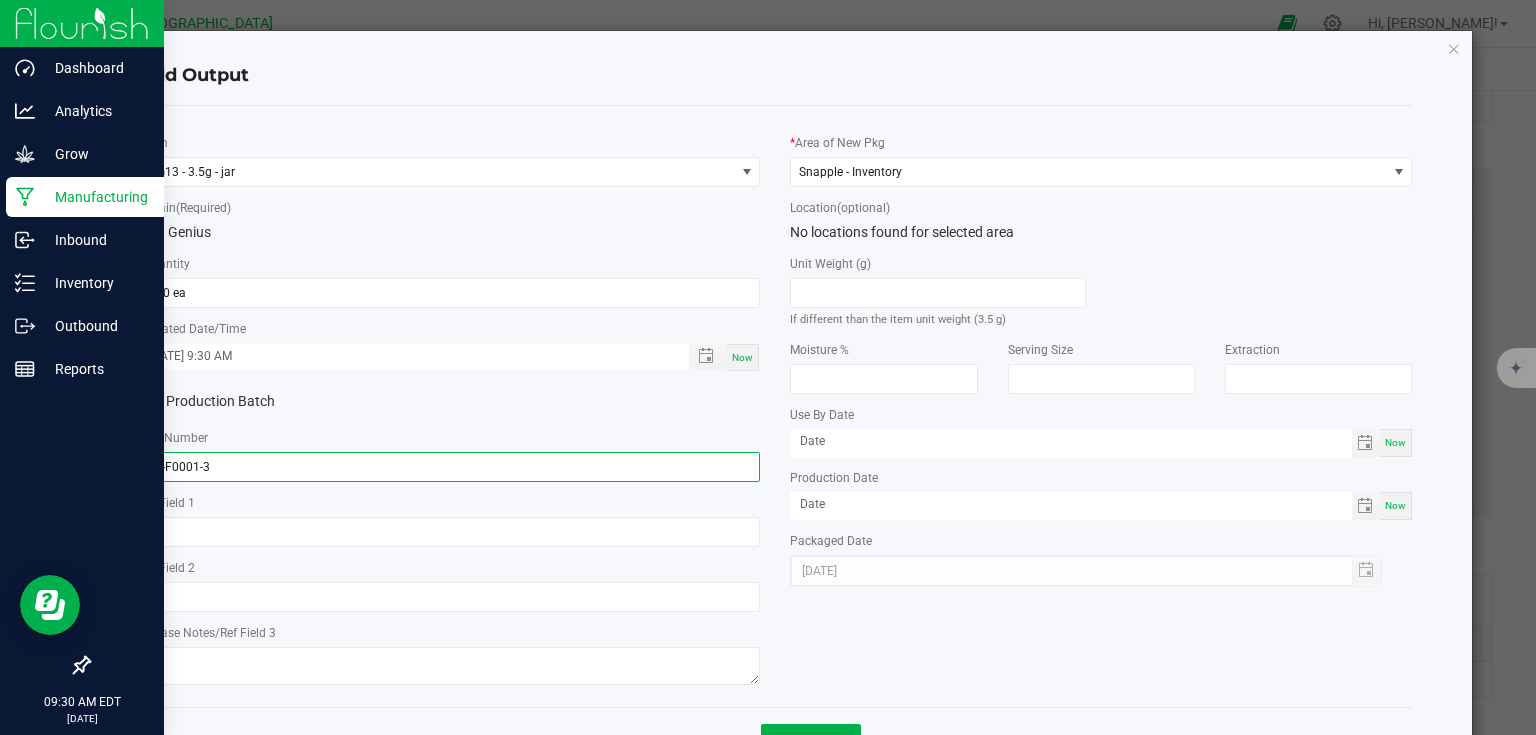 type on "24-F0001-3" 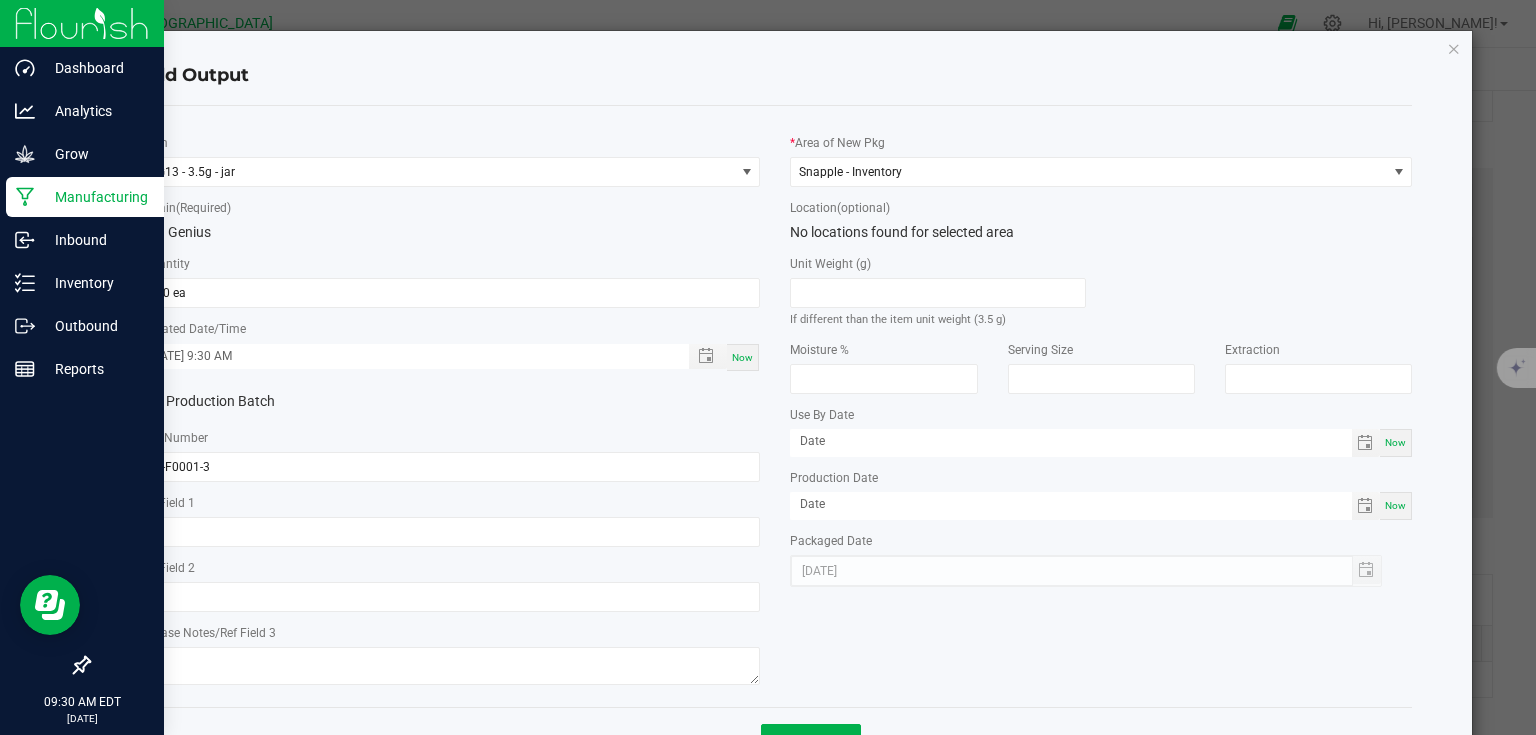 click on "Production Batch" 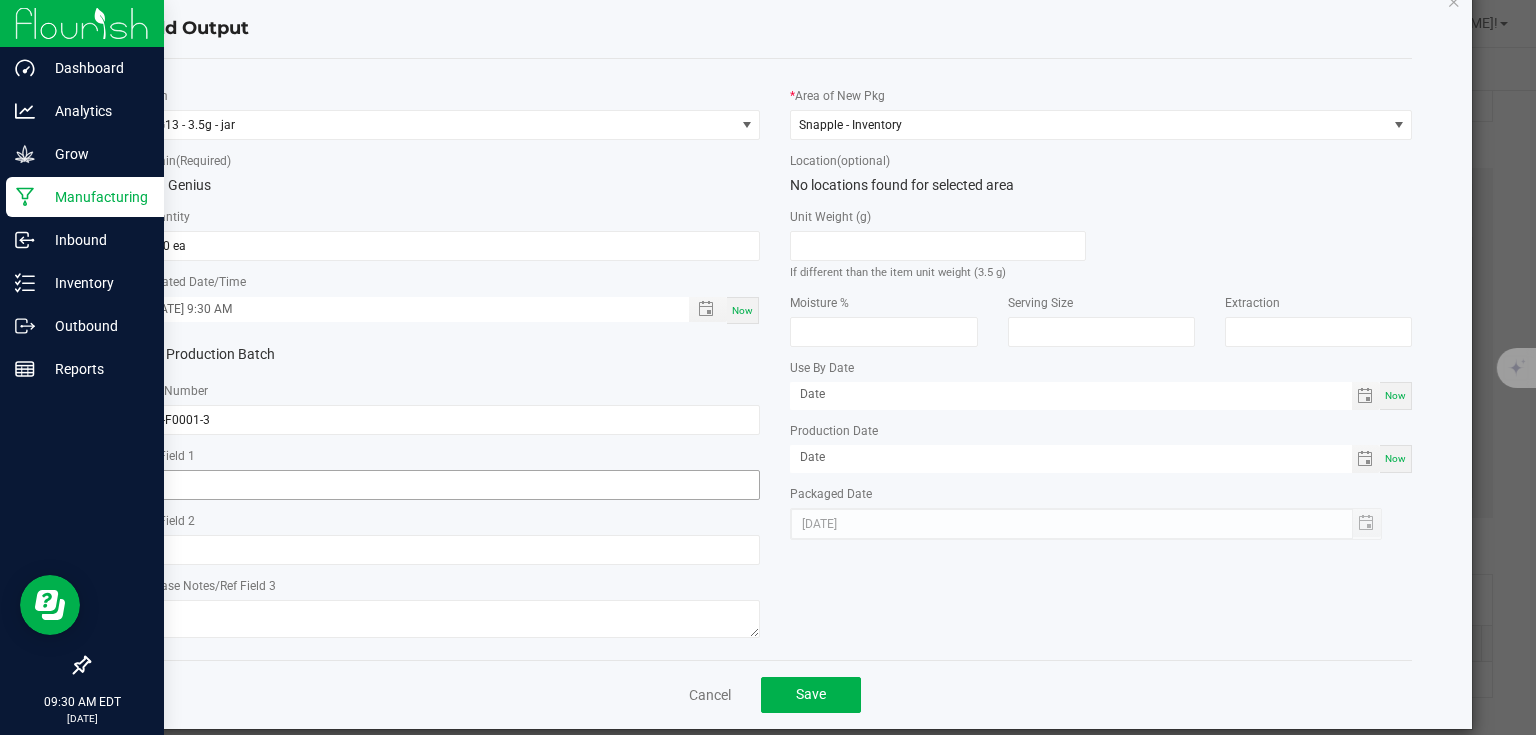 scroll, scrollTop: 72, scrollLeft: 0, axis: vertical 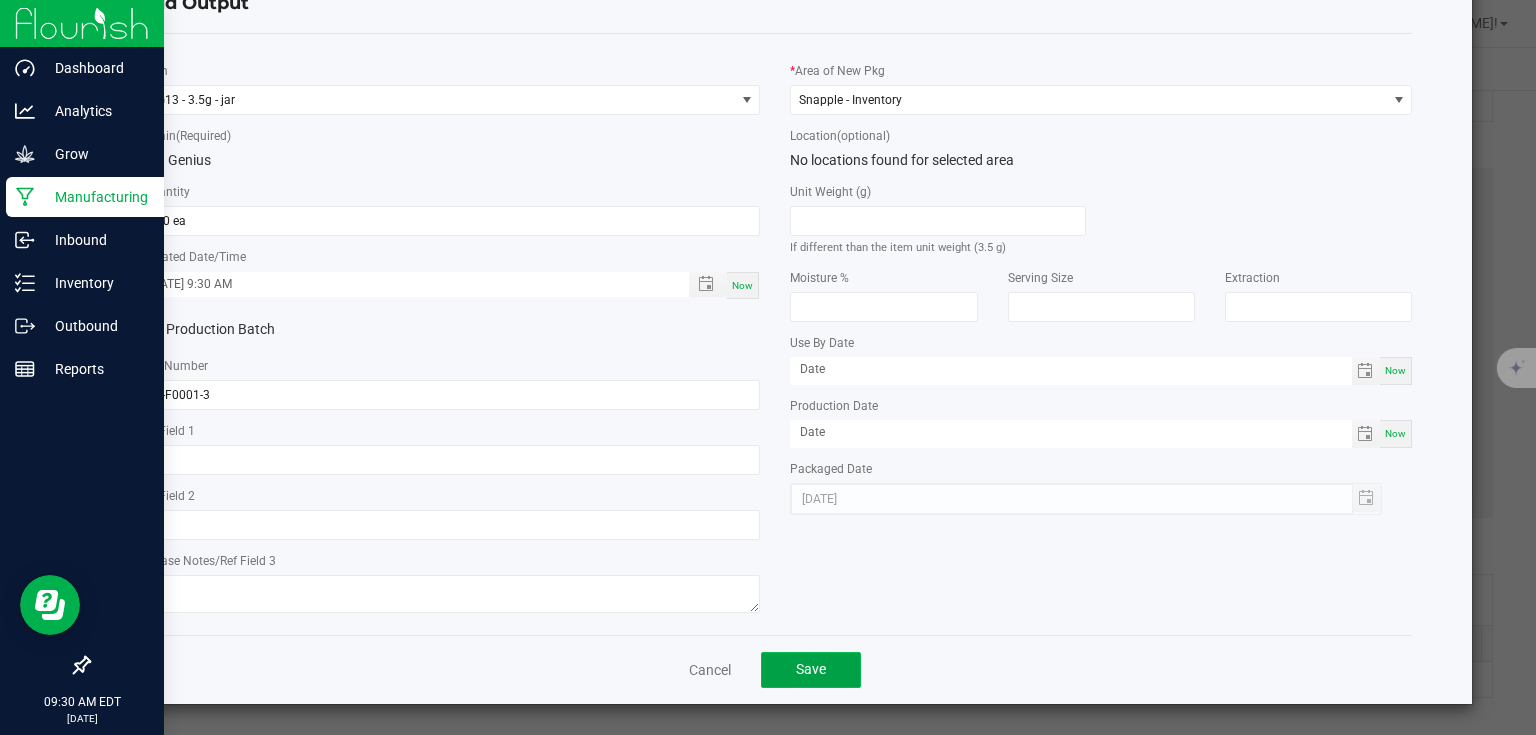 click on "Save" 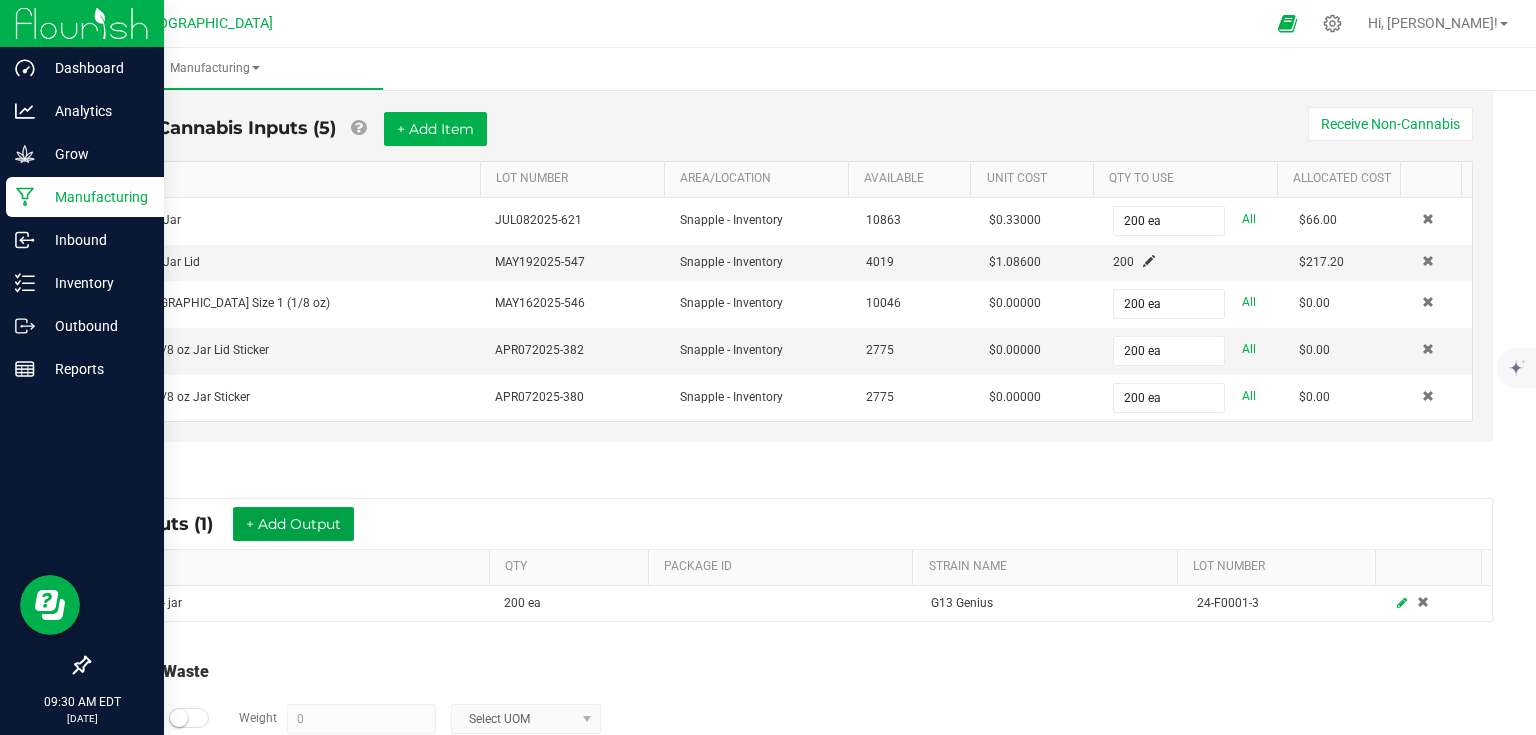 scroll, scrollTop: 664, scrollLeft: 0, axis: vertical 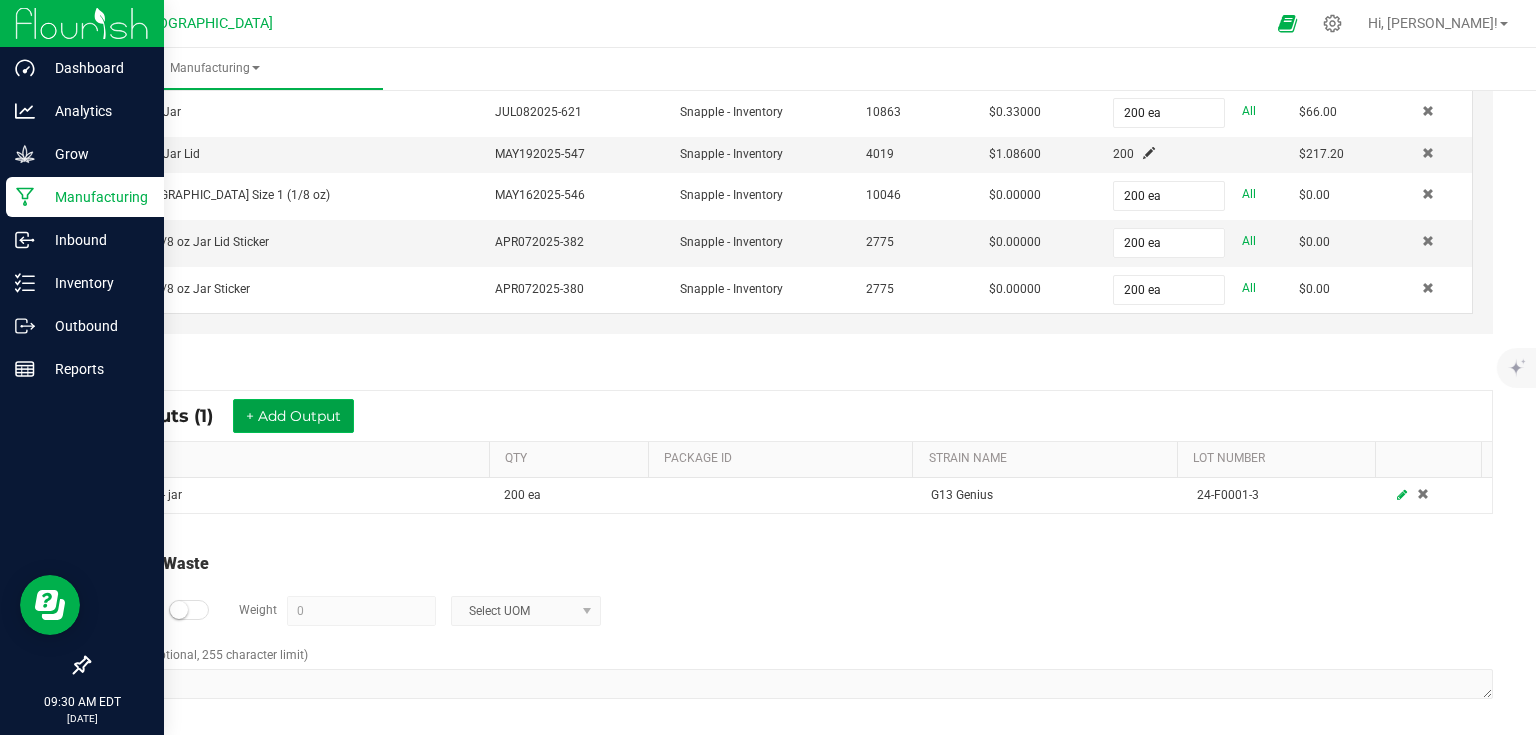 click on "+ Add Output" at bounding box center (293, 416) 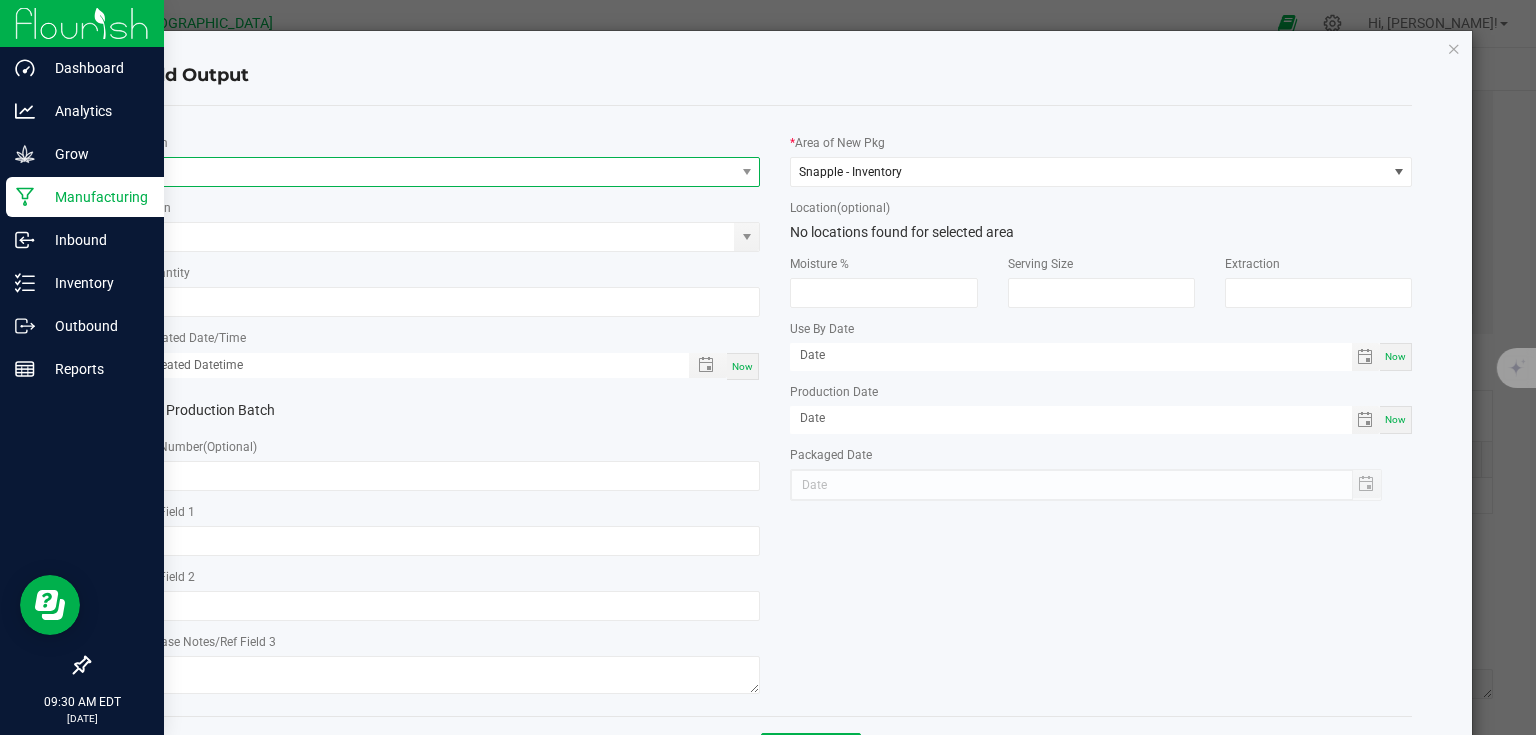 click at bounding box center (437, 172) 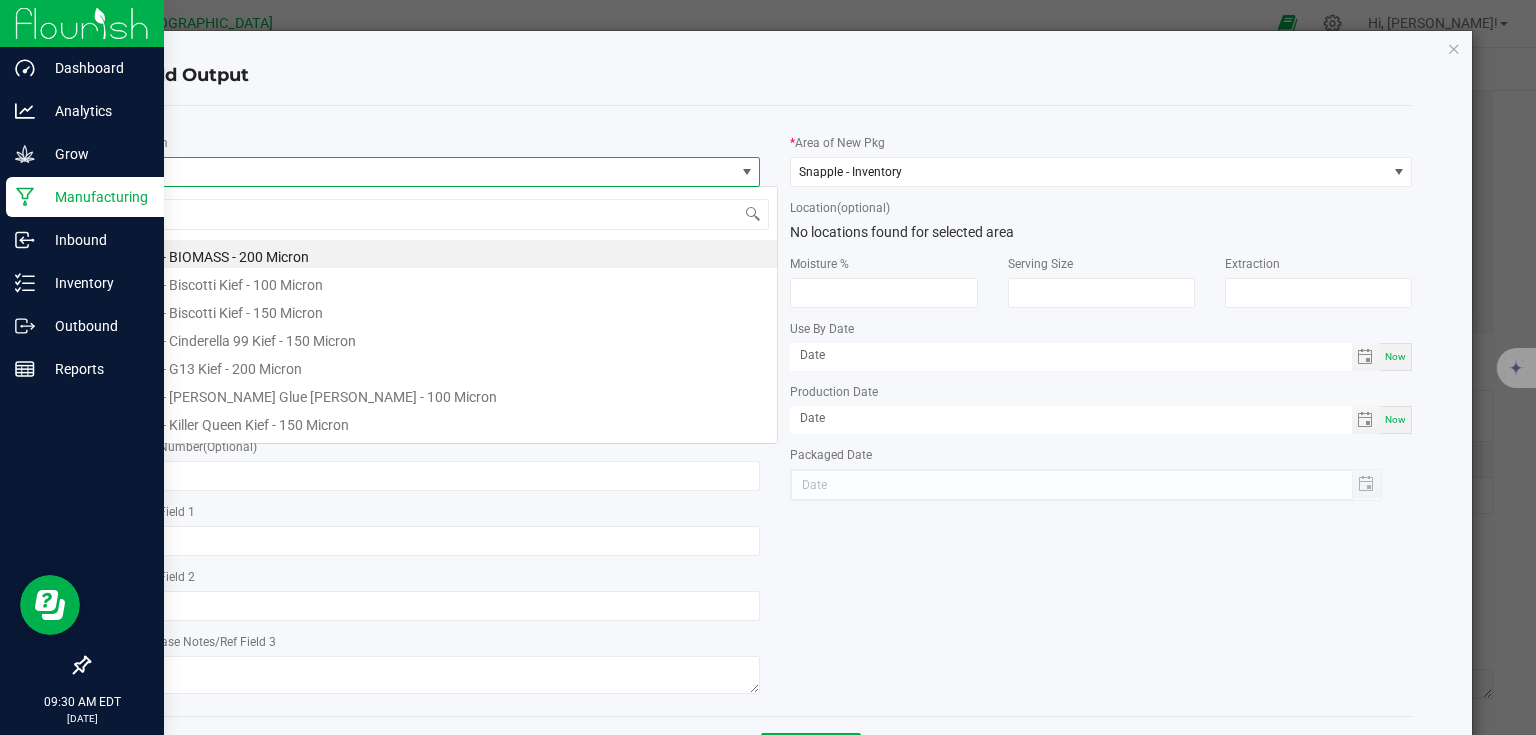scroll, scrollTop: 99970, scrollLeft: 99383, axis: both 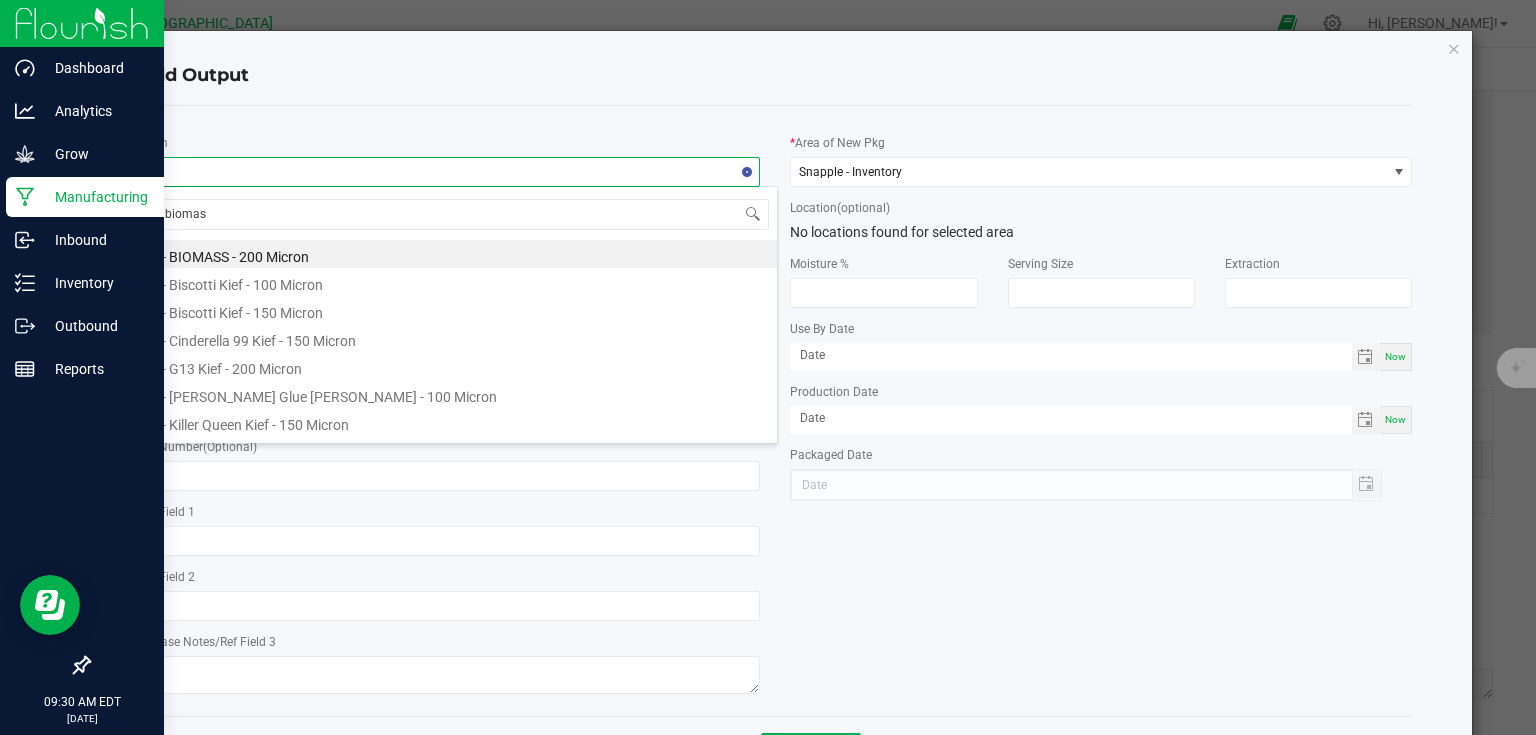 type on "biomass" 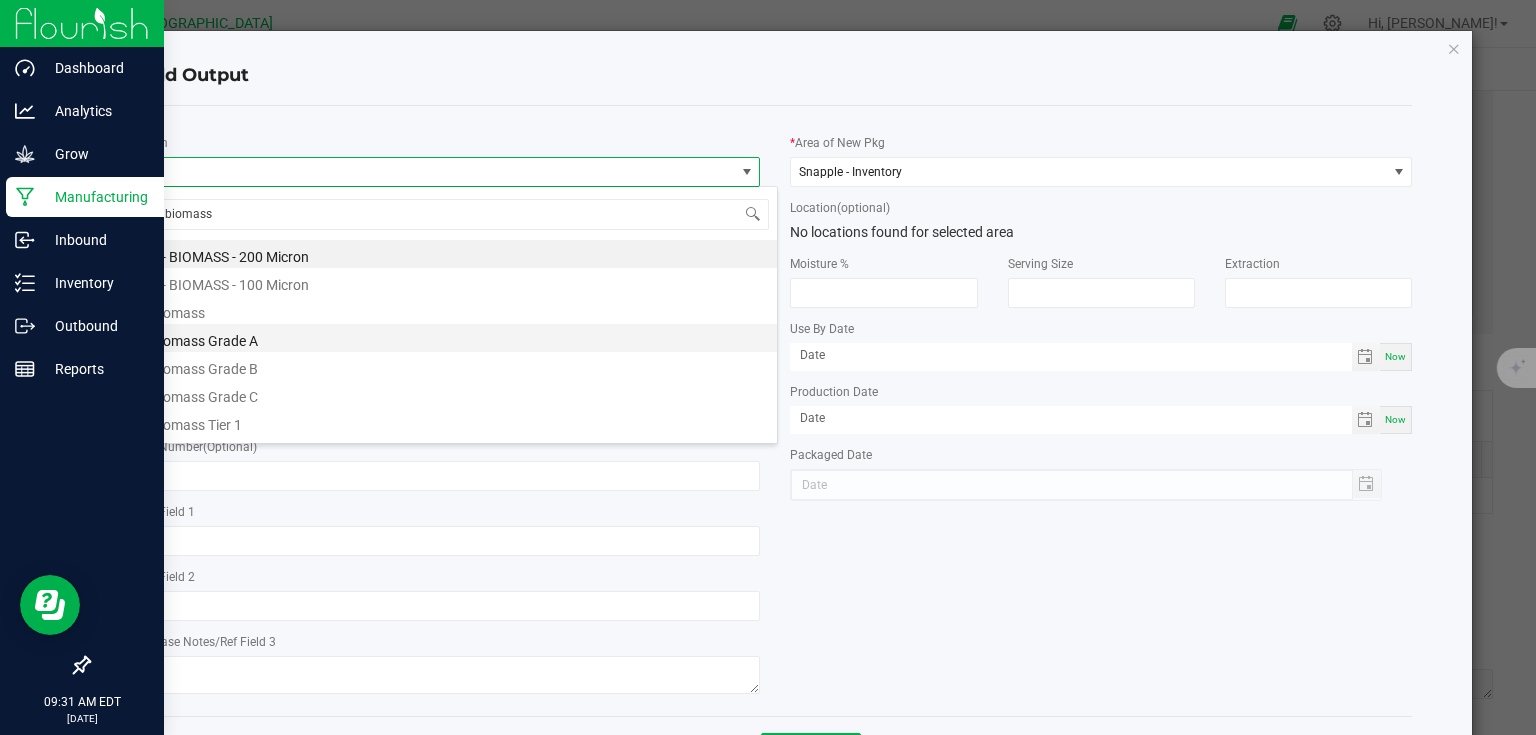 click on "Biomass Grade A" at bounding box center [458, 338] 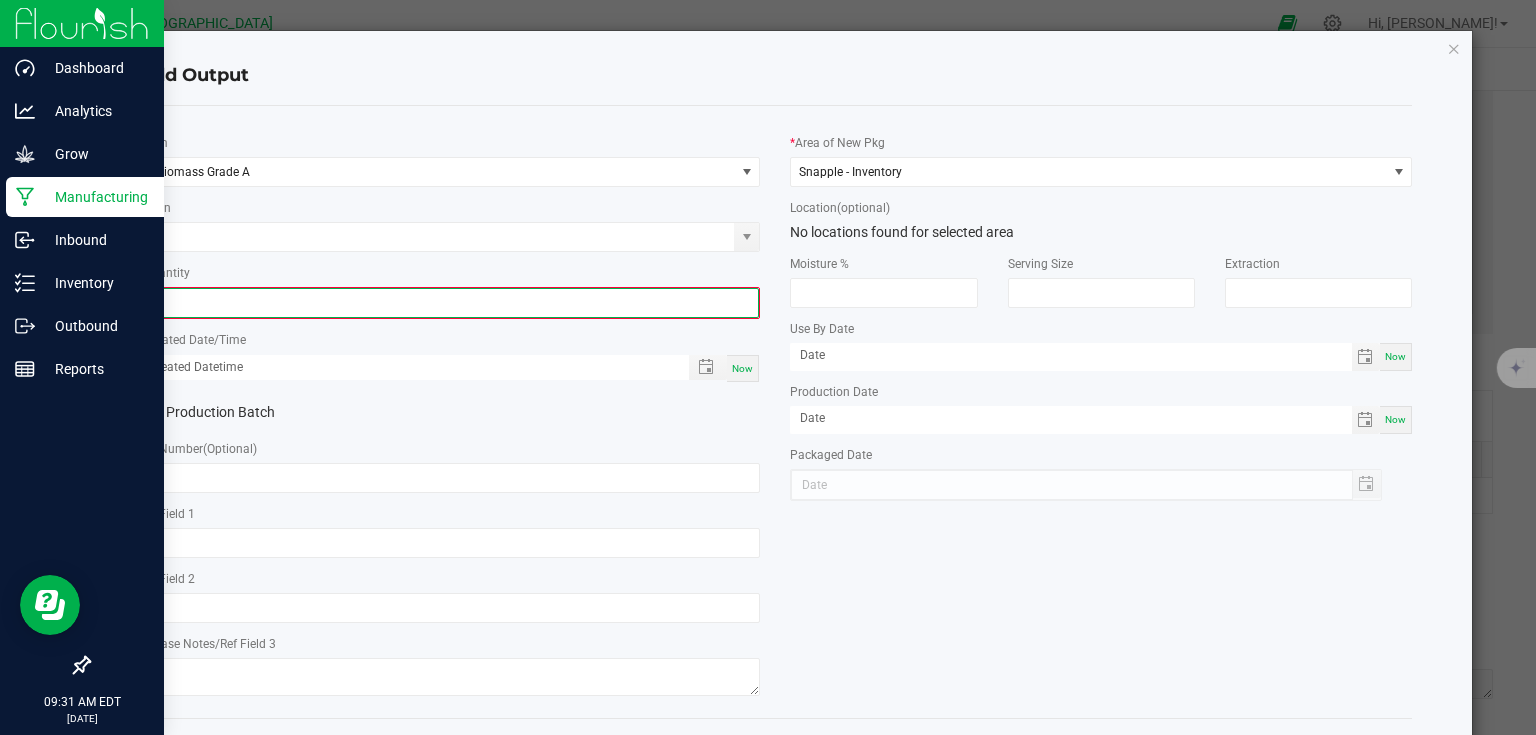 click on "0" at bounding box center (450, 303) 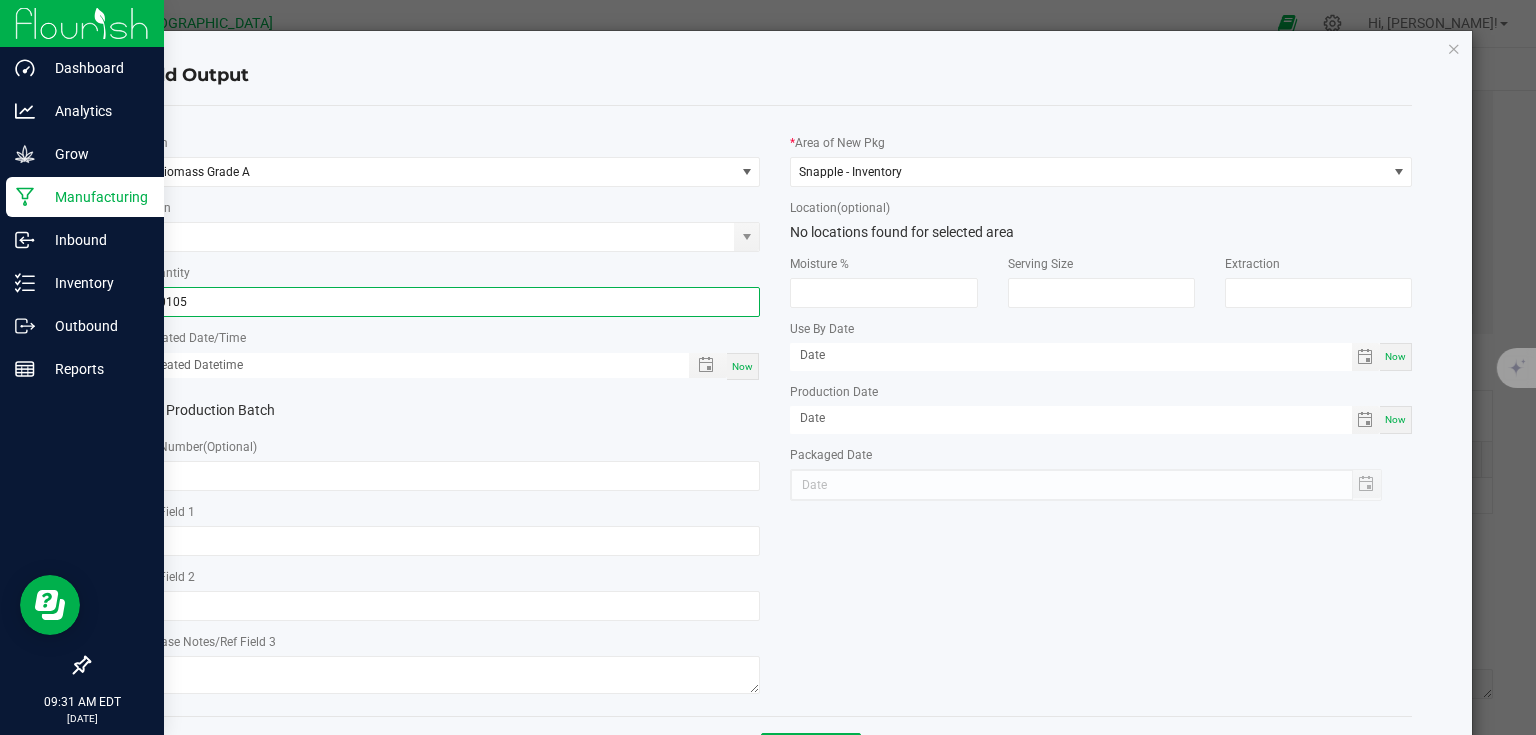 type on "0.0105 lb" 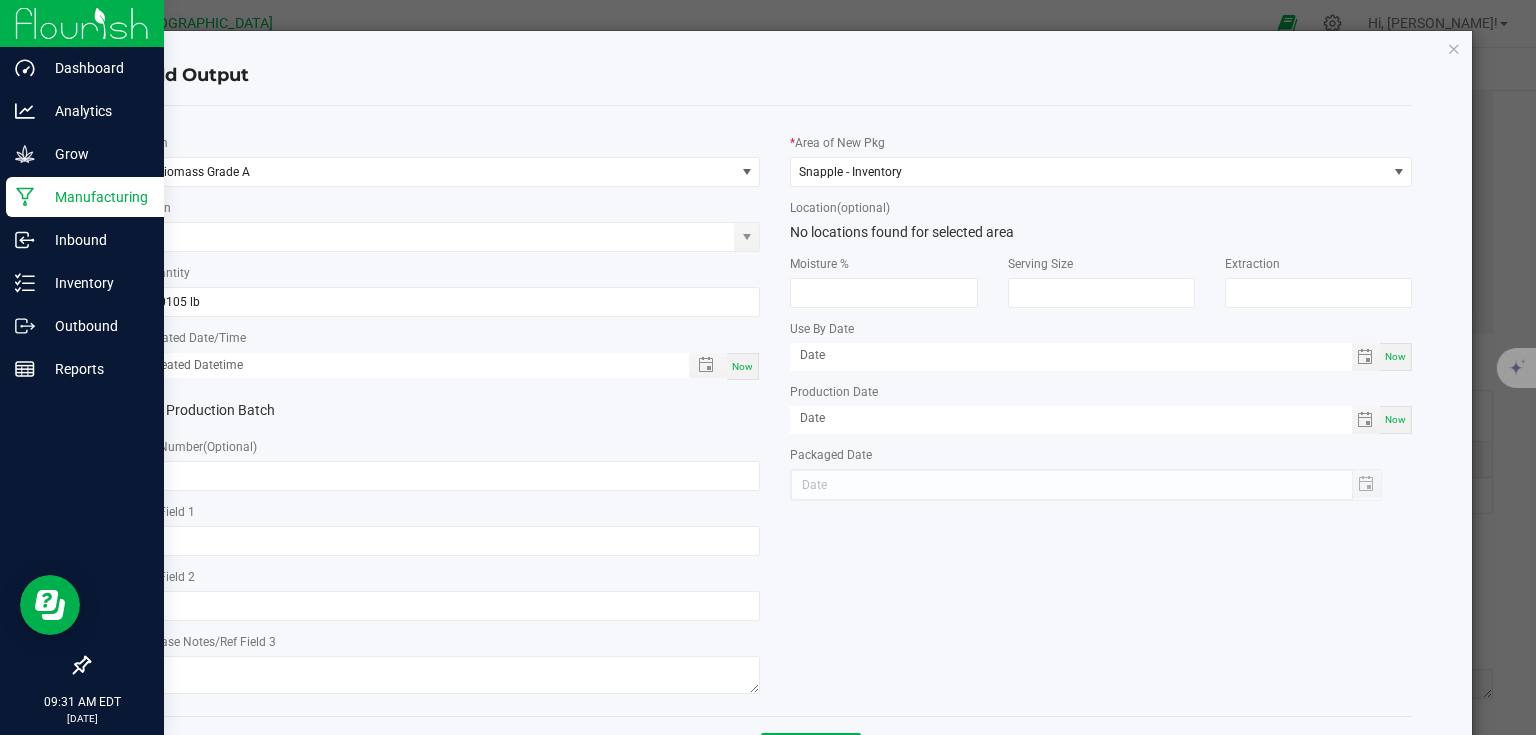 click on "Now" at bounding box center (742, 366) 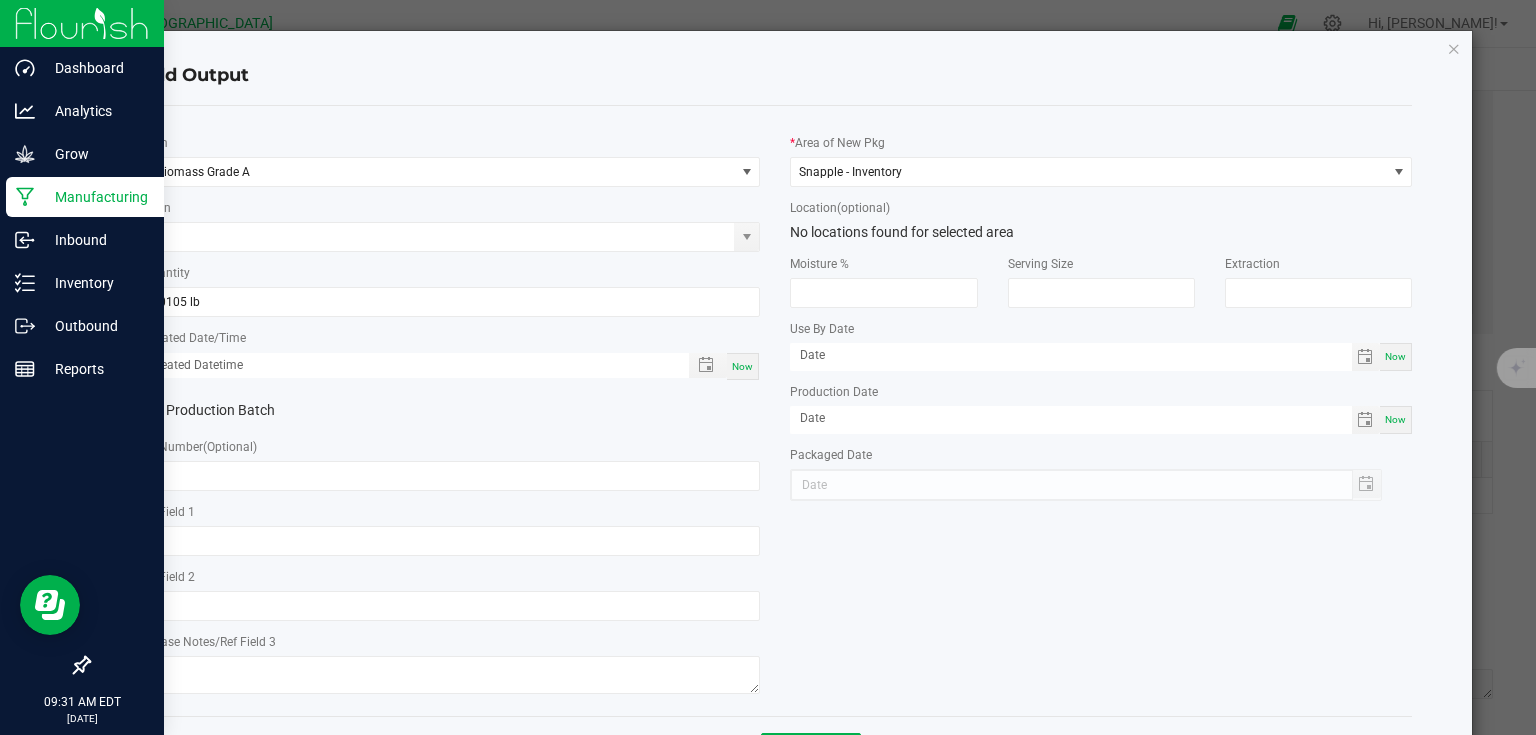 type on "[DATE] 9:31 AM" 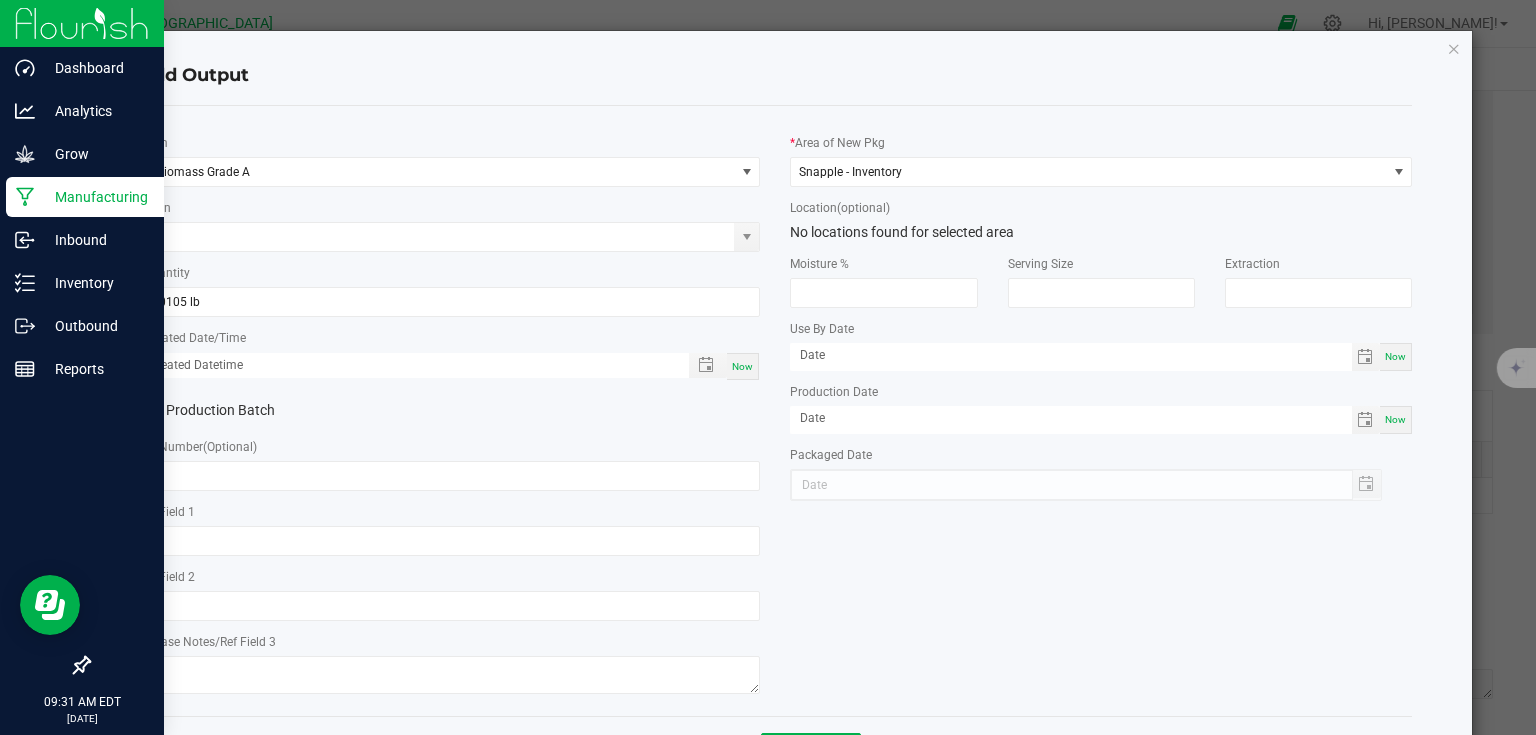 type on "[DATE]" 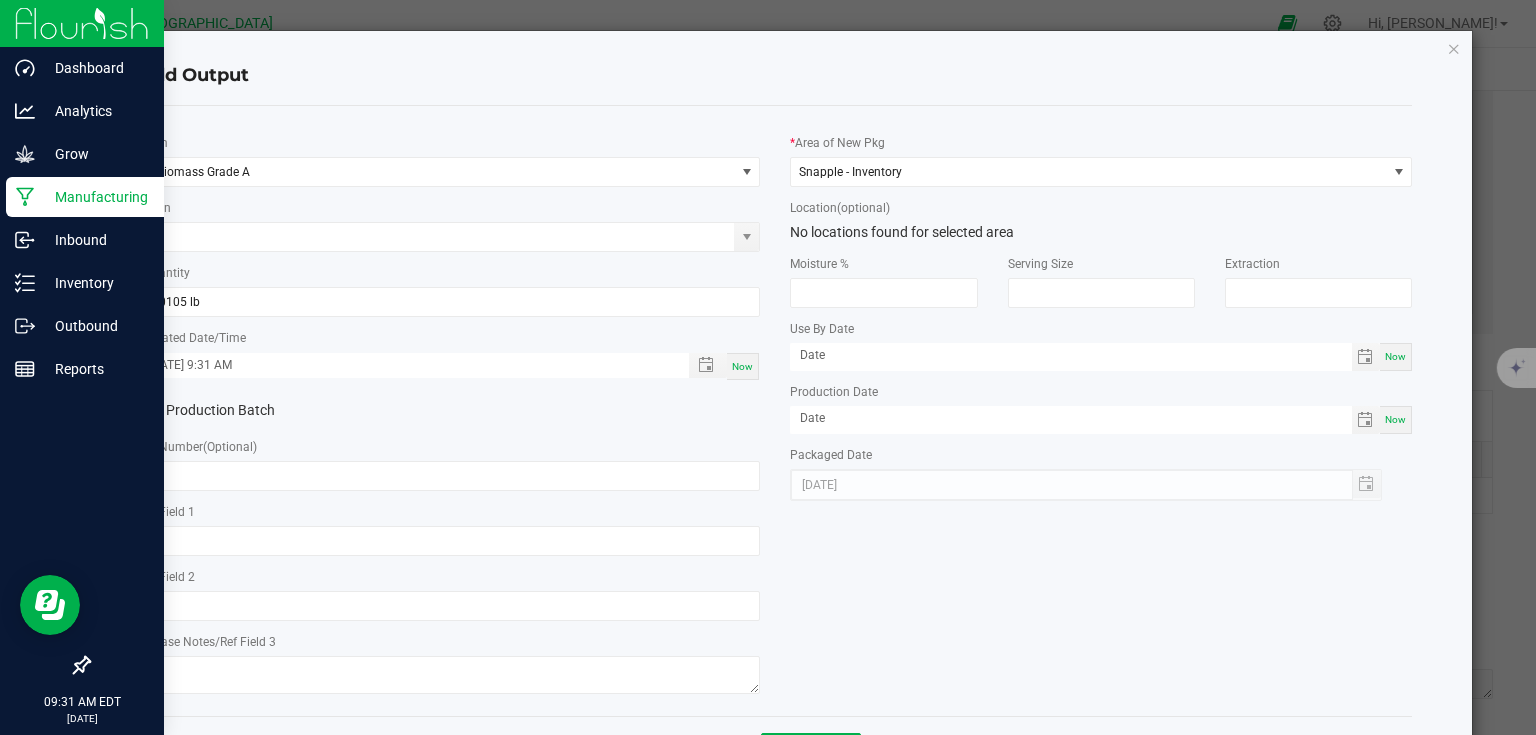 click on "Production Batch" 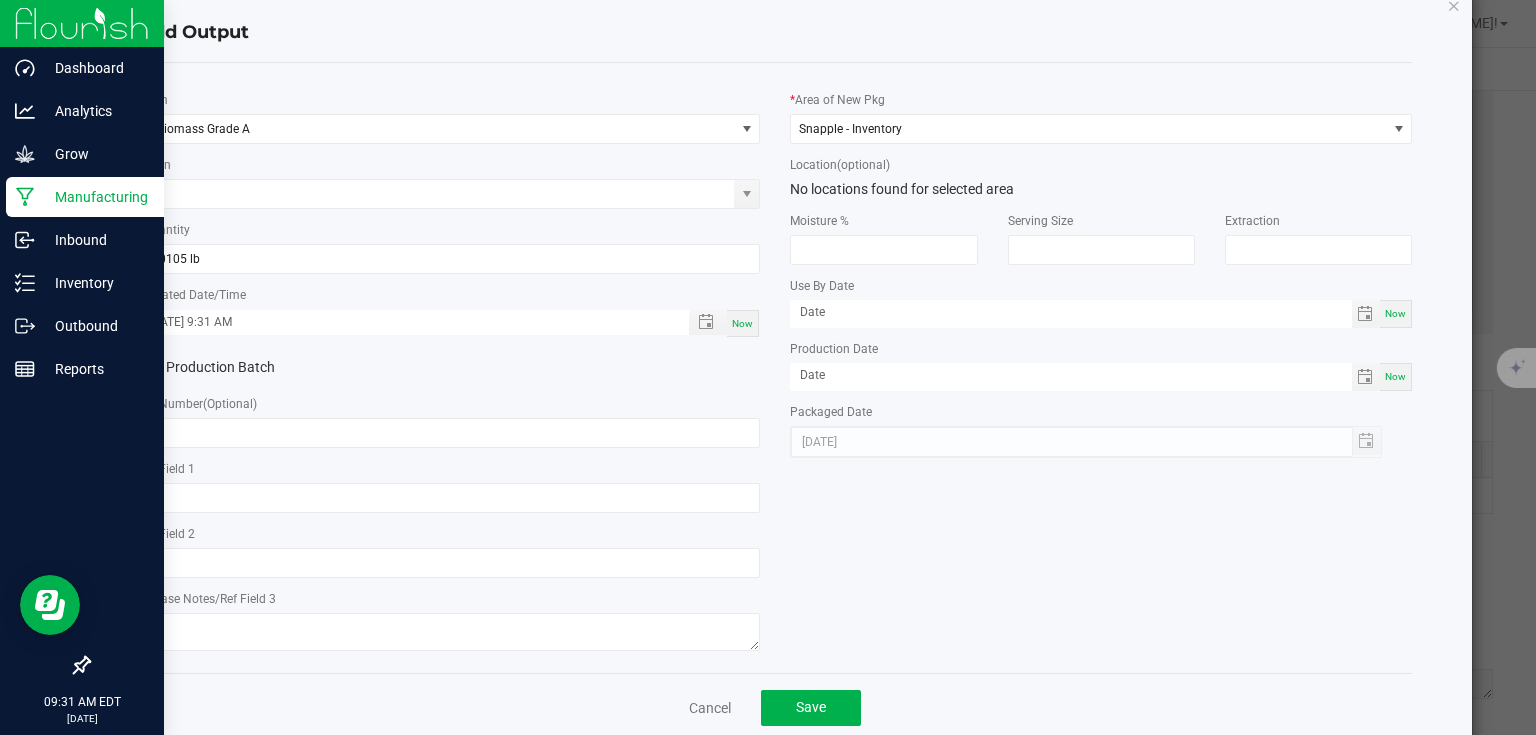 scroll, scrollTop: 81, scrollLeft: 0, axis: vertical 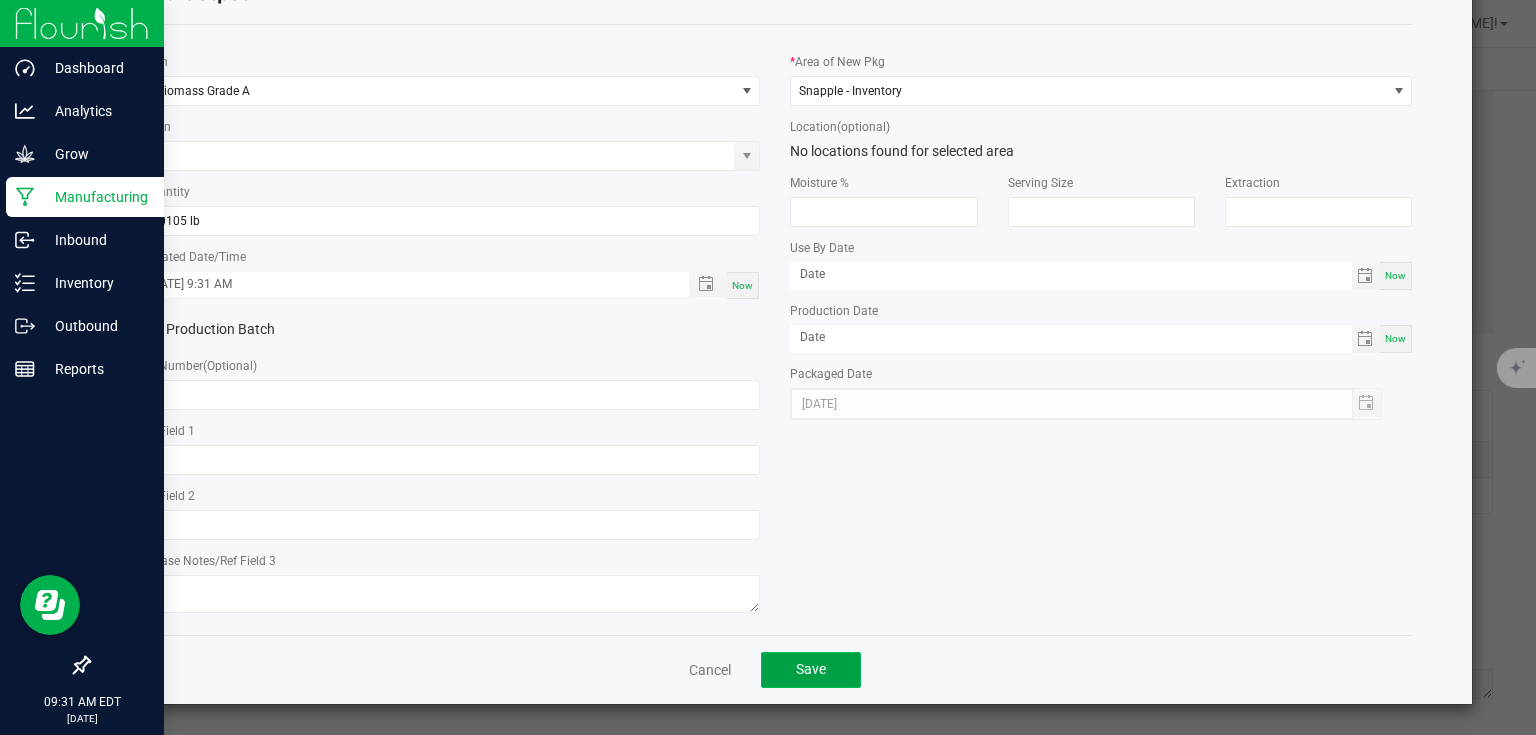 click on "Save" 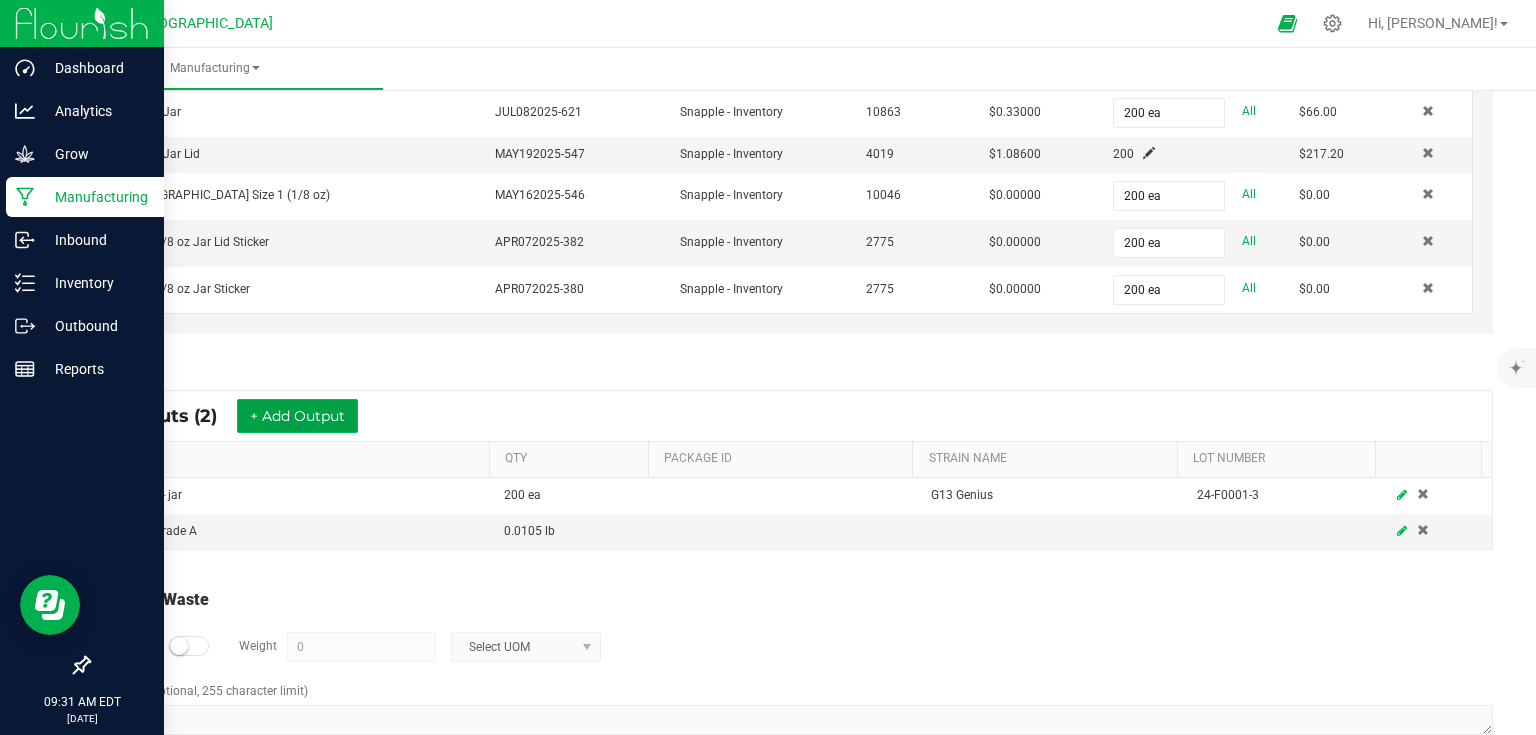 click on "+ Add Output" at bounding box center [297, 416] 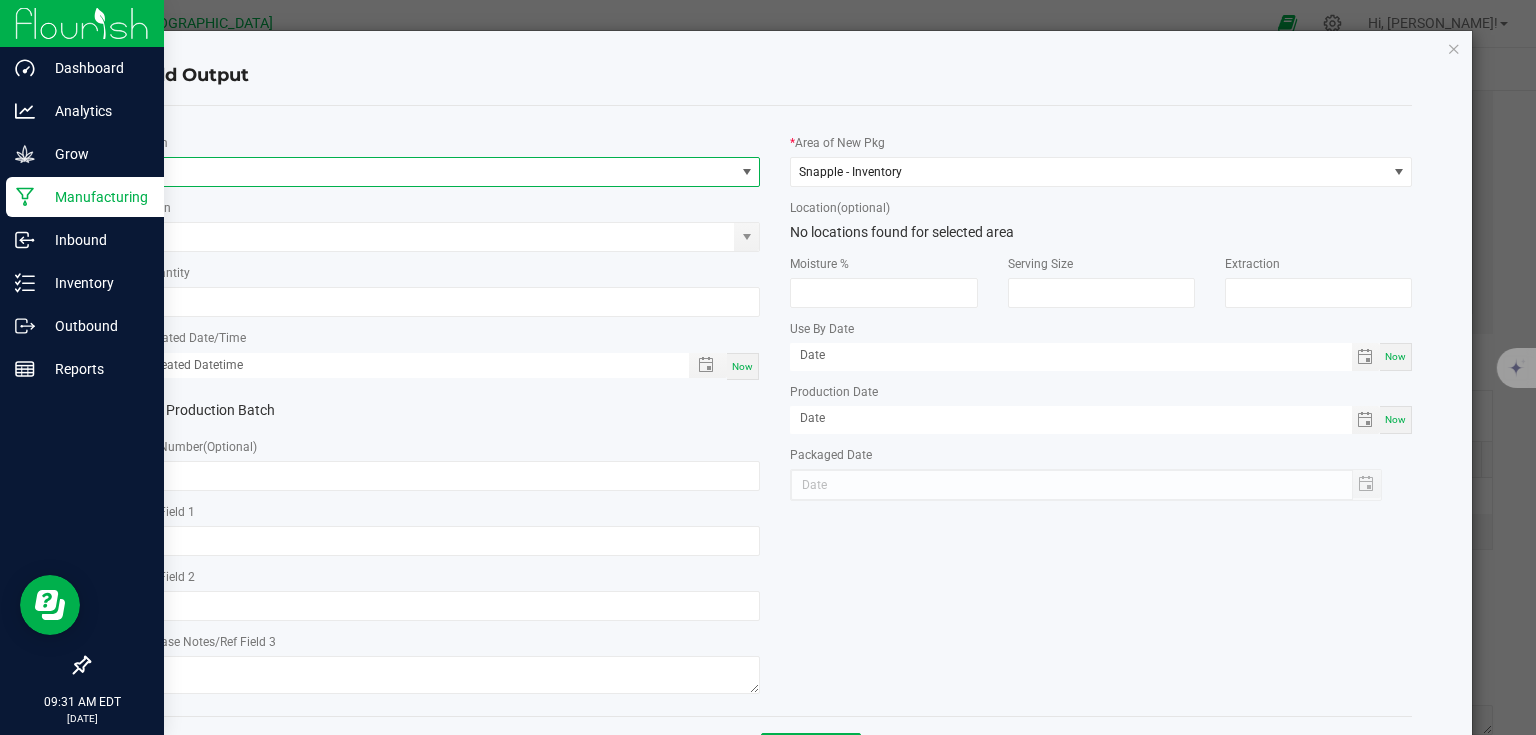 click at bounding box center (437, 172) 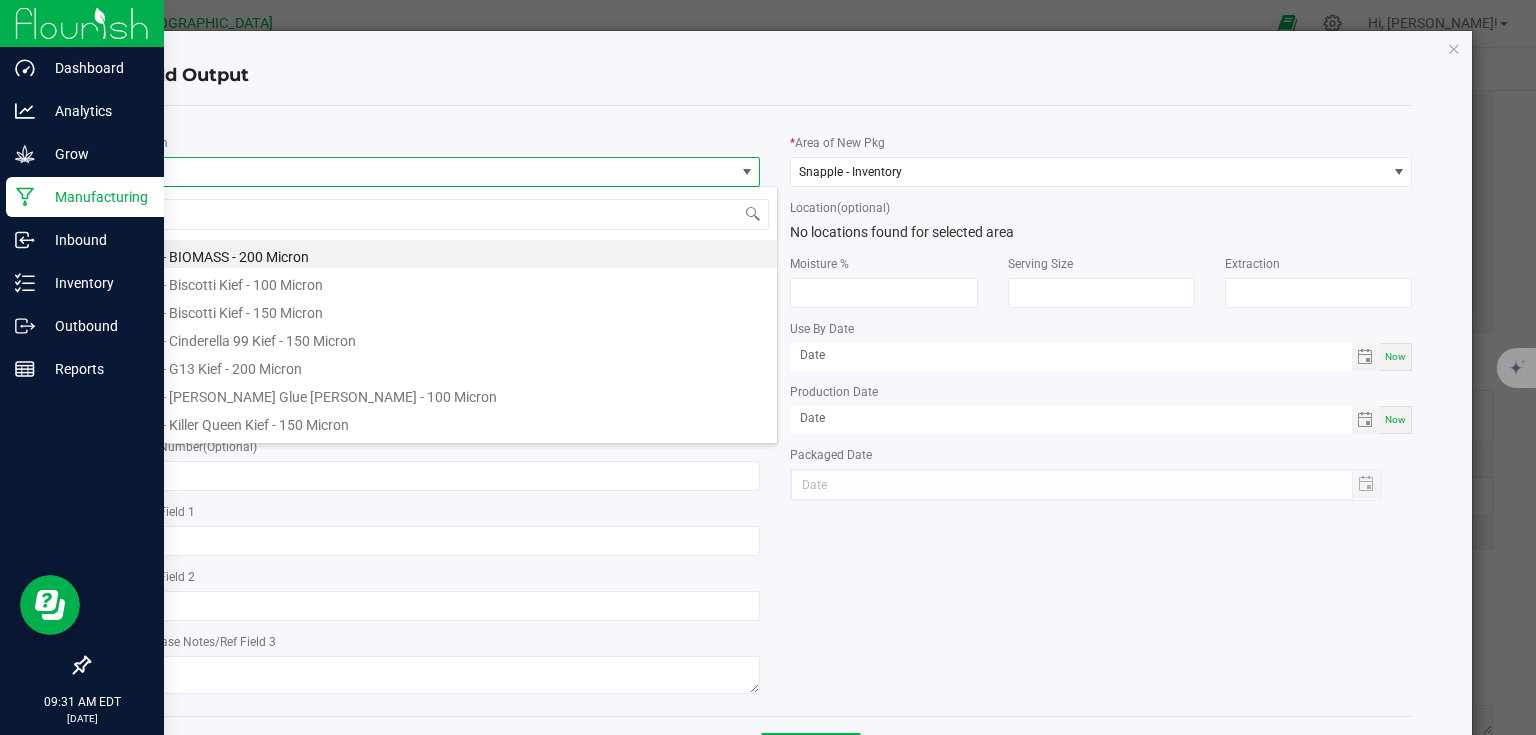 scroll, scrollTop: 99970, scrollLeft: 99383, axis: both 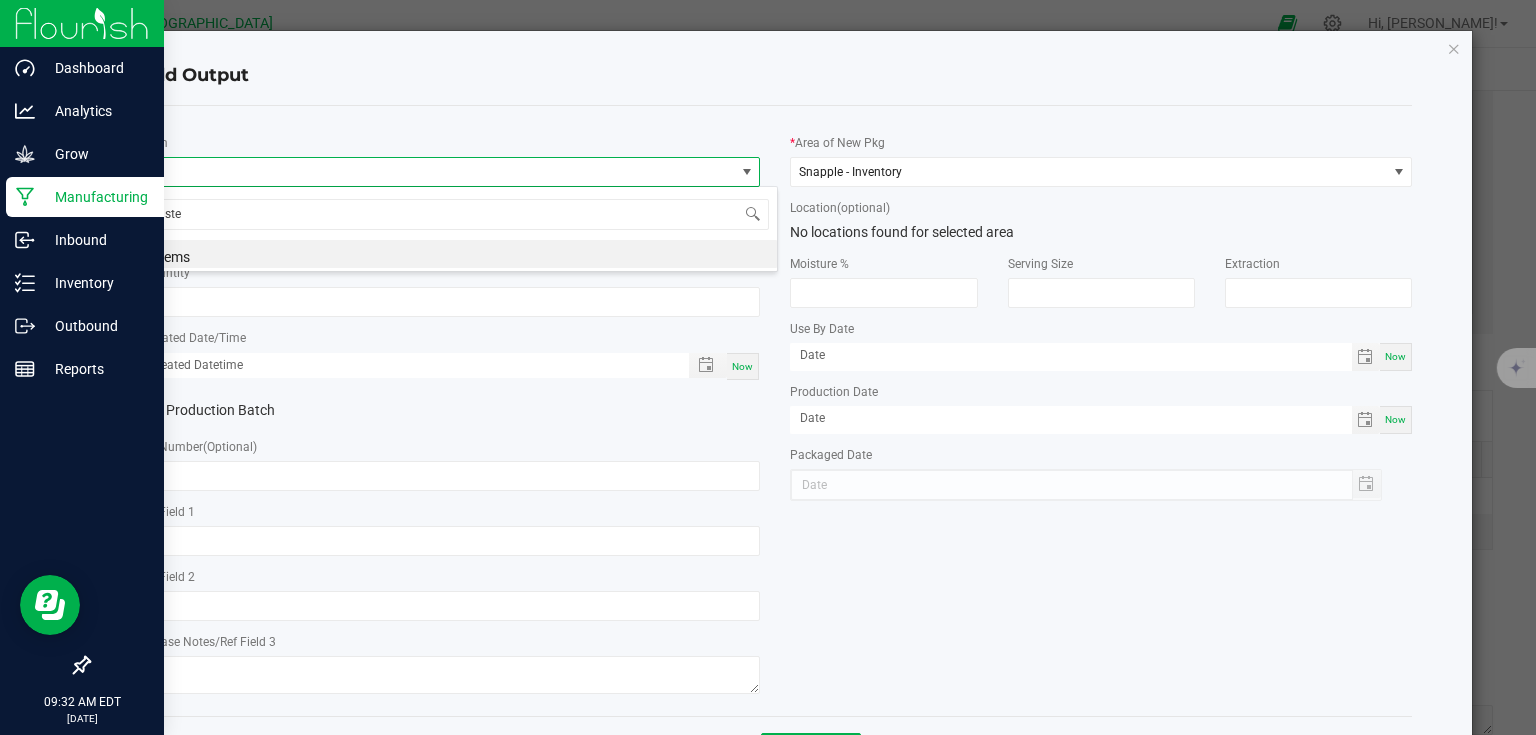 type on "stem" 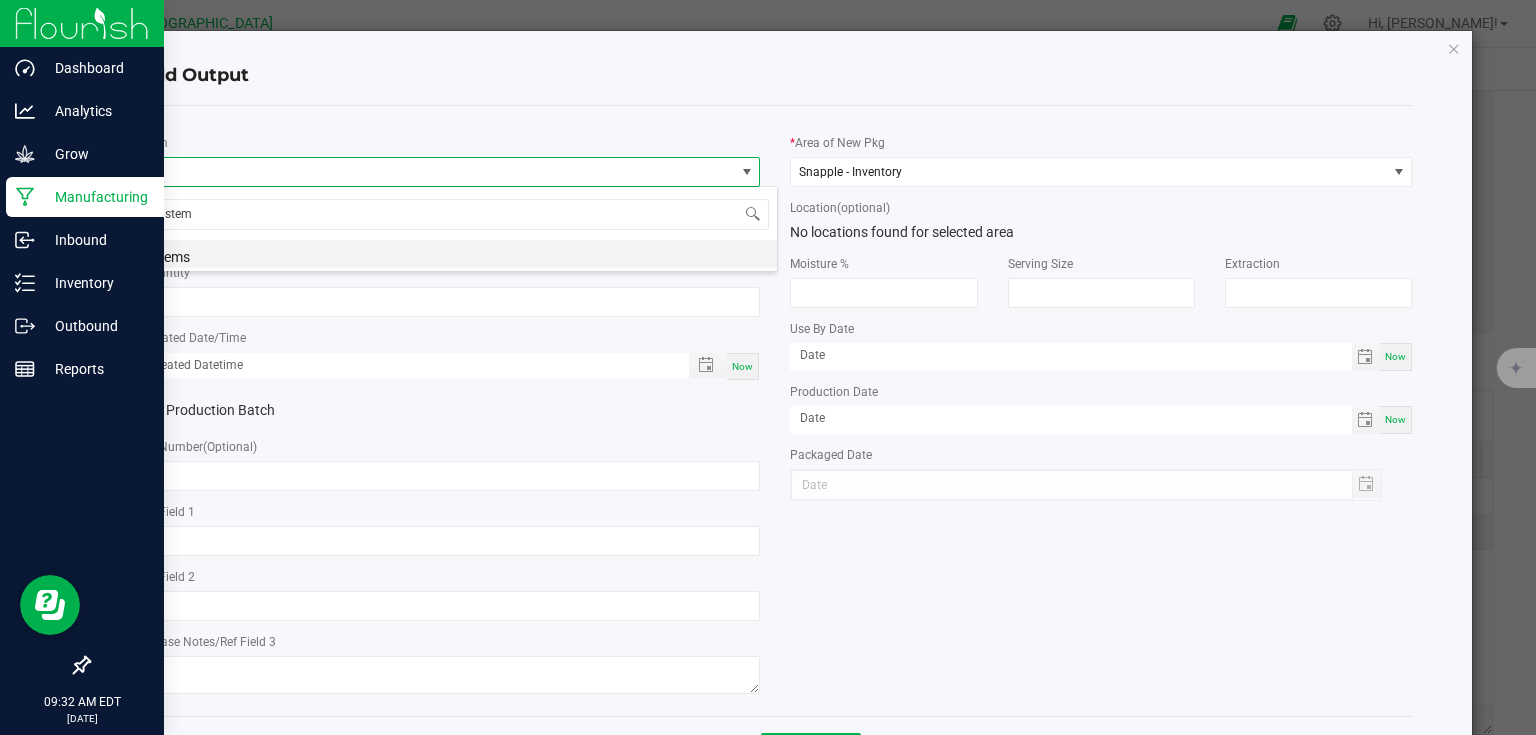 click on "Stems" at bounding box center (458, 254) 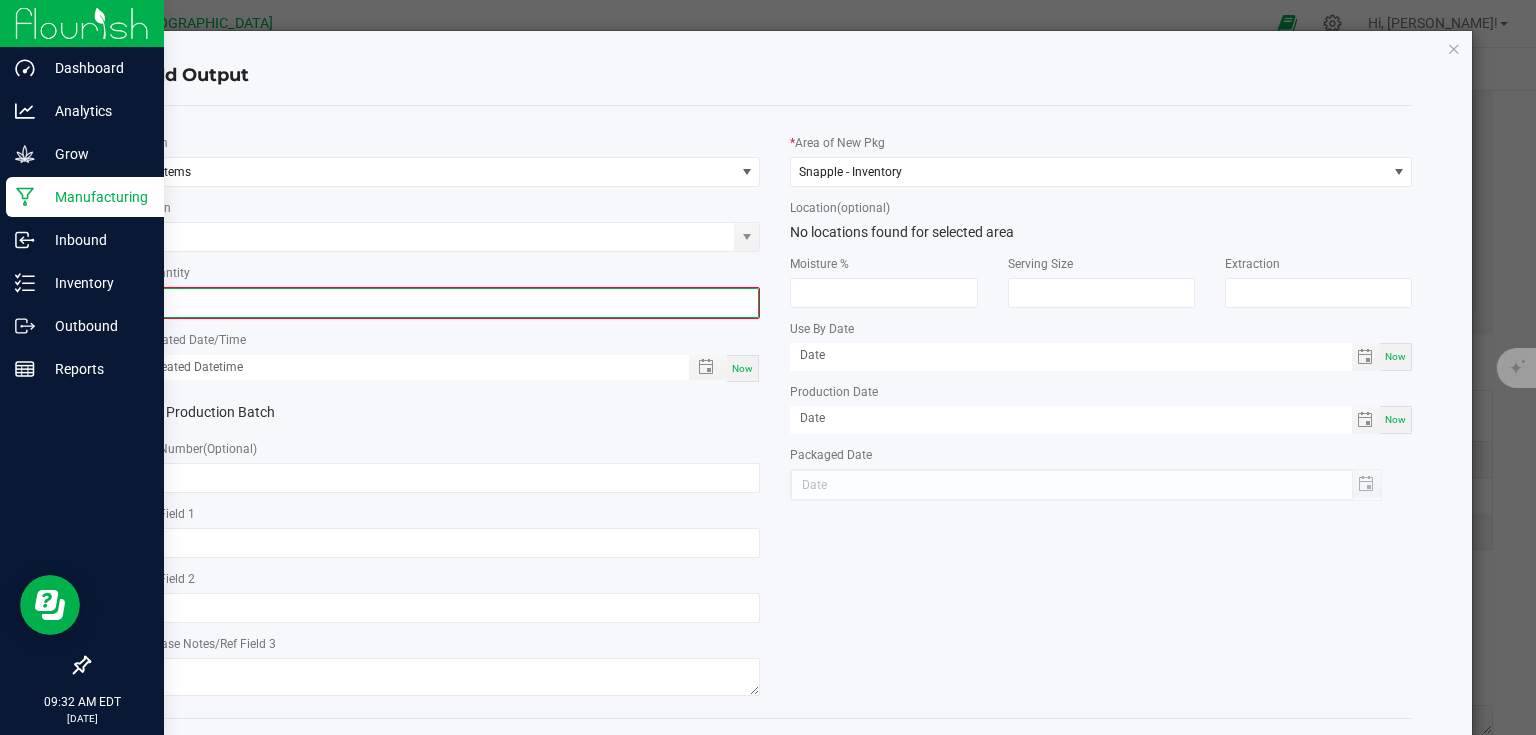 click on "0" at bounding box center (450, 303) 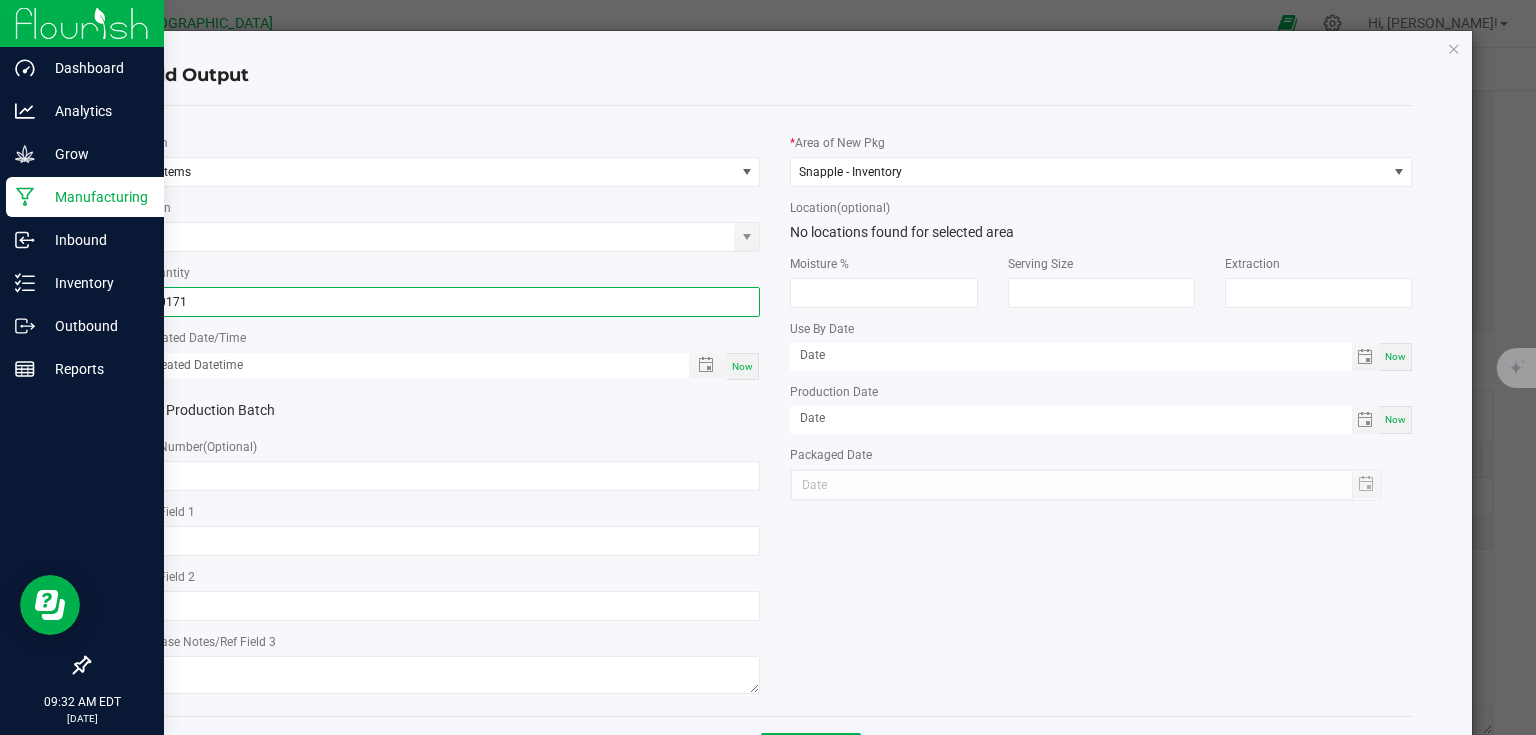 type on "0.0171 lb" 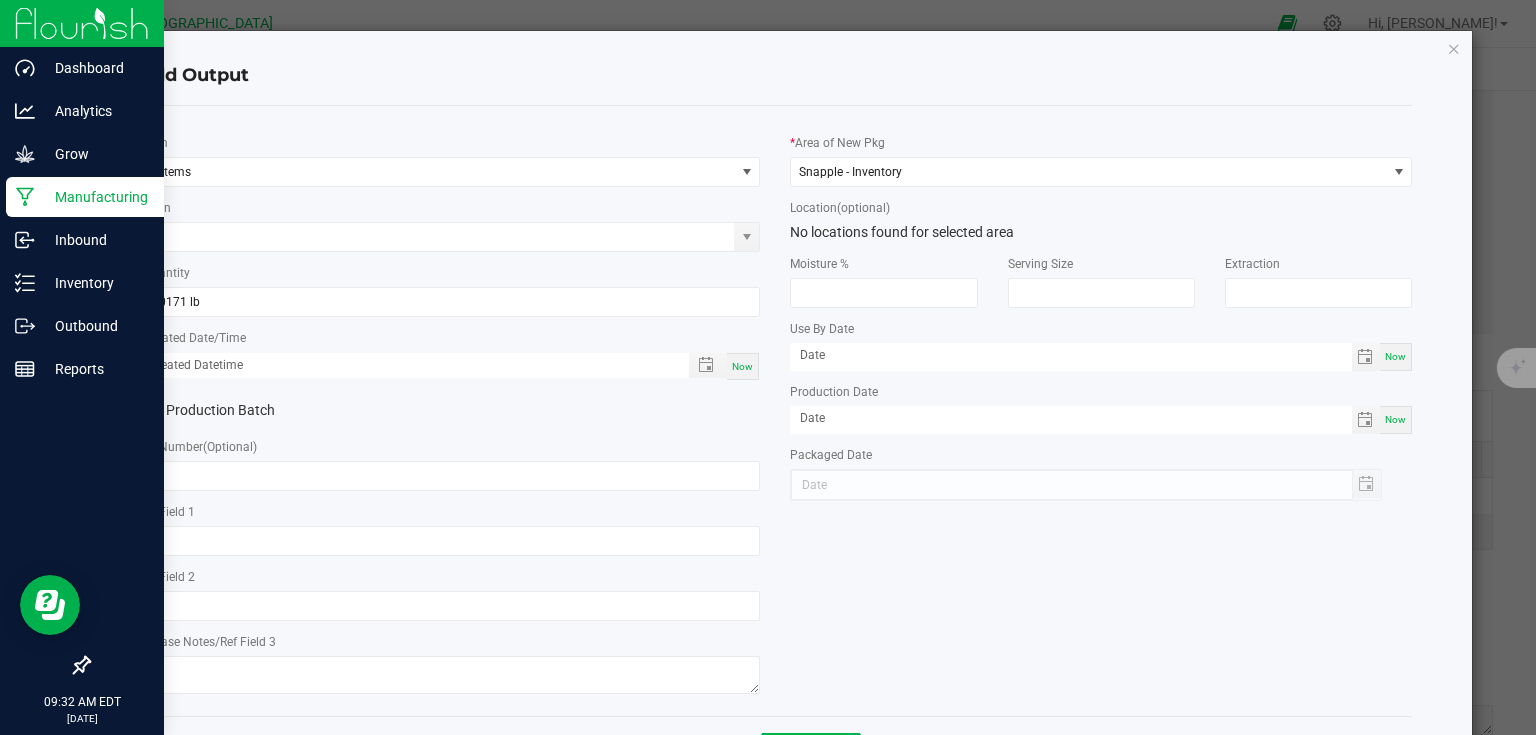 click on "Now" at bounding box center [742, 366] 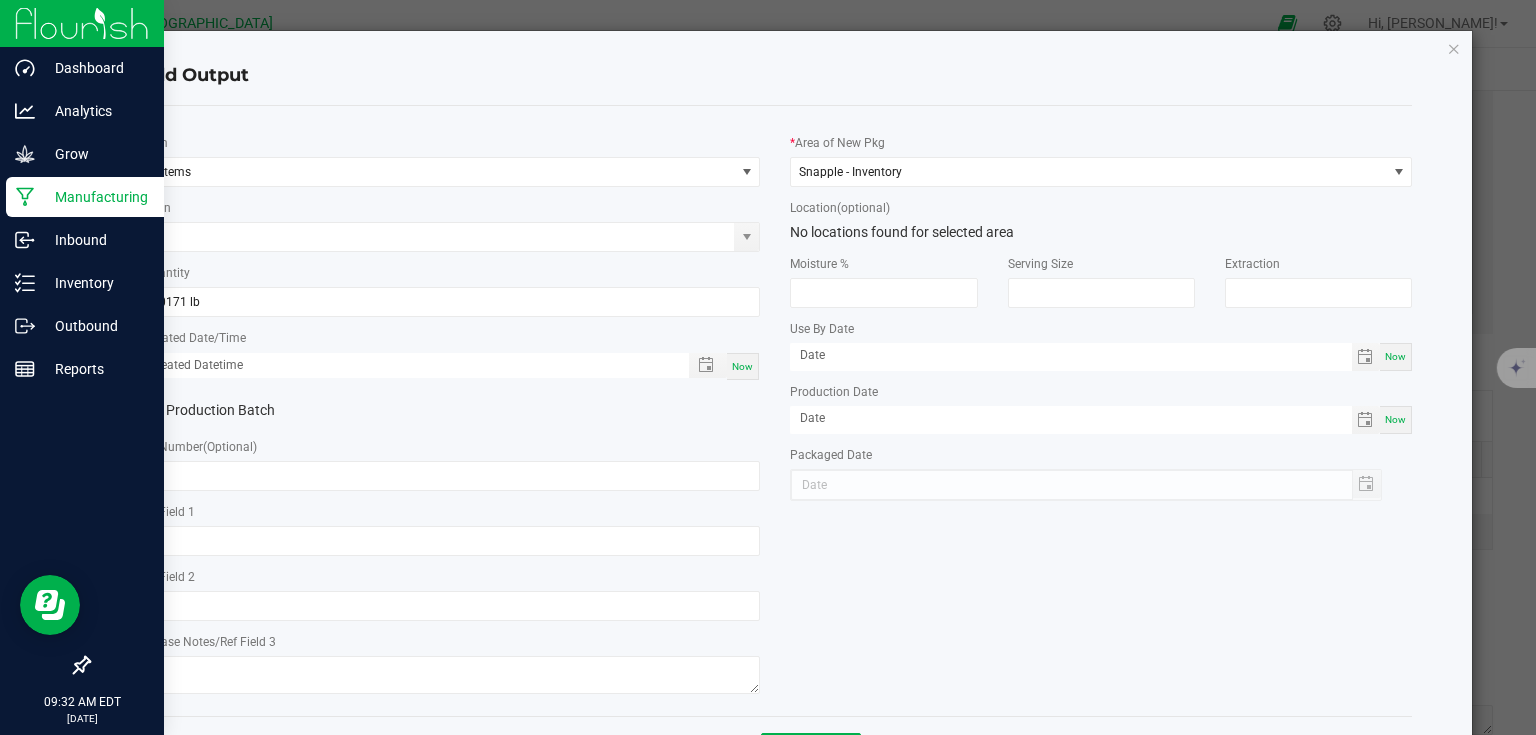 type on "[DATE] 9:32 AM" 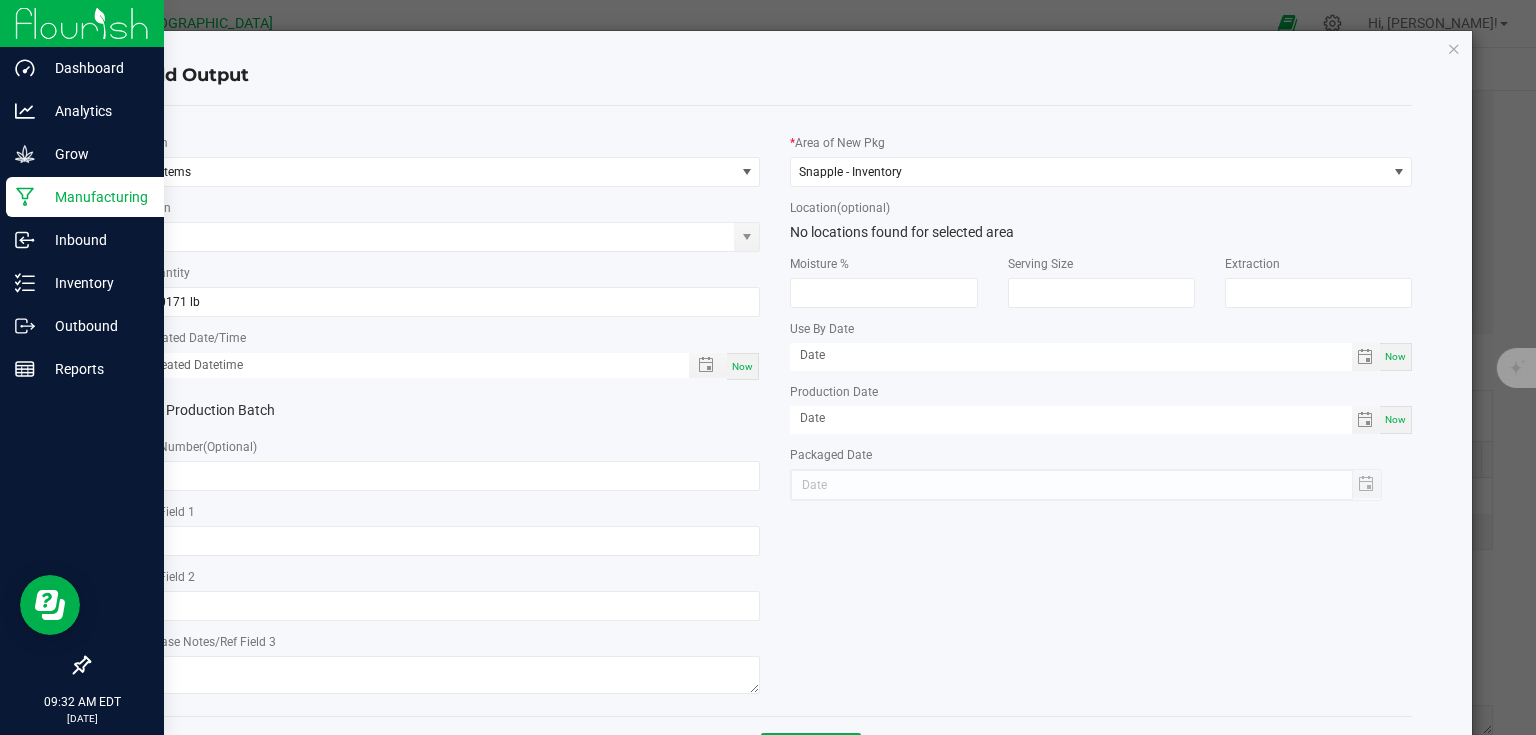 type on "[DATE]" 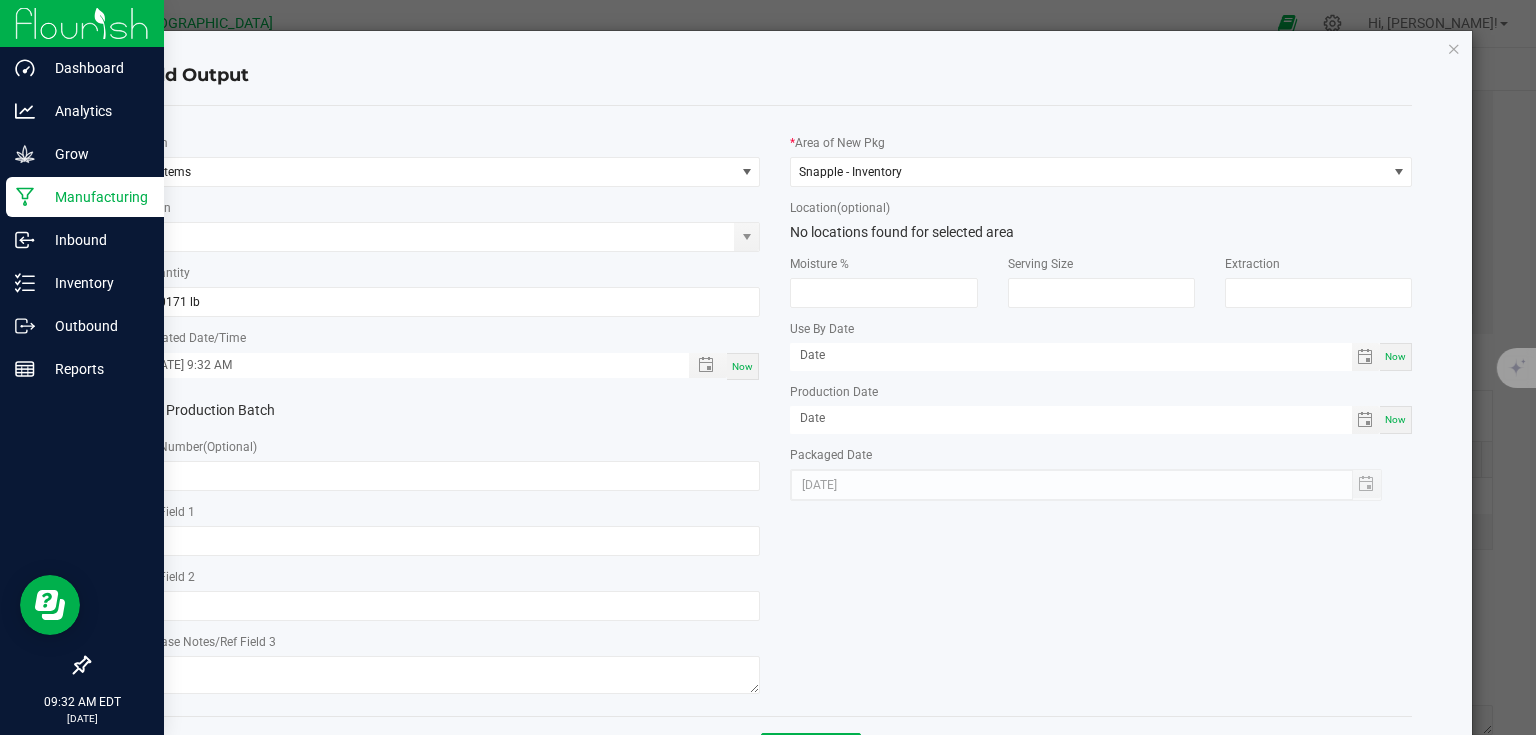click on "Production Batch" 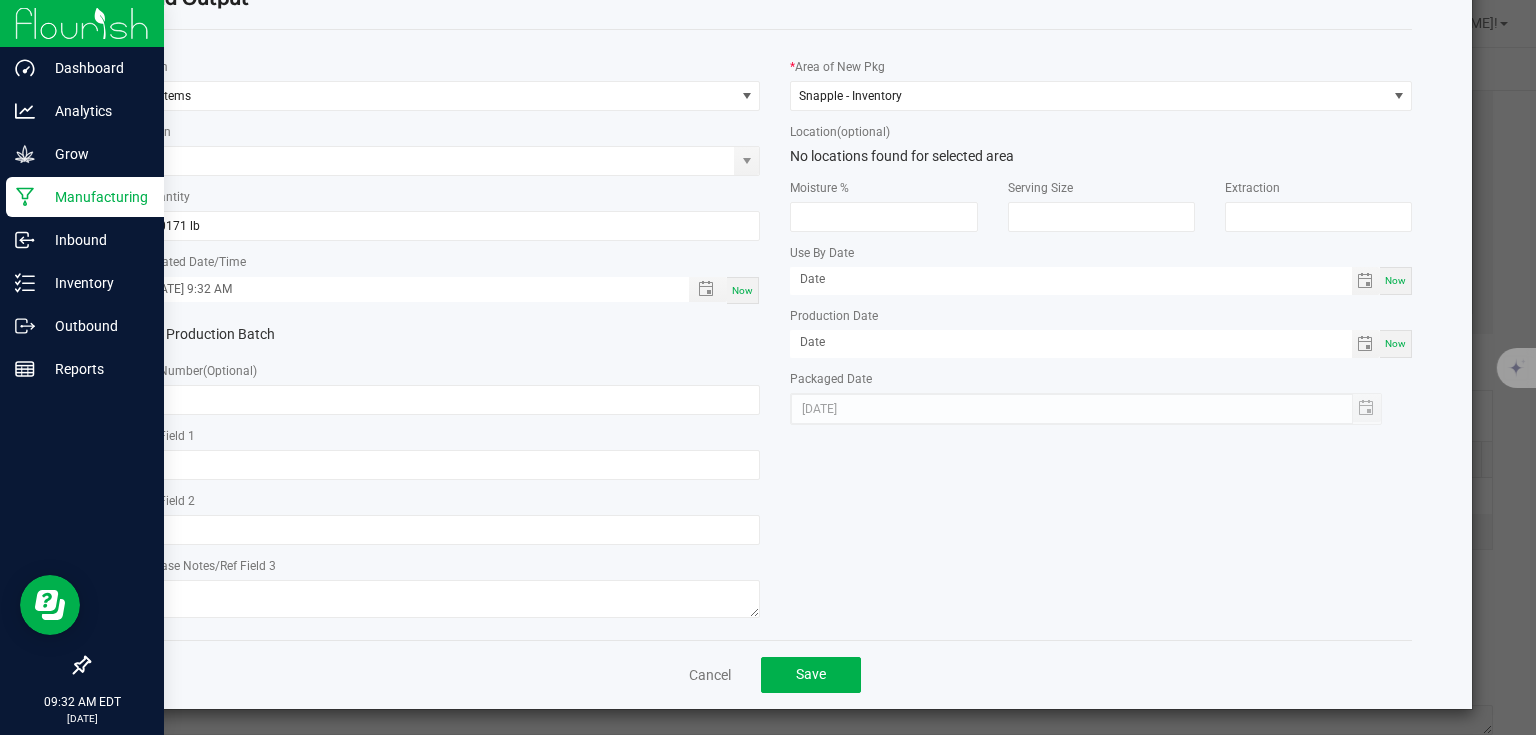 scroll, scrollTop: 81, scrollLeft: 0, axis: vertical 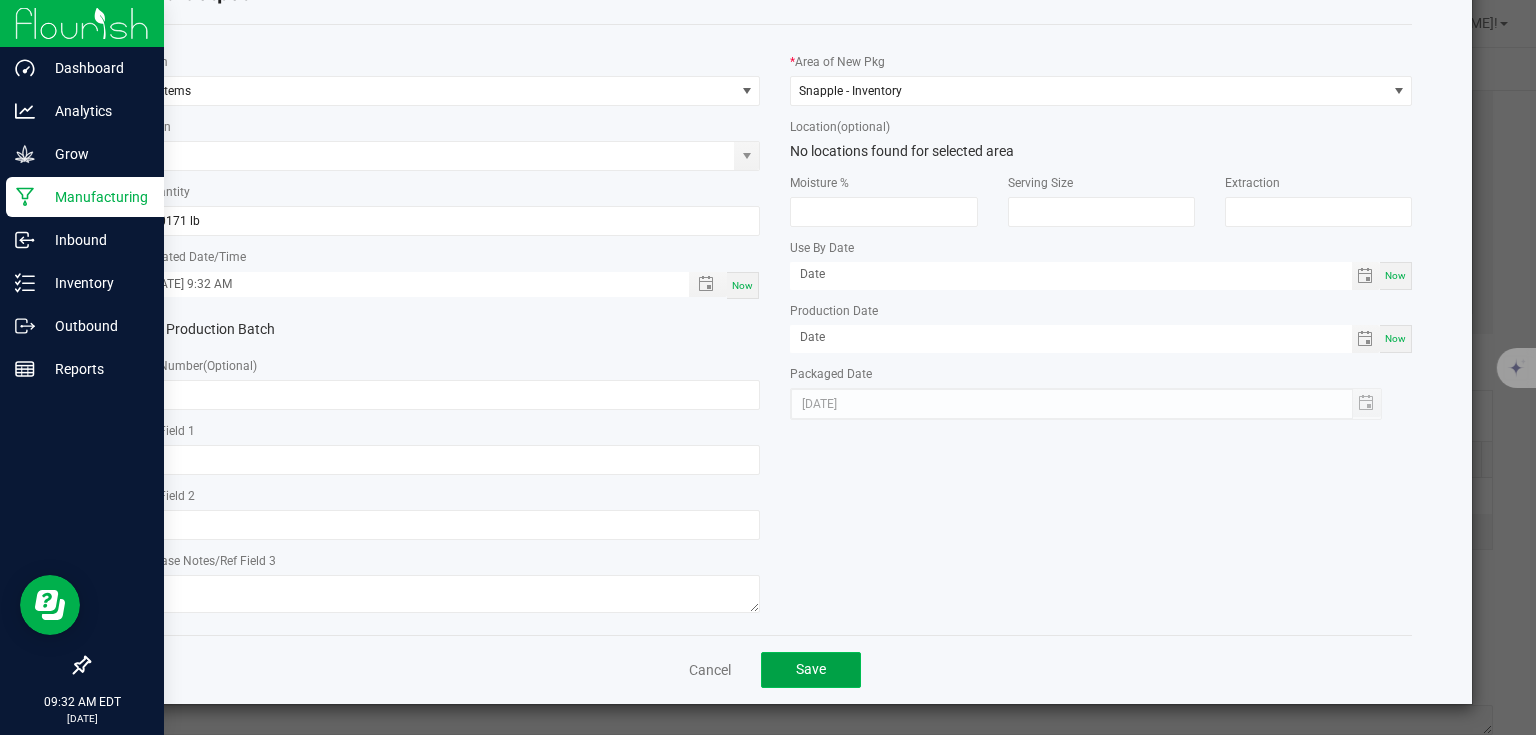 click on "Save" 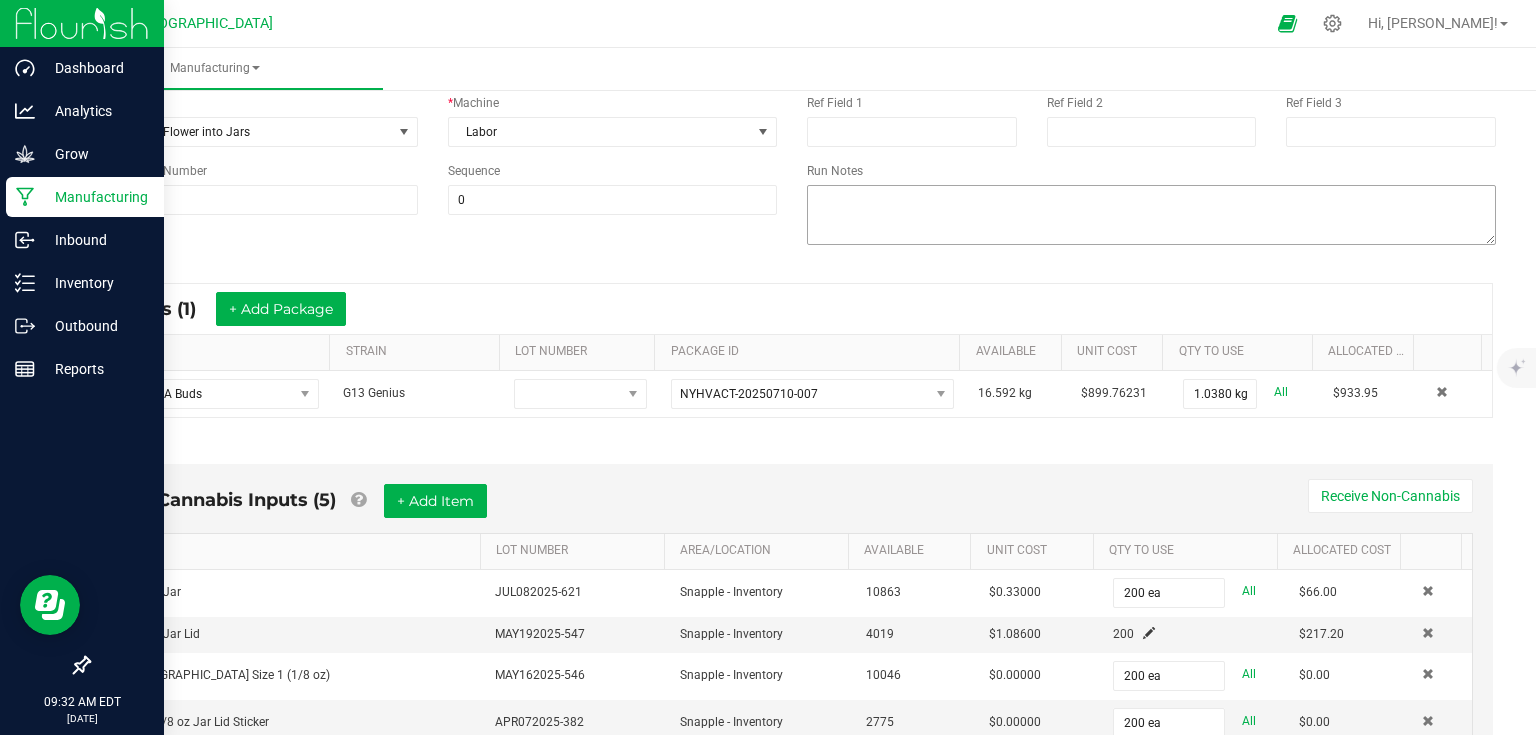 scroll, scrollTop: 24, scrollLeft: 0, axis: vertical 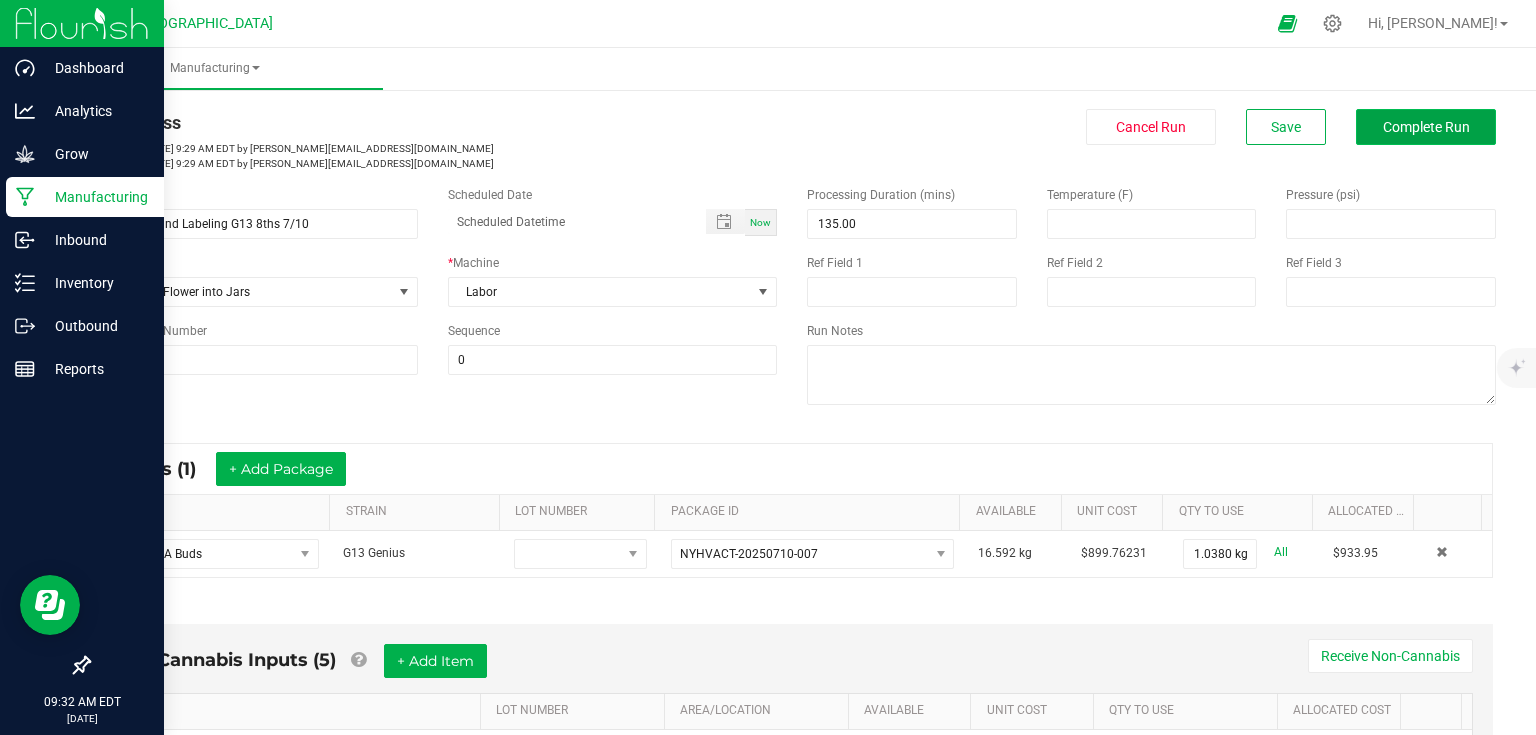 click on "Complete Run" at bounding box center (1426, 127) 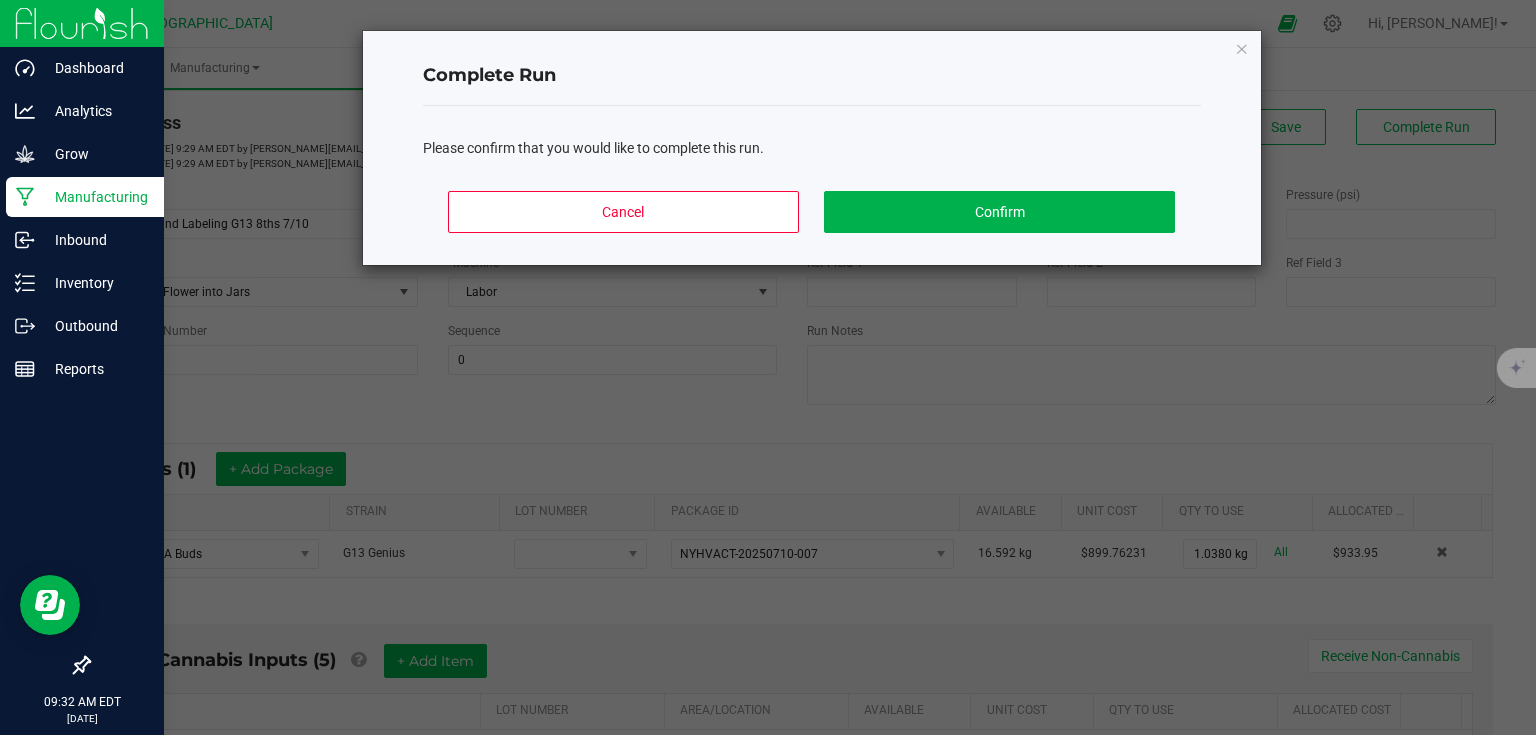 click on "Cancel   Confirm" 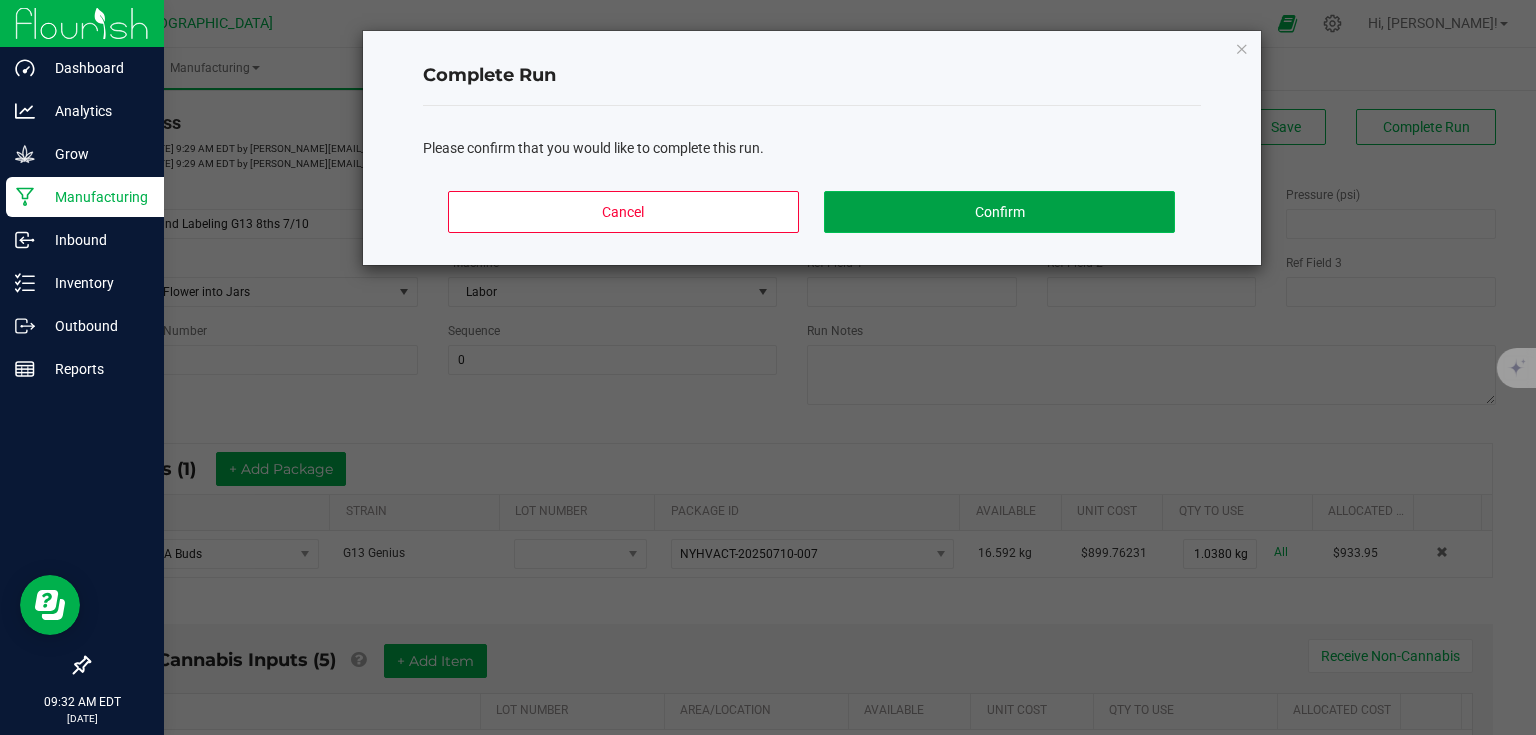 click on "Confirm" 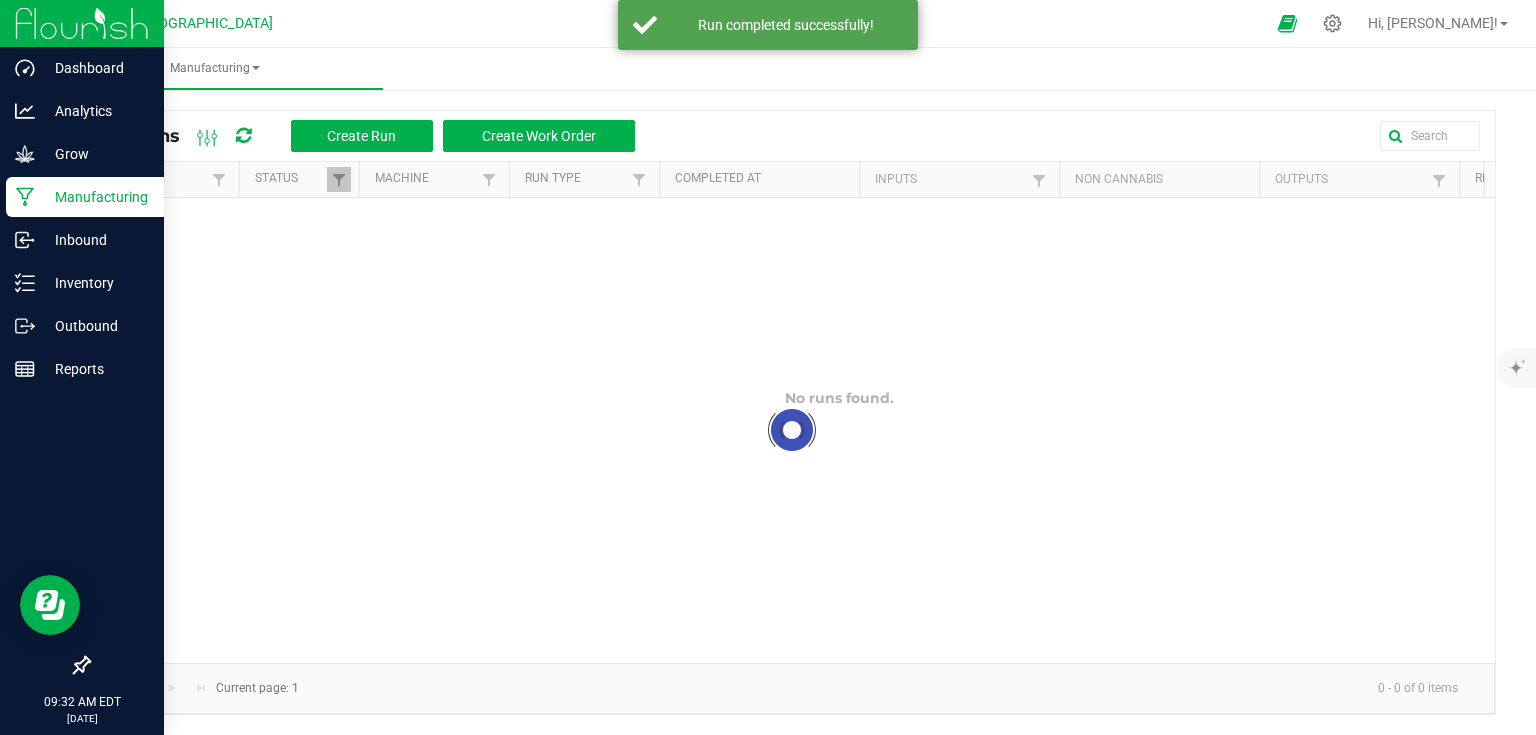 scroll, scrollTop: 0, scrollLeft: 0, axis: both 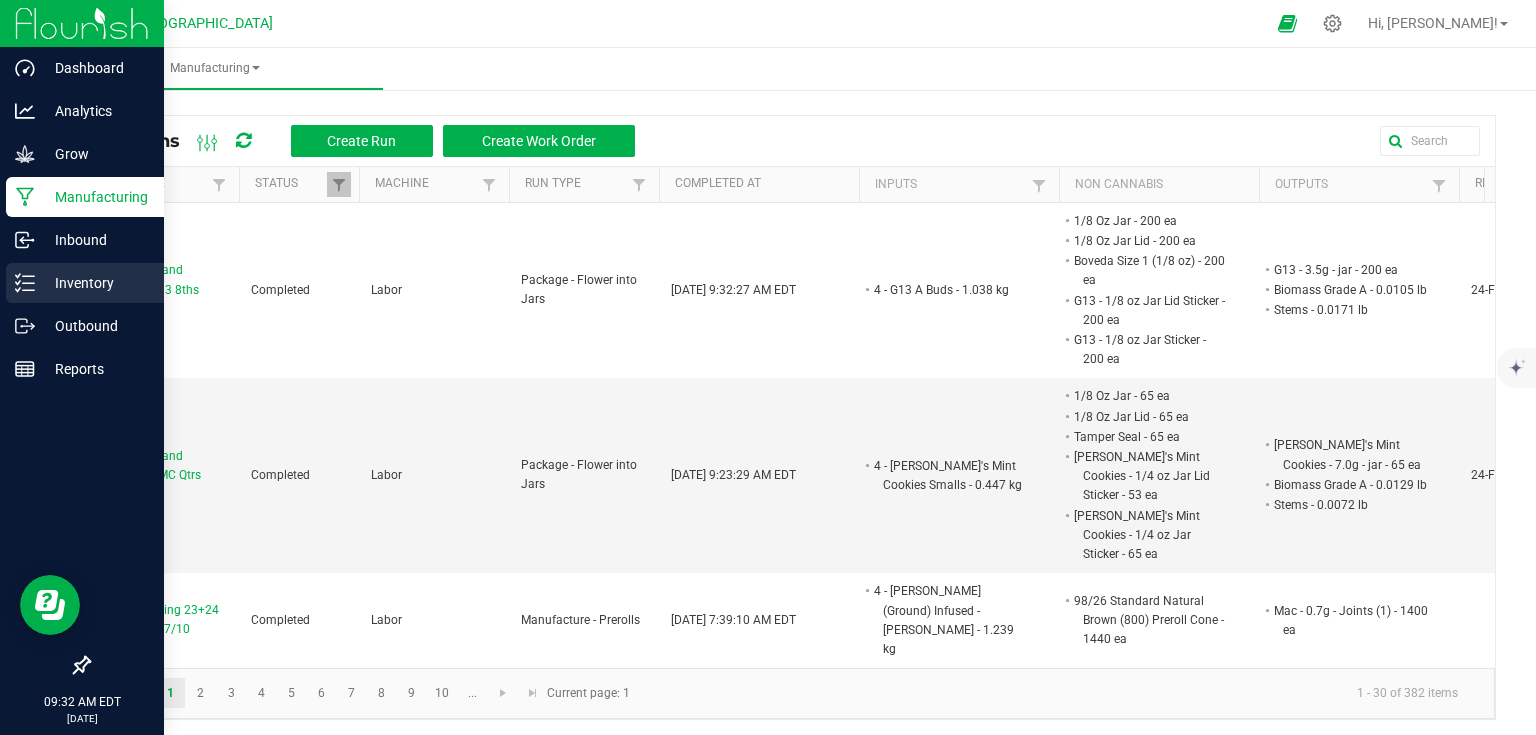 click 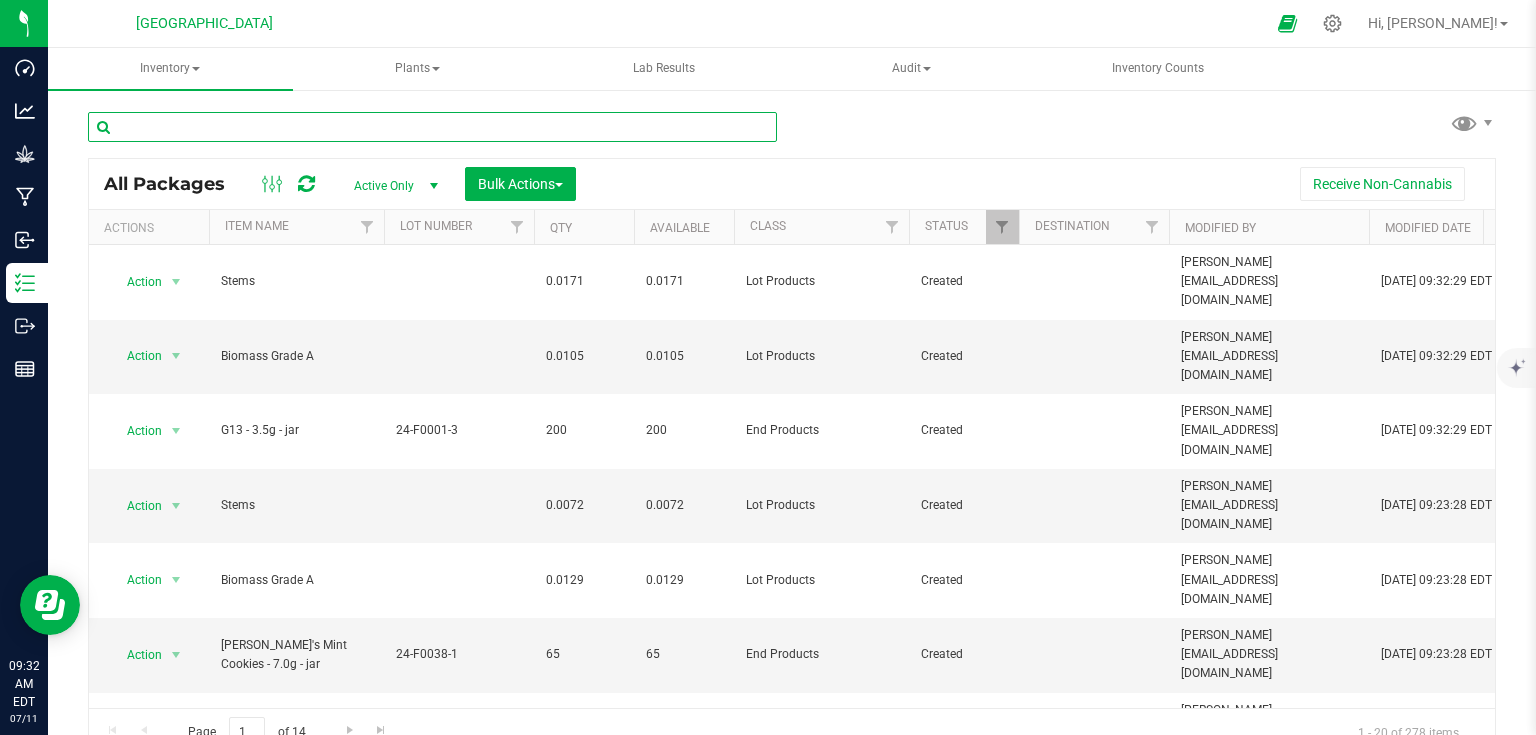 click at bounding box center [432, 127] 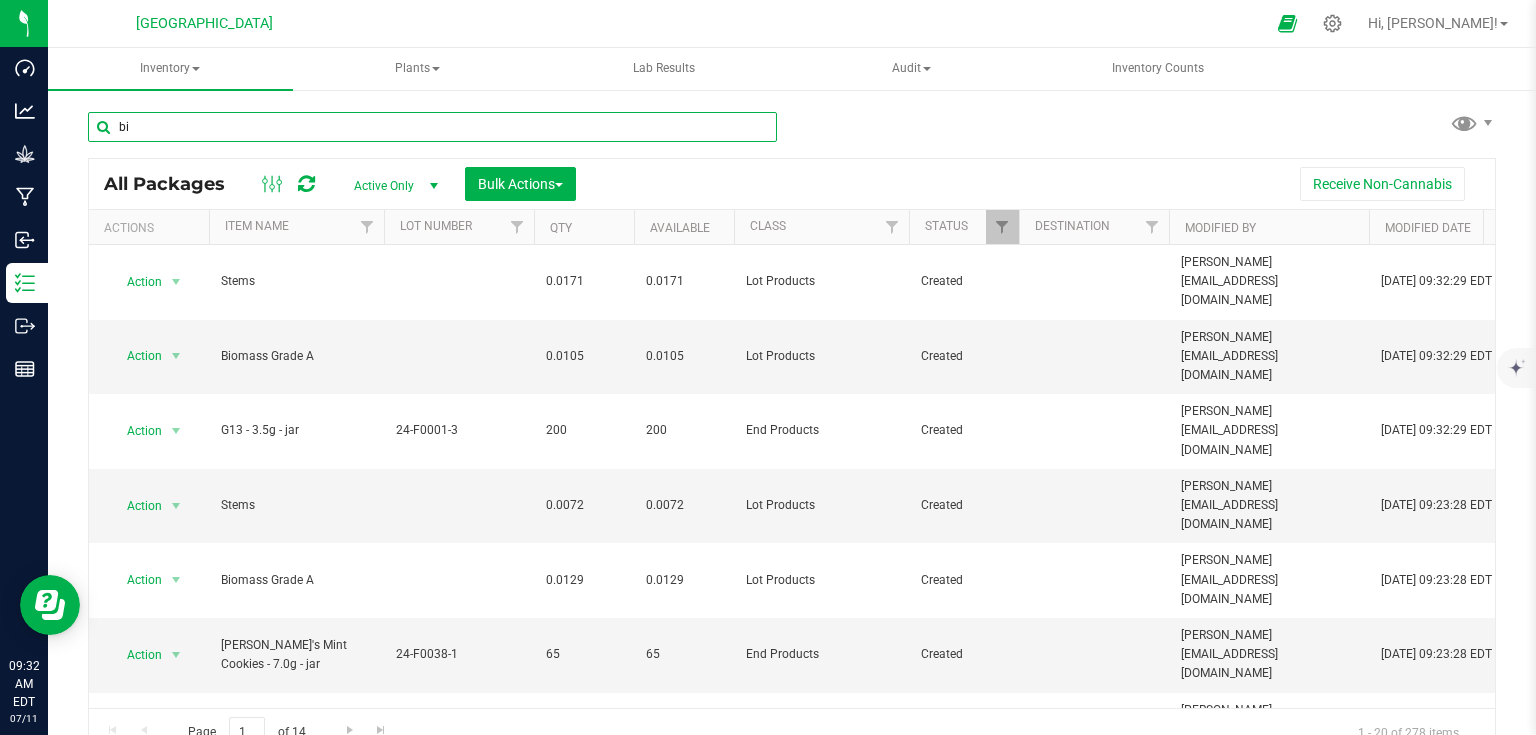 type on "bio" 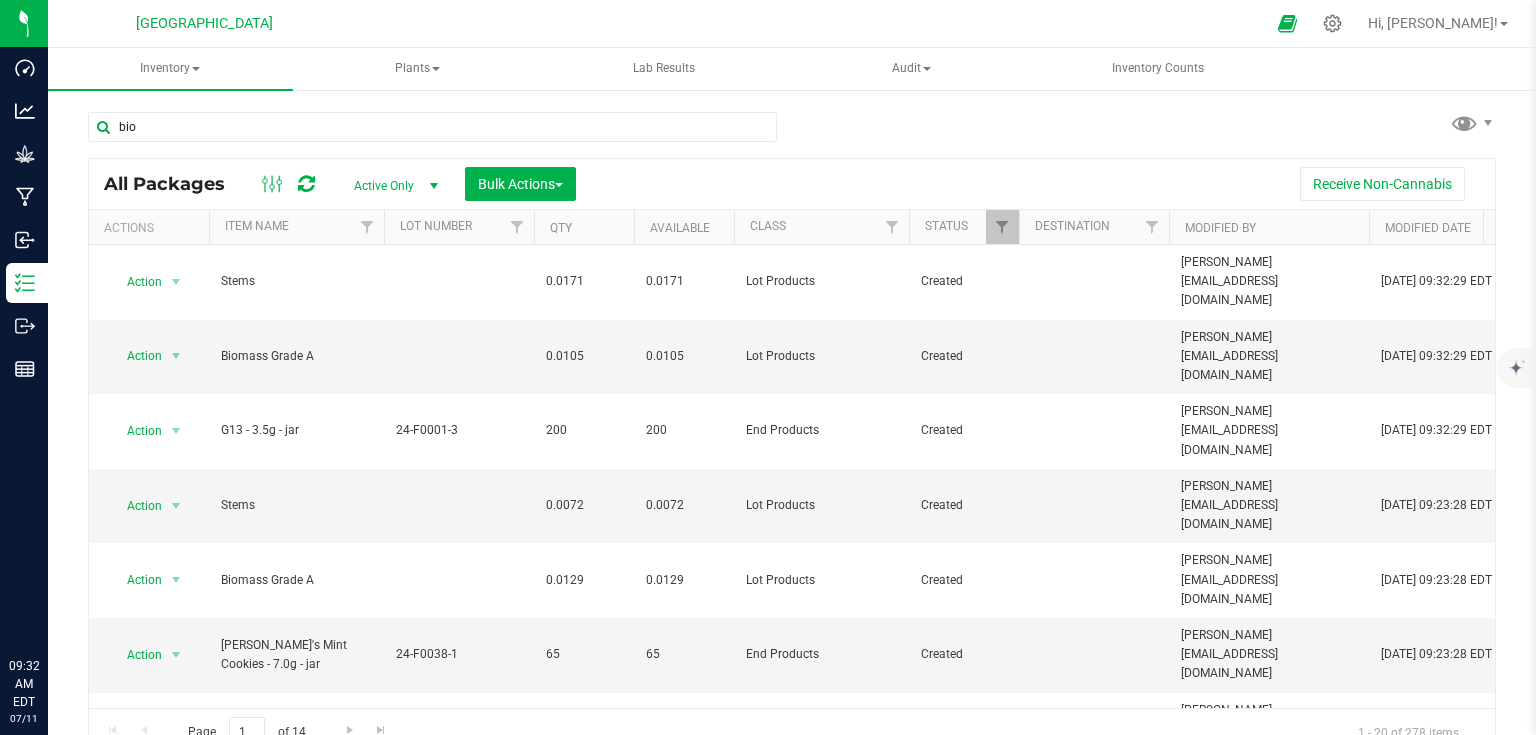 scroll, scrollTop: 0, scrollLeft: 0, axis: both 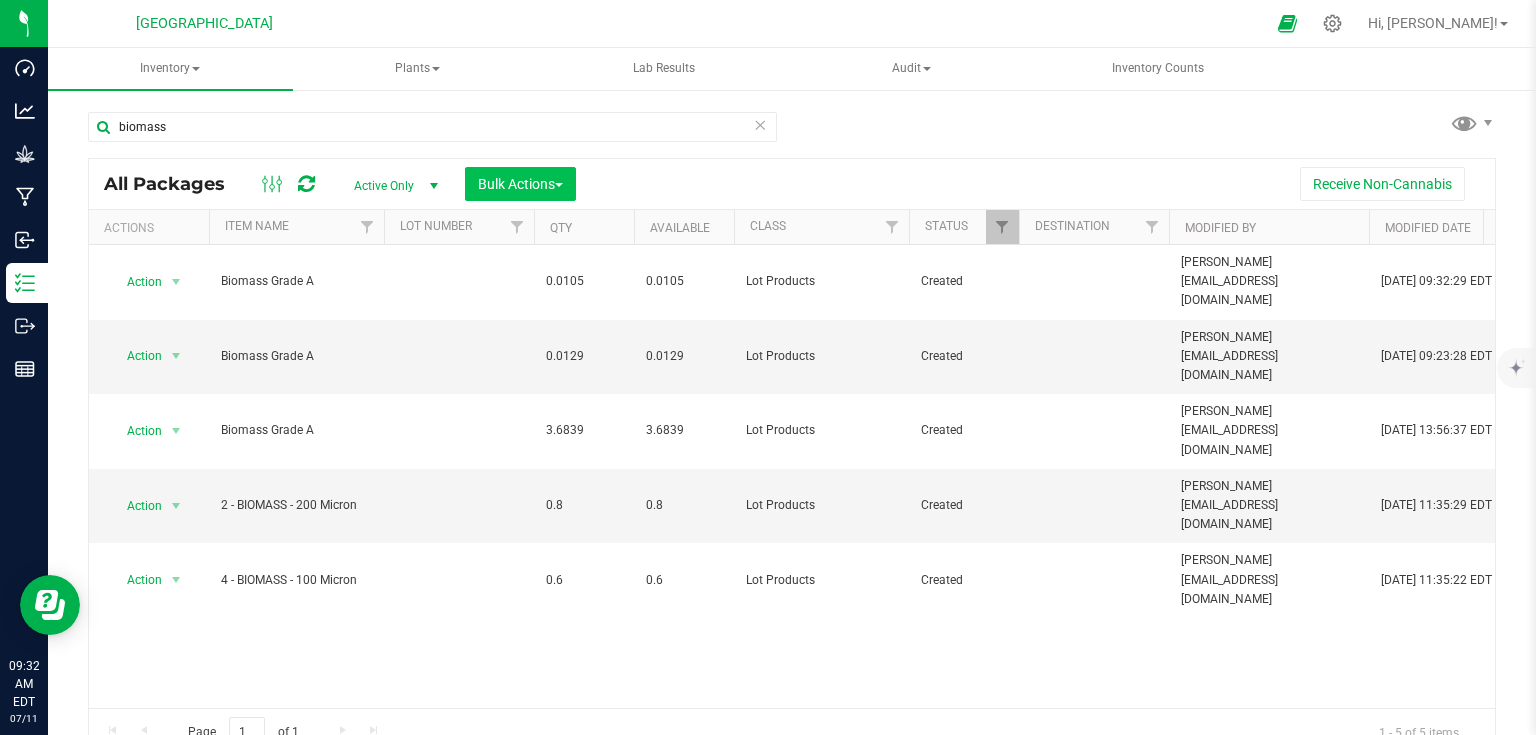type on "biomass" 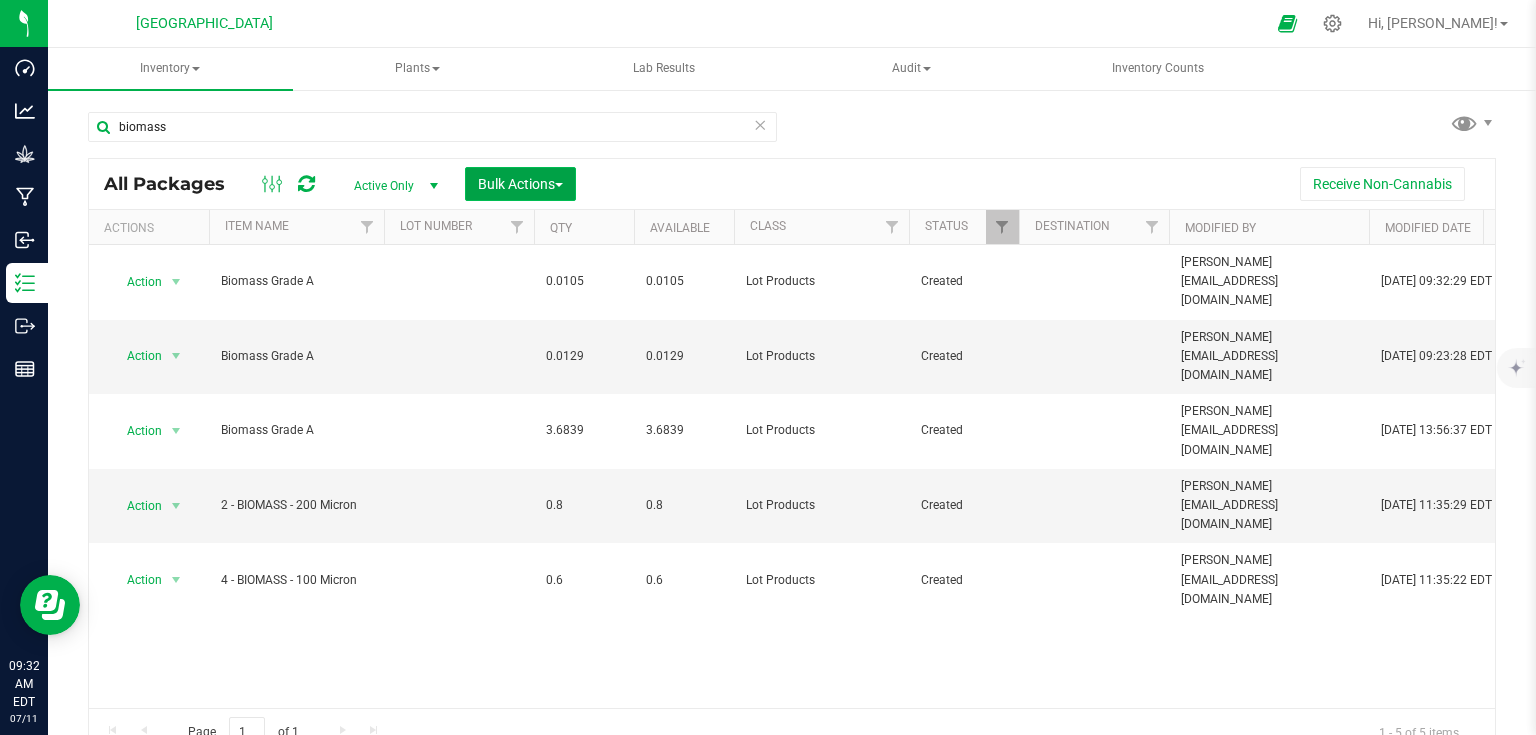 click on "Bulk Actions" at bounding box center (520, 184) 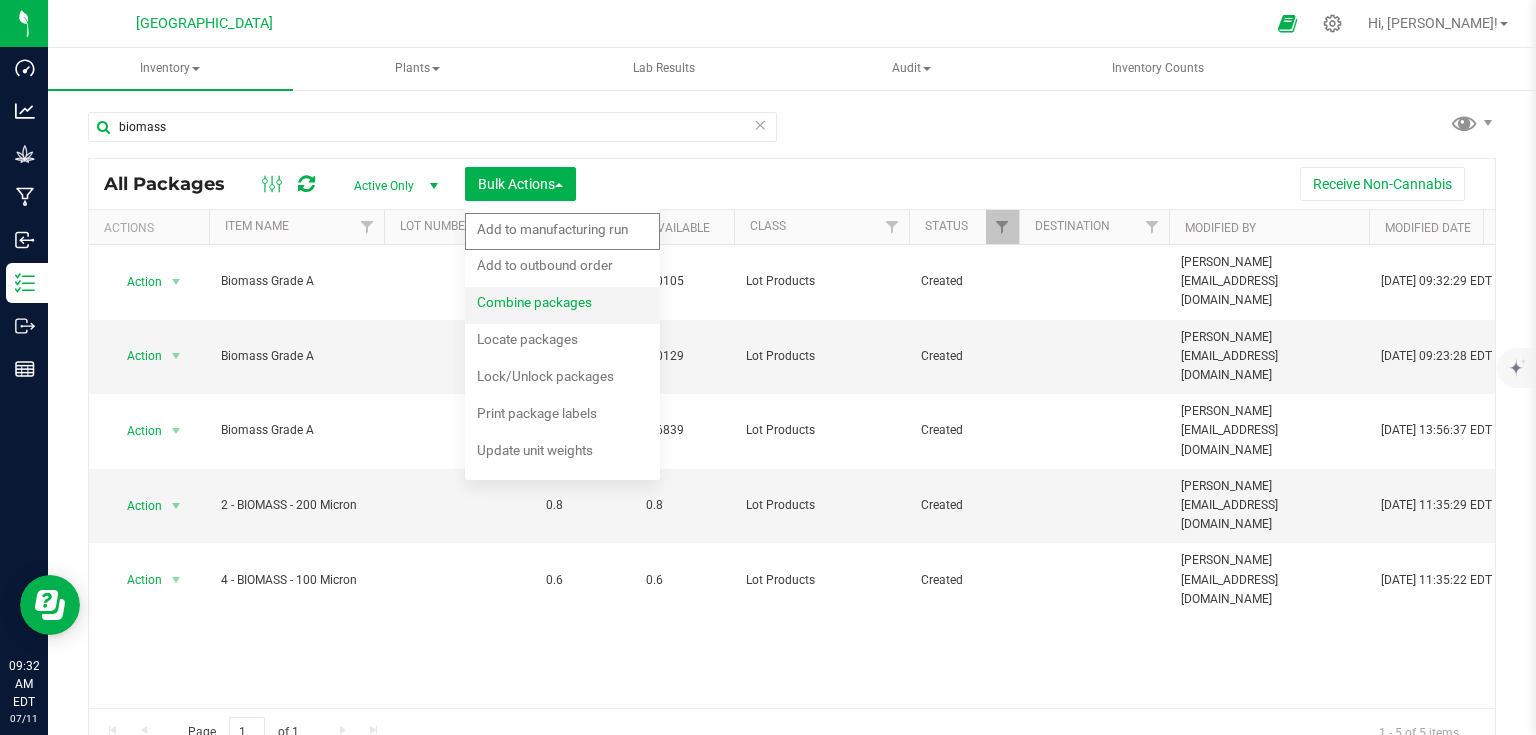 click on "Combine packages" at bounding box center [534, 302] 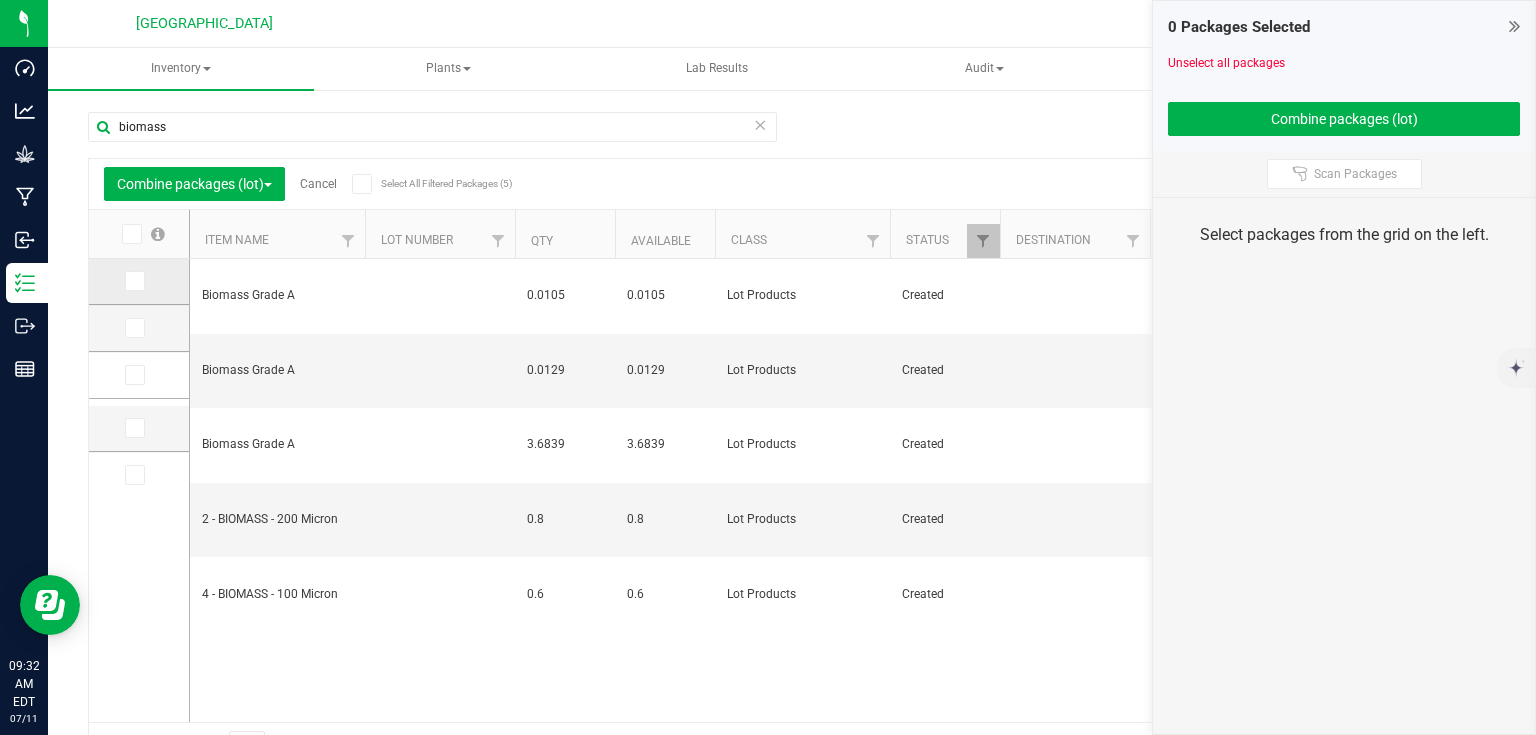 click at bounding box center (133, 281) 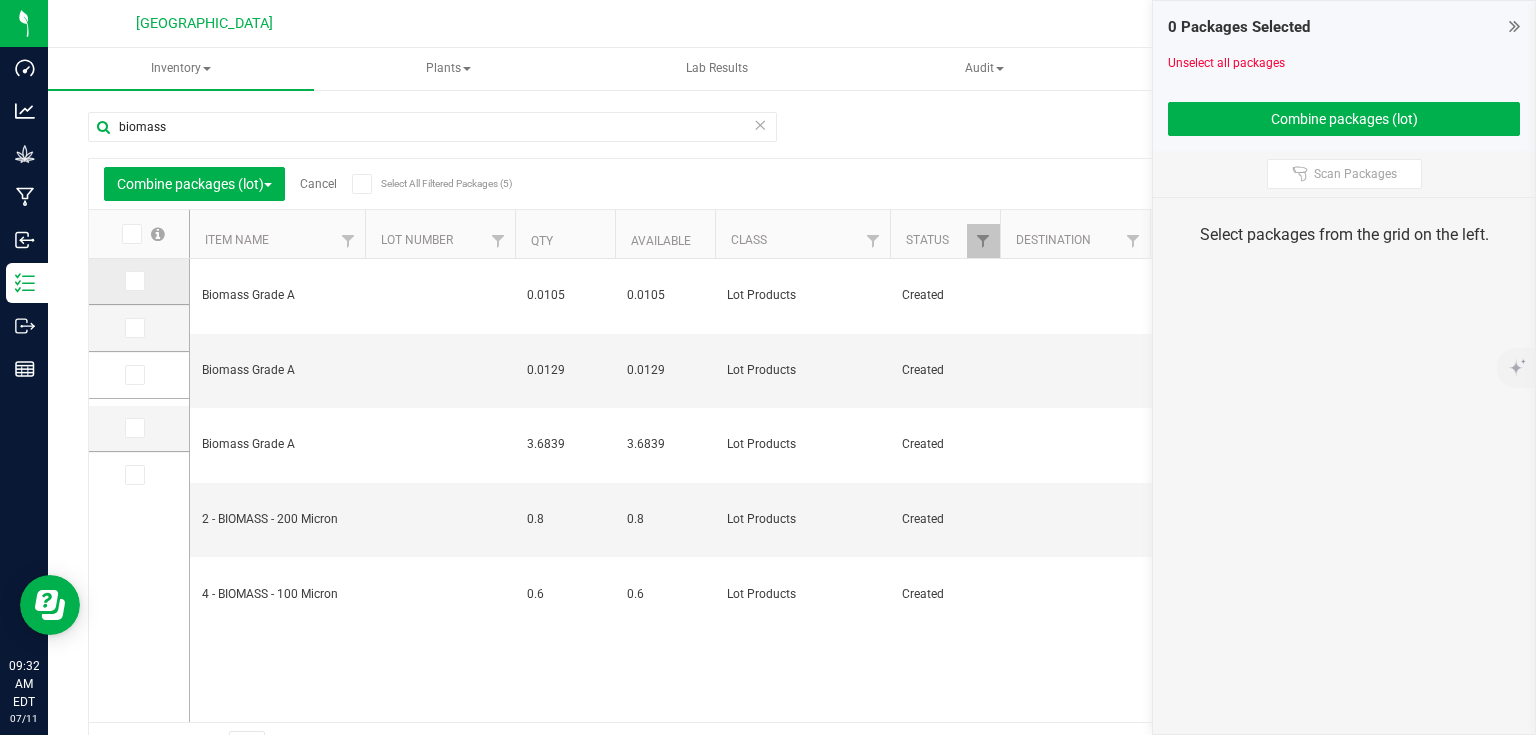 click at bounding box center [0, 0] 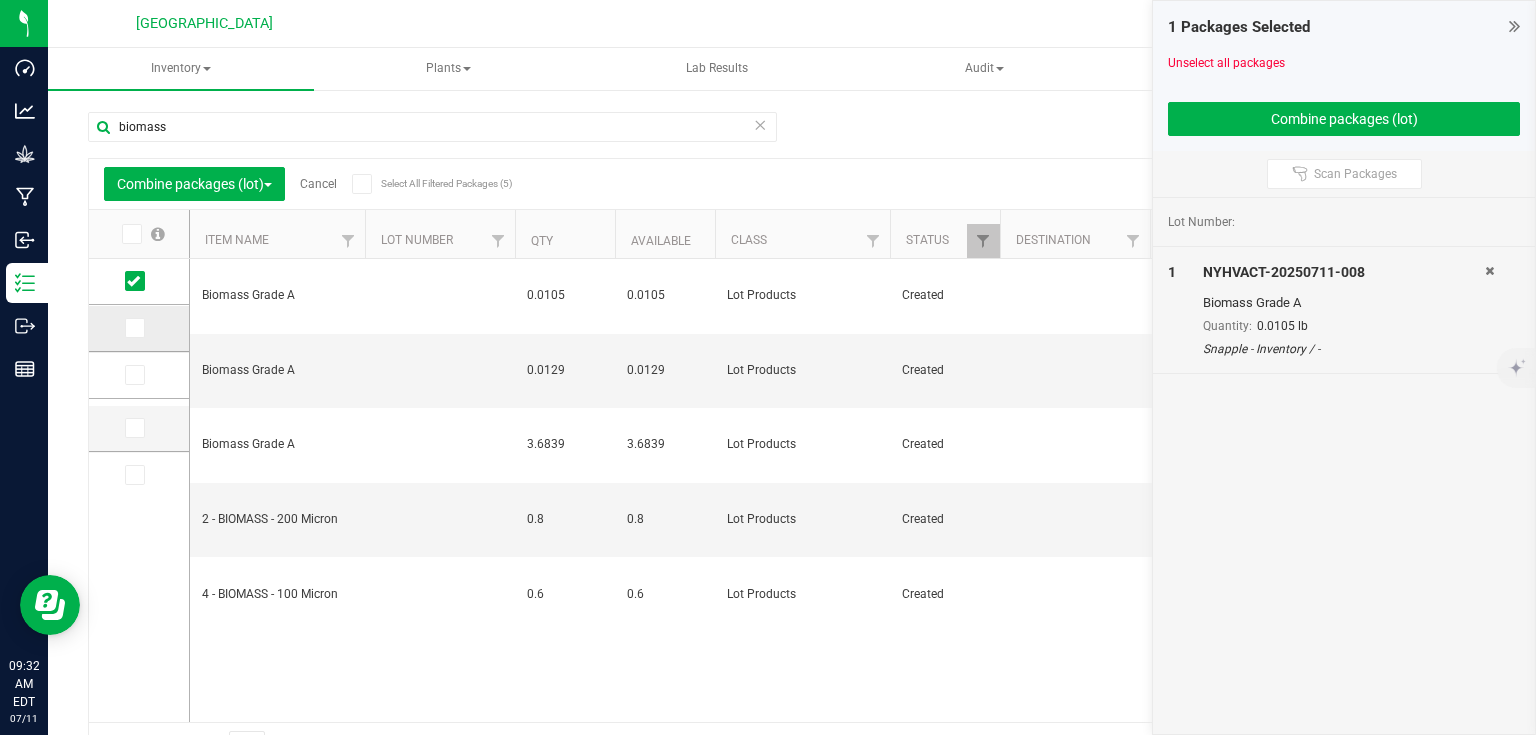 click at bounding box center [135, 328] 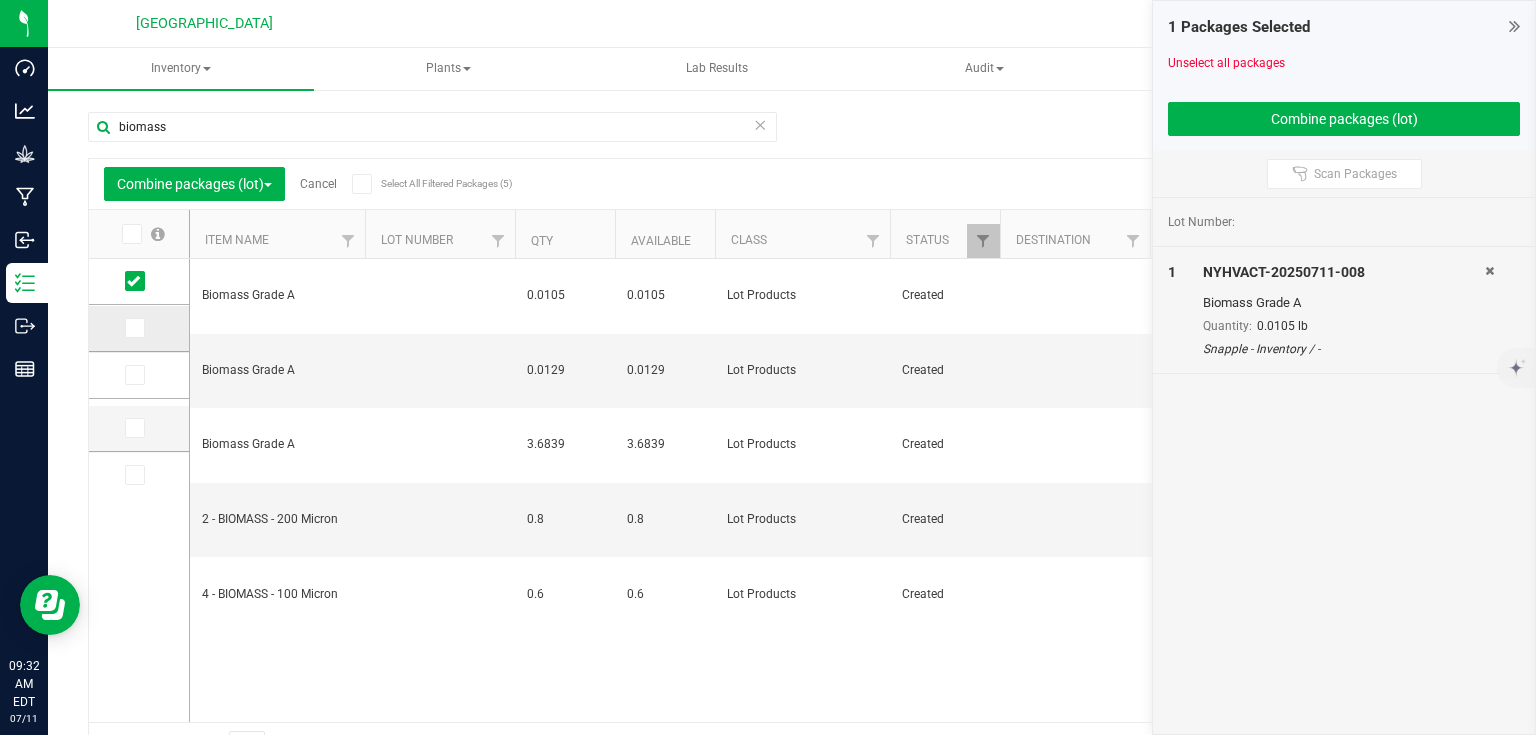 click at bounding box center (0, 0) 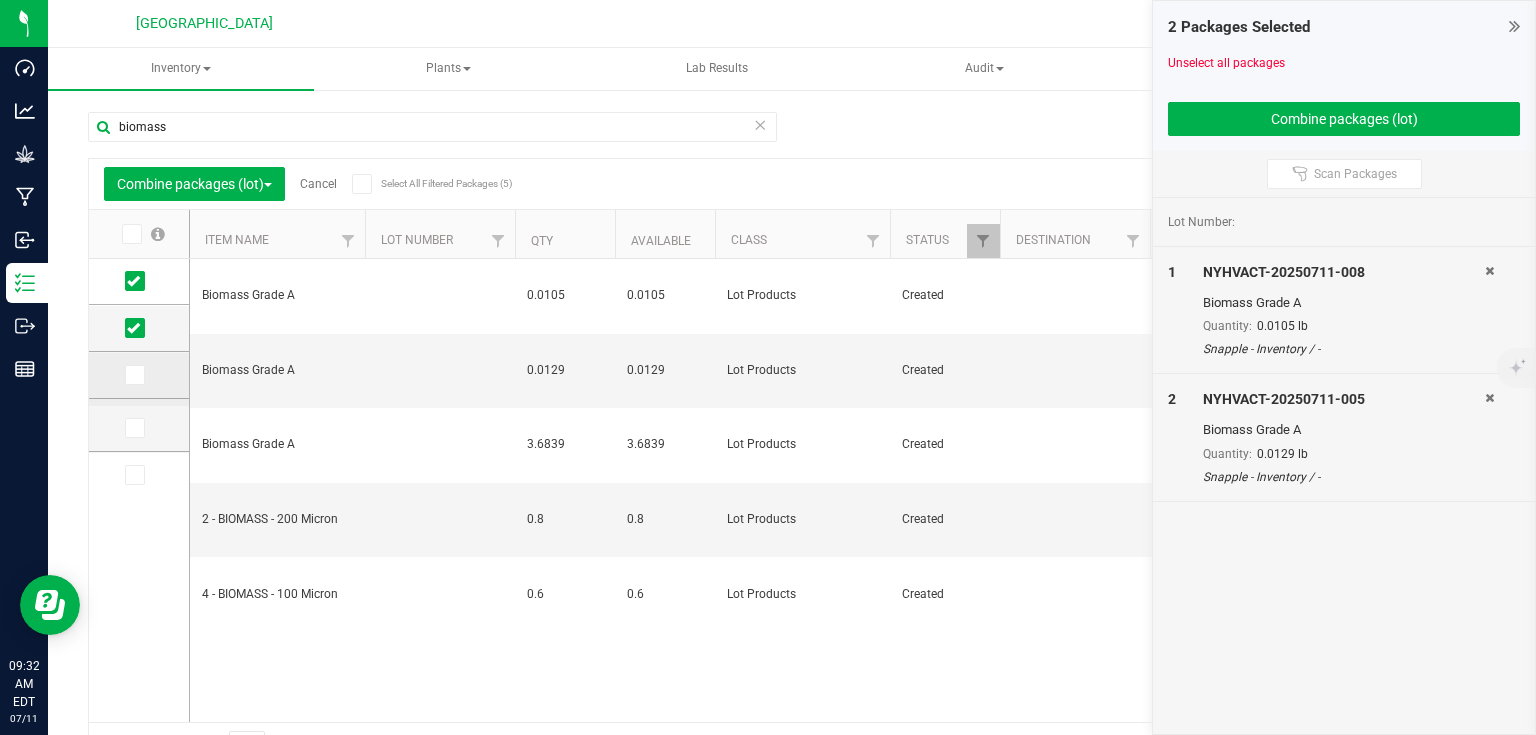 click at bounding box center [133, 375] 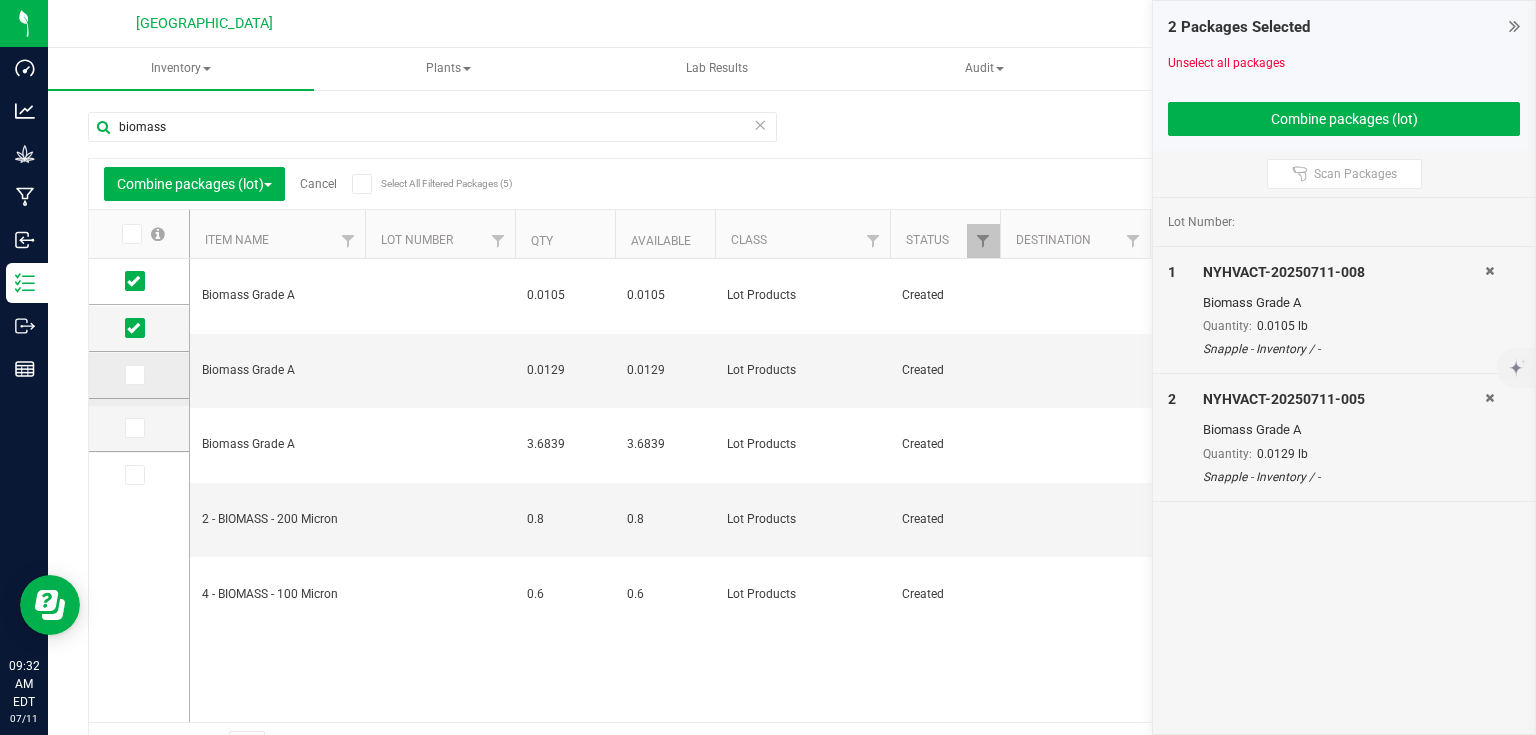 click at bounding box center (0, 0) 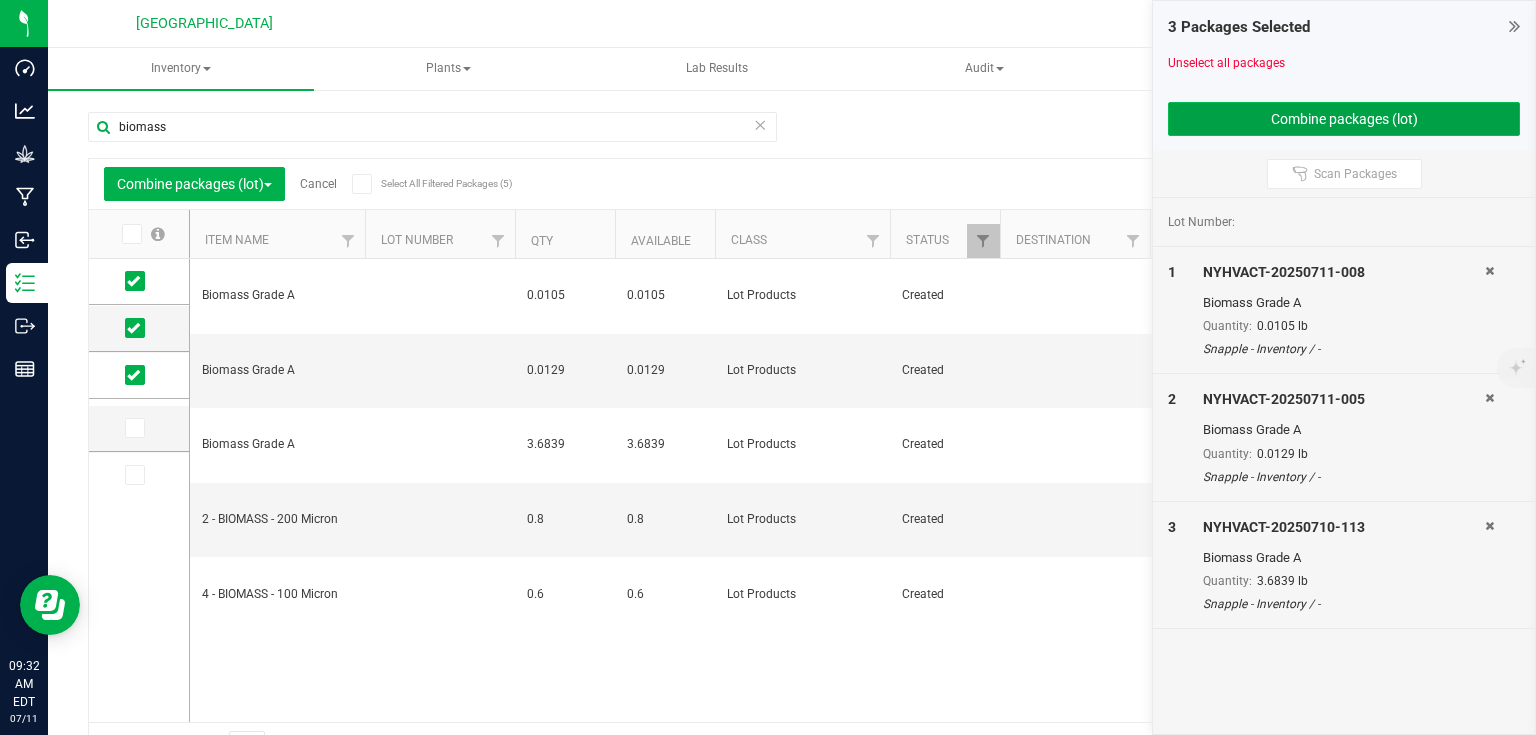 click on "Combine packages (lot)" at bounding box center (1344, 119) 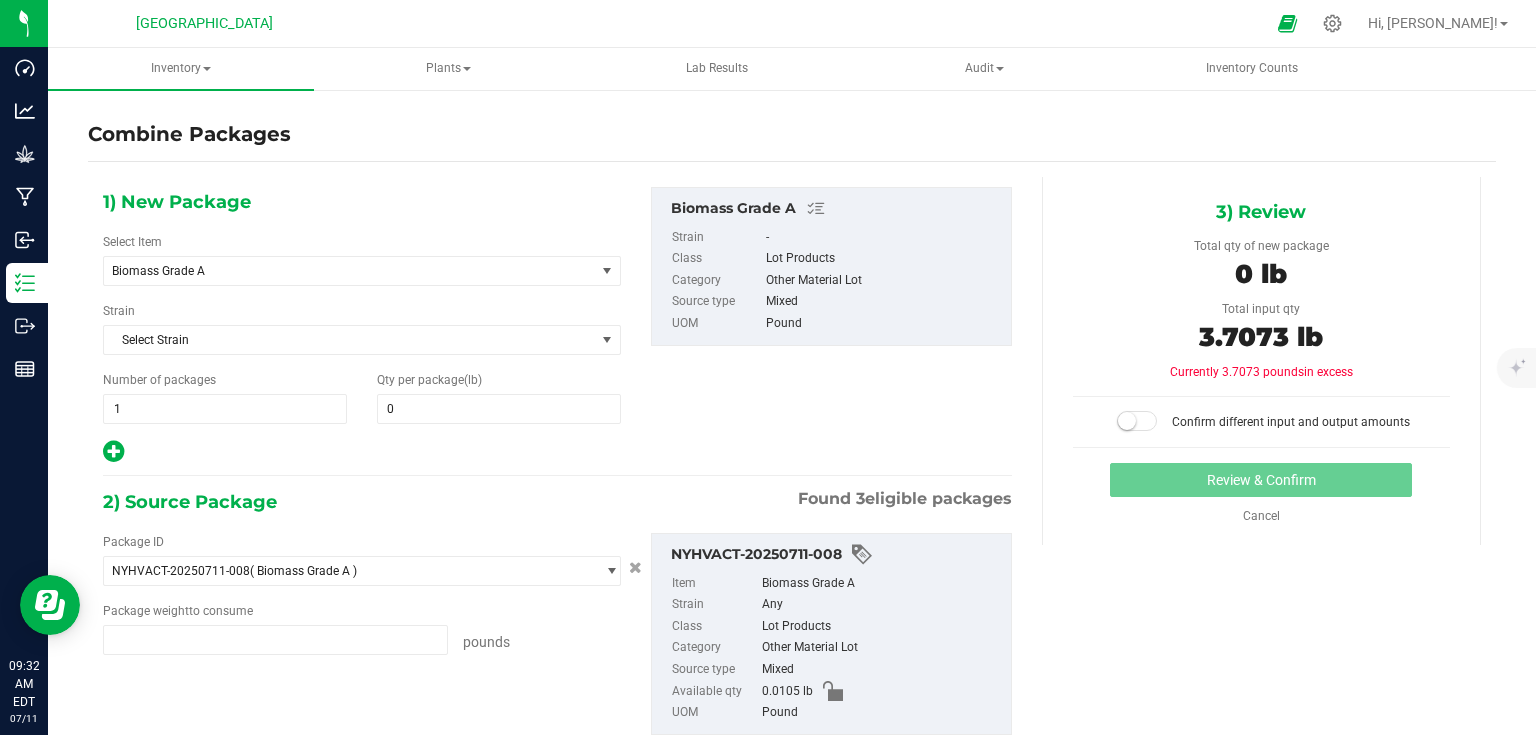type on "0.0105 lb" 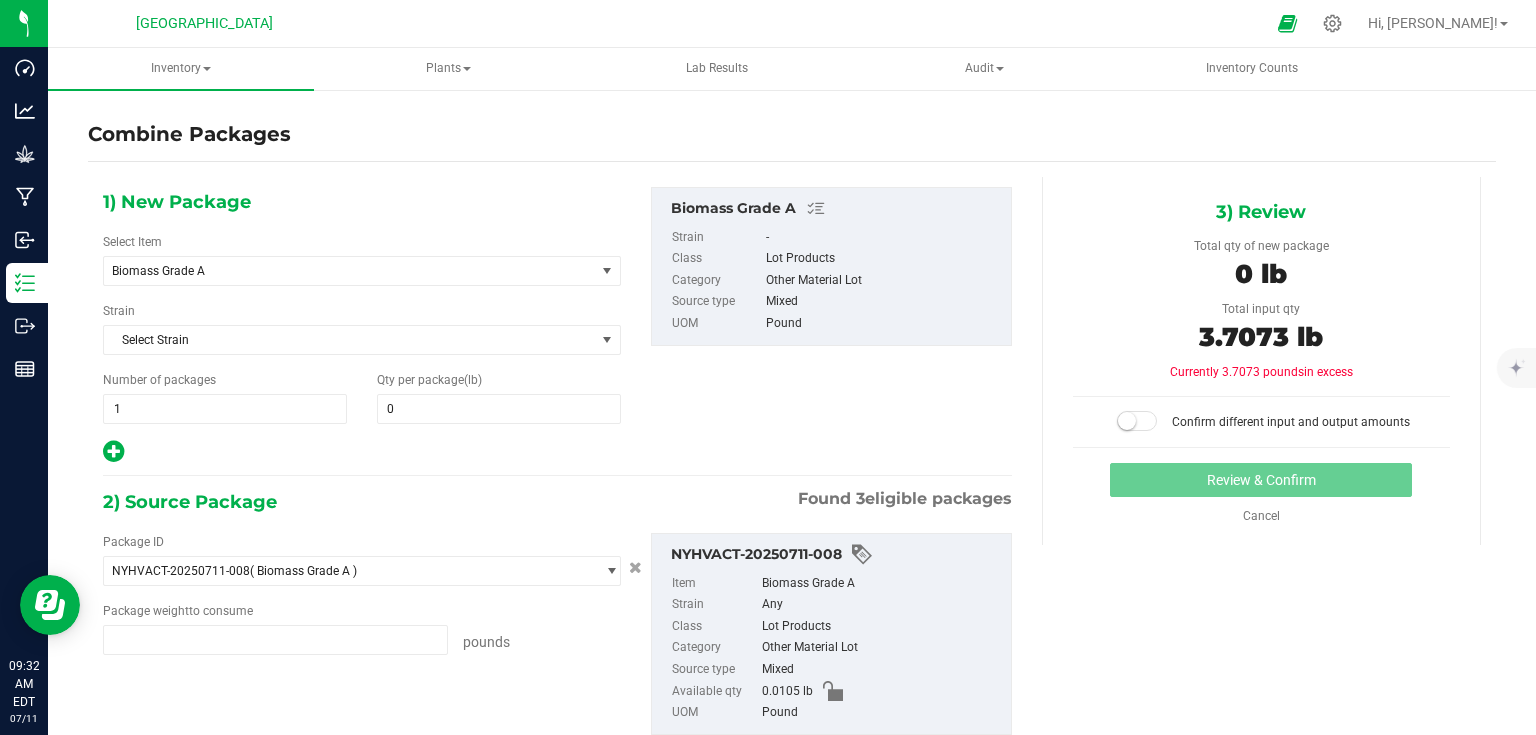type on "0.0129 lb" 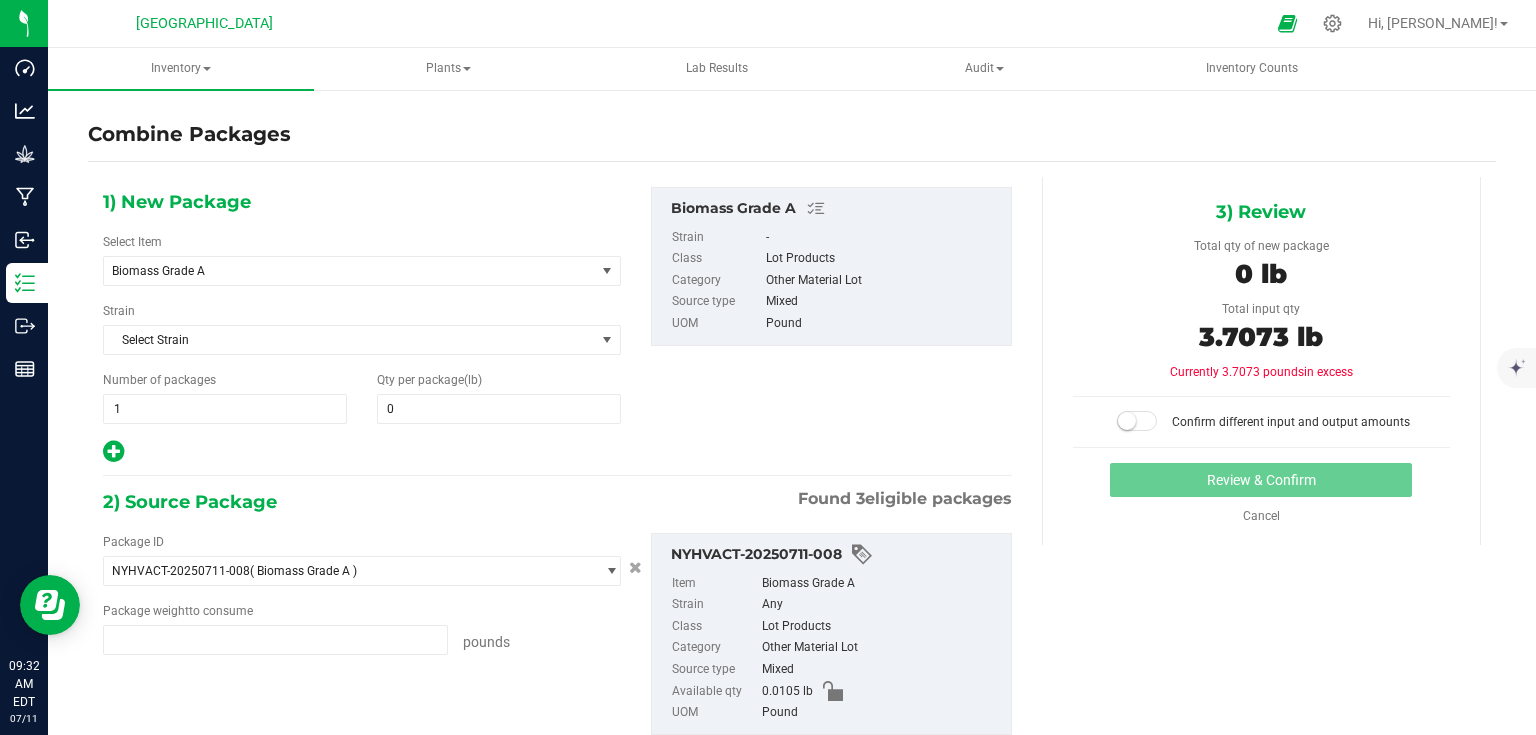 type on "3.6839 lb" 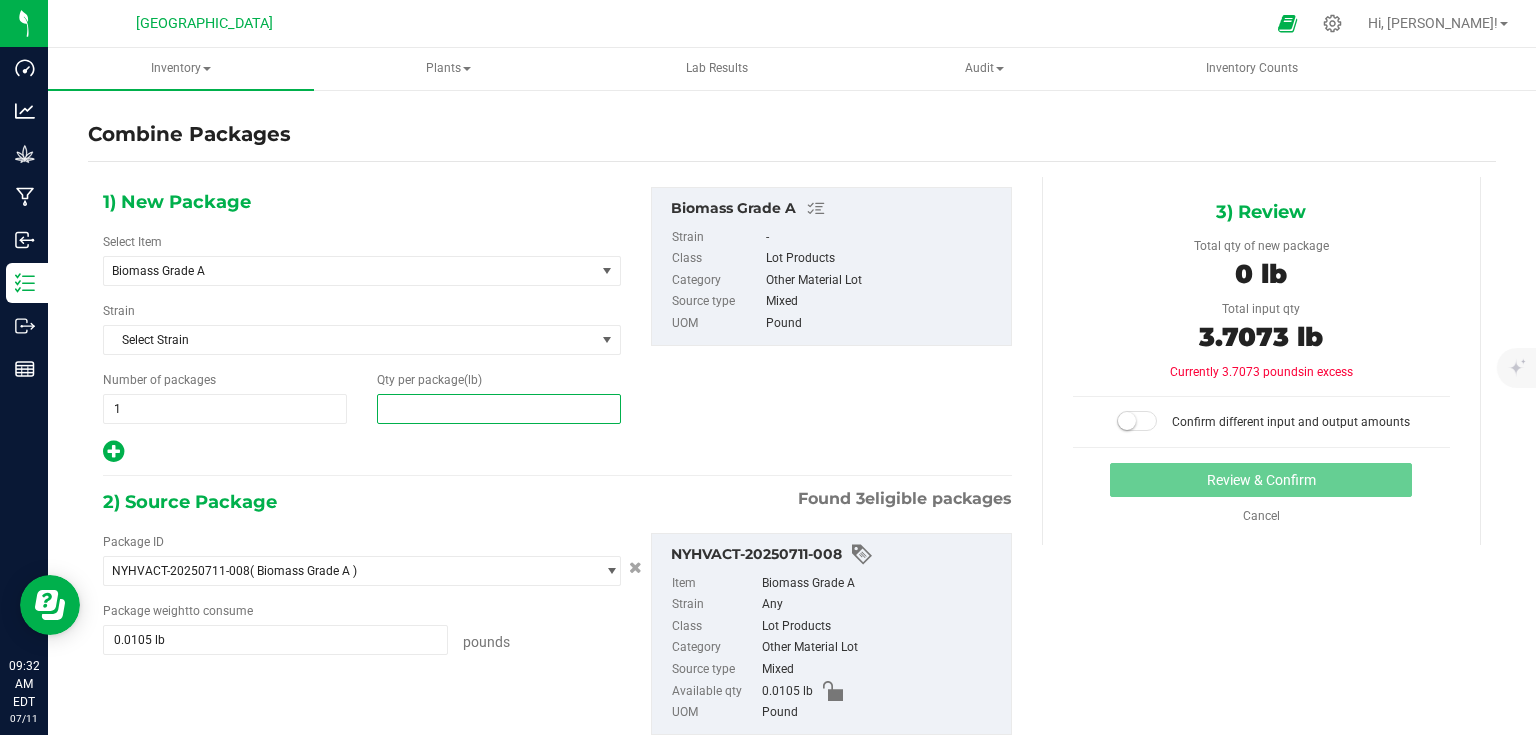 click at bounding box center [499, 409] 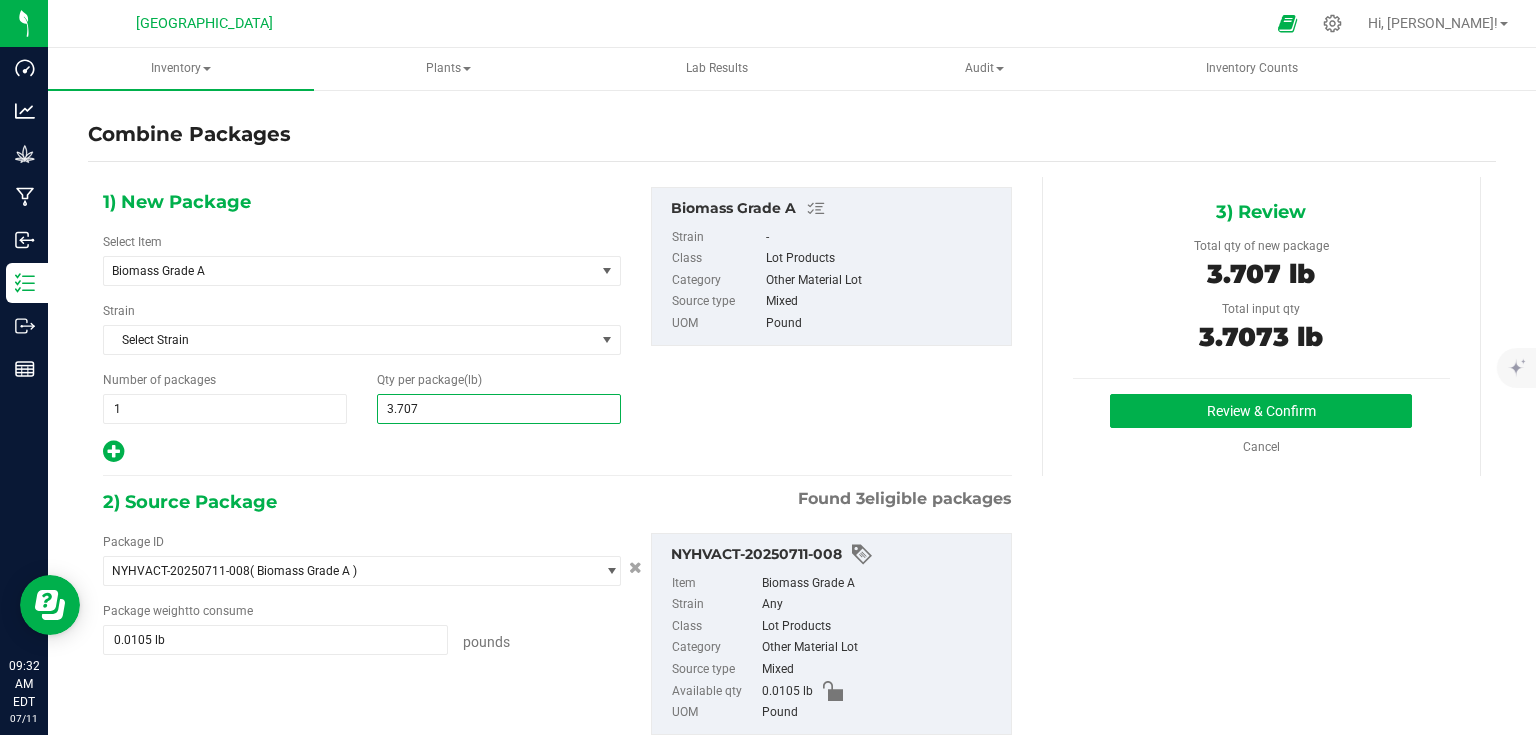 type on "3.7073" 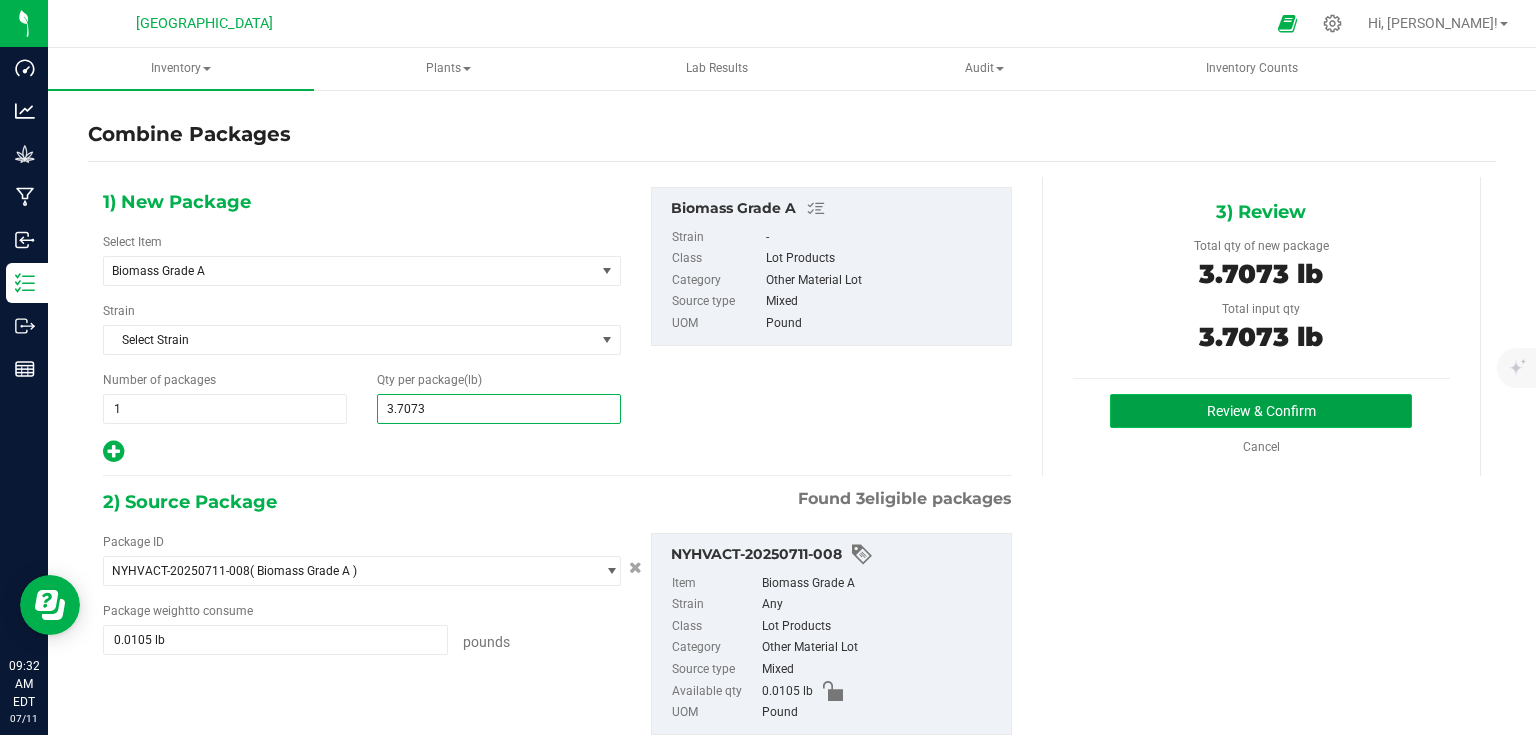 type on "4" 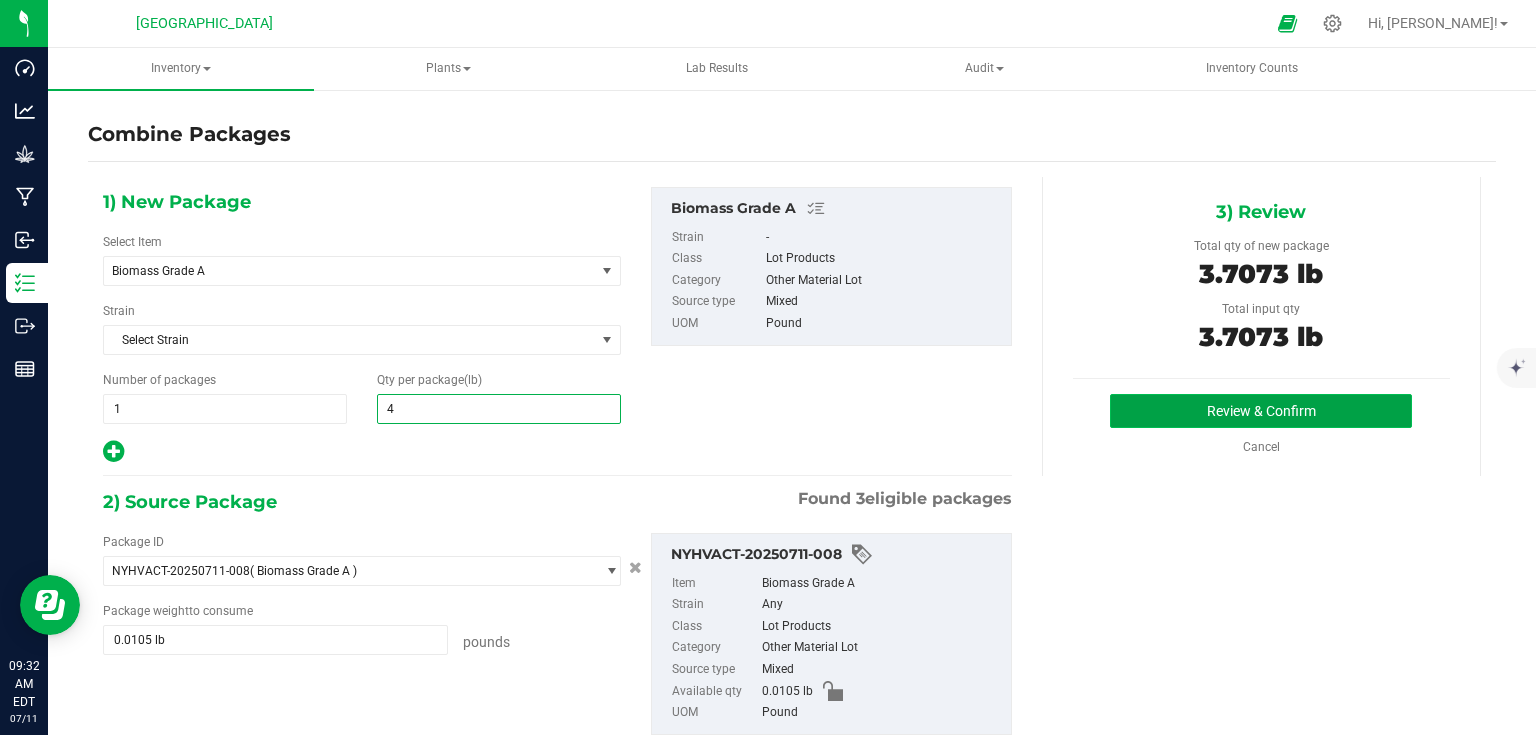 click on "Review & Confirm" at bounding box center (1261, 411) 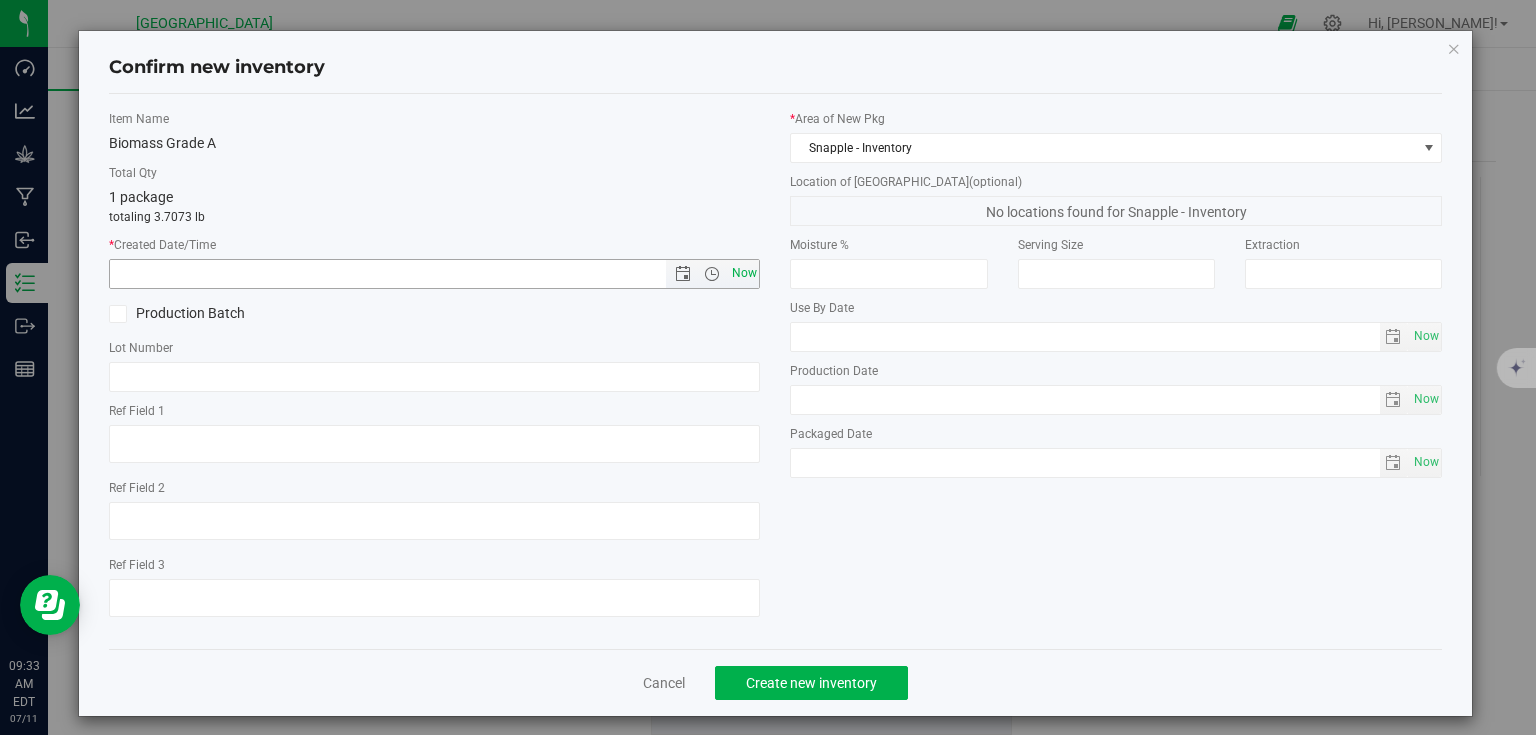 click on "Now" at bounding box center (744, 273) 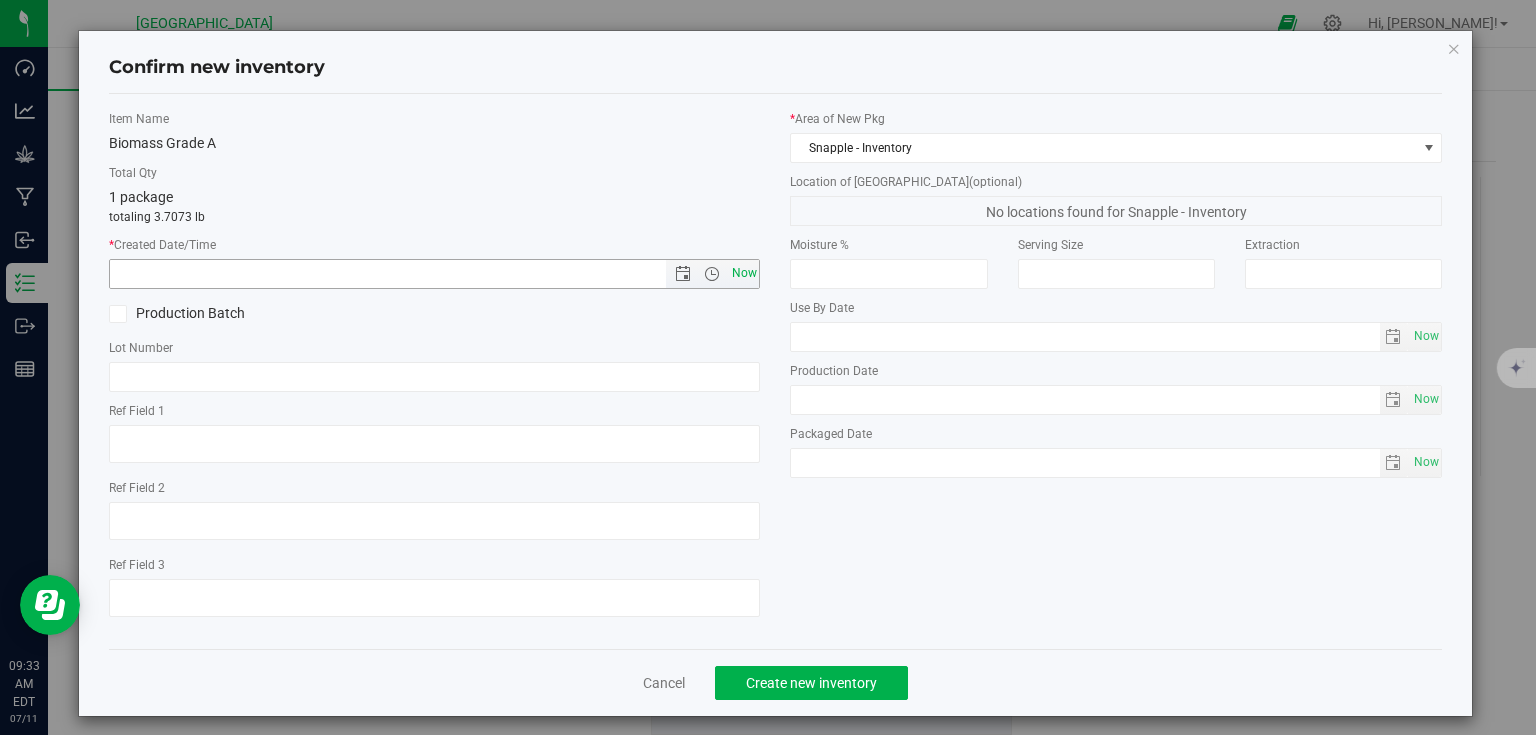 type on "7/11/2025 9:33 AM" 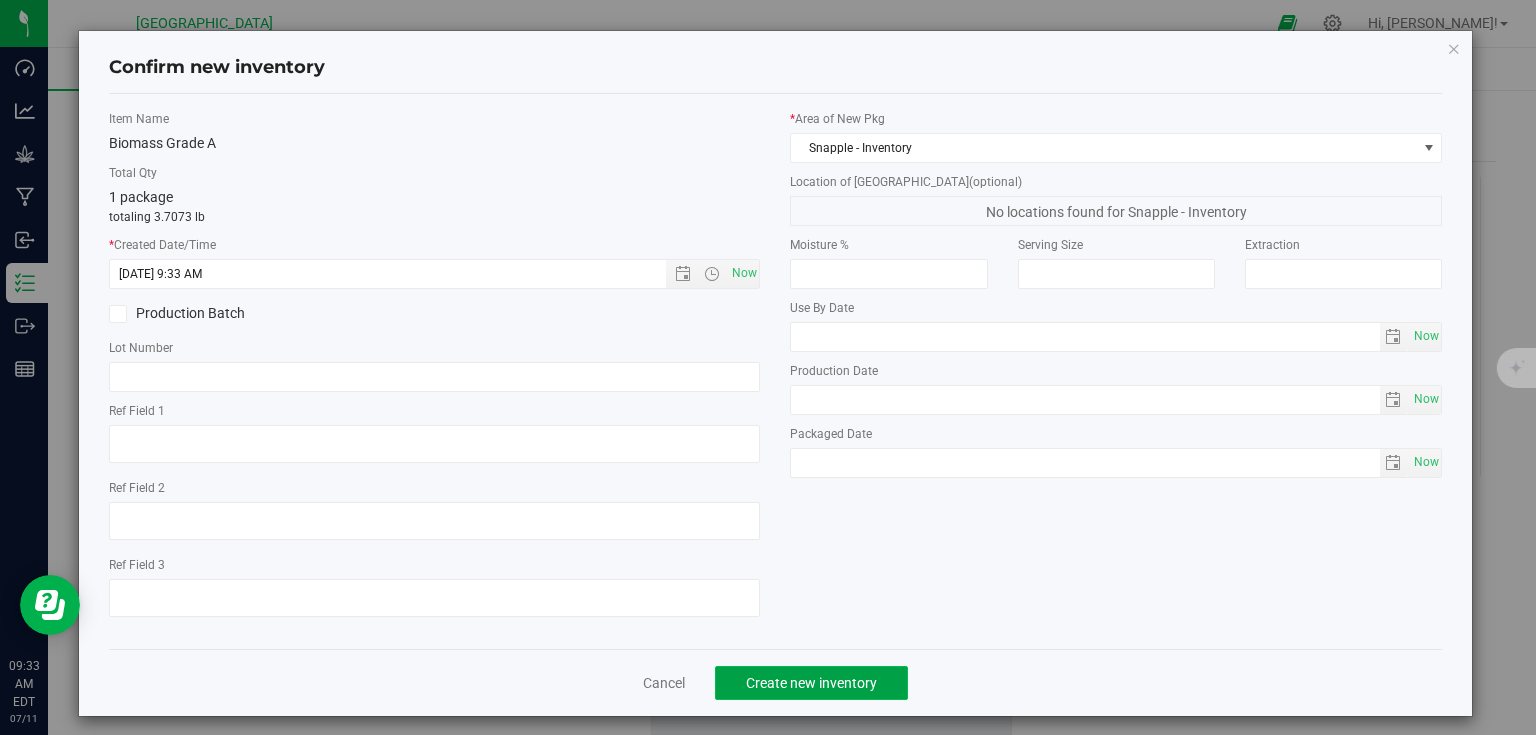 click on "Create new inventory" 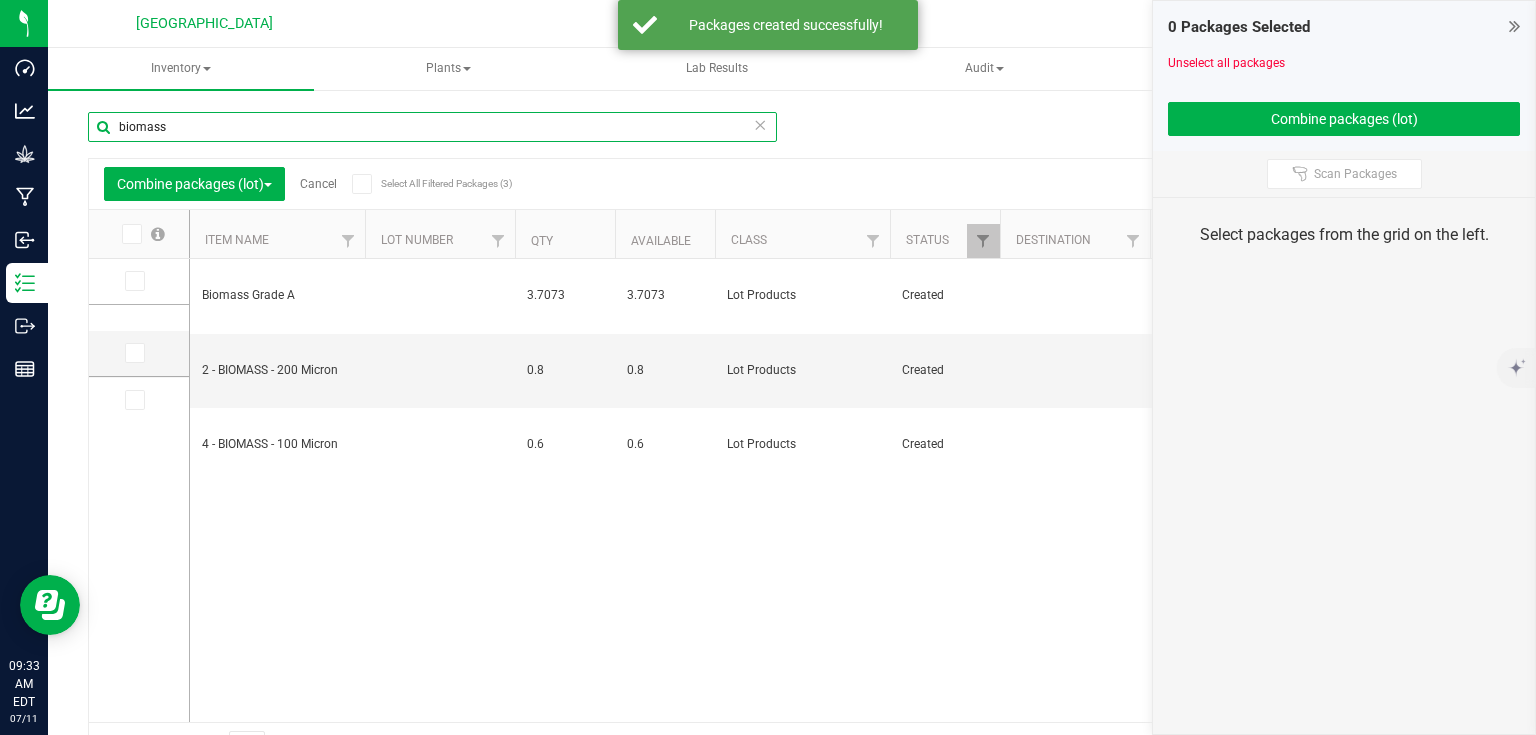 click on "biomass" at bounding box center (432, 127) 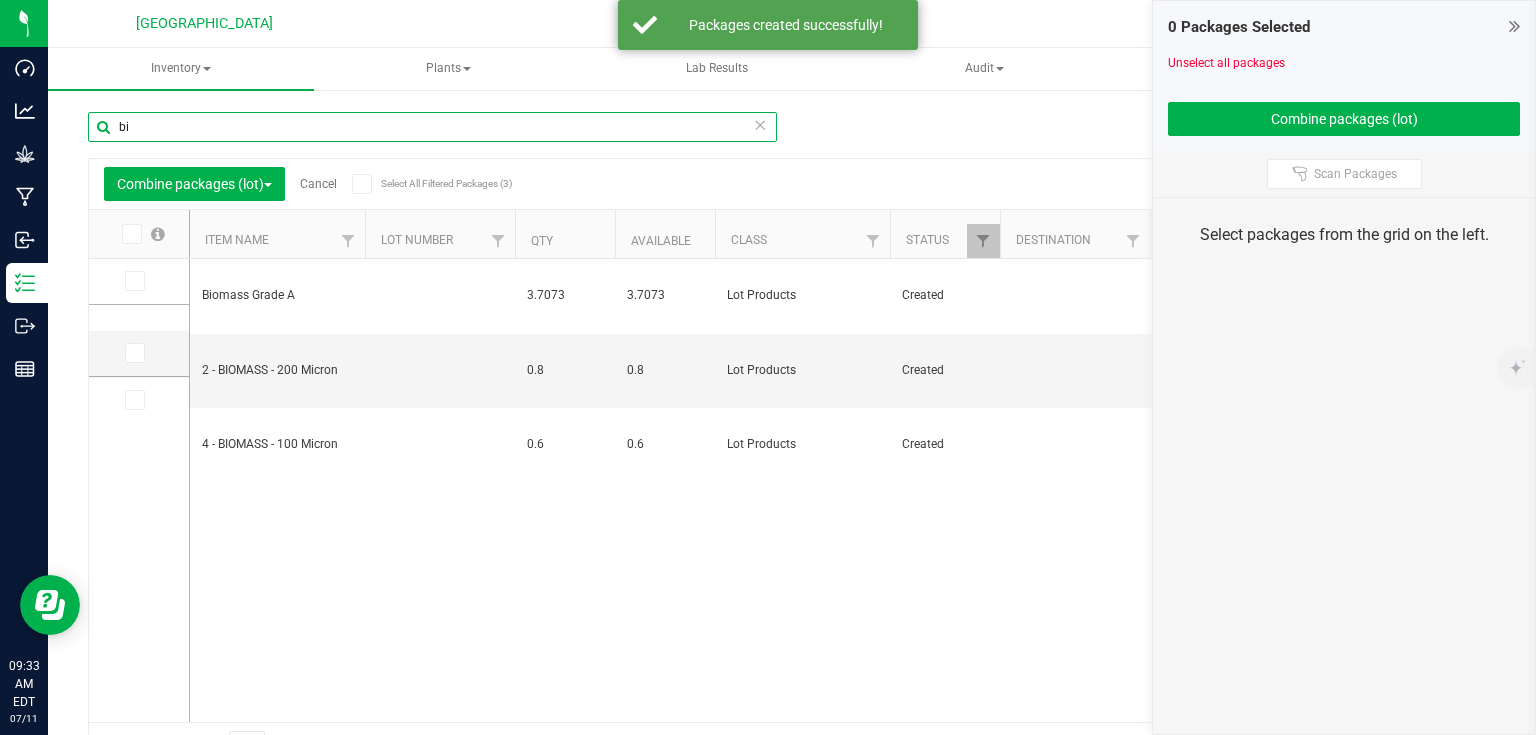 type on "b" 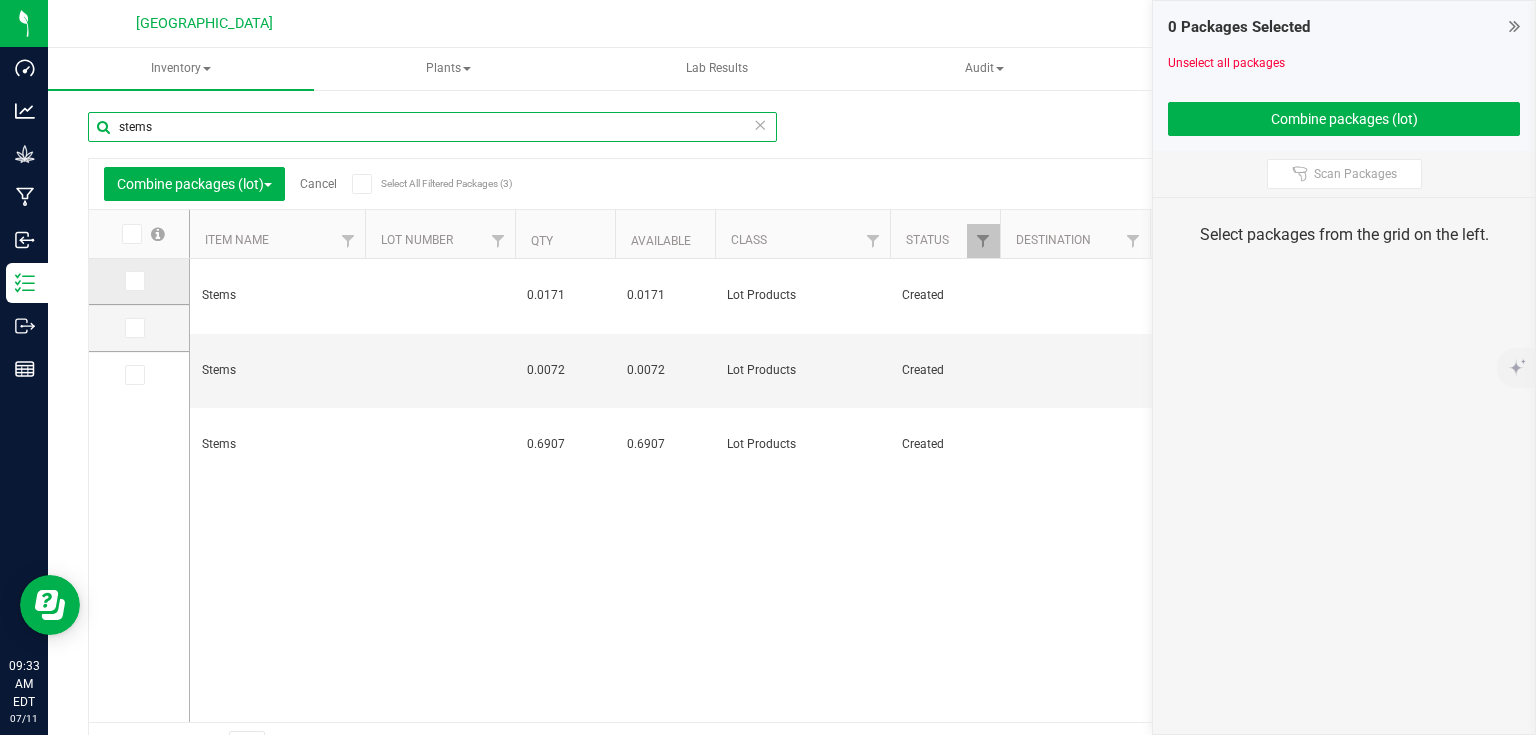 type on "stems" 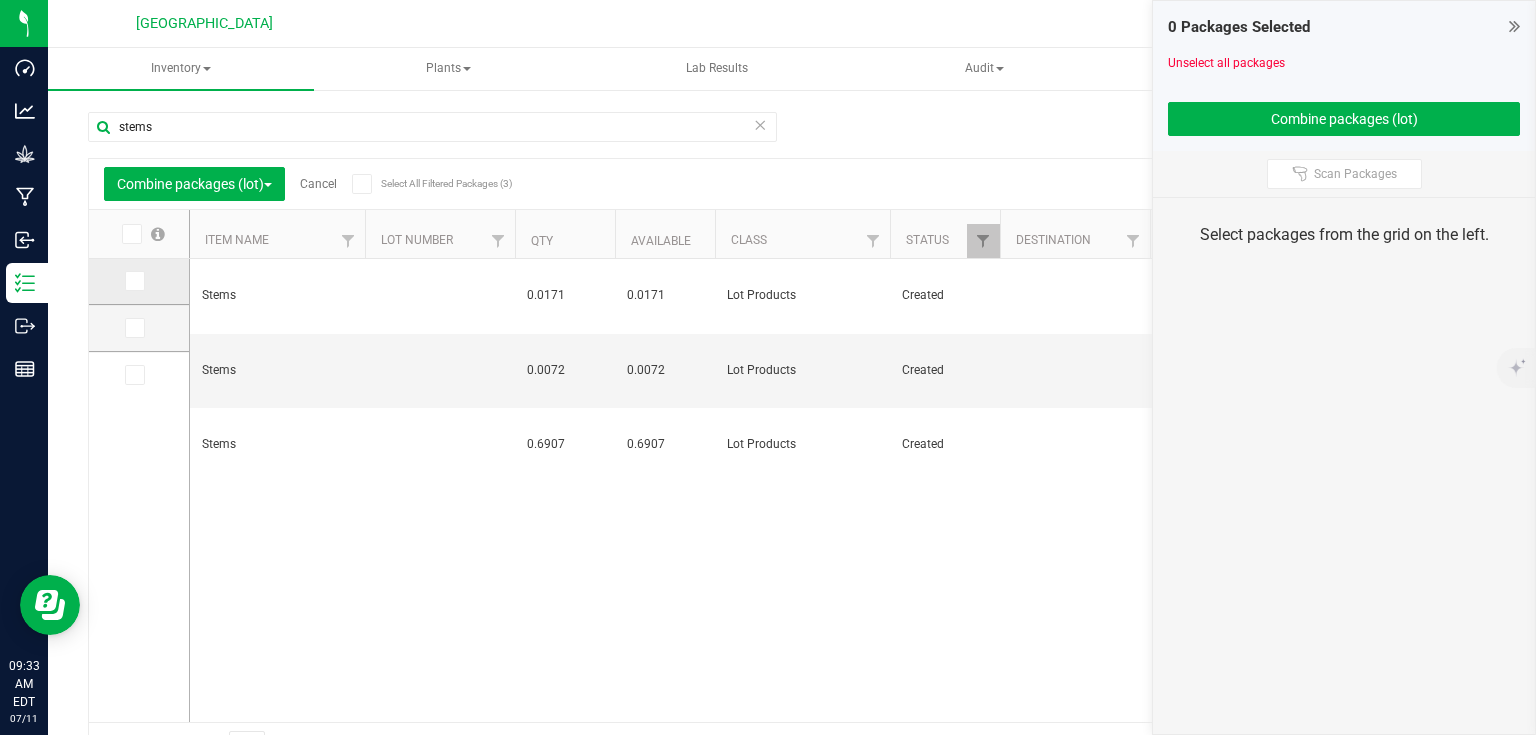 click at bounding box center (135, 281) 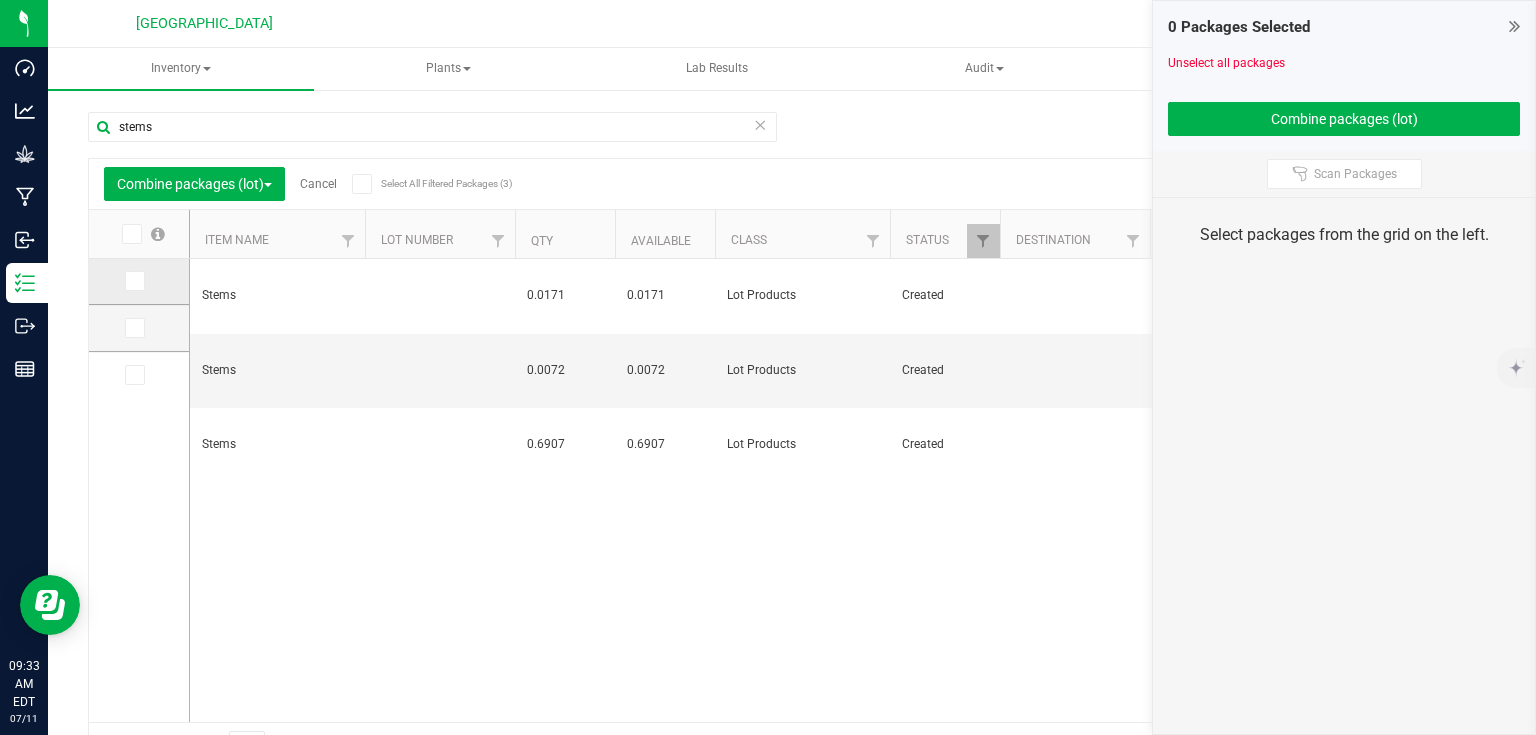 click at bounding box center (0, 0) 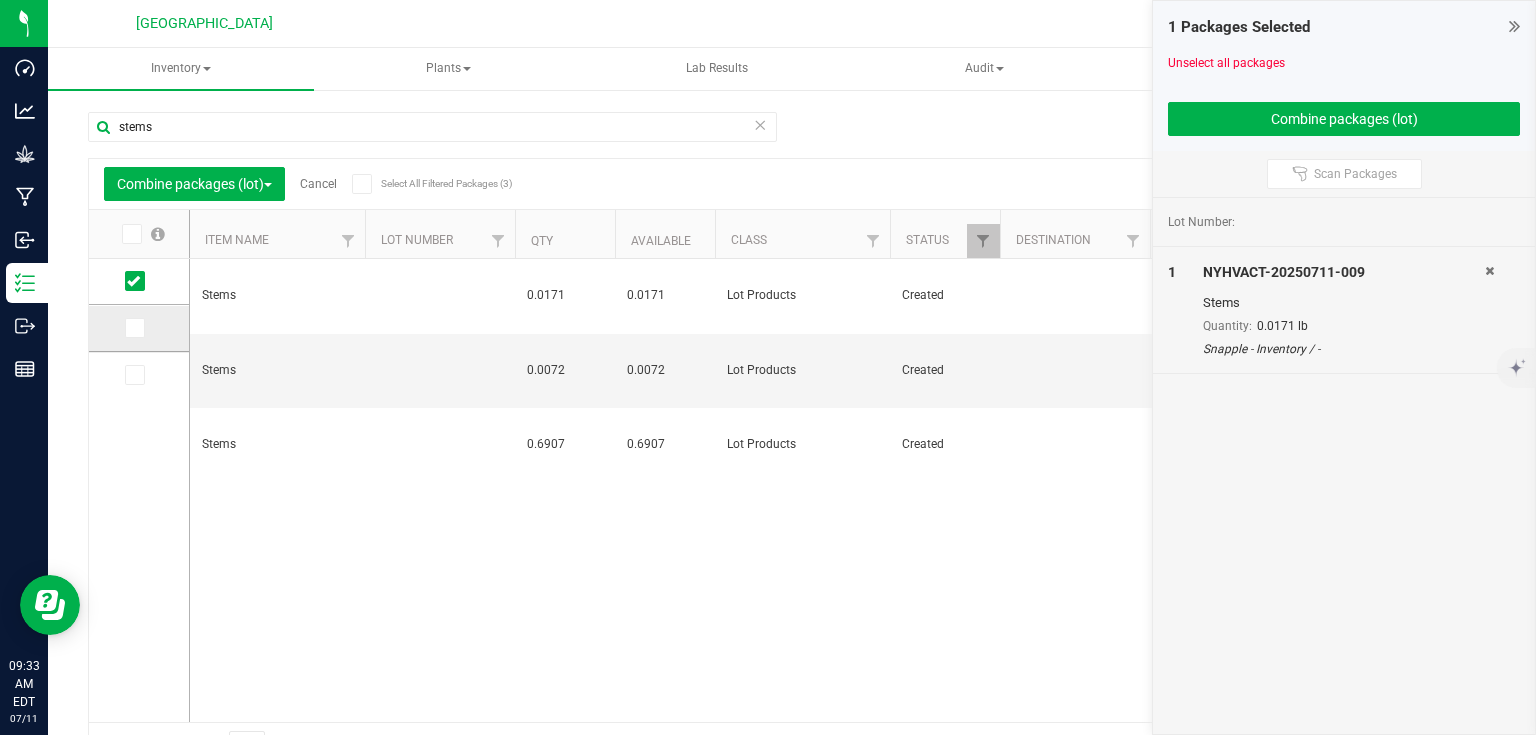 click at bounding box center (135, 328) 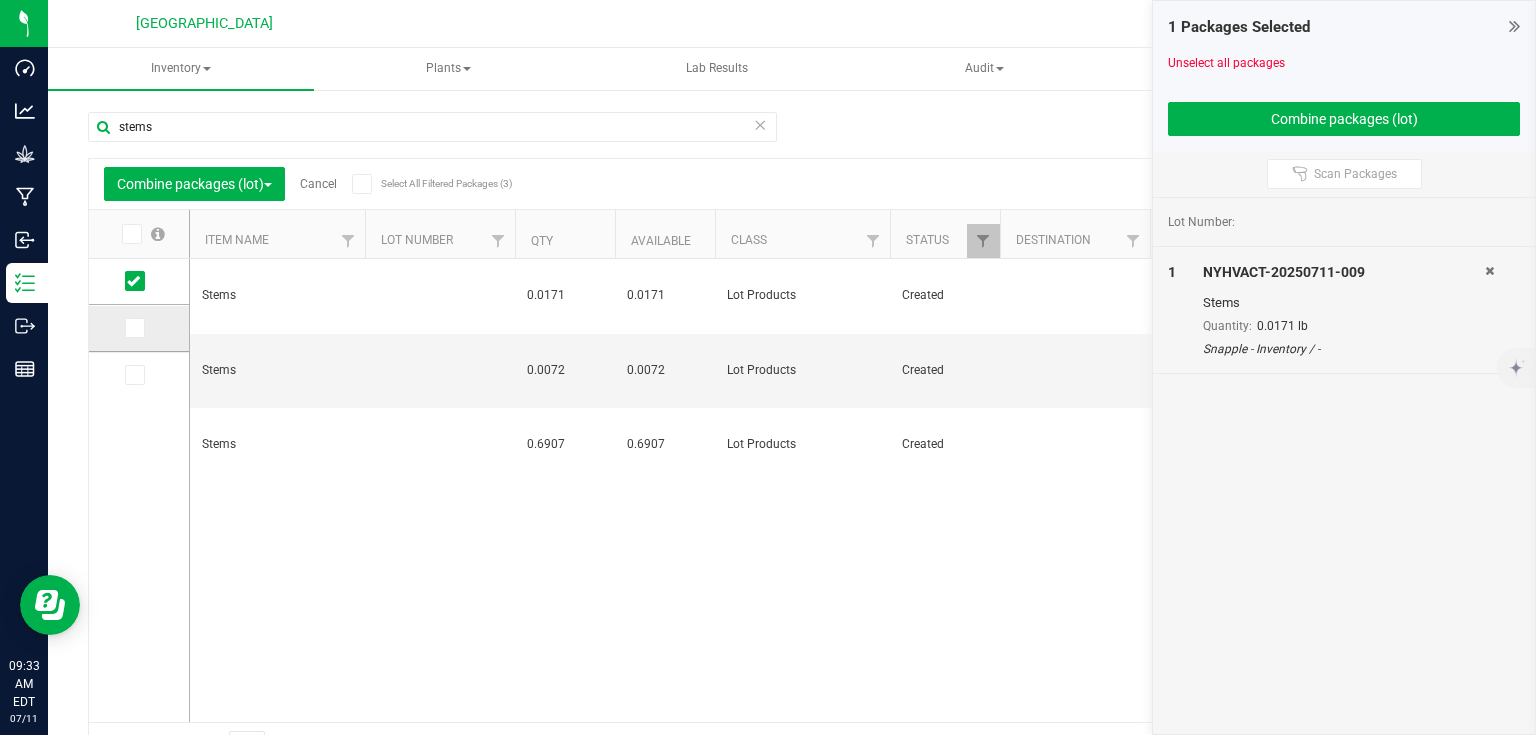 click at bounding box center [0, 0] 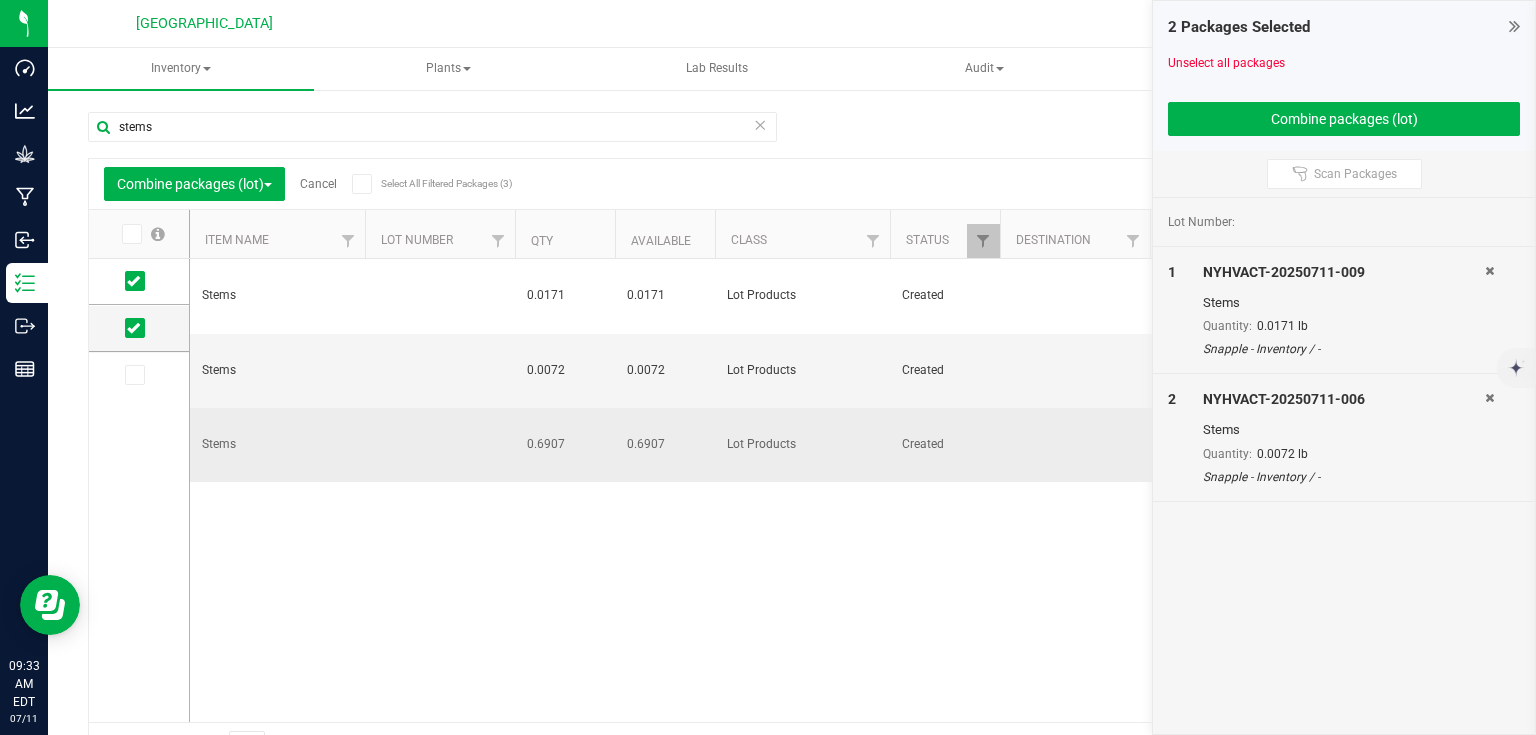 drag, startPoint x: 142, startPoint y: 373, endPoint x: 190, endPoint y: 364, distance: 48.83646 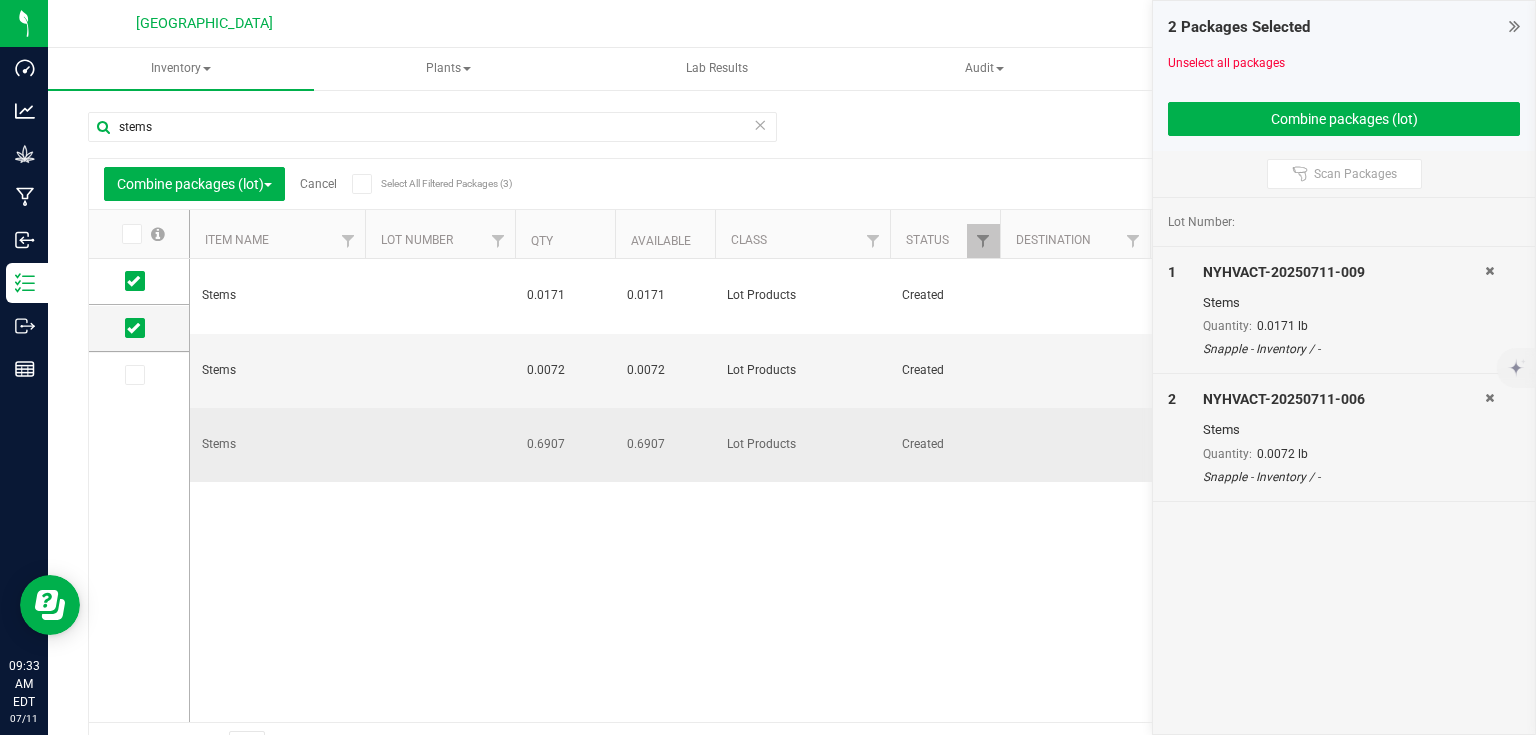 click at bounding box center [135, 375] 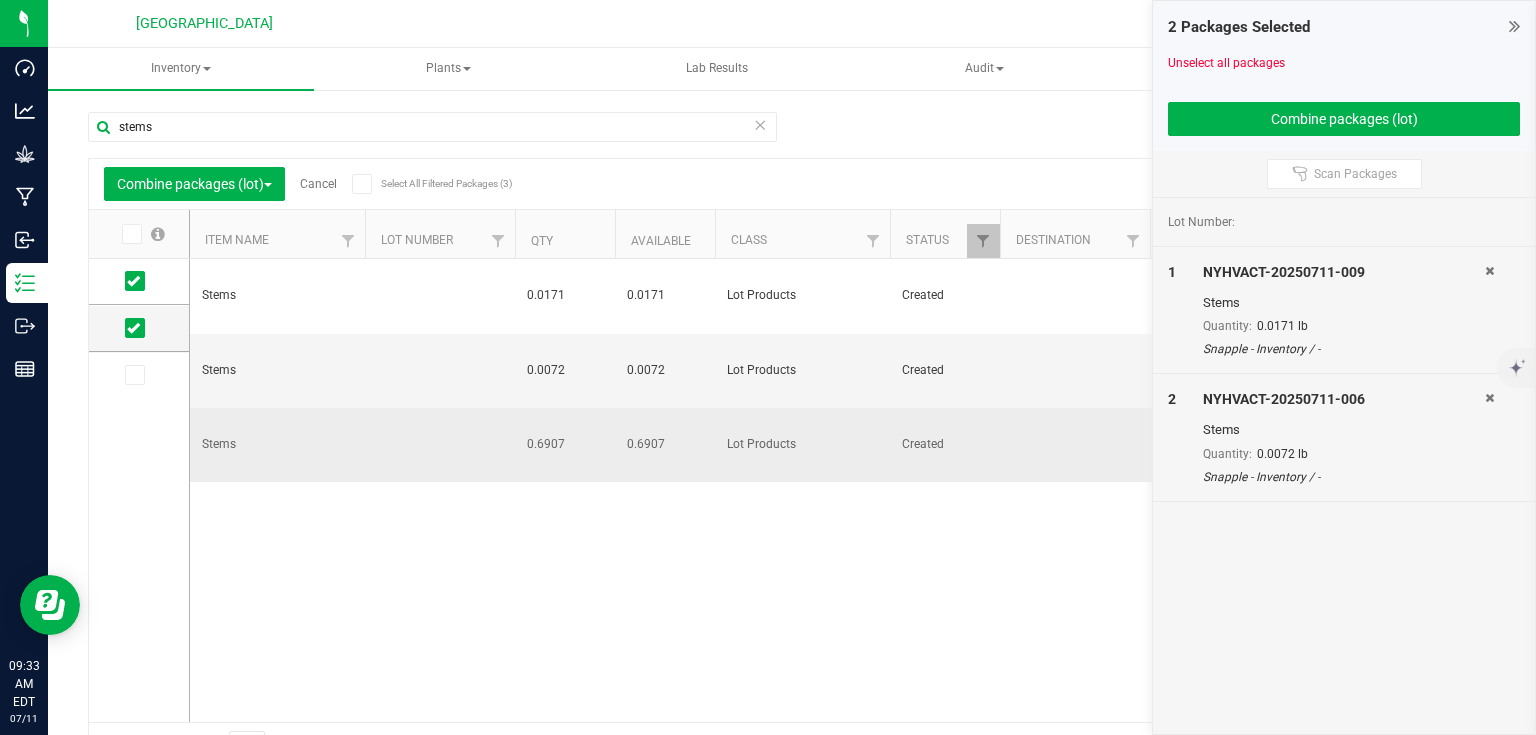 click at bounding box center [0, 0] 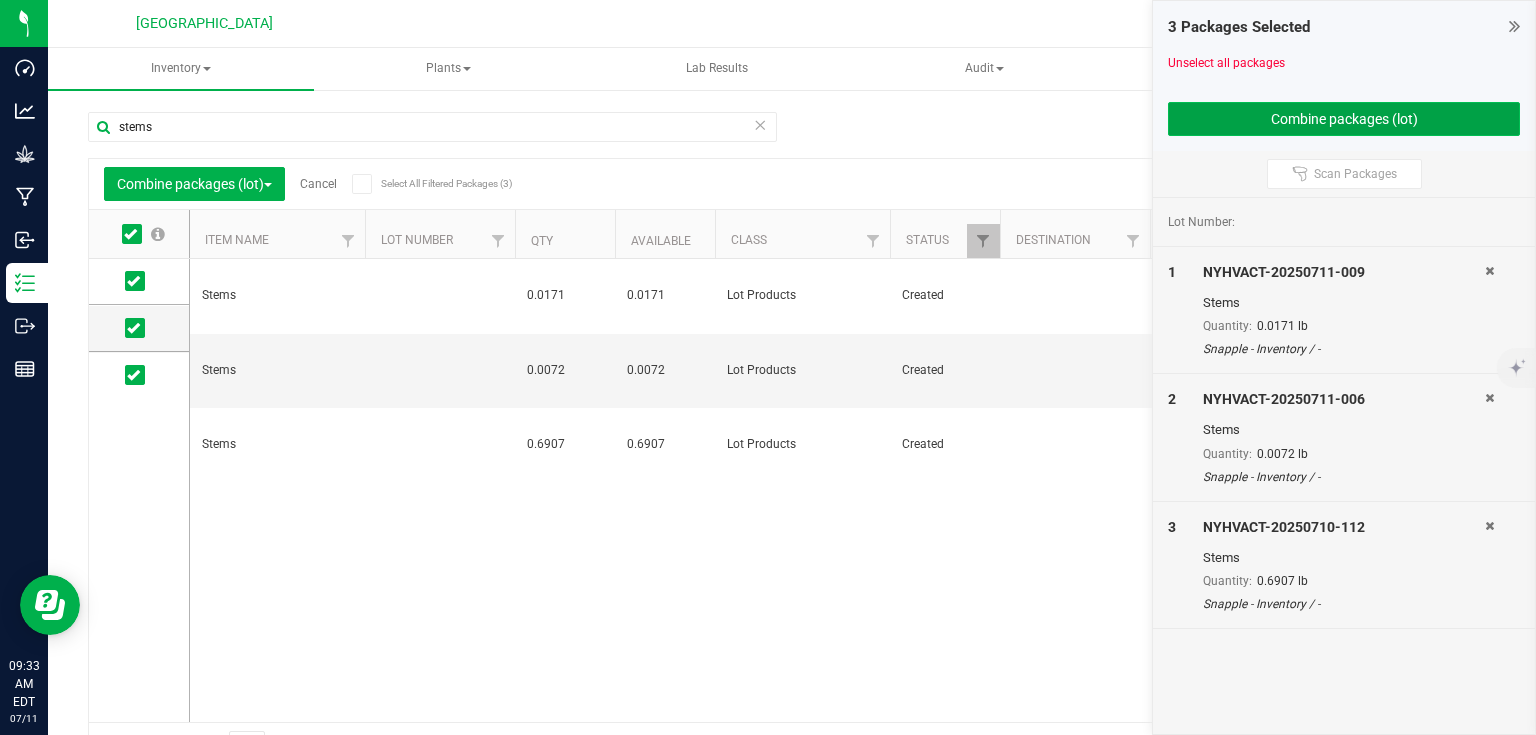 click on "Combine packages (lot)" at bounding box center [1344, 119] 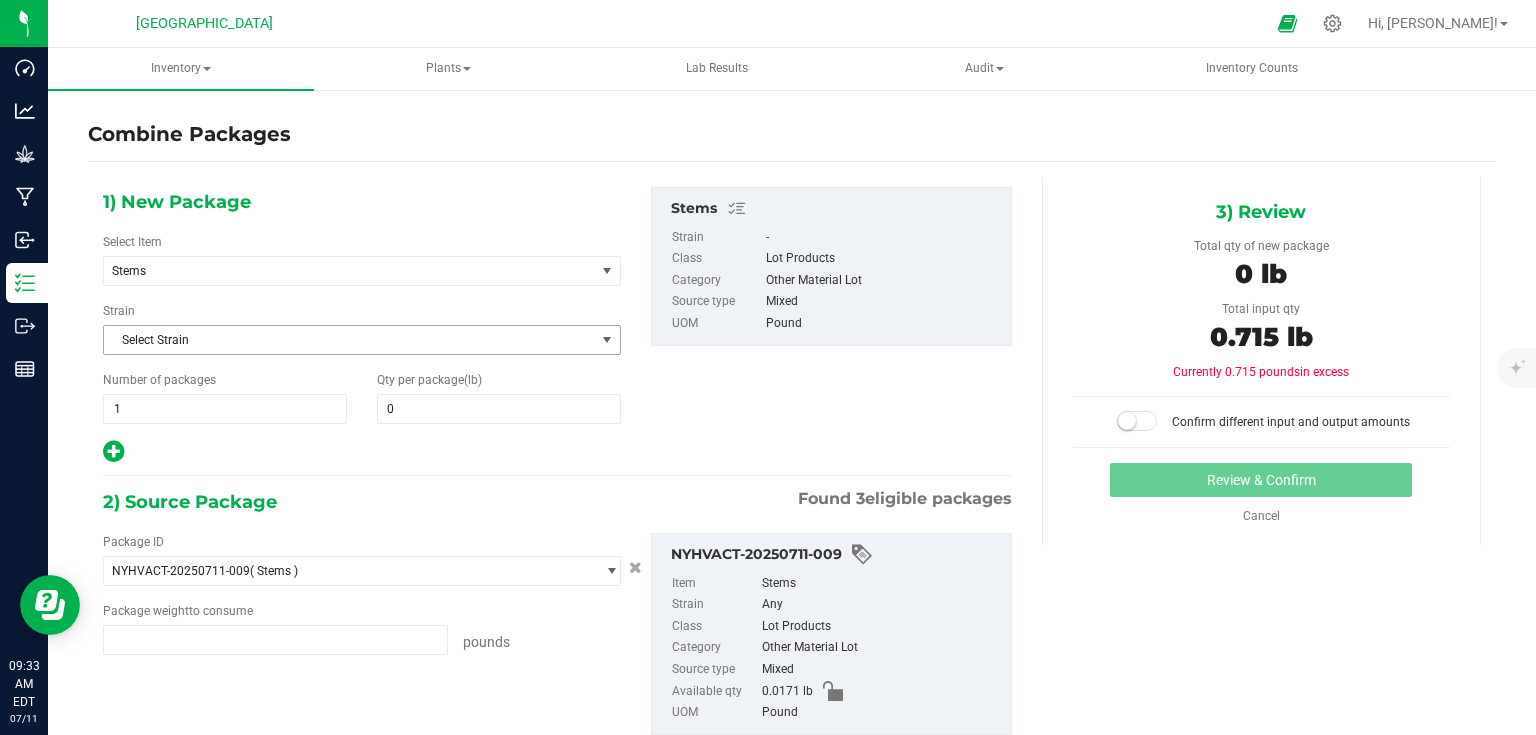 type on "0.0171 lb" 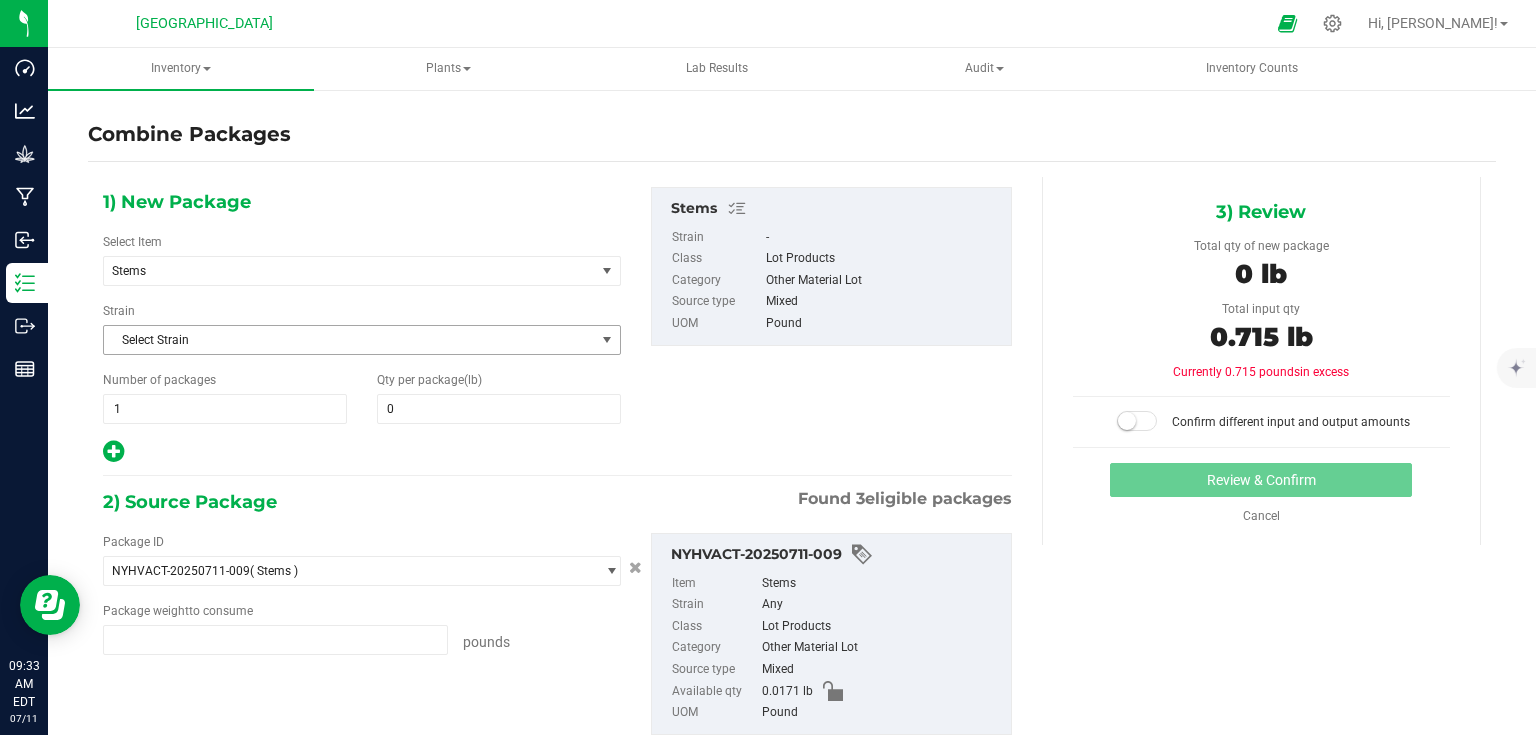 type on "0.0072 lb" 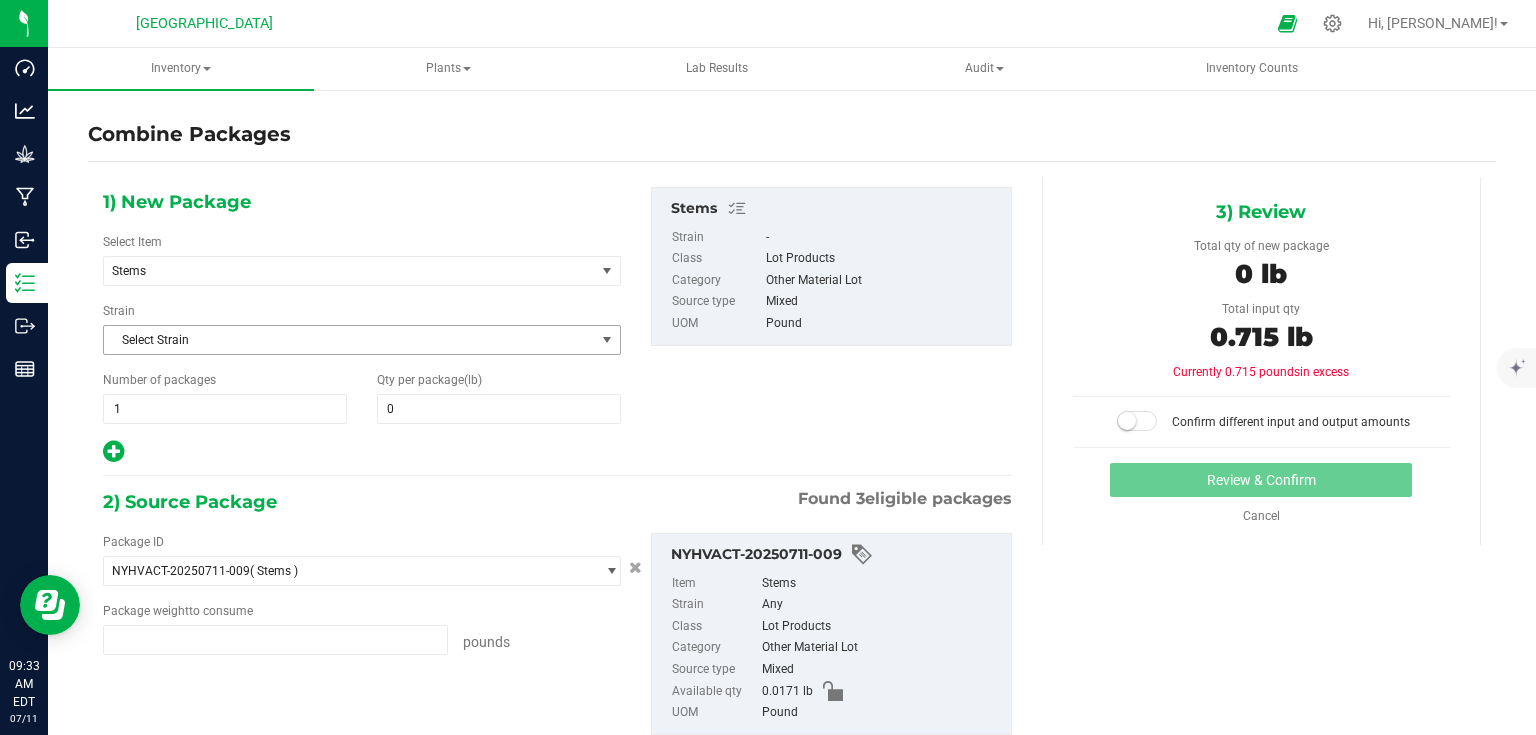 type on "0.6907 lb" 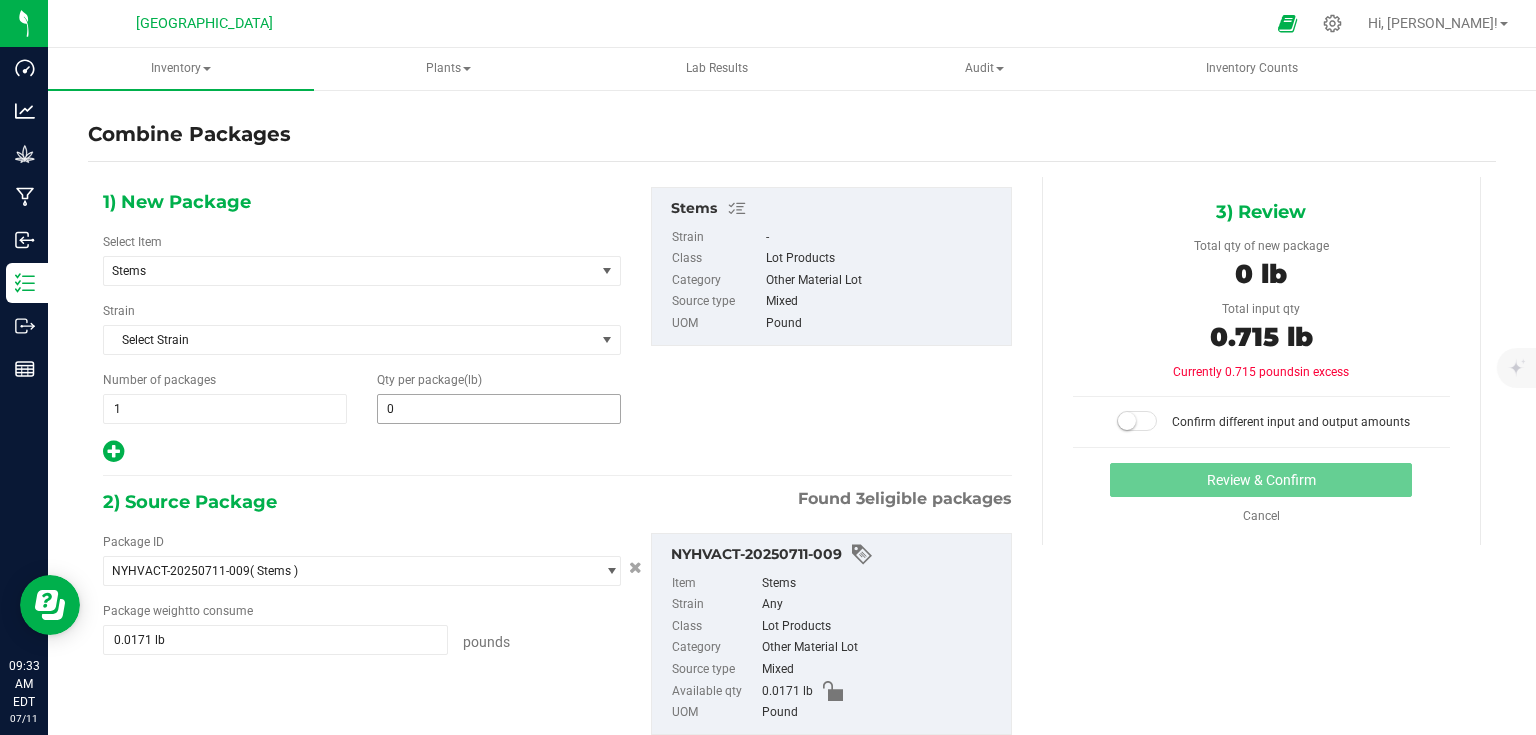click on "1) New Package
Select Item
Stems
2 - BIOMASS - 200 Micron 2 - Biscotti Kief - 100 Micron 2 - Biscotti Kief - 150 Micron 2 - Cinderella 99 Kief - 150 Micron 2 - G13 Kief - 200 Micron 2 - Grimm Glue Kief - 100 Micron 2 - Killer Queen Kief - 150 Micron 2 - Mimosa Kief - 150 Micron 2023 - Motor Breath Kief - 75 Micron 3 - Bannermans Blueberry Trim 3 - Bannermans Blueberry Trim_1 3 - Bannermans Gelato Smalls 3 - Bannermans Gelato Trim 3 - Bannermans Gelato Trim_1 3 - Cherry Kandy Smalls 3 - Cherry Kandy Smalls (Ground) 3 - Cherry Kandy Trim 3 - Cherry Kandy Trim_1 3 - G13 Smalls 3 - G13 Smalls (Ground) 3 - G13 Trim 3 - G13 Trim_1 3 - Gelato Smalls 3 - Gelato Smalls (Ground) Stems" at bounding box center [362, 326] 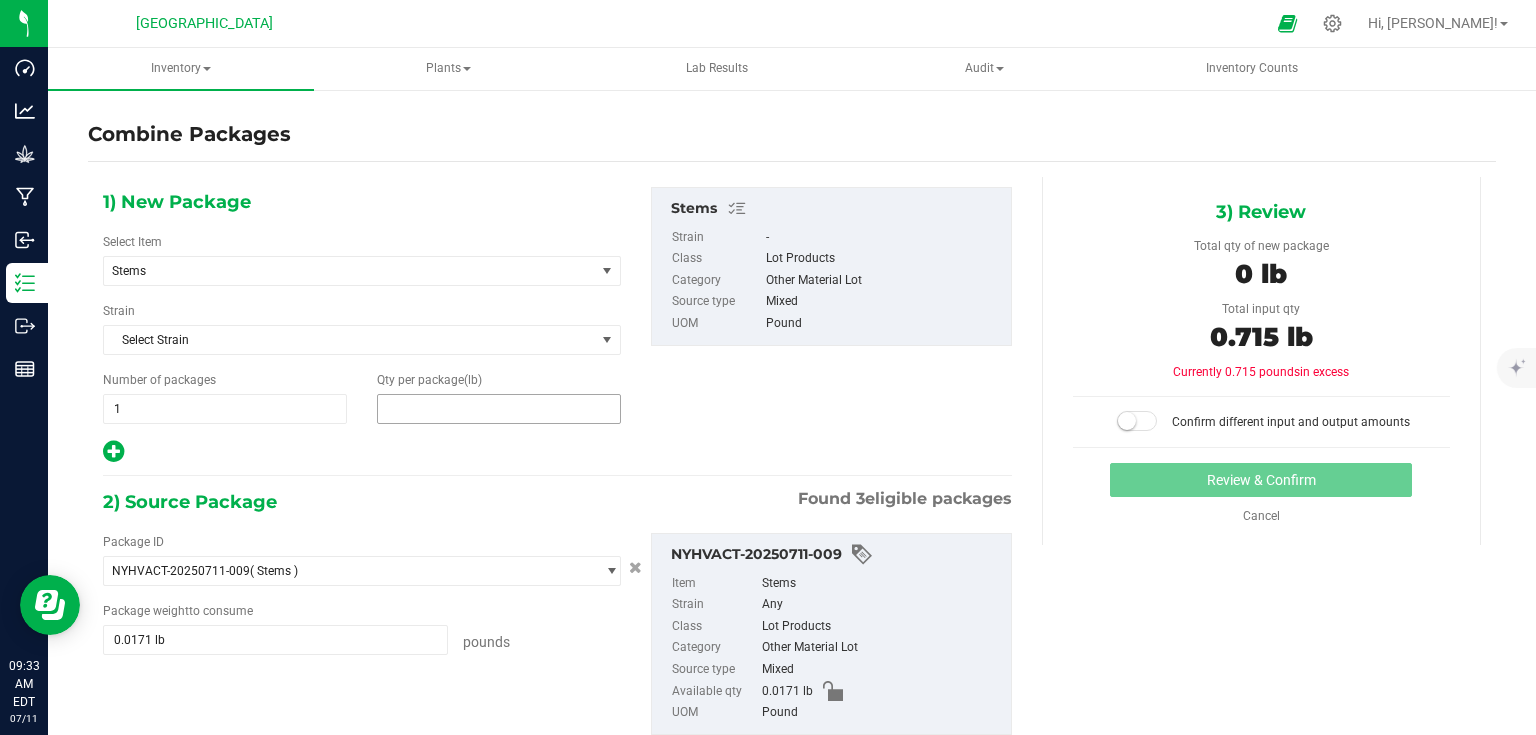 click at bounding box center (499, 409) 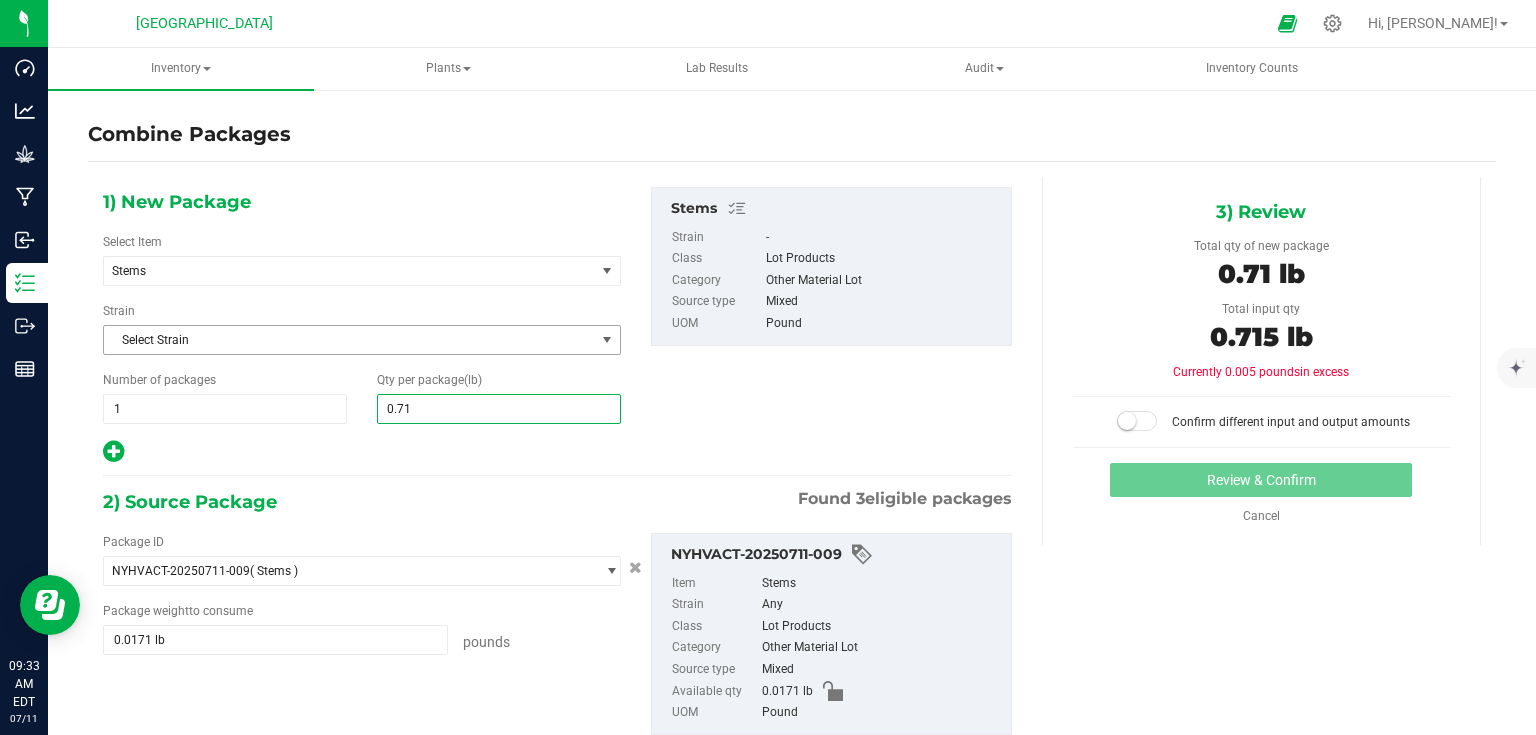 type on "0.715" 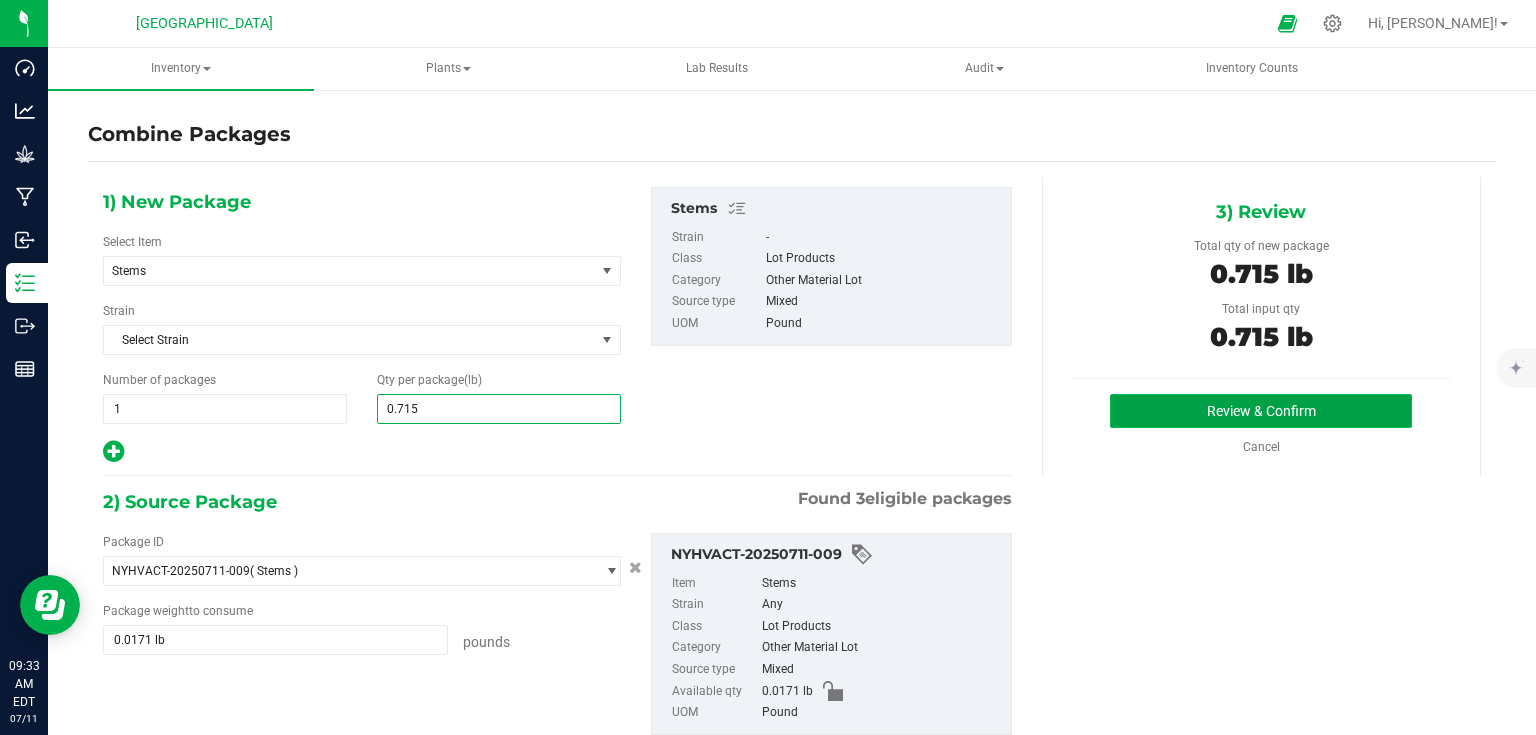 type on "1" 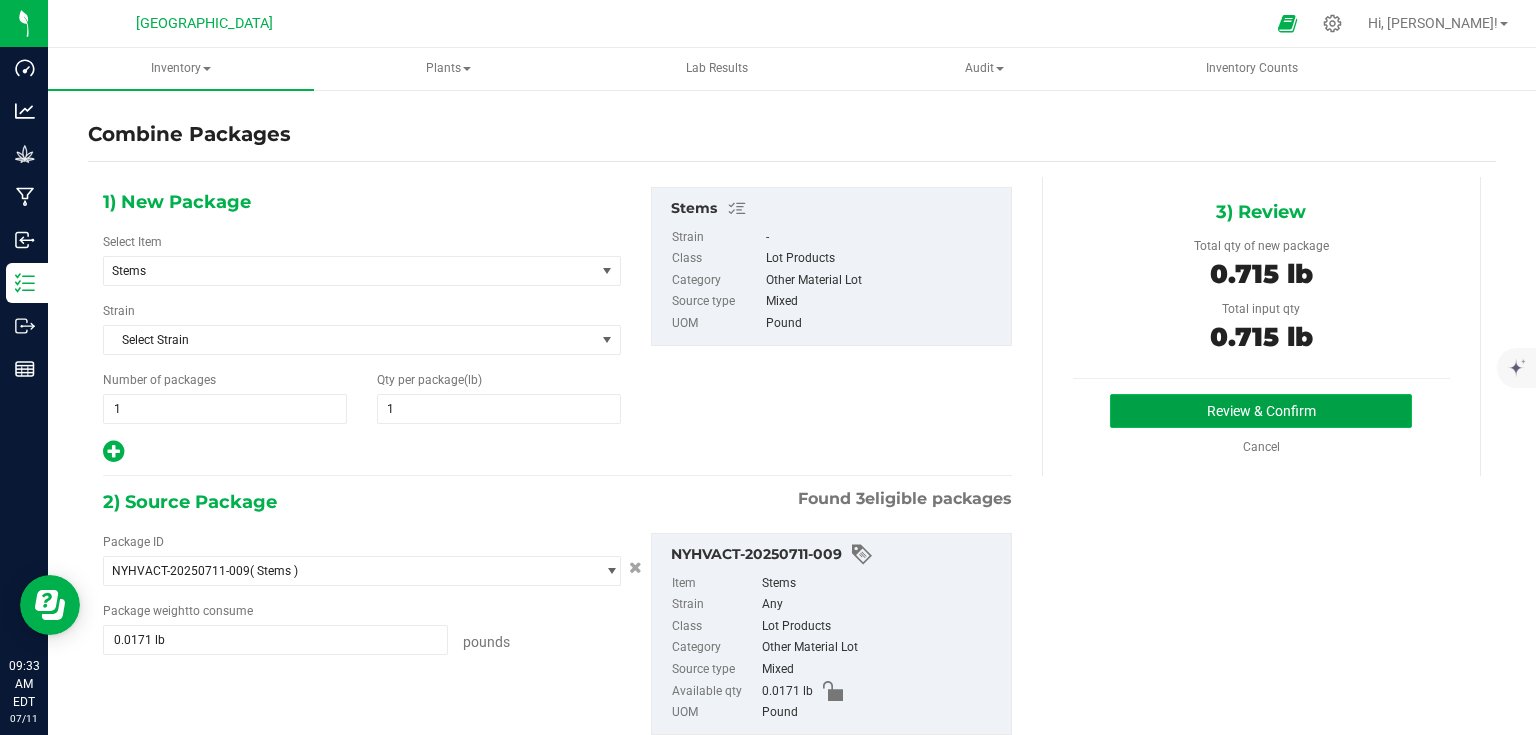 click on "Review & Confirm" at bounding box center [1261, 411] 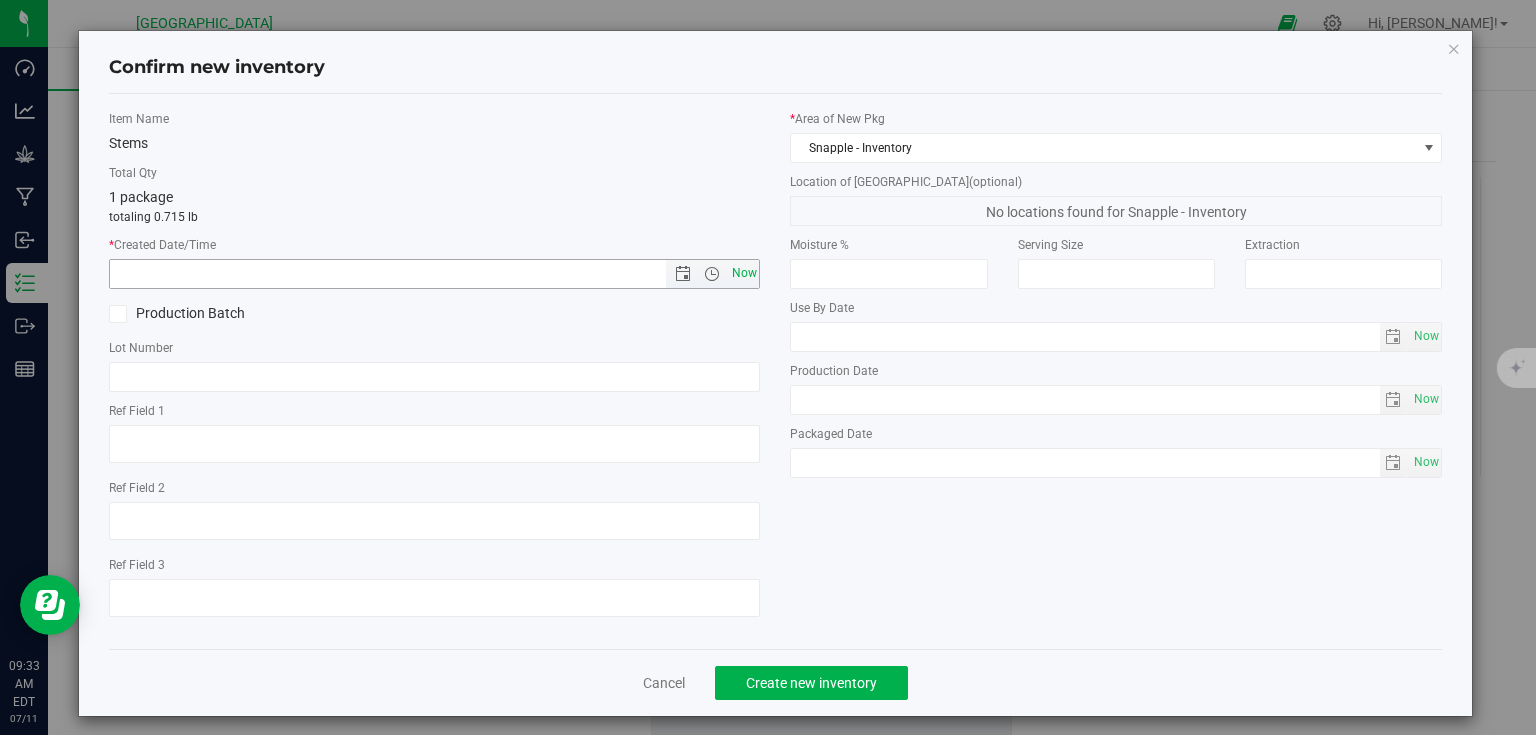click on "Now" at bounding box center [744, 273] 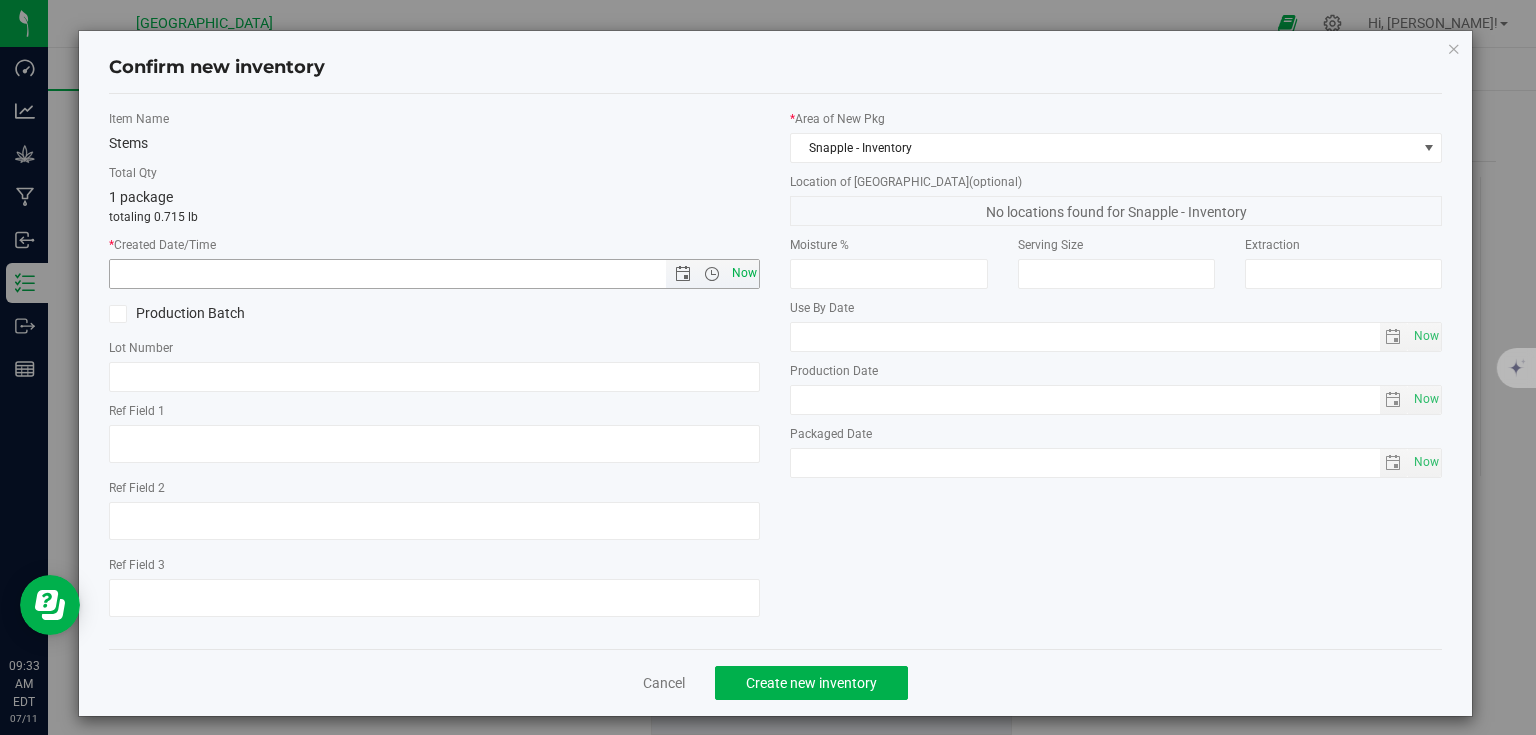 type on "7/11/2025 9:33 AM" 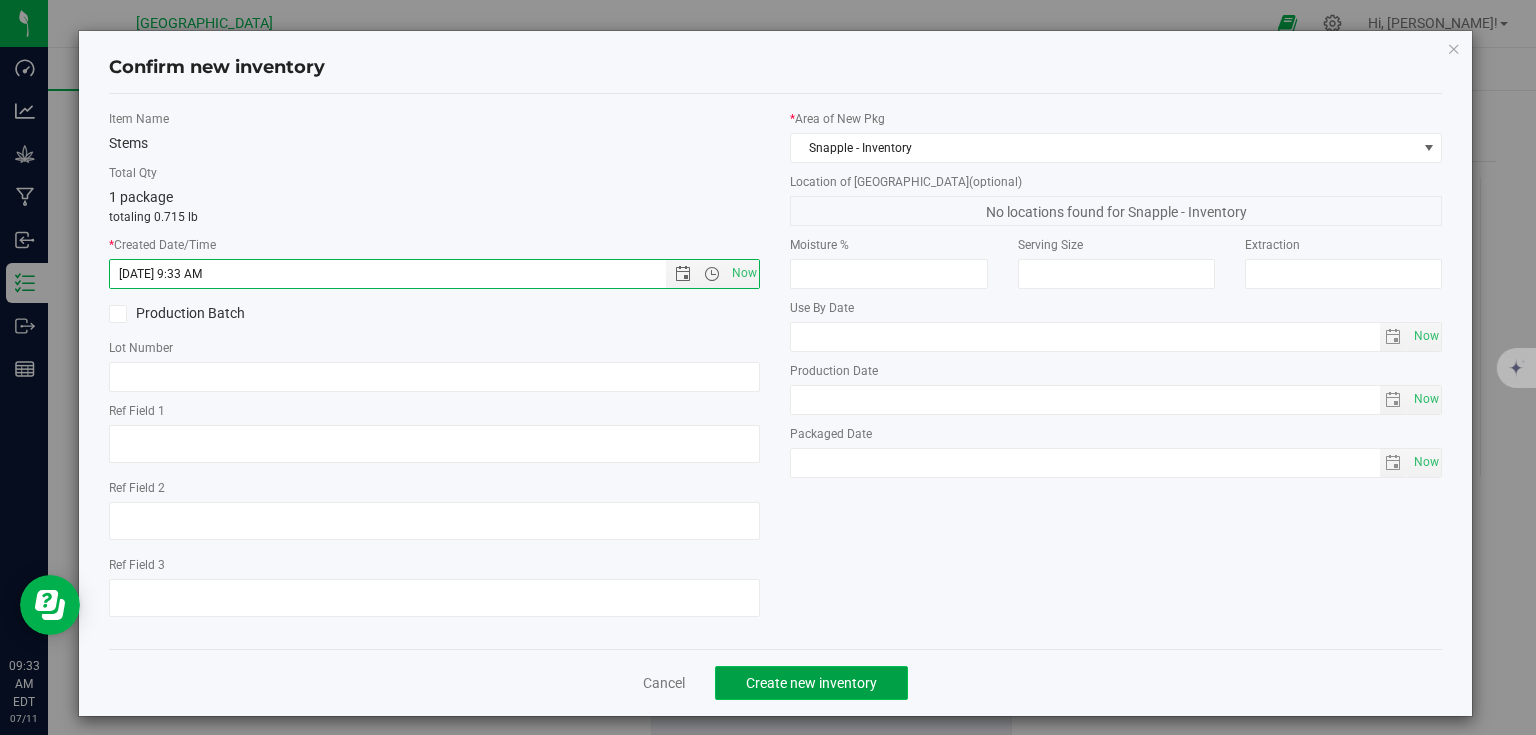click on "Create new inventory" 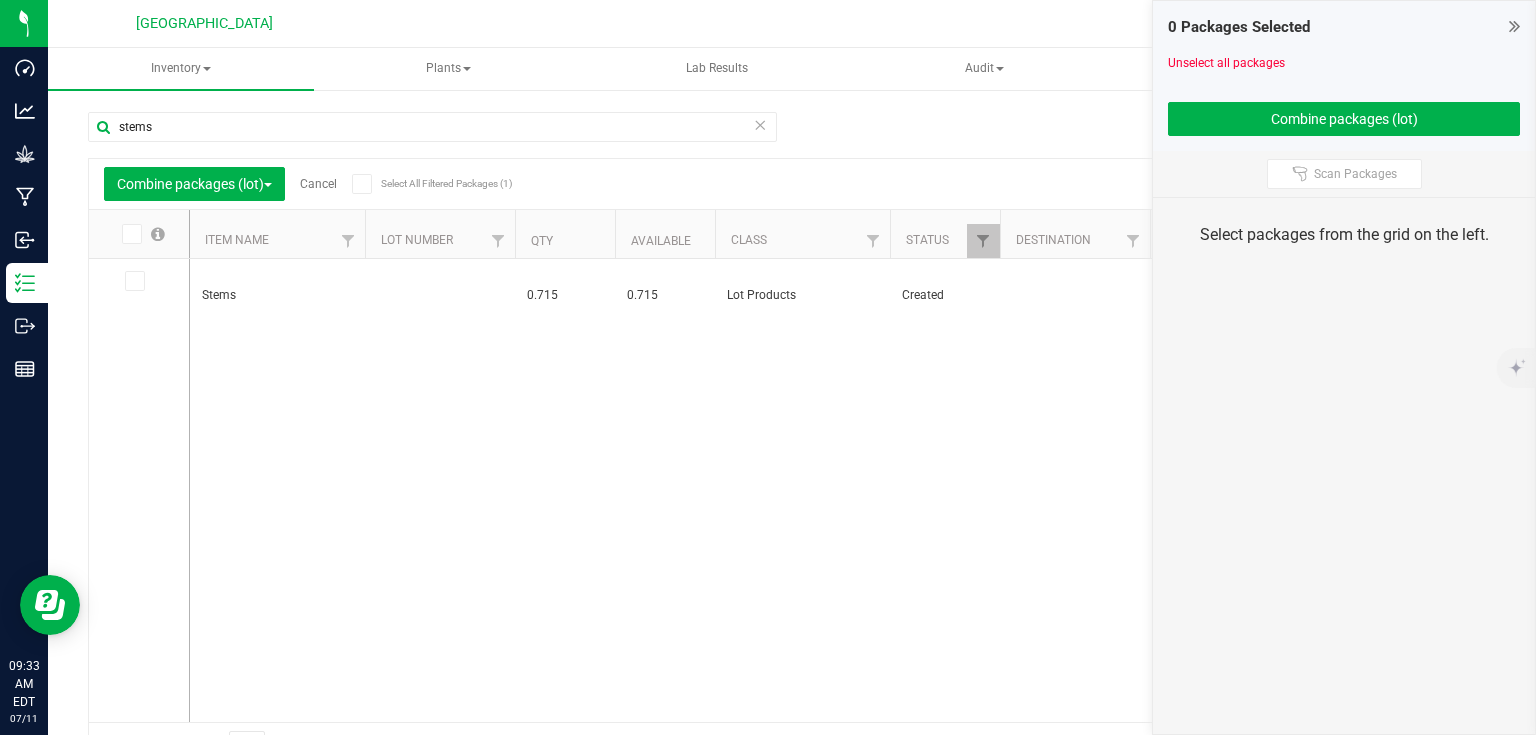 click at bounding box center (1514, 26) 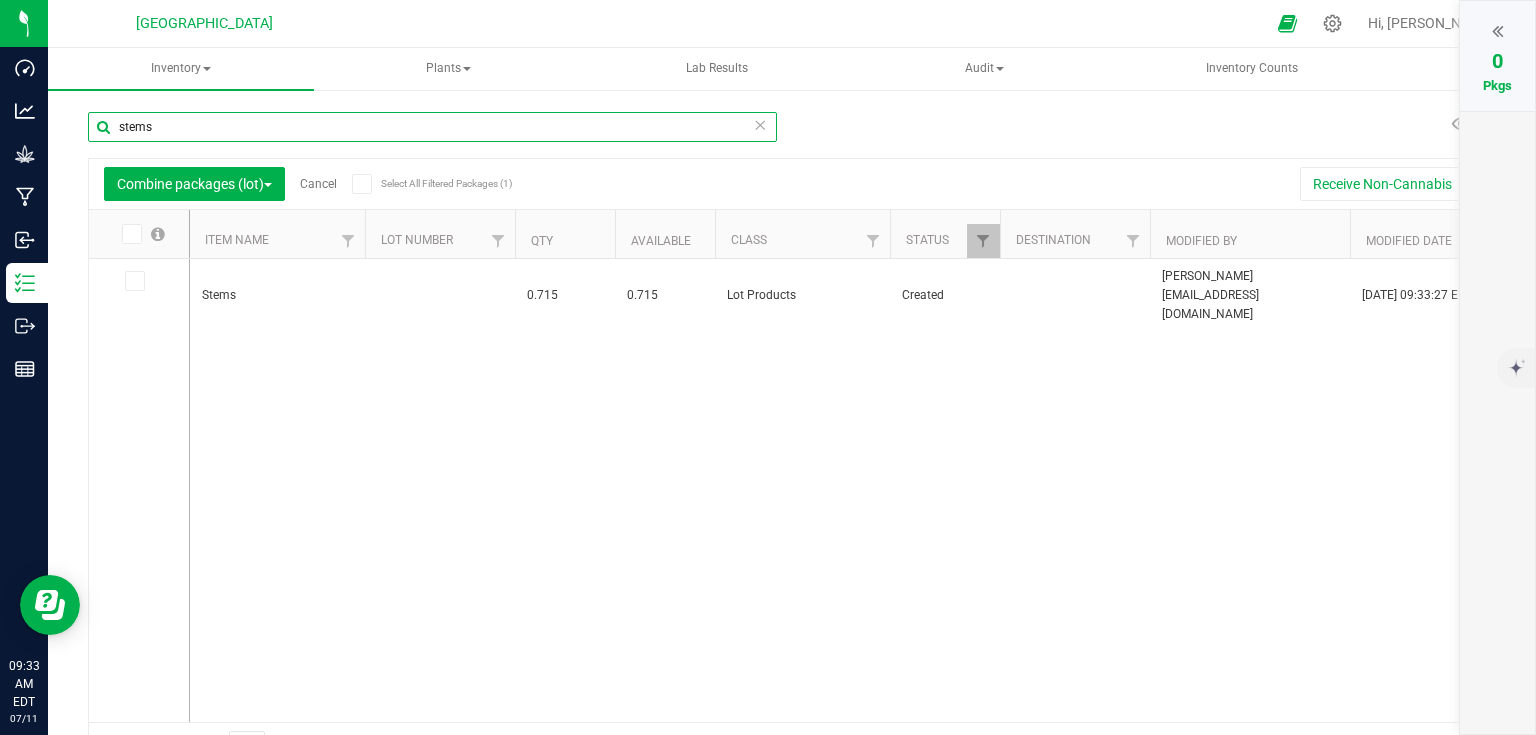 click on "stems" at bounding box center [432, 127] 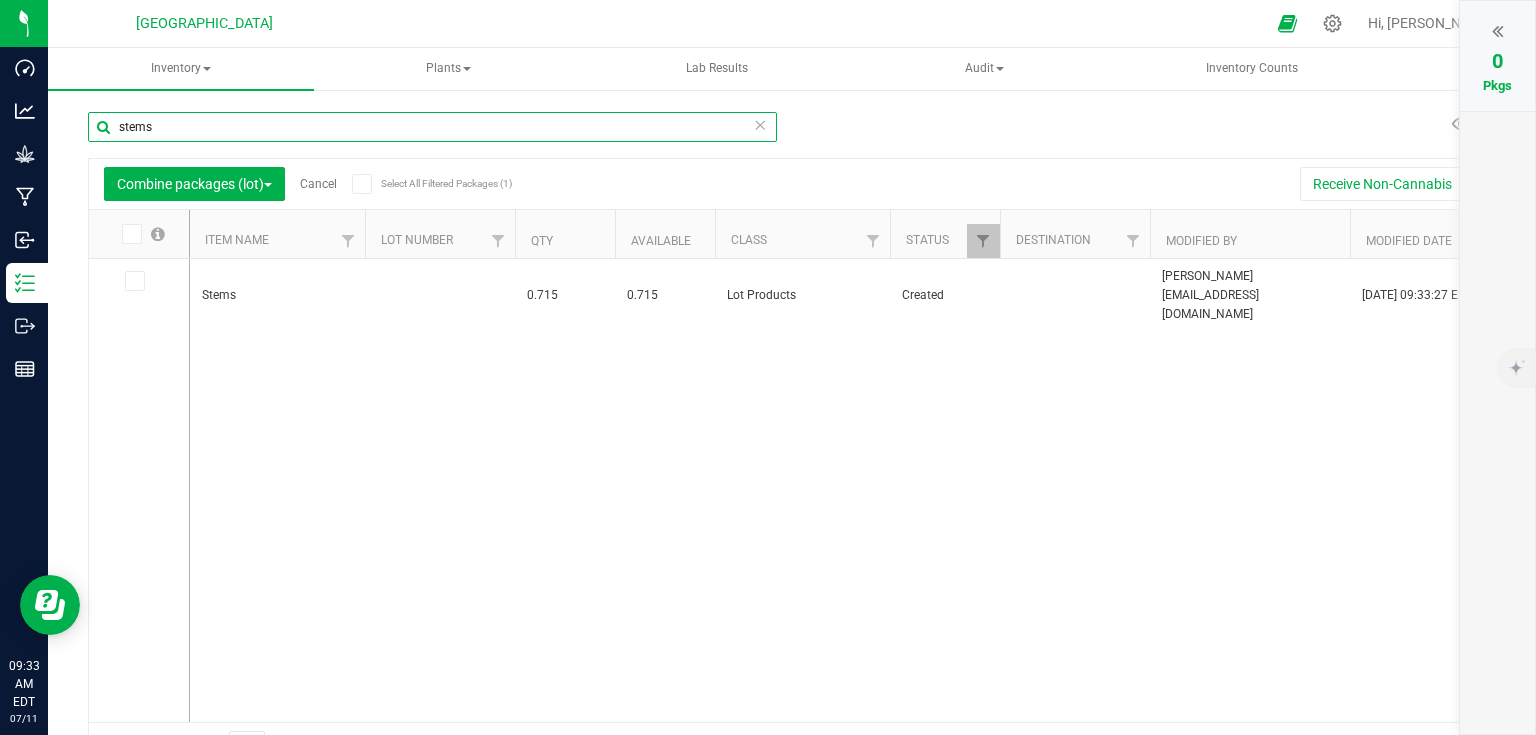 click on "stems" at bounding box center (432, 127) 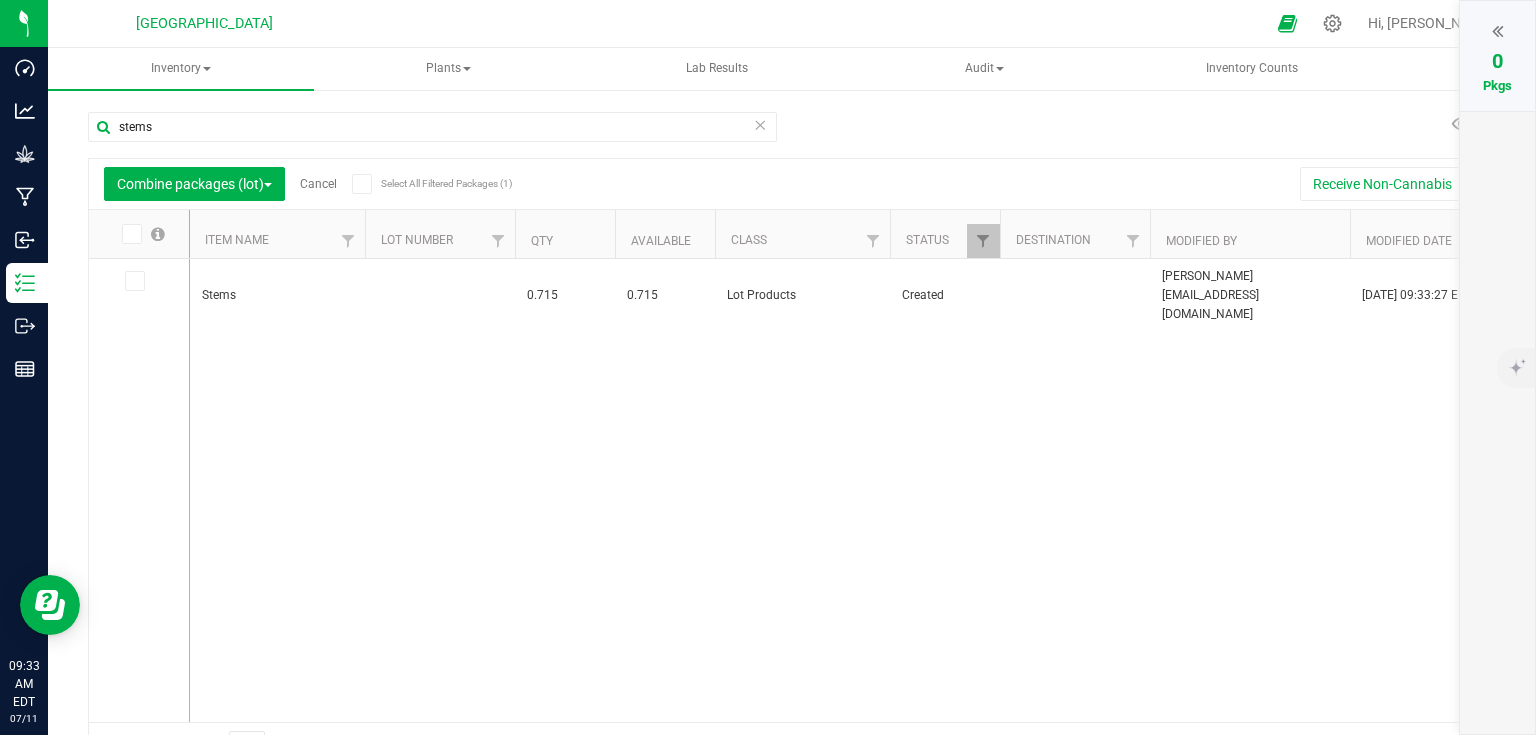 click at bounding box center (760, 124) 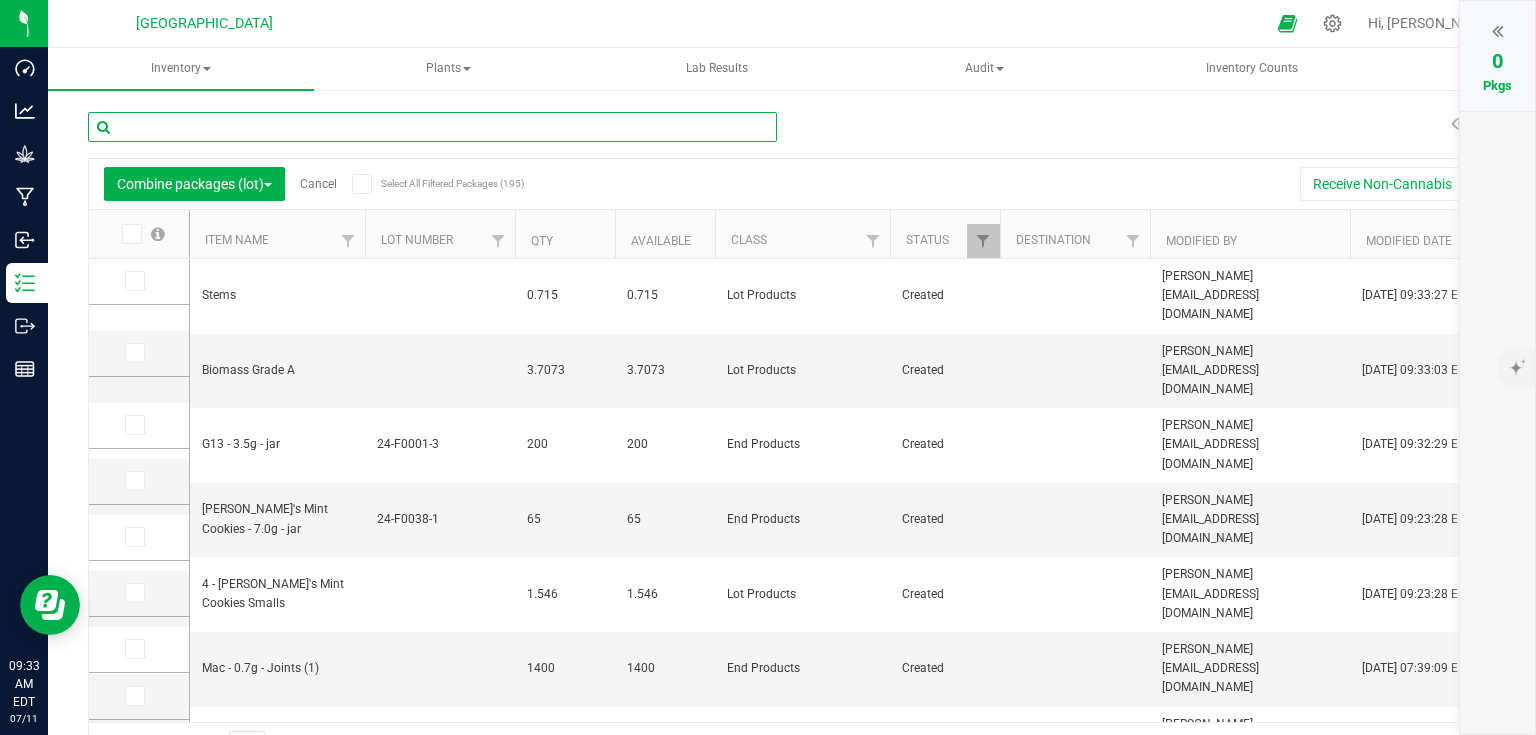 click at bounding box center [432, 127] 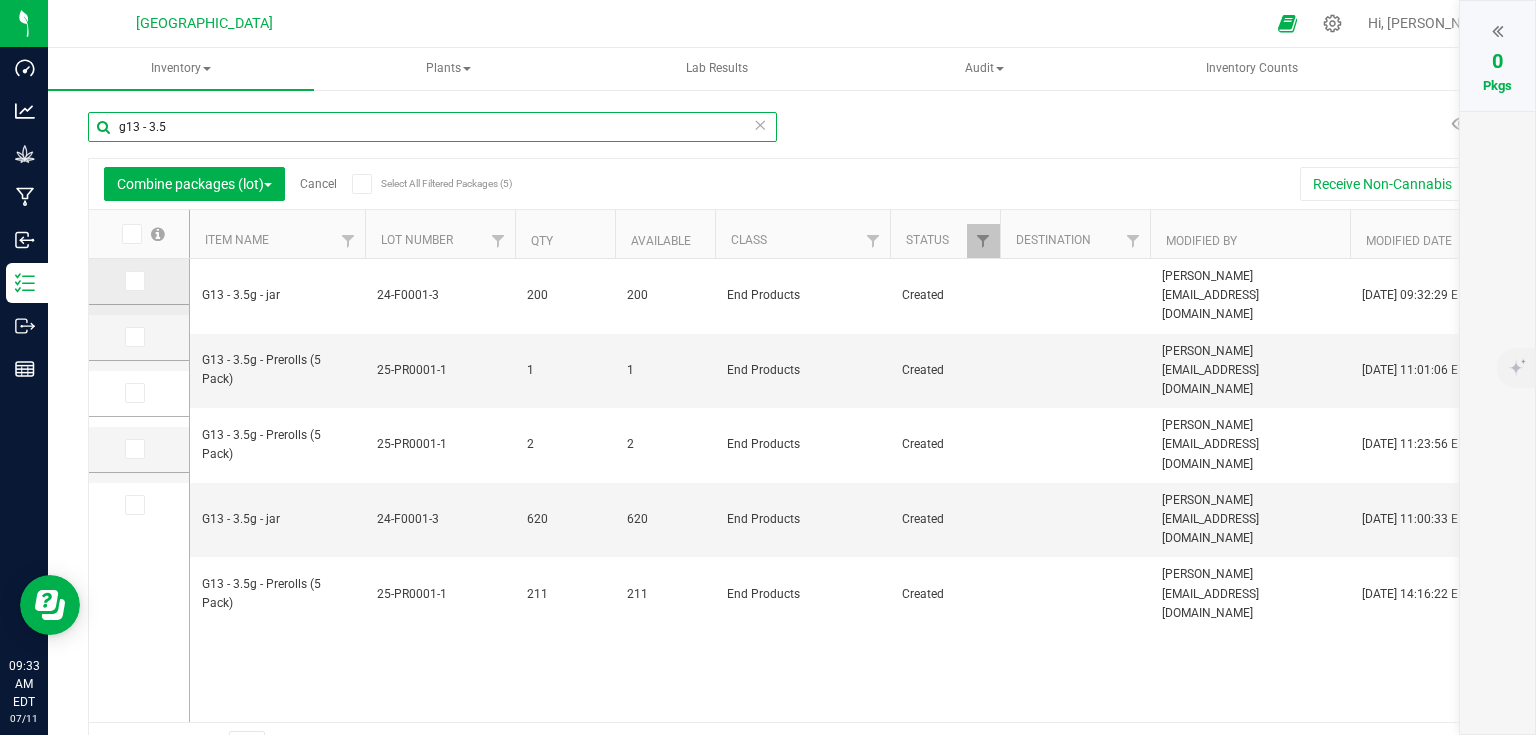 type on "g13 - 3.5" 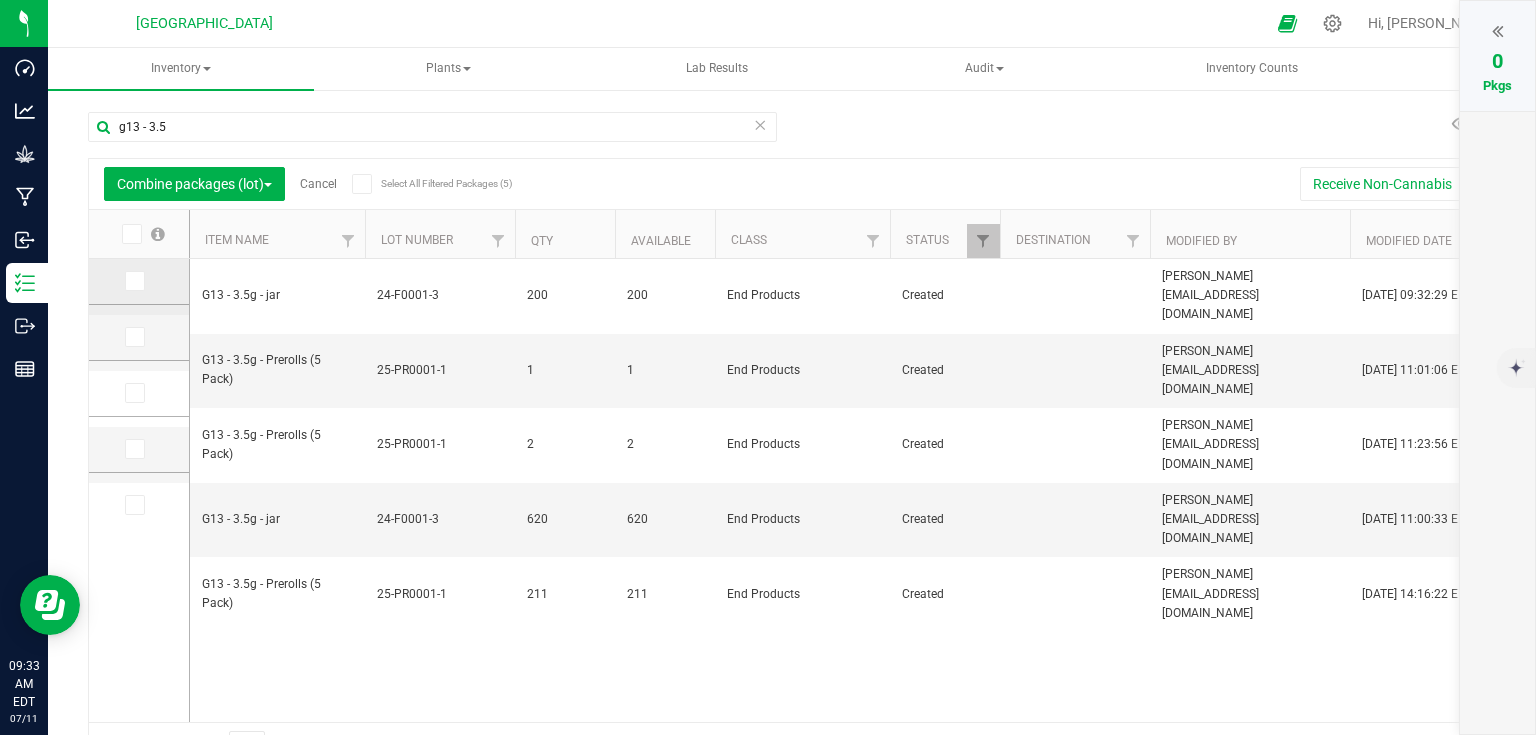 click at bounding box center [133, 281] 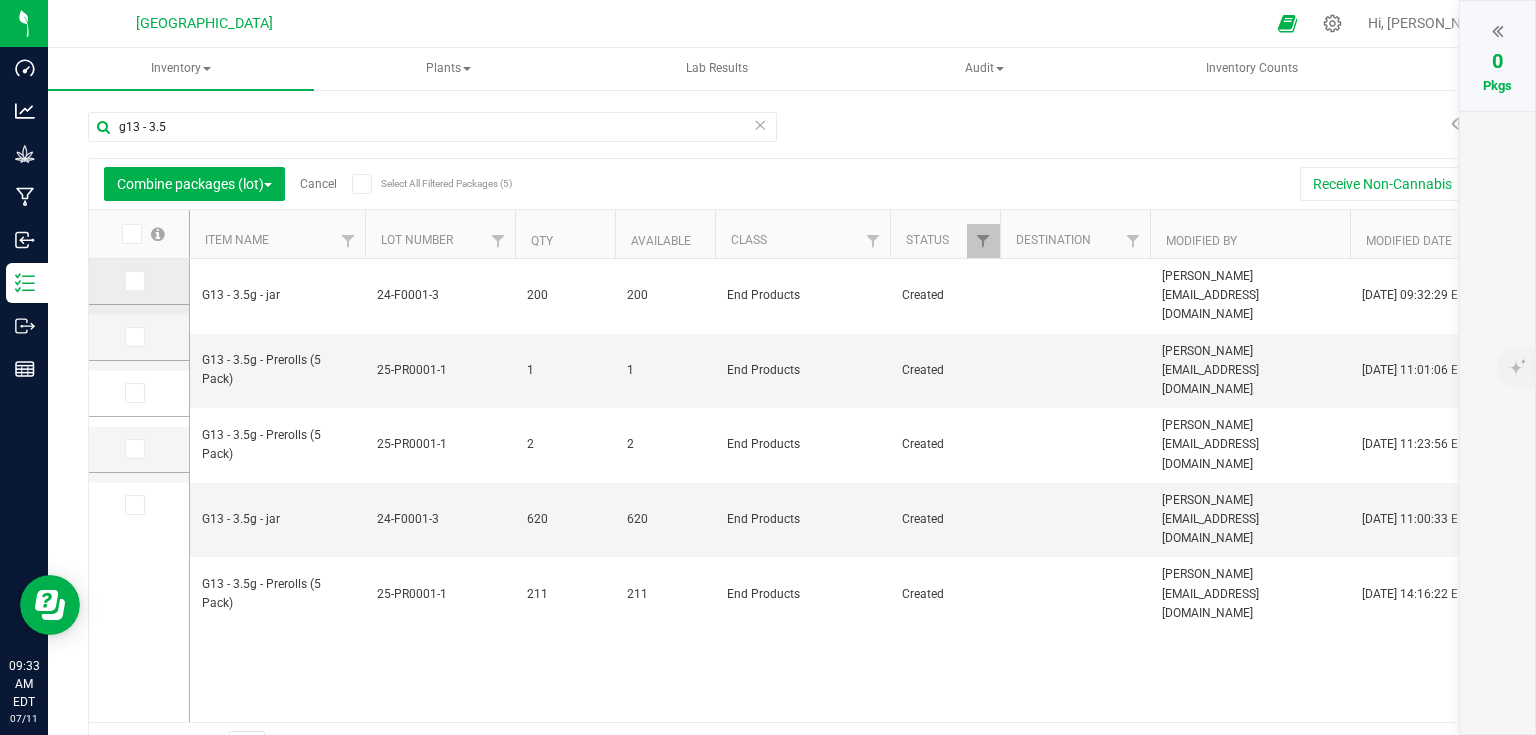 click at bounding box center (0, 0) 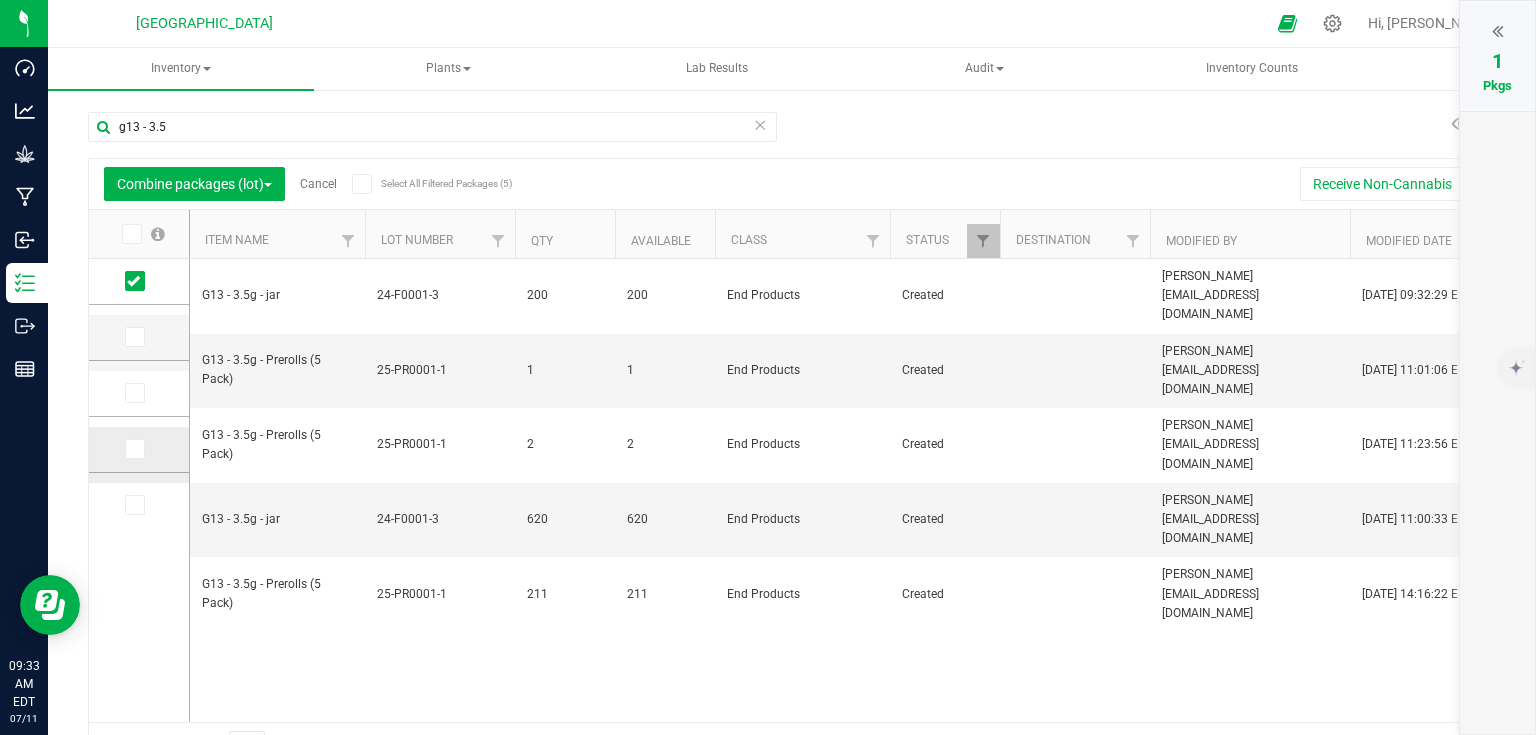 click at bounding box center (133, 449) 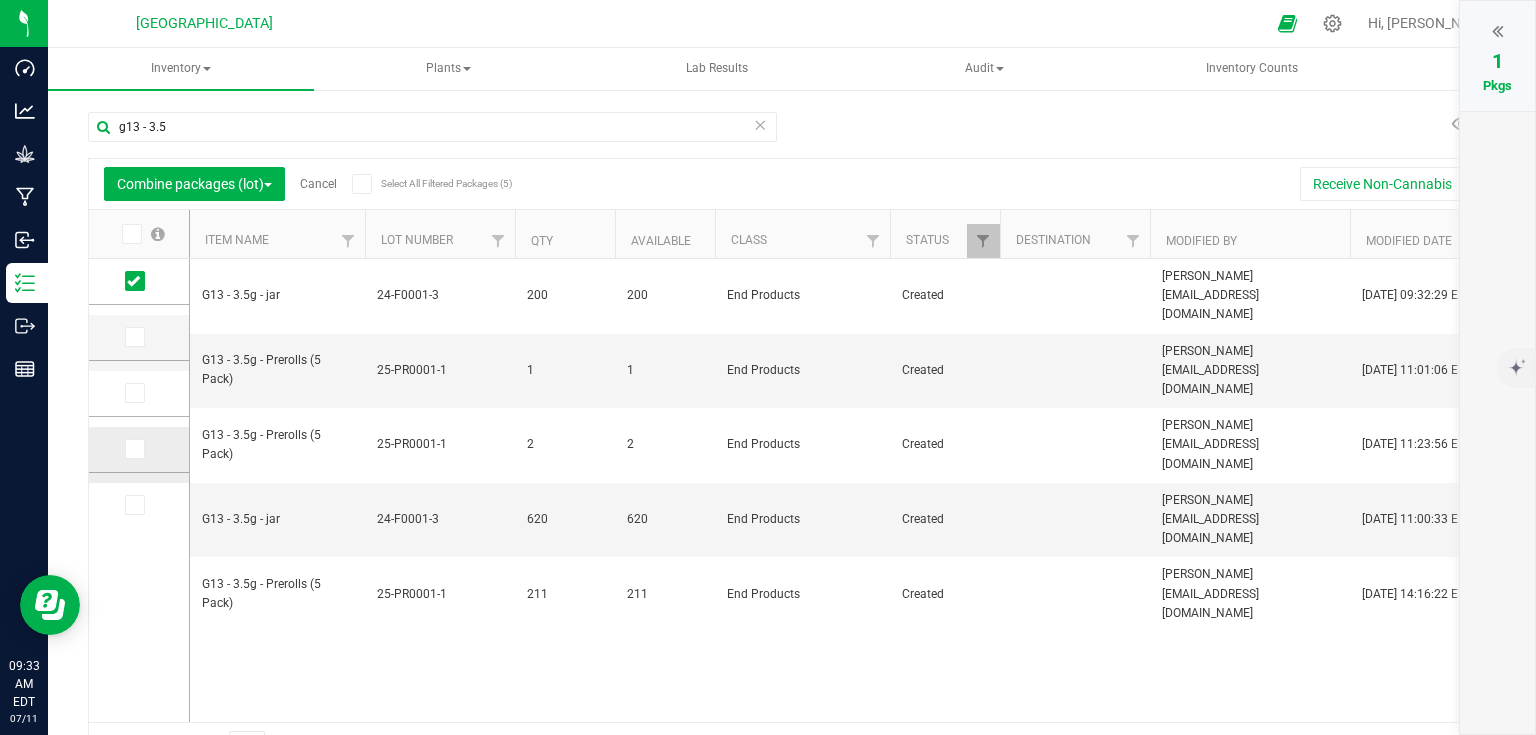 click at bounding box center (0, 0) 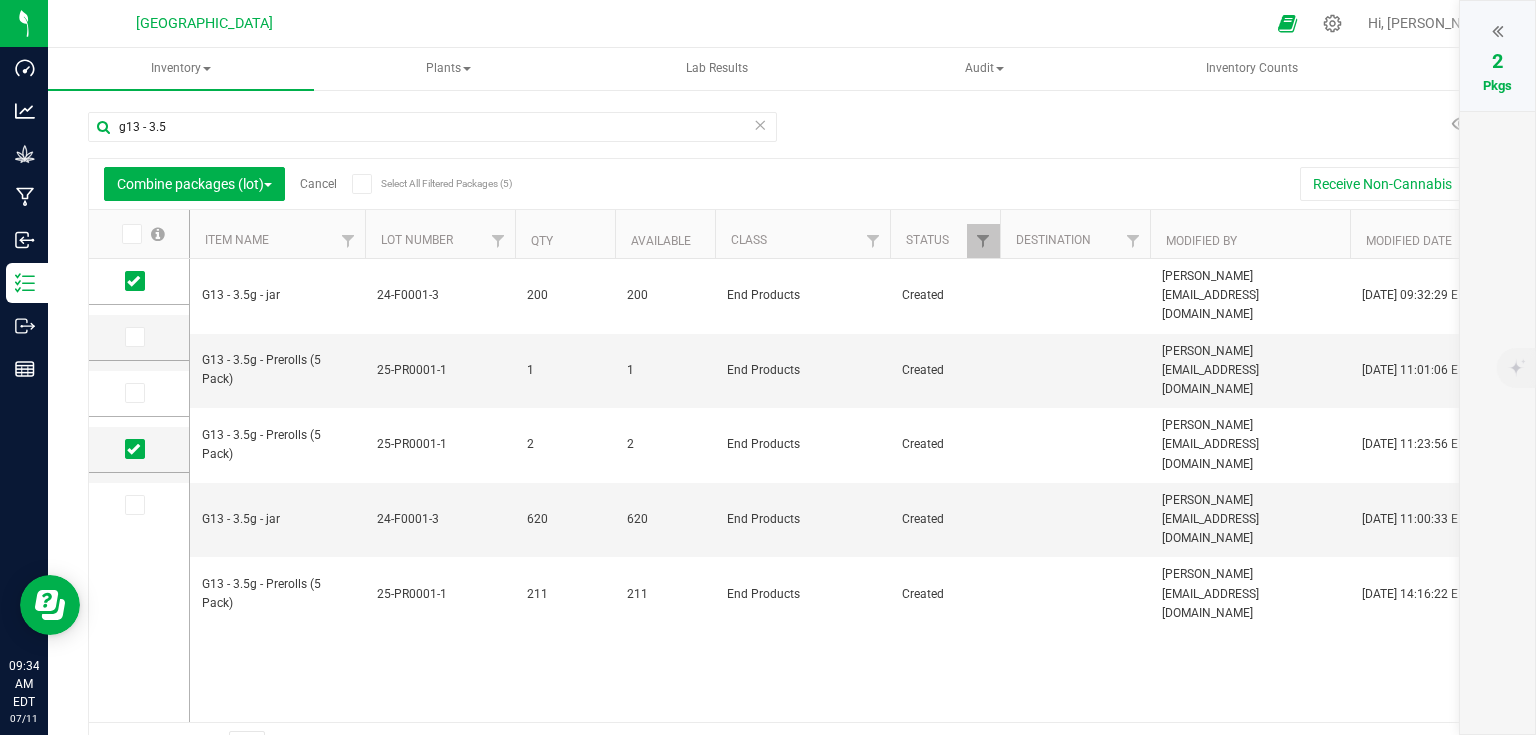 click at bounding box center (1497, 31) 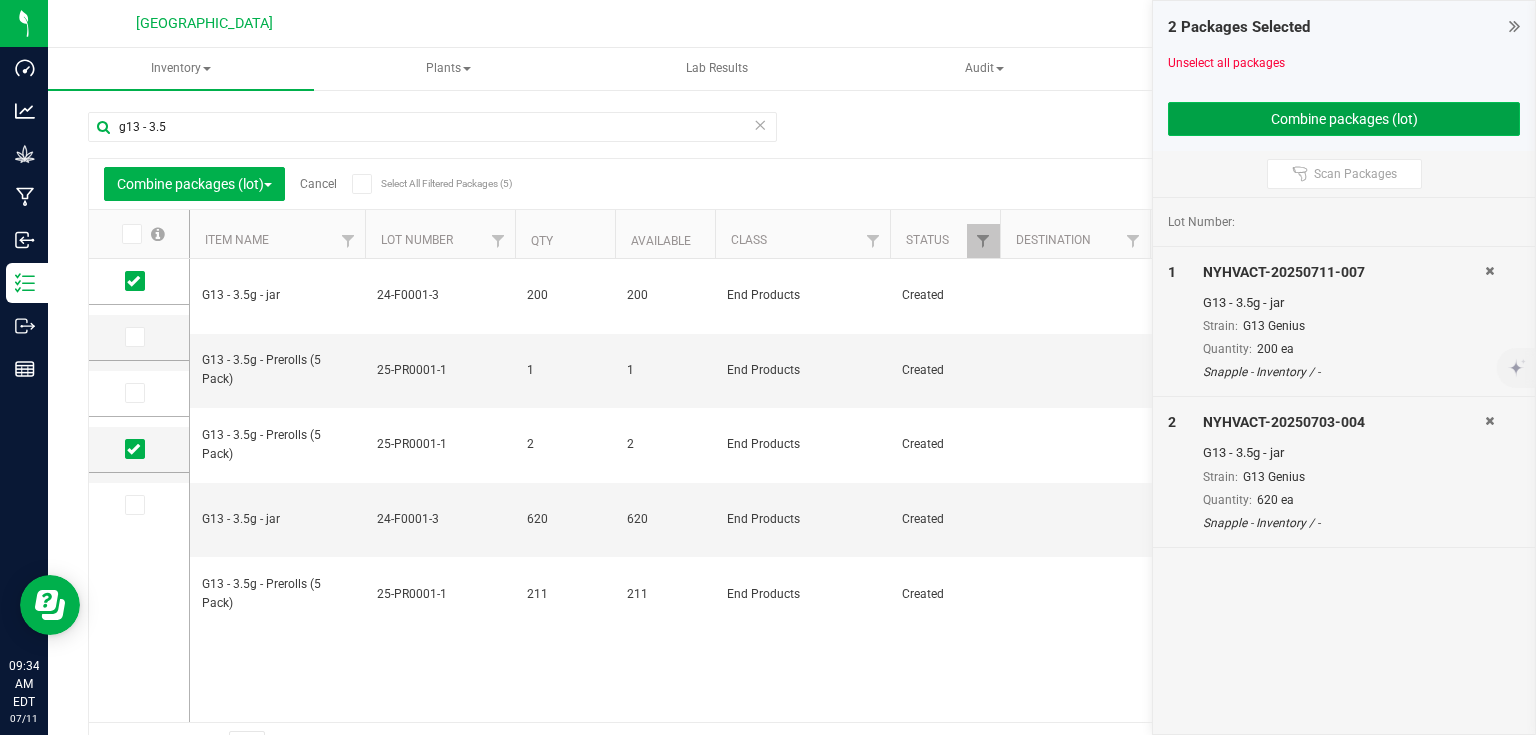 click on "Combine packages (lot)" at bounding box center (1344, 119) 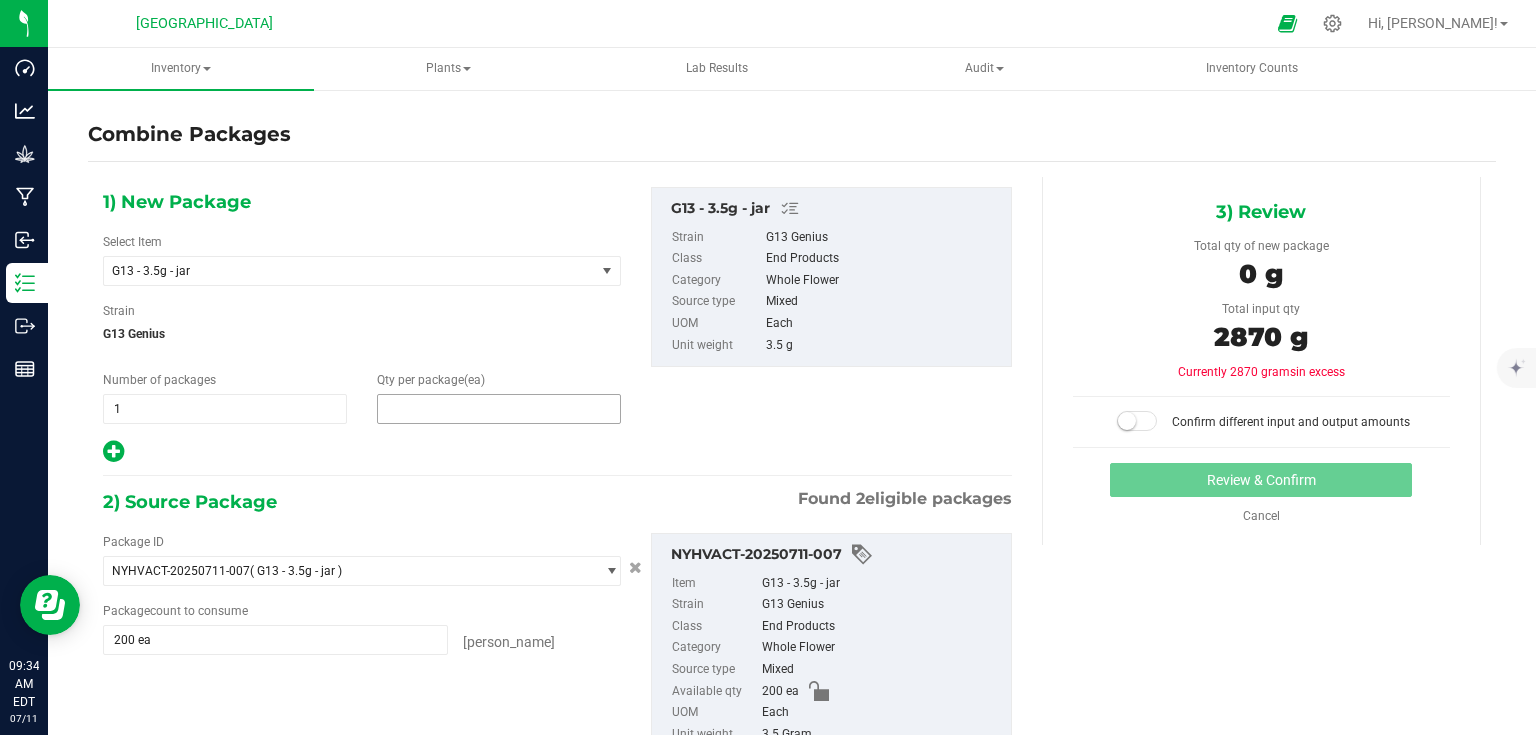 click at bounding box center (499, 409) 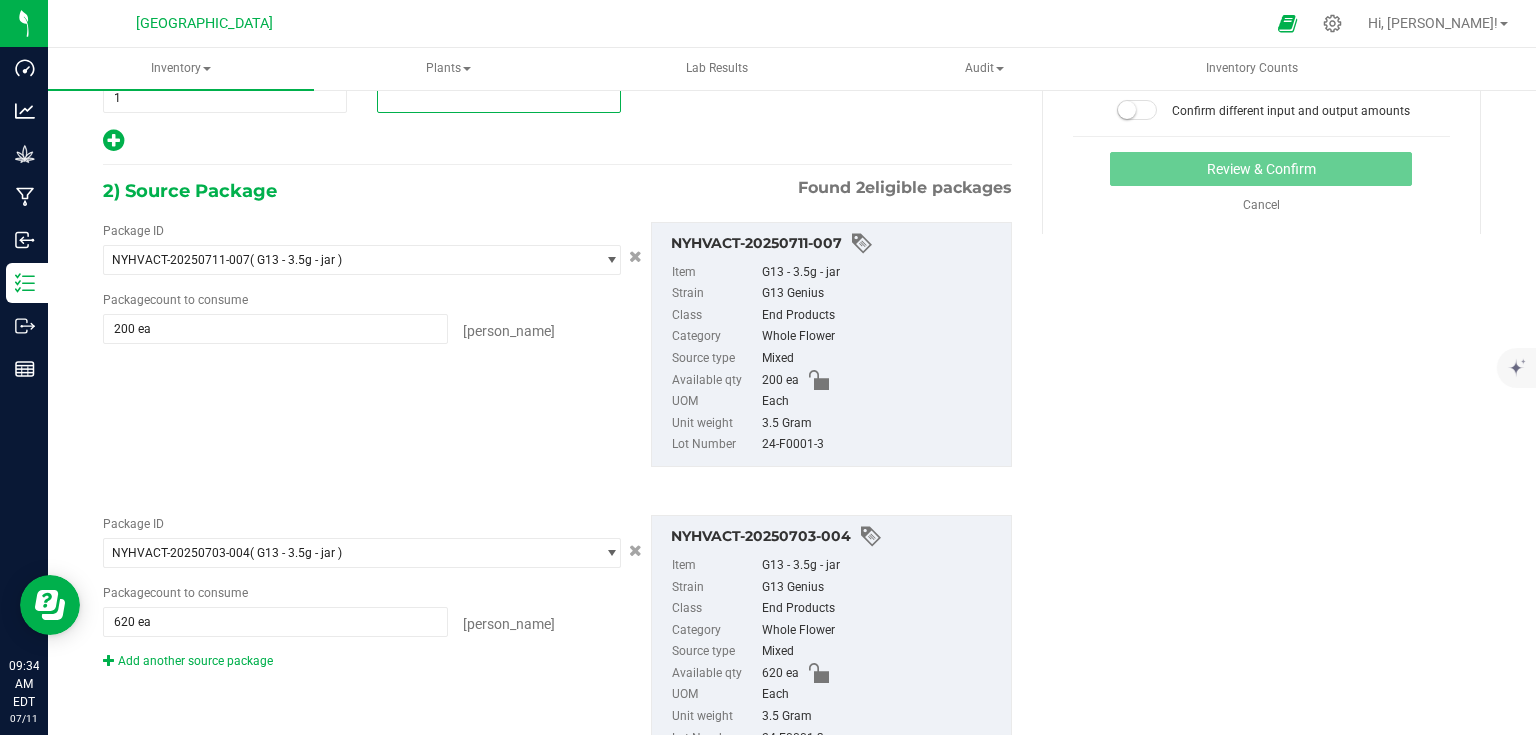 scroll, scrollTop: 320, scrollLeft: 0, axis: vertical 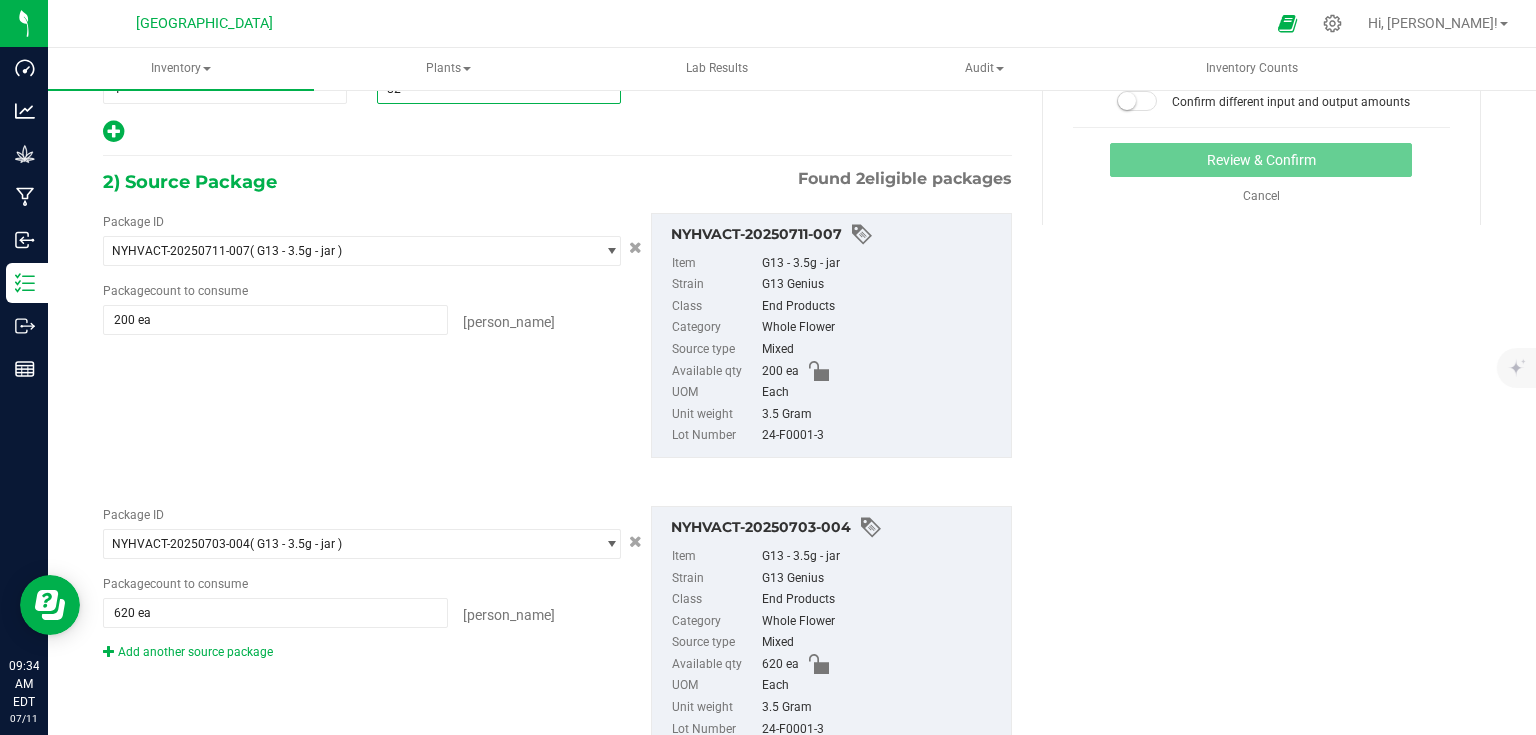 type on "820" 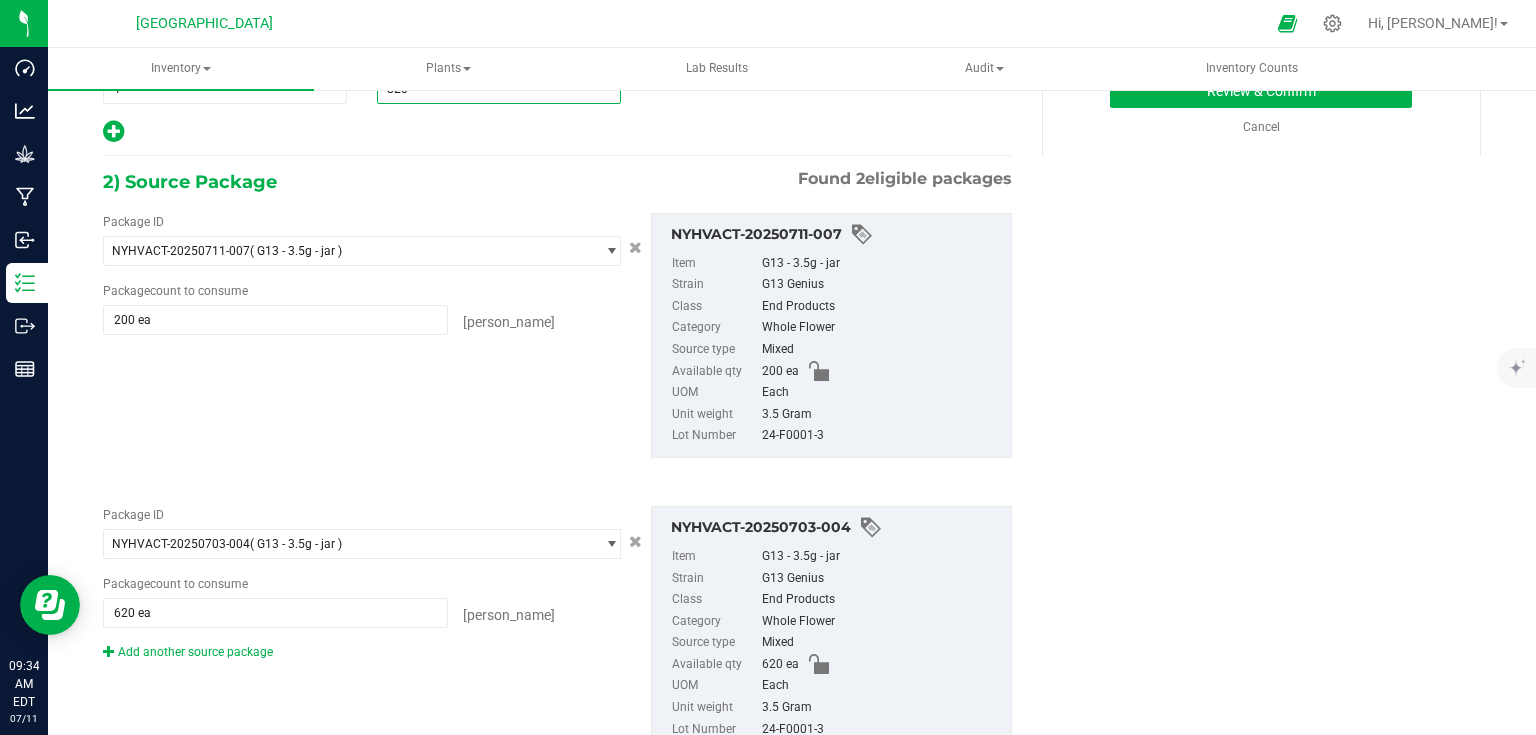scroll, scrollTop: 80, scrollLeft: 0, axis: vertical 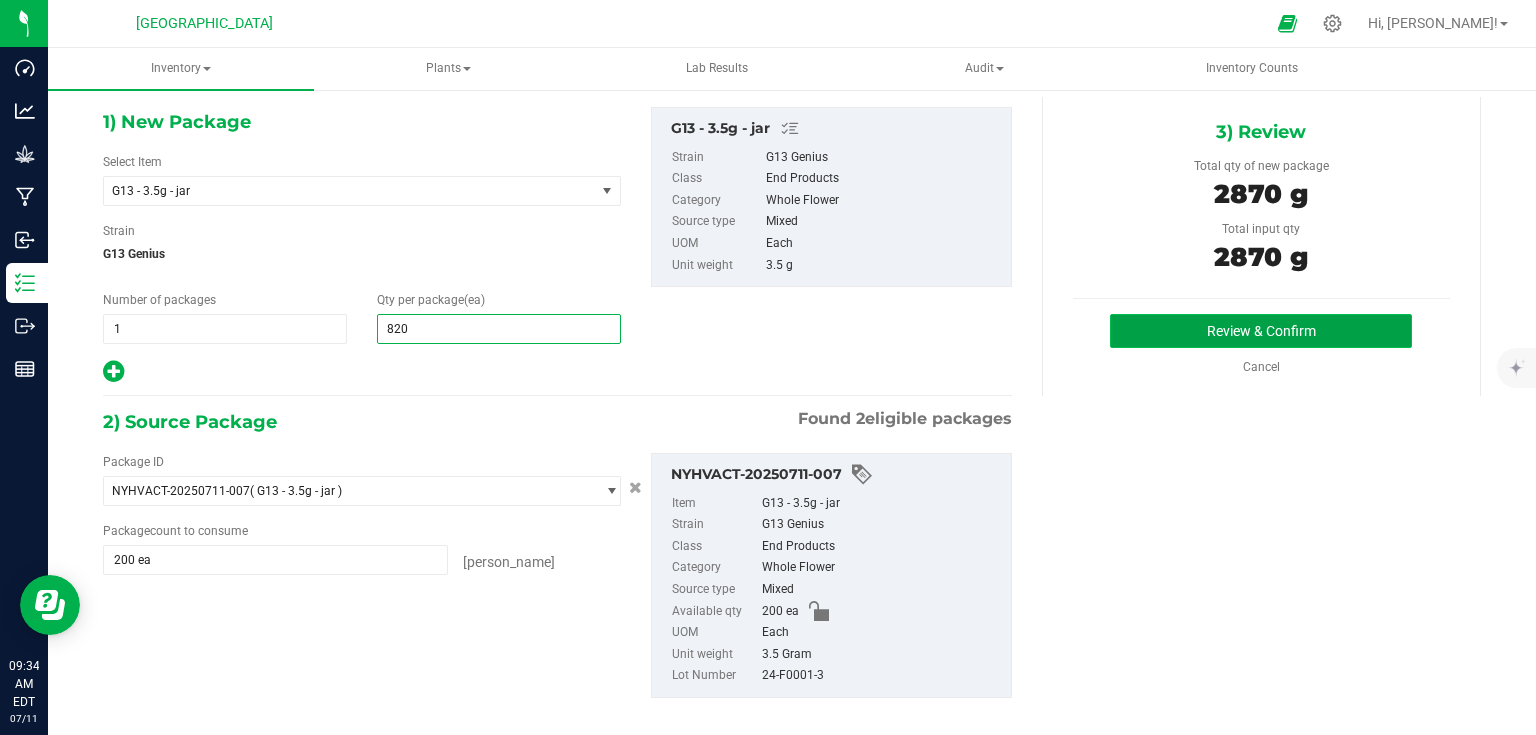 type on "820" 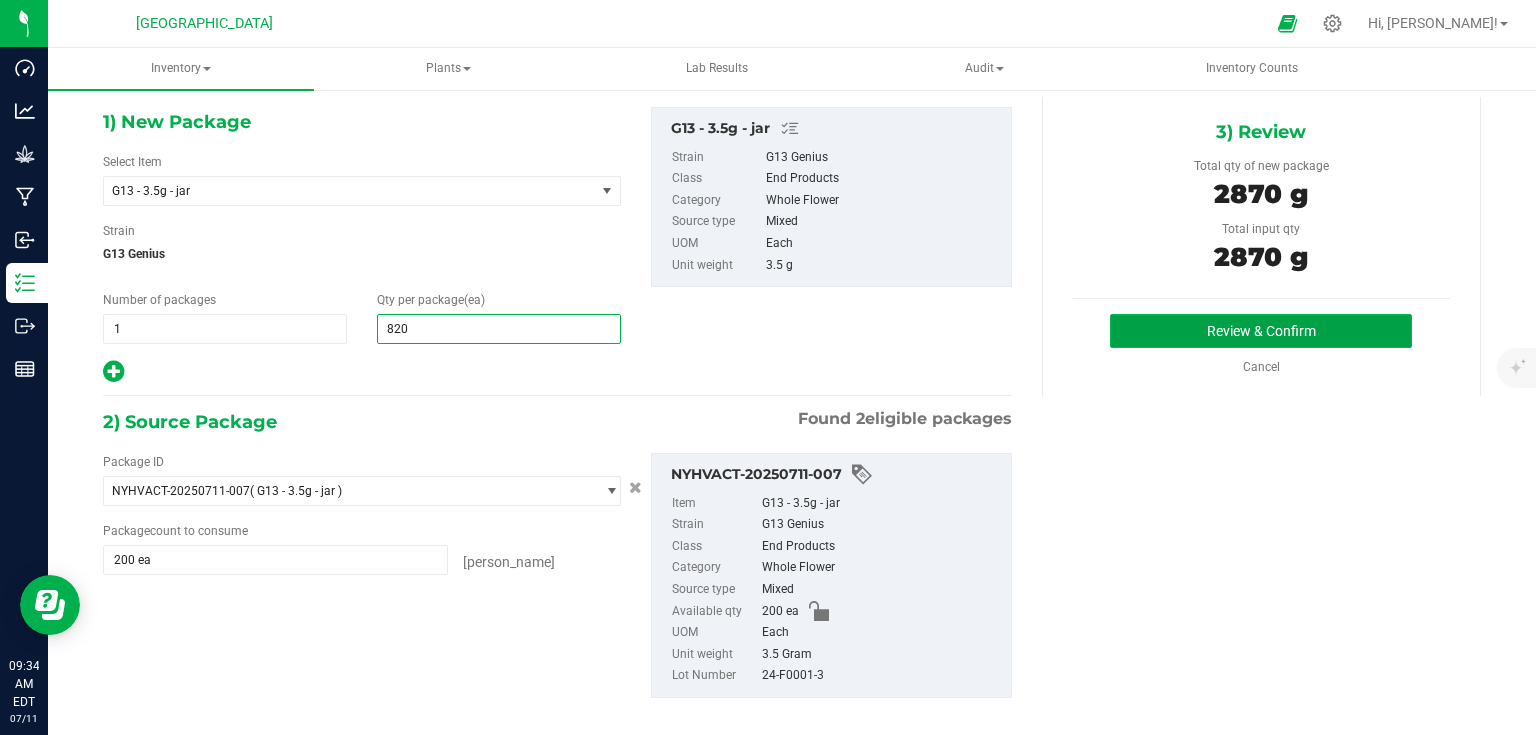 click on "Review & Confirm" at bounding box center (1261, 331) 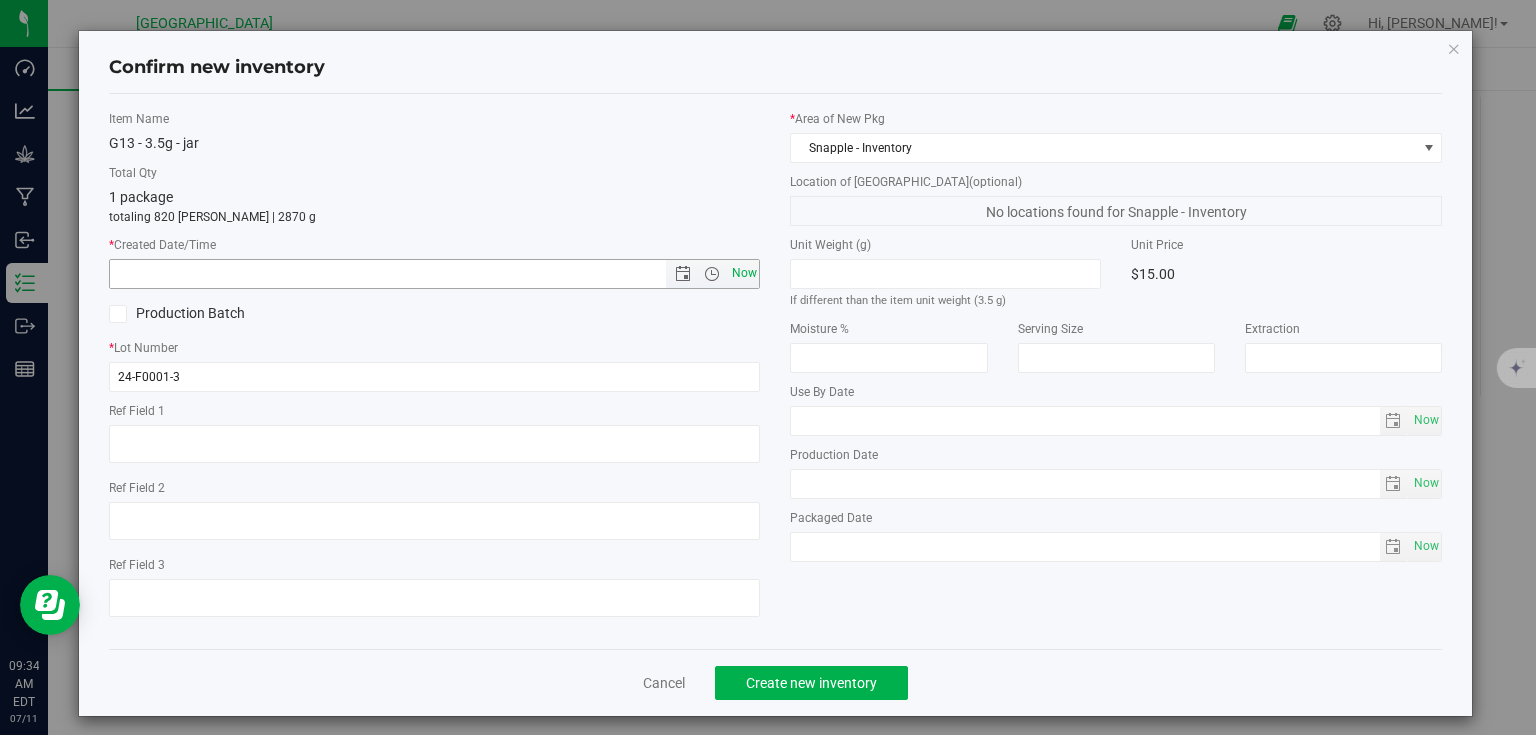 click on "Now" at bounding box center [744, 273] 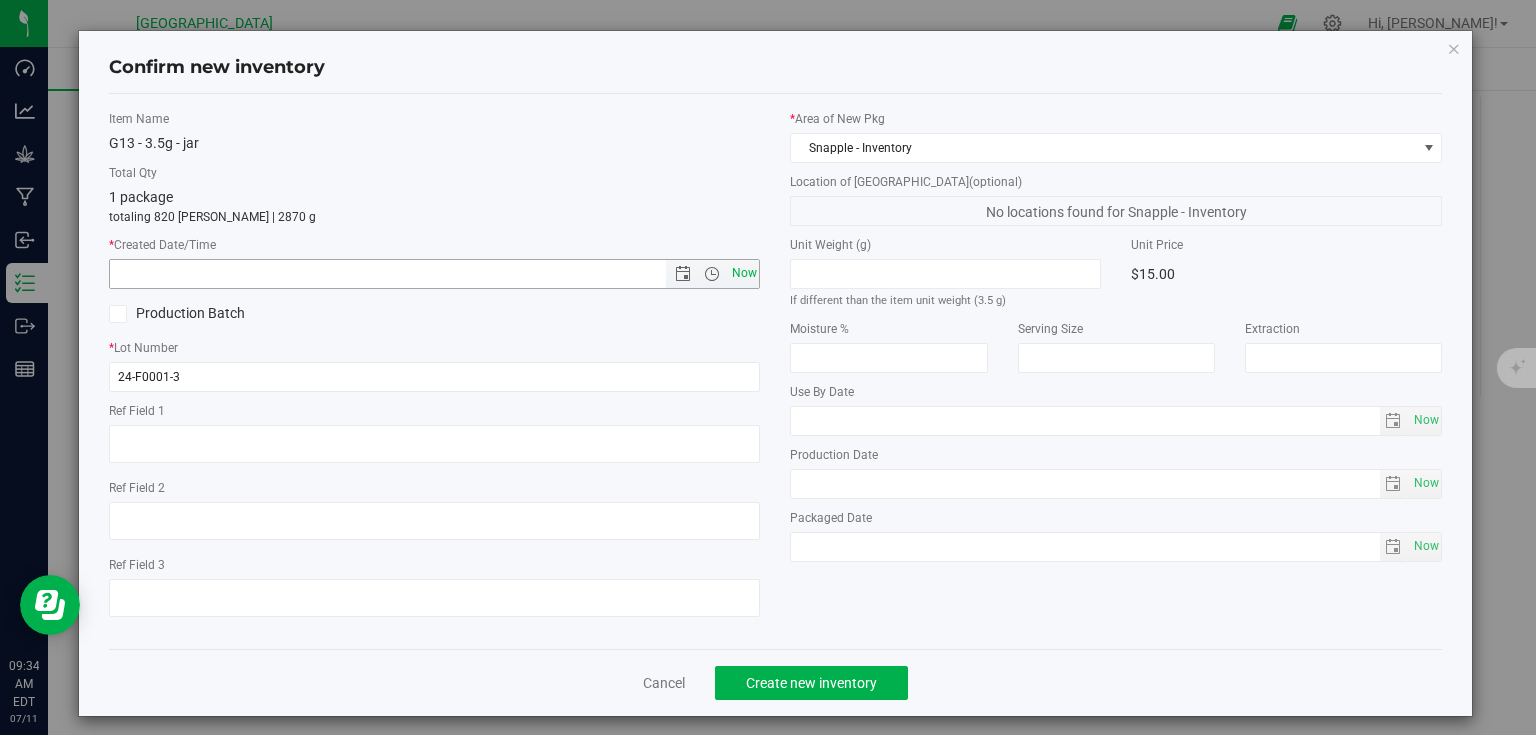 type on "7/11/2025 9:34 AM" 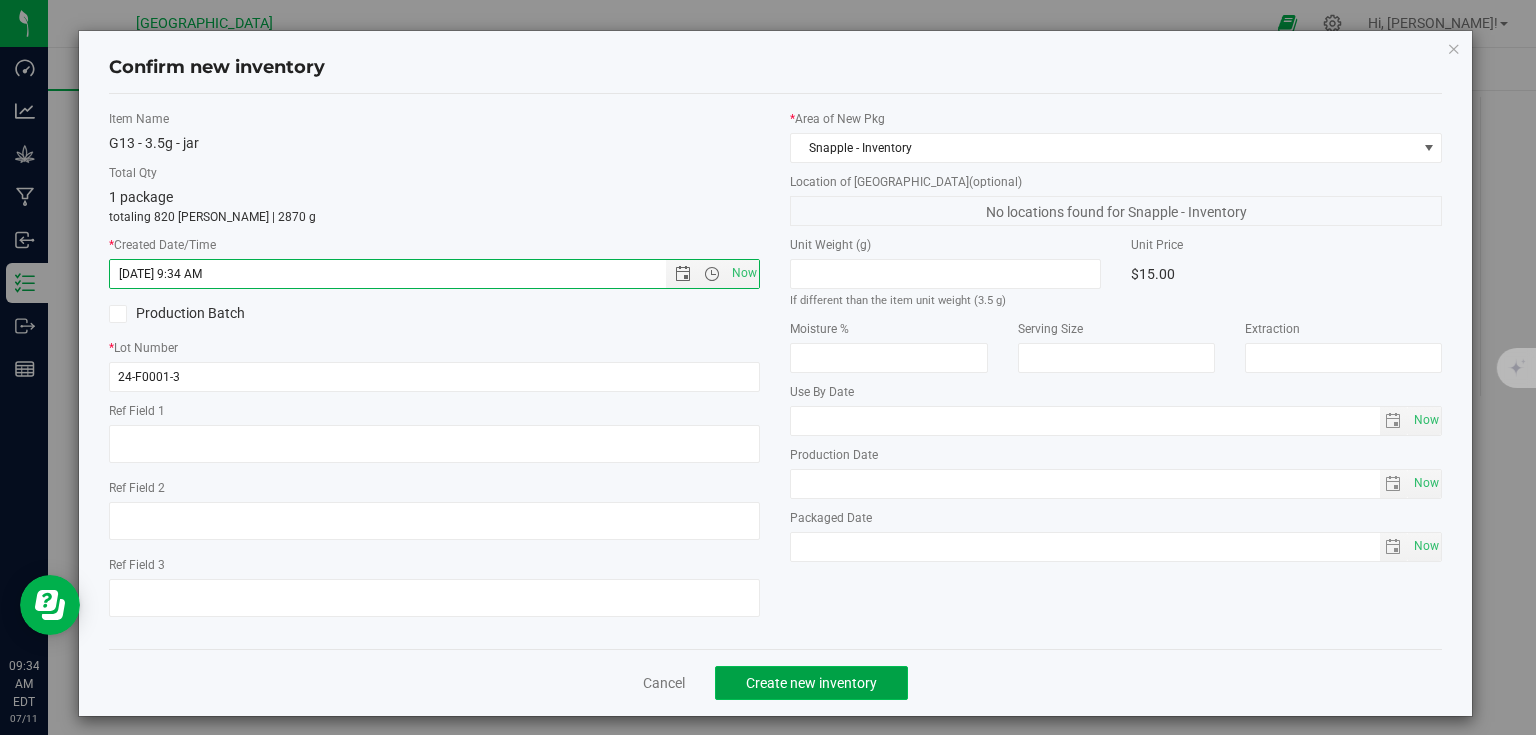 click on "Create new inventory" 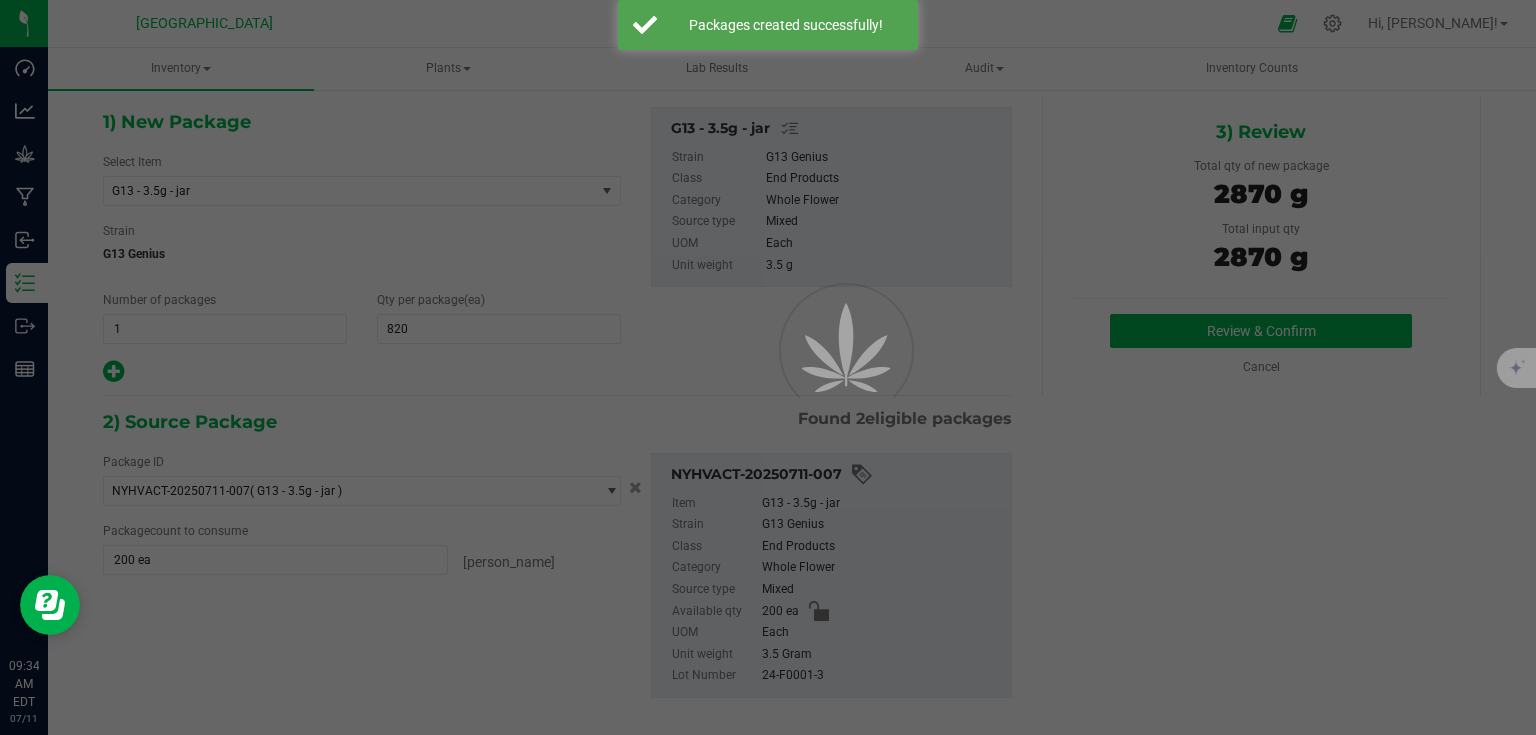 scroll, scrollTop: 0, scrollLeft: 0, axis: both 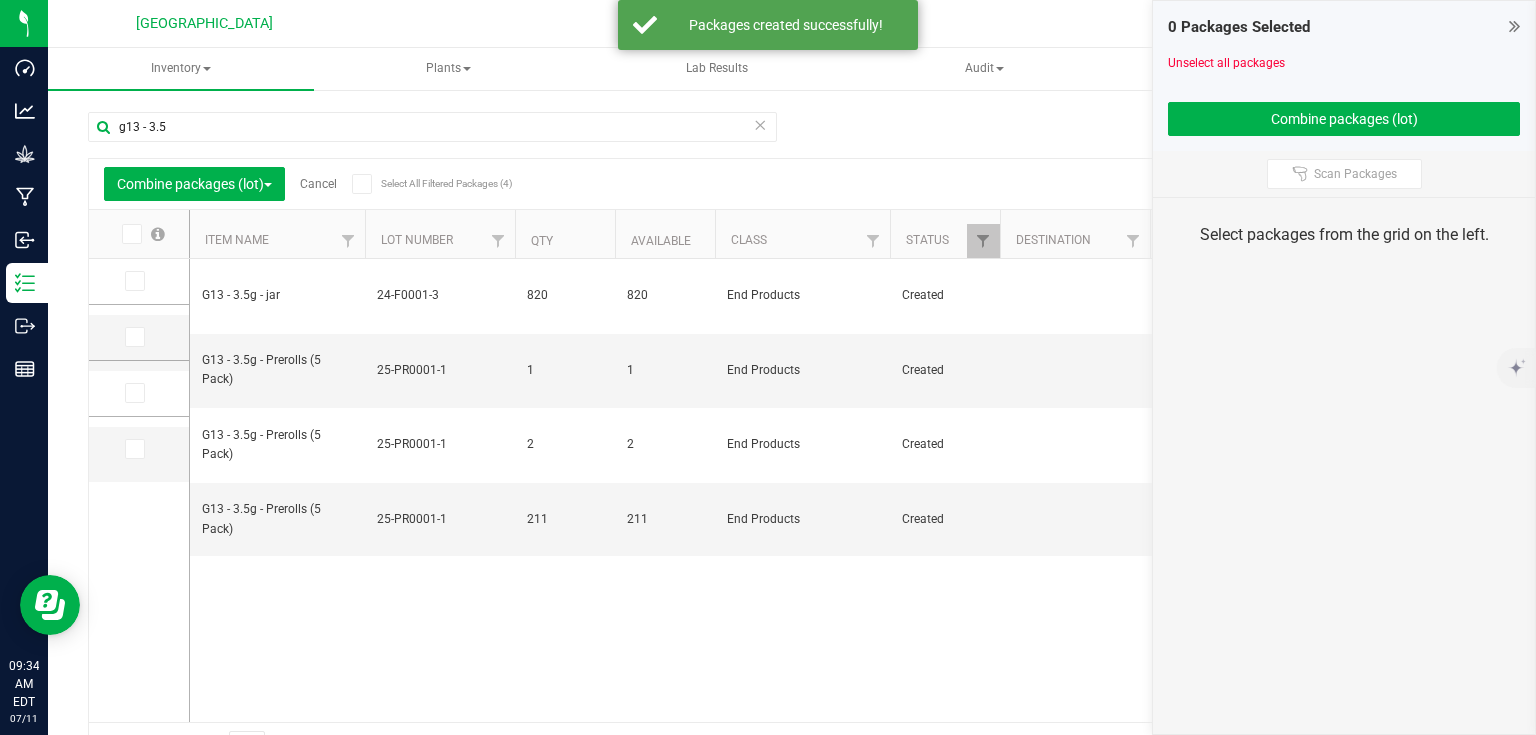 click at bounding box center [1514, 26] 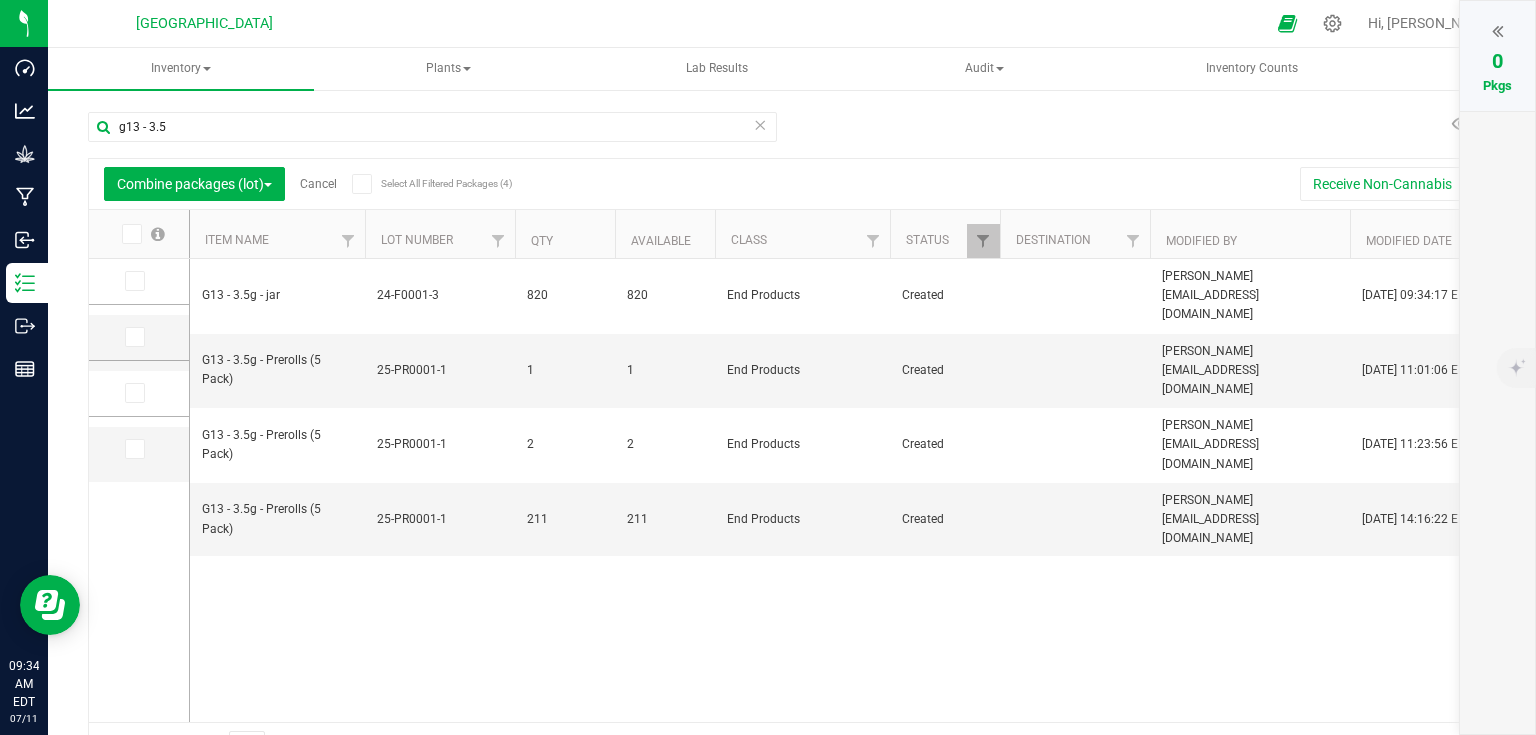 click on "Cancel" at bounding box center (318, 184) 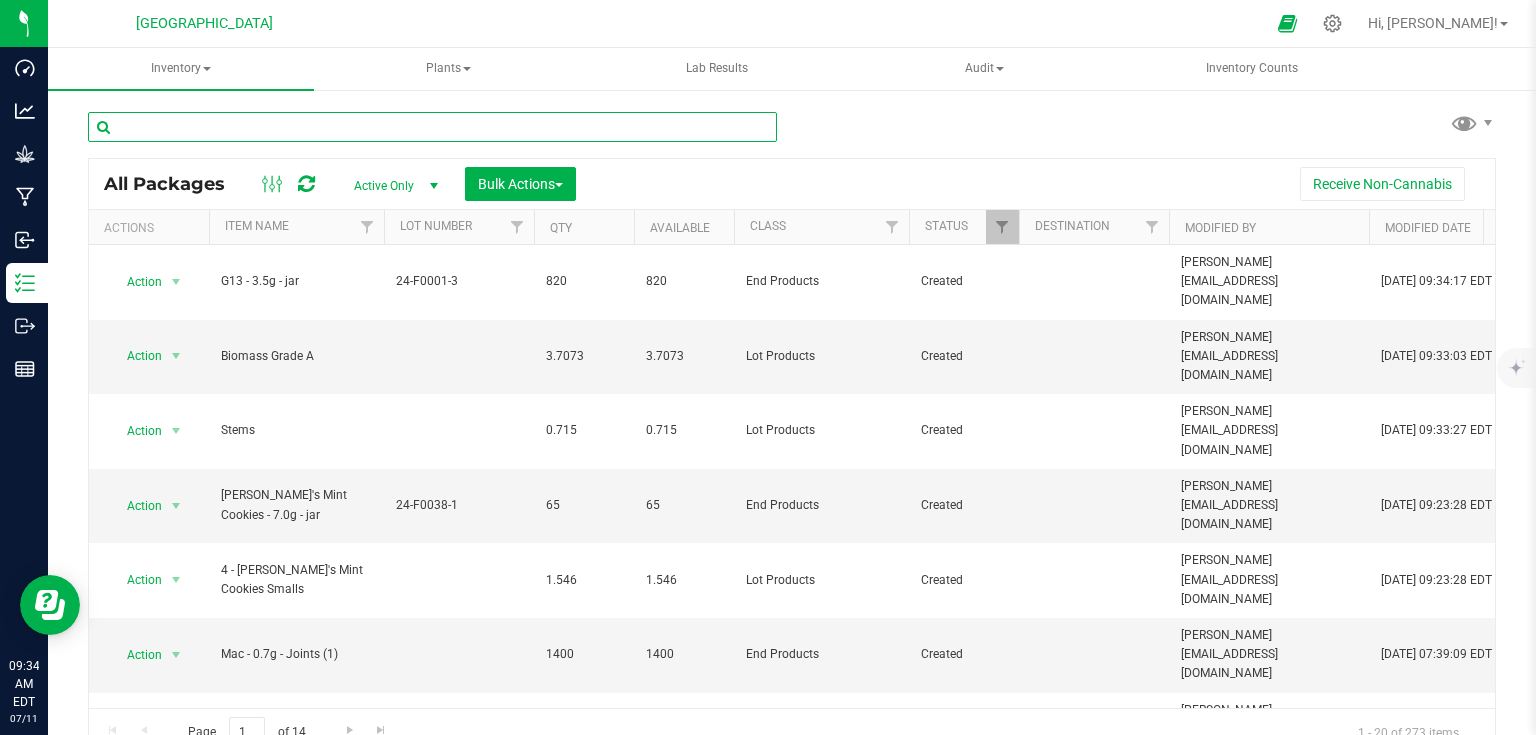 click at bounding box center (432, 127) 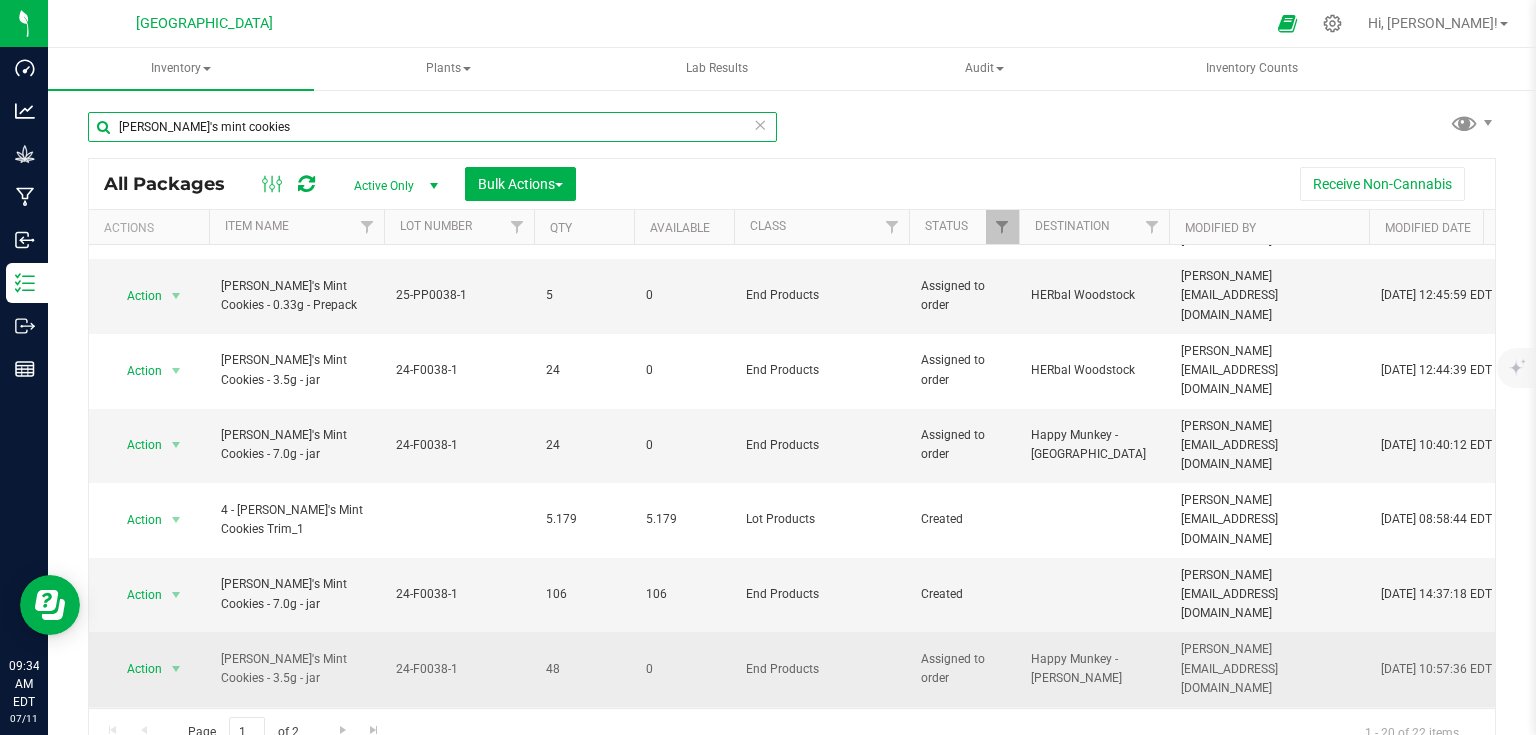 scroll, scrollTop: 480, scrollLeft: 0, axis: vertical 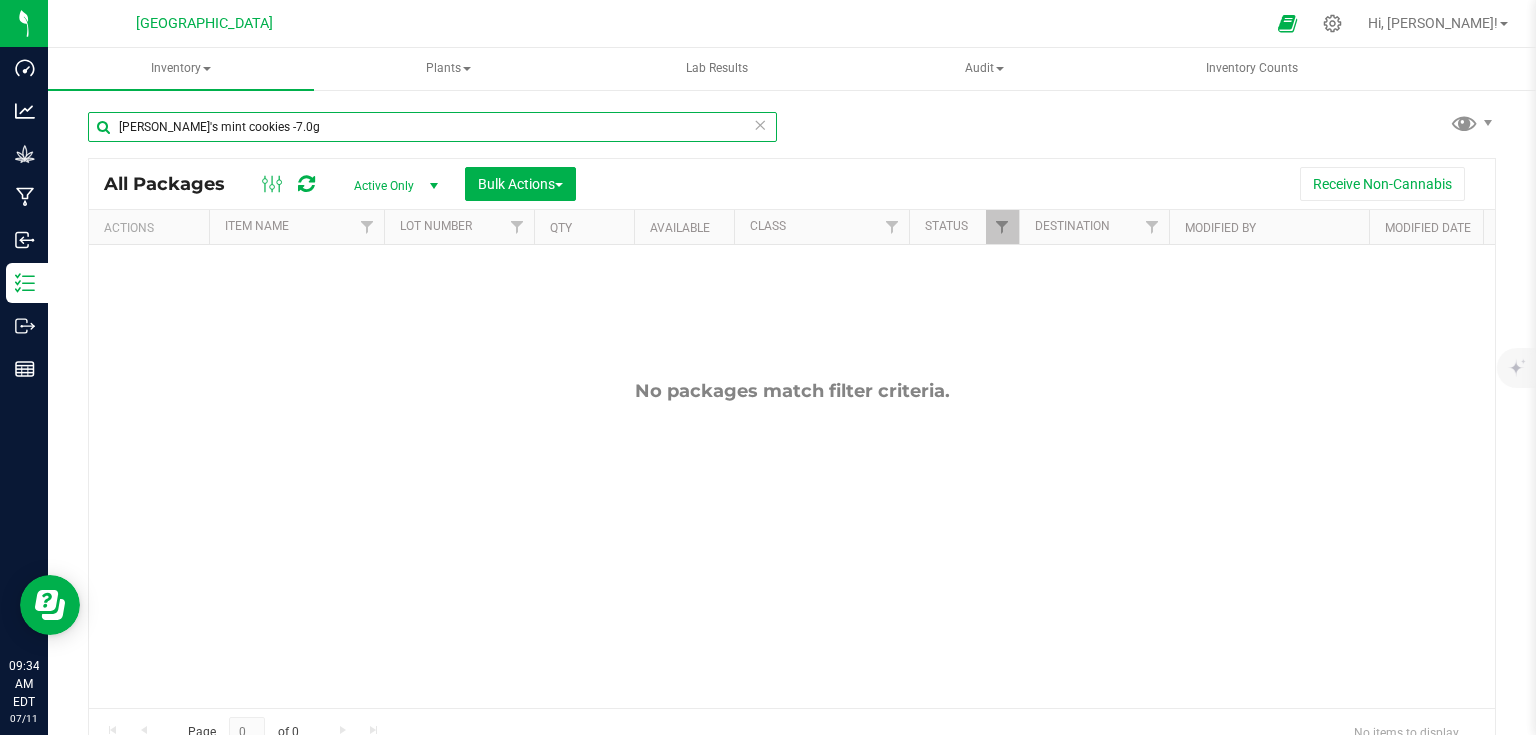 click on "cindy's mint cookies -7.0g" at bounding box center (432, 127) 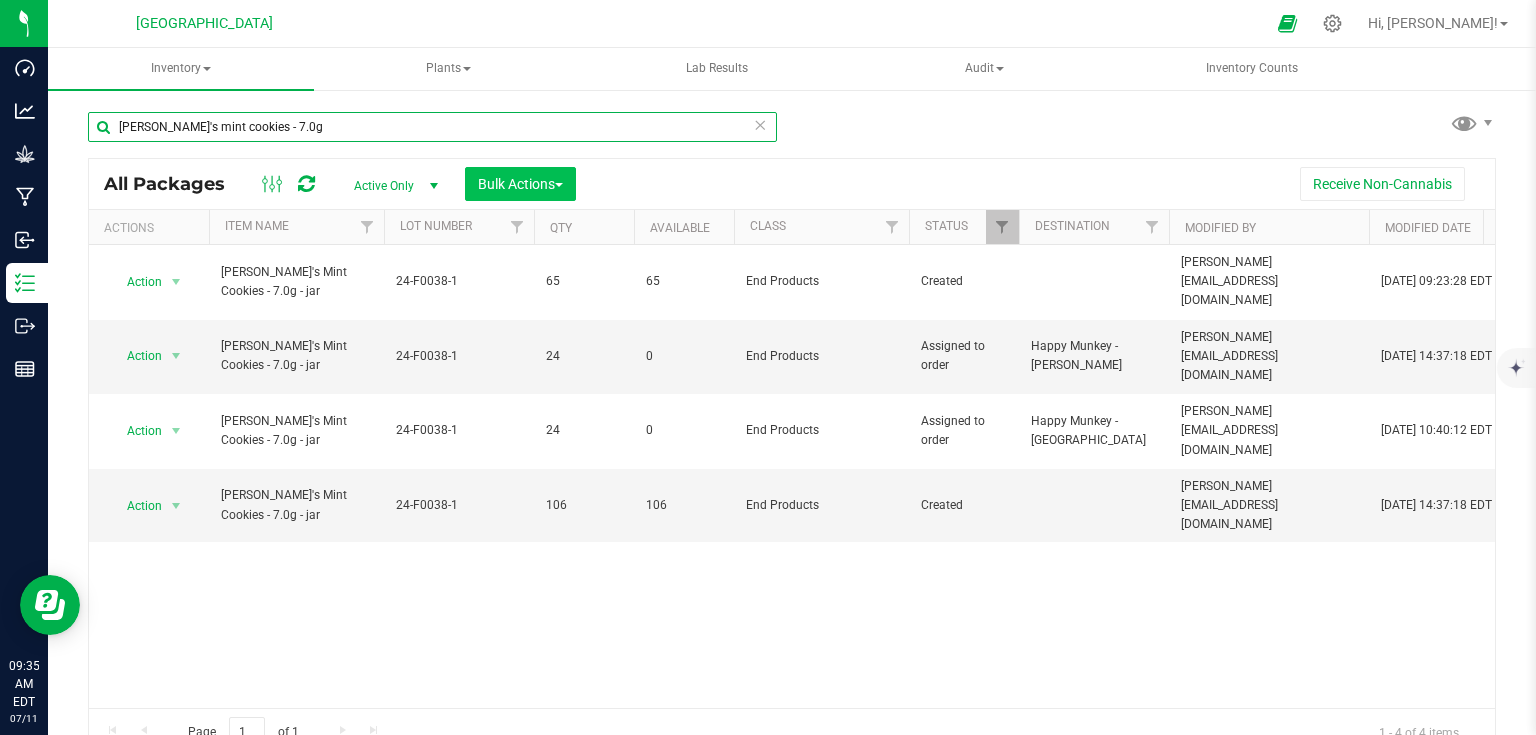 type on "cindy's mint cookies - 7.0g" 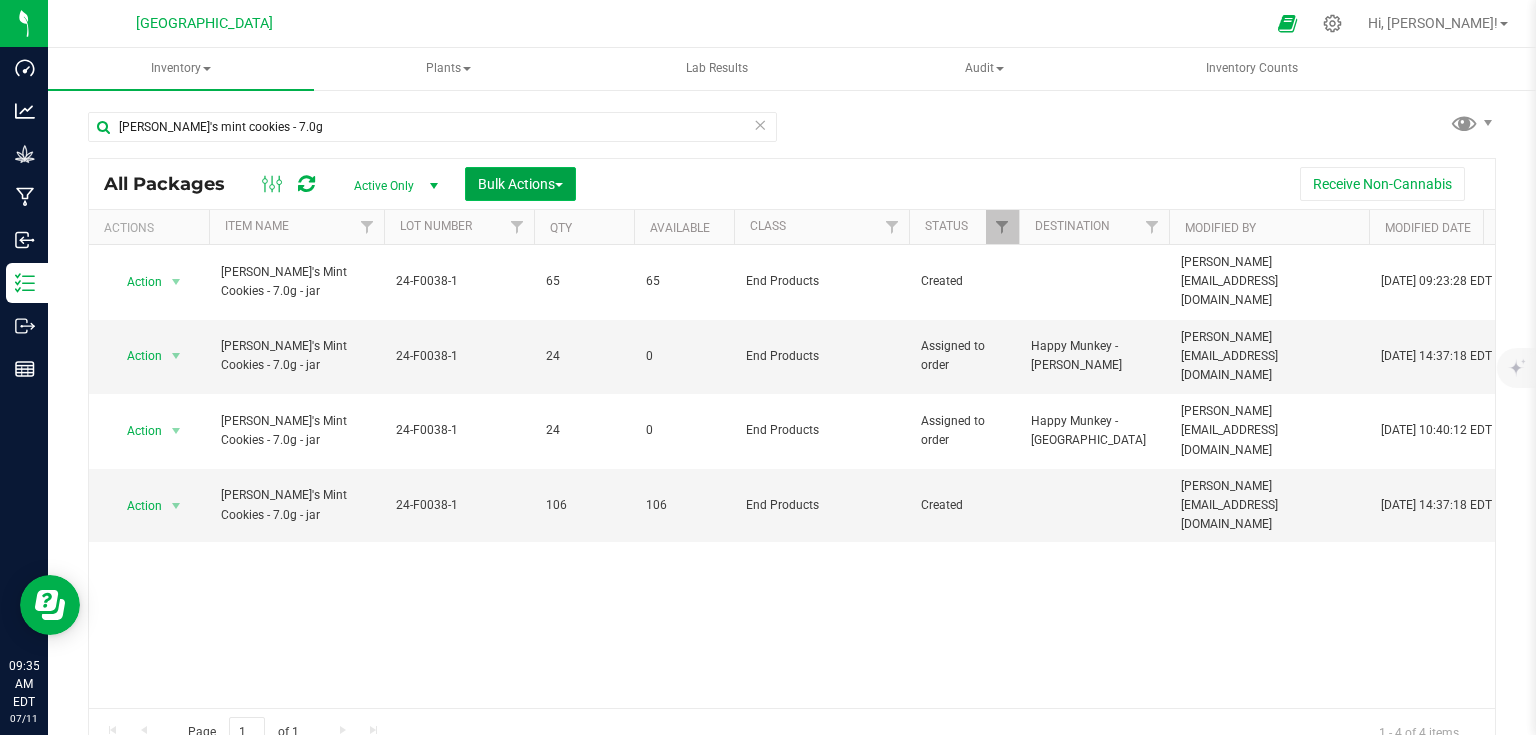 click on "Bulk Actions" at bounding box center (520, 184) 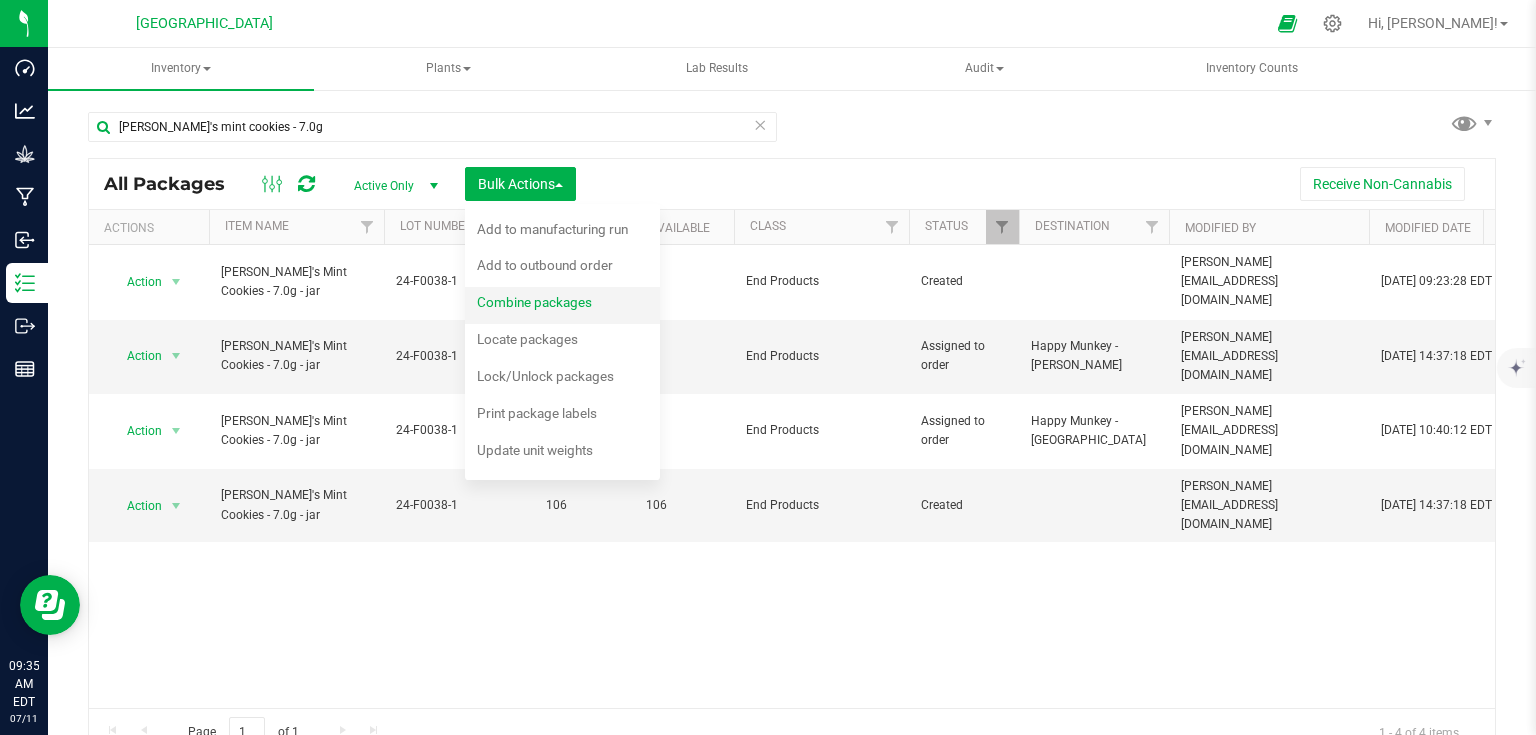 click on "Combine packages" at bounding box center (534, 302) 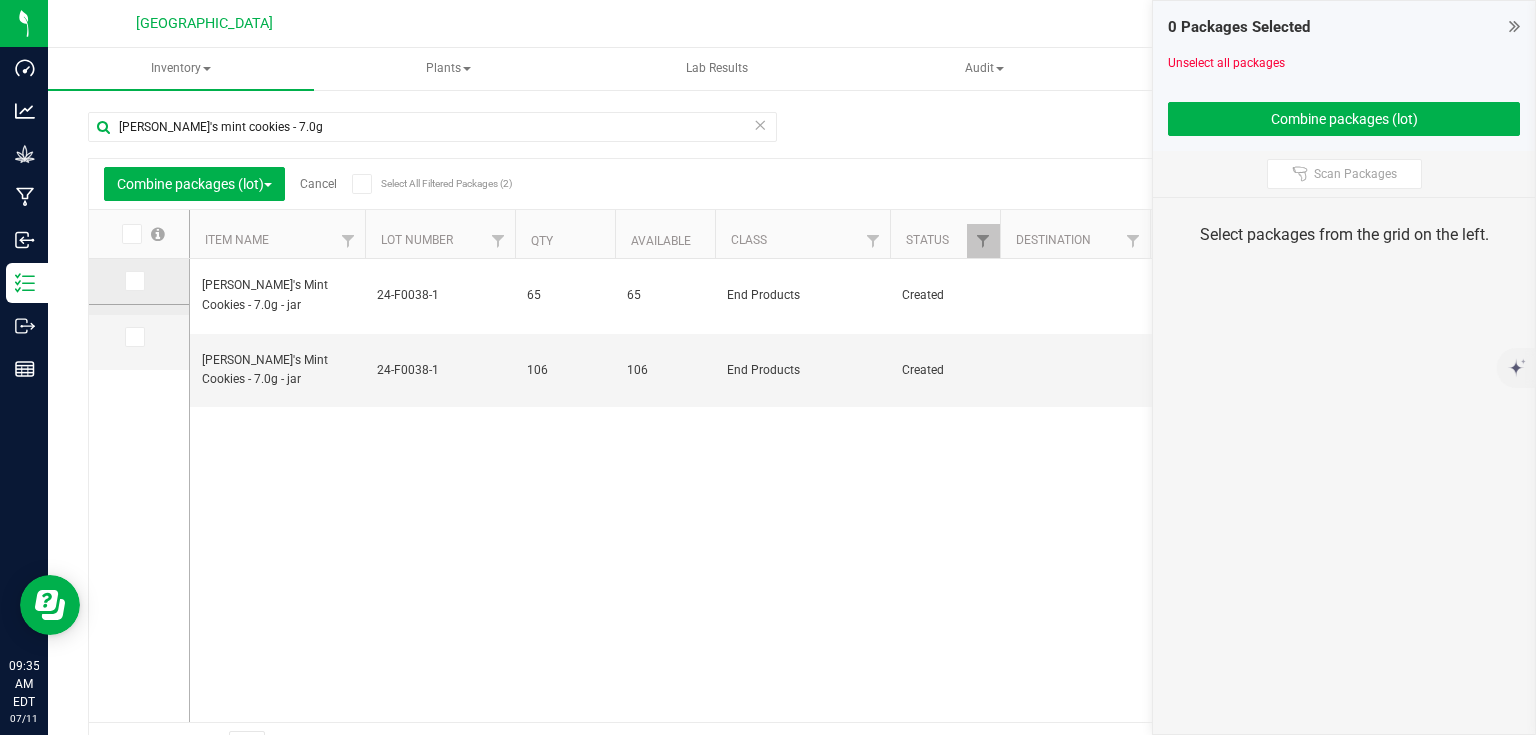 click at bounding box center [133, 281] 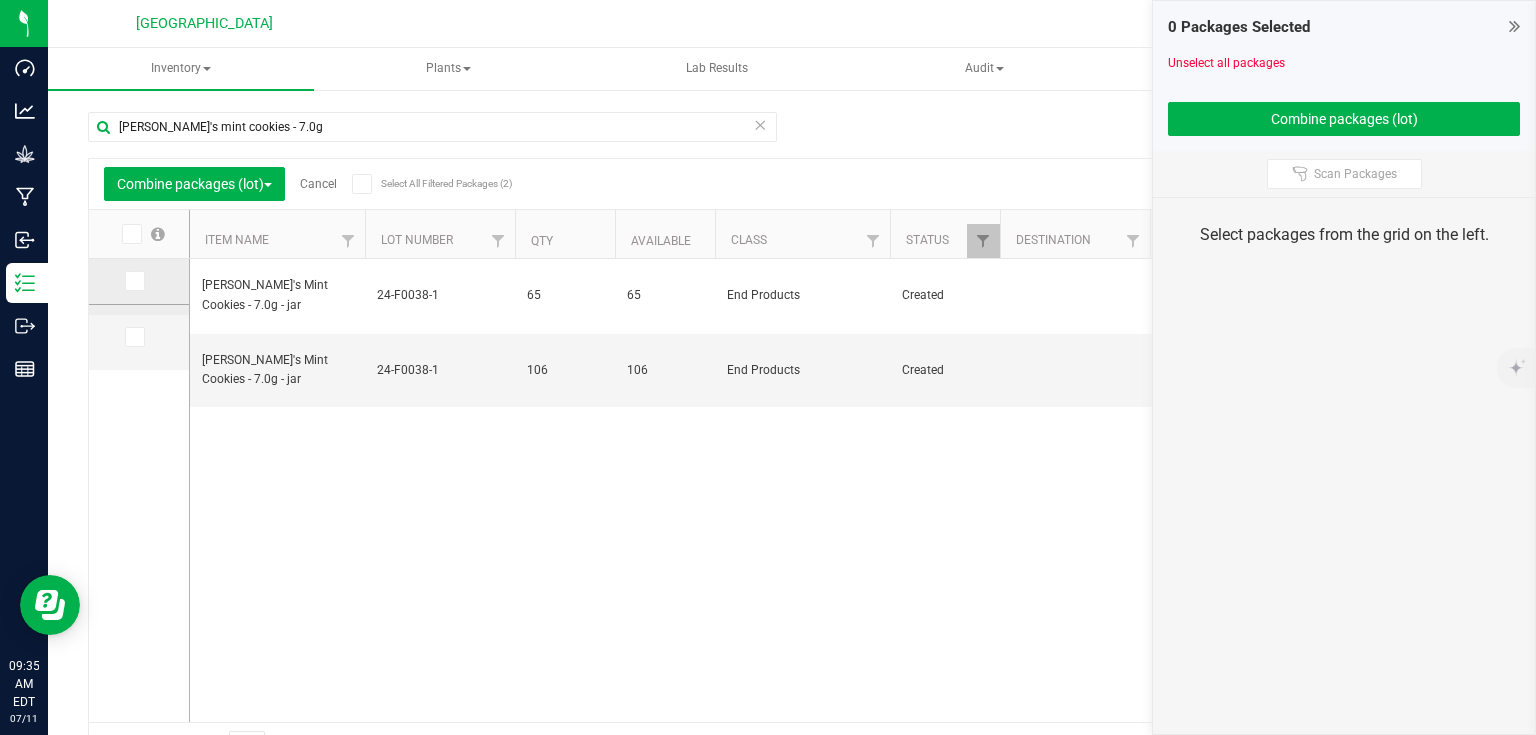 click at bounding box center [0, 0] 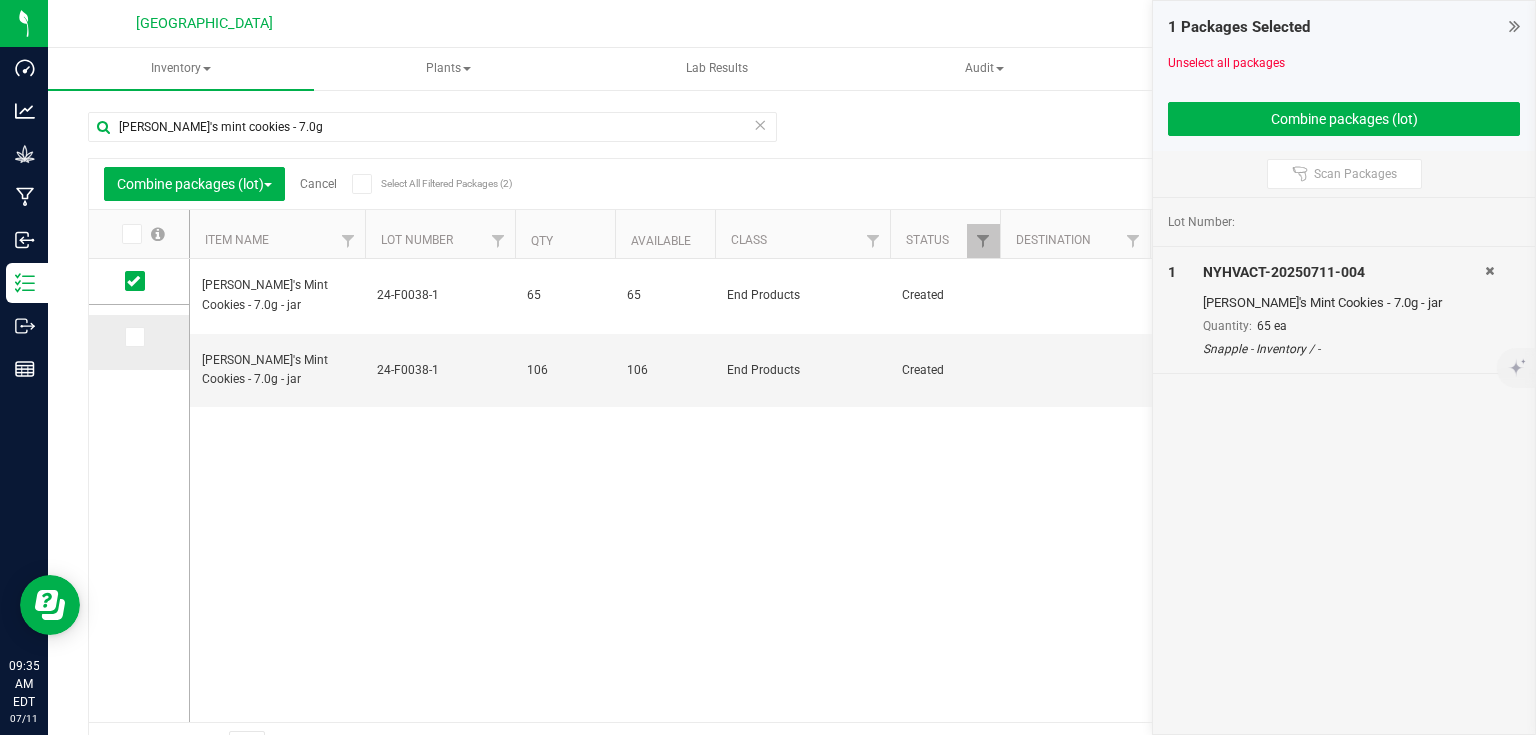 click at bounding box center [139, 337] 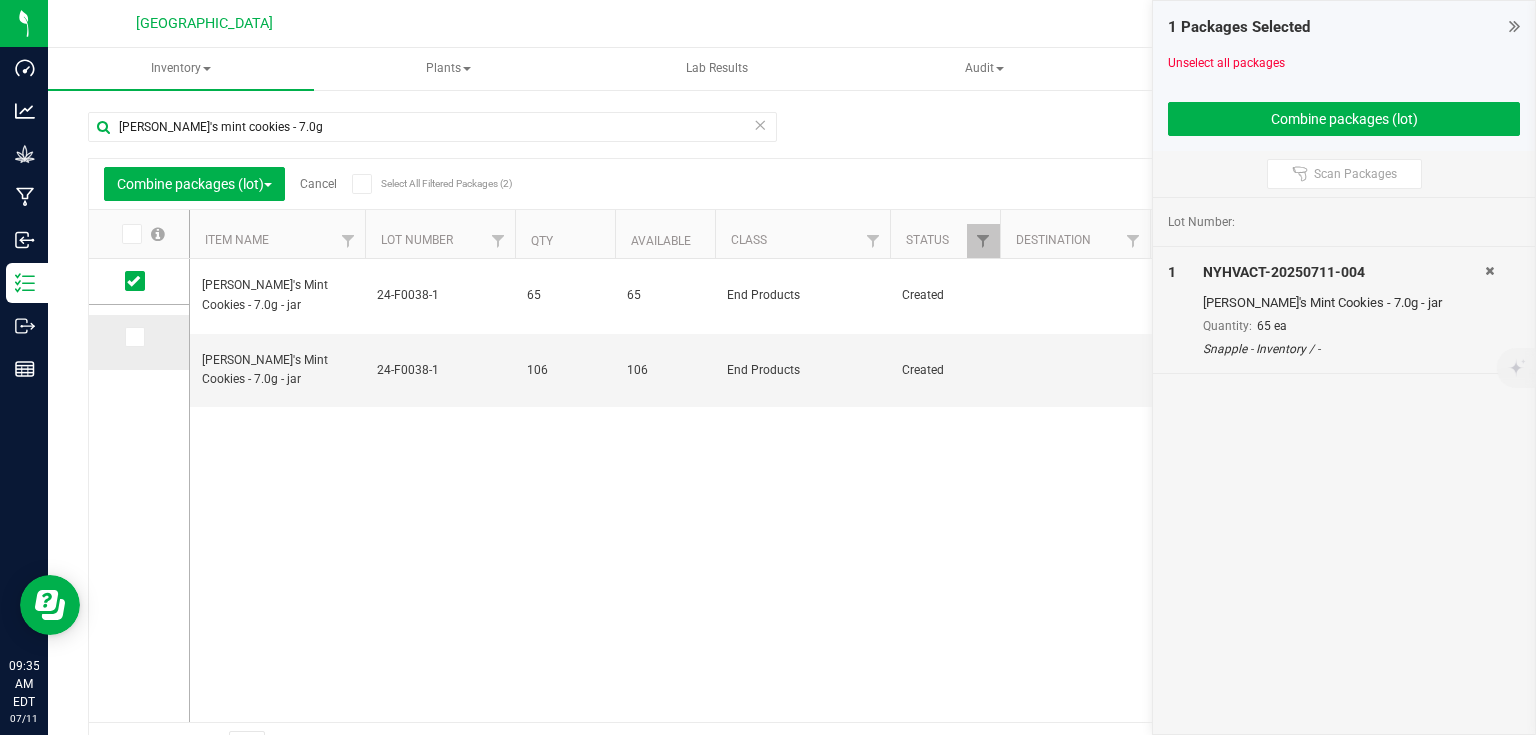click at bounding box center [133, 337] 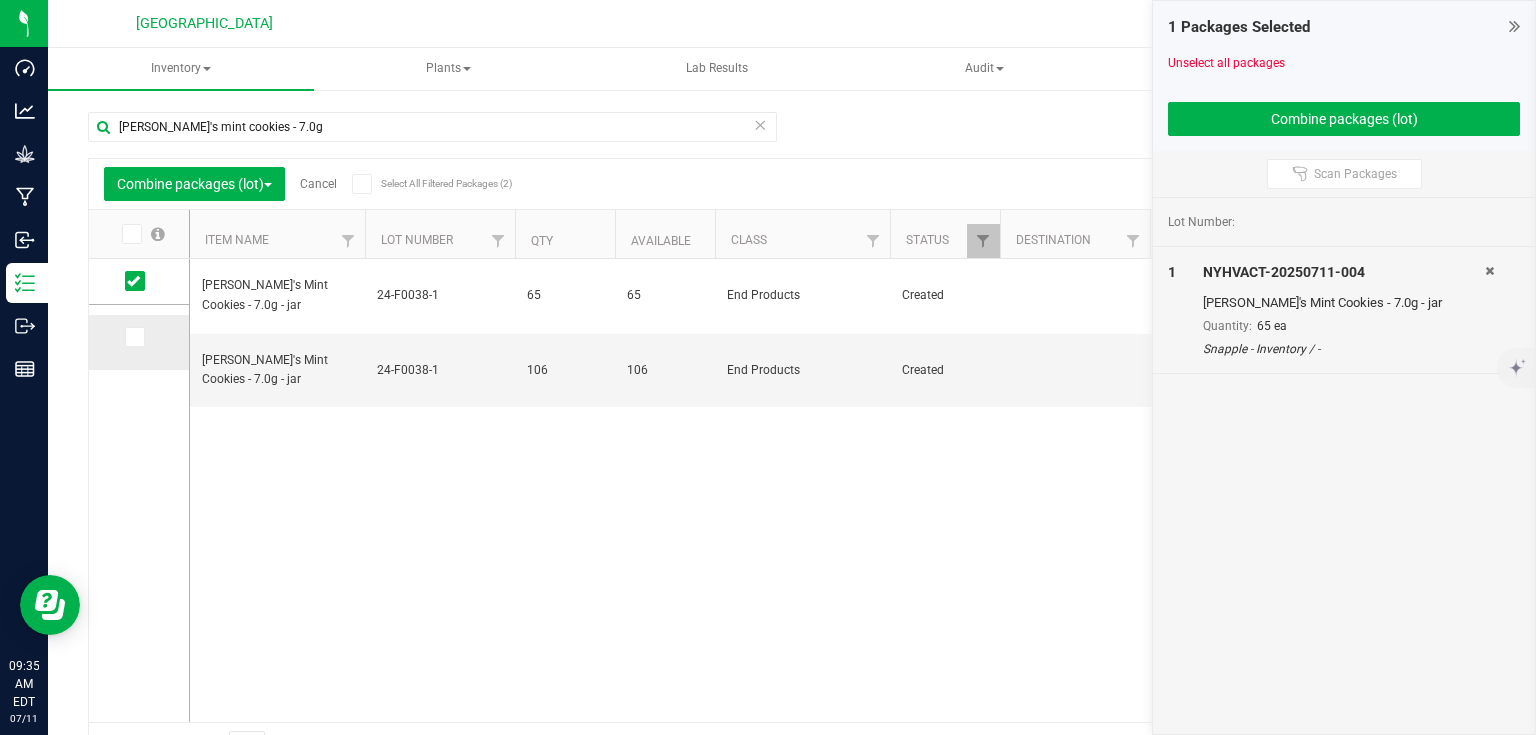 click at bounding box center (0, 0) 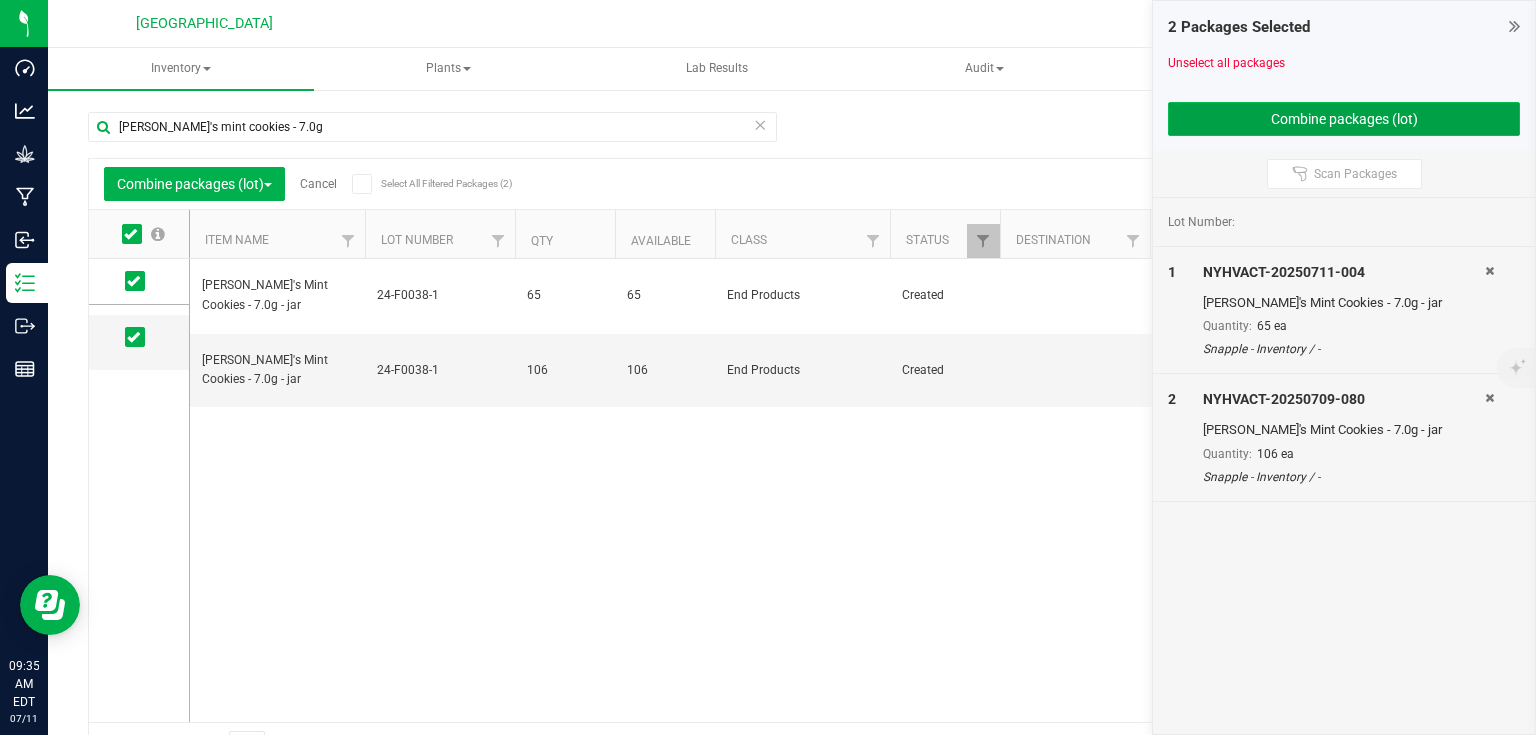 click on "Combine packages (lot)" at bounding box center [1344, 119] 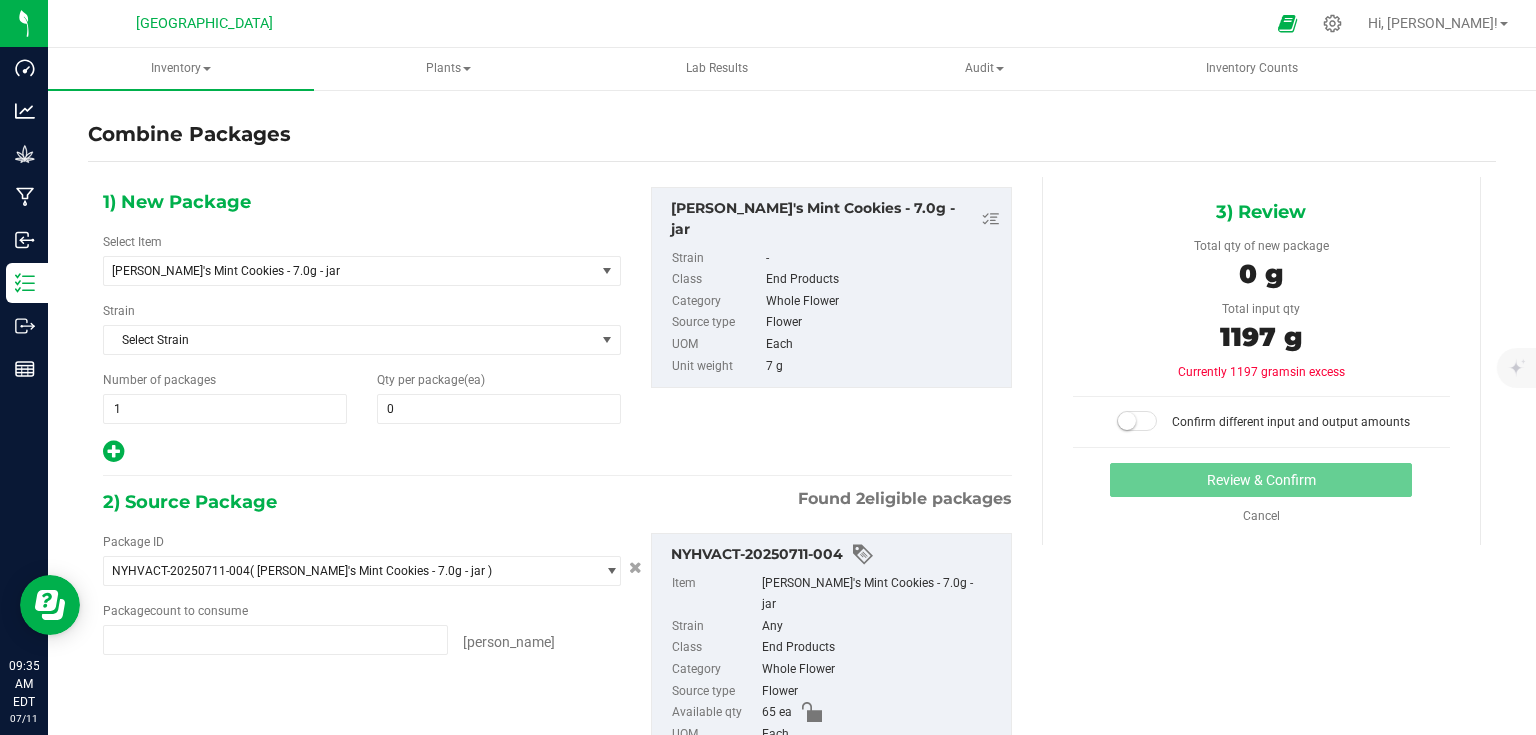 type on "65 ea" 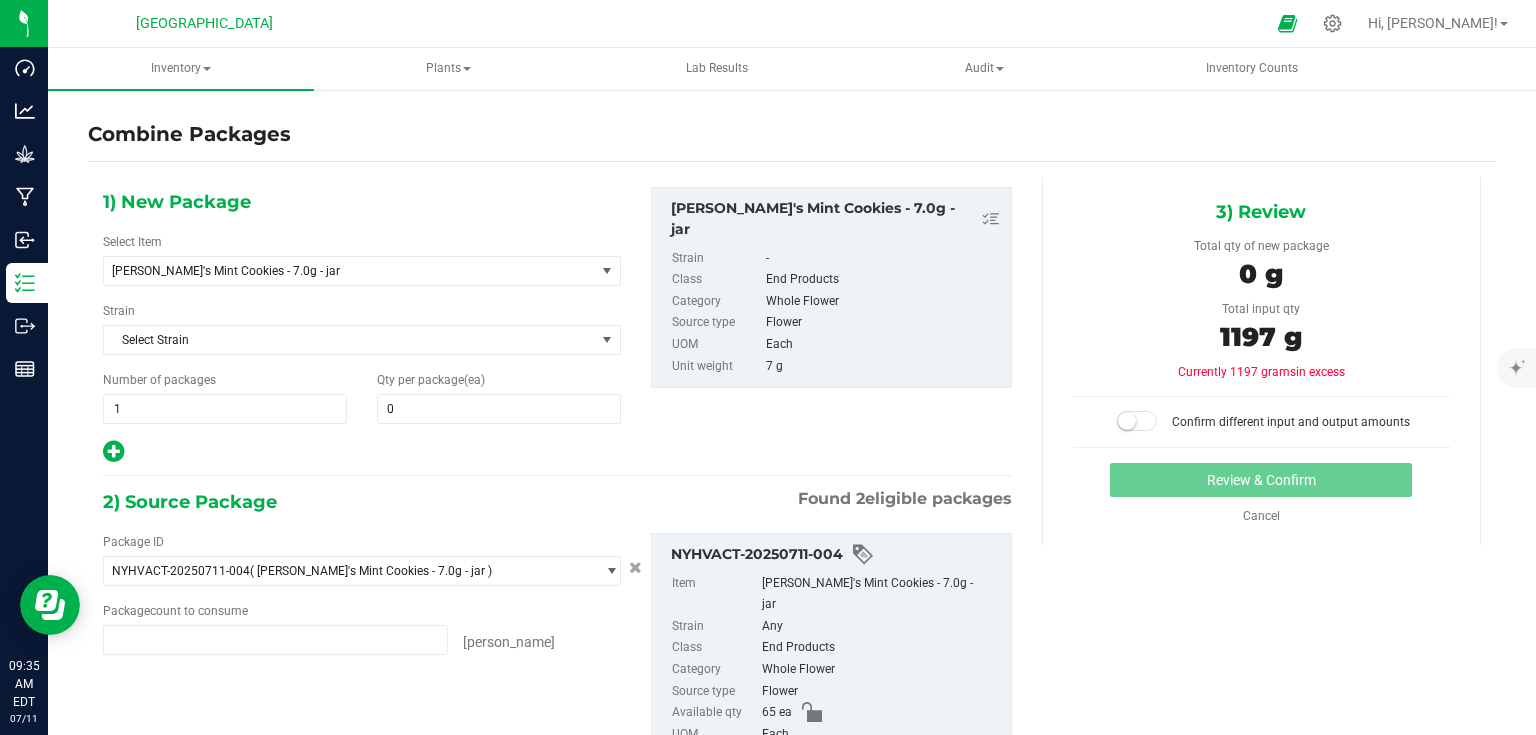 type on "106 ea" 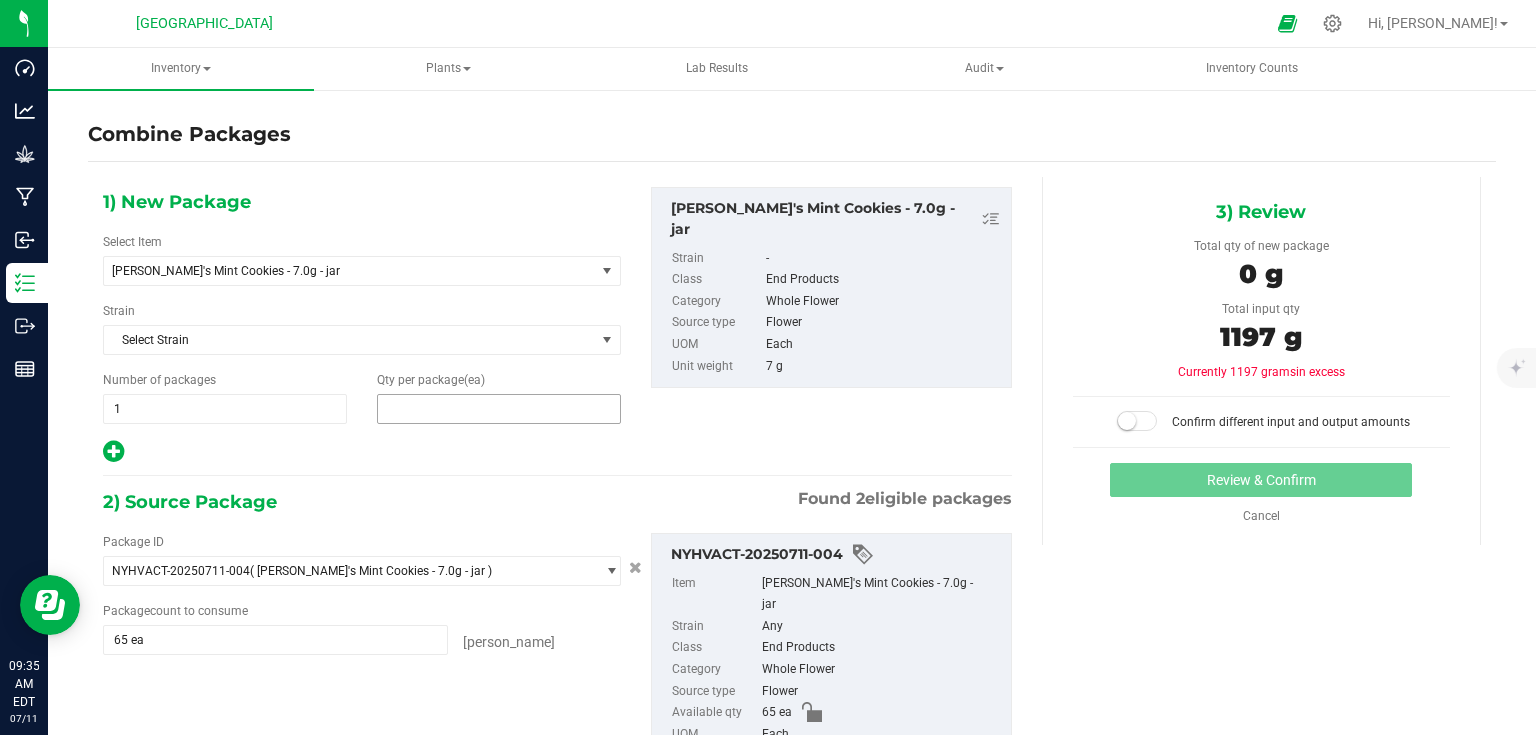 click at bounding box center [499, 409] 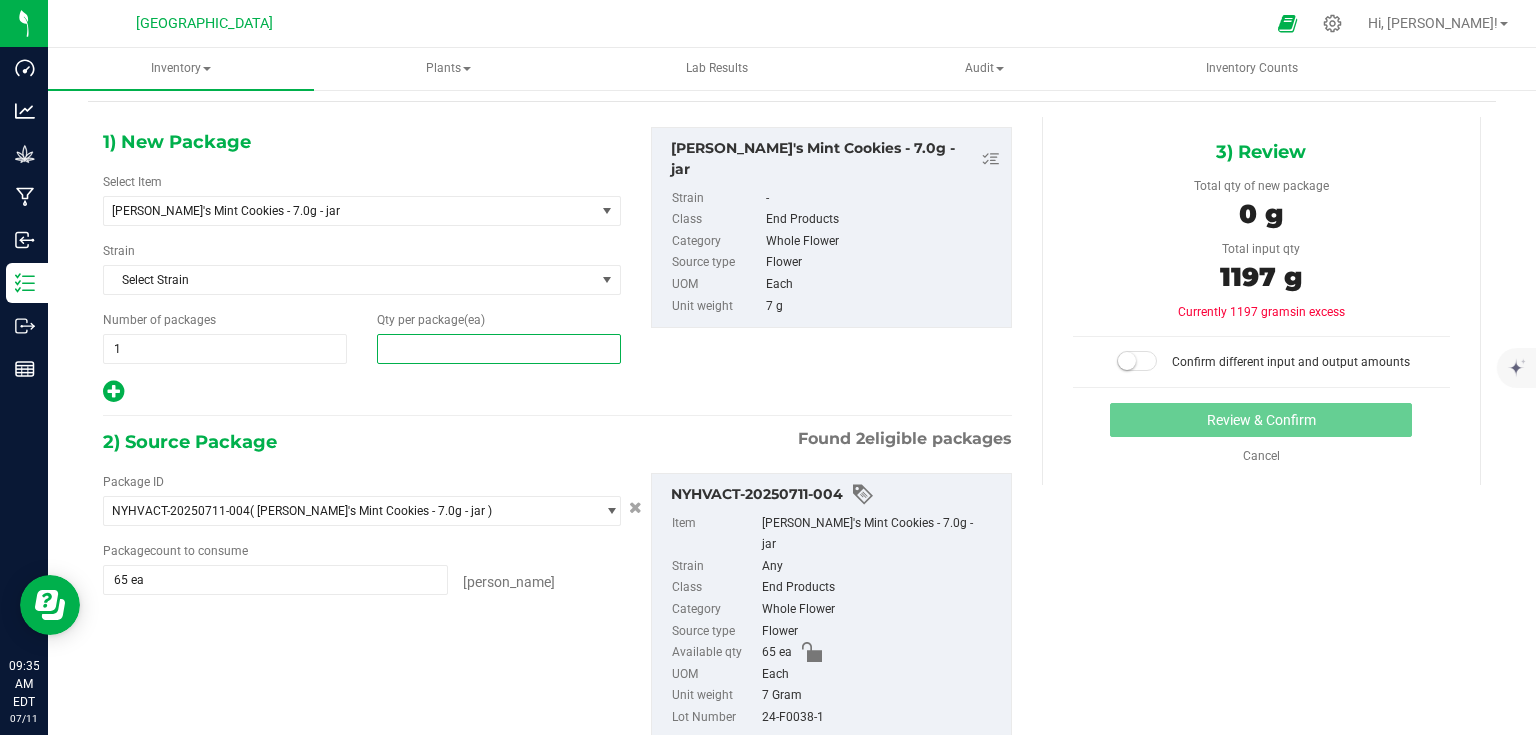 scroll, scrollTop: 160, scrollLeft: 0, axis: vertical 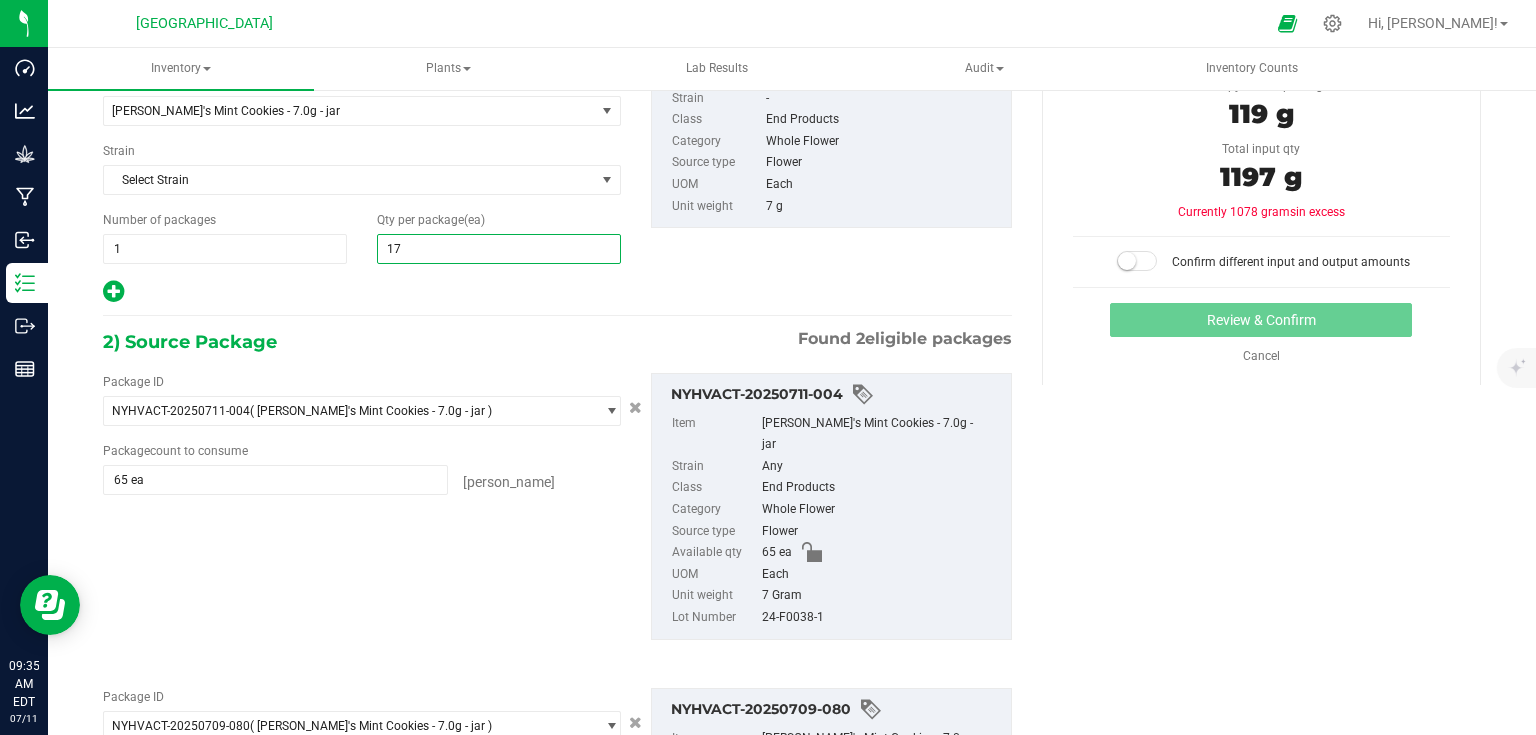 type on "171" 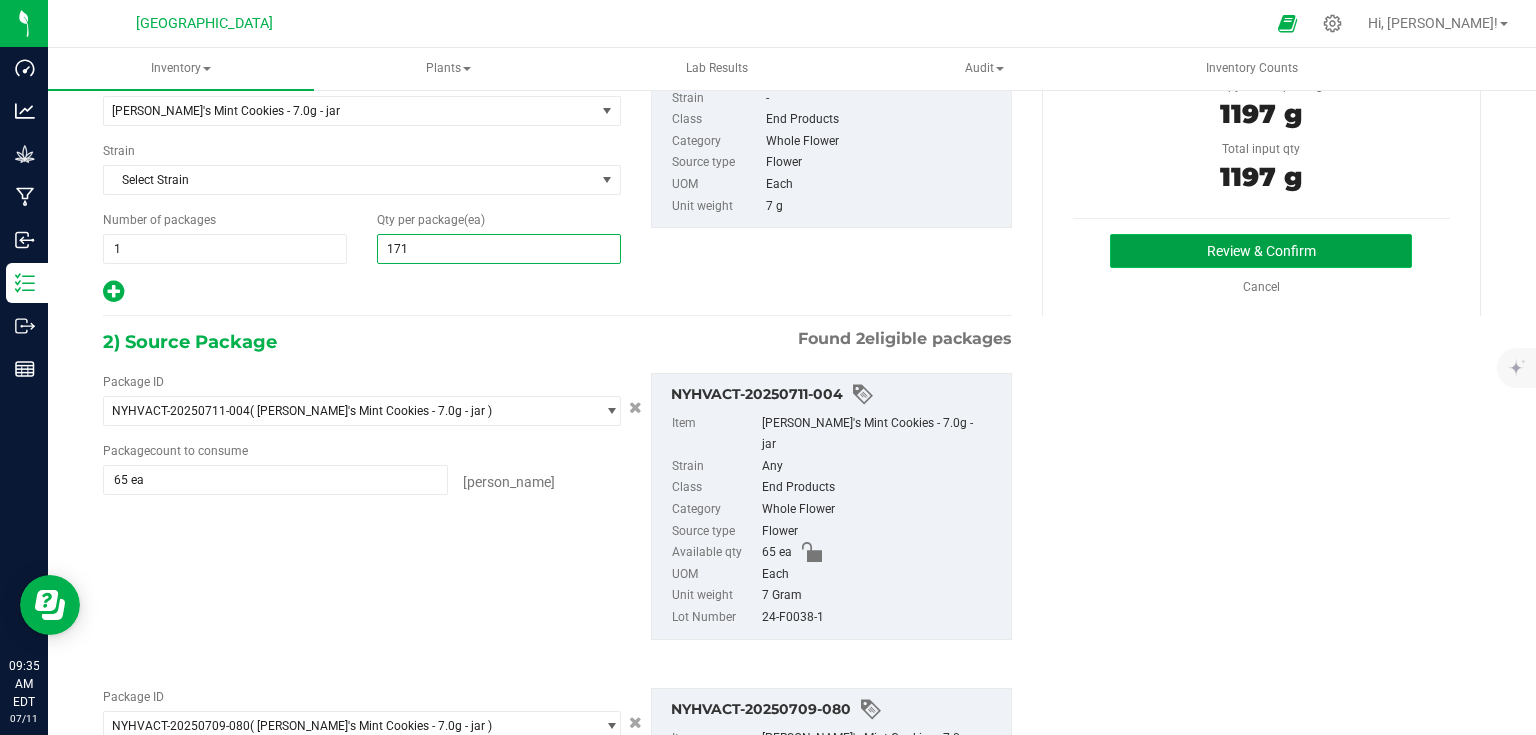 type on "171" 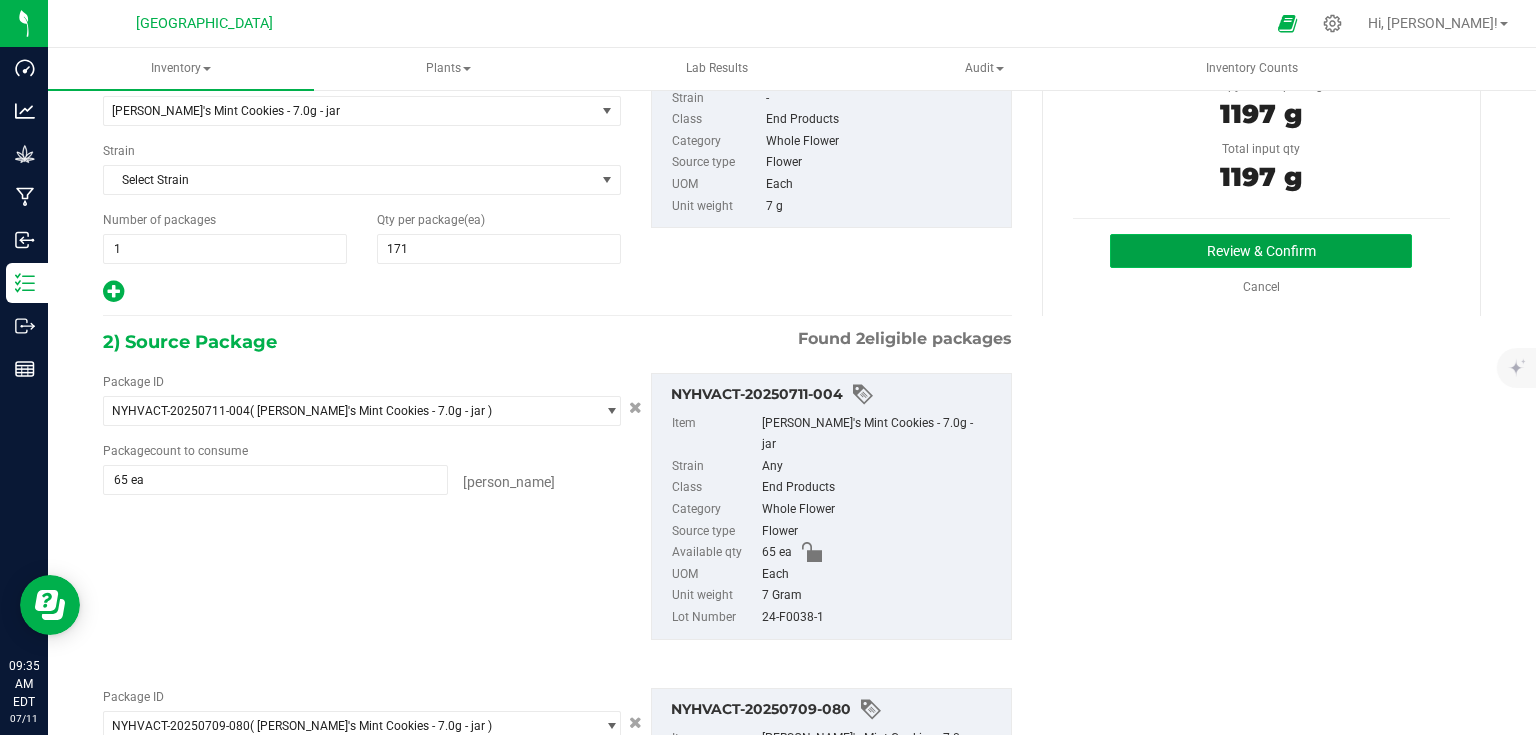 click on "Review & Confirm" at bounding box center (1261, 251) 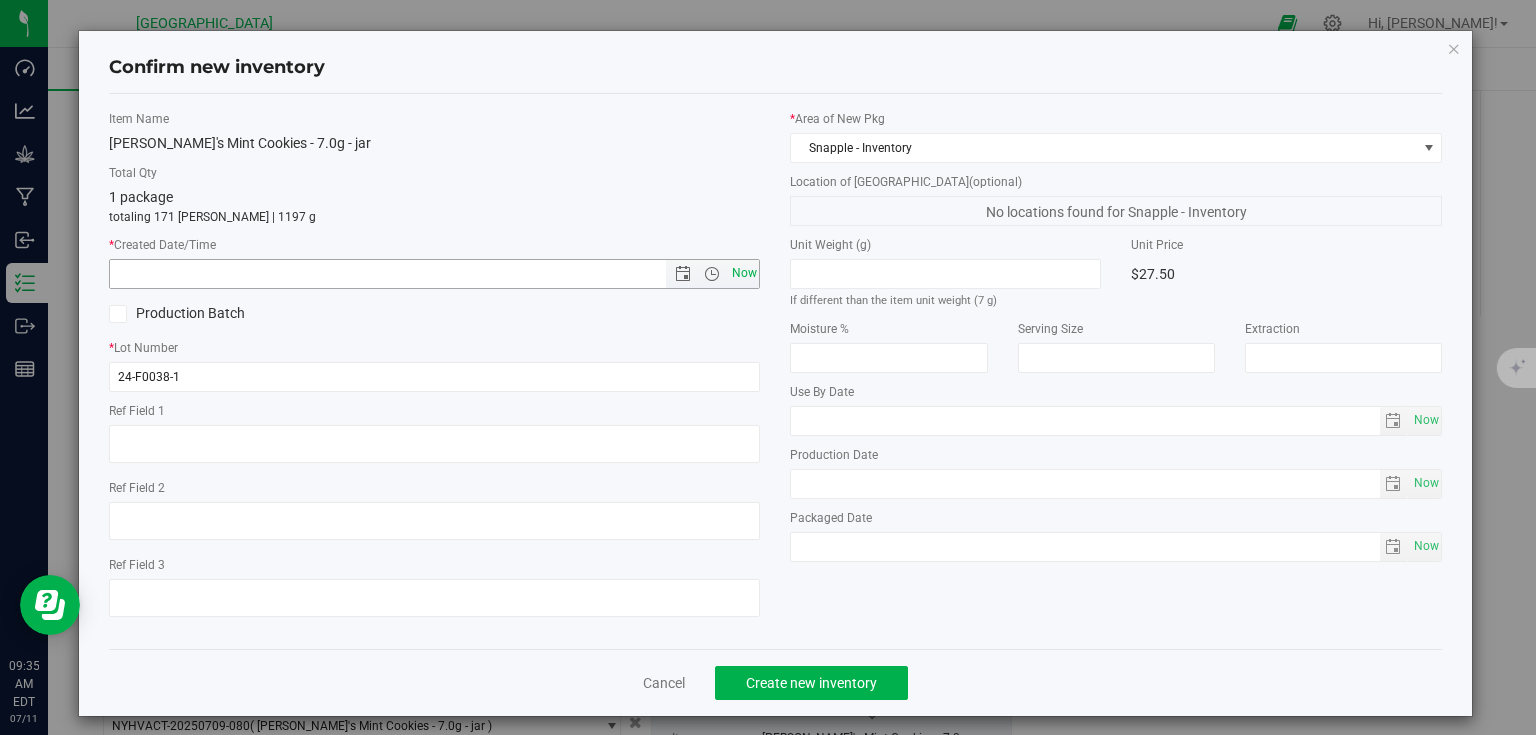 click on "Now" at bounding box center (744, 273) 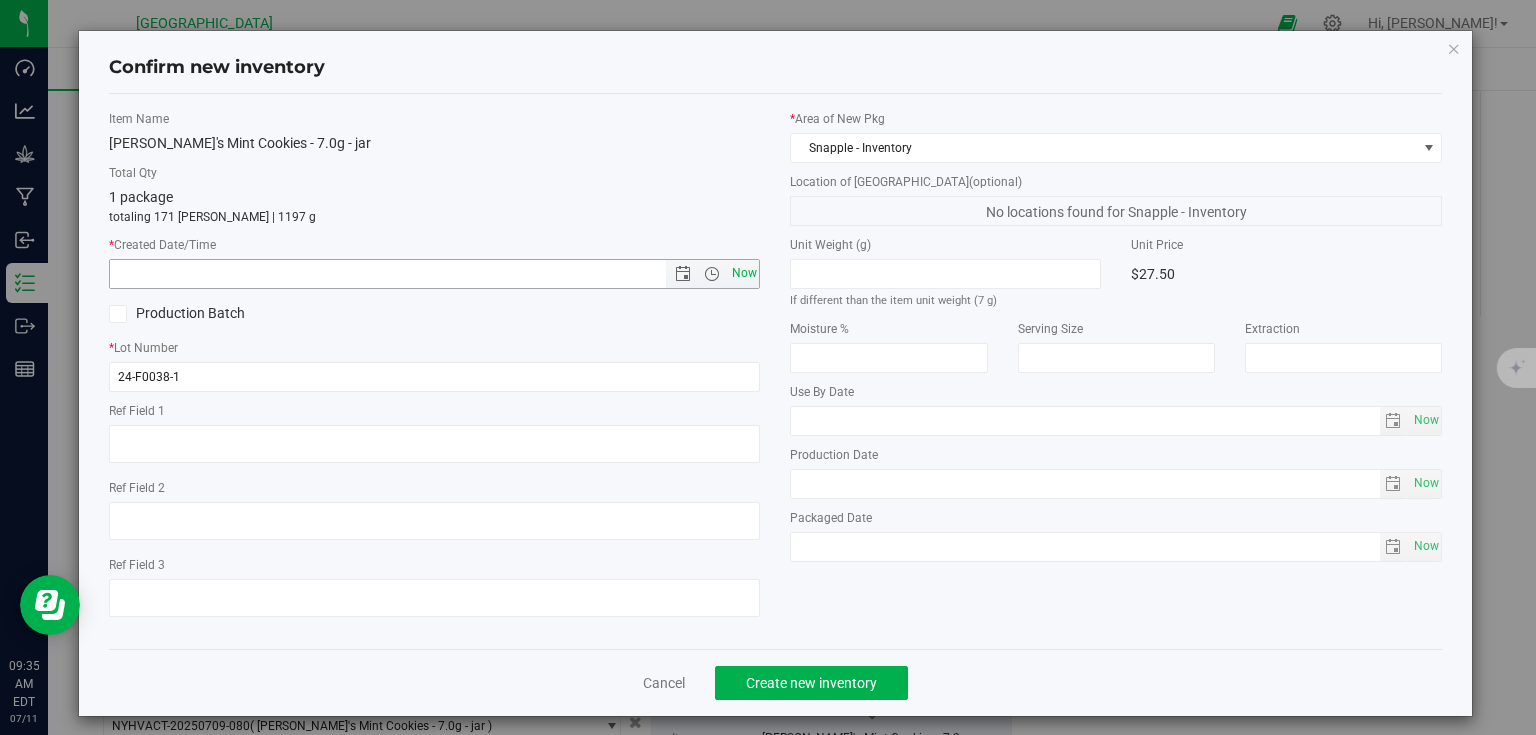 type on "7/11/2025 9:35 AM" 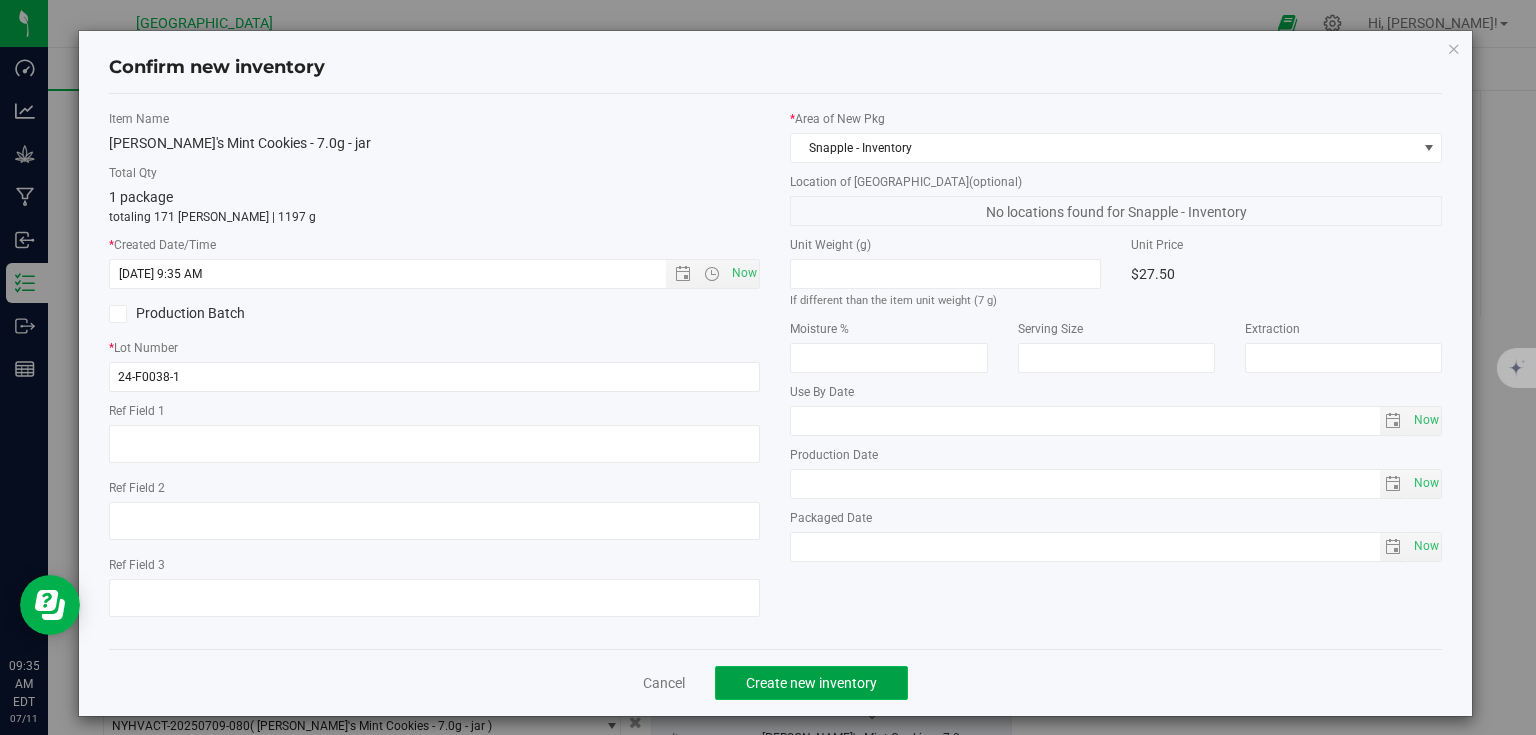 click on "Create new inventory" 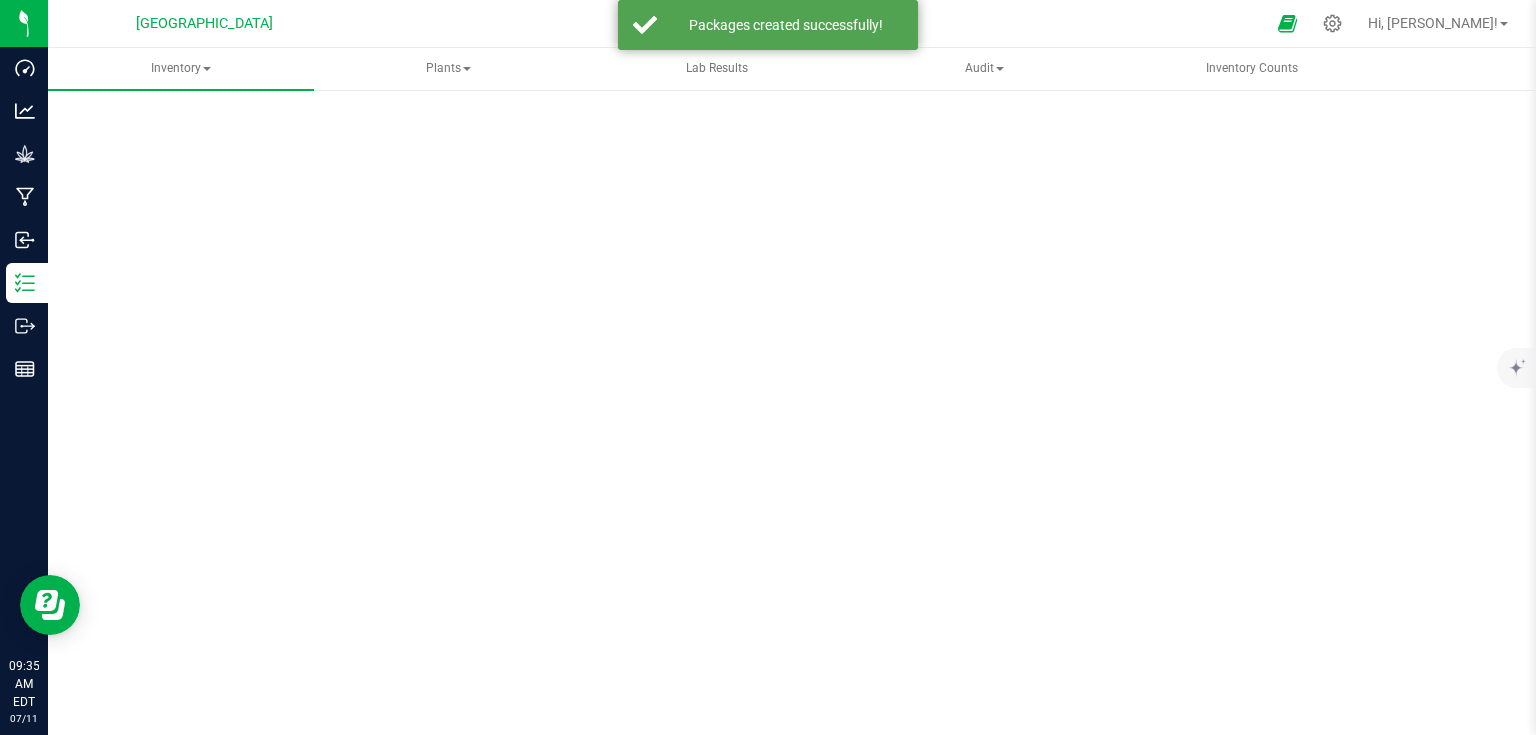 scroll, scrollTop: 0, scrollLeft: 0, axis: both 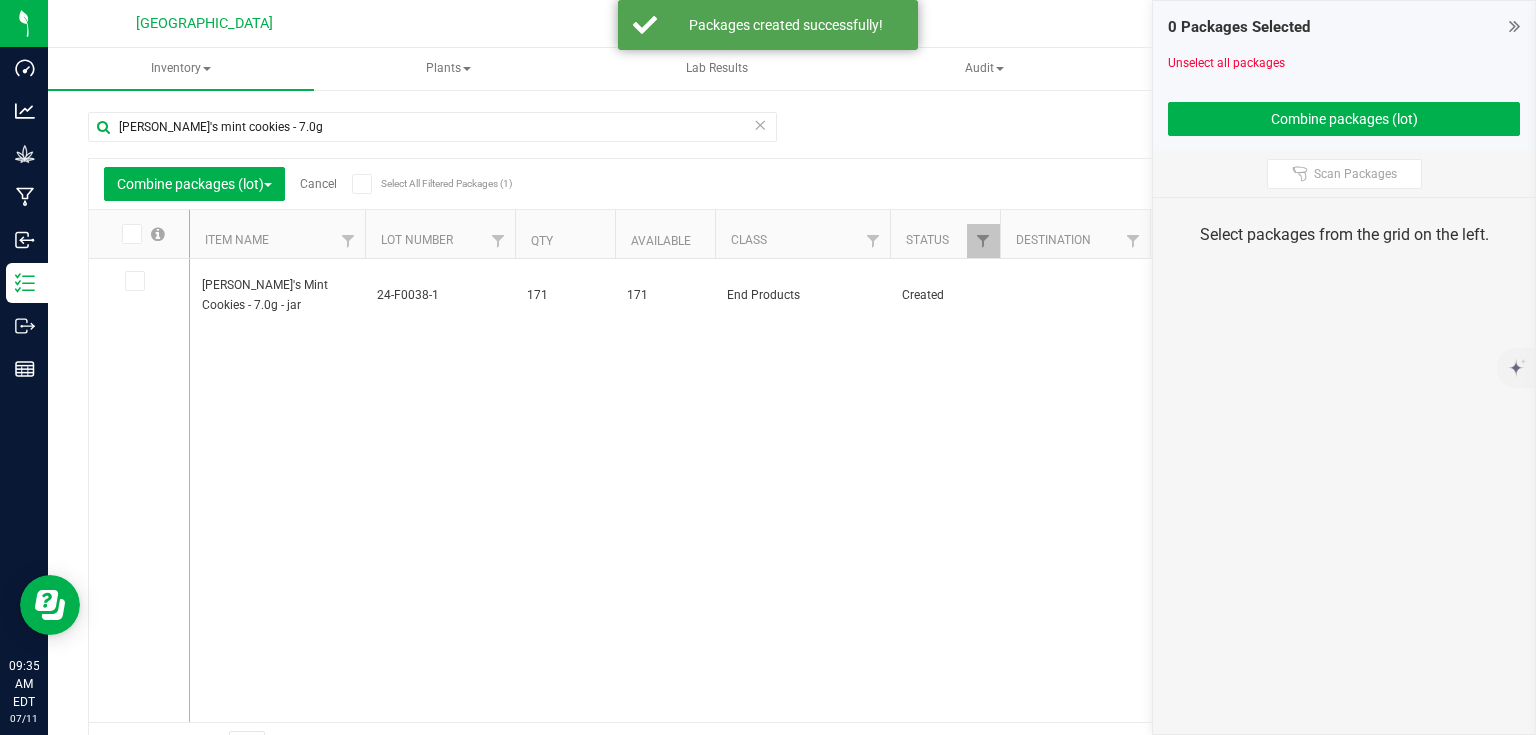 click on "0 Packages Selected   Unselect all packages   Combine packages (lot)" at bounding box center (1344, 76) 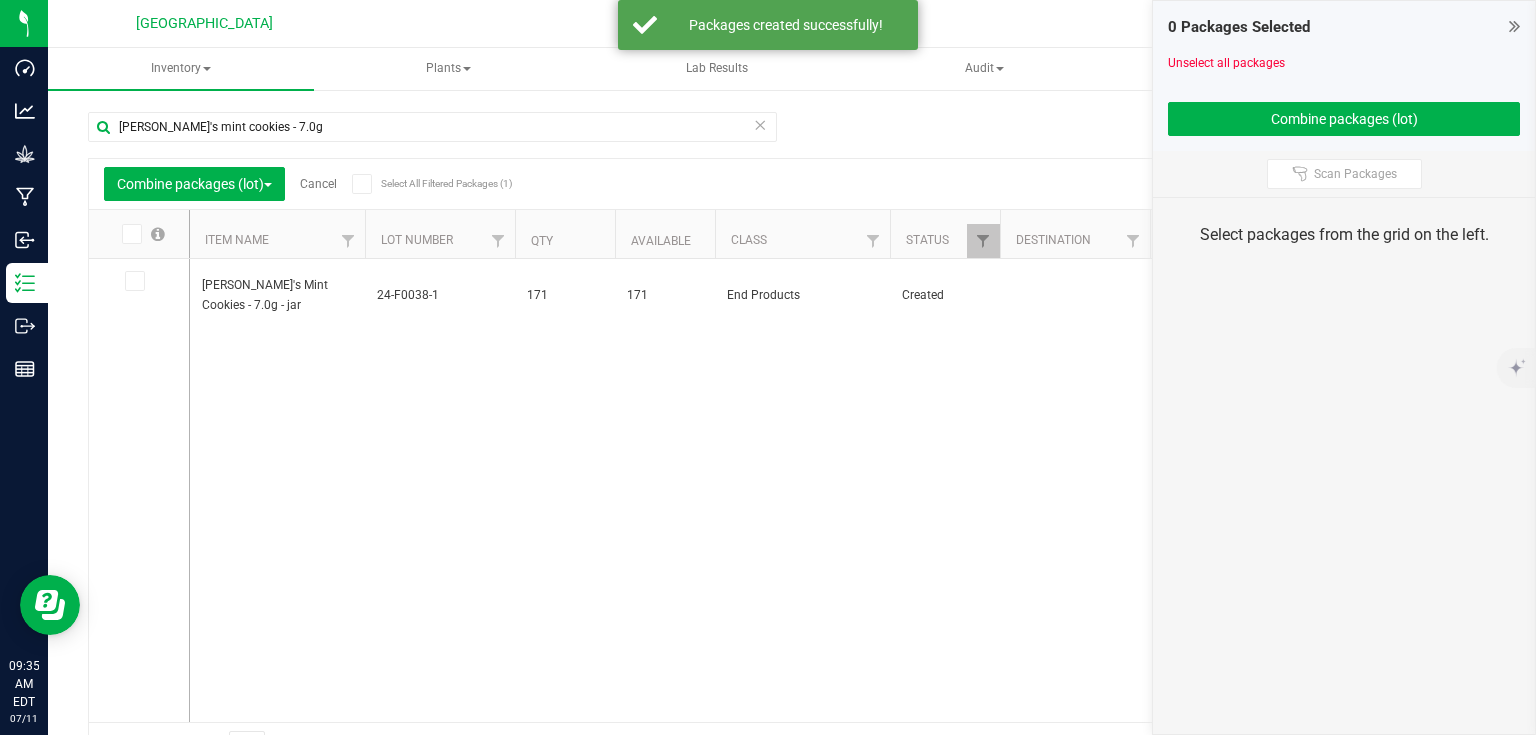 click at bounding box center [1514, 26] 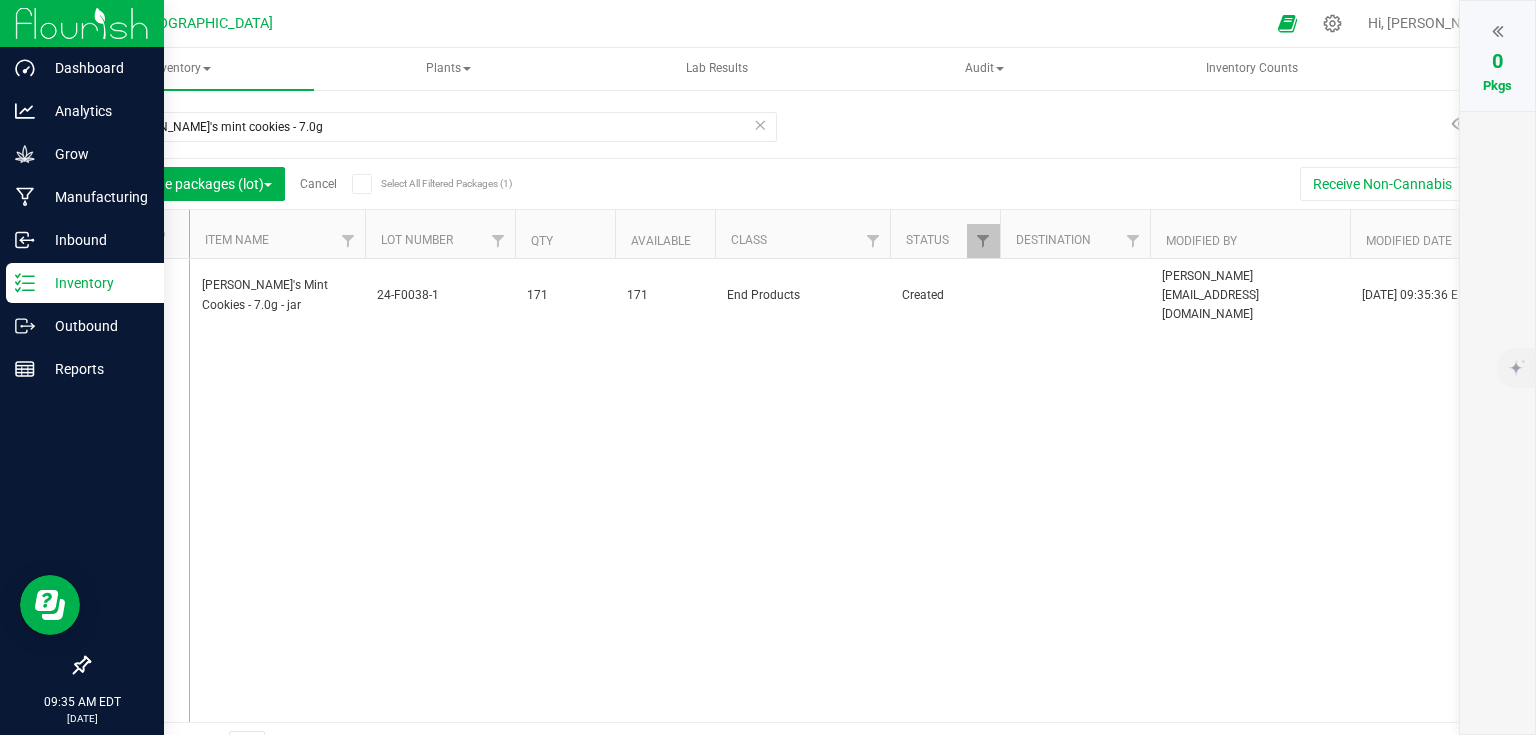 click at bounding box center [82, 23] 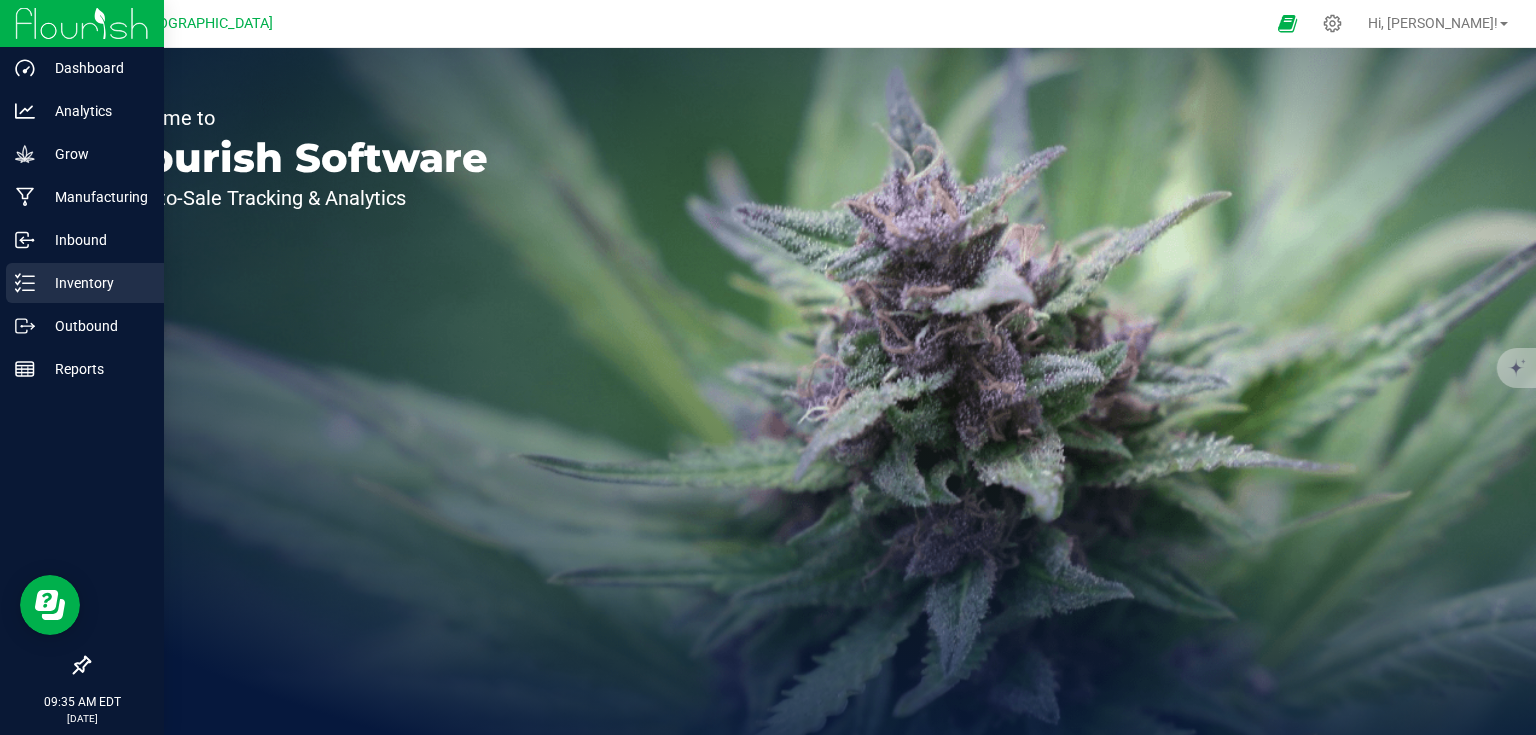 click on "Inventory" at bounding box center (95, 283) 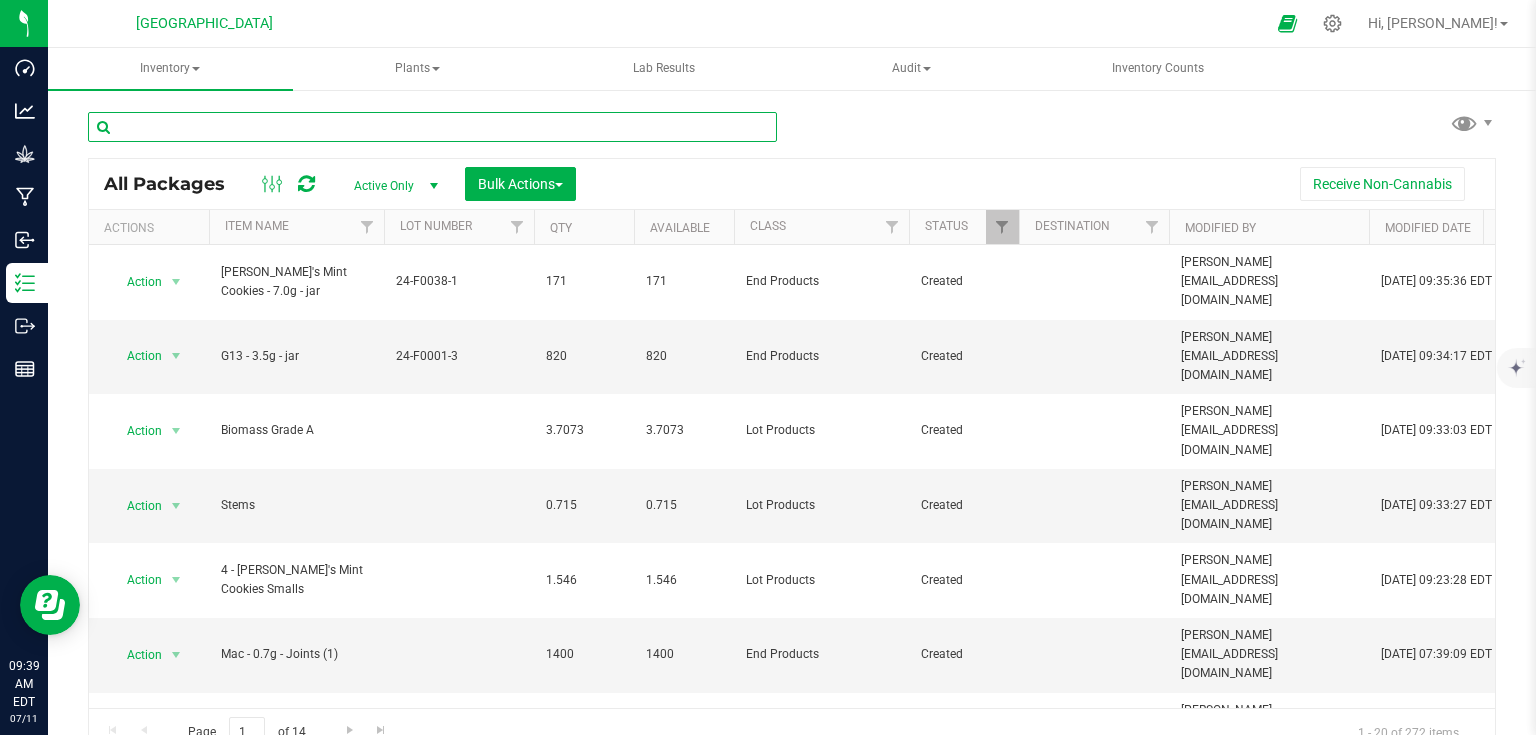 click at bounding box center [432, 127] 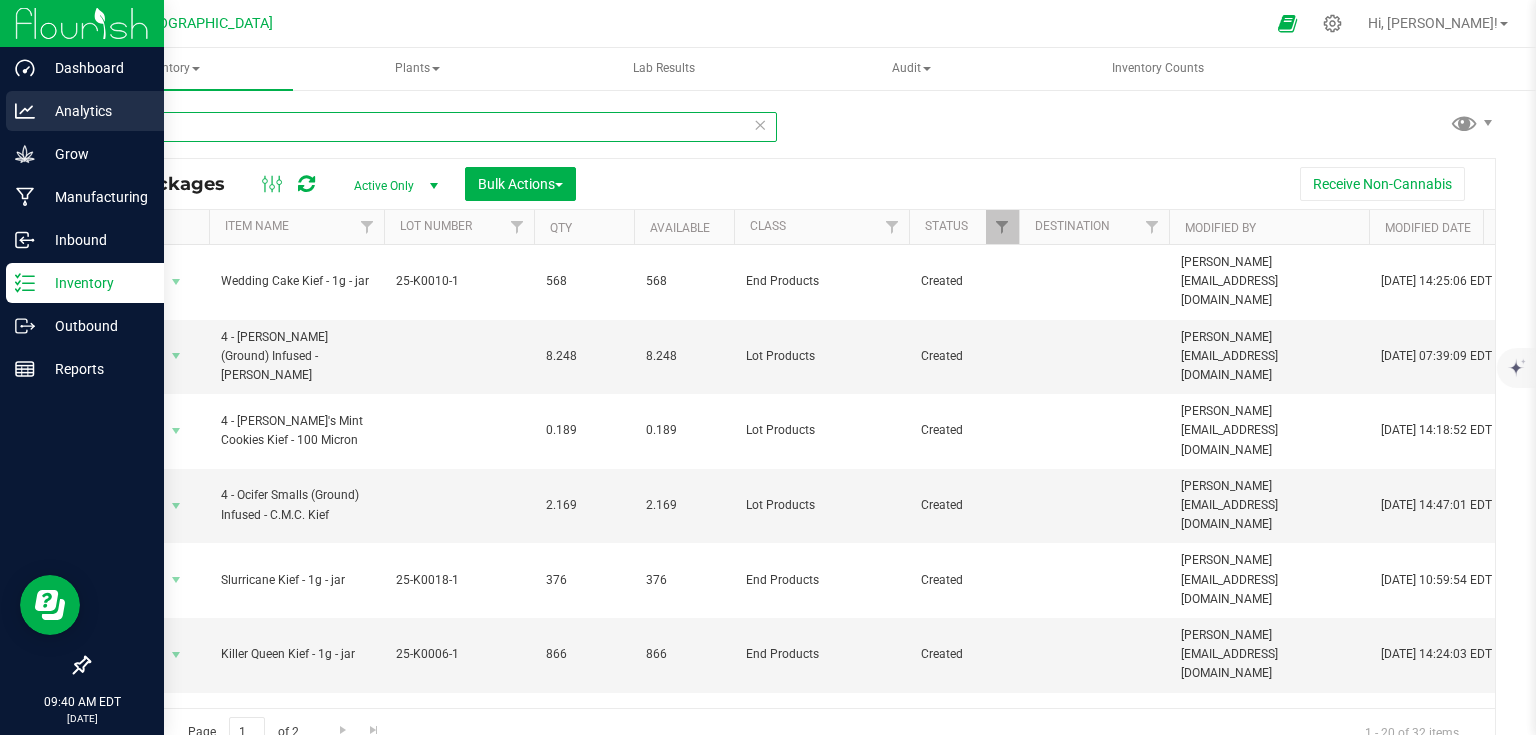 type on "kief" 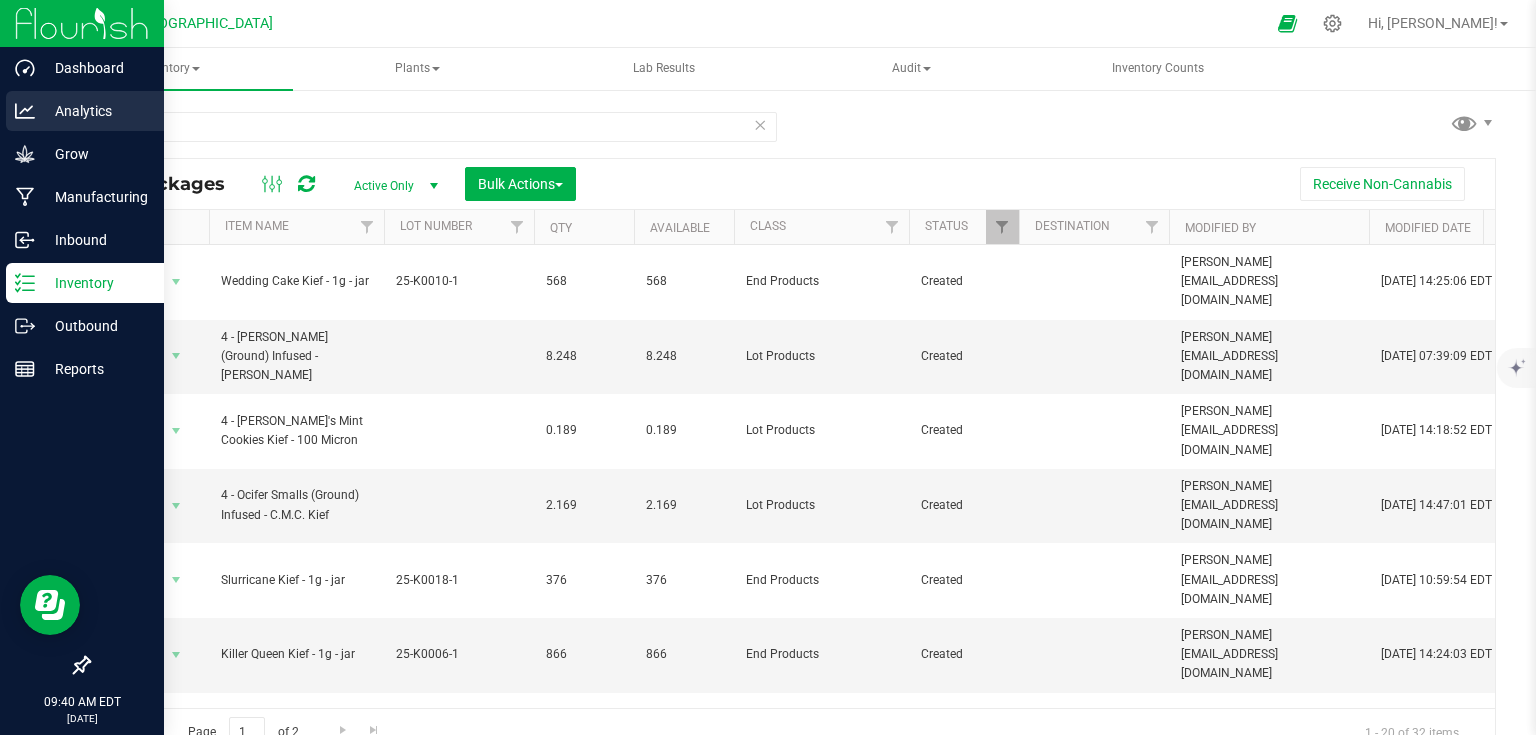 click on "Analytics" at bounding box center (95, 111) 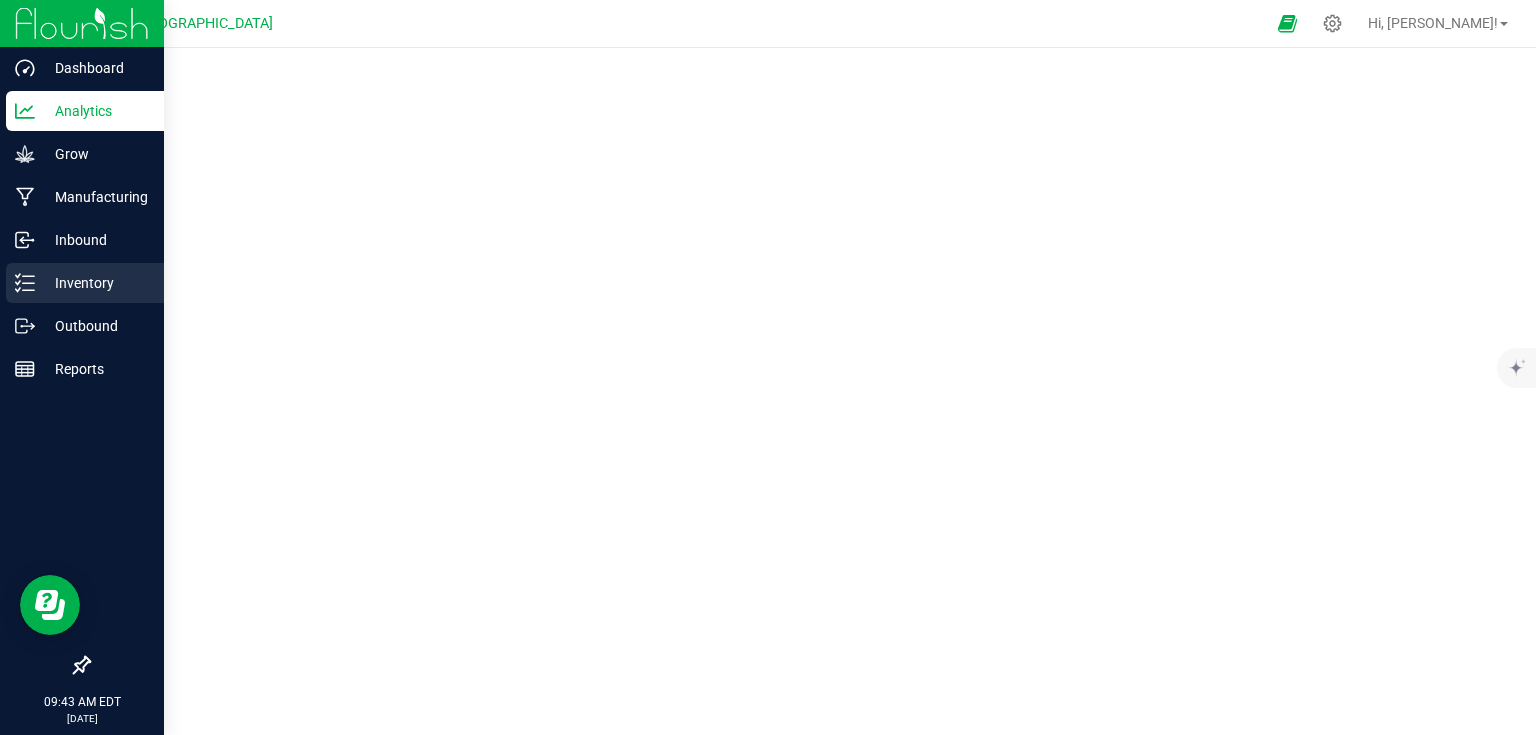 click on "Inventory" at bounding box center [95, 283] 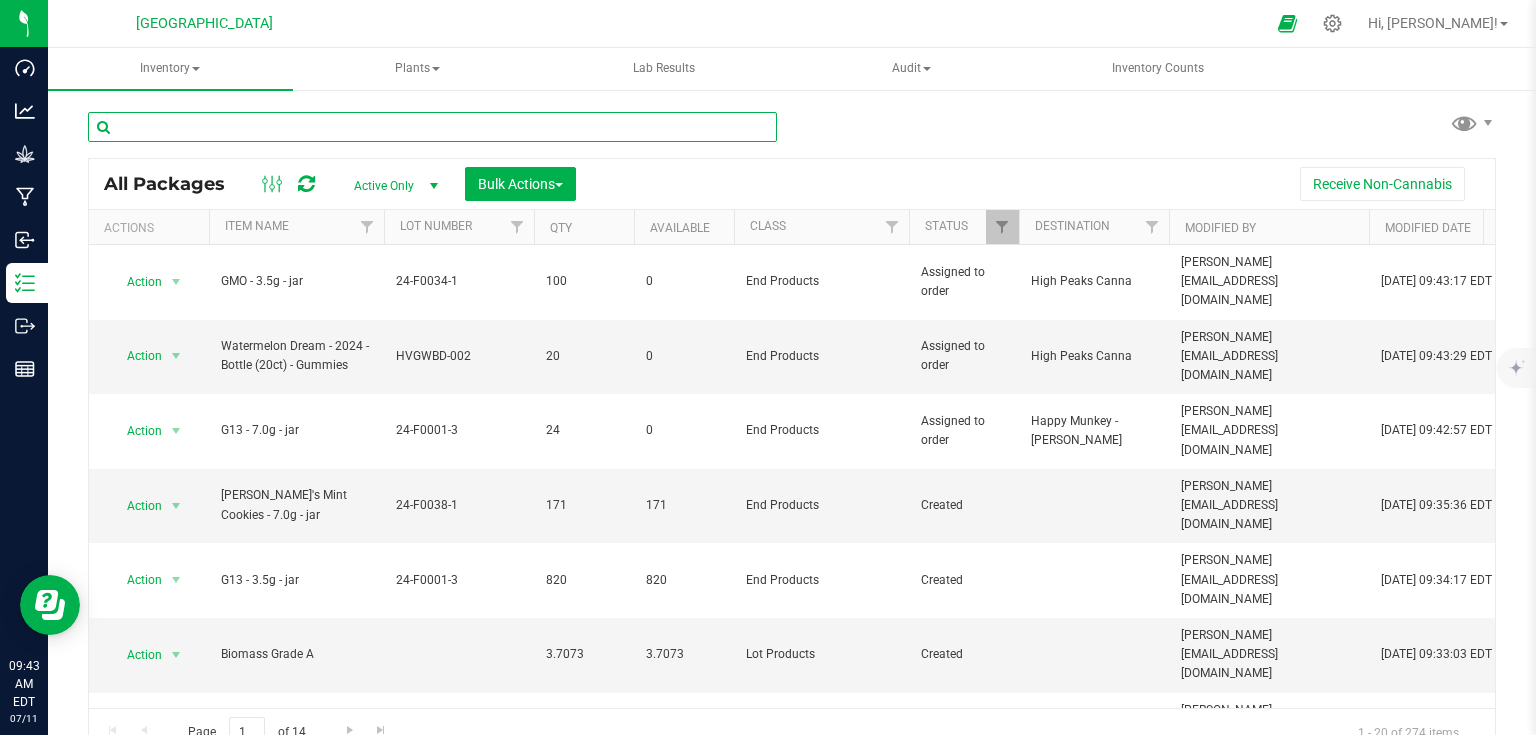 click at bounding box center [432, 127] 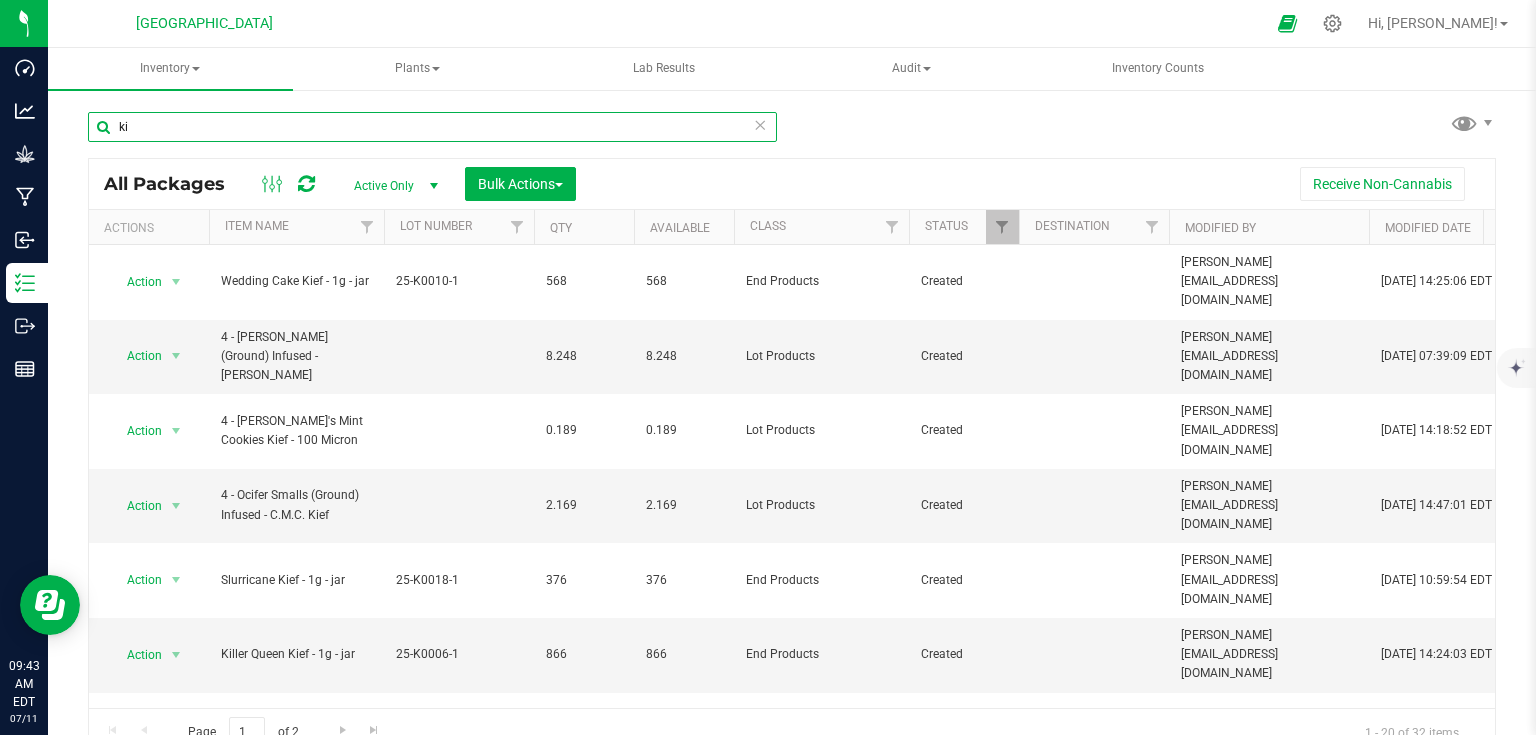 type on "k" 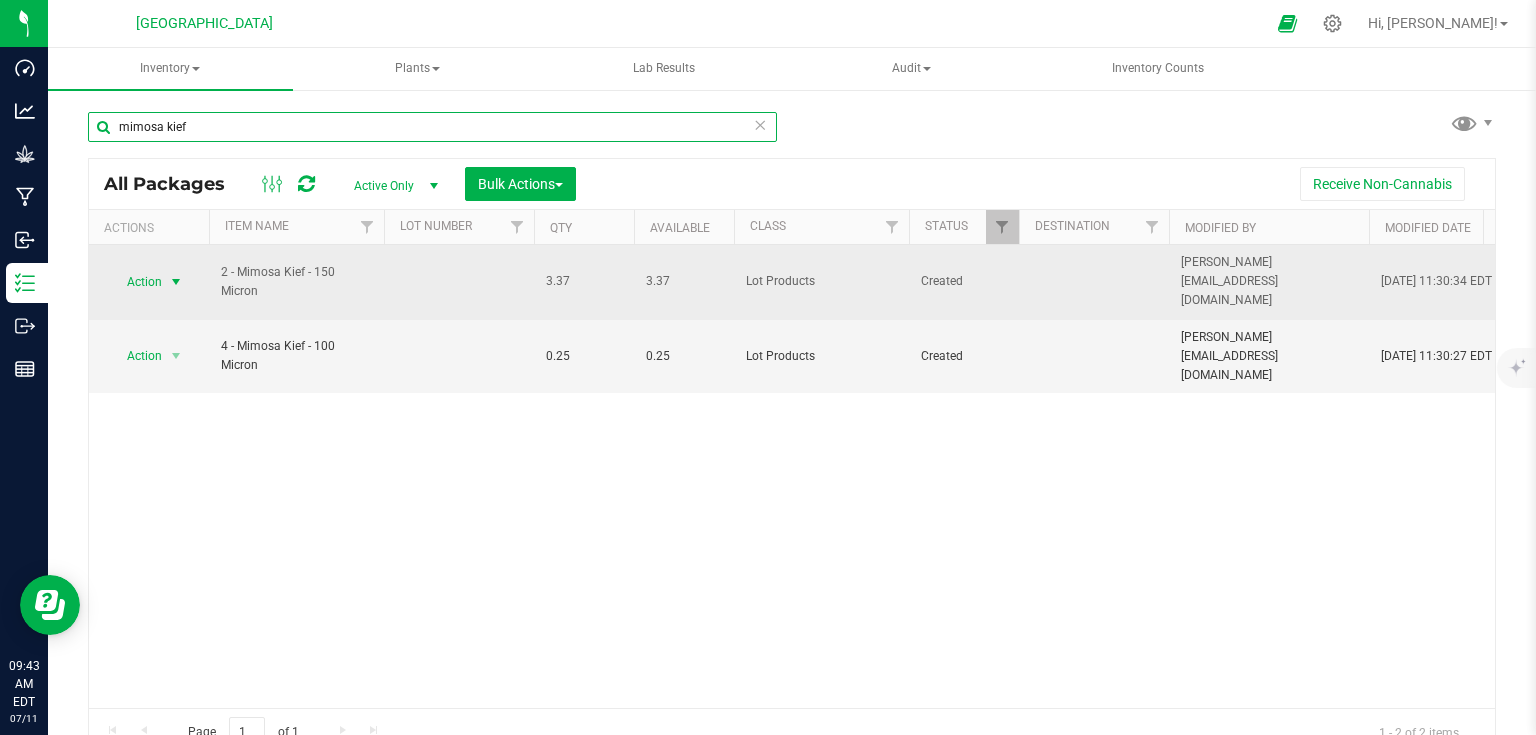 type on "mimosa kief" 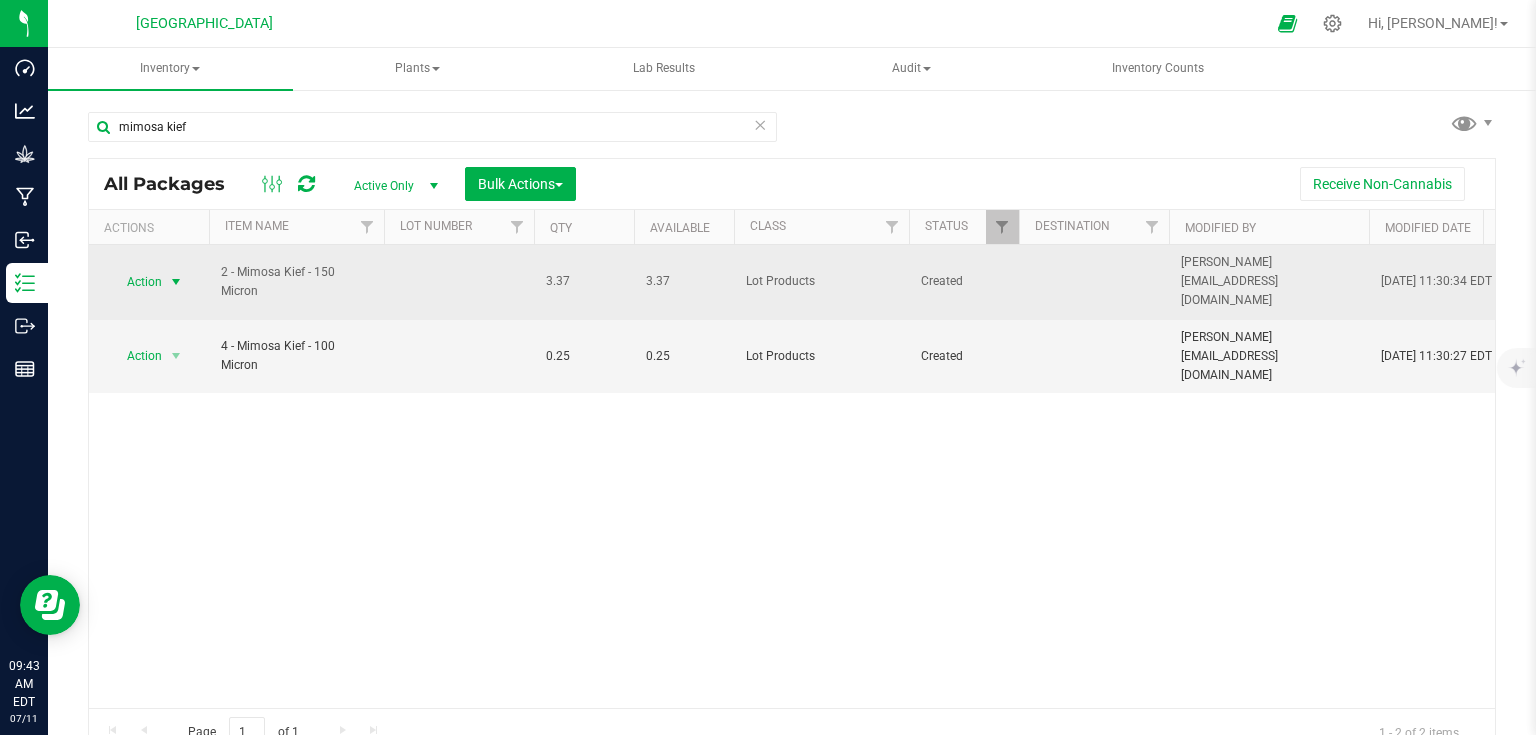 click at bounding box center [176, 282] 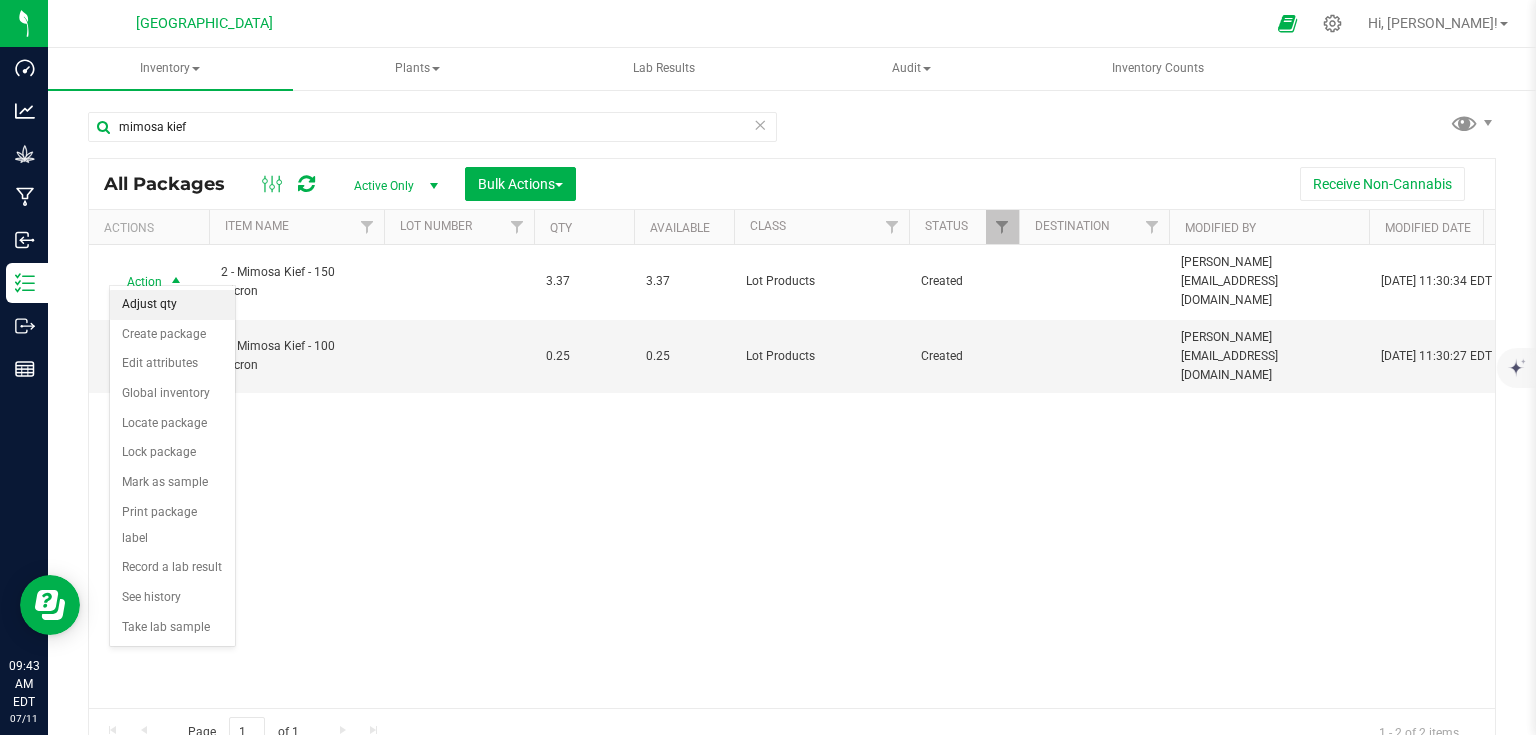 click on "Adjust qty" at bounding box center [172, 305] 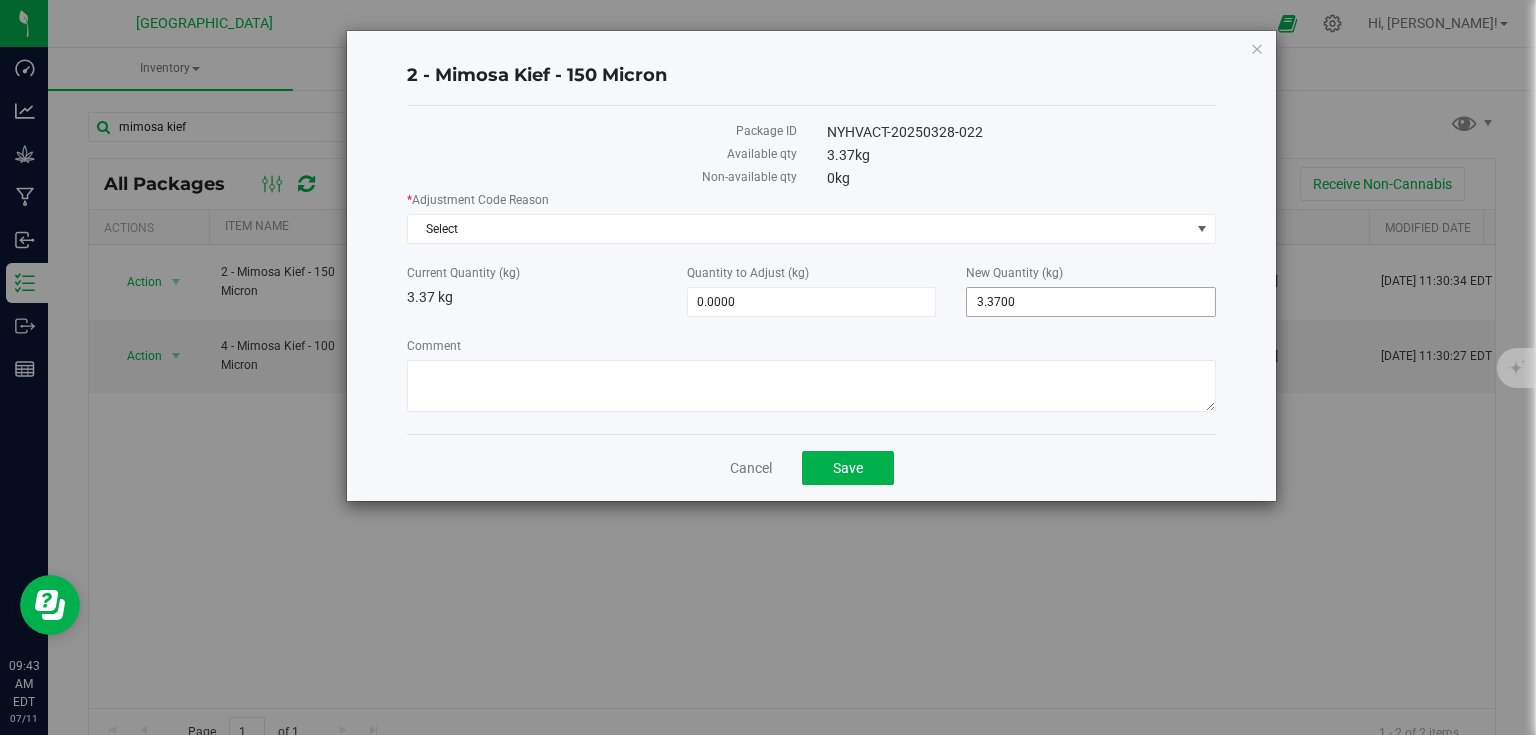 click on "3.3700 3.37" at bounding box center [1091, 302] 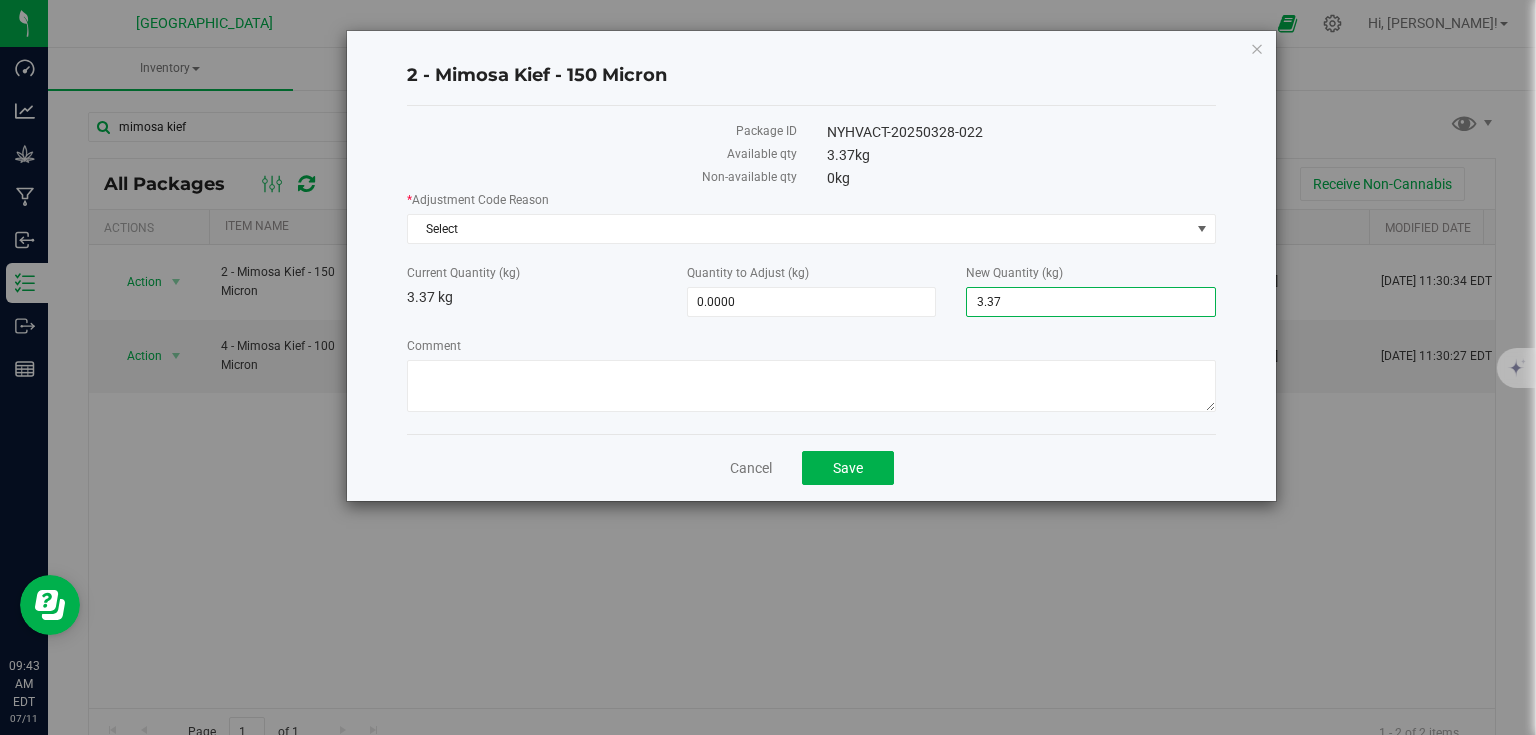 click on "3.37" at bounding box center (1091, 302) 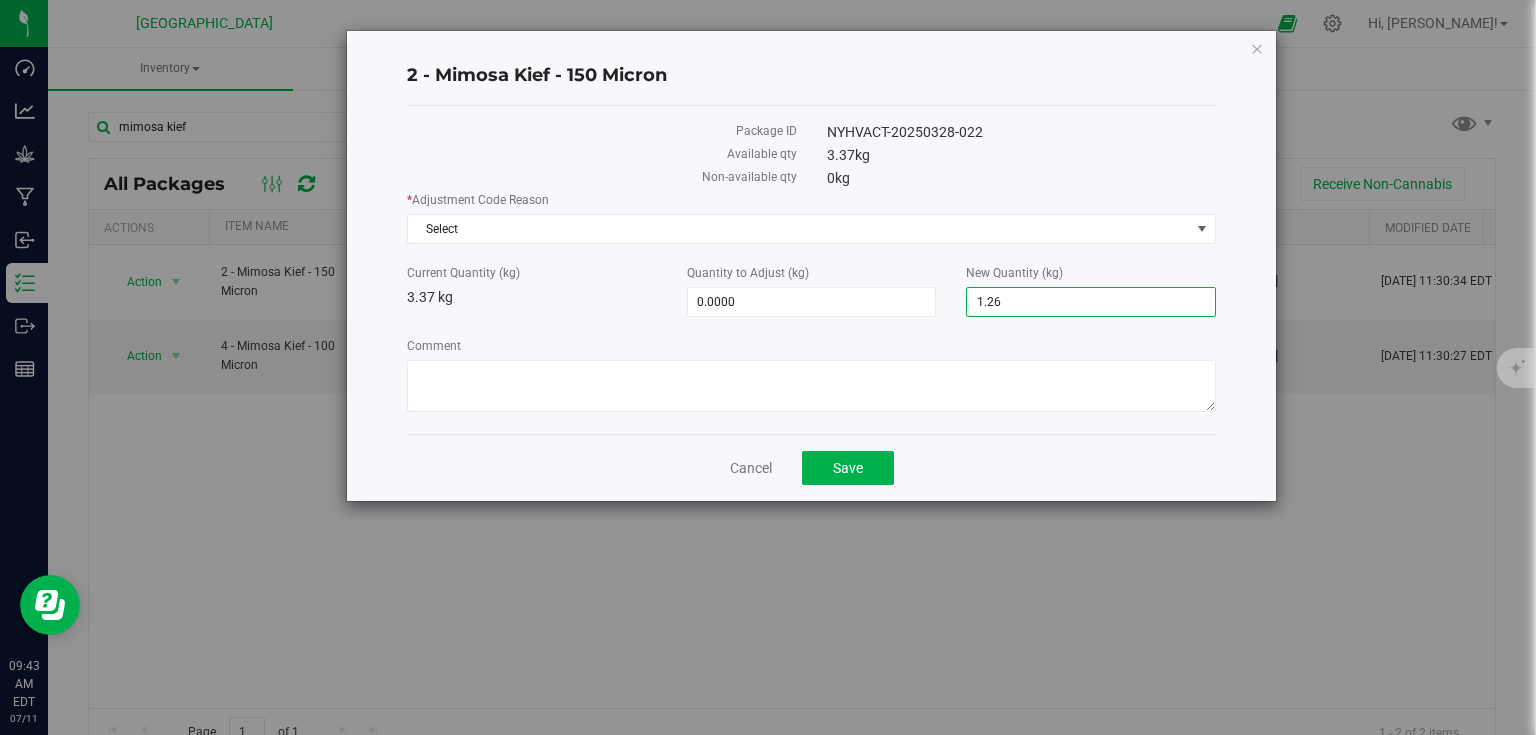 type on "1.268" 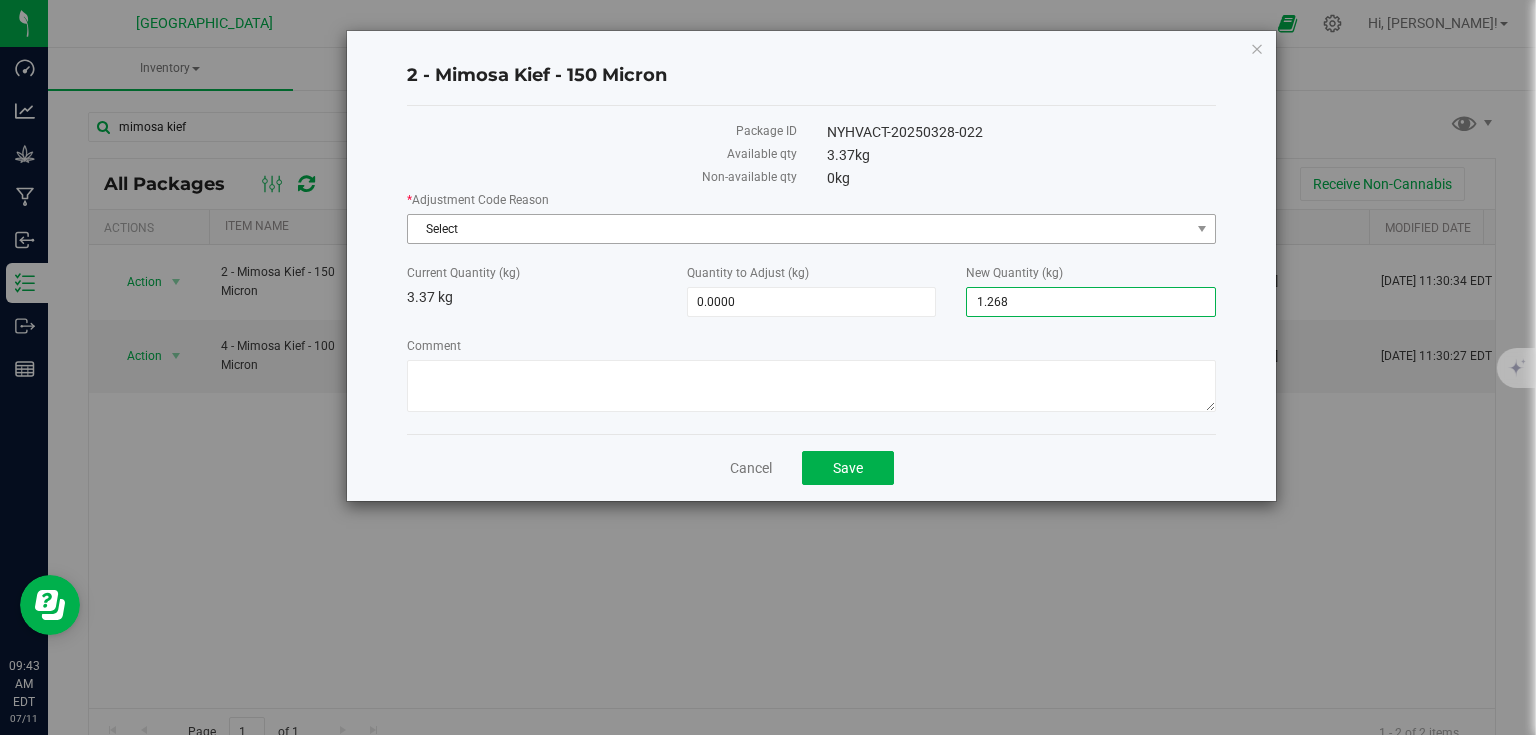 type on "-2.1020" 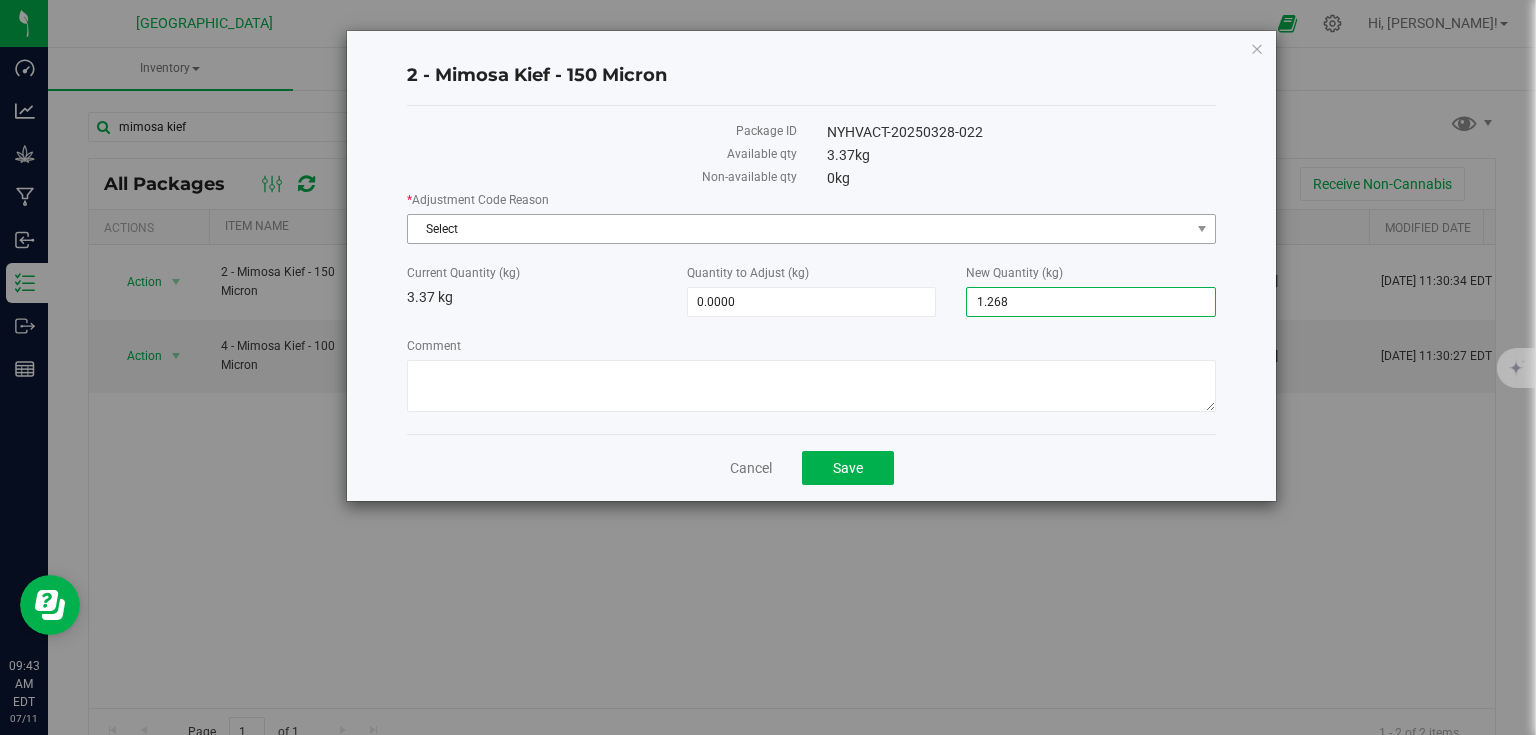 type on "1.2680" 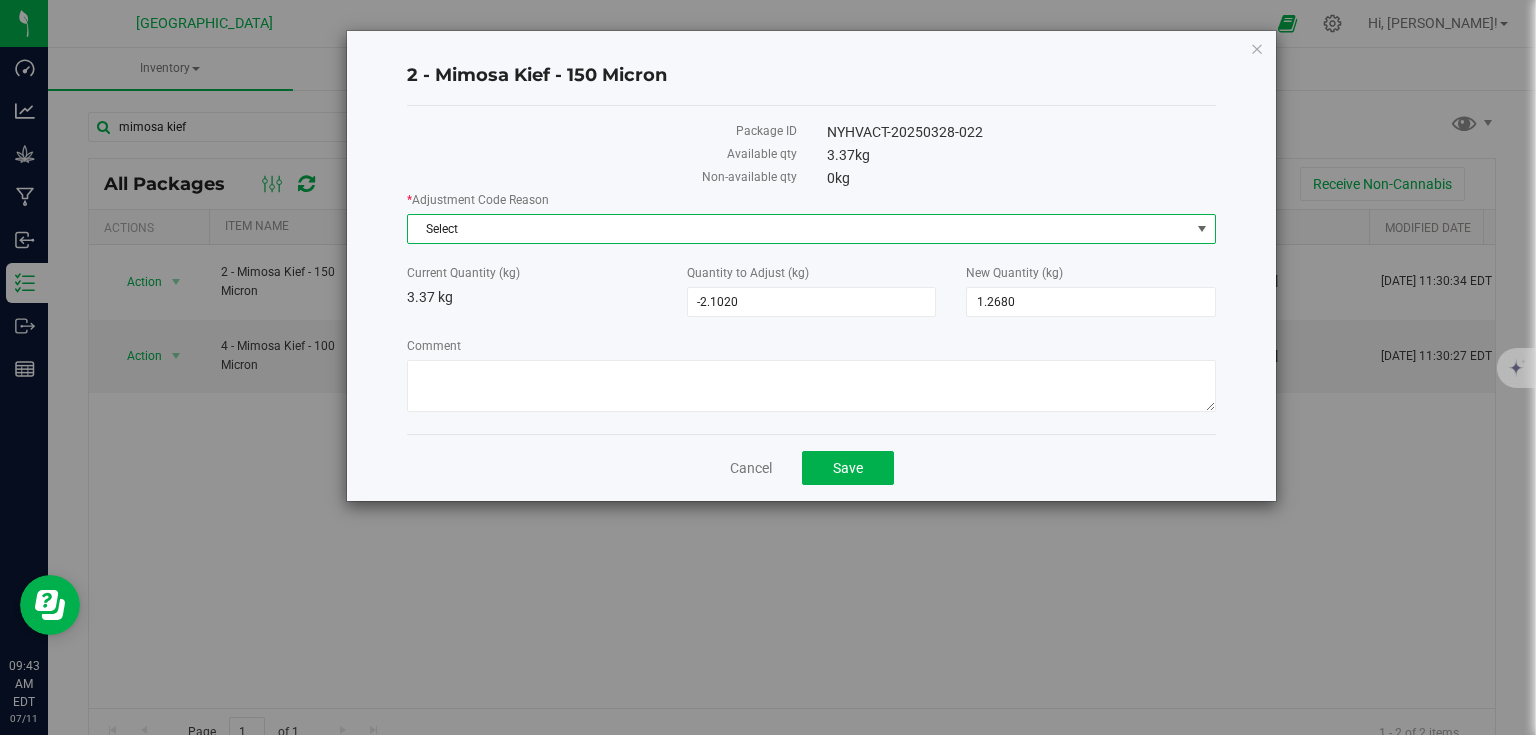 click on "Select" at bounding box center (799, 229) 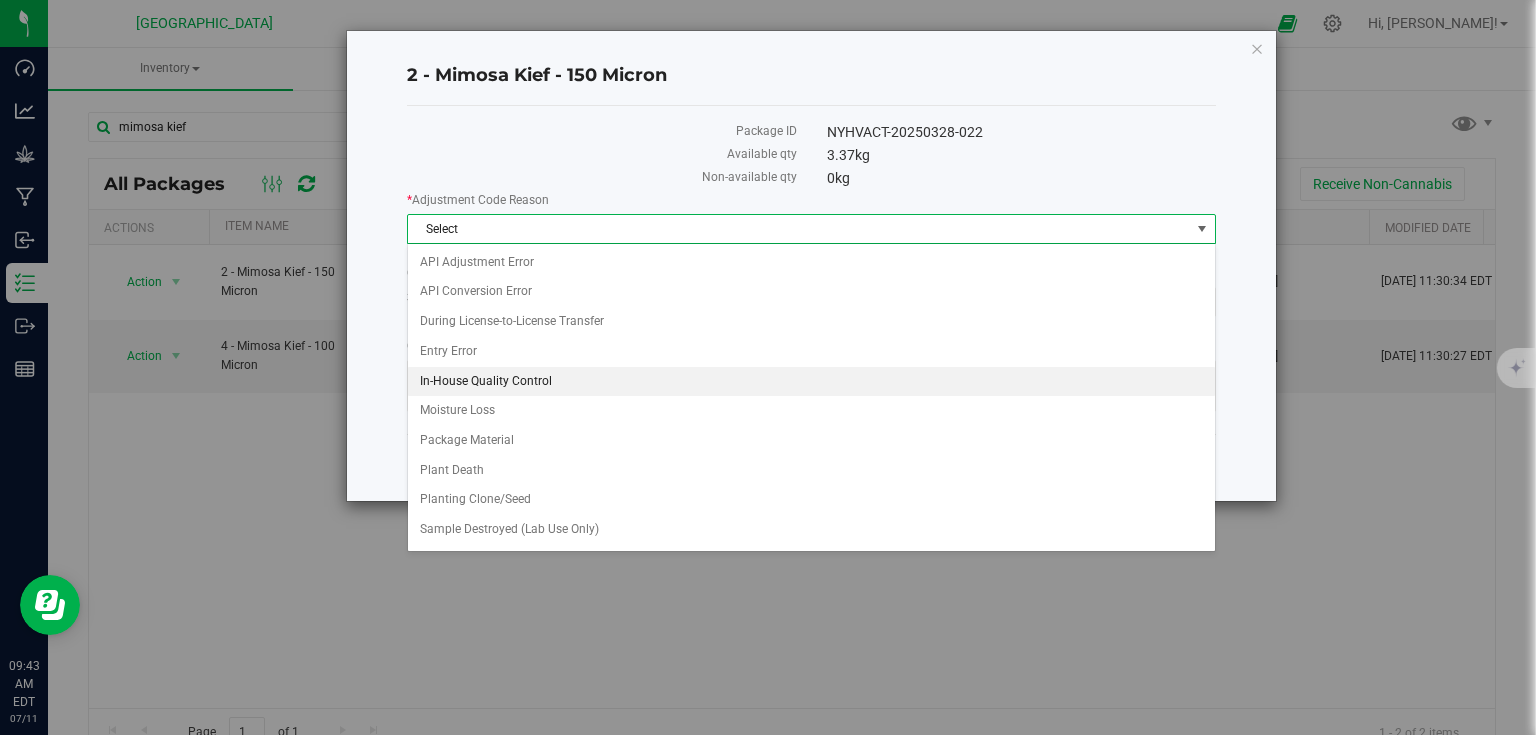 click on "In-House Quality Control" at bounding box center [811, 382] 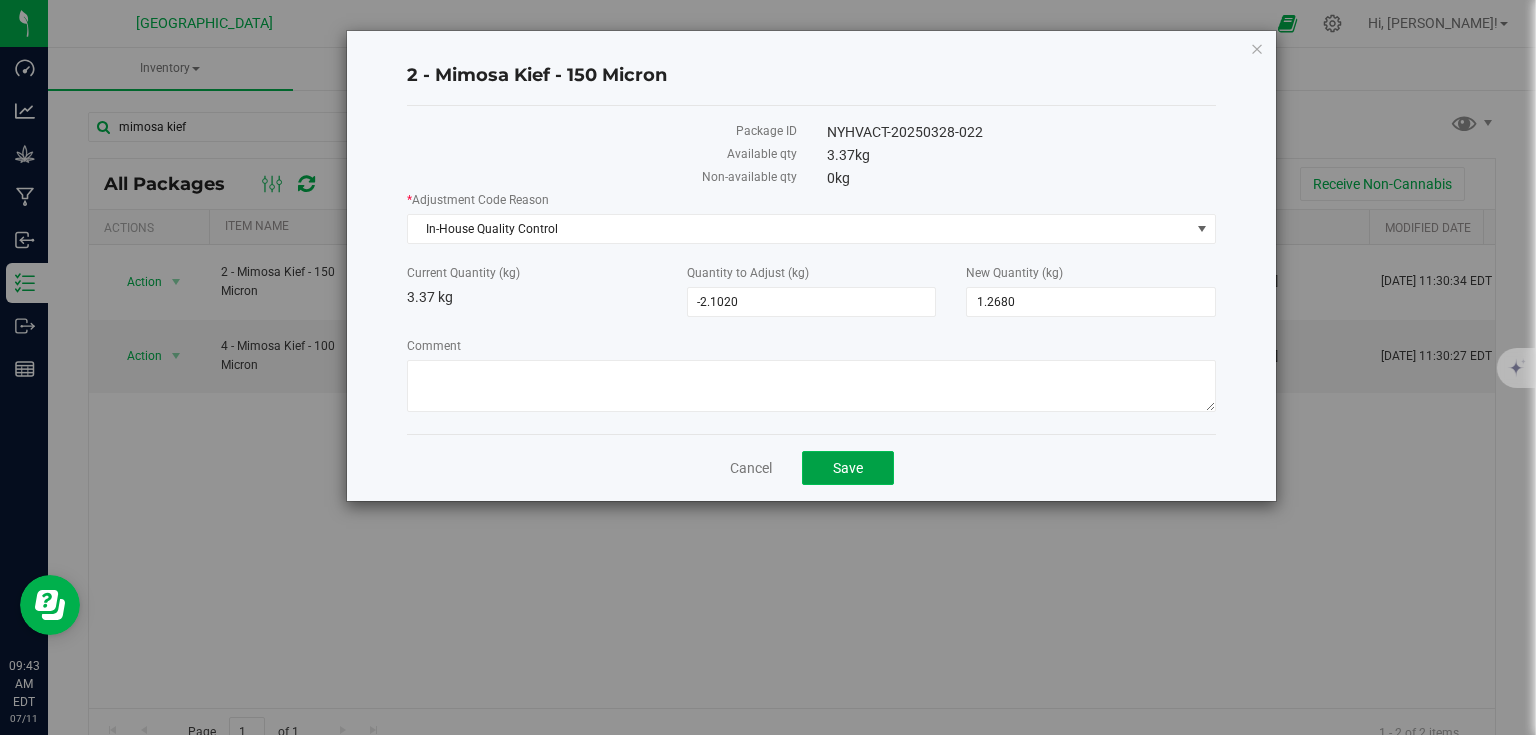 click on "Save" 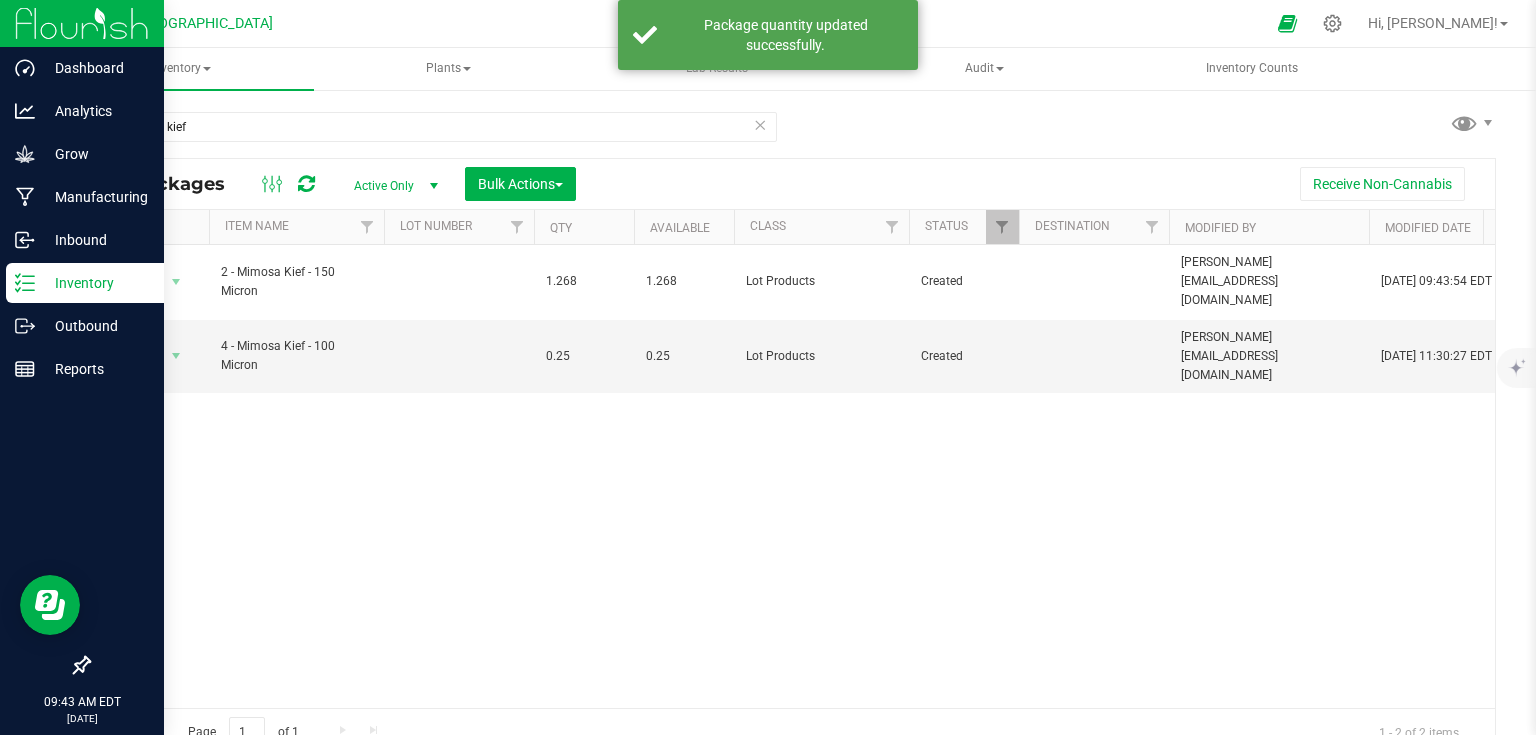 click on "Inventory" at bounding box center (95, 283) 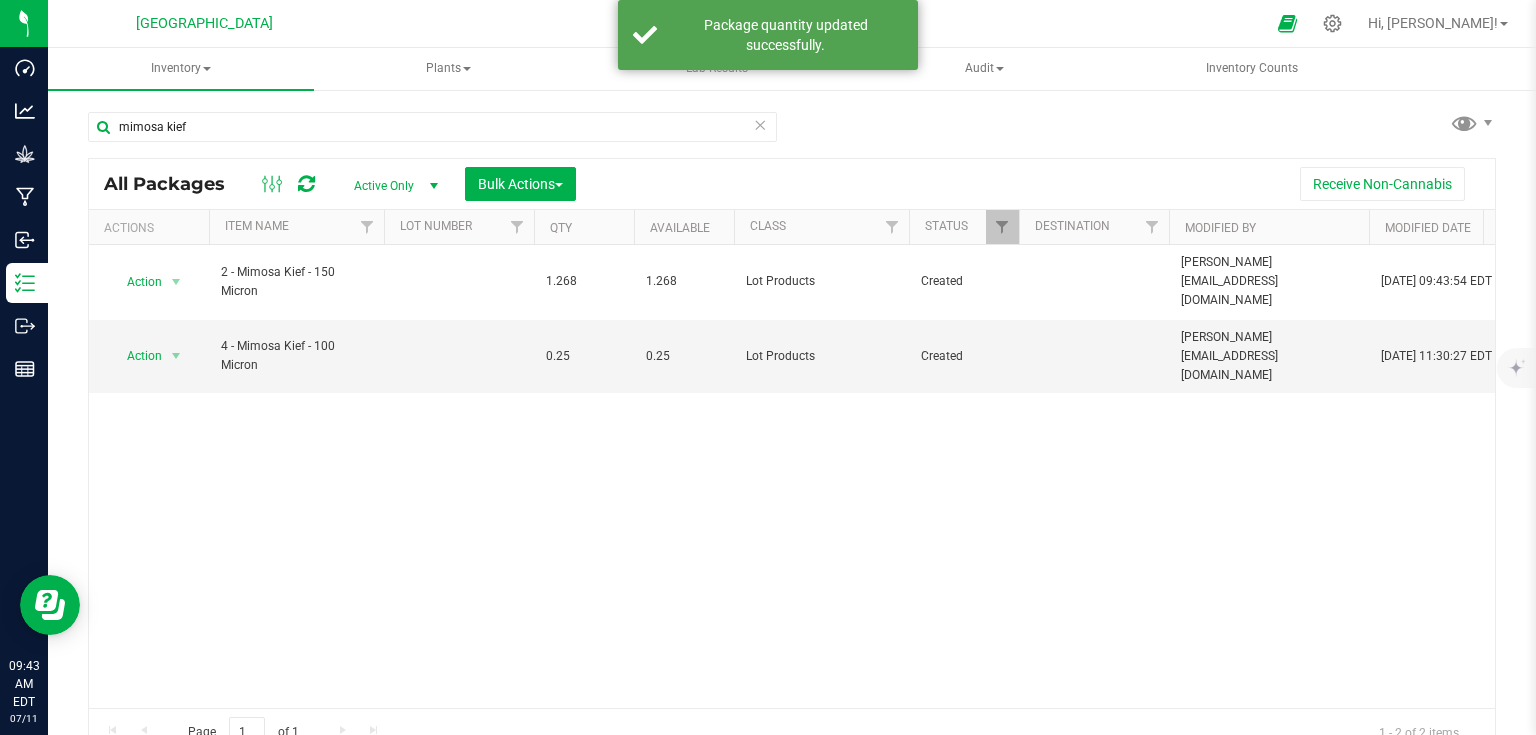 click on "Action Action Adjust qty Create package Edit attributes Global inventory Locate package Lock package Mark as sample Print package label Record a lab result See history Take lab sample
2 - Mimosa Kief - 150 Micron
1.268
1.268
Lot Products
Created
morgan@highfallsag.com
Jul 11, 2025 09:43:54 EDT
morgan@highfallsag.com
Mar 28, 2025 11:30:34 EDT
NYHVACT-20250328-022
$0.00000
Kief
1.16.12.452.0
2 - Mimosa Kief - 150 Micron
0
Kilogram" at bounding box center (792, 476) 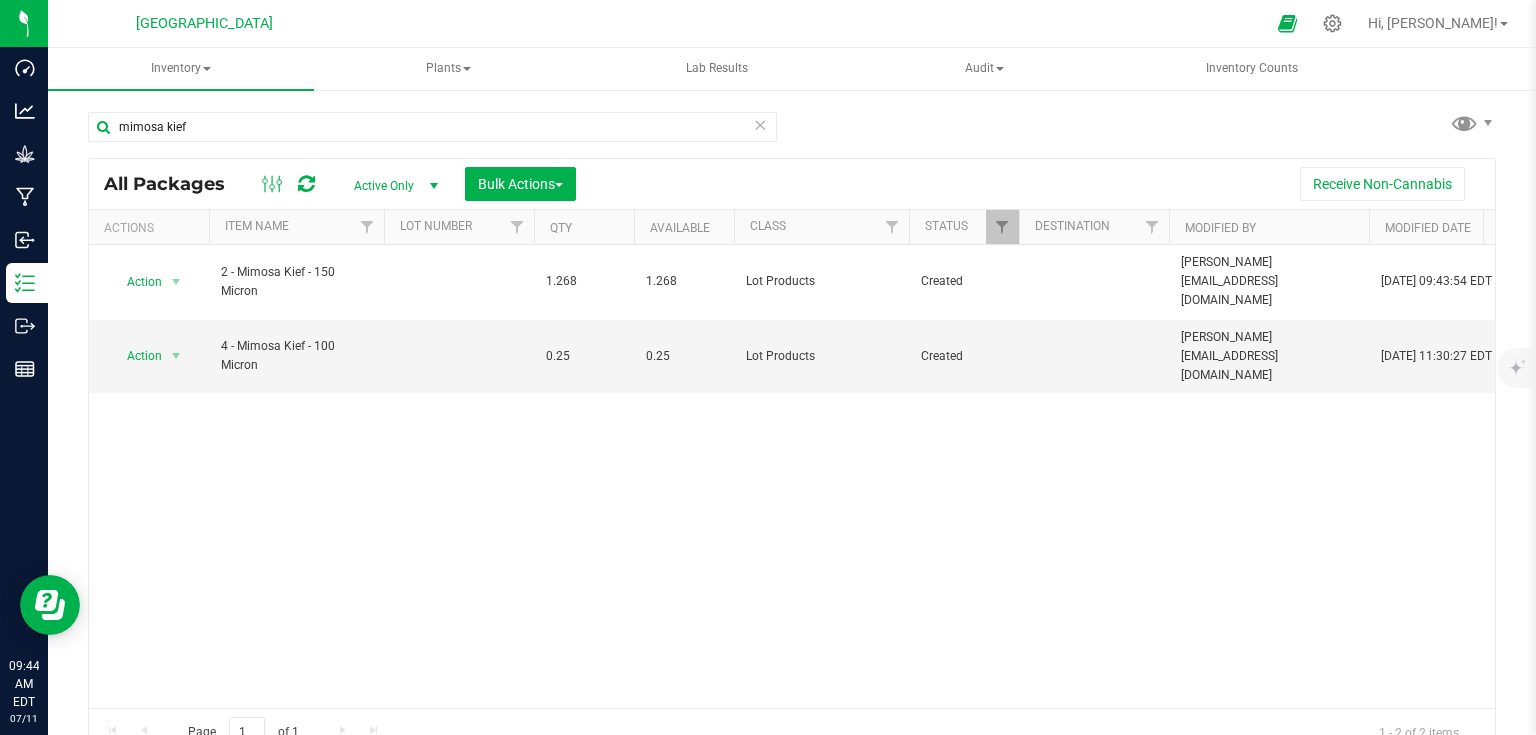 click at bounding box center (760, 124) 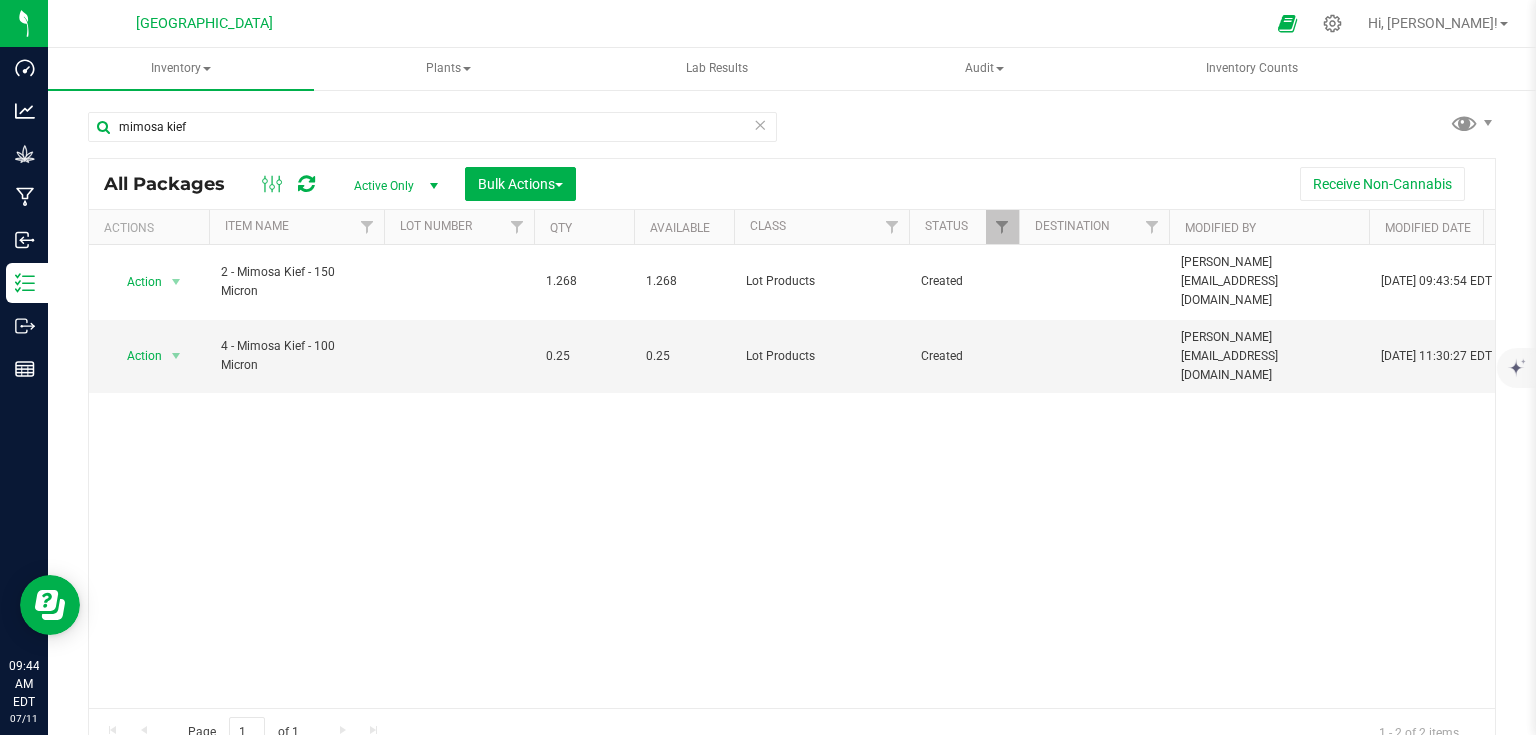 type 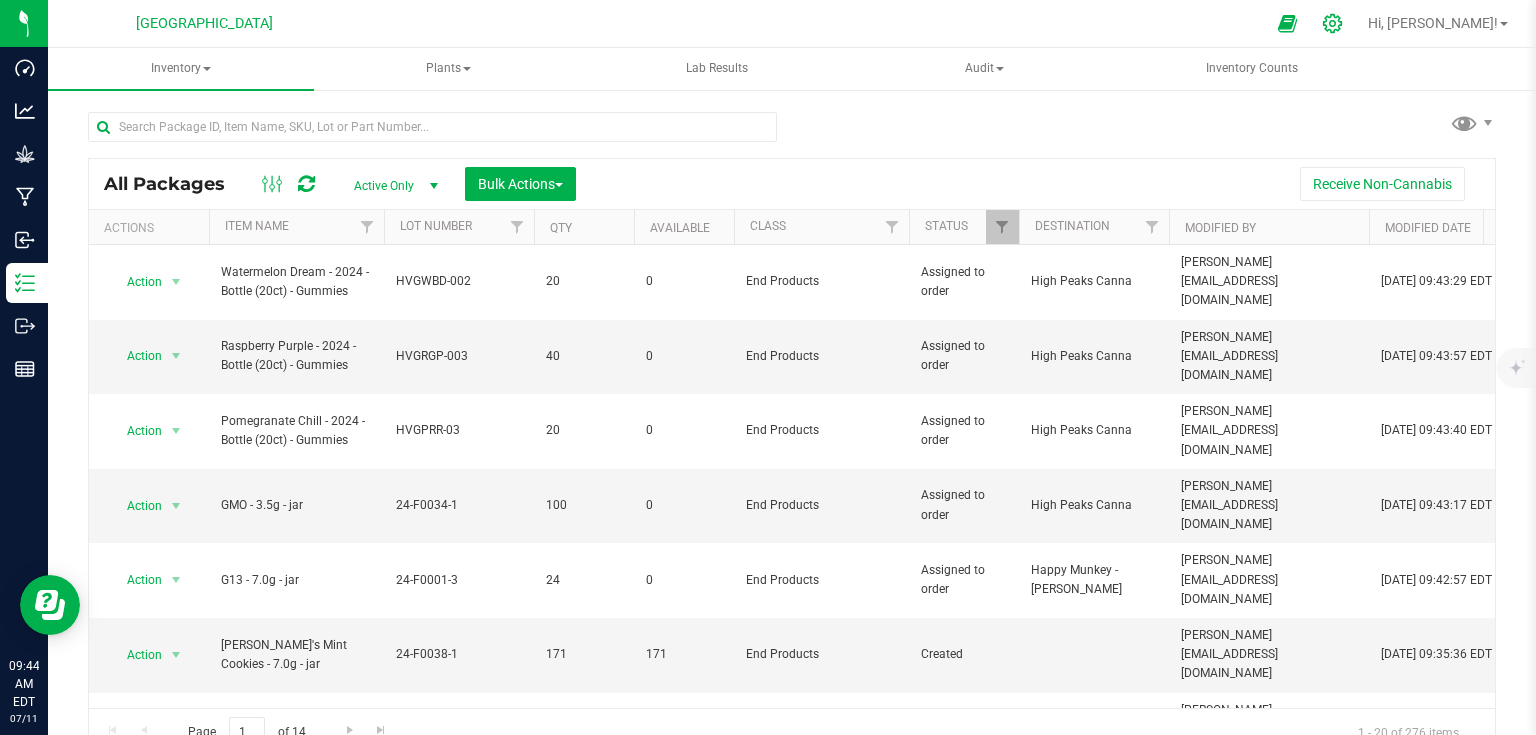 click 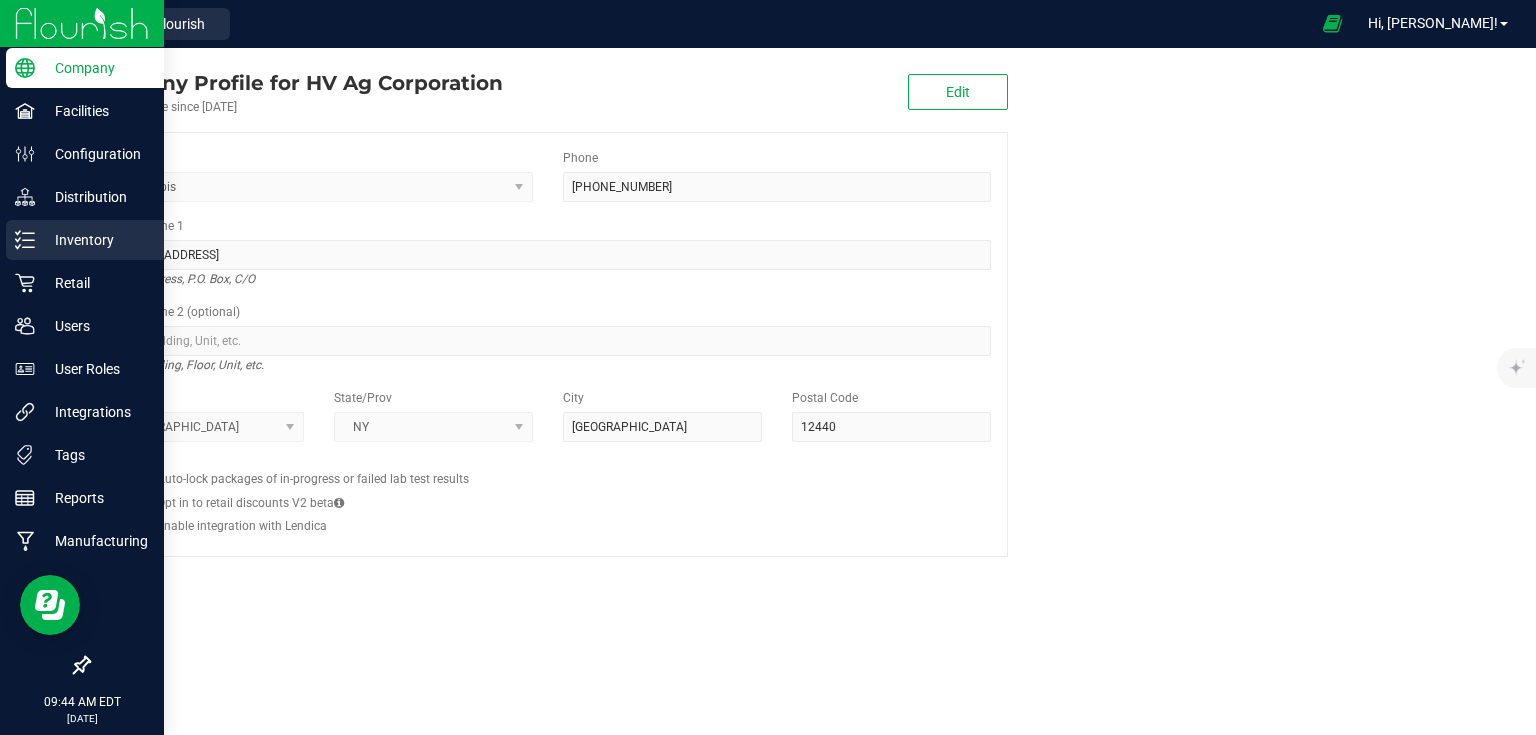 click on "Inventory" at bounding box center (95, 240) 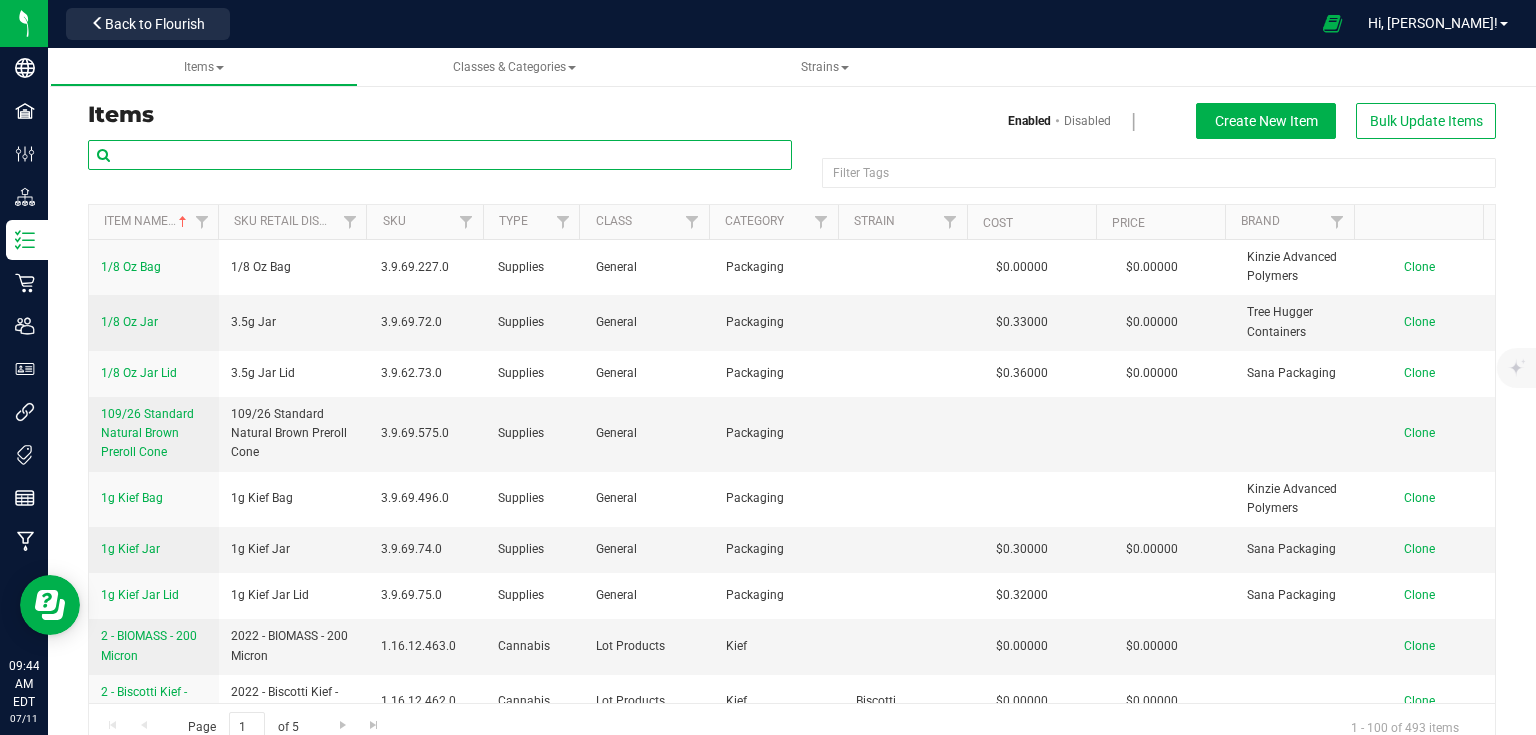click at bounding box center (440, 155) 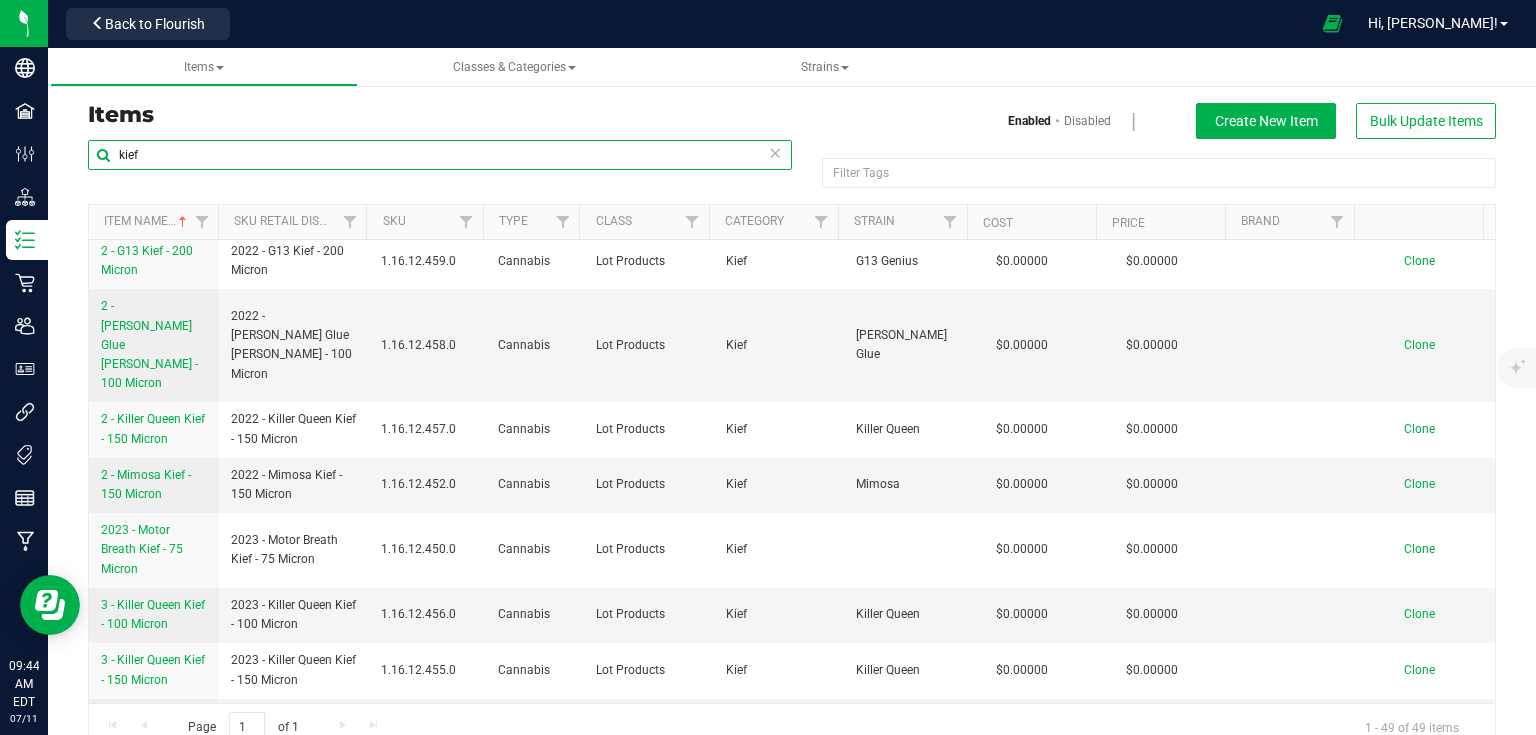 scroll, scrollTop: 0, scrollLeft: 0, axis: both 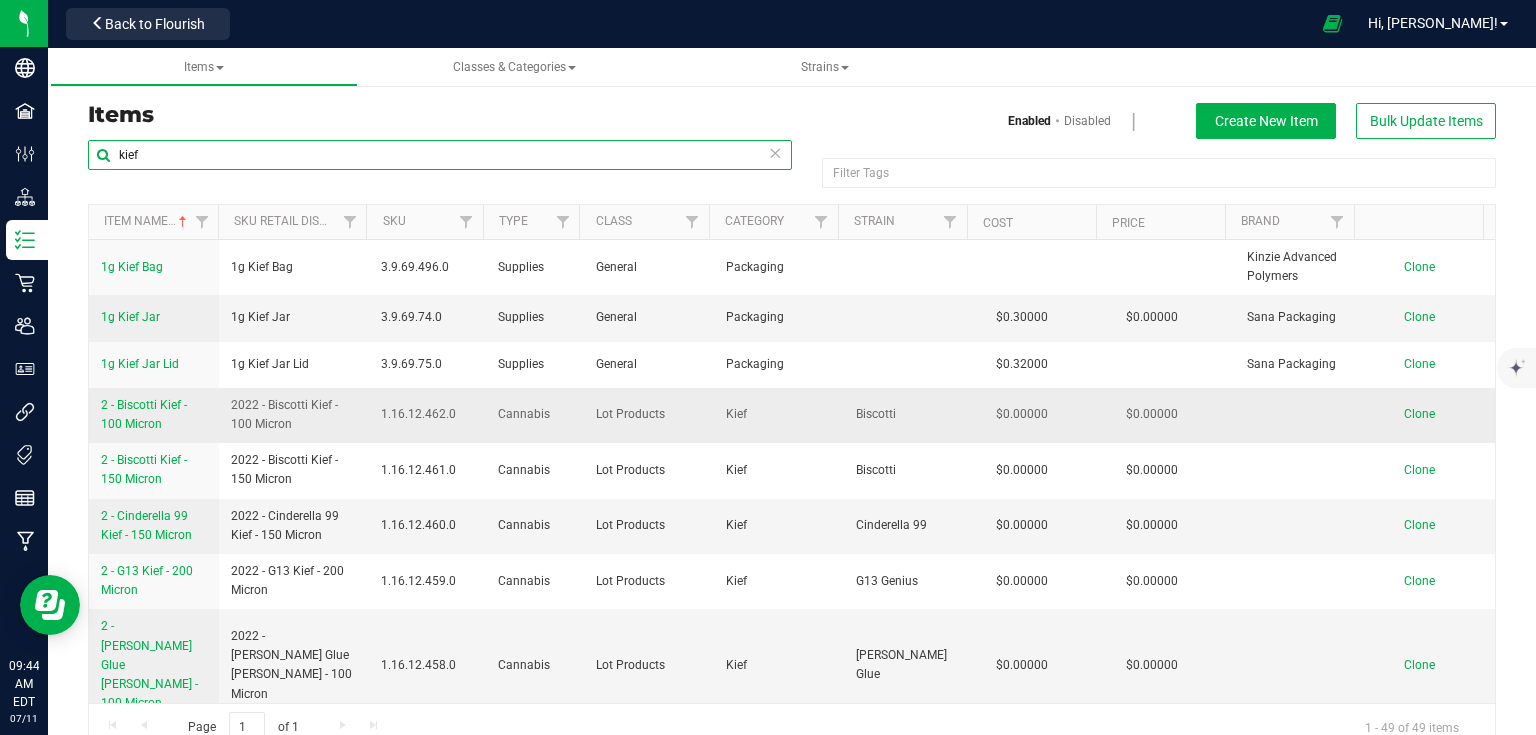 type on "kief" 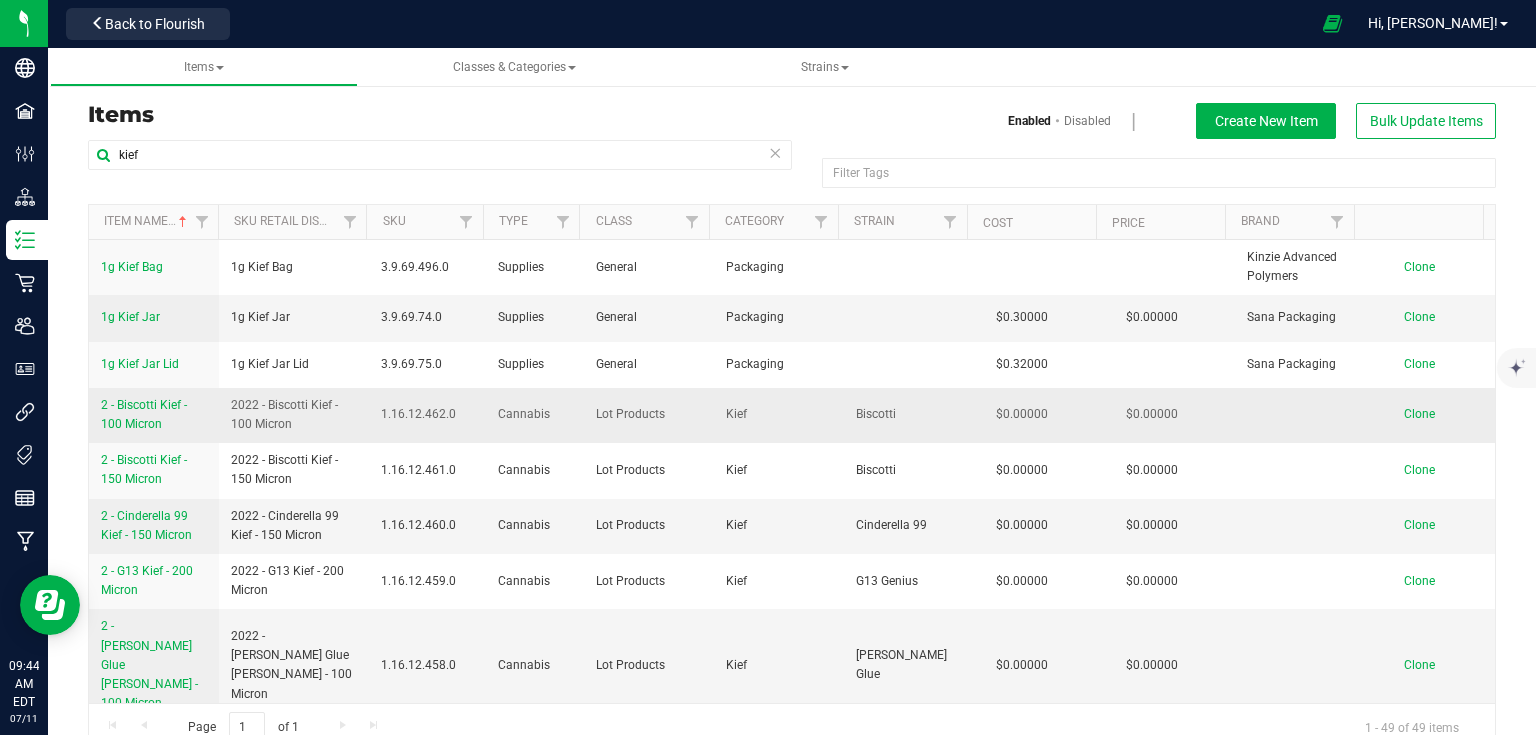 drag, startPoint x: 93, startPoint y: 396, endPoint x: 187, endPoint y: 433, distance: 101.0198 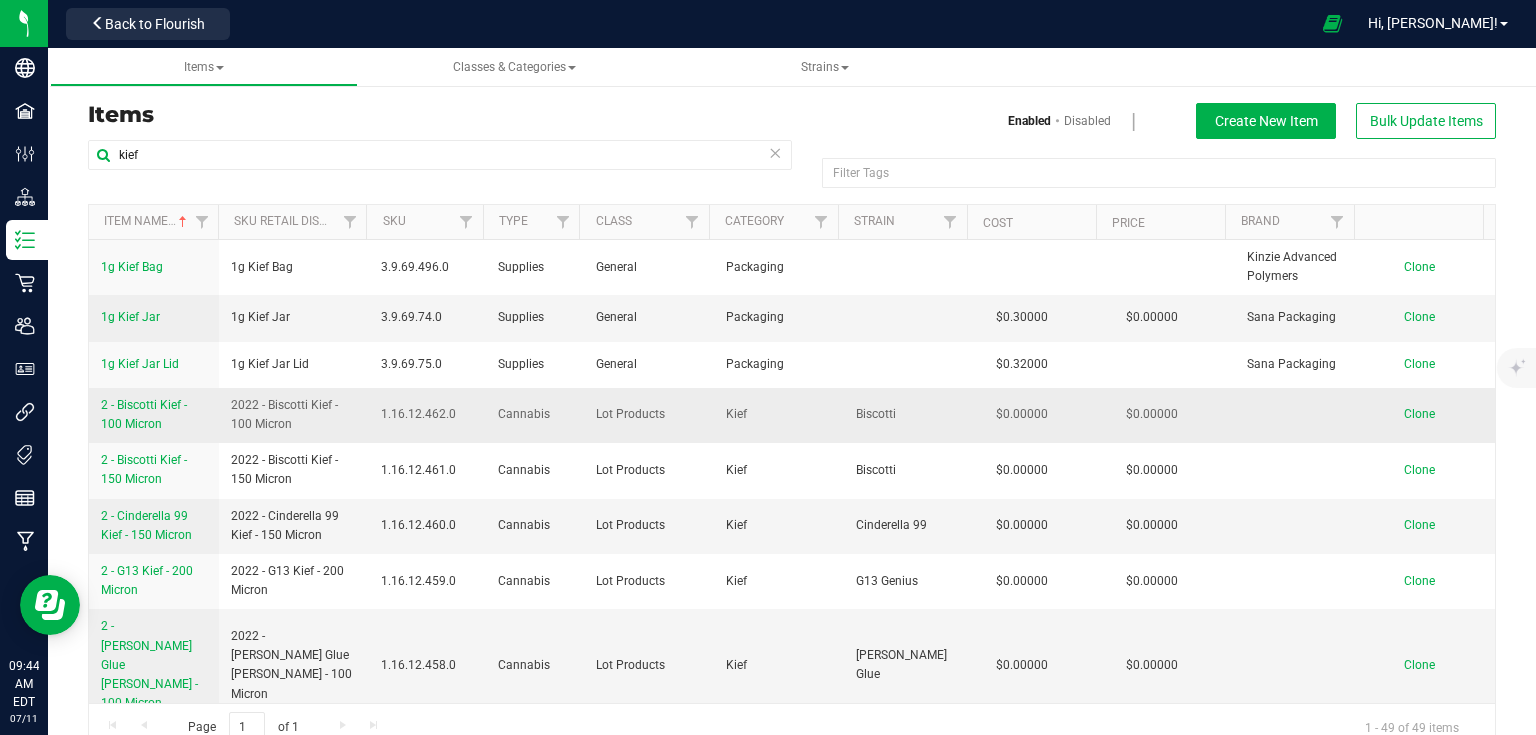 click on "2 - Biscotti Kief - 100 Micron" at bounding box center [154, 415] 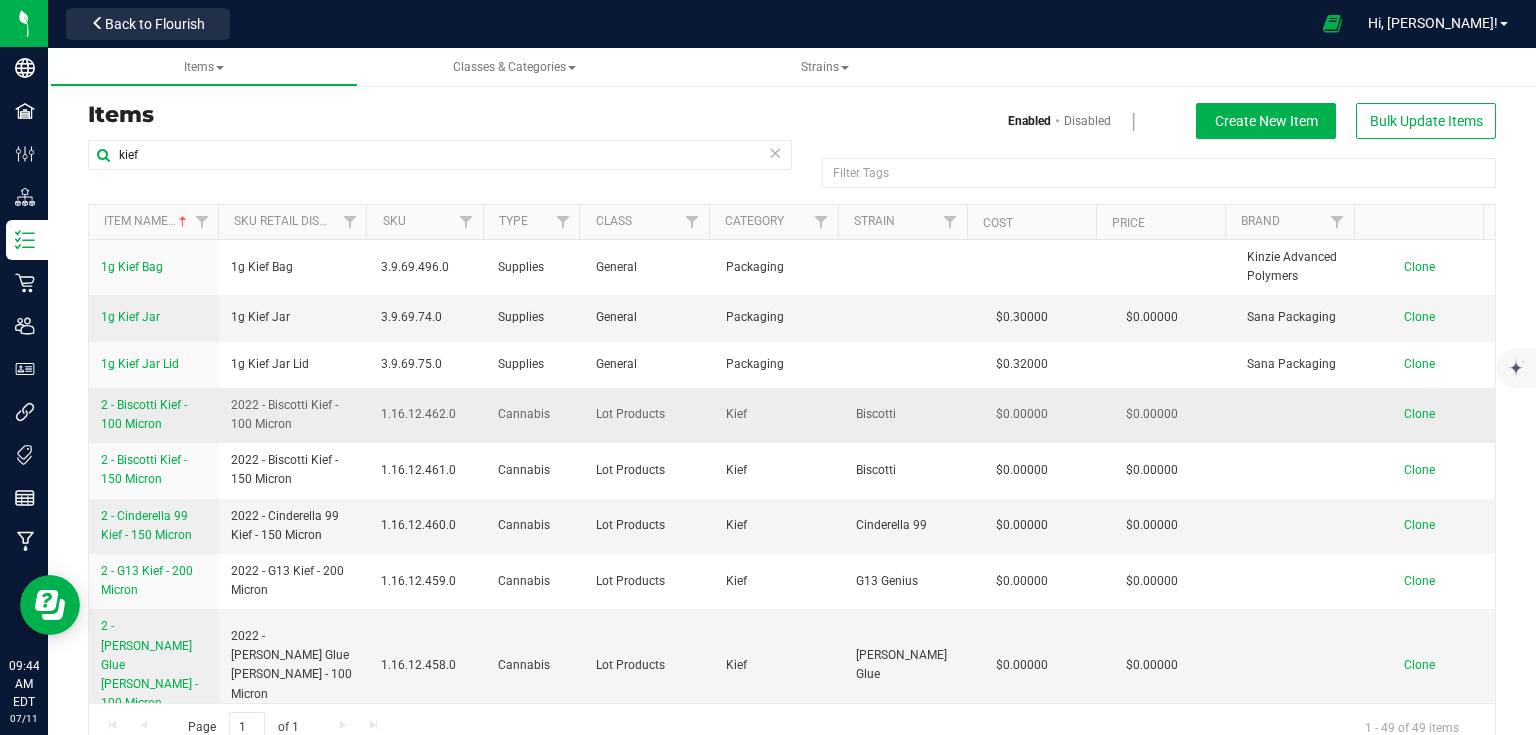 copy on "2 - Biscotti Kief - 100 Micron" 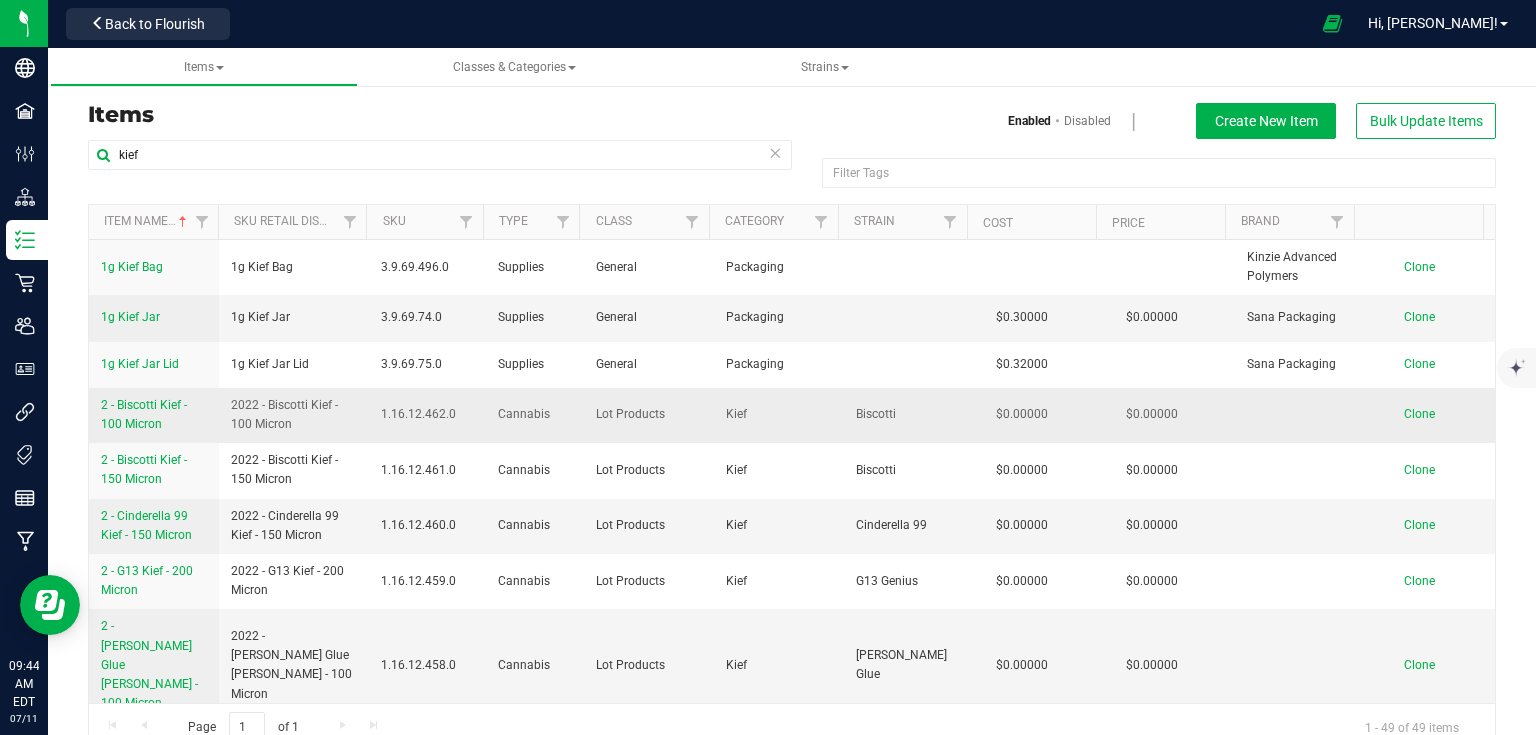 click on "Clone" at bounding box center (1419, 414) 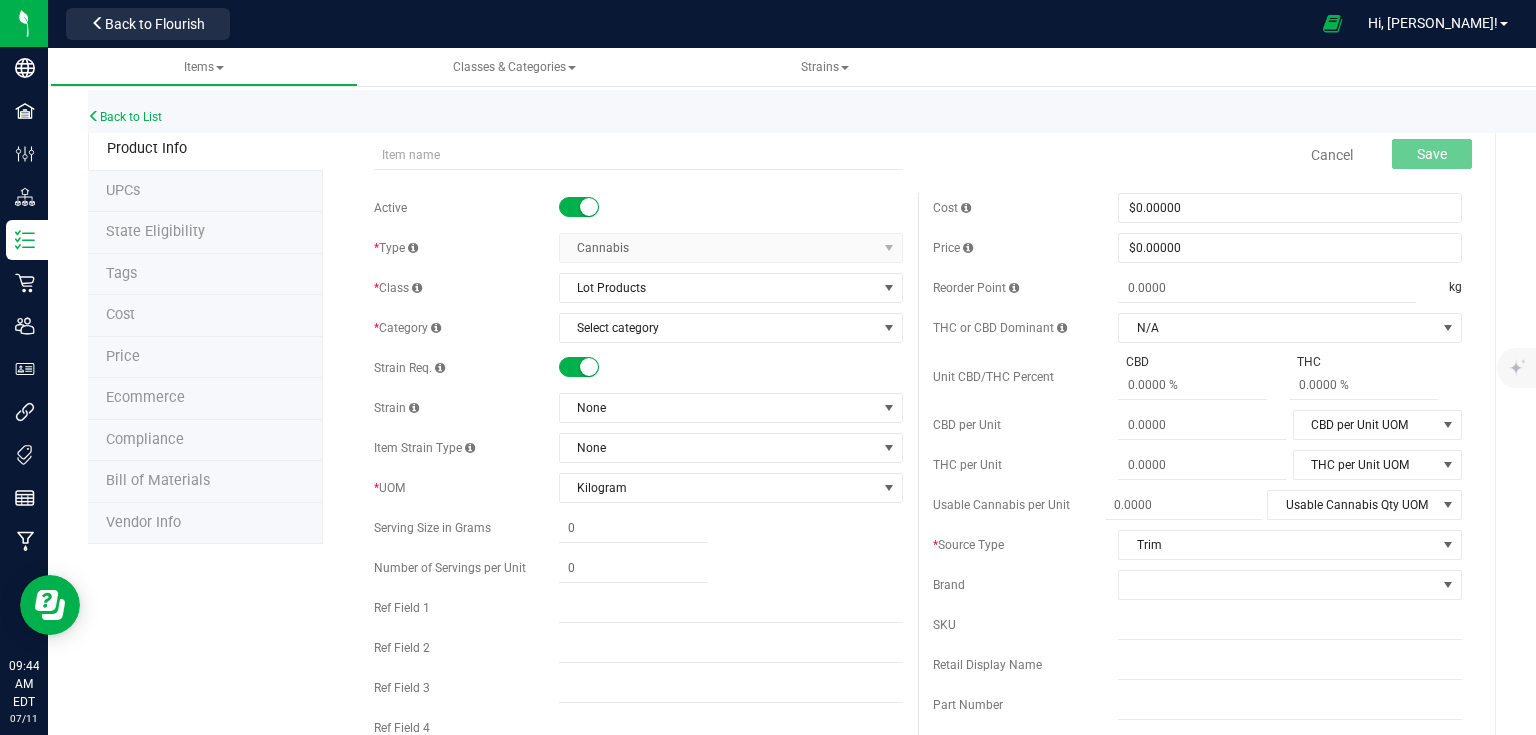 click at bounding box center (579, 367) 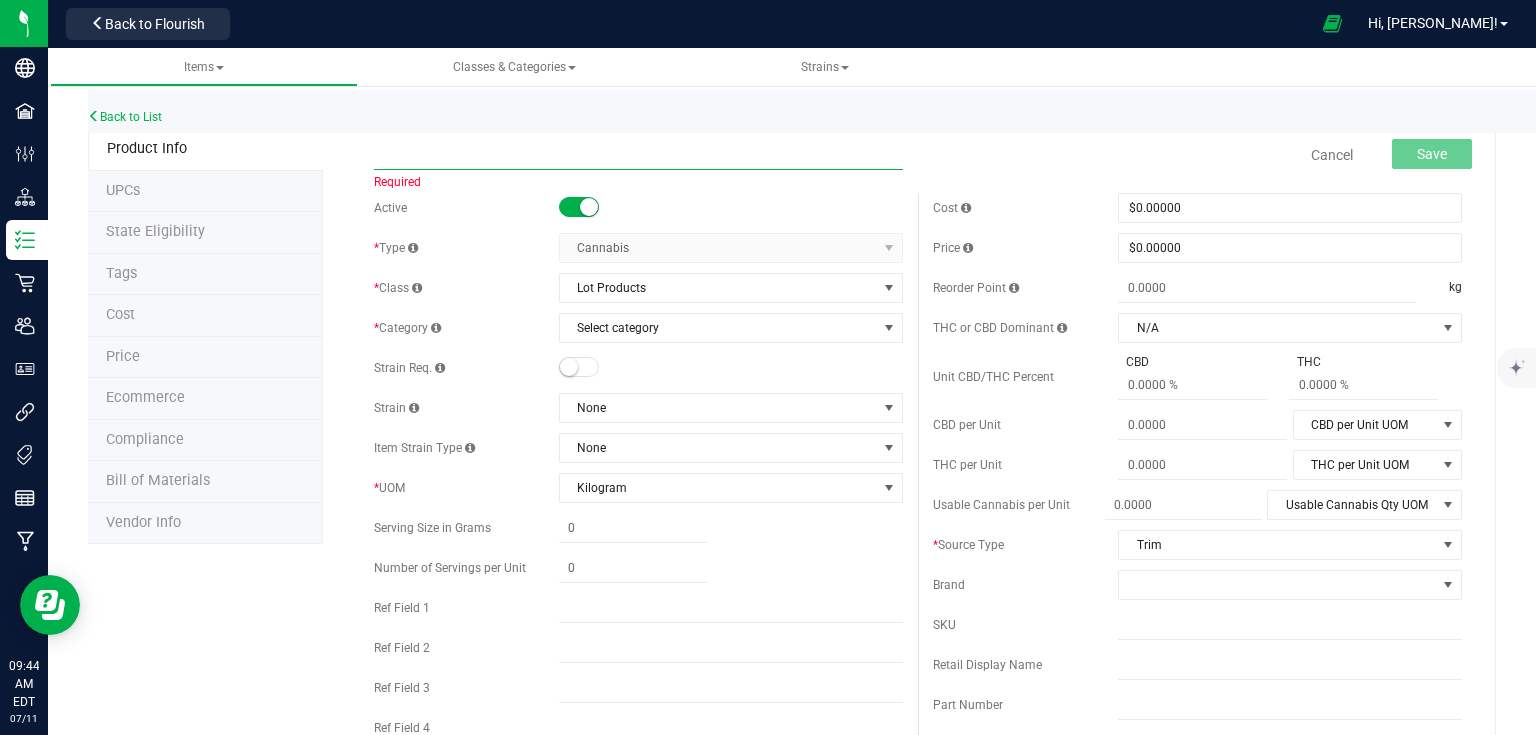 click at bounding box center (638, 155) 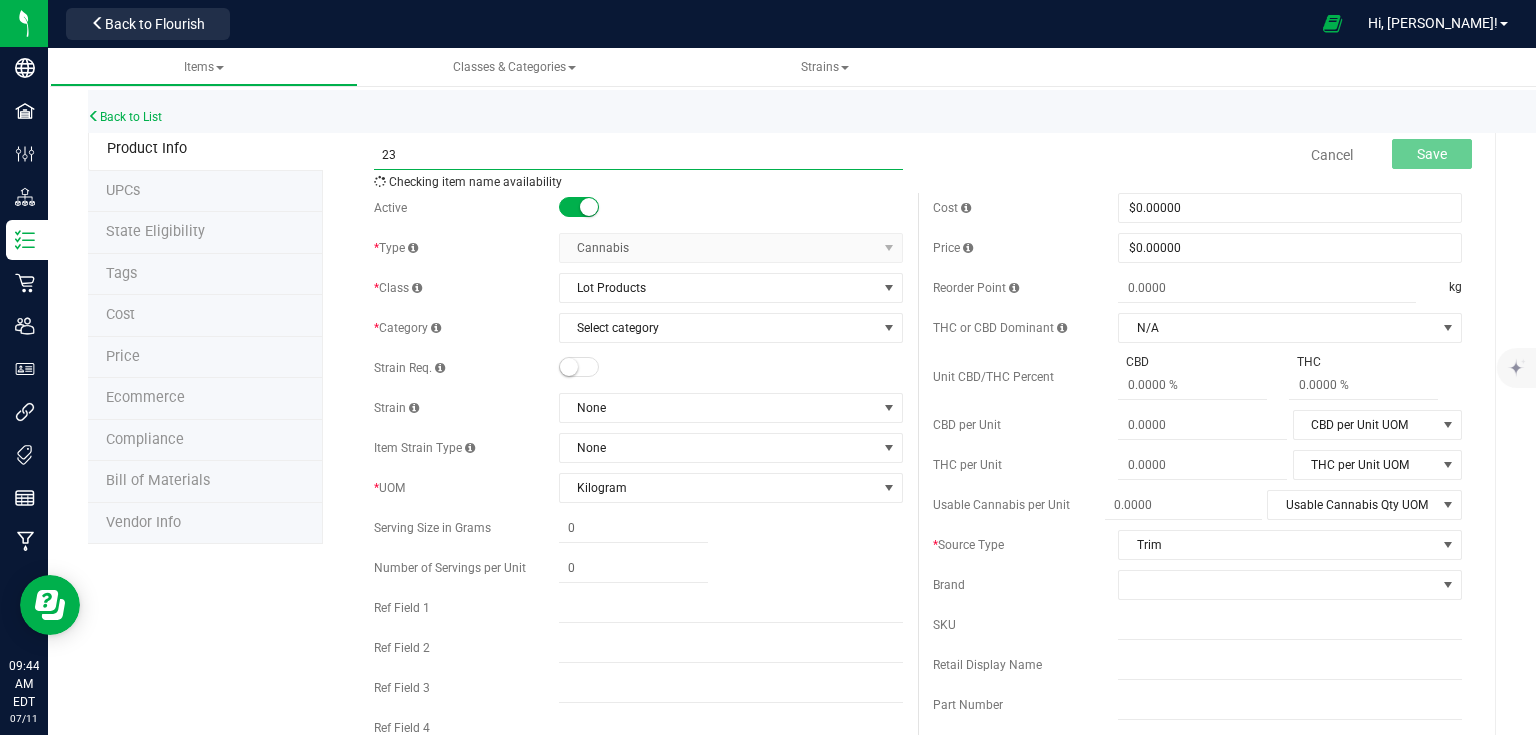 type on "2" 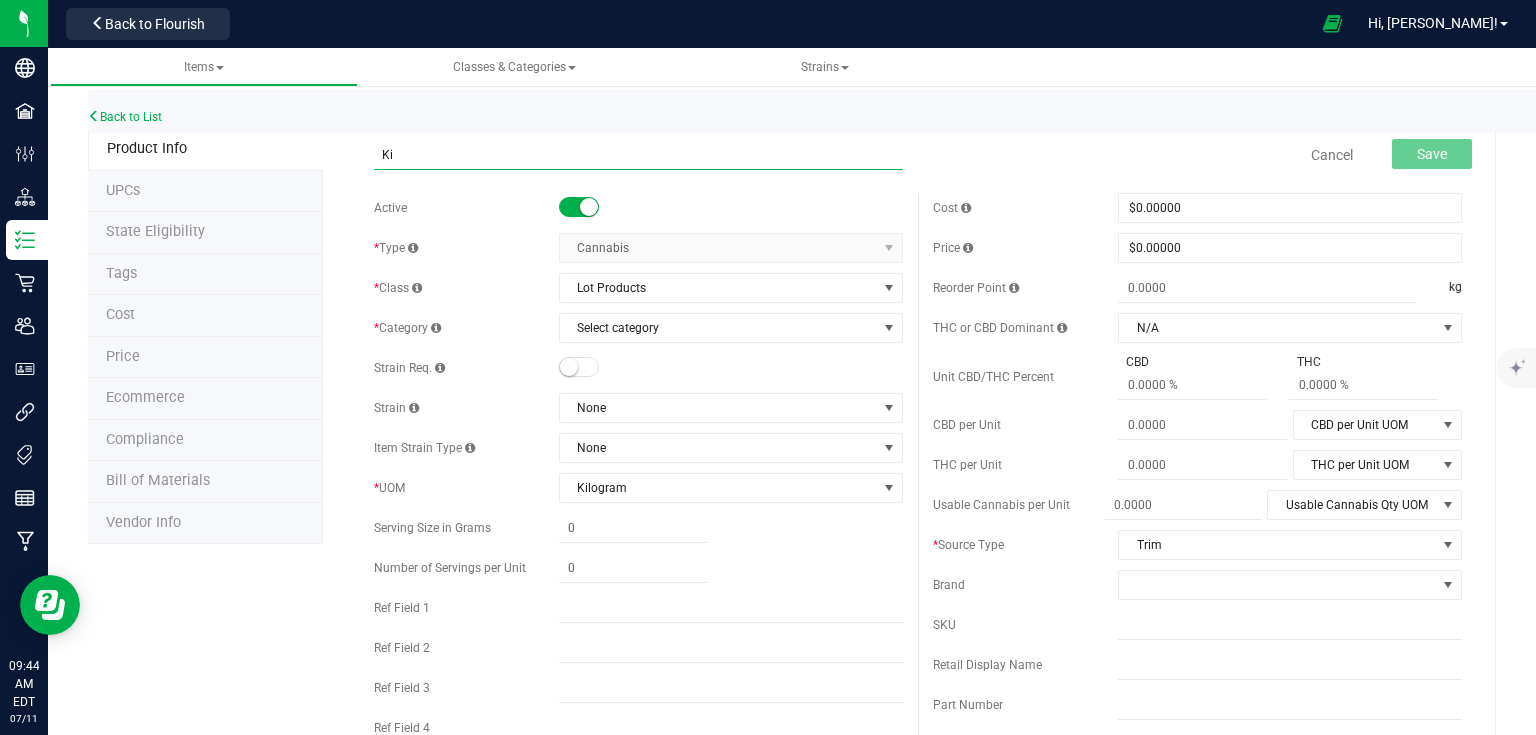 type on "K" 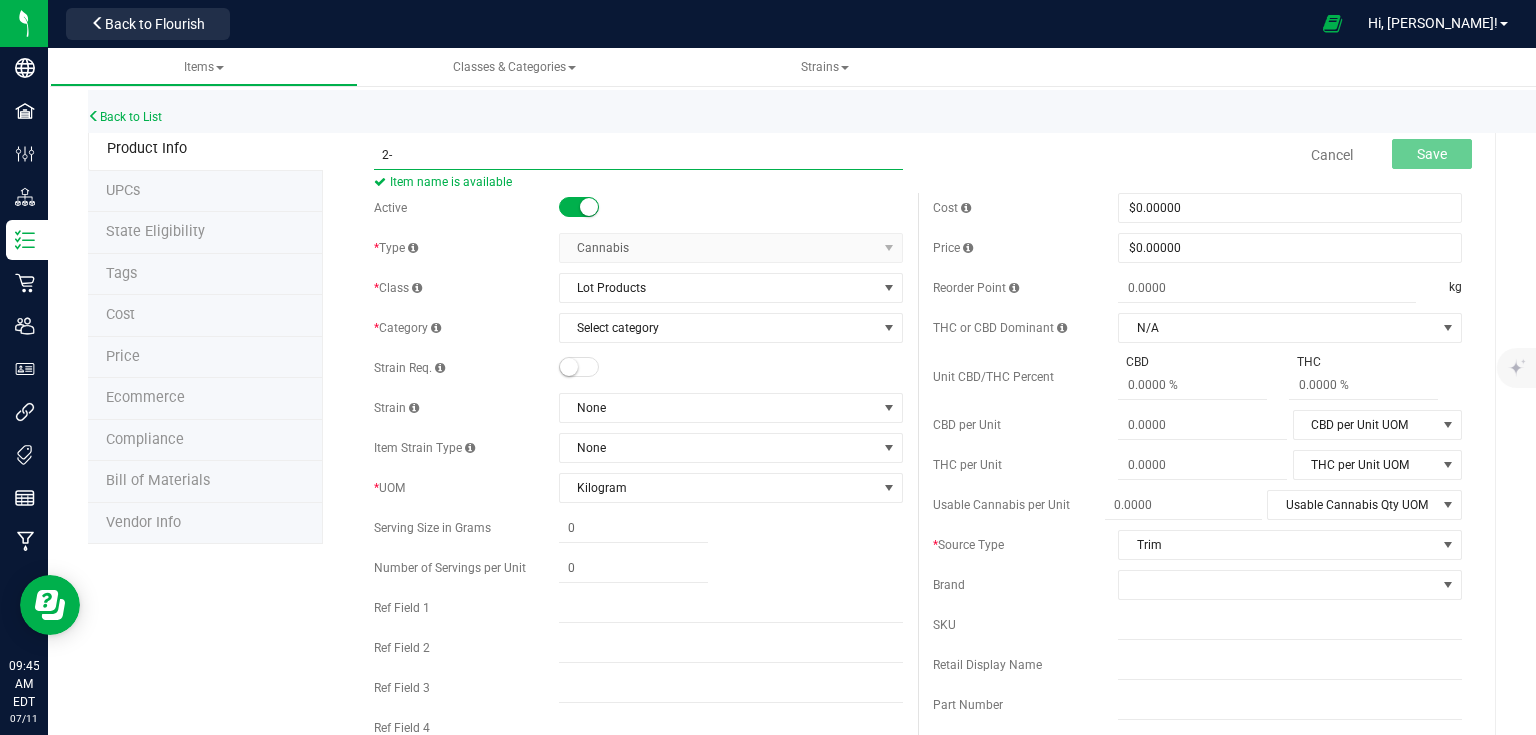 type on "2" 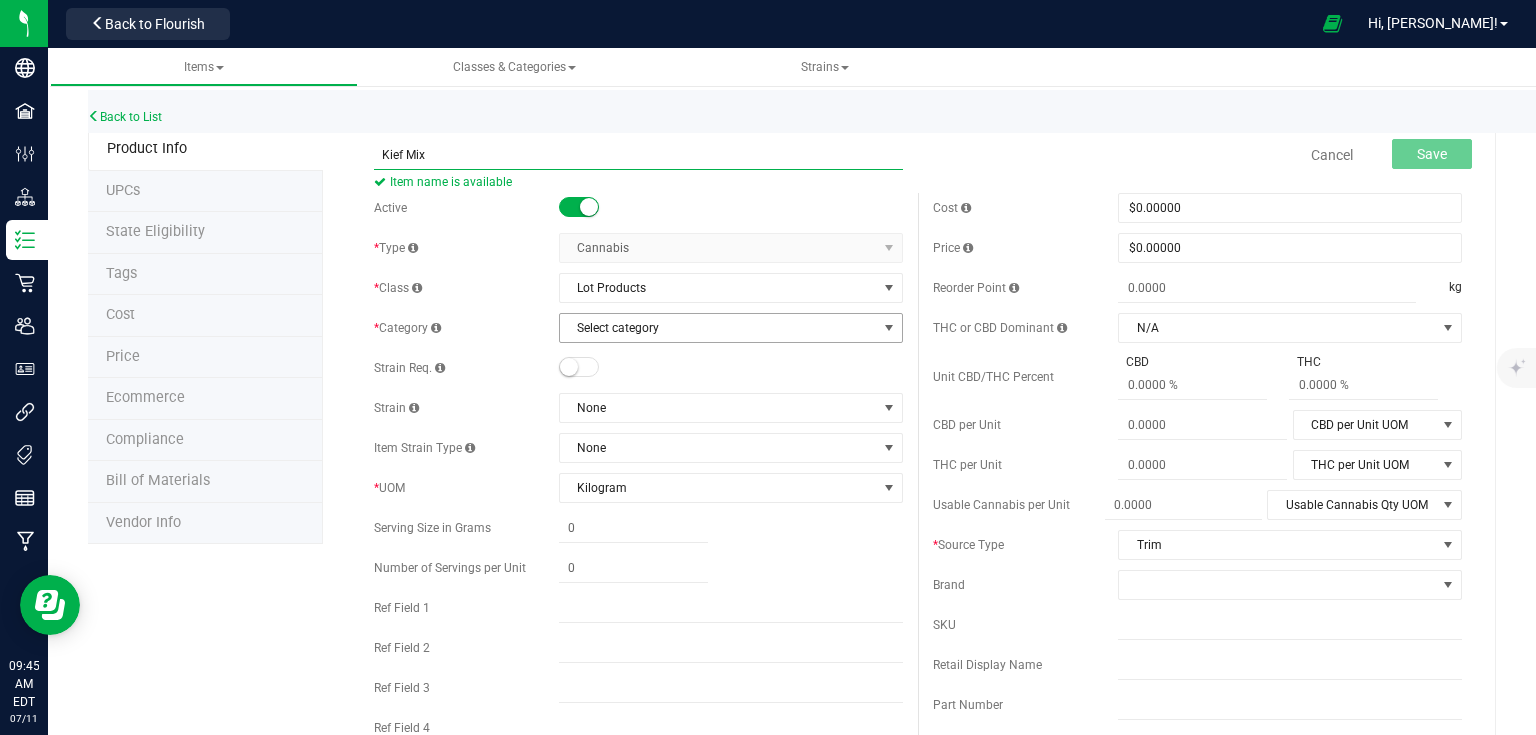 type on "Kief Mix" 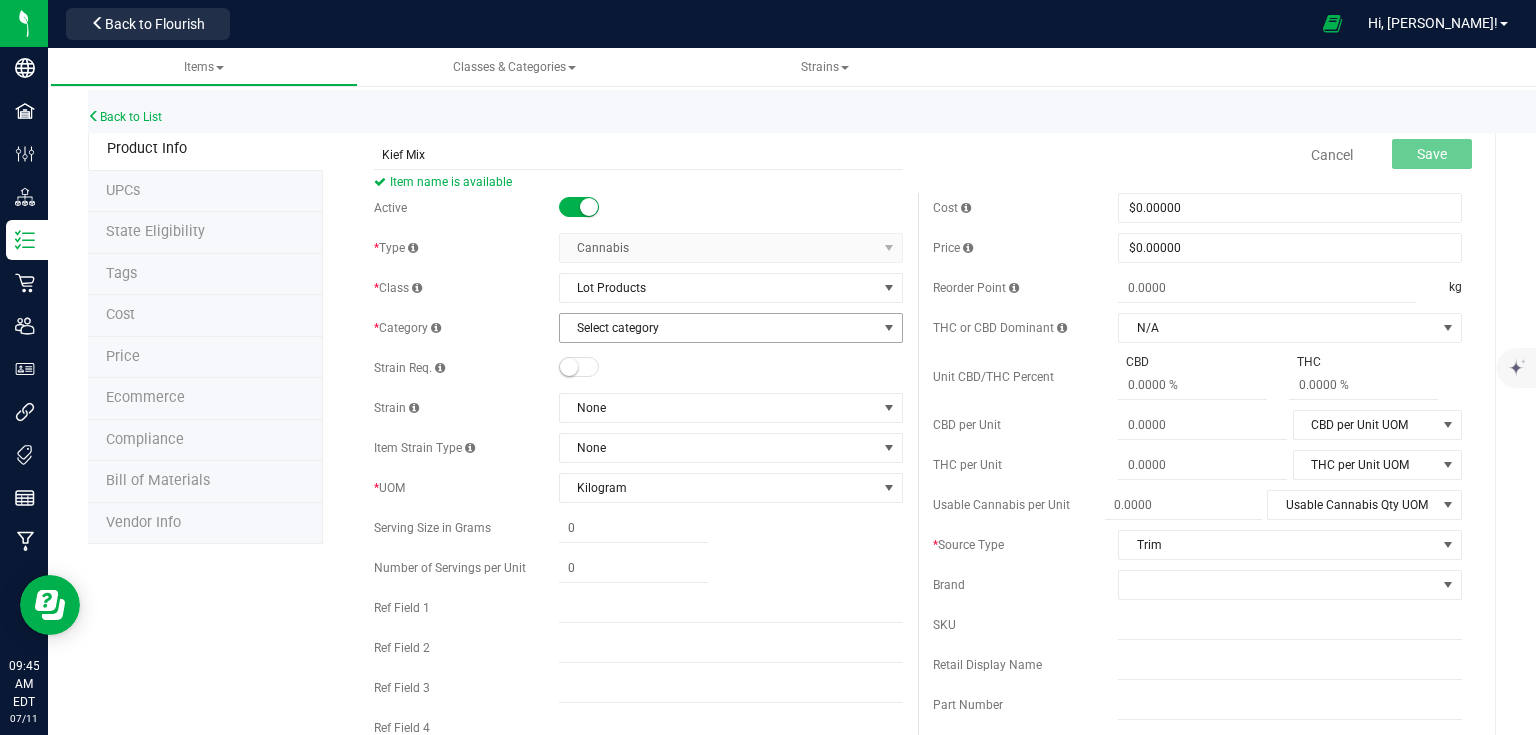 click on "Select category" at bounding box center (718, 328) 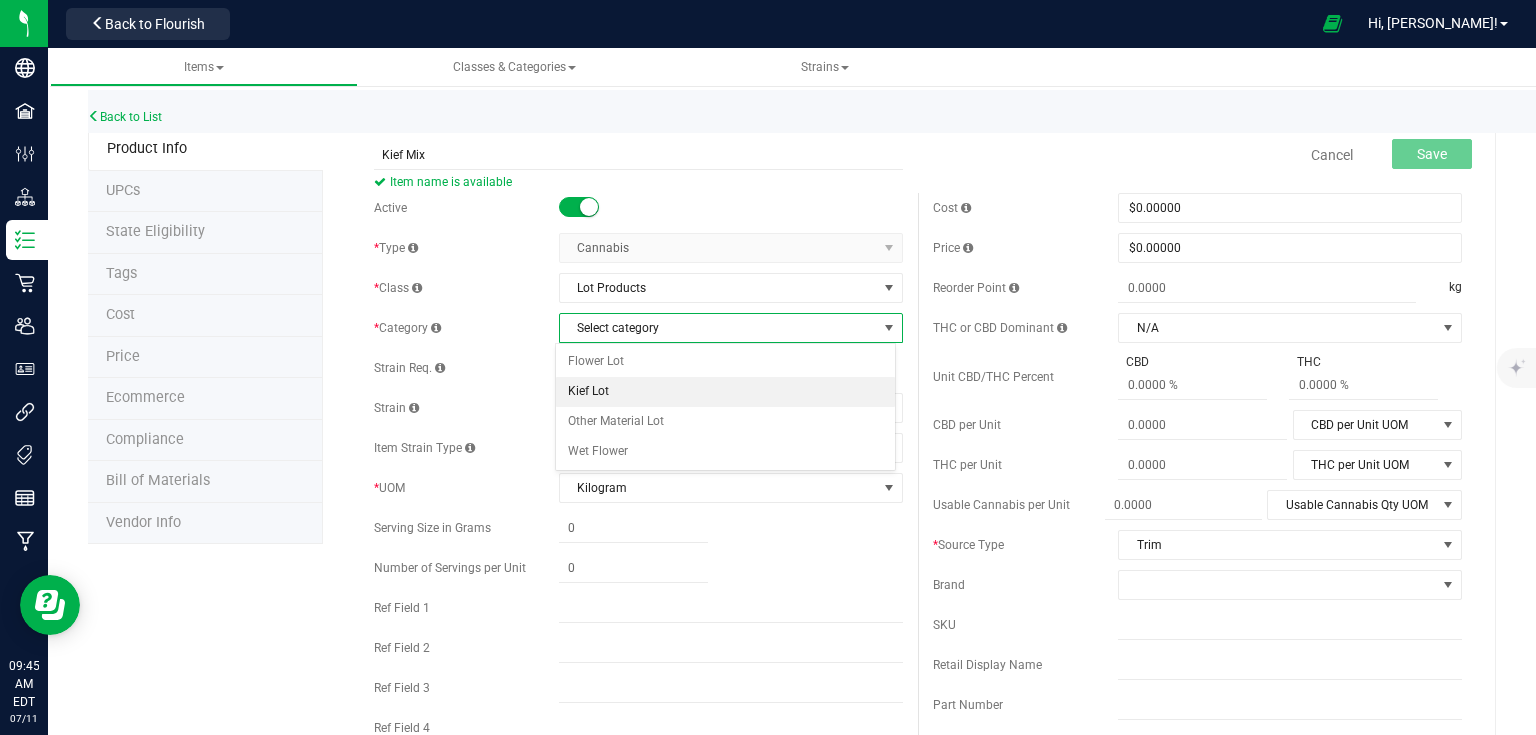 click on "Kief Lot" at bounding box center [725, 392] 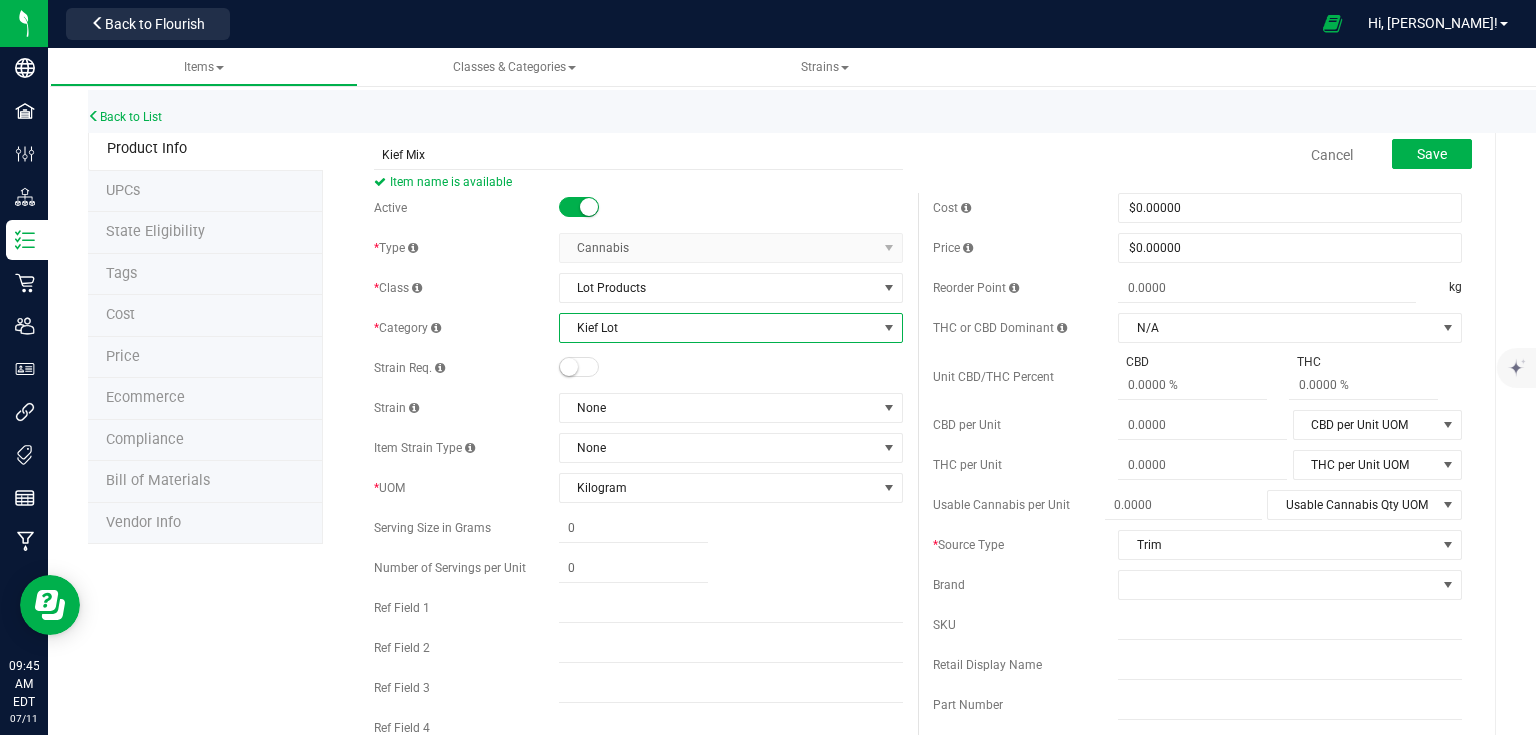 click at bounding box center [731, 368] 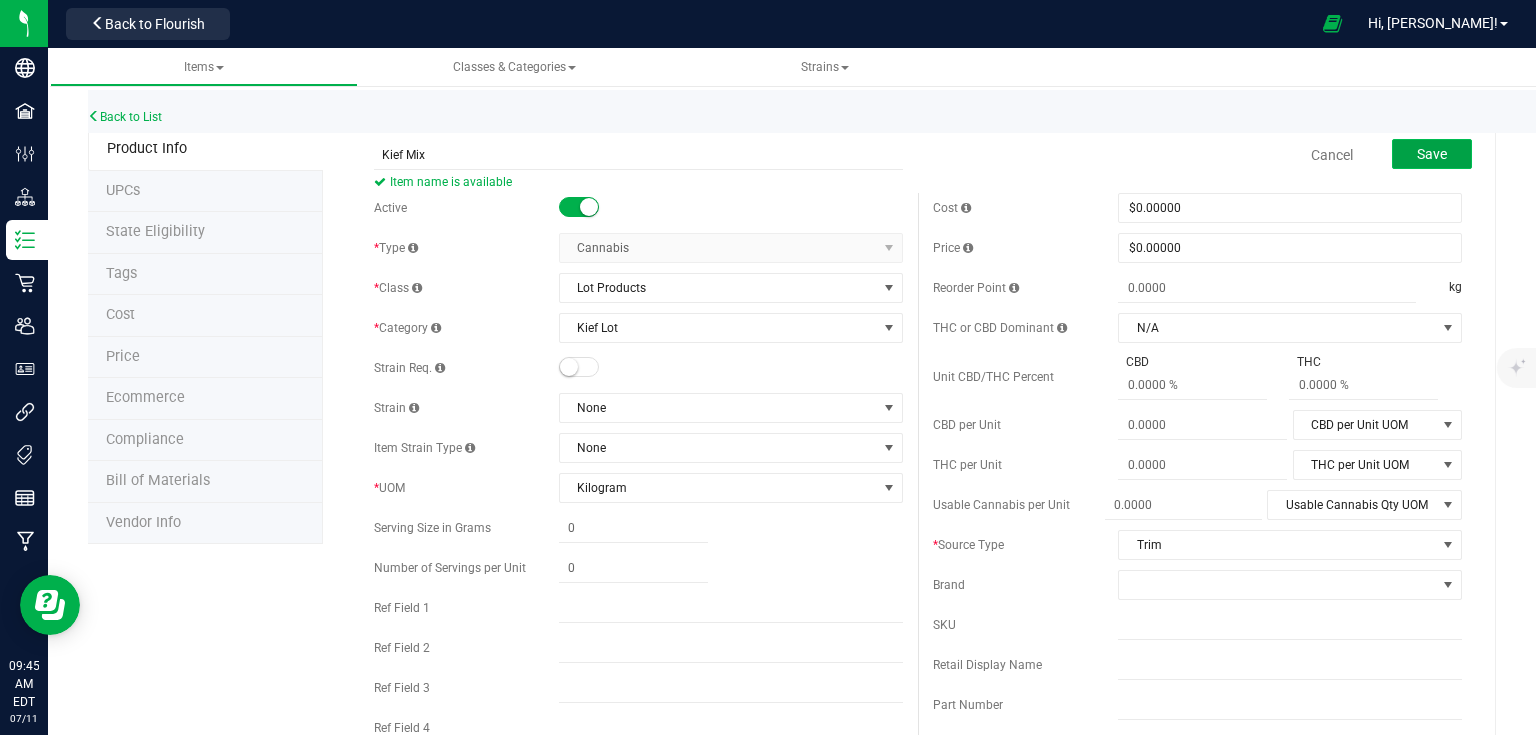 click on "Save" at bounding box center [1432, 154] 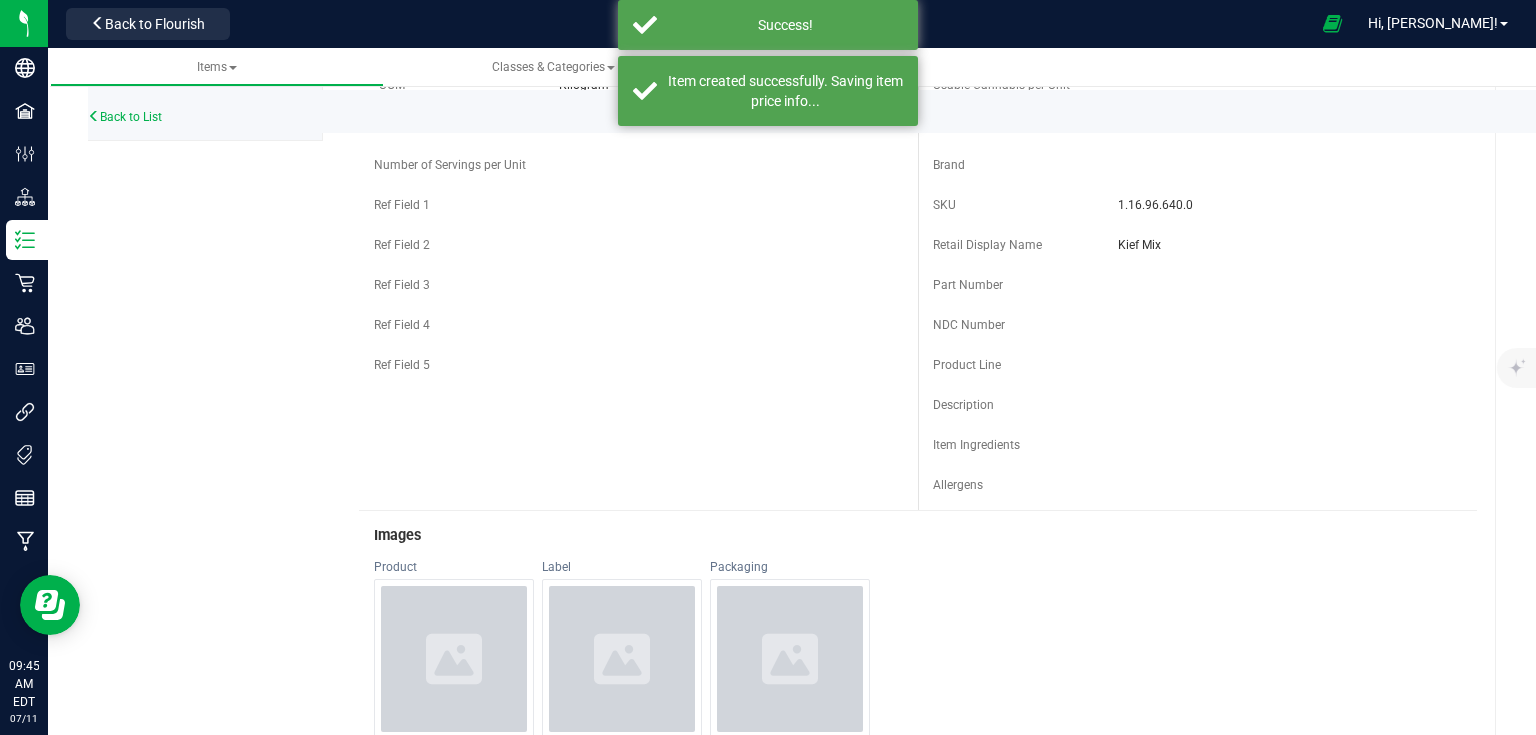scroll, scrollTop: 400, scrollLeft: 0, axis: vertical 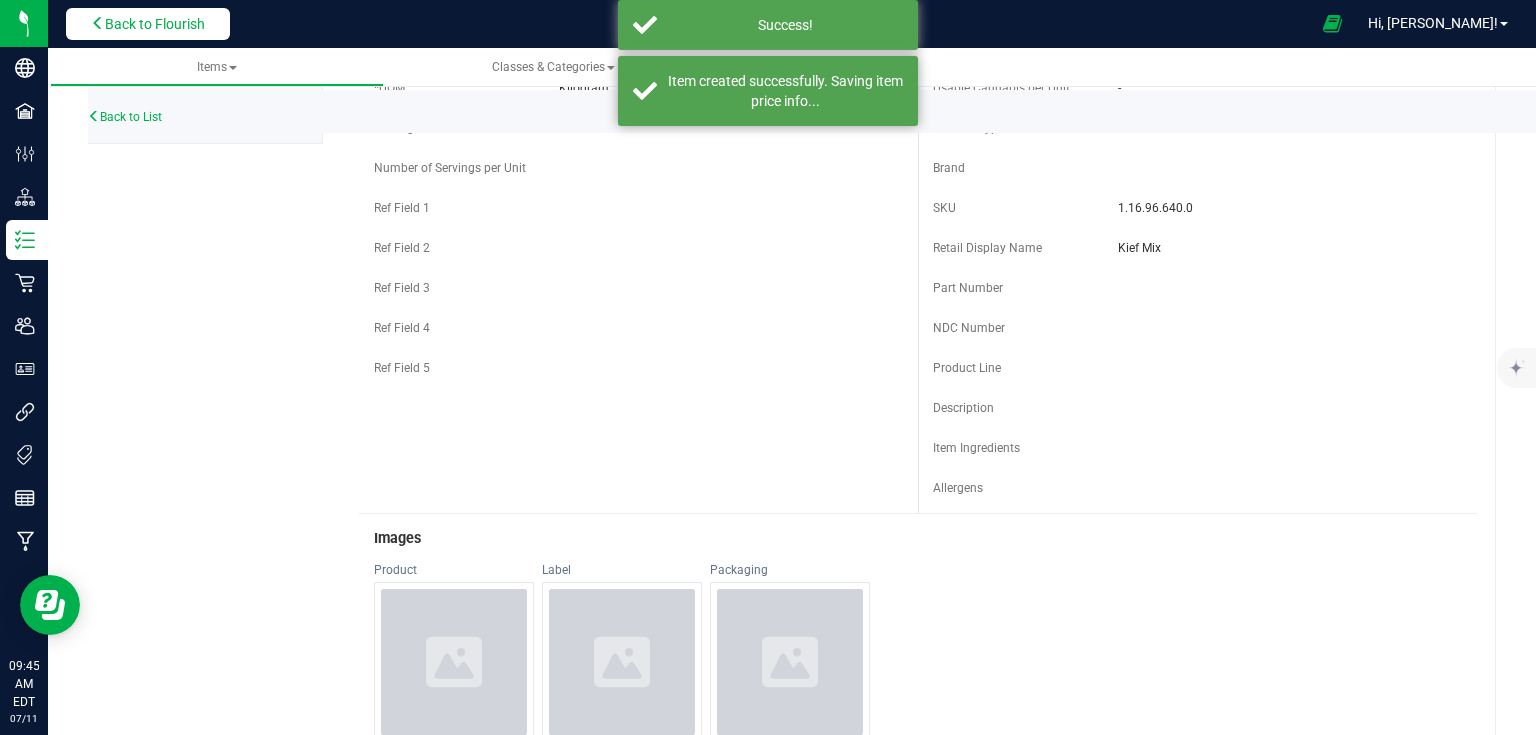 click on "Back to Flourish" at bounding box center (155, 24) 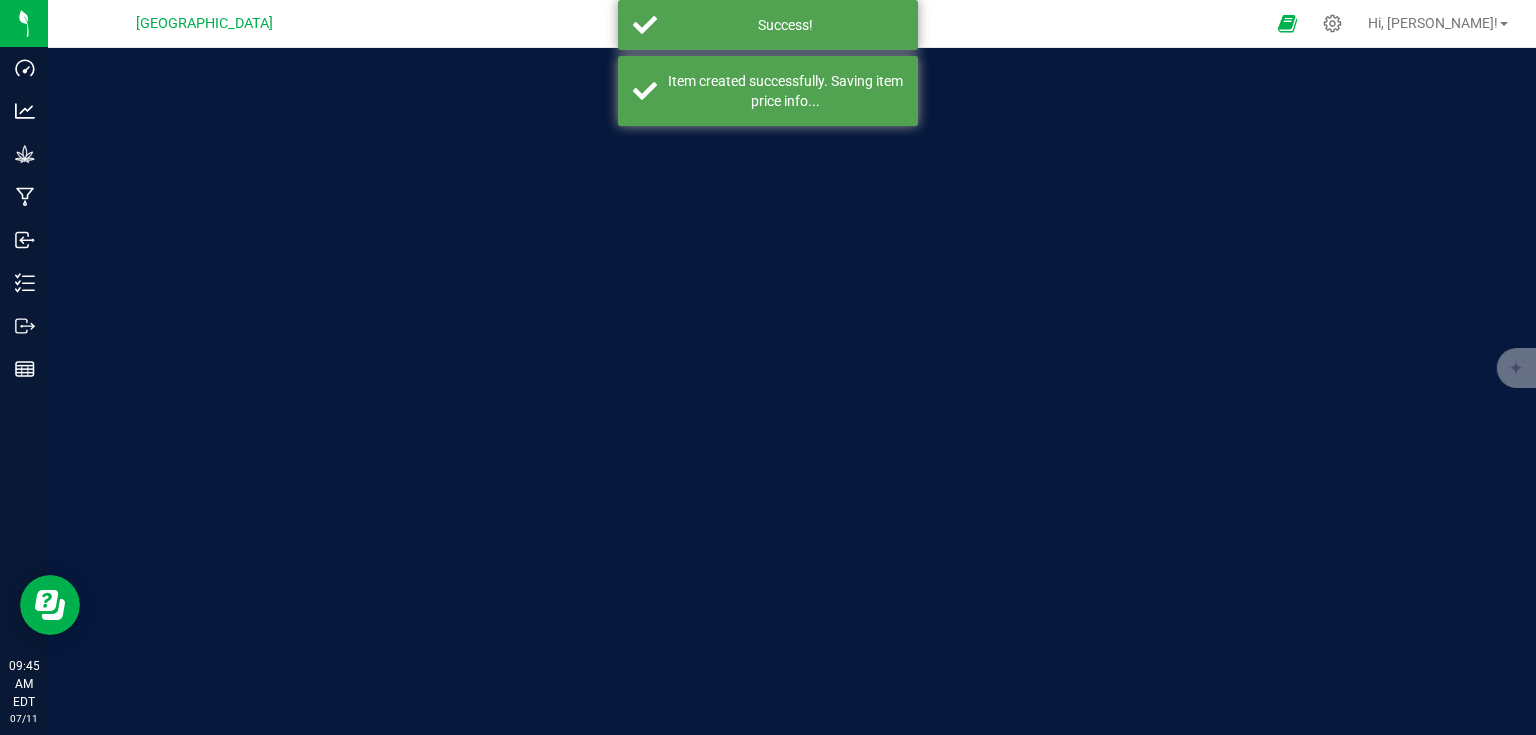 scroll, scrollTop: 0, scrollLeft: 0, axis: both 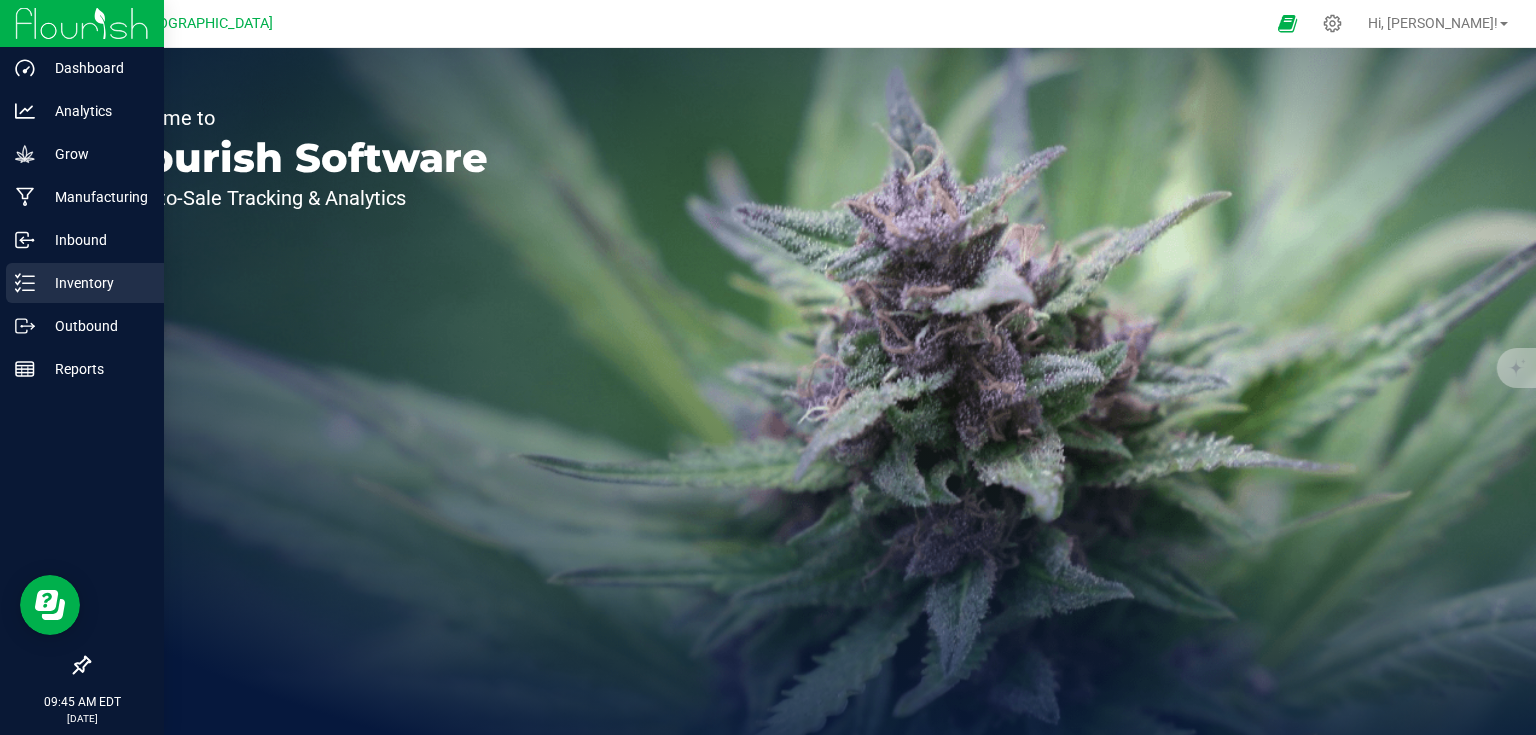 click on "Inventory" at bounding box center (85, 283) 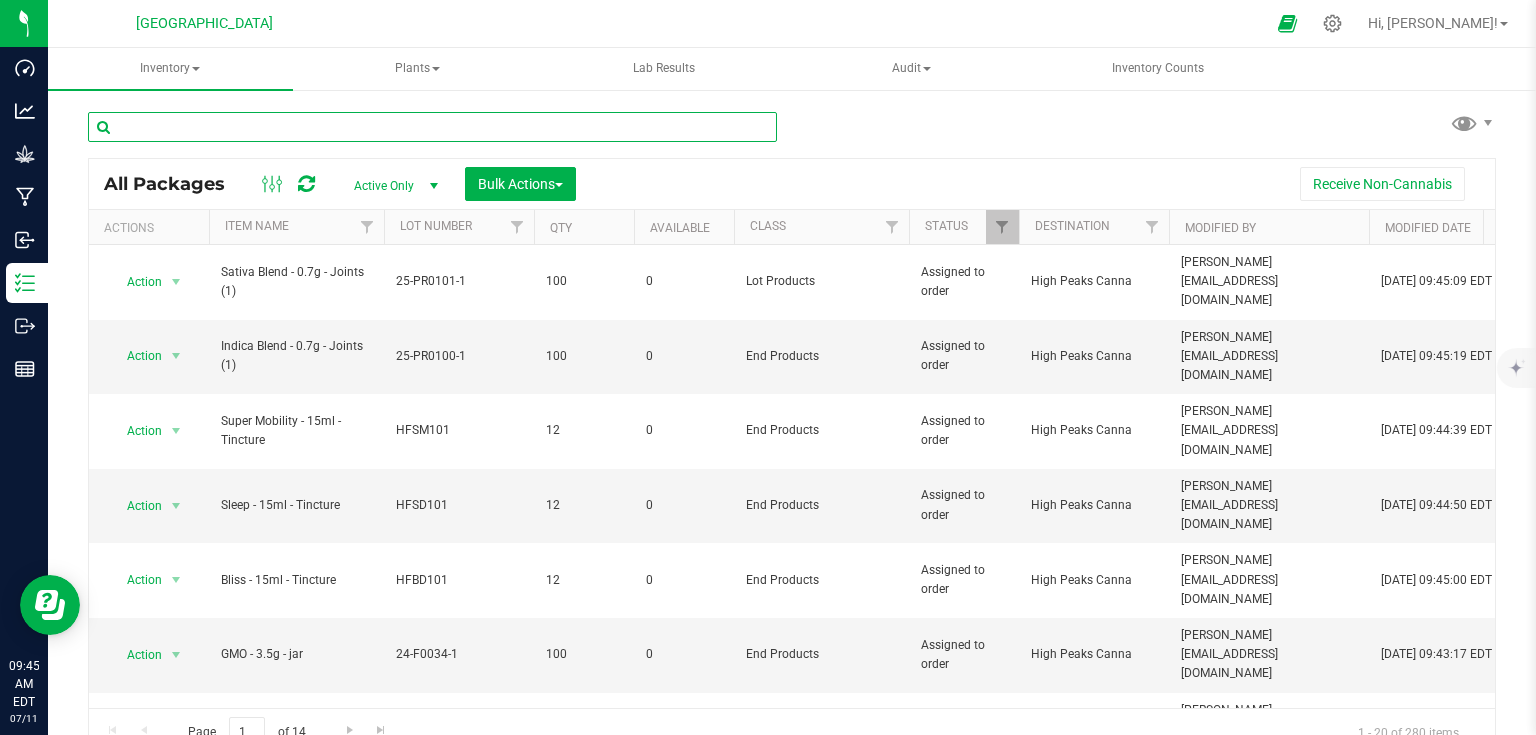 click at bounding box center (432, 127) 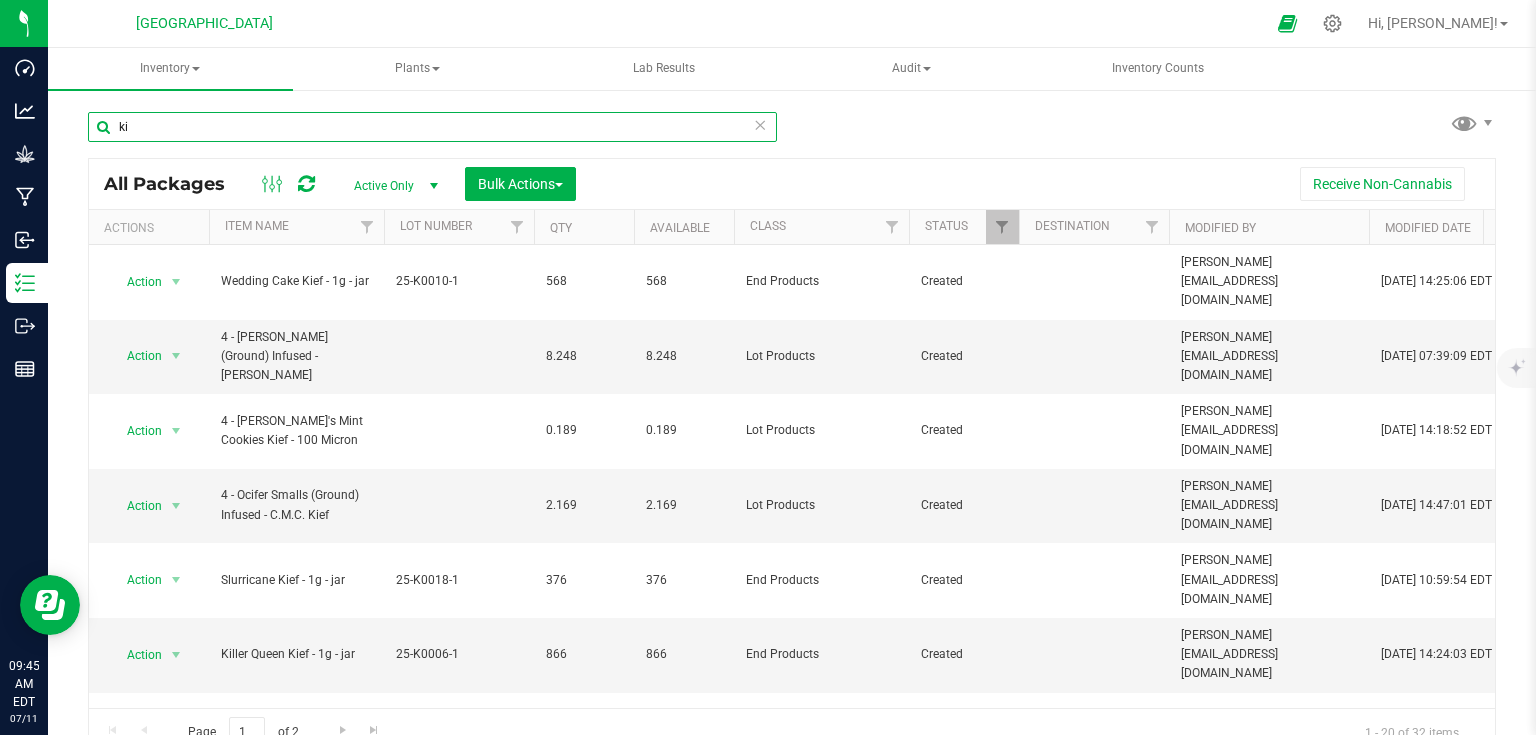 type on "k" 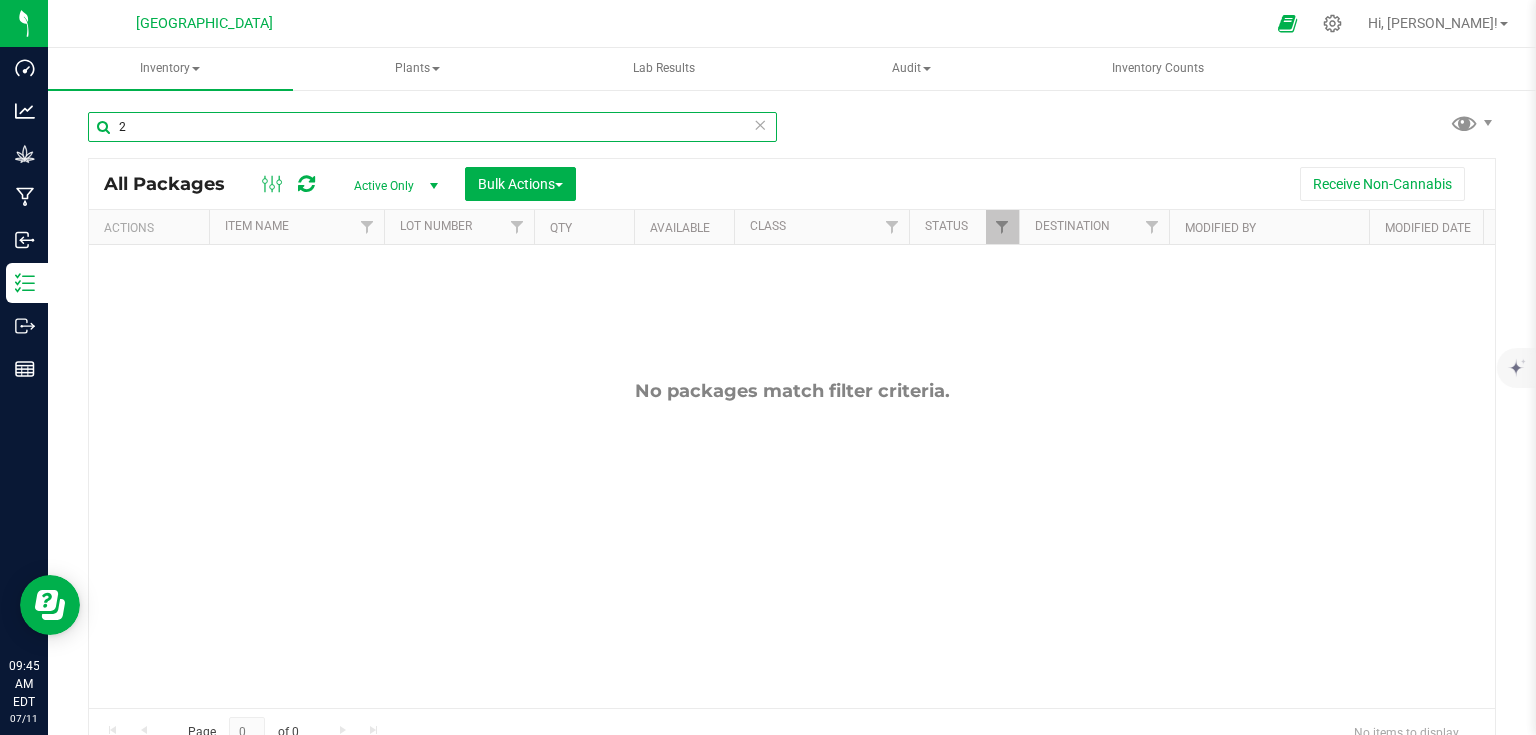 type on "2" 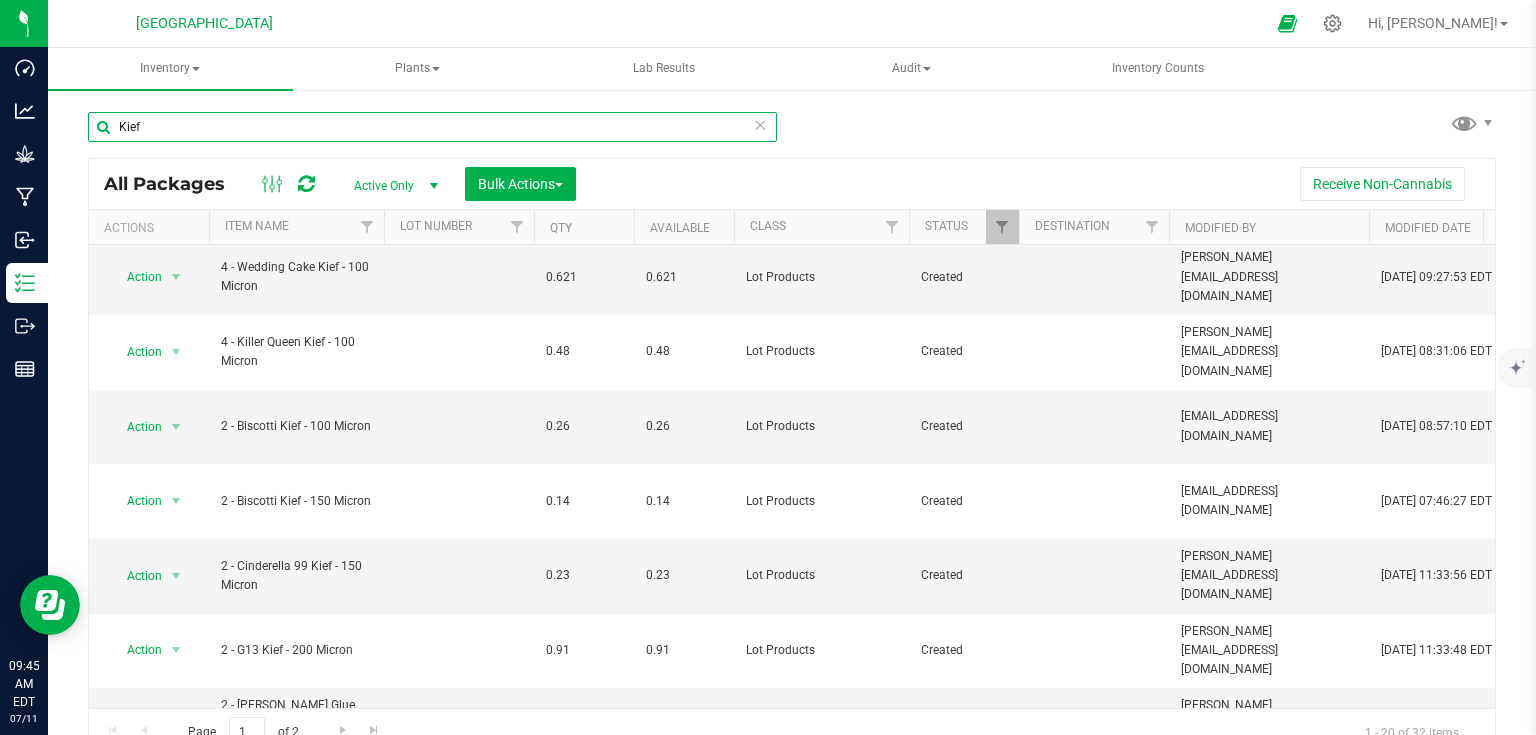 scroll, scrollTop: 560, scrollLeft: 0, axis: vertical 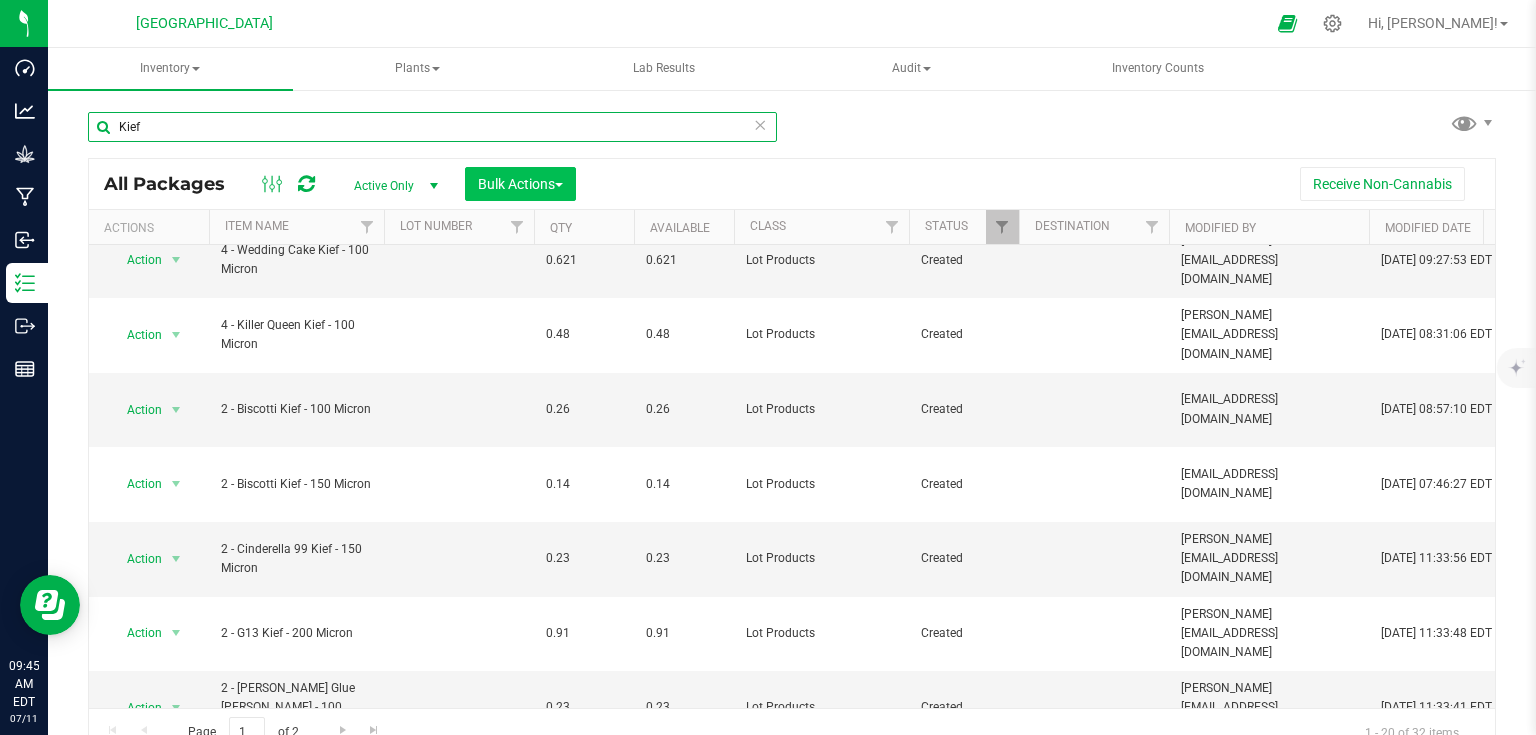 type on "Kief" 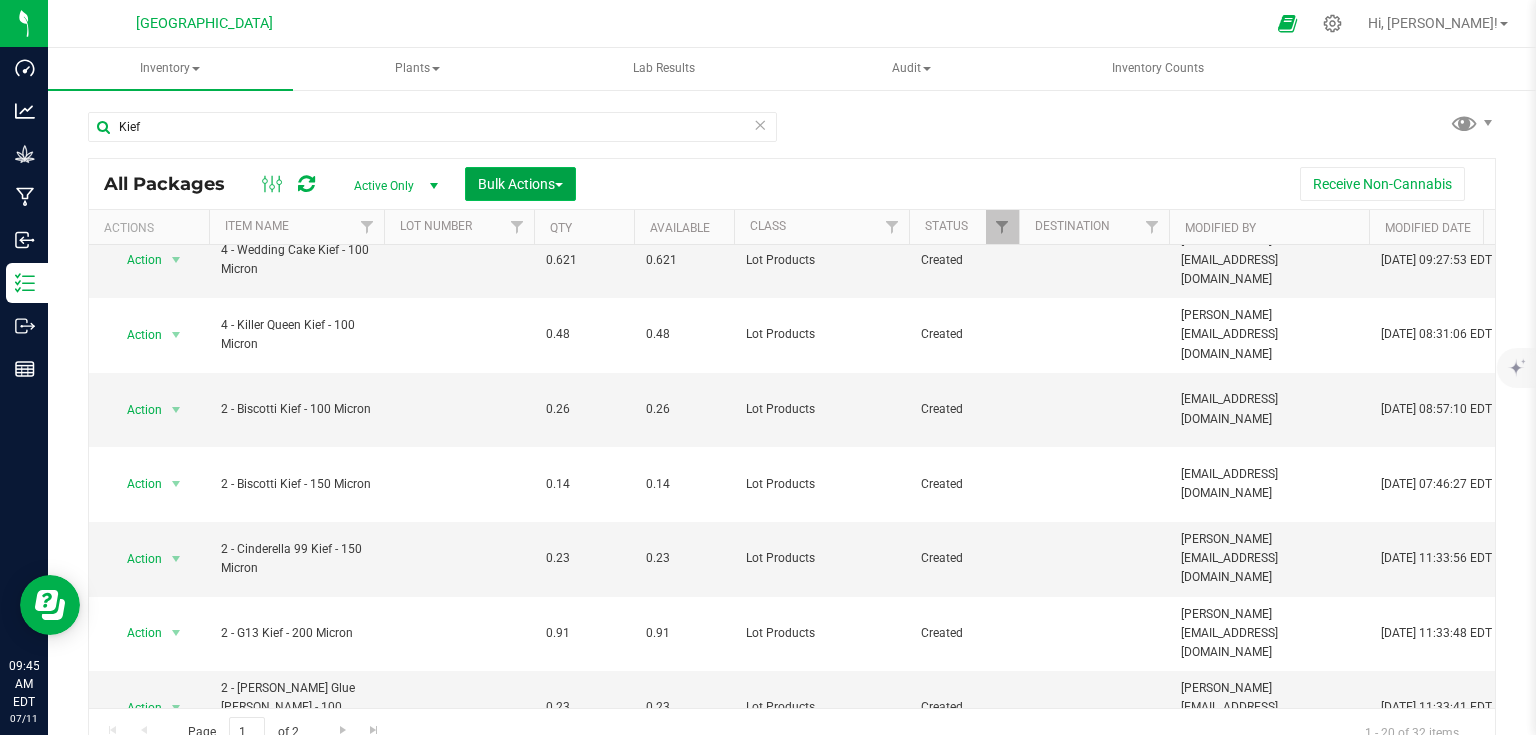 click on "Bulk Actions" at bounding box center (520, 184) 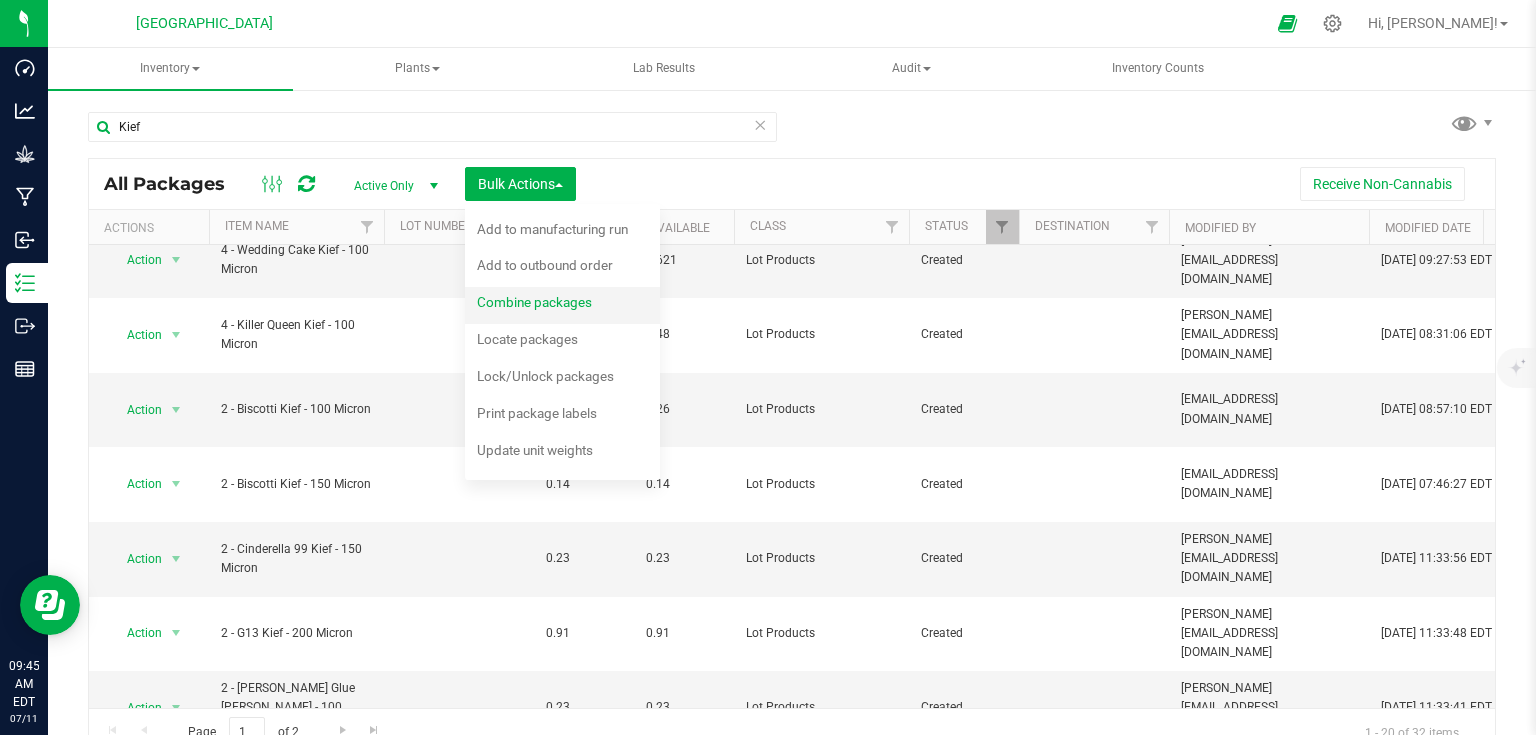 click on "Combine packages" at bounding box center (534, 302) 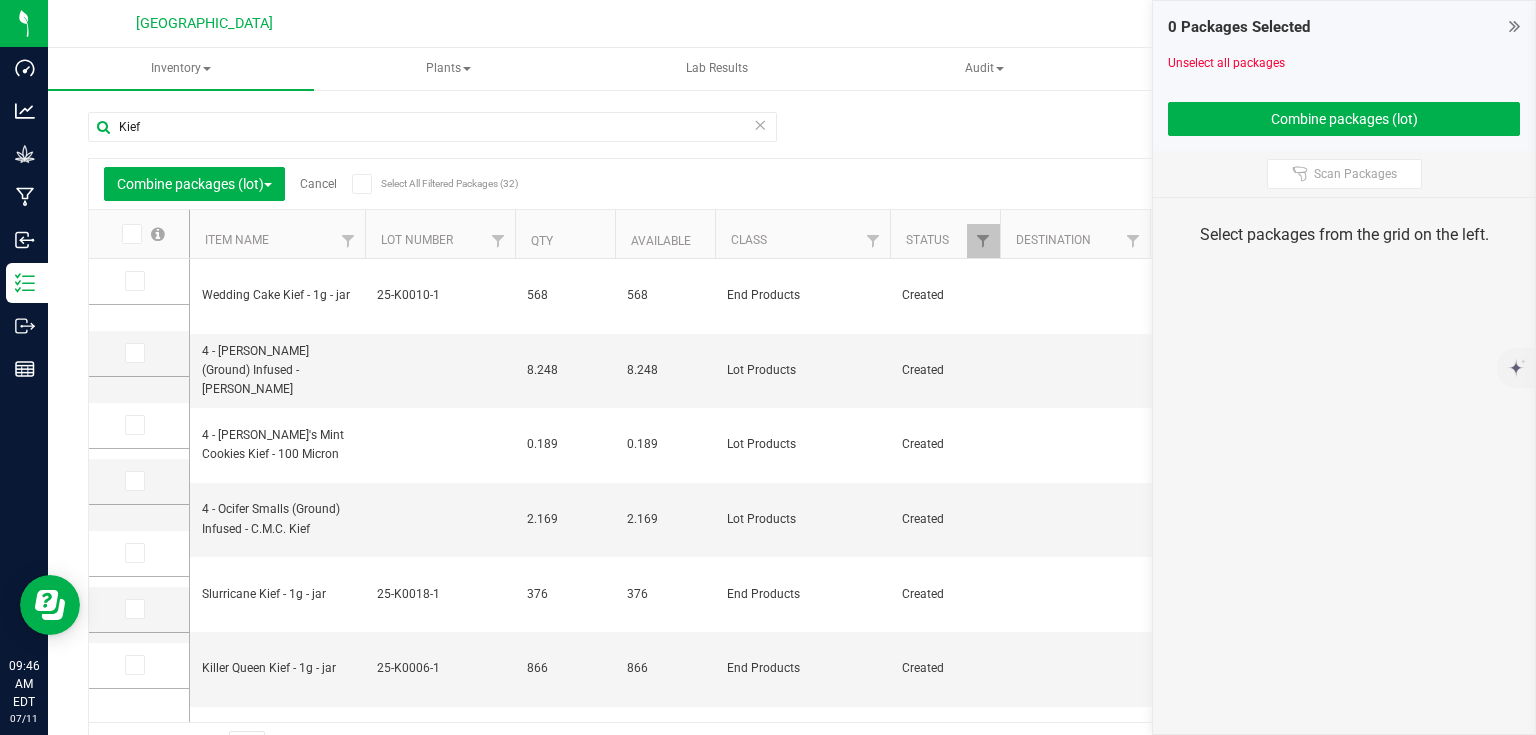 scroll, scrollTop: 34, scrollLeft: 0, axis: vertical 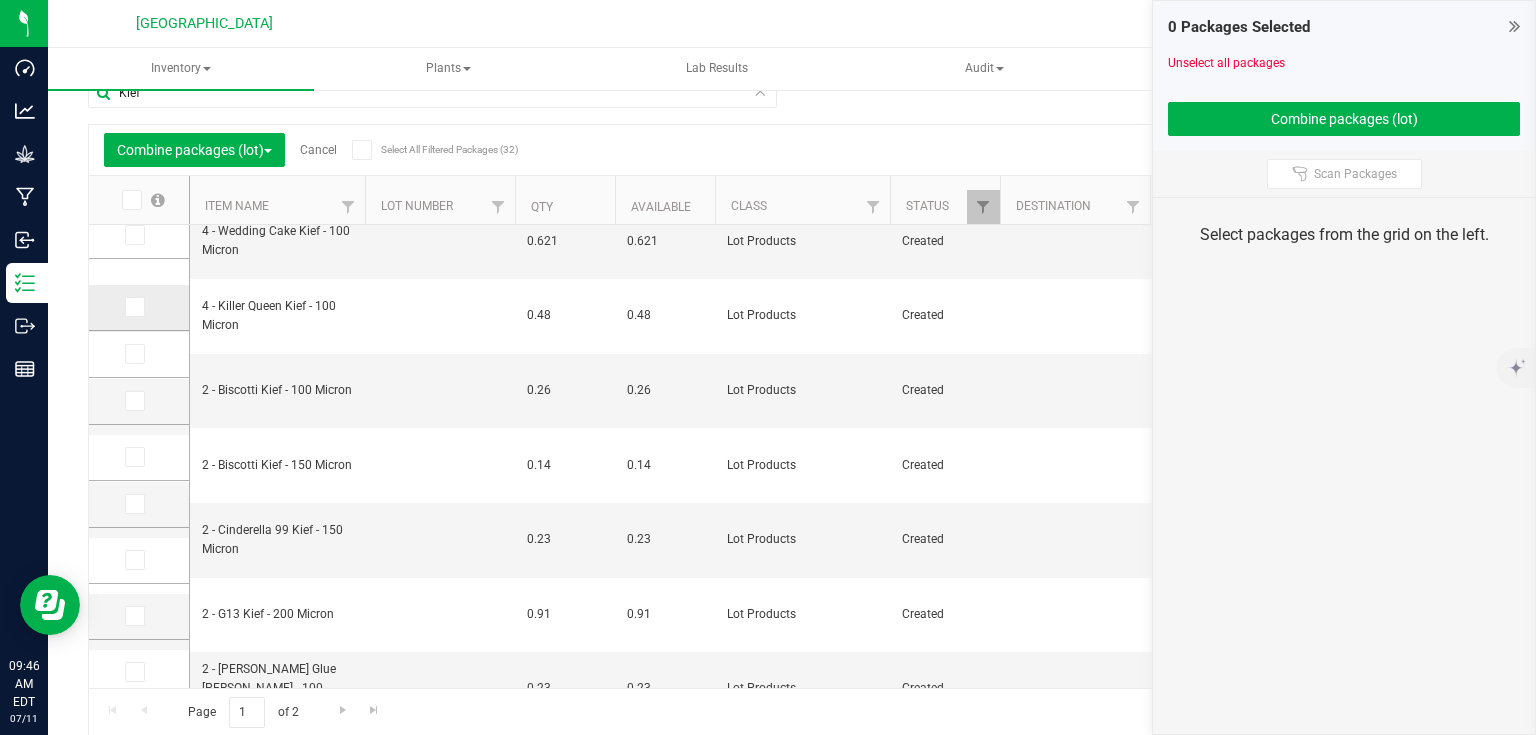 click at bounding box center [133, 307] 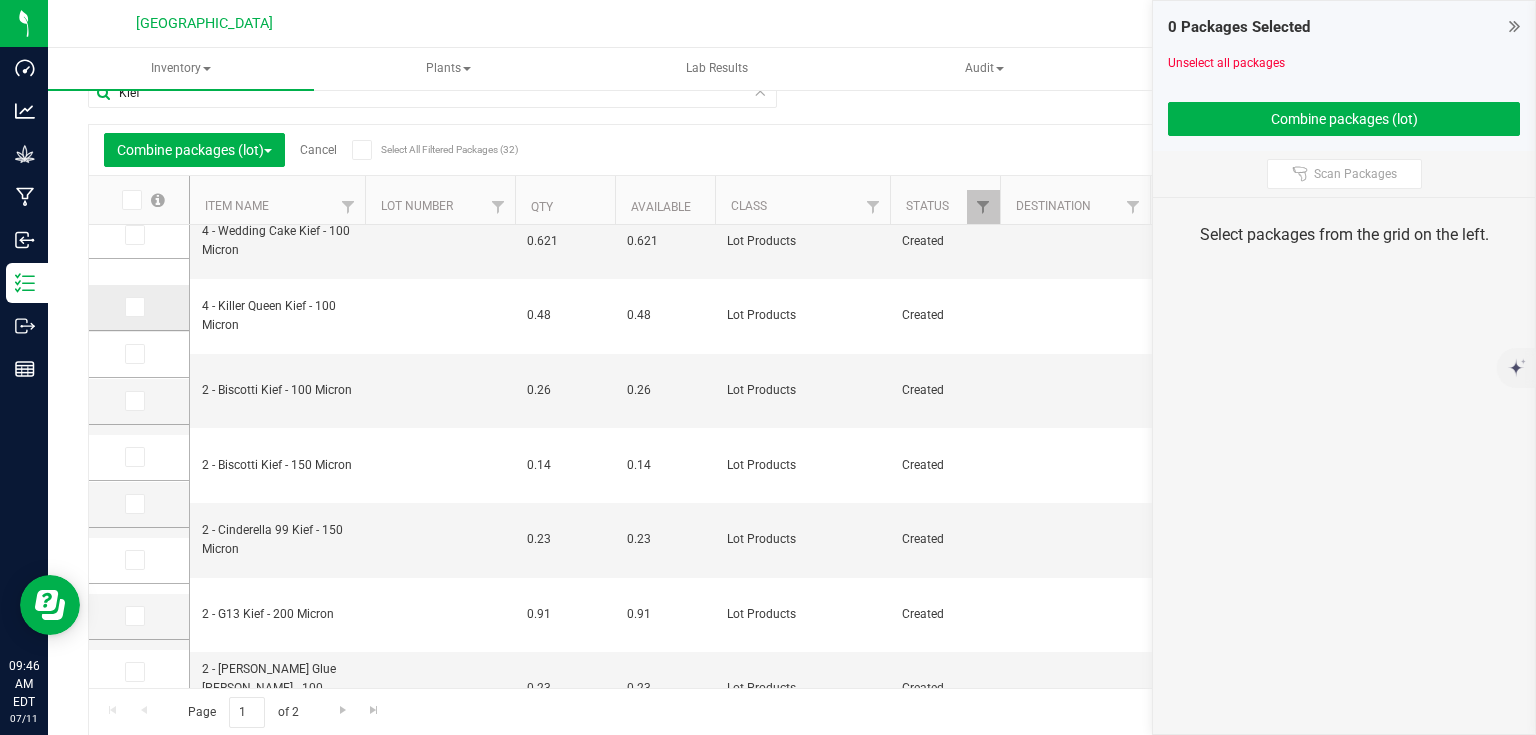 click at bounding box center [0, 0] 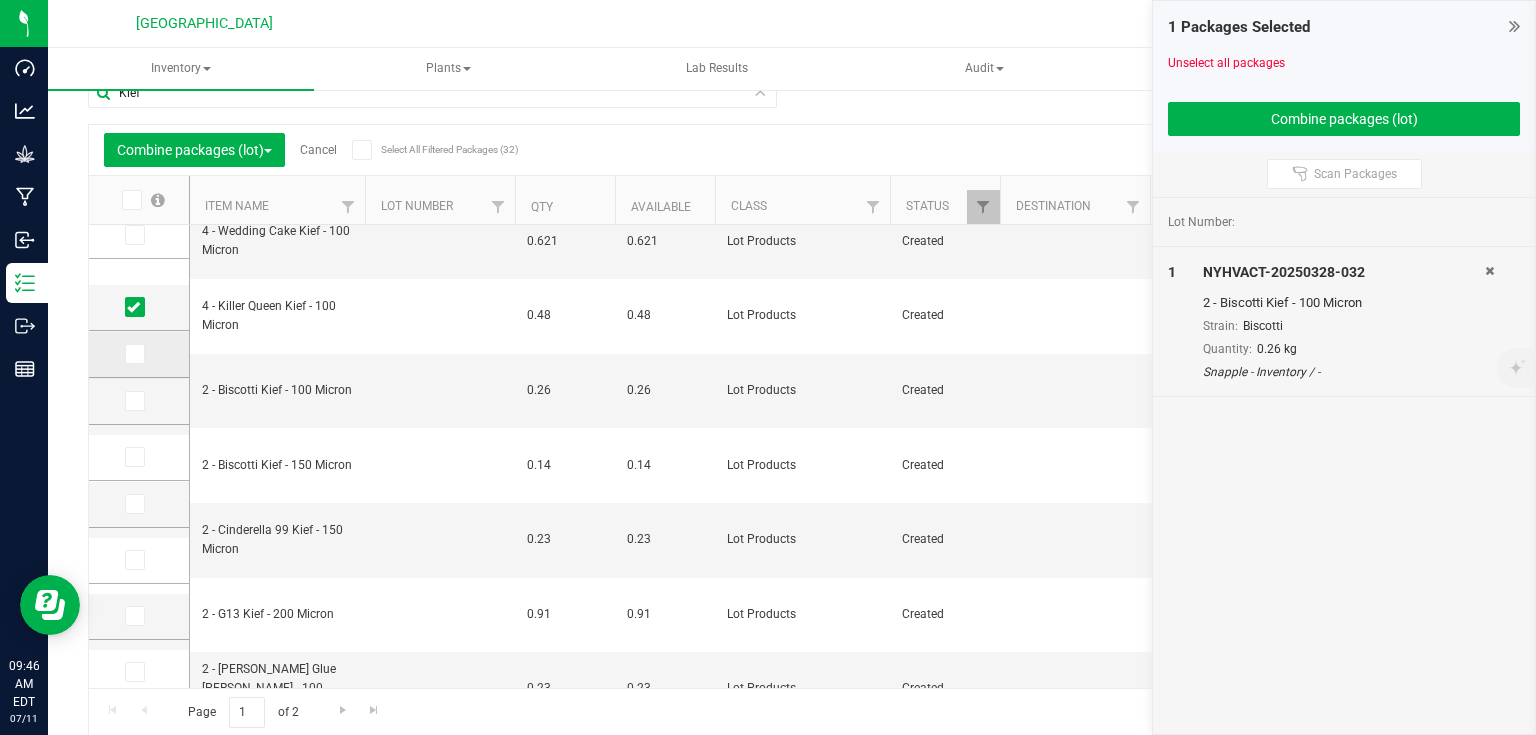 click at bounding box center (133, 354) 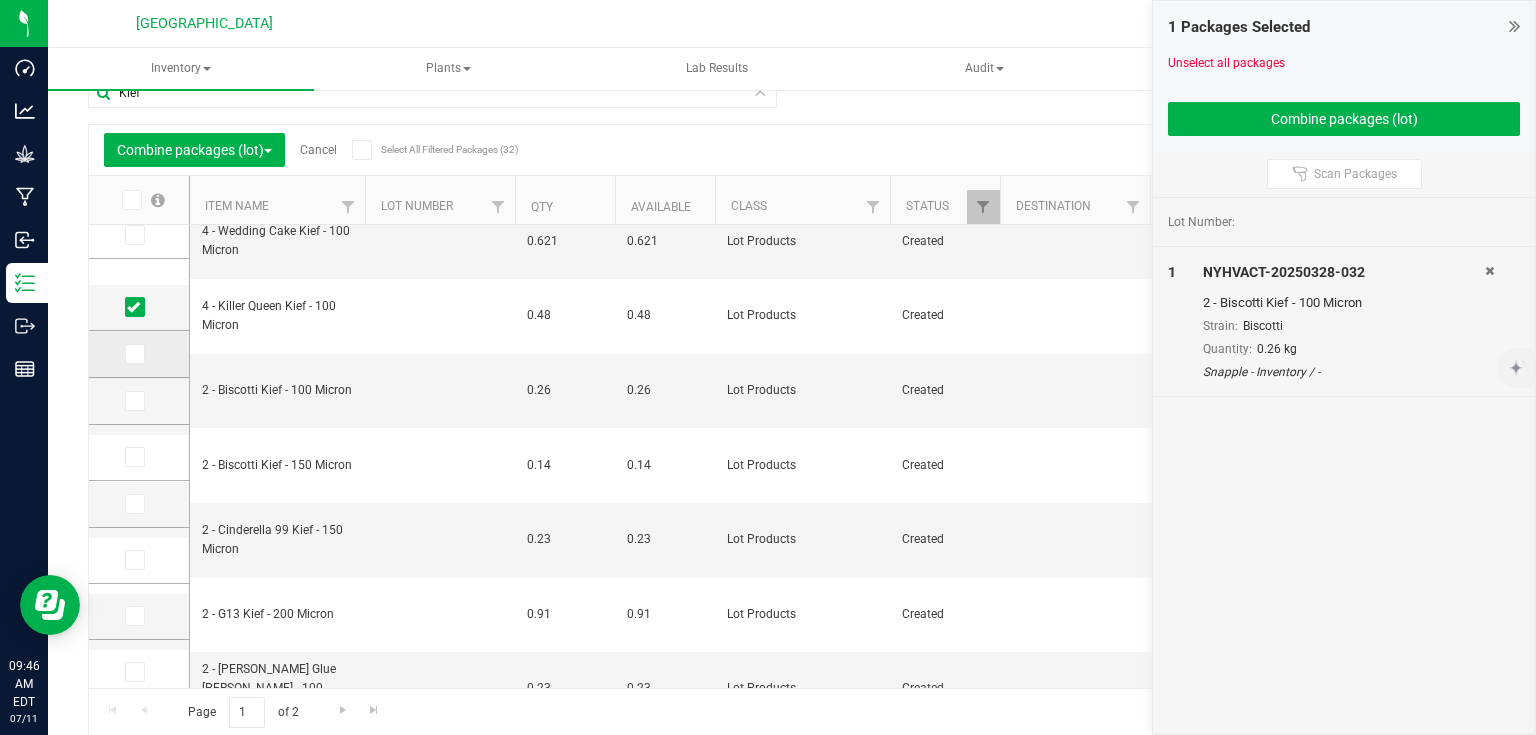 click at bounding box center (0, 0) 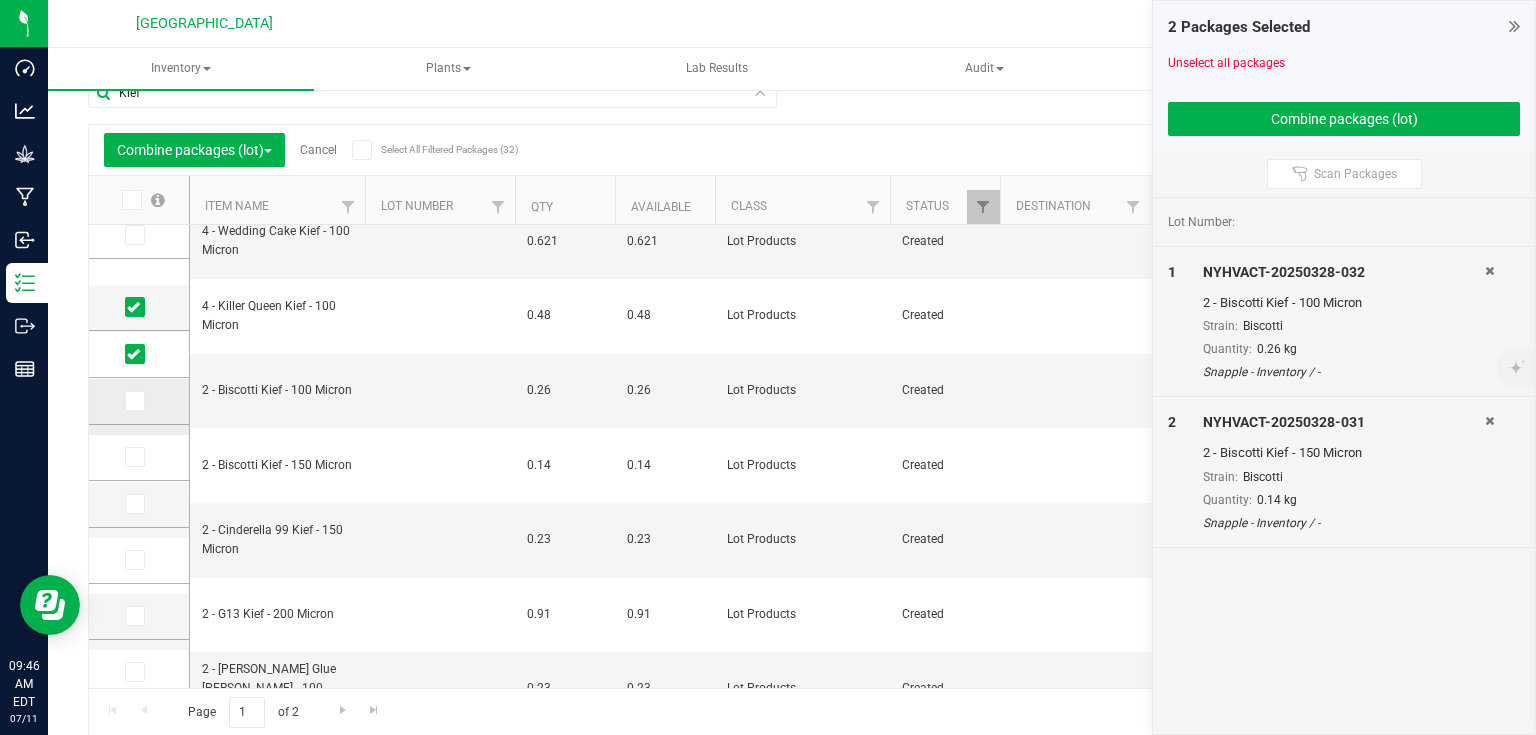 click at bounding box center [133, 401] 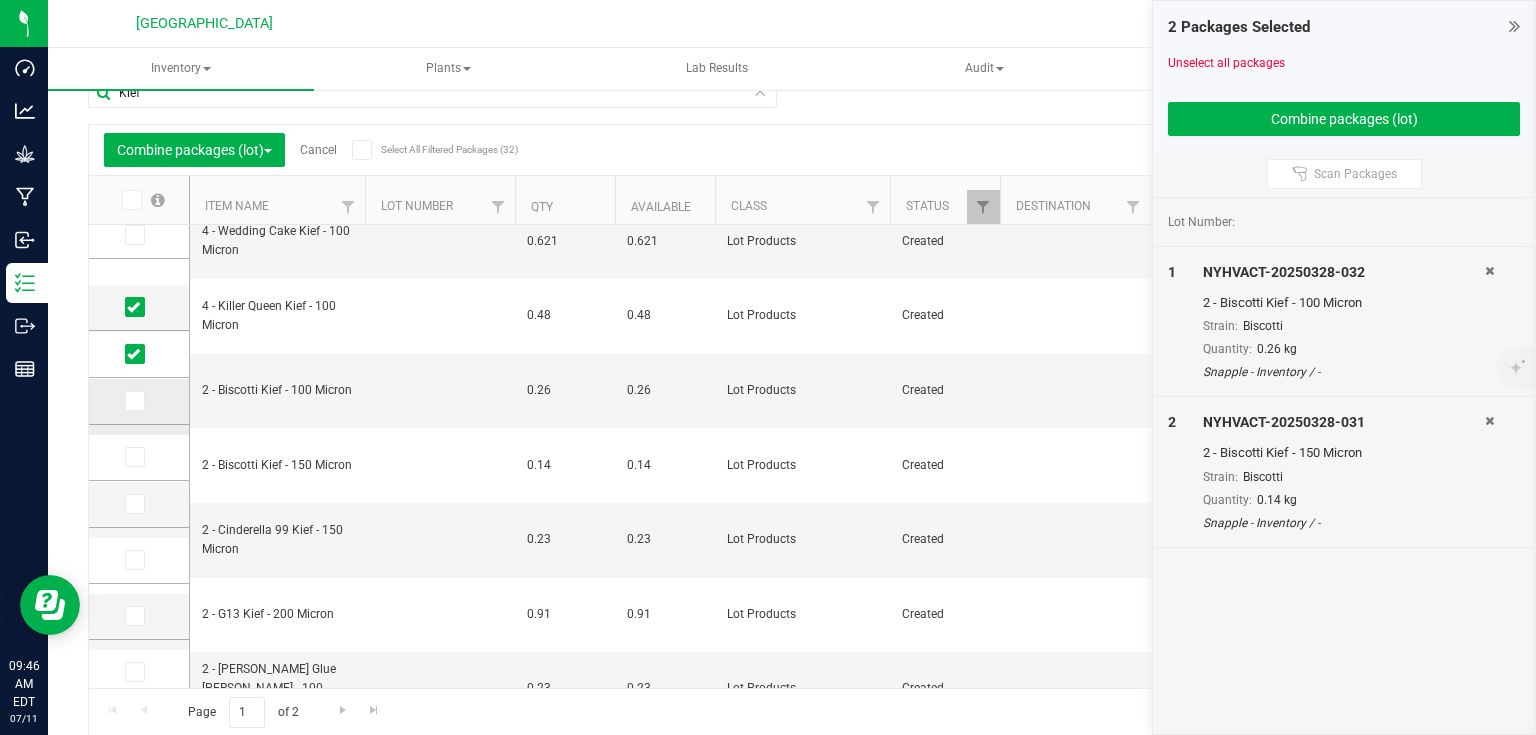 click at bounding box center (0, 0) 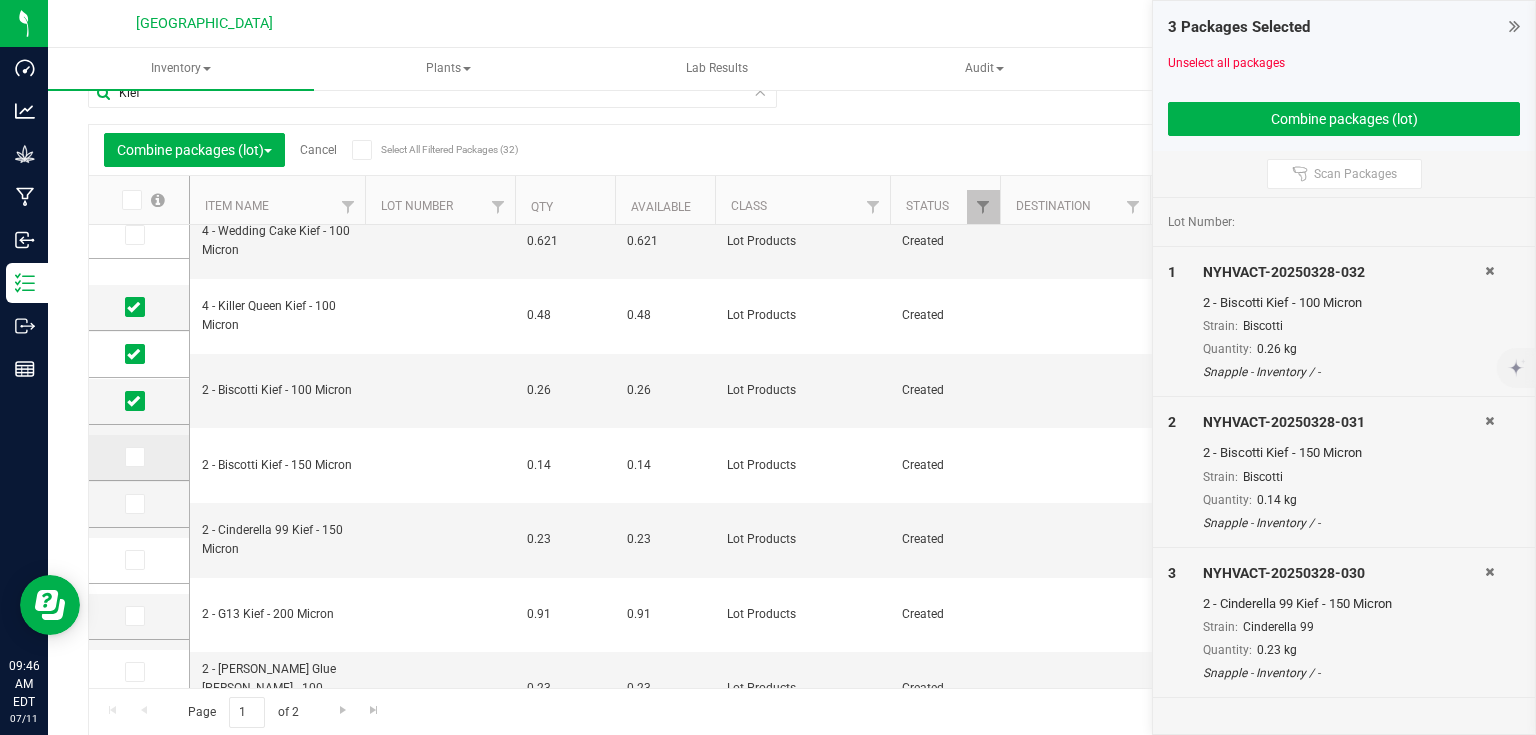 click at bounding box center (139, 458) 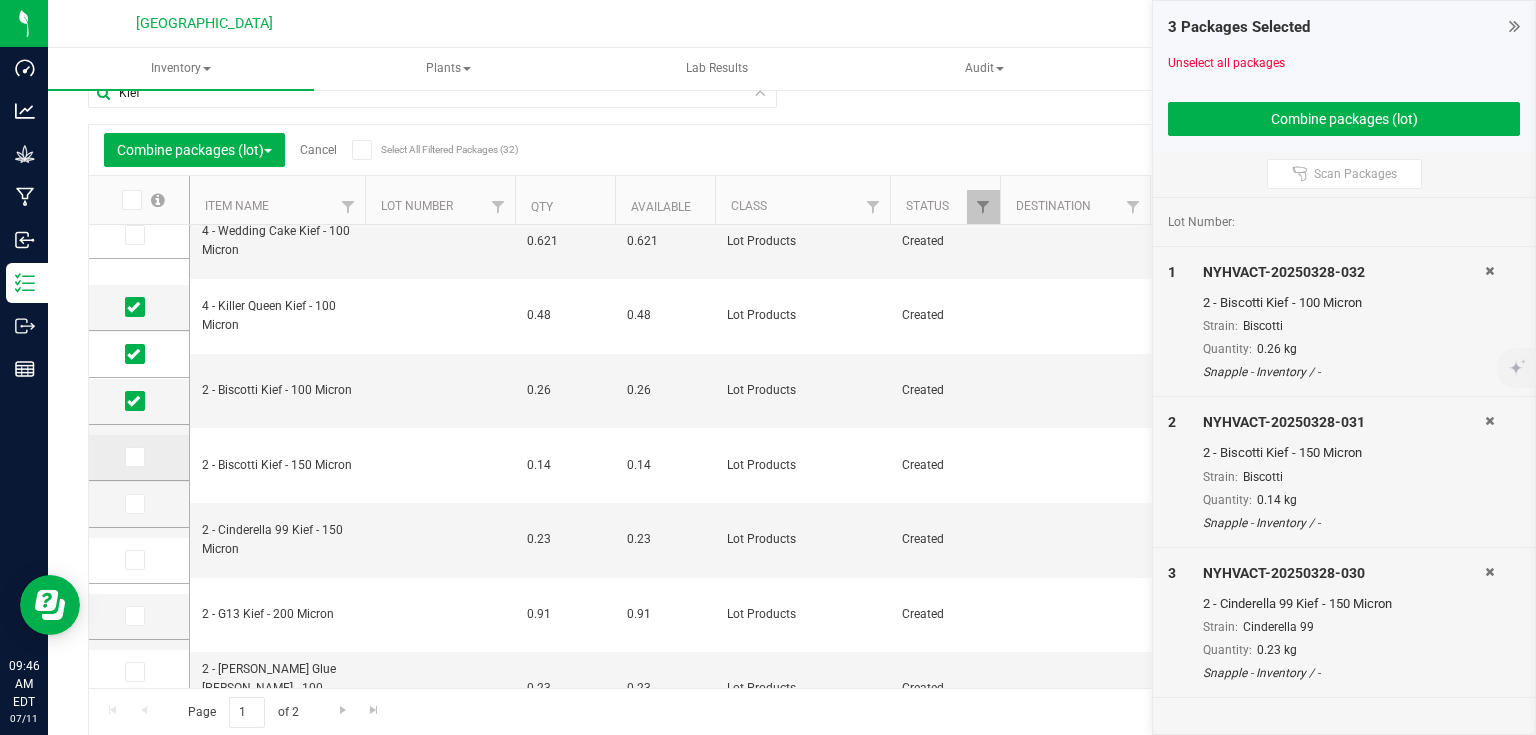 click at bounding box center (133, 457) 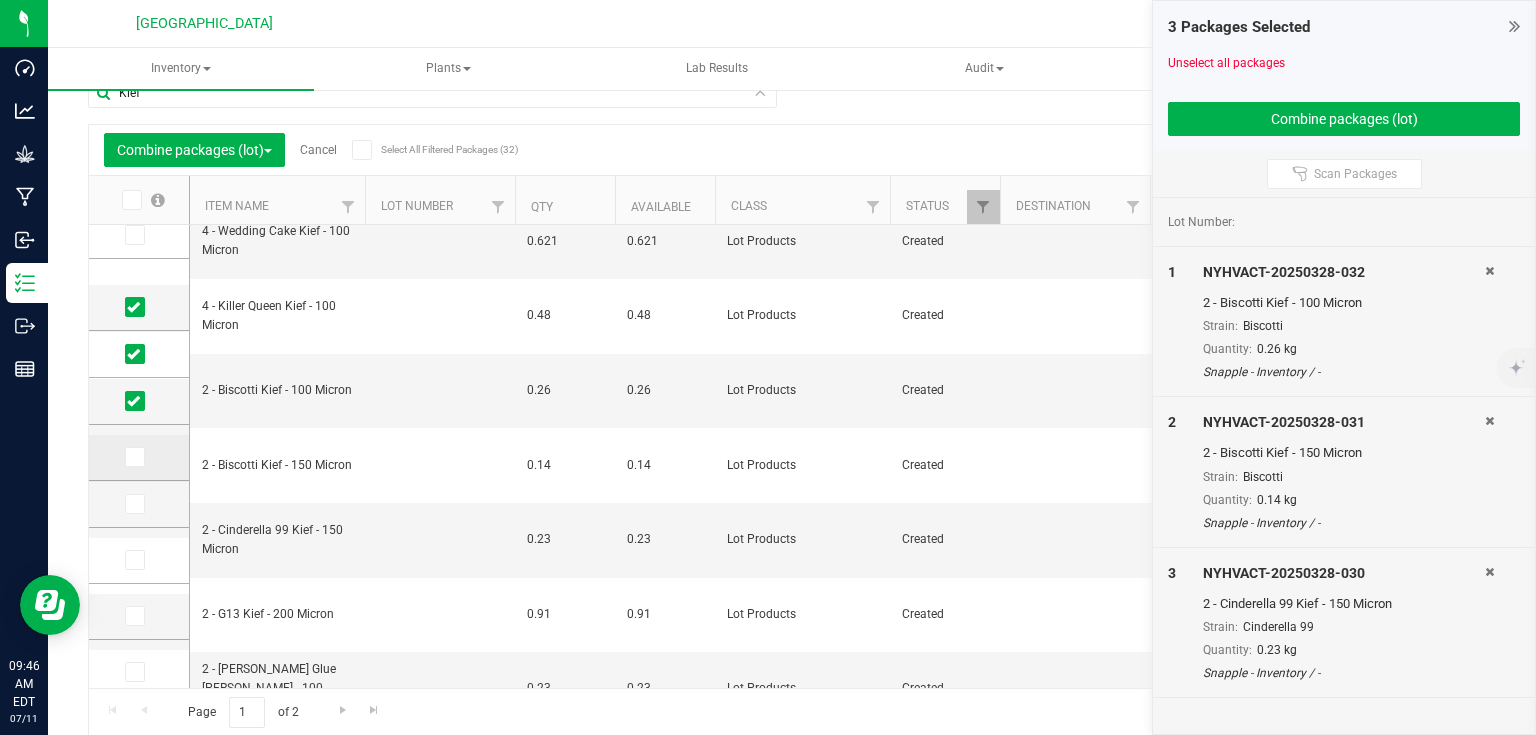 click at bounding box center [0, 0] 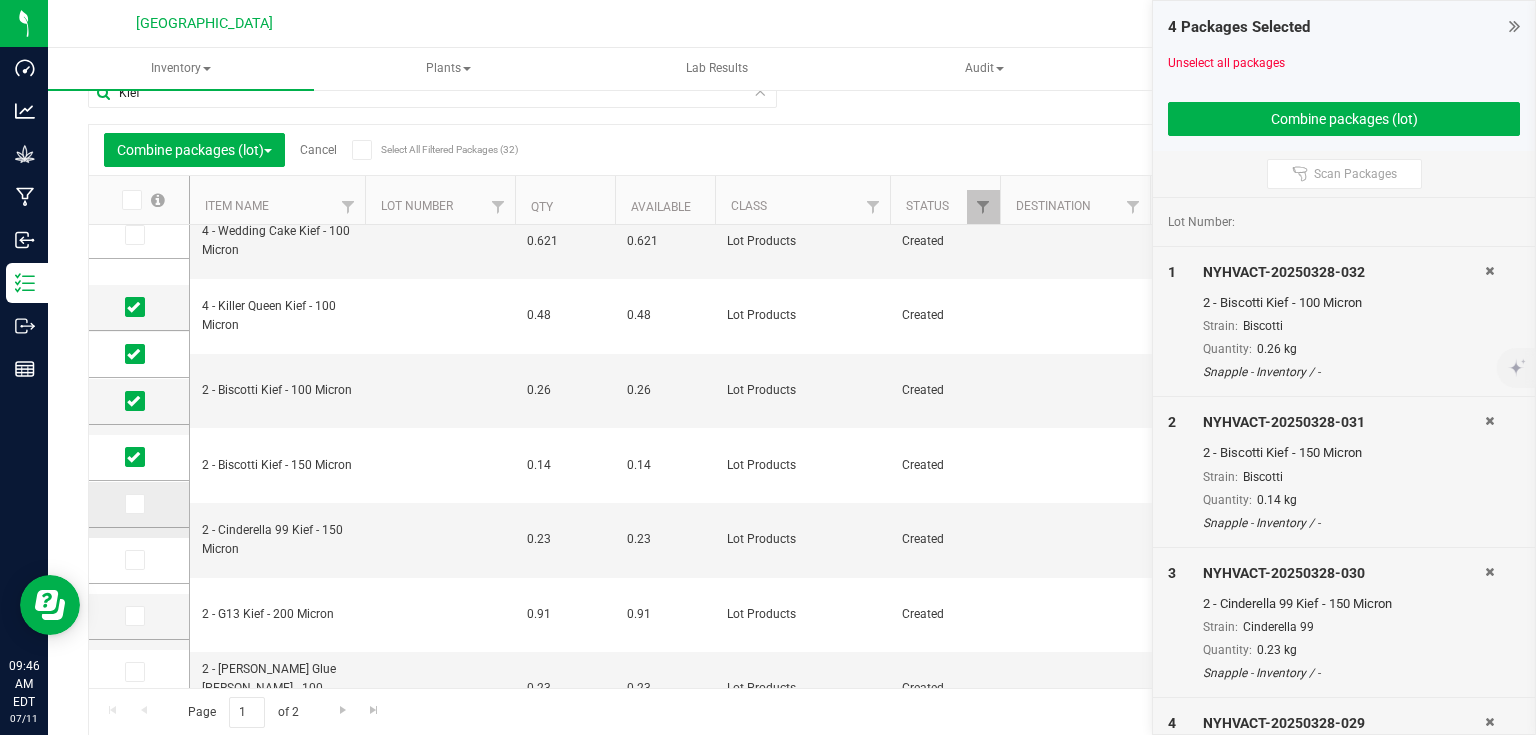click at bounding box center [133, 504] 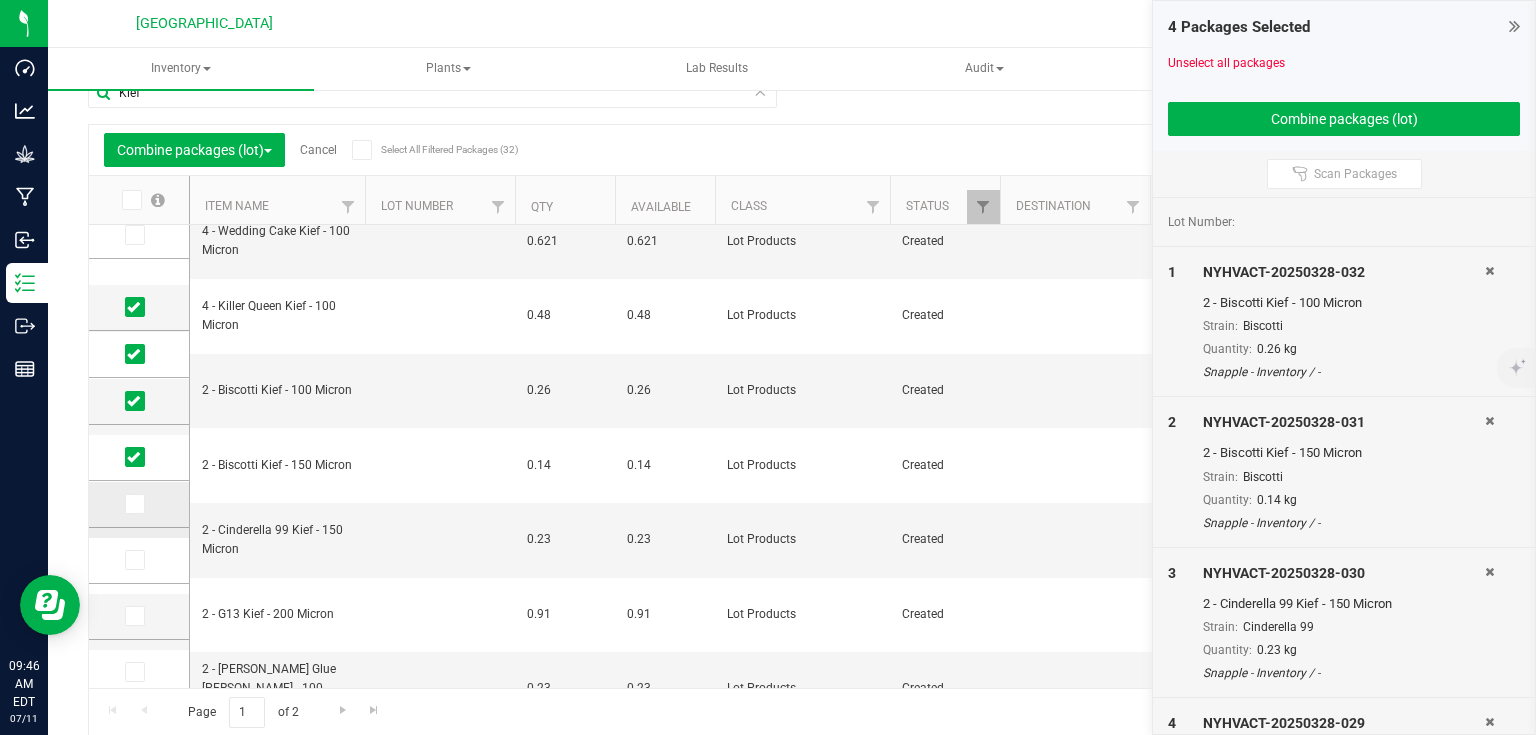 click at bounding box center [0, 0] 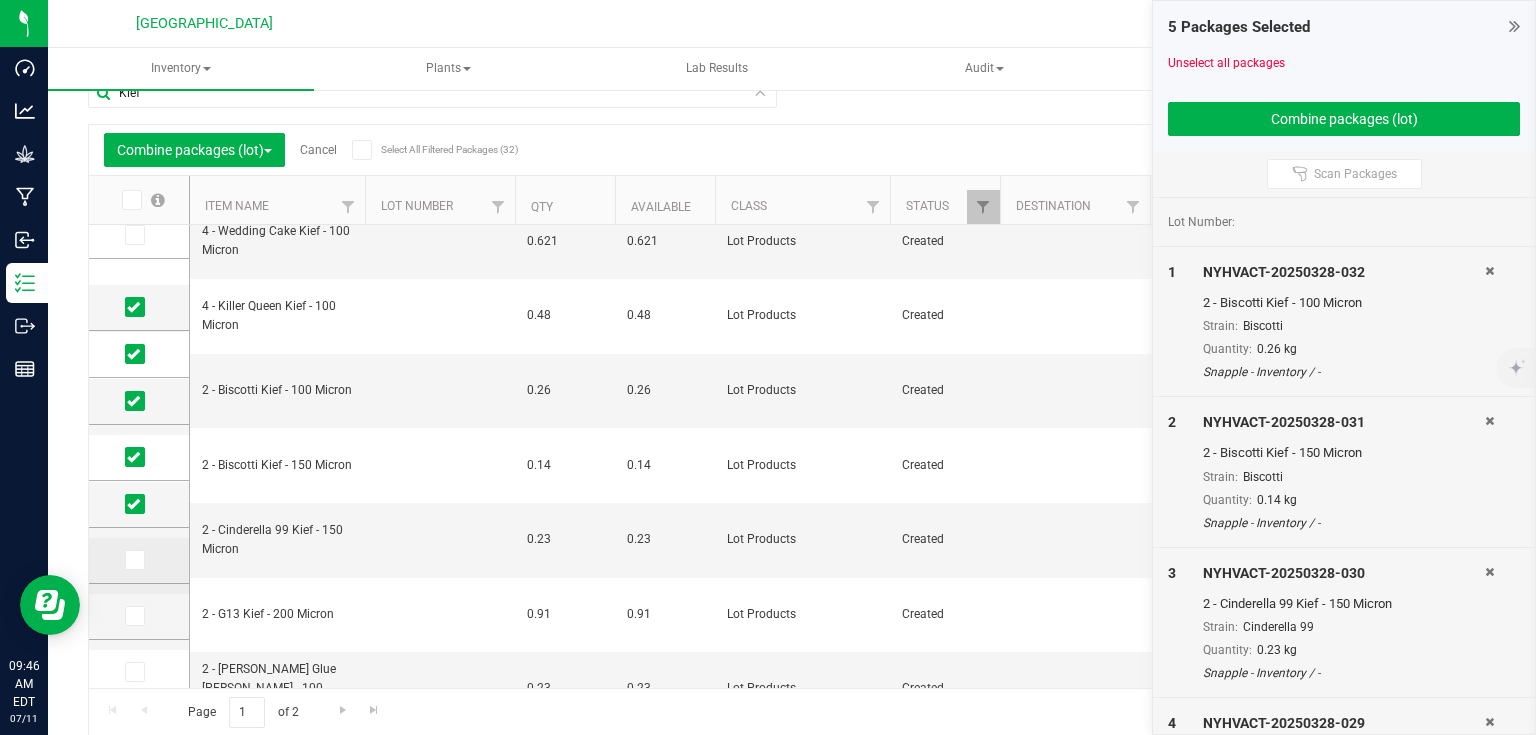 click at bounding box center (135, 560) 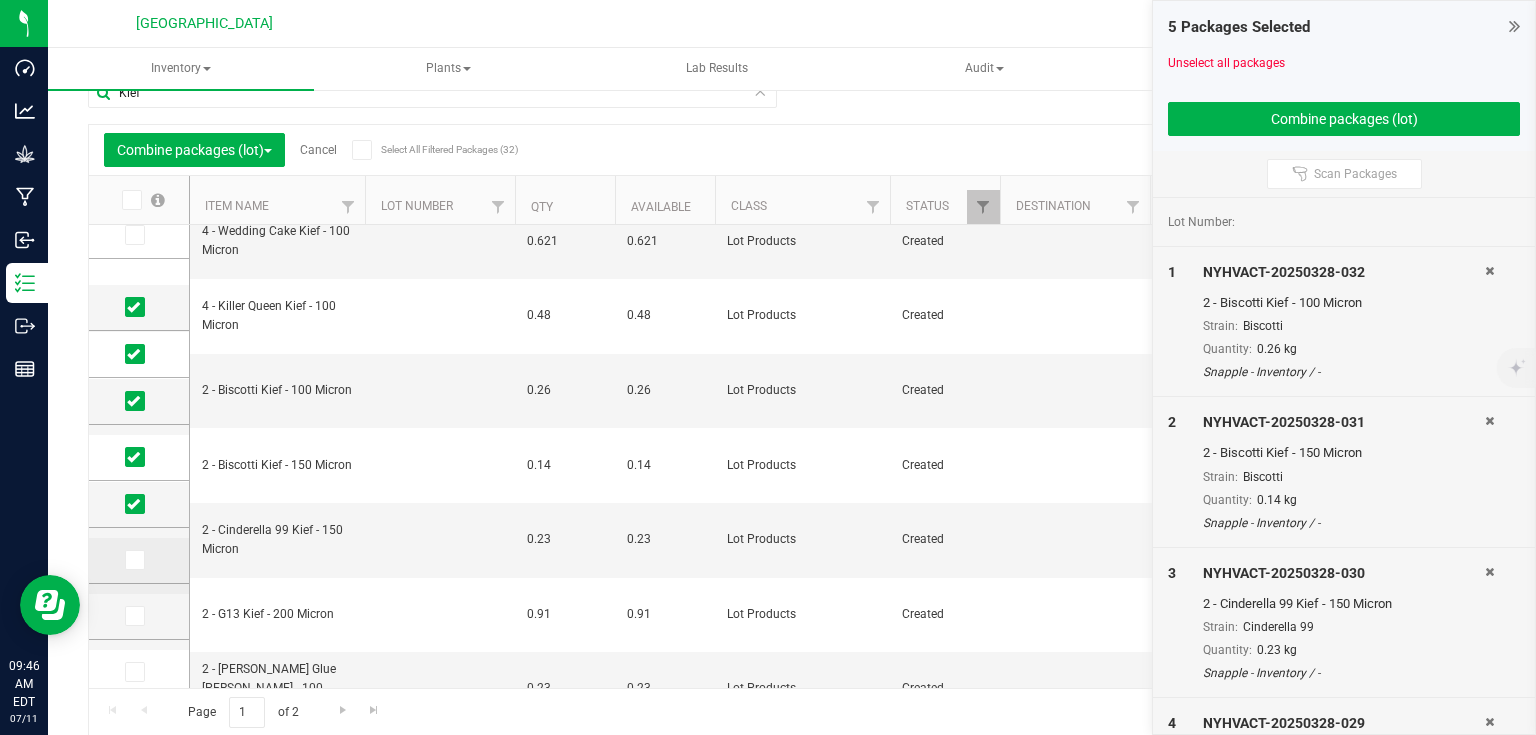 click at bounding box center (0, 0) 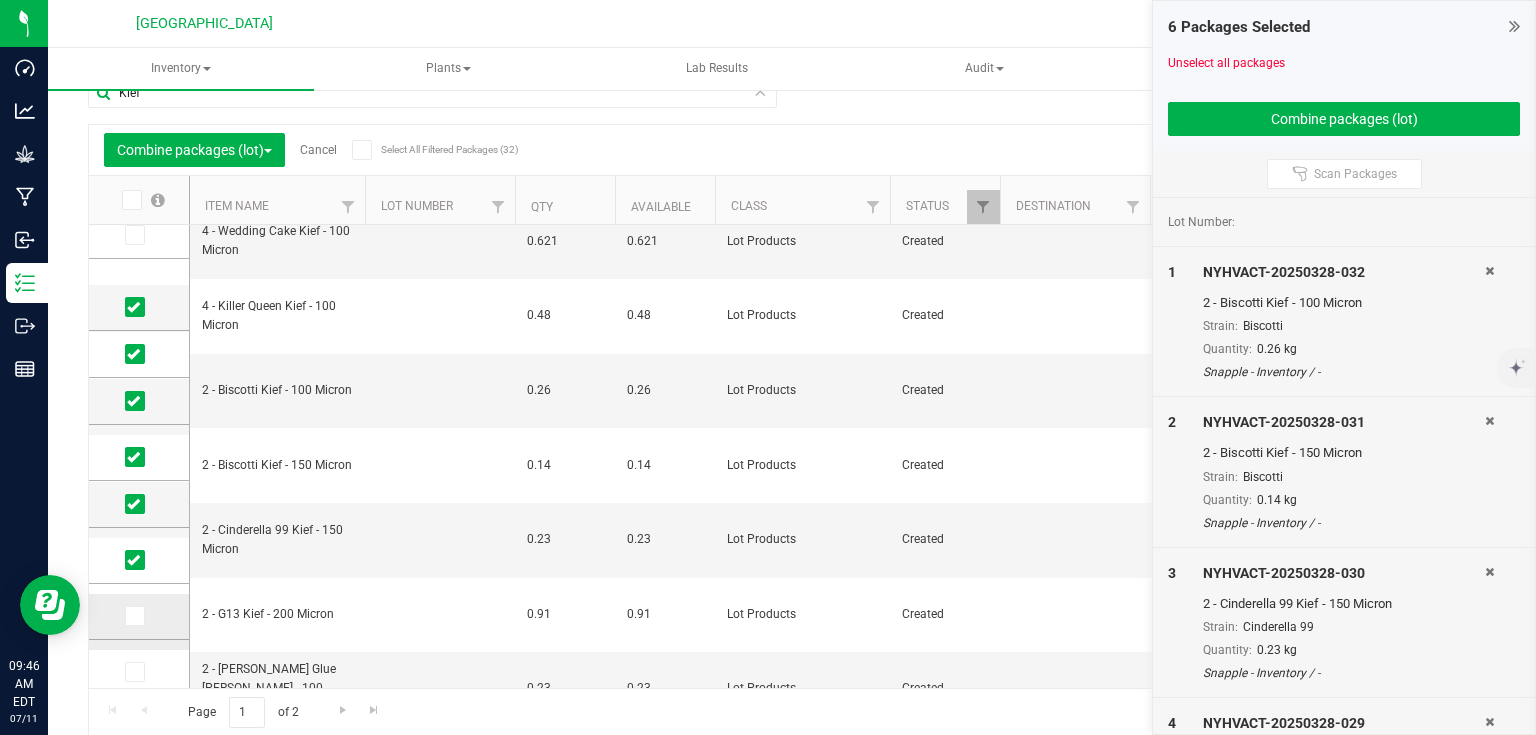 click at bounding box center [133, 616] 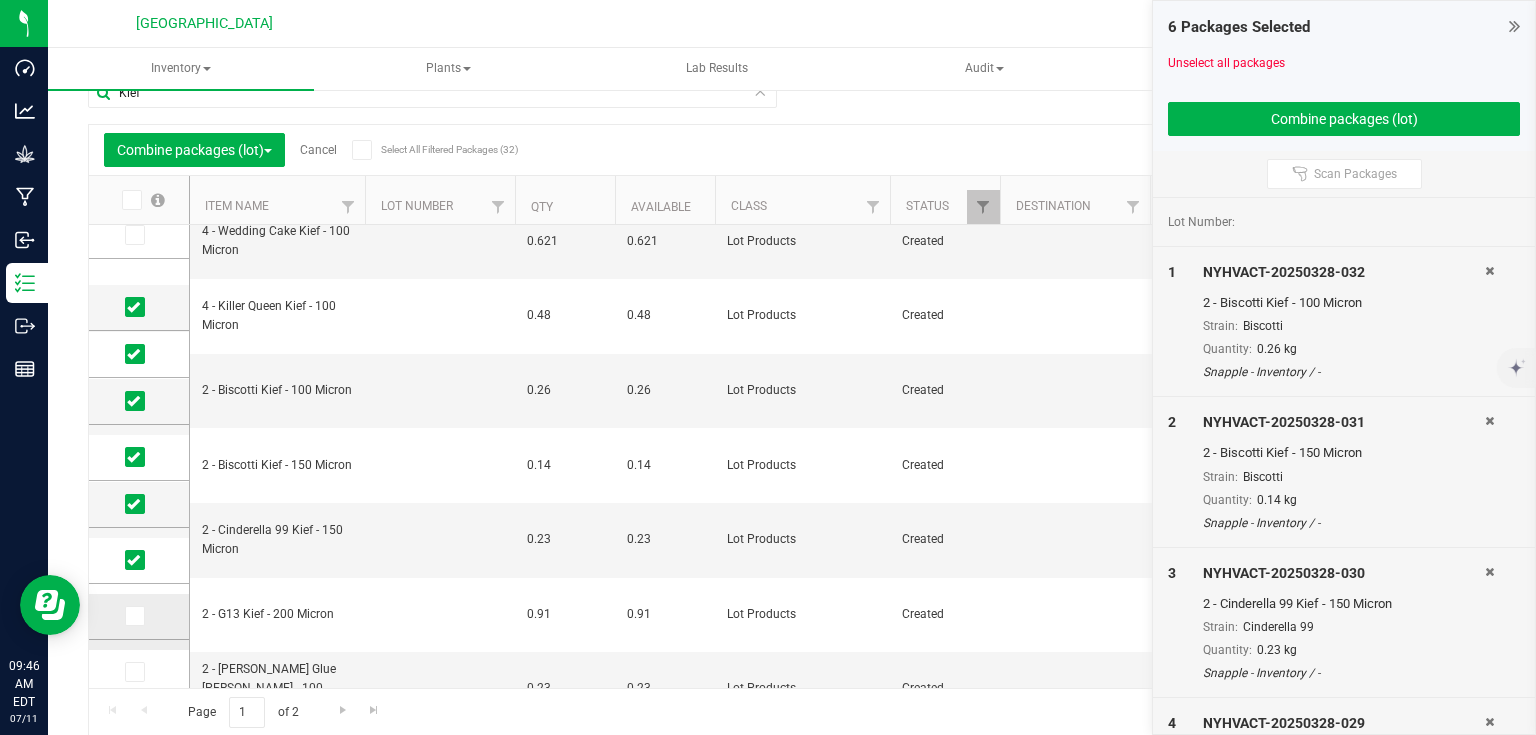 click at bounding box center [0, 0] 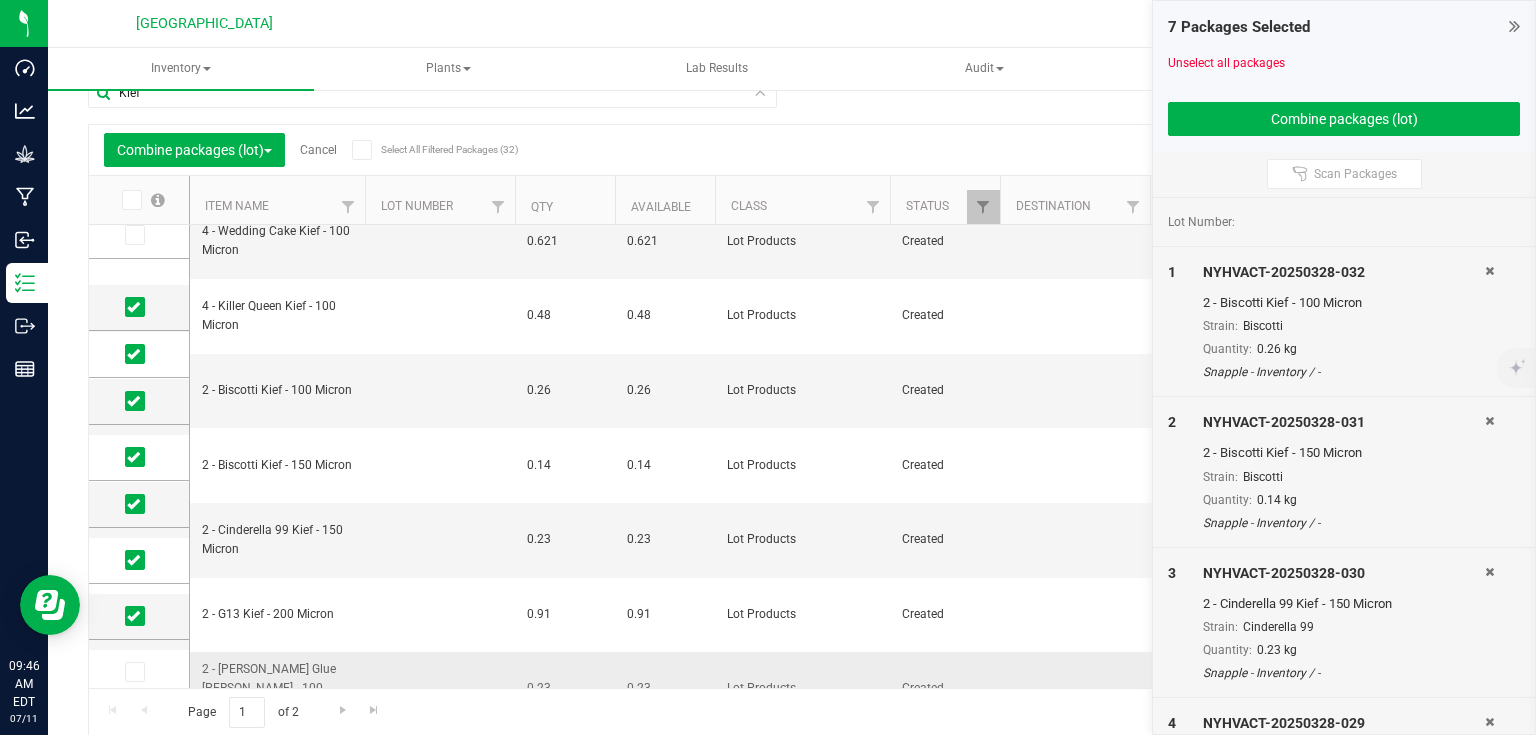 scroll, scrollTop: 611, scrollLeft: 0, axis: vertical 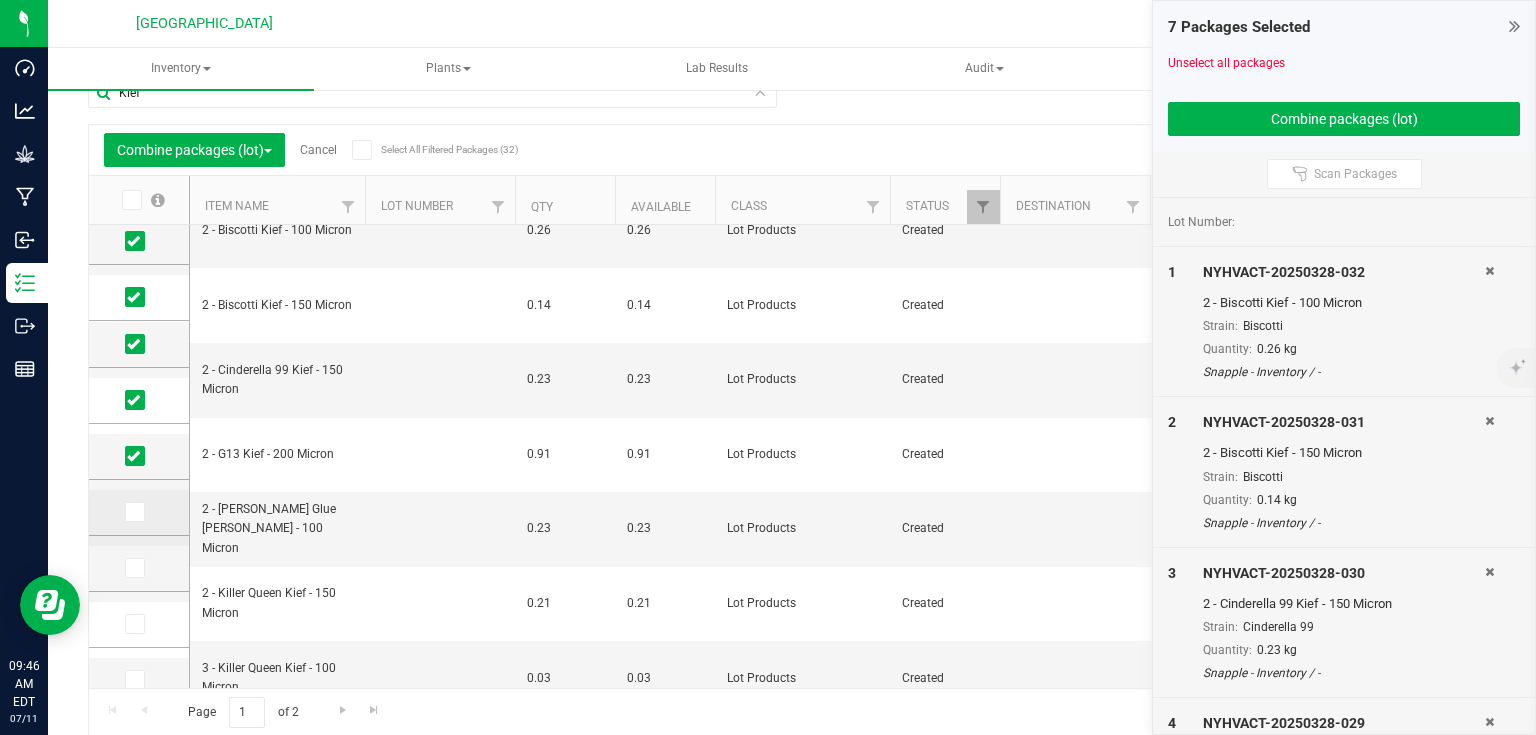 click at bounding box center [133, 512] 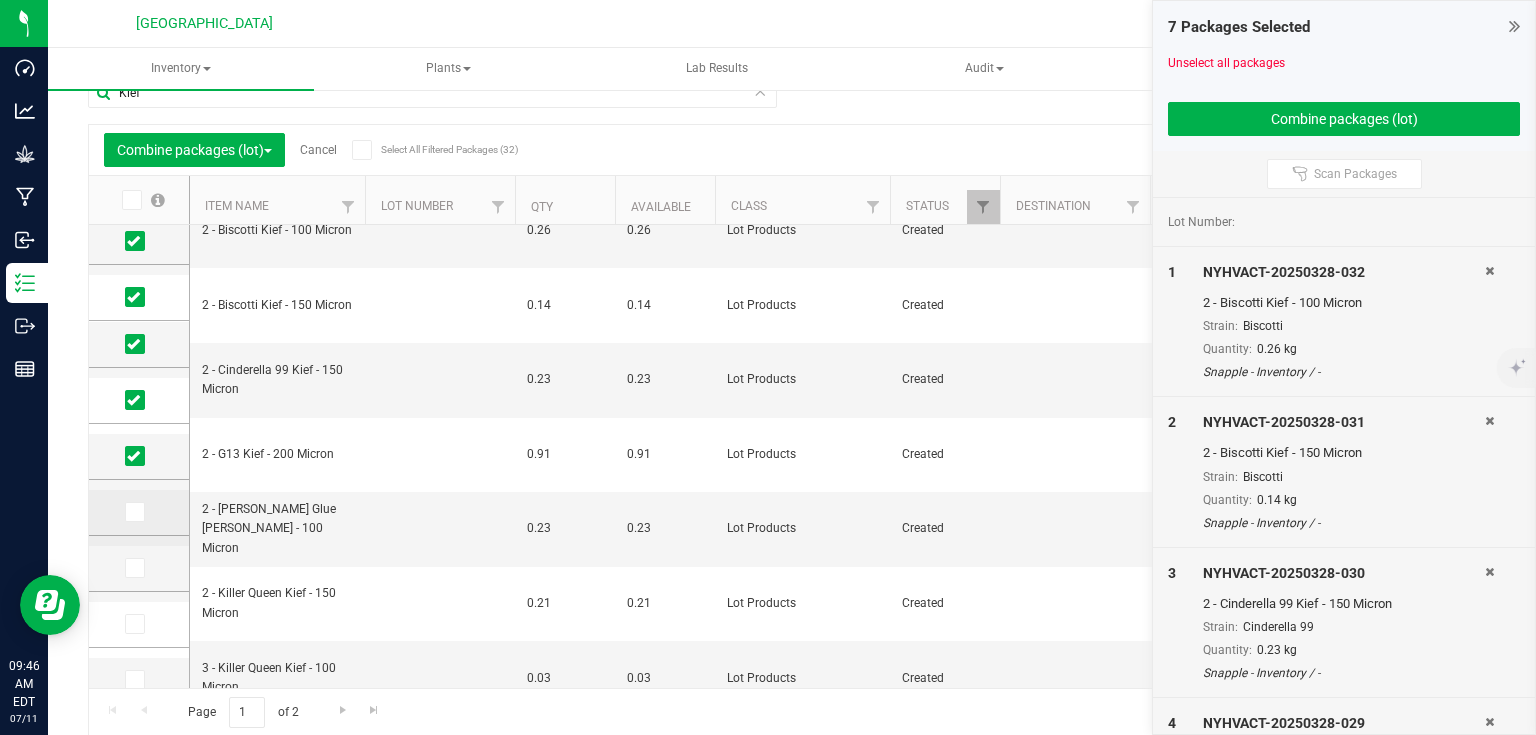 click at bounding box center [0, 0] 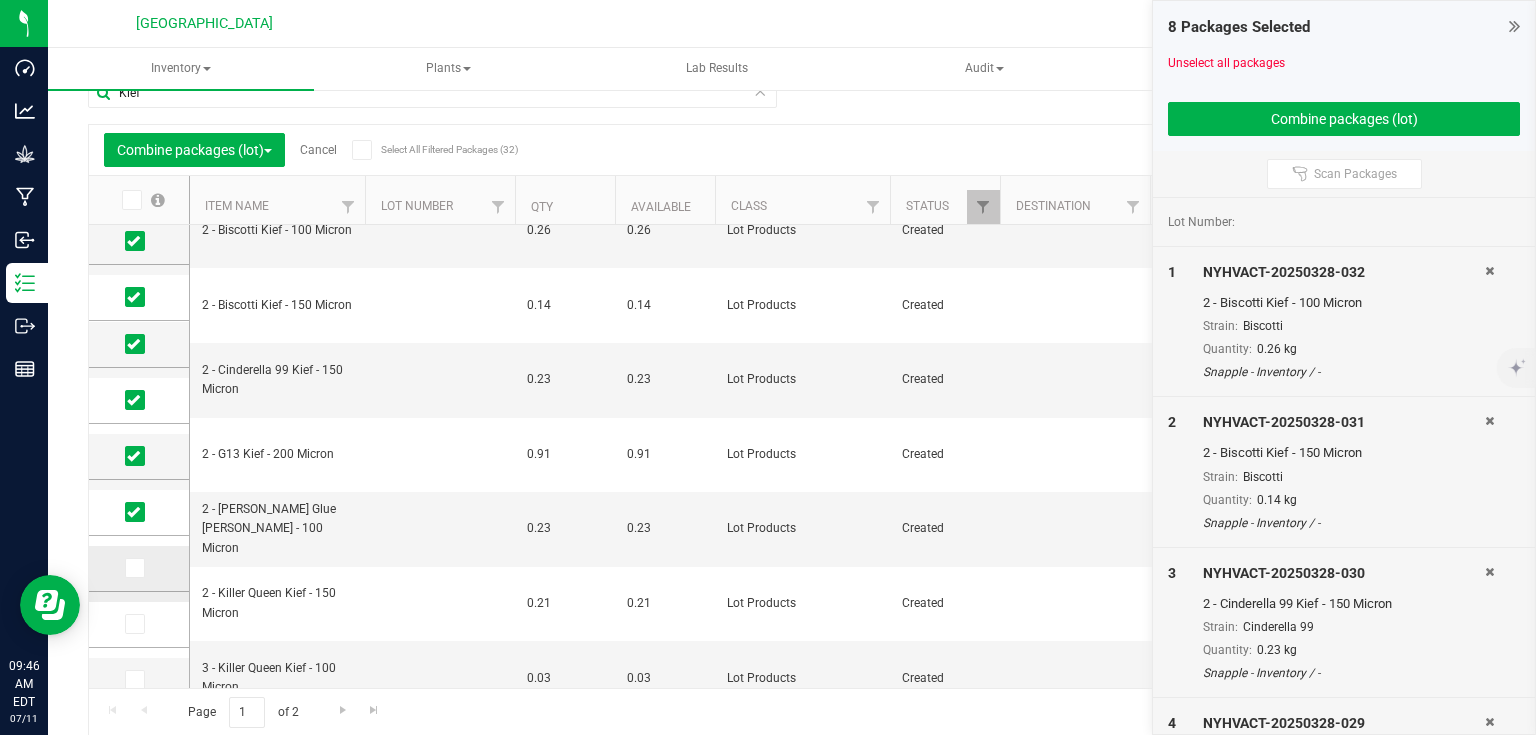 click at bounding box center (135, 568) 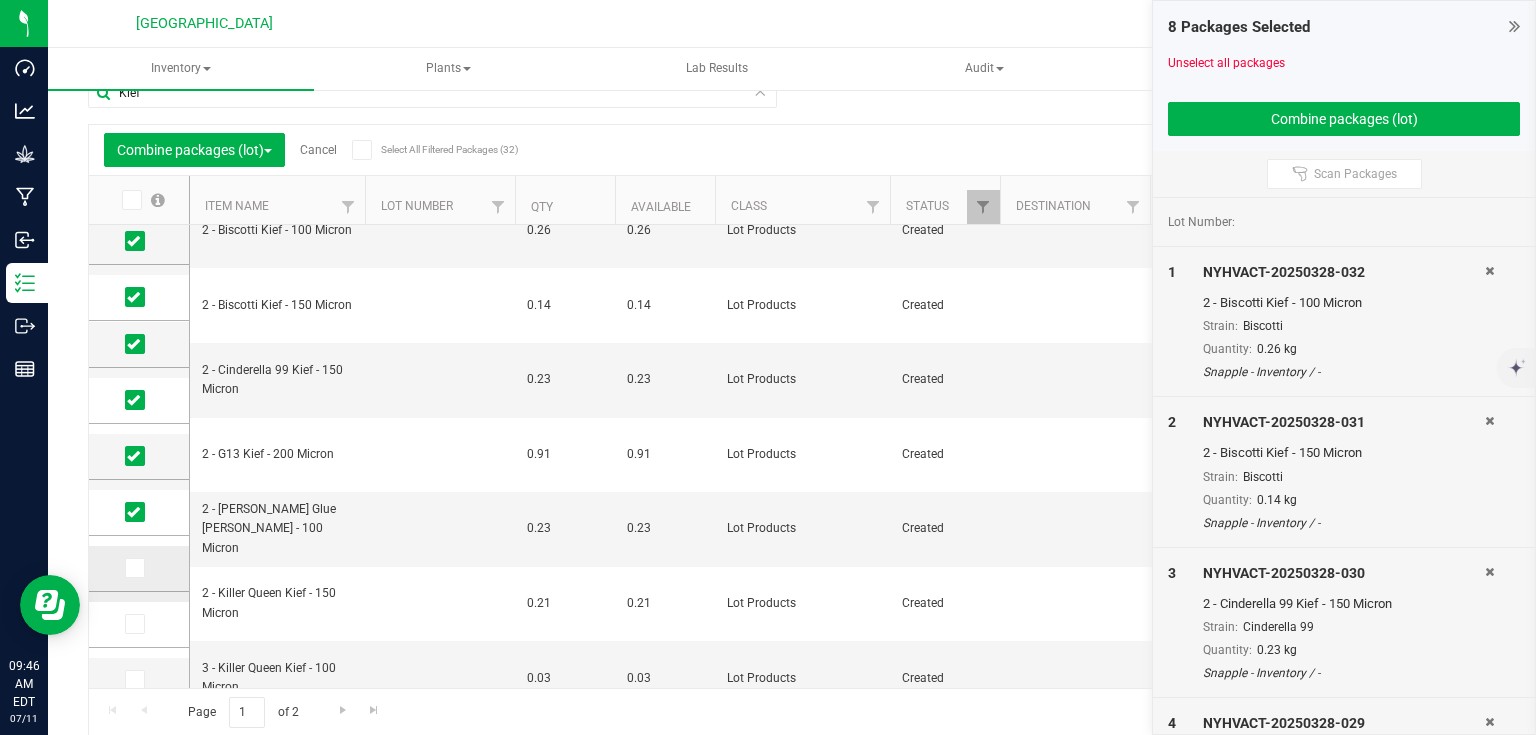 click at bounding box center [0, 0] 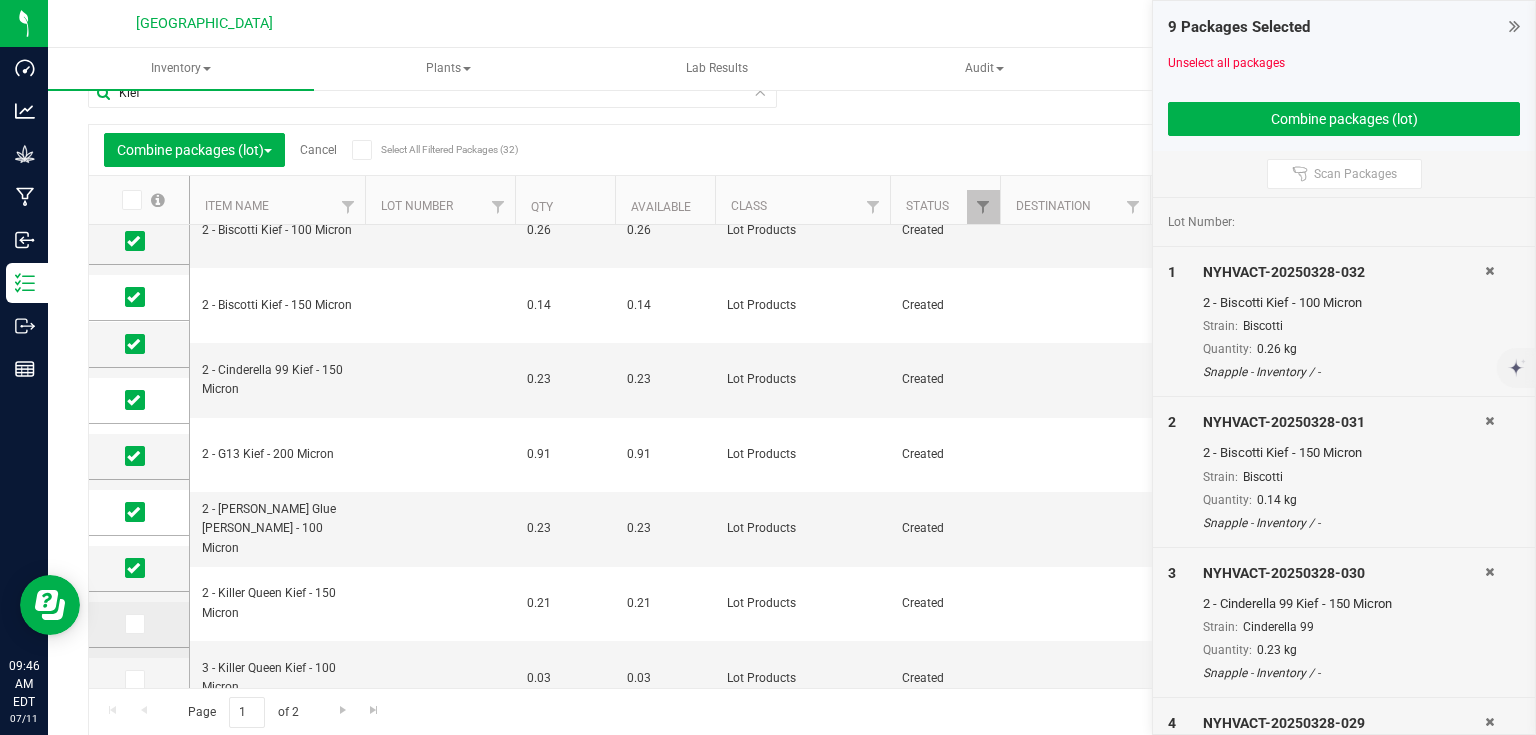 click at bounding box center [135, 624] 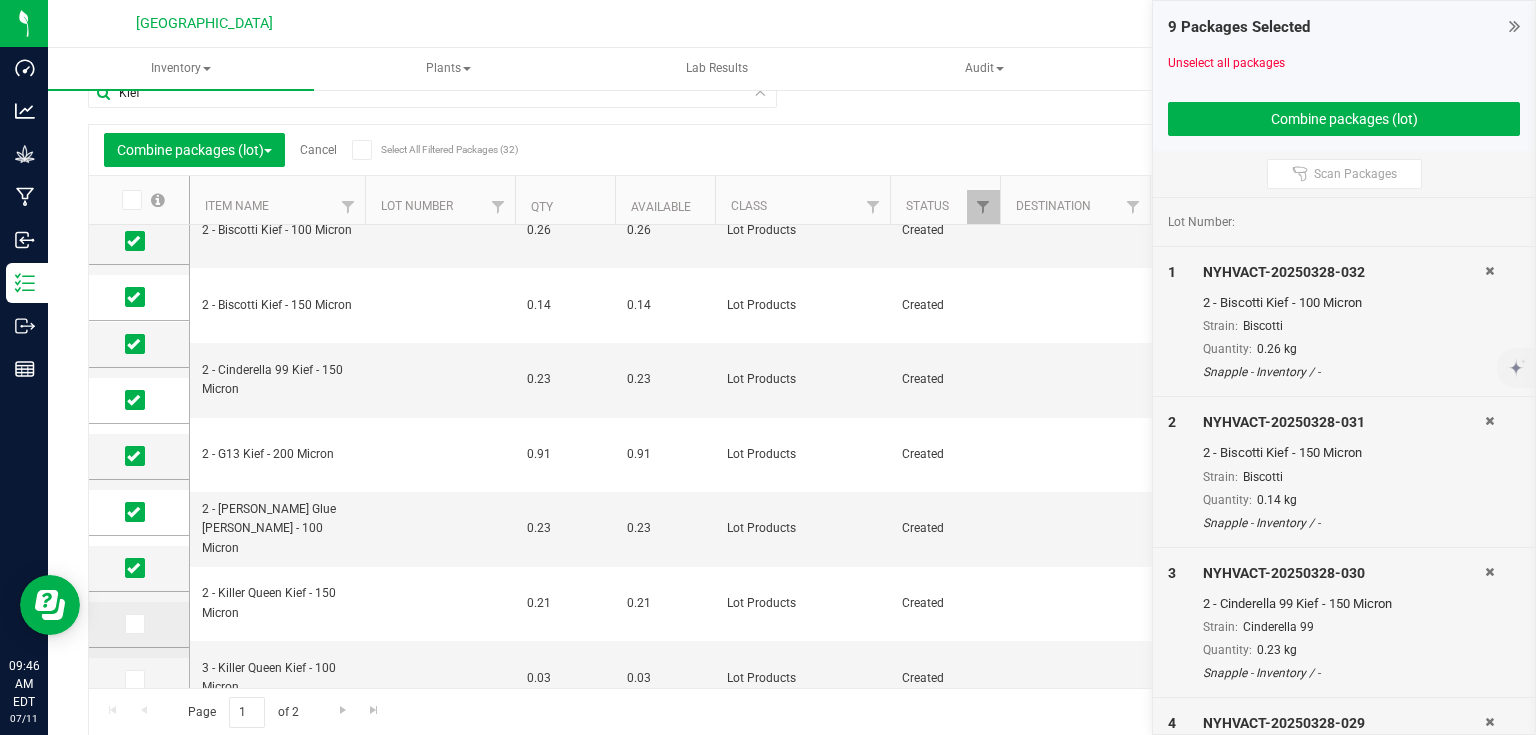 click at bounding box center [0, 0] 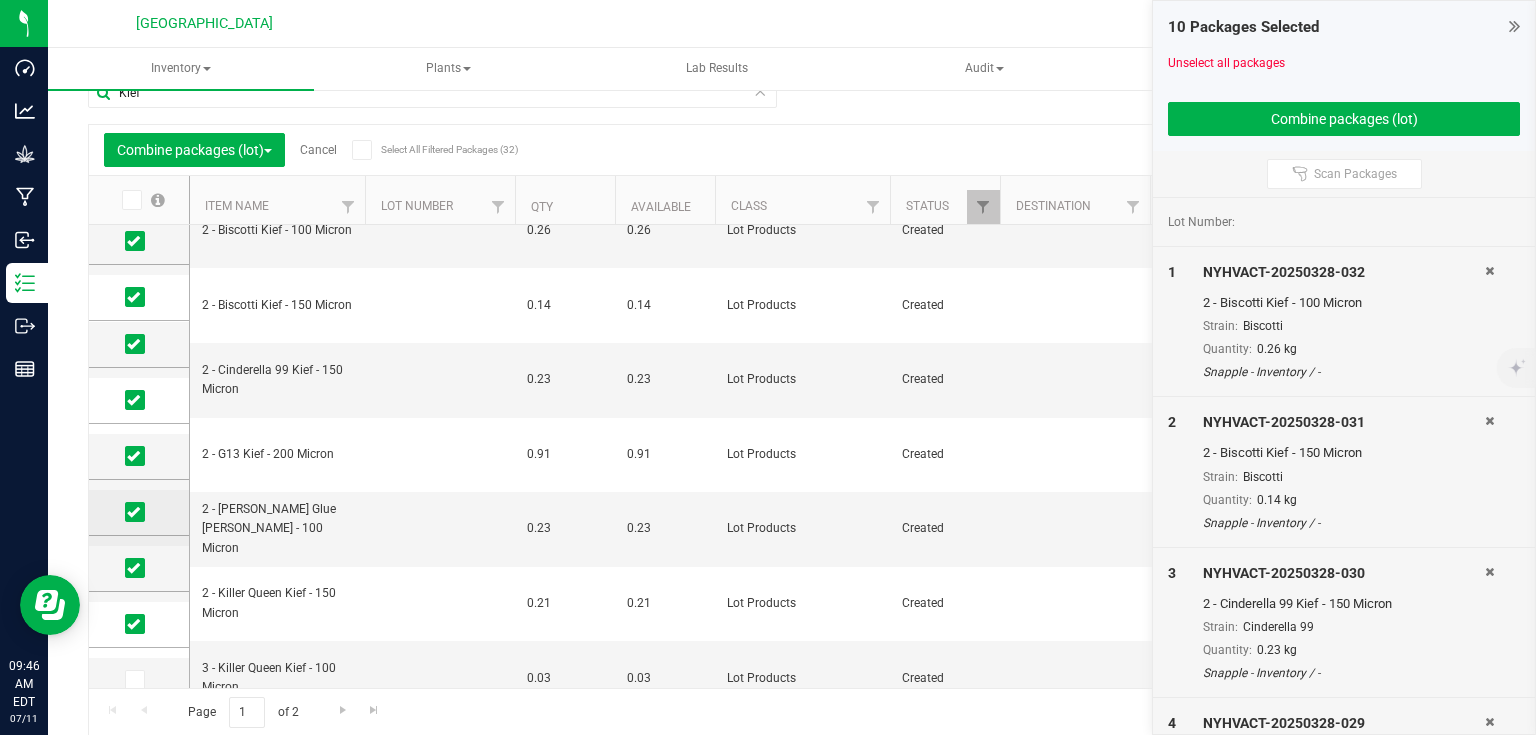 scroll, scrollTop: 756, scrollLeft: 0, axis: vertical 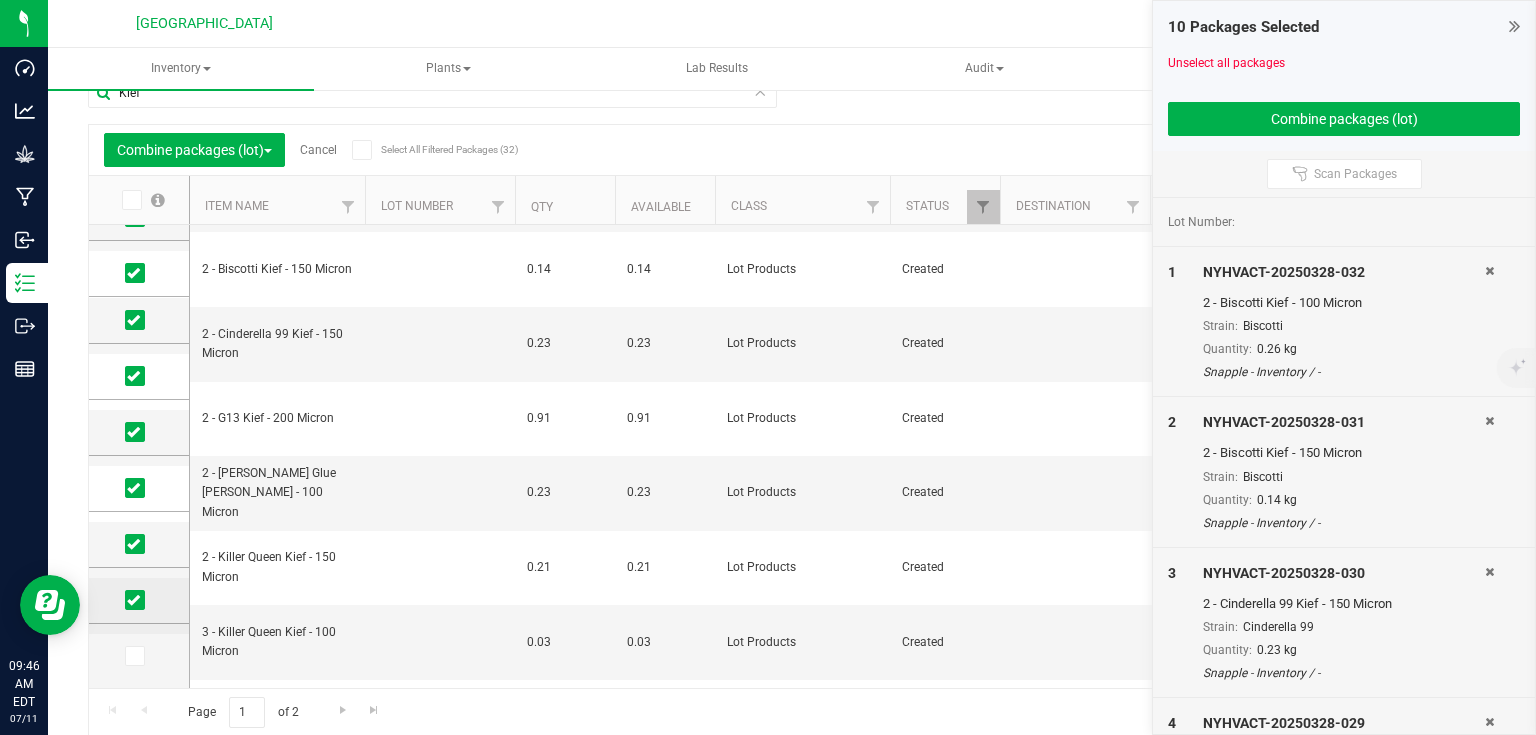 click at bounding box center [133, 600] 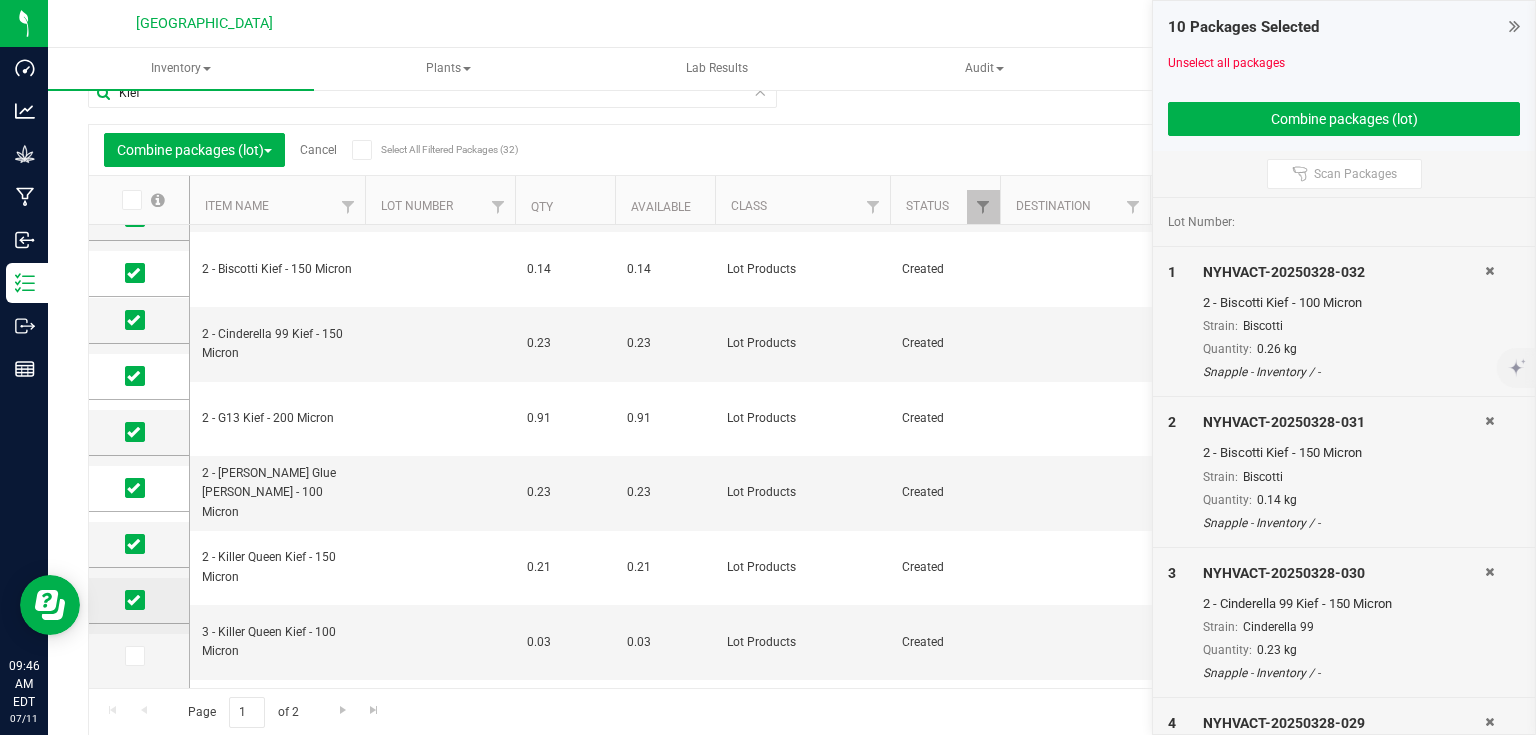 click at bounding box center [0, 0] 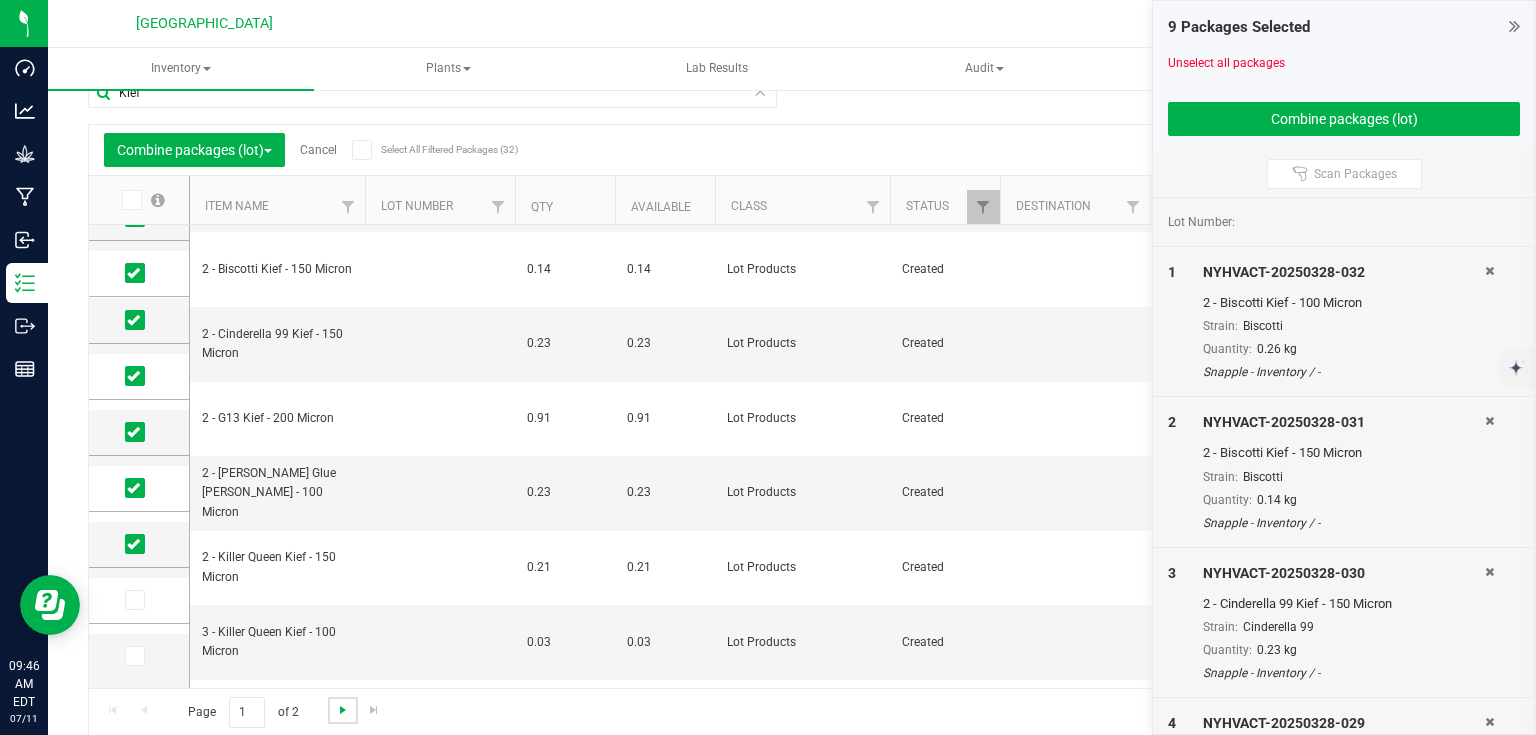 click at bounding box center (343, 710) 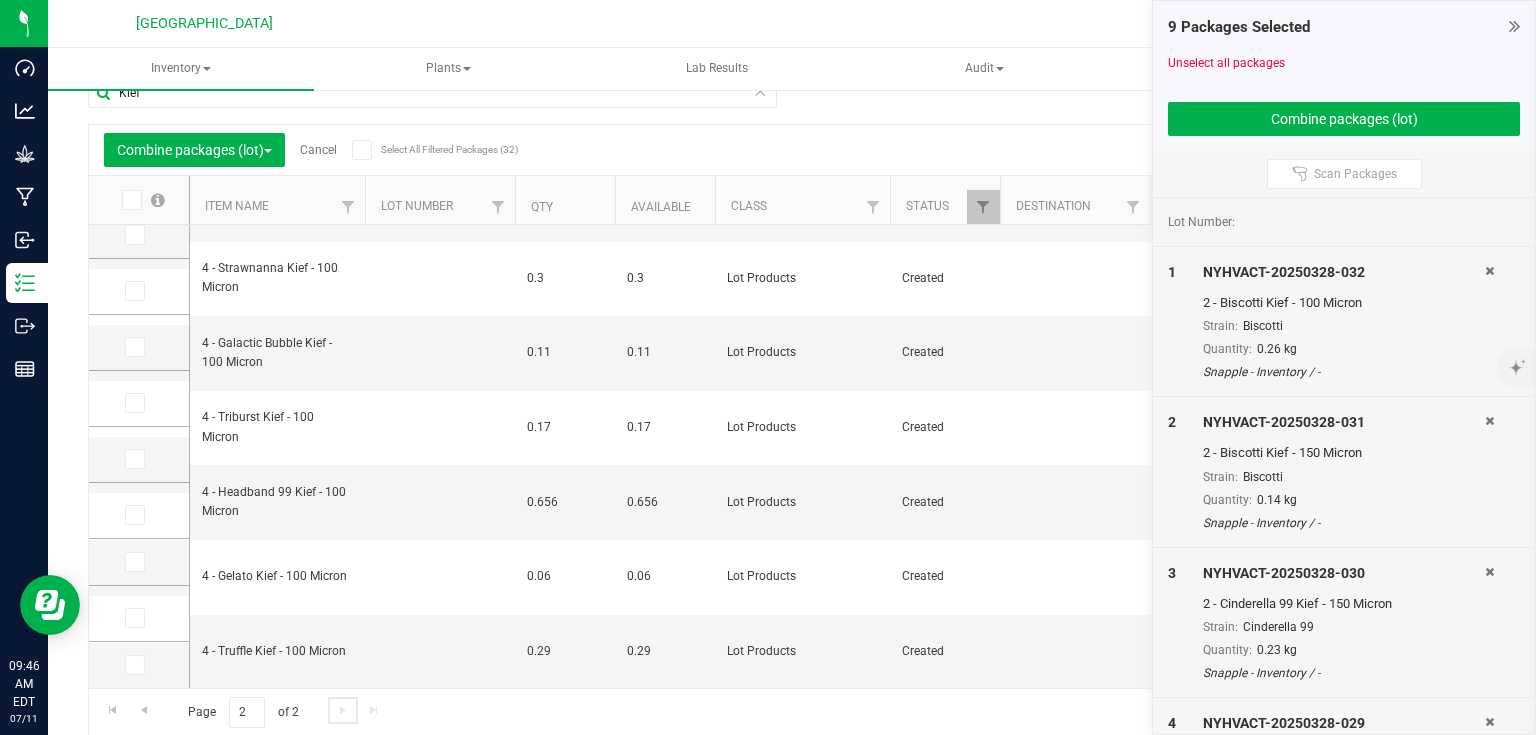 scroll, scrollTop: 0, scrollLeft: 0, axis: both 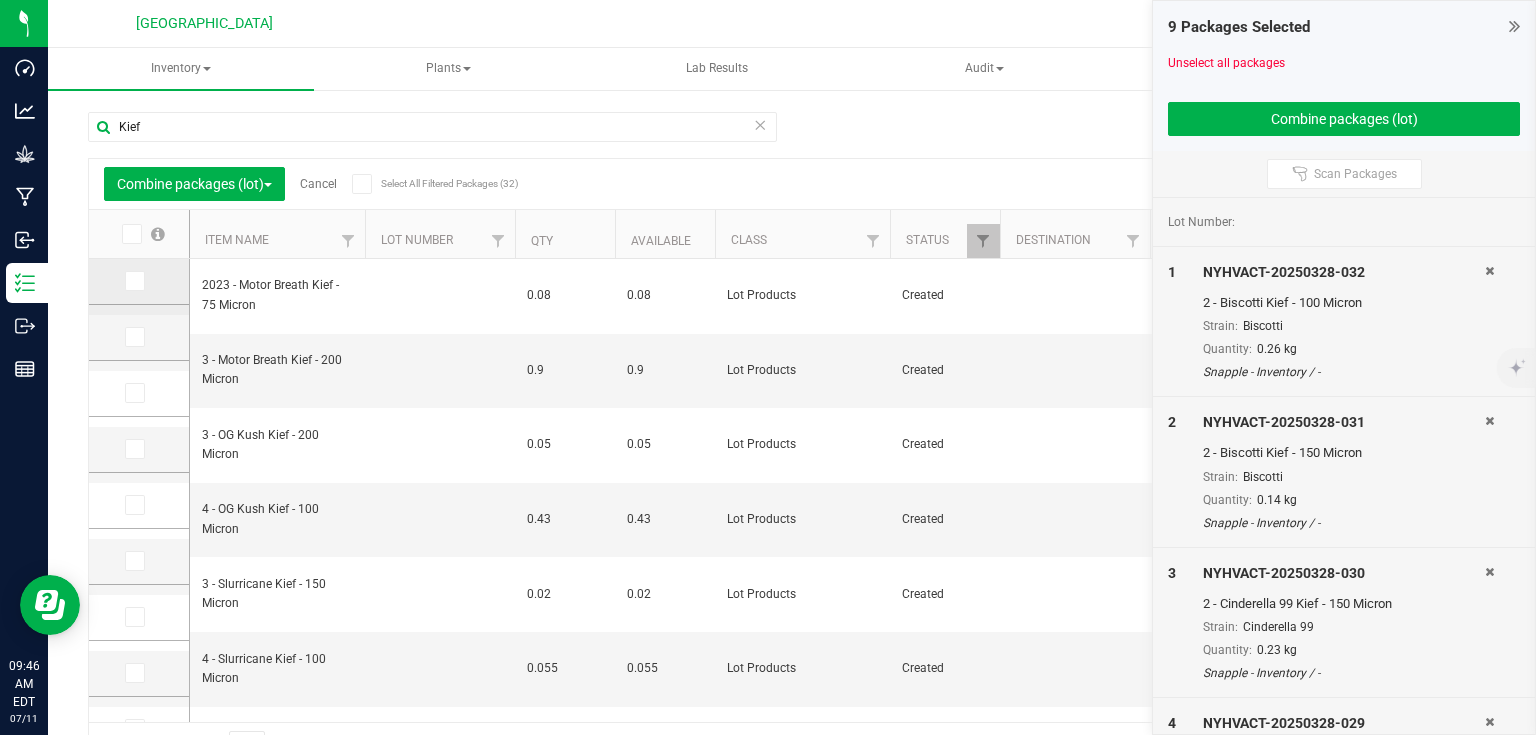 click at bounding box center [139, 281] 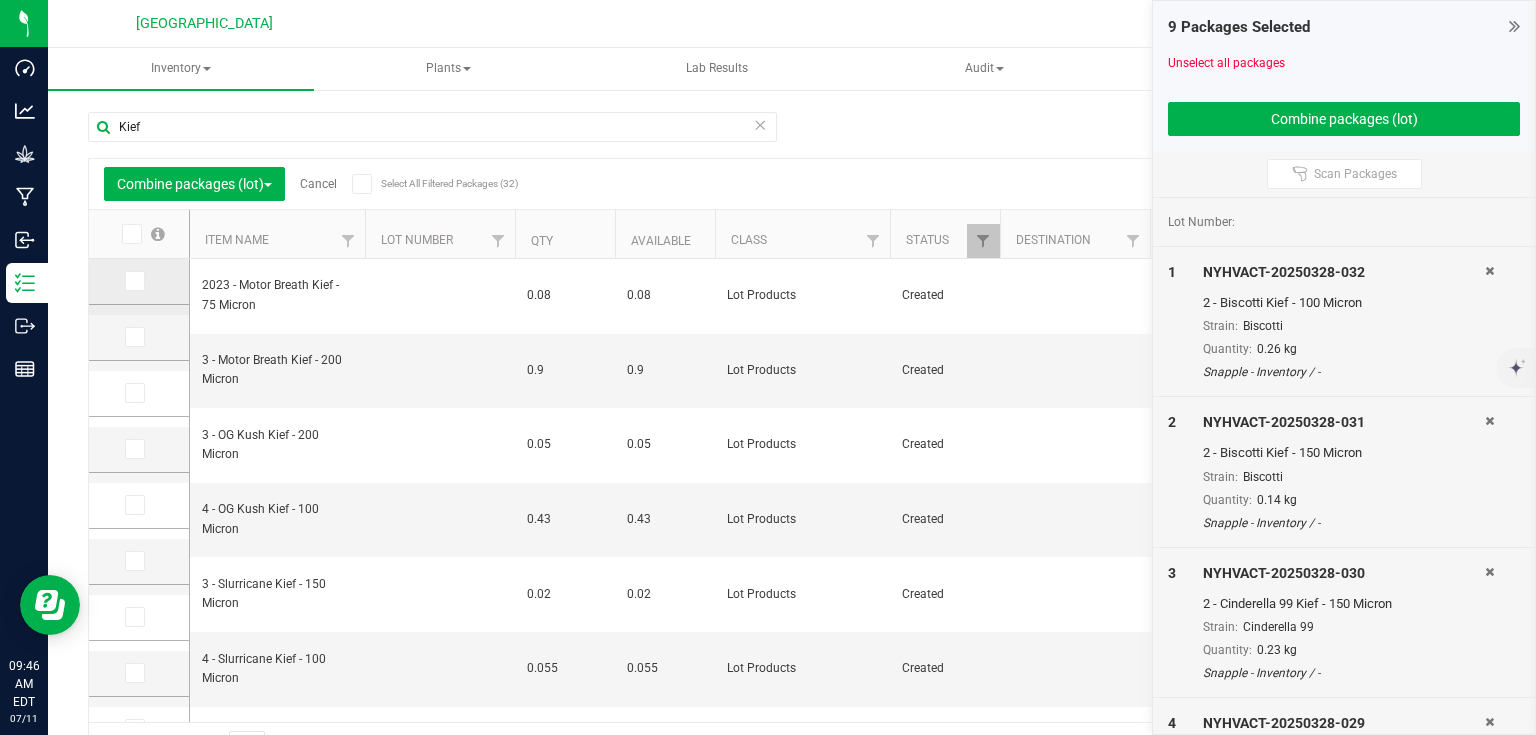 click at bounding box center [0, 0] 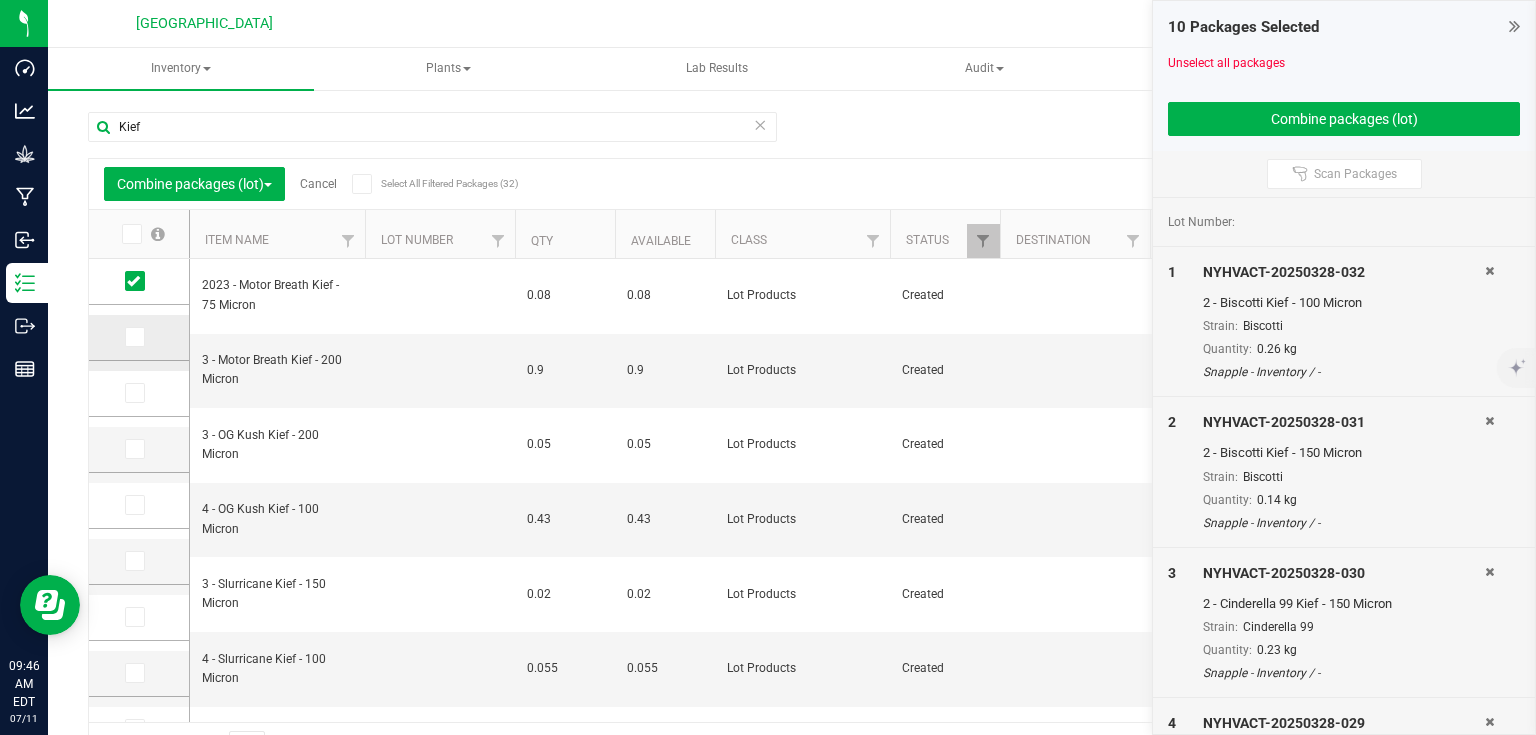 click at bounding box center [139, 338] 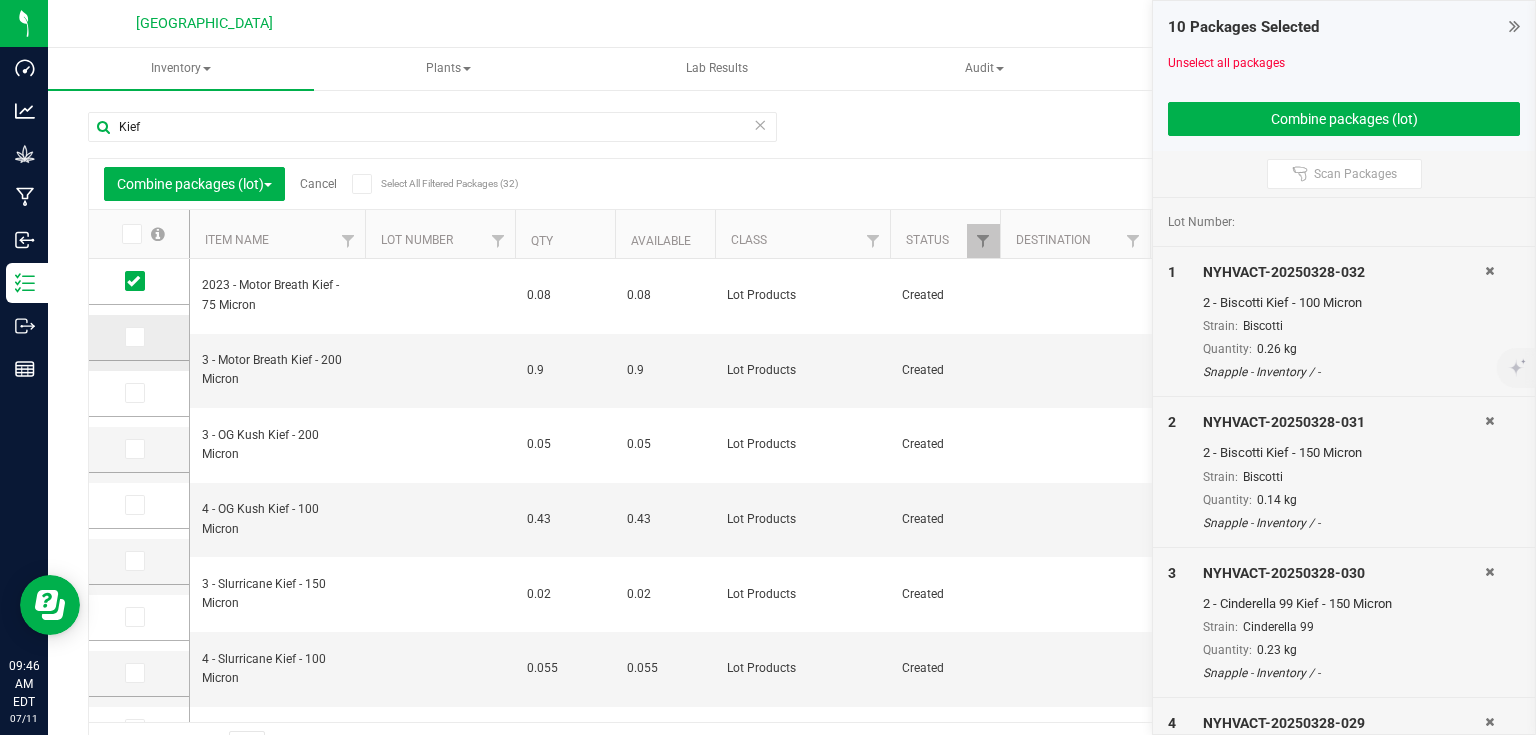 click at bounding box center (135, 337) 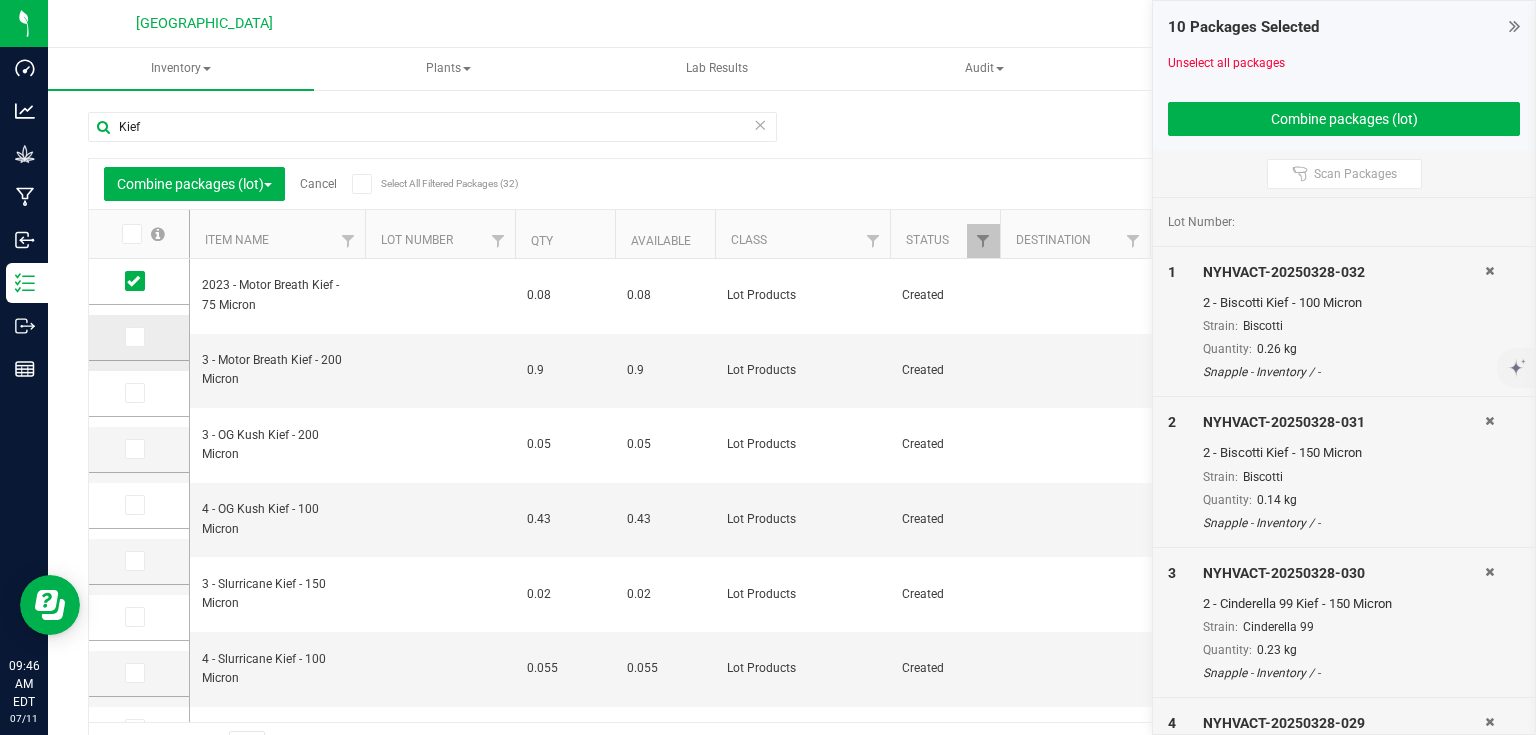 click at bounding box center [0, 0] 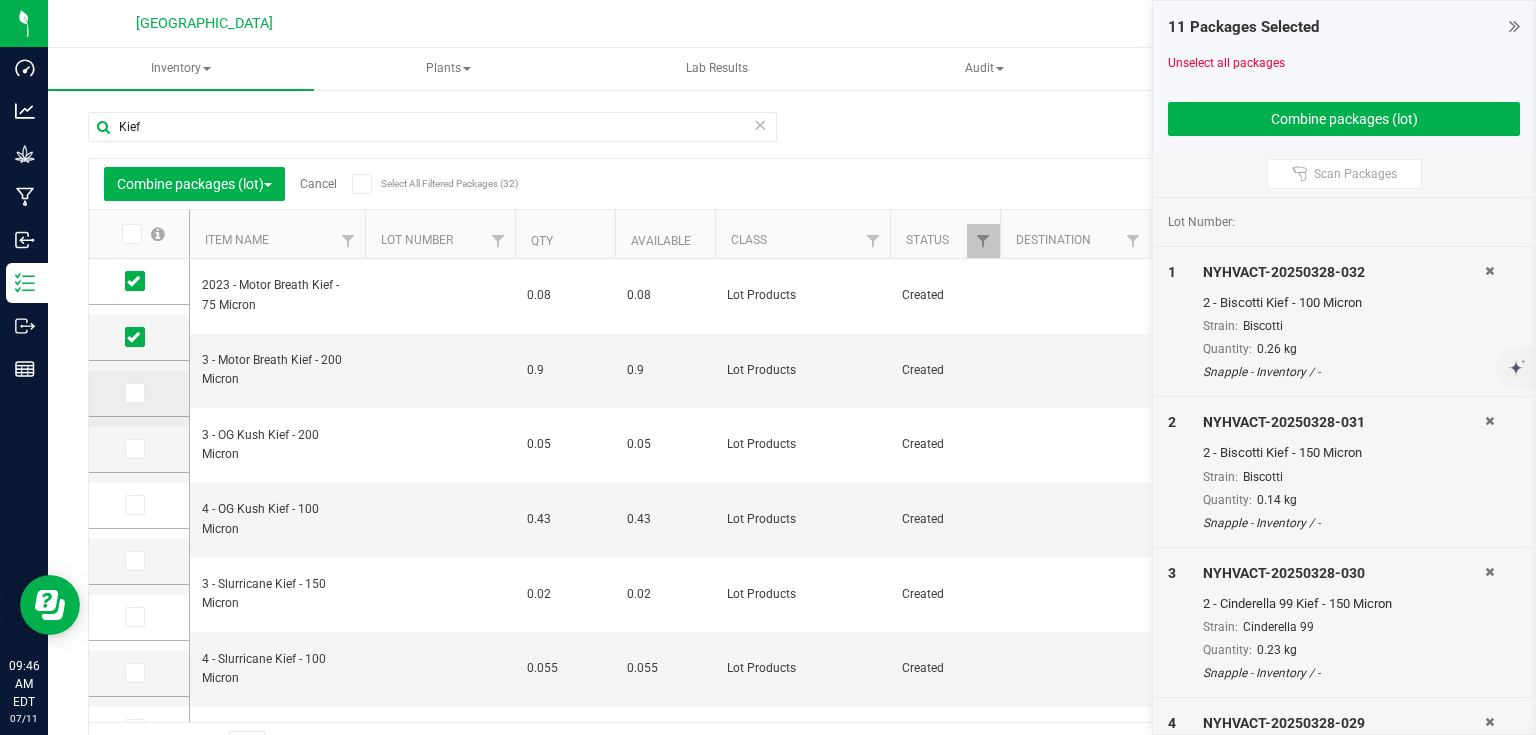 click at bounding box center [133, 393] 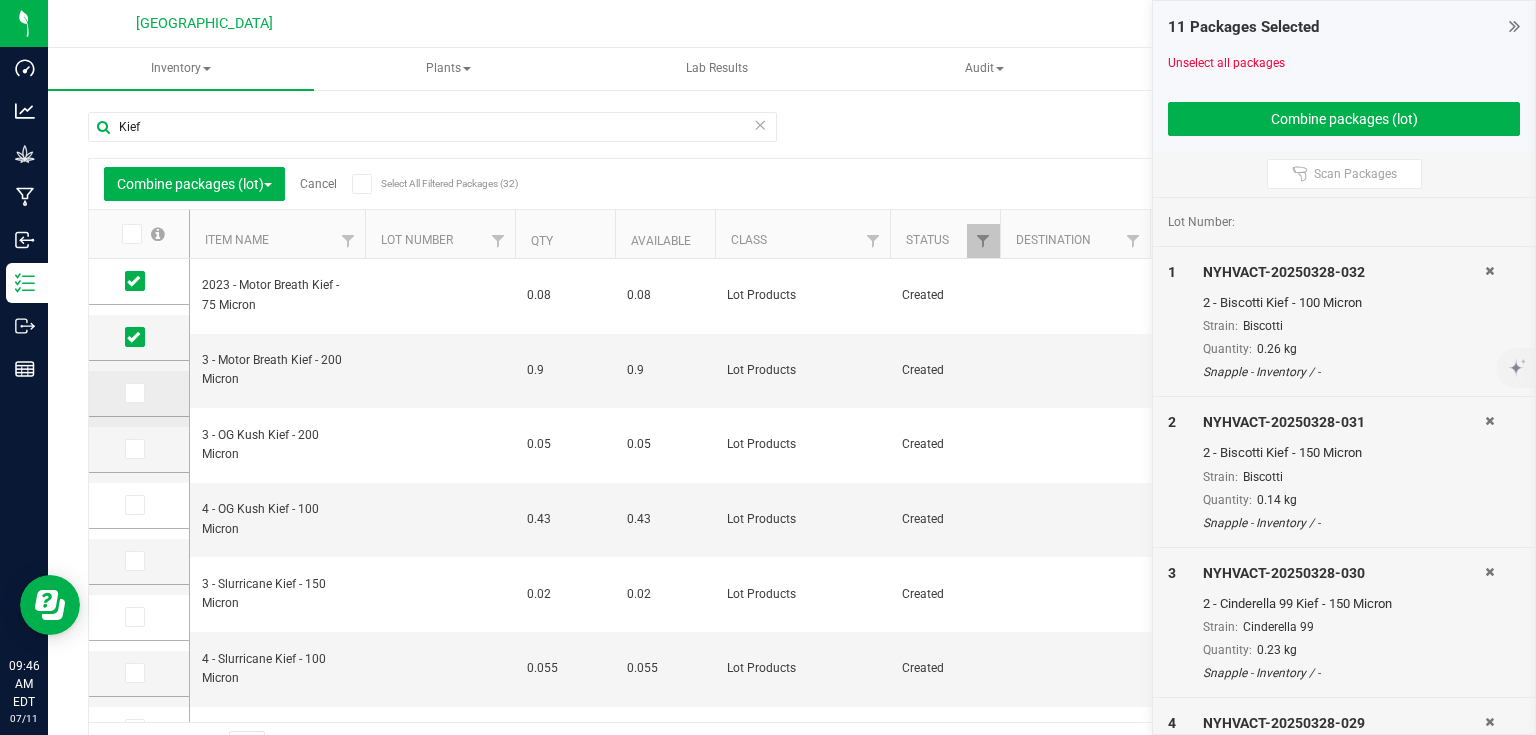 click at bounding box center (0, 0) 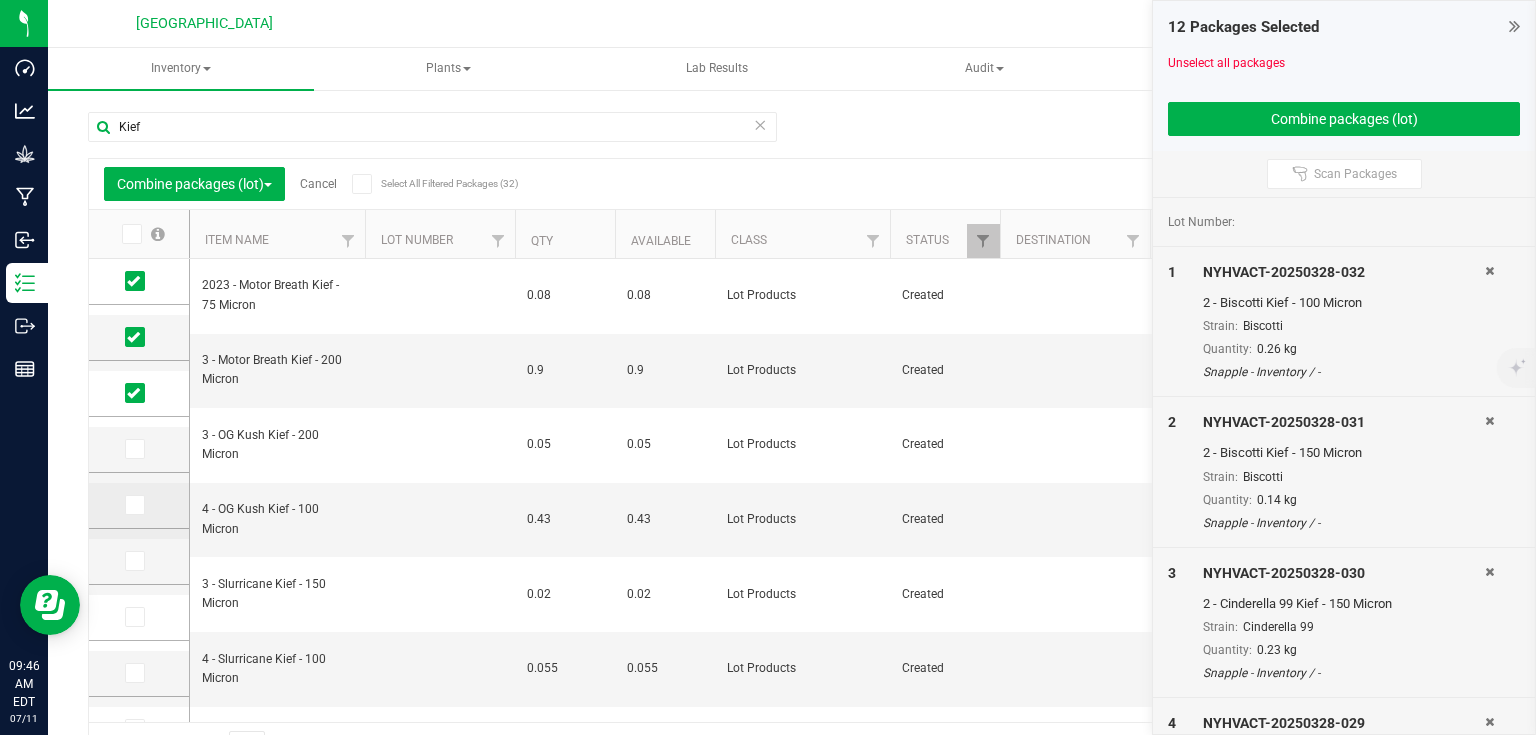 click at bounding box center [133, 505] 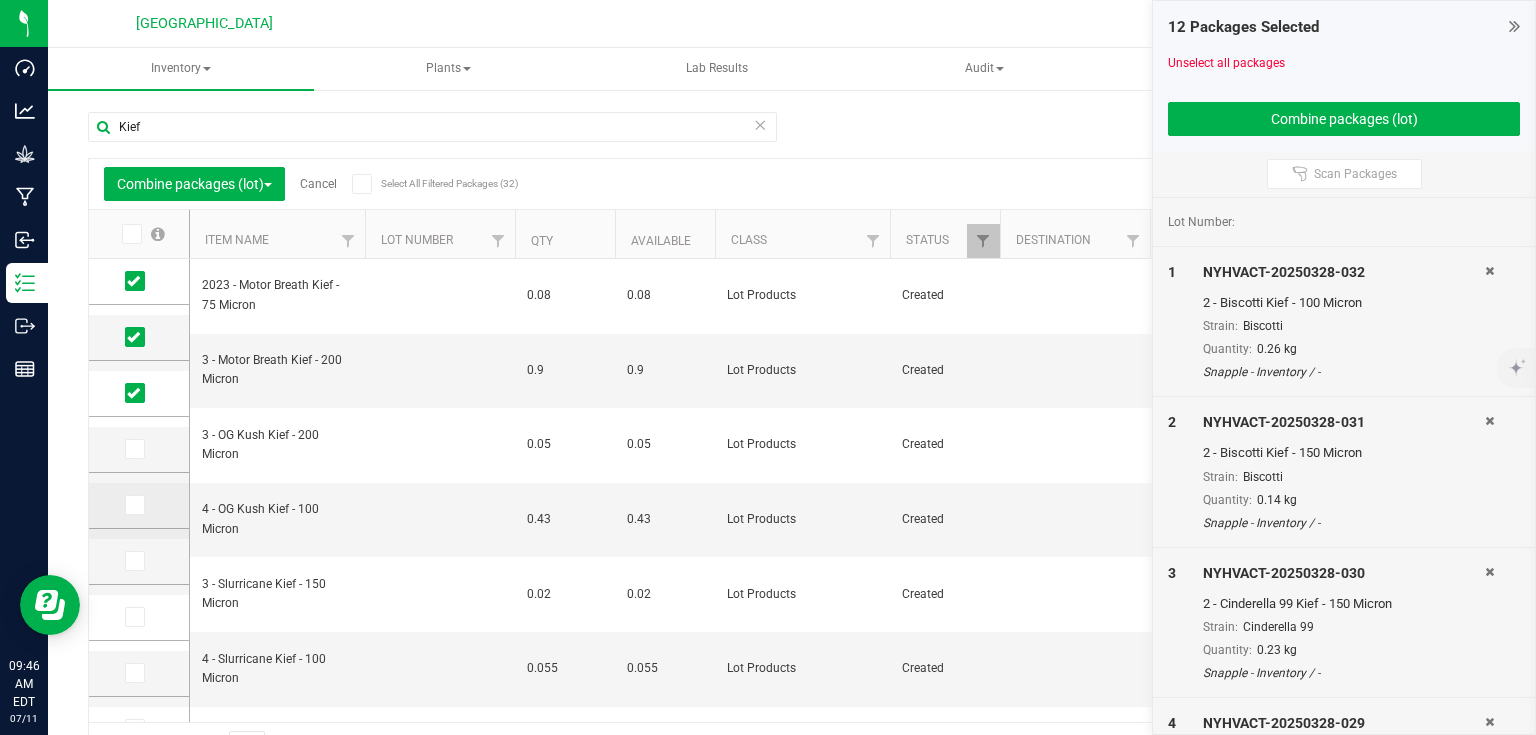 click at bounding box center (0, 0) 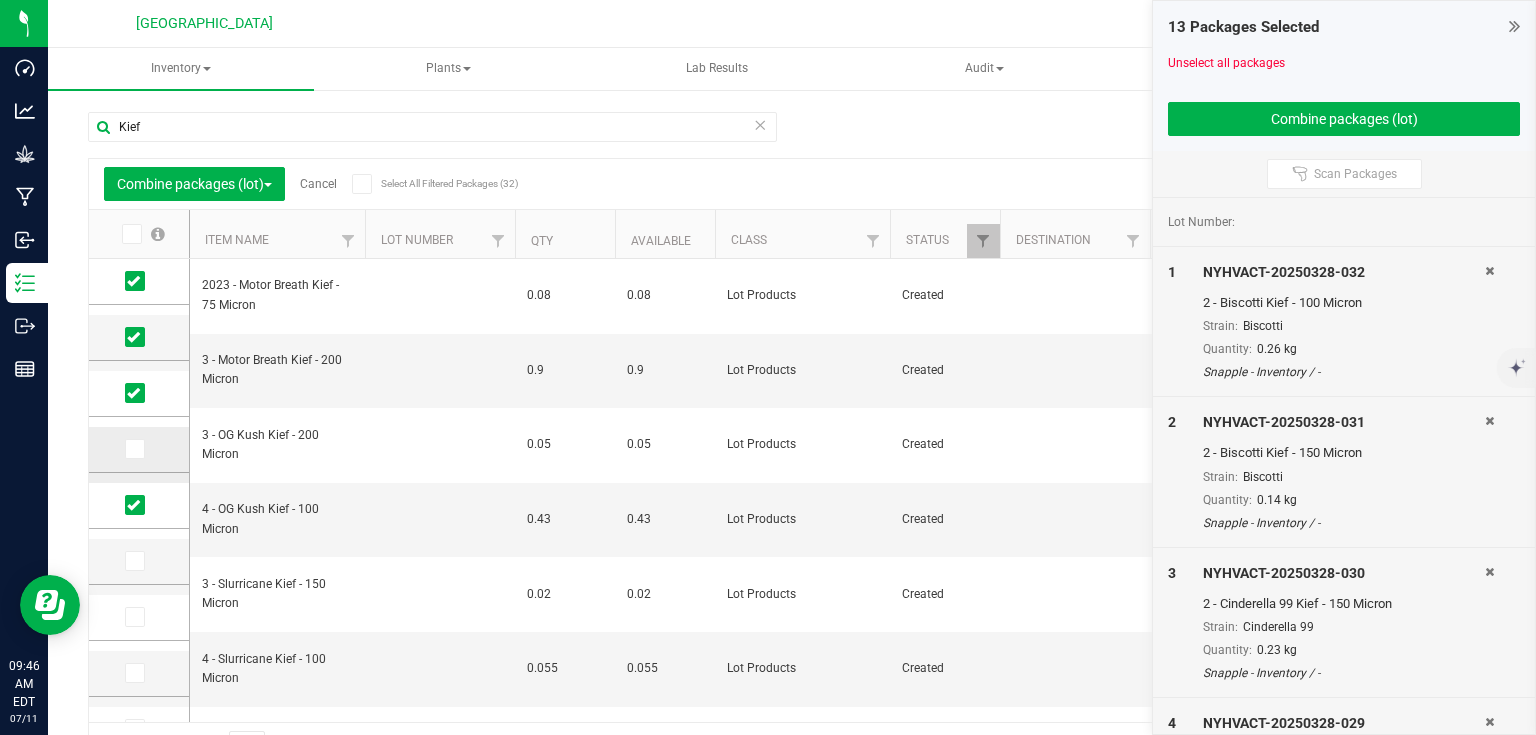 scroll, scrollTop: 96, scrollLeft: 0, axis: vertical 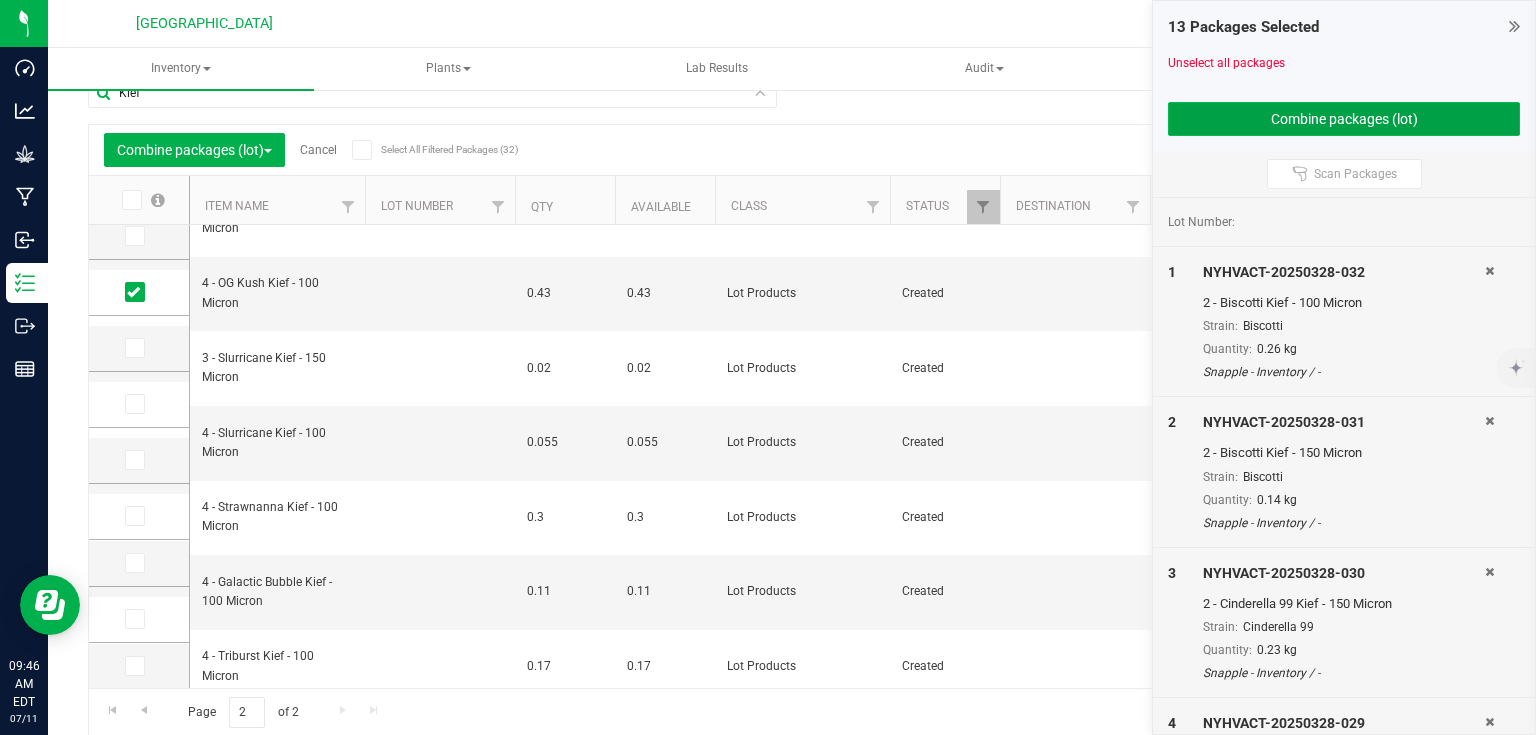 click on "Combine packages (lot)" at bounding box center (1344, 119) 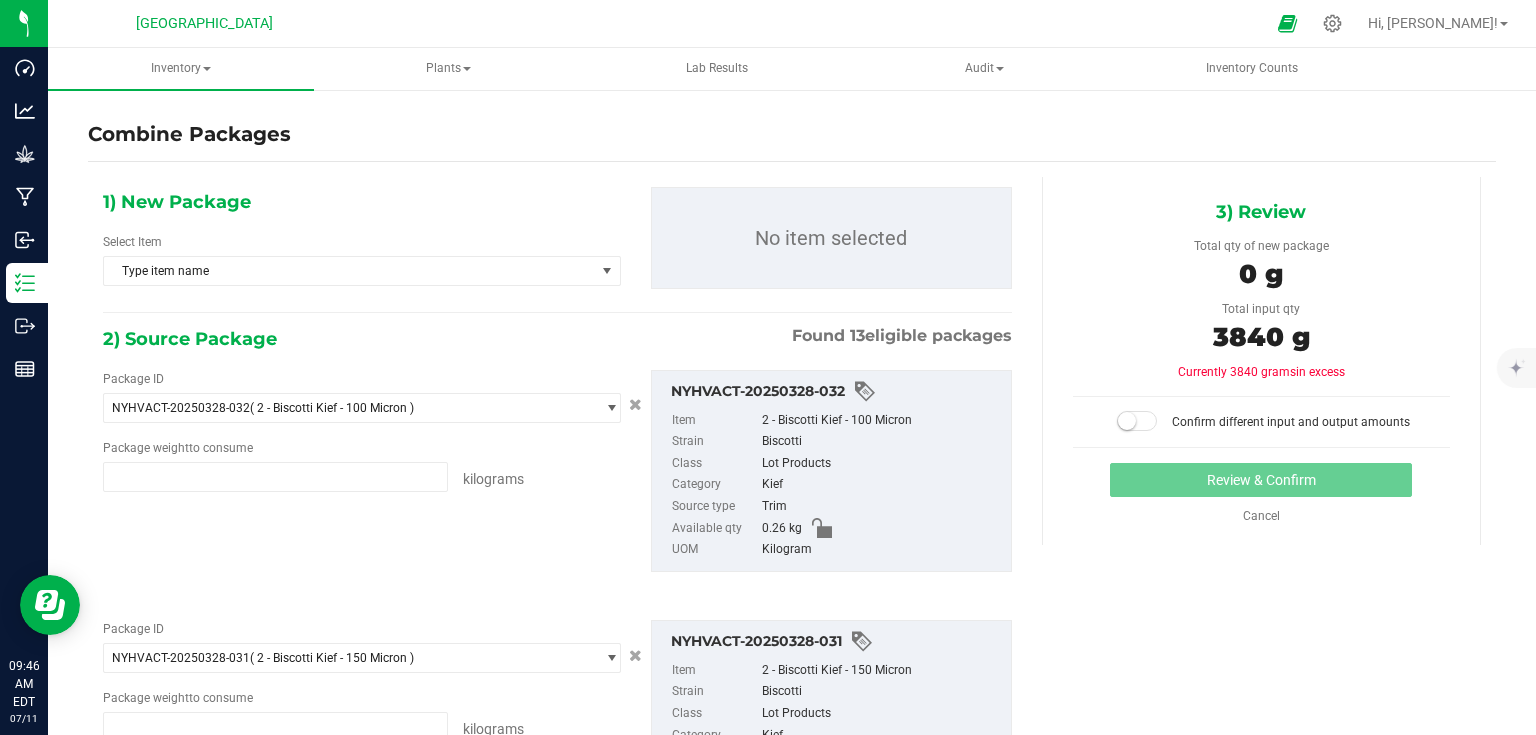 type on "0.2600 kg" 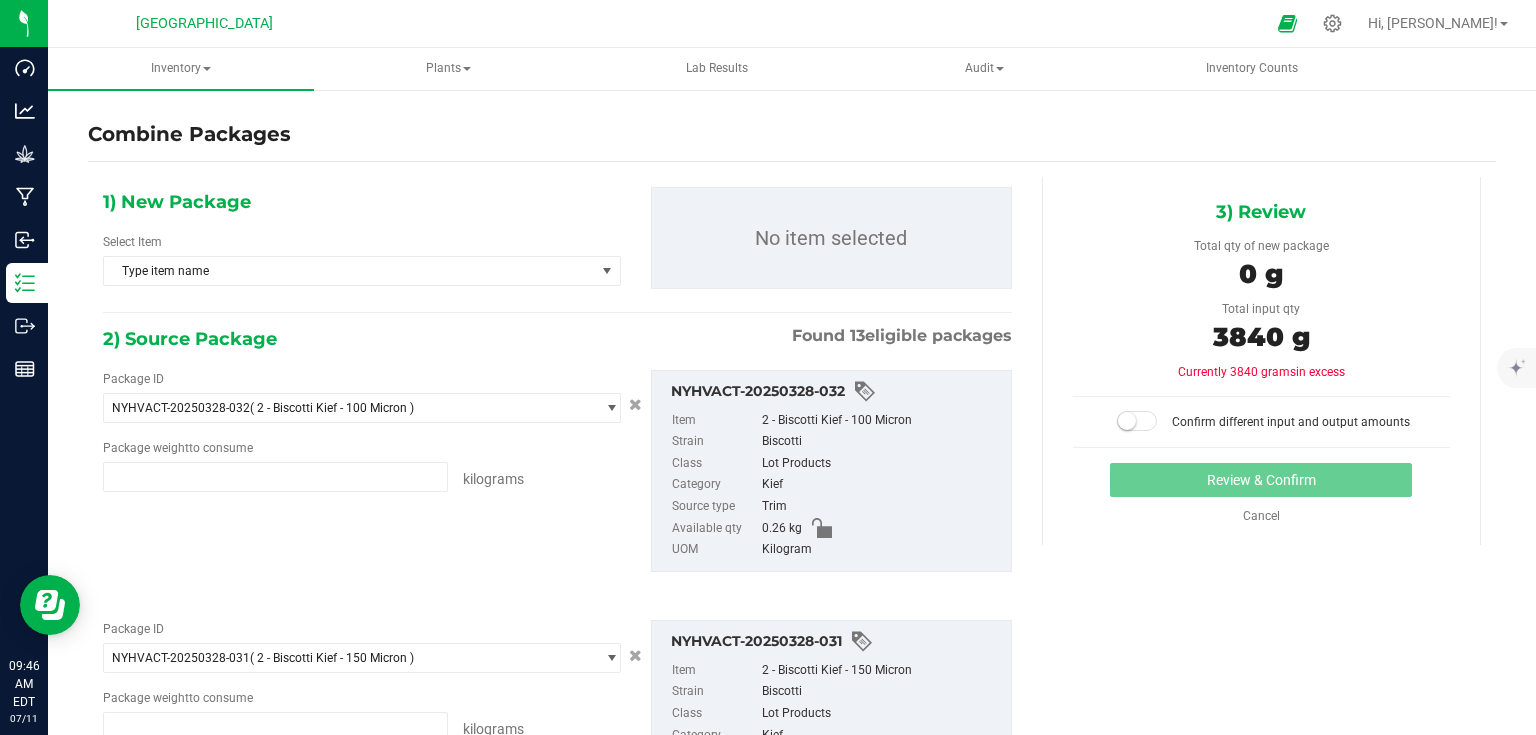 type on "0.1400 kg" 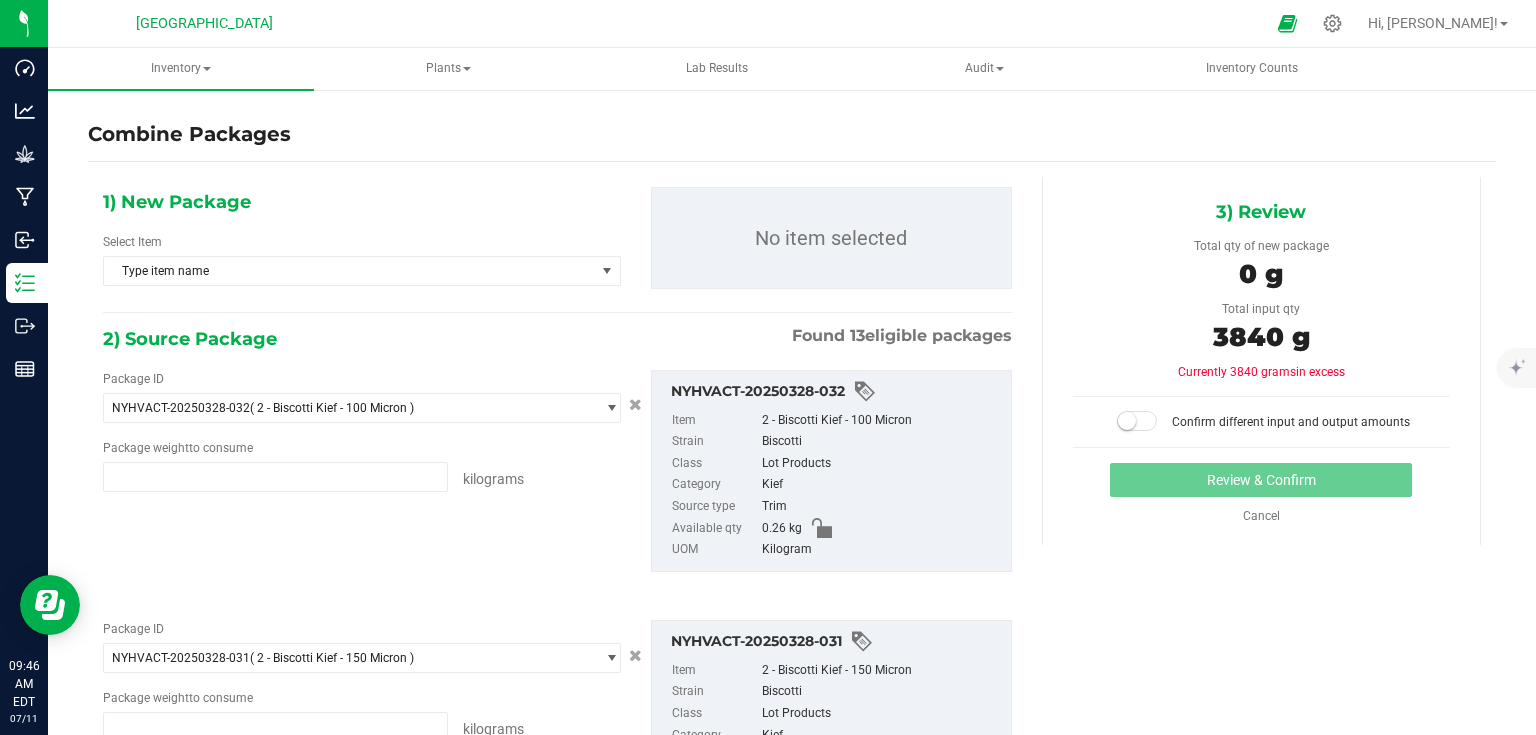 type on "0.2300 kg" 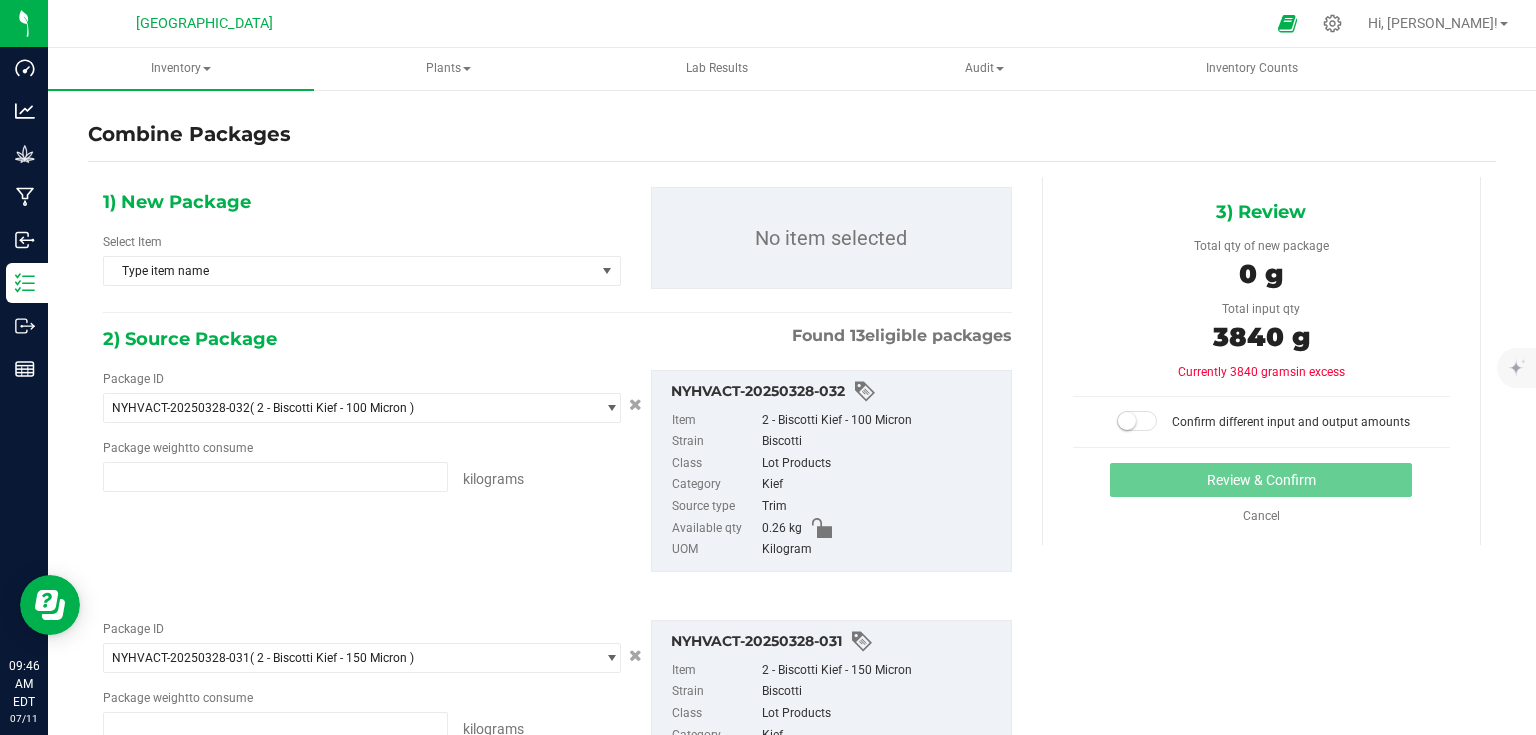 type on "0.9100 kg" 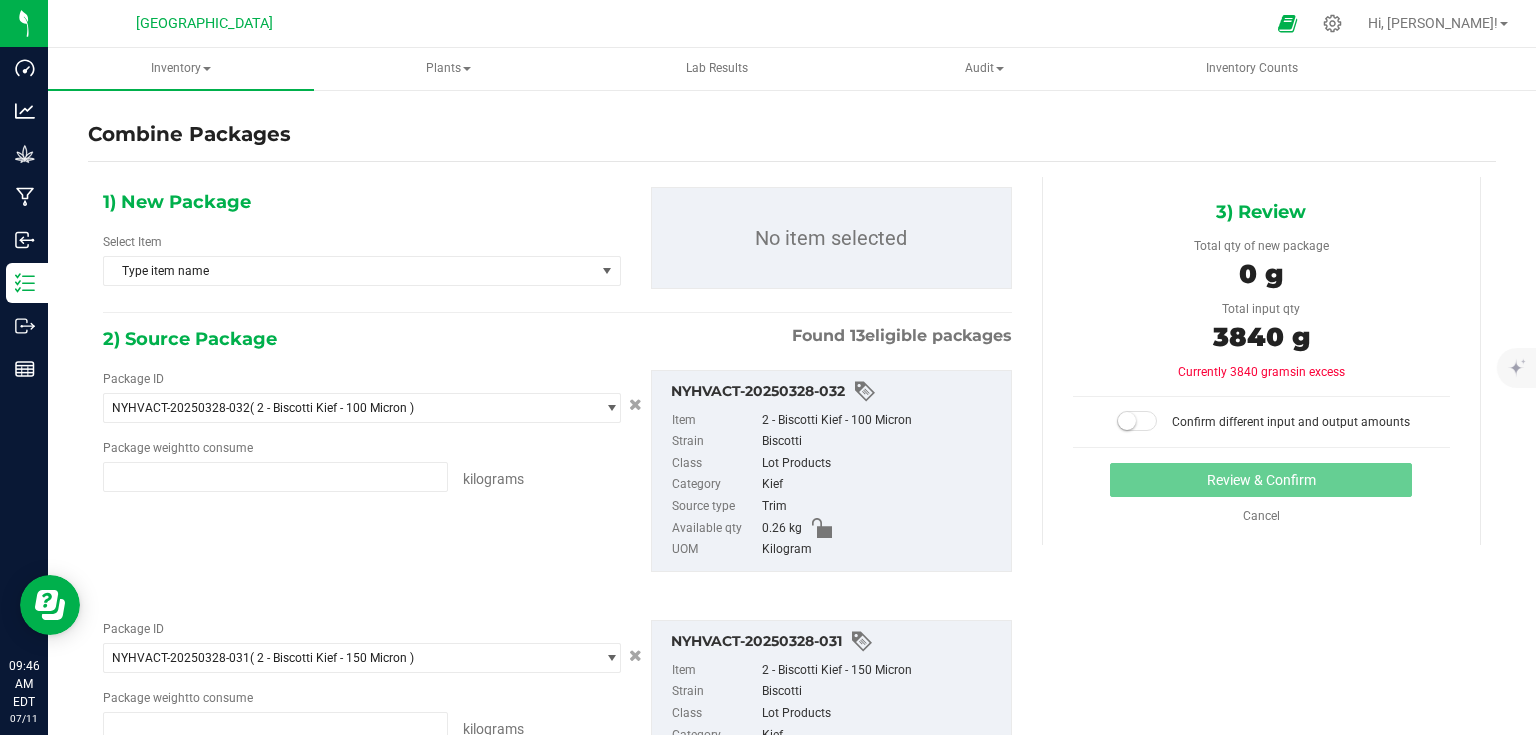 type on "0.2300 kg" 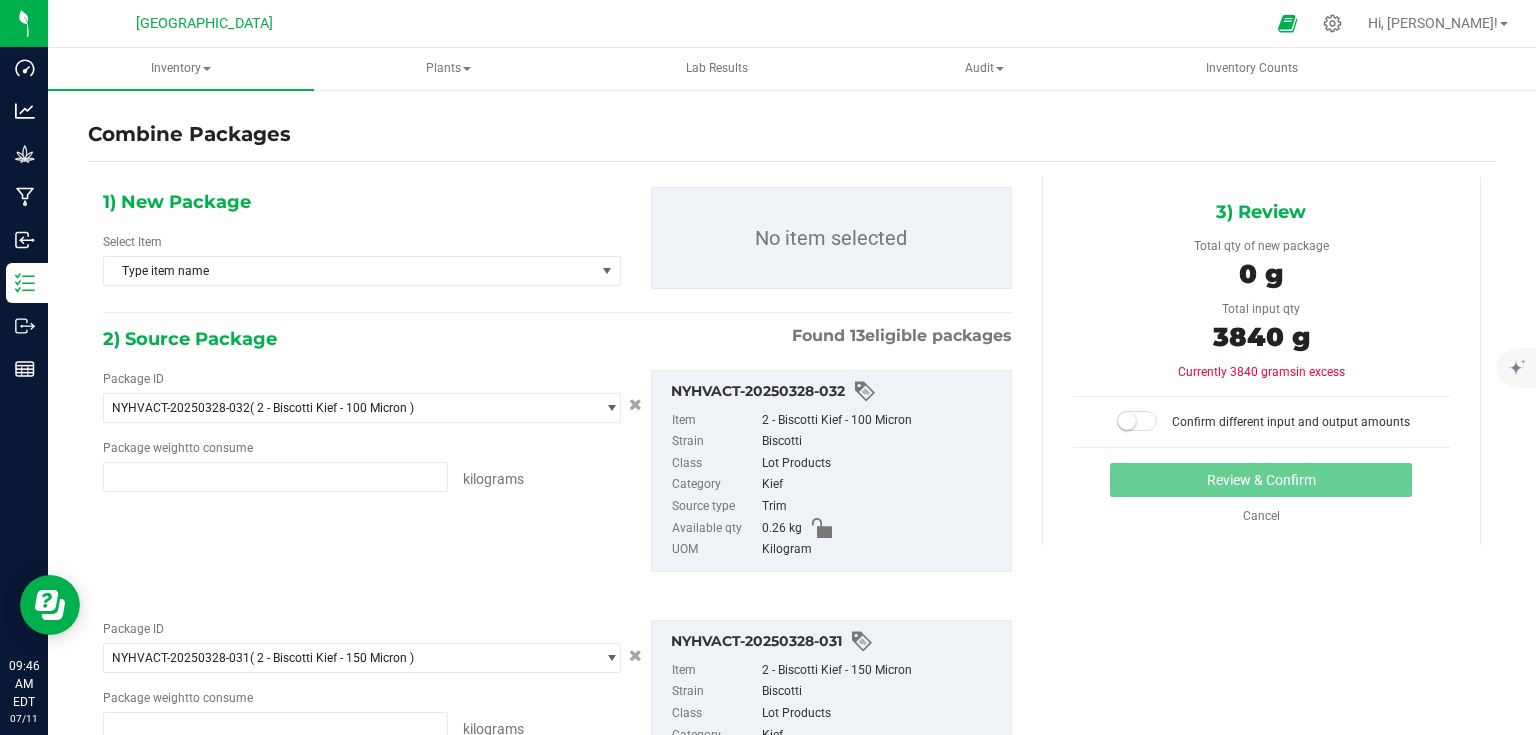 type on "0.2100 kg" 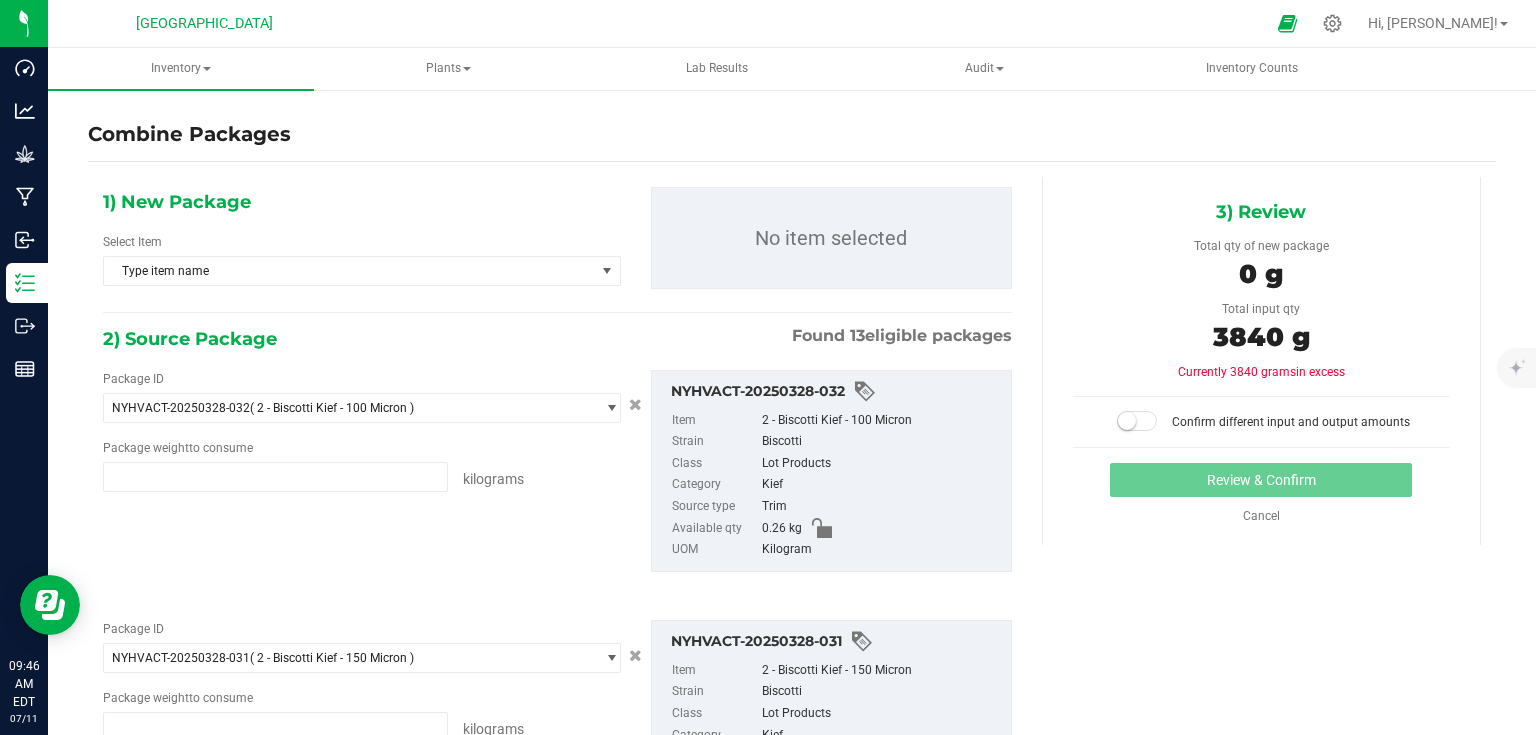 type on "0.0300 kg" 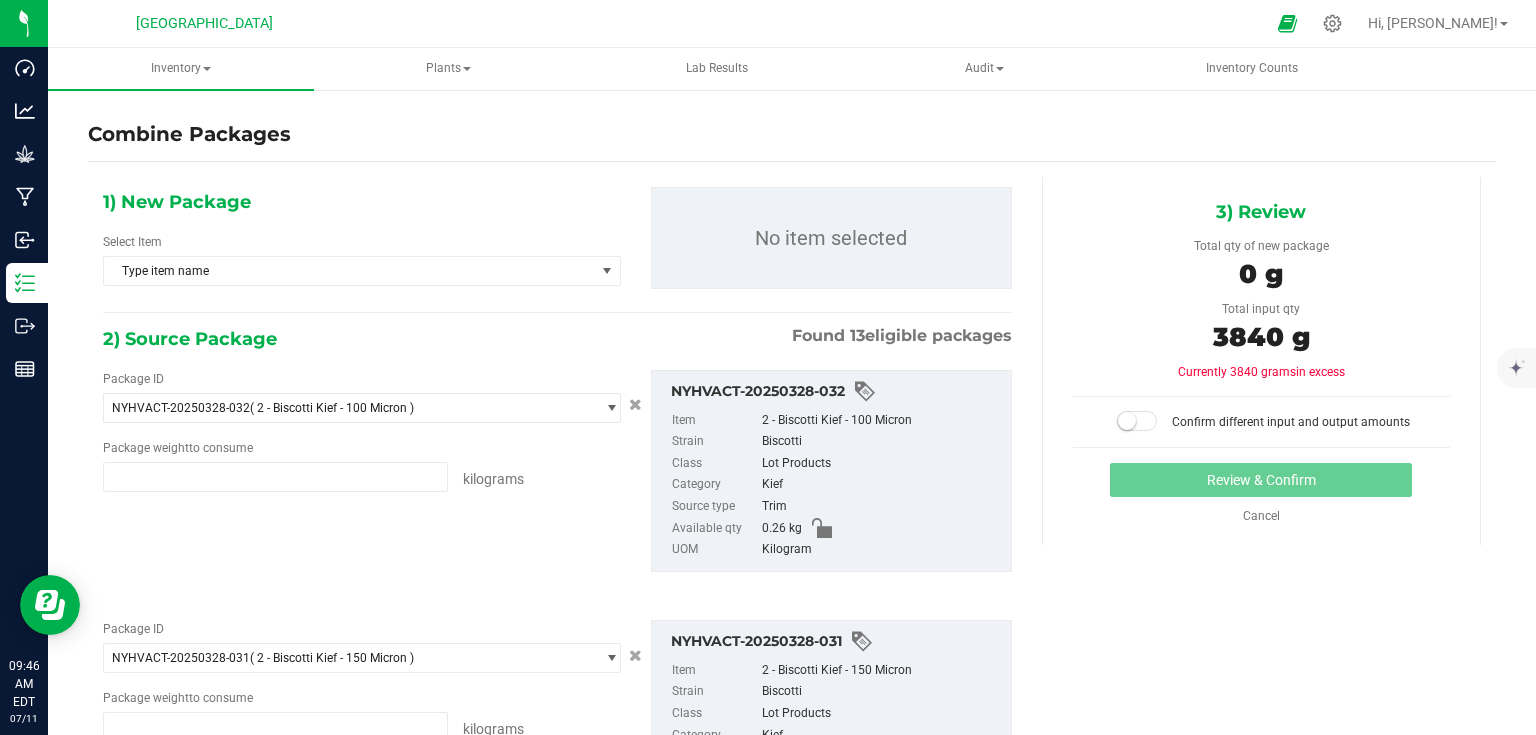 type on "0.0800 kg" 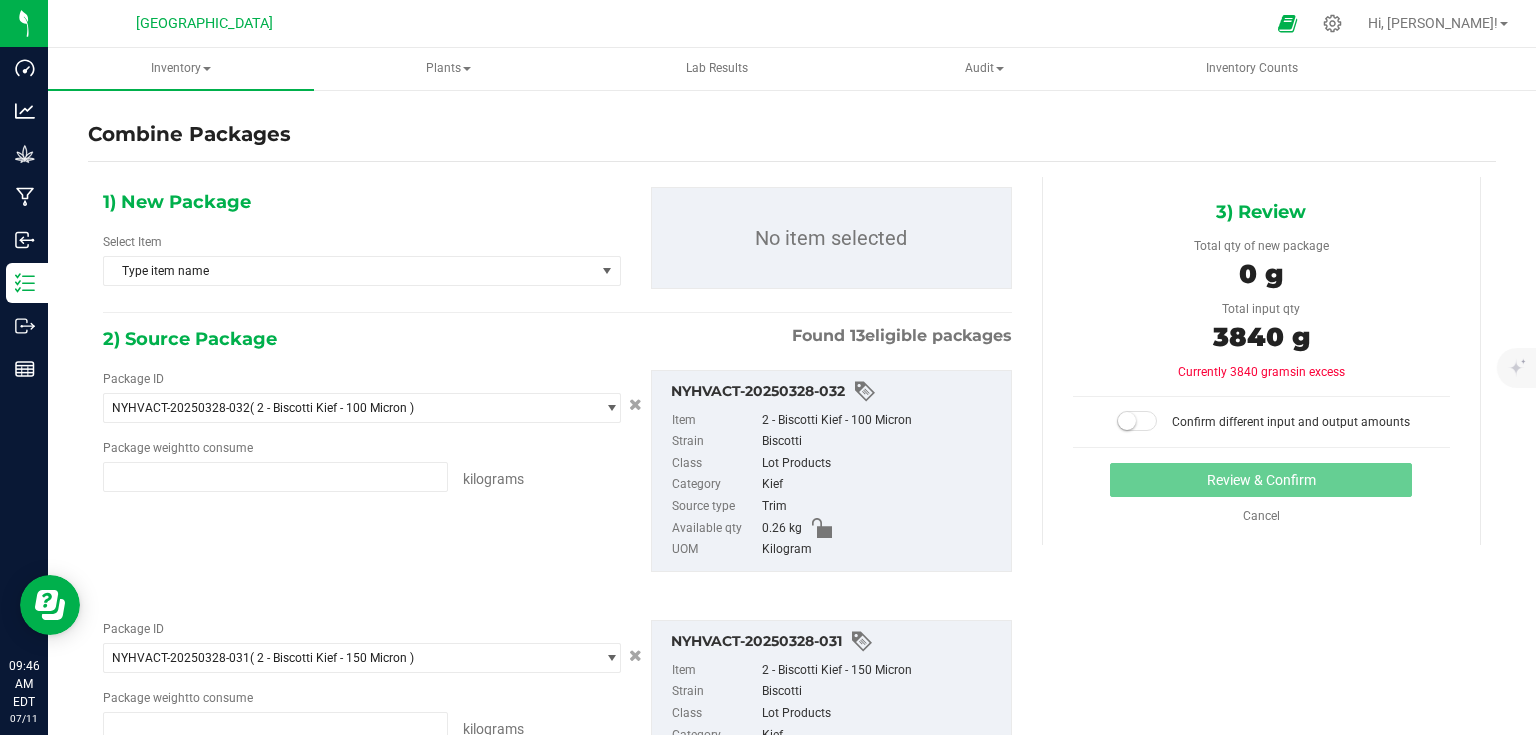 type on "0.7000 kg" 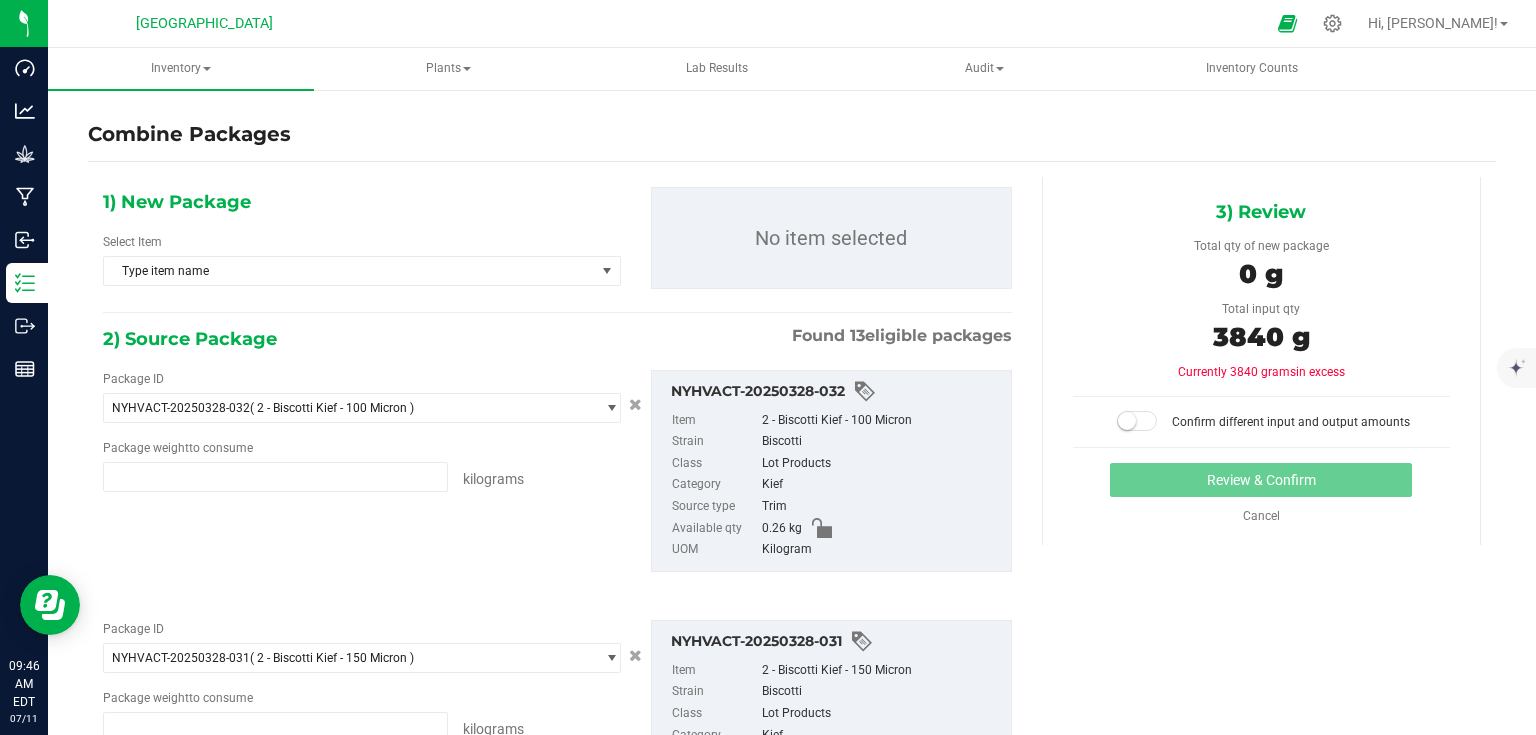 type on "0.0800 kg" 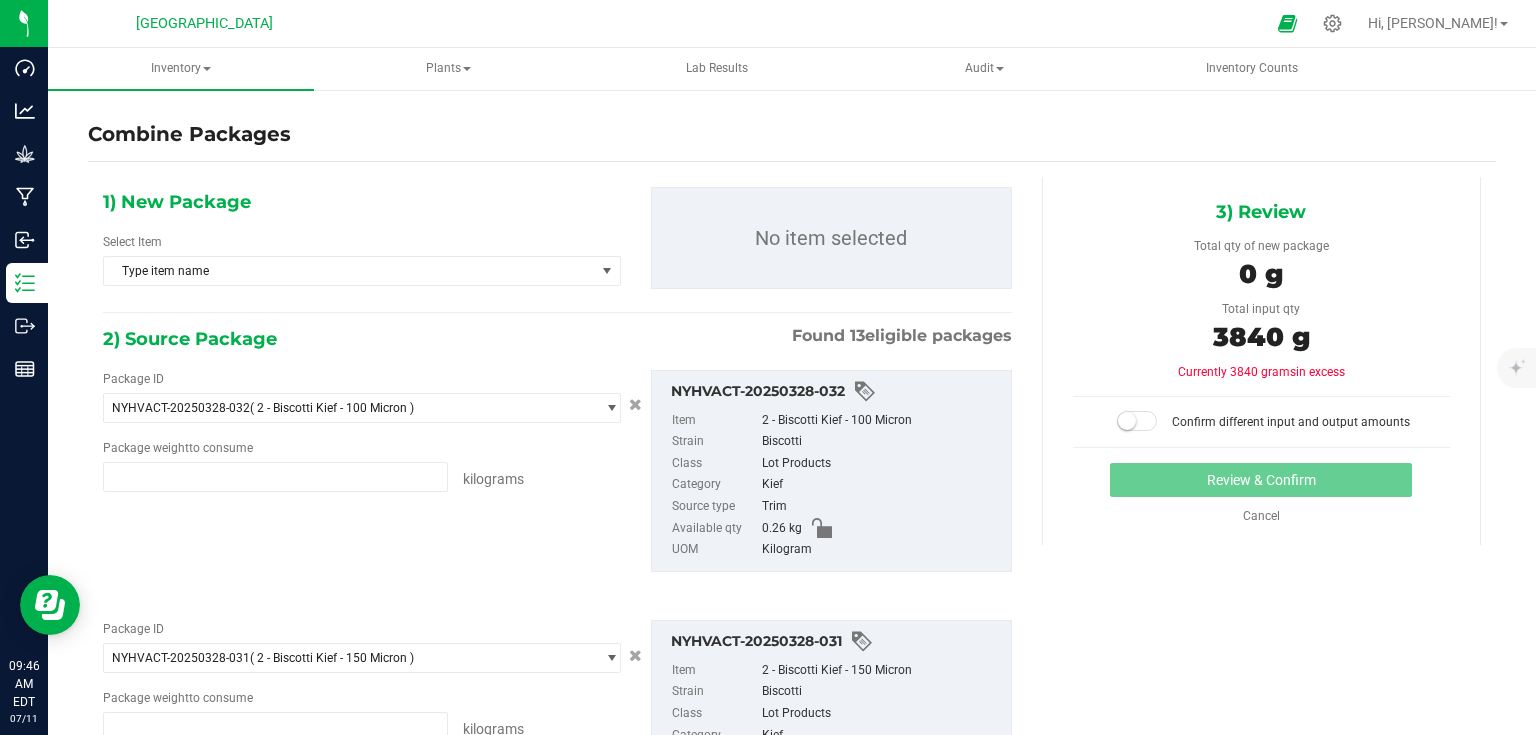 type on "0.9000 kg" 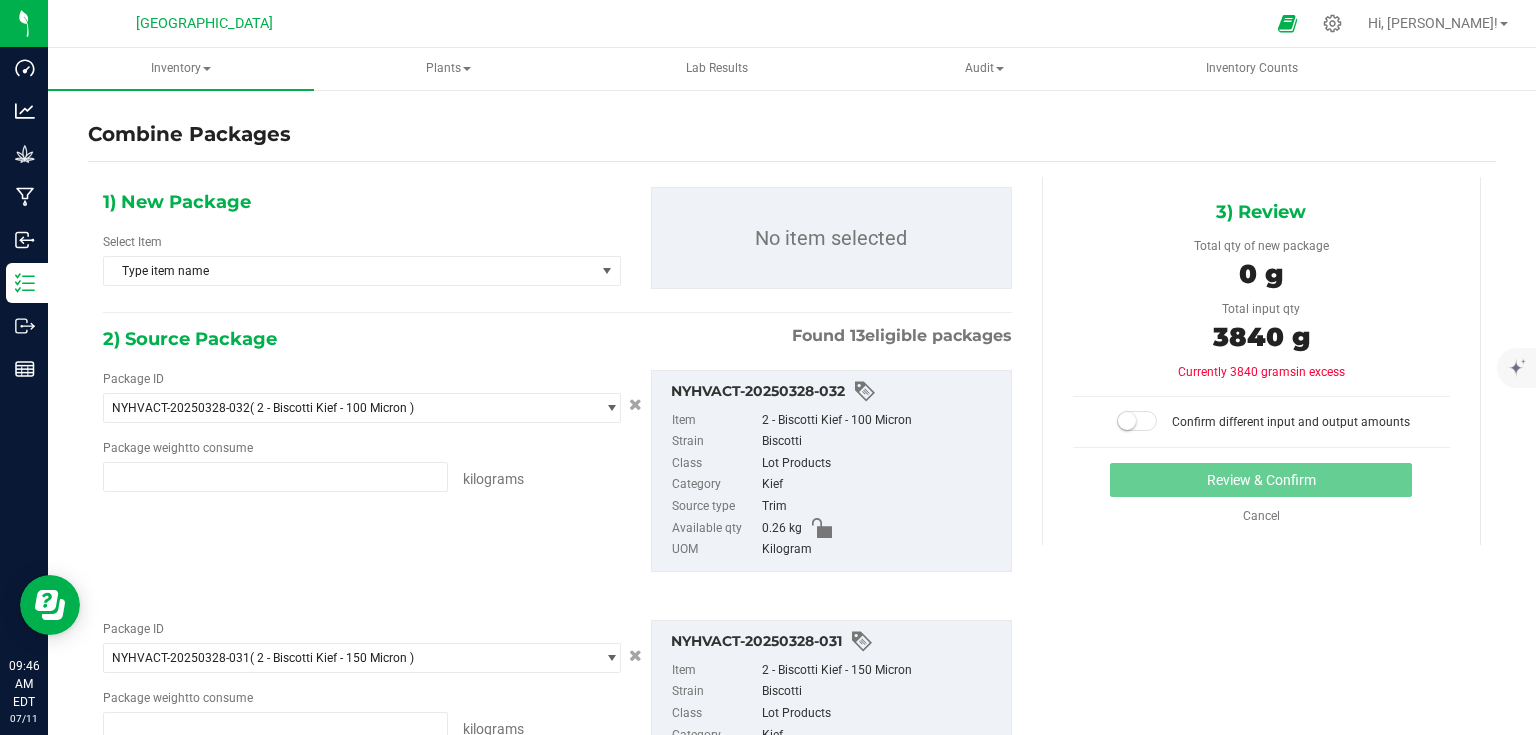 type on "0.0500 kg" 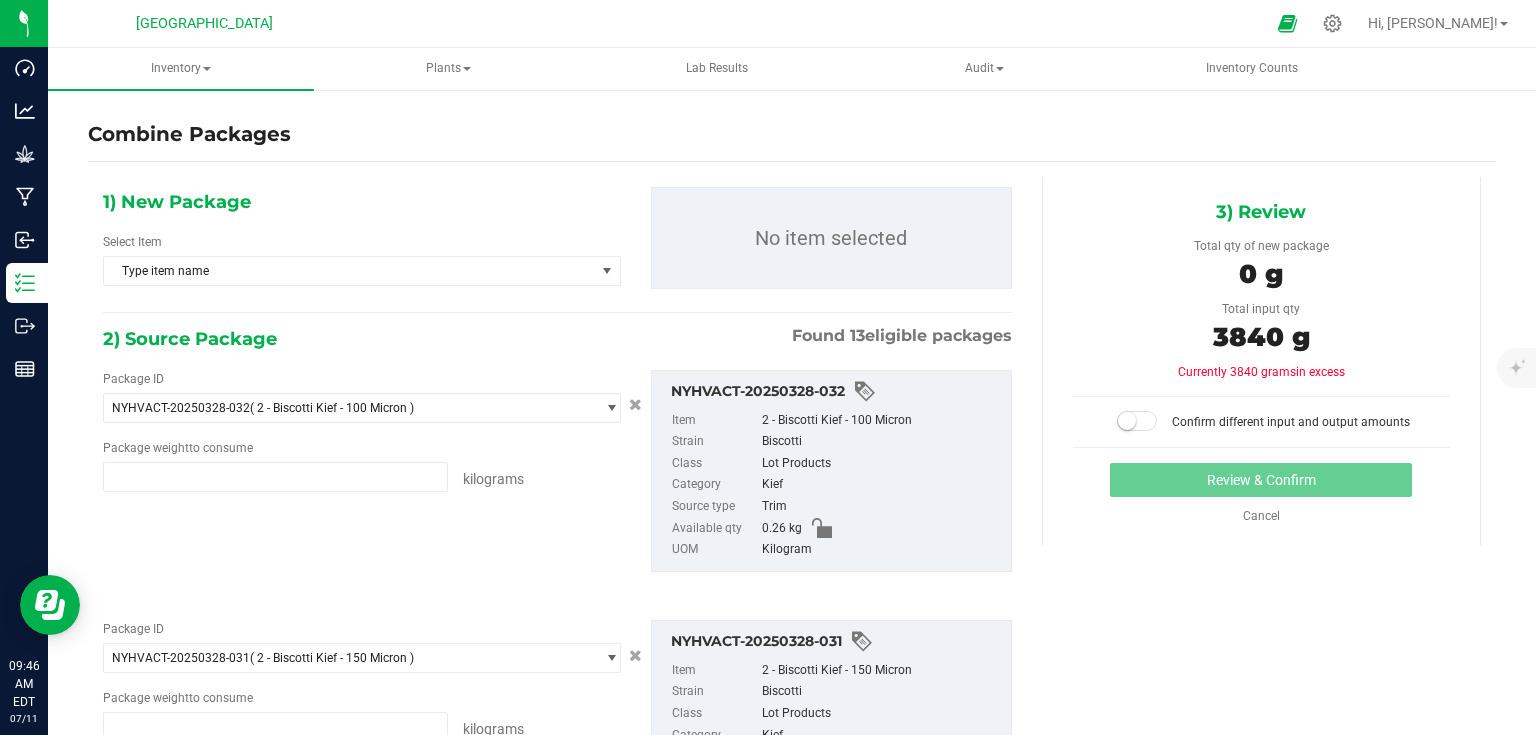 type on "0.0200 kg" 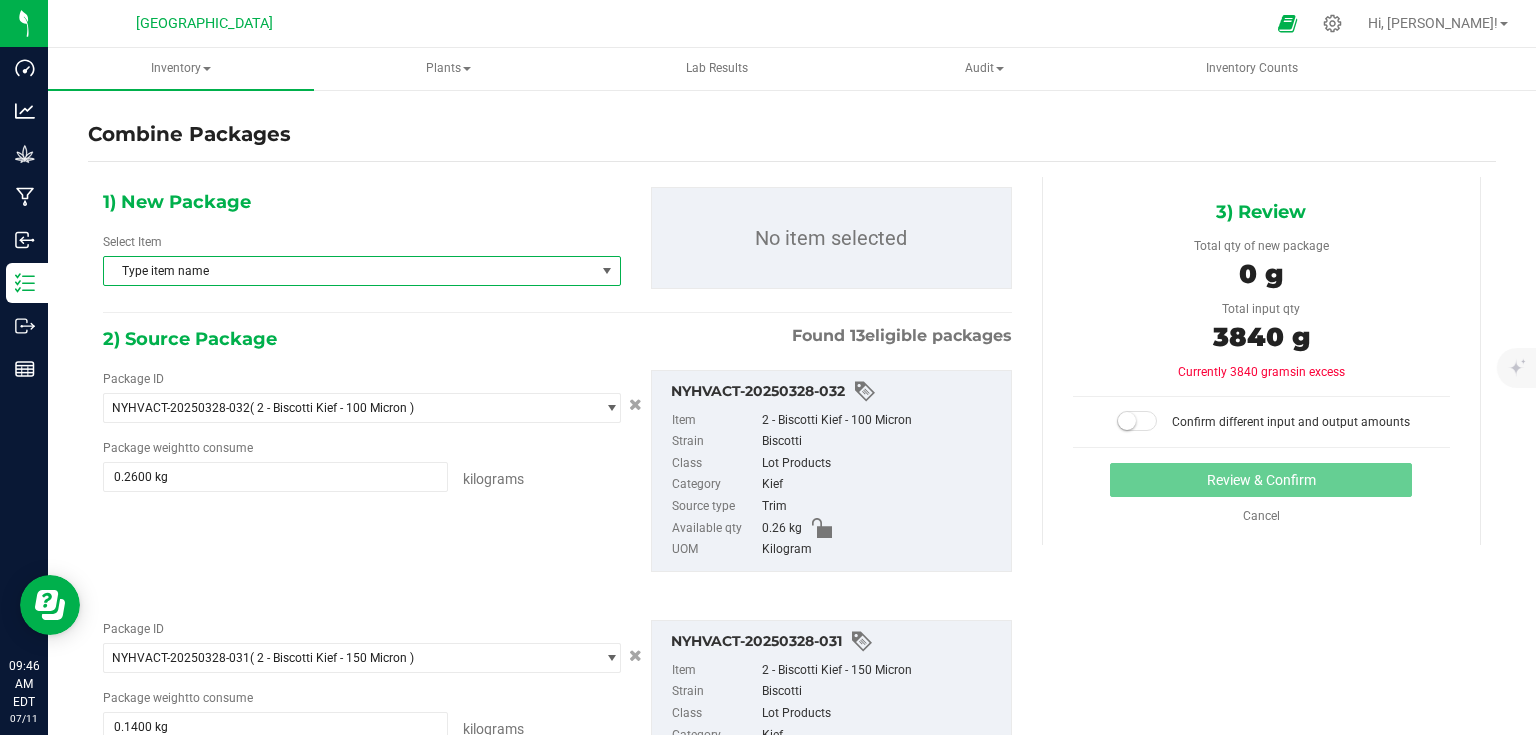 click on "Type item name" at bounding box center (349, 271) 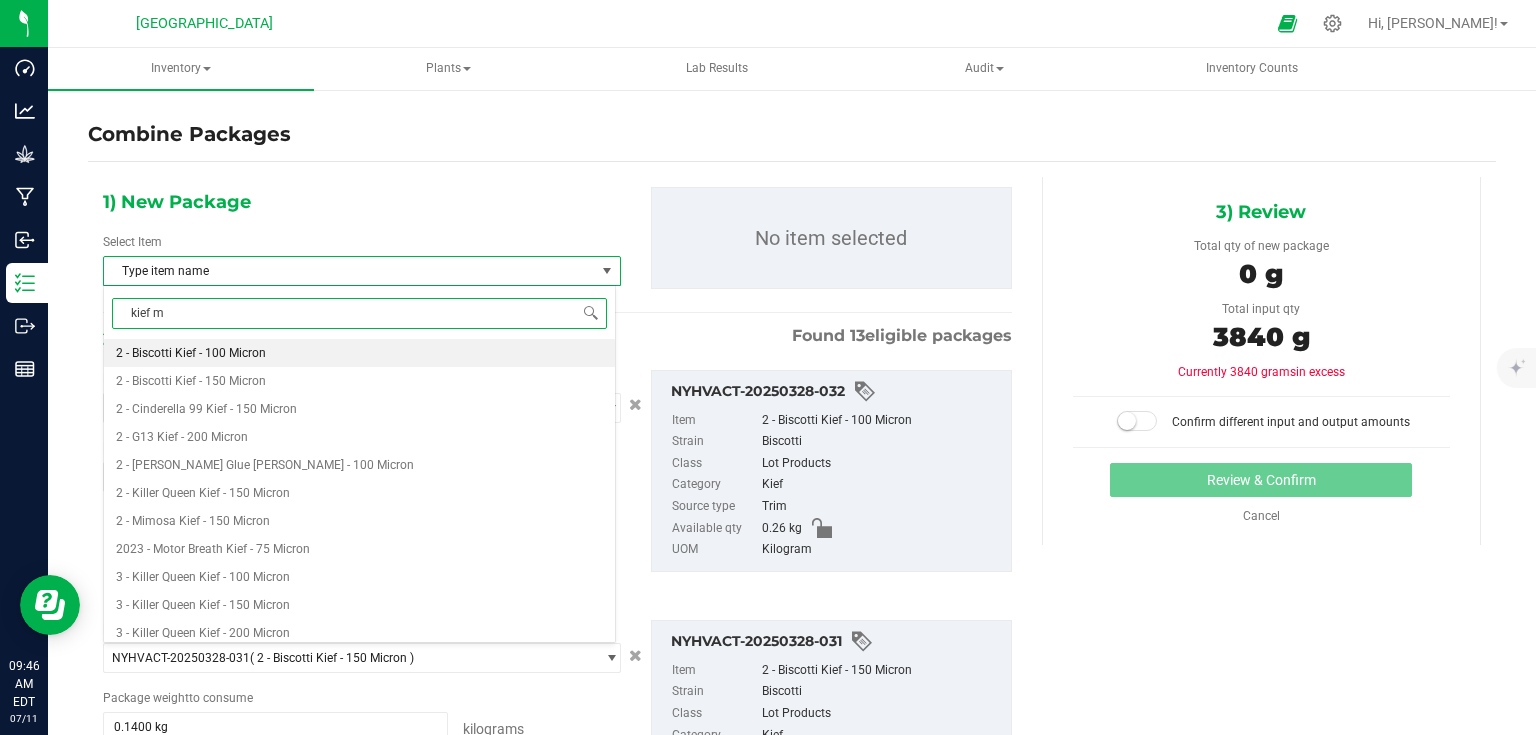 type on "kief mi" 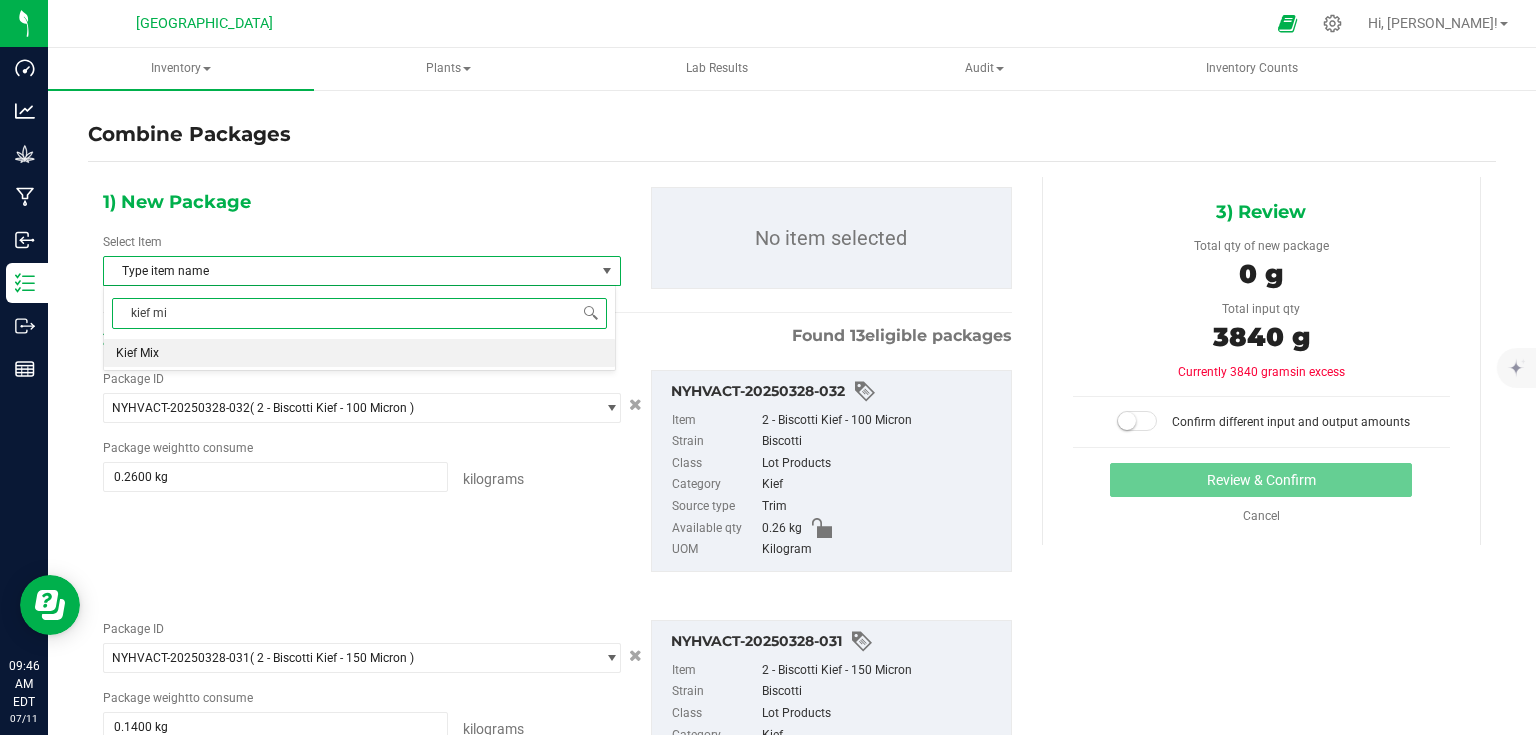 click on "Kief Mix" at bounding box center [359, 353] 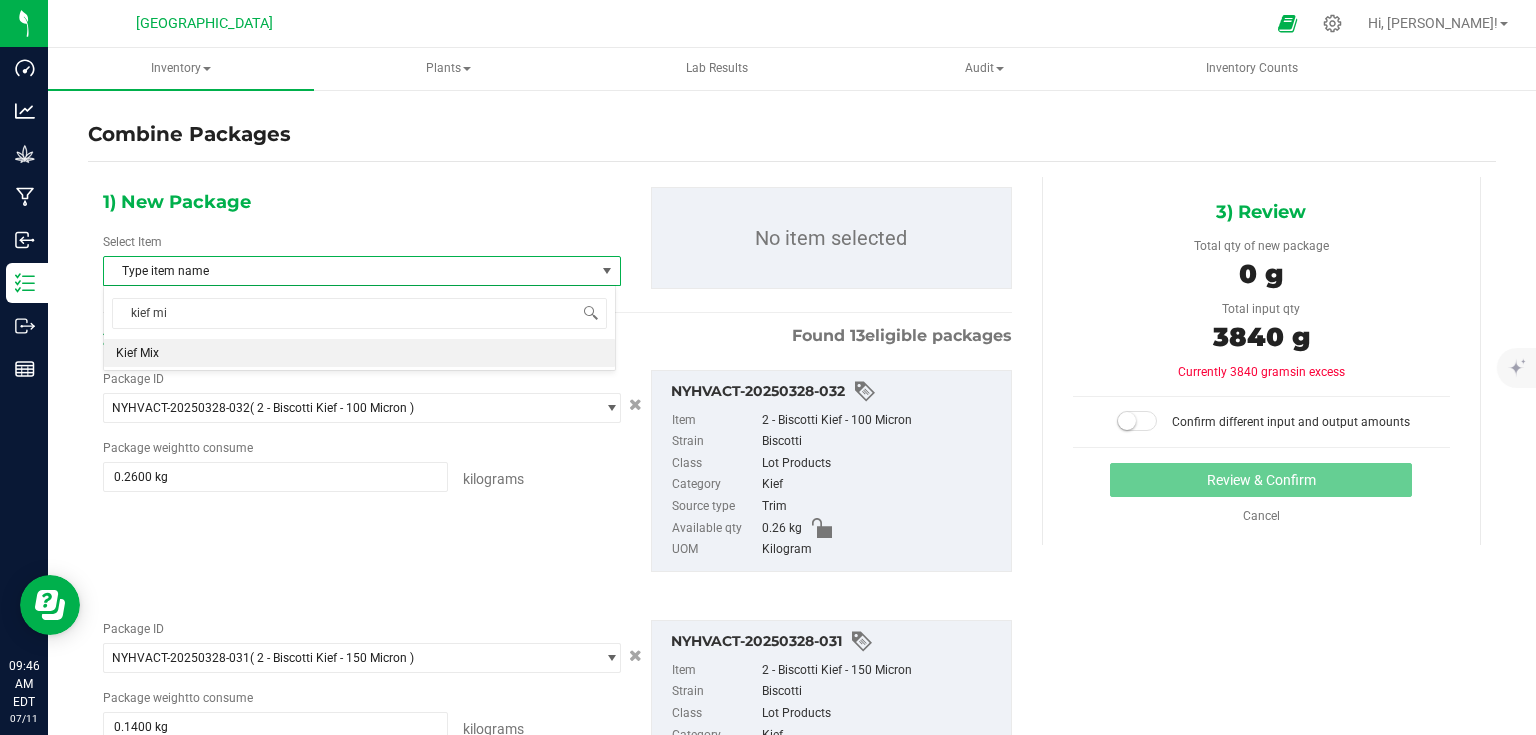 type 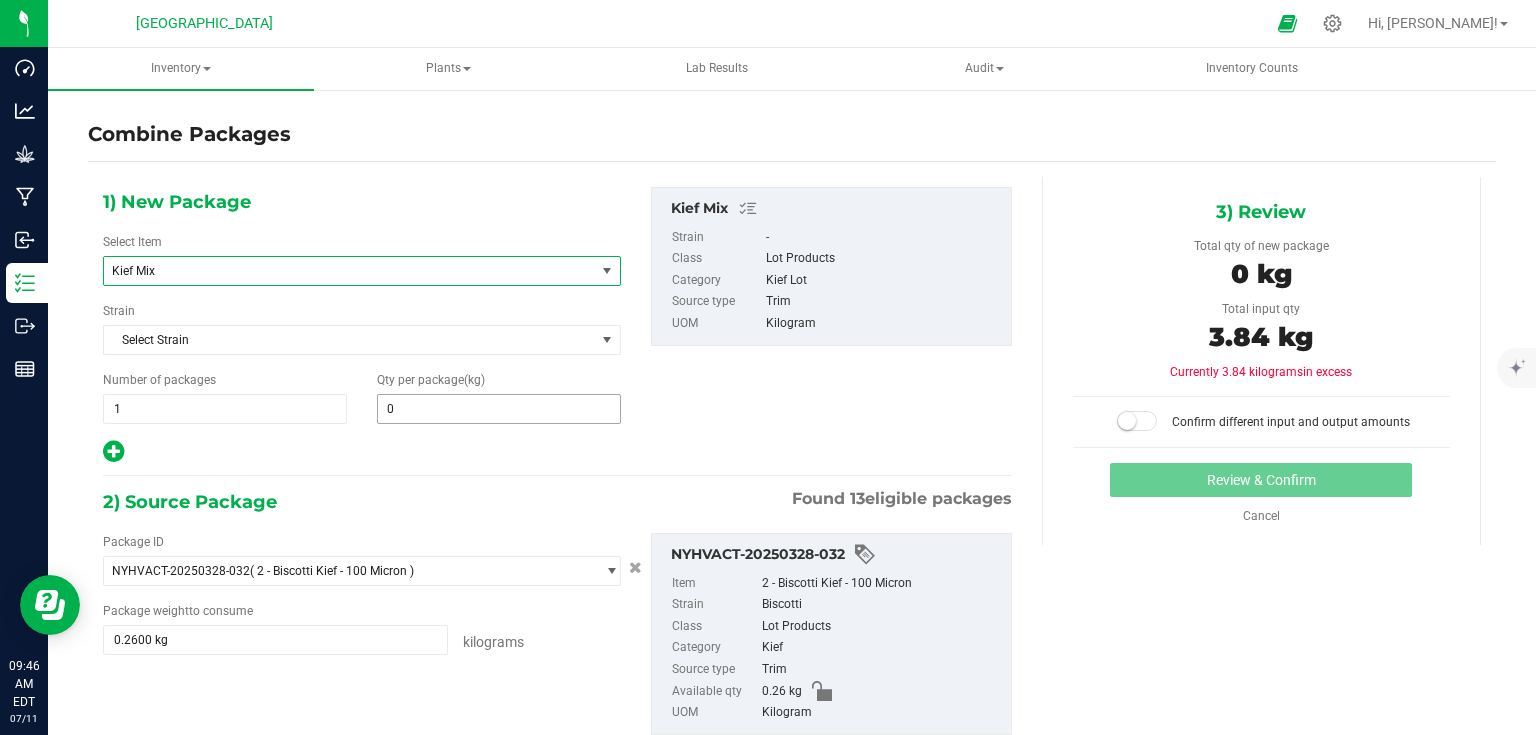 click on "0 0" at bounding box center (499, 409) 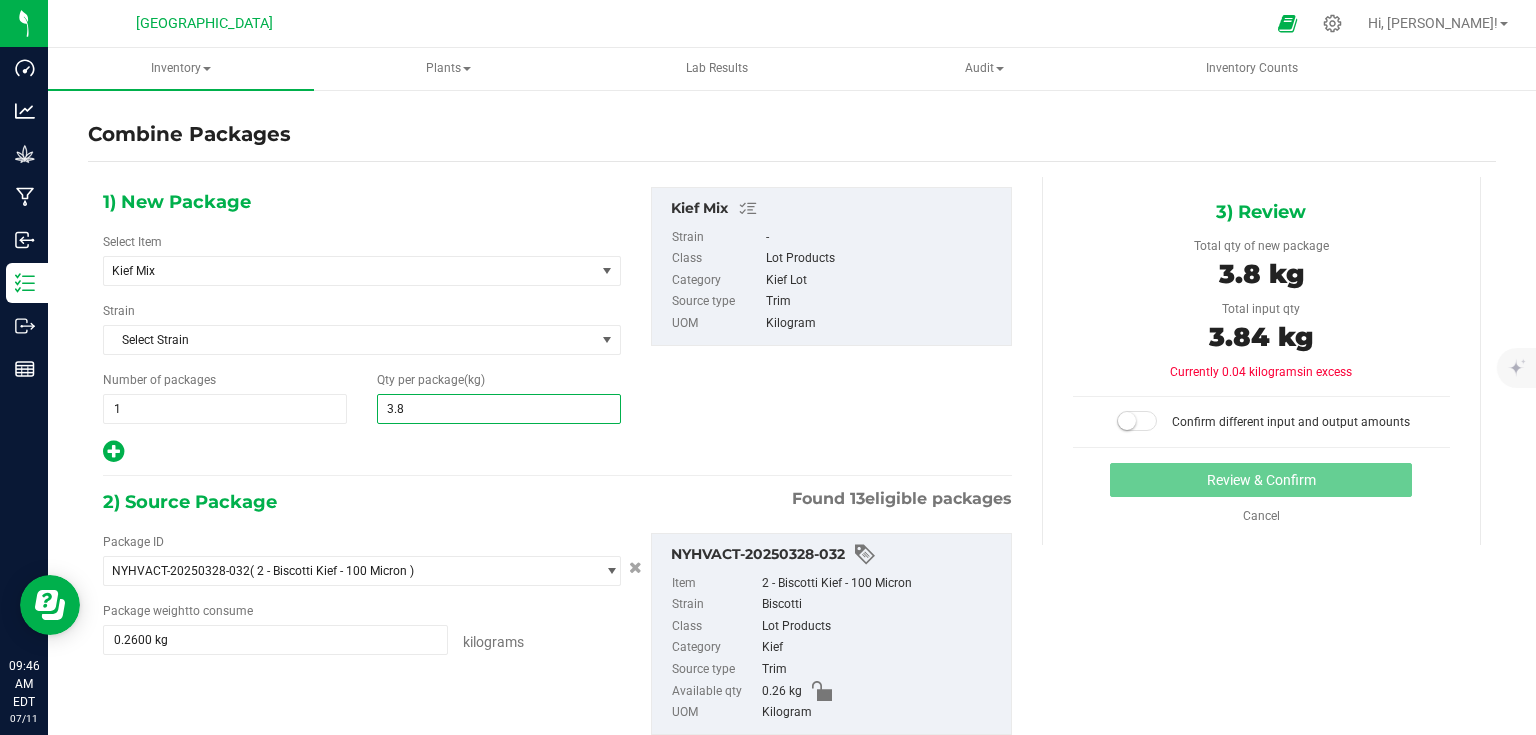 type on "3.84" 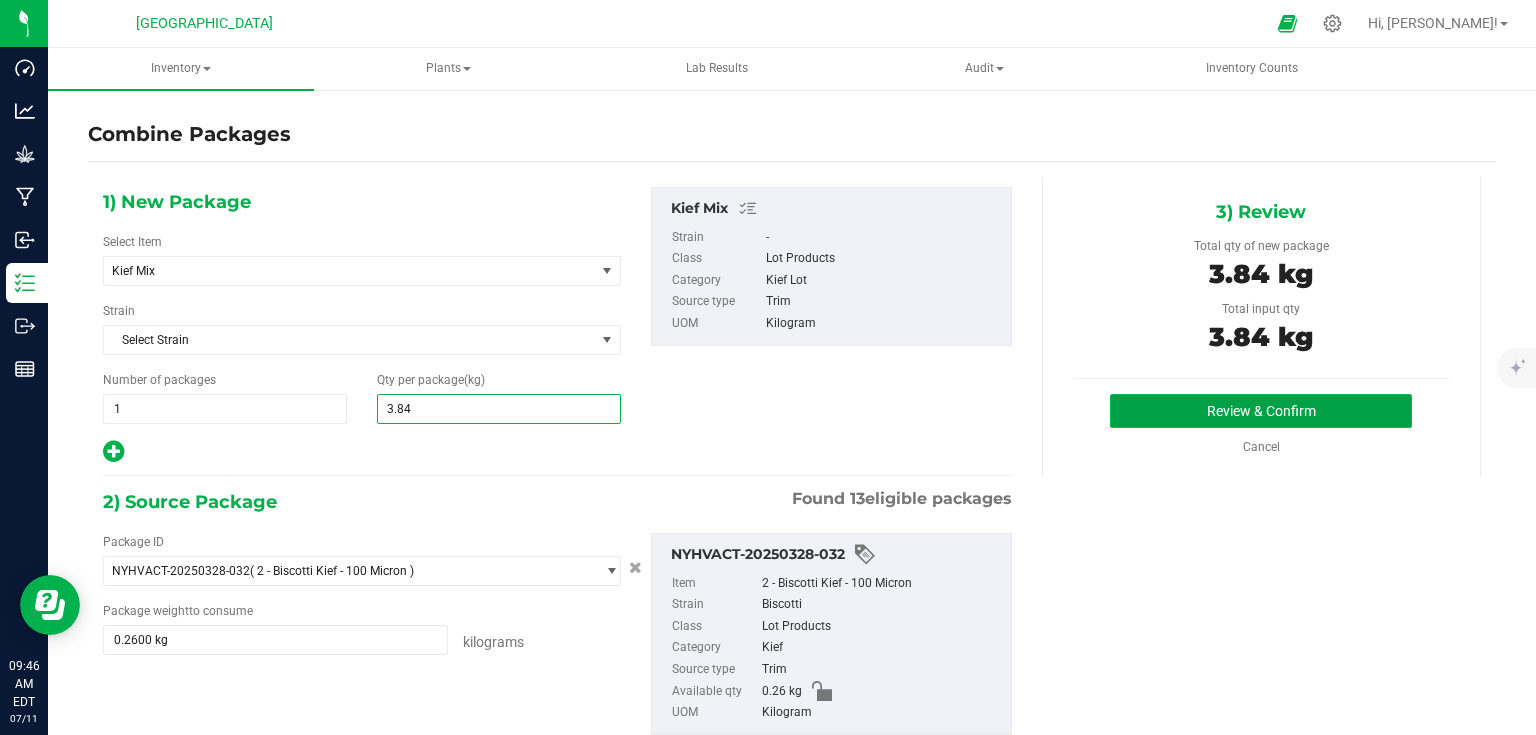 type on "4" 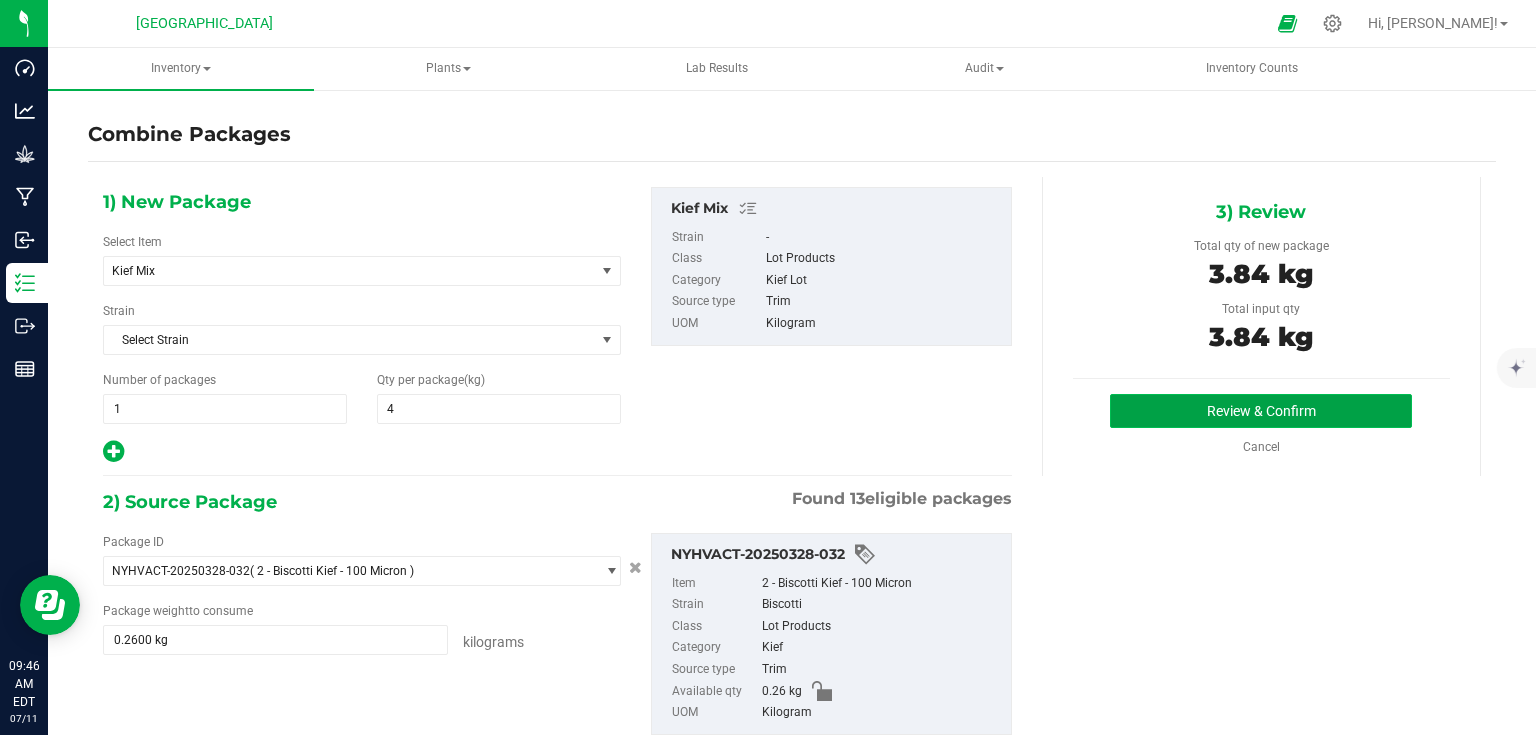 click on "Review & Confirm" at bounding box center [1261, 411] 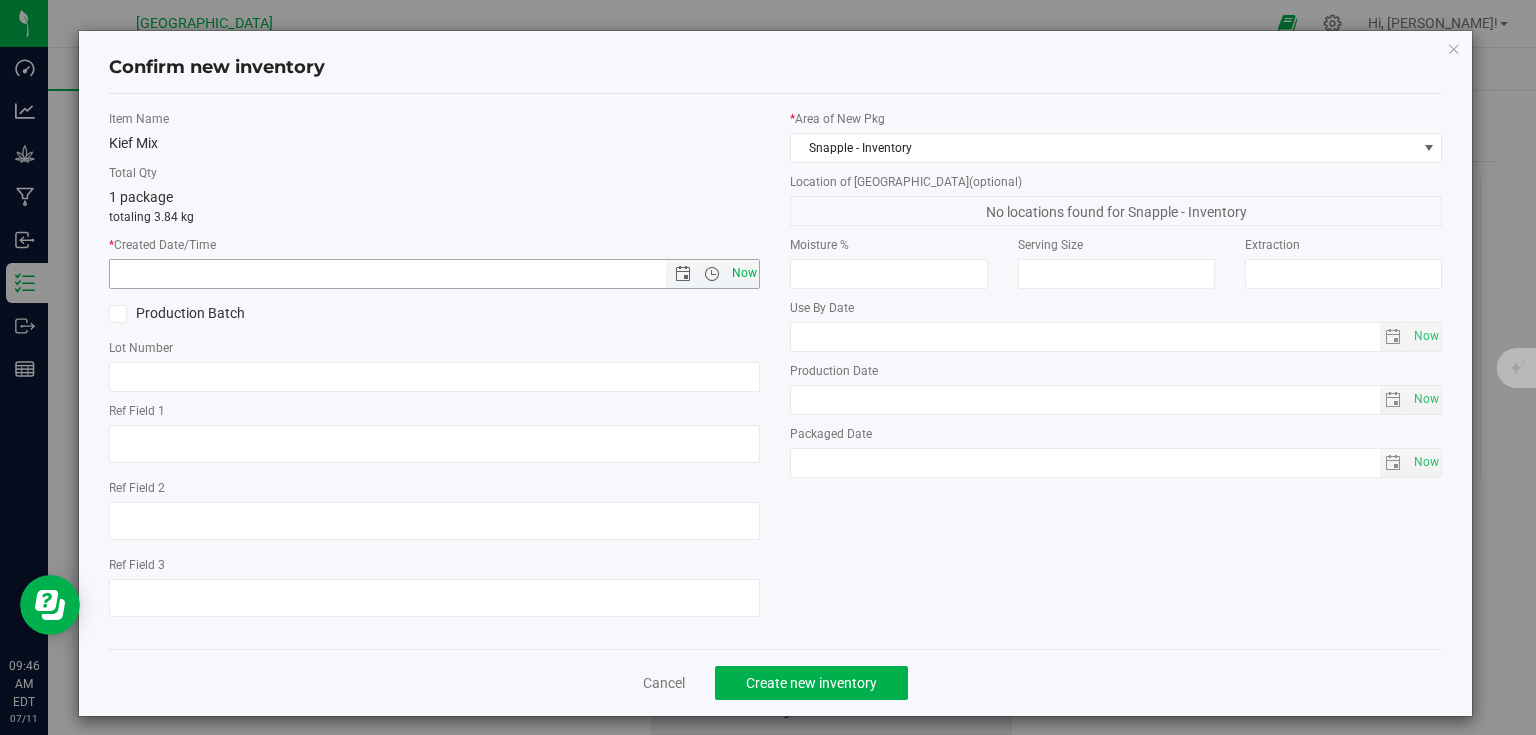 click on "Now" at bounding box center (744, 273) 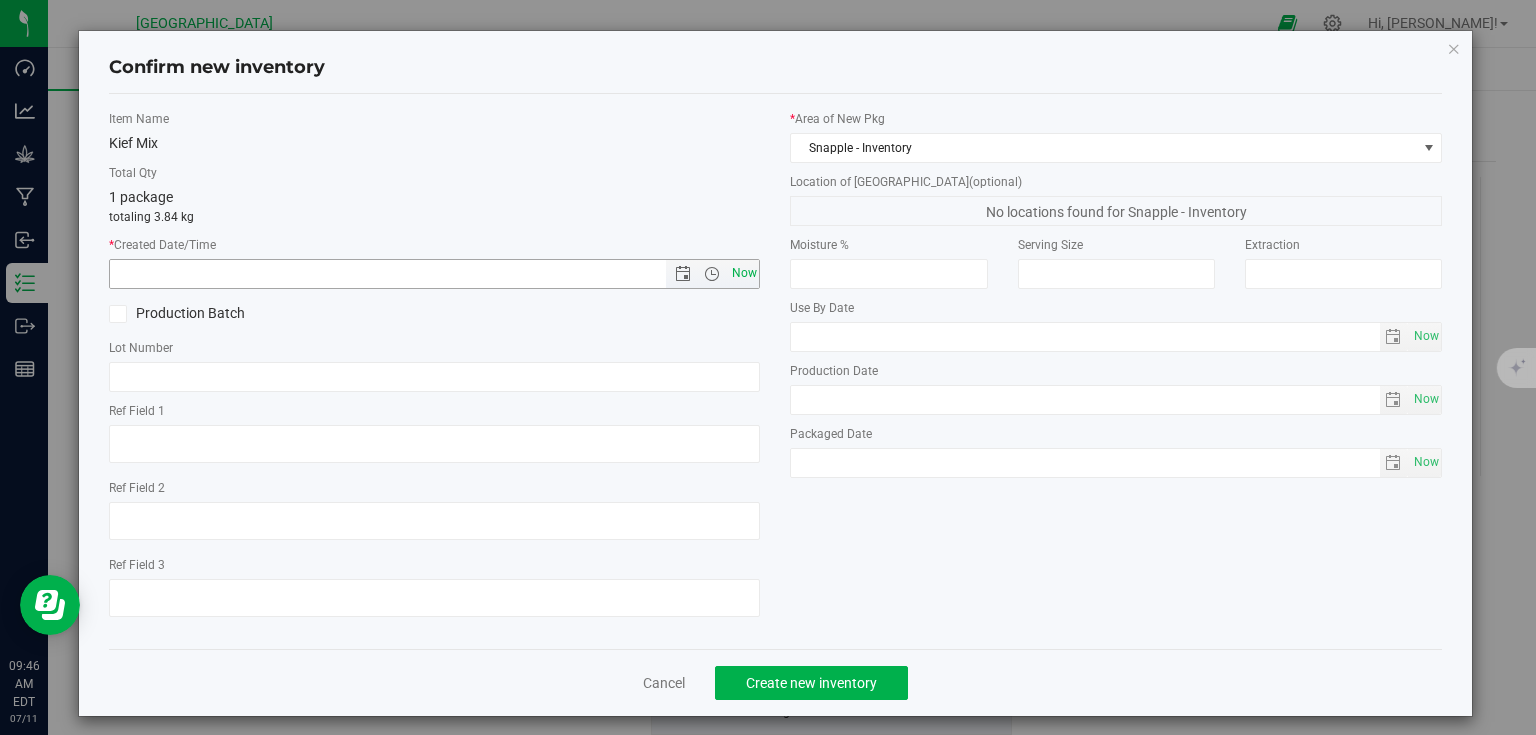 type on "7/11/2025 9:46 AM" 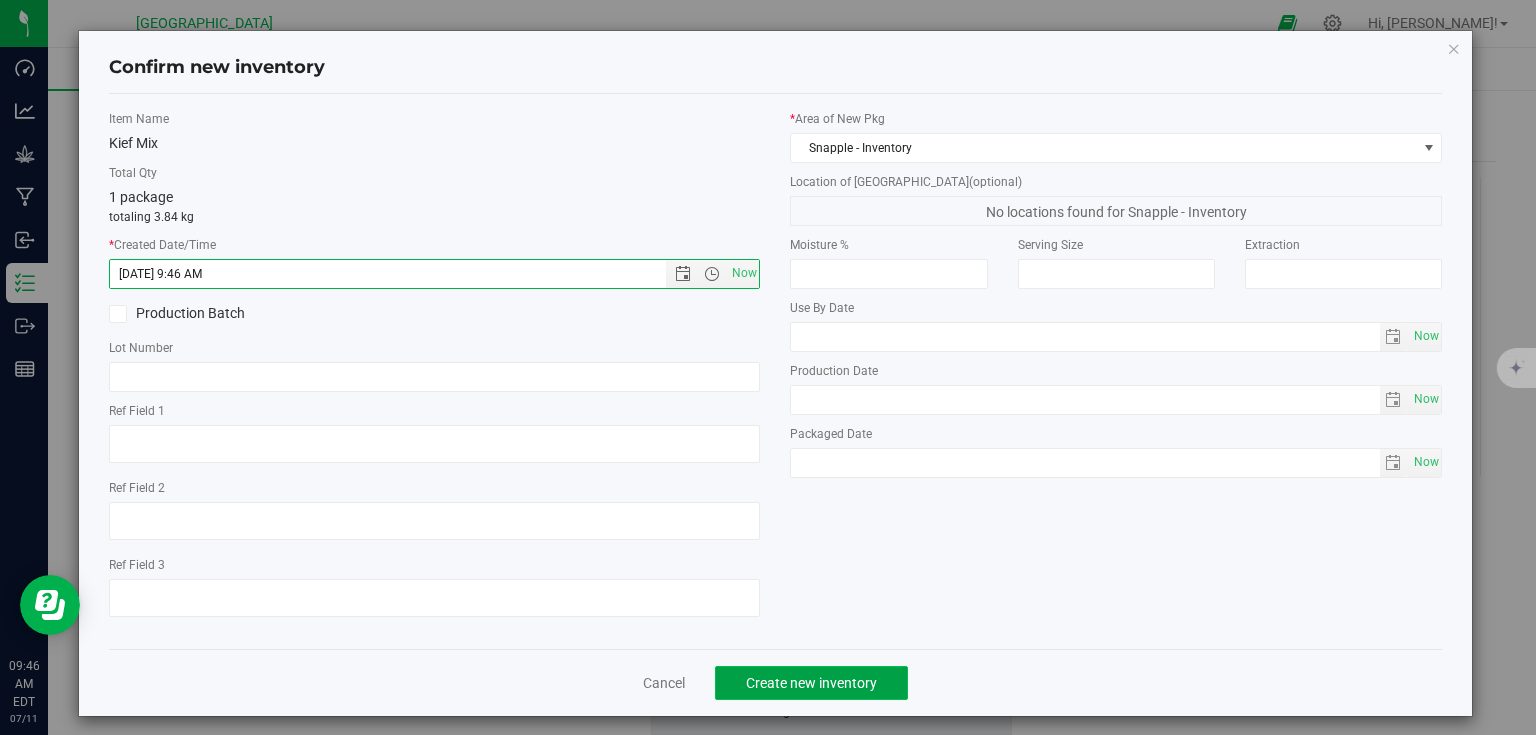 click on "Create new inventory" 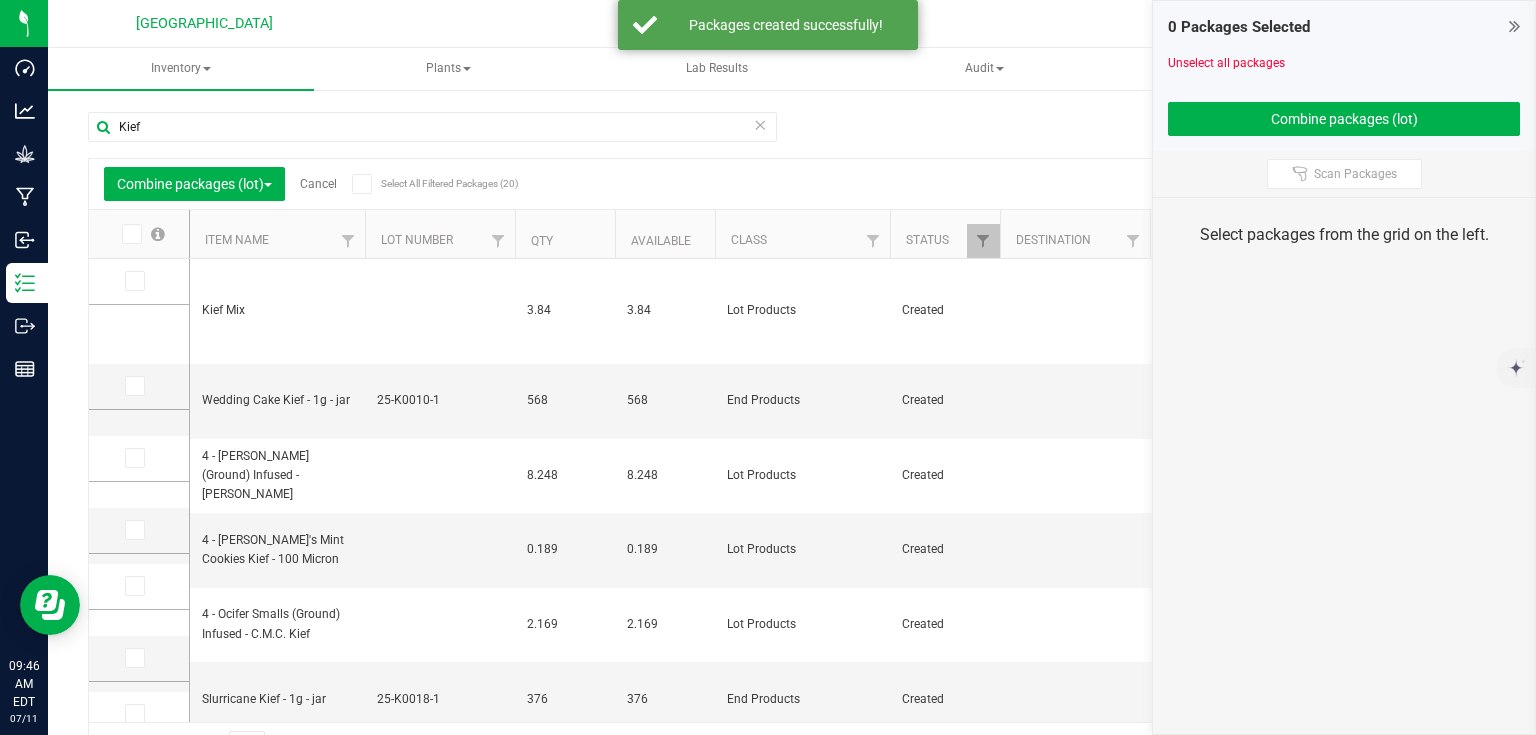 click at bounding box center [1514, 26] 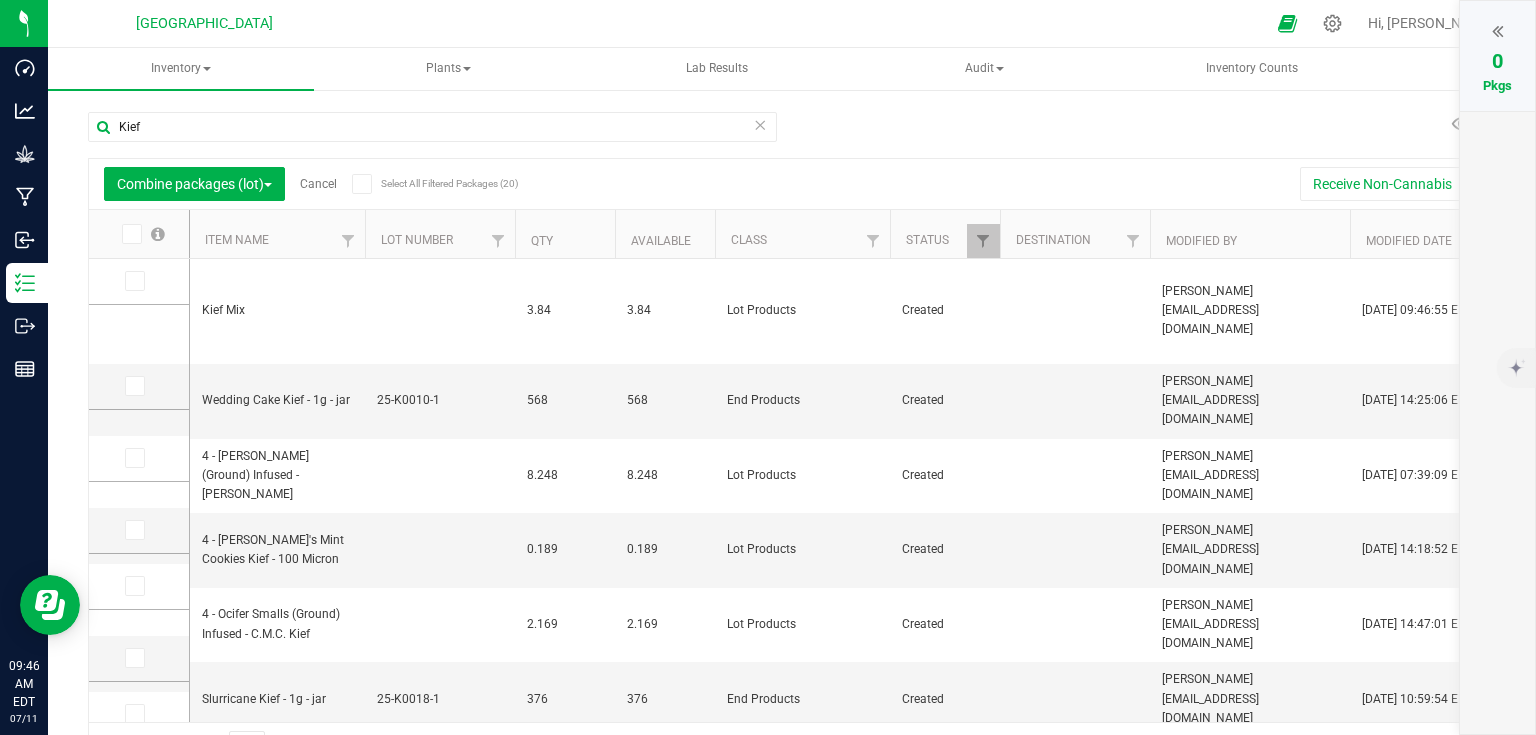 click on "Cancel" at bounding box center (318, 184) 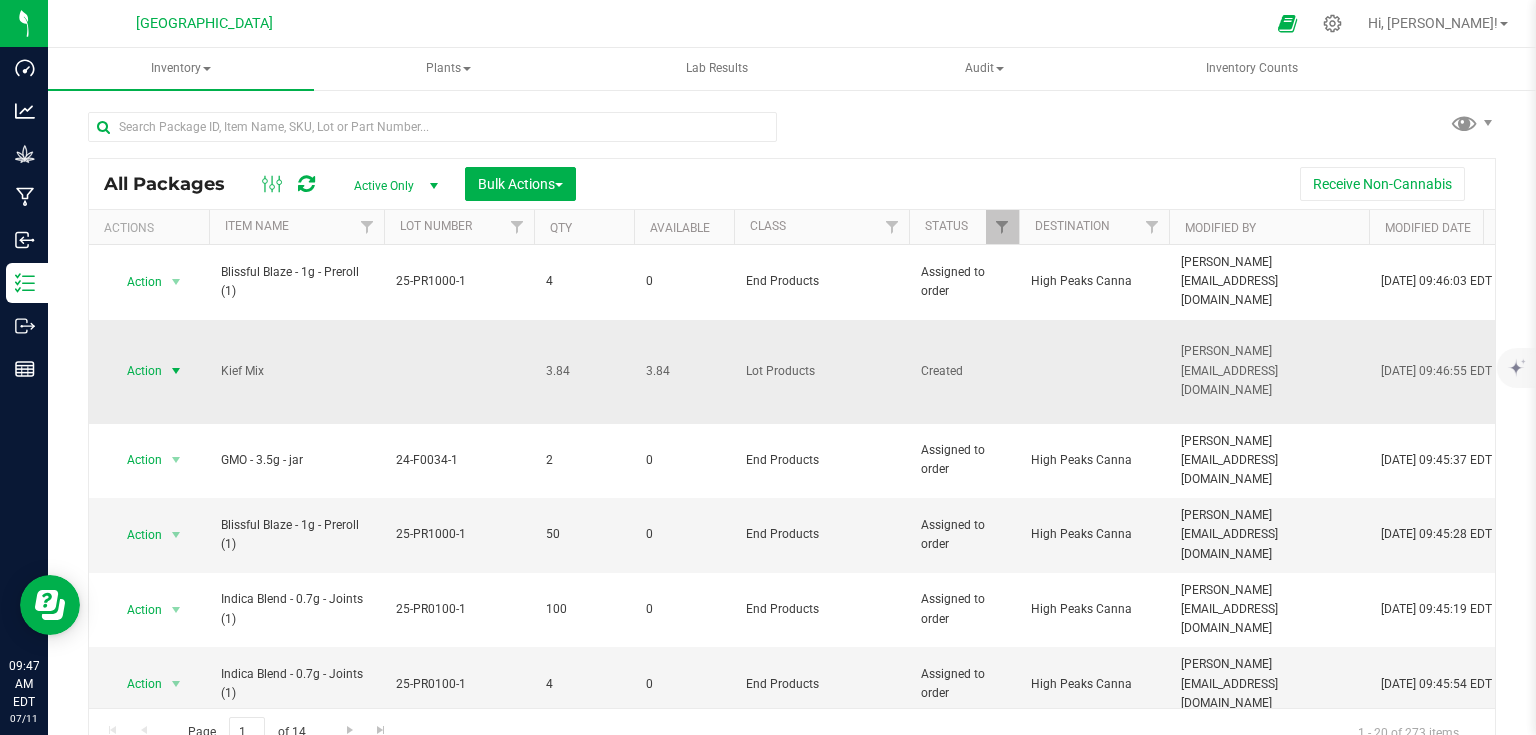 click at bounding box center (176, 371) 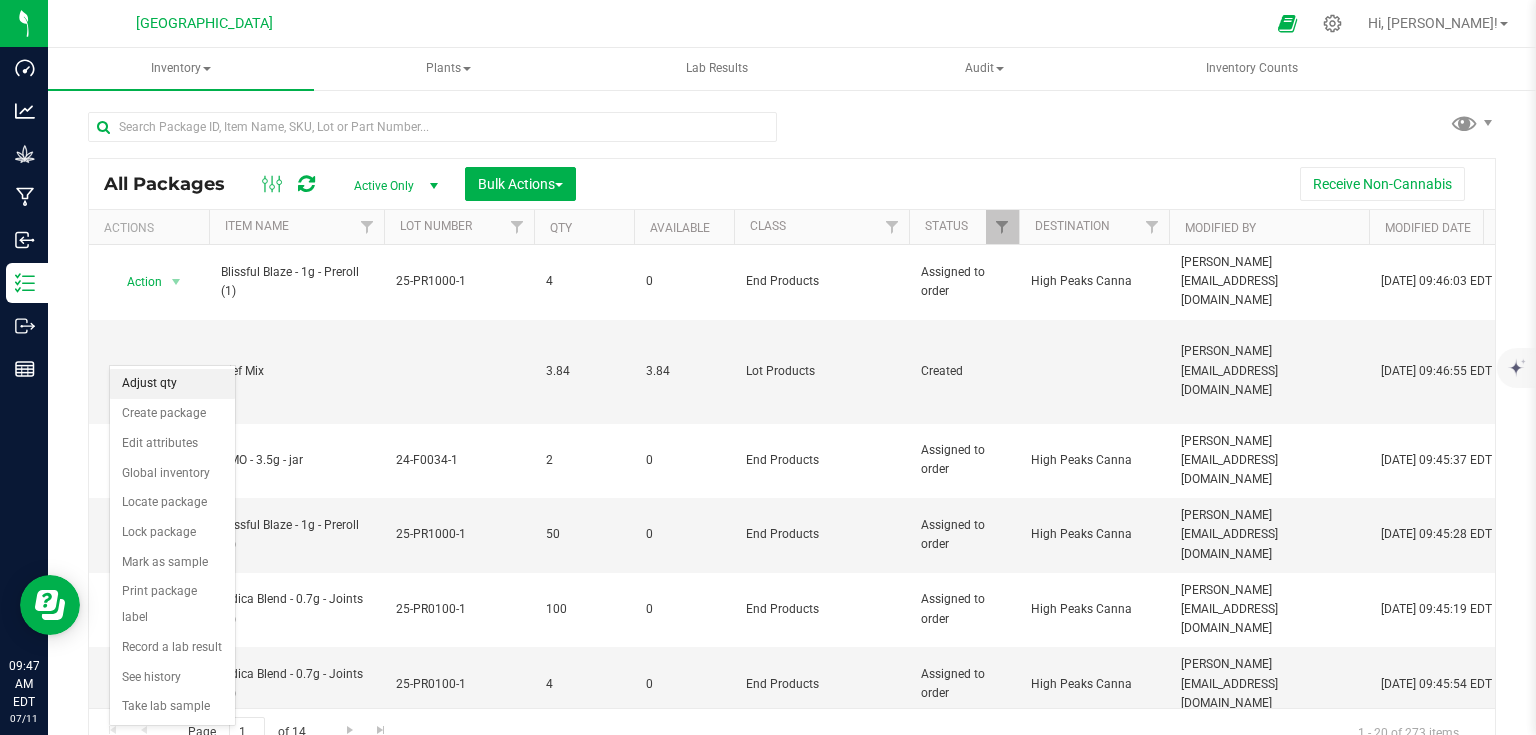click on "Adjust qty" at bounding box center [172, 384] 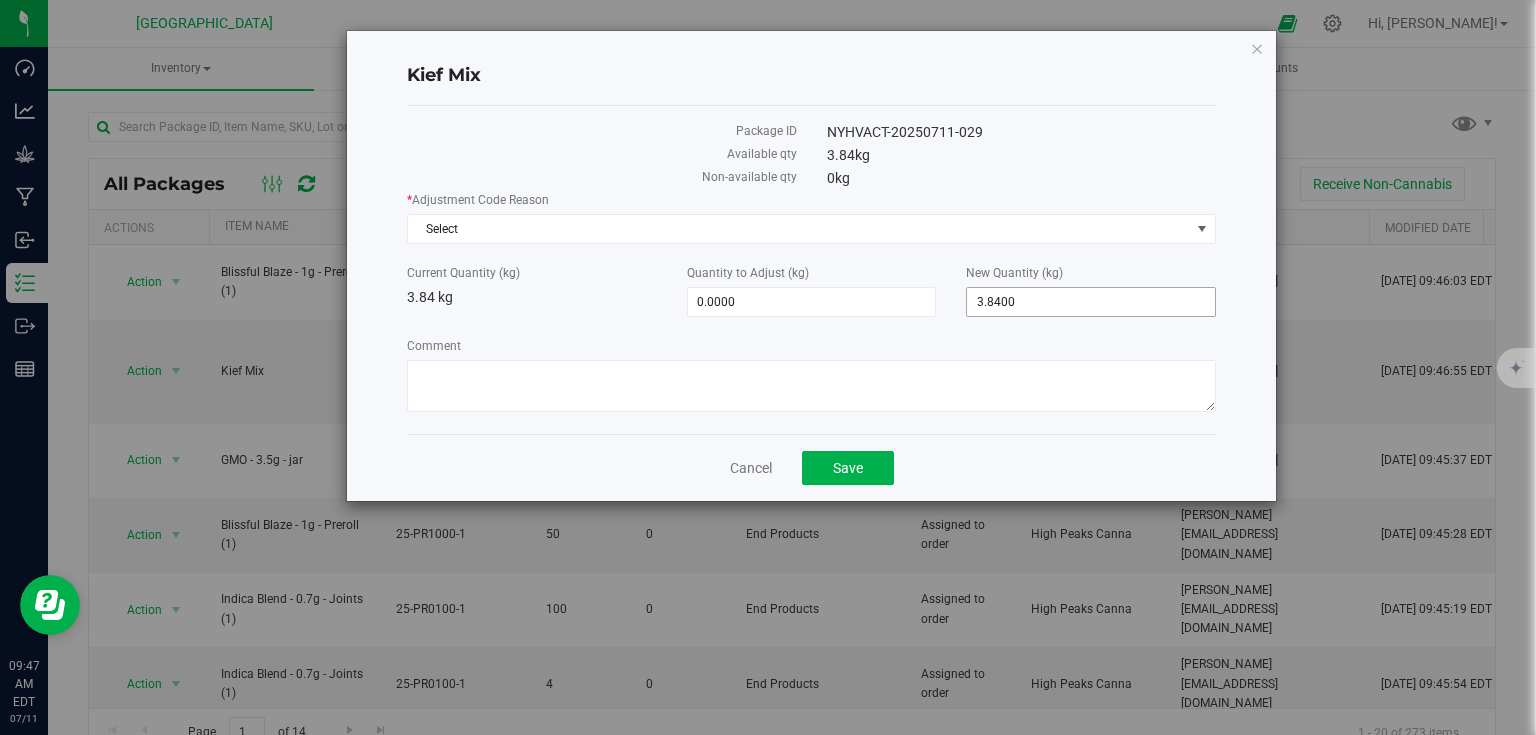 click on "3.8400 3.84" at bounding box center [1091, 302] 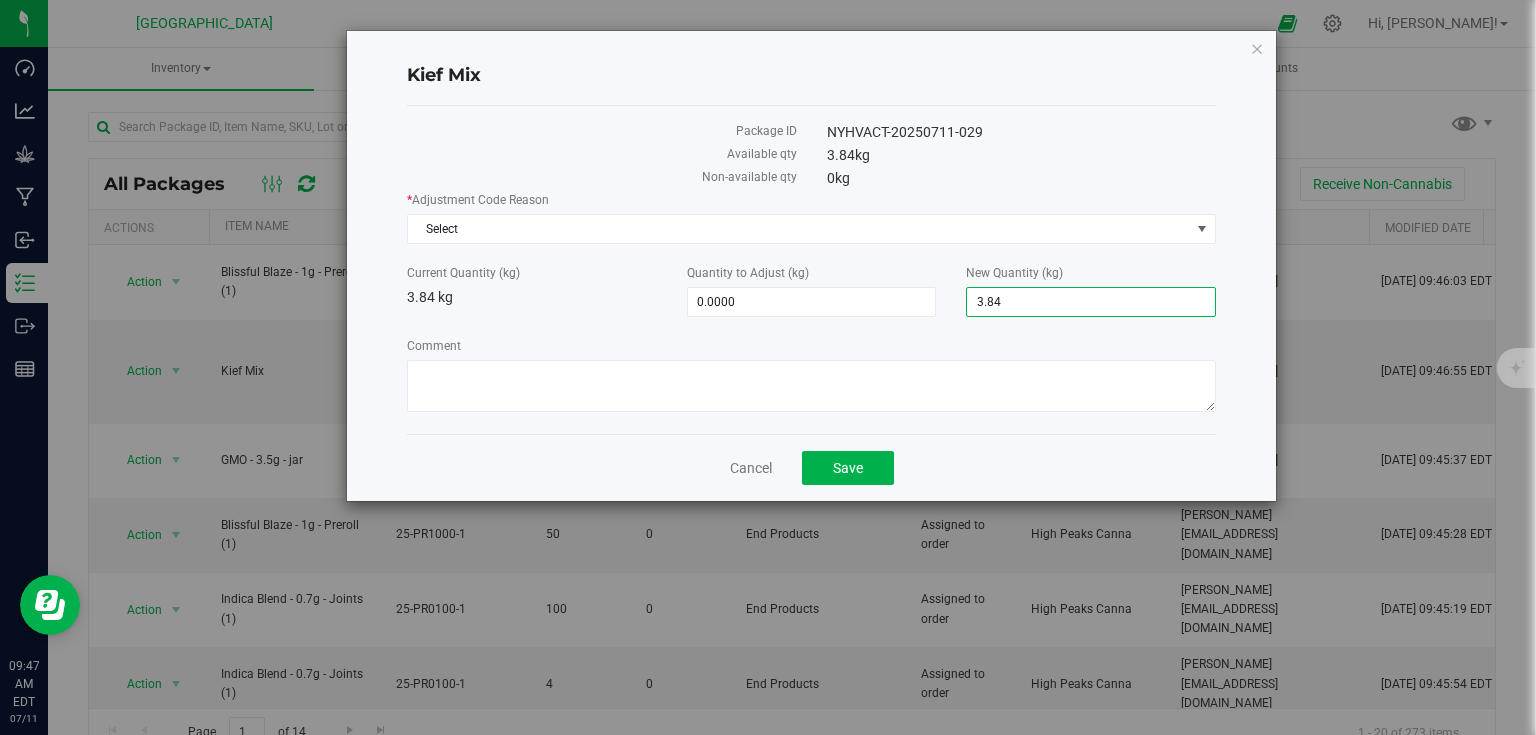 click on "3.84" at bounding box center (1091, 302) 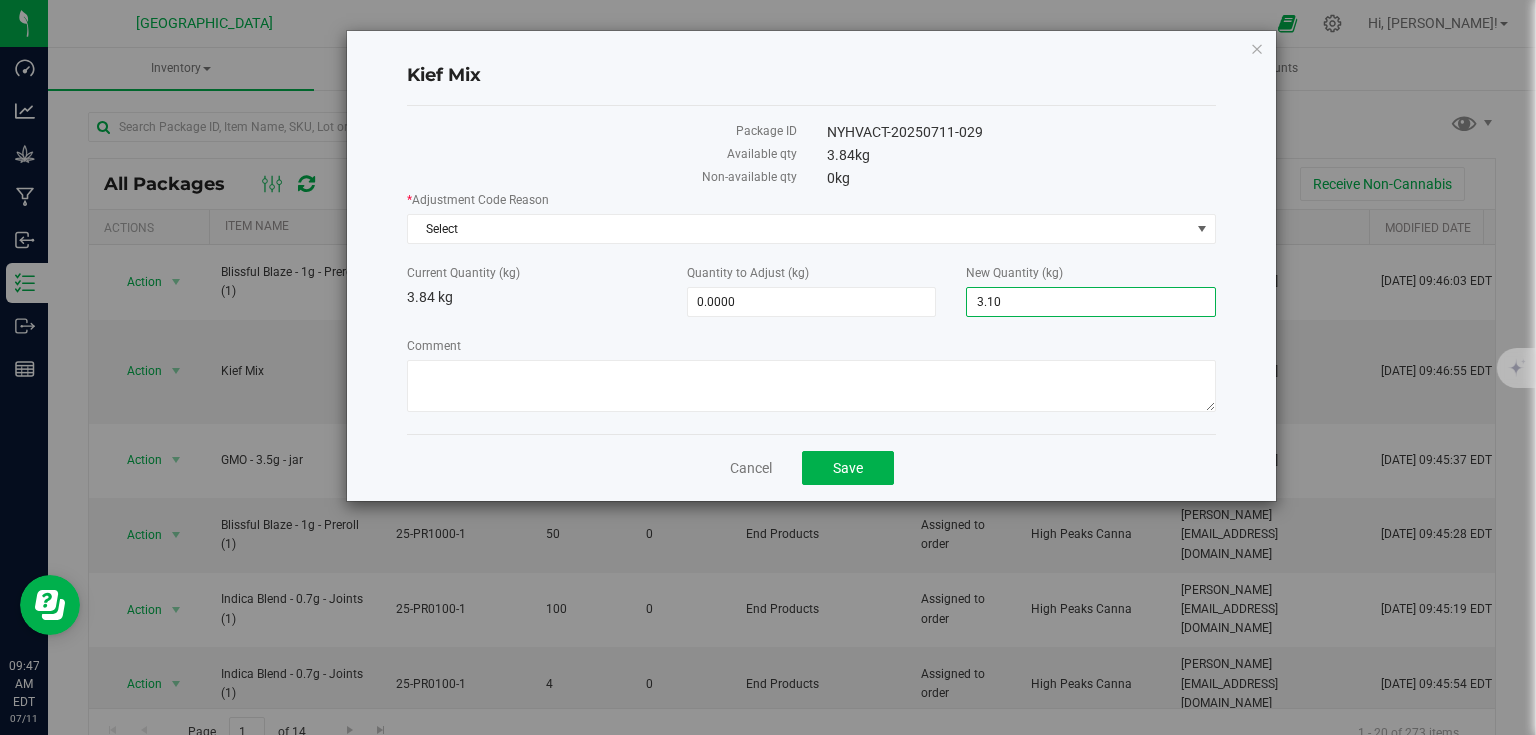 type on "3.100" 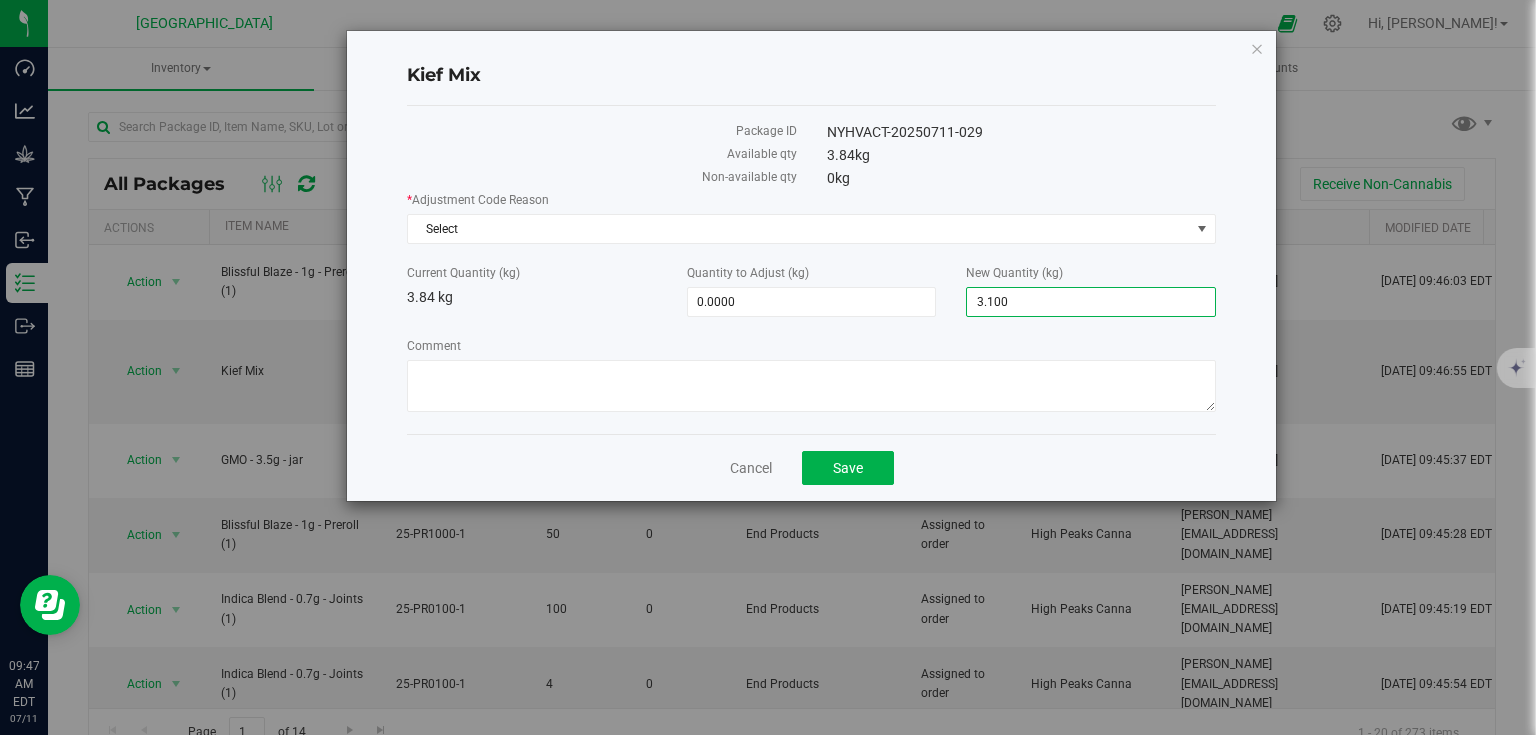 type on "-0.7400" 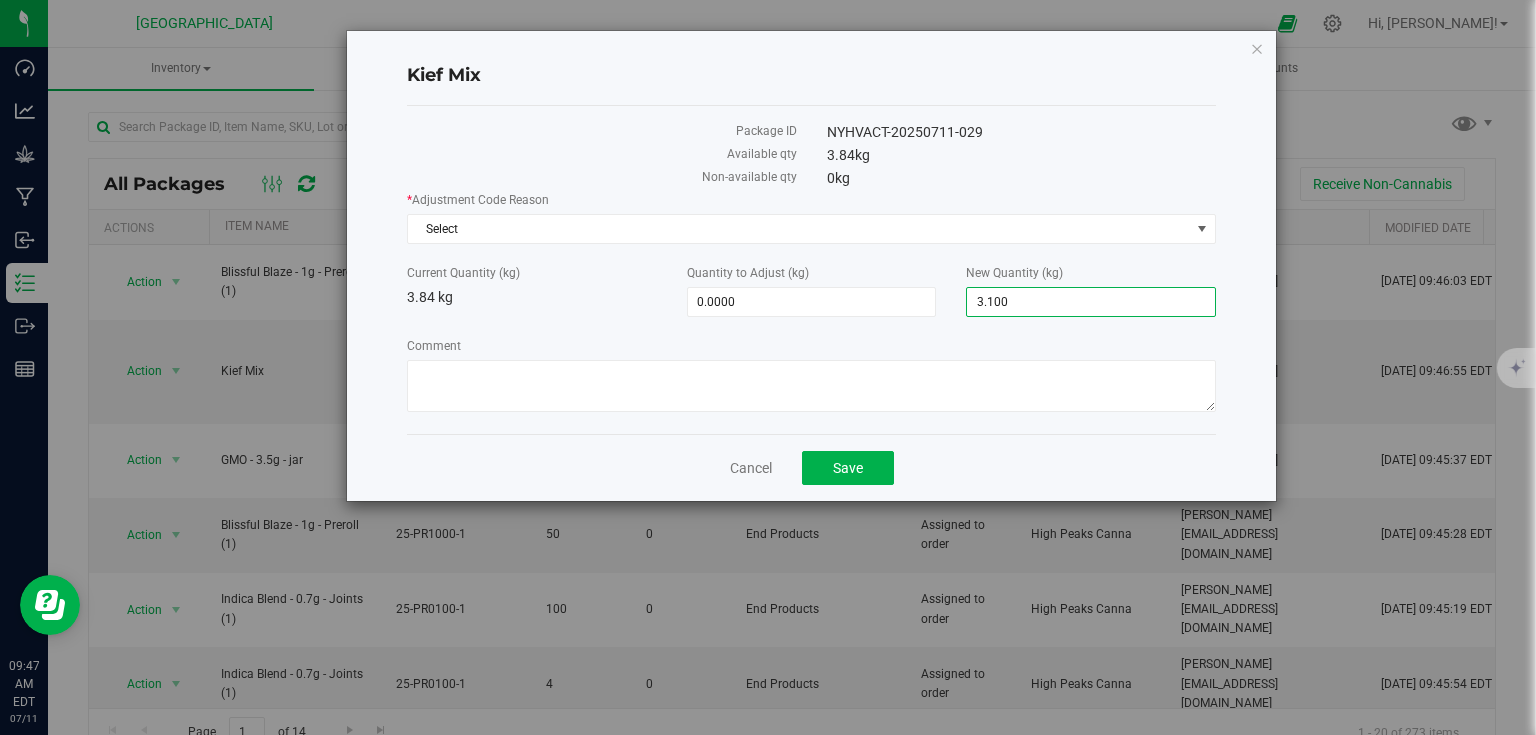 type on "3.1000" 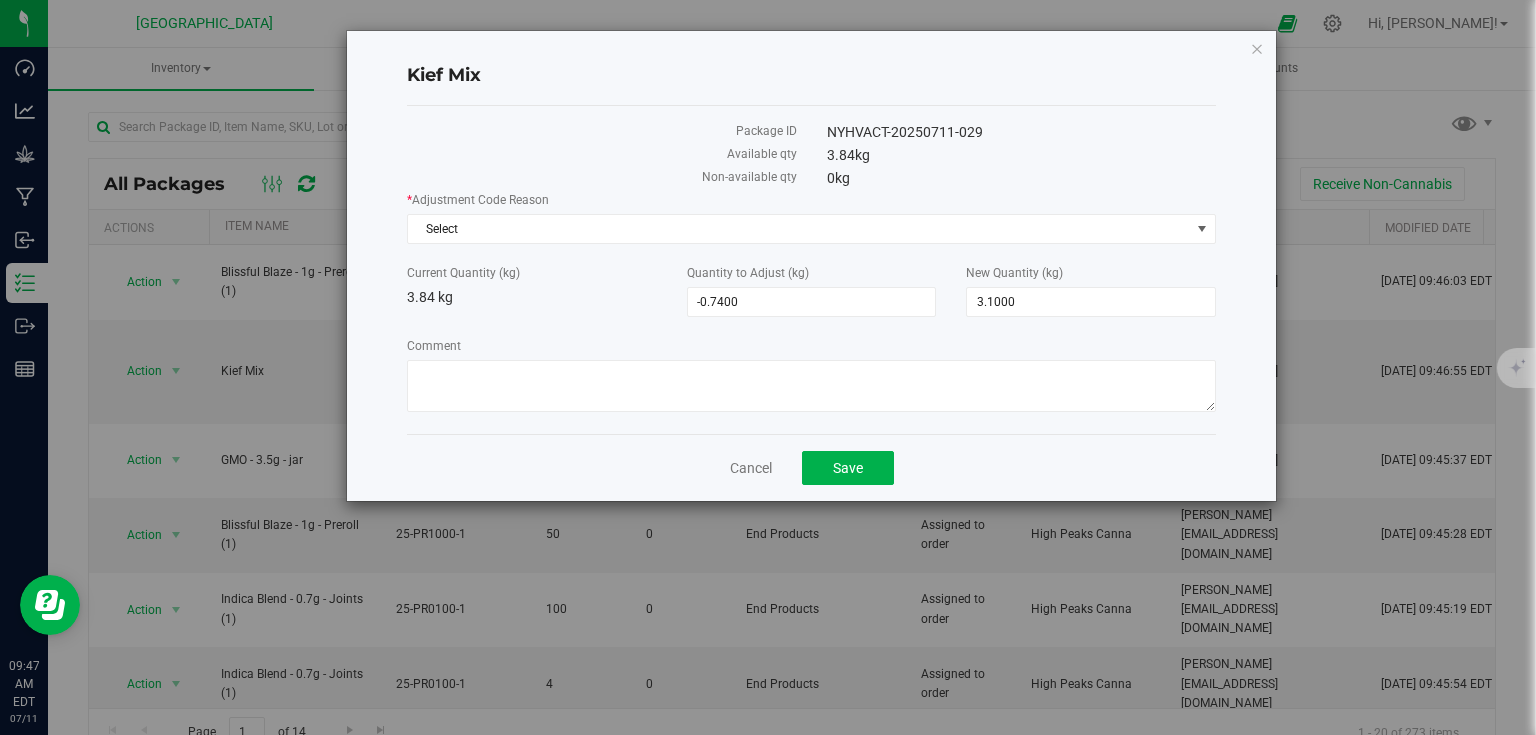 click on "*
Adjustment Code Reason
Select Select API Adjustment Error API Conversion Error During License-to-License Transfer Entry Error In-House Quality Control Moisture Loss Package Material Plant Death Planting Clone/Seed Sample Destroyed (Lab Use Only) Scale Variance Seed Count Spoilage Theft Trade Sample Waste
Current Quantity (kg)
3.84 kg
Quantity to Adjust (kg)
-0.7400 -0.74
New Quantity (kg)
3.1000 3.1
Comment" at bounding box center (811, 304) 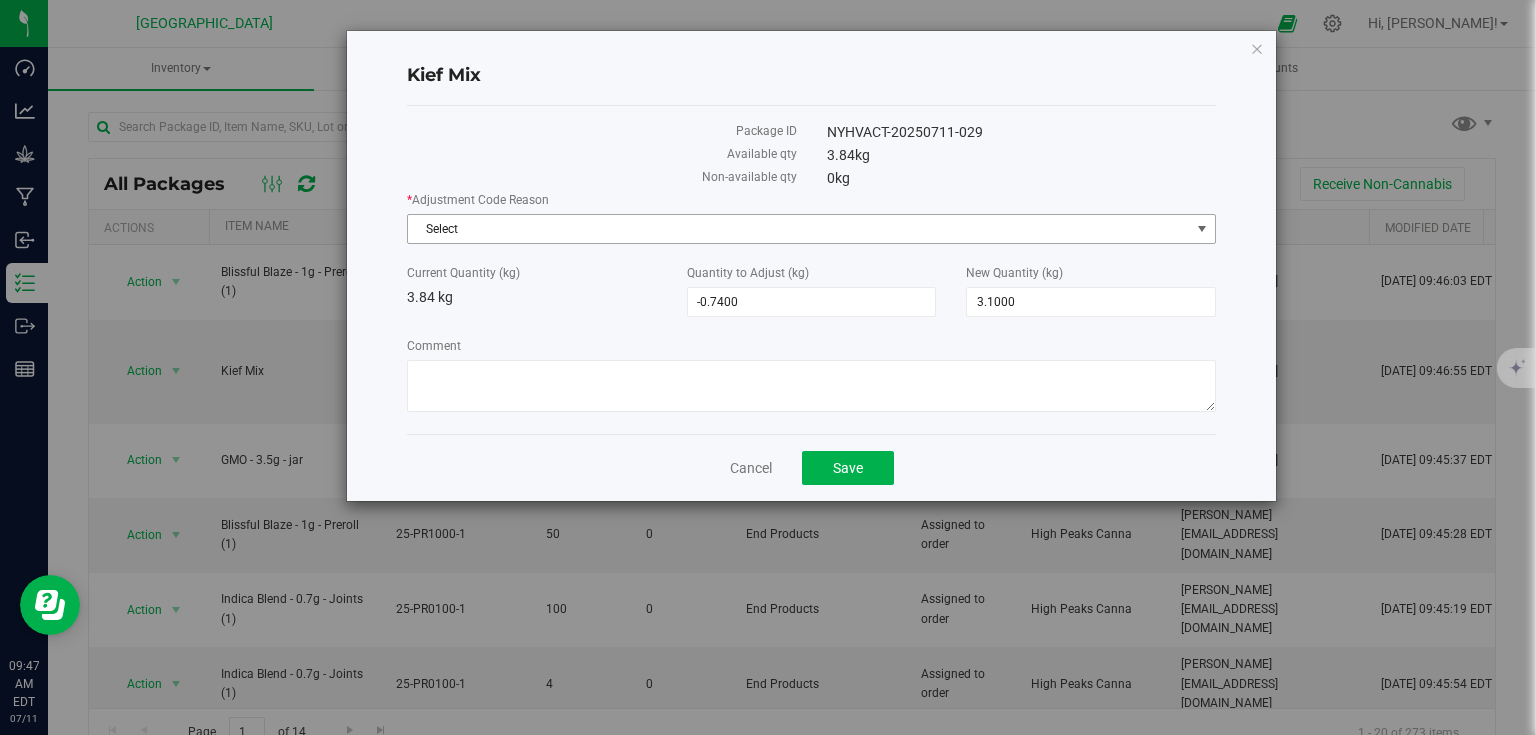 click on "Select" at bounding box center (799, 229) 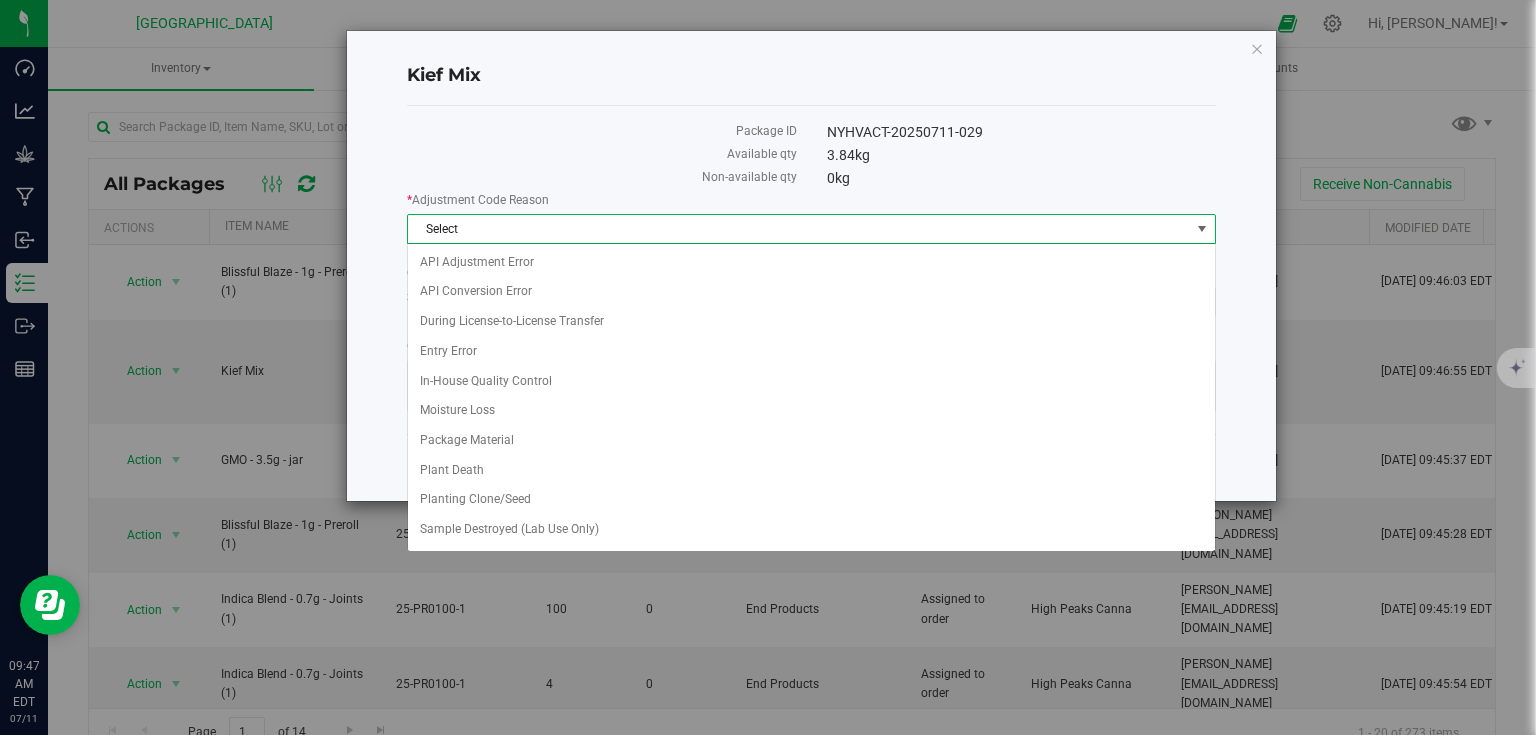 click on "Select" at bounding box center [799, 229] 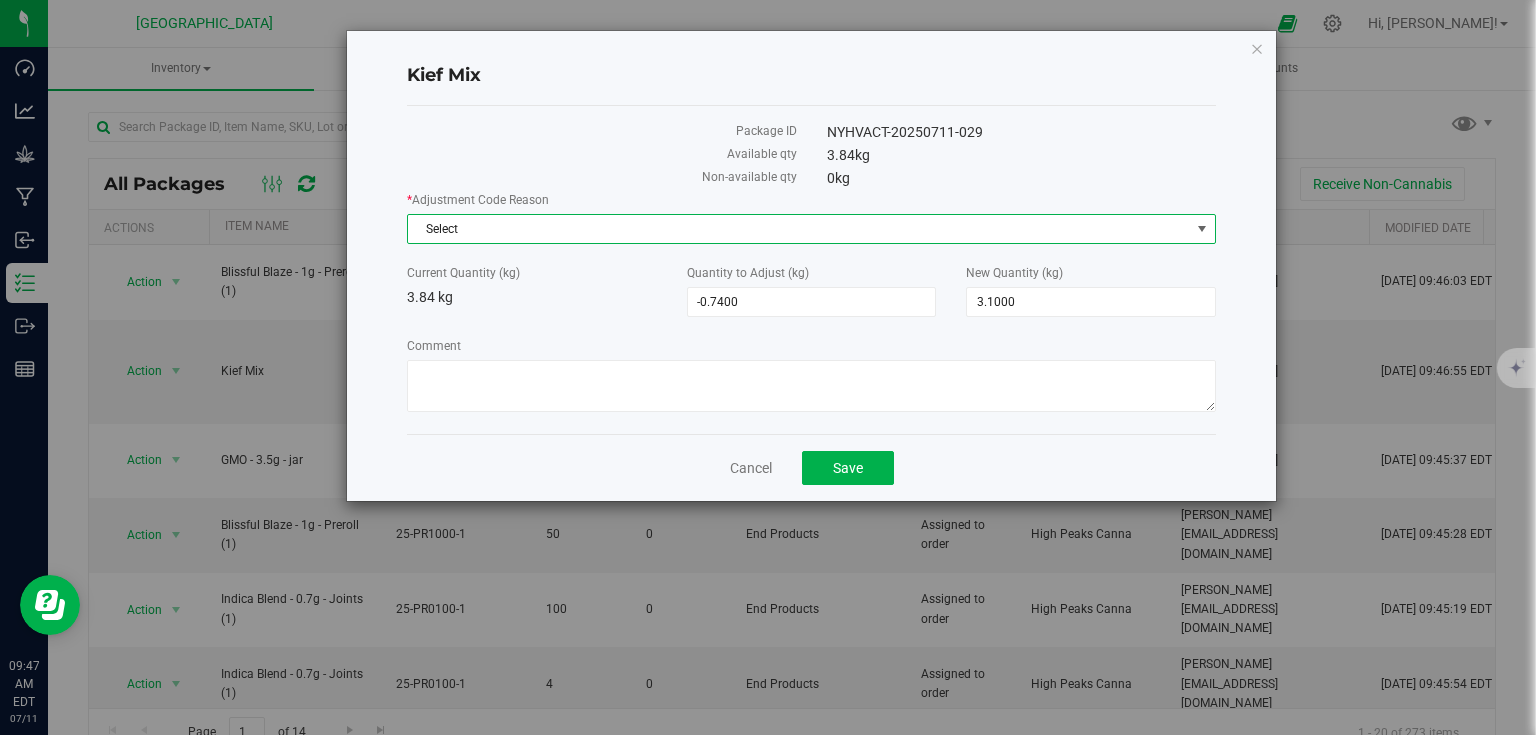 click on "Select" at bounding box center [799, 229] 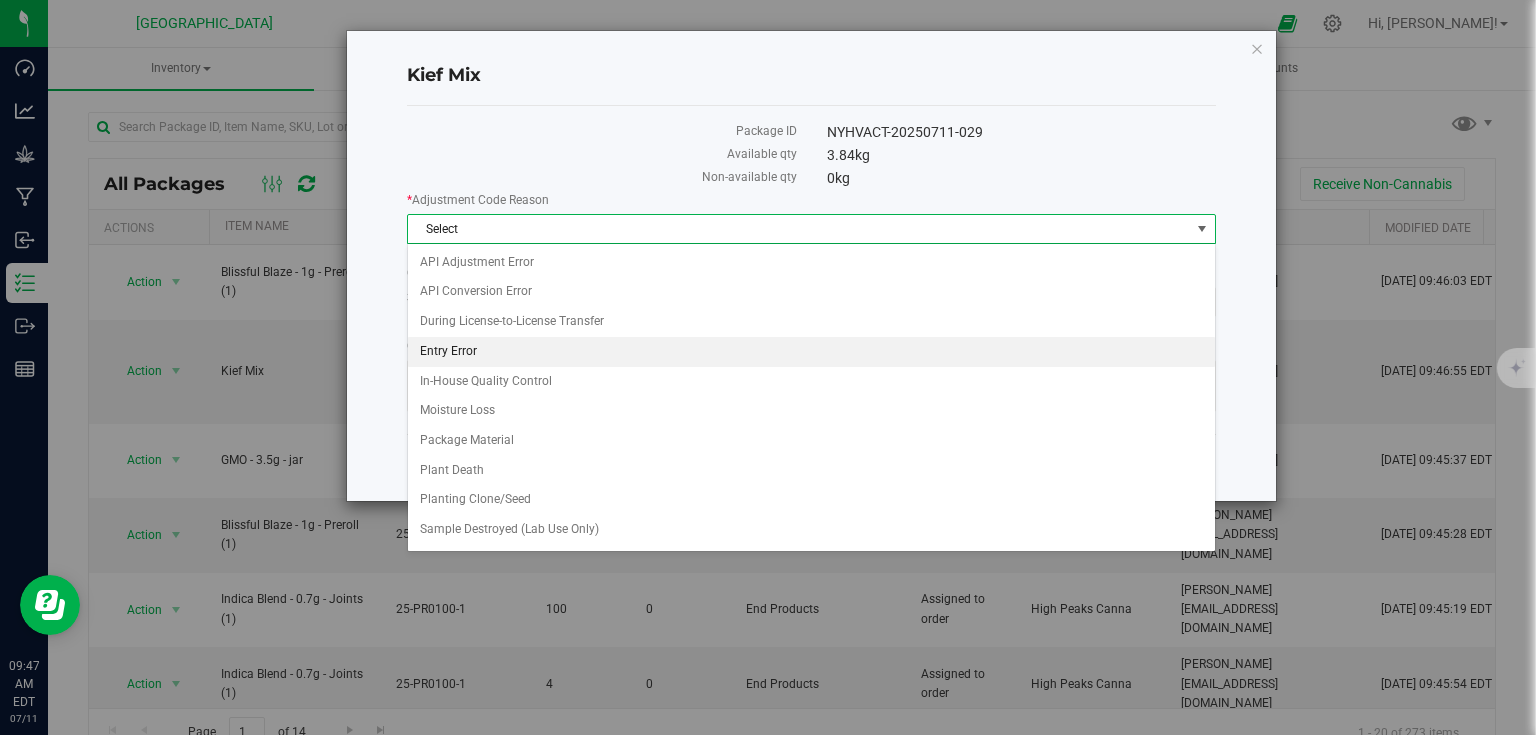 click on "Entry Error" at bounding box center [811, 352] 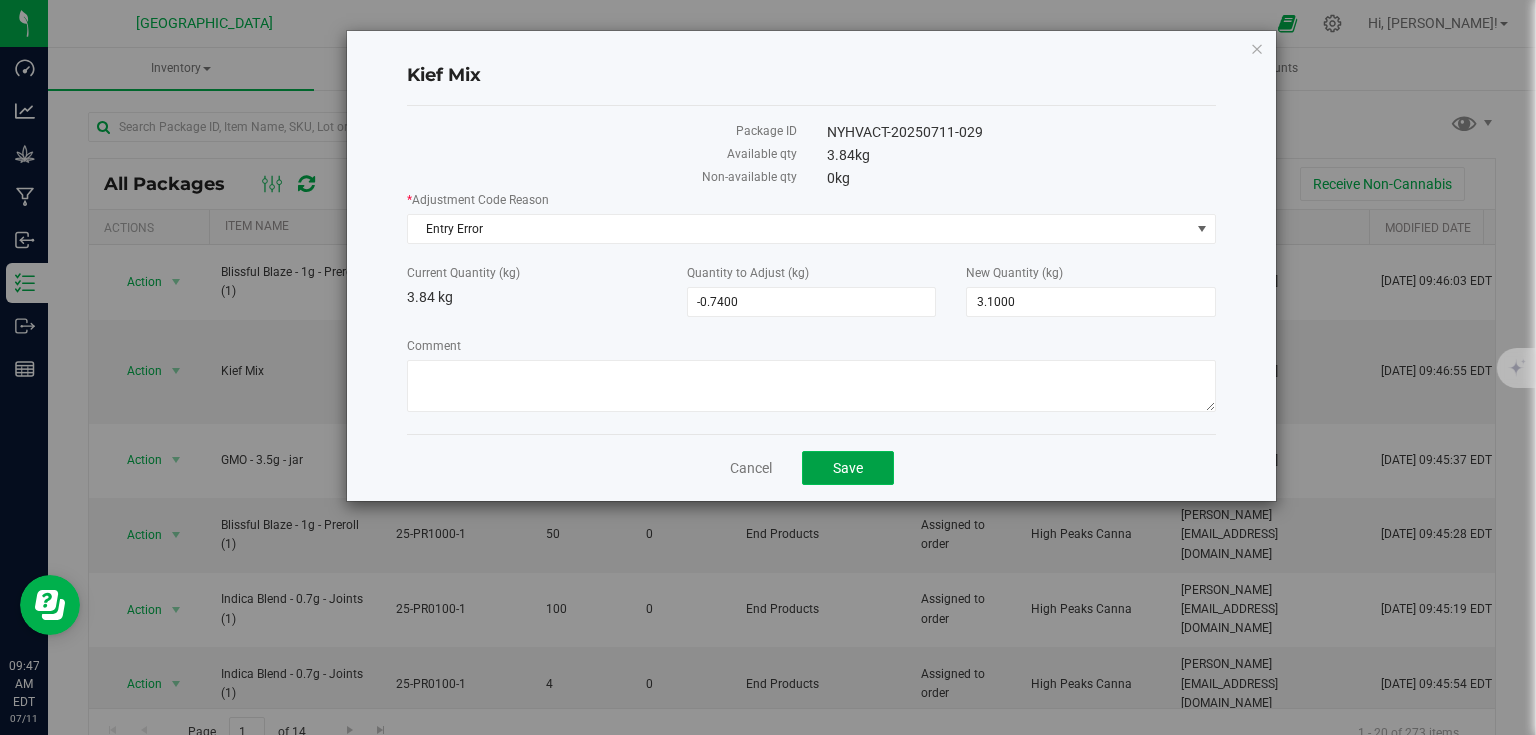 click on "Save" 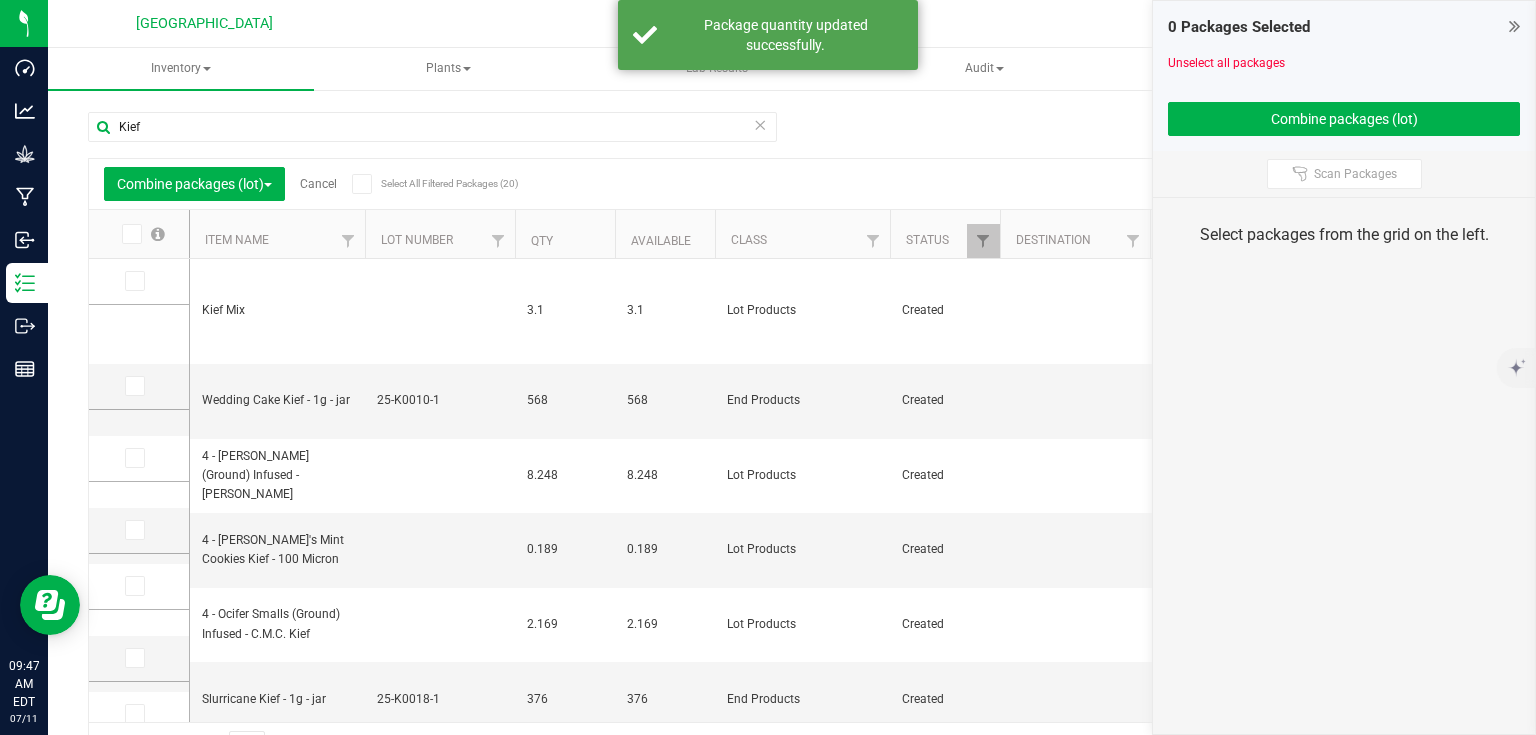 click at bounding box center [1514, 26] 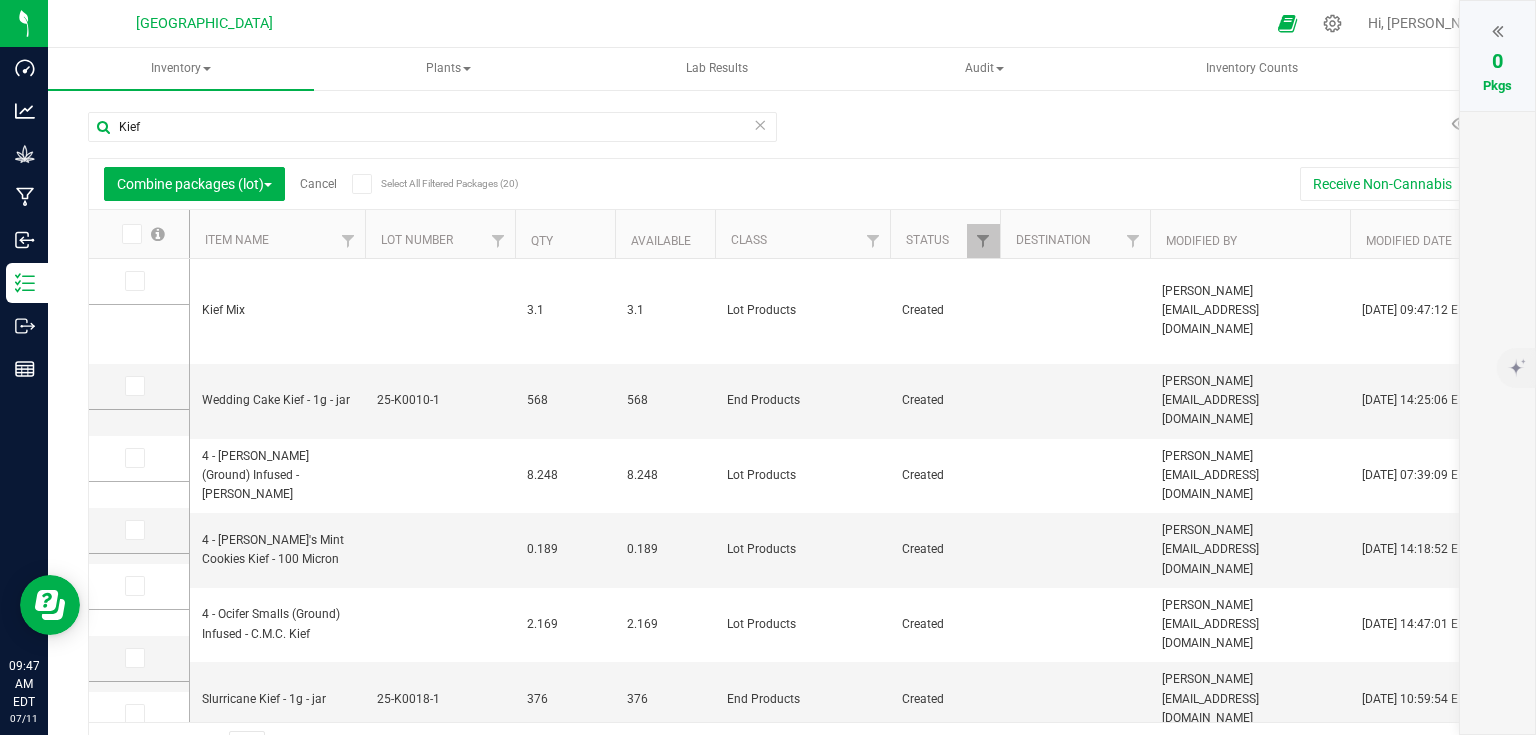 click on "Cancel" at bounding box center (318, 184) 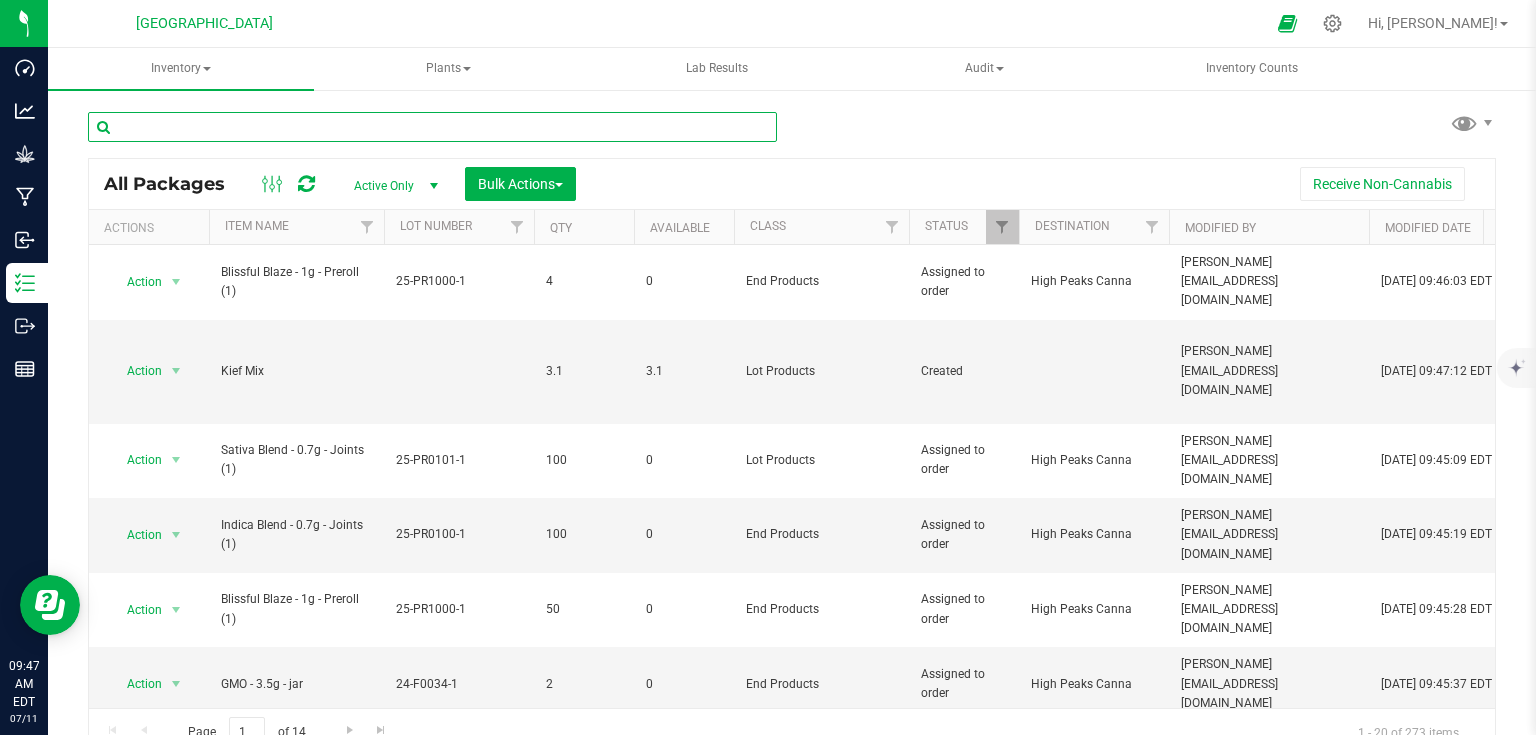 click at bounding box center (432, 127) 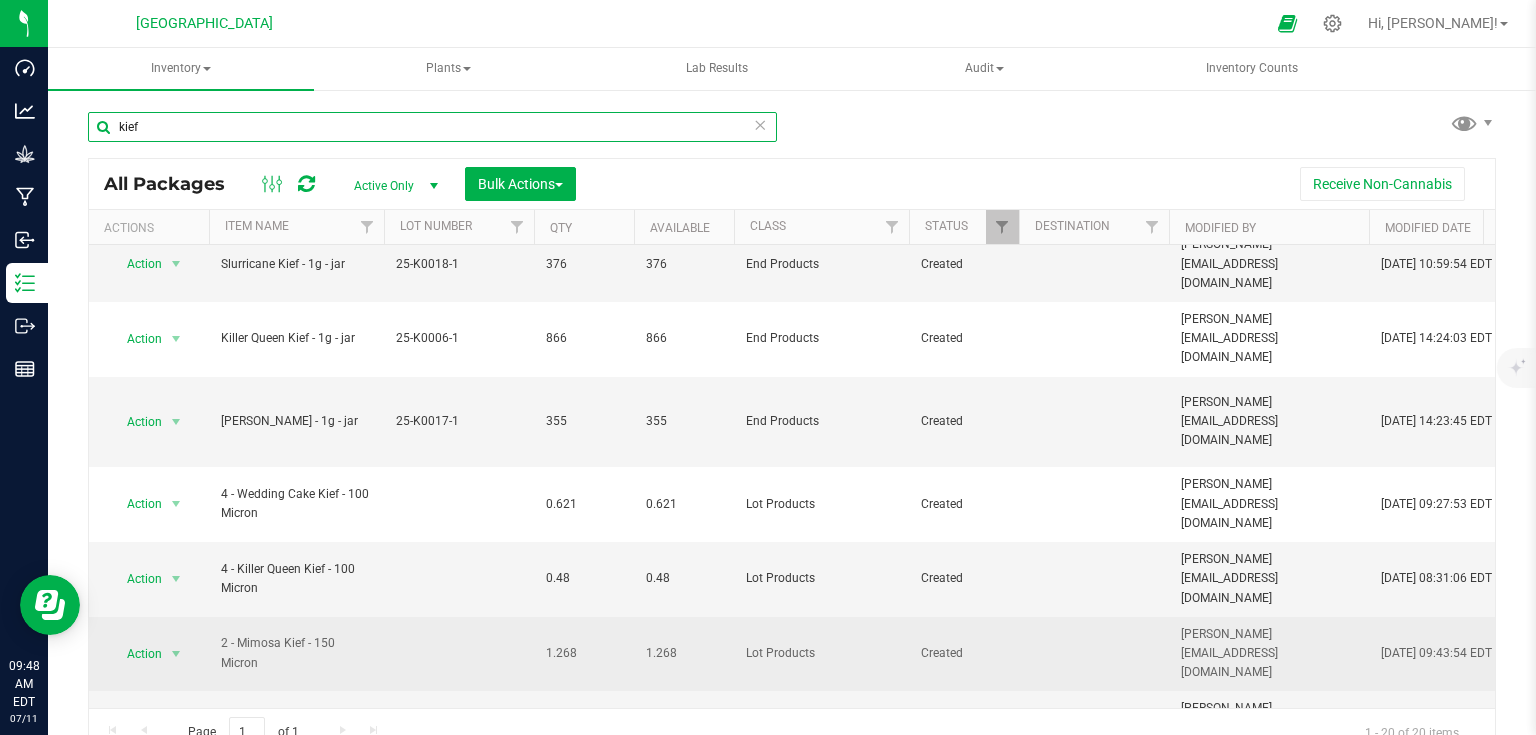 scroll, scrollTop: 231, scrollLeft: 0, axis: vertical 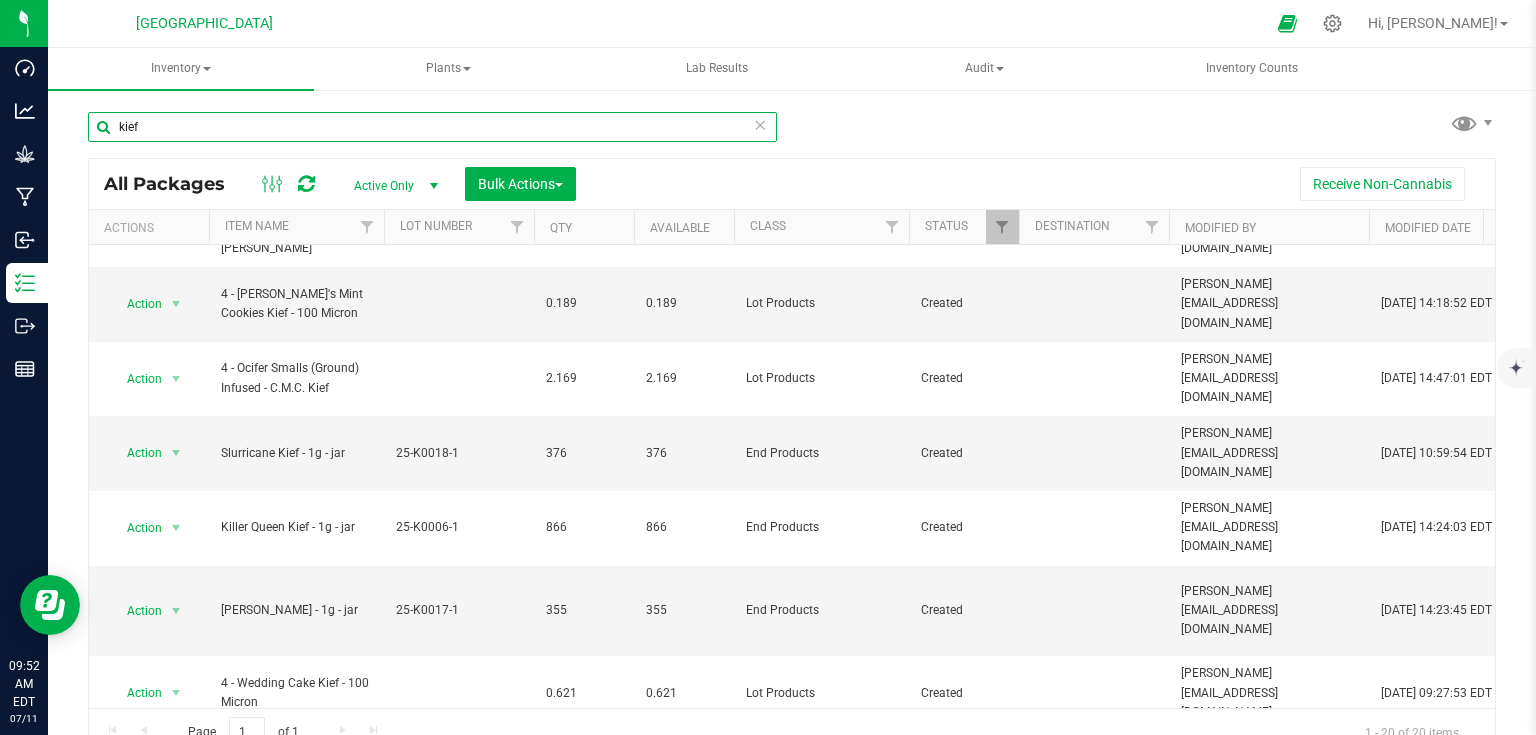 type on "kief" 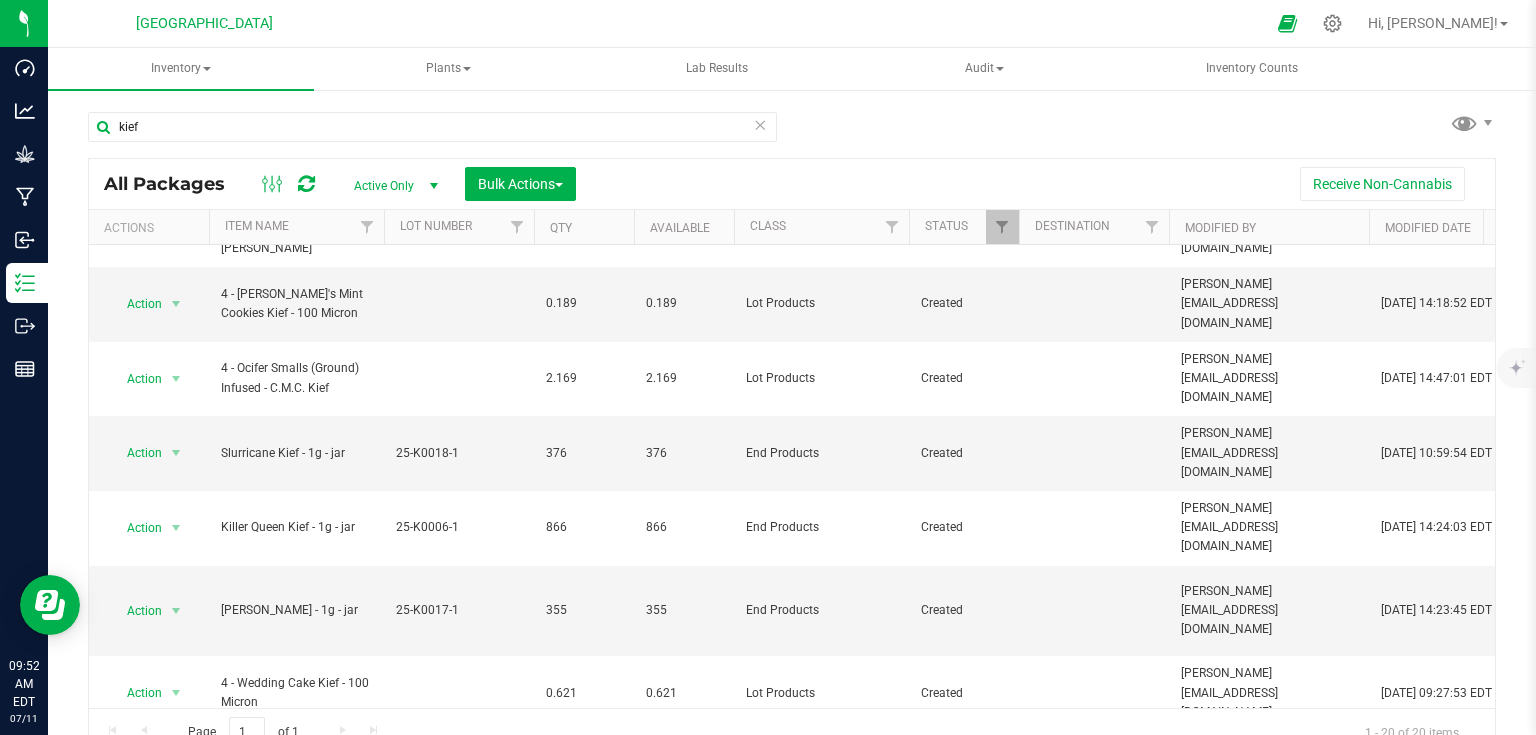 click at bounding box center [433, 186] 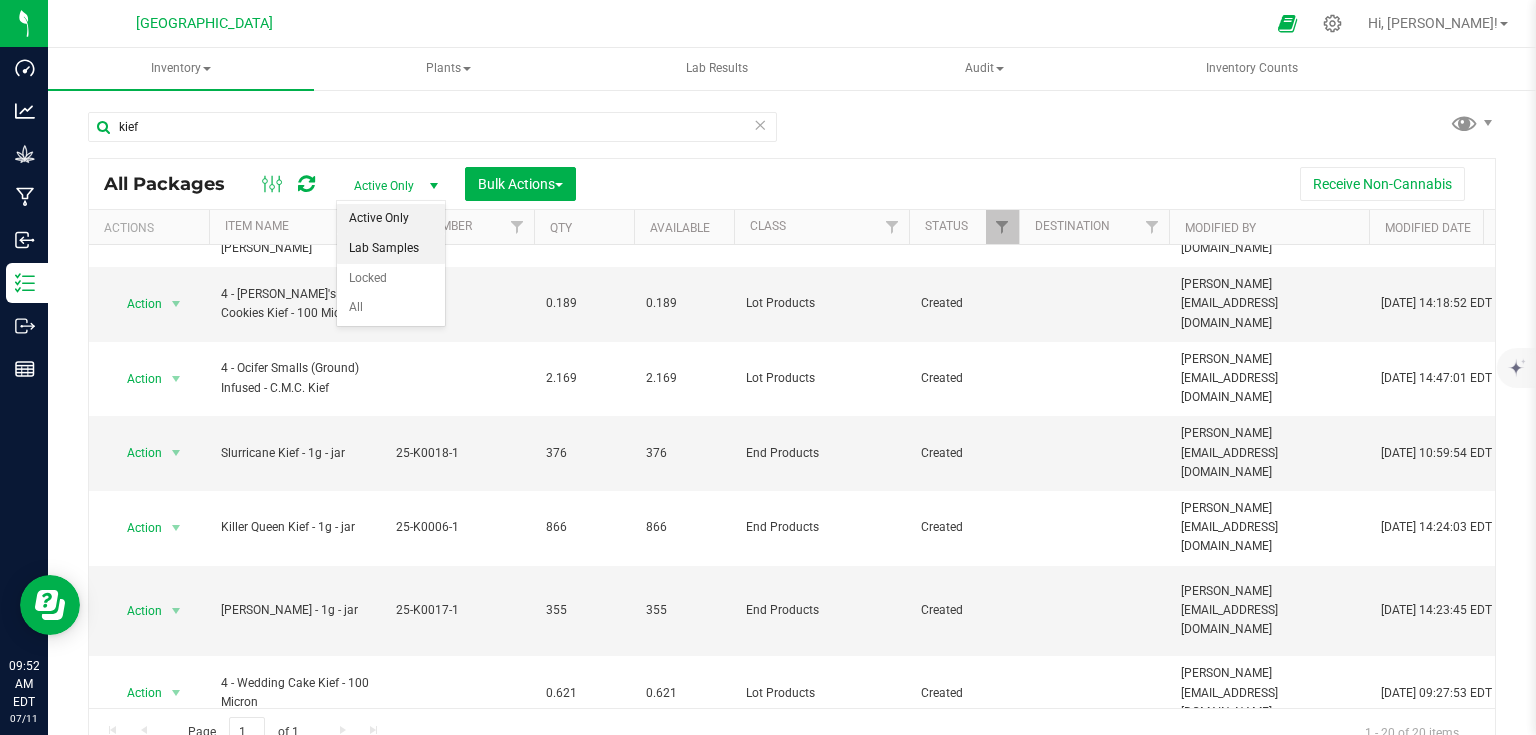 click on "Lab Samples" at bounding box center (391, 249) 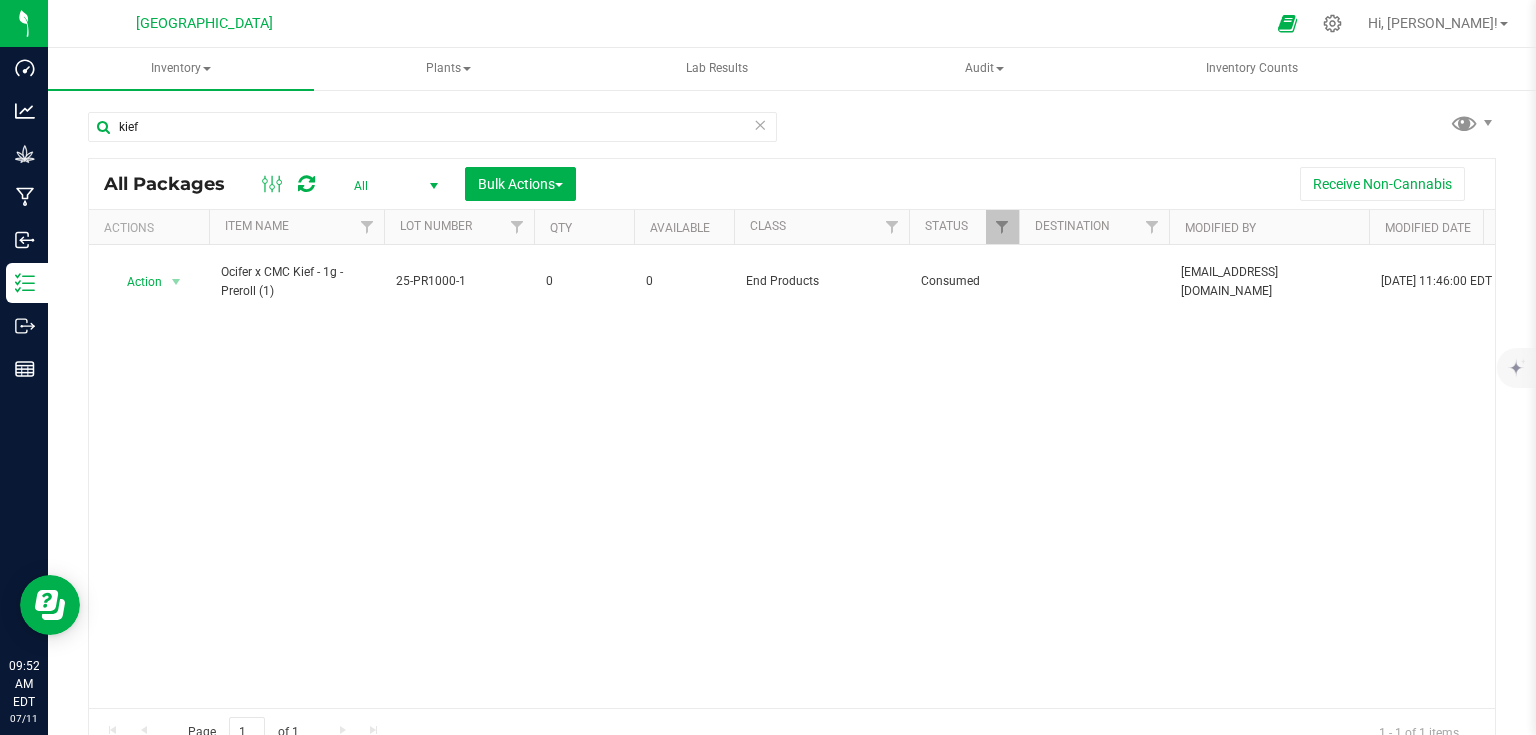 click at bounding box center [434, 186] 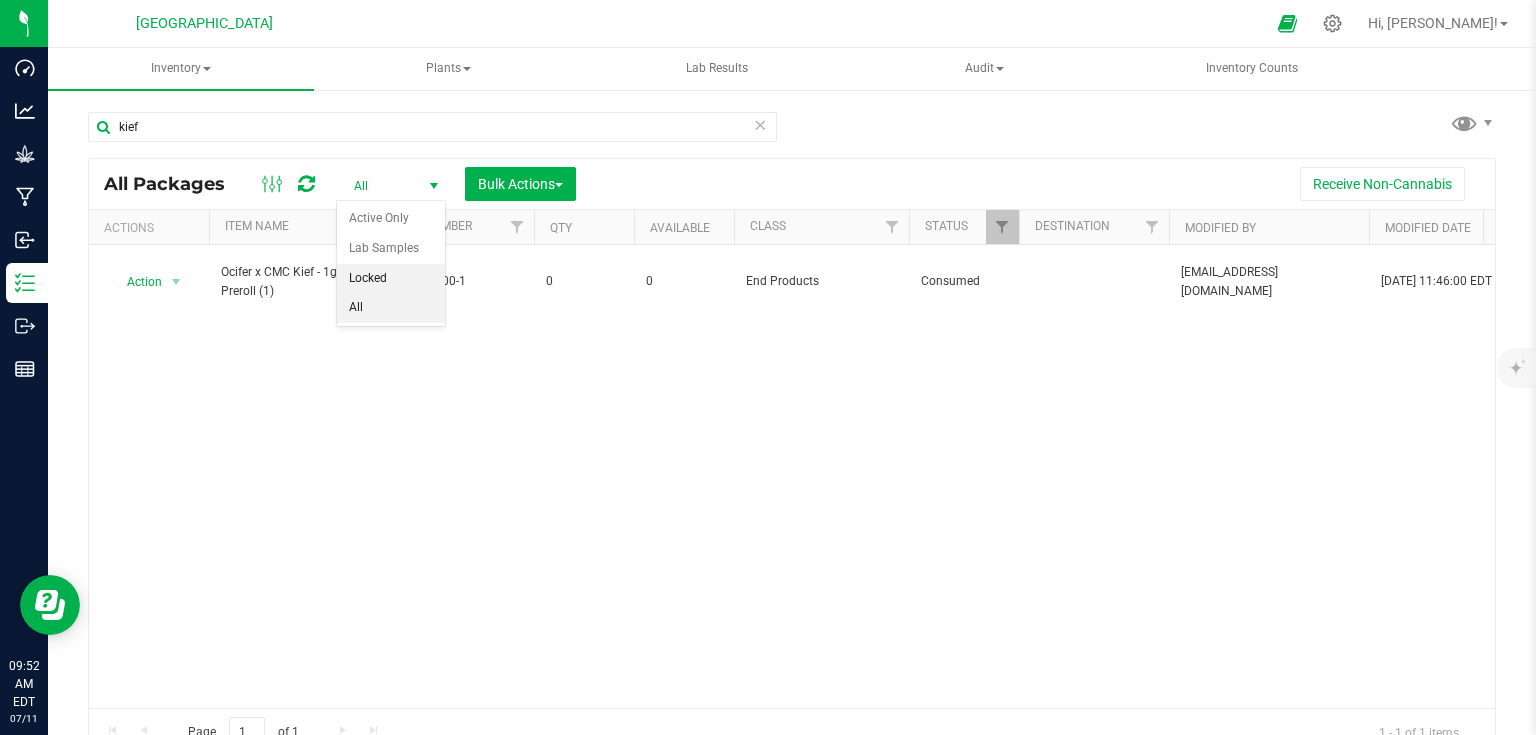 click on "Locked" at bounding box center [391, 279] 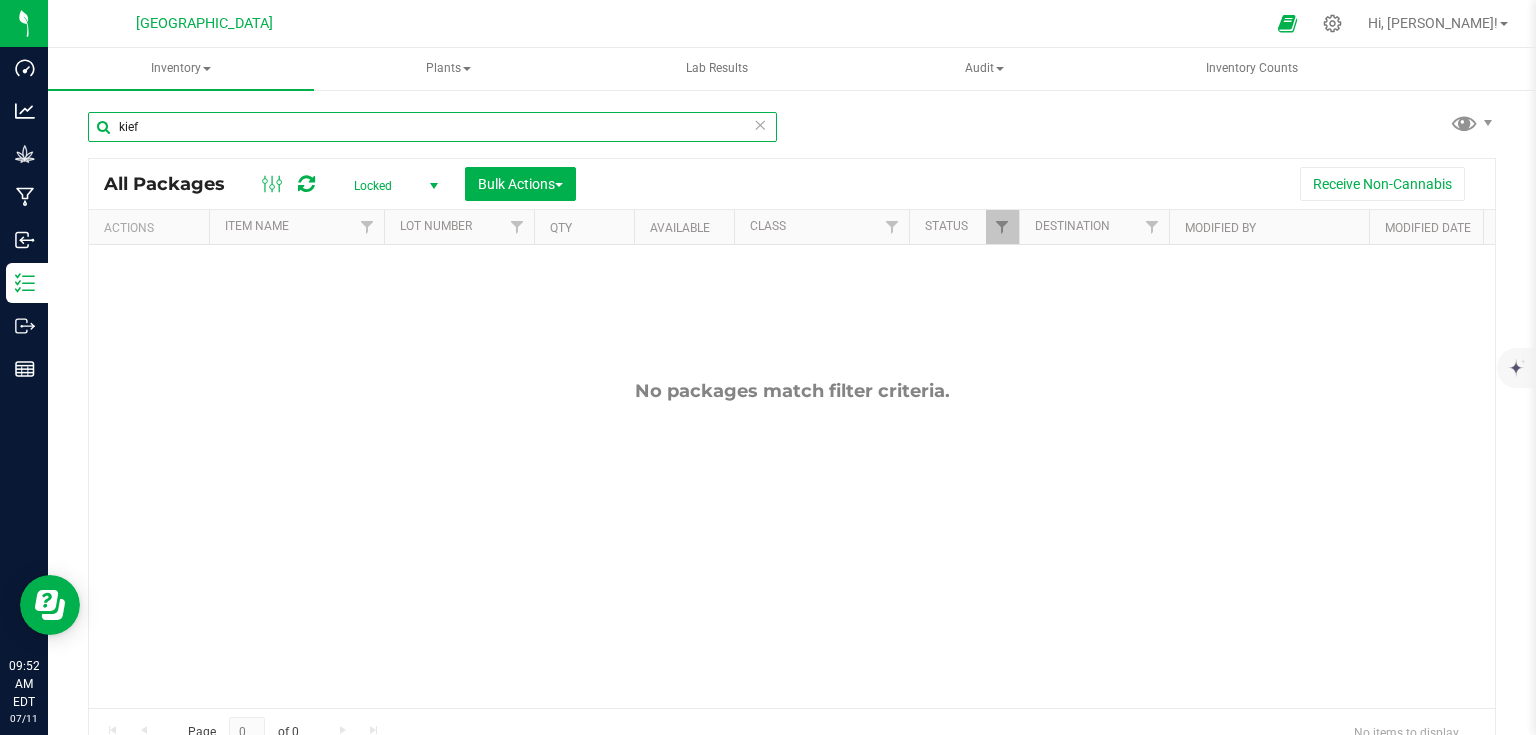click on "kief" at bounding box center [432, 127] 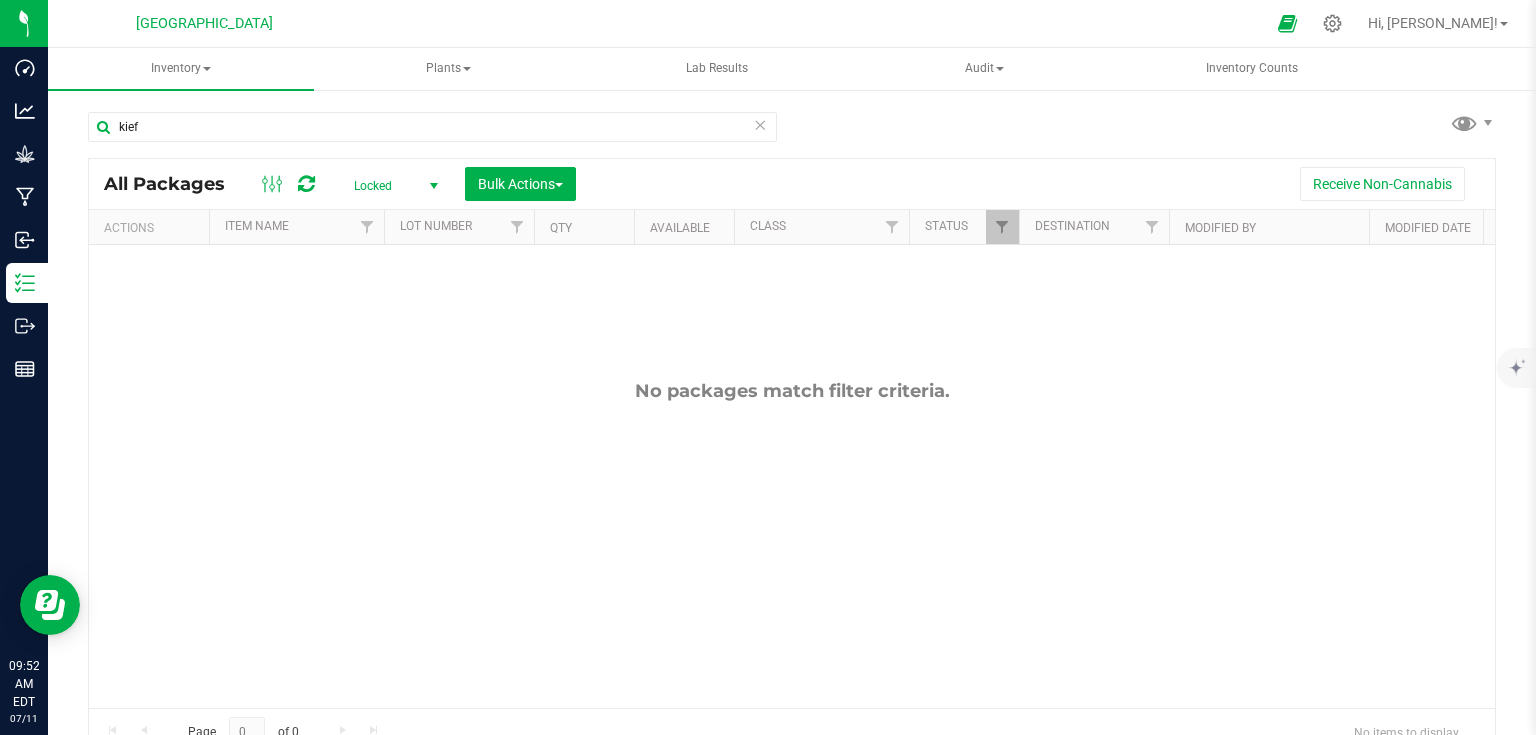 click at bounding box center (760, 124) 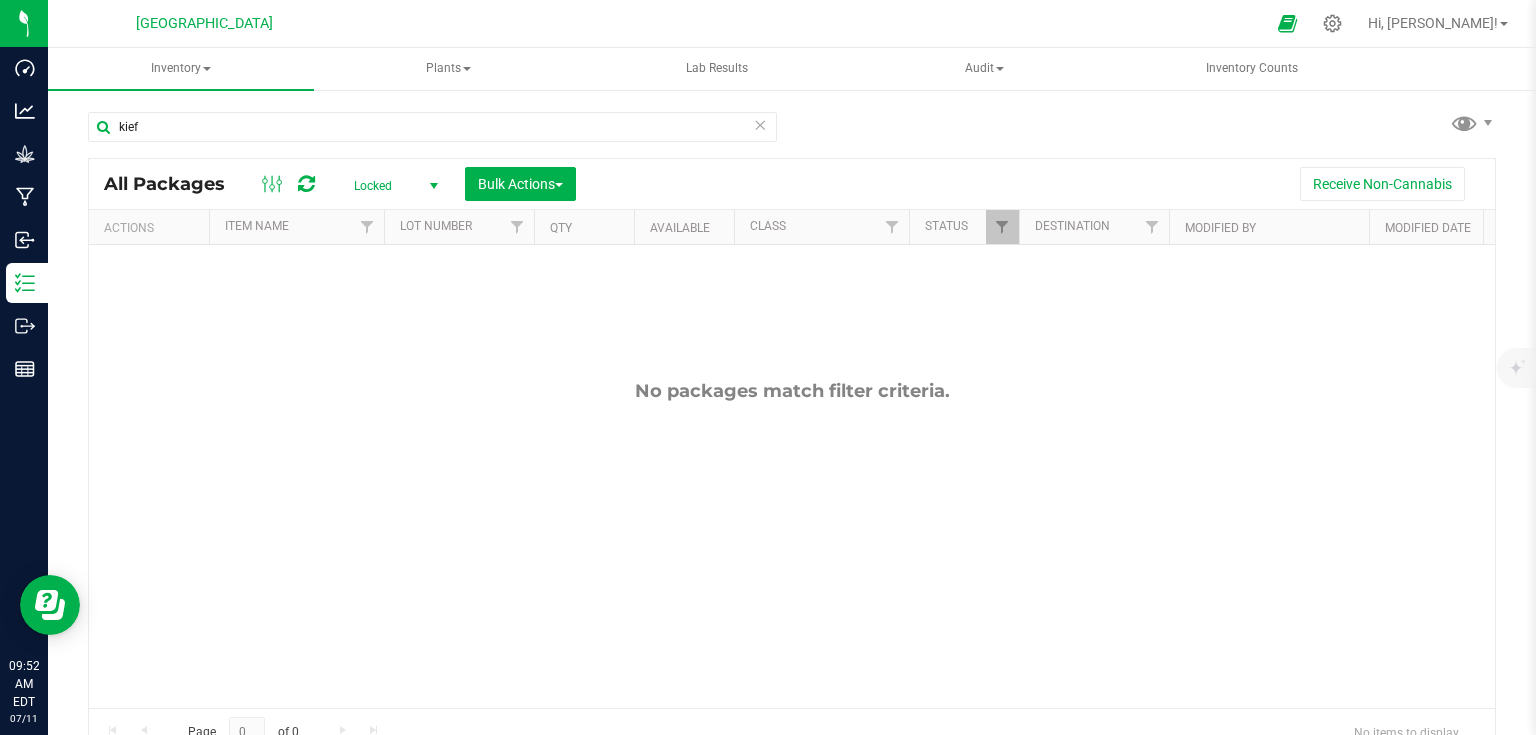 type 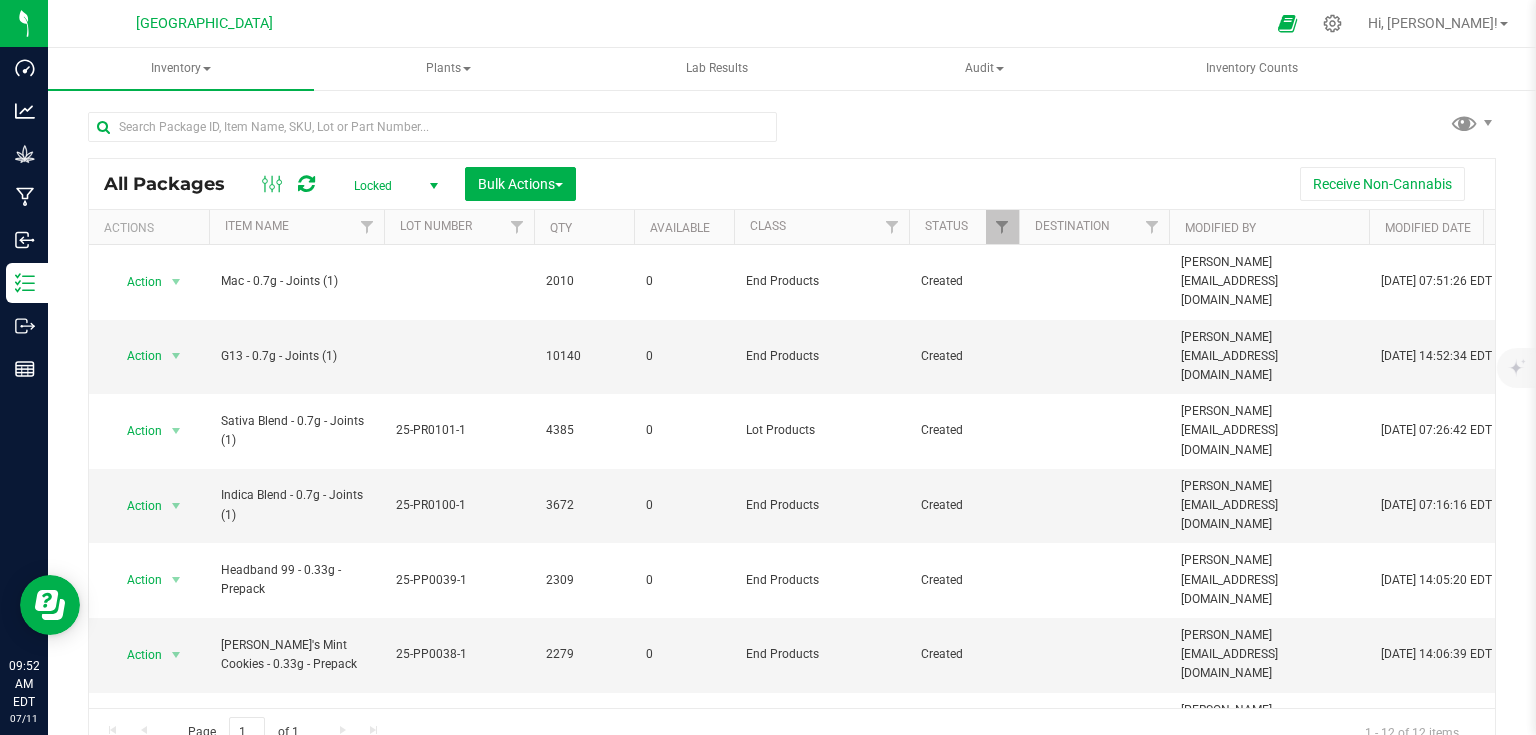 click at bounding box center [434, 186] 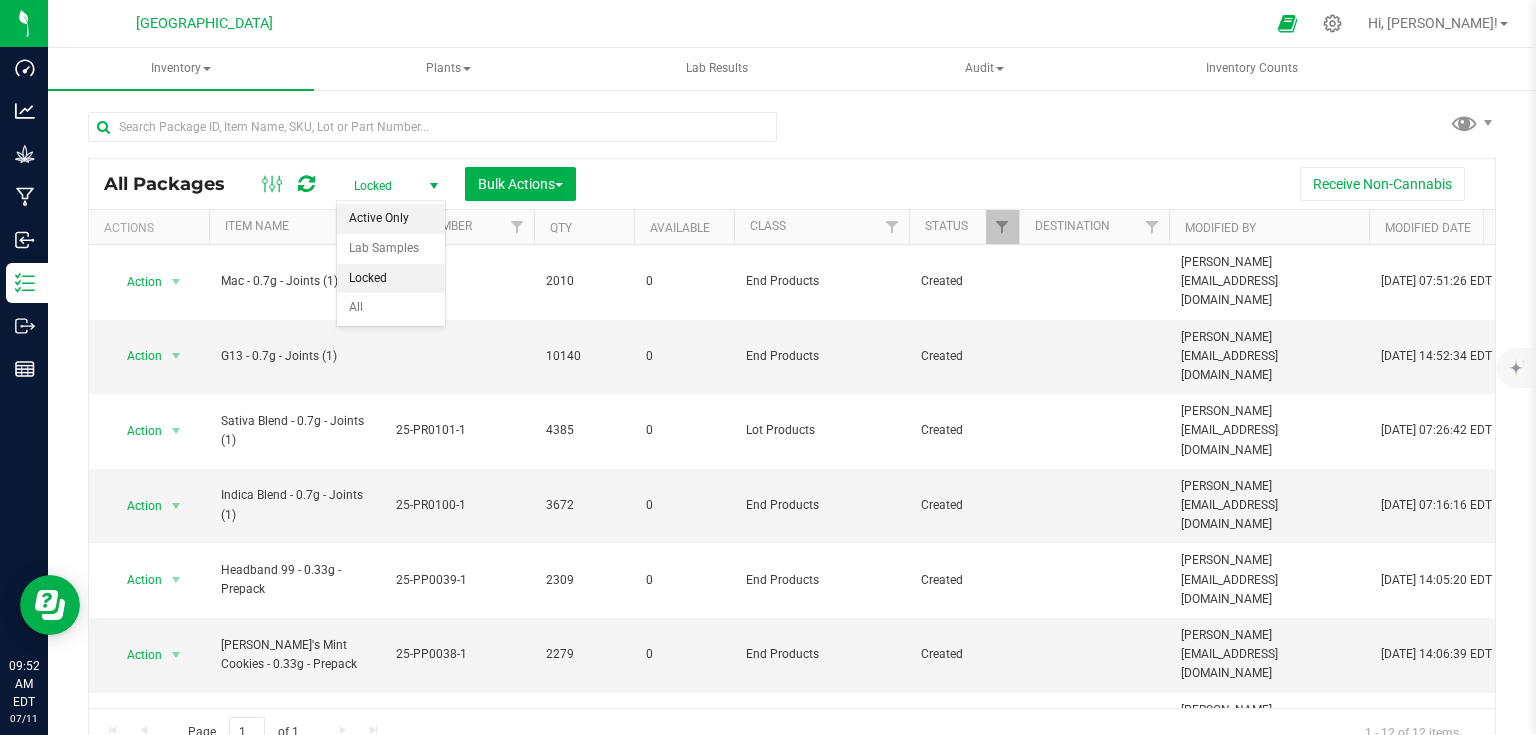 click on "Active Only" at bounding box center [391, 219] 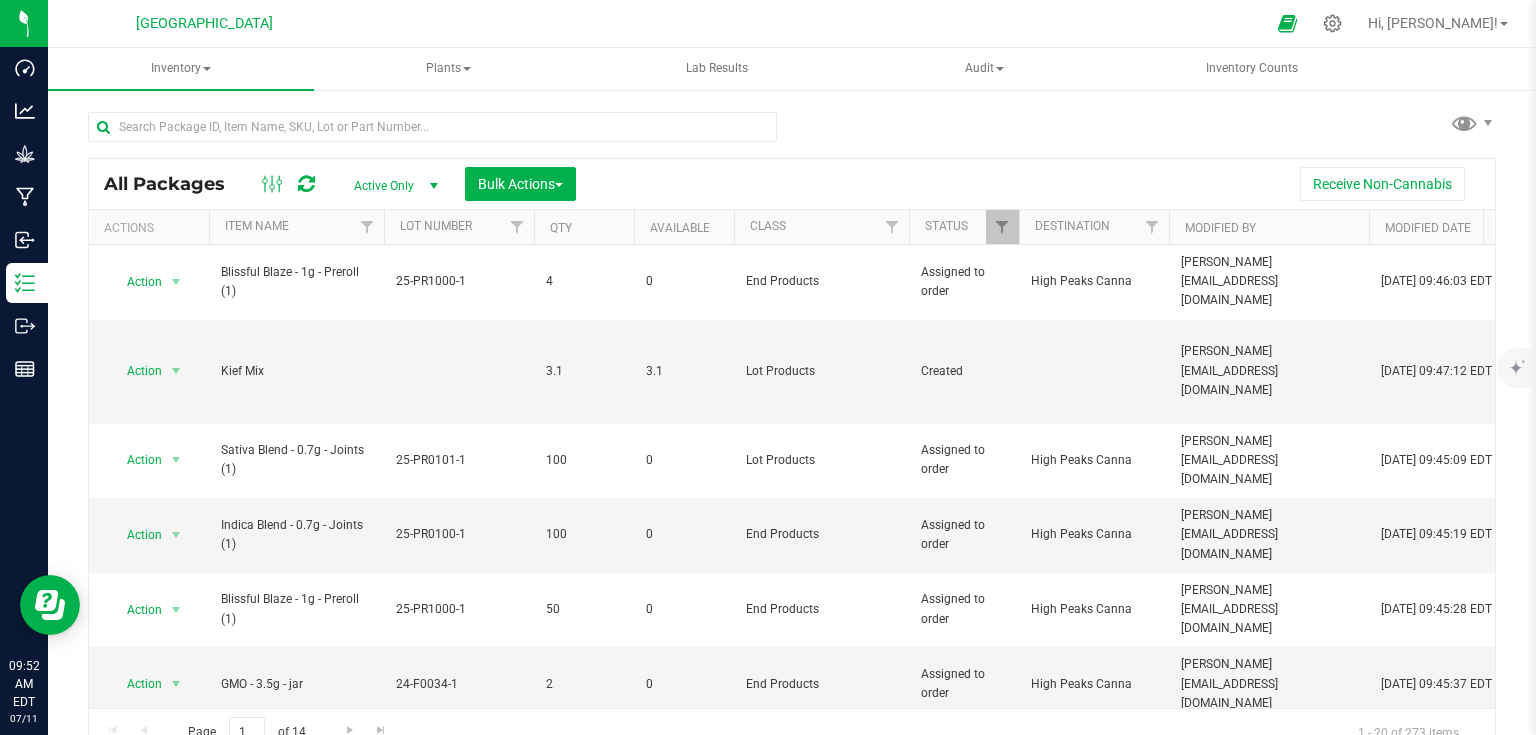 click at bounding box center (433, 186) 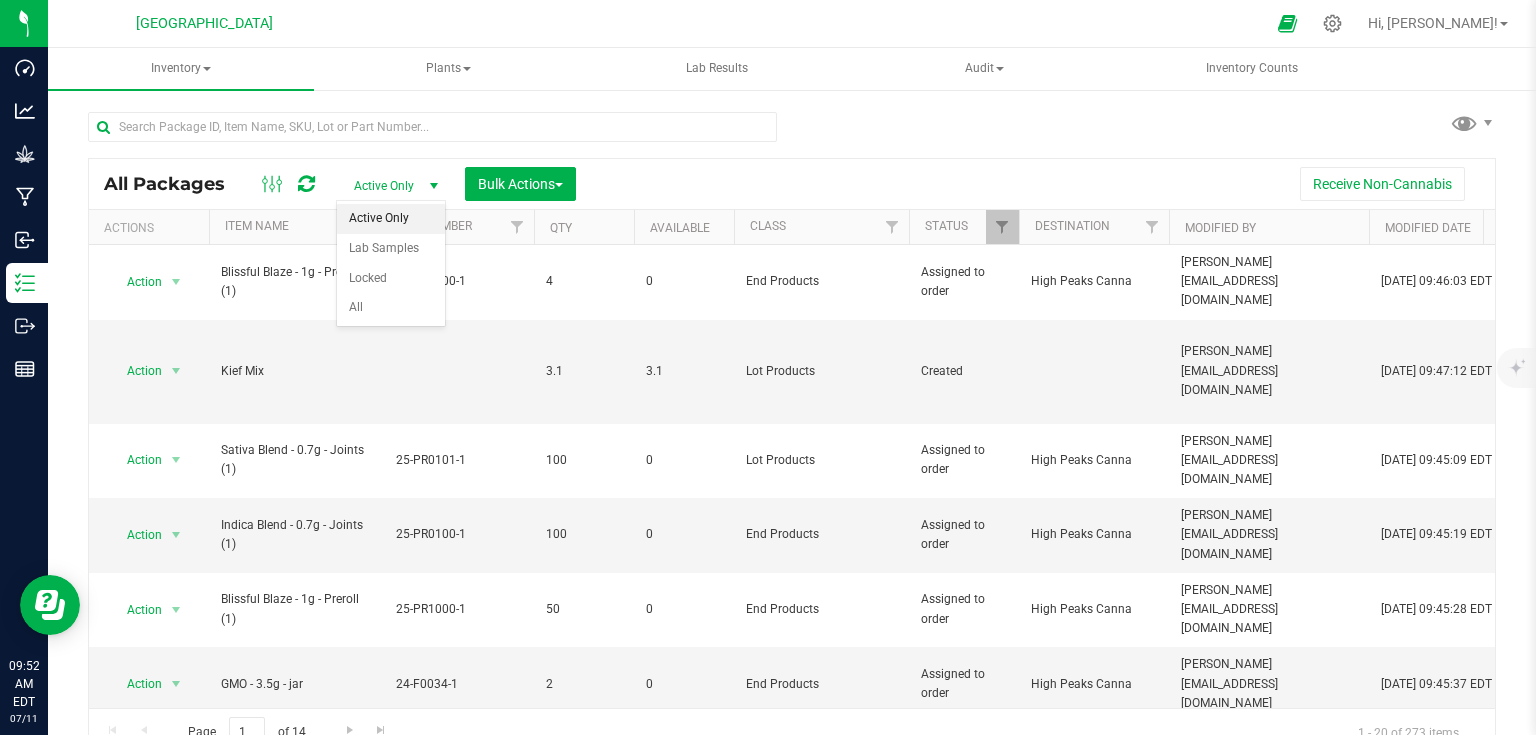 click on "All Packages
Active Only Active Only Lab Samples Locked All
Bulk Actions
Add to manufacturing run
Add to outbound order
Combine packages
Combine packages (lot)" at bounding box center (792, 184) 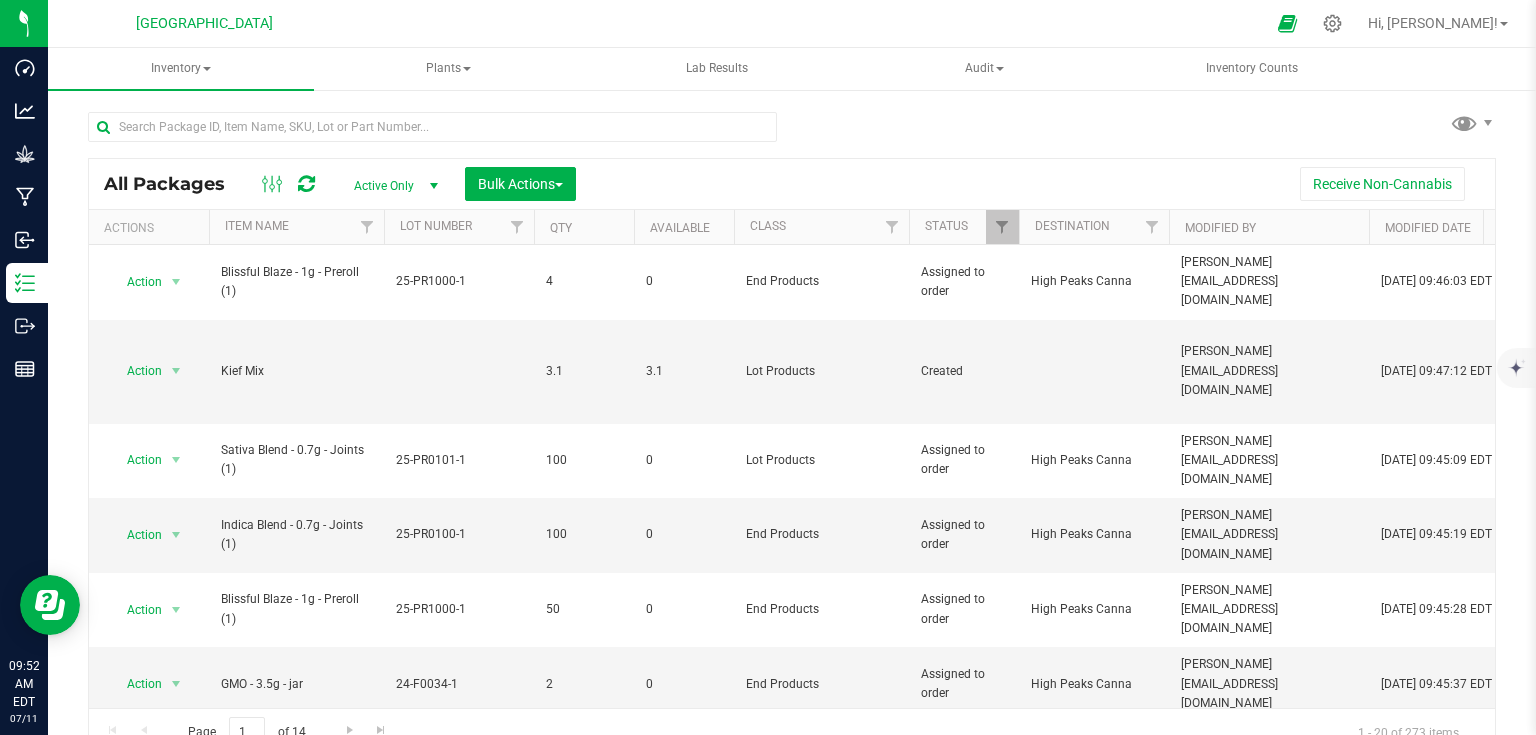 click at bounding box center (434, 186) 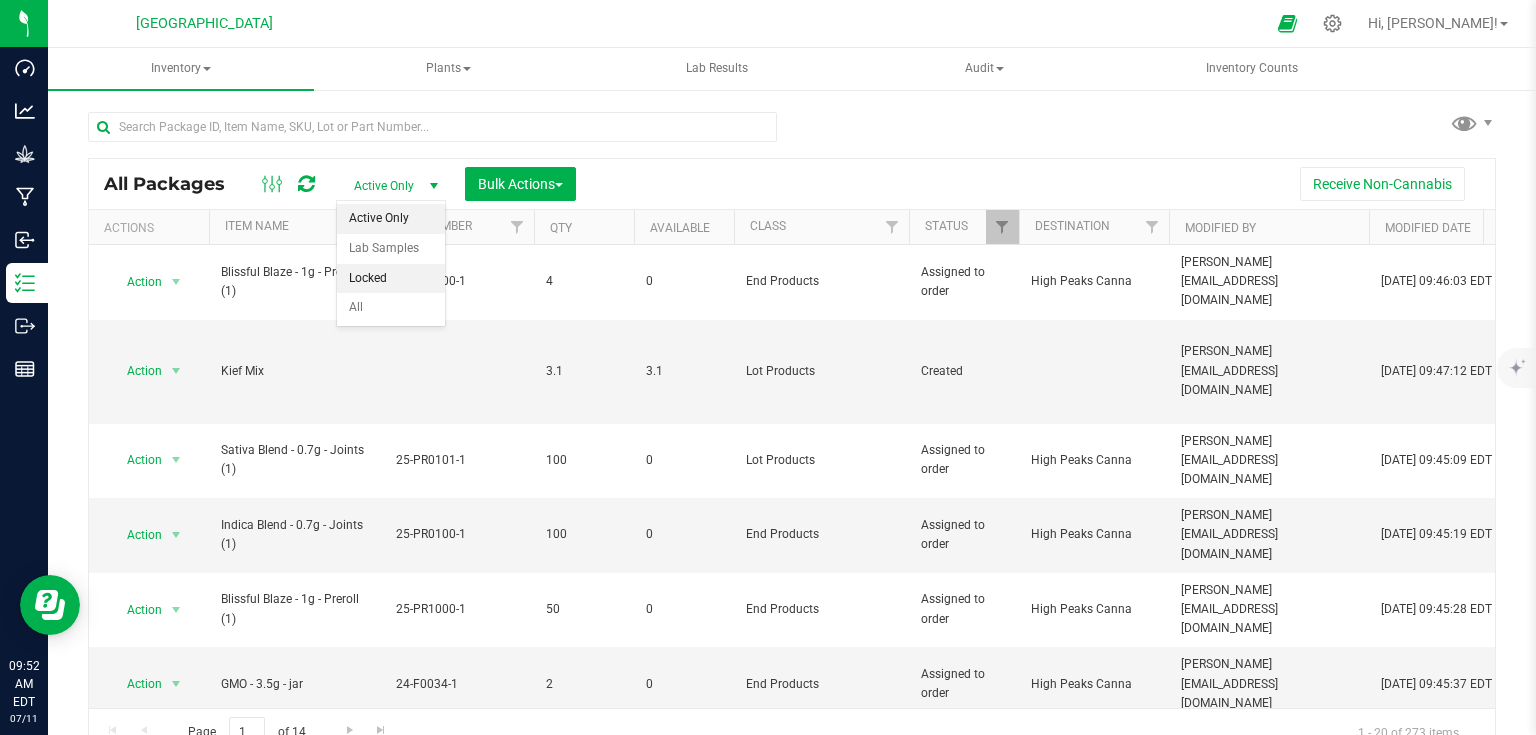 click on "Locked" at bounding box center (391, 279) 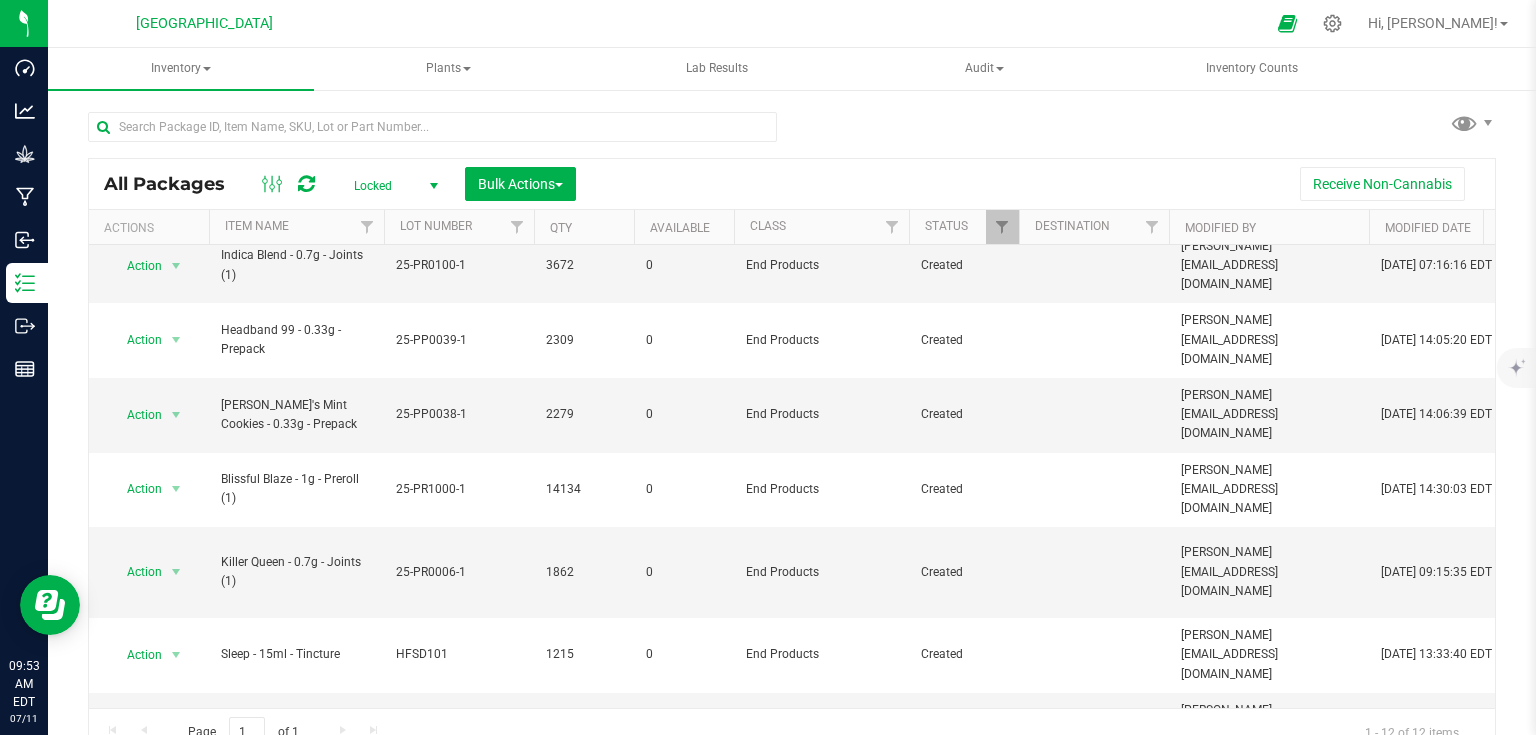 scroll, scrollTop: 270, scrollLeft: 0, axis: vertical 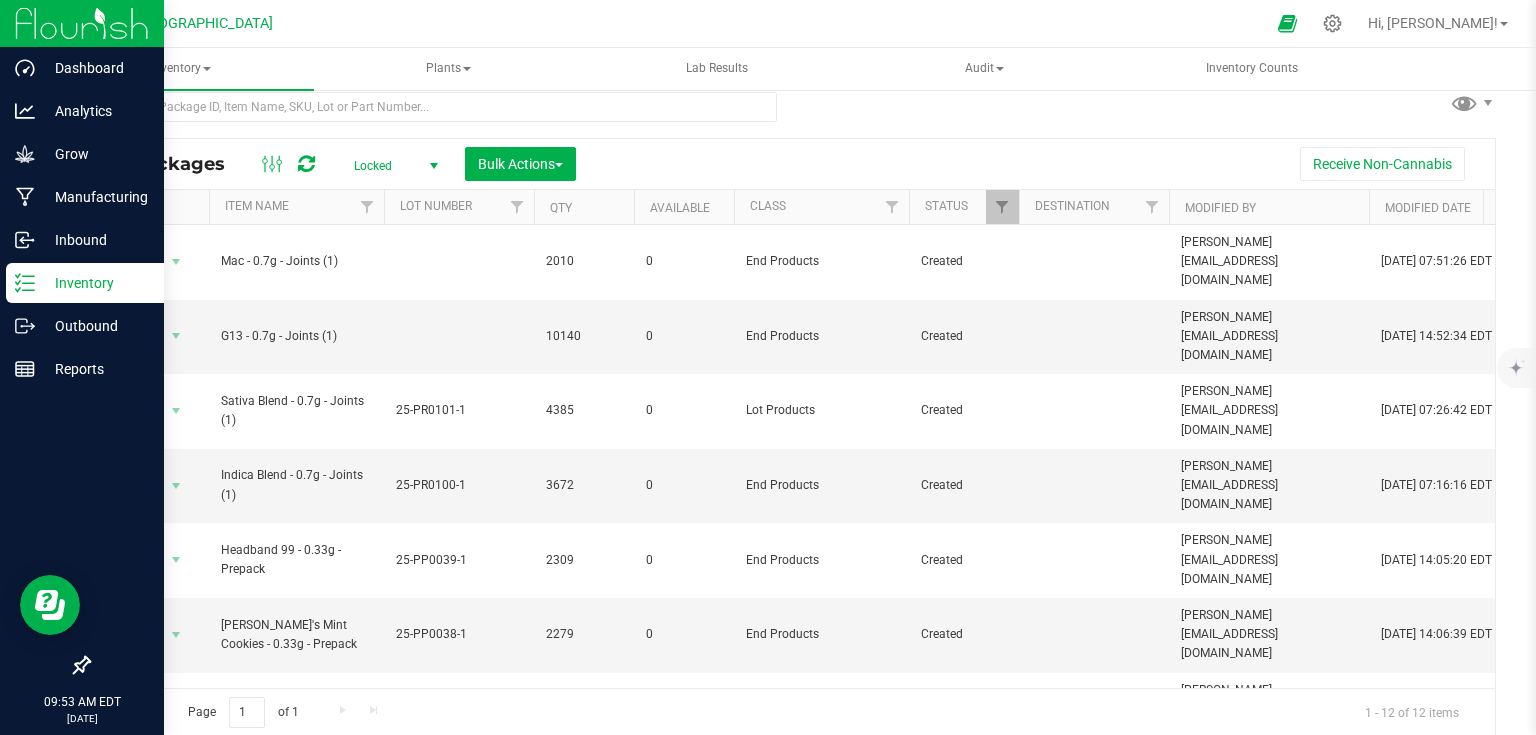 click on "Inventory" at bounding box center (95, 283) 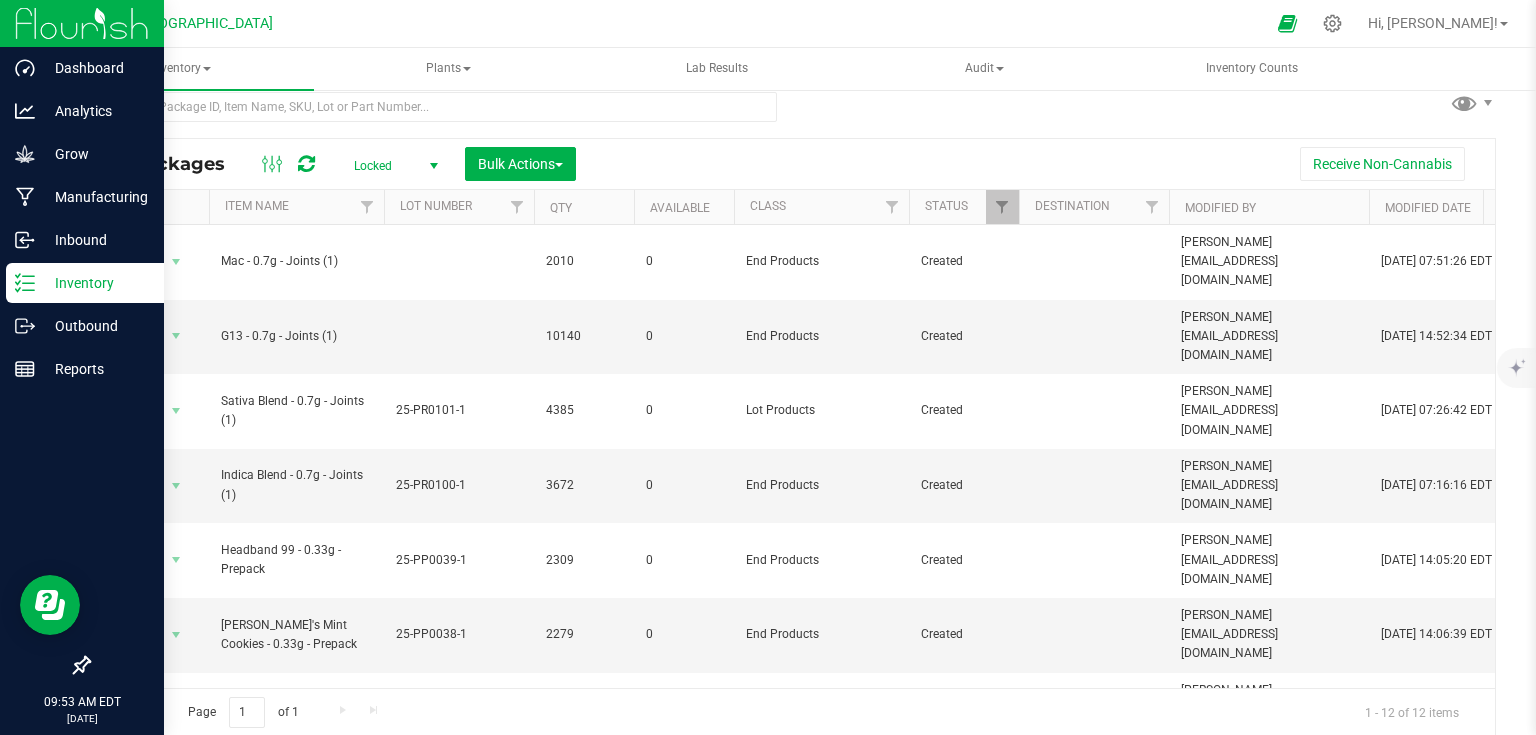 click on "Inventory" at bounding box center (95, 283) 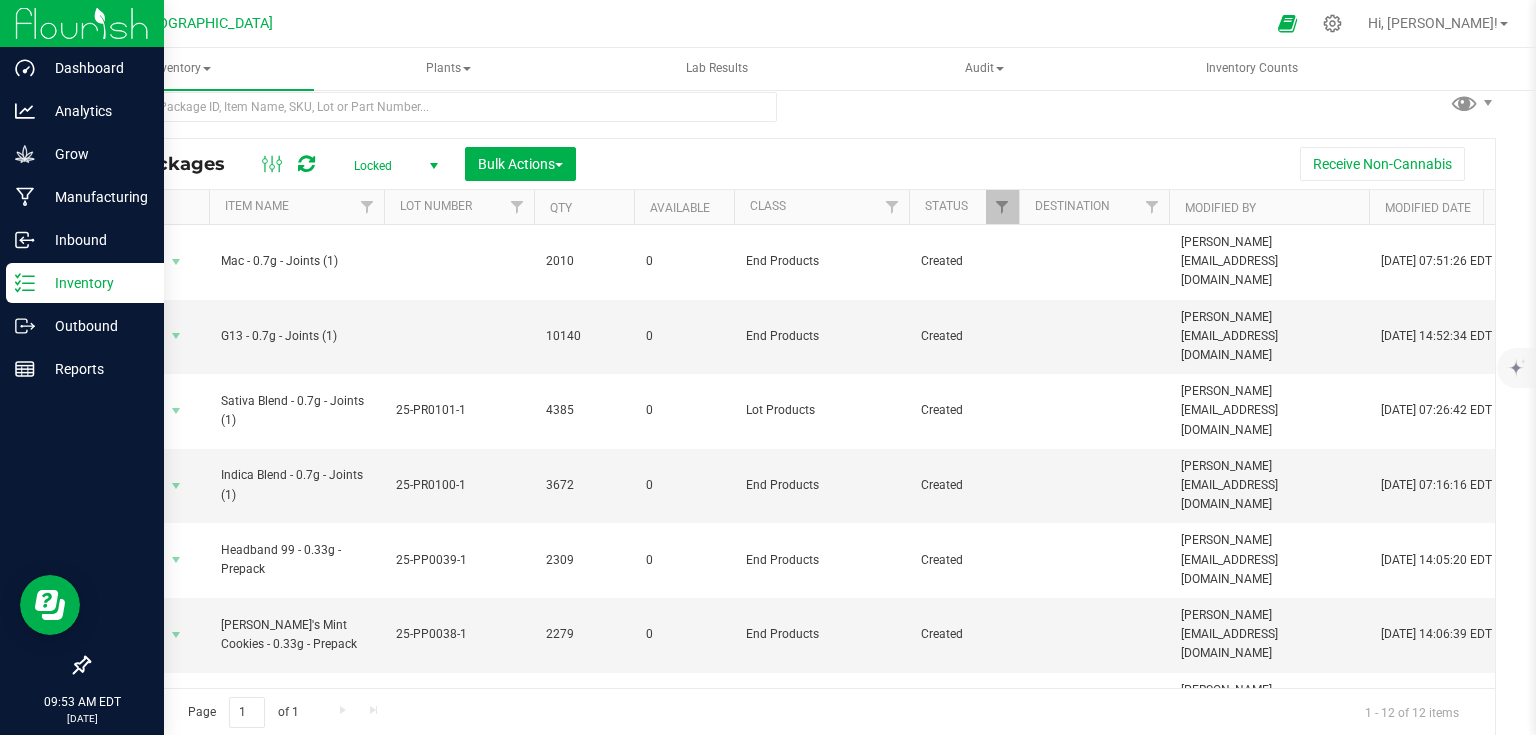 click at bounding box center (82, 23) 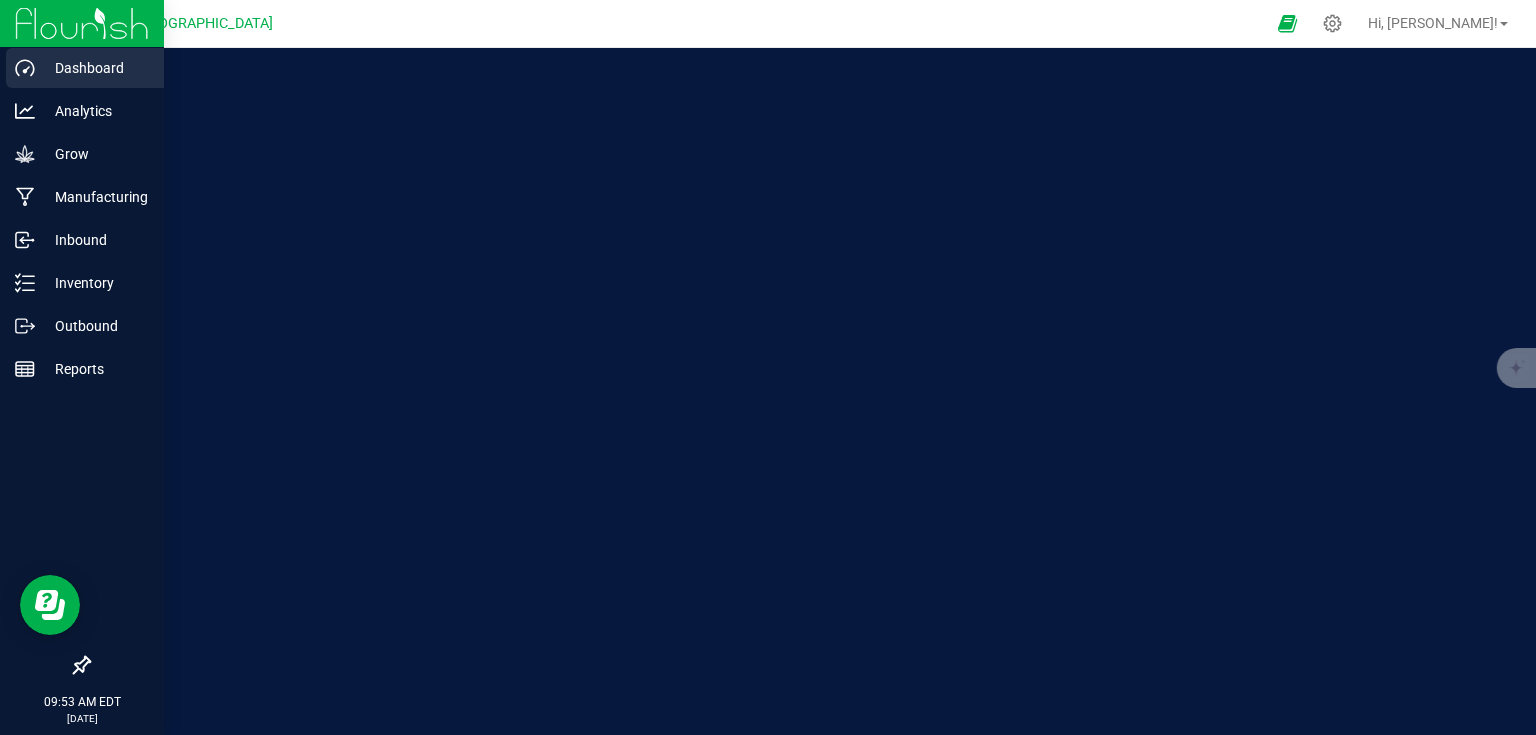 scroll, scrollTop: 0, scrollLeft: 0, axis: both 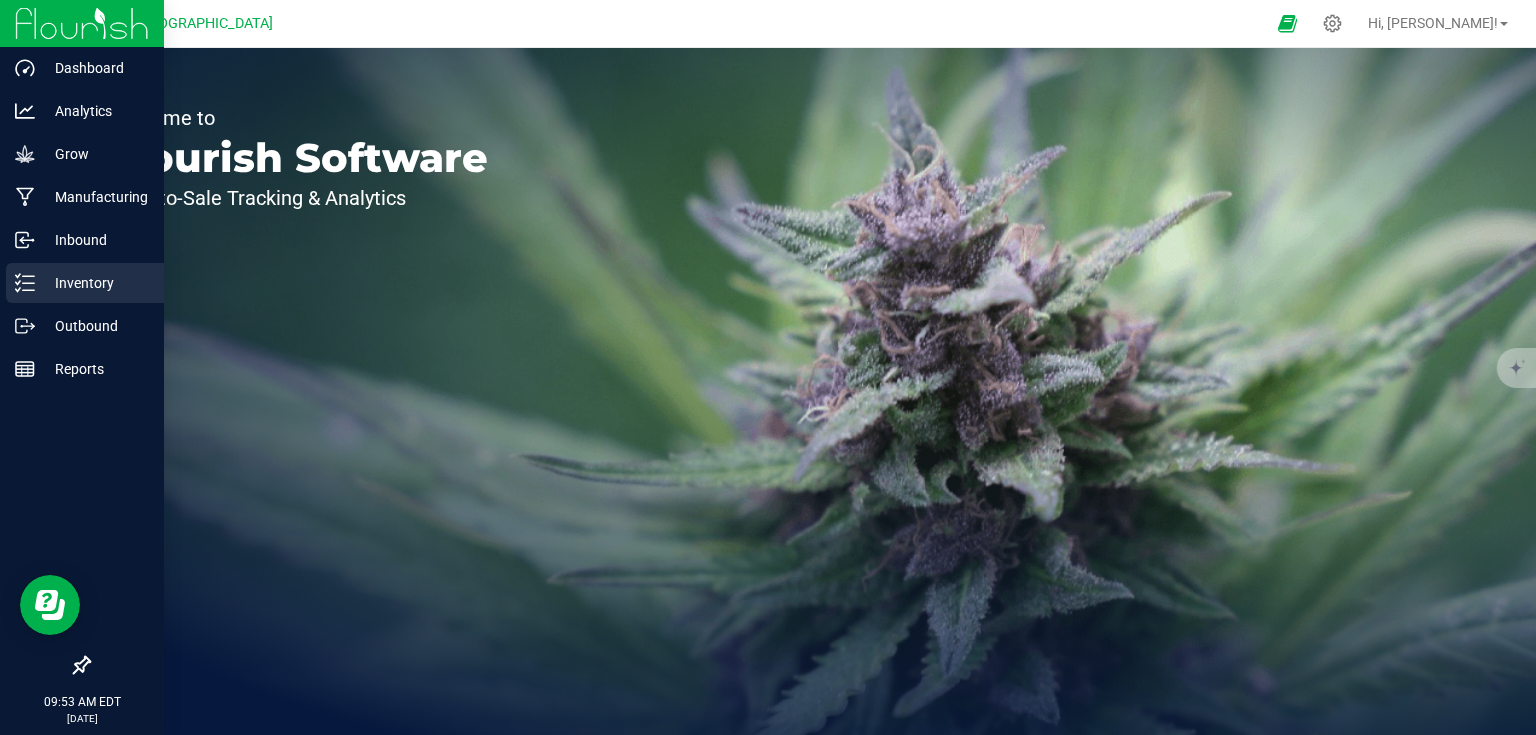 click 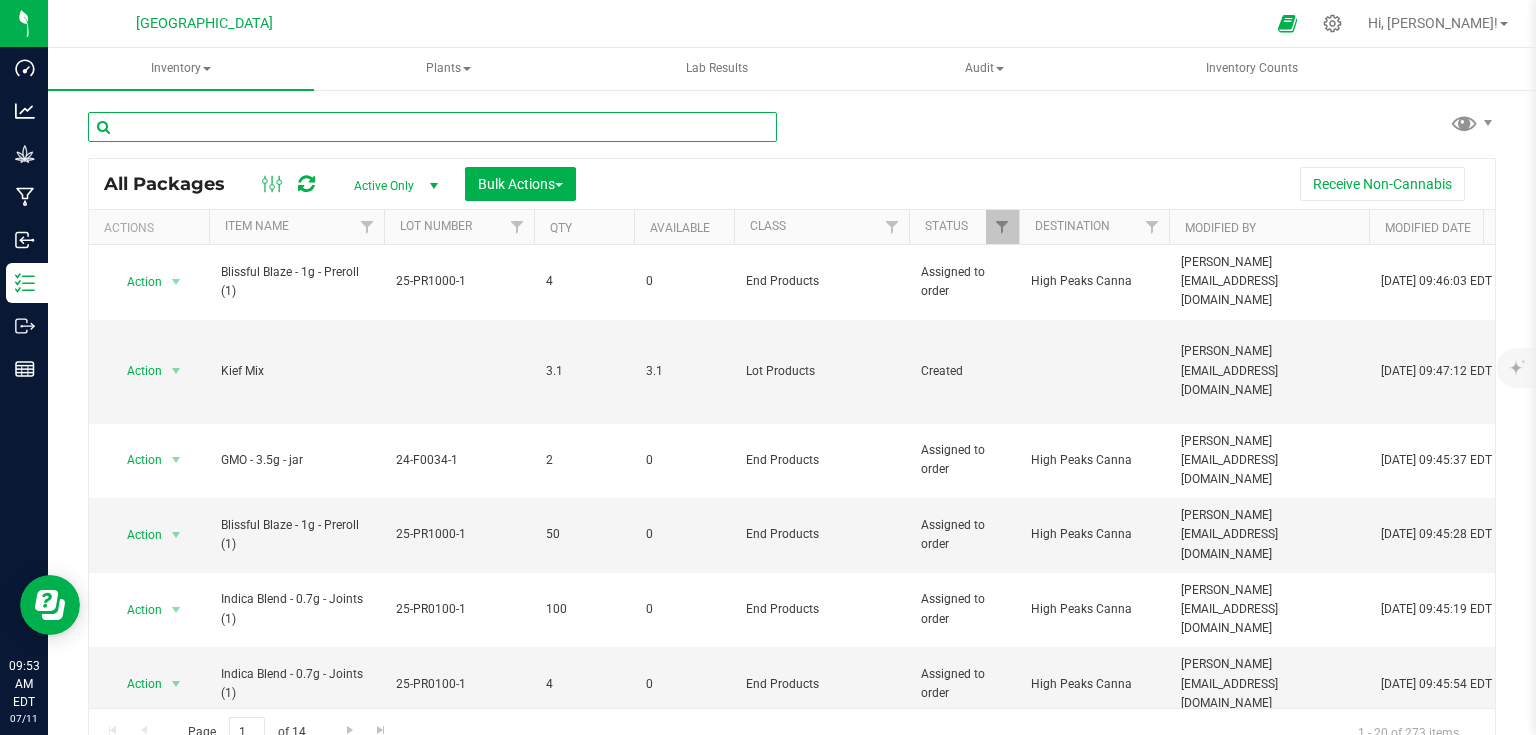 click at bounding box center [432, 127] 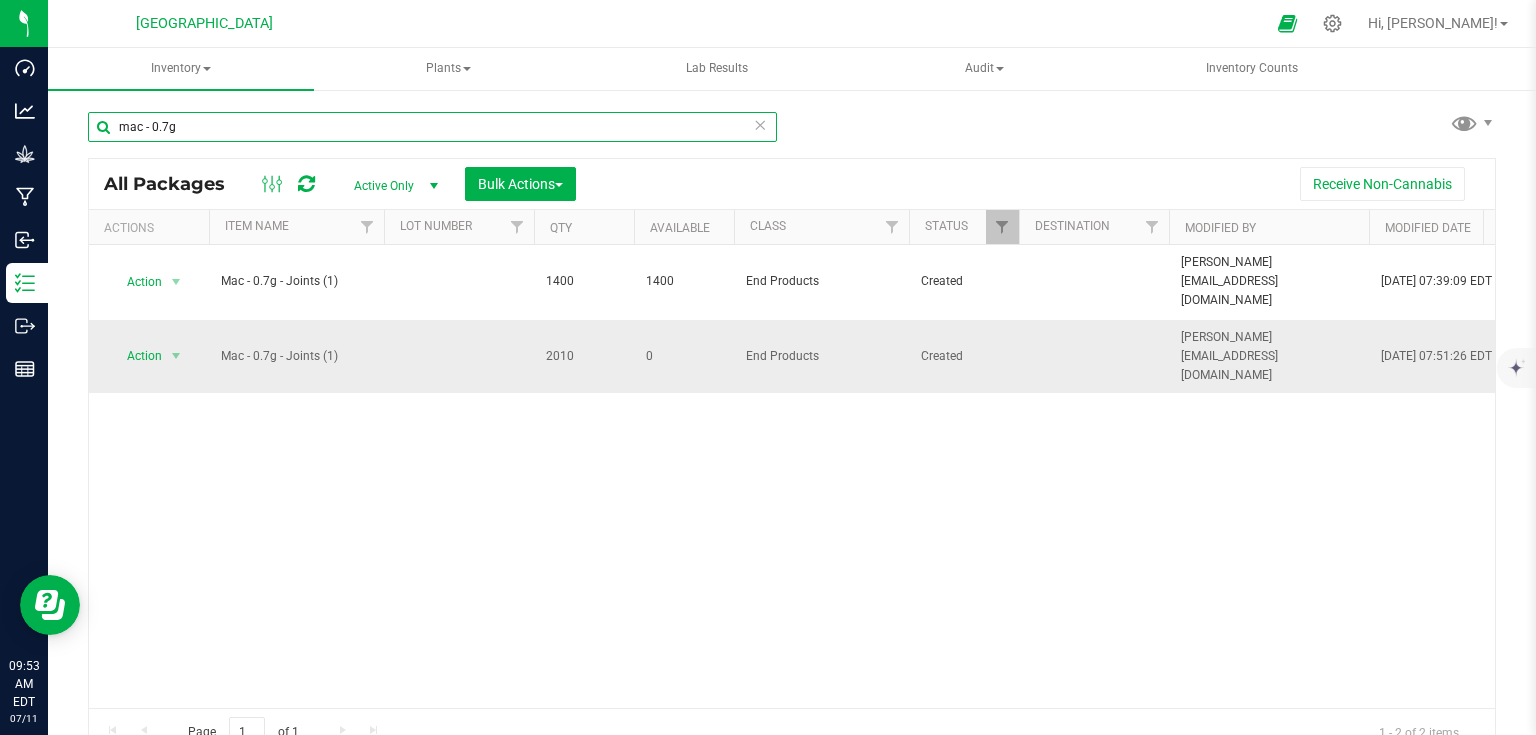 type on "mac - 0.7g" 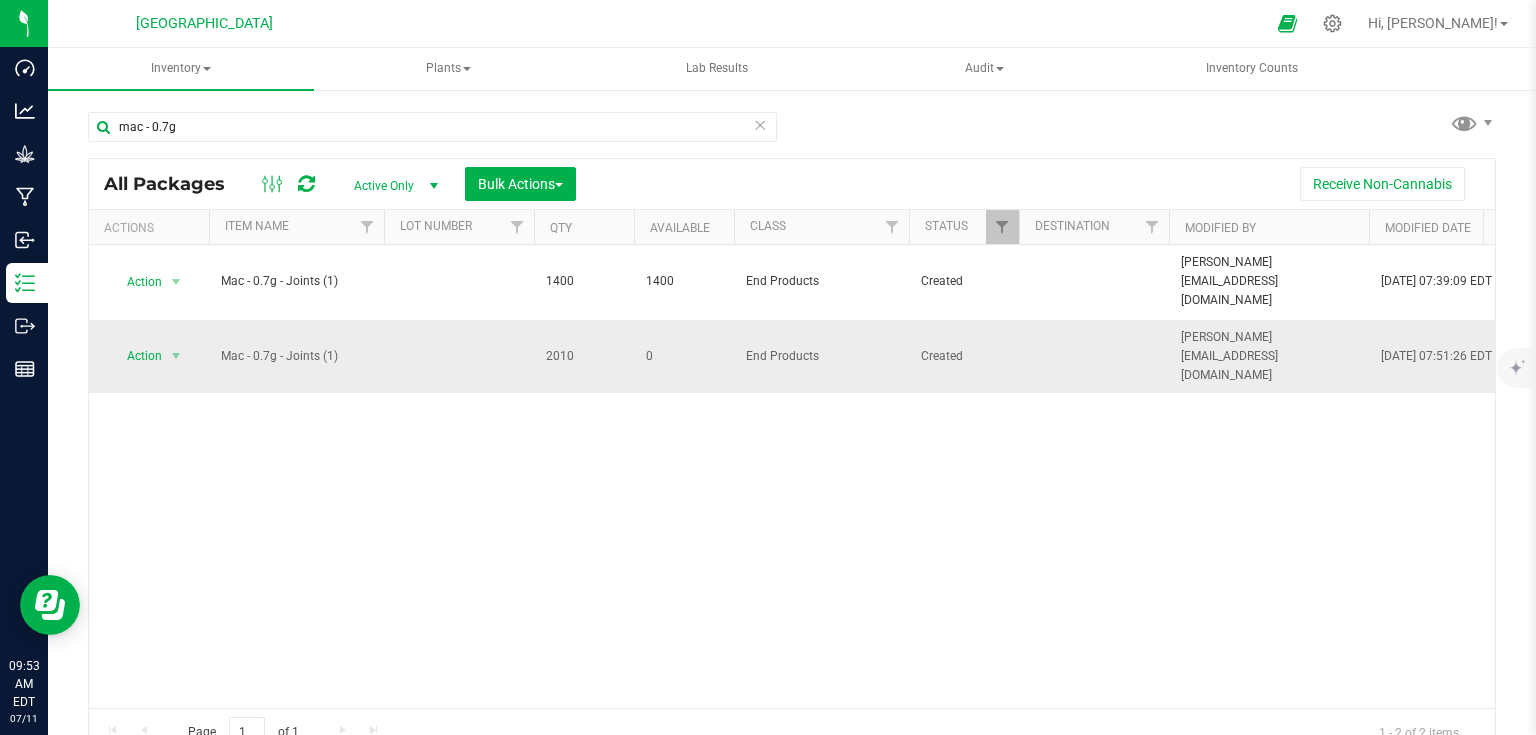 click on "Action Action Edit attributes Global inventory Locate package Mark as sample Print package label Record a lab result See history Unlock package" at bounding box center [149, 357] 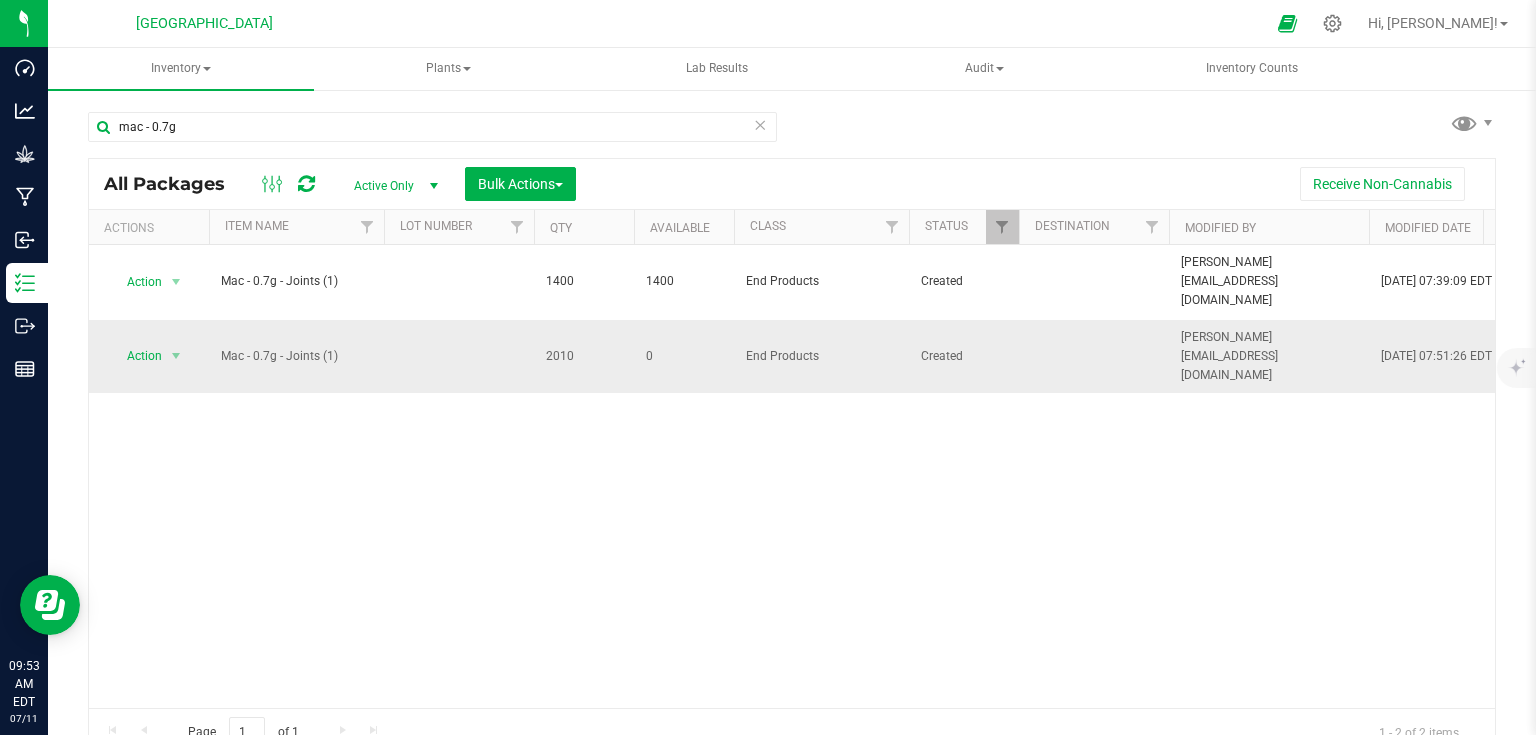 click on "Action Action Edit attributes Global inventory Locate package Mark as sample Print package label Record a lab result See history Unlock package" at bounding box center (149, 356) 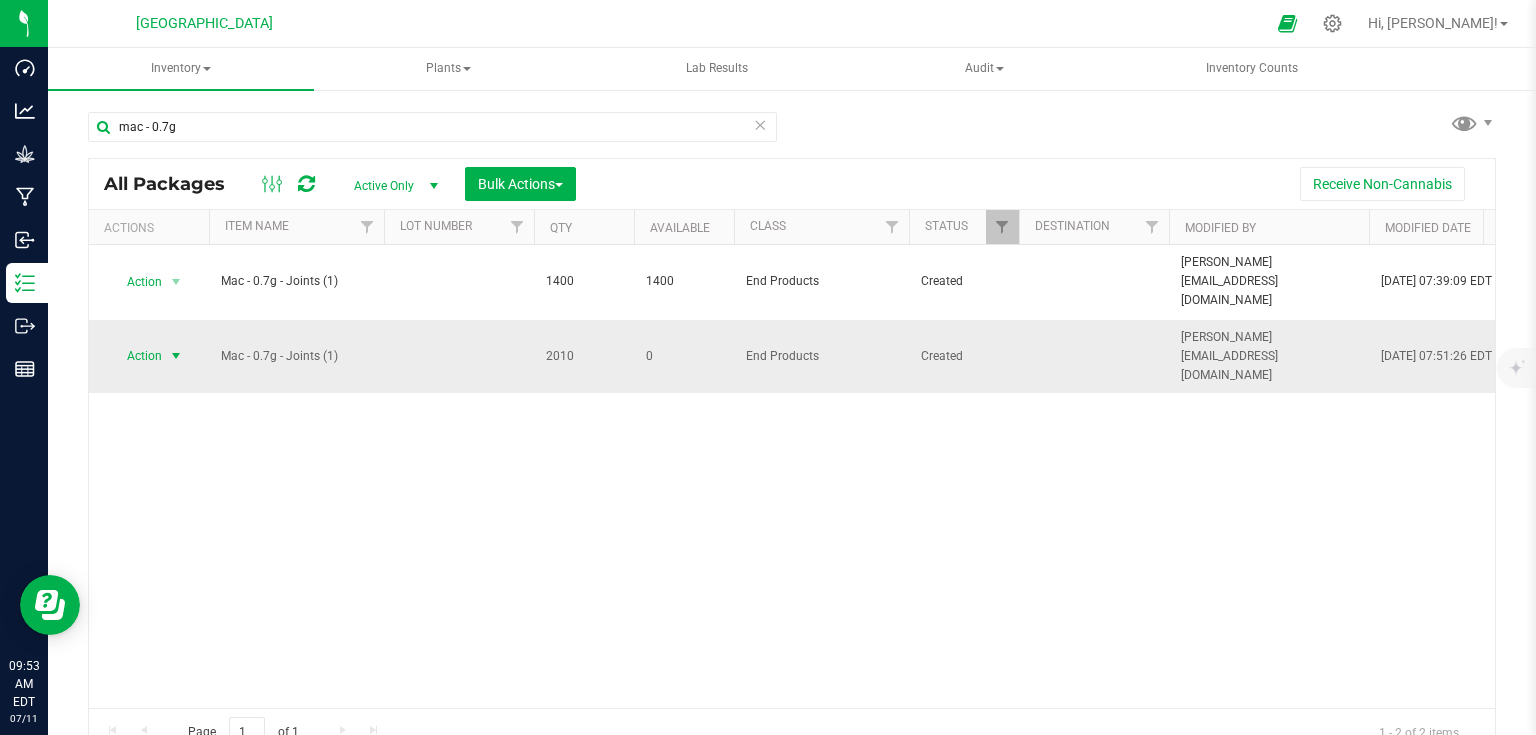 click at bounding box center (176, 356) 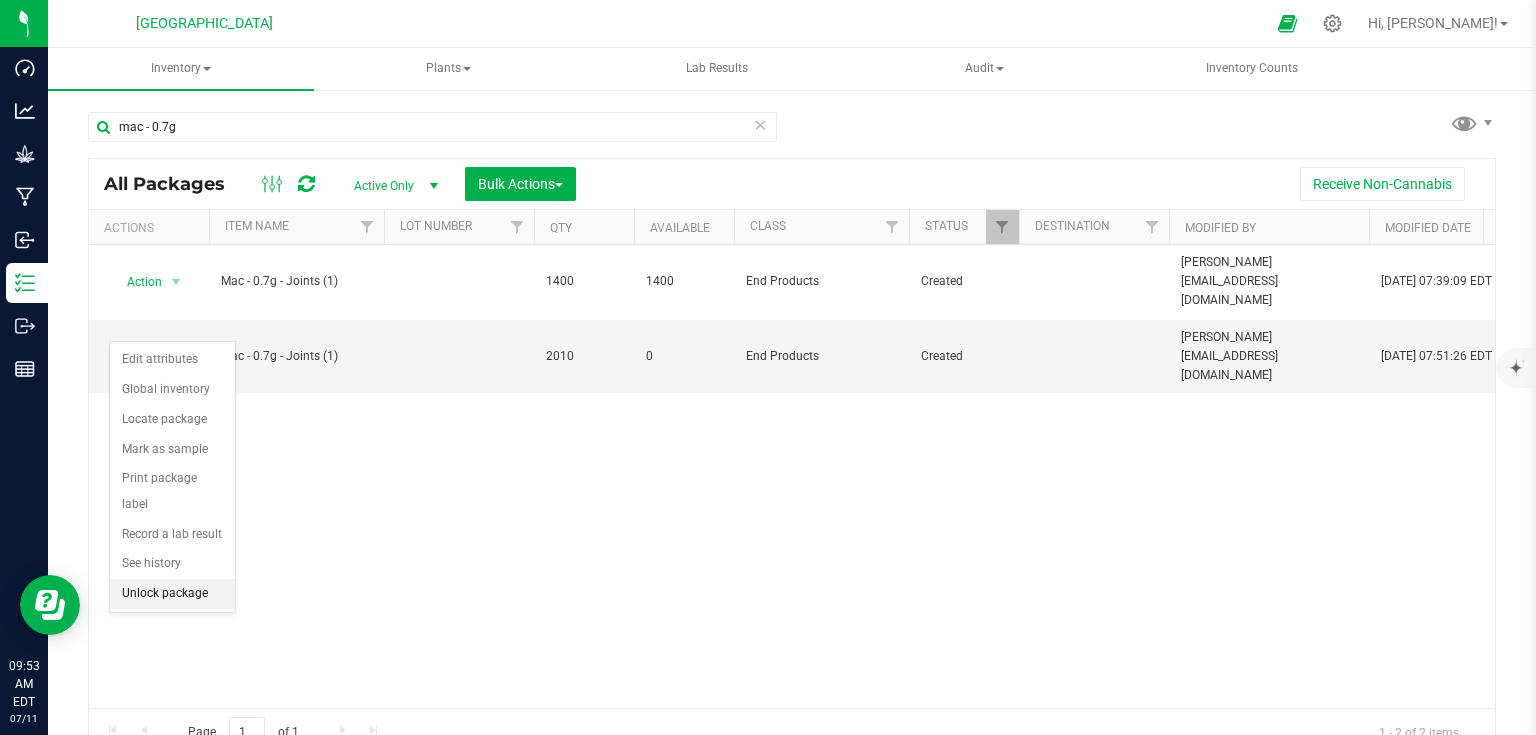click on "Unlock package" at bounding box center (172, 594) 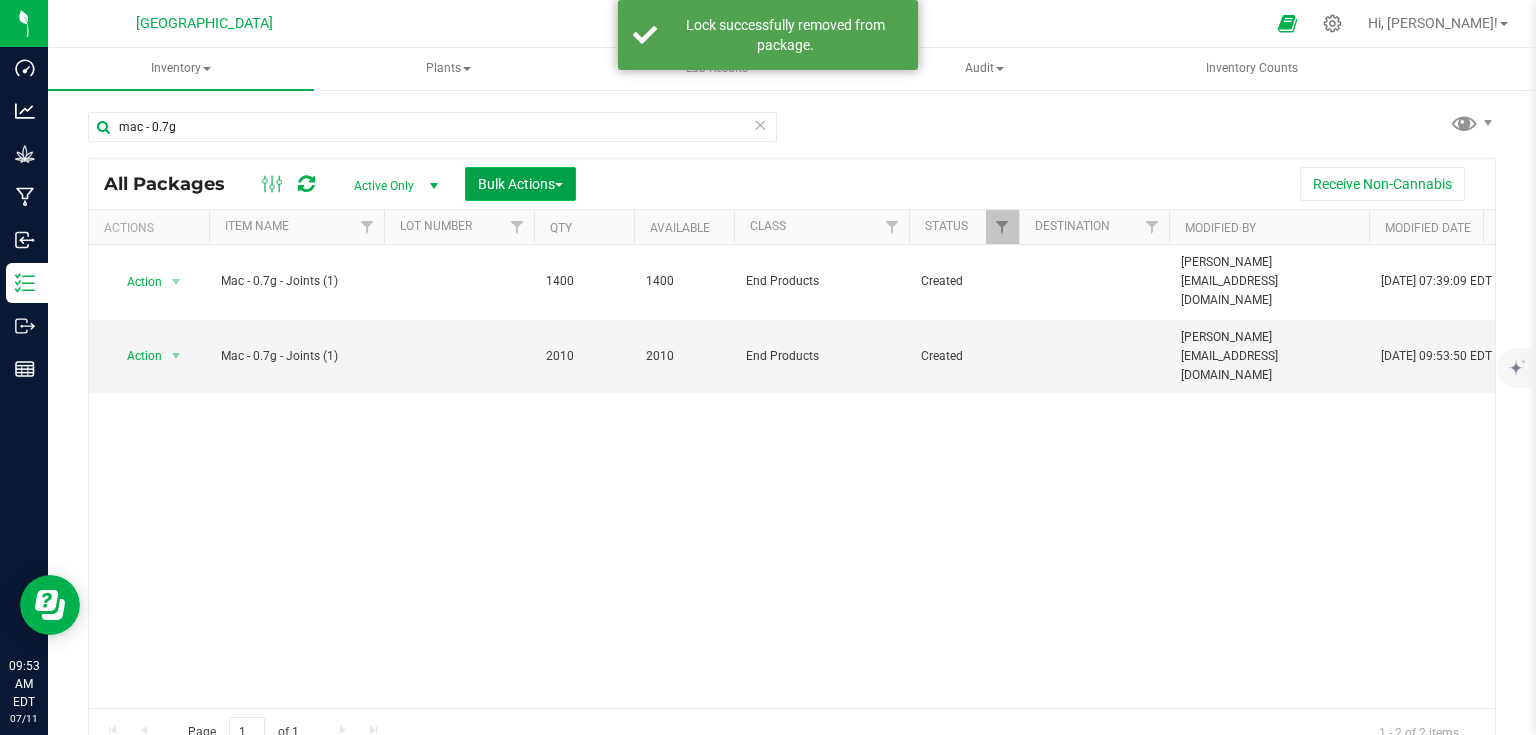 click on "Bulk Actions" at bounding box center [520, 184] 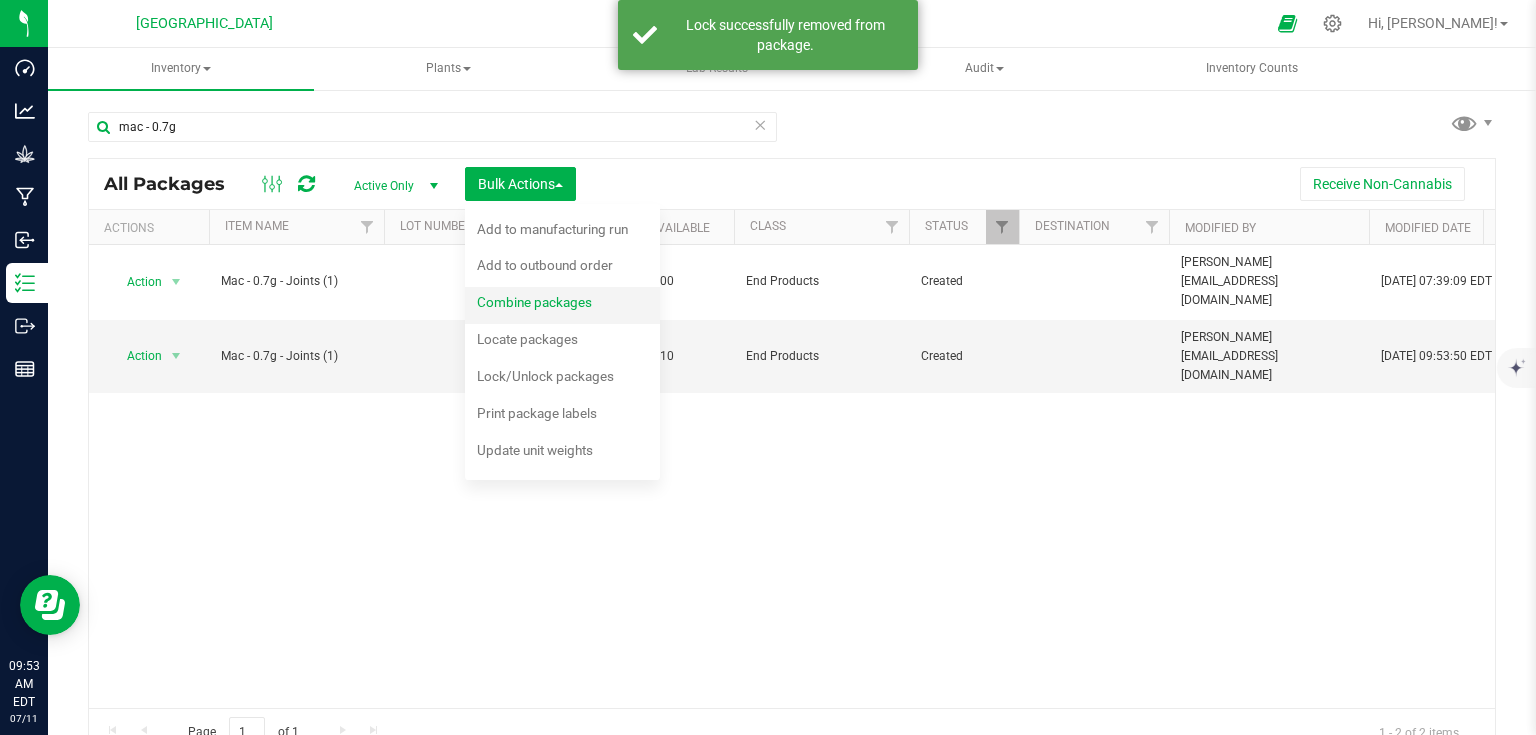 click on "Combine packages" at bounding box center [534, 302] 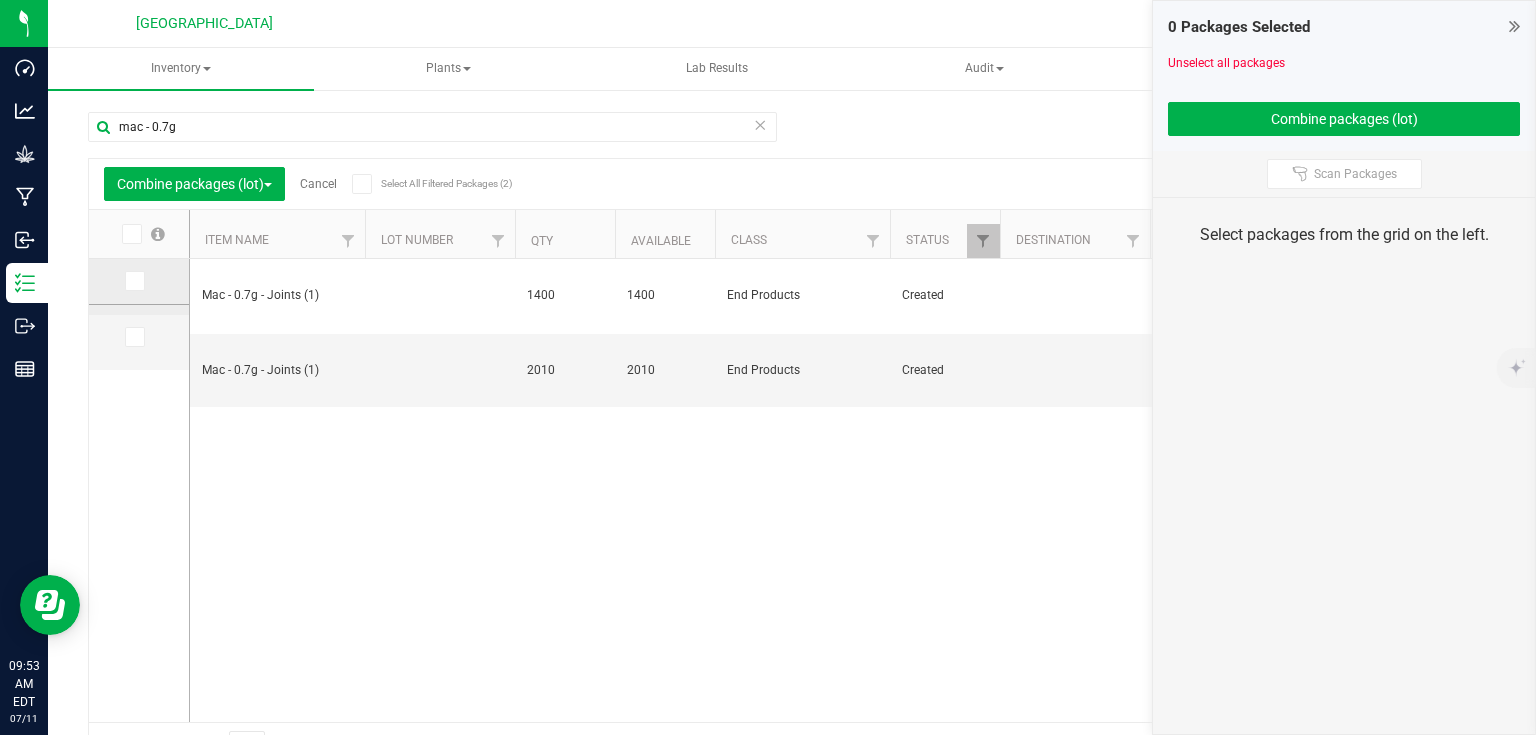 click at bounding box center [139, 281] 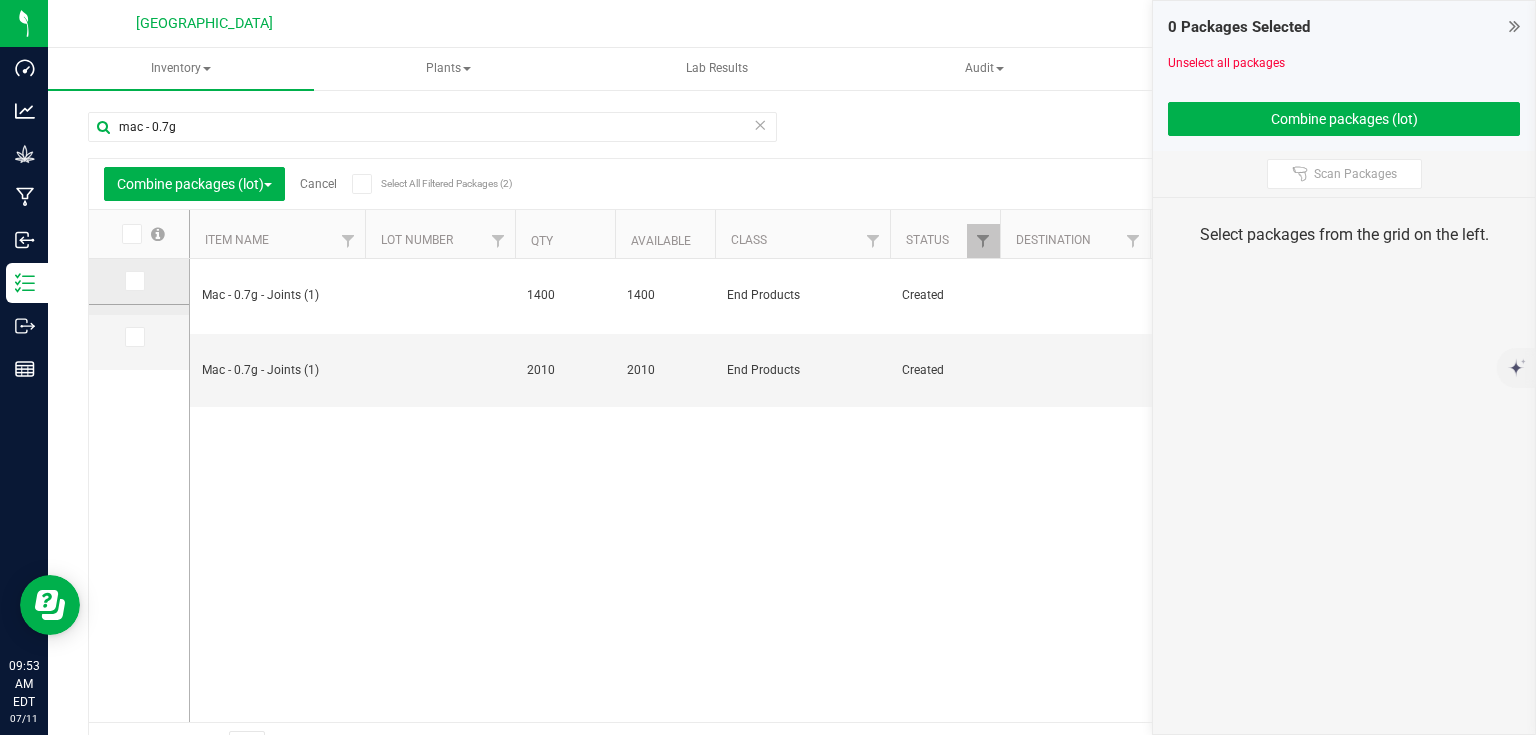 click at bounding box center [0, 0] 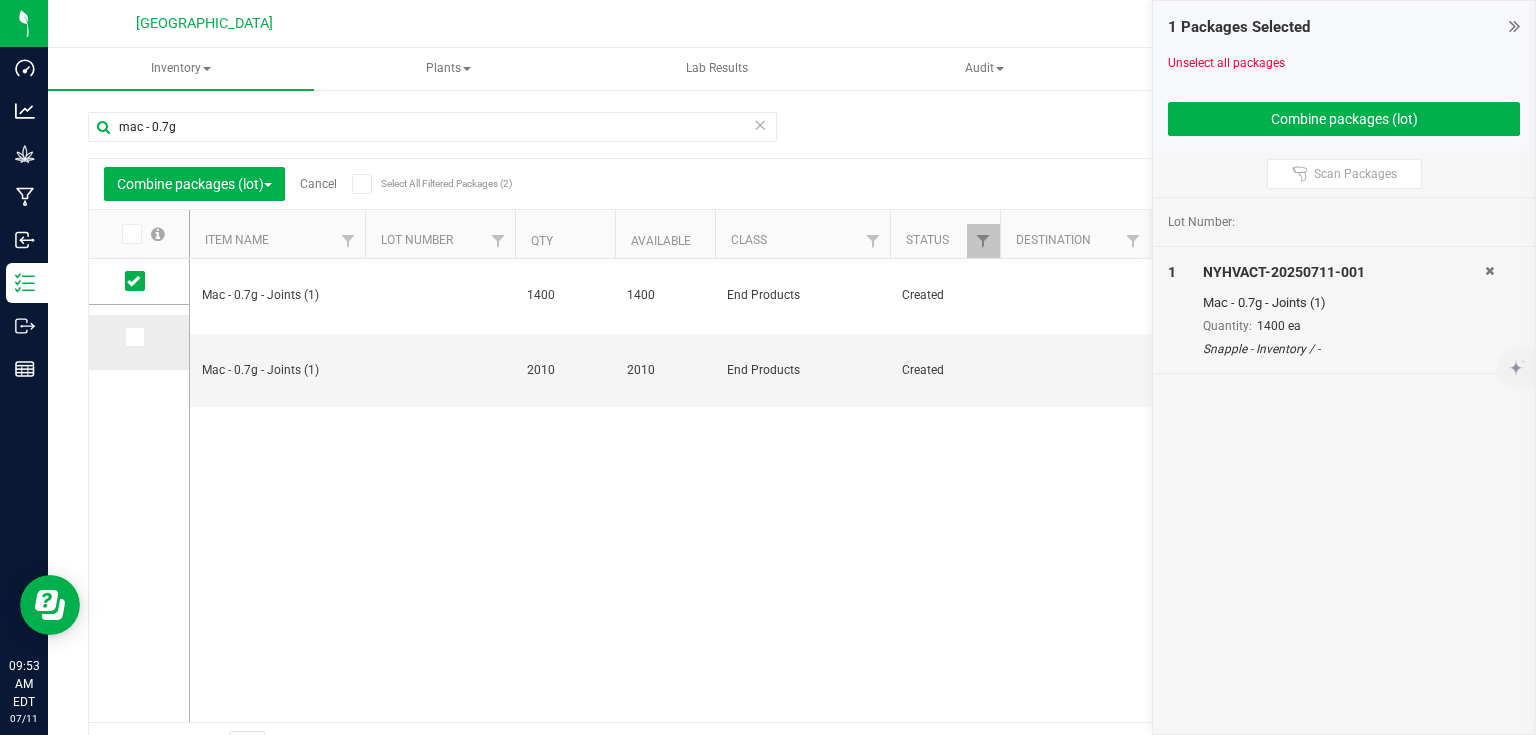 click at bounding box center (135, 337) 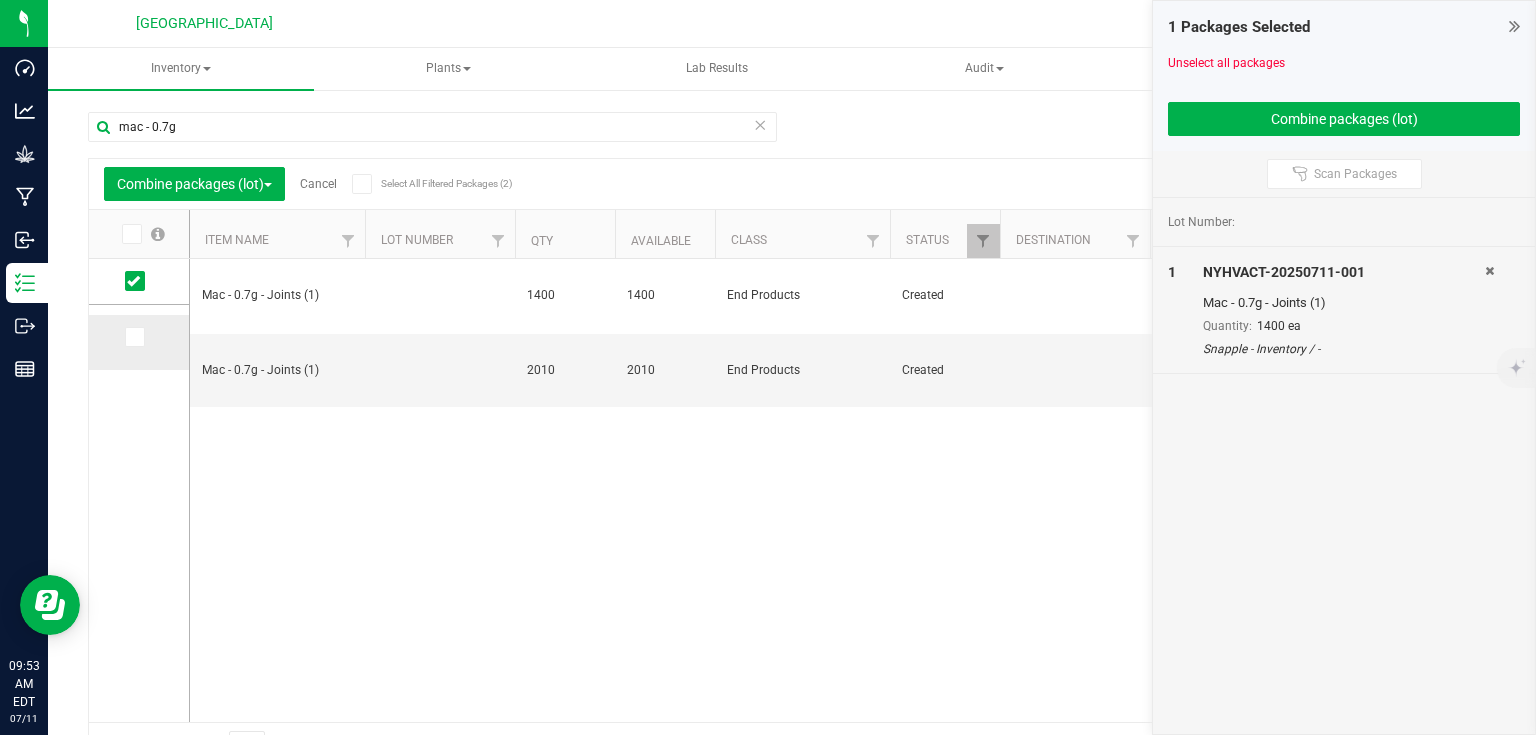 click at bounding box center (0, 0) 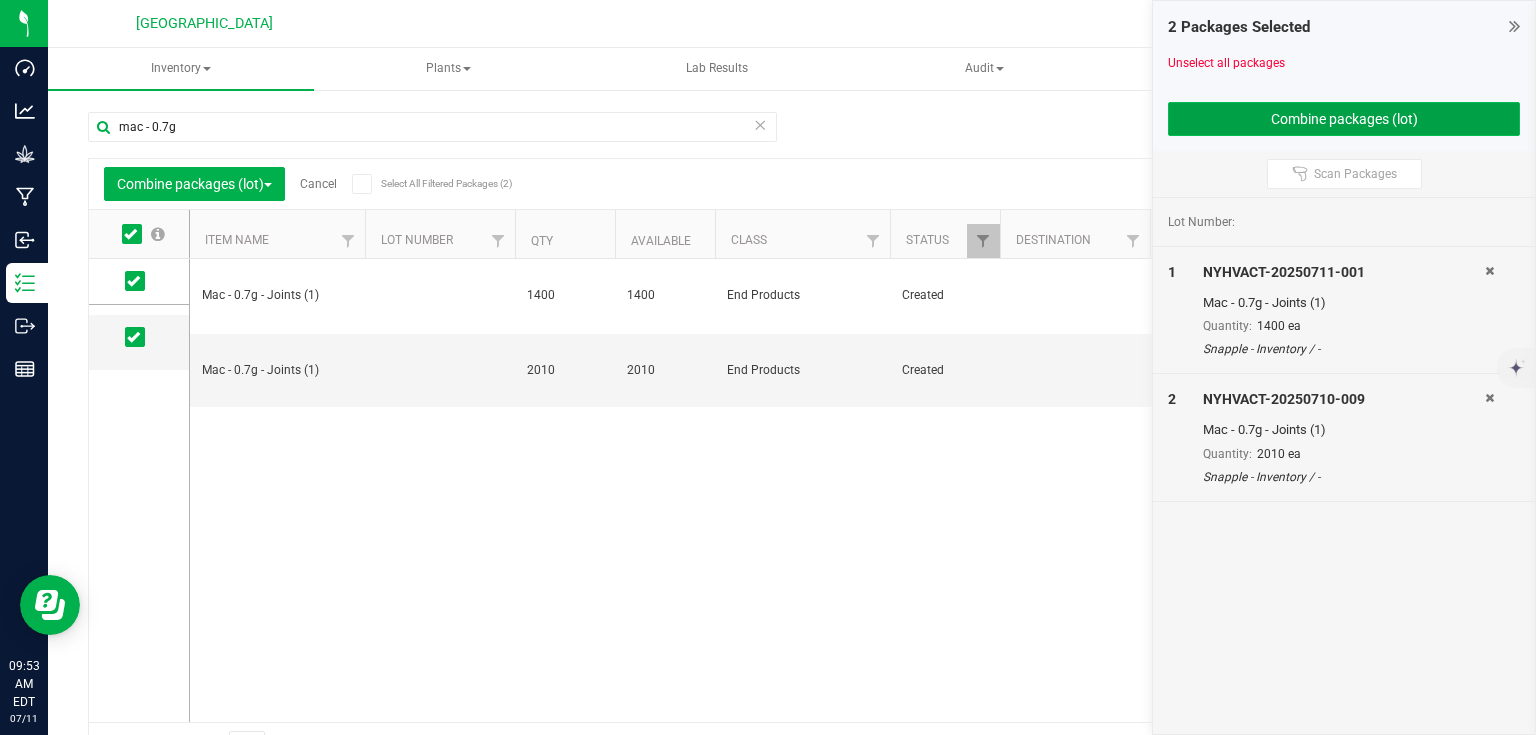 click on "Combine packages (lot)" at bounding box center [1344, 119] 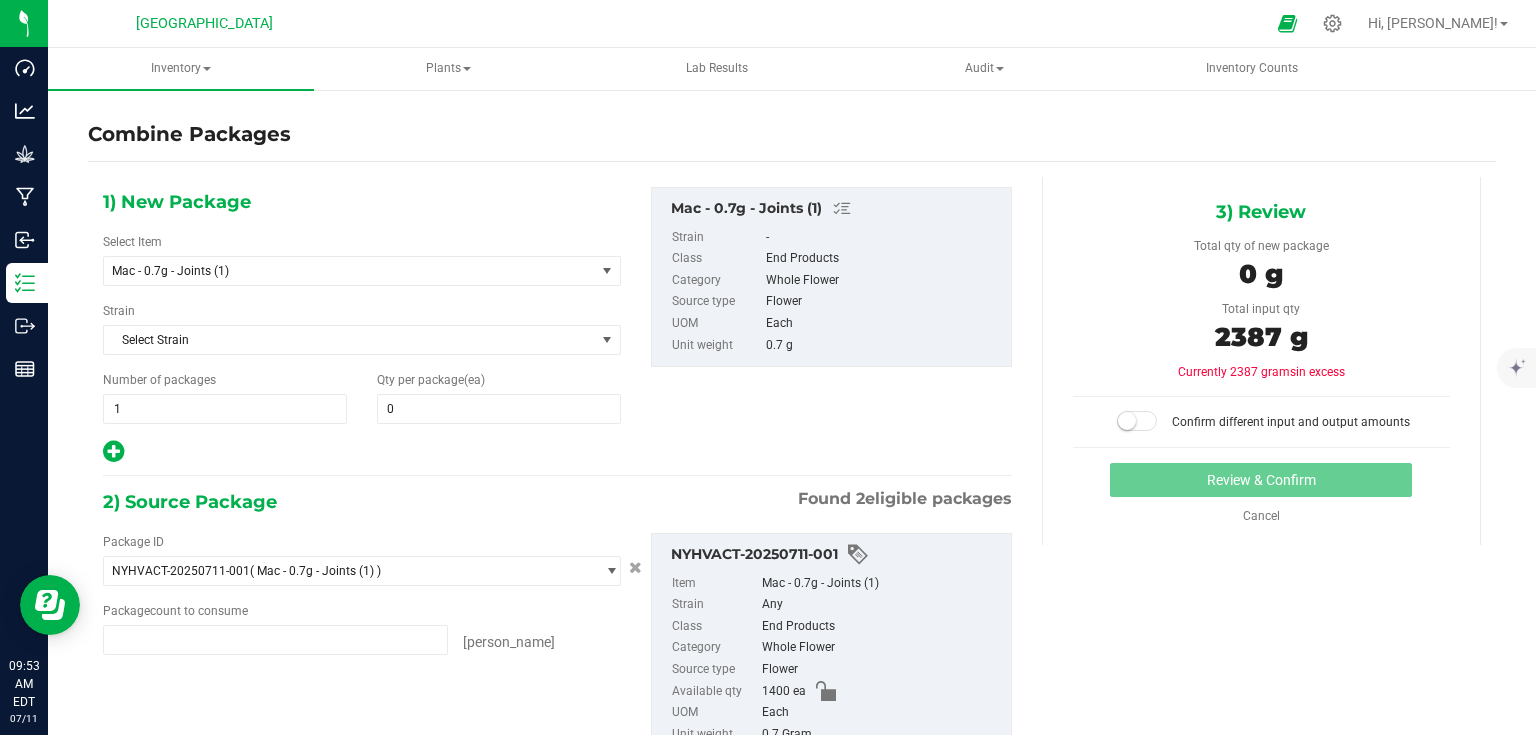 type on "1400 ea" 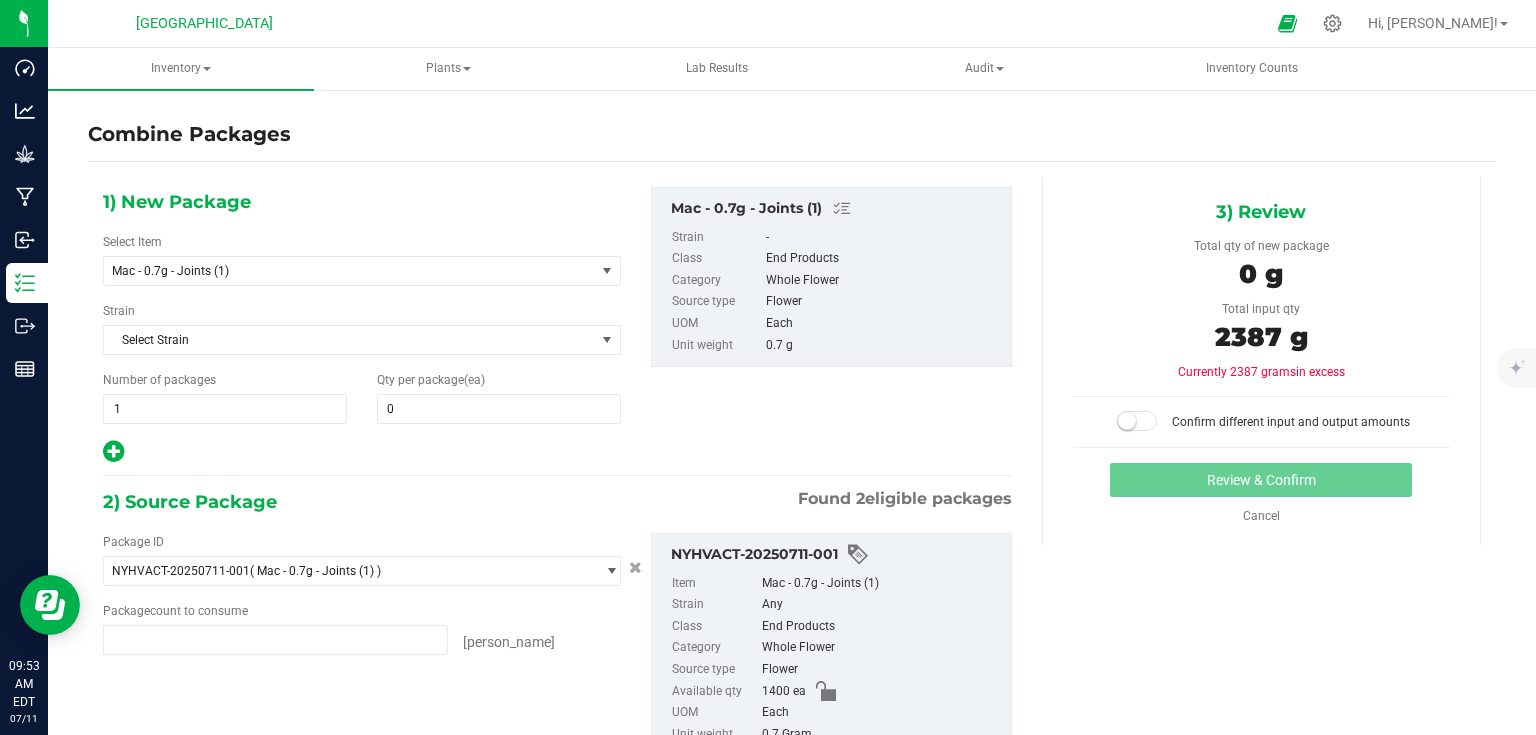 type on "2010 ea" 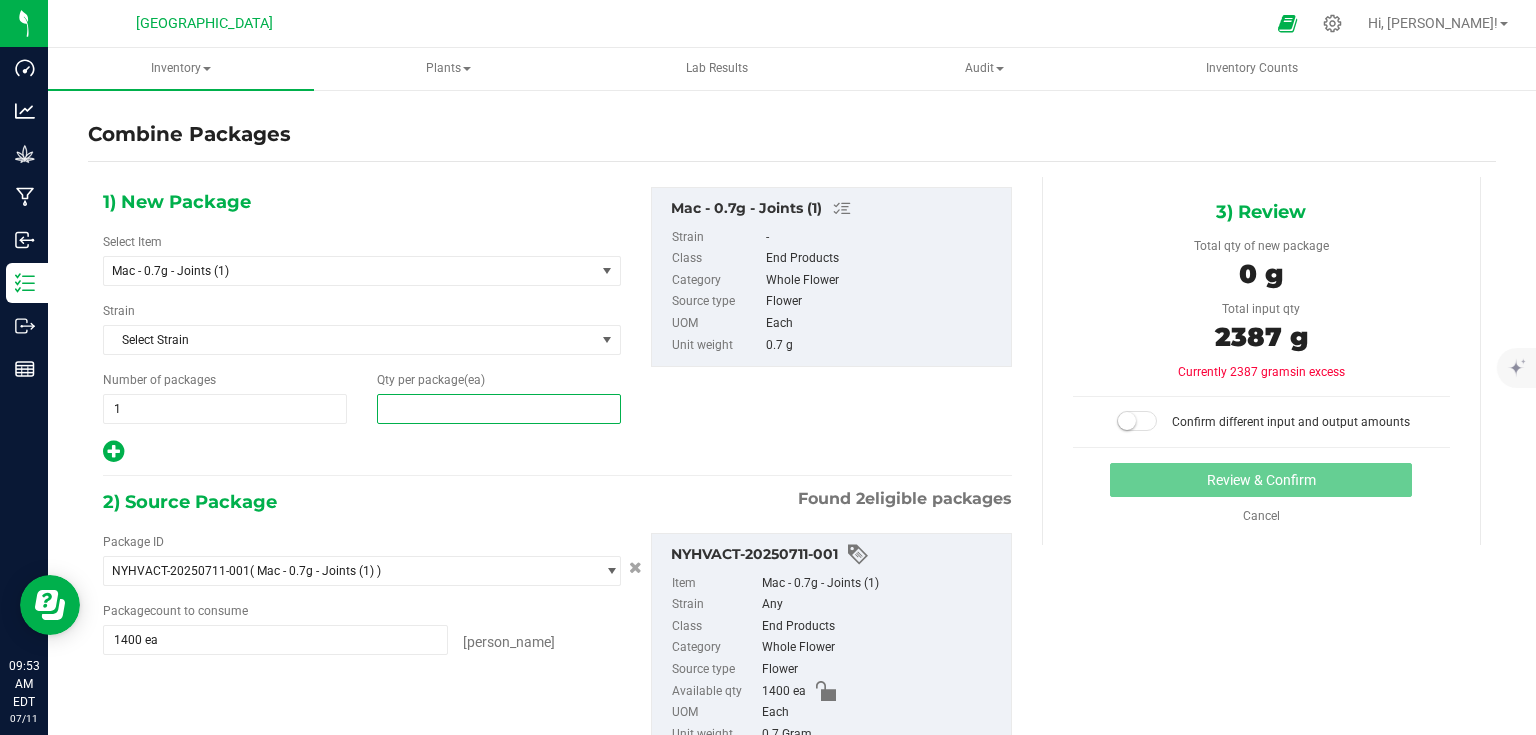 click at bounding box center (499, 409) 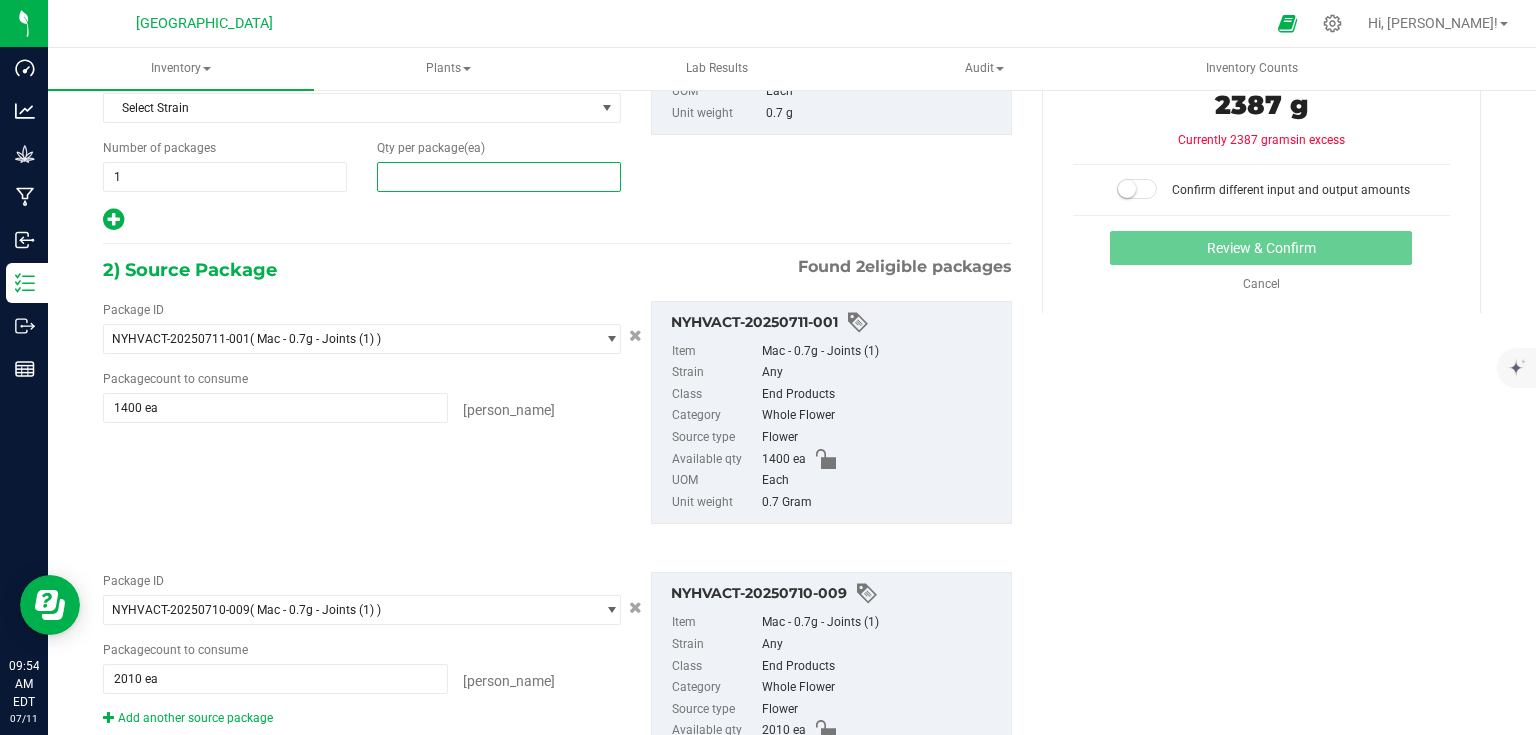 scroll, scrollTop: 240, scrollLeft: 0, axis: vertical 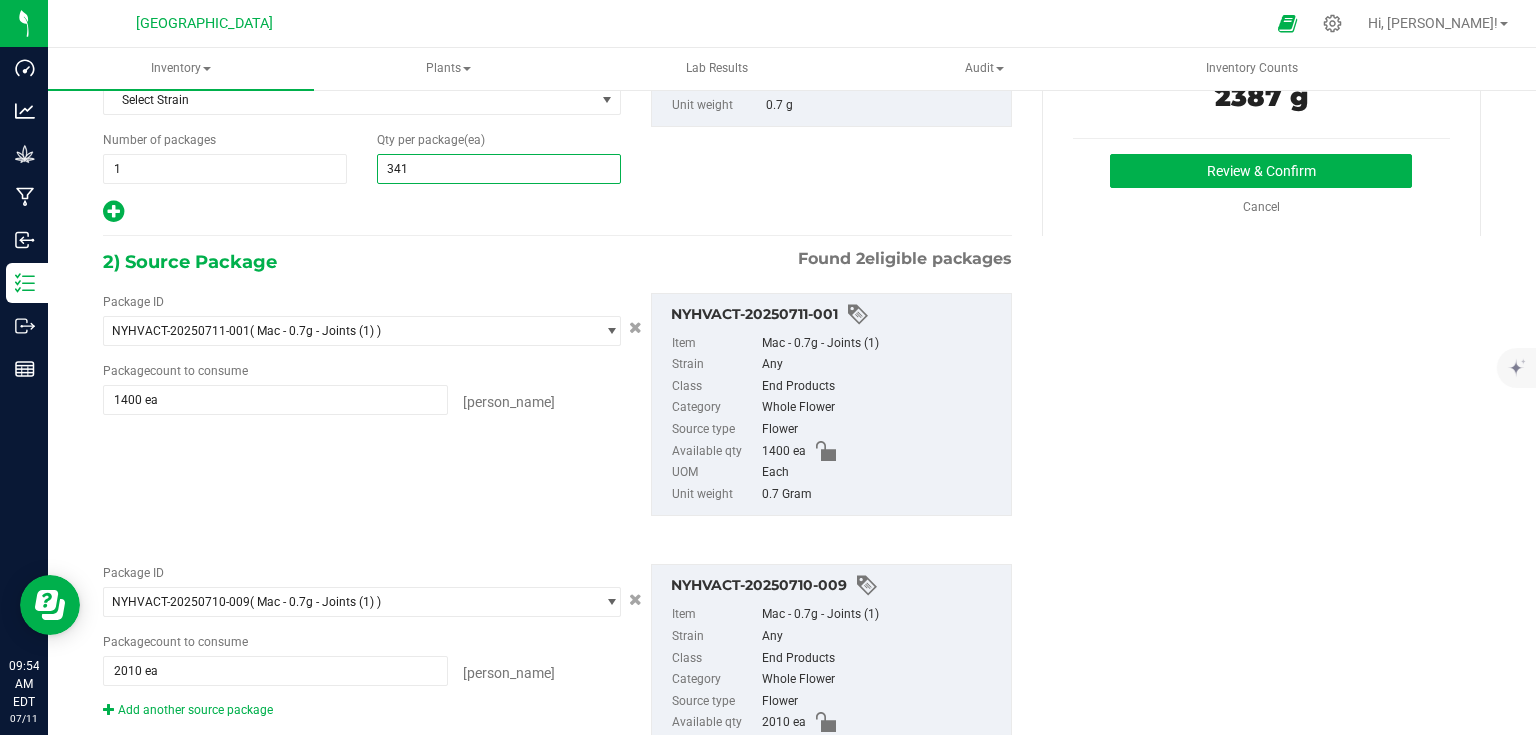 type on "3410" 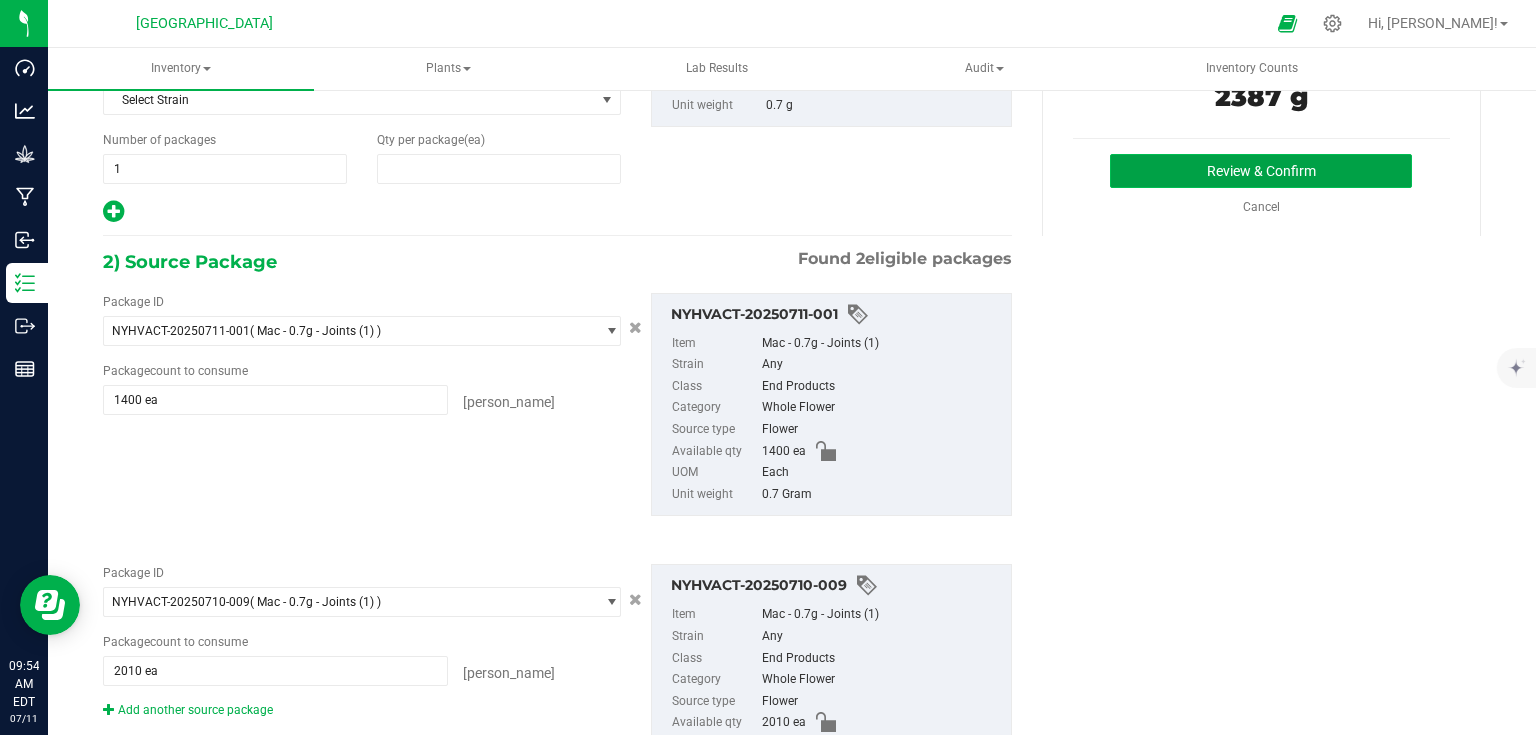 type on "3,410" 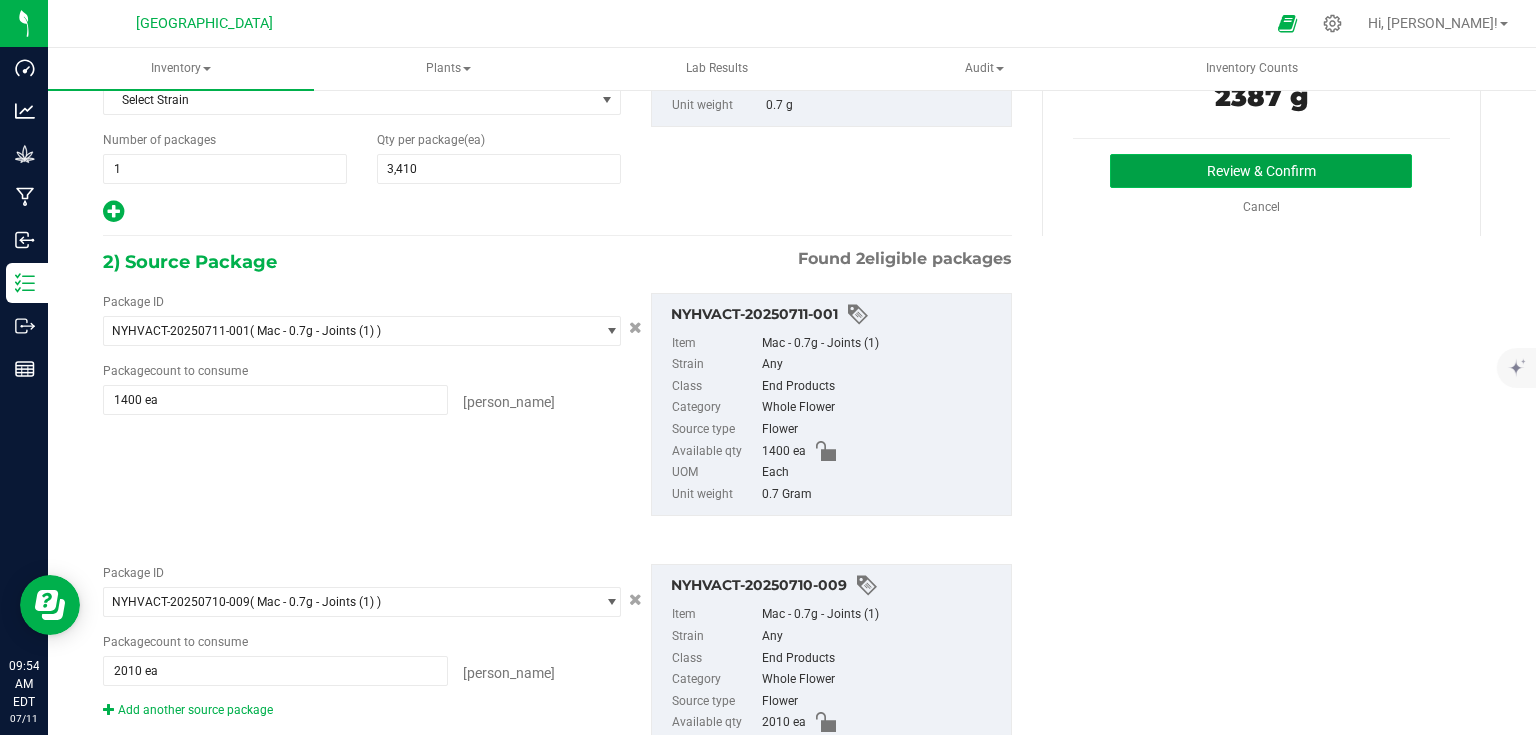 click on "Review & Confirm" at bounding box center (1261, 171) 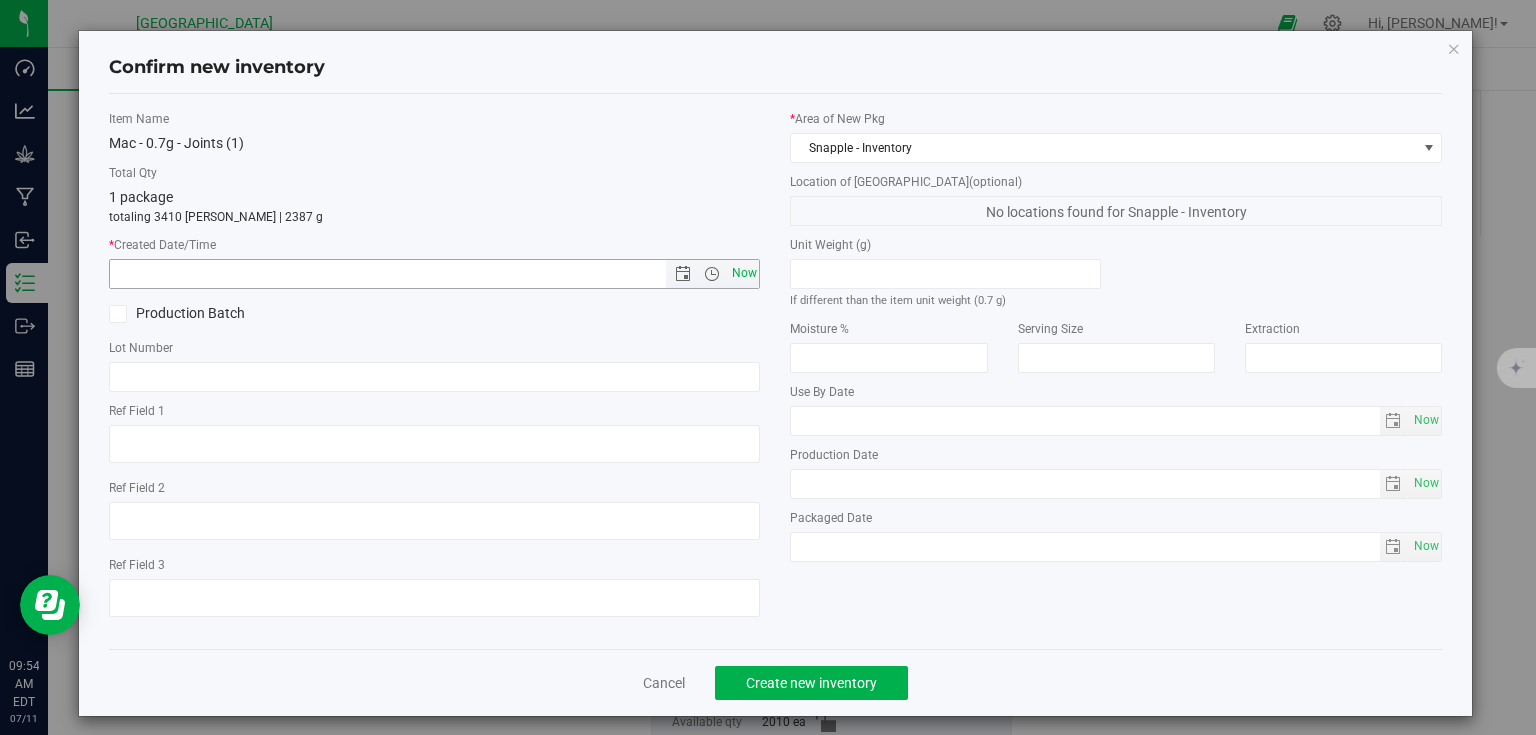 click on "Now" at bounding box center [744, 273] 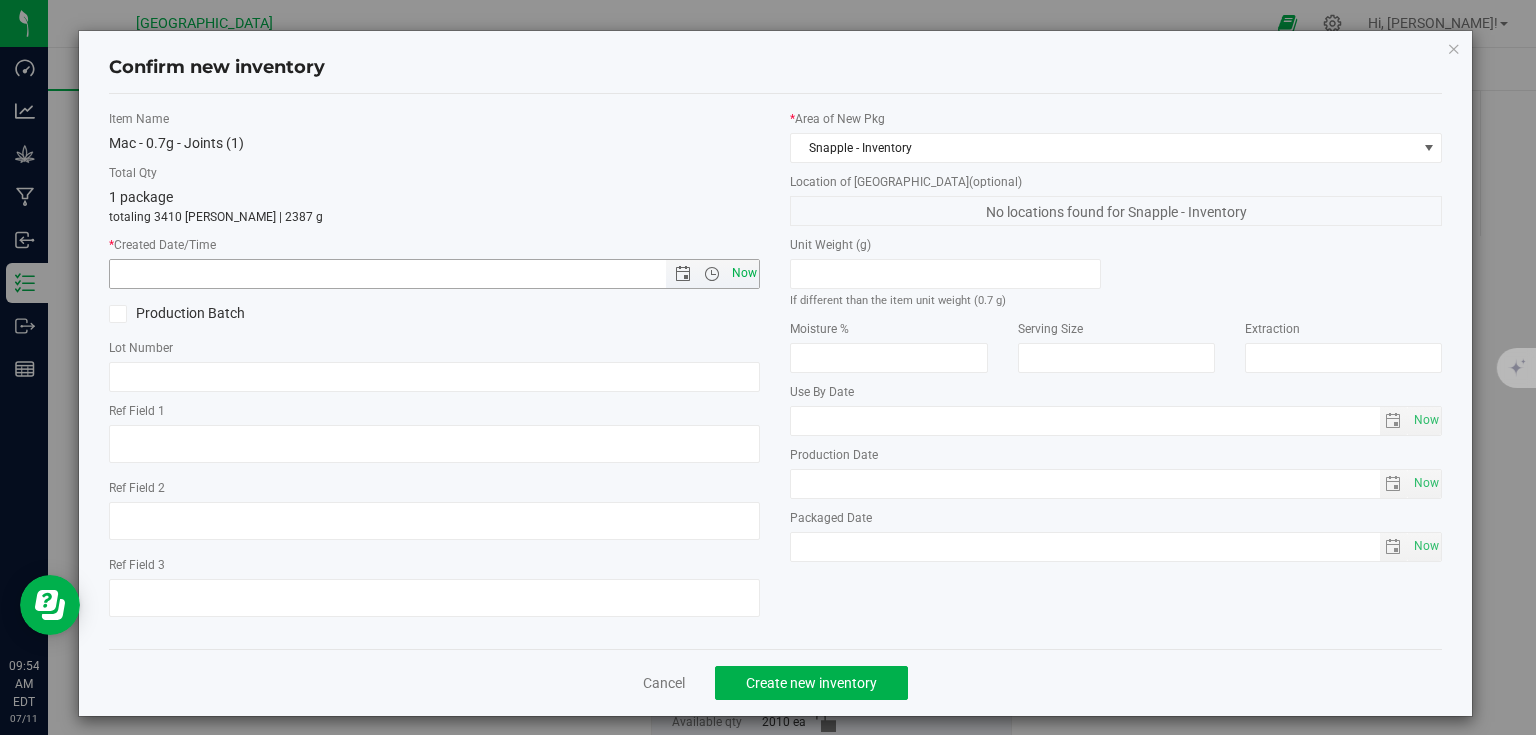type on "7/11/2025 9:54 AM" 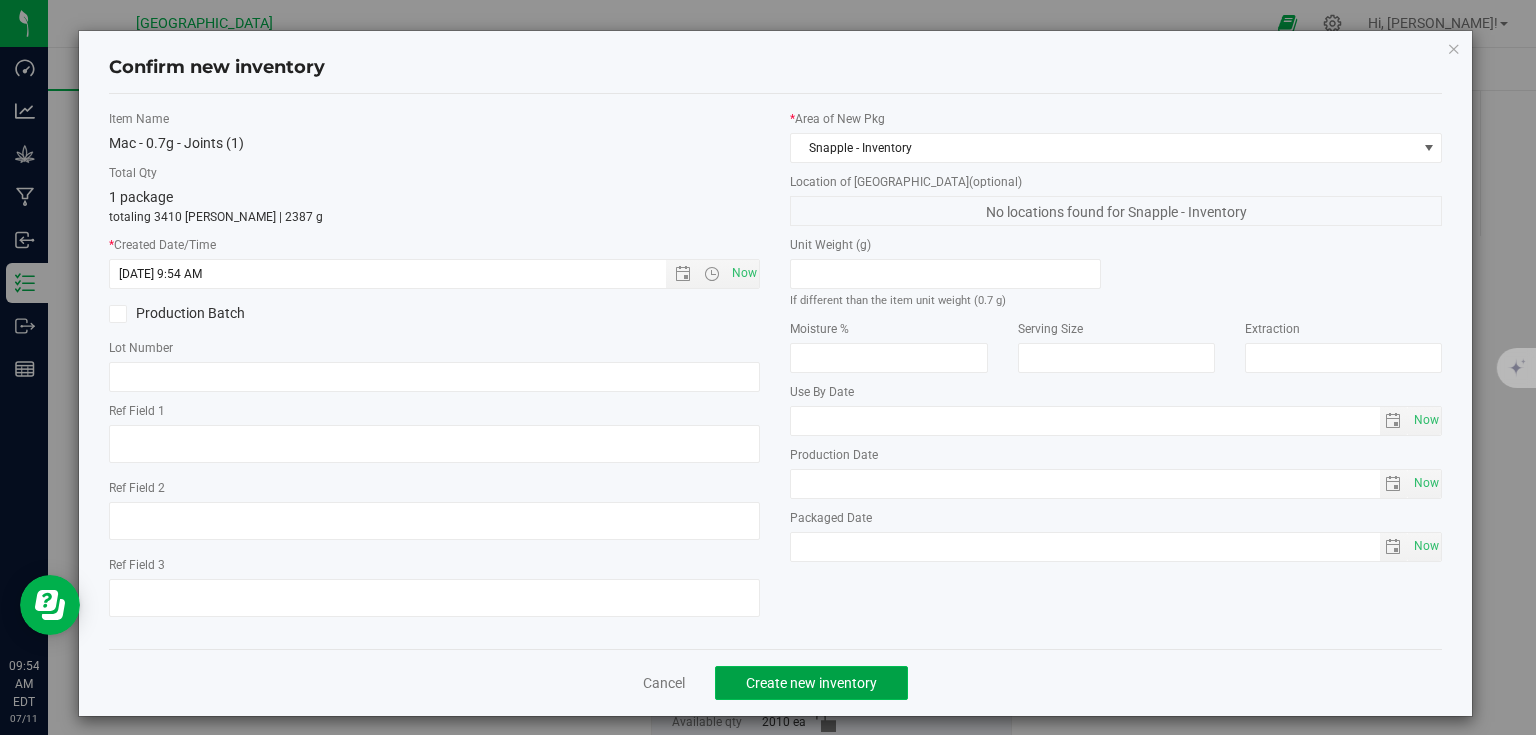 click on "Create new inventory" 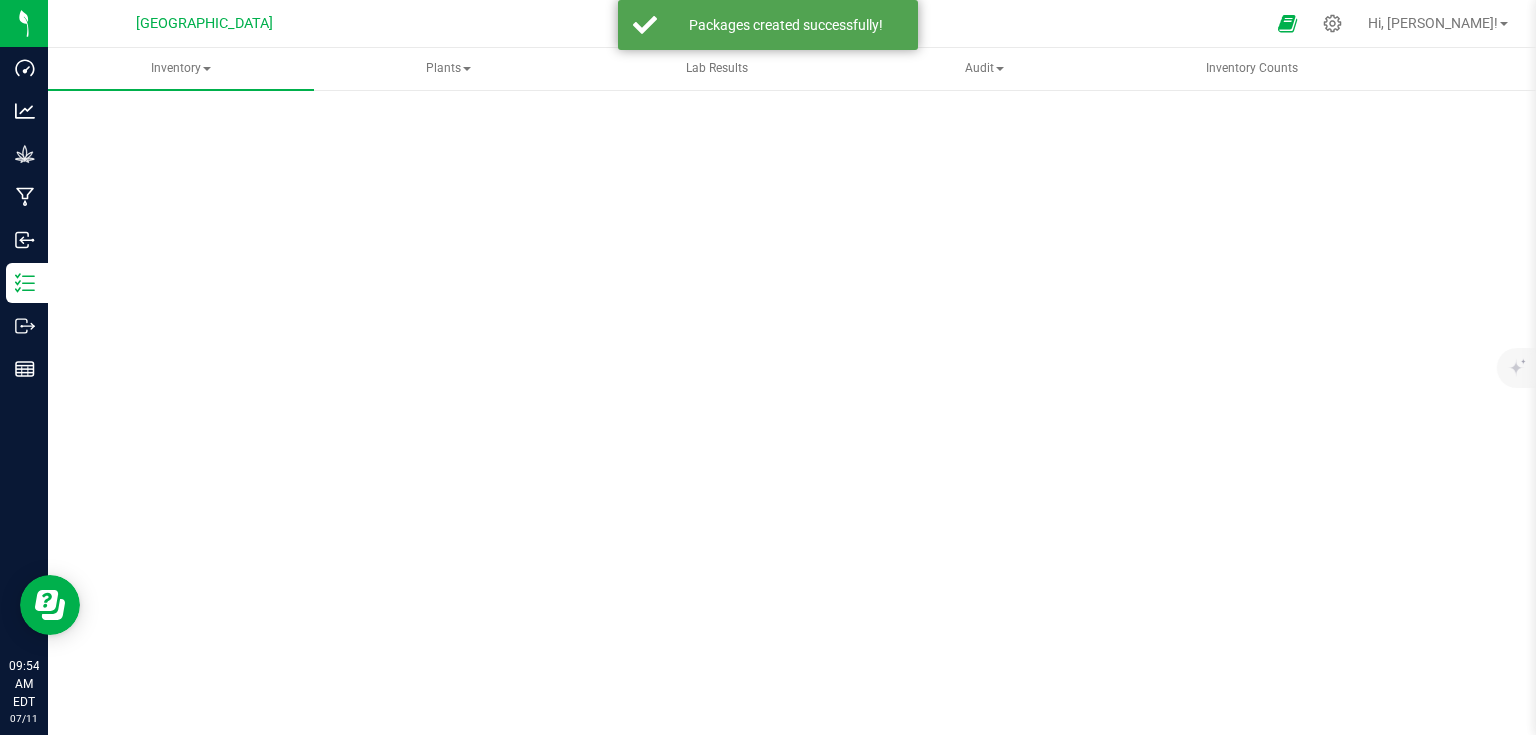 scroll, scrollTop: 0, scrollLeft: 0, axis: both 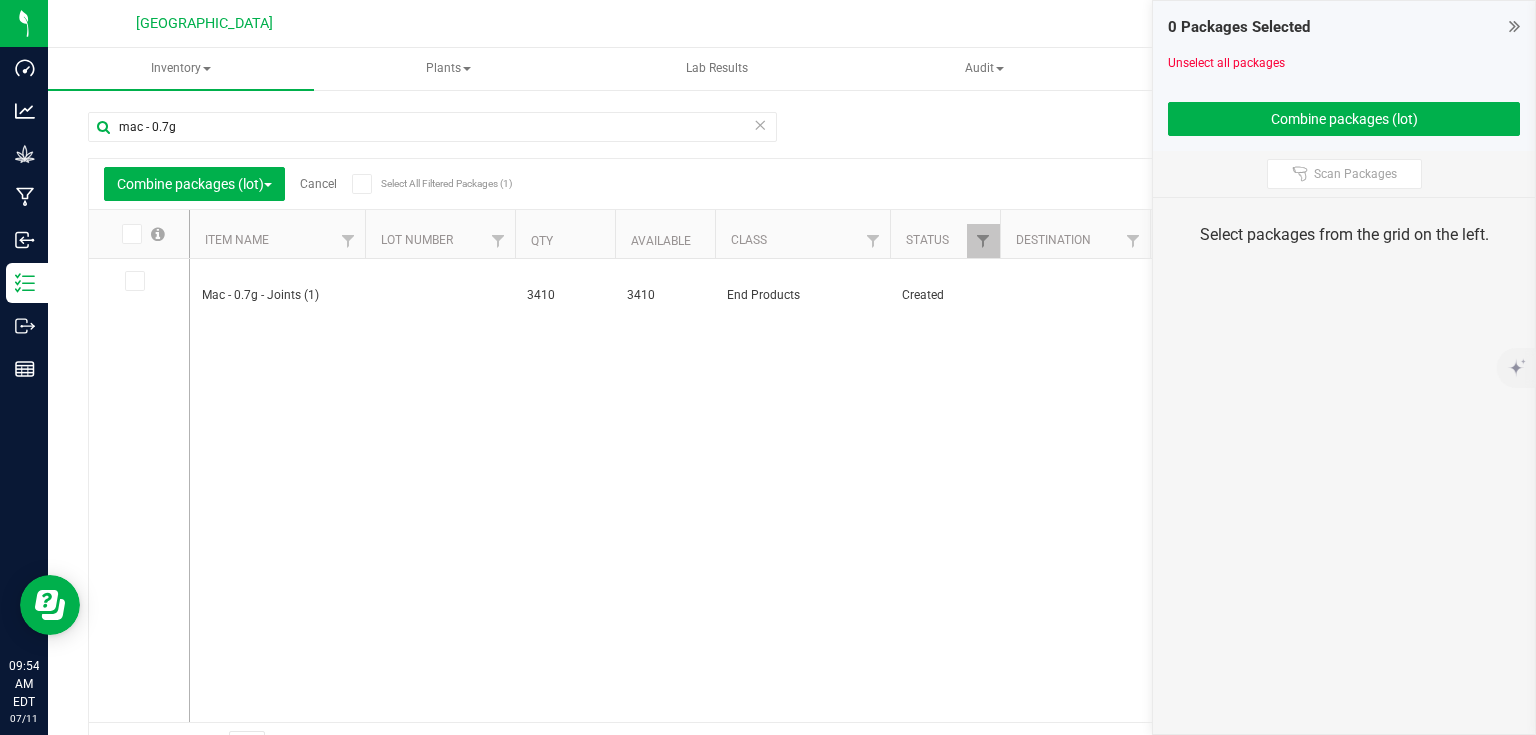 click at bounding box center (1514, 26) 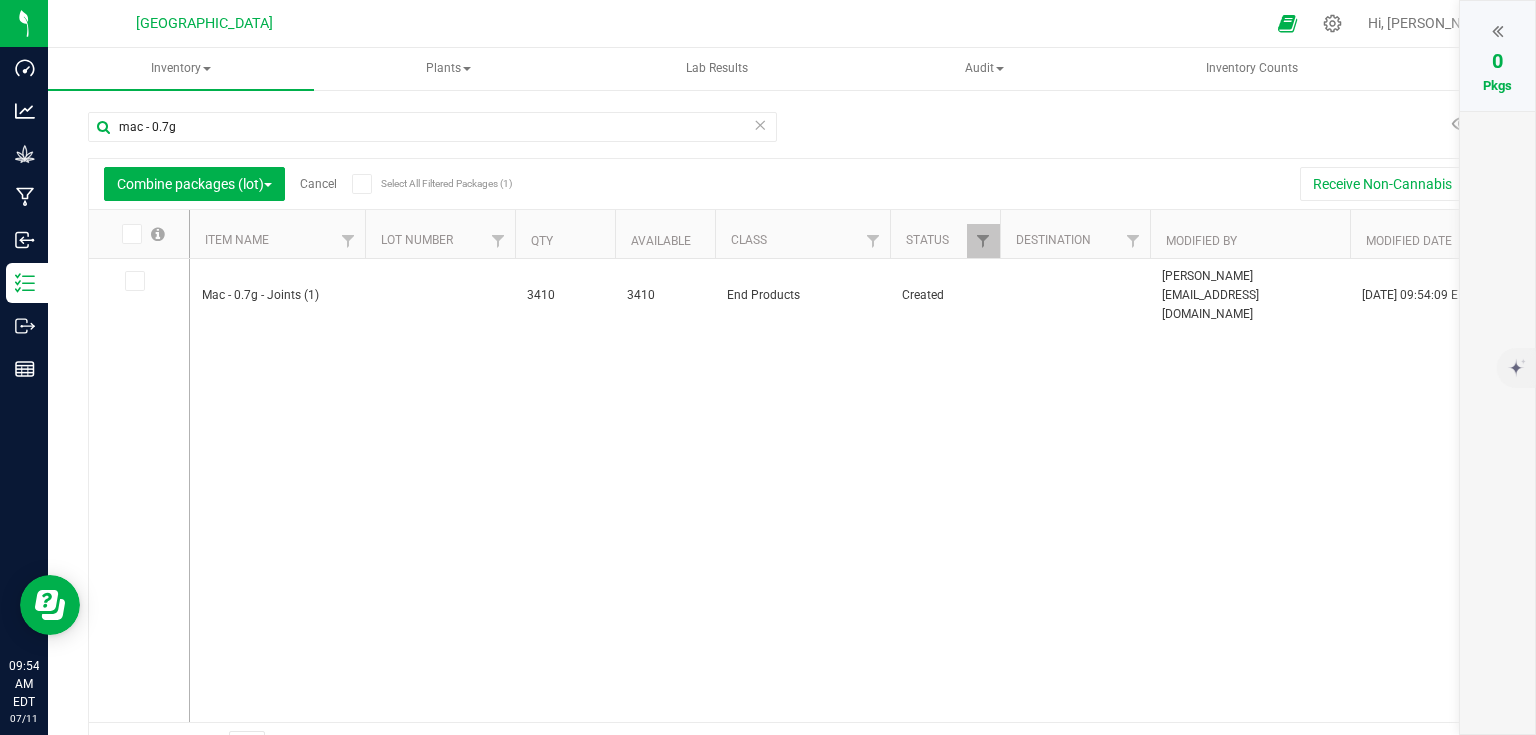 drag, startPoint x: 1516, startPoint y: 25, endPoint x: 1148, endPoint y: 31, distance: 368.04892 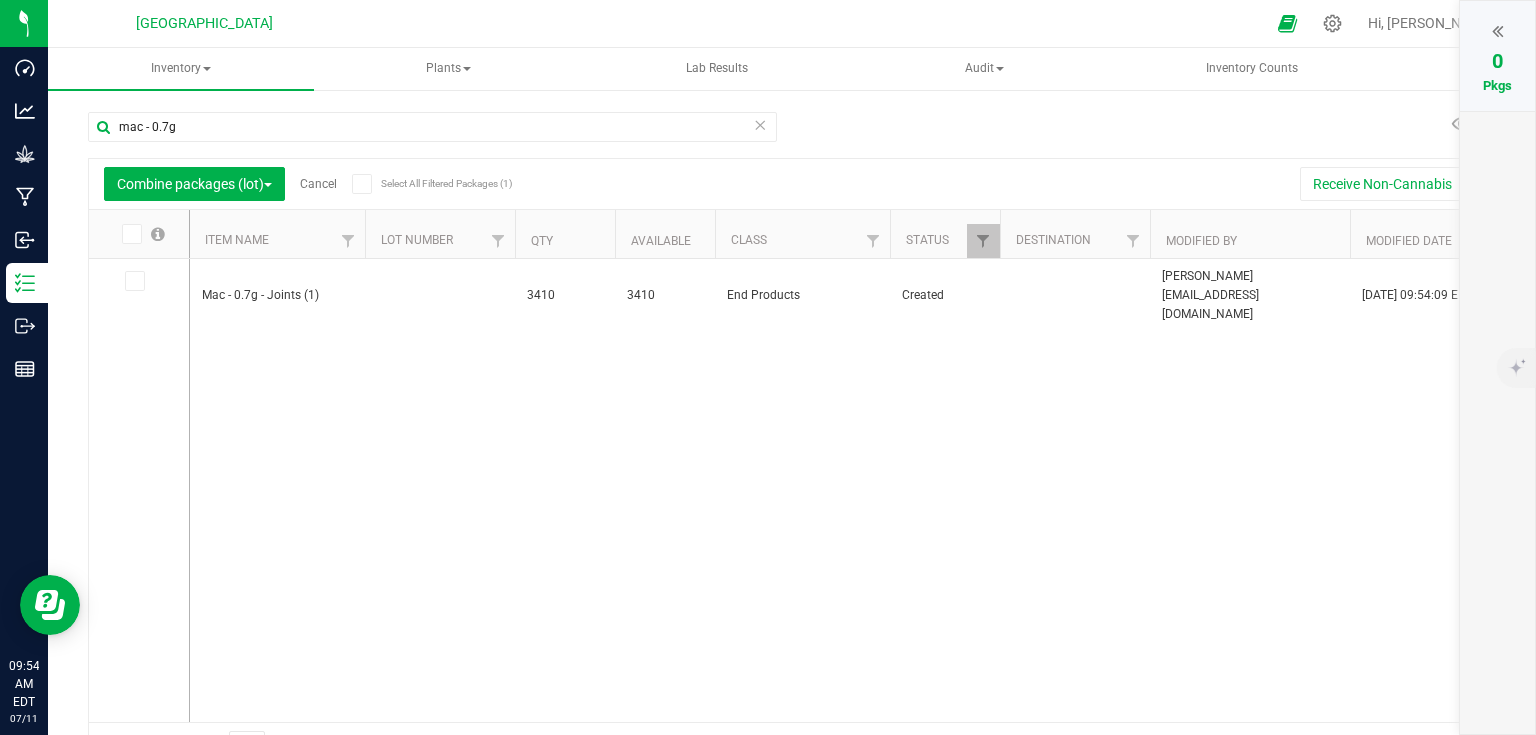 click at bounding box center (811, 23) 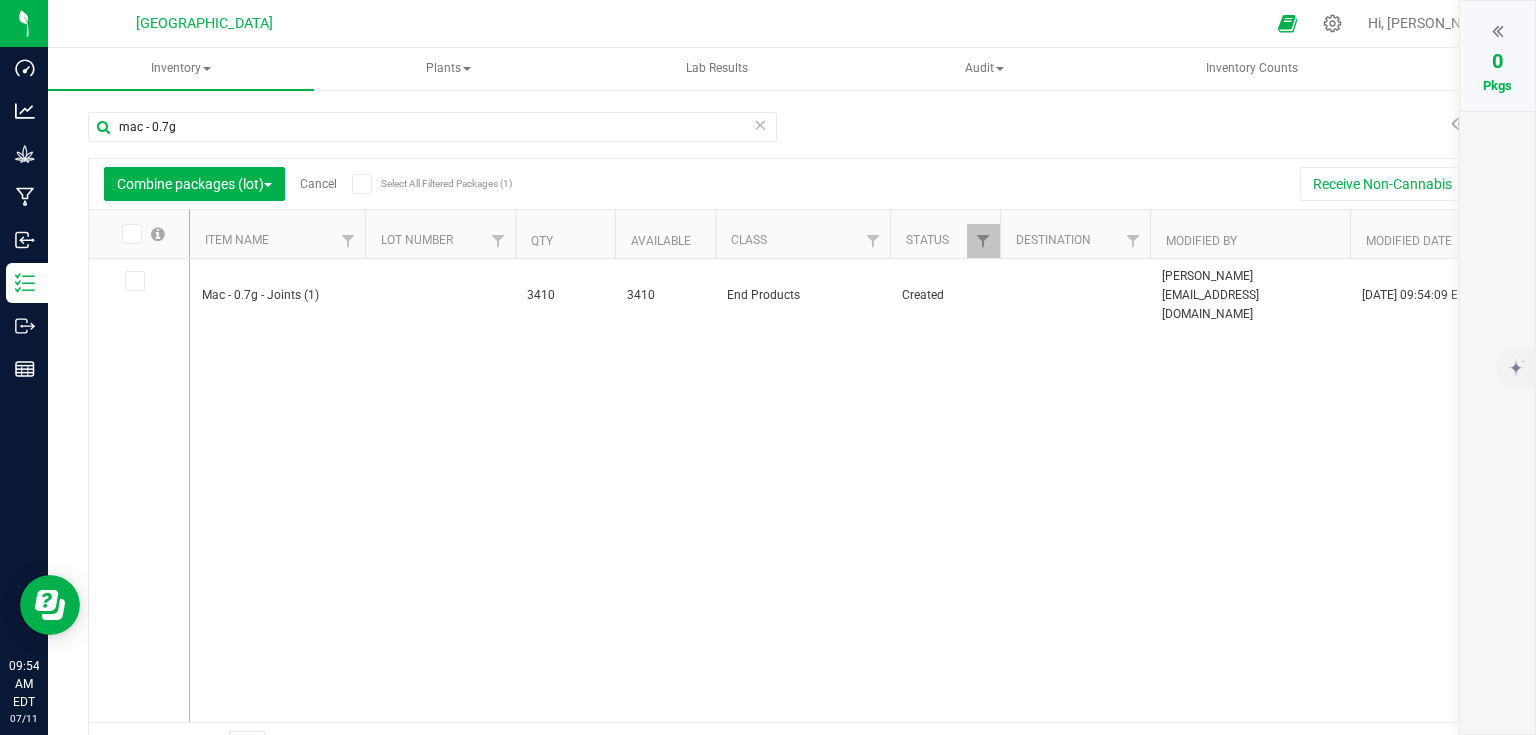 click on "Cancel" at bounding box center (318, 184) 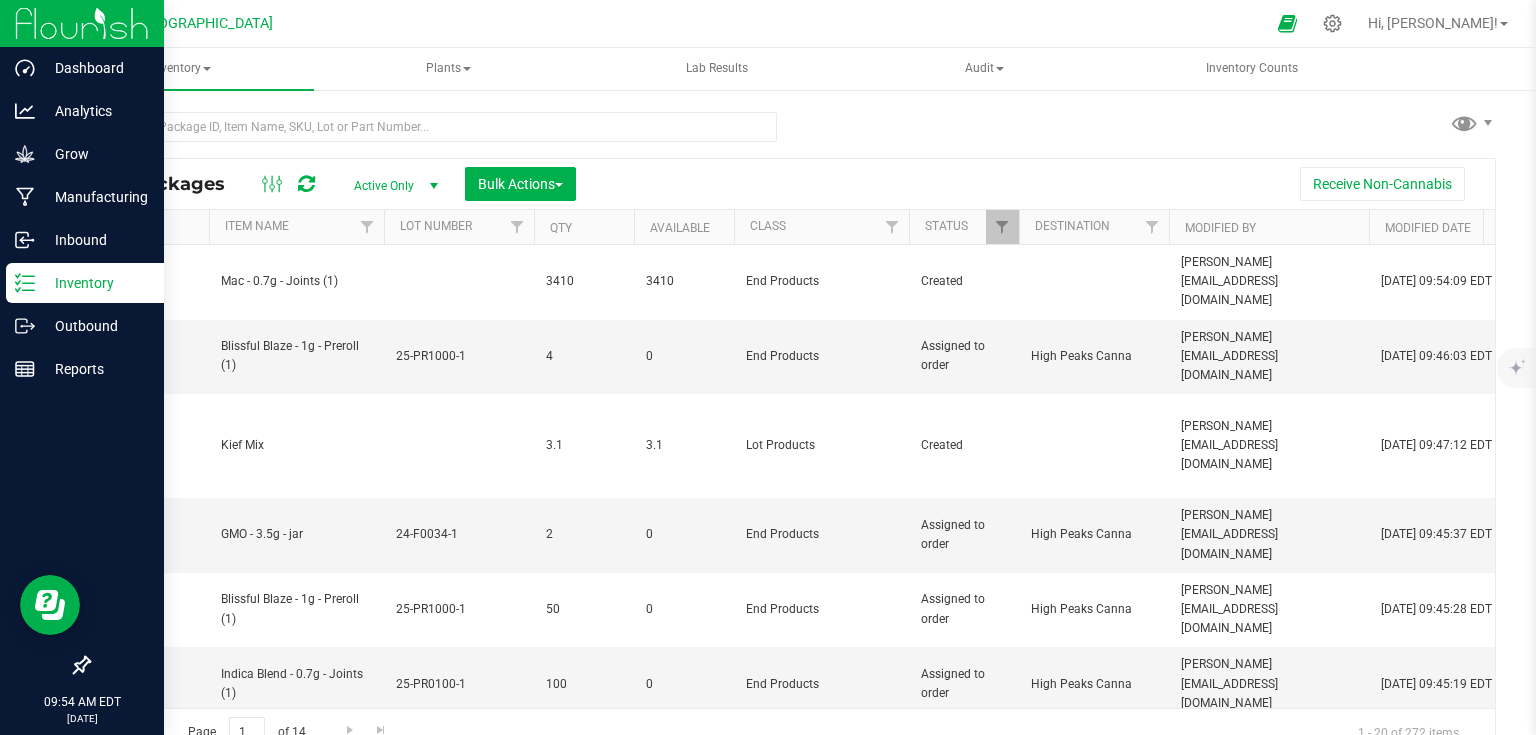 click at bounding box center [82, 23] 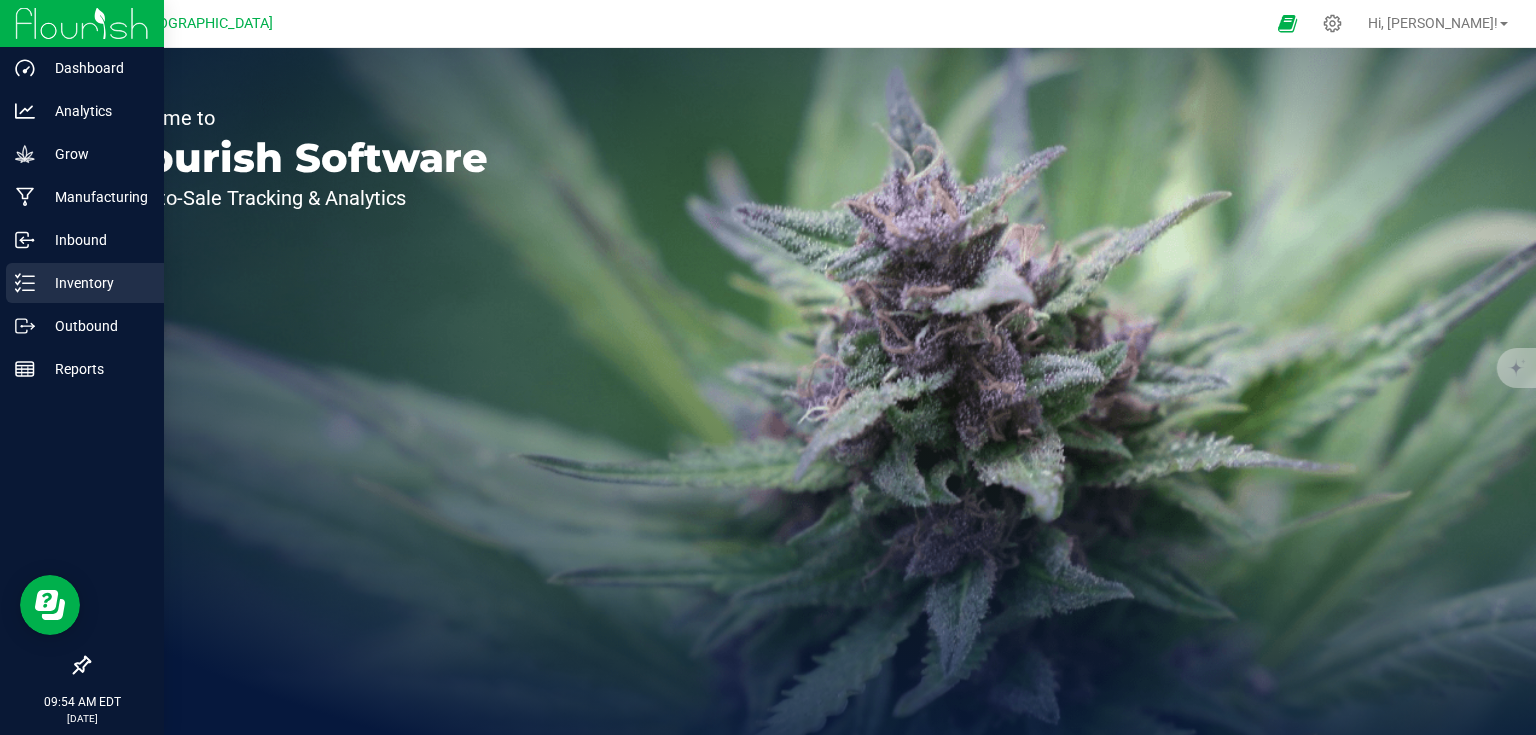 click on "Inventory" at bounding box center [95, 283] 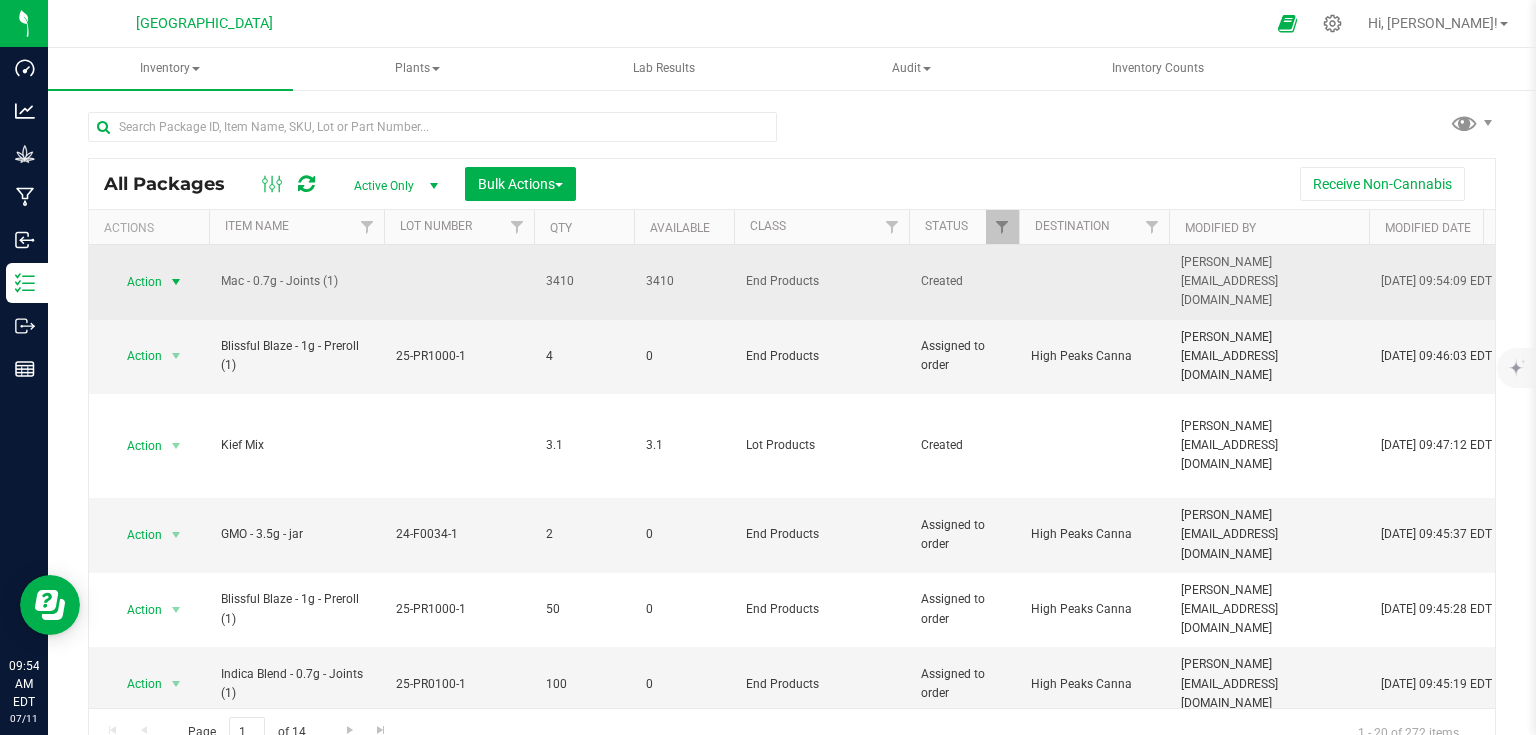 click at bounding box center [176, 282] 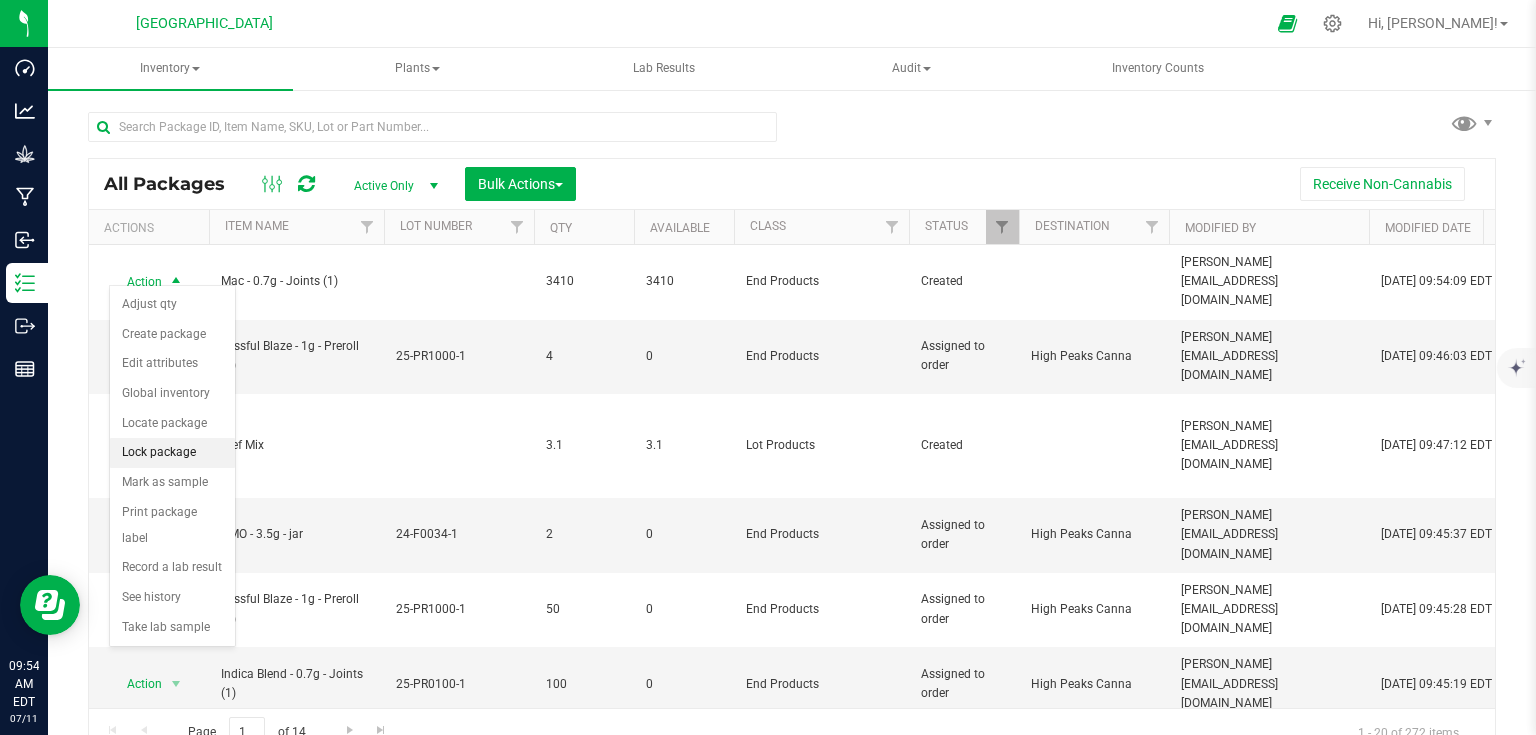 click on "Lock package" at bounding box center (172, 453) 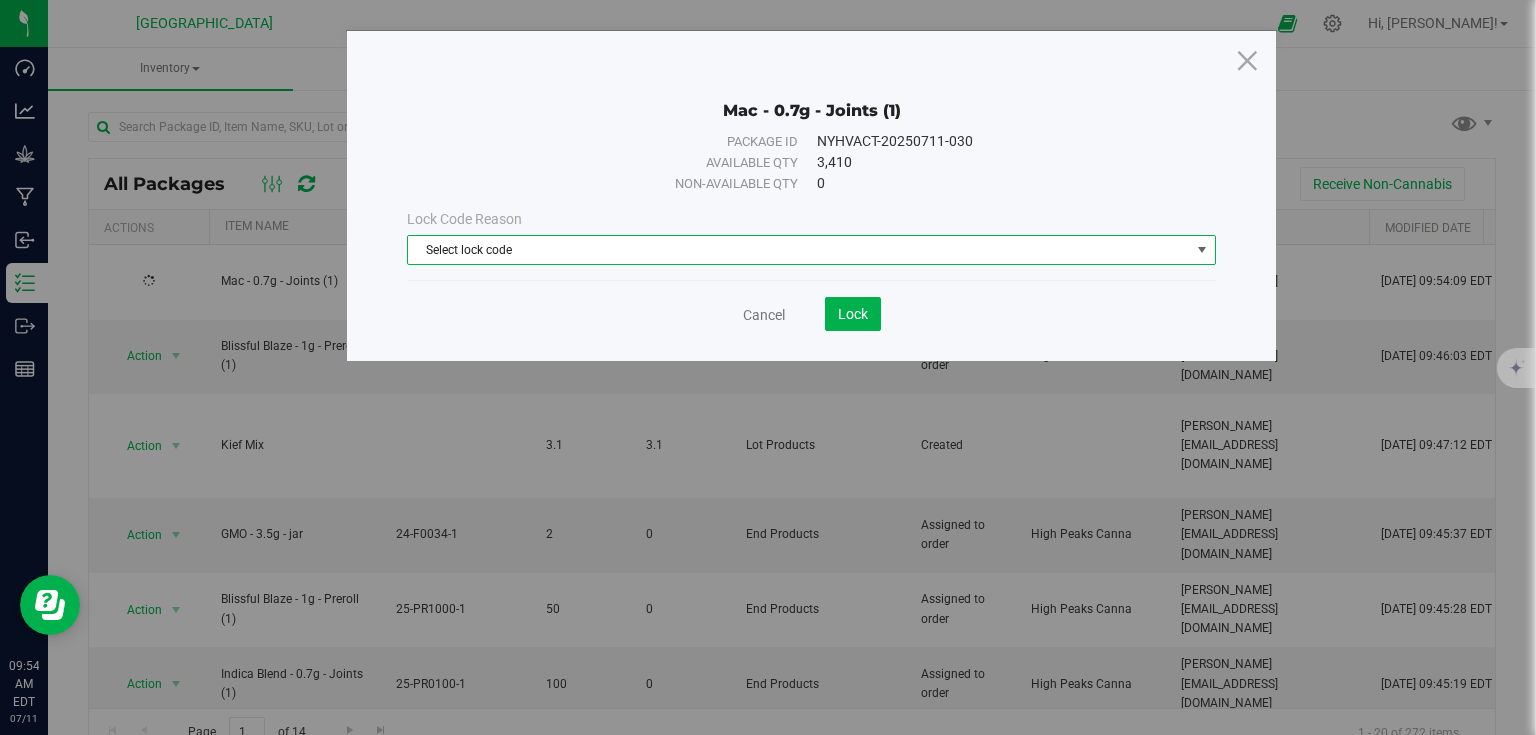 click on "Select lock code" at bounding box center (799, 250) 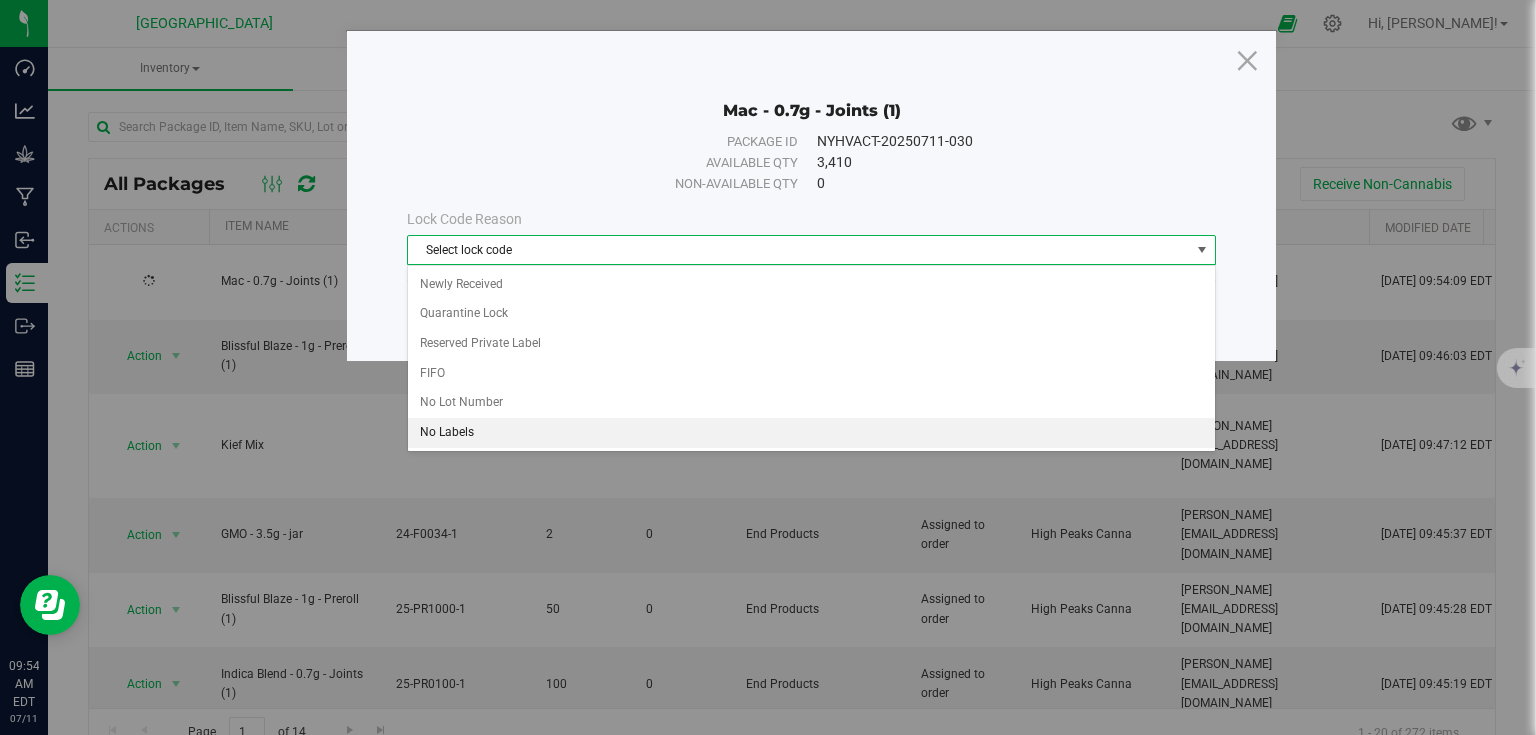 click on "No Labels" at bounding box center [811, 433] 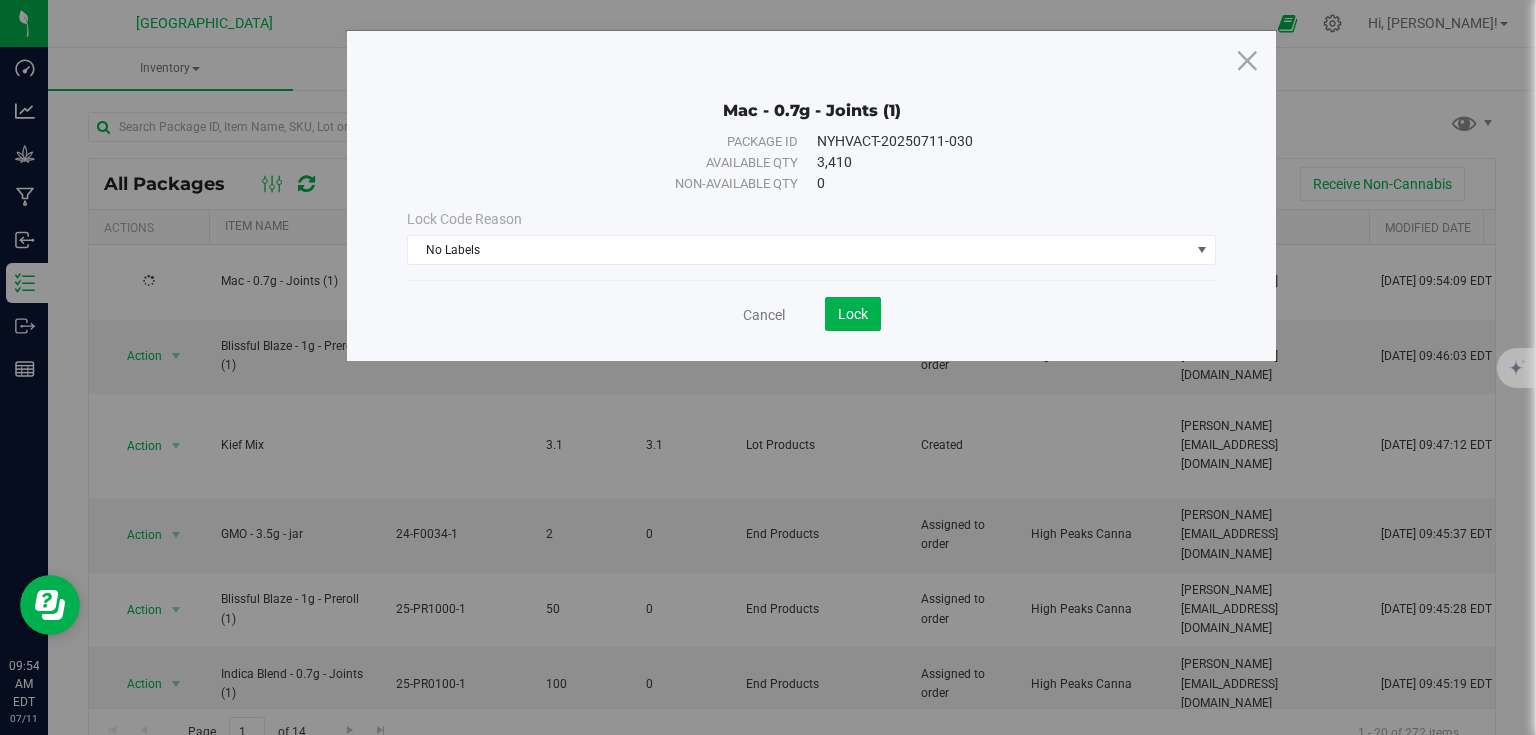 click on "Cancel
Lock" at bounding box center (811, 306) 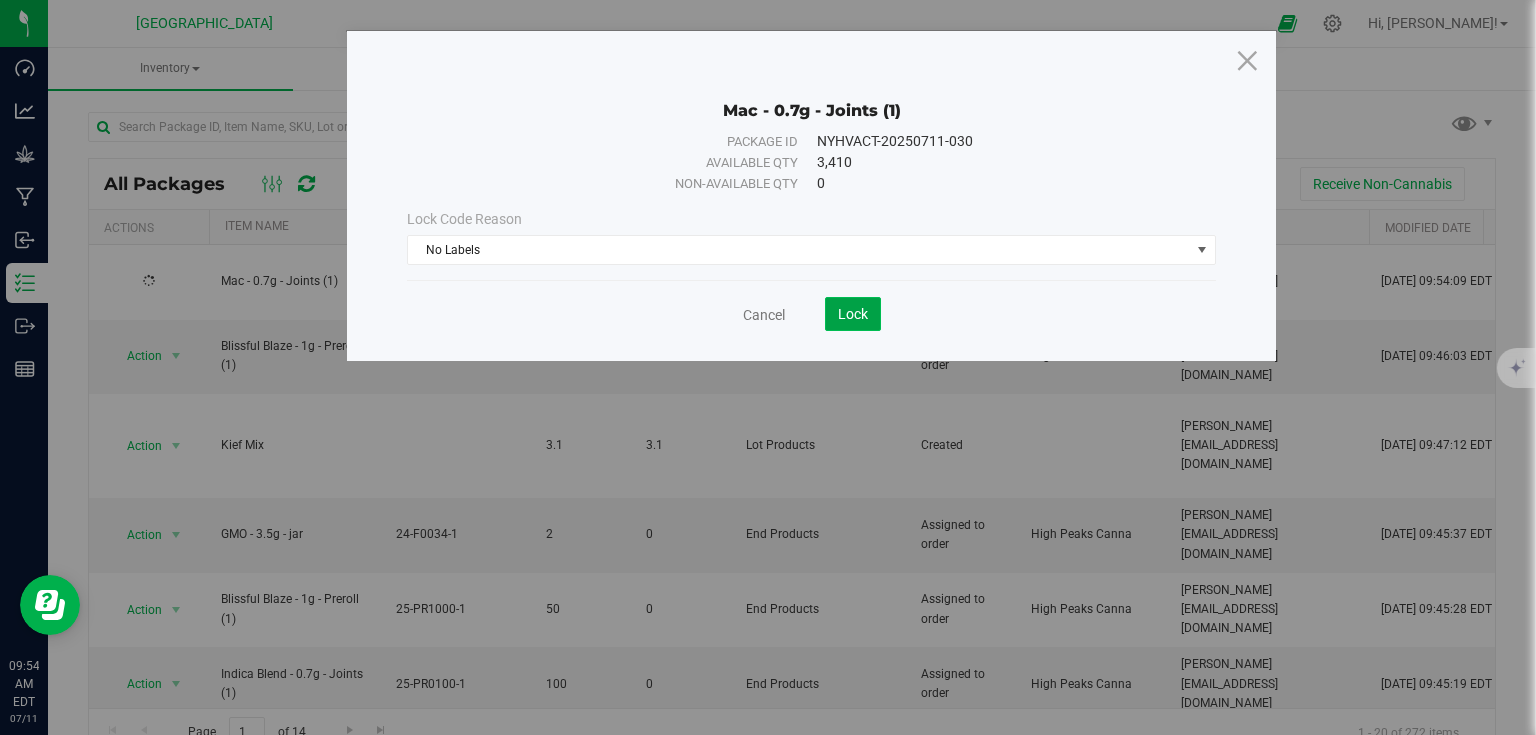 click on "Lock" 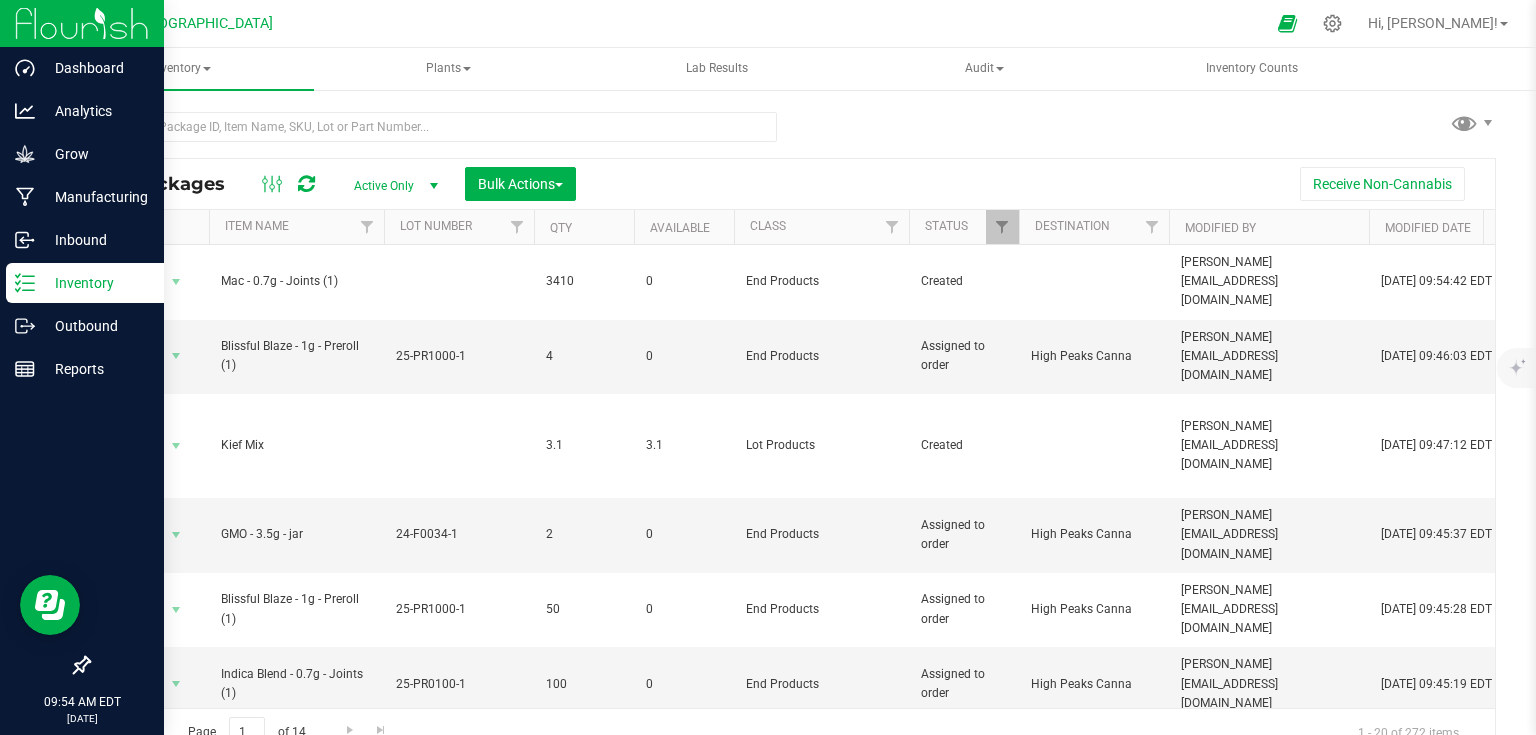 click at bounding box center (82, 23) 